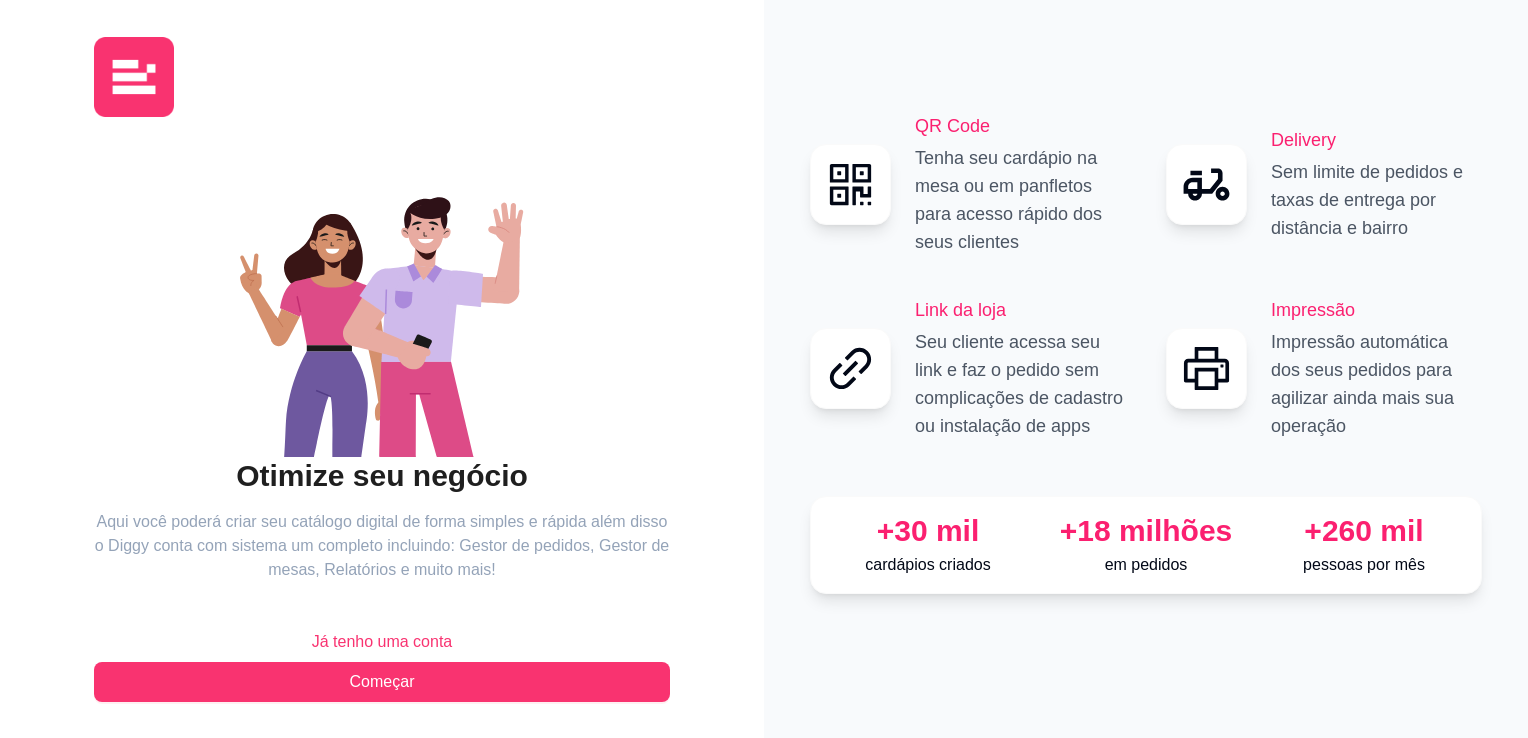 scroll, scrollTop: 0, scrollLeft: 0, axis: both 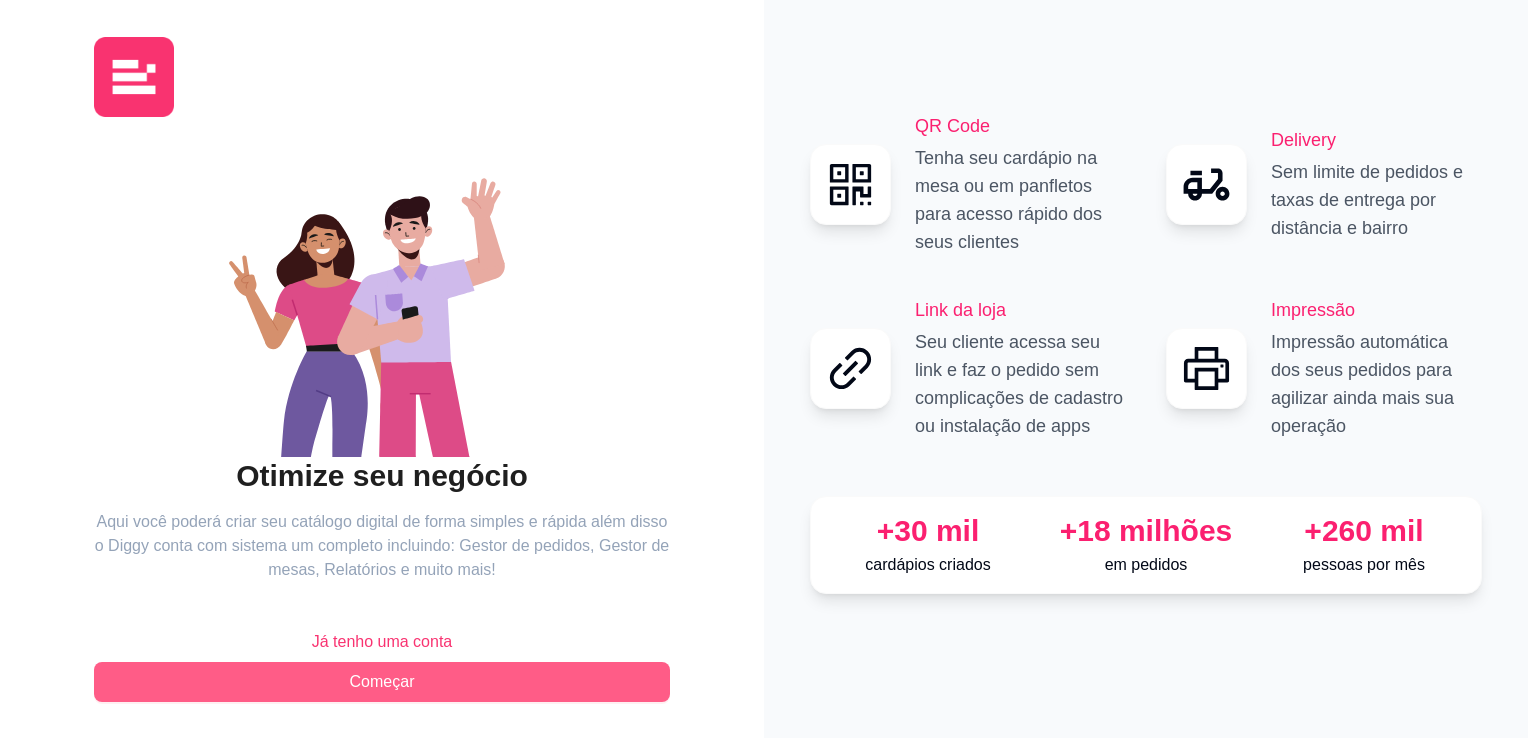 click on "Começar" at bounding box center (382, 682) 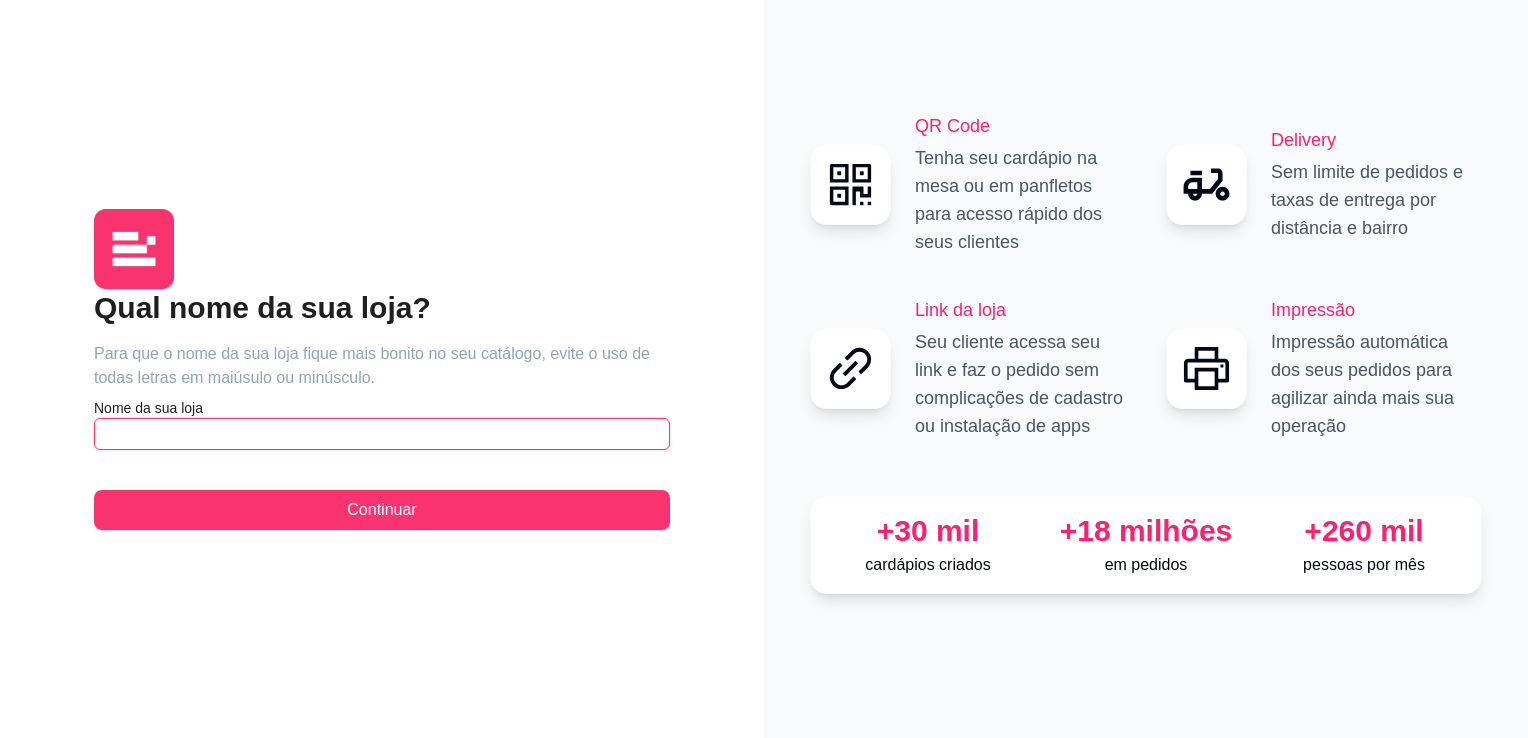 click at bounding box center (382, 434) 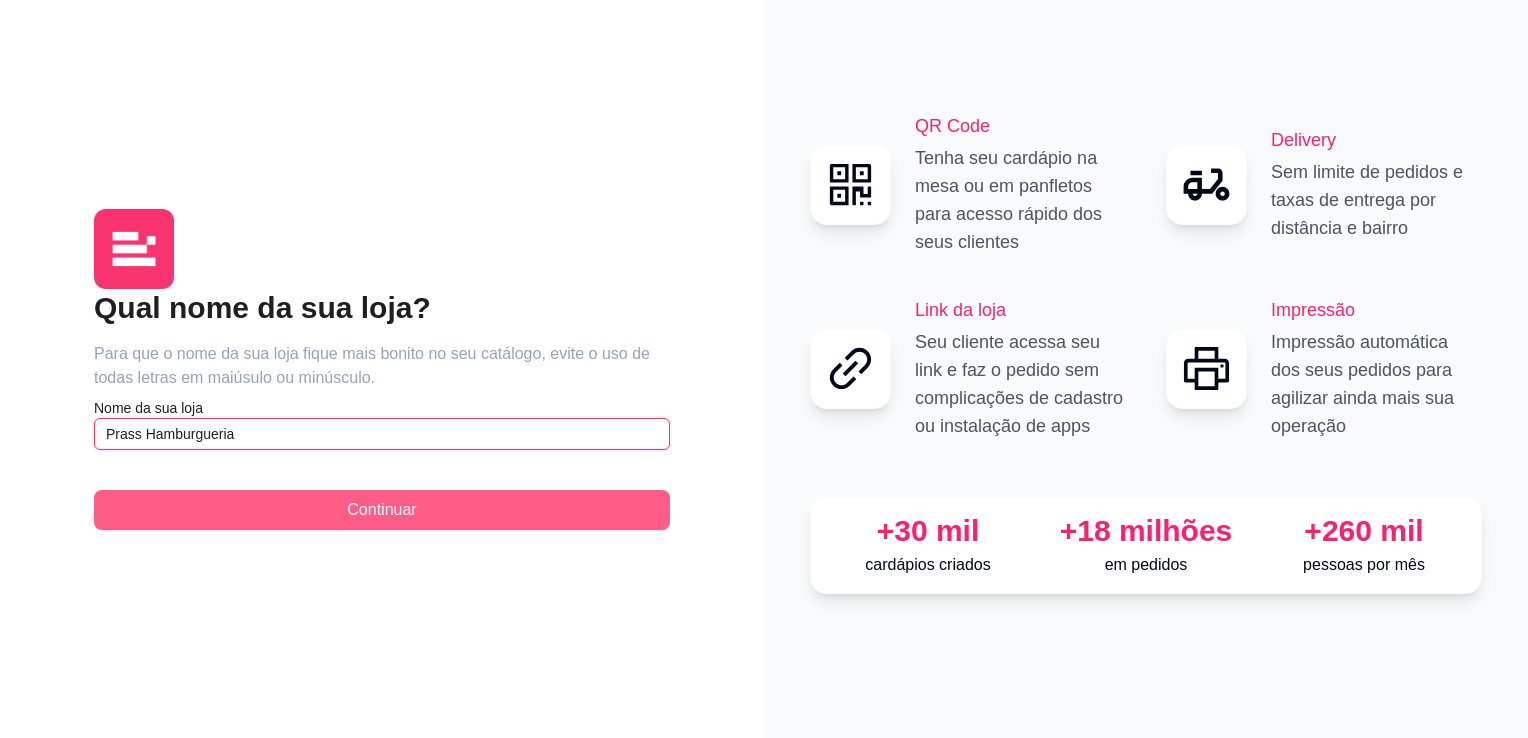 type on "Prass Hamburgueria" 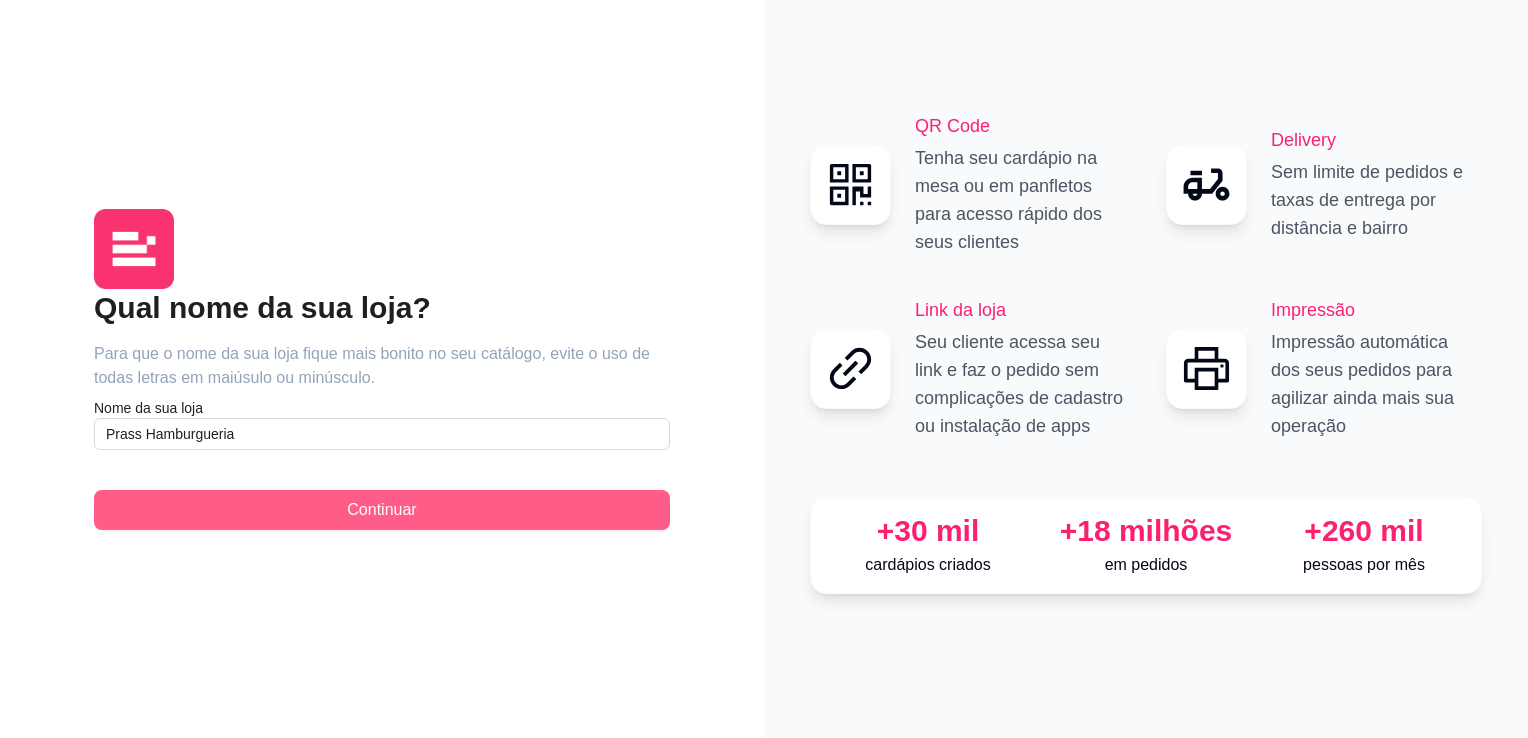 click on "Continuar" at bounding box center [382, 510] 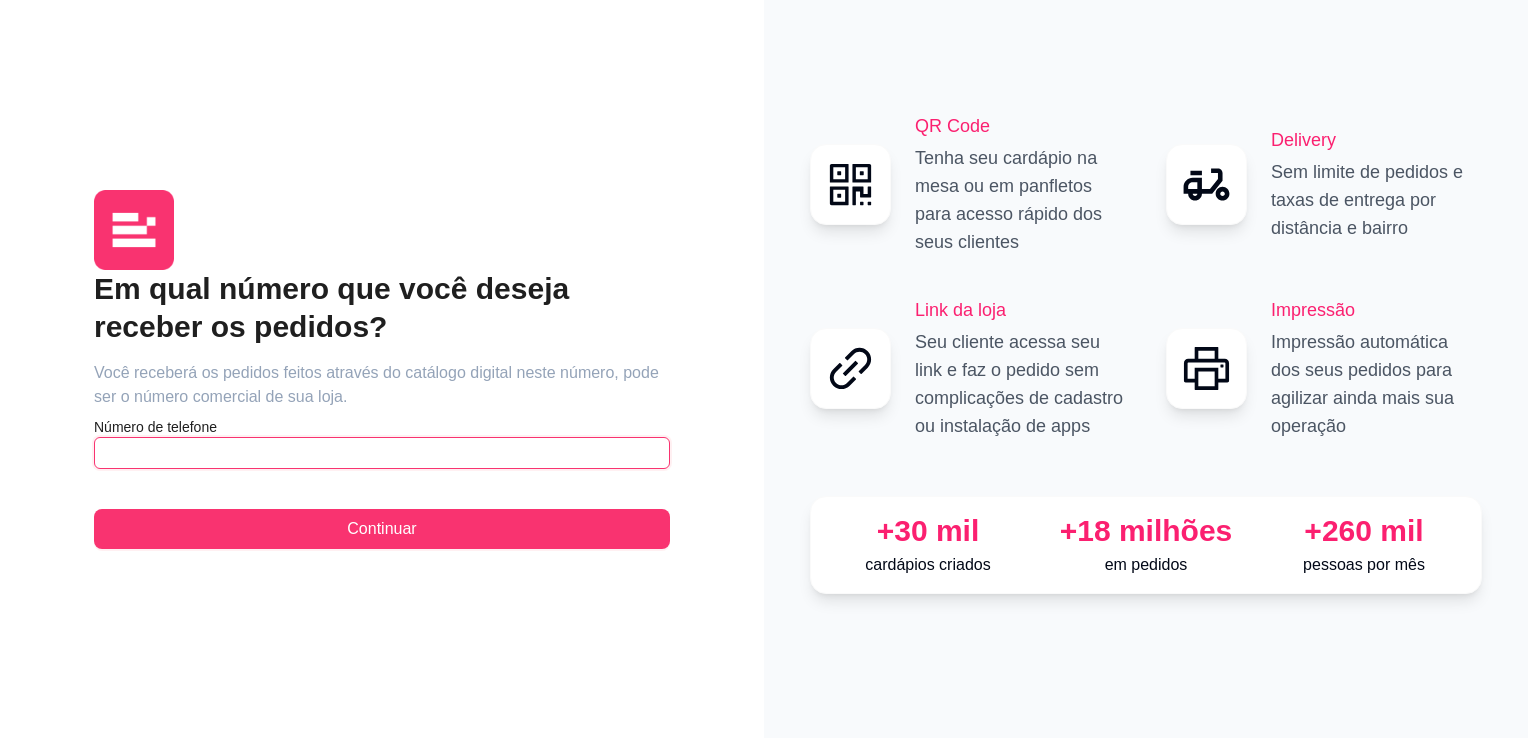 click at bounding box center [382, 453] 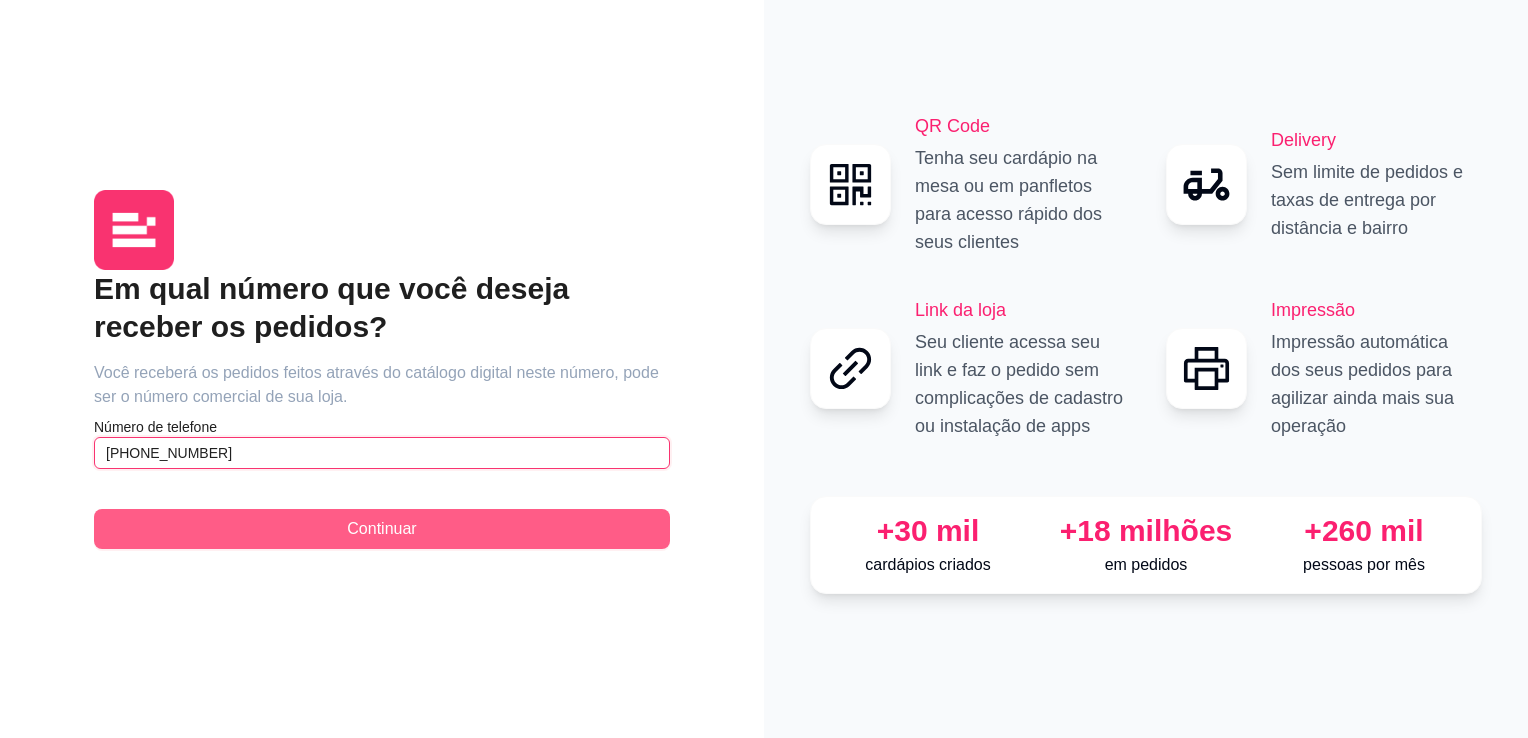 type on "[PHONE_NUMBER]" 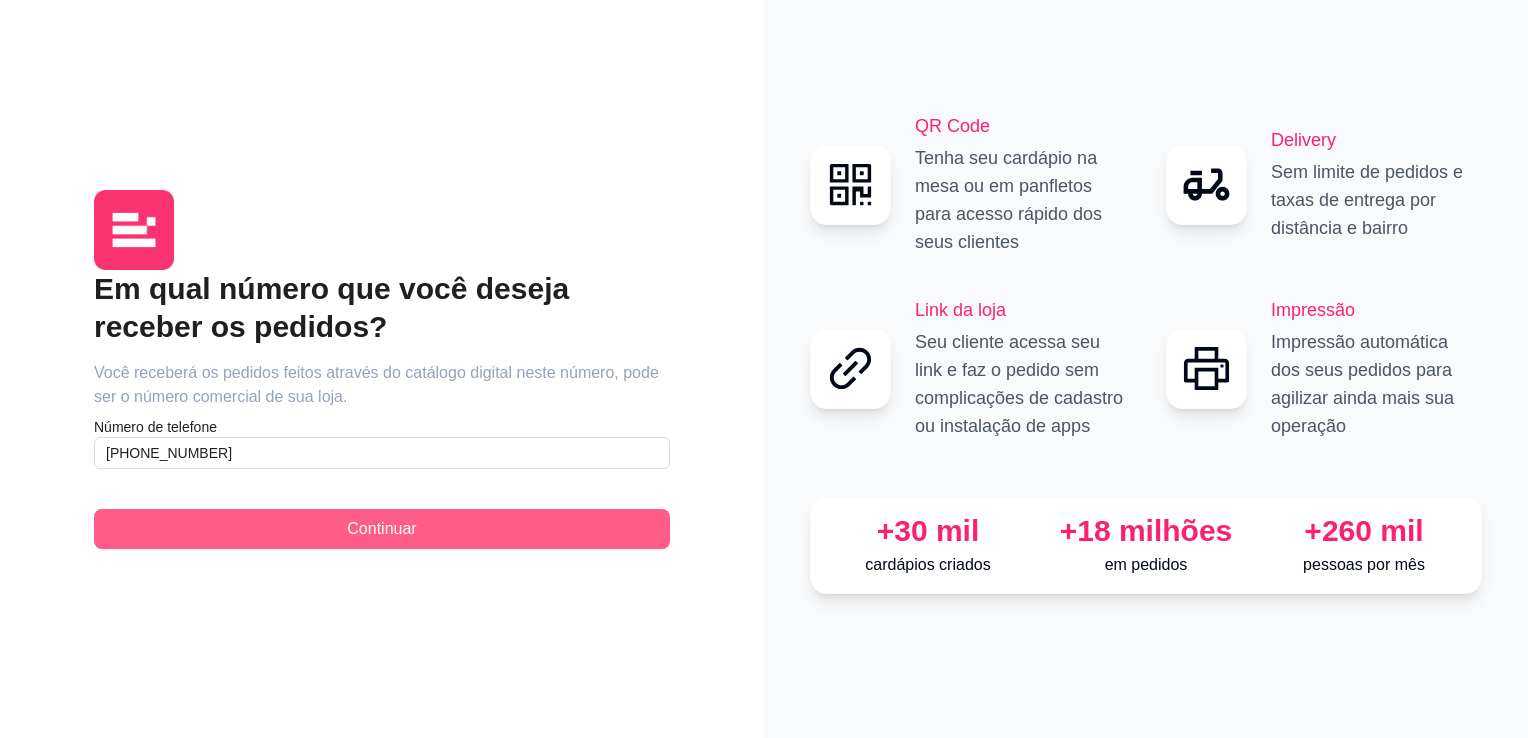 click on "Continuar" at bounding box center (382, 529) 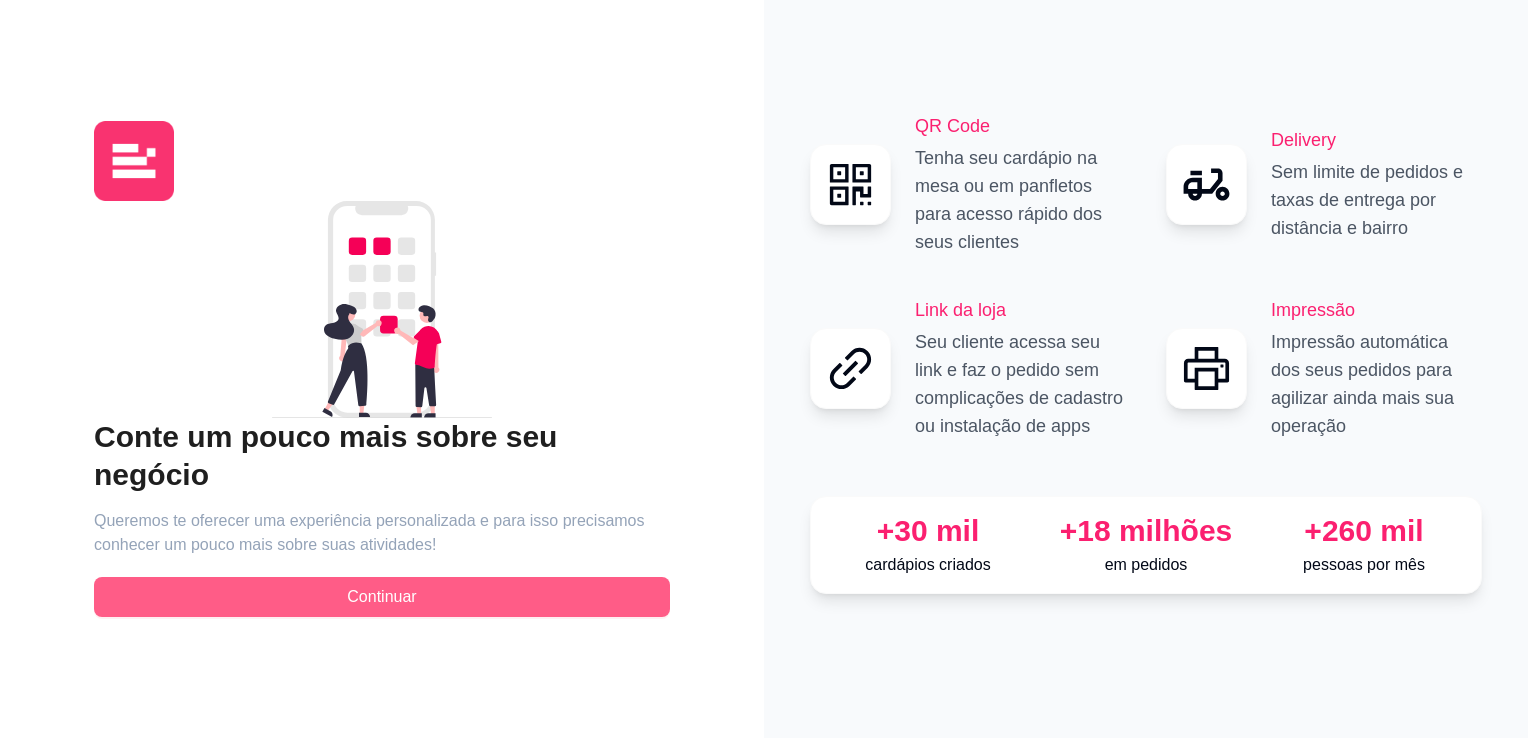 click on "Continuar" at bounding box center [381, 597] 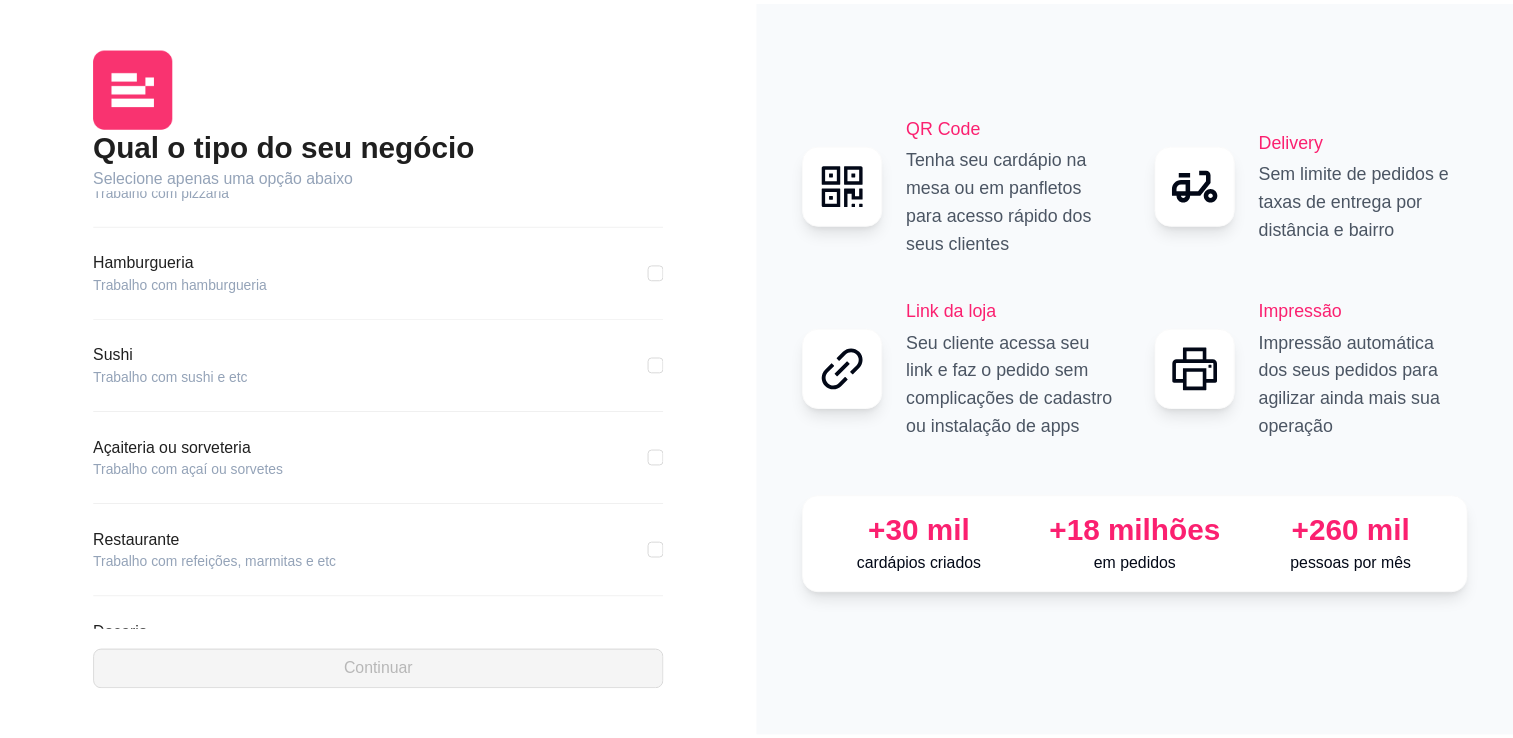scroll, scrollTop: 0, scrollLeft: 0, axis: both 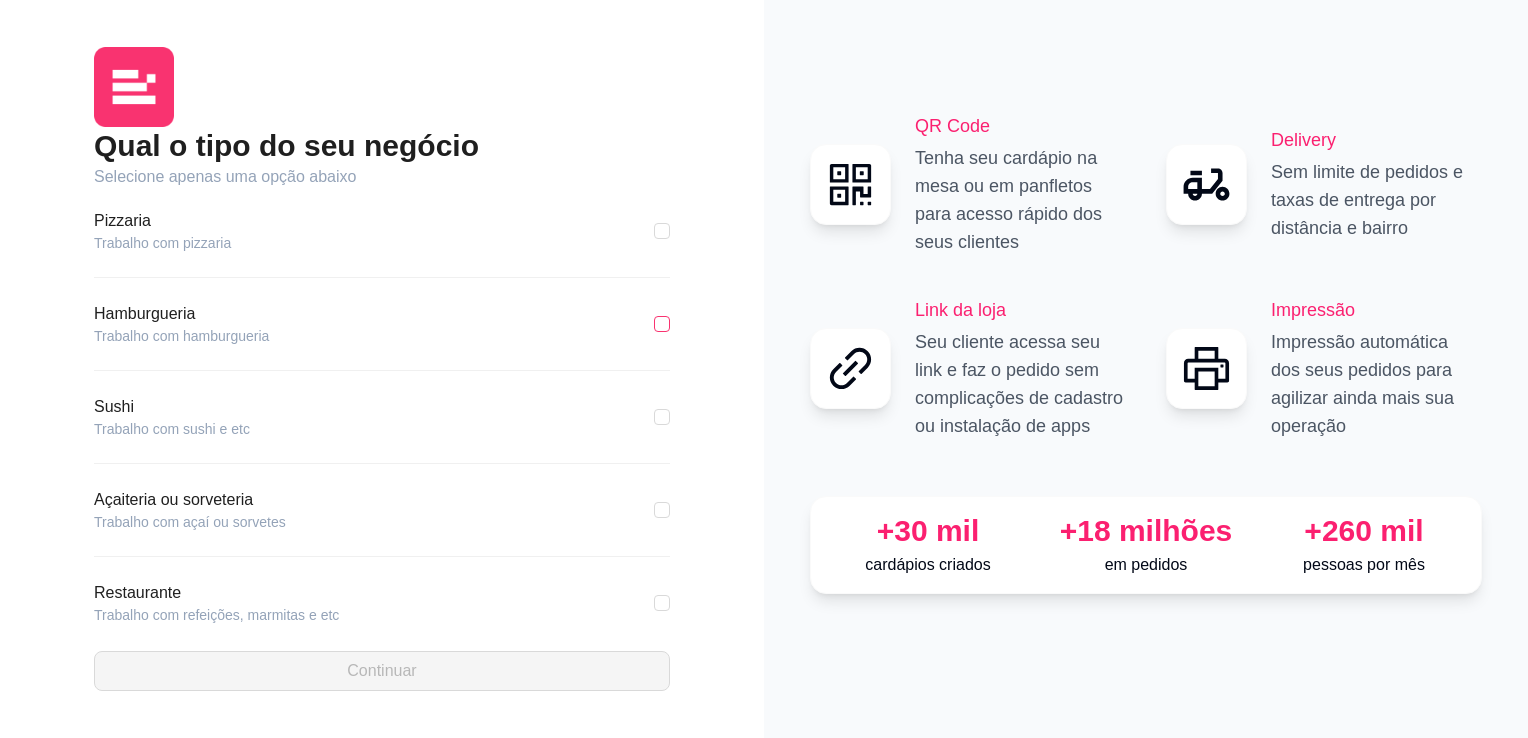 click at bounding box center (662, 324) 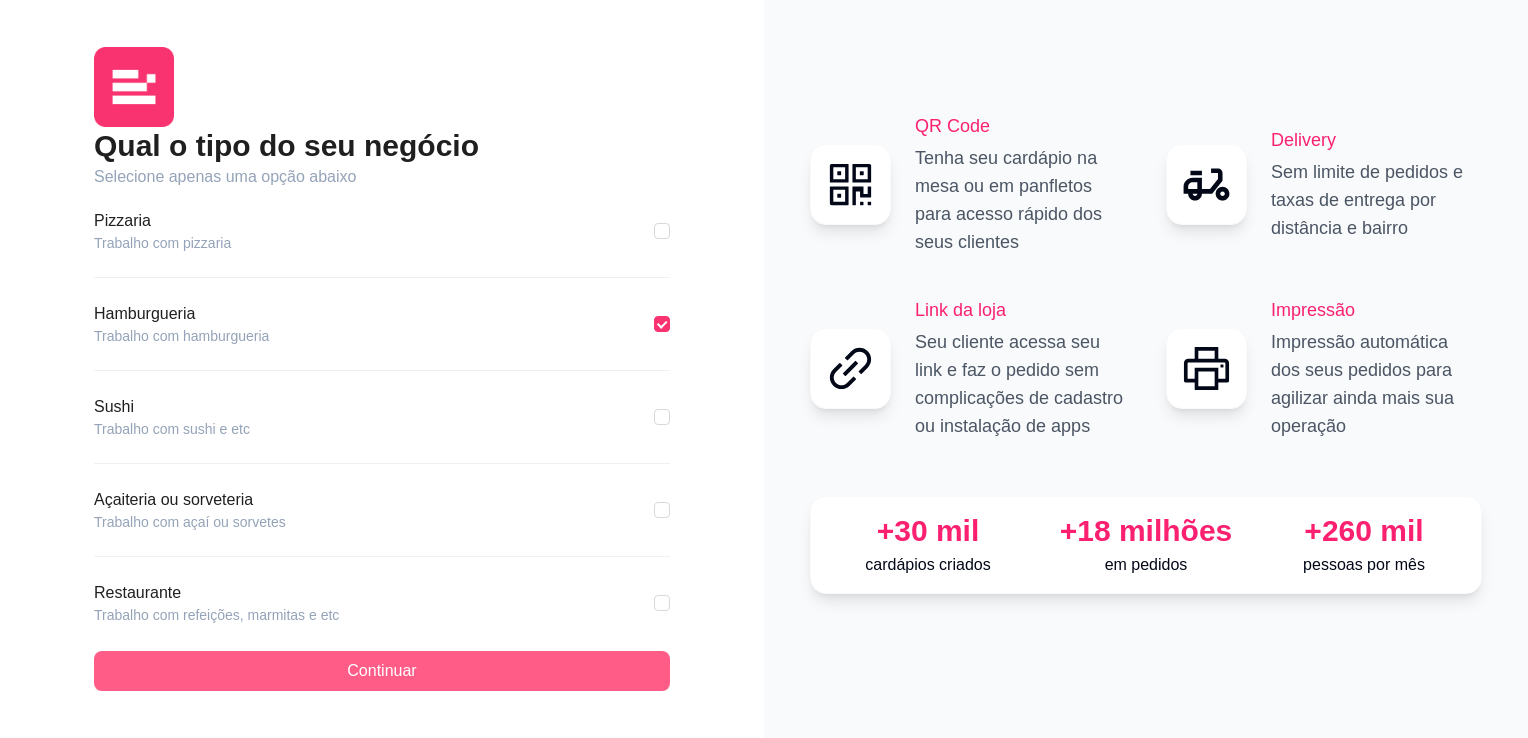click on "Continuar" at bounding box center [382, 671] 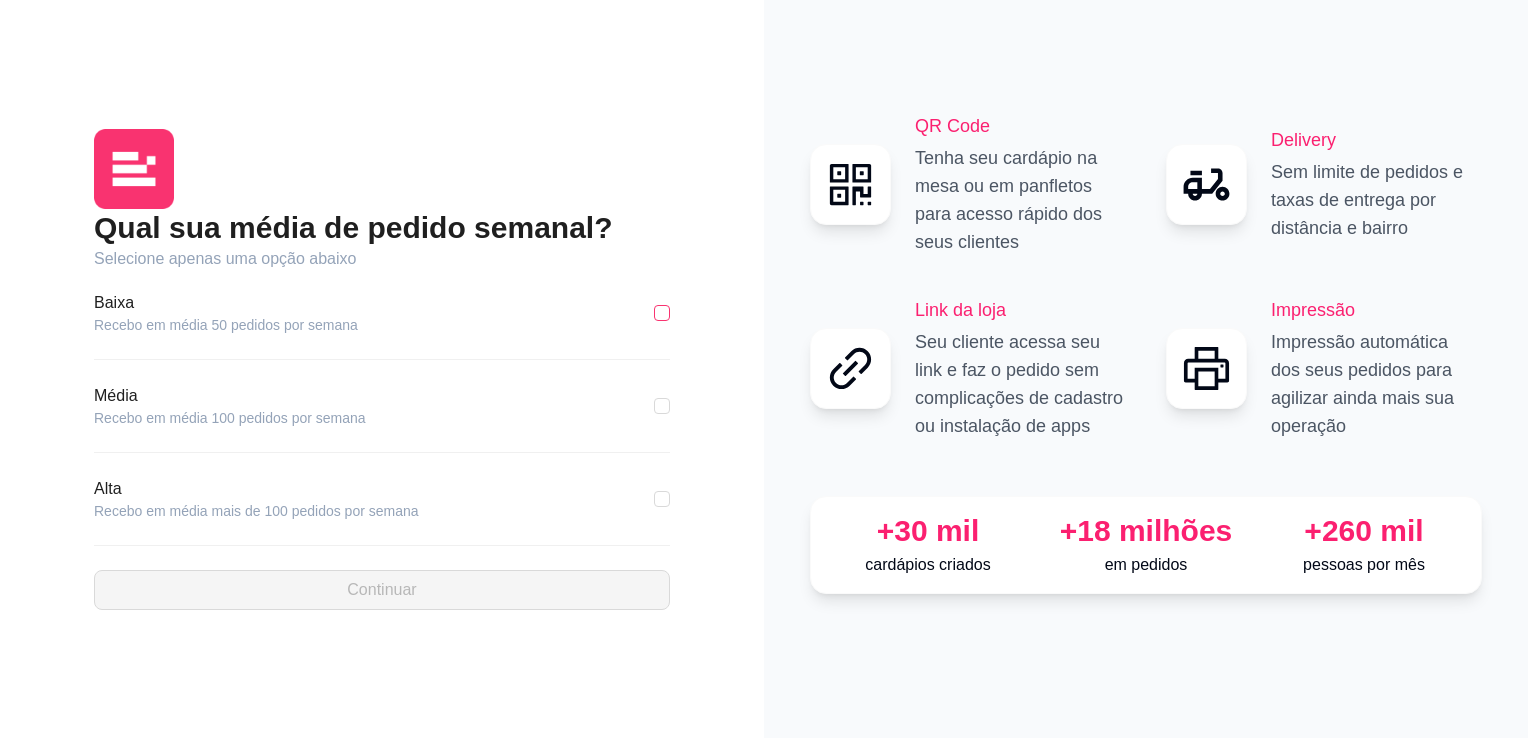 click at bounding box center (662, 313) 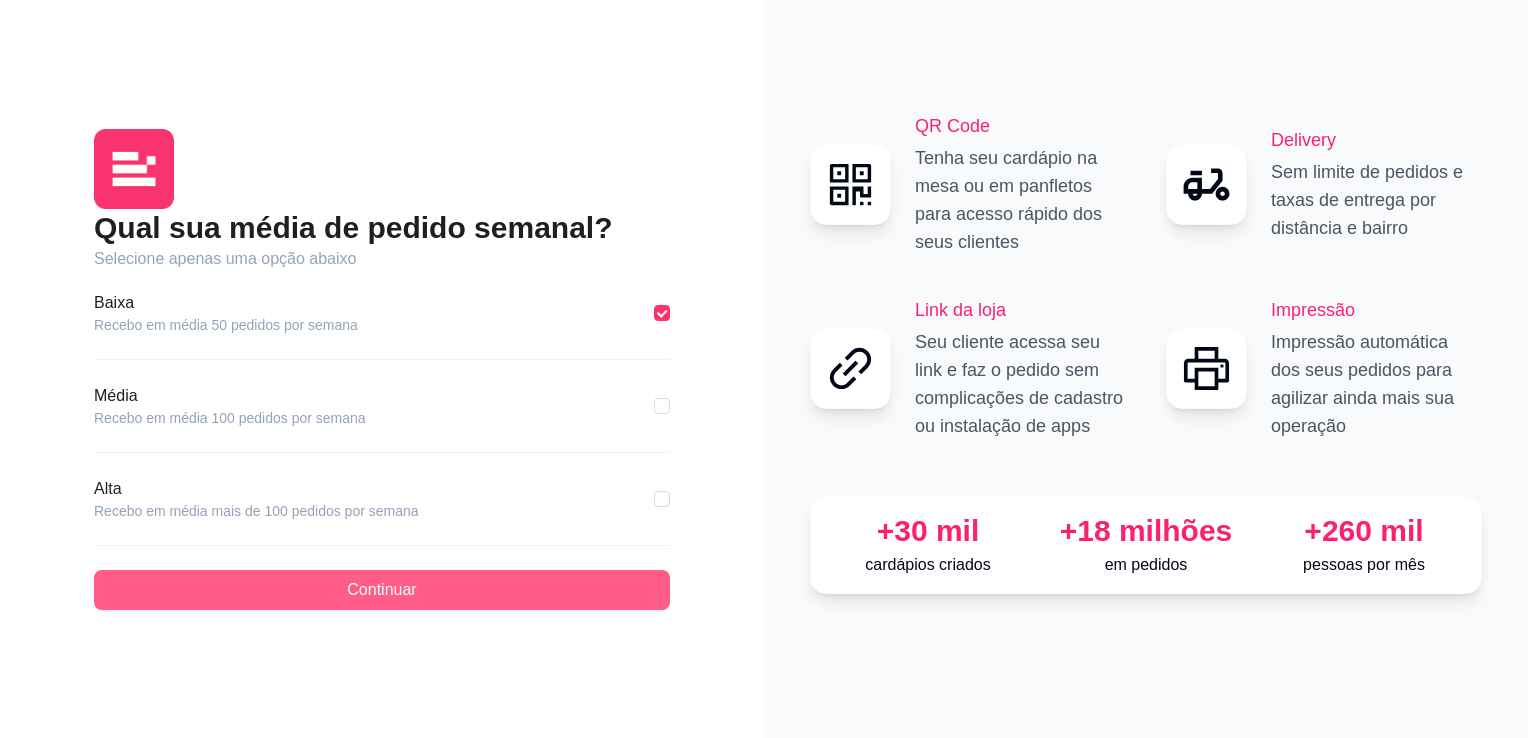 click on "Continuar" at bounding box center [382, 590] 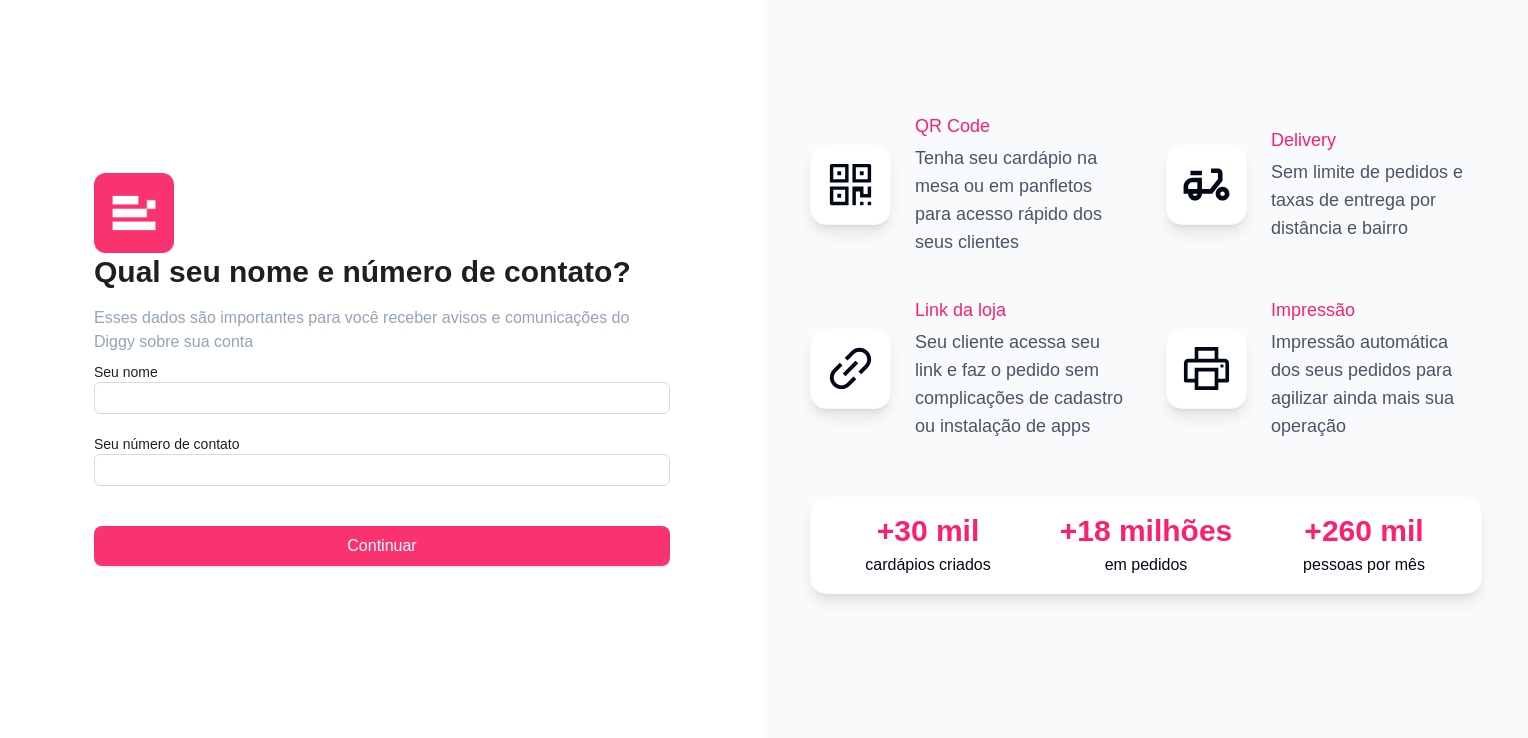 click on "Qual seu nome e número de contato? Esses dados são importantes para você receber avisos e comunicações do Diggy sobre sua conta Seu nome Seu número de contato Continuar" at bounding box center (382, 409) 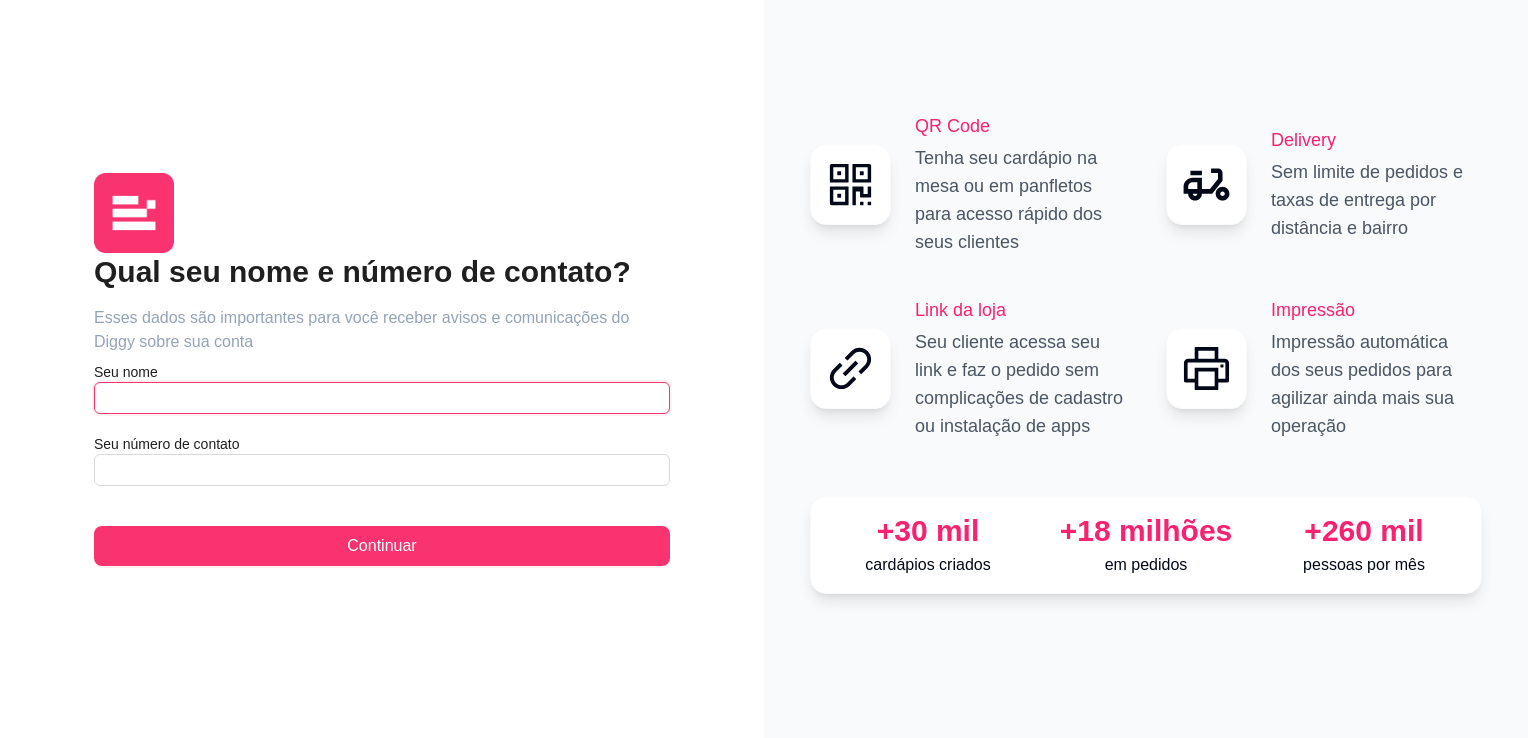 click at bounding box center [382, 398] 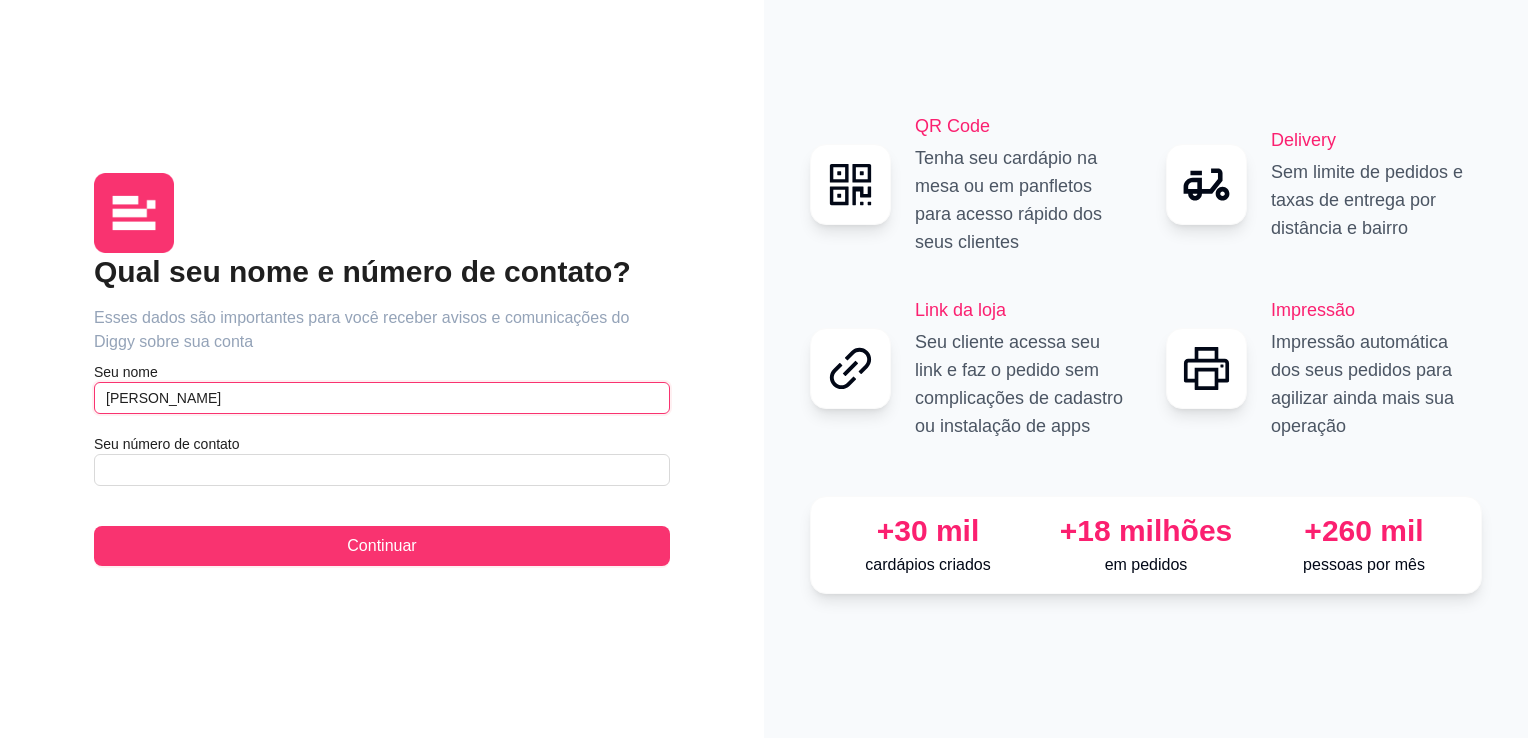type on "[PERSON_NAME]" 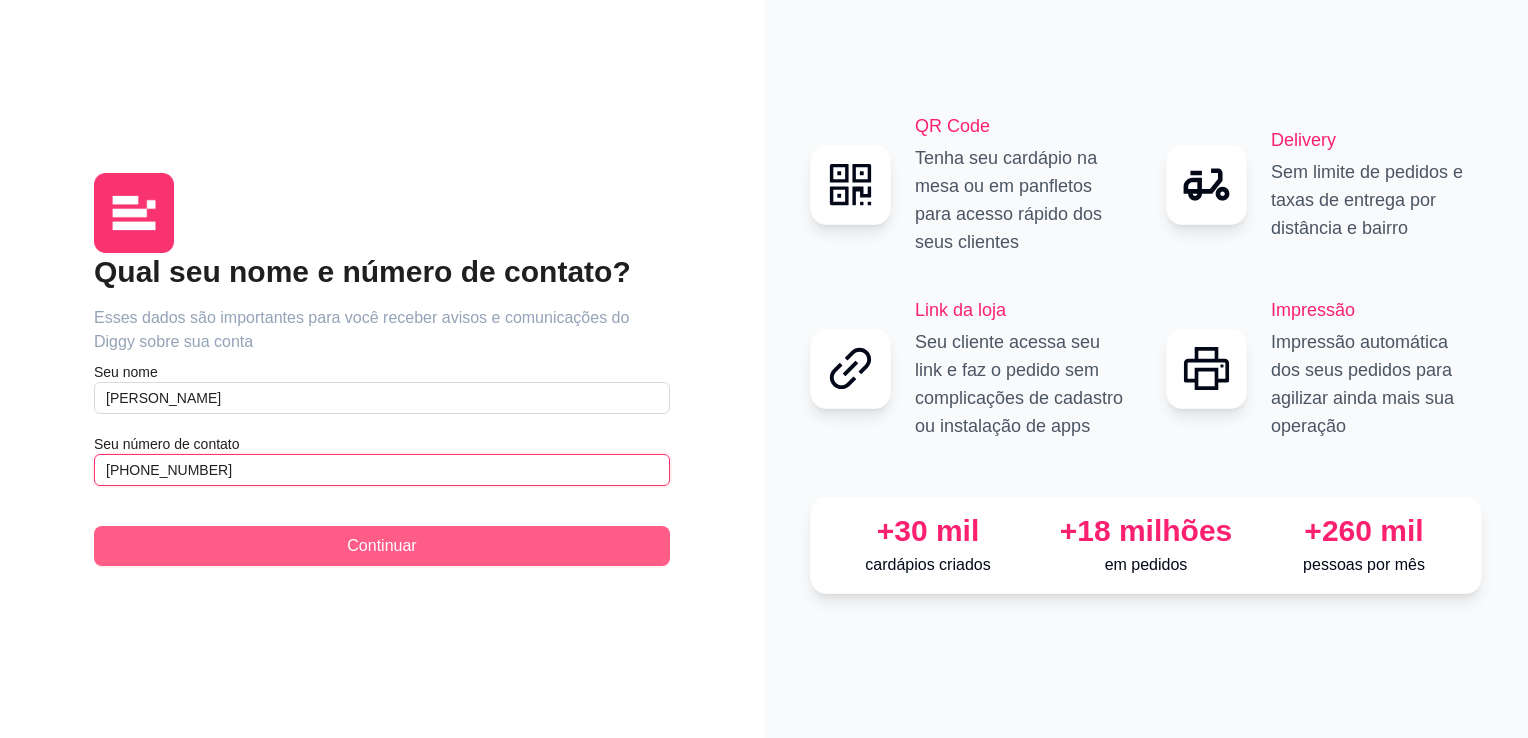 type on "[PHONE_NUMBER]" 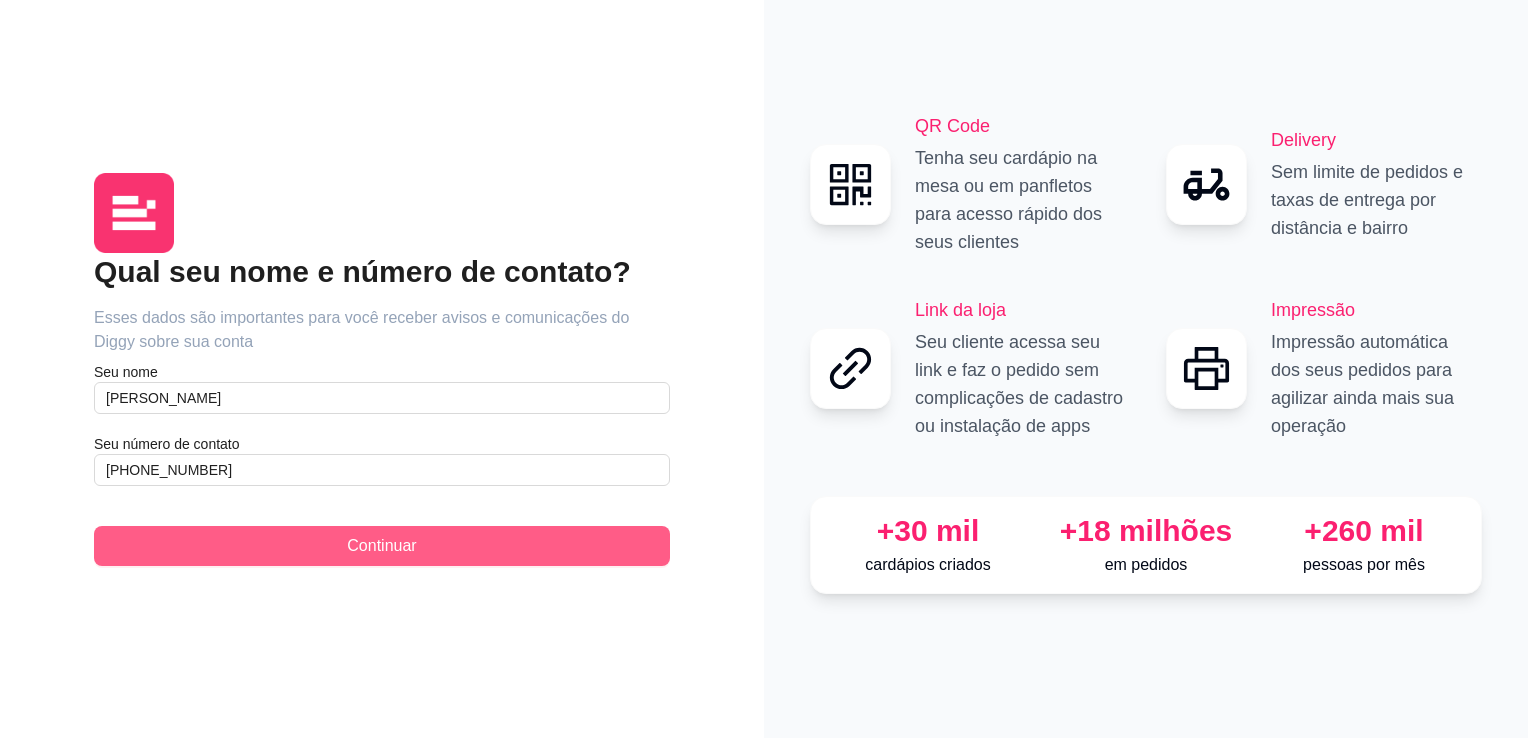 click on "Continuar" at bounding box center (382, 546) 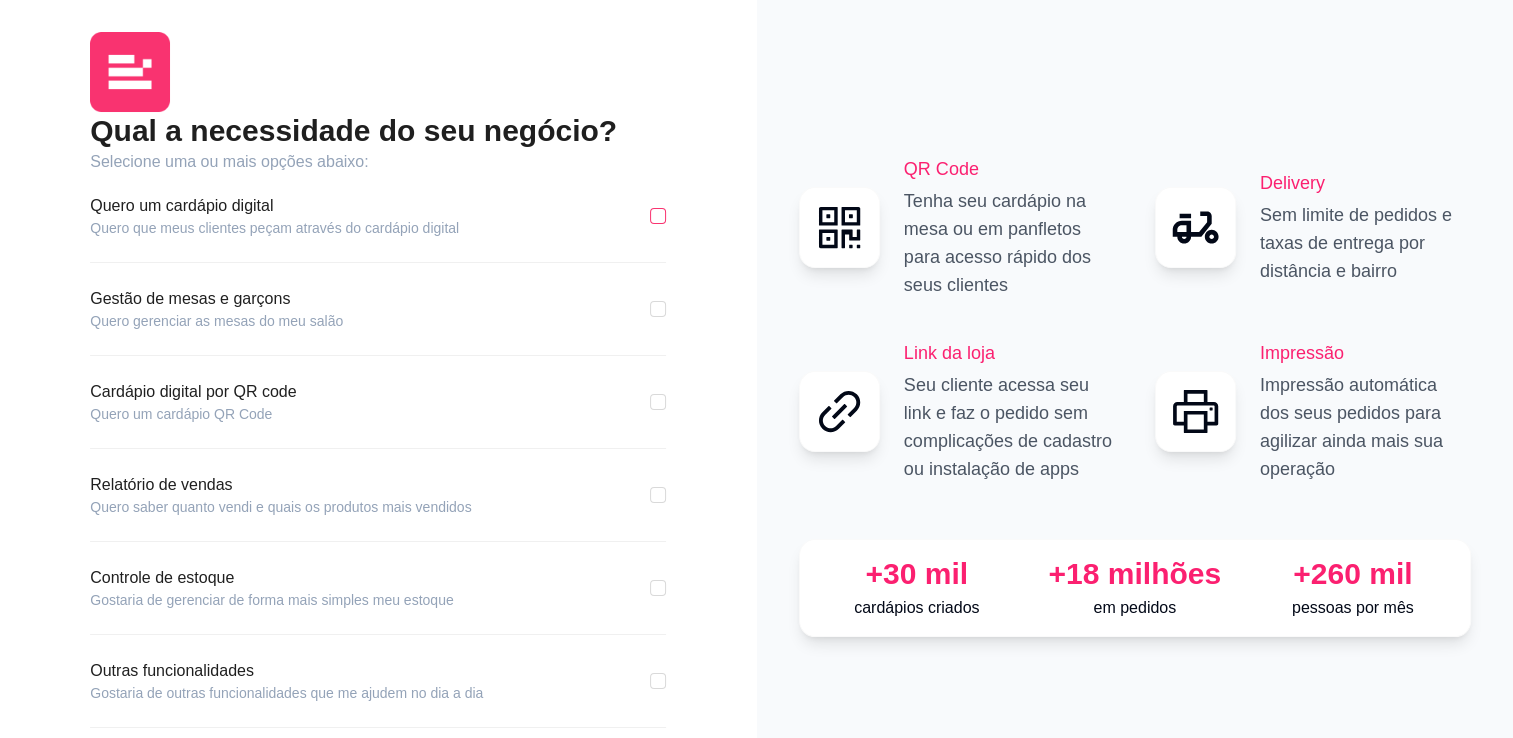 click at bounding box center [658, 216] 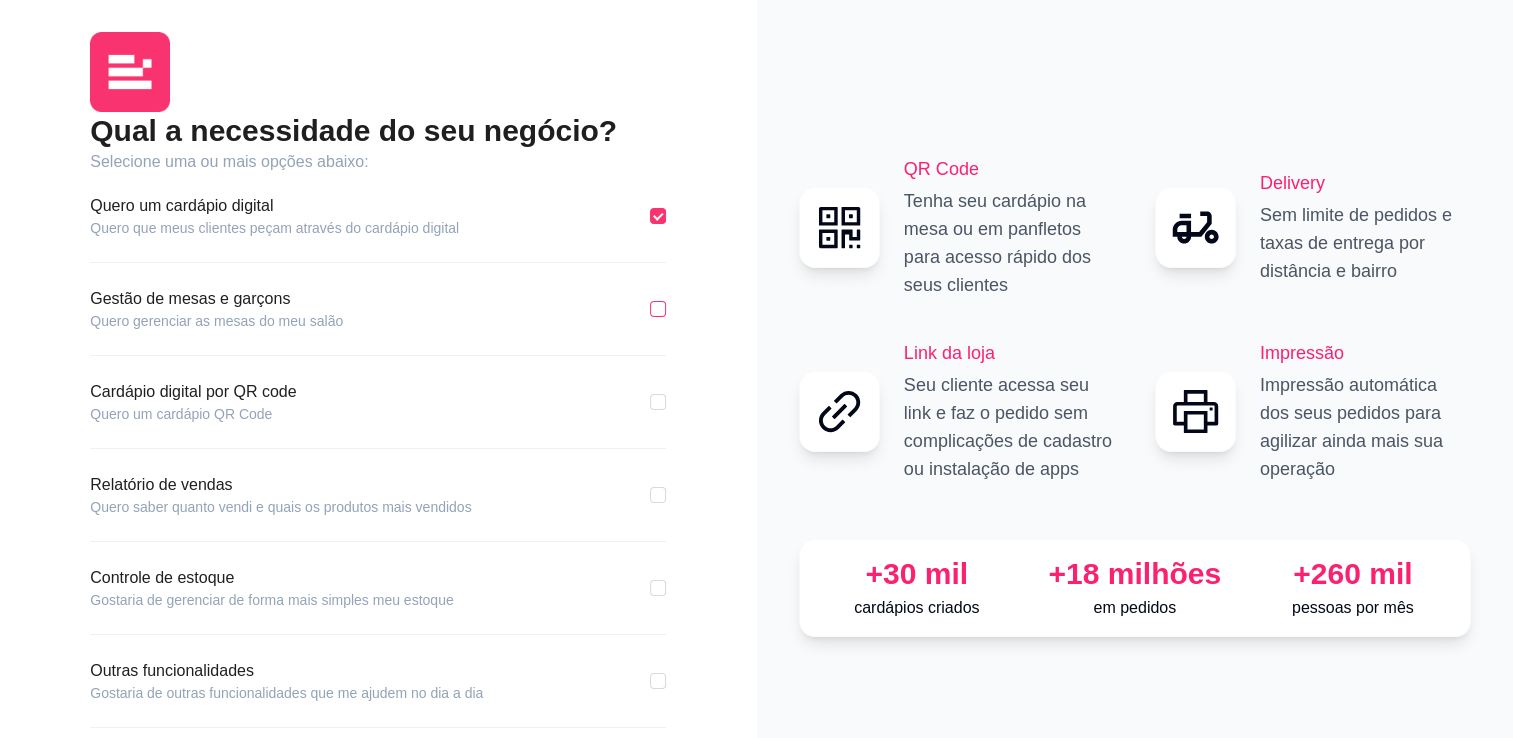 click at bounding box center [658, 309] 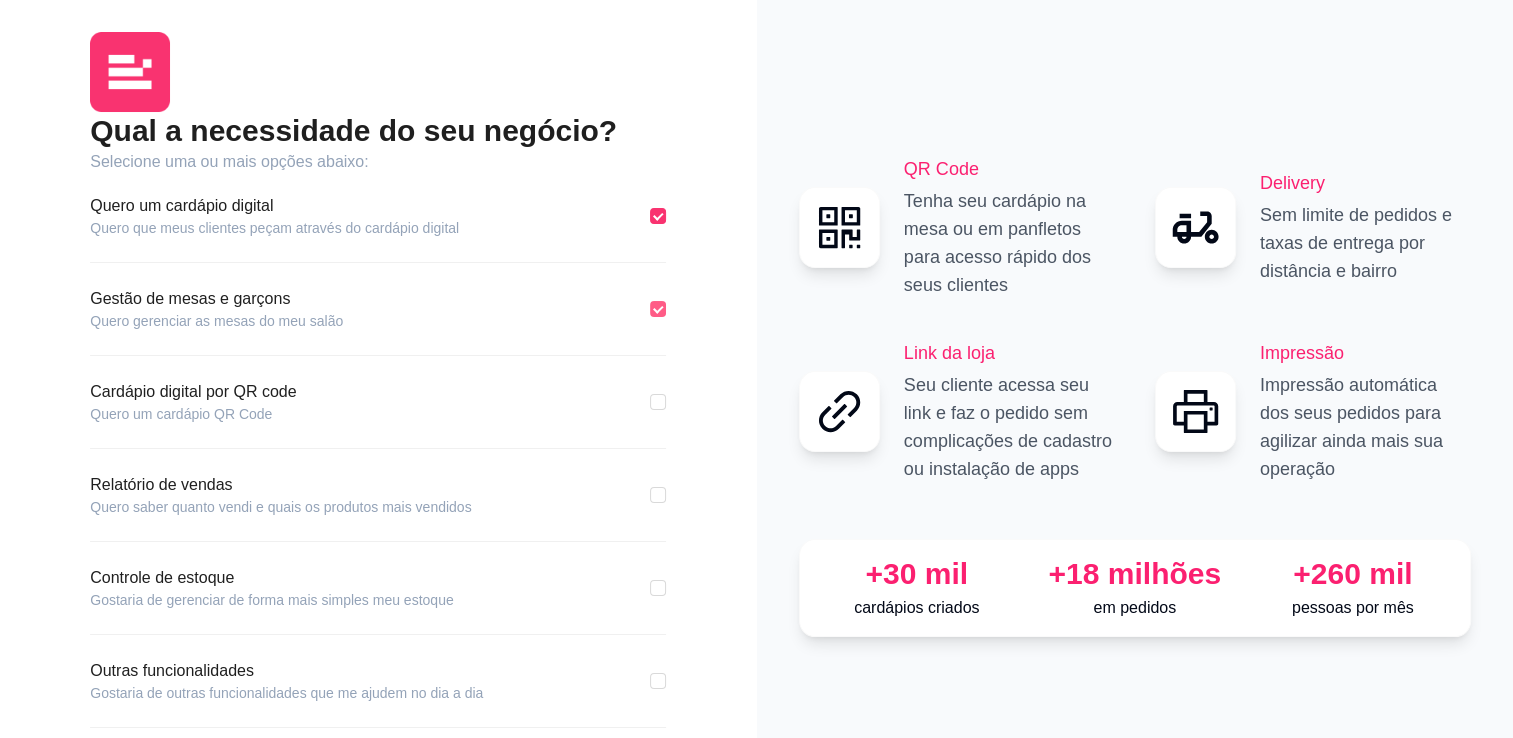 click at bounding box center (658, 309) 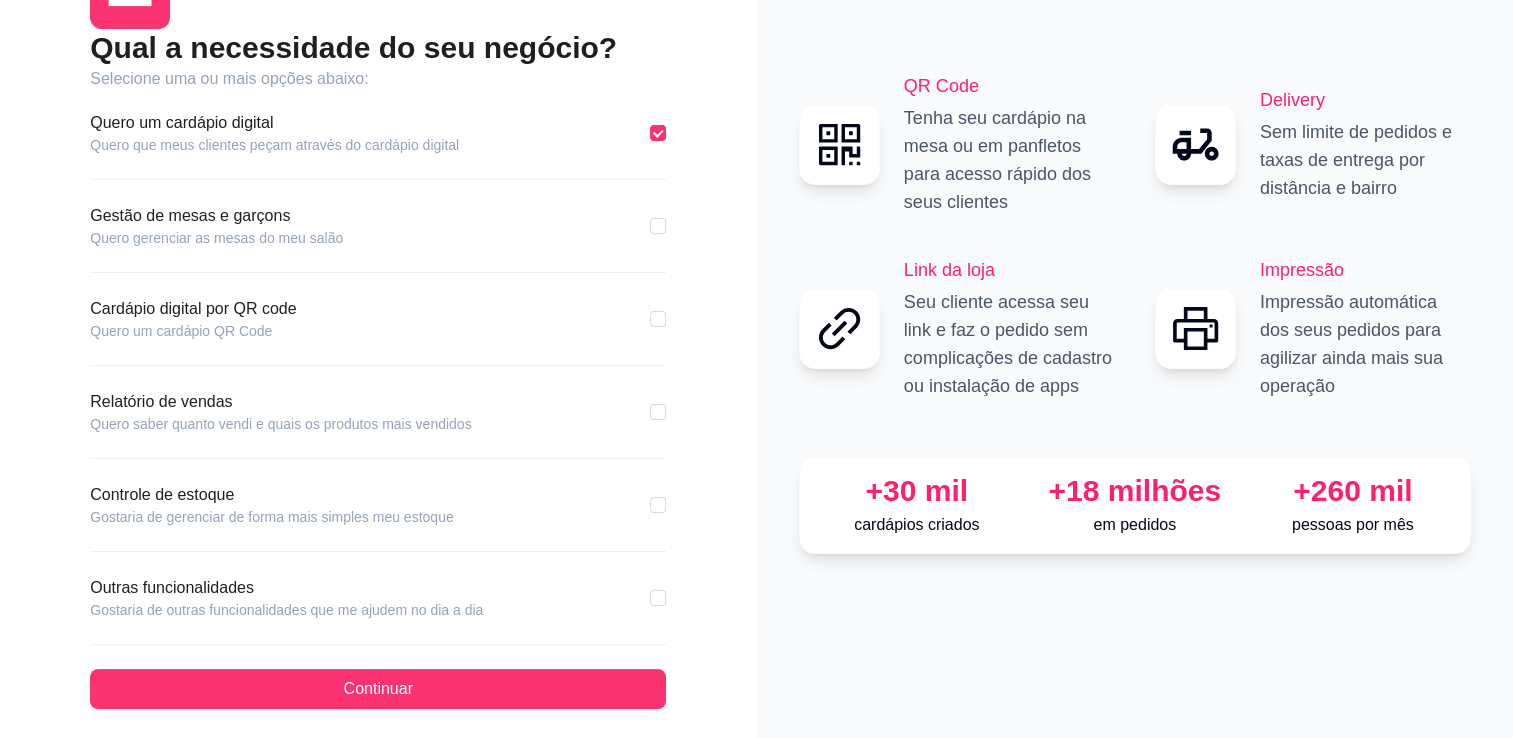 scroll, scrollTop: 84, scrollLeft: 0, axis: vertical 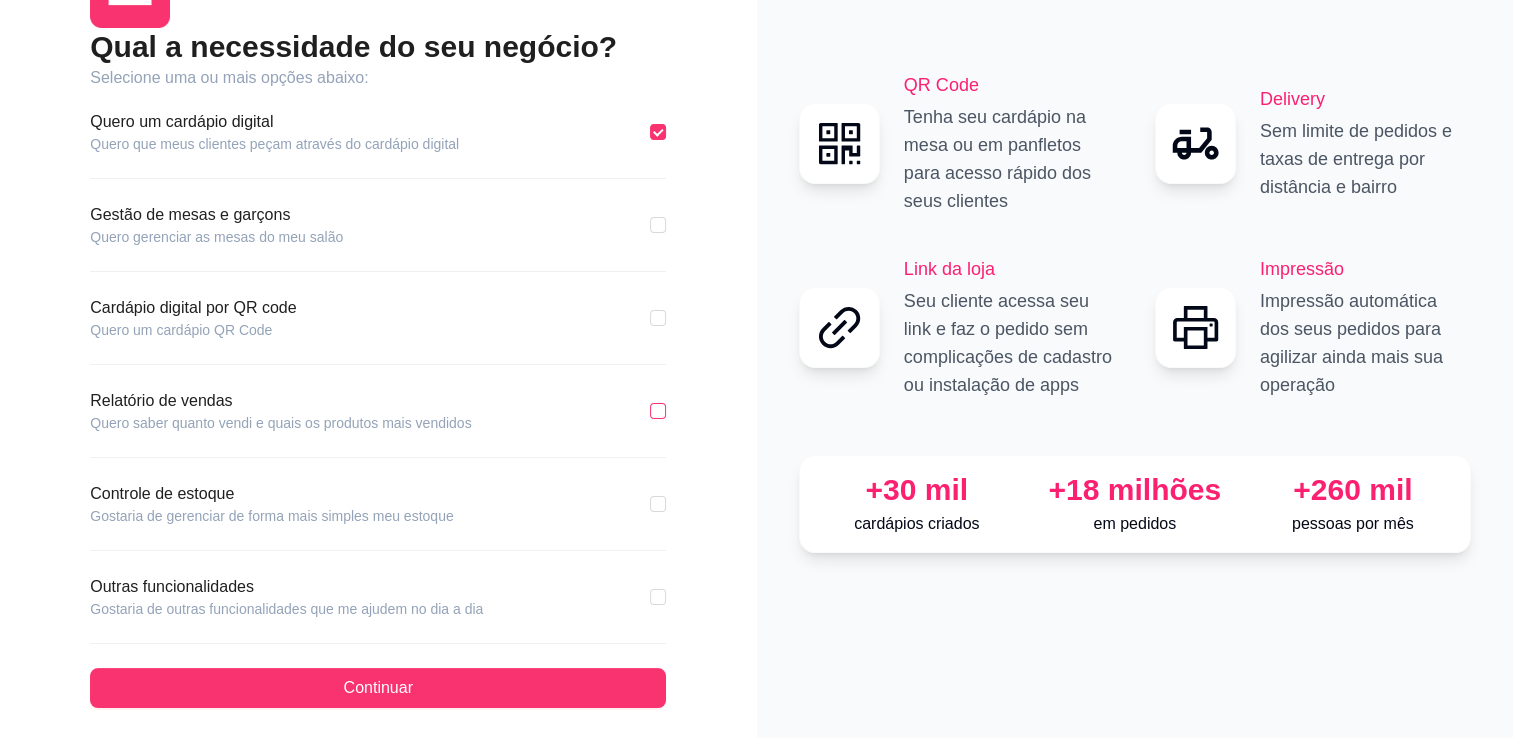 click at bounding box center [658, 411] 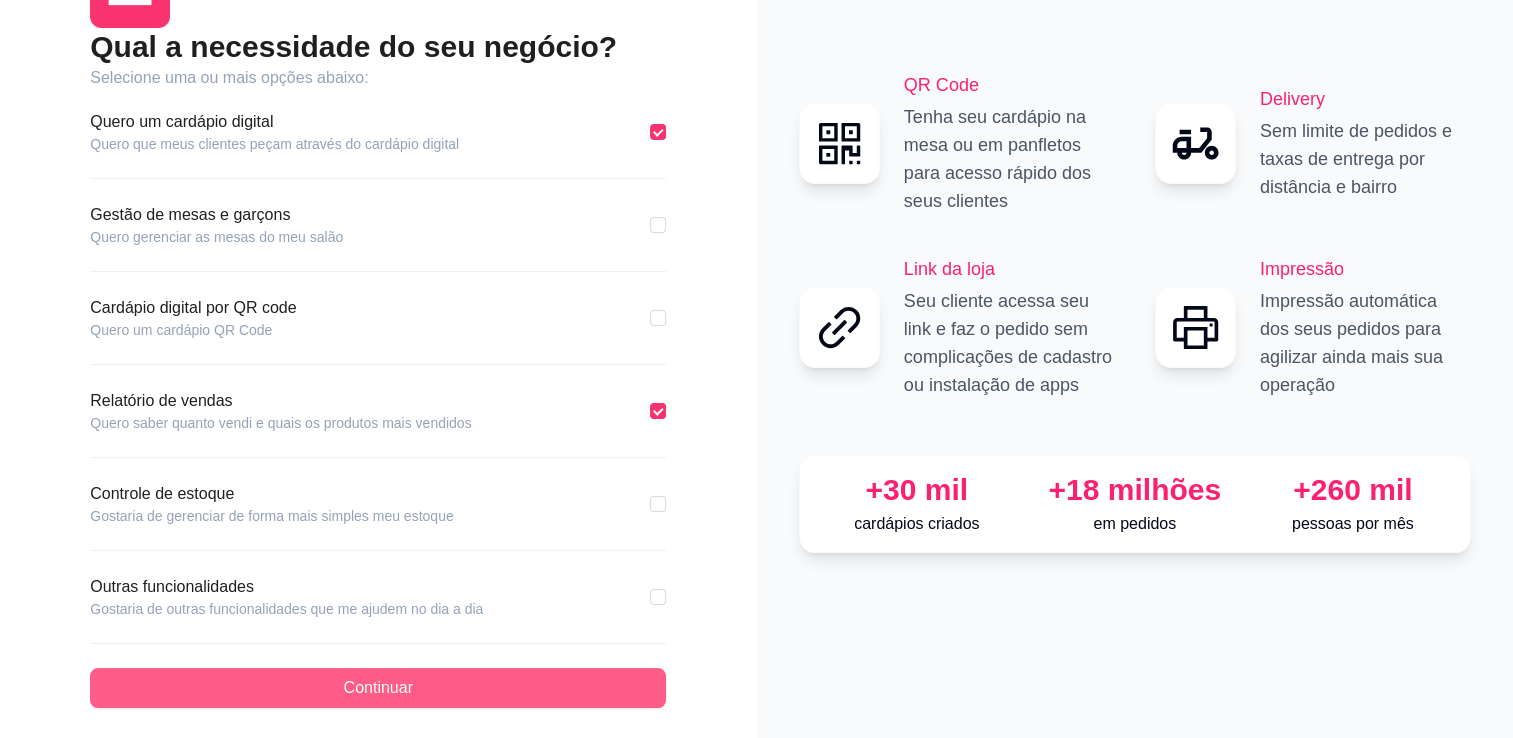 click on "Continuar" at bounding box center [378, 688] 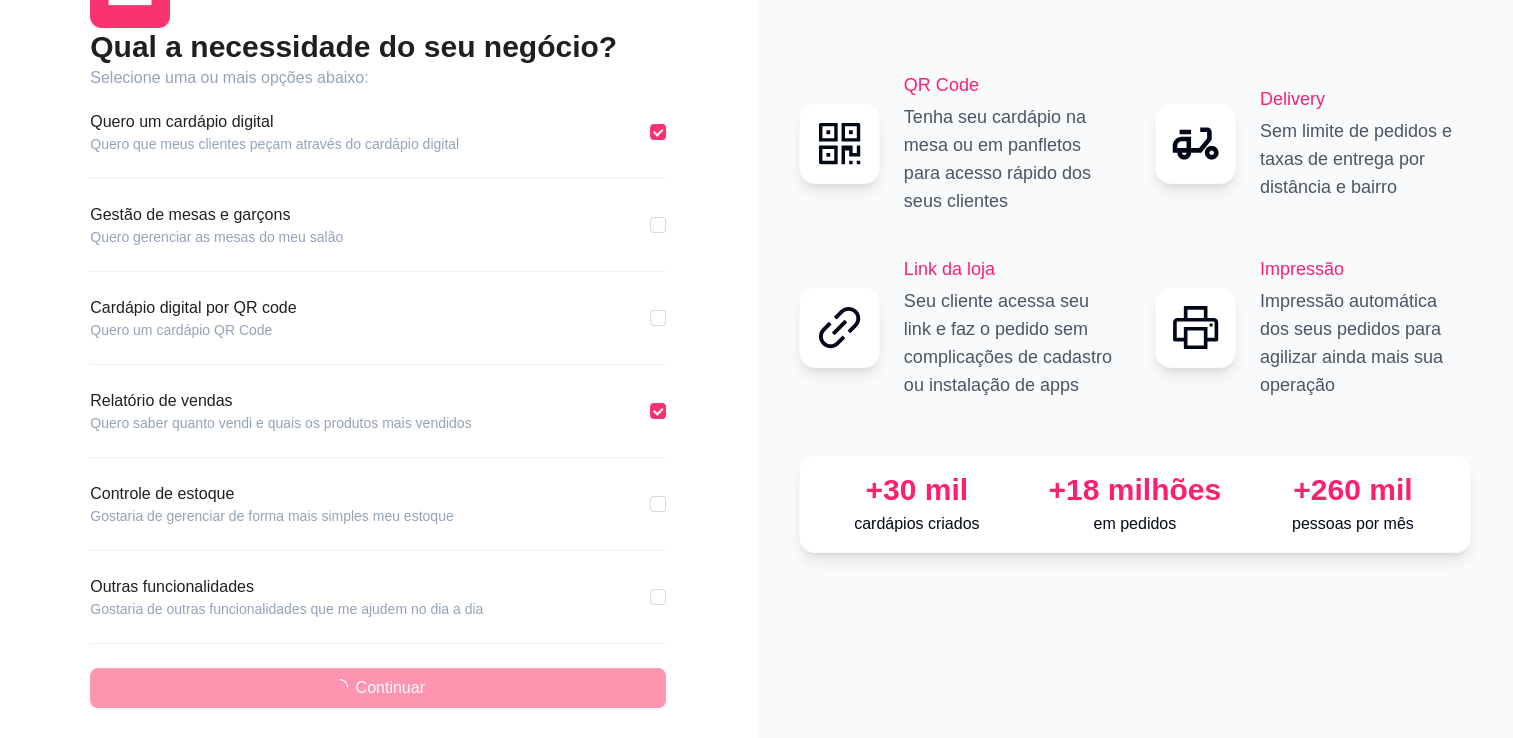 scroll, scrollTop: 0, scrollLeft: 0, axis: both 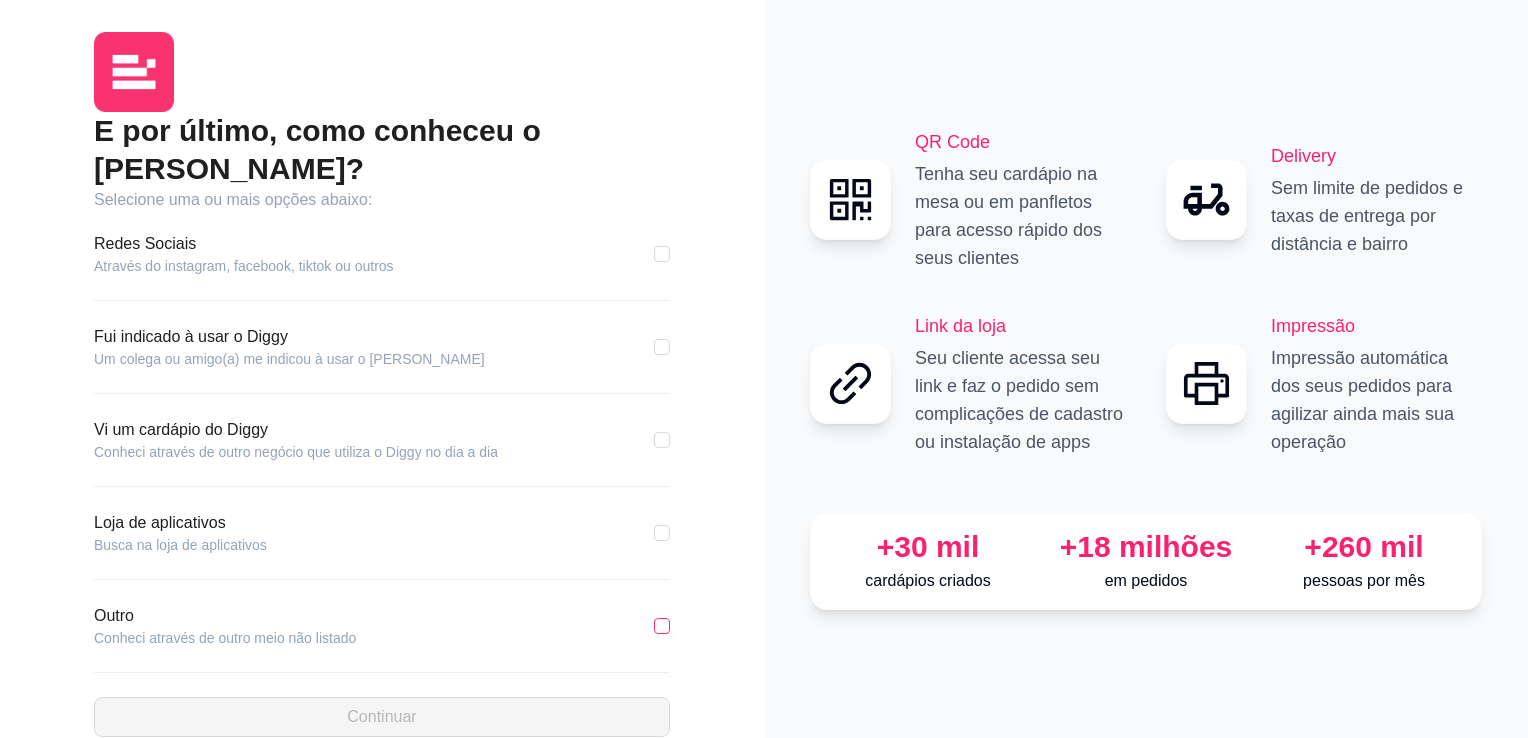 click at bounding box center (662, 626) 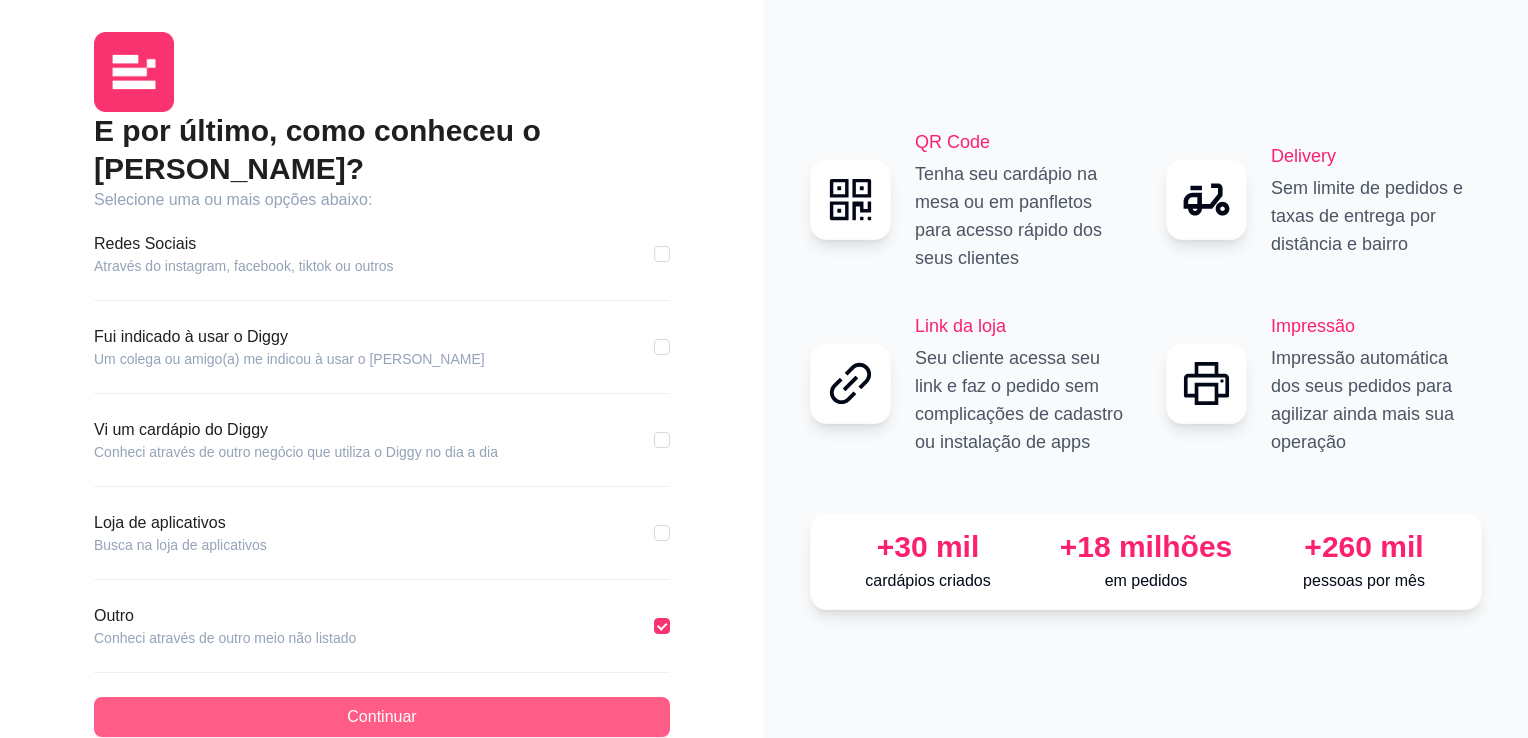 click on "Continuar" at bounding box center [382, 717] 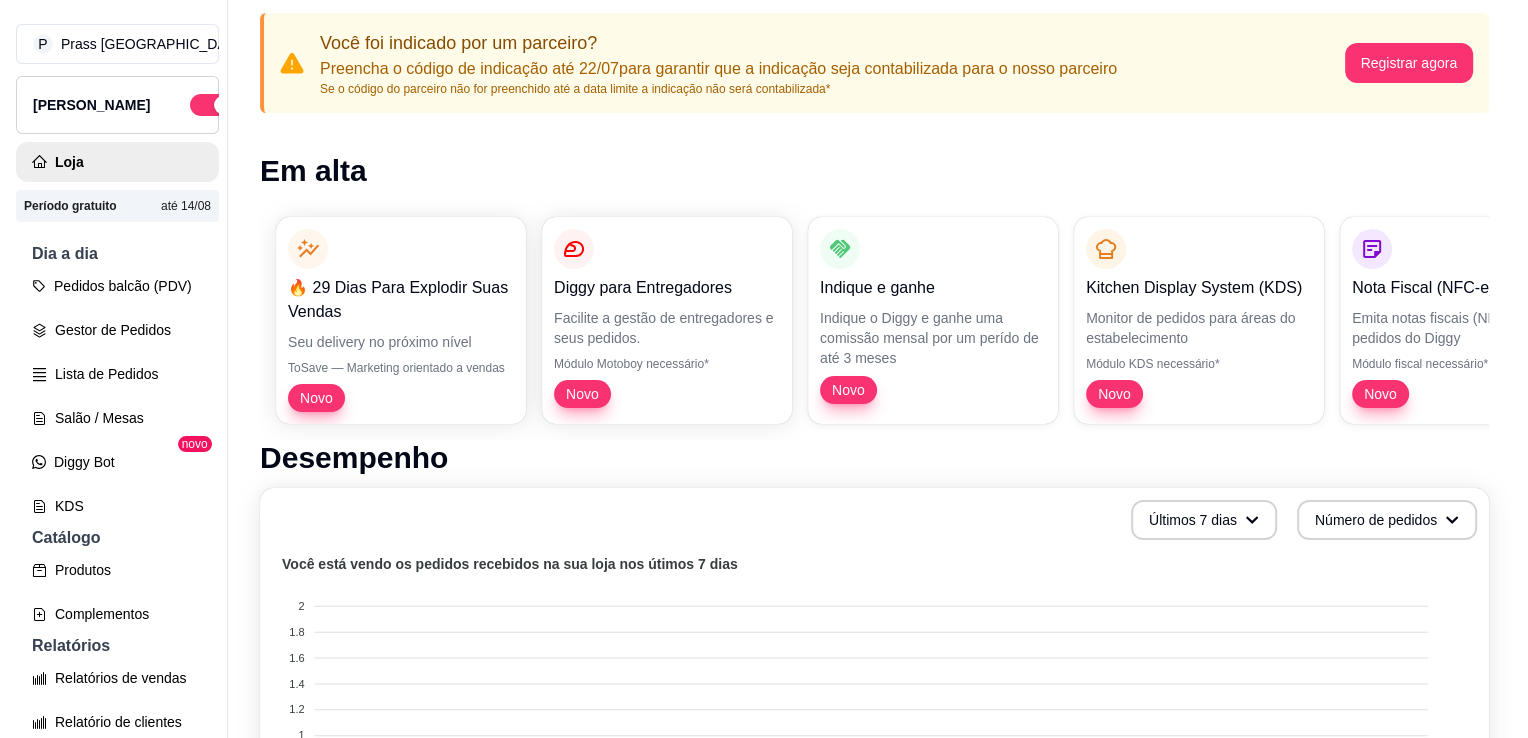 scroll, scrollTop: 0, scrollLeft: 0, axis: both 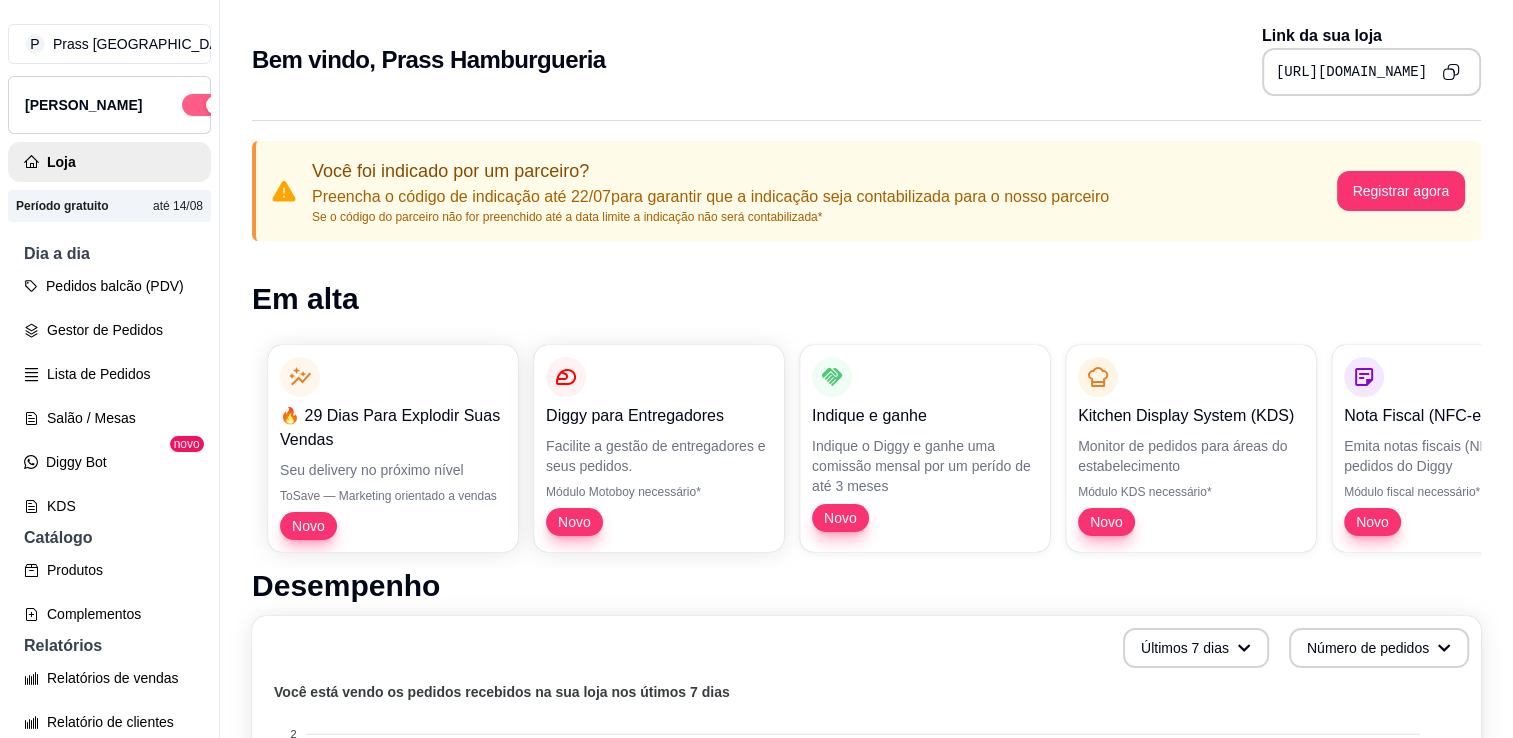 click at bounding box center [215, 105] 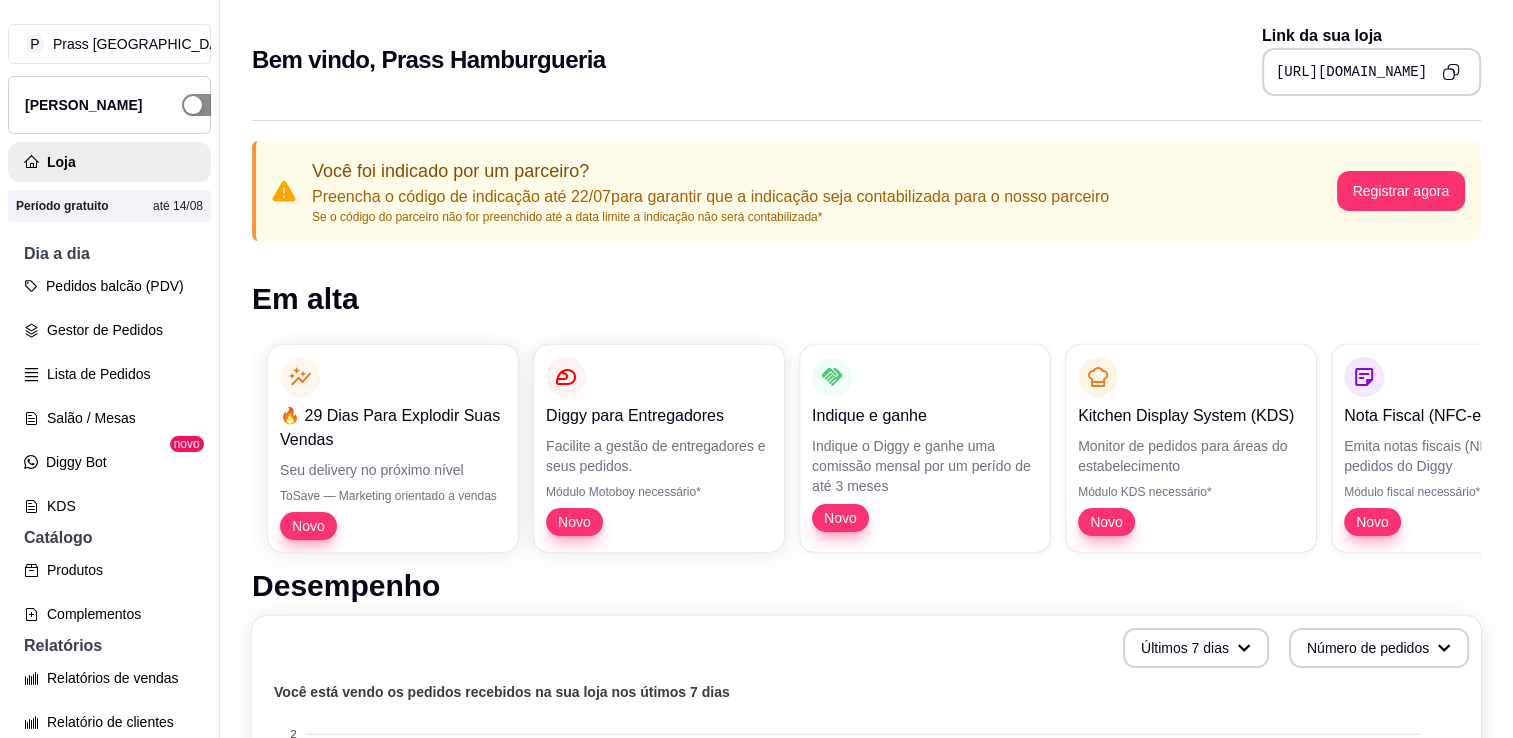 click at bounding box center [193, 105] 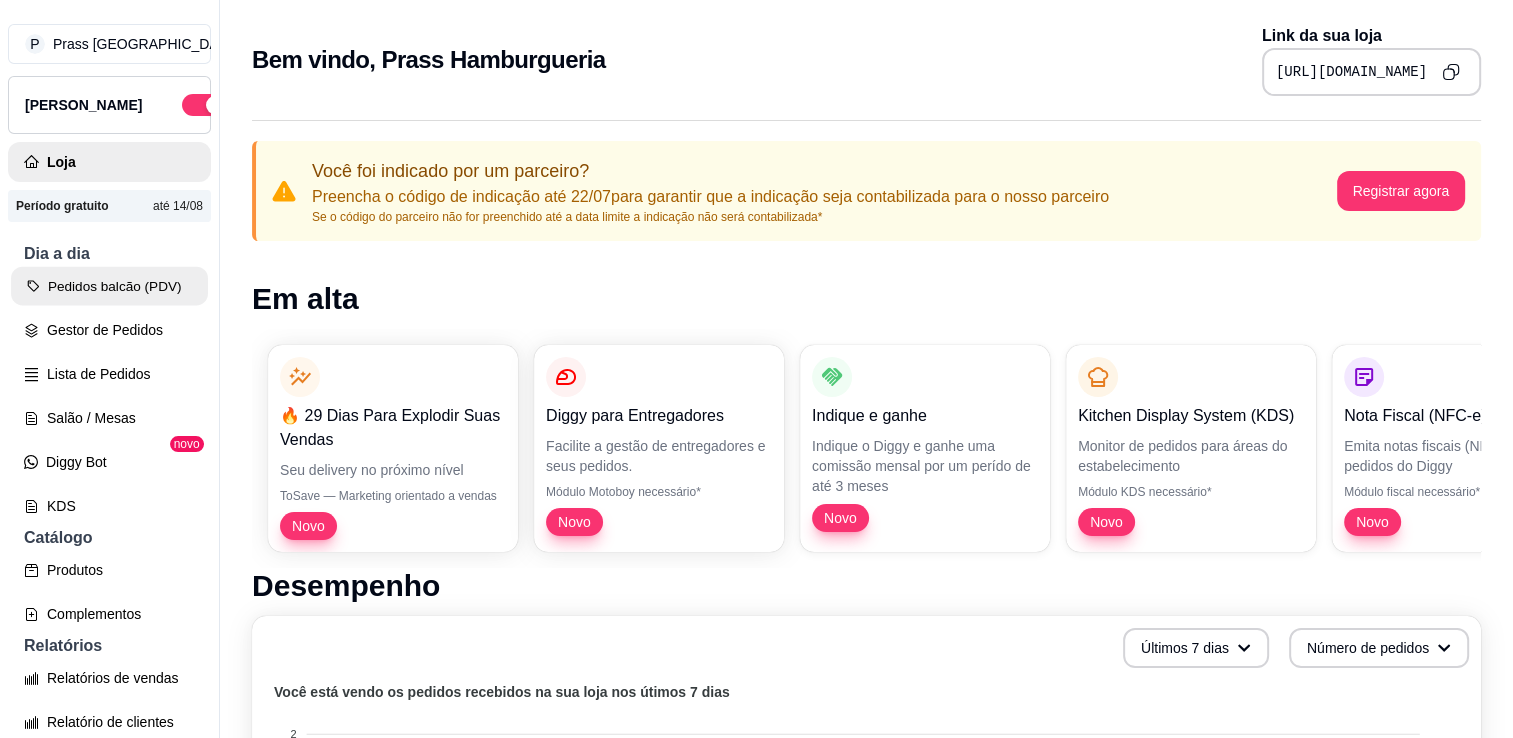 click on "Pedidos balcão (PDV)" at bounding box center [109, 286] 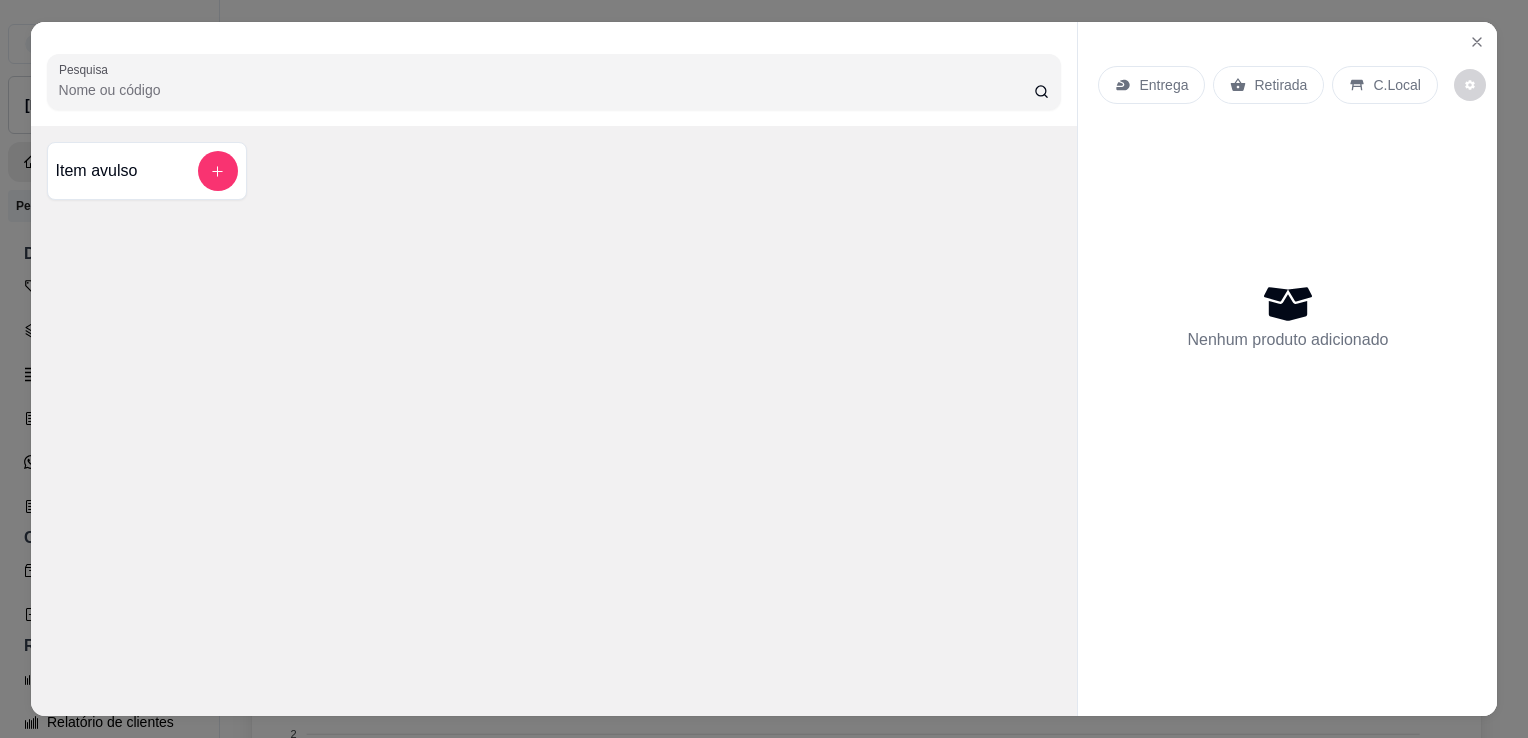click 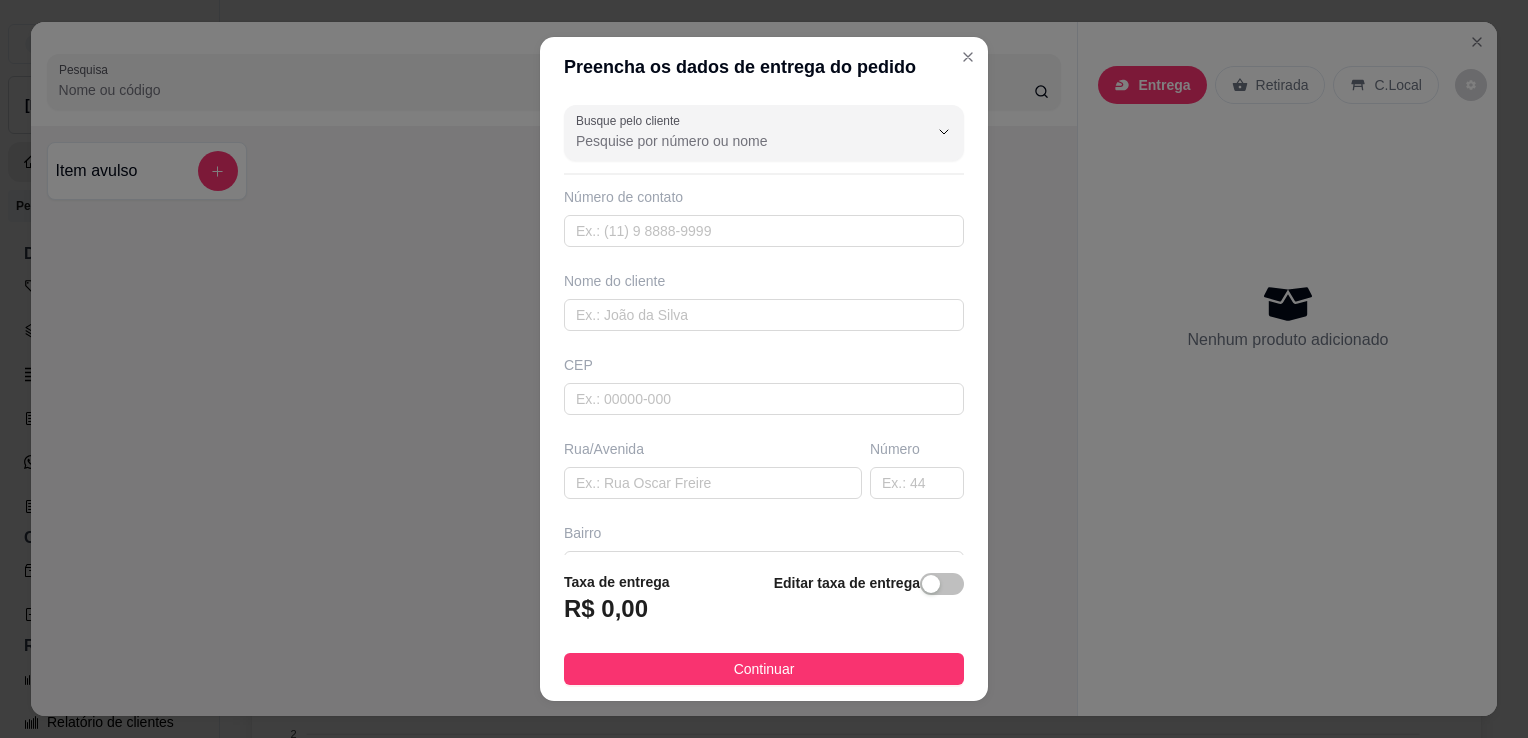 click on "Busque pelo cliente Número de contato Nome do cliente CEP Rua/[GEOGRAPHIC_DATA]" at bounding box center (764, 326) 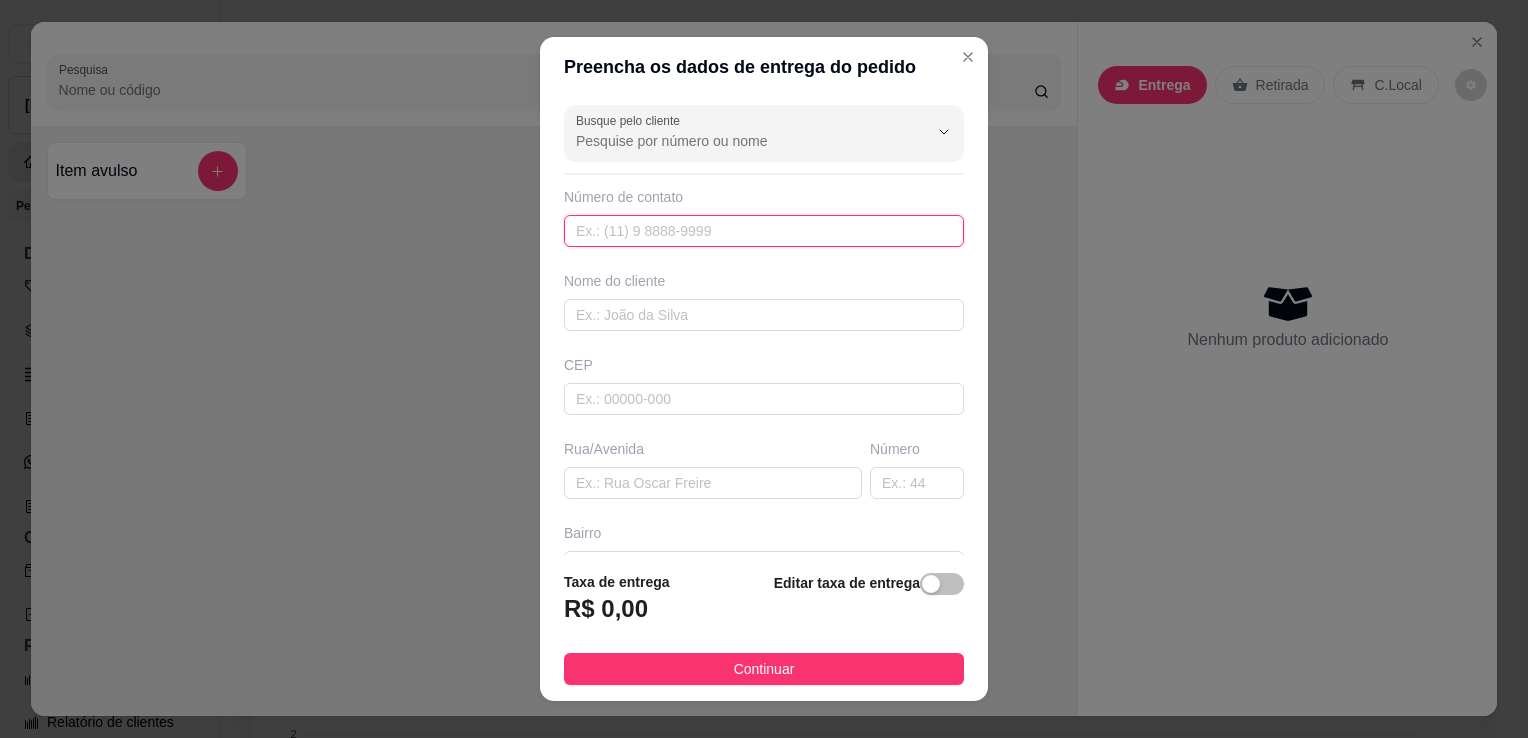 click at bounding box center [764, 231] 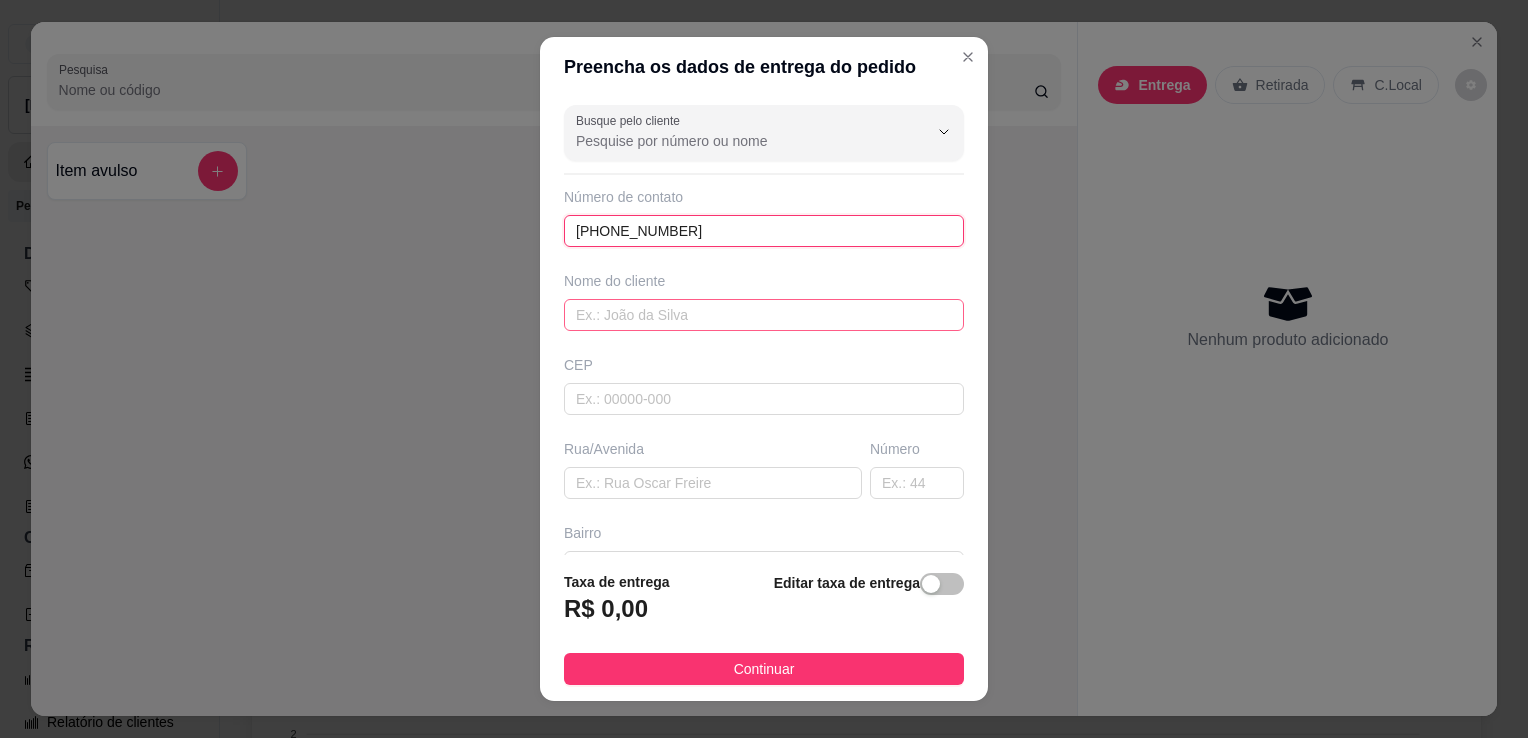 type on "[PHONE_NUMBER]" 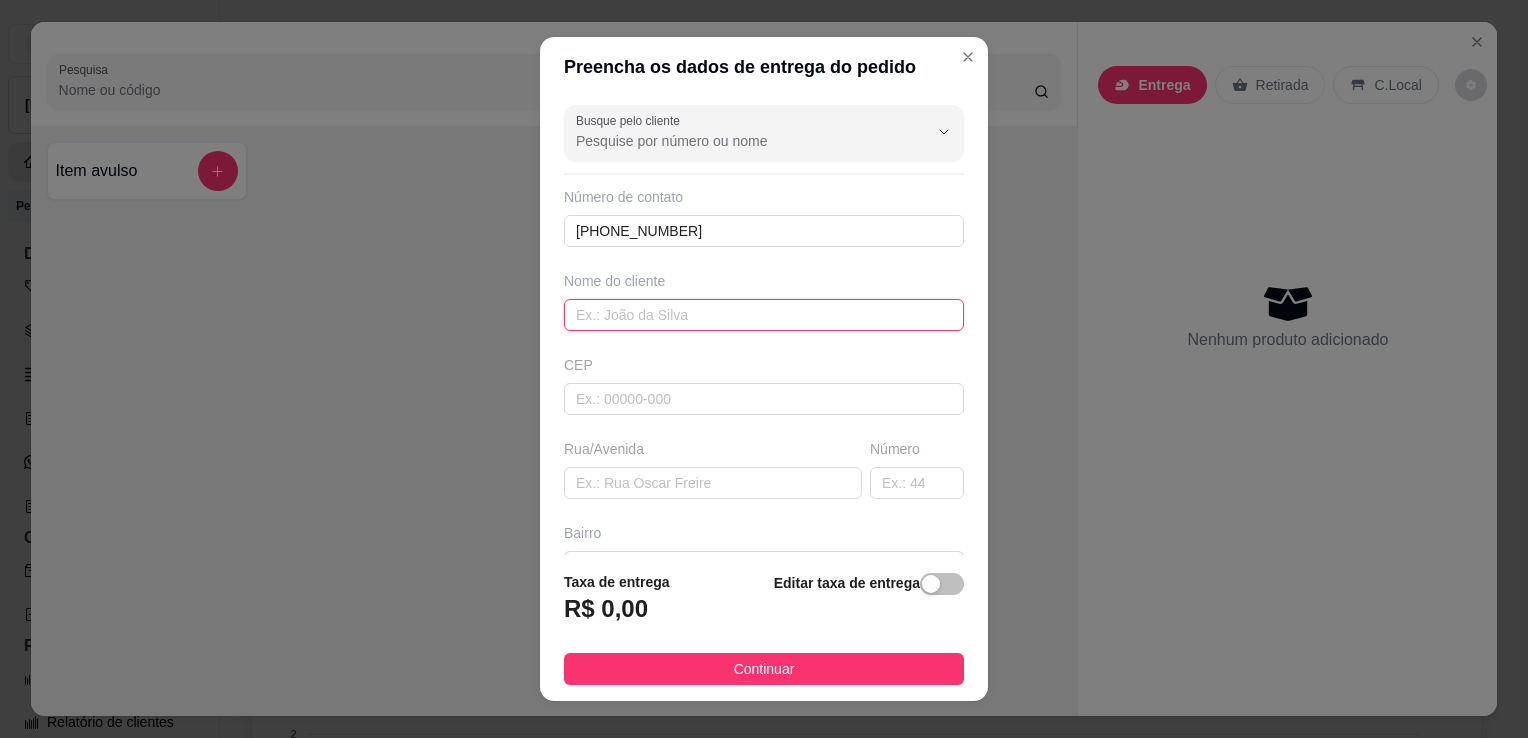 click at bounding box center (764, 315) 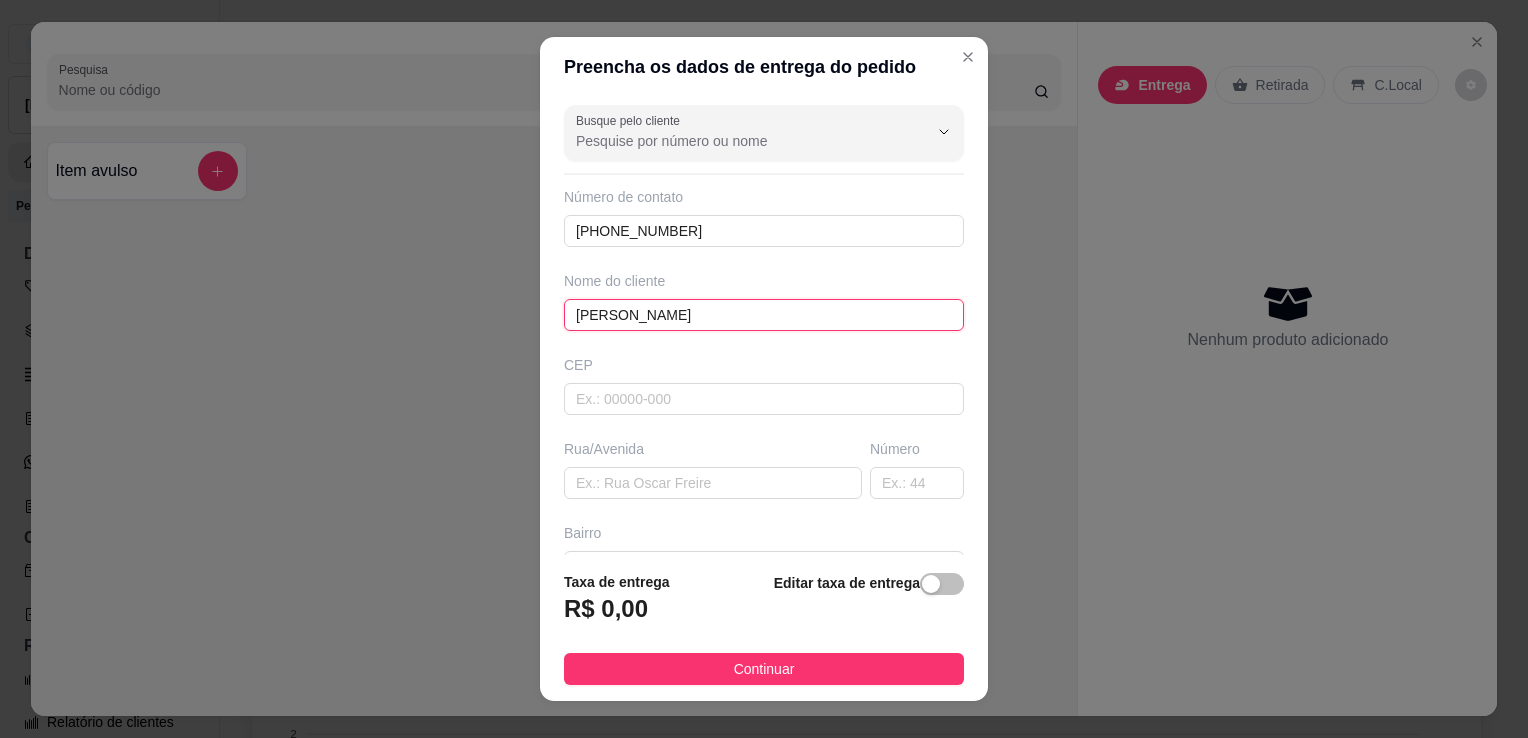 type on "[PERSON_NAME]" 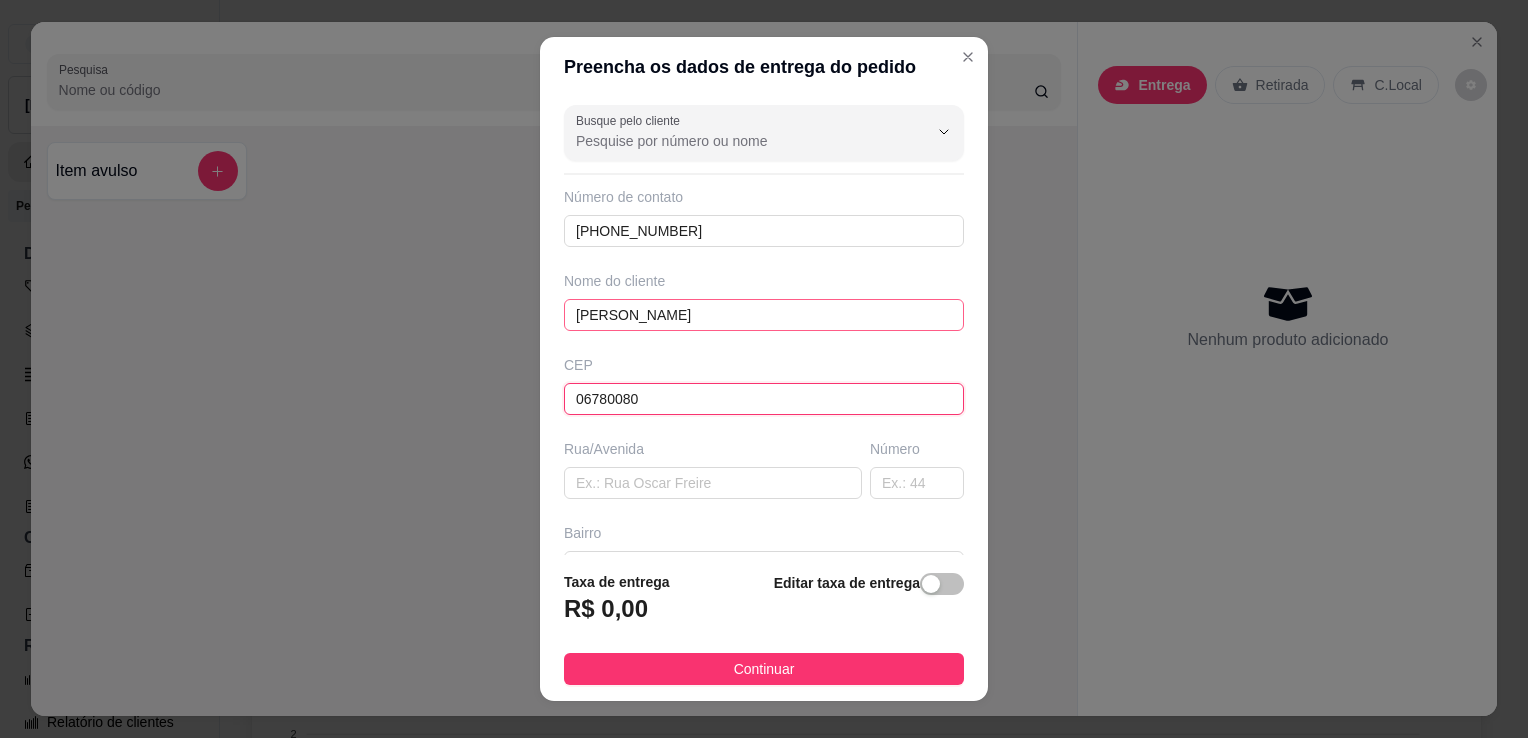 type on "06780080" 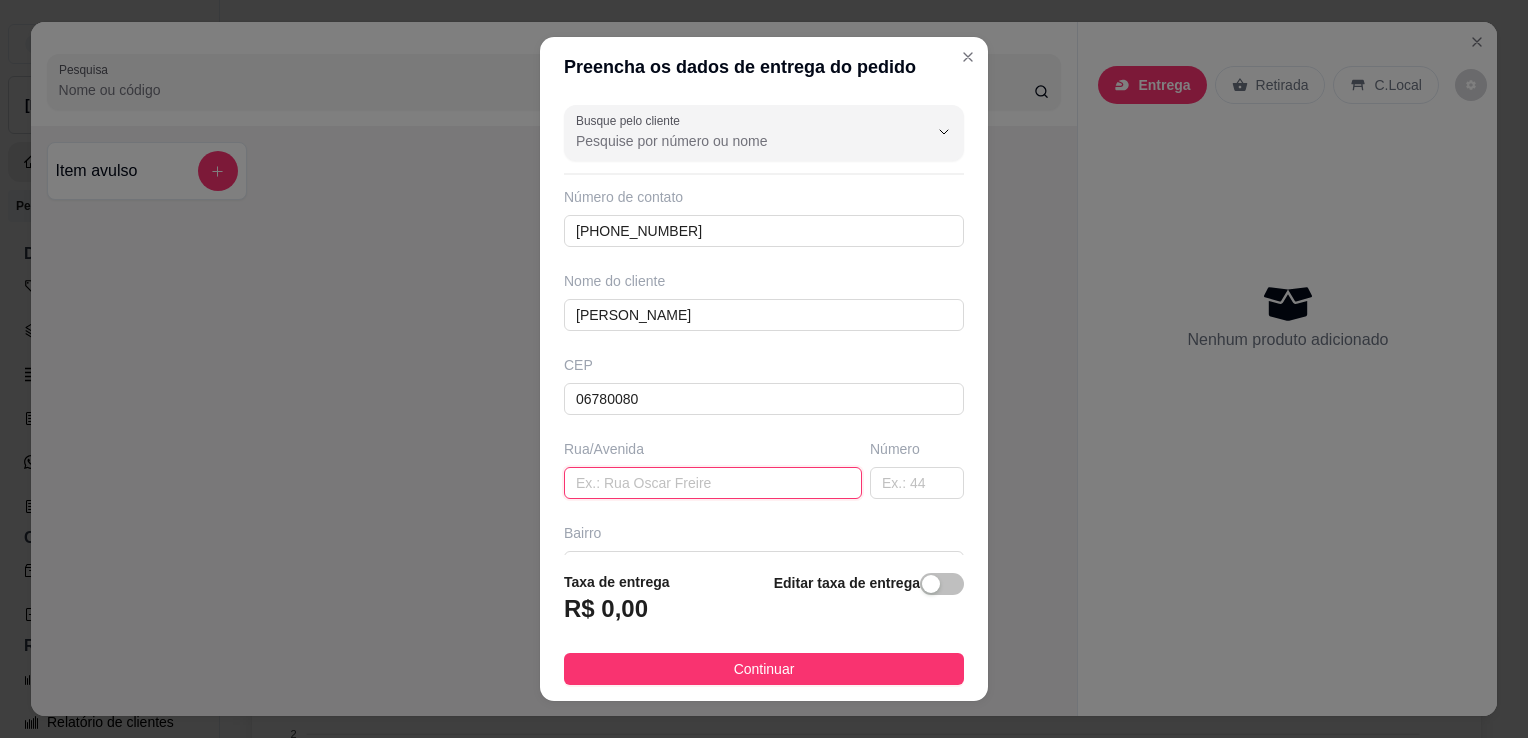 type on "Rua Canelinha" 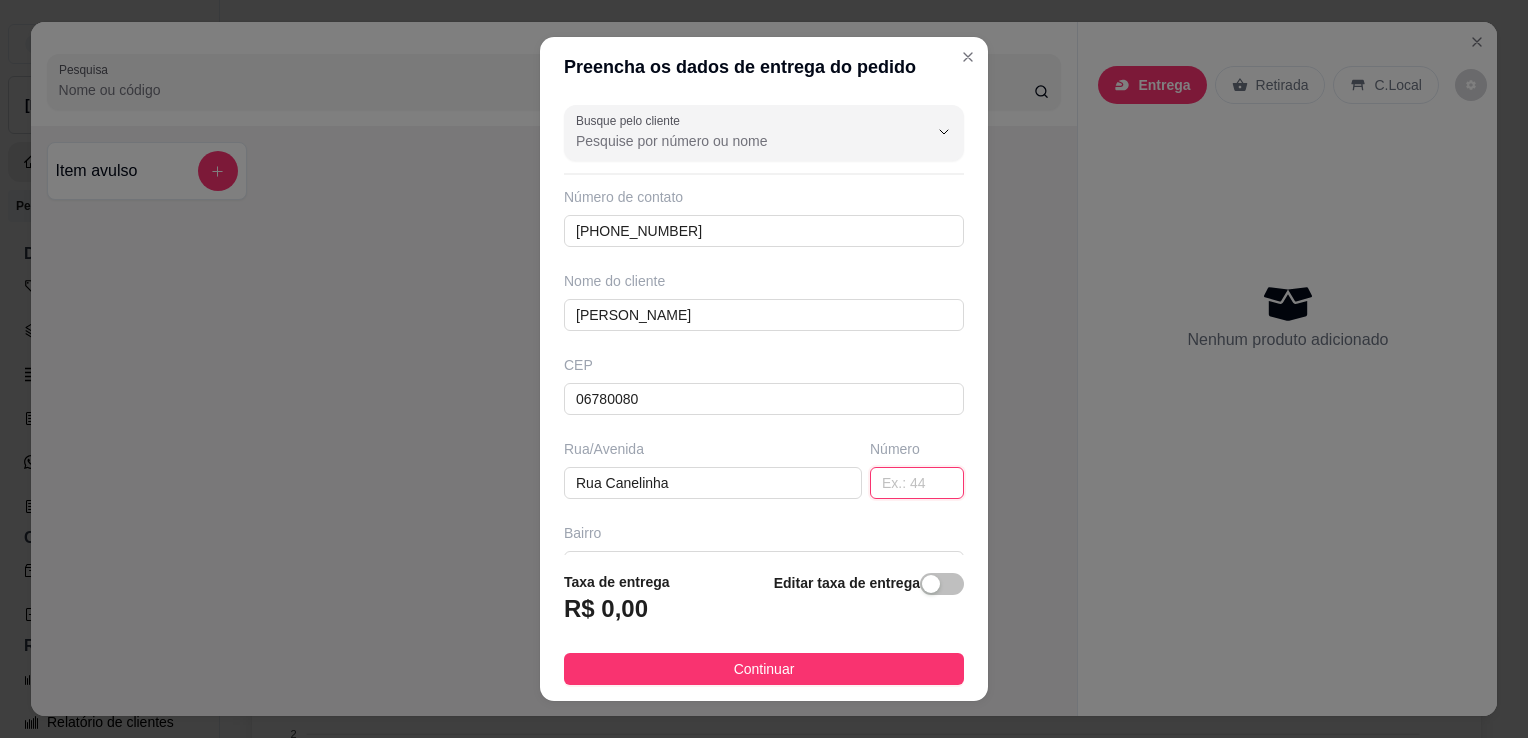 click at bounding box center [917, 483] 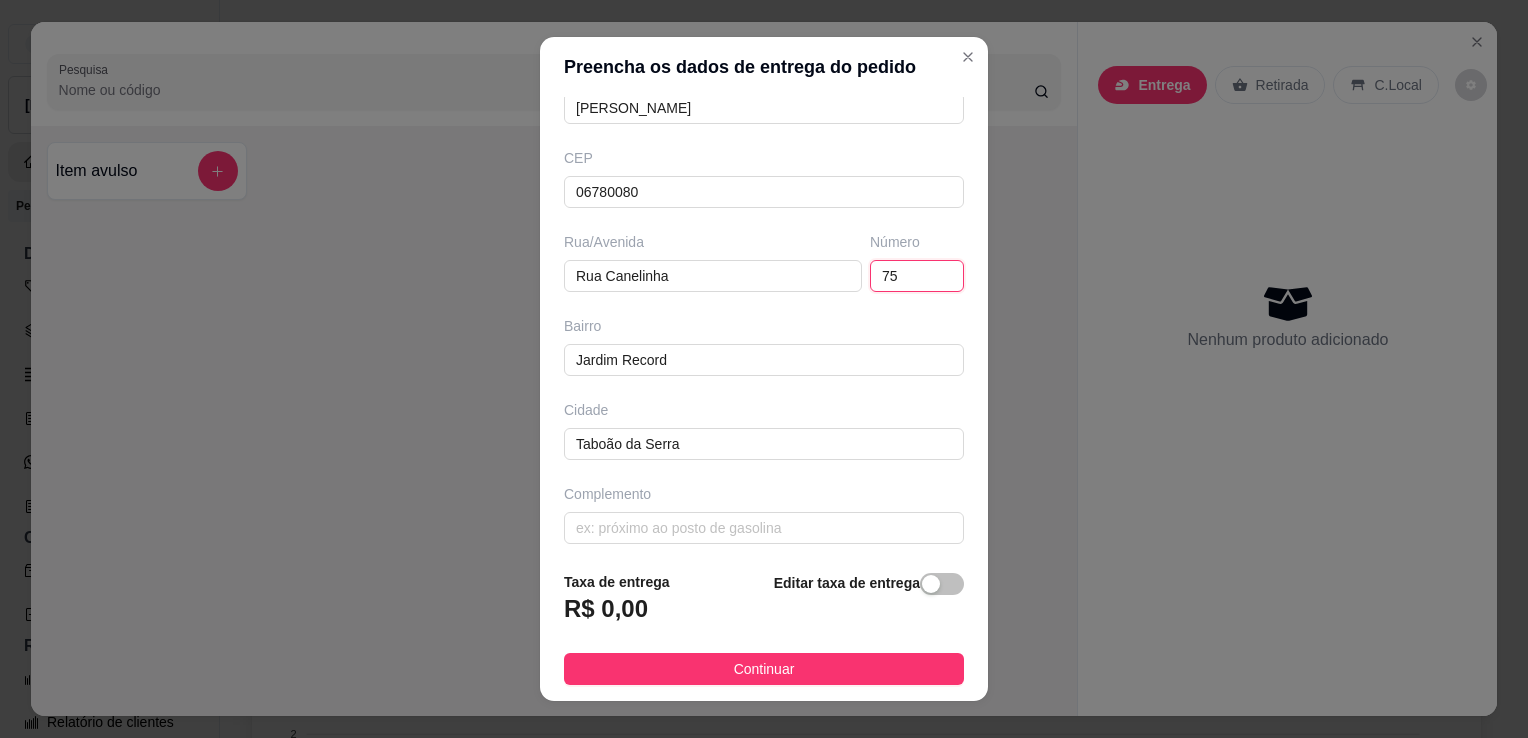 scroll, scrollTop: 212, scrollLeft: 0, axis: vertical 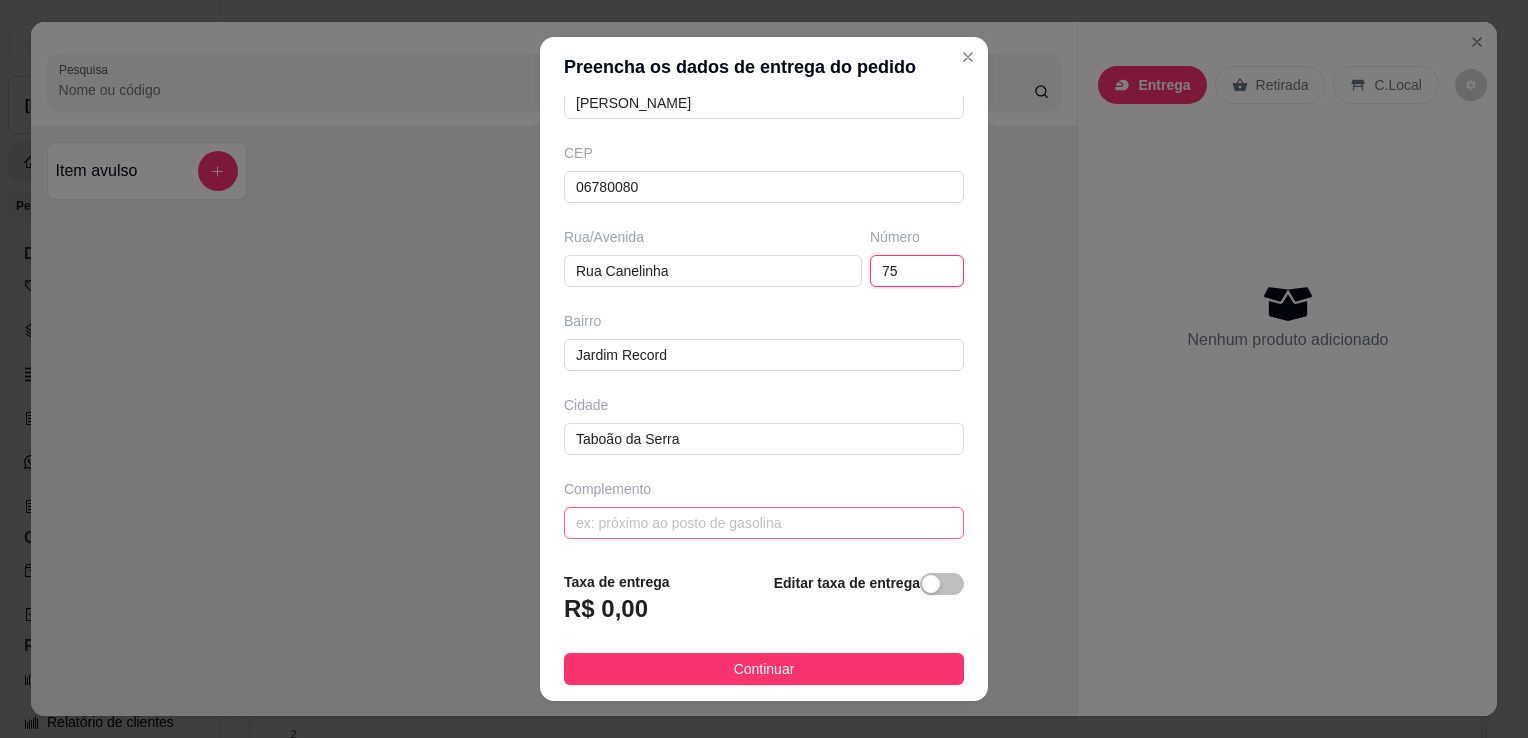 type on "75" 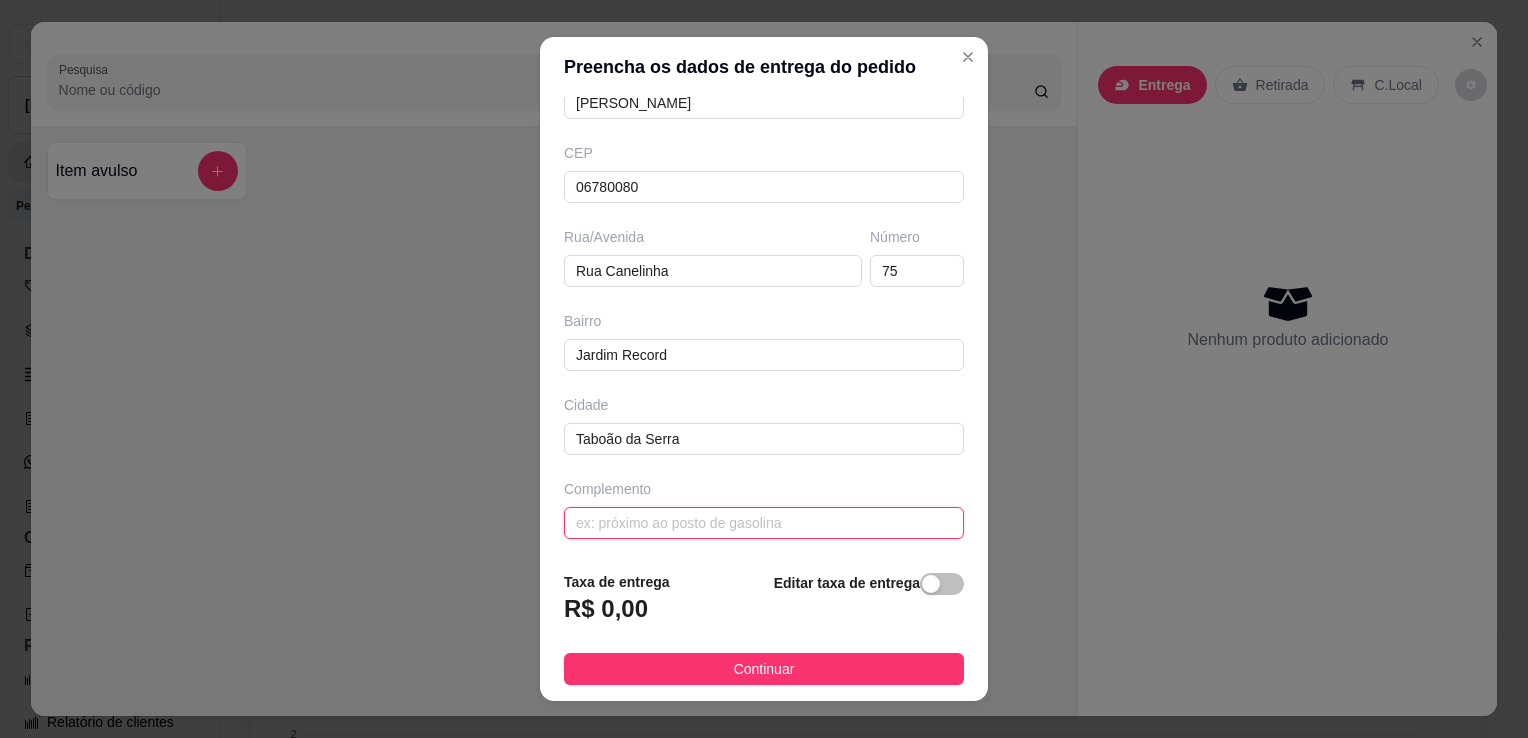 click at bounding box center (764, 523) 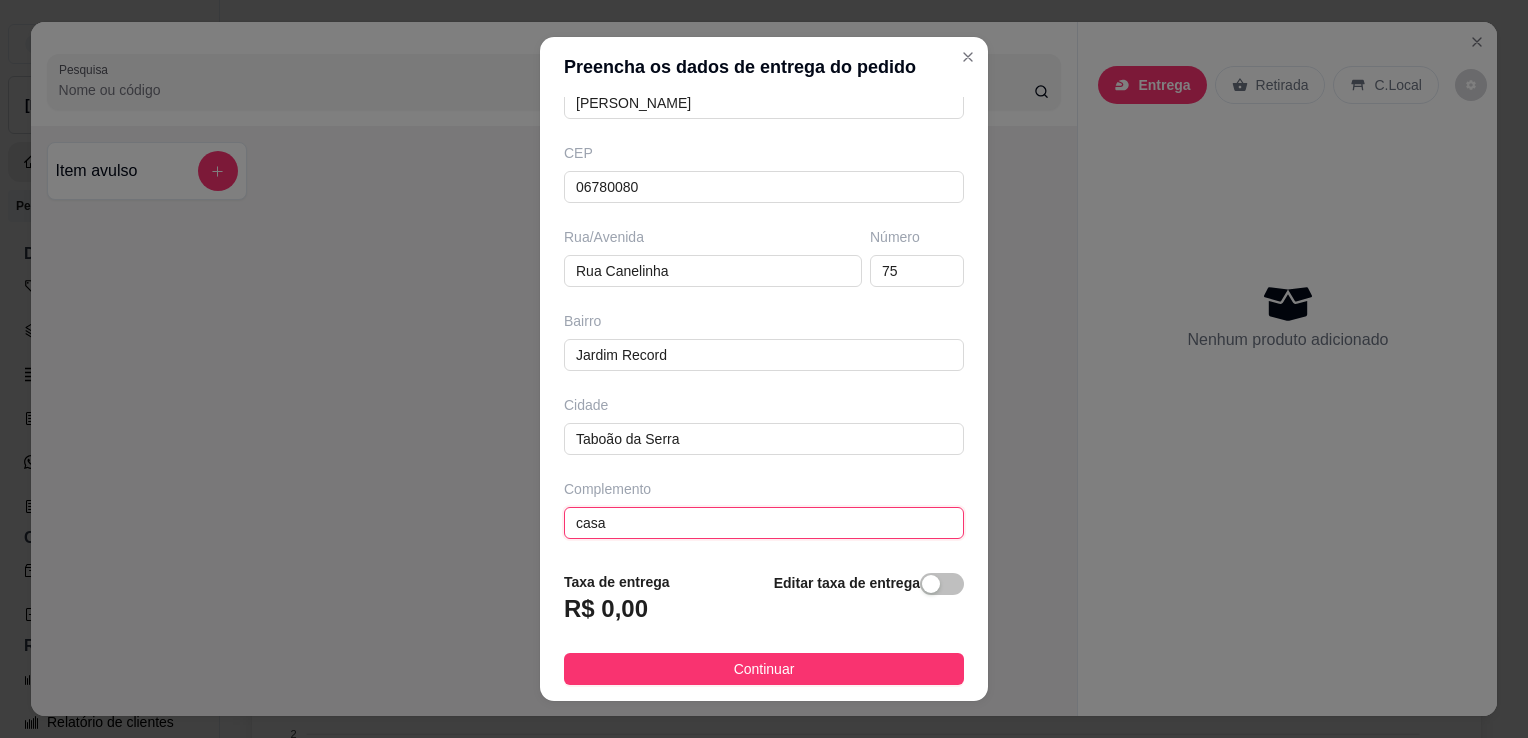 type on "casa" 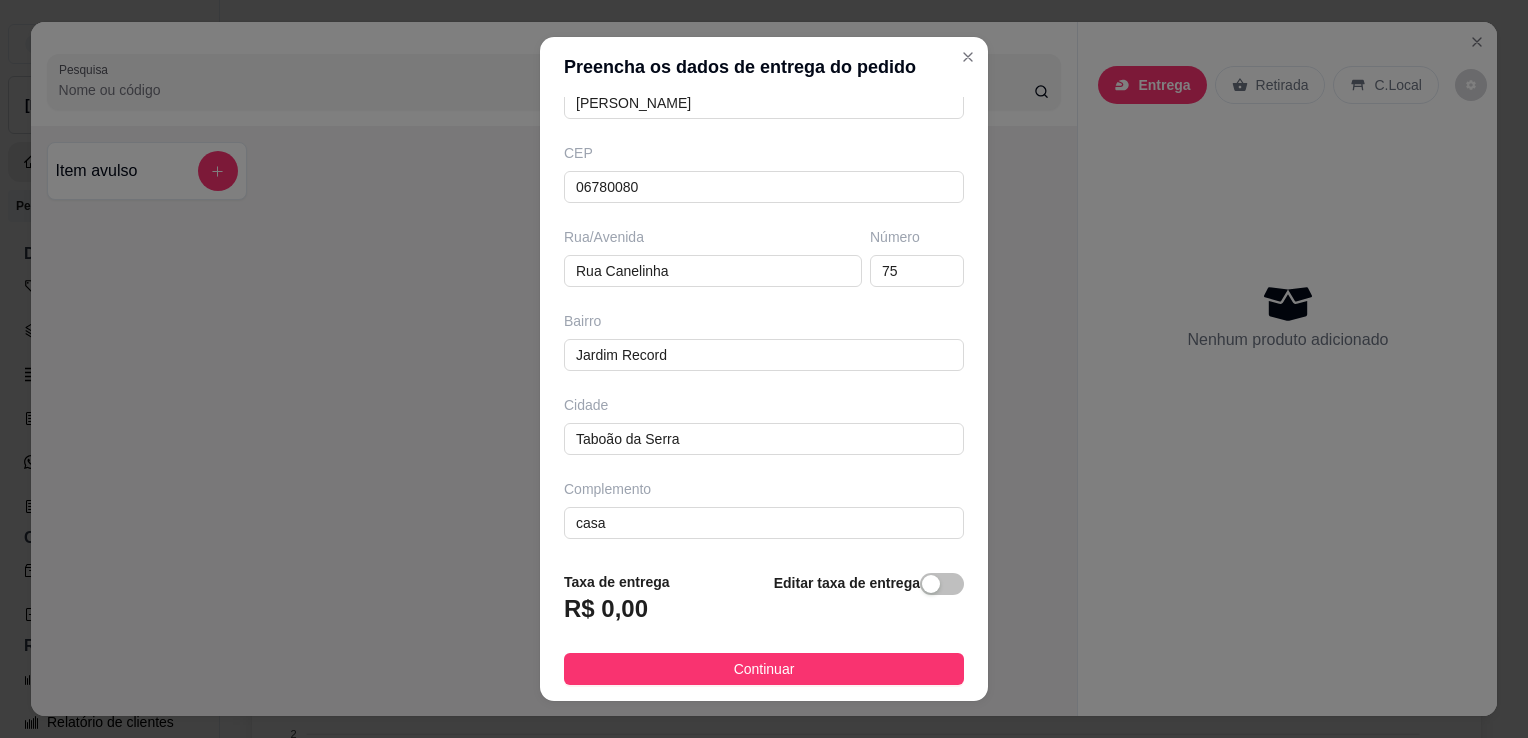 click on "R$ 0,00" at bounding box center (617, 615) 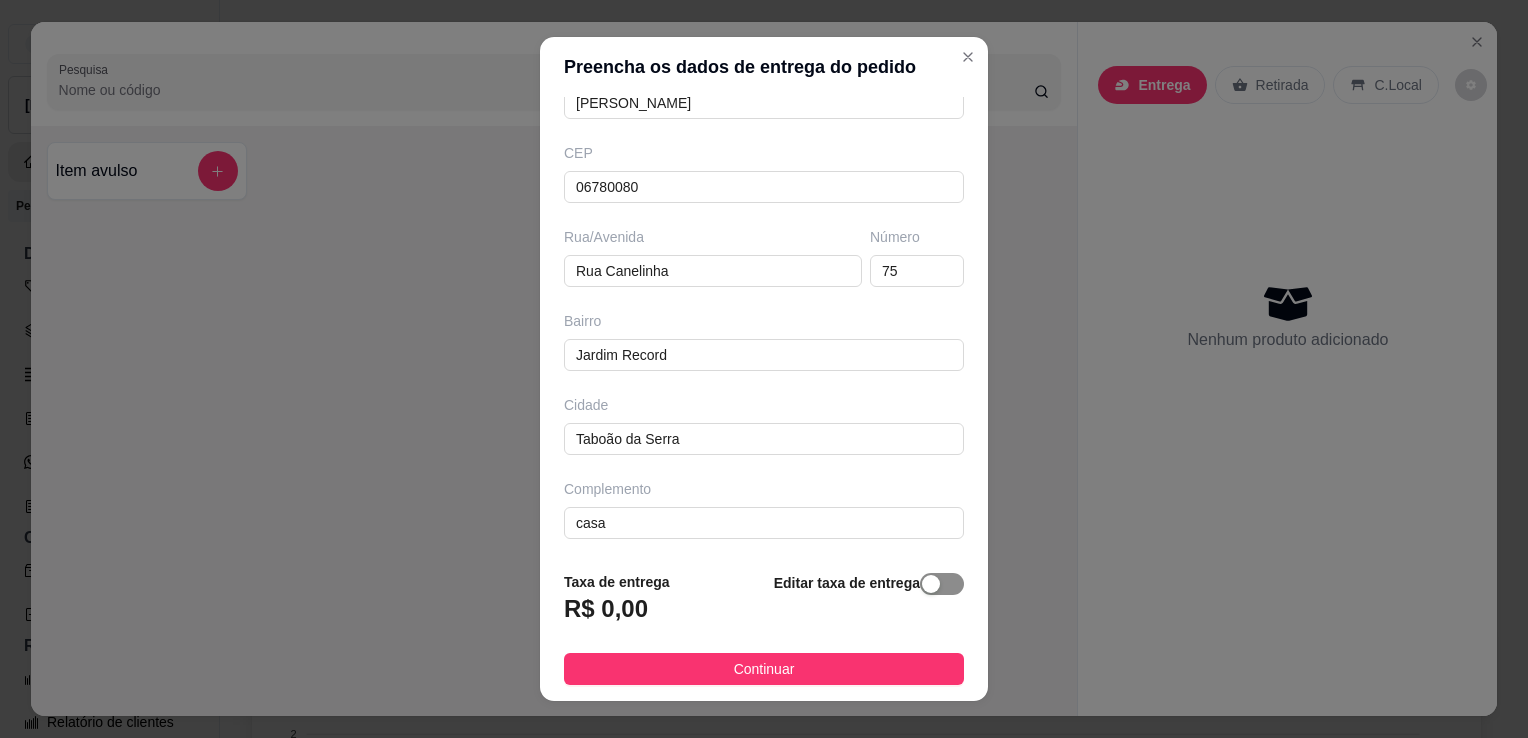 click at bounding box center (931, 584) 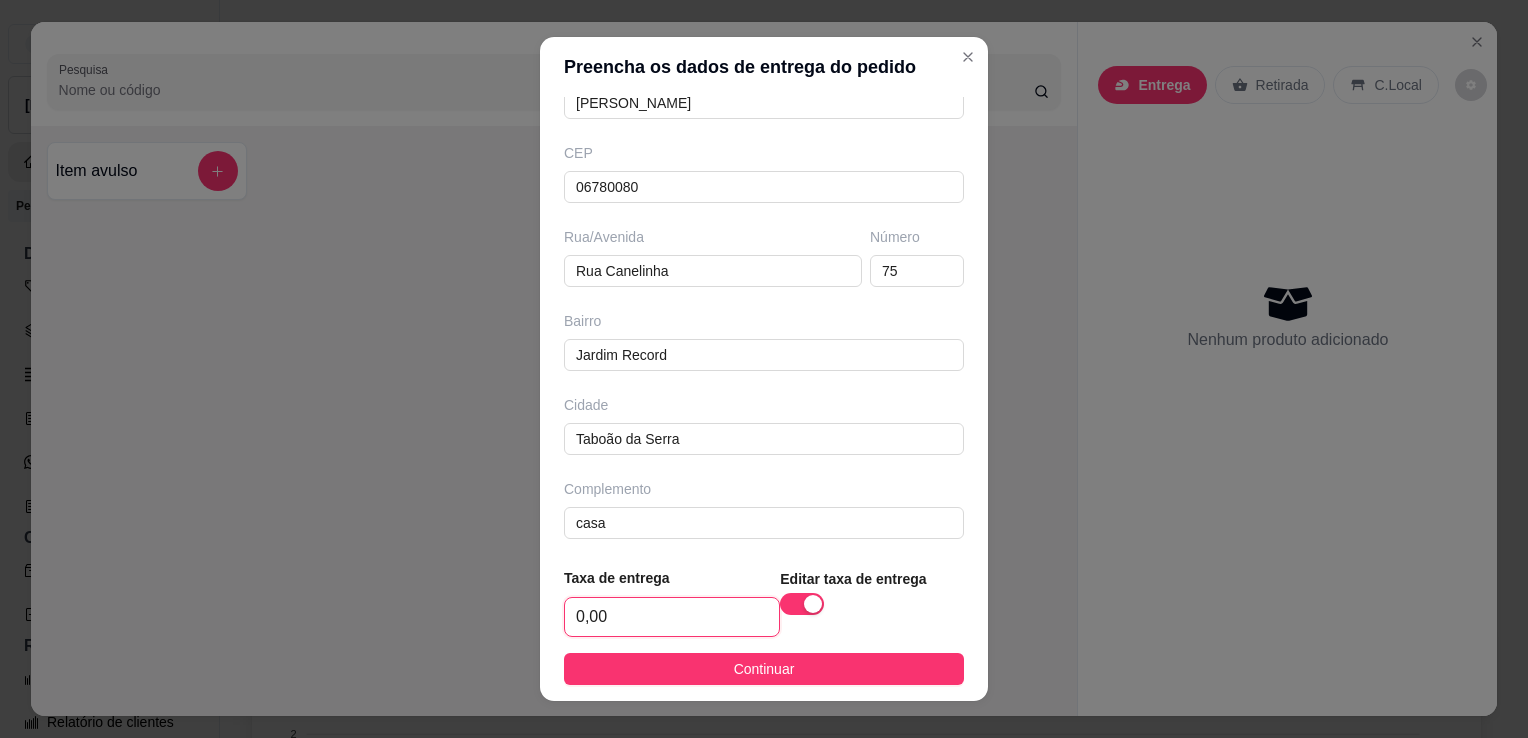 click on "0,00" at bounding box center (672, 617) 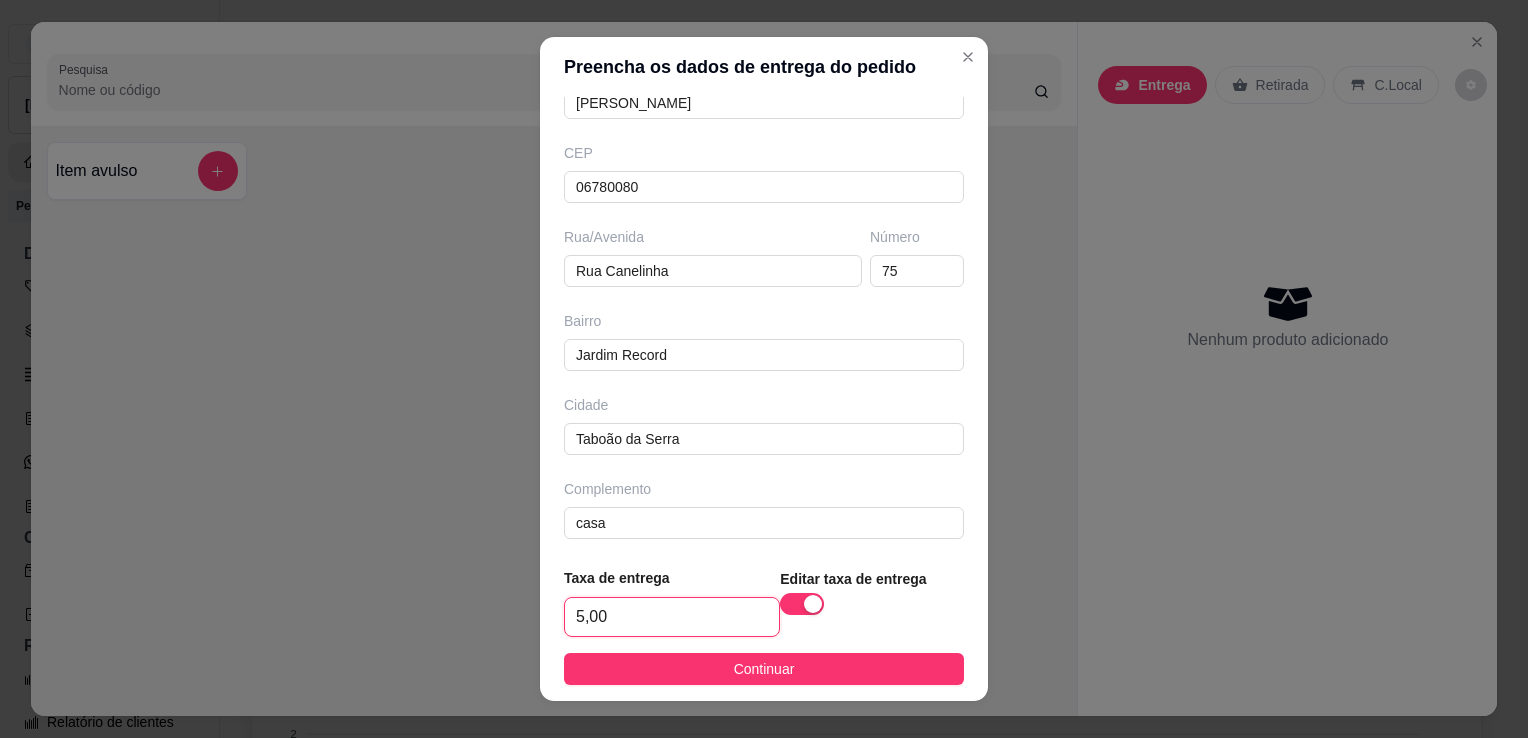 type on "5,00" 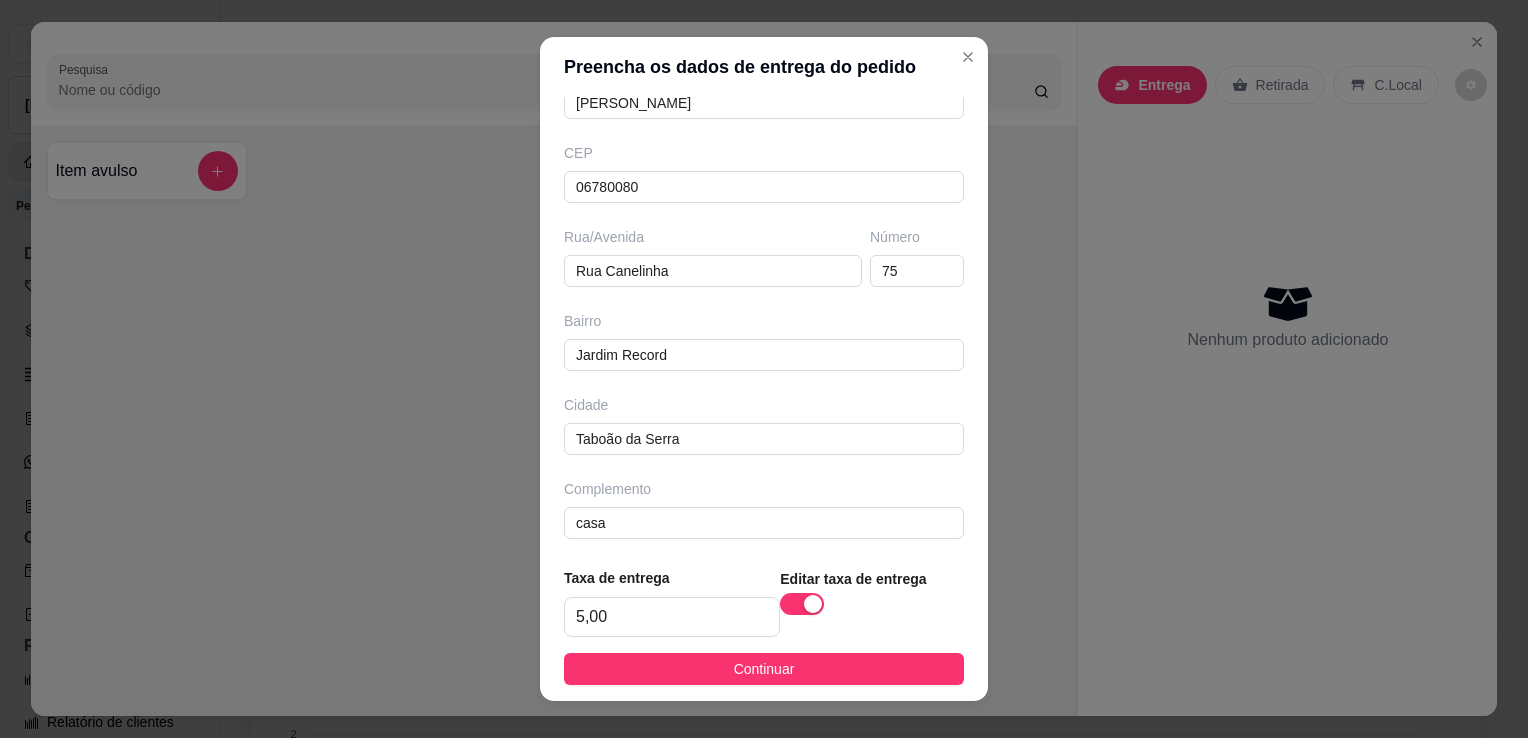 click on "Taxa de entrega 5,00 Editar taxa de entrega  Continuar" at bounding box center [764, 626] 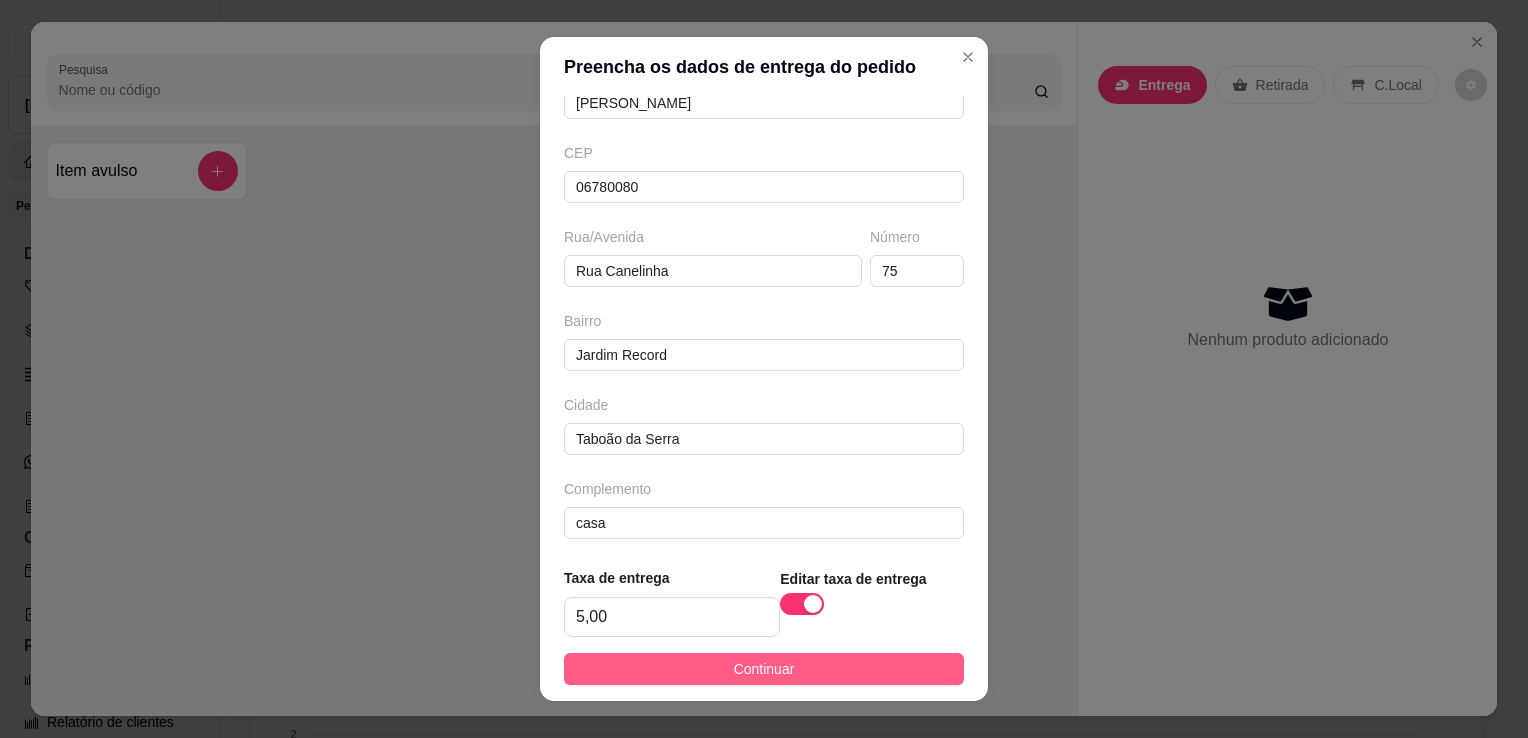 click on "Continuar" at bounding box center [764, 669] 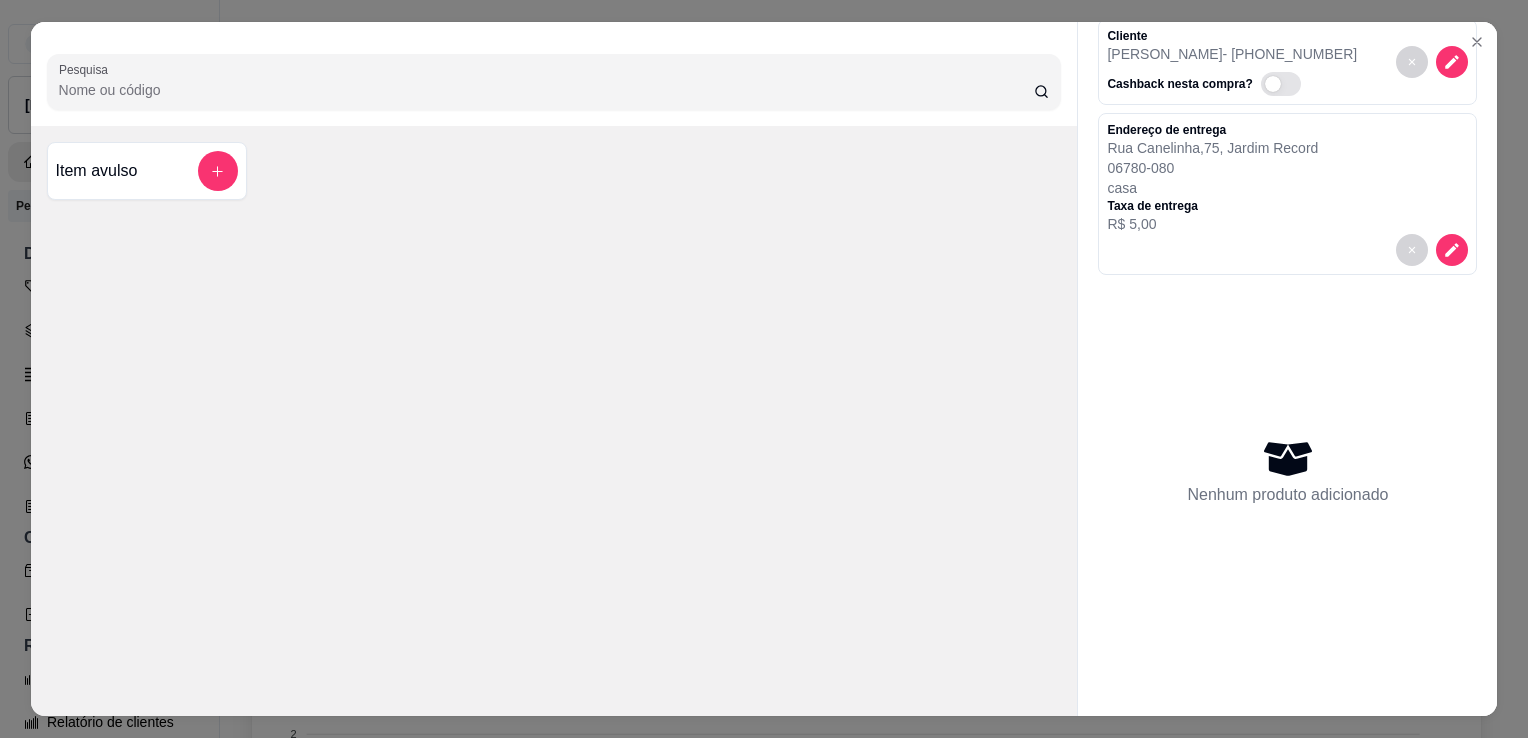 scroll, scrollTop: 102, scrollLeft: 0, axis: vertical 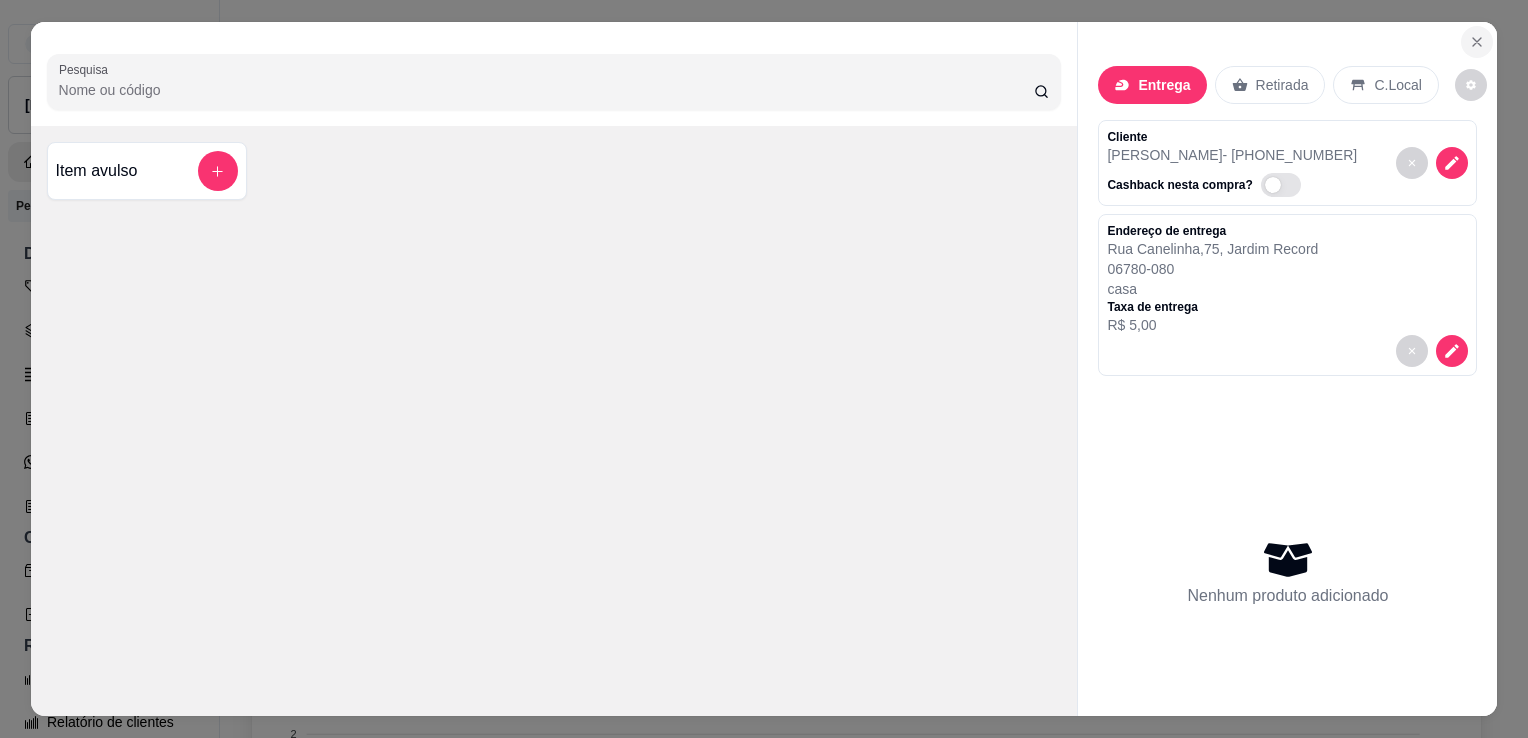click 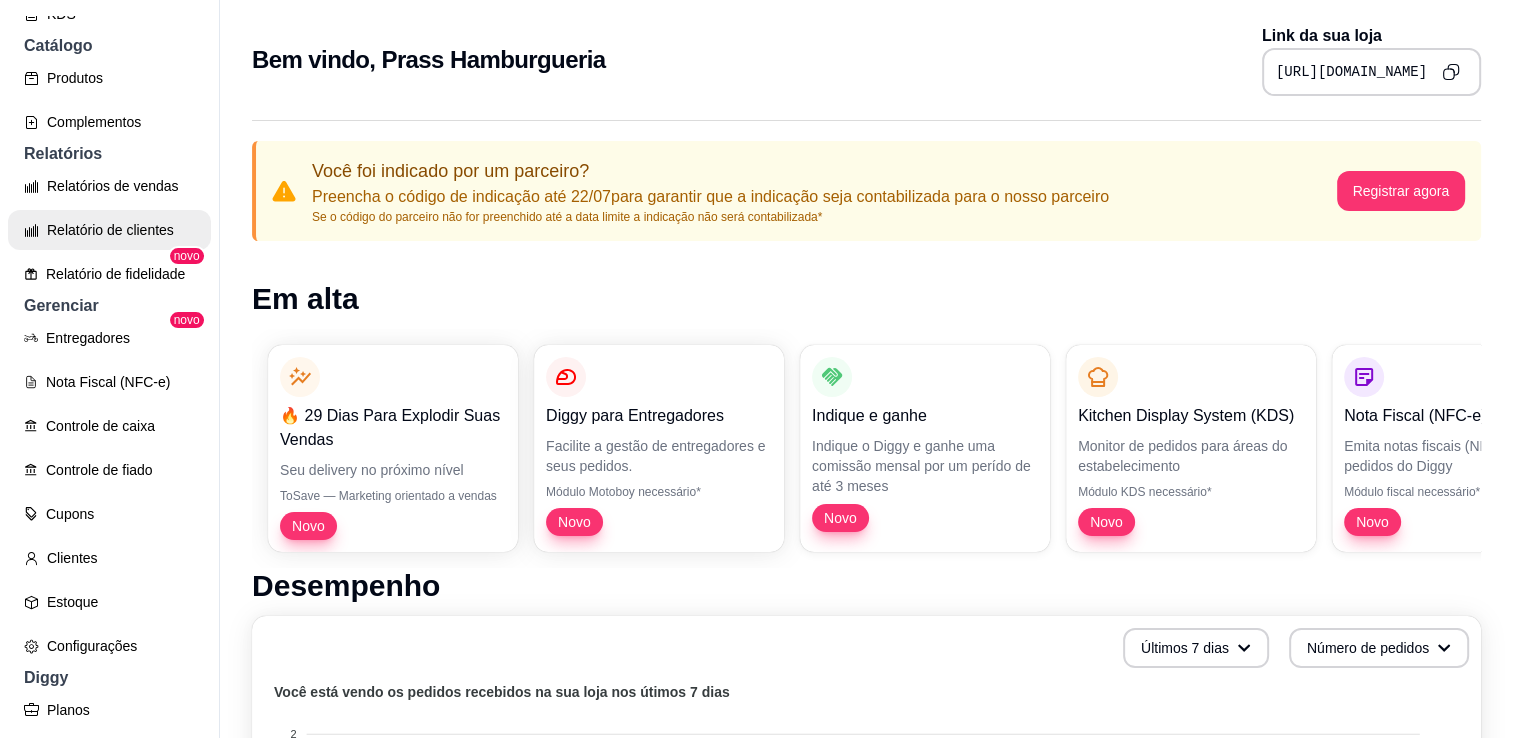 scroll, scrollTop: 500, scrollLeft: 0, axis: vertical 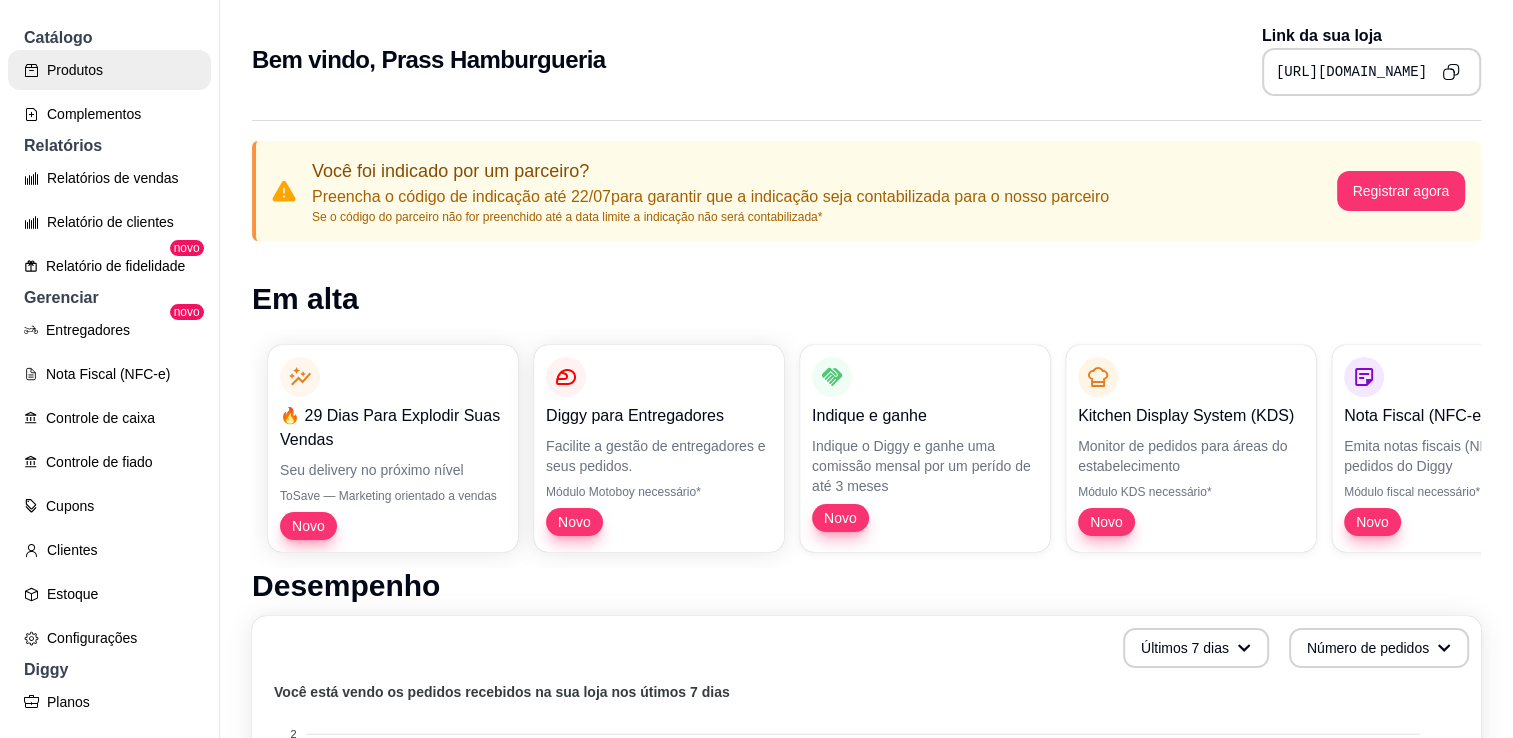 click on "Produtos" at bounding box center (109, 70) 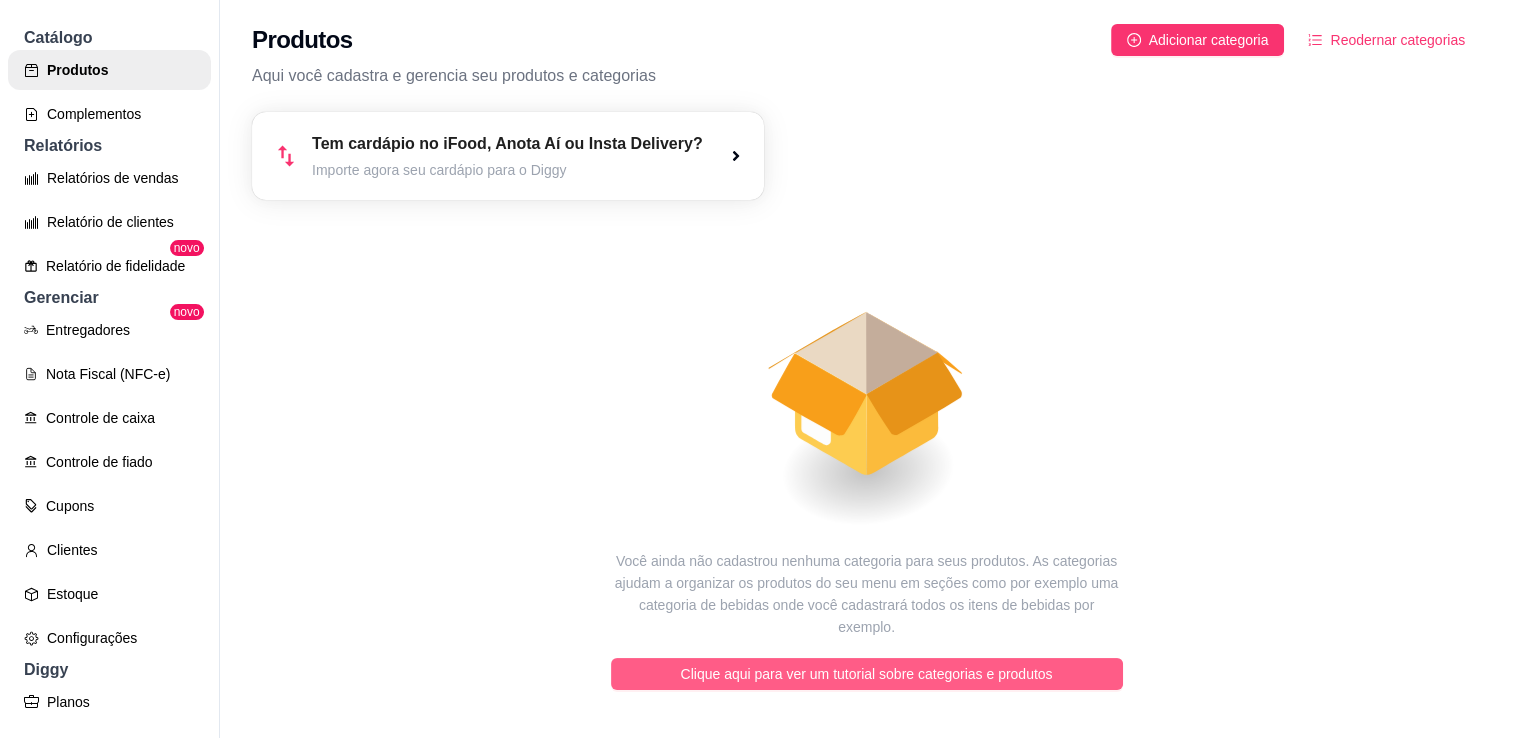 click on "Clique aqui para ver um tutorial sobre categorias e produtos" at bounding box center [867, 674] 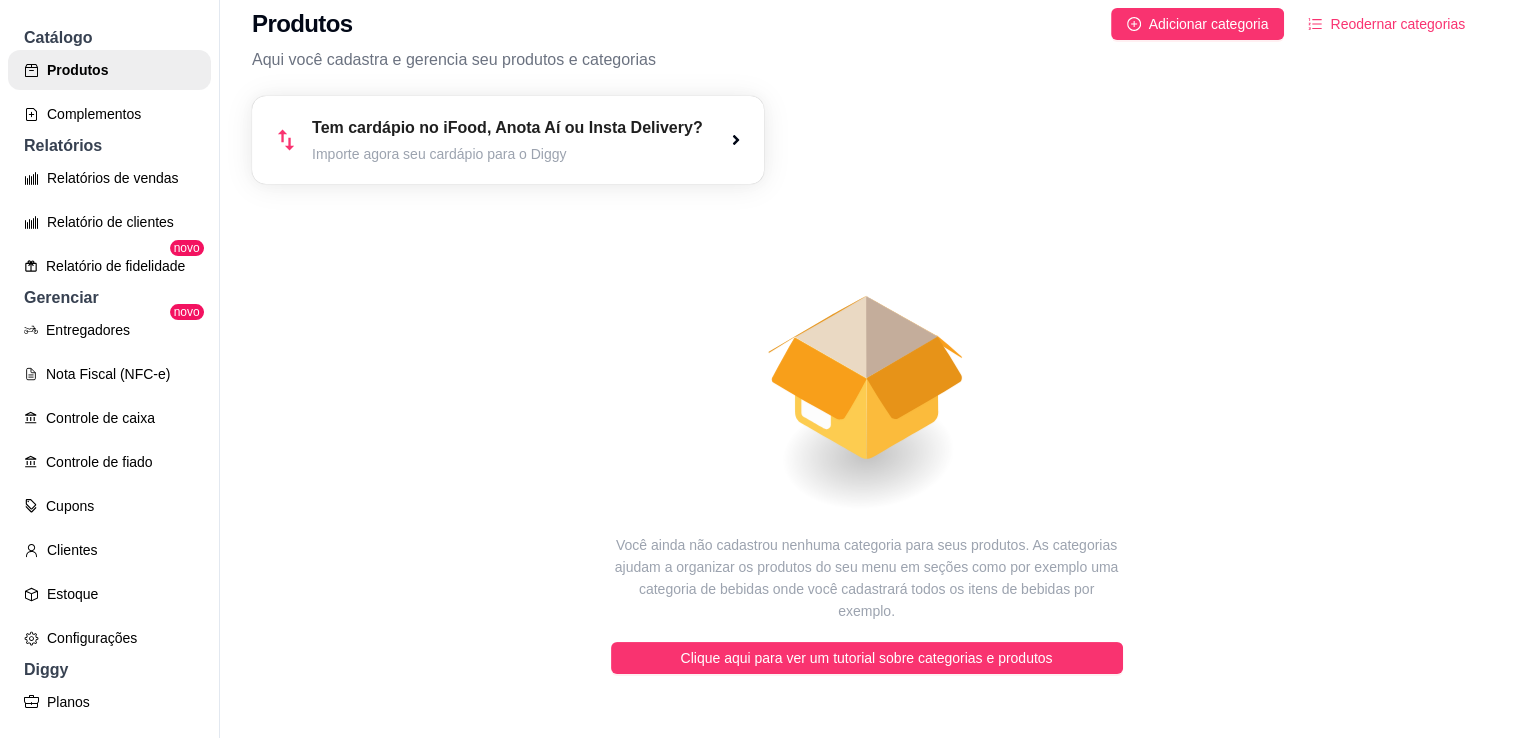 scroll, scrollTop: 56, scrollLeft: 0, axis: vertical 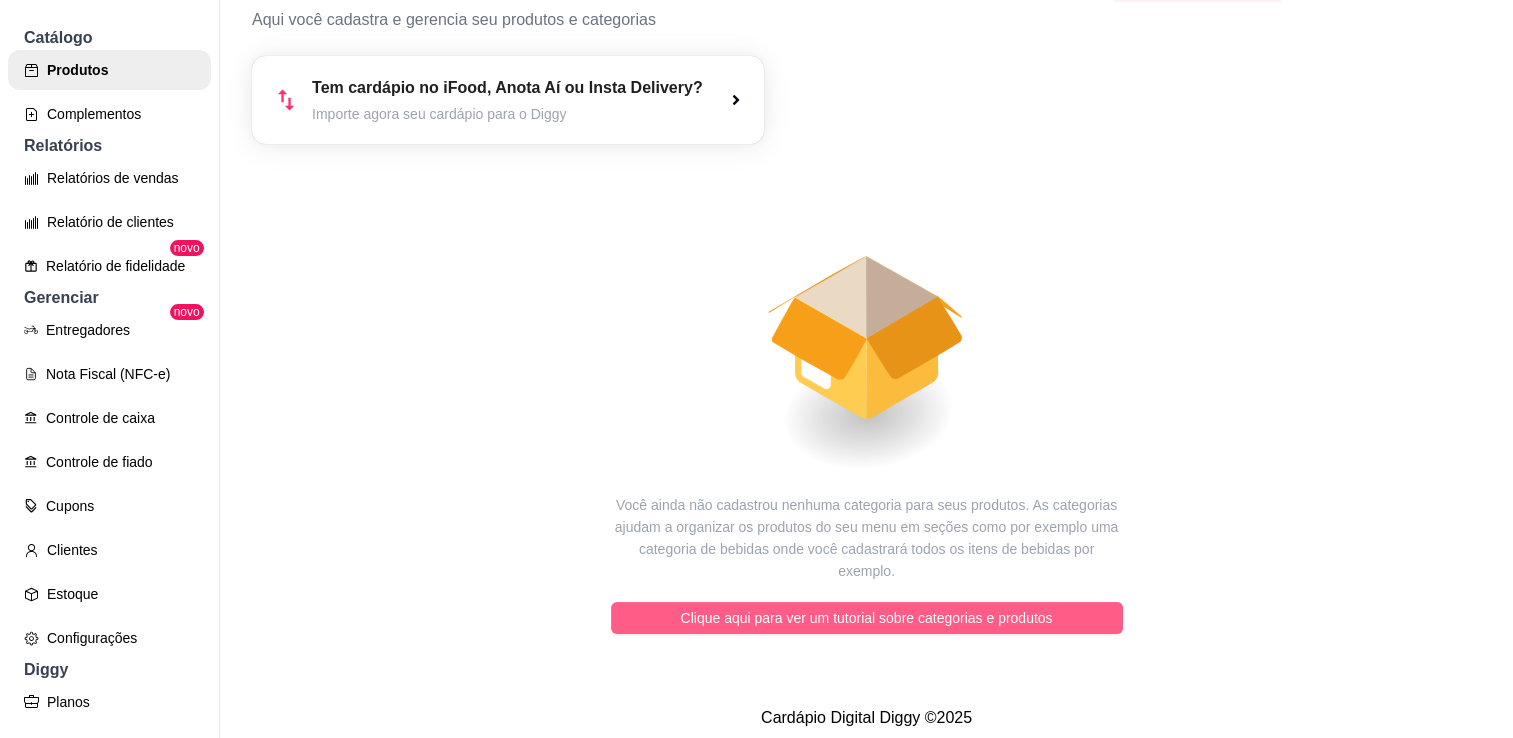 click on "Clique aqui para ver um tutorial sobre categorias e produtos" at bounding box center [867, 618] 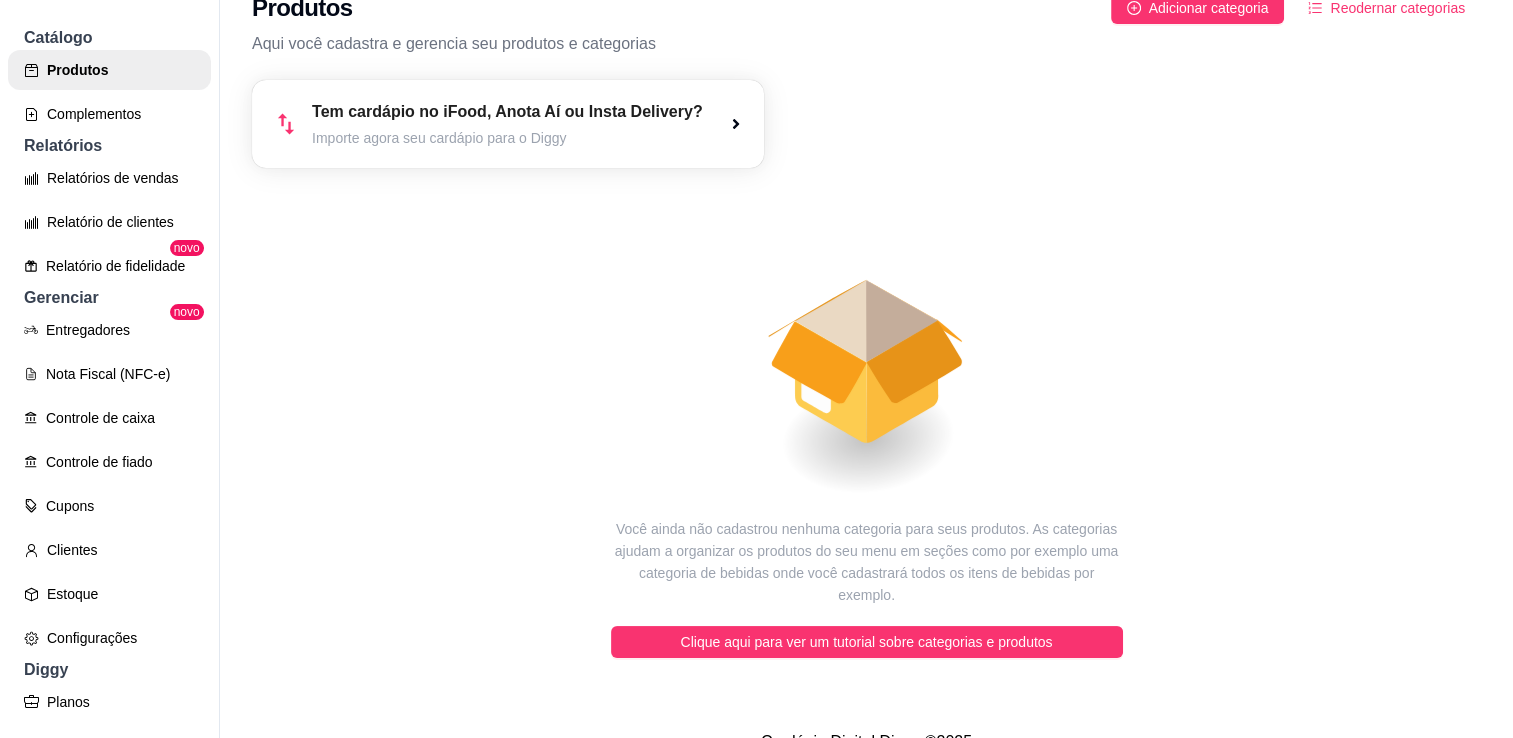 scroll, scrollTop: 0, scrollLeft: 0, axis: both 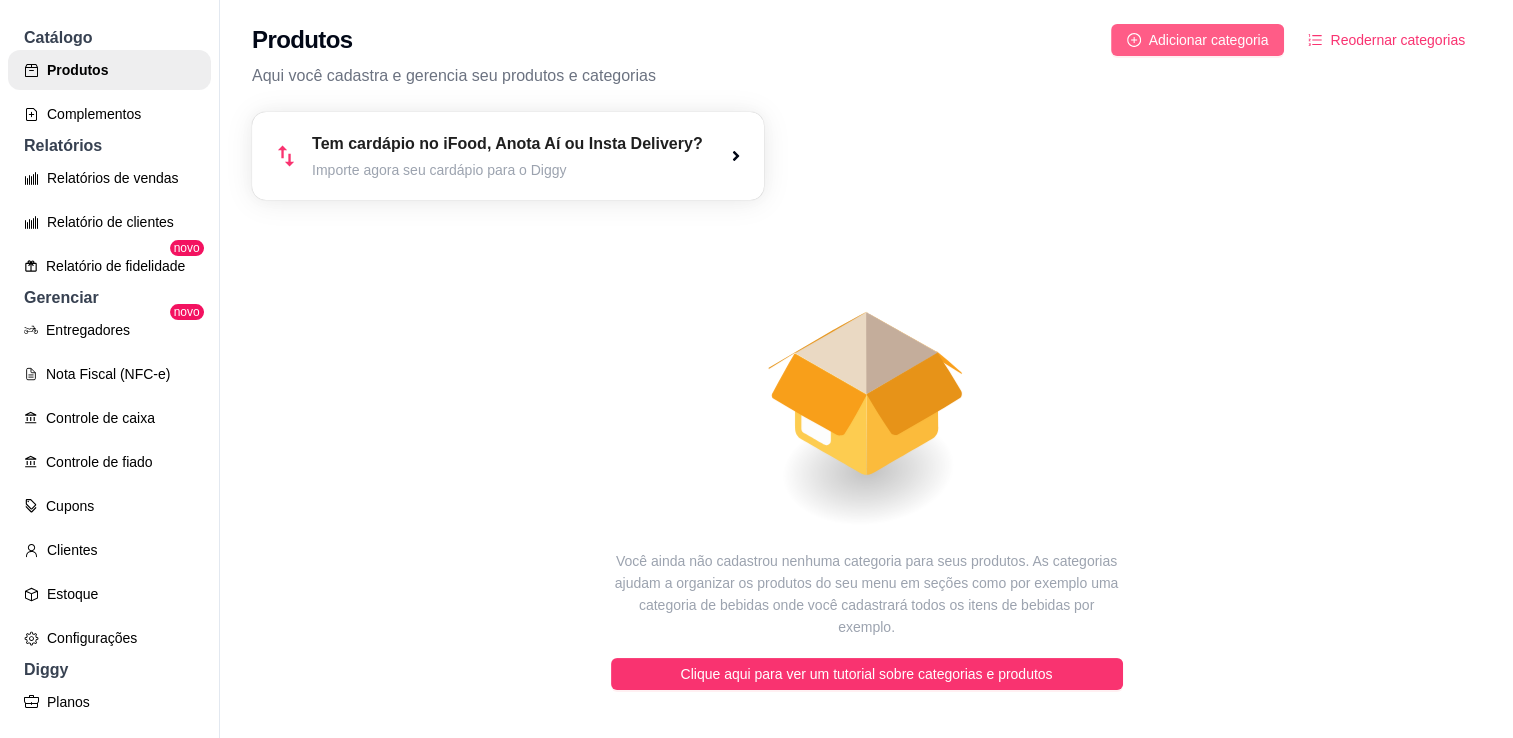 click on "Adicionar categoria" at bounding box center [1209, 40] 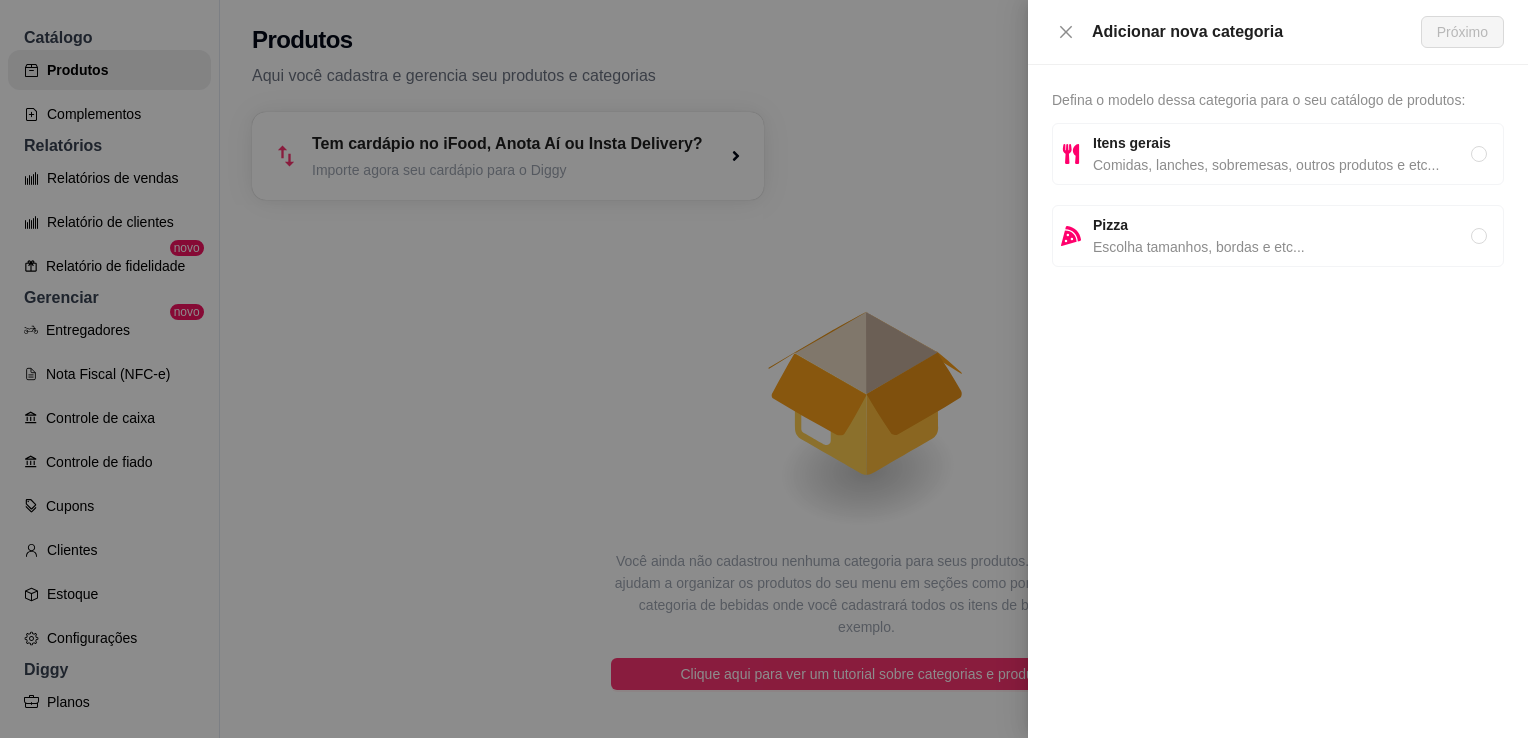 click at bounding box center [764, 369] 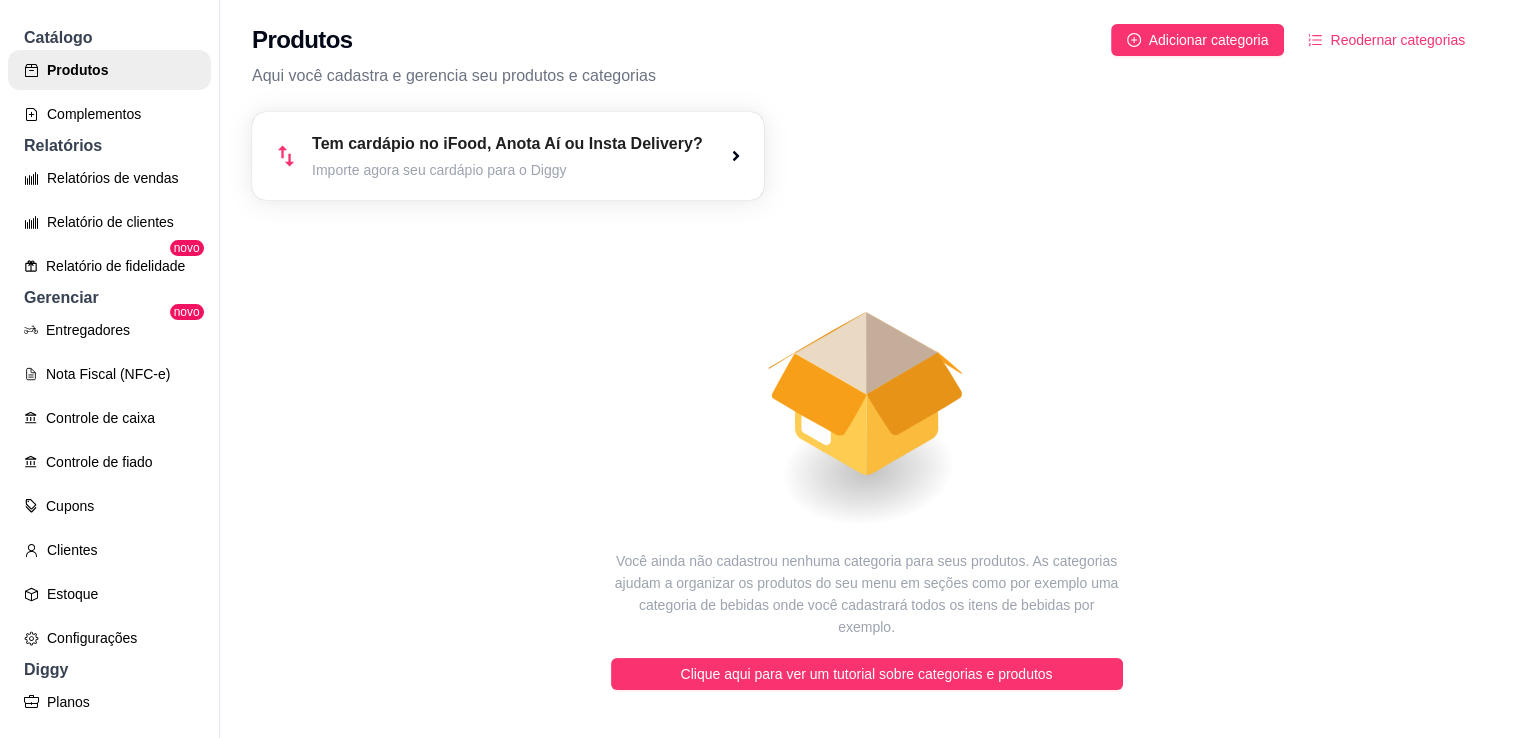 click 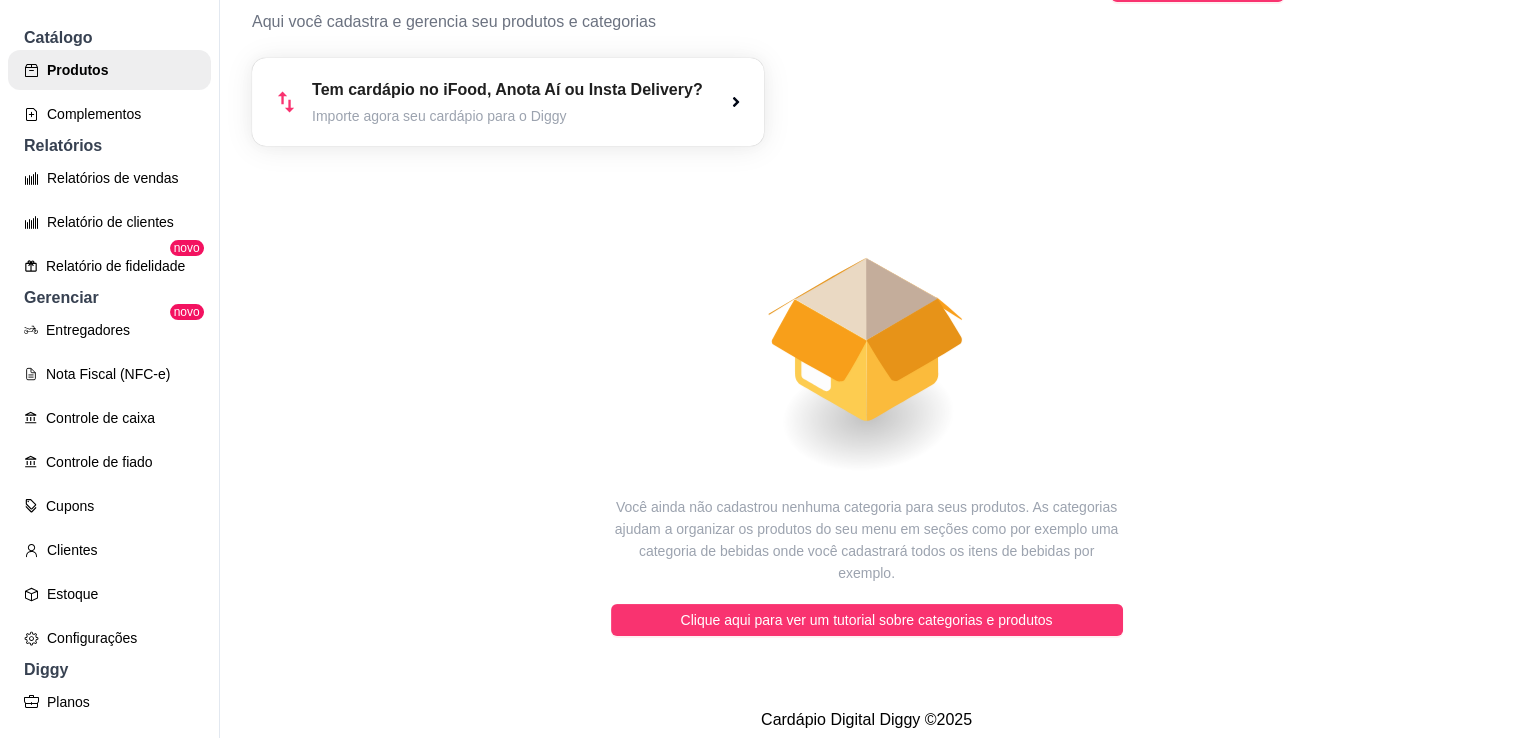 scroll, scrollTop: 56, scrollLeft: 0, axis: vertical 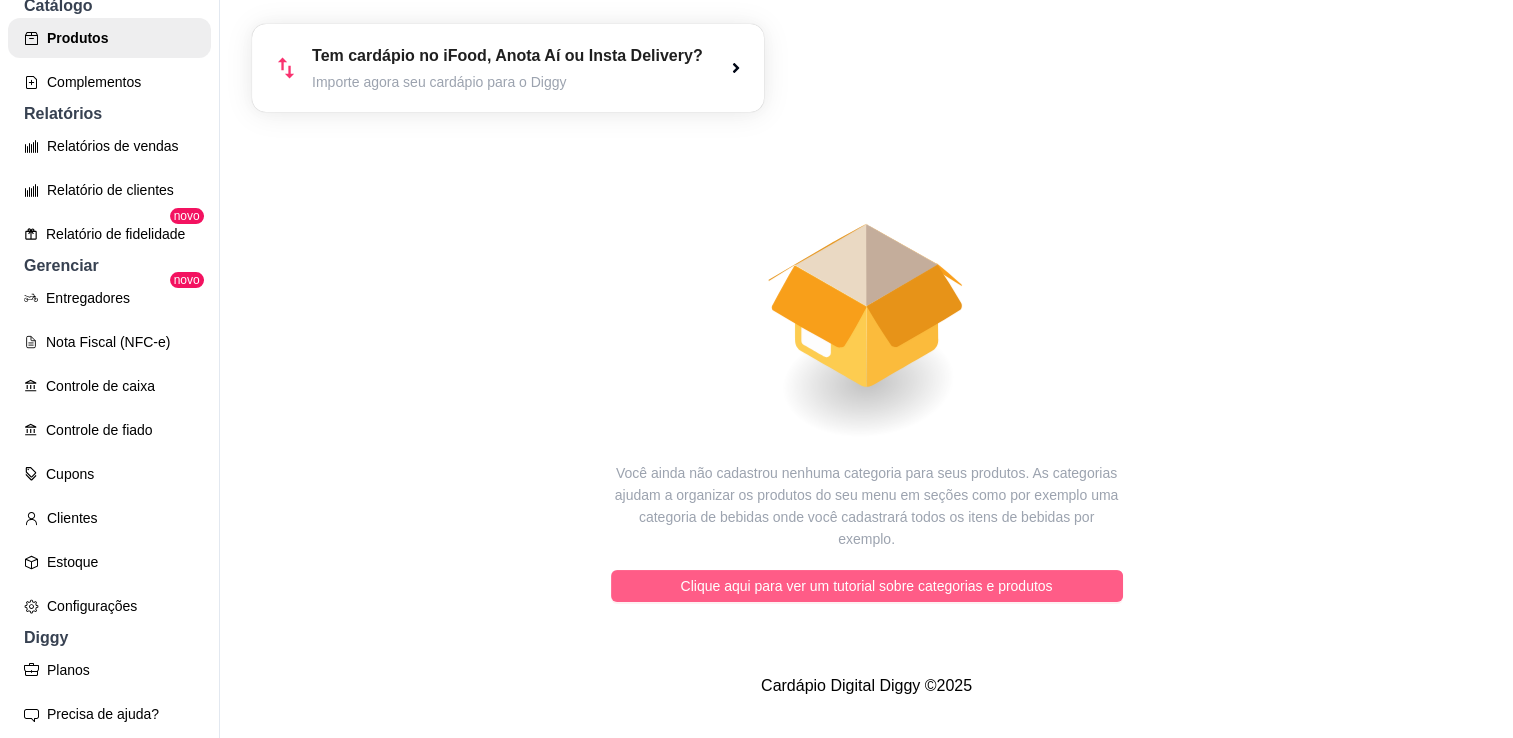 click on "Clique aqui para ver um tutorial sobre categorias e produtos" at bounding box center (867, 586) 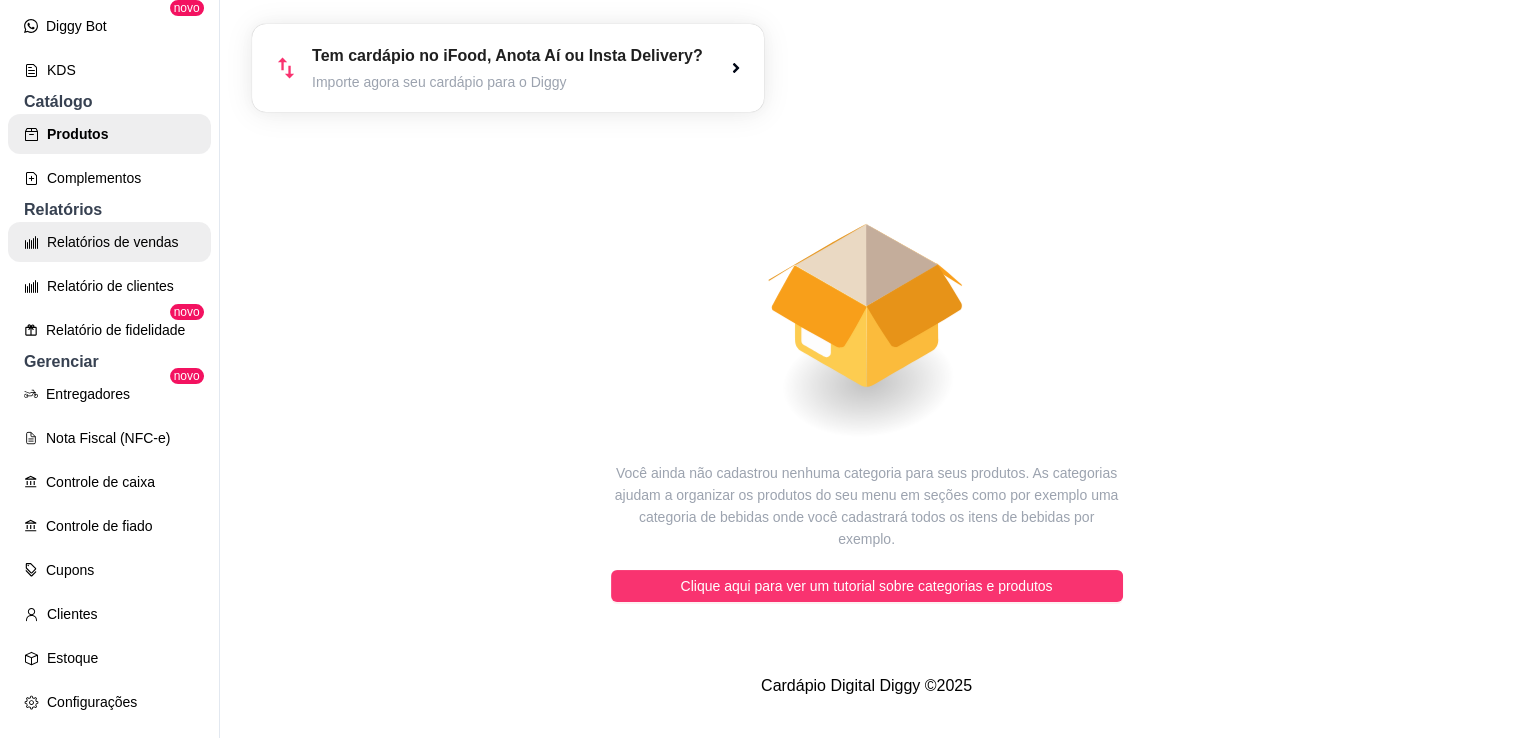 scroll, scrollTop: 400, scrollLeft: 0, axis: vertical 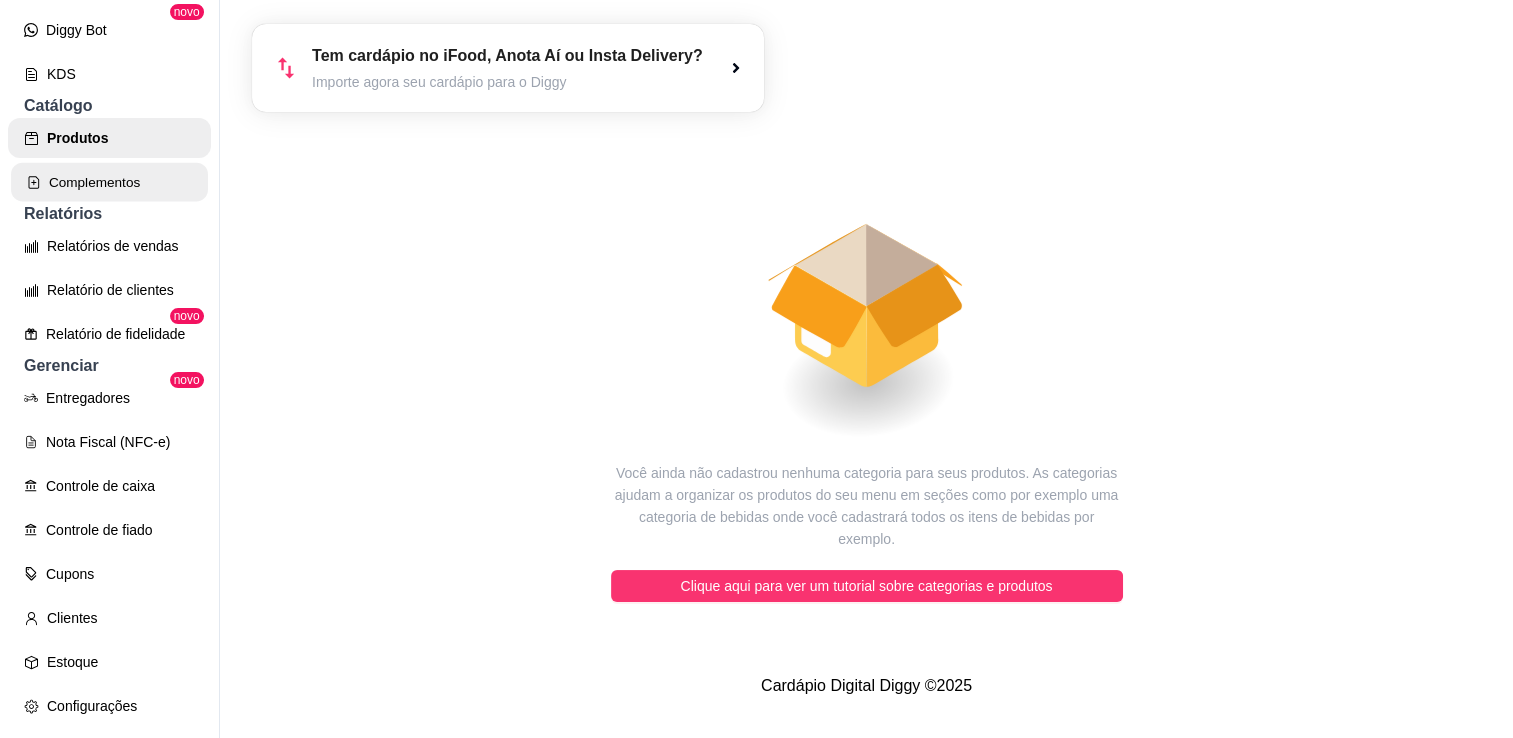 click on "Complementos" at bounding box center (109, 182) 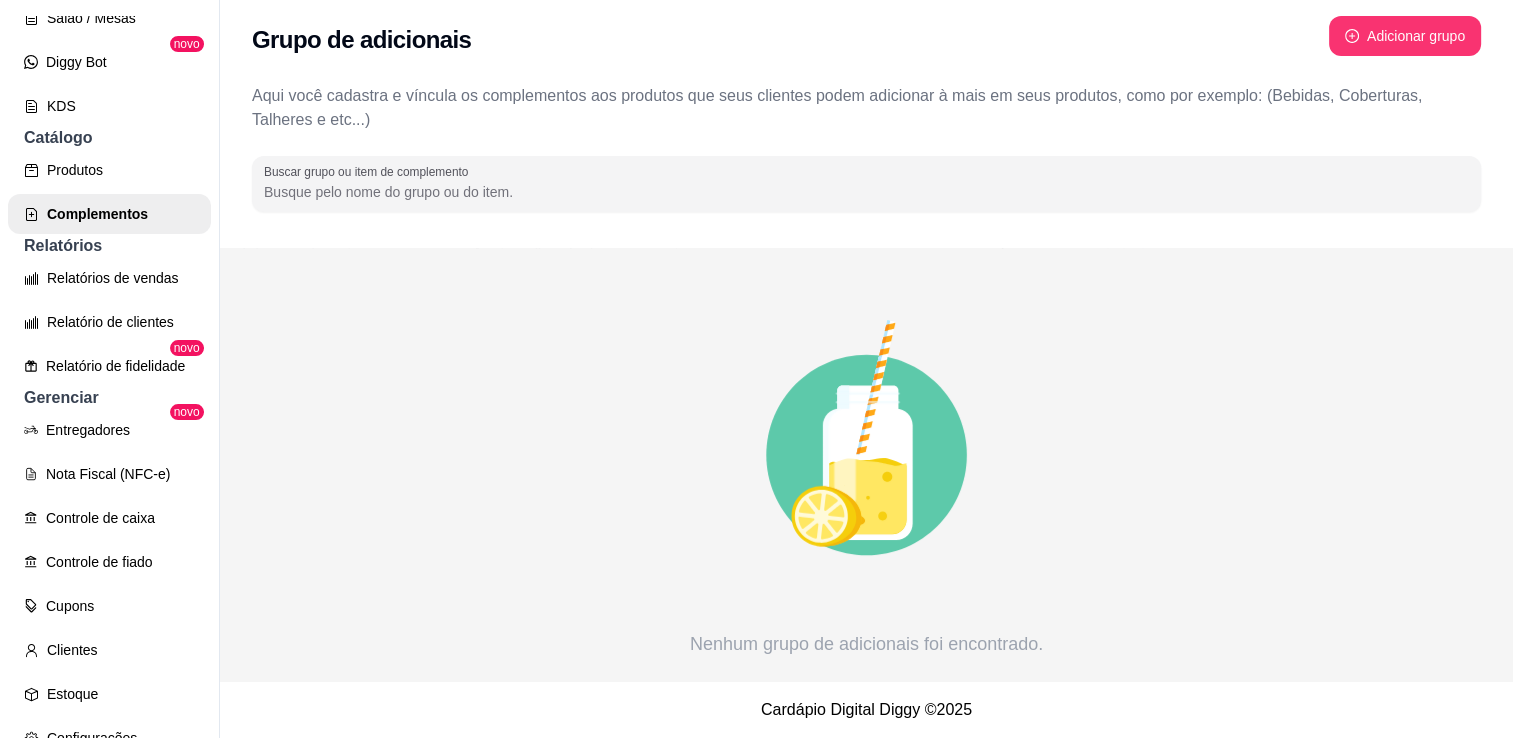 scroll, scrollTop: 35, scrollLeft: 0, axis: vertical 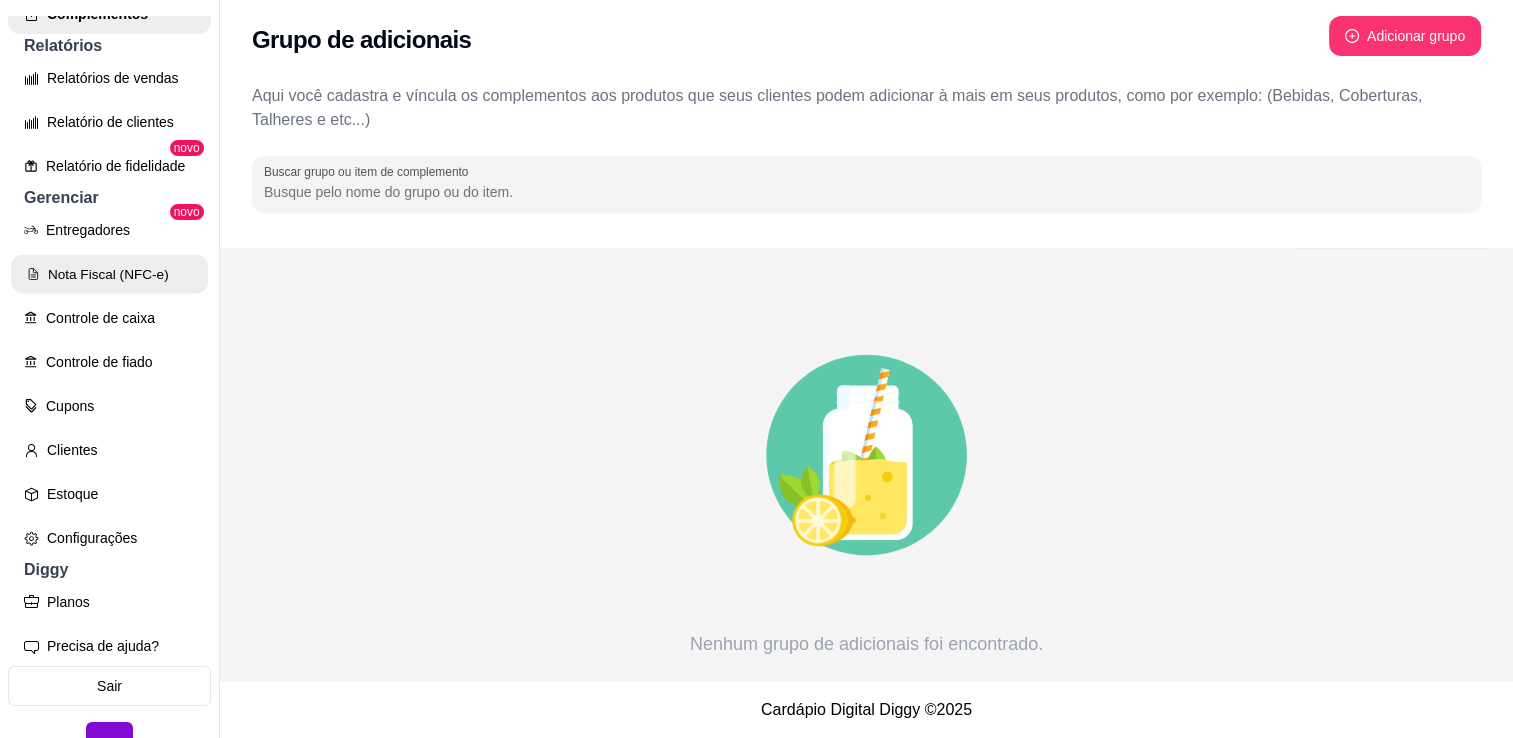 click on "Nota Fiscal (NFC-e)" at bounding box center (109, 274) 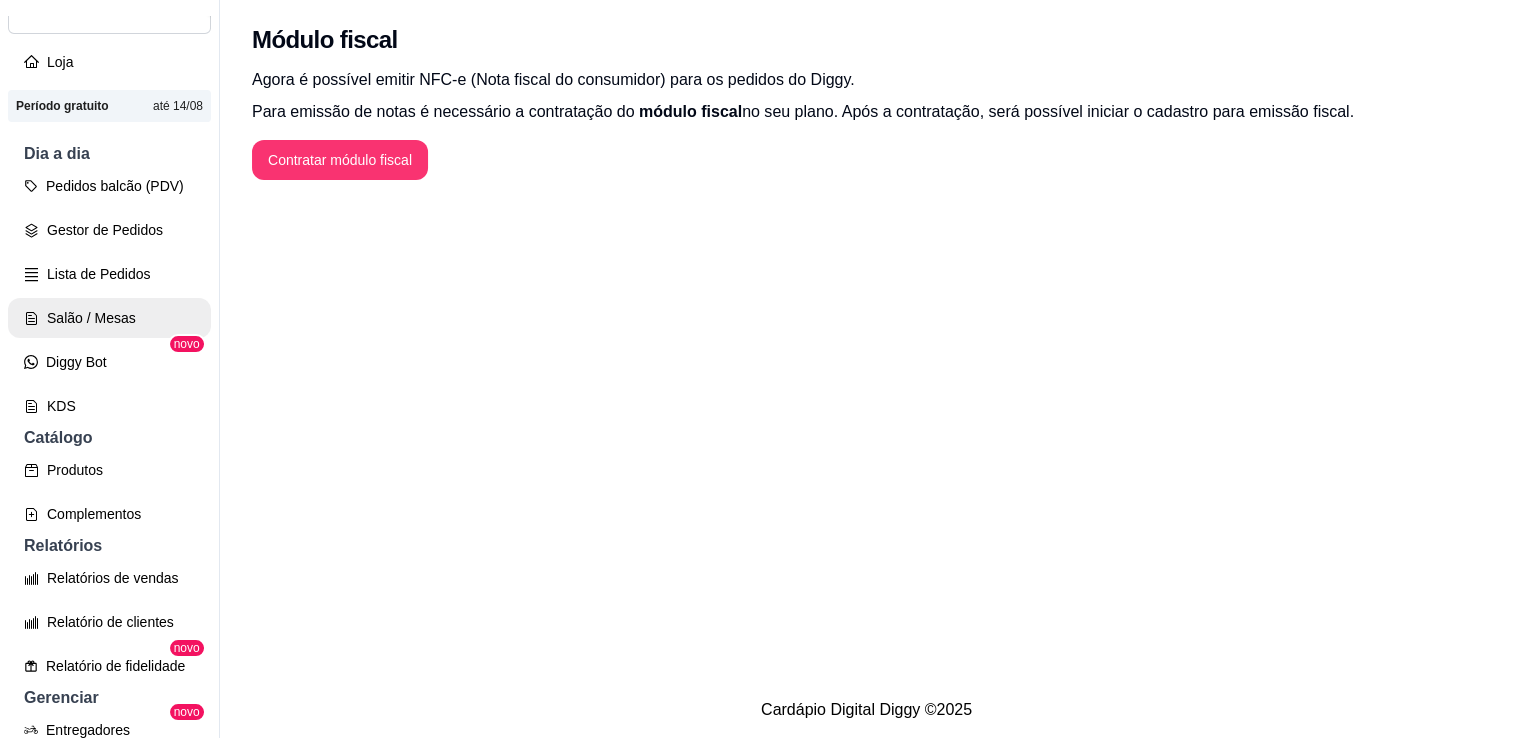 scroll, scrollTop: 100, scrollLeft: 0, axis: vertical 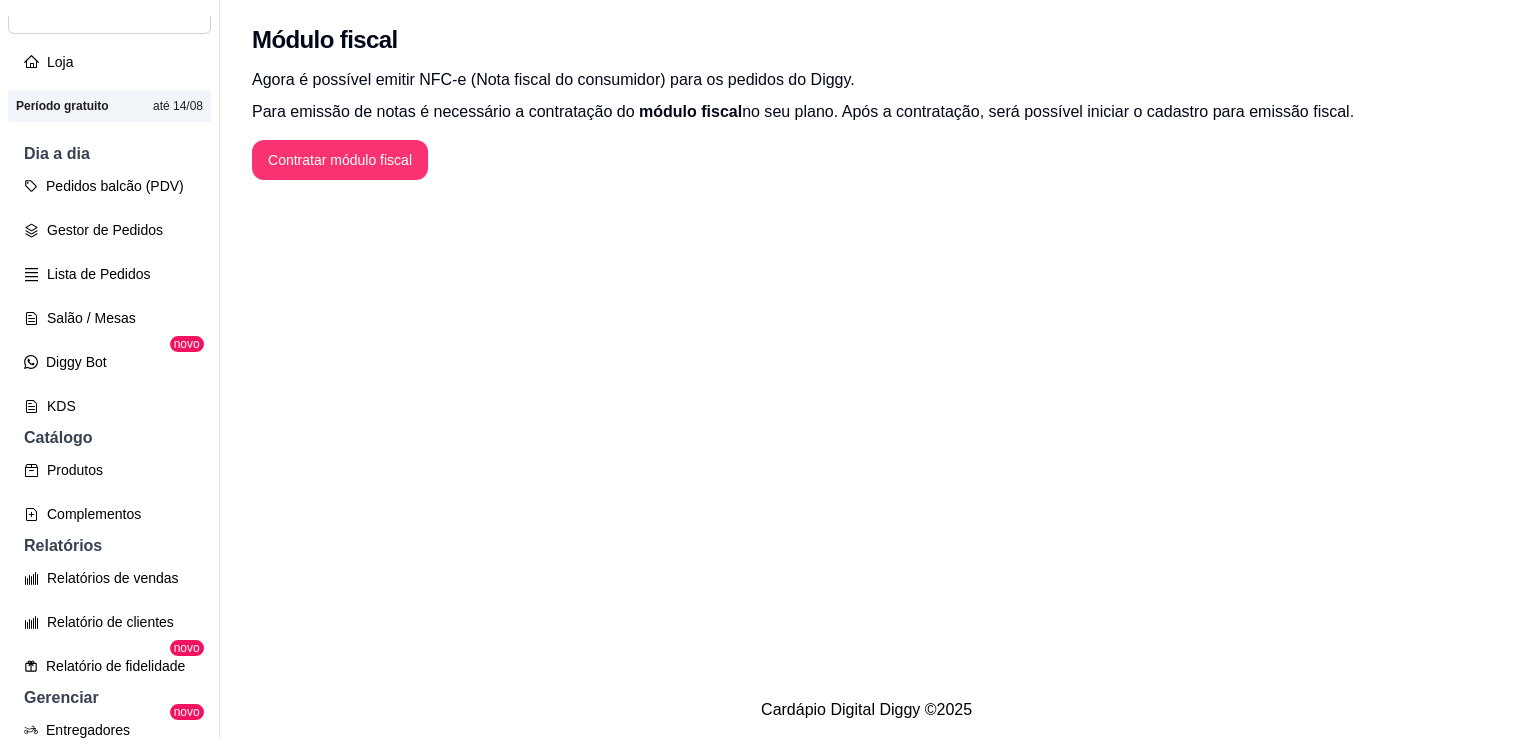 click on "Pedidos balcão (PDV) Gestor de Pedidos Lista de Pedidos Salão / Mesas Diggy Bot novo KDS" at bounding box center (109, 296) 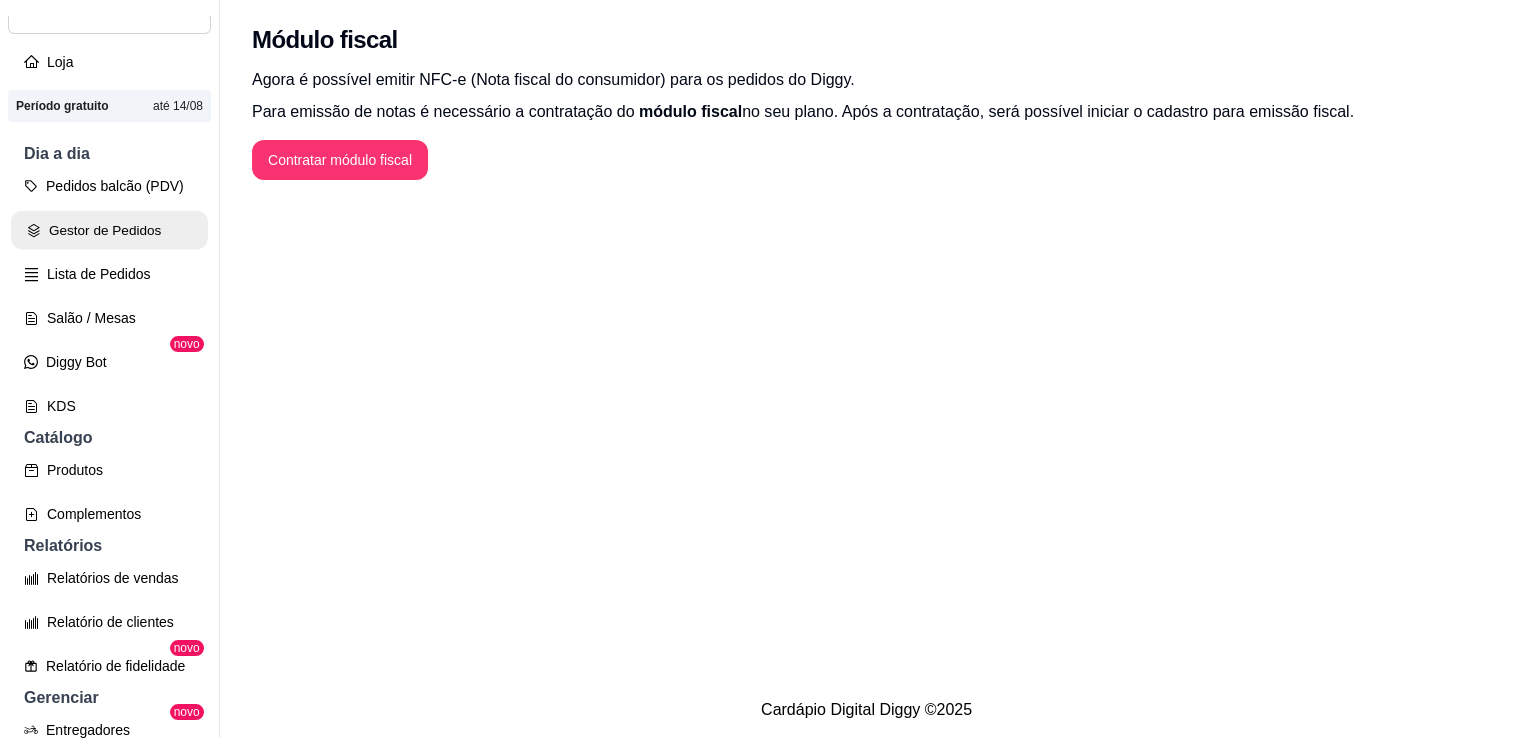 click on "Gestor de Pedidos" at bounding box center (109, 230) 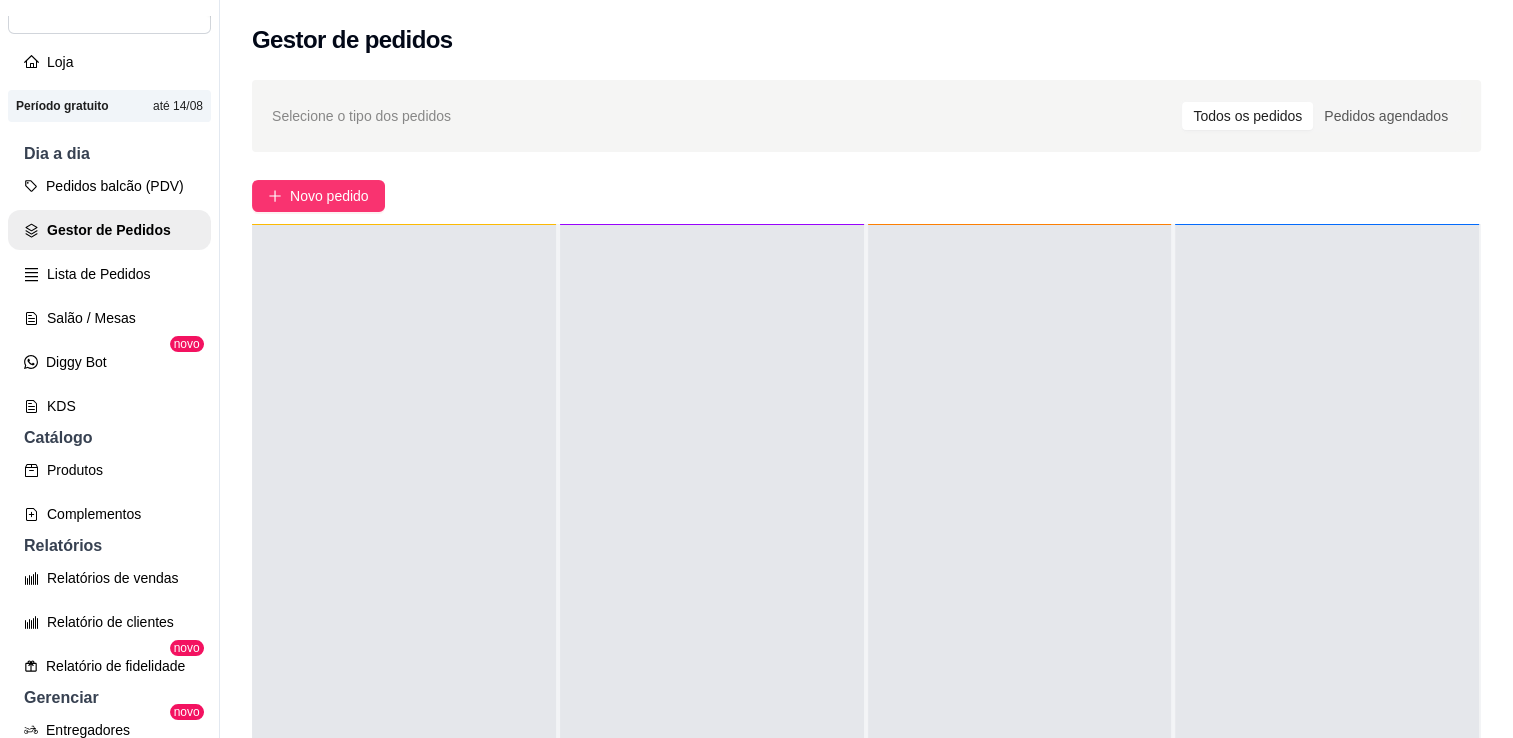 scroll, scrollTop: 56, scrollLeft: 0, axis: vertical 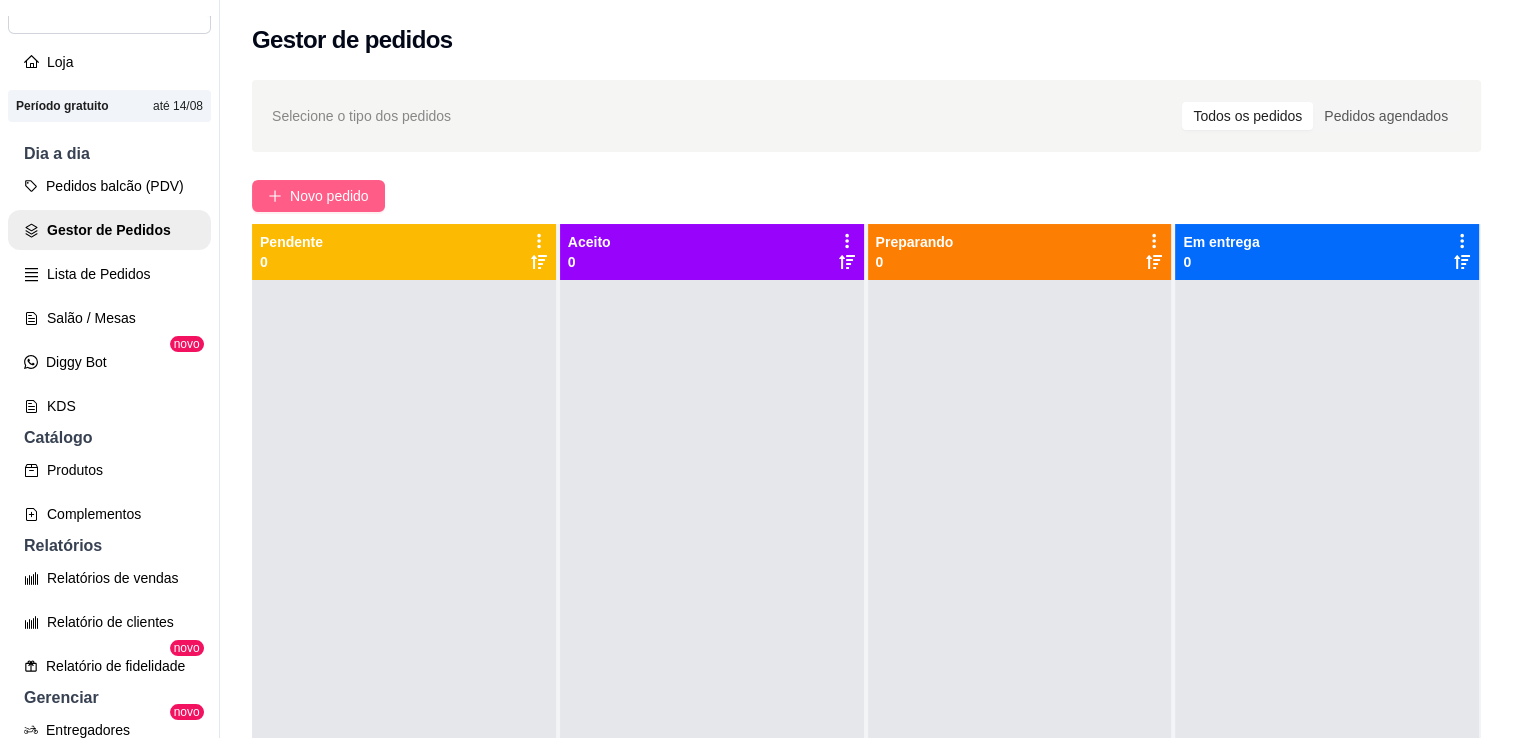 click on "Novo pedido" at bounding box center (329, 196) 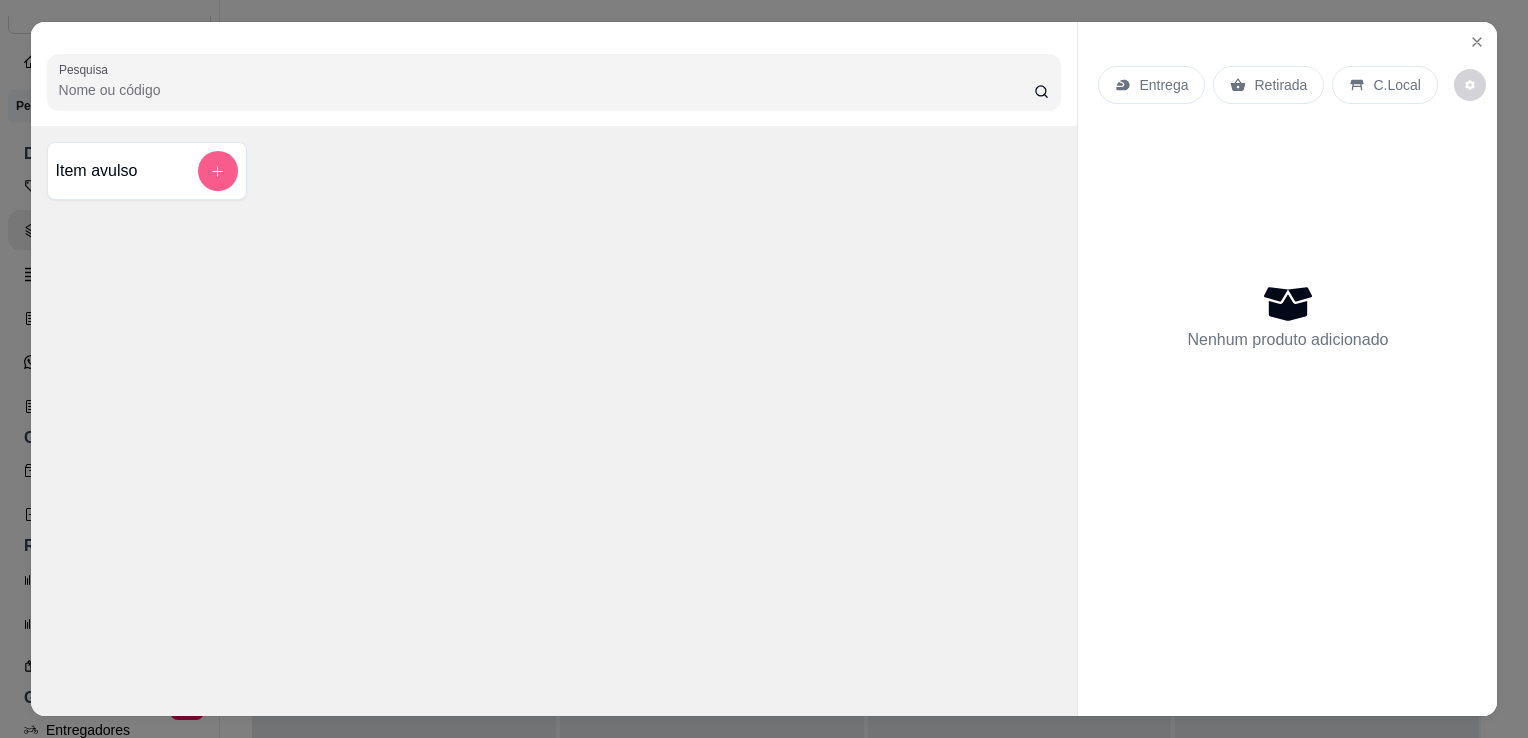 click at bounding box center (218, 171) 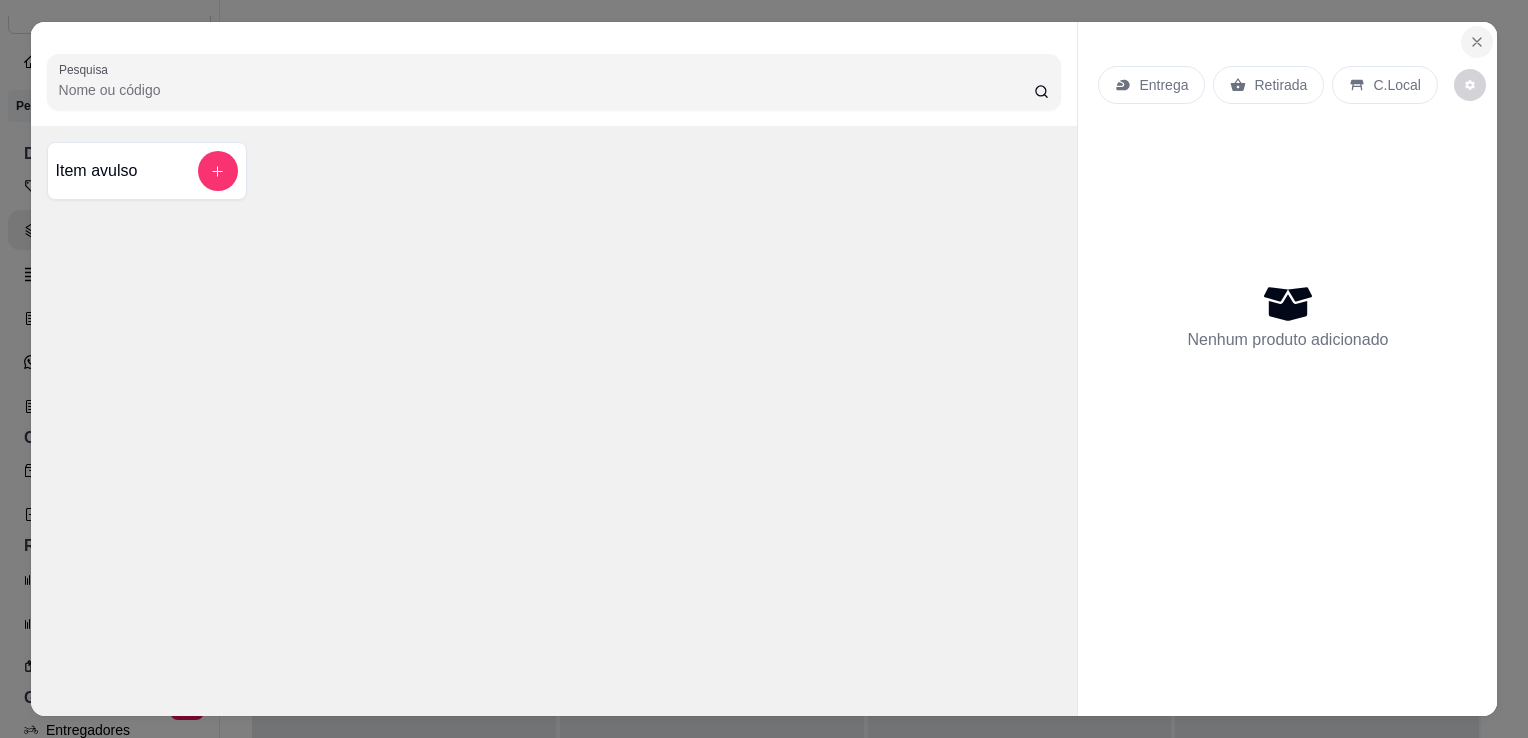 click 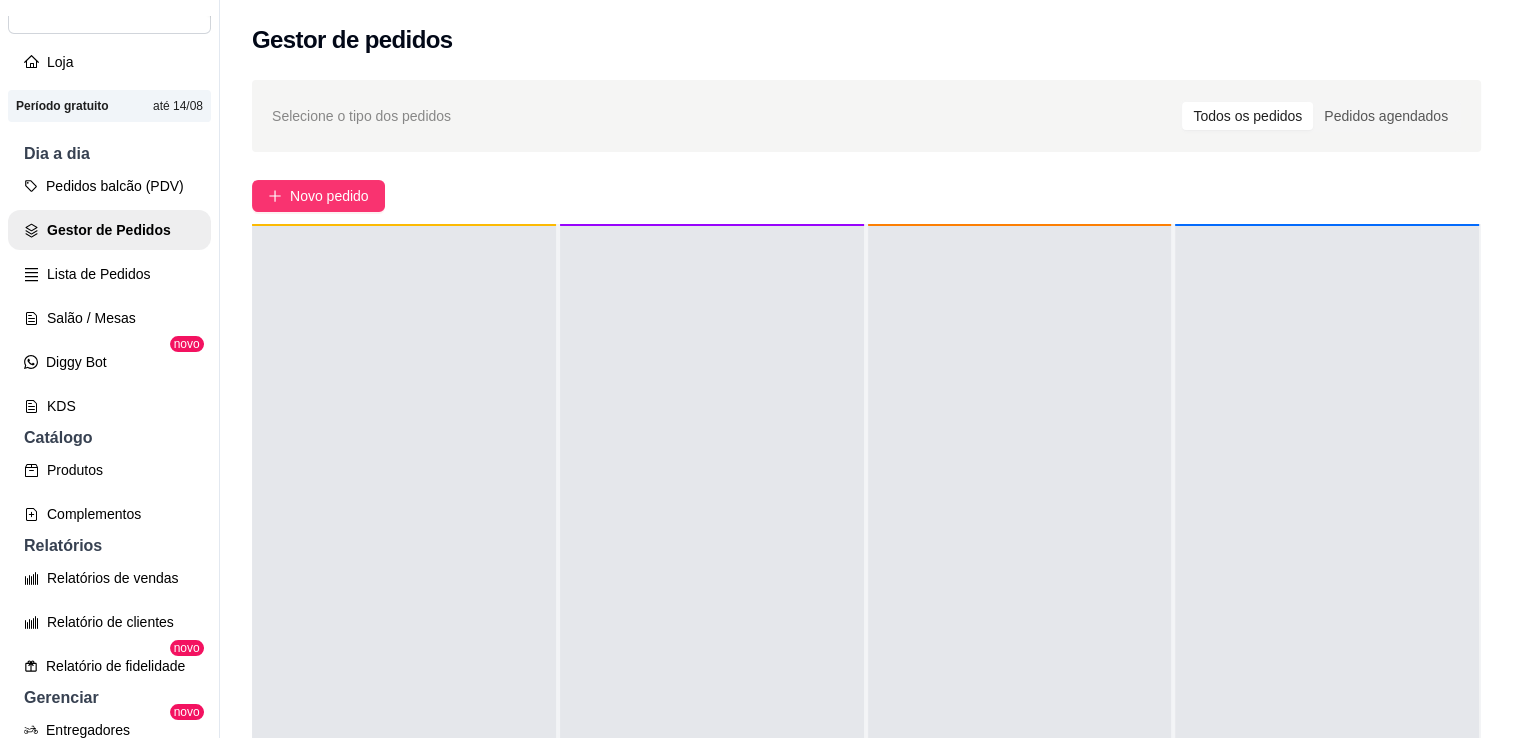scroll, scrollTop: 56, scrollLeft: 0, axis: vertical 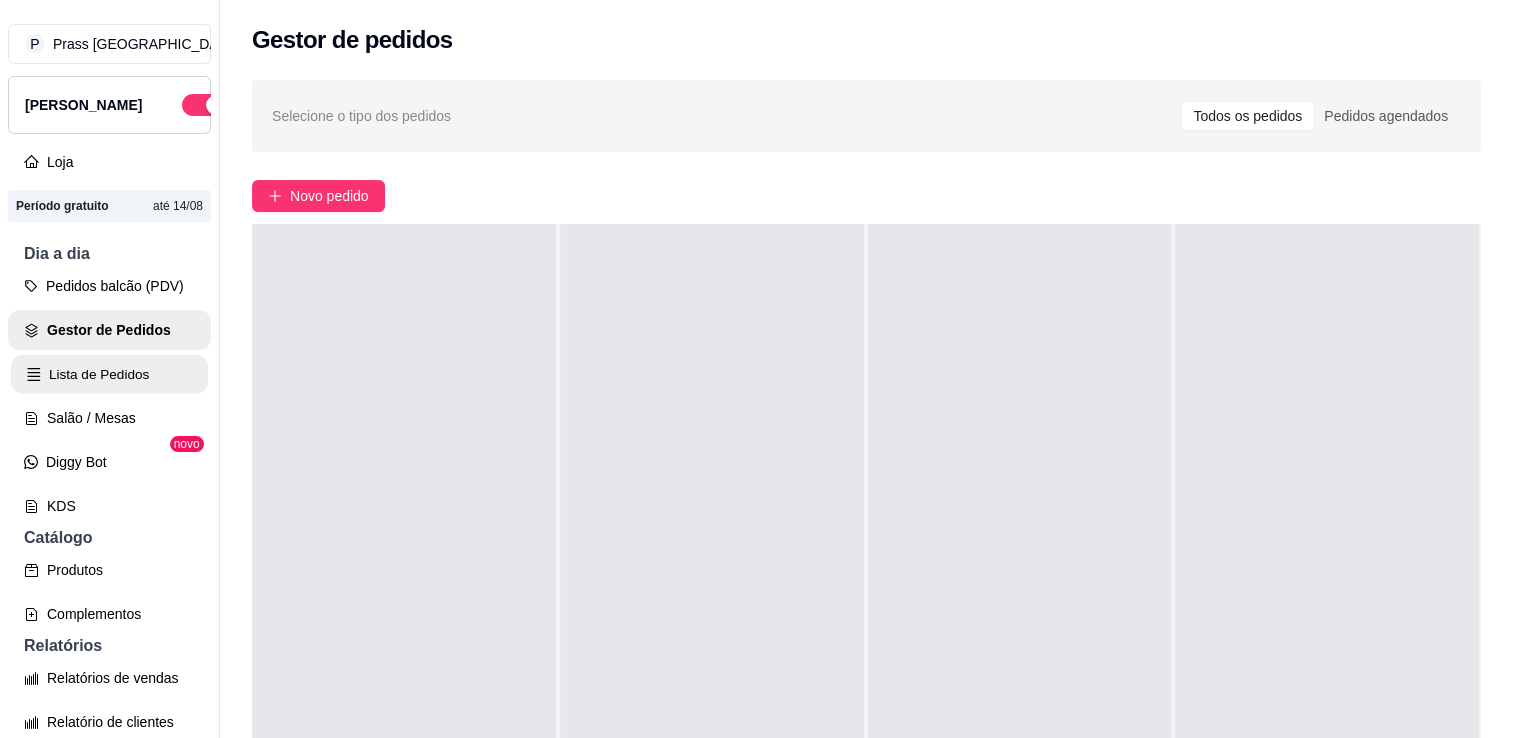 click on "Lista de Pedidos" at bounding box center (109, 374) 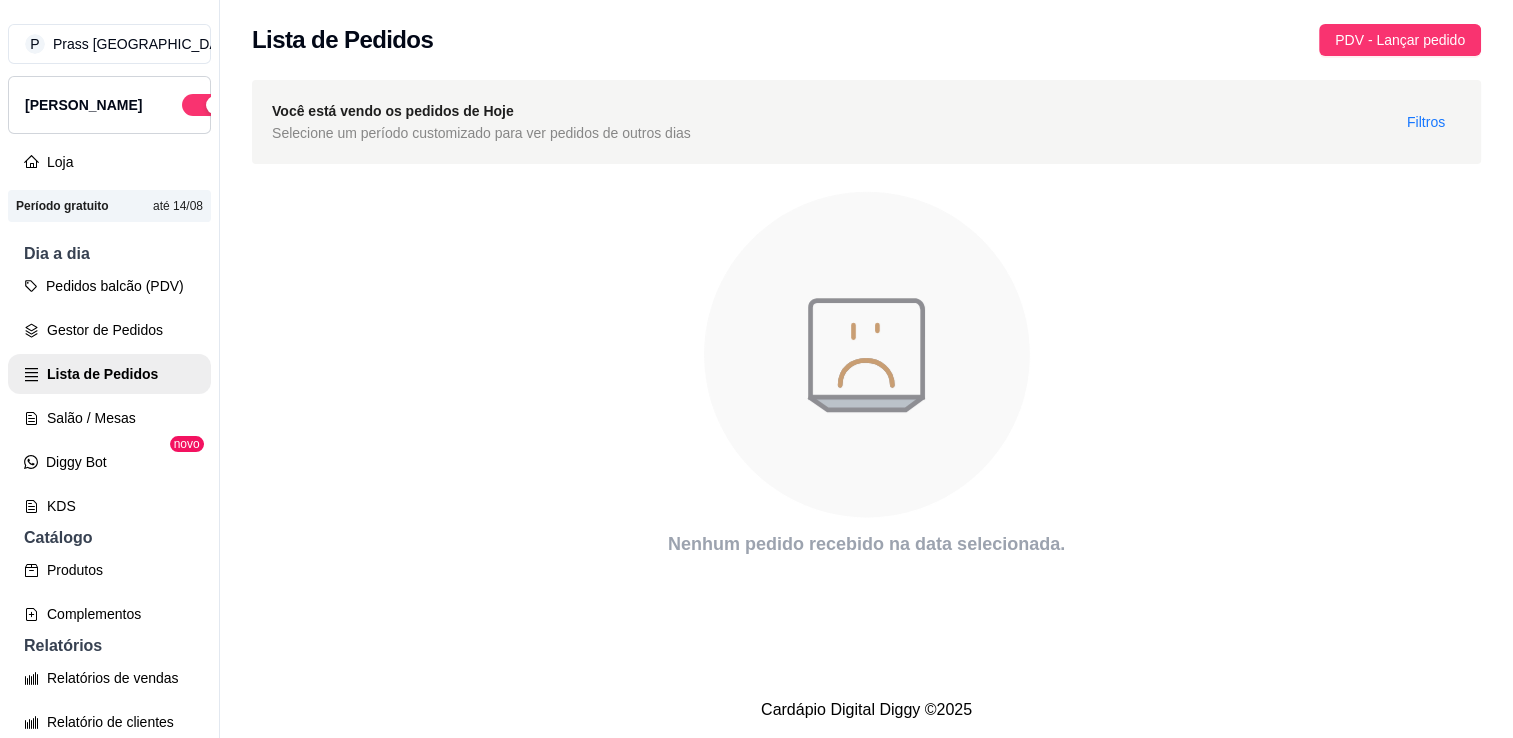 scroll, scrollTop: 0, scrollLeft: 0, axis: both 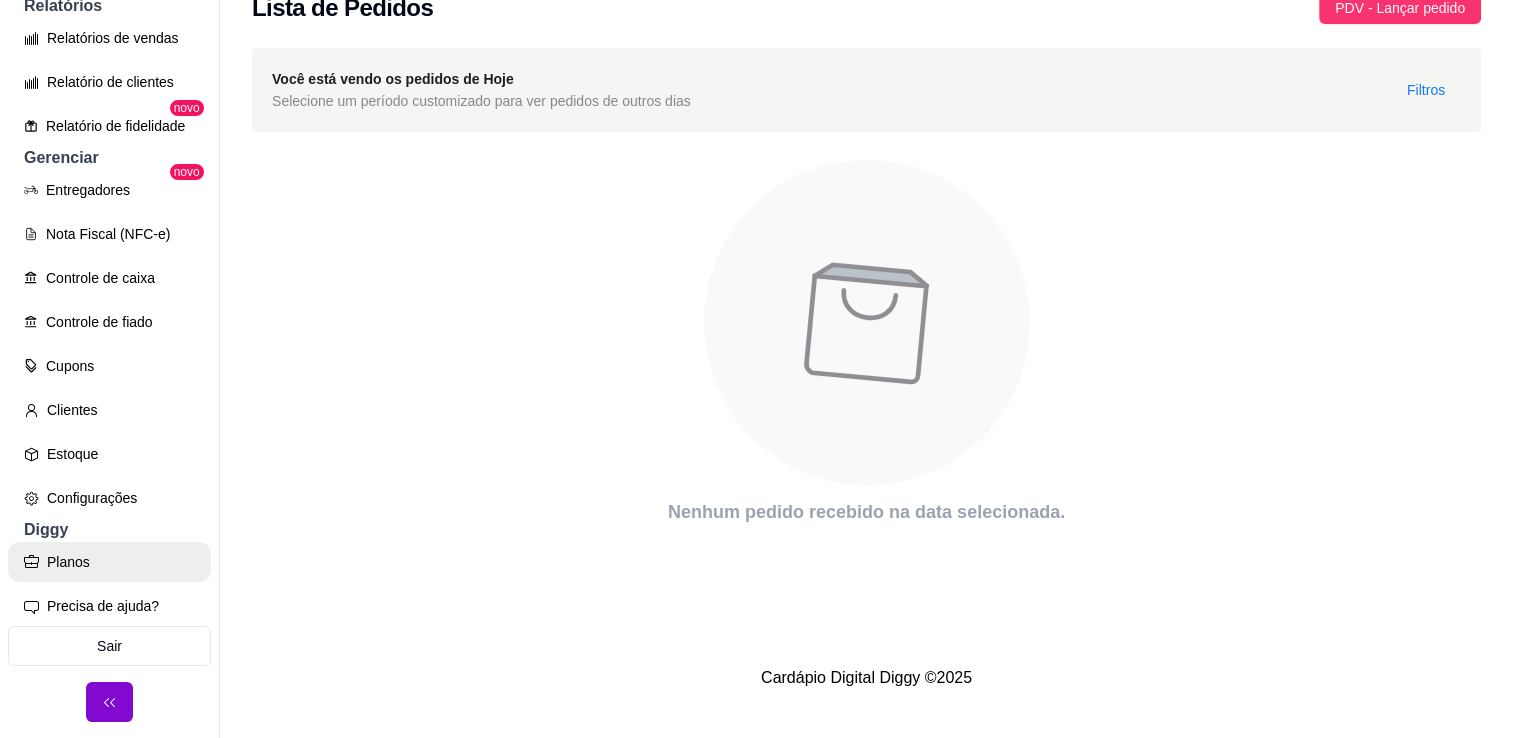 click on "Planos" at bounding box center (109, 562) 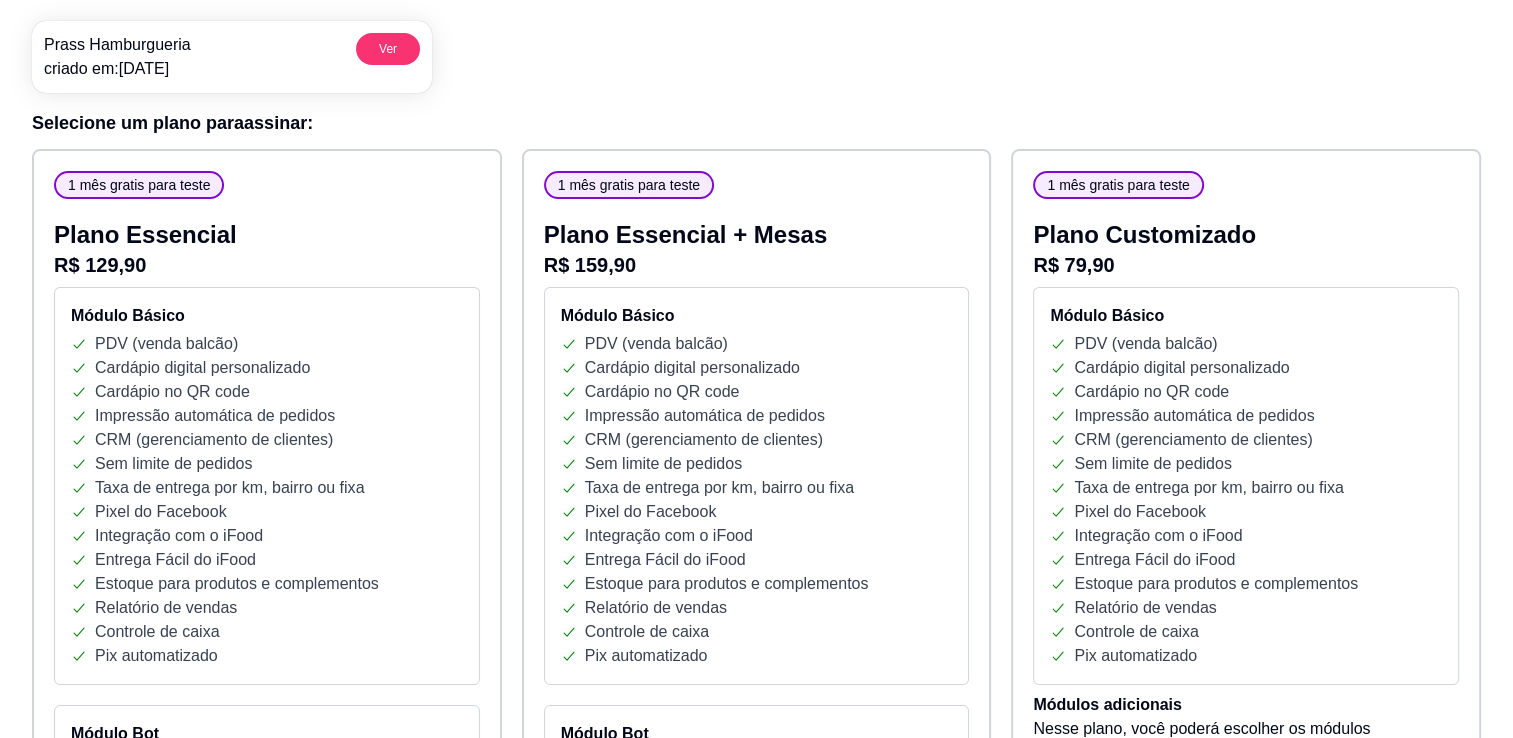 scroll, scrollTop: 159, scrollLeft: 0, axis: vertical 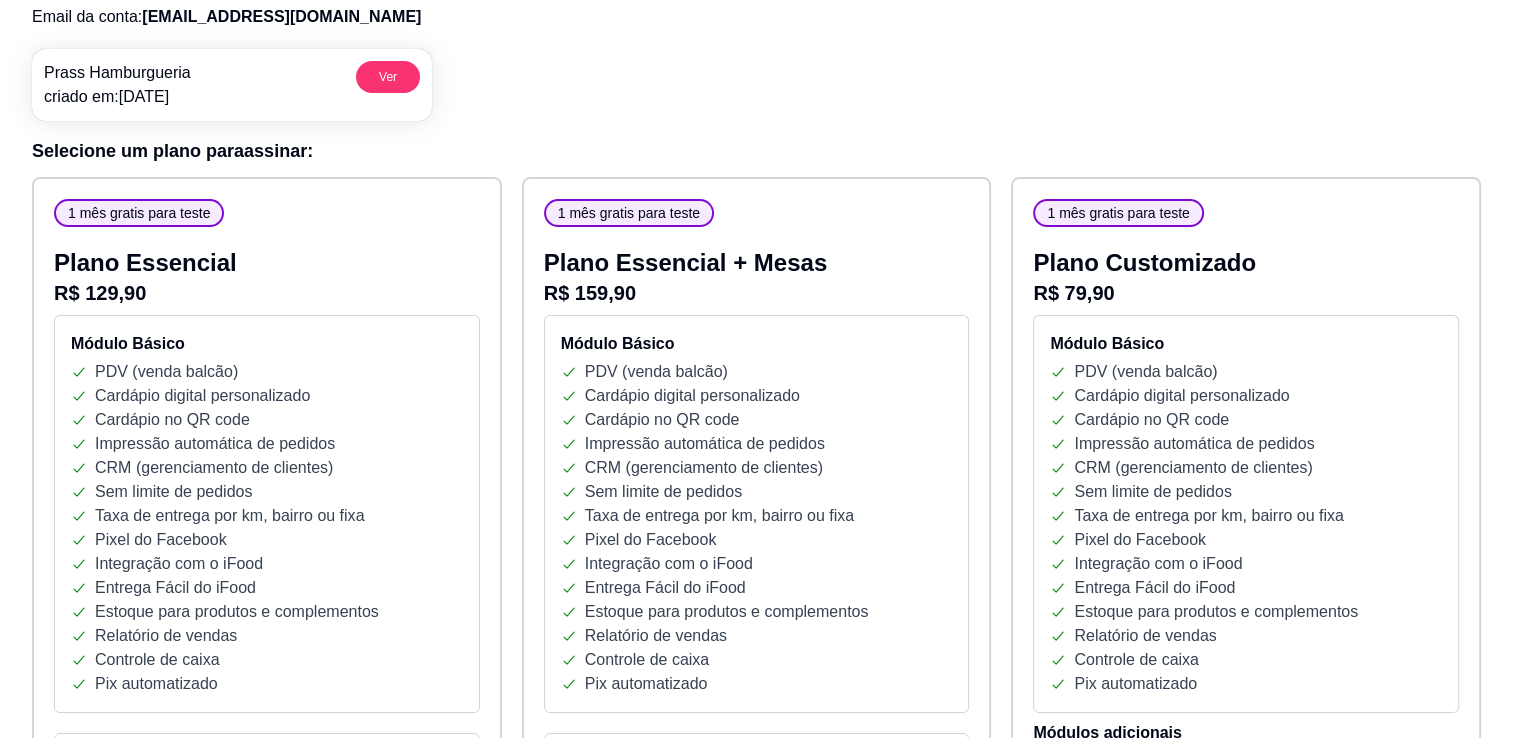 click on "1 mês gratis para teste" at bounding box center [139, 213] 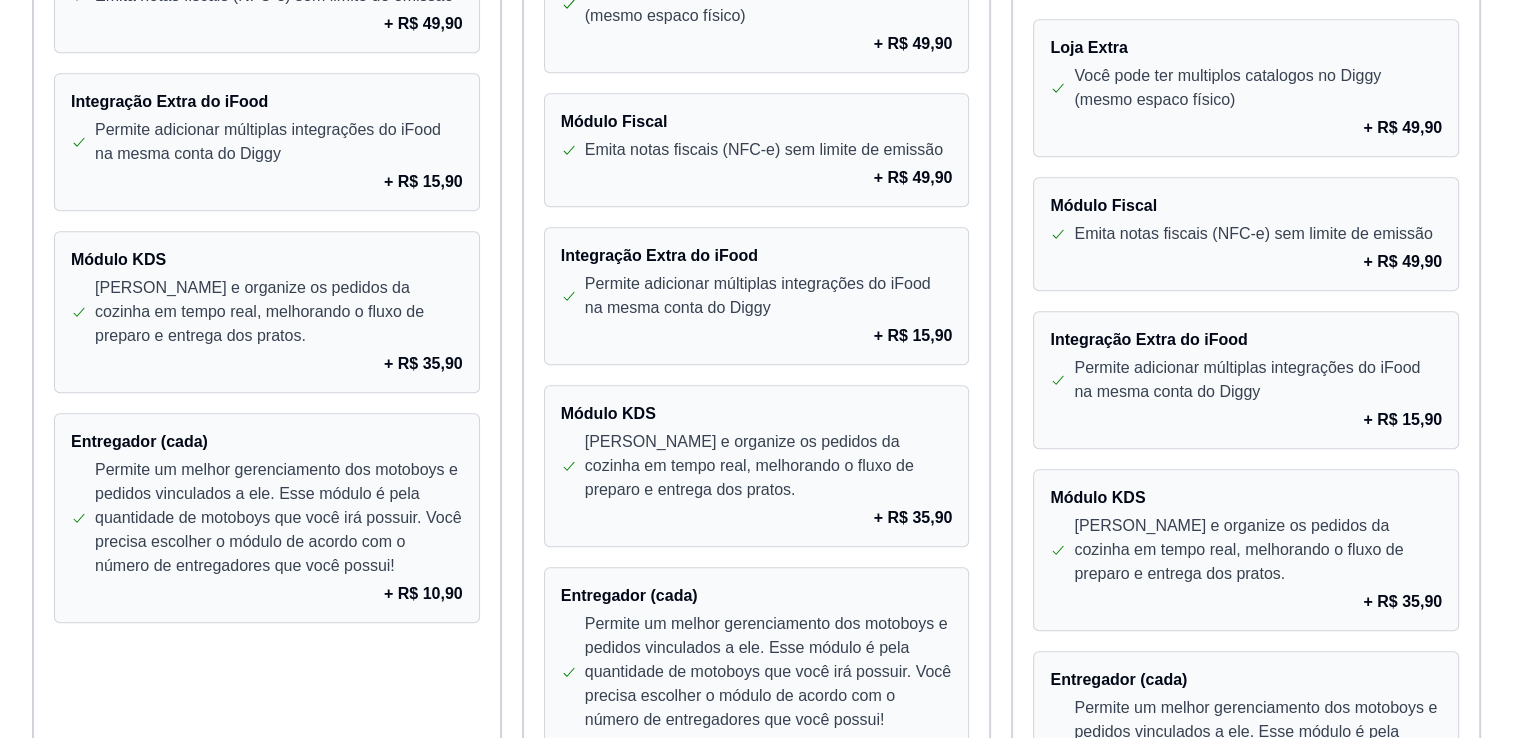 scroll, scrollTop: 1759, scrollLeft: 0, axis: vertical 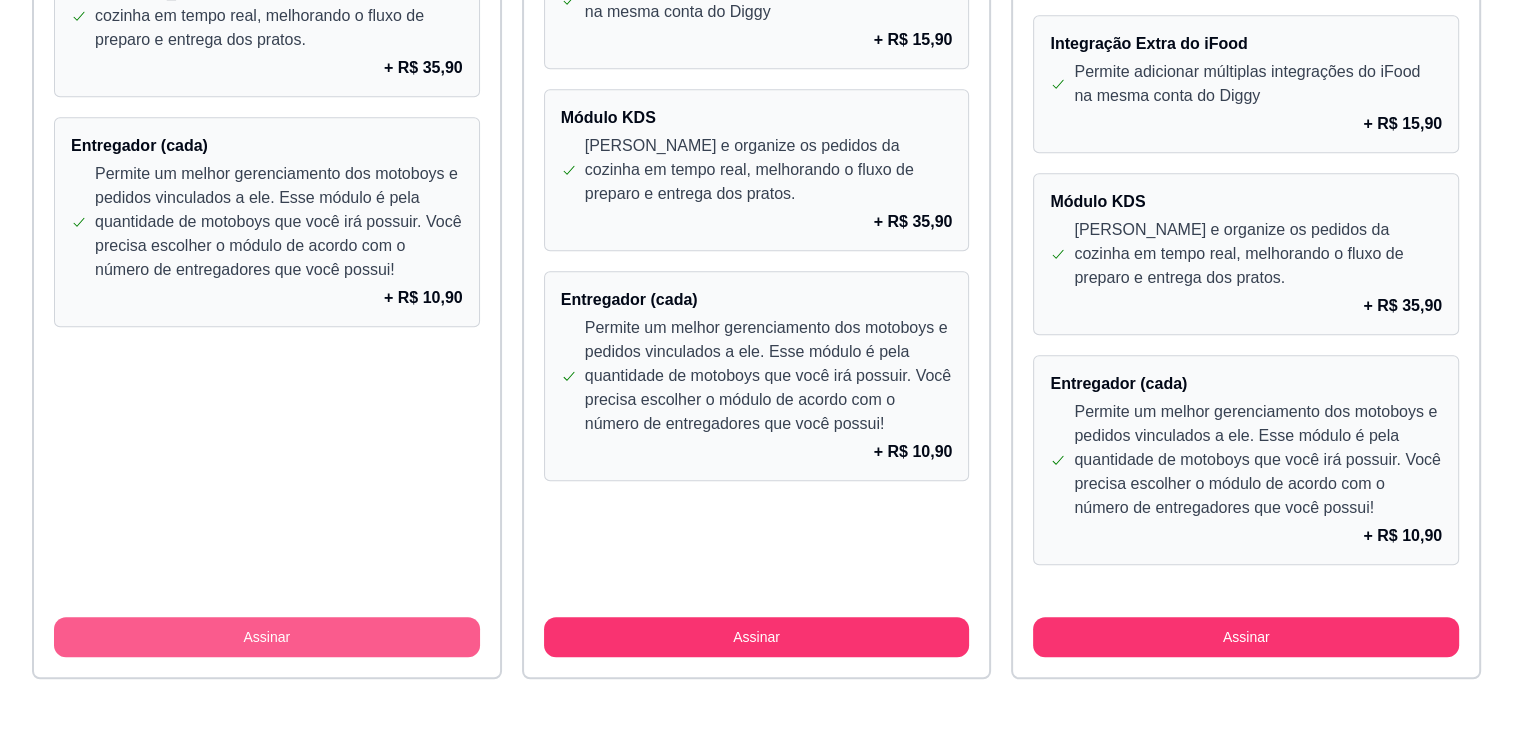 click on "Assinar" at bounding box center [267, 637] 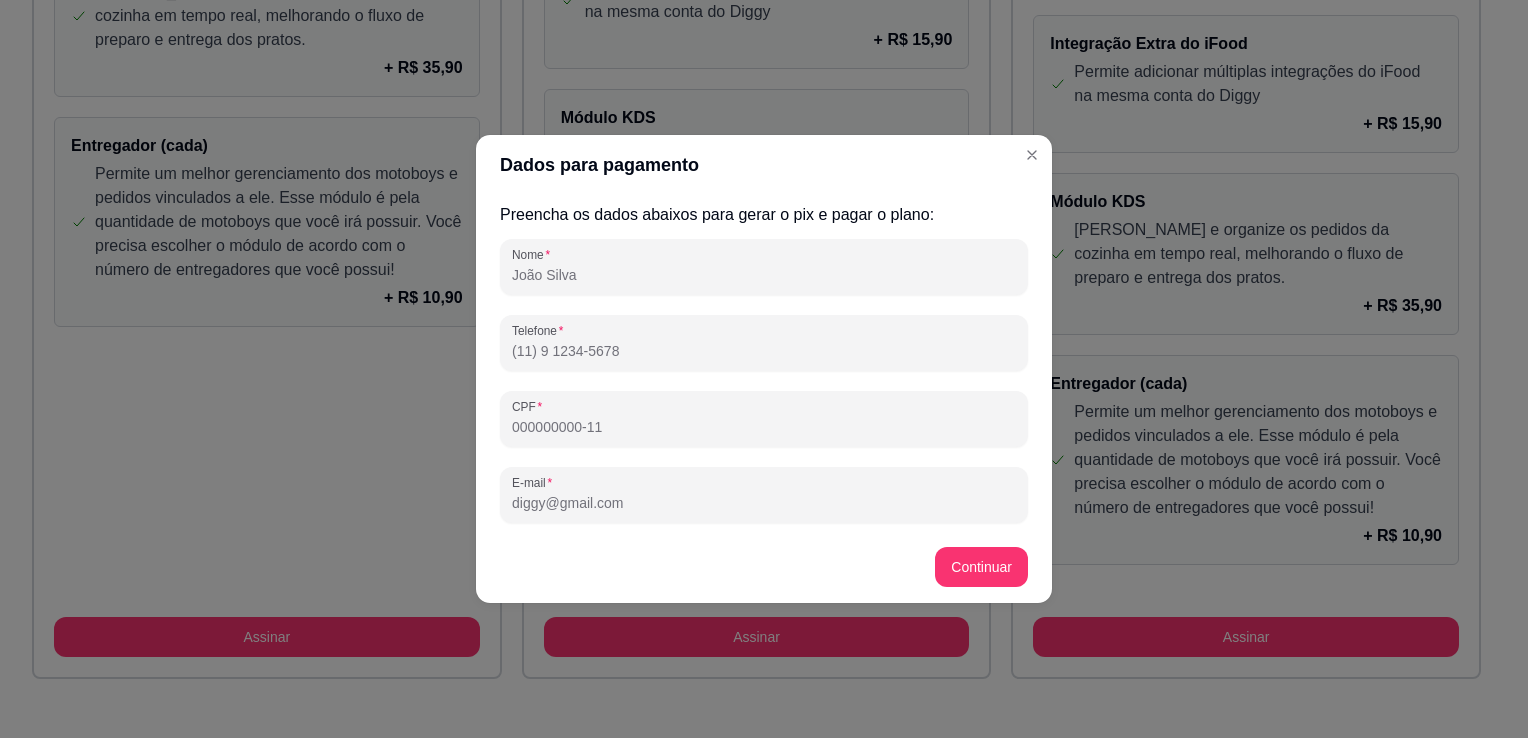 drag, startPoint x: 607, startPoint y: 279, endPoint x: 278, endPoint y: 227, distance: 333.08408 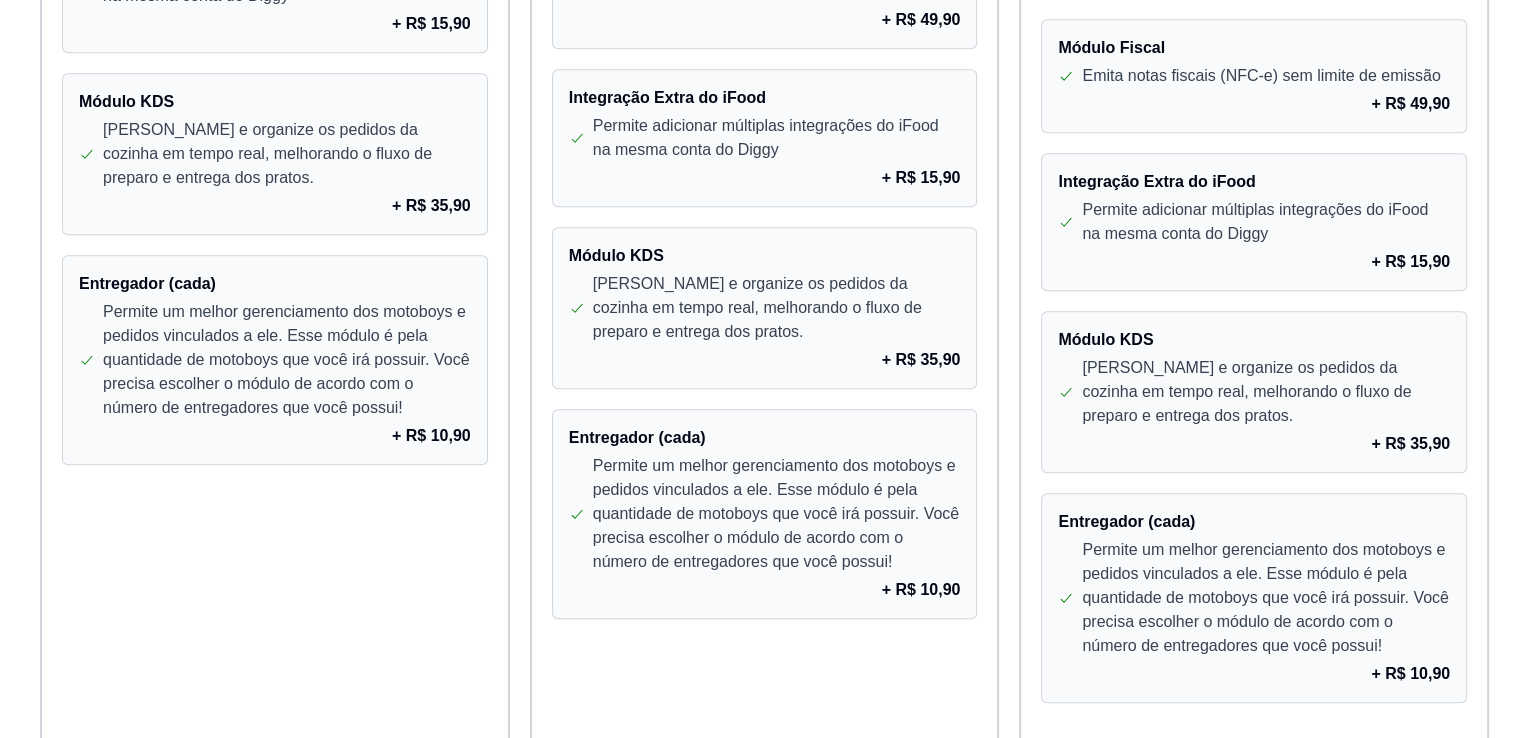 scroll, scrollTop: 1759, scrollLeft: 0, axis: vertical 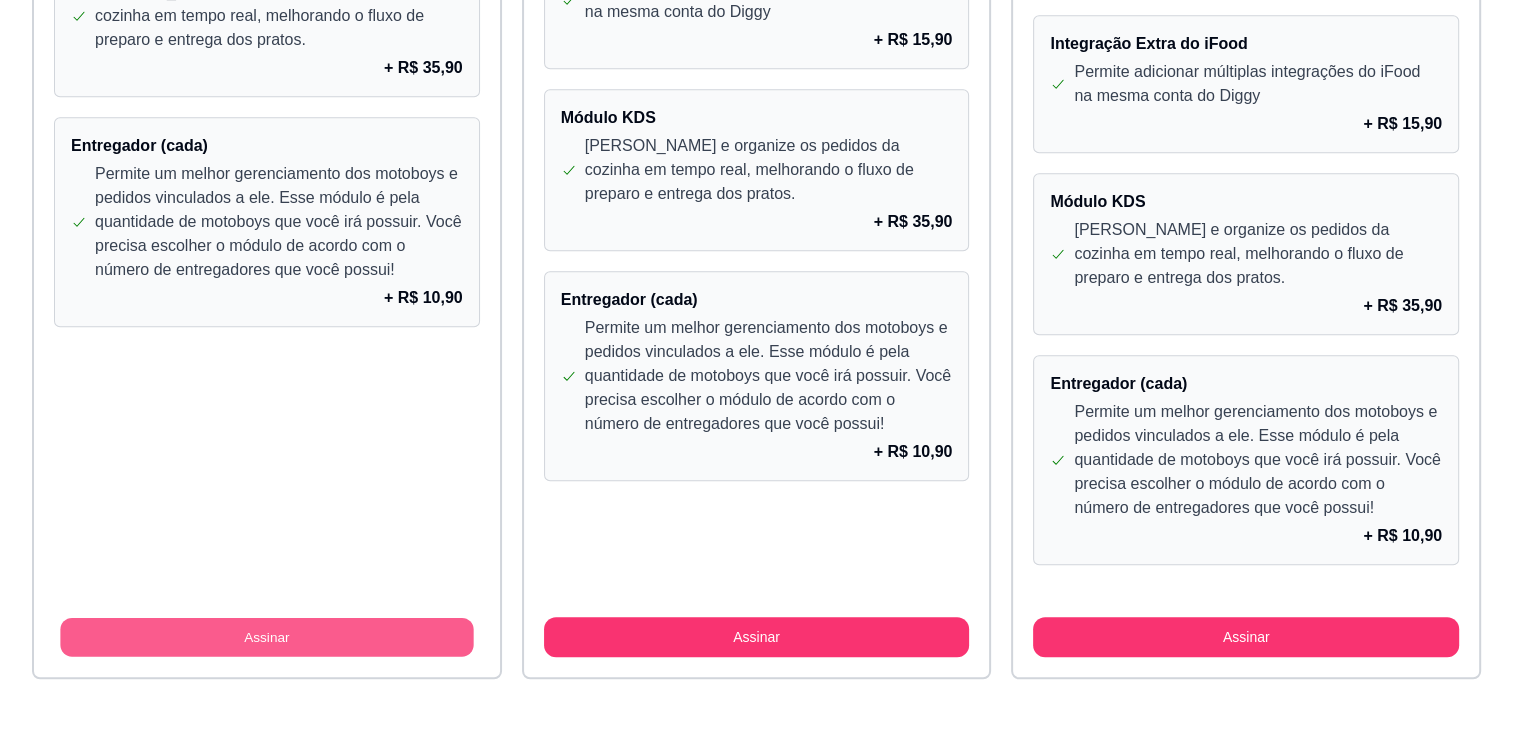 click on "Assinar" at bounding box center [266, 637] 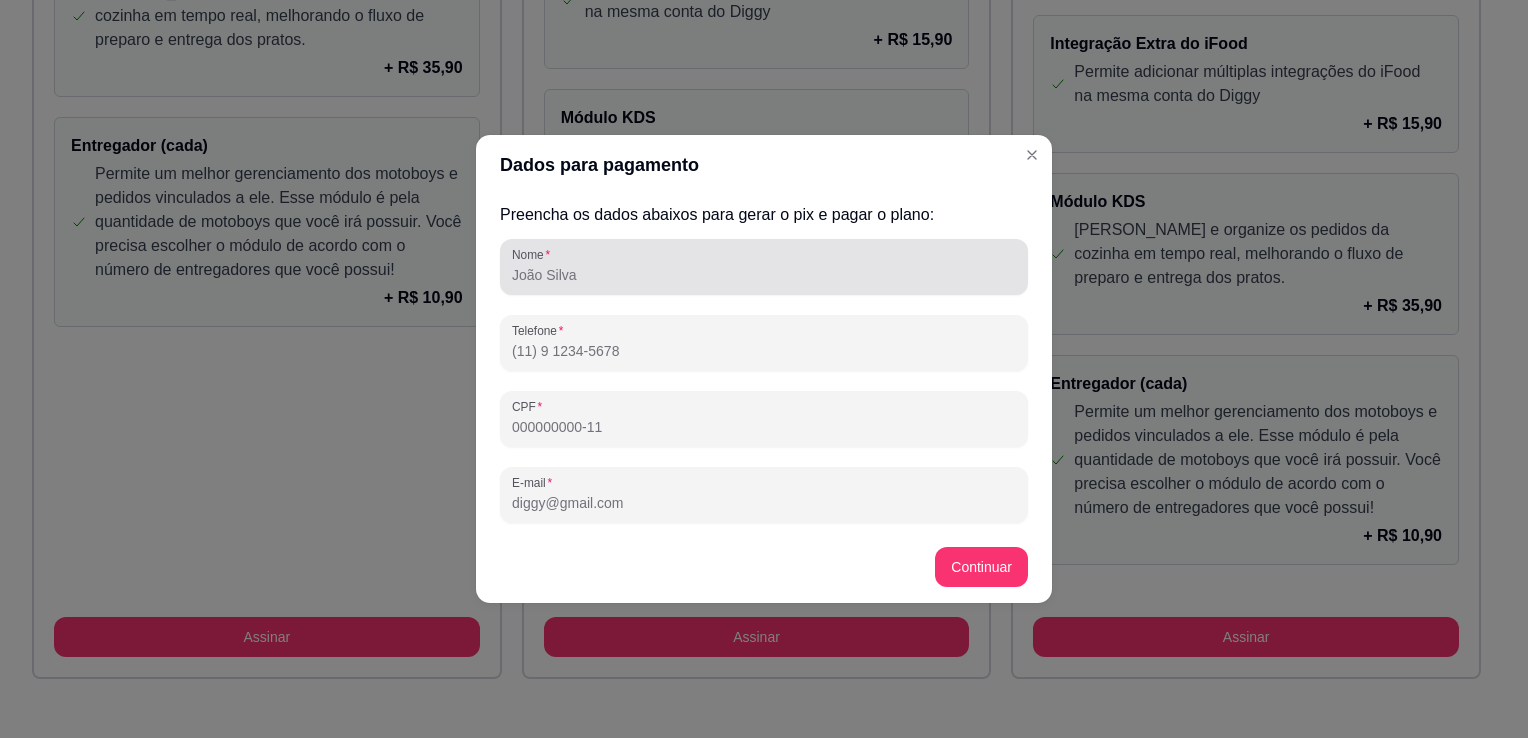 drag, startPoint x: 683, startPoint y: 262, endPoint x: 328, endPoint y: 262, distance: 355 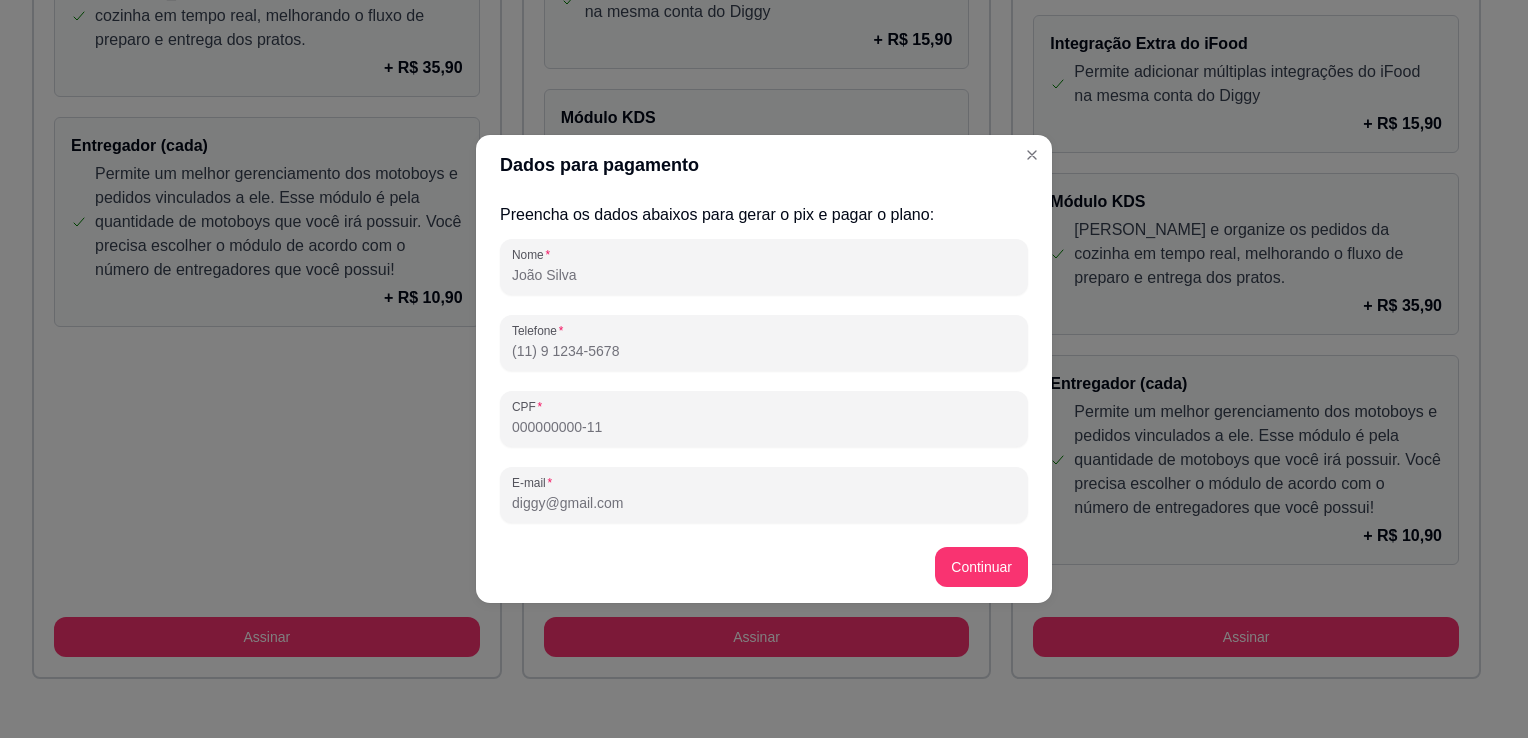 click on "Nome Telefone CPF E-mail" at bounding box center [764, 381] 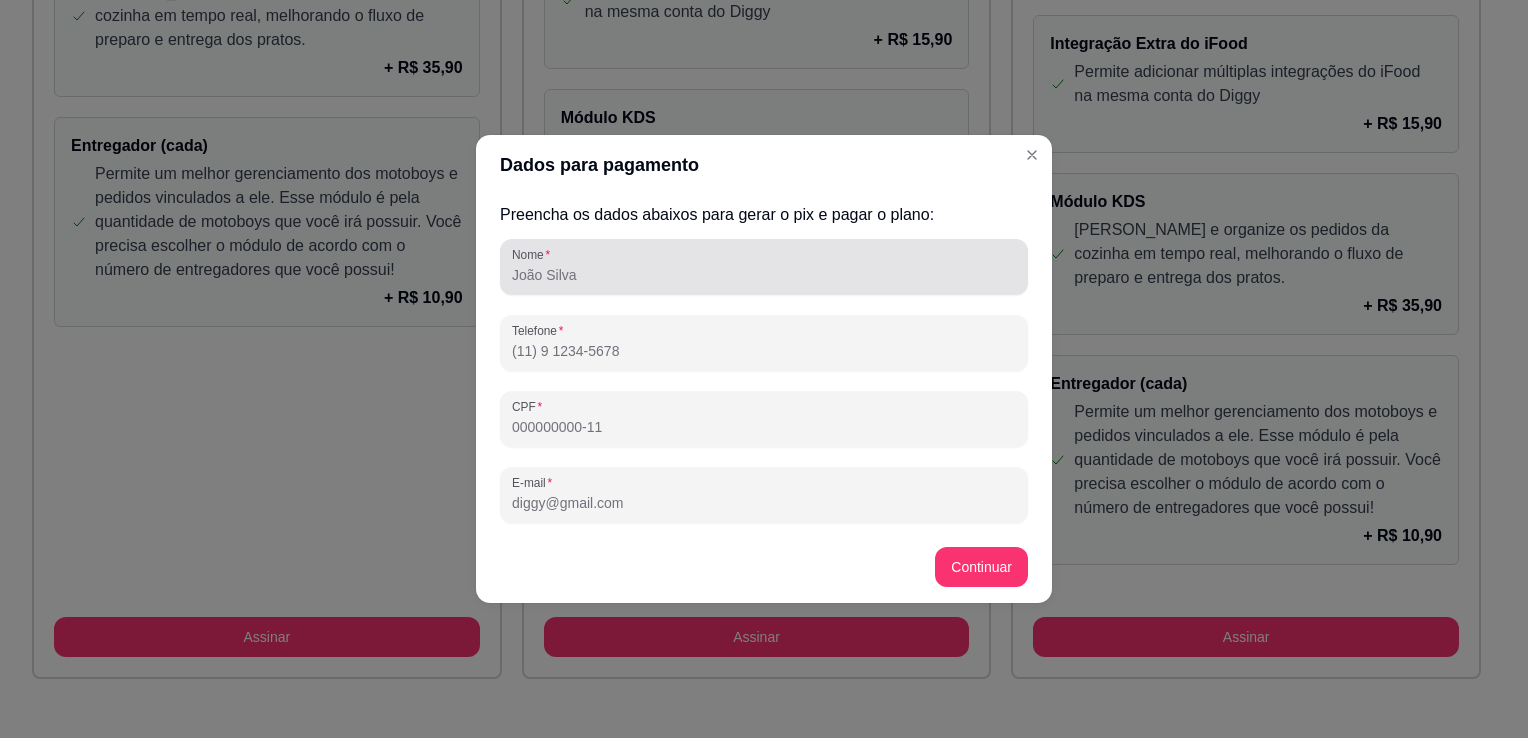 drag, startPoint x: 609, startPoint y: 287, endPoint x: 372, endPoint y: 283, distance: 237.03375 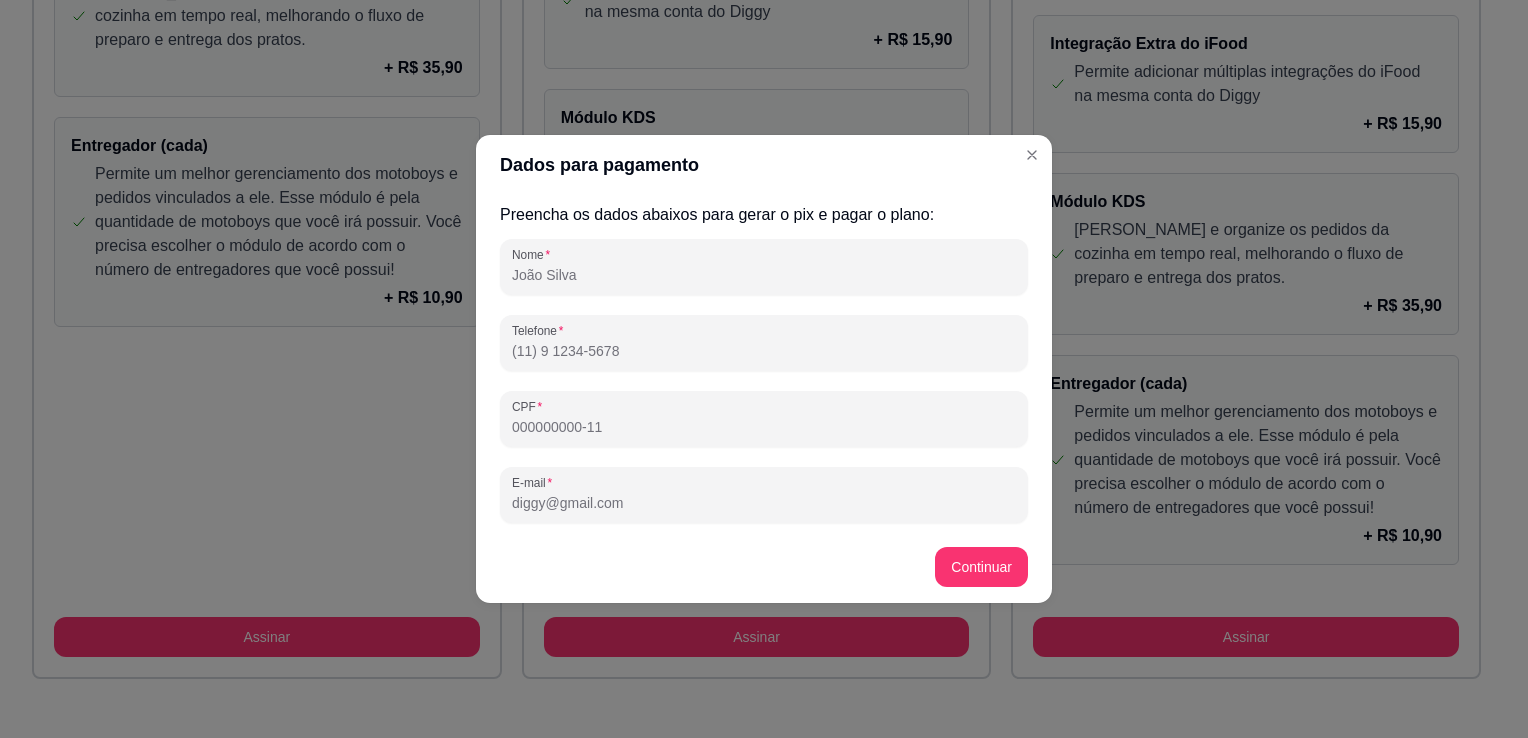 click on "Nome" at bounding box center (764, 275) 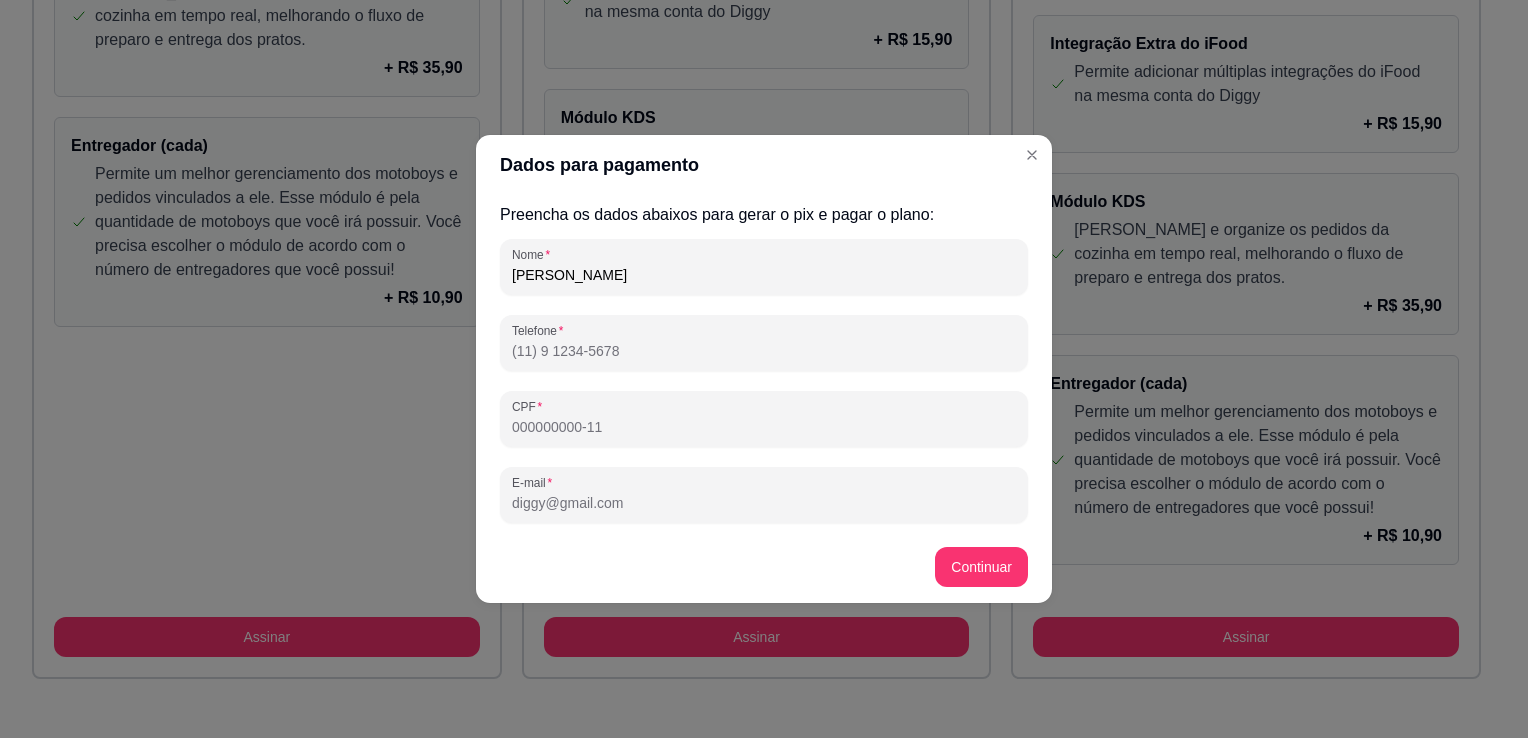 type on "[PERSON_NAME]" 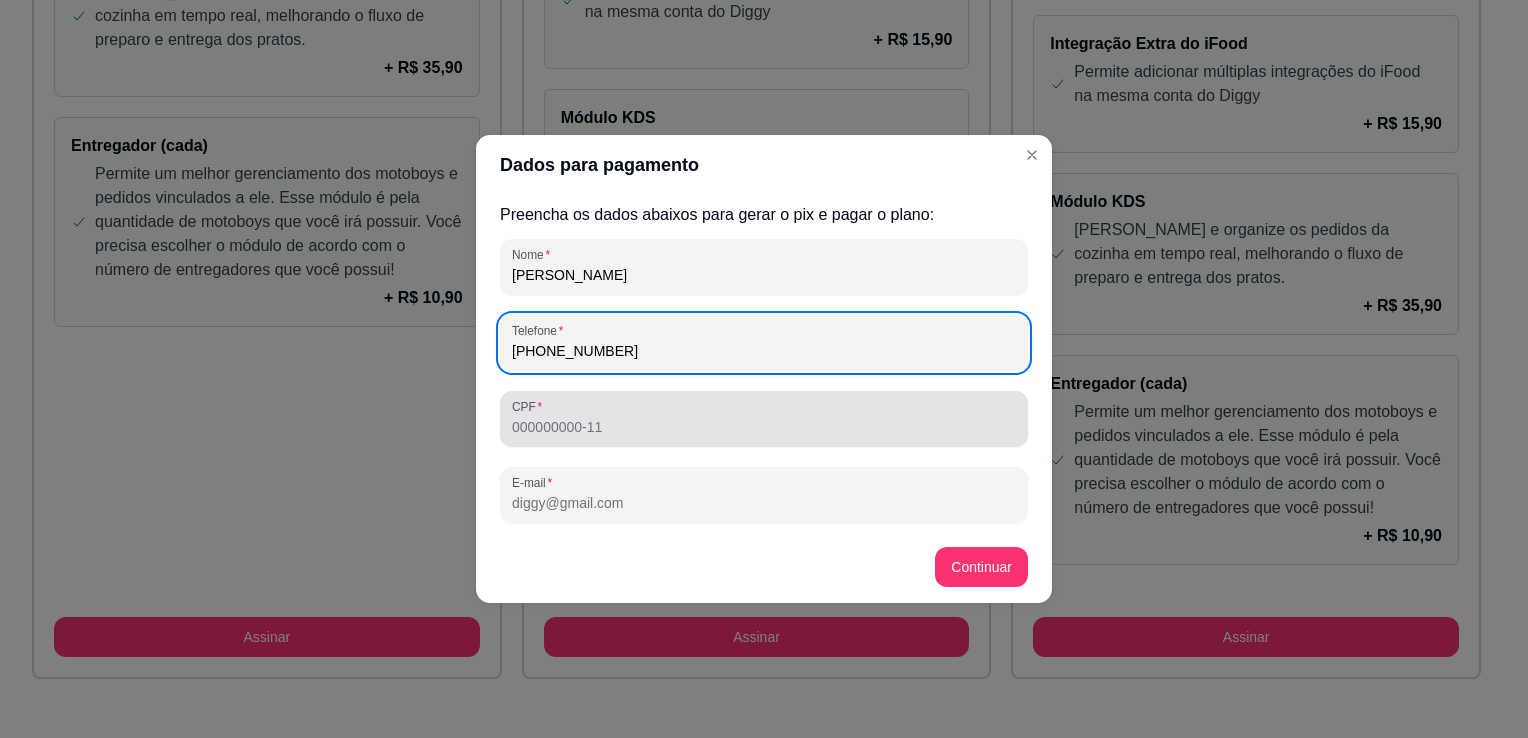 type on "[PHONE_NUMBER]" 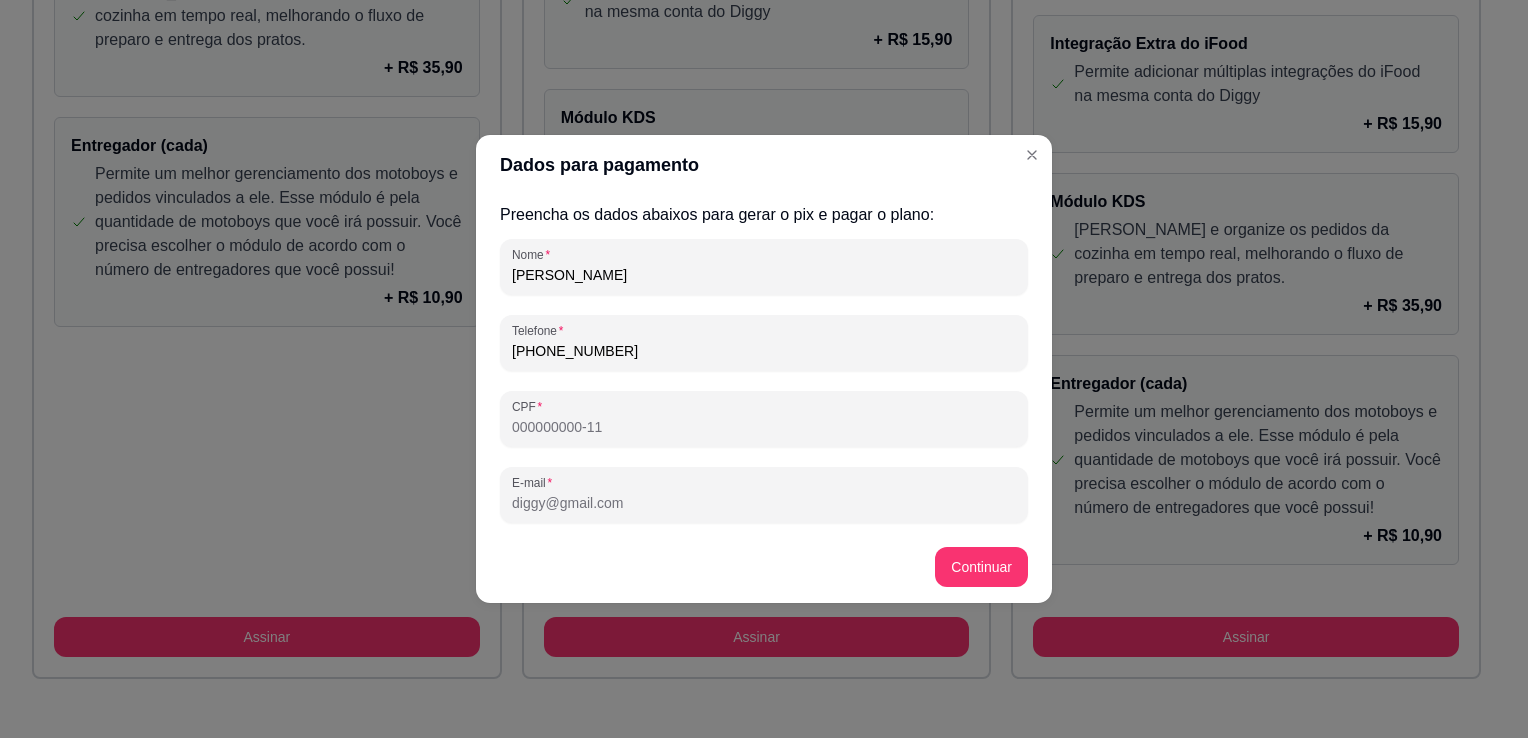 click on "CPF" at bounding box center [764, 427] 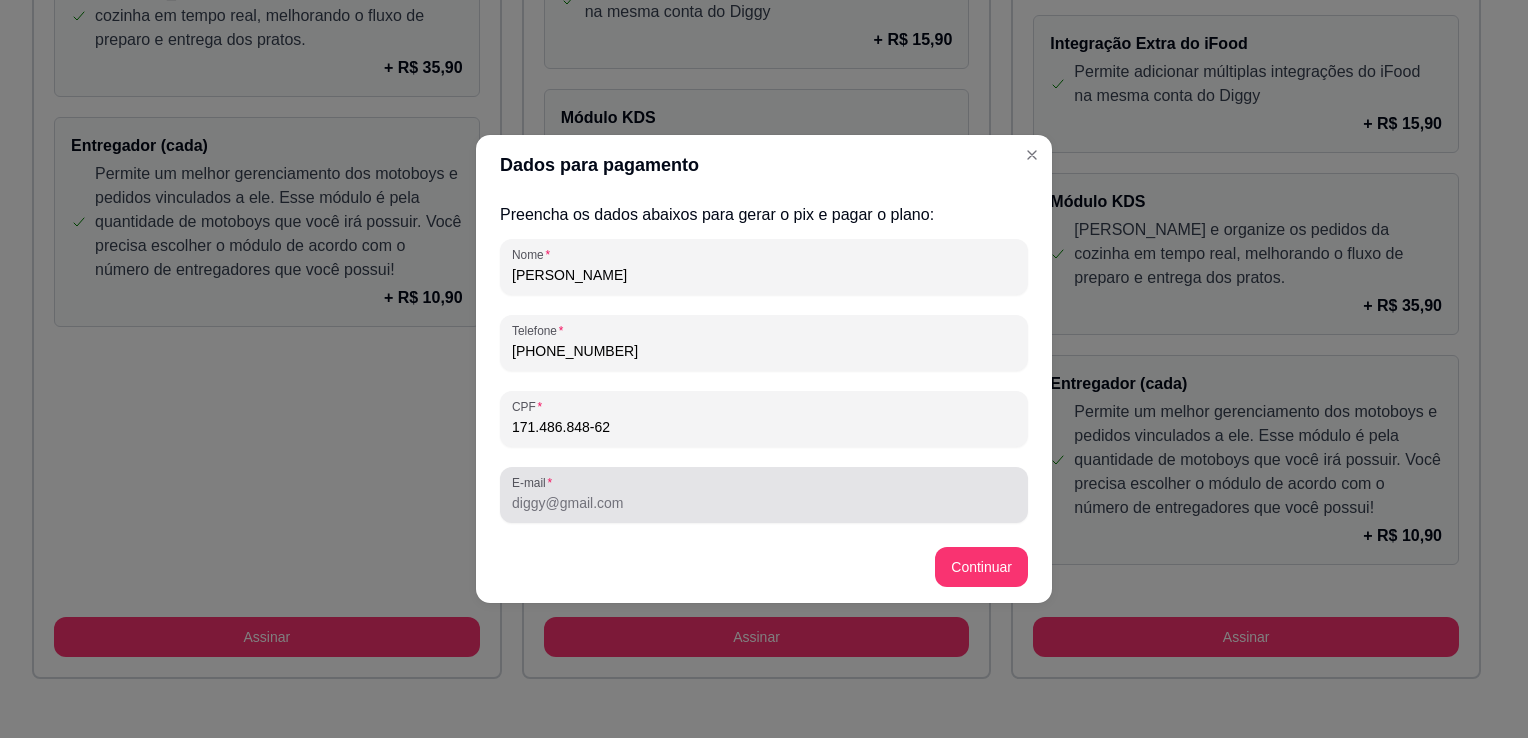 type on "171.486.848-62" 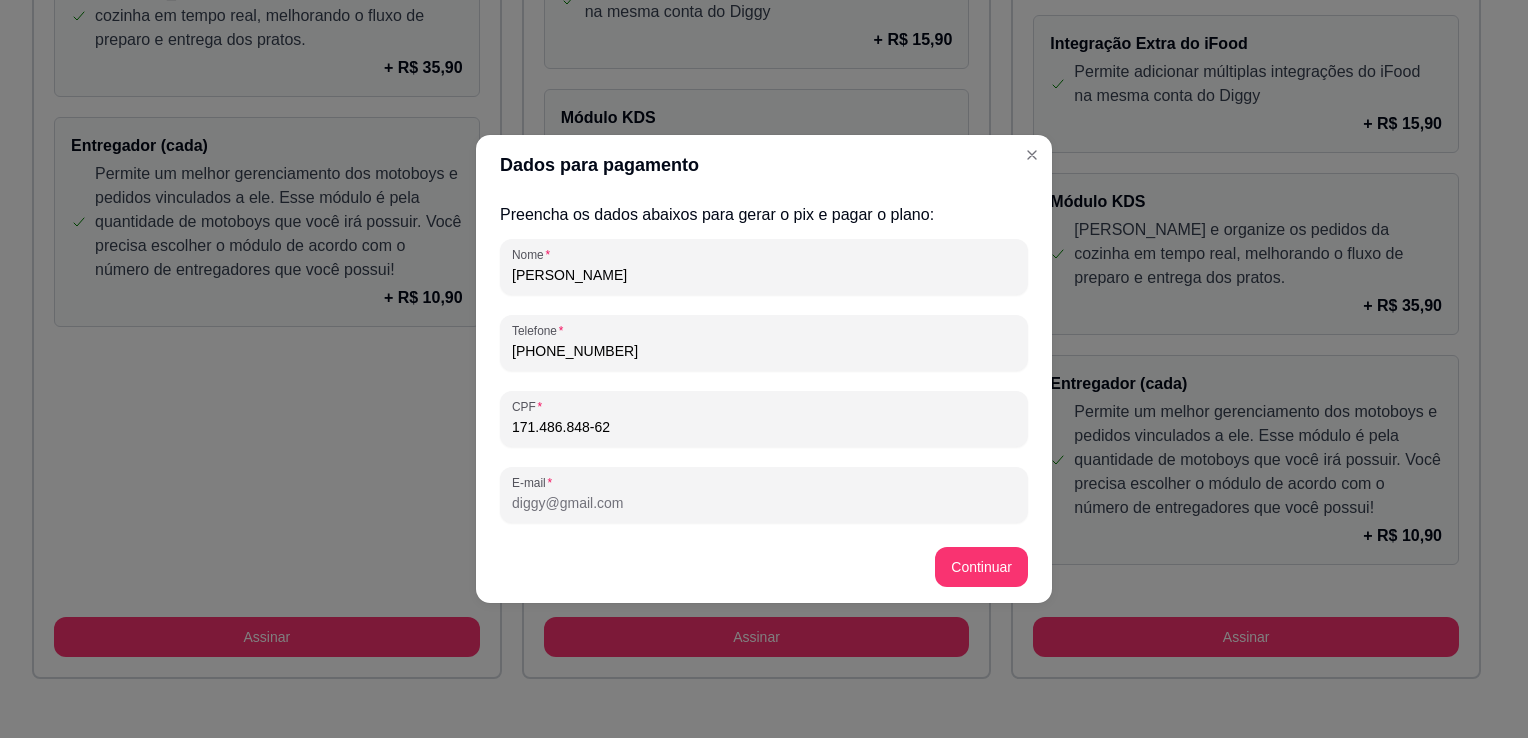 click on "E-mail" at bounding box center (764, 503) 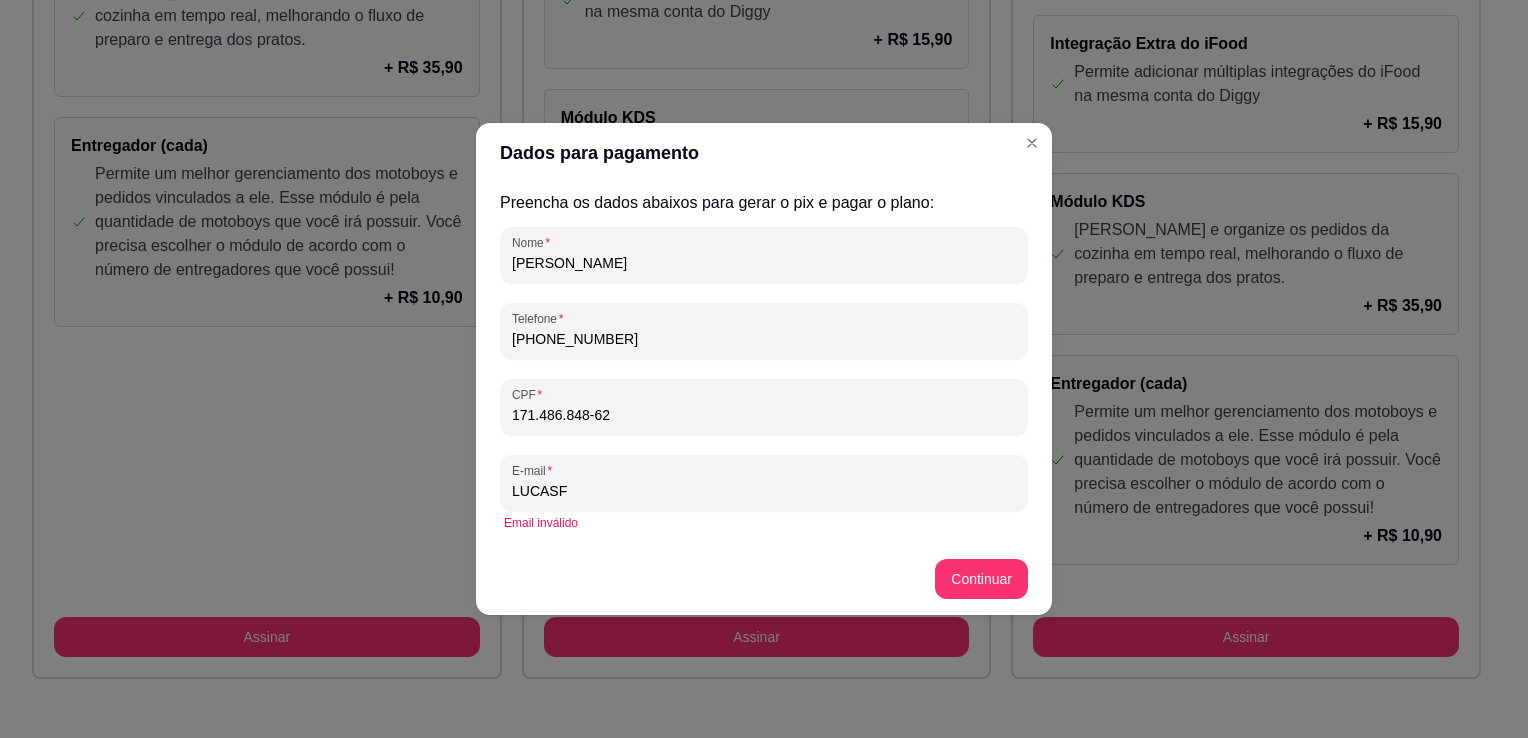 type on "[EMAIL_ADDRESS][DOMAIN_NAME]" 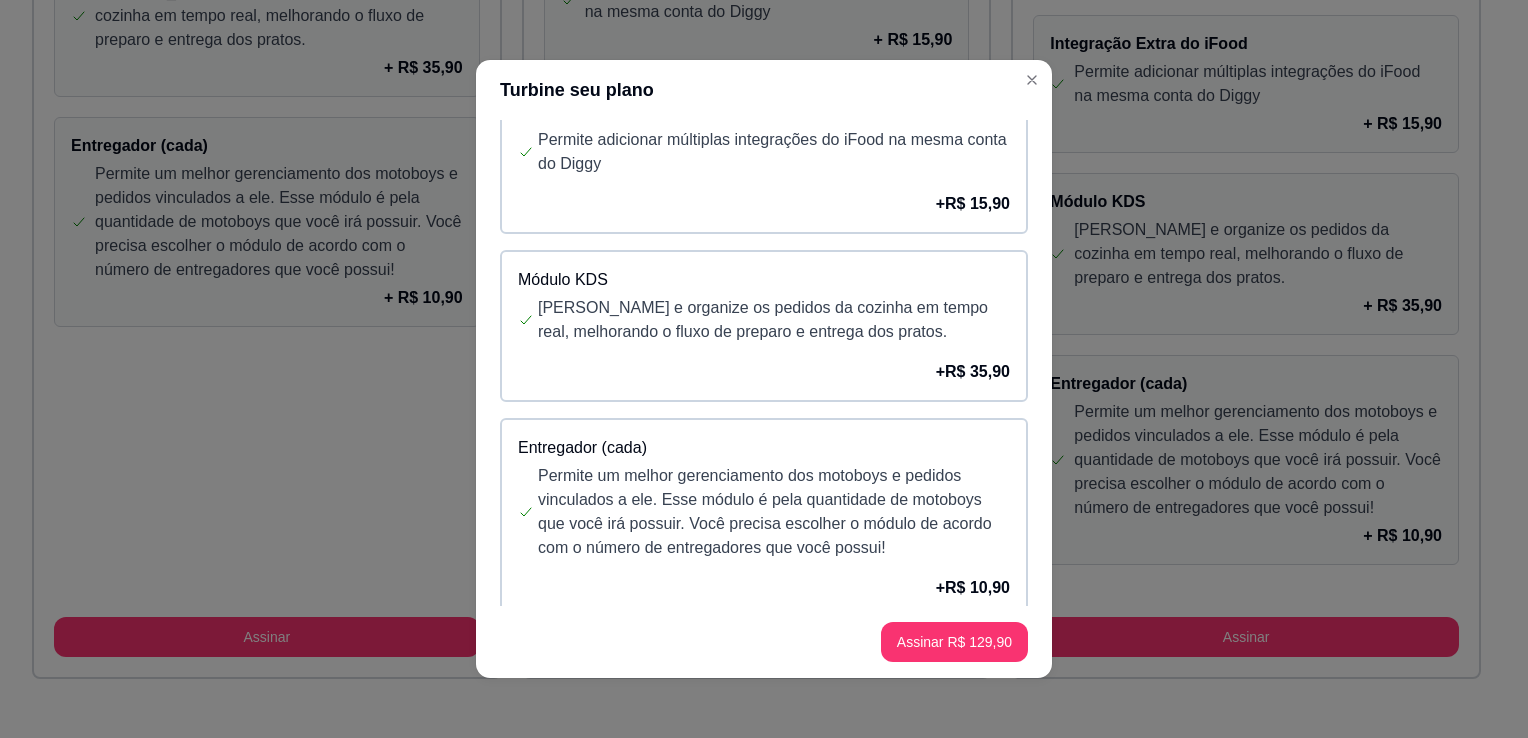 scroll, scrollTop: 424, scrollLeft: 0, axis: vertical 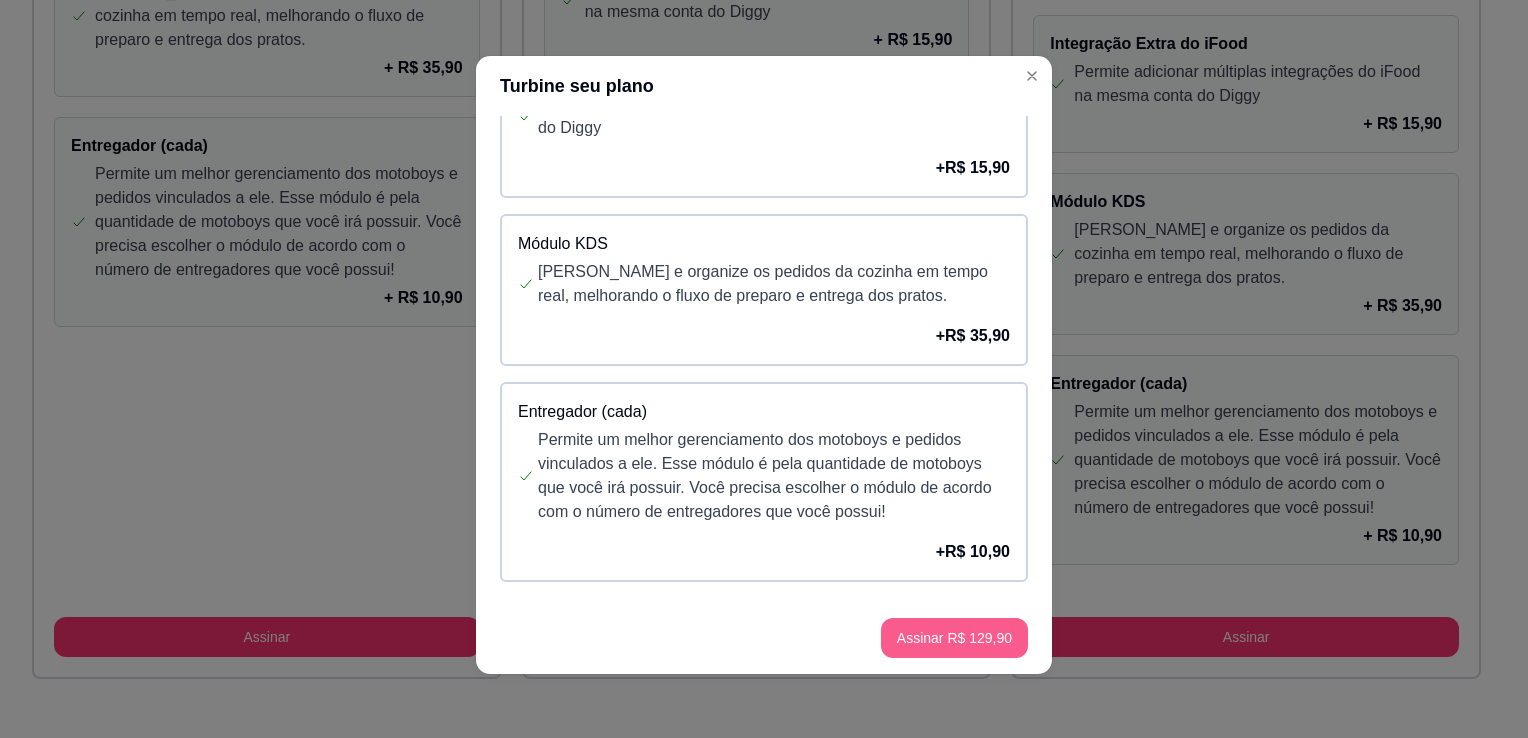 click on "Assinar   R$ 129,90" at bounding box center (954, 638) 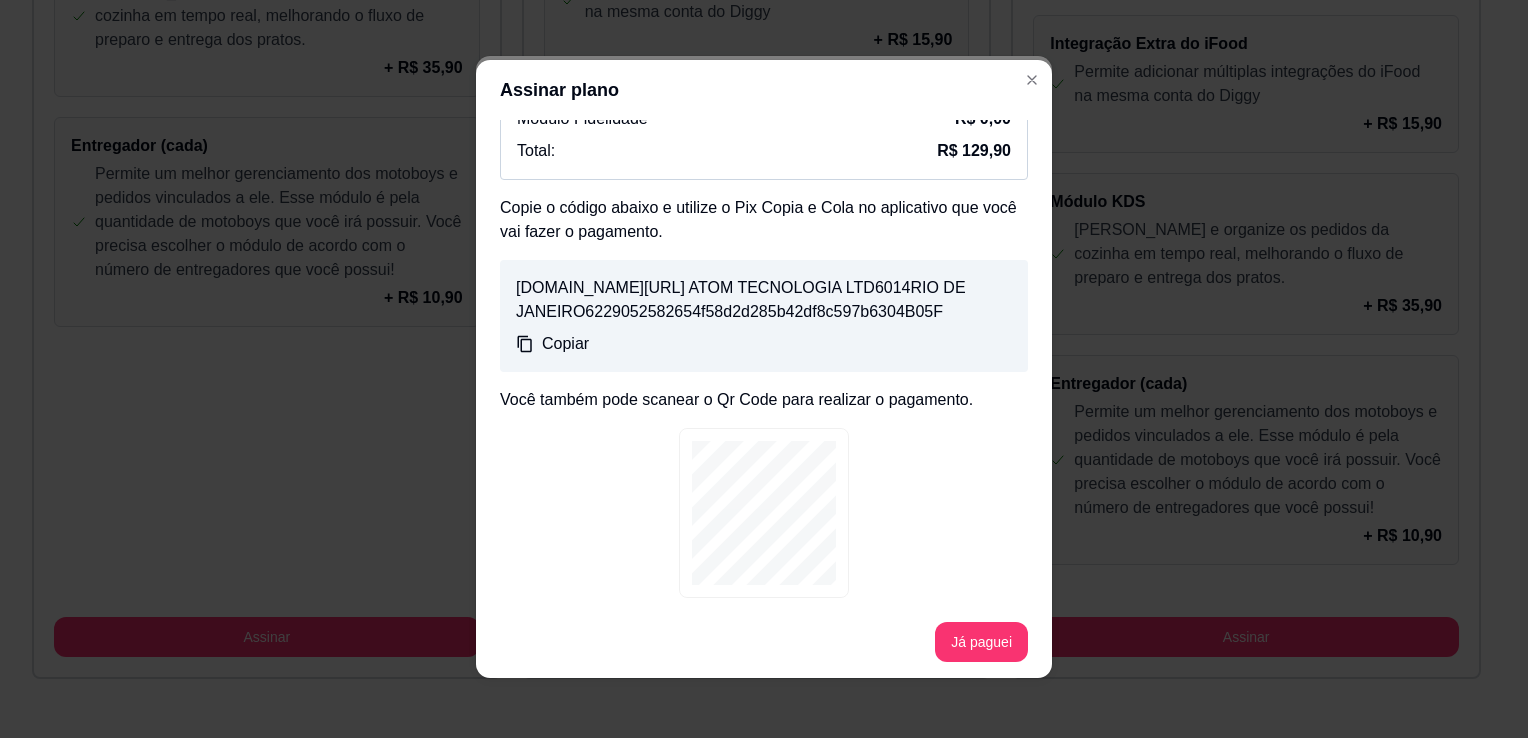 scroll, scrollTop: 204, scrollLeft: 0, axis: vertical 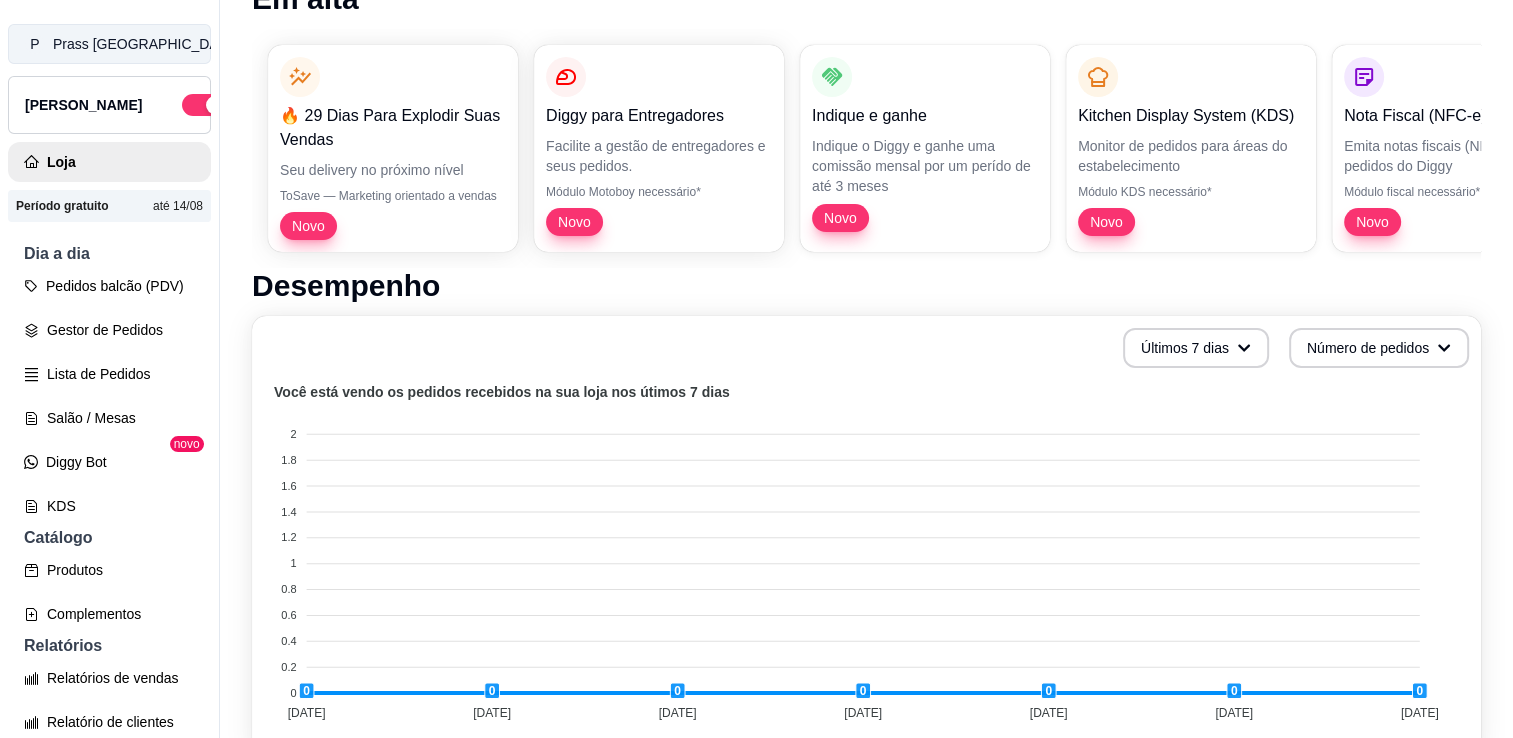 click on "P Prass Hamburg ..." at bounding box center (109, 44) 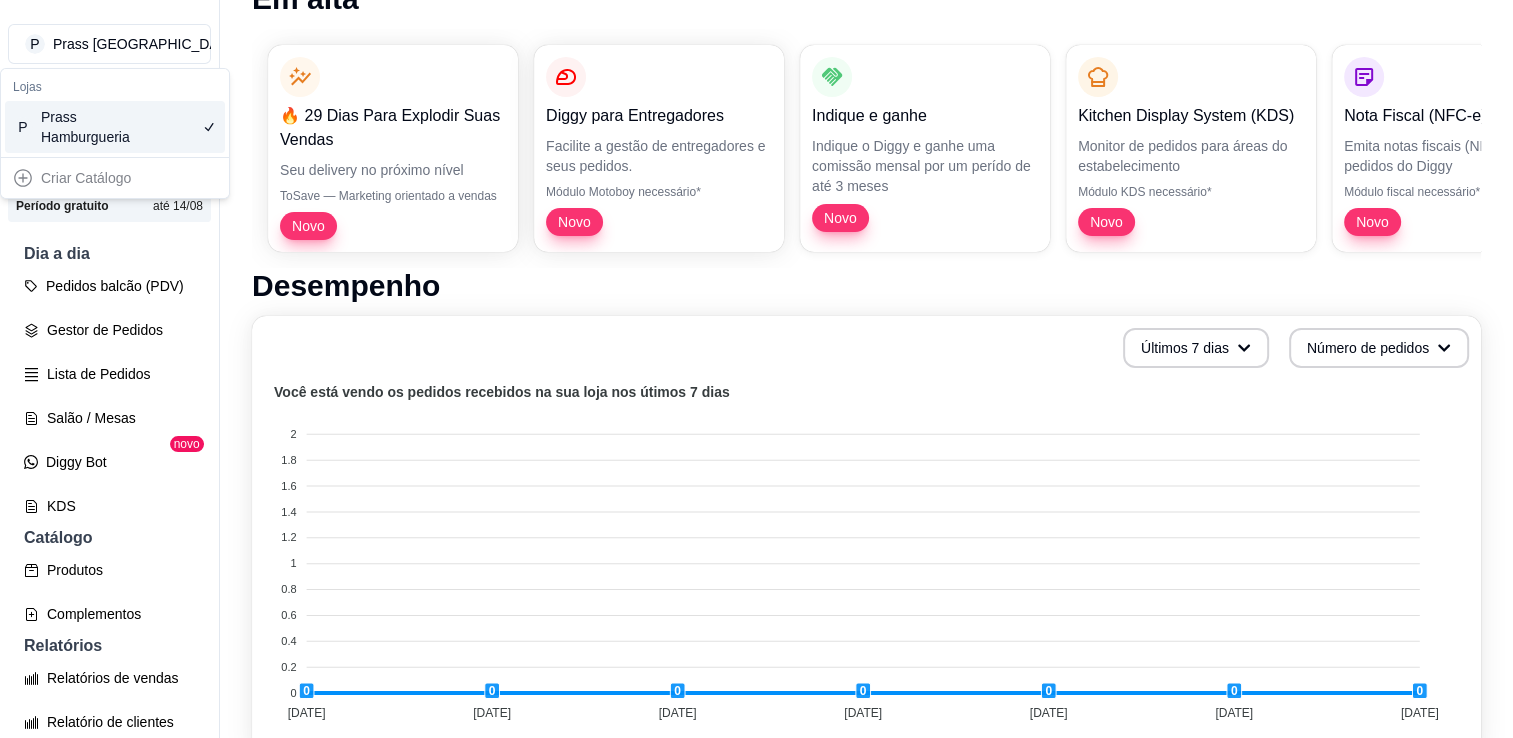 click on "P Prass Hamburgueria" at bounding box center (115, 127) 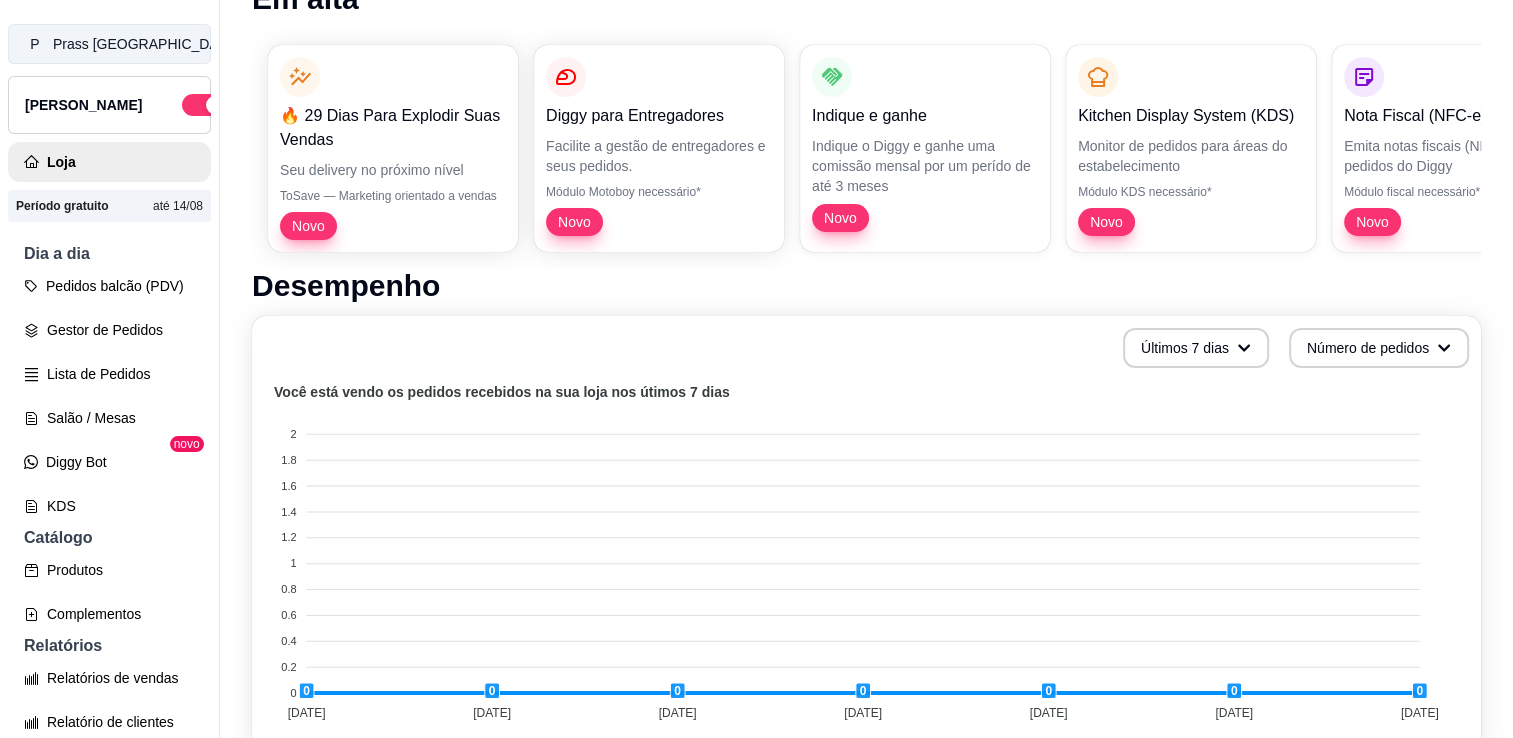 click on "Prass Hamburg ..." at bounding box center (151, 44) 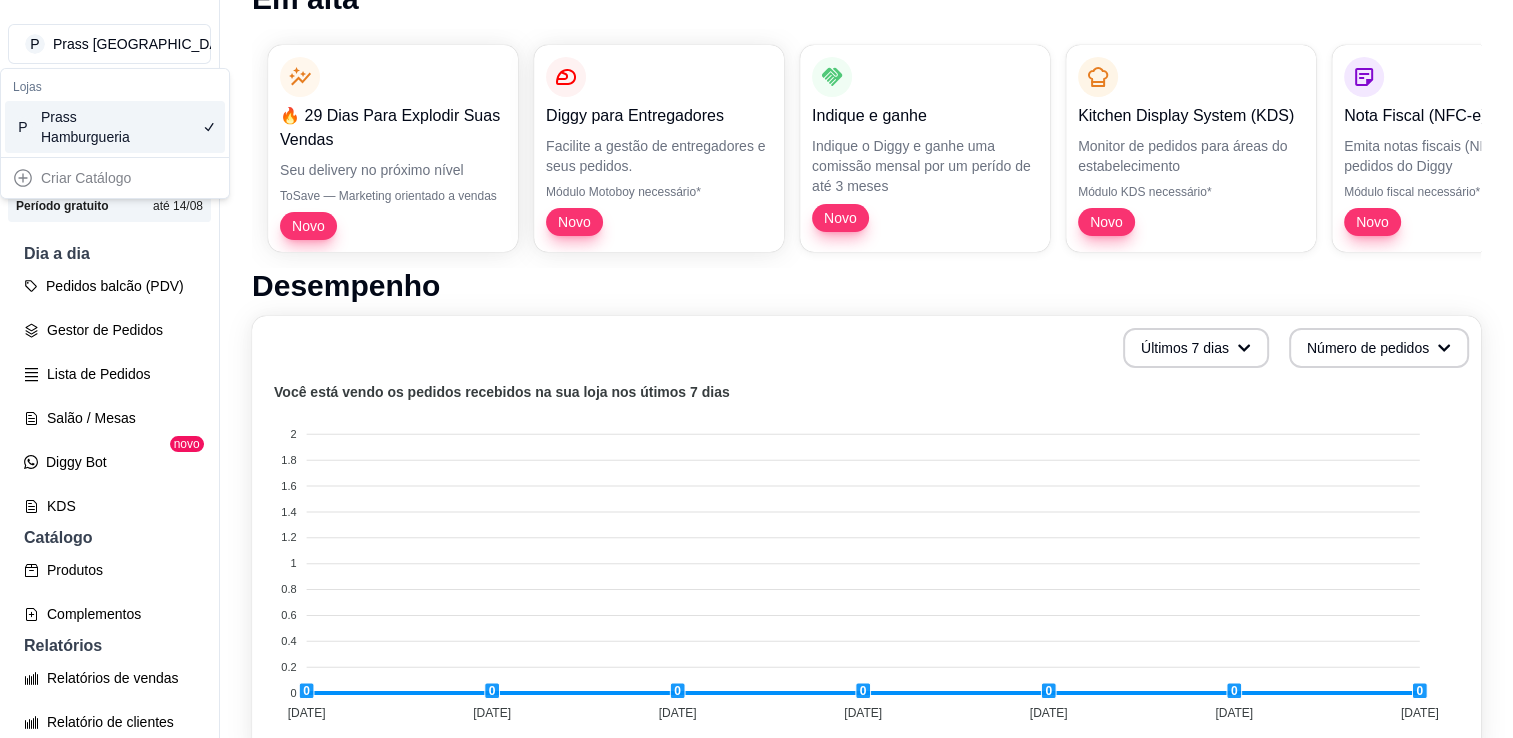 click on "Prass Hamburgueria" at bounding box center [86, 127] 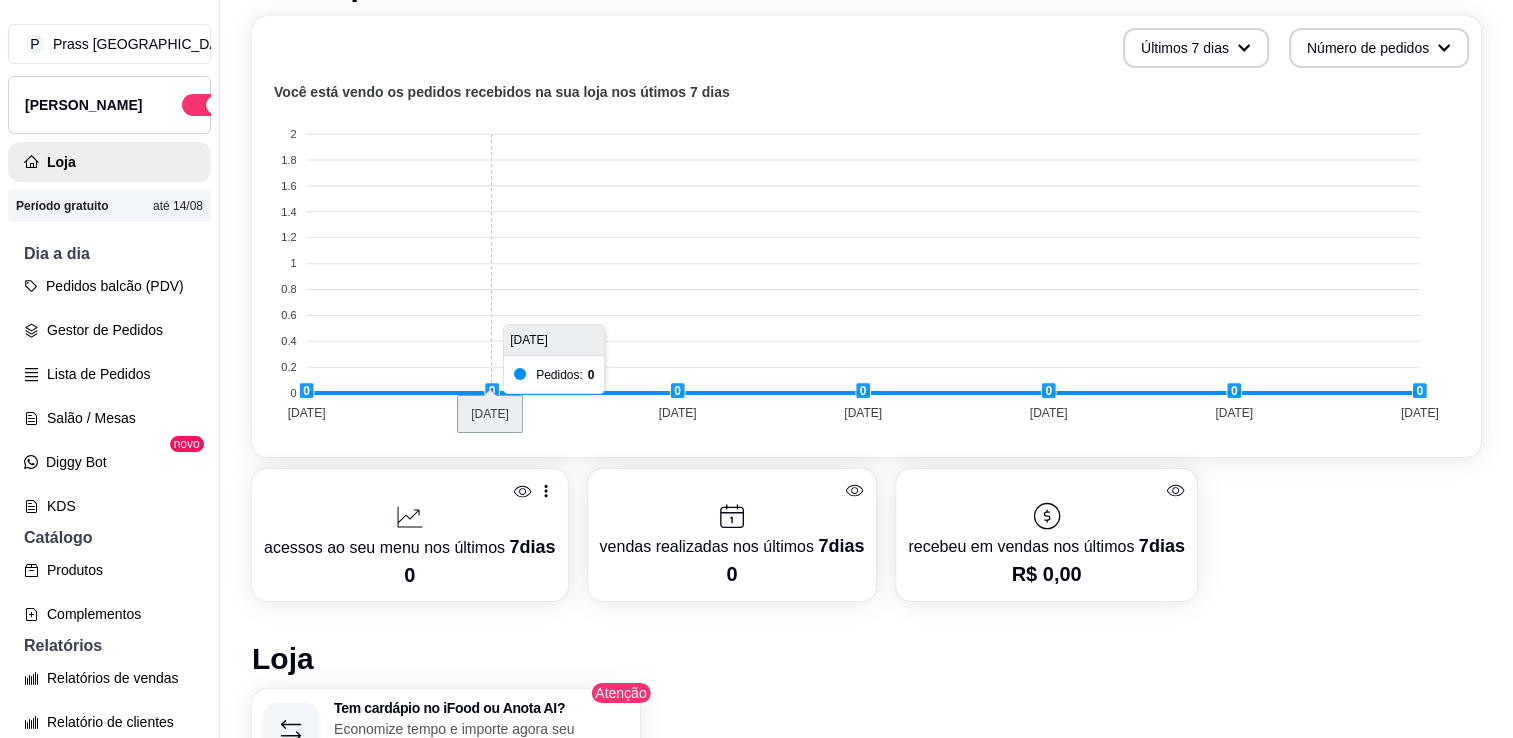 scroll, scrollTop: 1100, scrollLeft: 0, axis: vertical 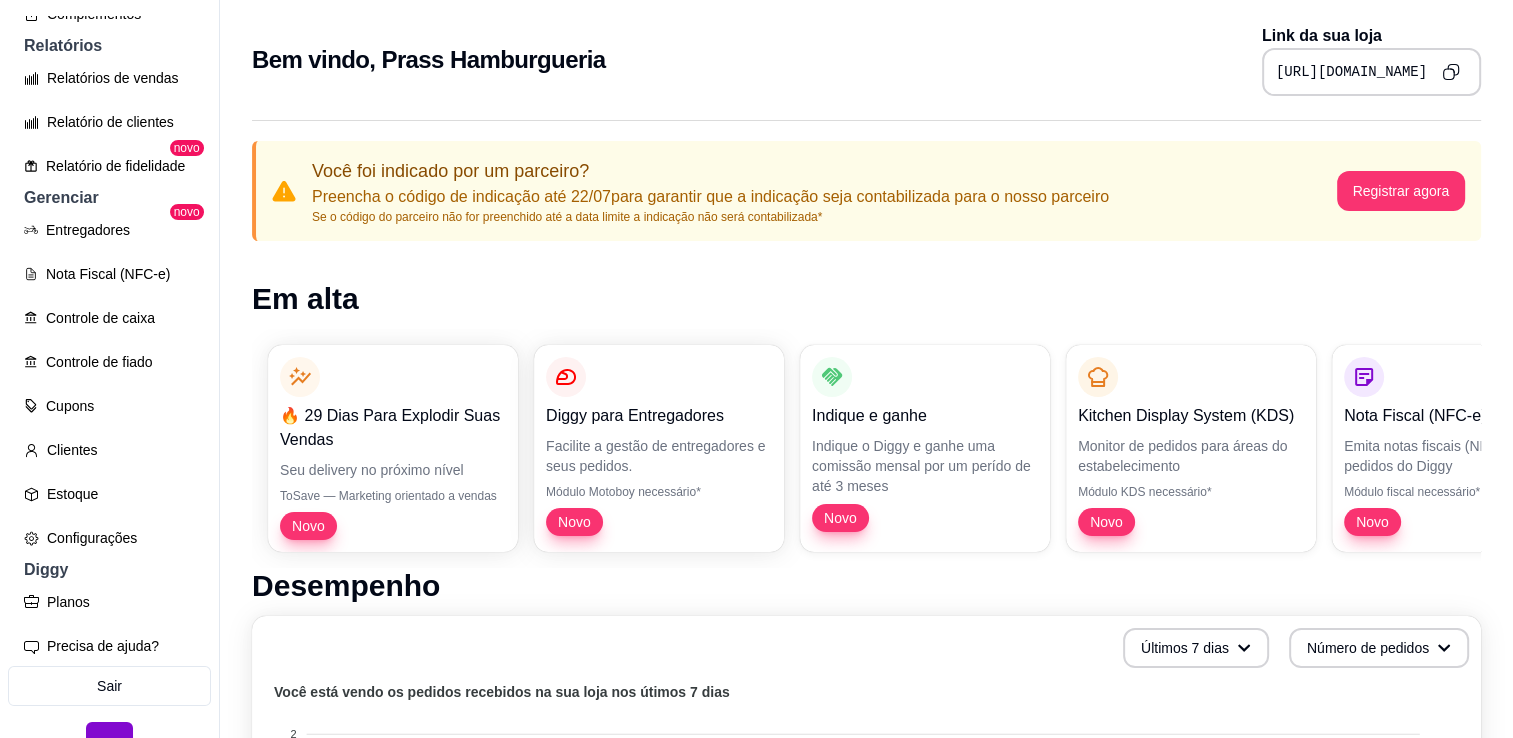 click on "[URL][DOMAIN_NAME]" at bounding box center (1351, 72) 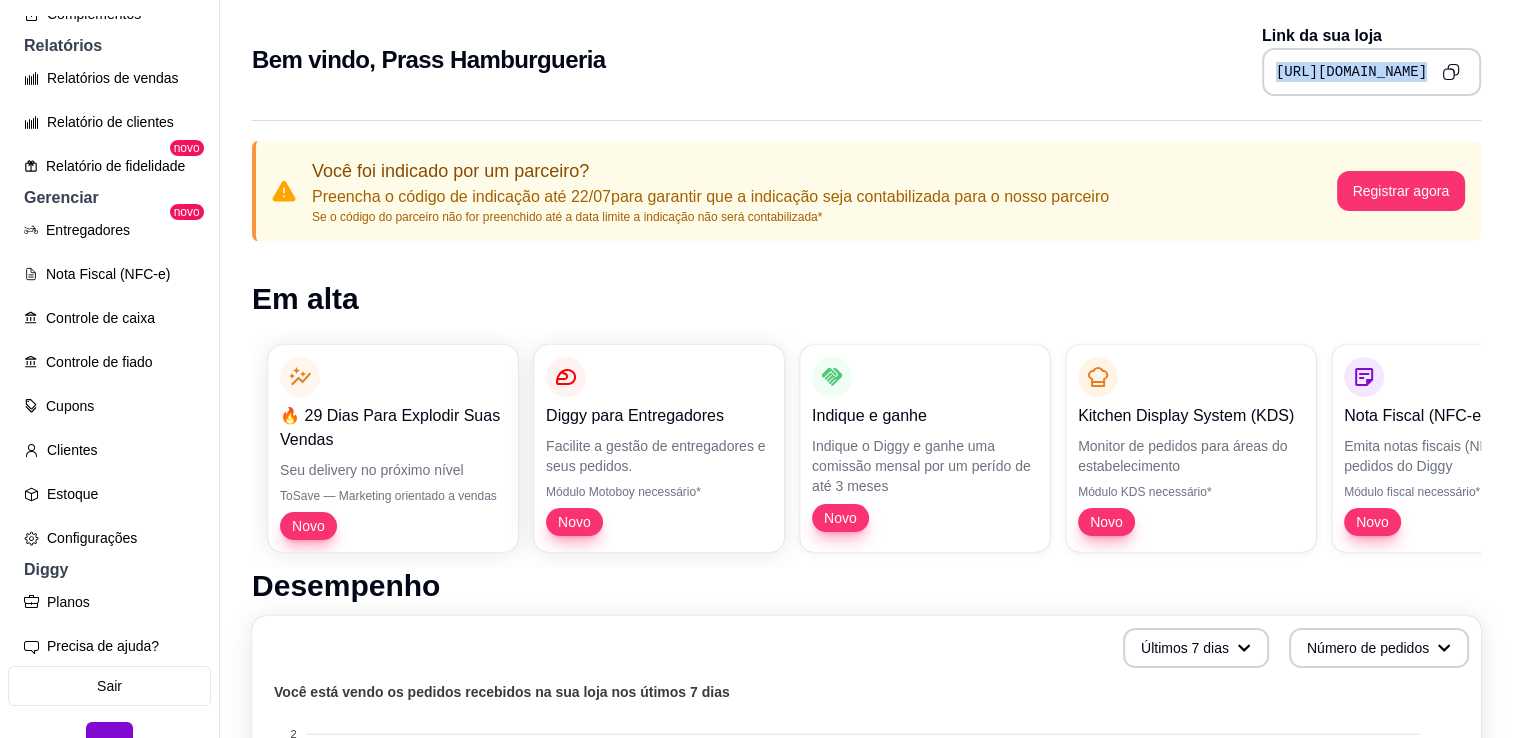 click on "[URL][DOMAIN_NAME]" at bounding box center [1351, 72] 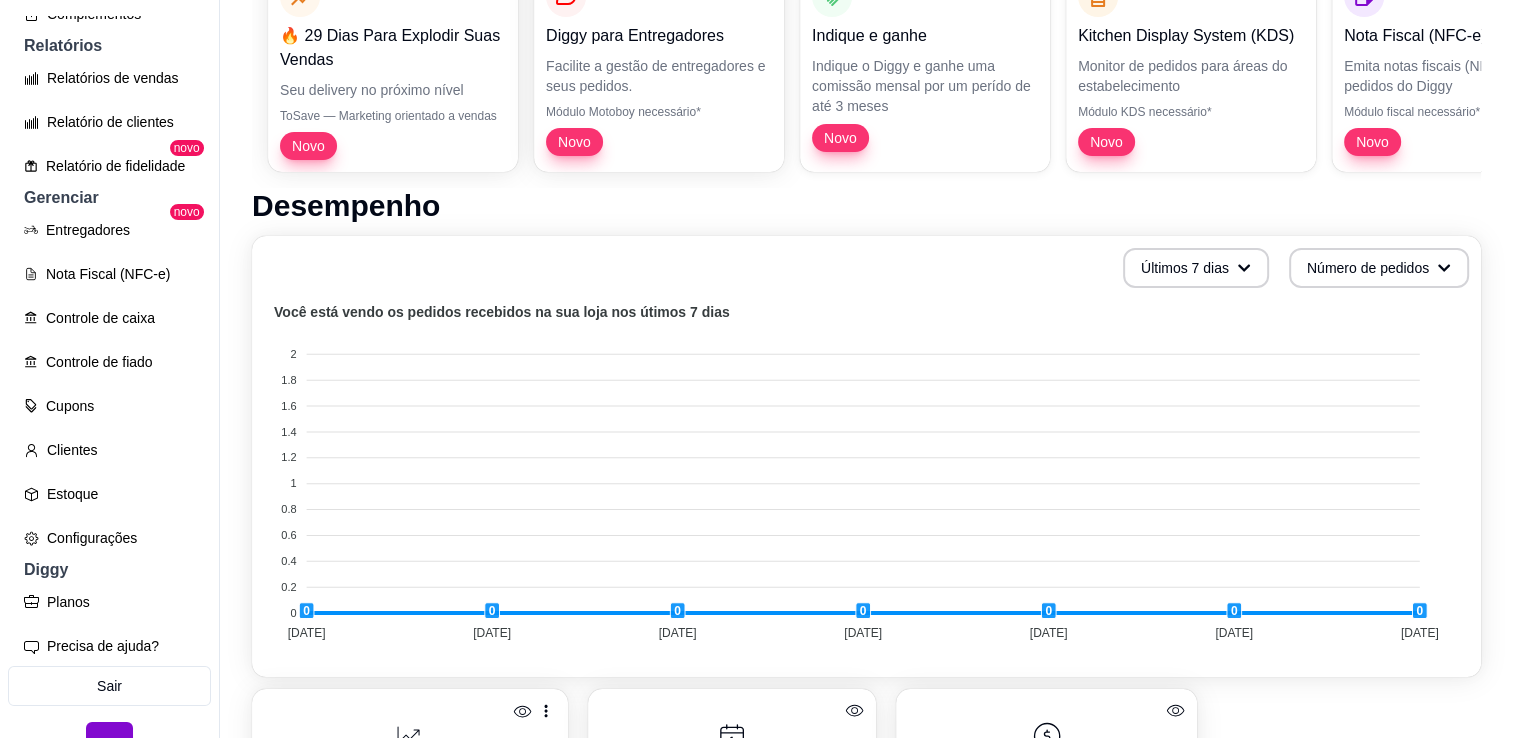 scroll, scrollTop: 500, scrollLeft: 0, axis: vertical 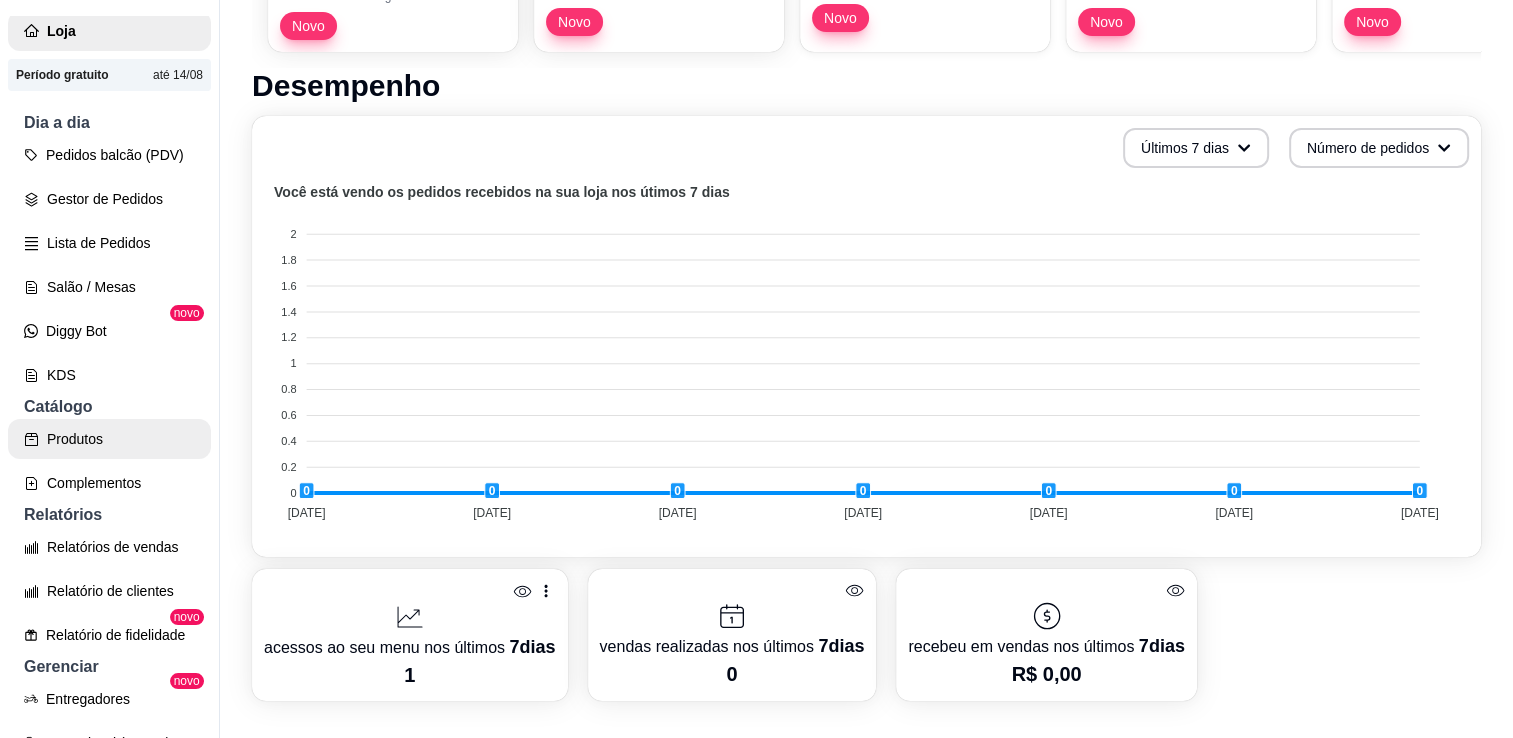 click on "Produtos" at bounding box center [109, 439] 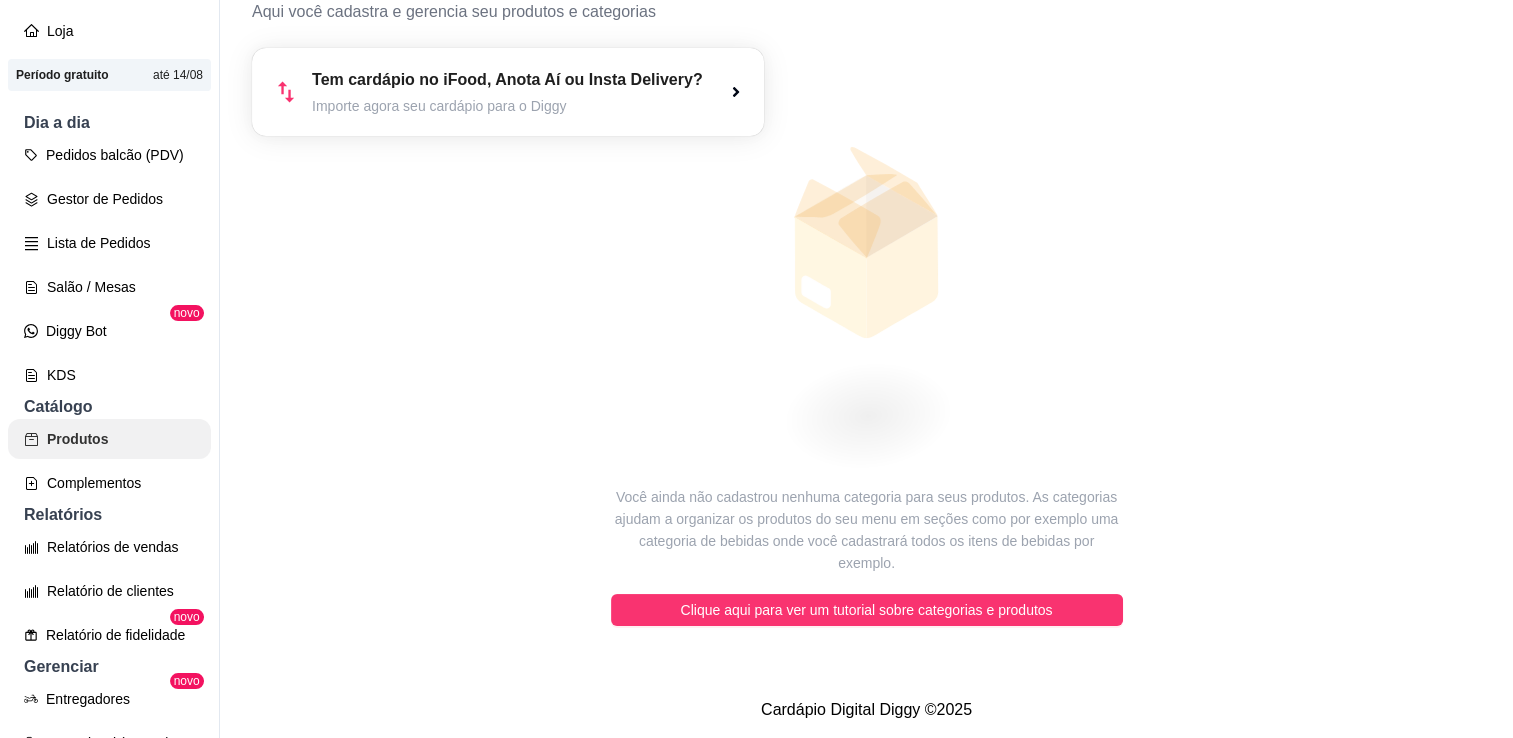 scroll, scrollTop: 0, scrollLeft: 0, axis: both 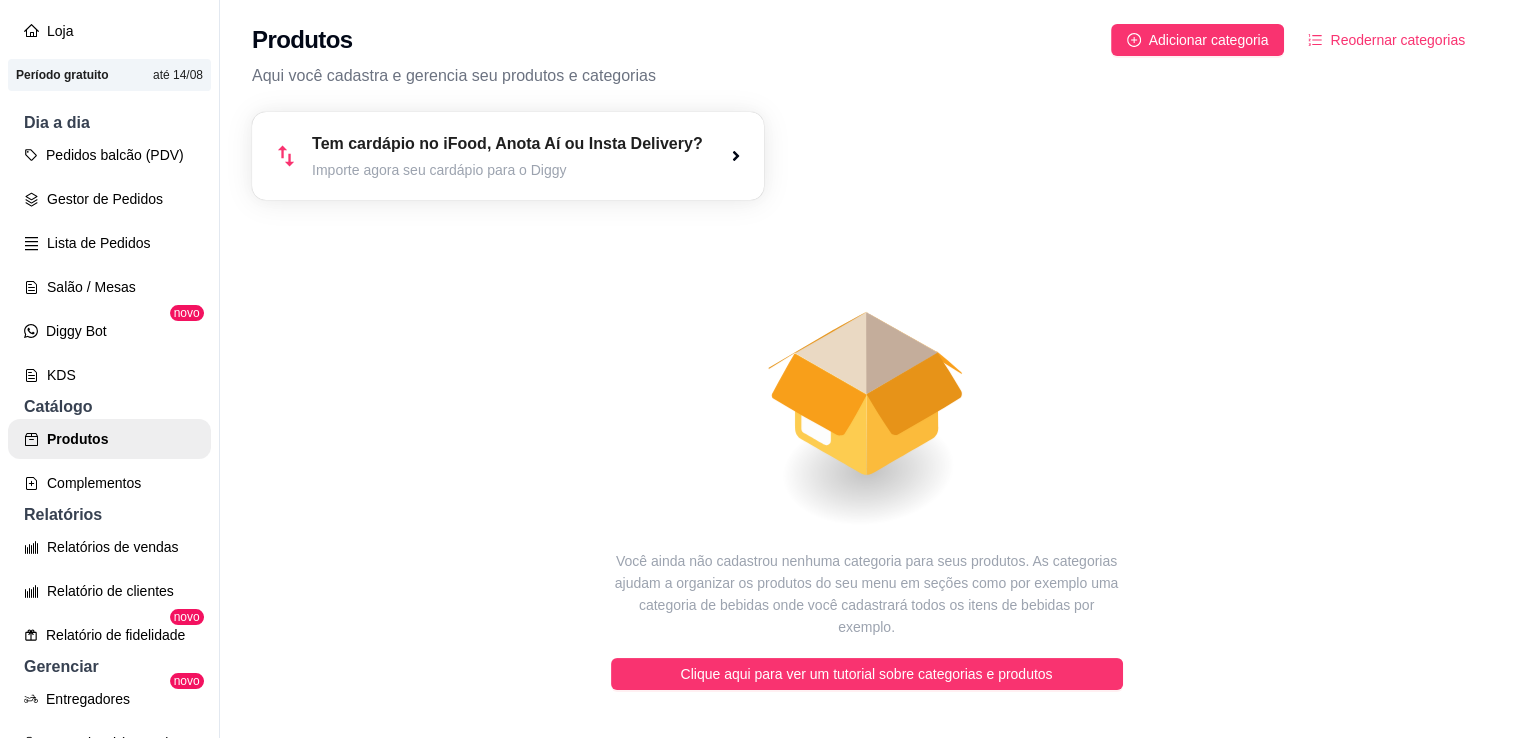 click on "Tem cardápio no iFood, Anota Aí ou Insta Delivery? Importe agora seu cardápio para o Diggy Você ainda não cadastrou nenhuma categoria para seus produtos. As categorias ajudam a organizar os produtos do seu menu em seções como por exemplo uma categoria de bebidas onde você cadastrará todos os itens de bebidas por exemplo. Clique aqui para ver um tutorial sobre categorias e produtos" at bounding box center (866, 423) 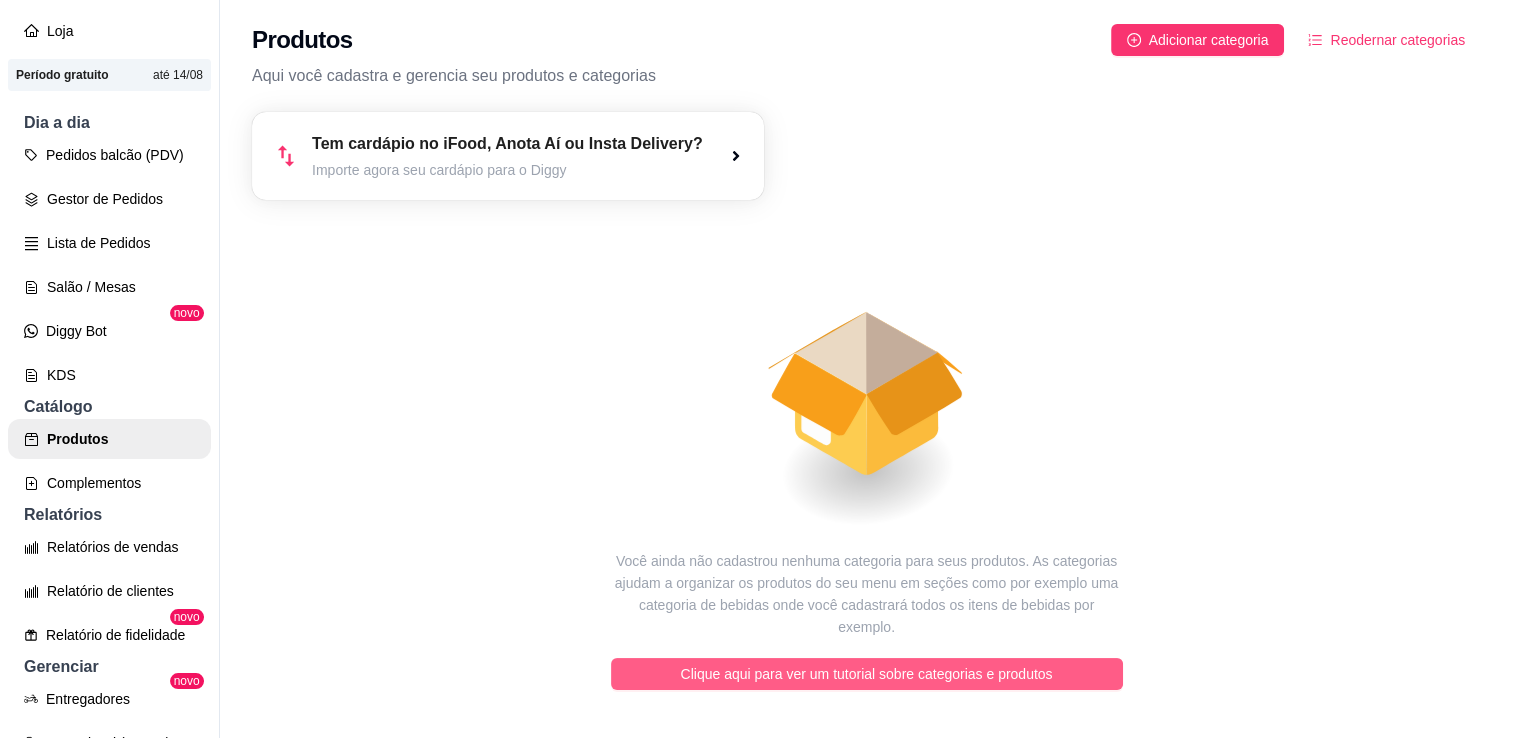 click on "Clique aqui para ver um tutorial sobre categorias e produtos" at bounding box center (867, 674) 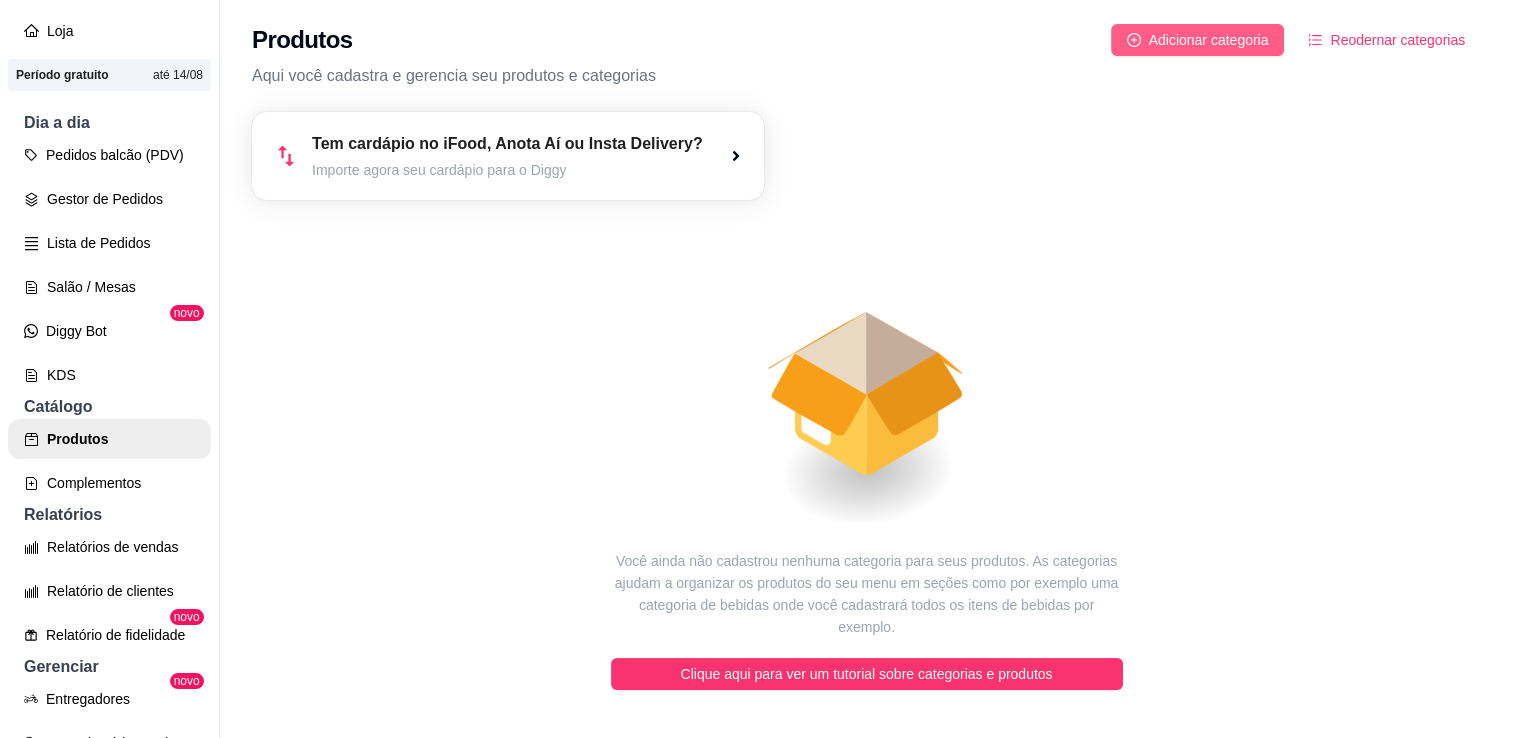 click on "Adicionar categoria" at bounding box center [1209, 40] 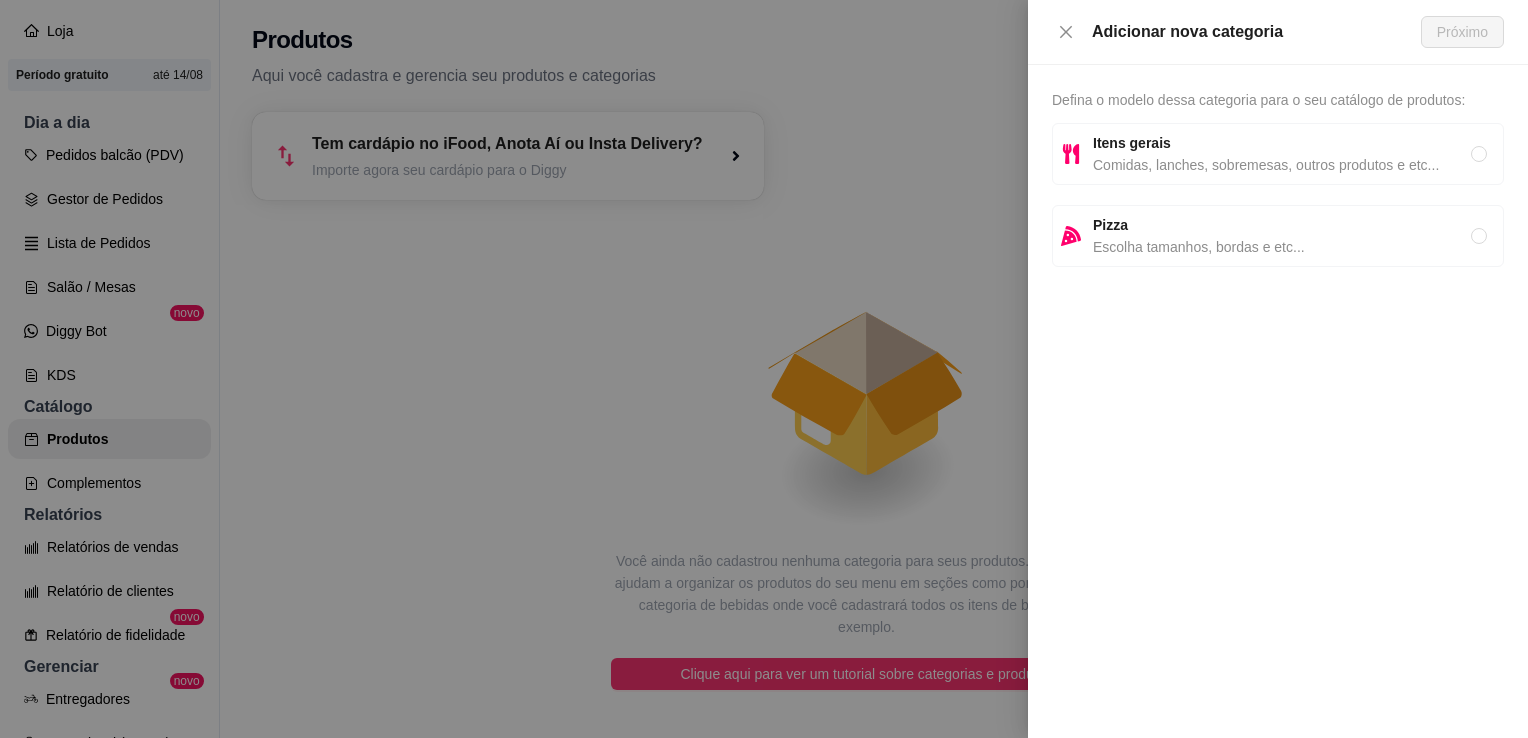 click on "Itens gerais" at bounding box center [1282, 143] 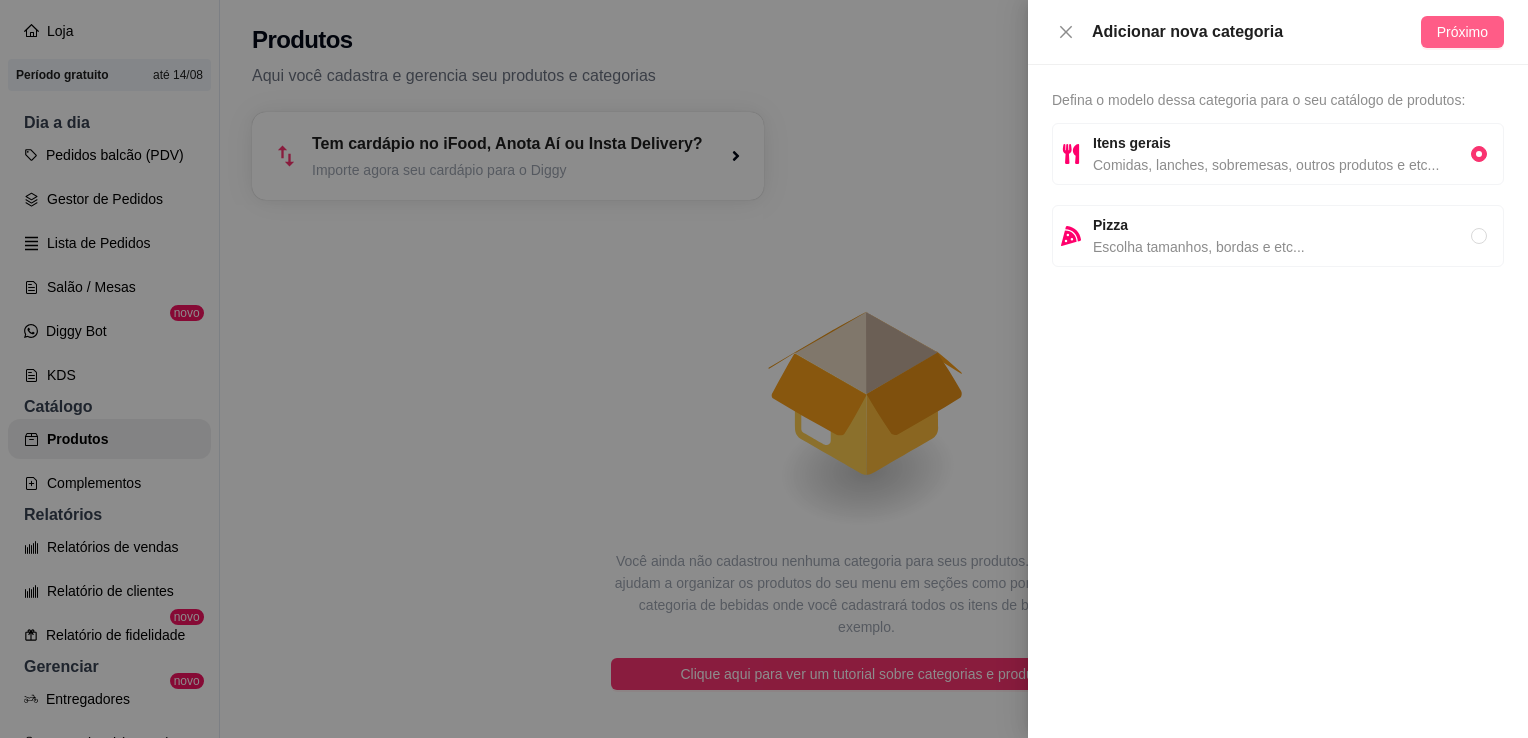 click on "Próximo" at bounding box center [1462, 32] 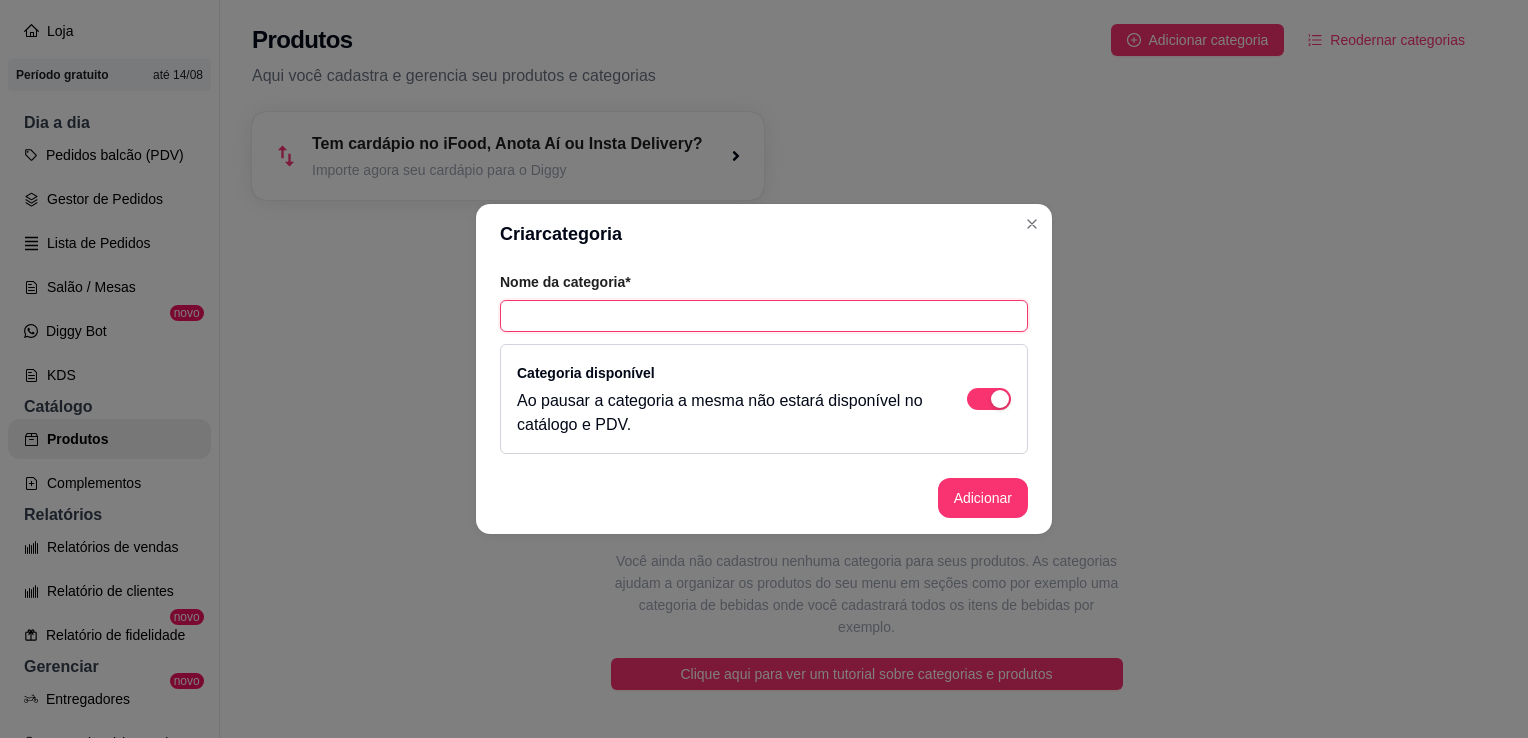 click at bounding box center (764, 316) 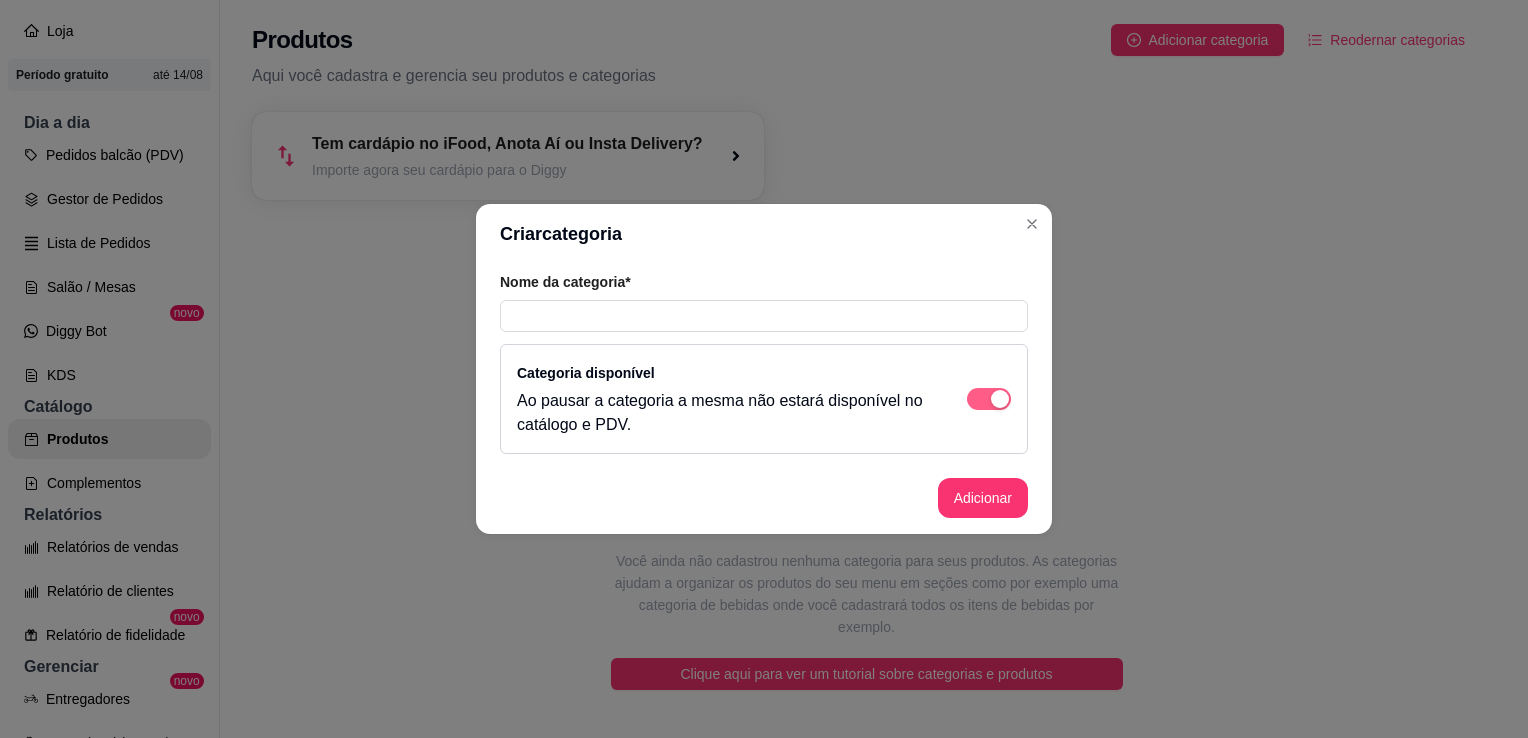 click at bounding box center [1000, 399] 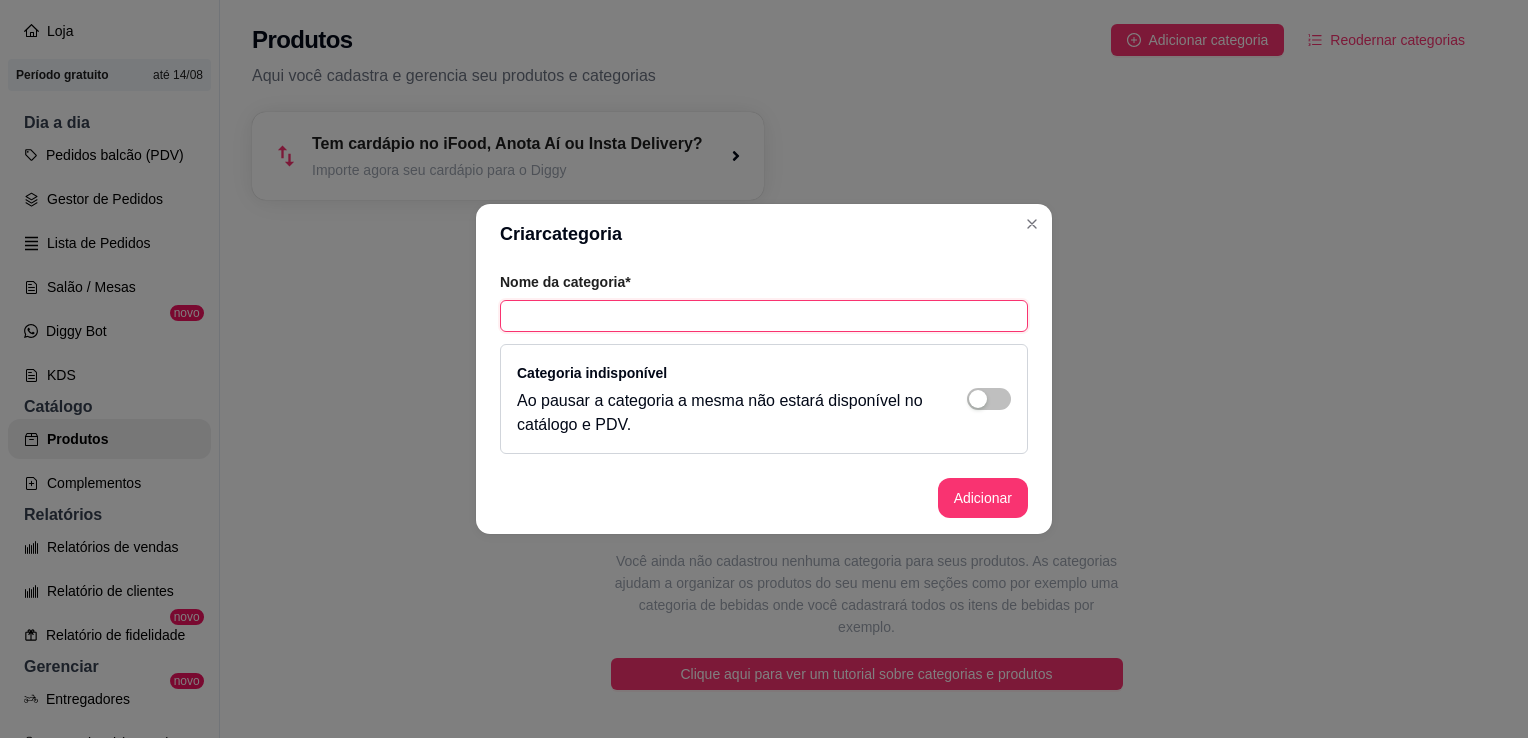 click at bounding box center (764, 316) 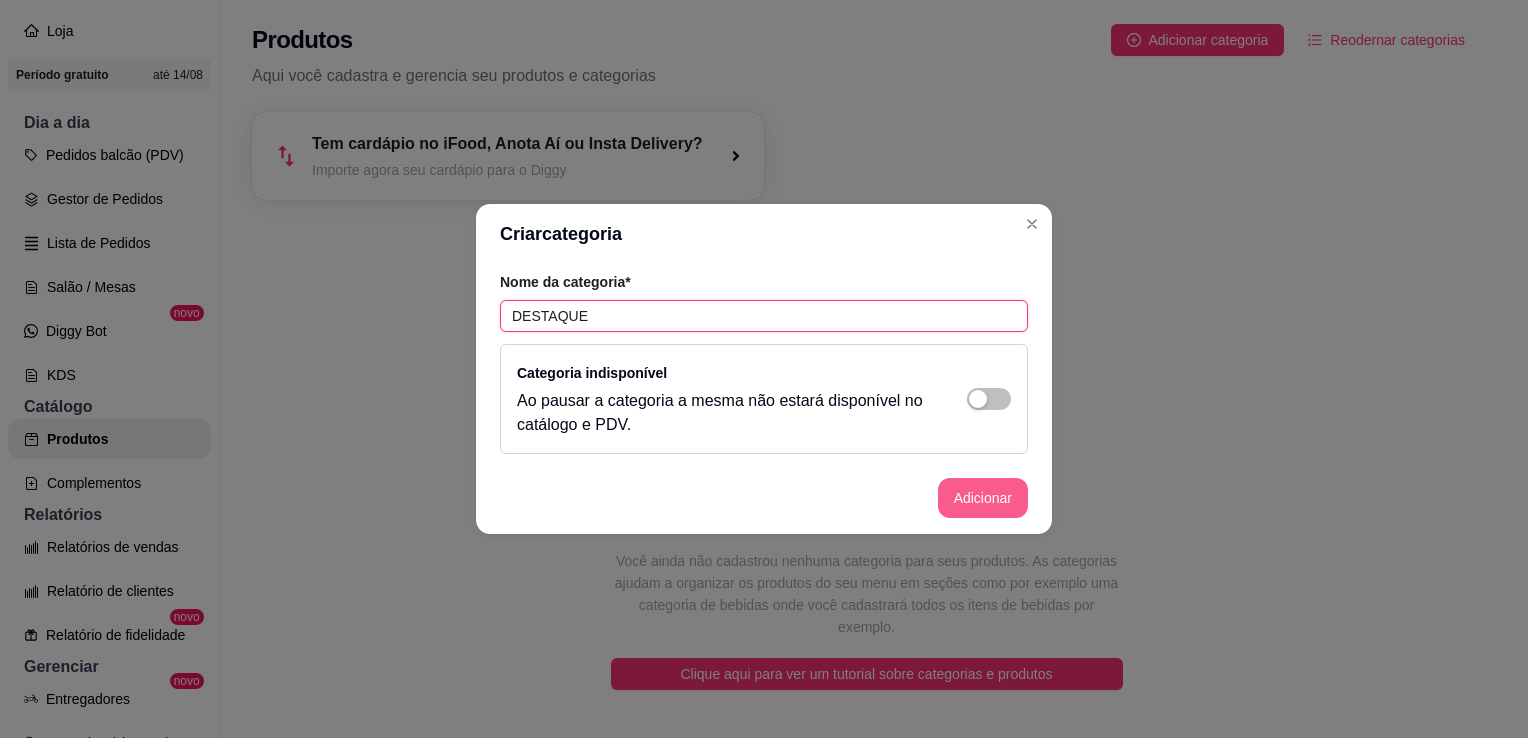 type on "DESTAQUE" 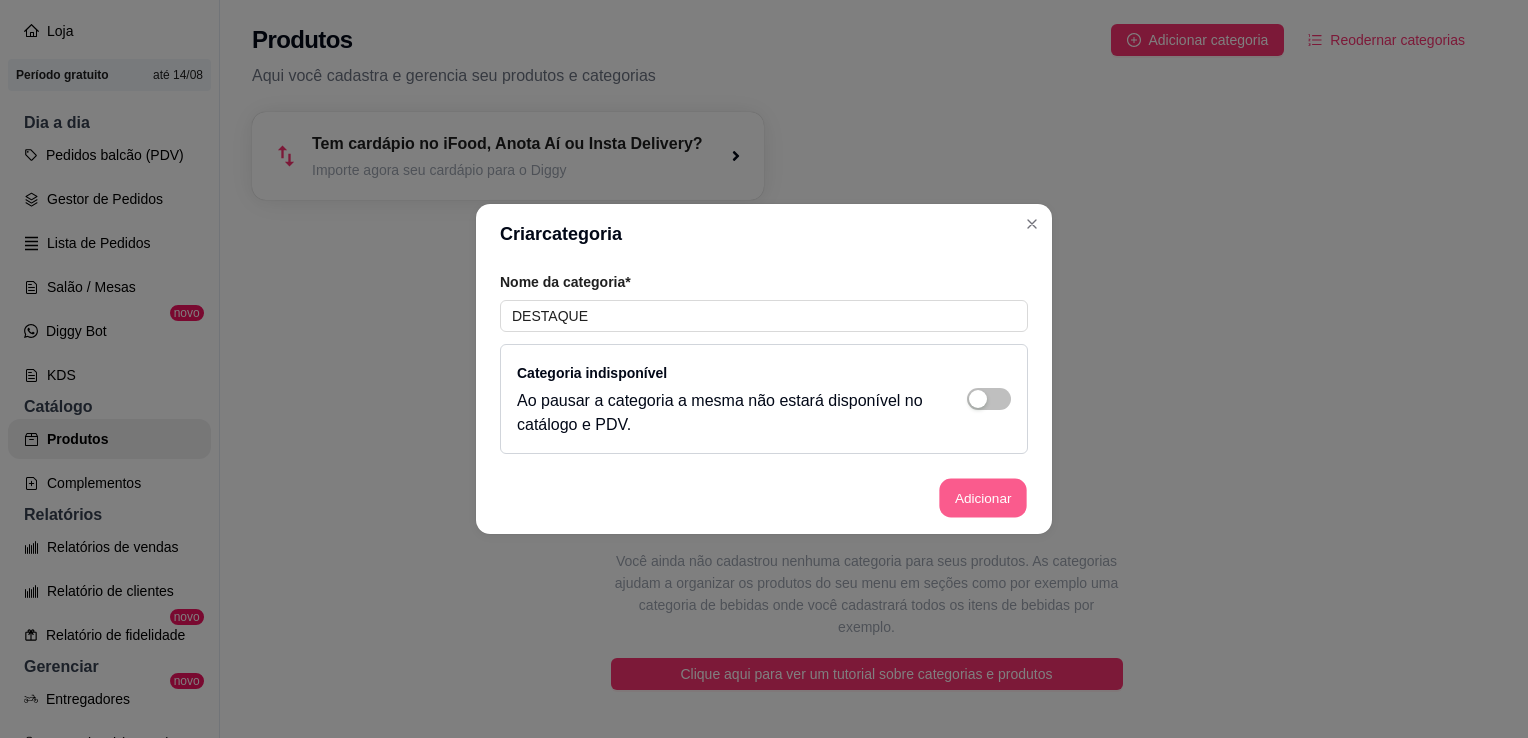 click on "Adicionar" at bounding box center [983, 498] 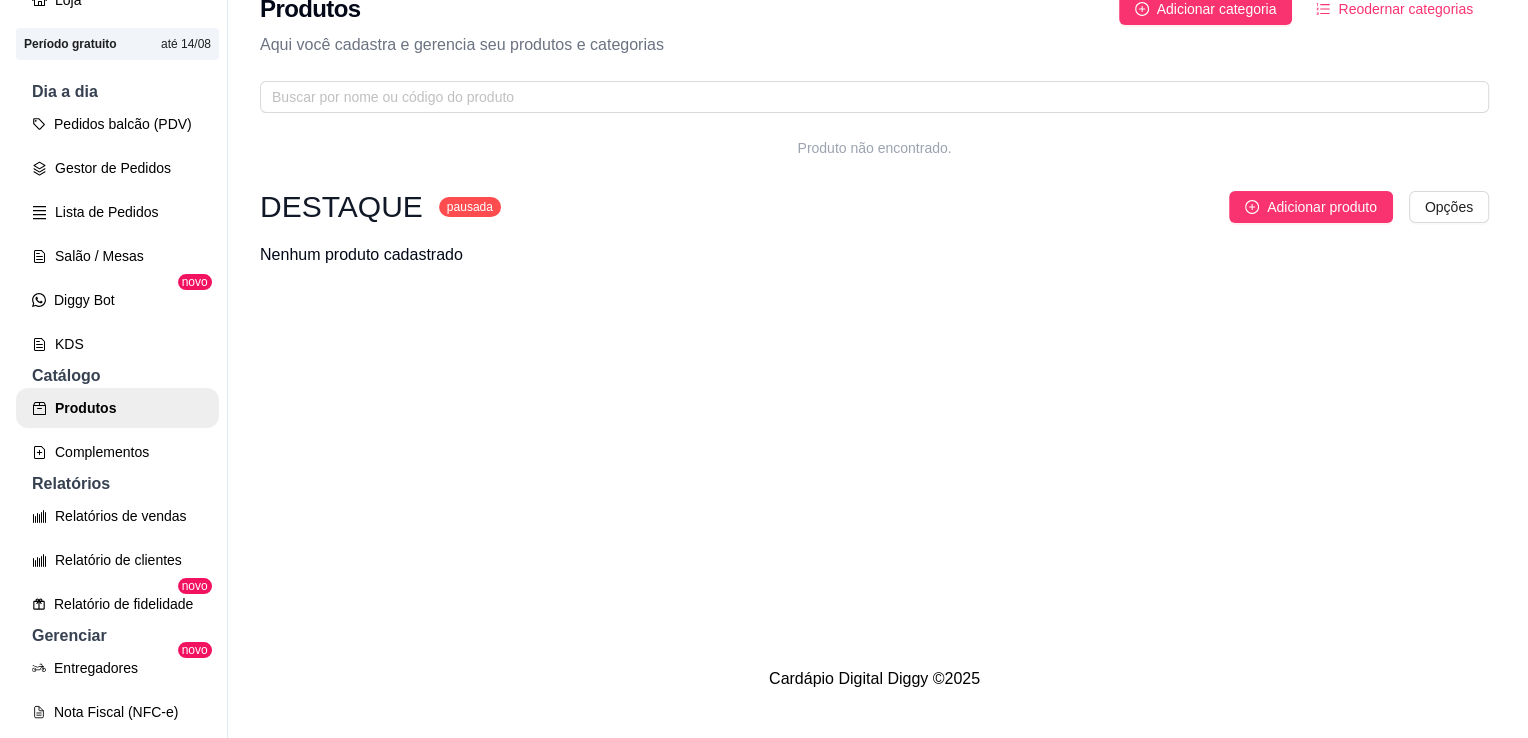 scroll, scrollTop: 32, scrollLeft: 0, axis: vertical 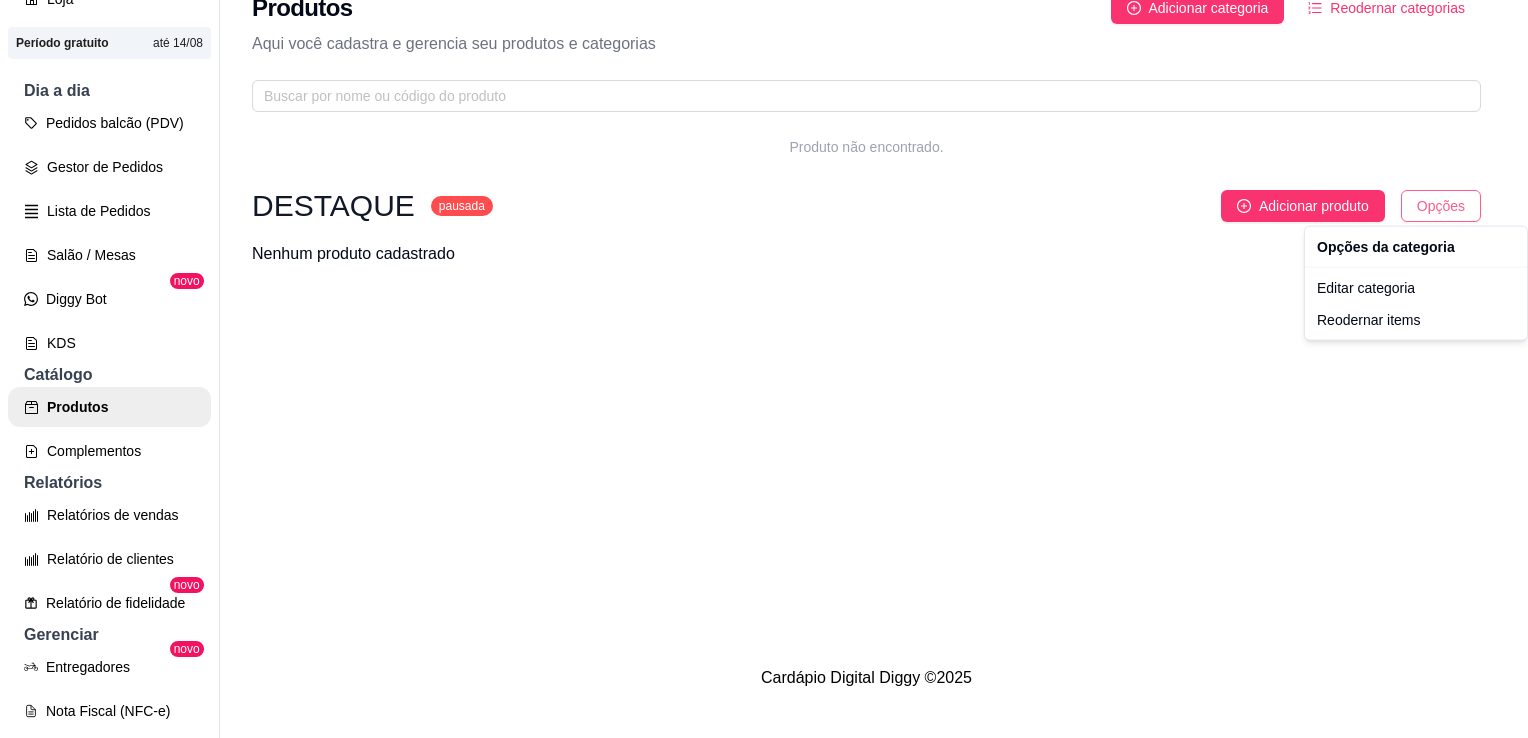 click on "P Prass Hamburg ... Loja Aberta Loja Período gratuito até 14/08   Dia a dia Pedidos balcão (PDV) Gestor de Pedidos Lista de Pedidos Salão / Mesas Diggy Bot novo KDS Catálogo Produtos Complementos Relatórios Relatórios de vendas Relatório de clientes Relatório de fidelidade novo Gerenciar Entregadores novo Nota Fiscal (NFC-e) Controle de caixa Controle de fiado Cupons Clientes Estoque Configurações Diggy Planos Precisa de ajuda? Sair Produtos Adicionar categoria Reodernar categorias Aqui você cadastra e gerencia seu produtos e categorias Produto não encontrado. DESTAQUE pausada Adicionar produto Opções Nenhum produto cadastrado Cardápio Digital Diggy © 2025 Opções da categoria Editar categoria Reodernar items" at bounding box center (764, 337) 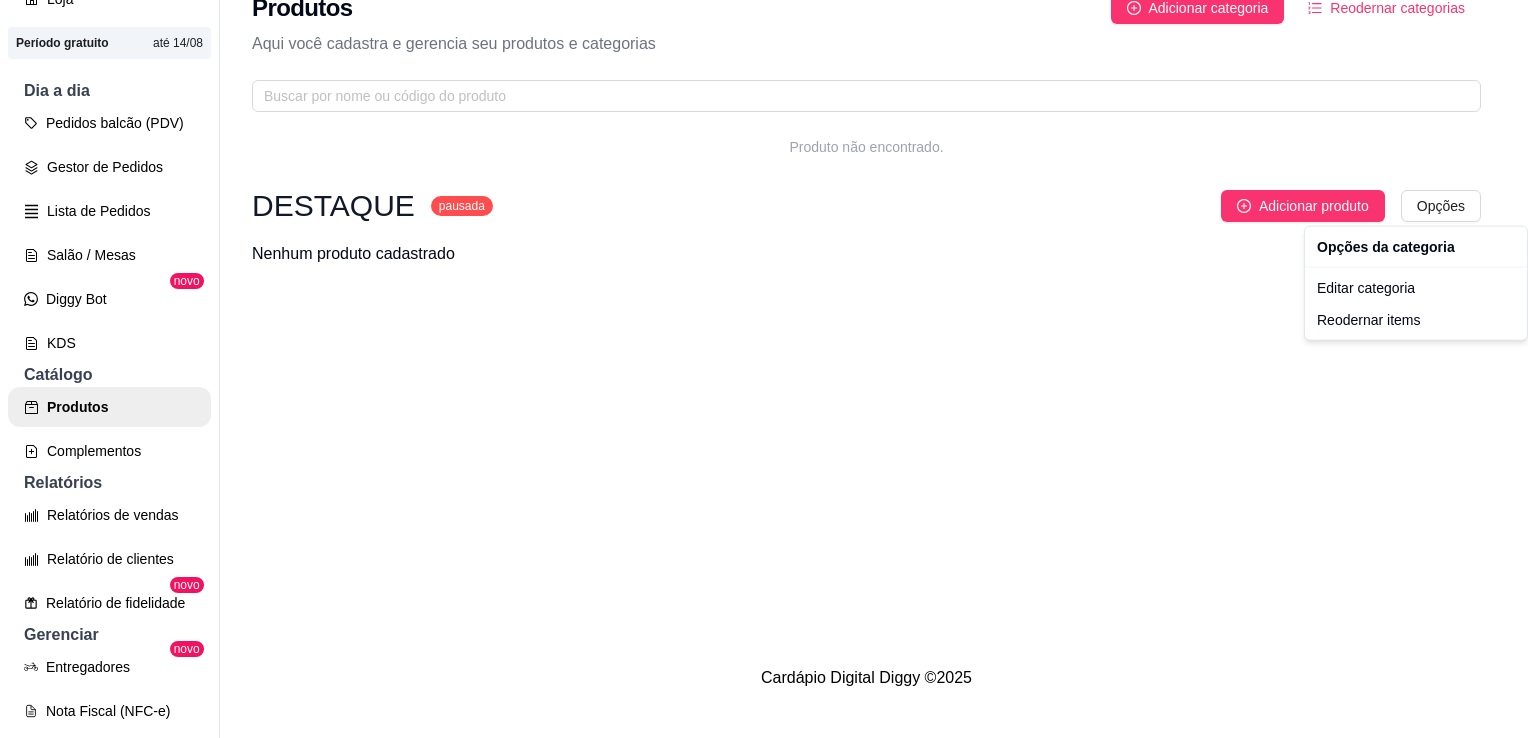 click on "P Prass Hamburg ... Loja Aberta Loja Período gratuito até 14/08   Dia a dia Pedidos balcão (PDV) Gestor de Pedidos Lista de Pedidos Salão / Mesas Diggy Bot novo KDS Catálogo Produtos Complementos Relatórios Relatórios de vendas Relatório de clientes Relatório de fidelidade novo Gerenciar Entregadores novo Nota Fiscal (NFC-e) Controle de caixa Controle de fiado Cupons Clientes Estoque Configurações Diggy Planos Precisa de ajuda? Sair Produtos Adicionar categoria Reodernar categorias Aqui você cadastra e gerencia seu produtos e categorias Produto não encontrado. DESTAQUE pausada Adicionar produto Opções Nenhum produto cadastrado Cardápio Digital Diggy © 2025 Opções da categoria Editar categoria Reodernar items" at bounding box center [764, 337] 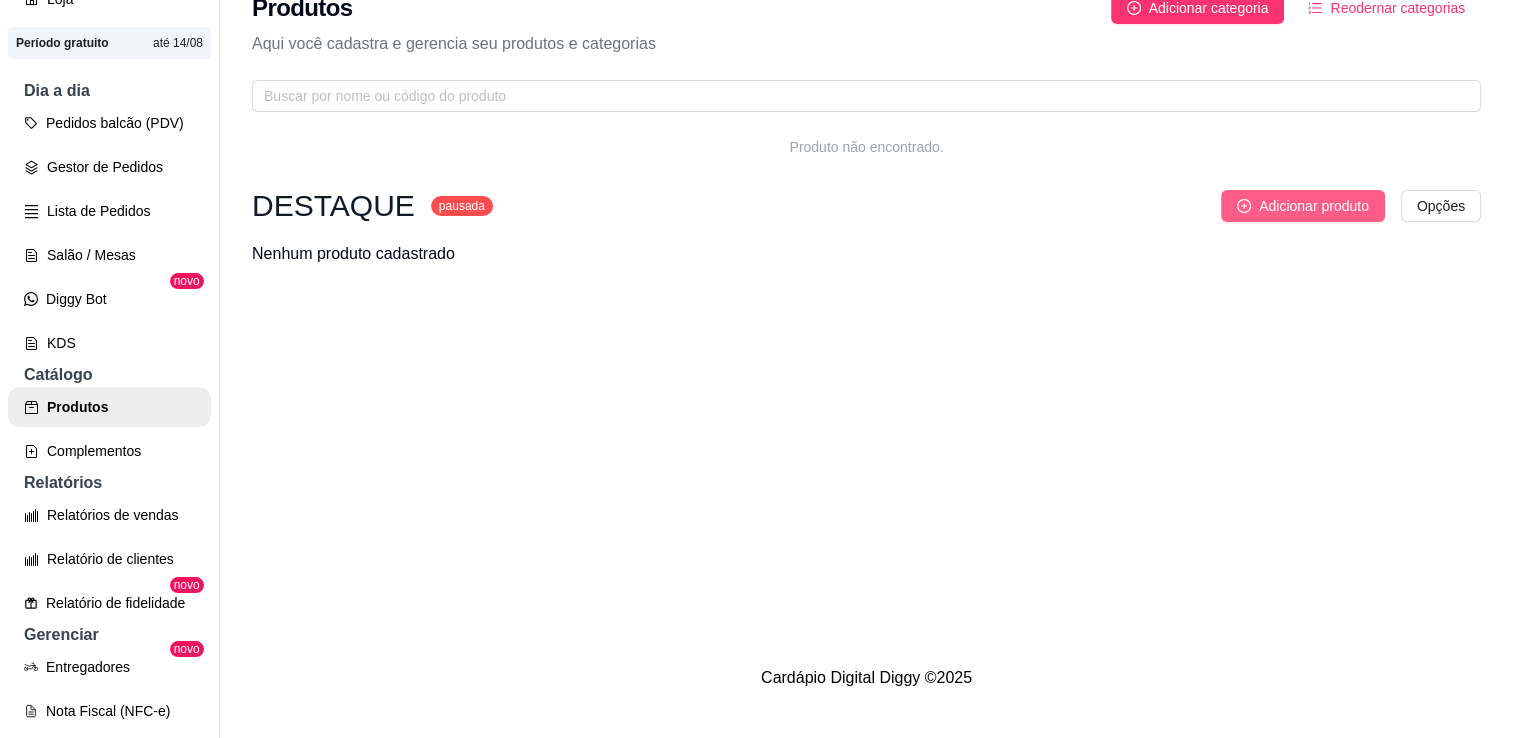 click on "Adicionar produto" at bounding box center [1314, 206] 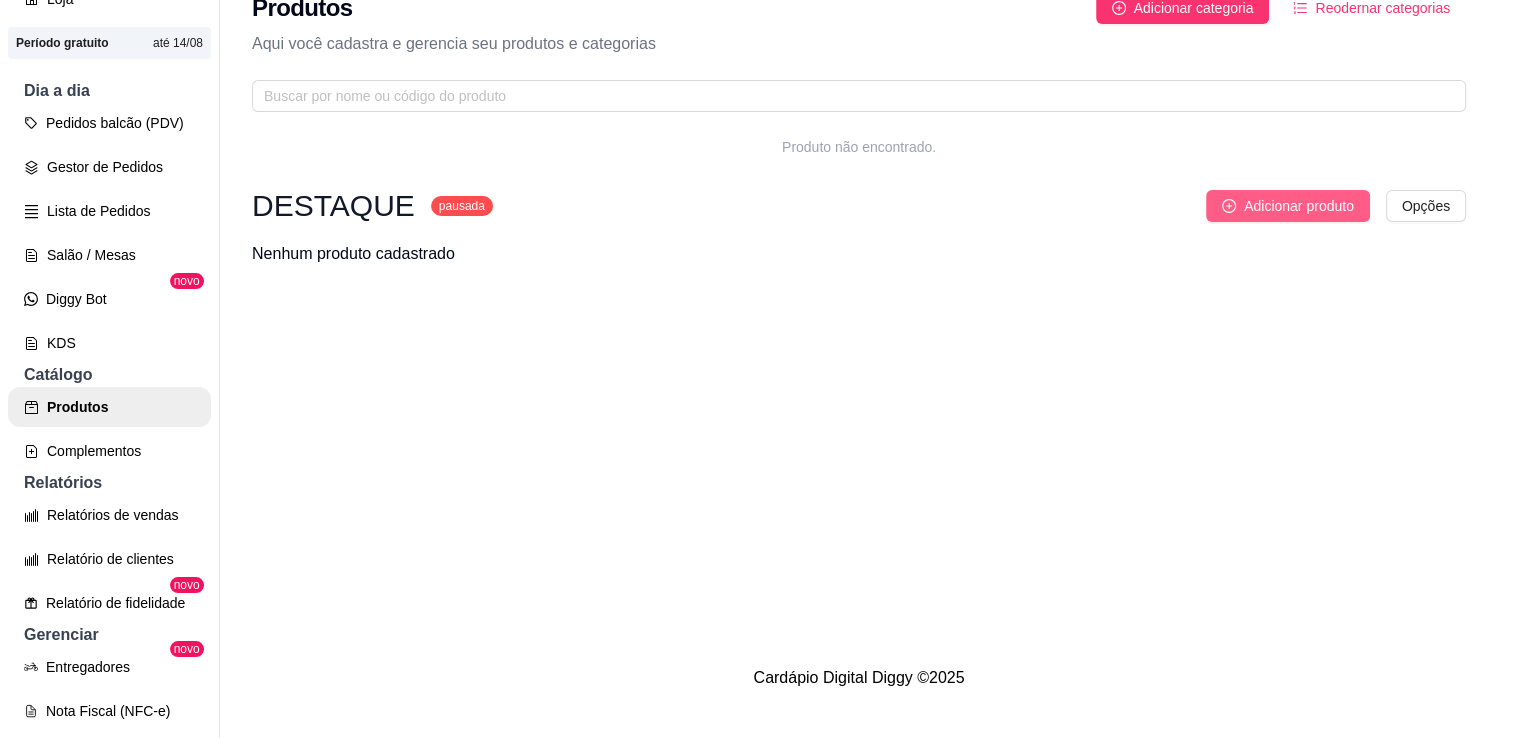 type 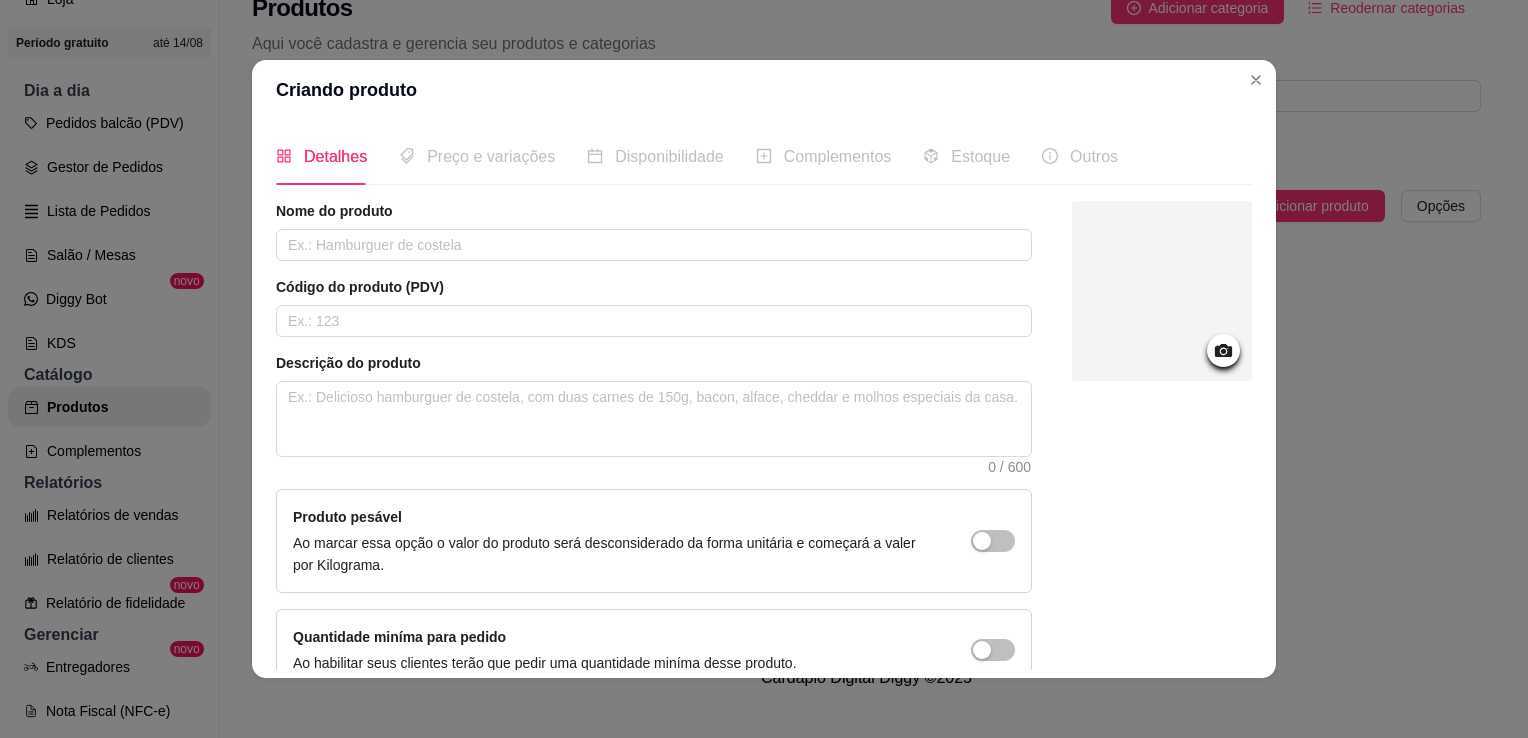 scroll, scrollTop: 0, scrollLeft: 0, axis: both 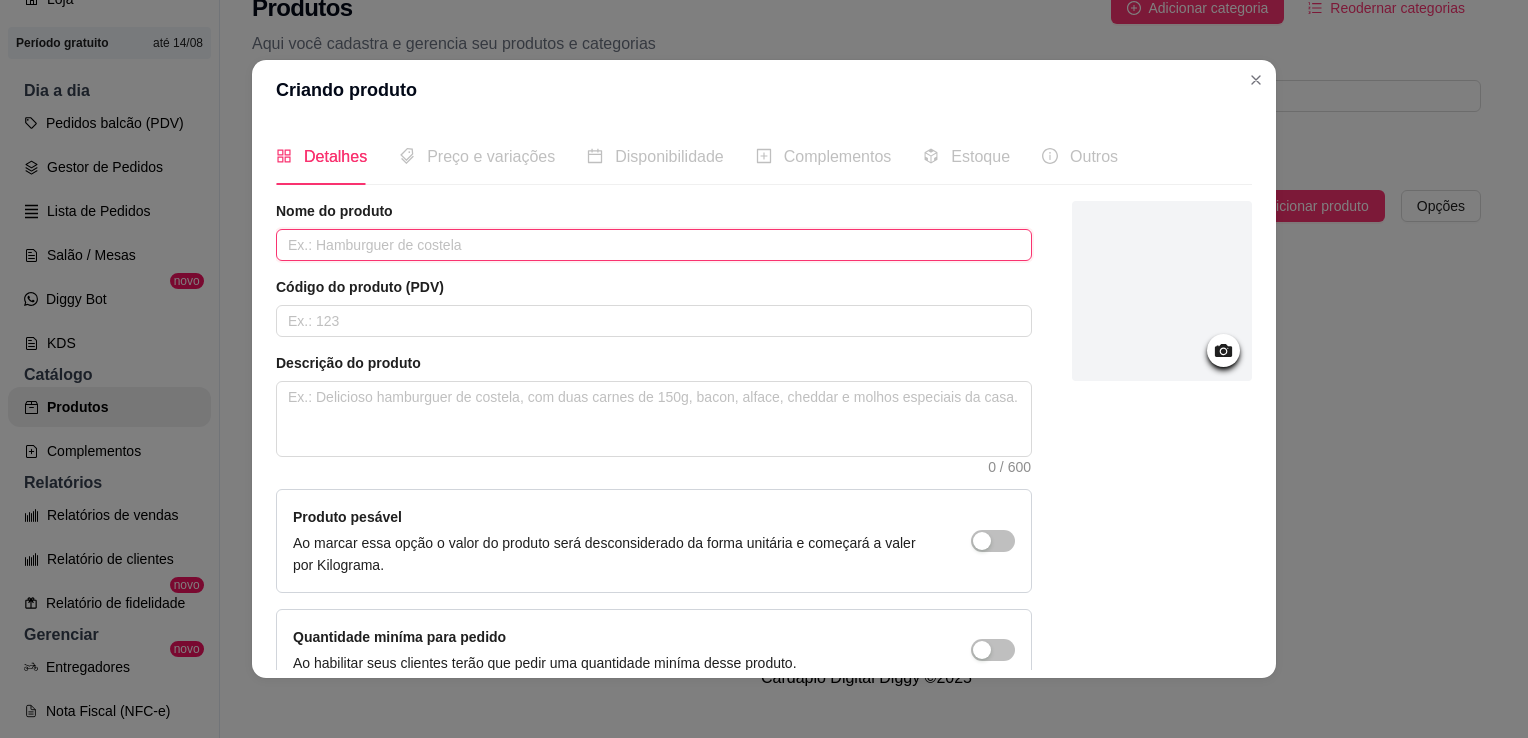 click at bounding box center (654, 245) 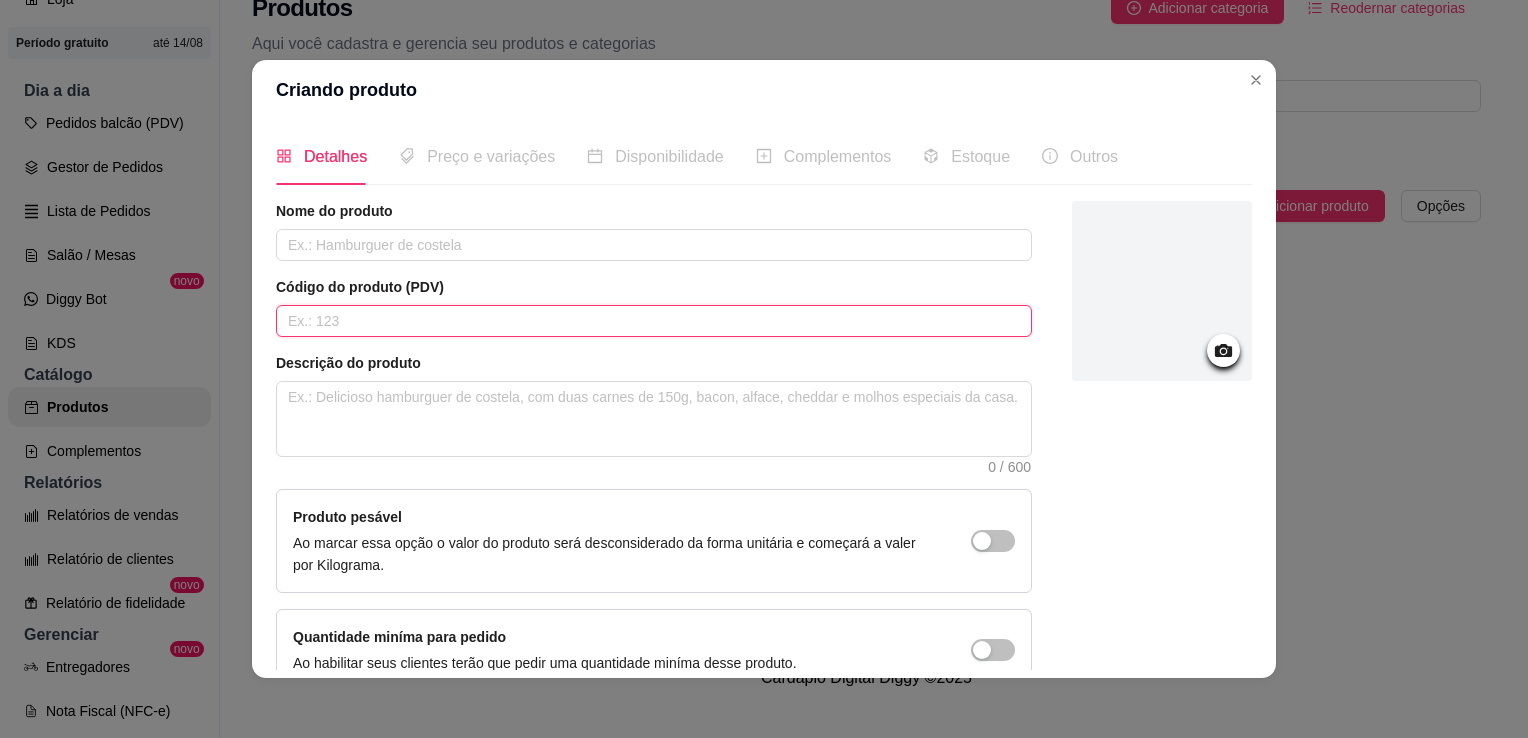 click at bounding box center [654, 321] 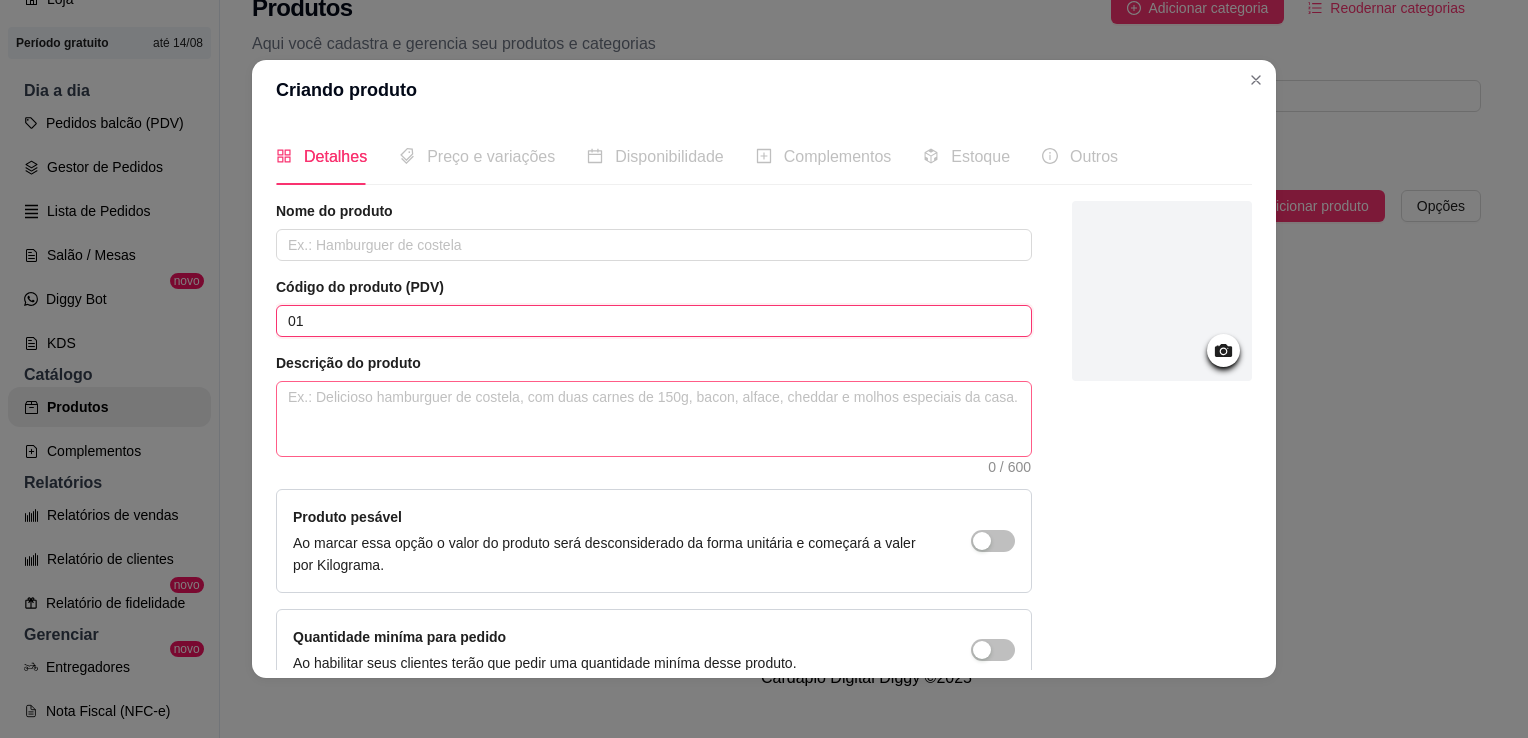 type on "01" 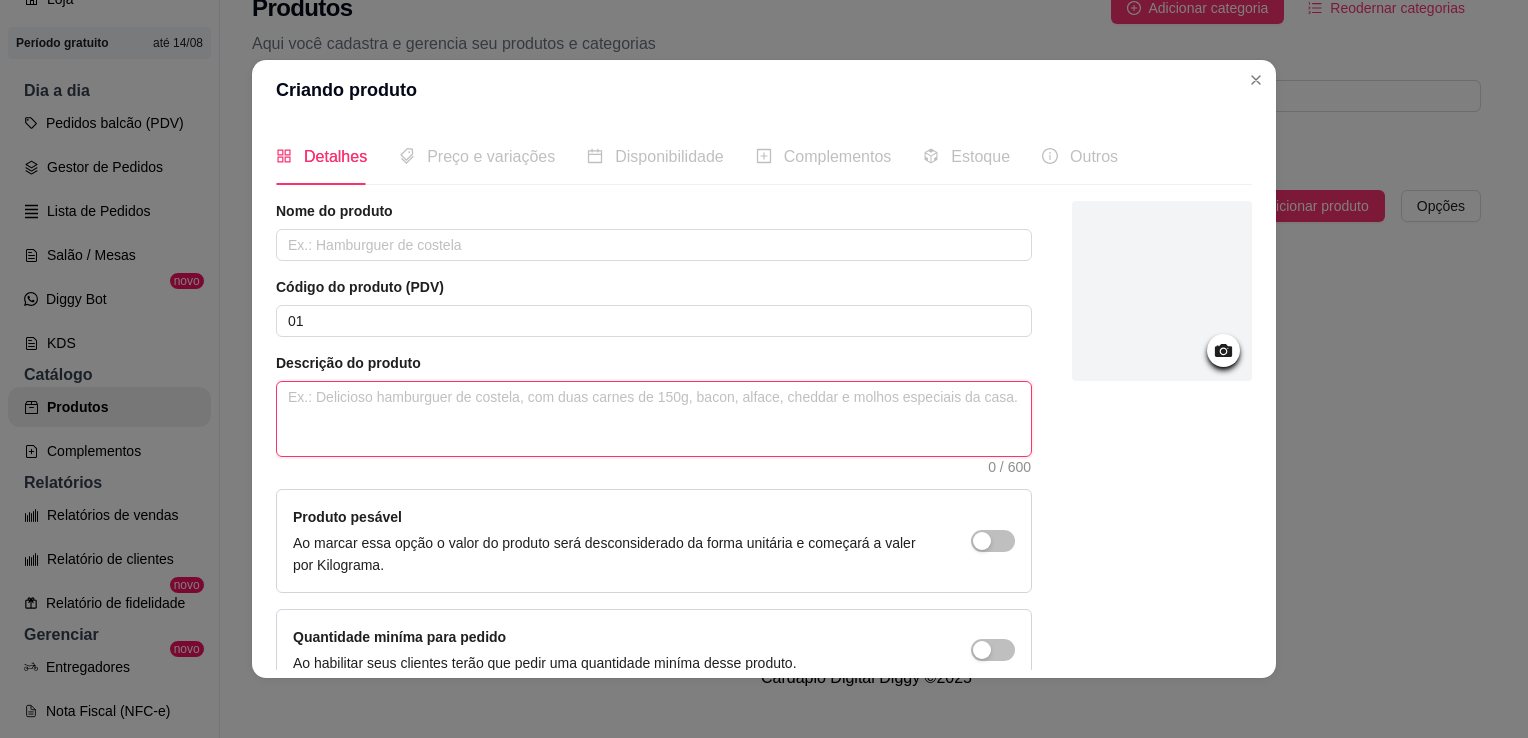 click at bounding box center [654, 419] 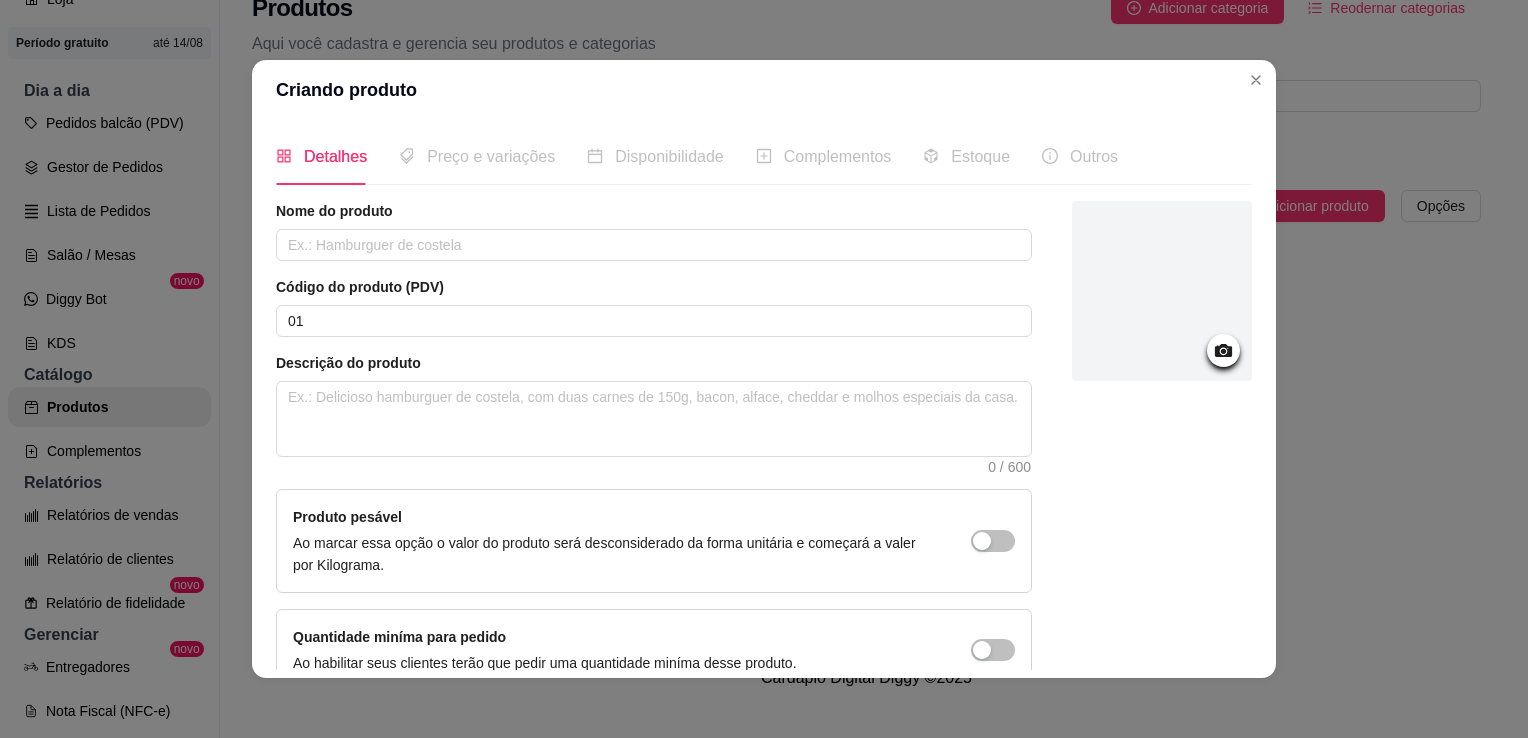 click on "Nome do produto Código do produto (PDV) 01 Descrição do produto 0 / 600 Produto pesável Ao marcar essa opção o valor do produto será desconsiderado da forma unitária e começará a valer por Kilograma. Quantidade miníma para pedido Ao habilitar seus clientes terão que pedir uma quantidade miníma desse produto." at bounding box center (654, 446) 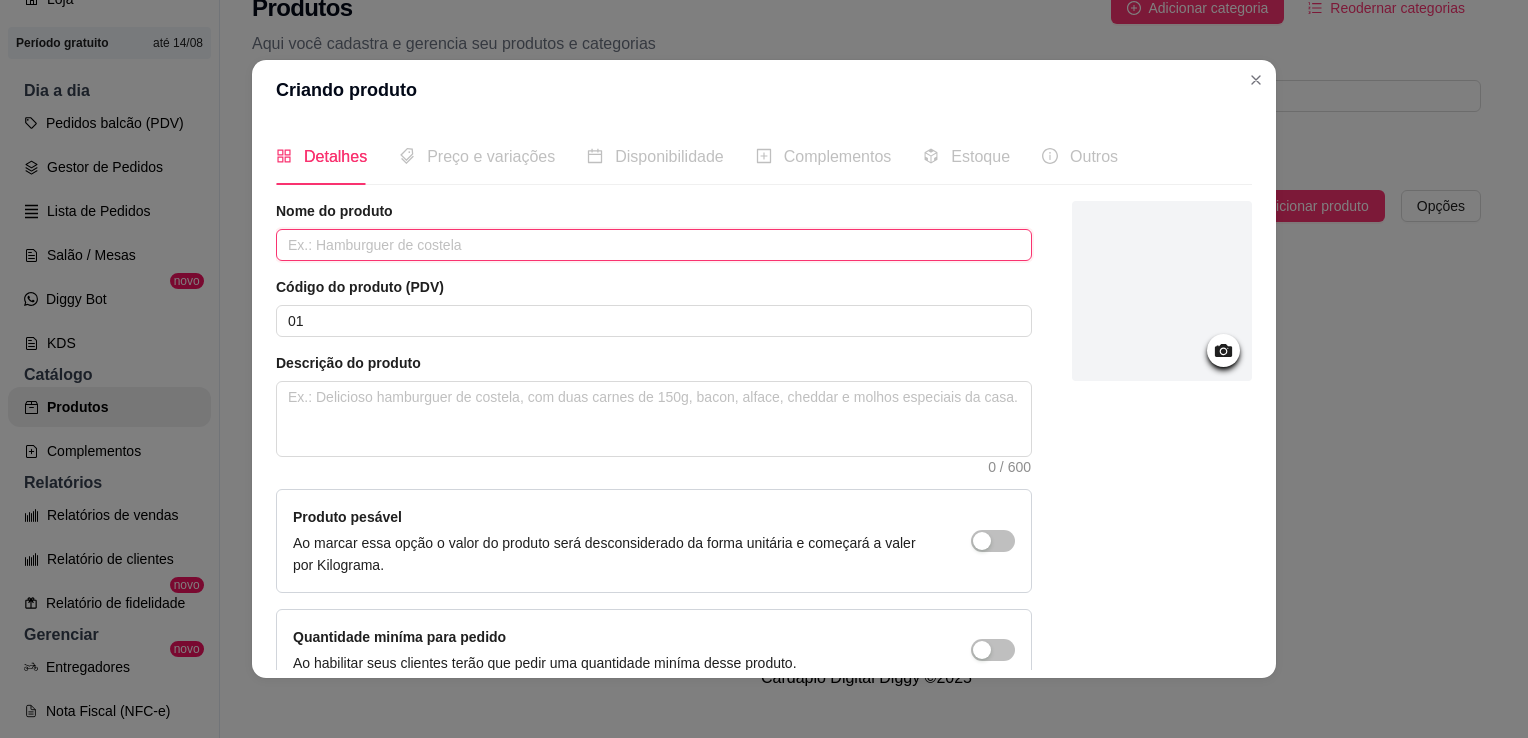 click at bounding box center (654, 245) 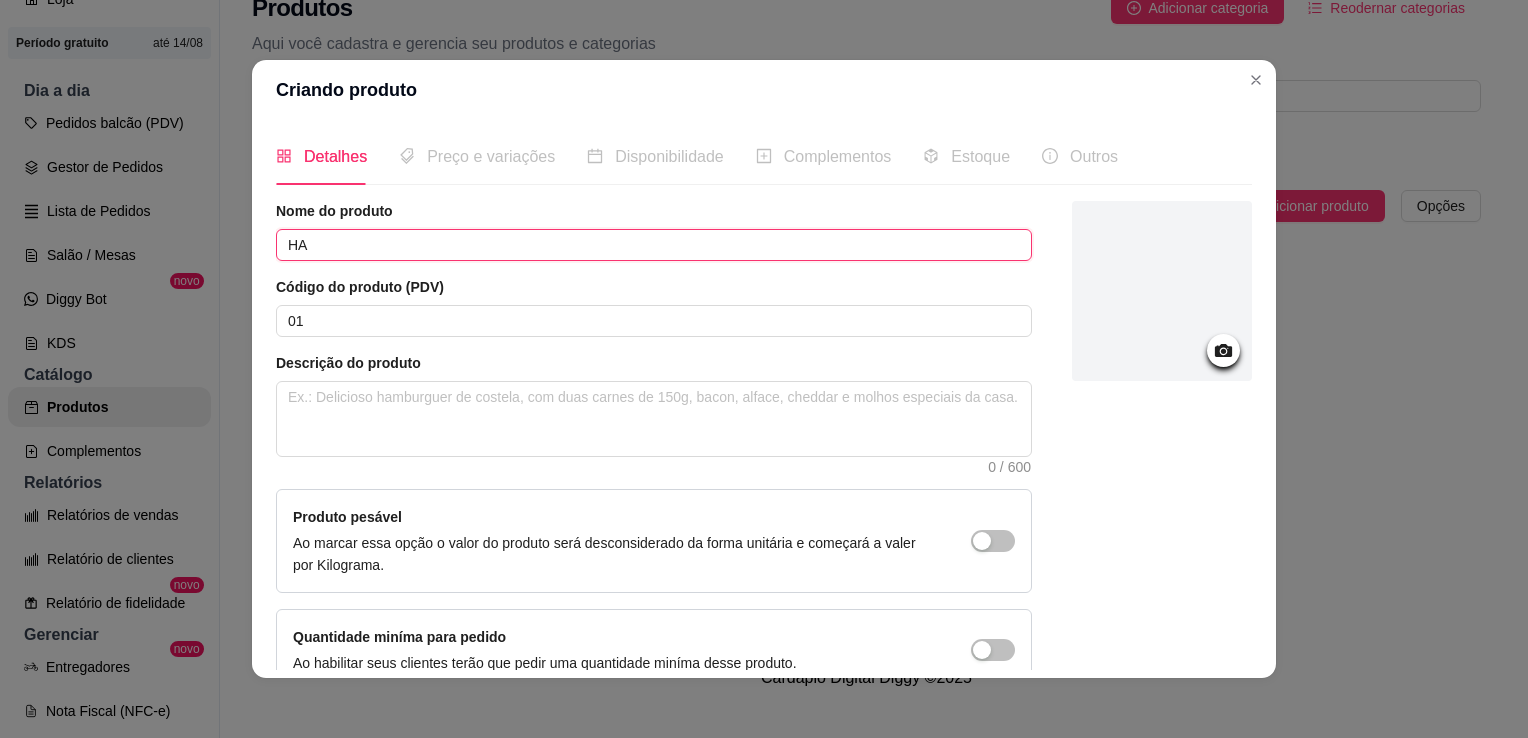 type on "H" 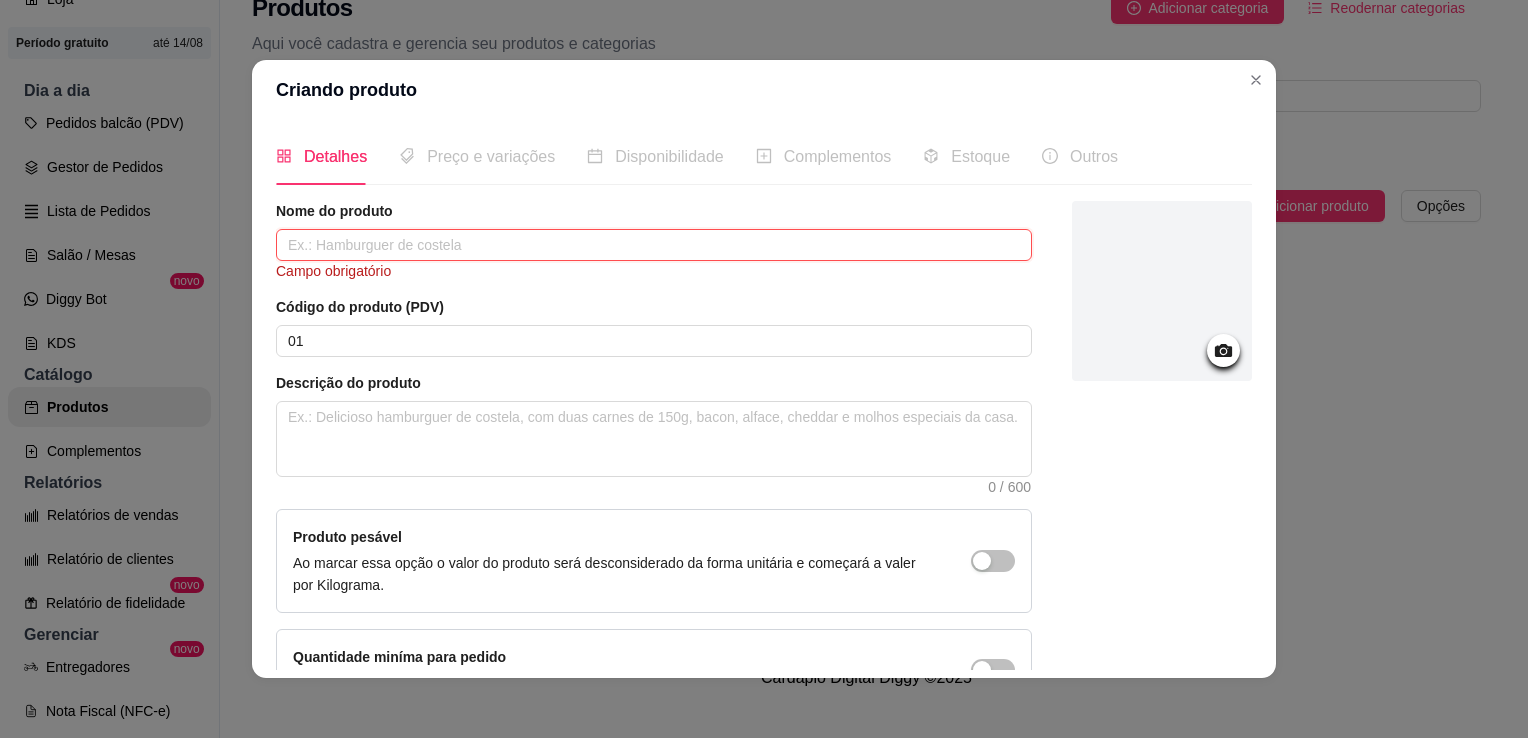 click at bounding box center (654, 245) 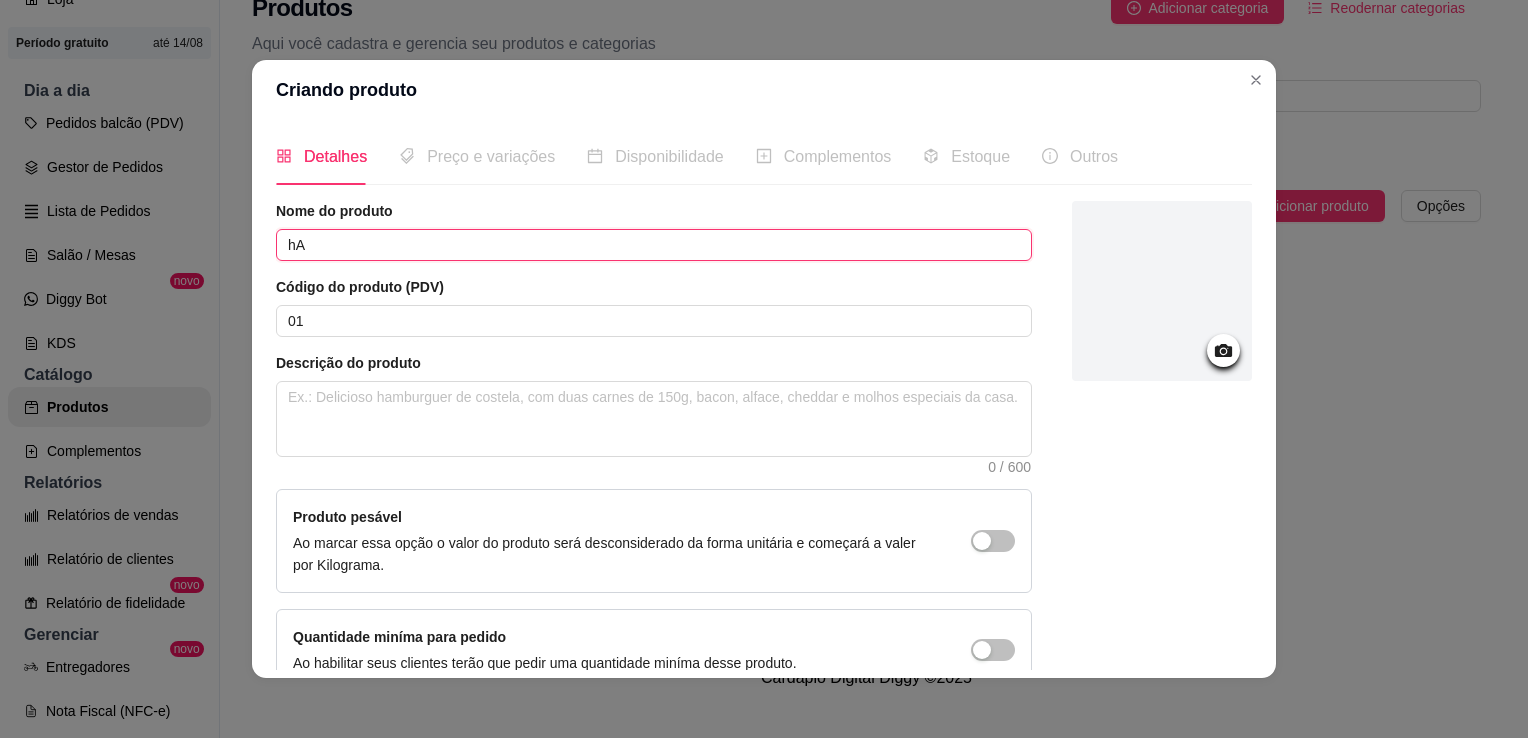 type on "h" 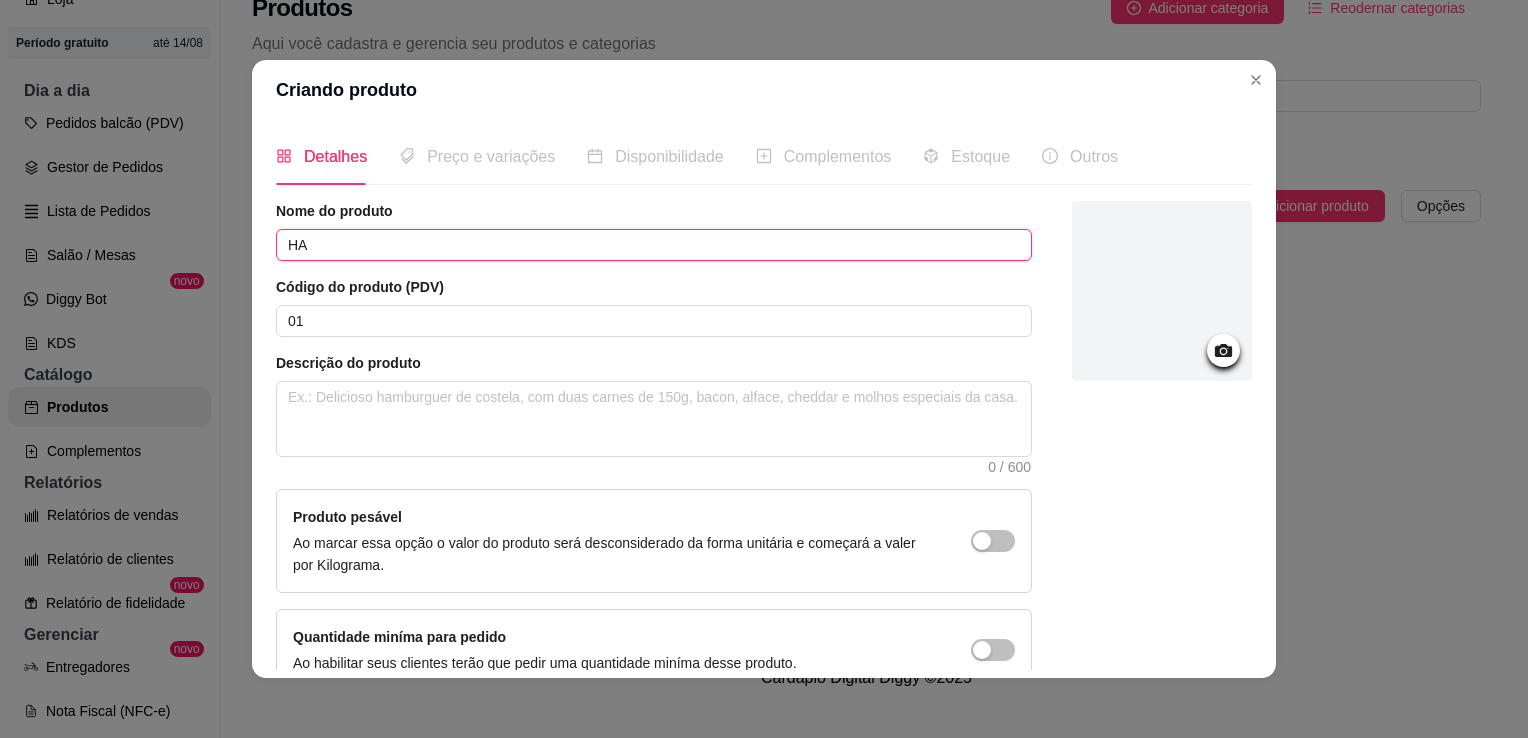 type on "H" 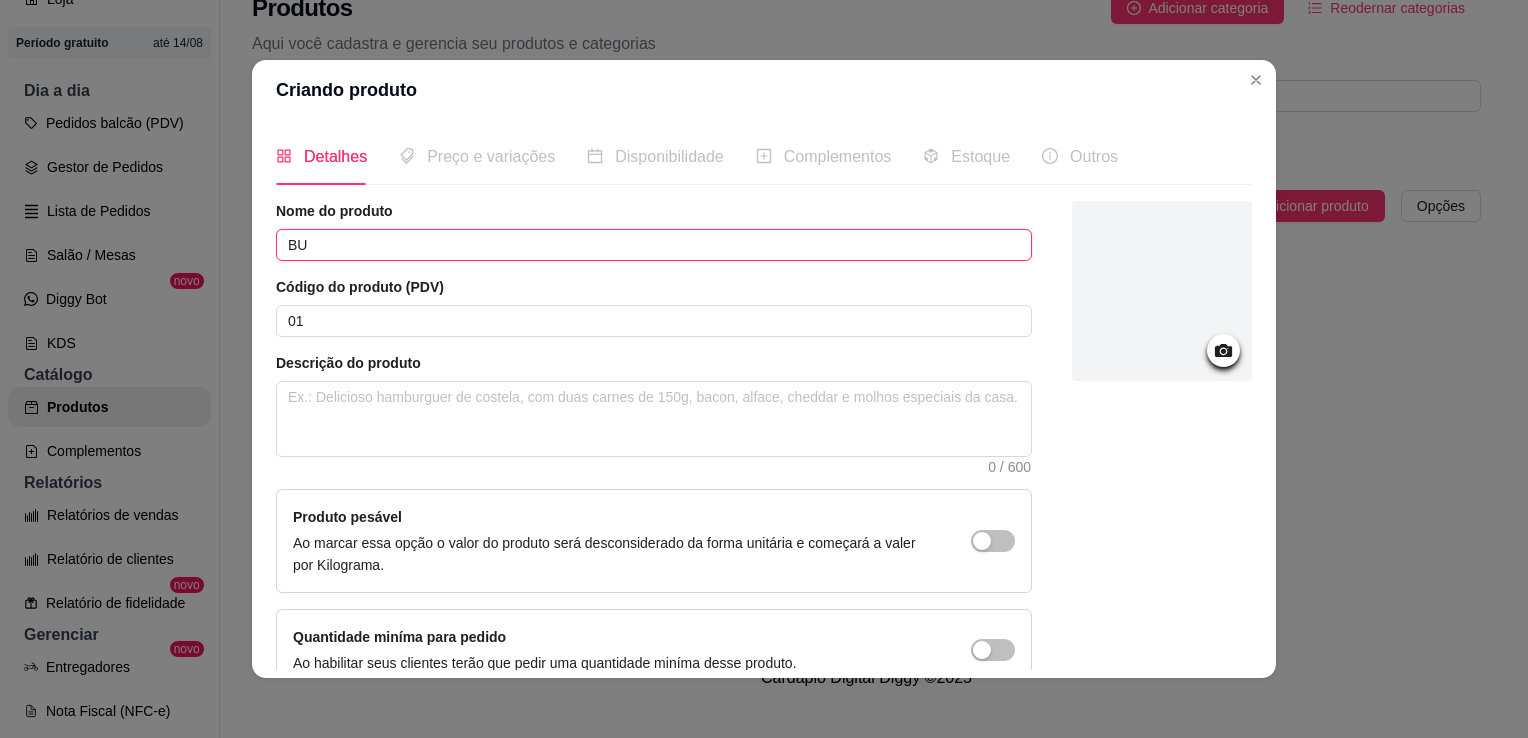 type on "B" 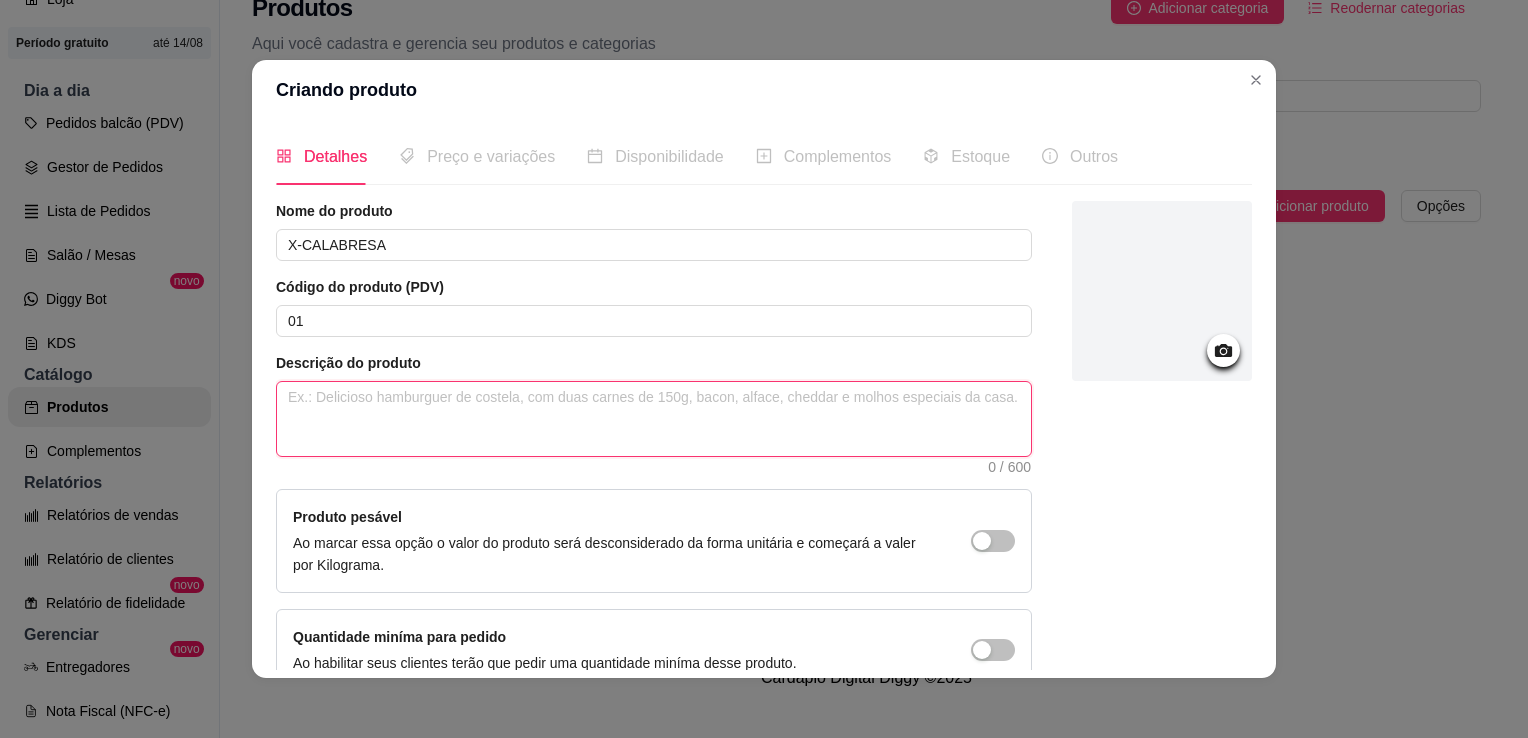 click at bounding box center [654, 419] 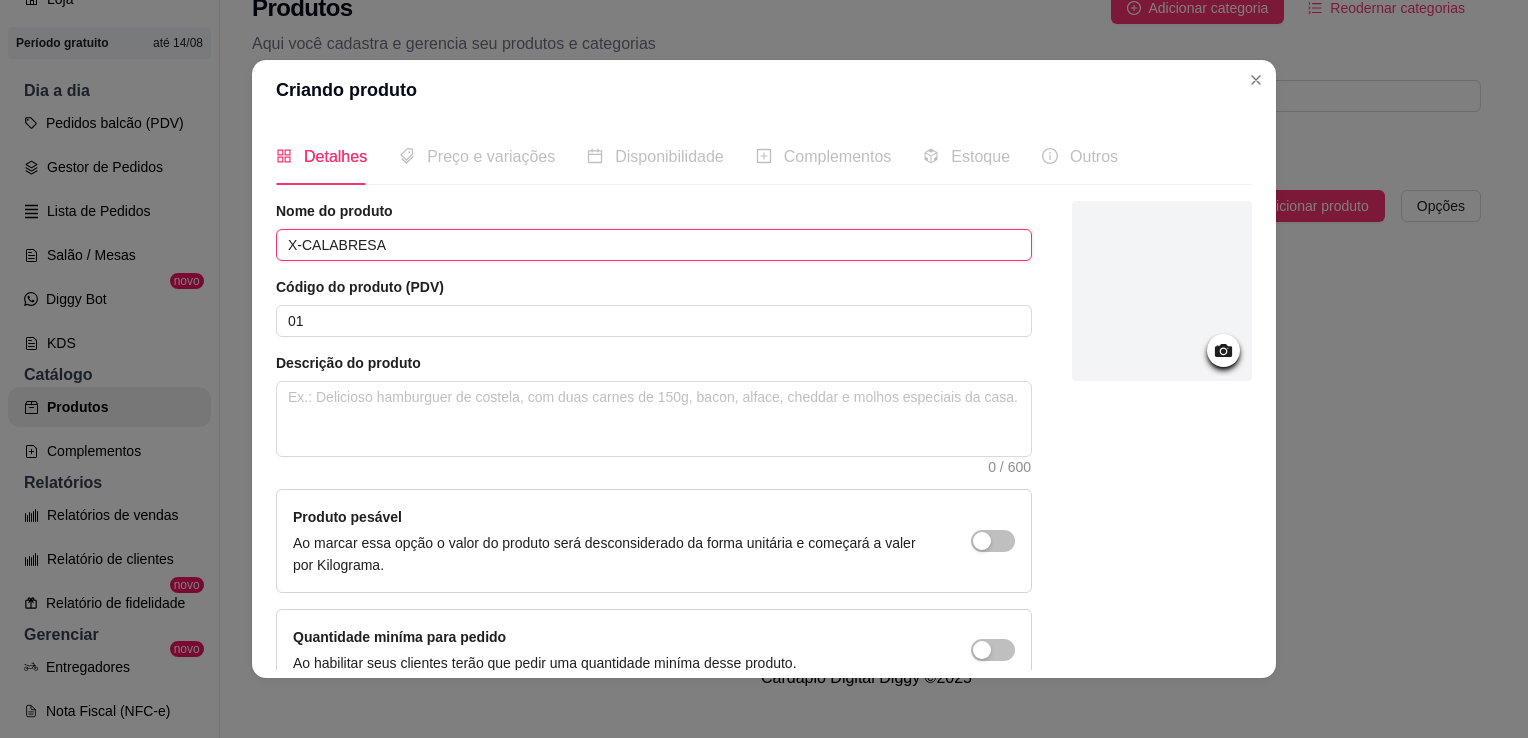 click on "X-CALABRESA" at bounding box center (654, 245) 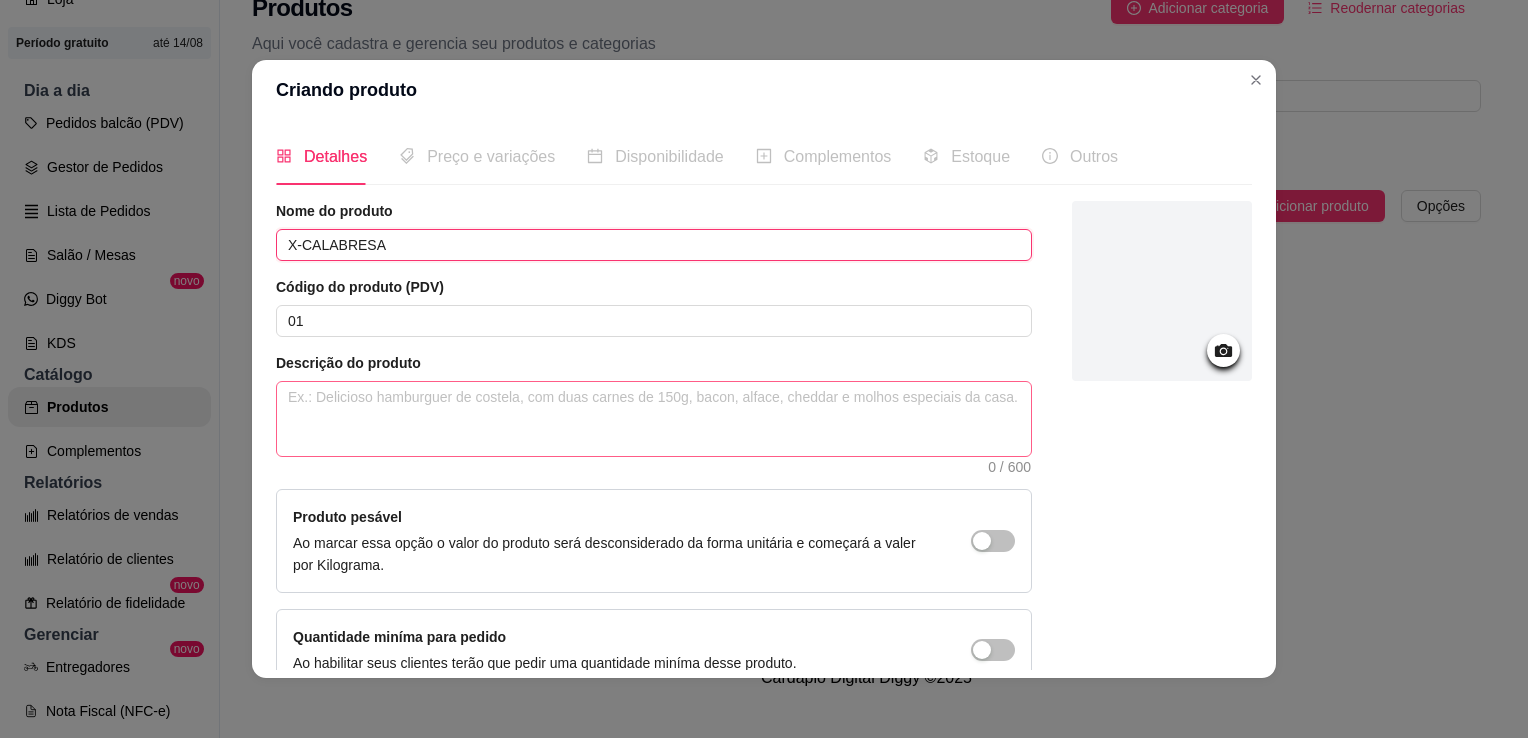 type on "X-CALABRESA" 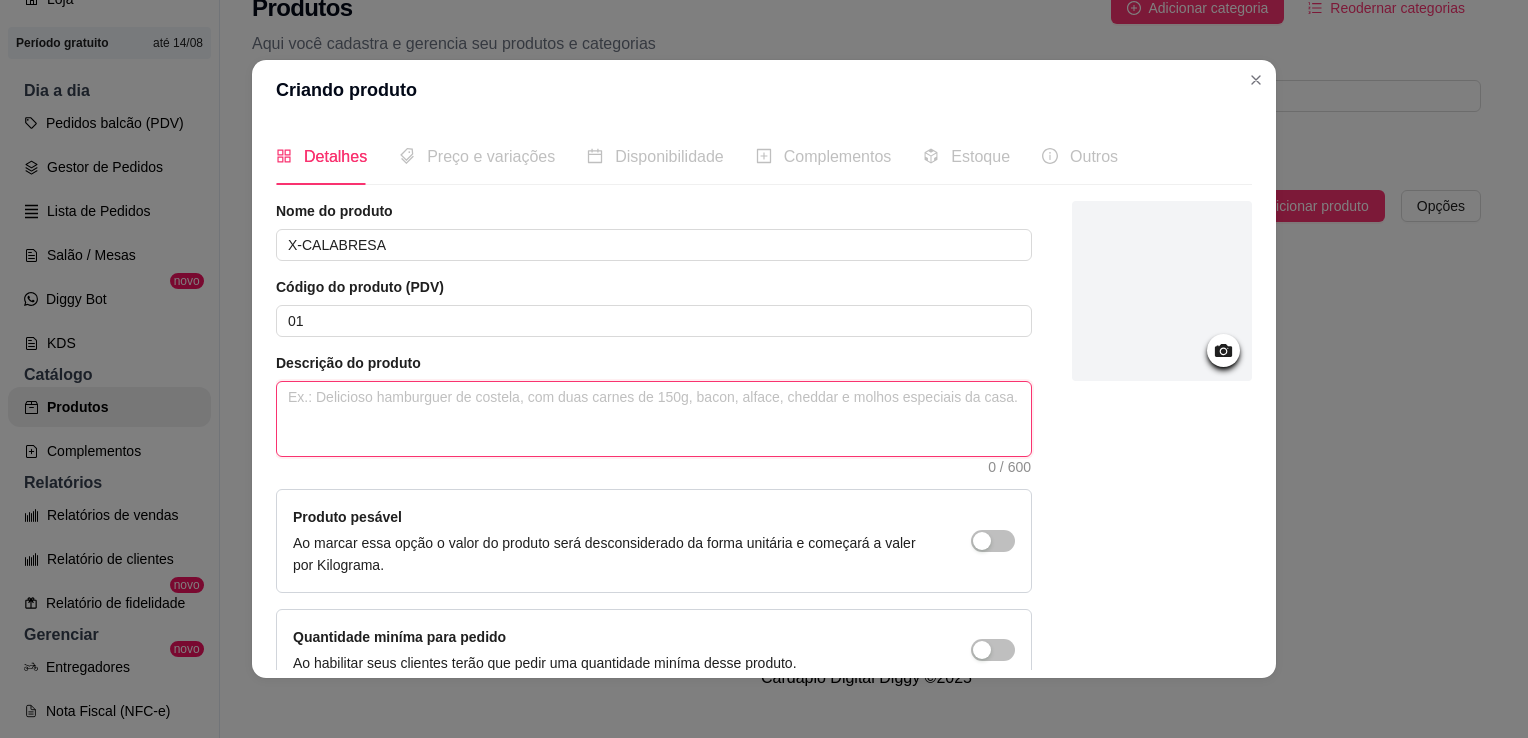 click at bounding box center (654, 419) 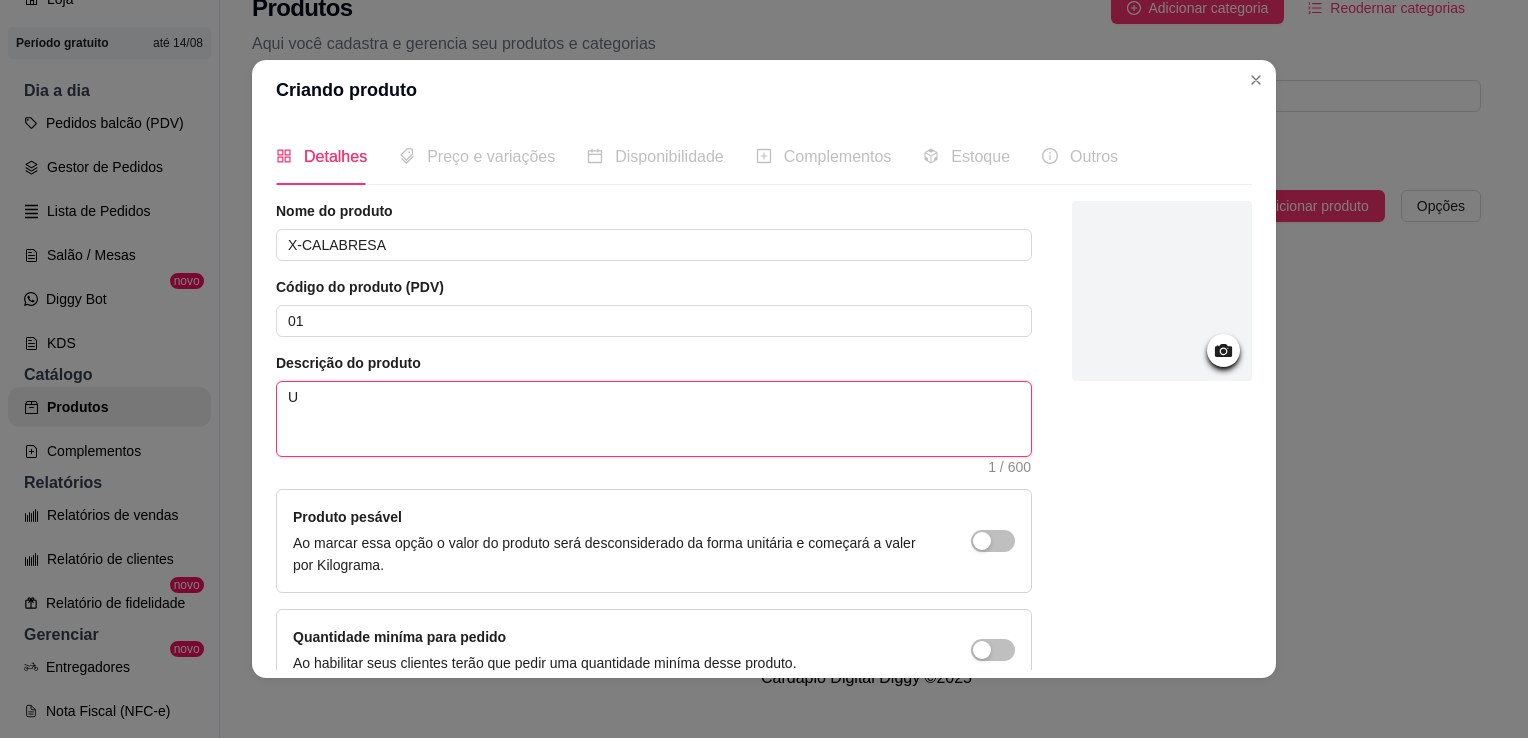 type on "UM" 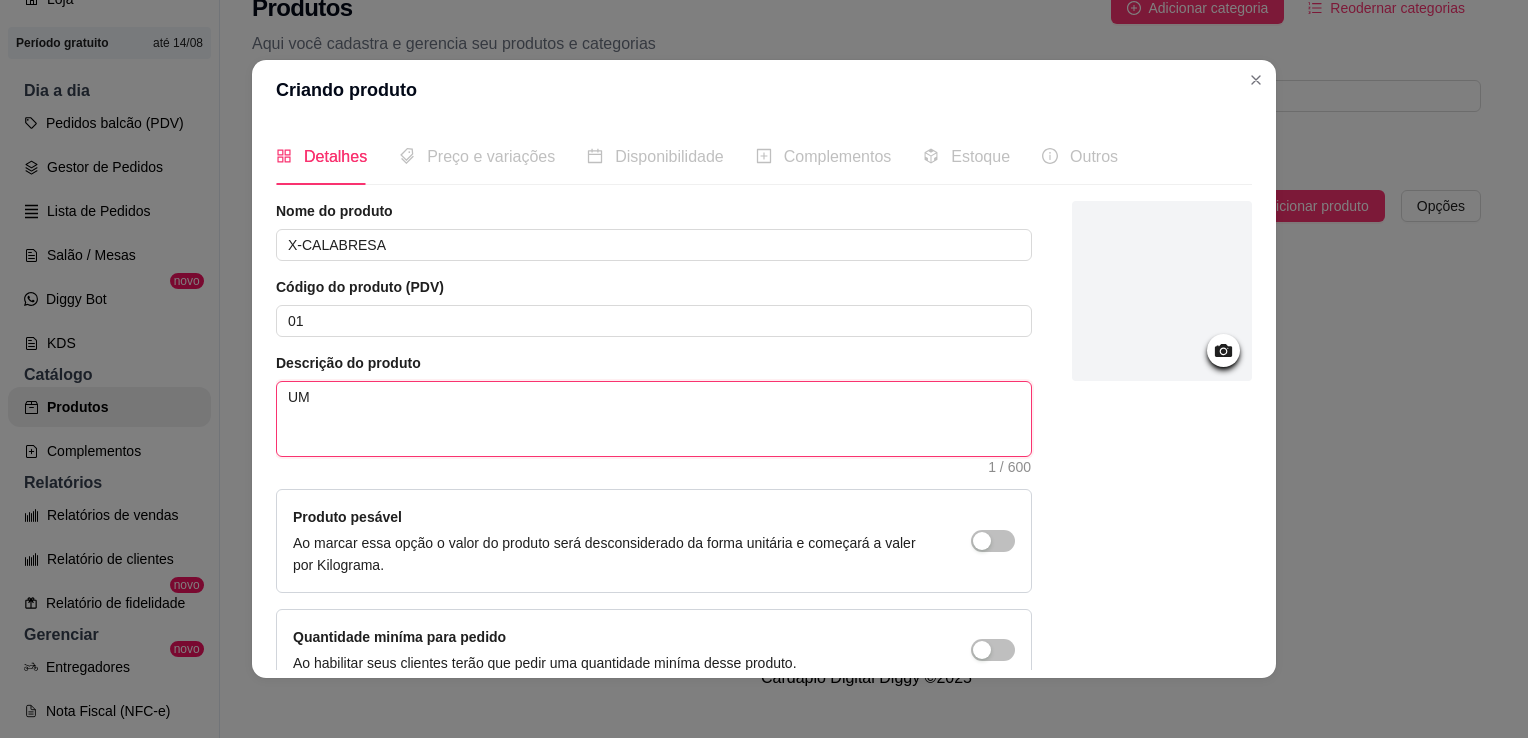 type on "UMA" 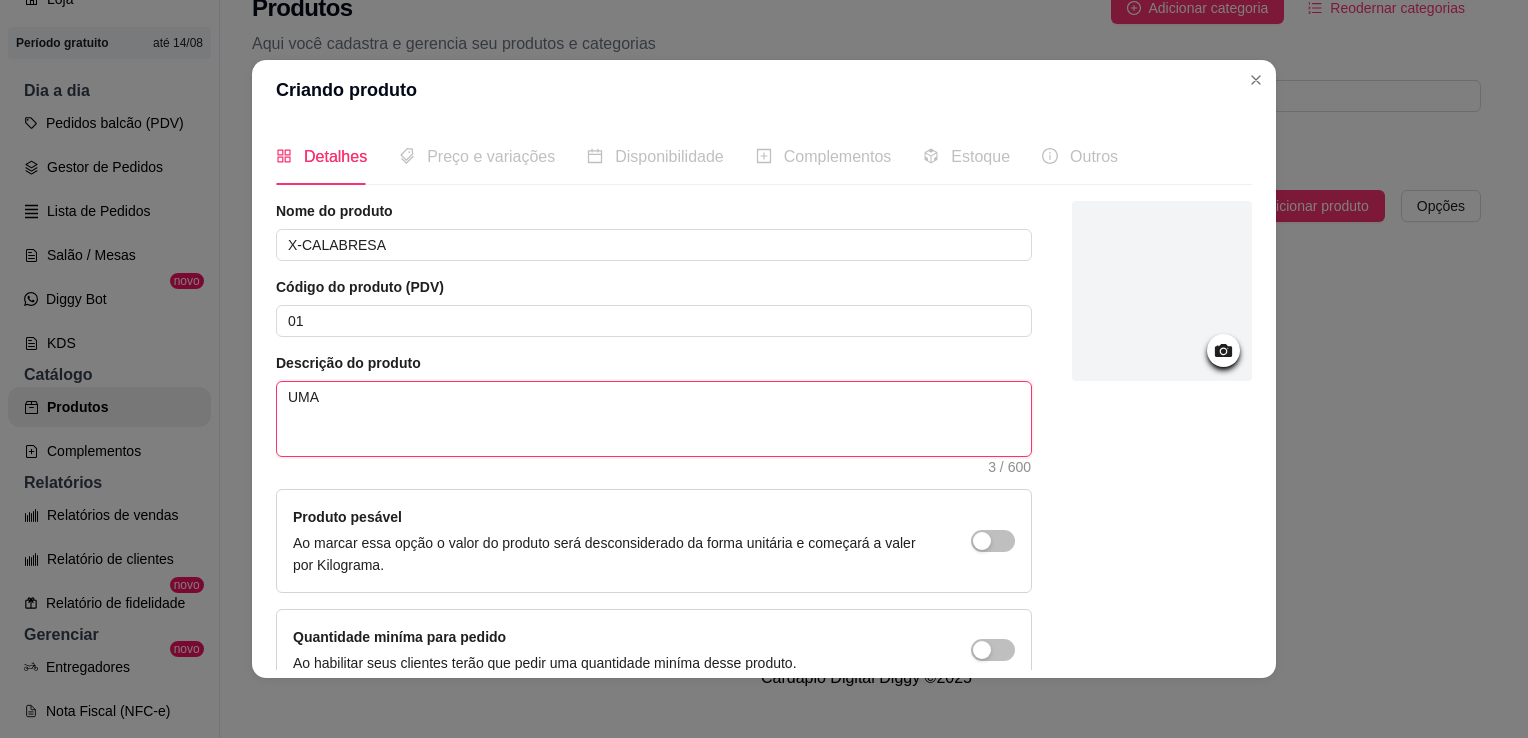 type on "UM" 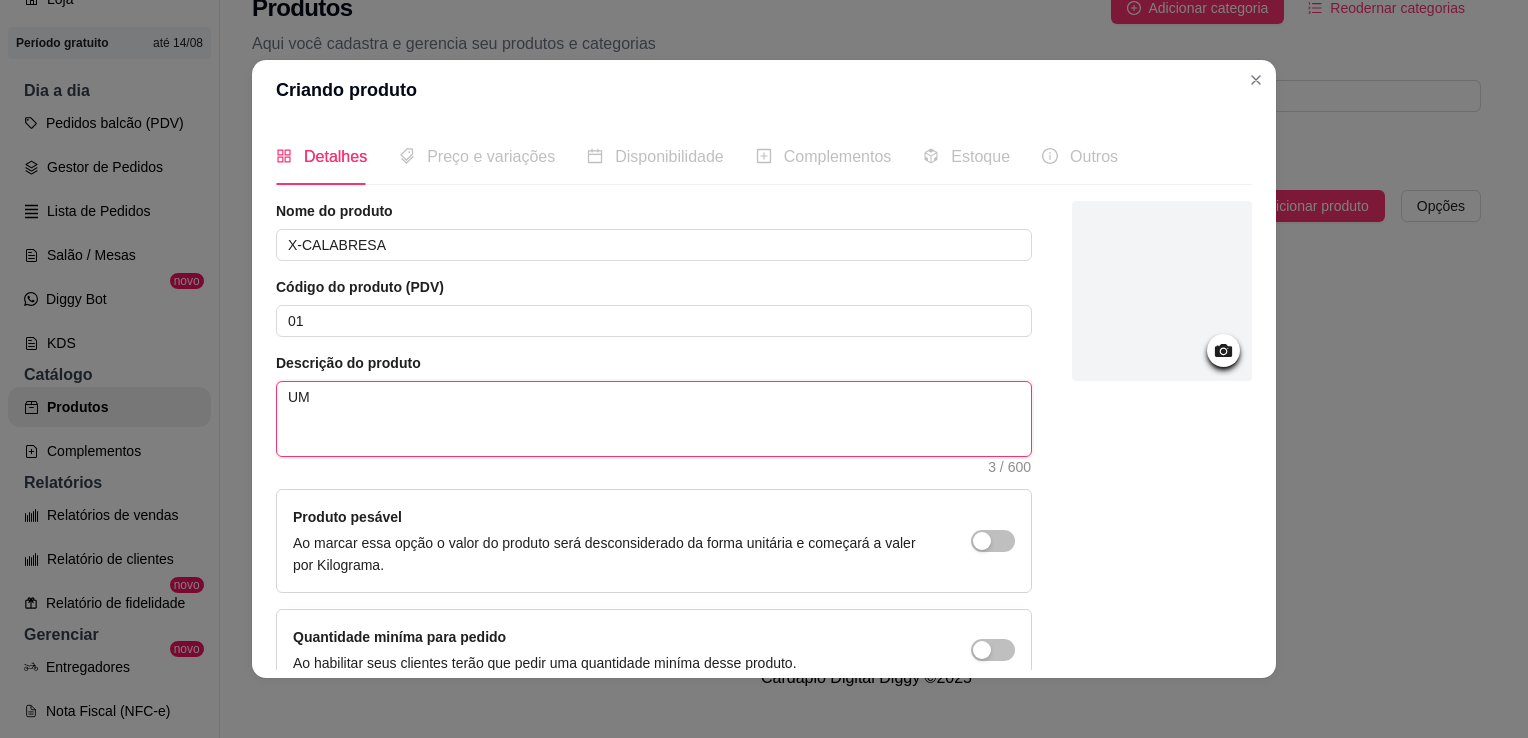 type on "U" 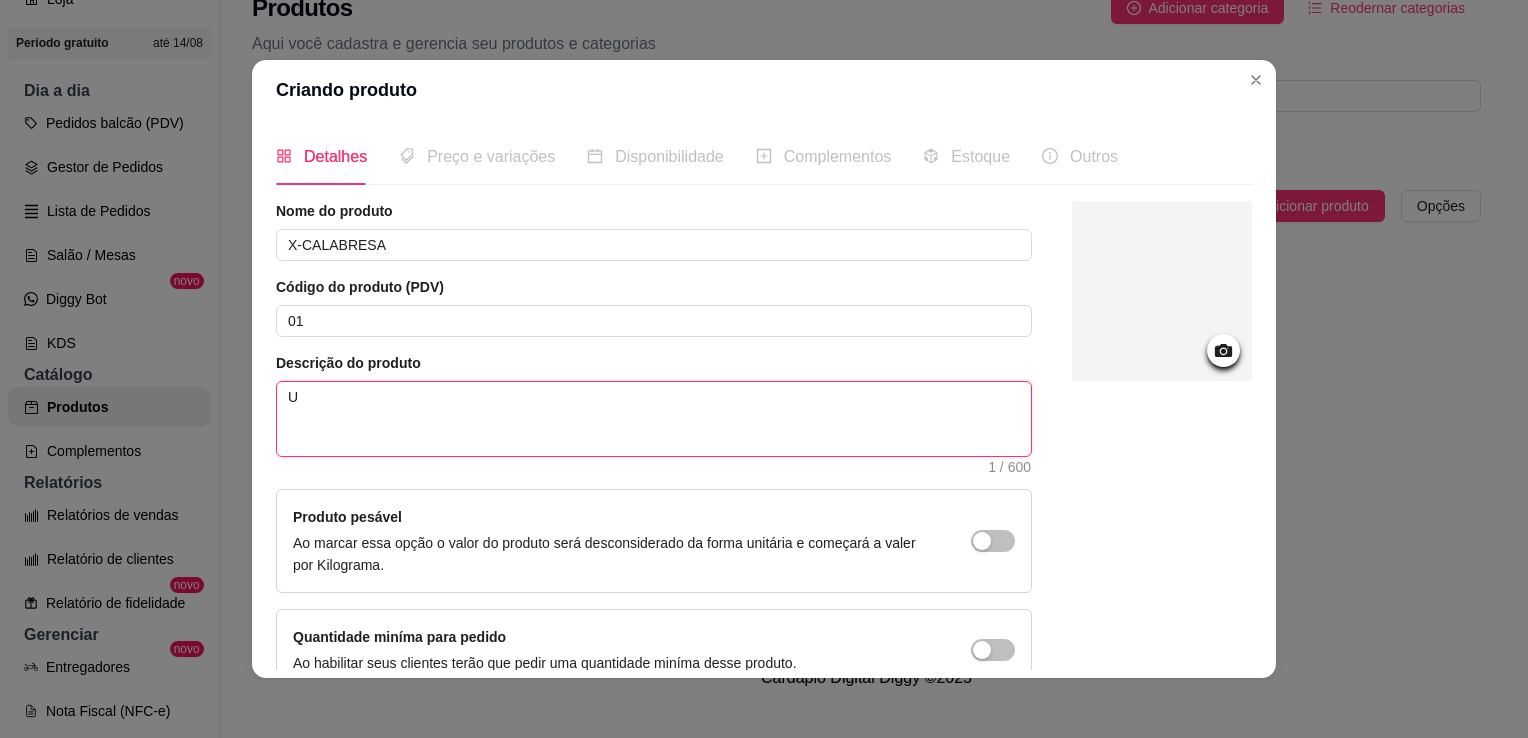 type 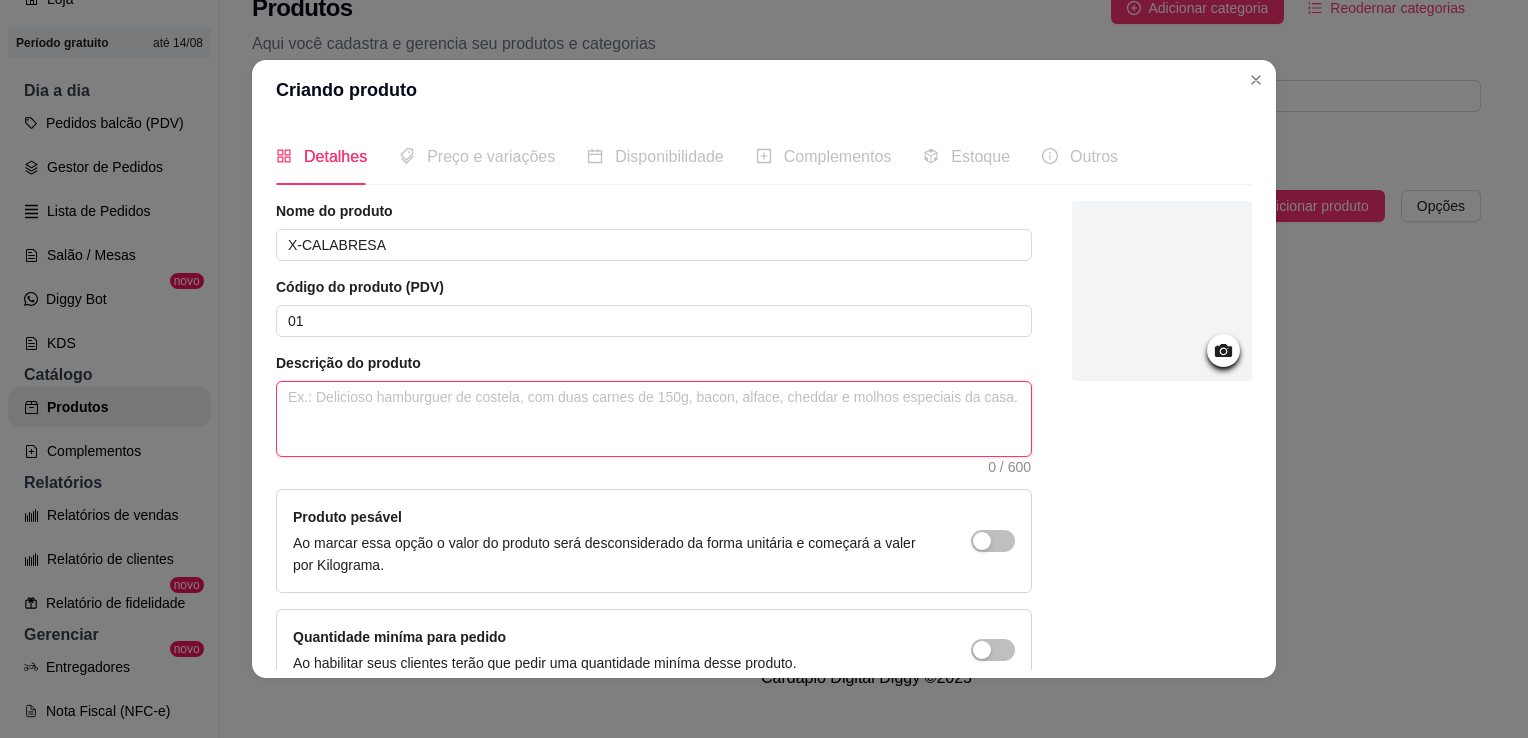 click at bounding box center (654, 419) 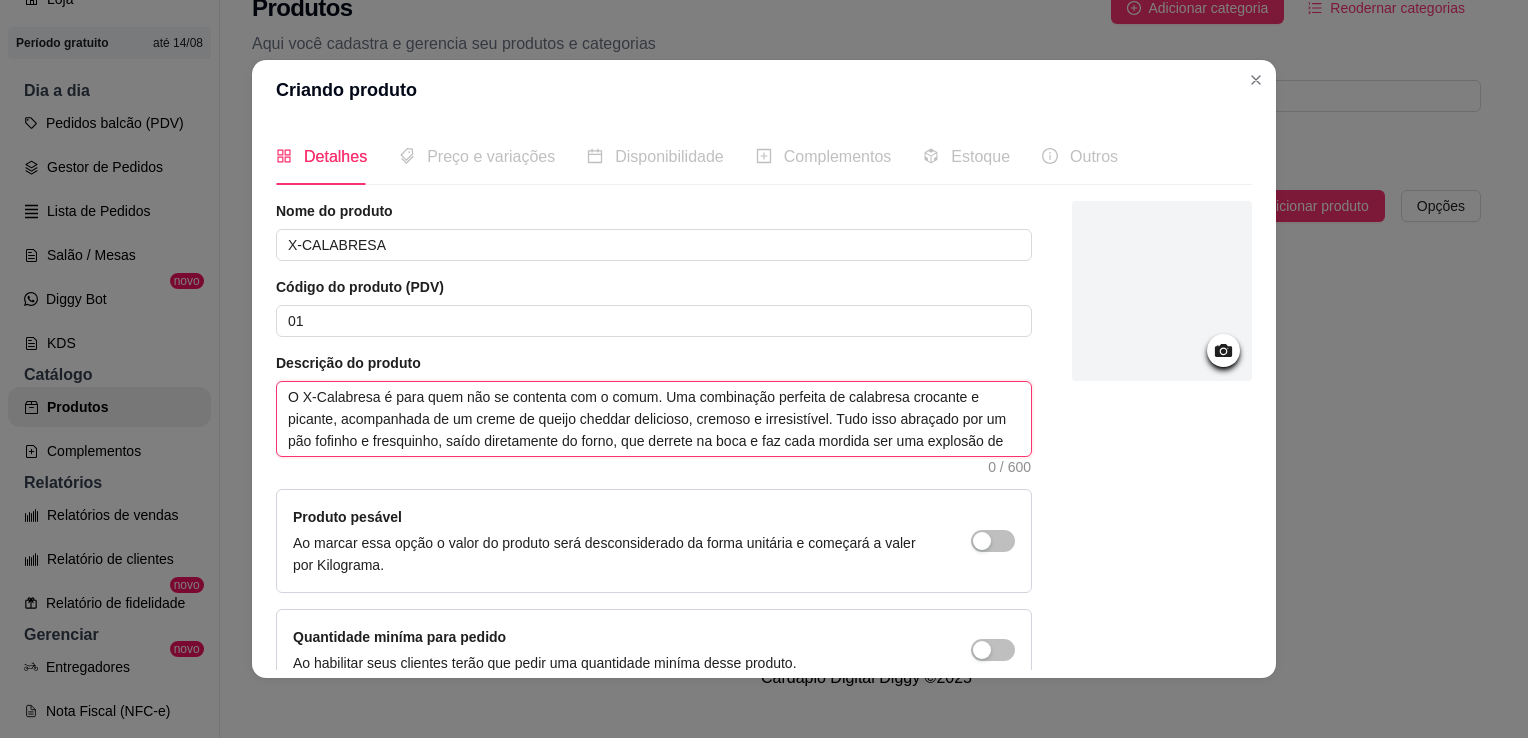 type 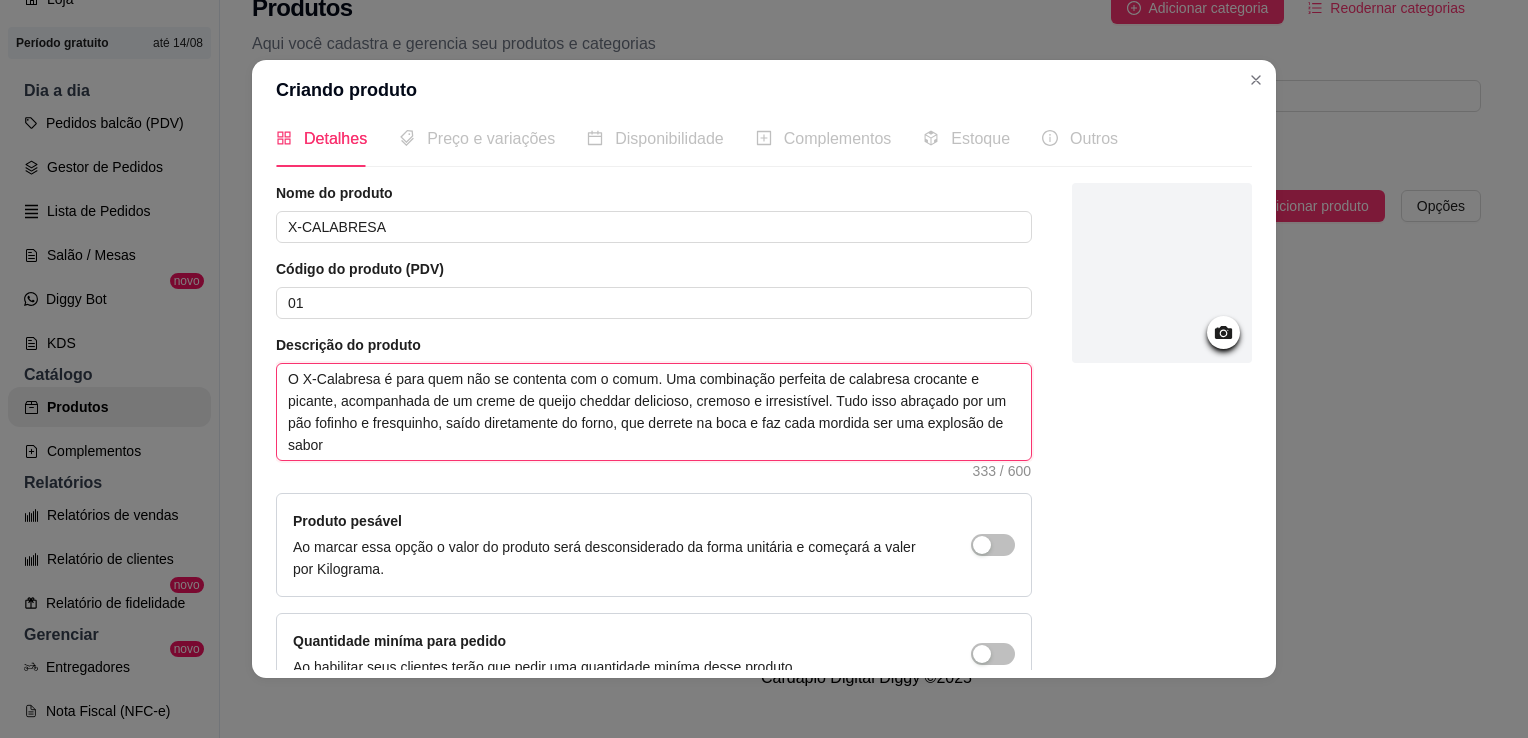 scroll, scrollTop: 0, scrollLeft: 0, axis: both 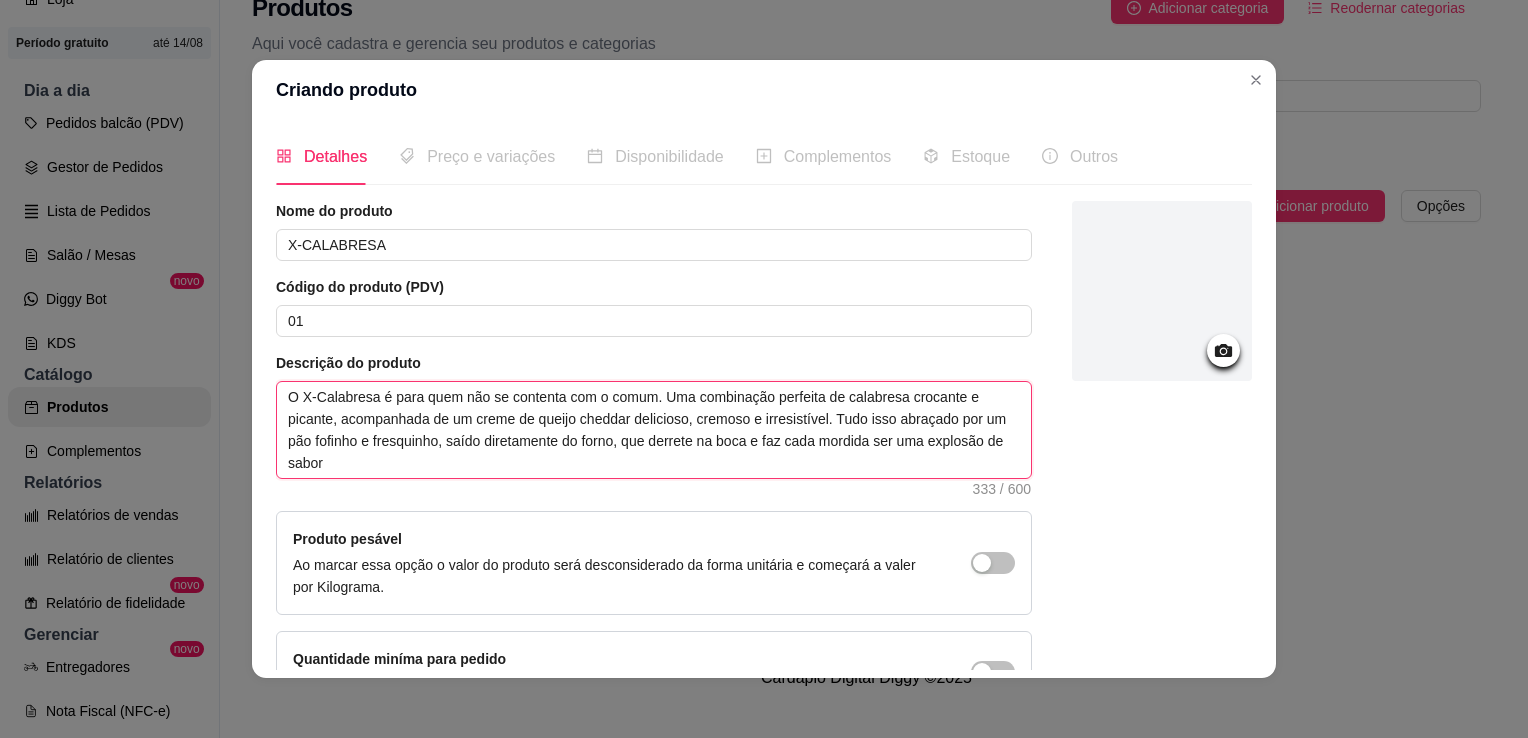 click on "O X-Calabresa é para quem não se contenta com o comum. Uma combinação perfeita de calabresa crocante e picante, acompanhada de um creme de queijo cheddar delicioso, cremoso e irresistível. Tudo isso abraçado por um pão fofinho e fresquinho, saído diretamente do forno, que derrete na boca e faz cada mordida ser uma explosão de sabor" at bounding box center [654, 430] 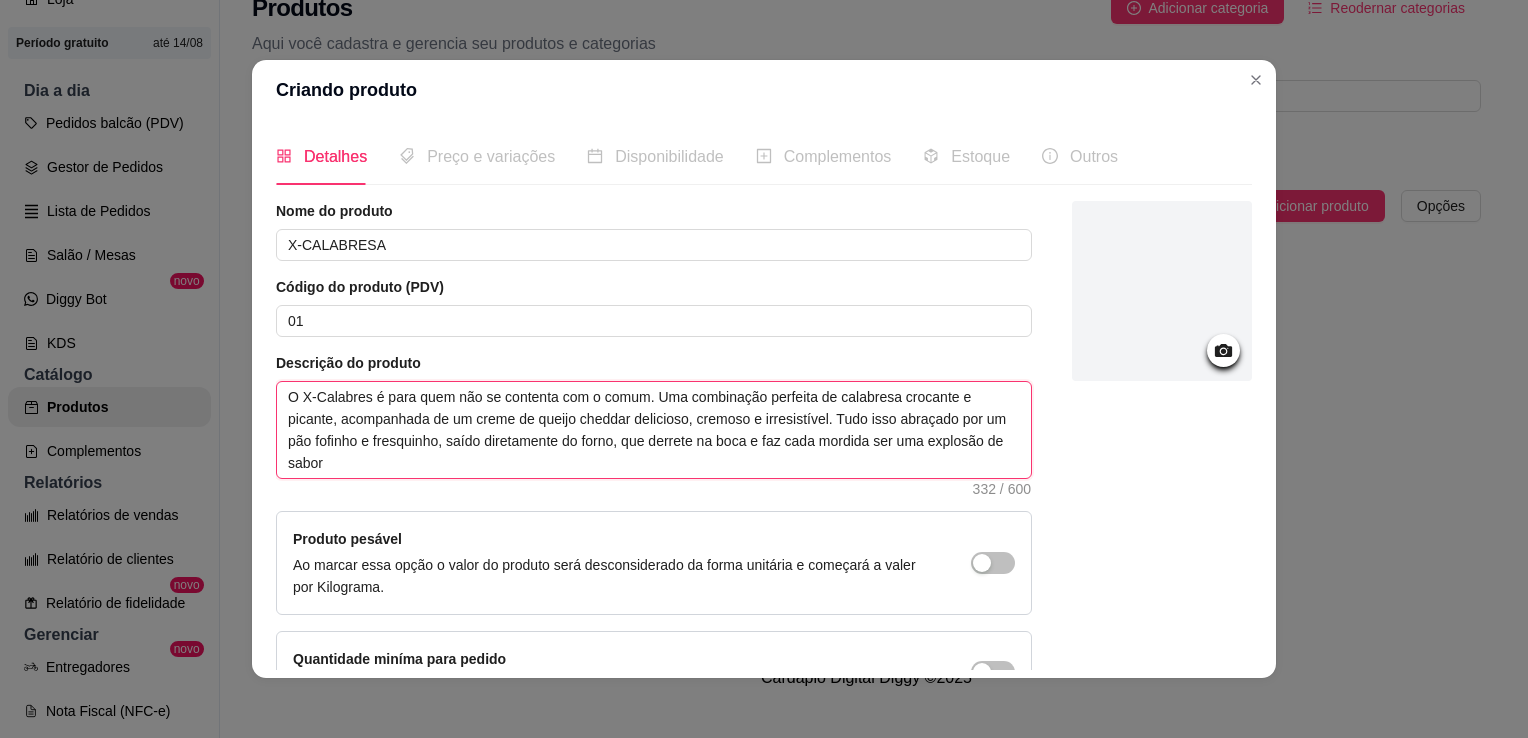 type on "O X-Calabre é para quem não se contenta com o comum. Uma combinação perfeita de calabresa crocante e picante, acompanhada de um creme de queijo cheddar delicioso, cremoso e irresistível. Tudo isso abraçado por um pão fofinho e fresquinho, saído diretamente do forno, que derrete na boca e faz cada mordida ser uma explosão de sabor" 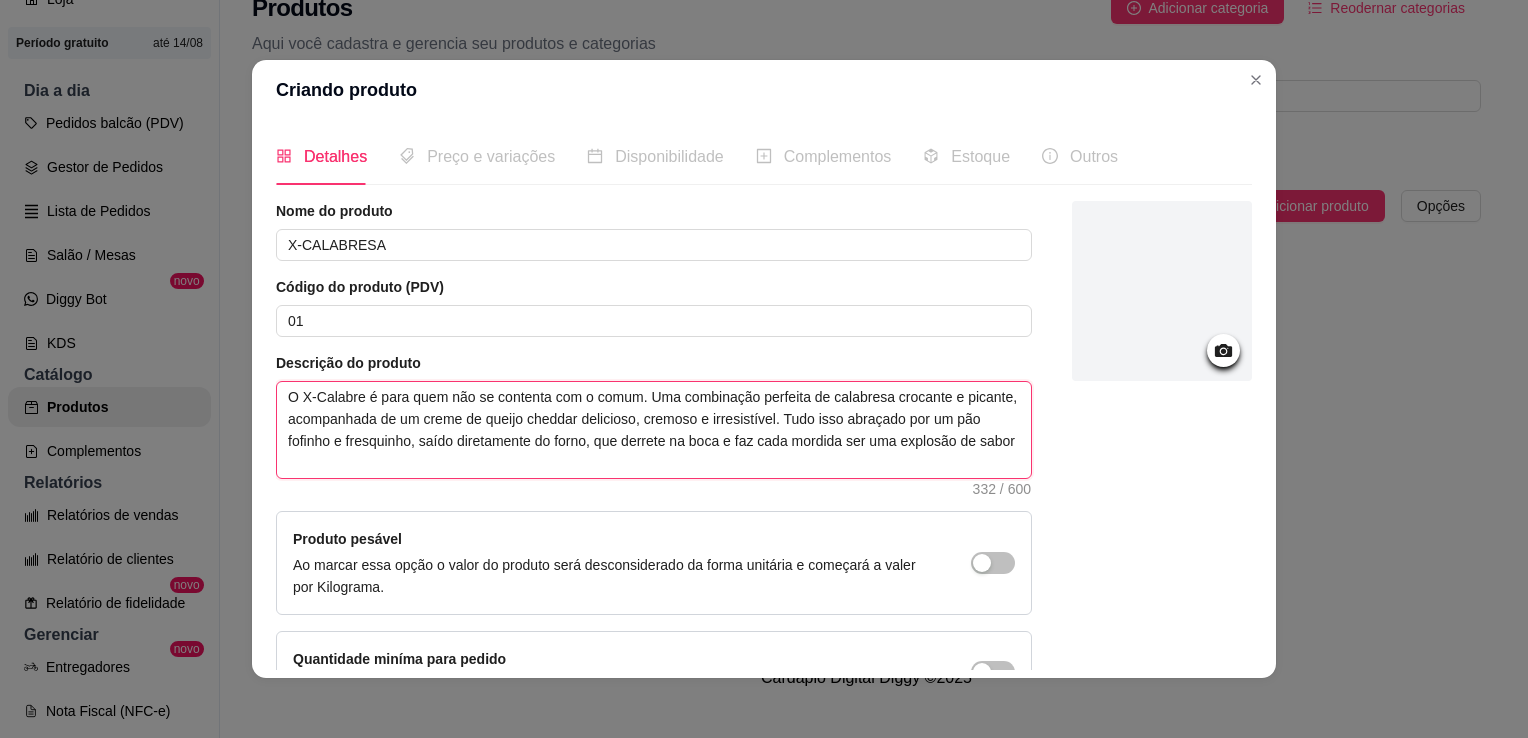 type on "O X-Calabr é para quem não se contenta com o comum. Uma combinação perfeita de calabresa crocante e picante, acompanhada de um creme de queijo cheddar delicioso, cremoso e irresistível. Tudo isso abraçado por um pão fofinho e fresquinho, saído diretamente do forno, que derrete na boca e faz cada mordida ser uma explosão de sabor" 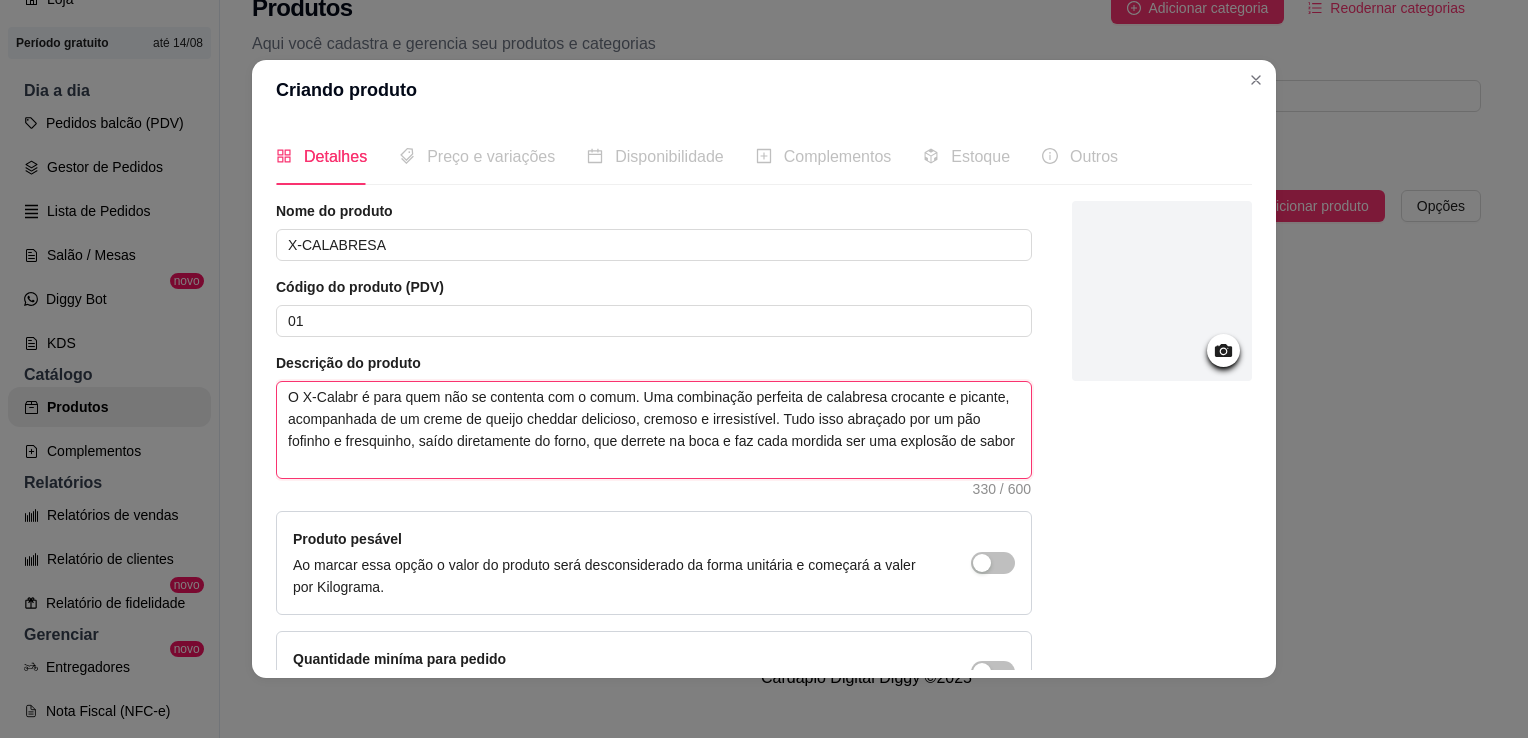 type on "O X-Calab é para quem não se contenta com o comum. Uma combinação perfeita de calabresa crocante e picante, acompanhada de um creme de queijo cheddar delicioso, cremoso e irresistível. Tudo isso abraçado por um pão fofinho e fresquinho, saído diretamente do forno, que derrete na boca e faz cada mordida ser uma explosão de sabor" 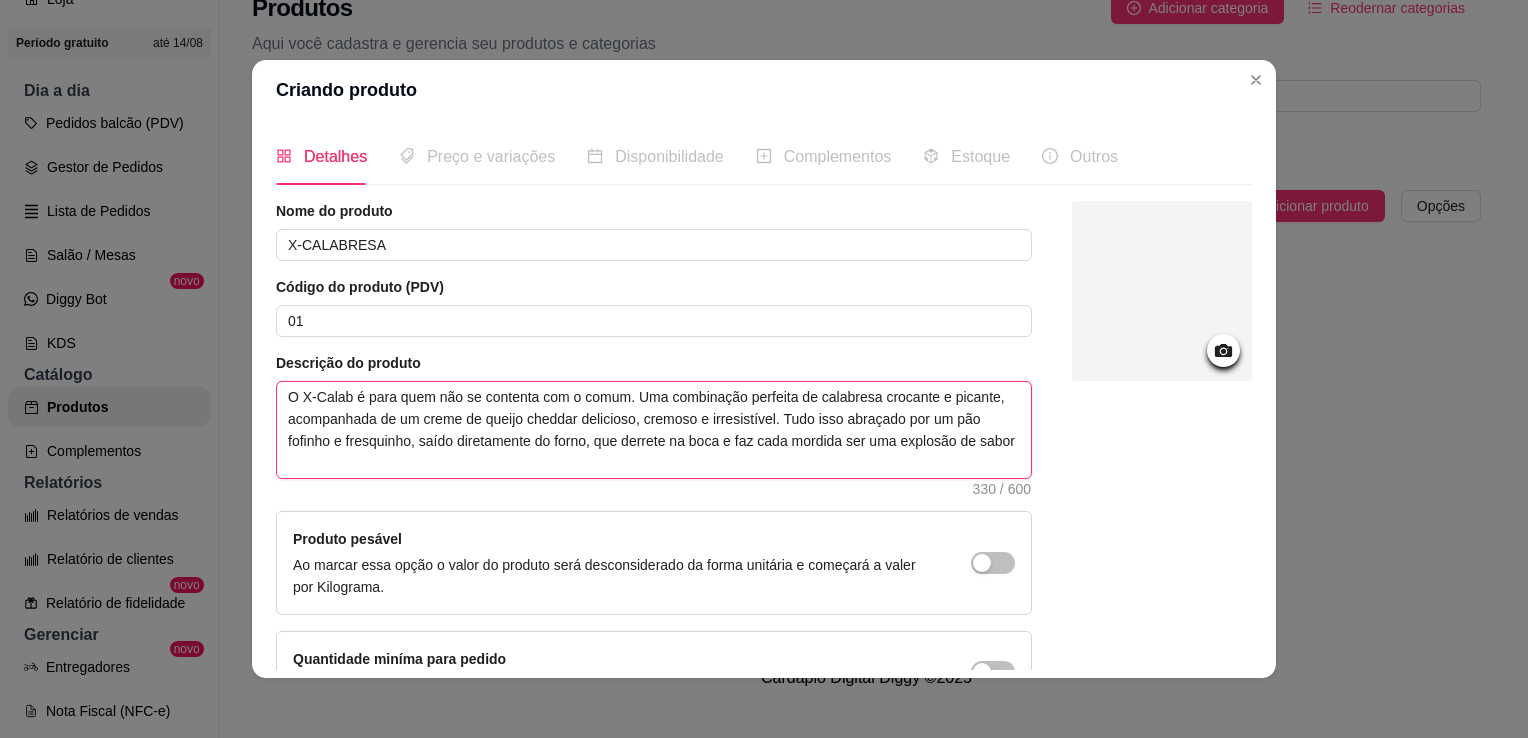 type on "O X-Cala é para quem não se contenta com o comum. Uma combinação perfeita de calabresa crocante e picante, acompanhada de um creme de queijo cheddar delicioso, cremoso e irresistível. Tudo isso abraçado por um pão fofinho e fresquinho, saído diretamente do forno, que derrete na boca e faz cada mordida ser uma explosão de sabor" 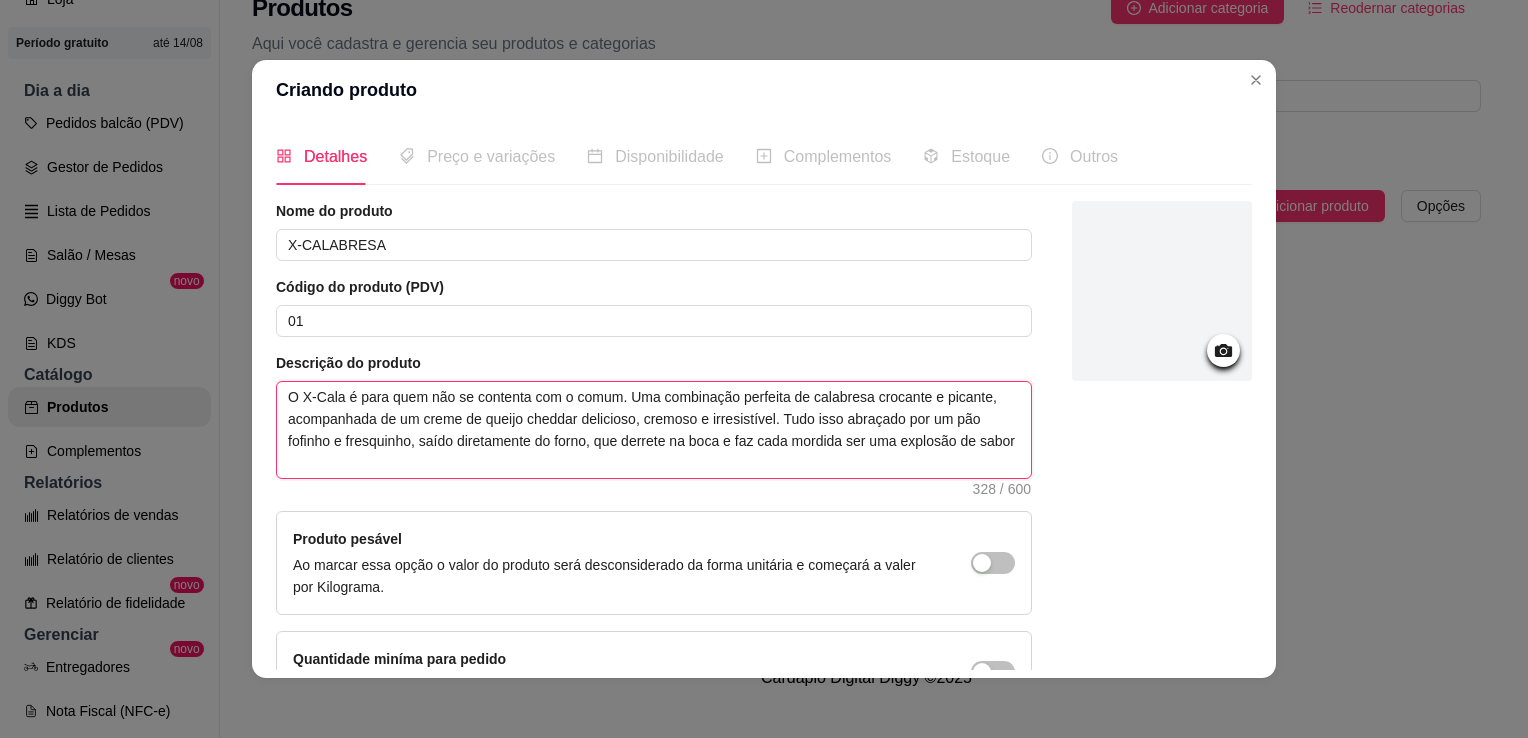 type on "O X-Cal é para quem não se contenta com o comum. Uma combinação perfeita de calabresa crocante e picante, acompanhada de um creme de queijo cheddar delicioso, cremoso e irresistível. Tudo isso abraçado por um pão fofinho e fresquinho, saído diretamente do forno, que derrete na boca e faz cada mordida ser uma explosão de sabor" 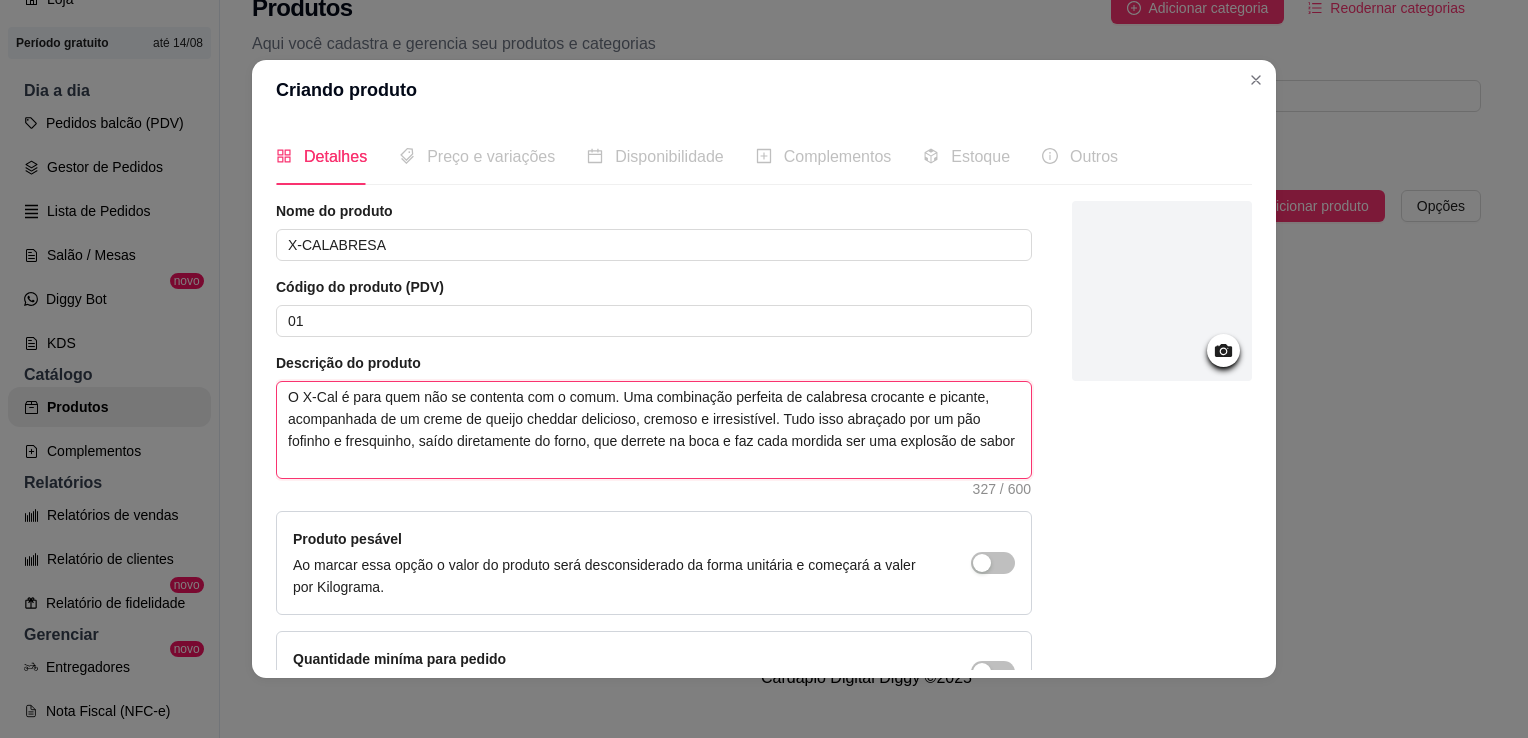 type on "O X-Ca é para quem não se contenta com o comum. Uma combinação perfeita de calabresa crocante e picante, acompanhada de um creme de queijo cheddar delicioso, cremoso e irresistível. Tudo isso abraçado por um pão fofinho e fresquinho, saído diretamente do forno, que derrete na boca e faz cada mordida ser uma explosão de sabor" 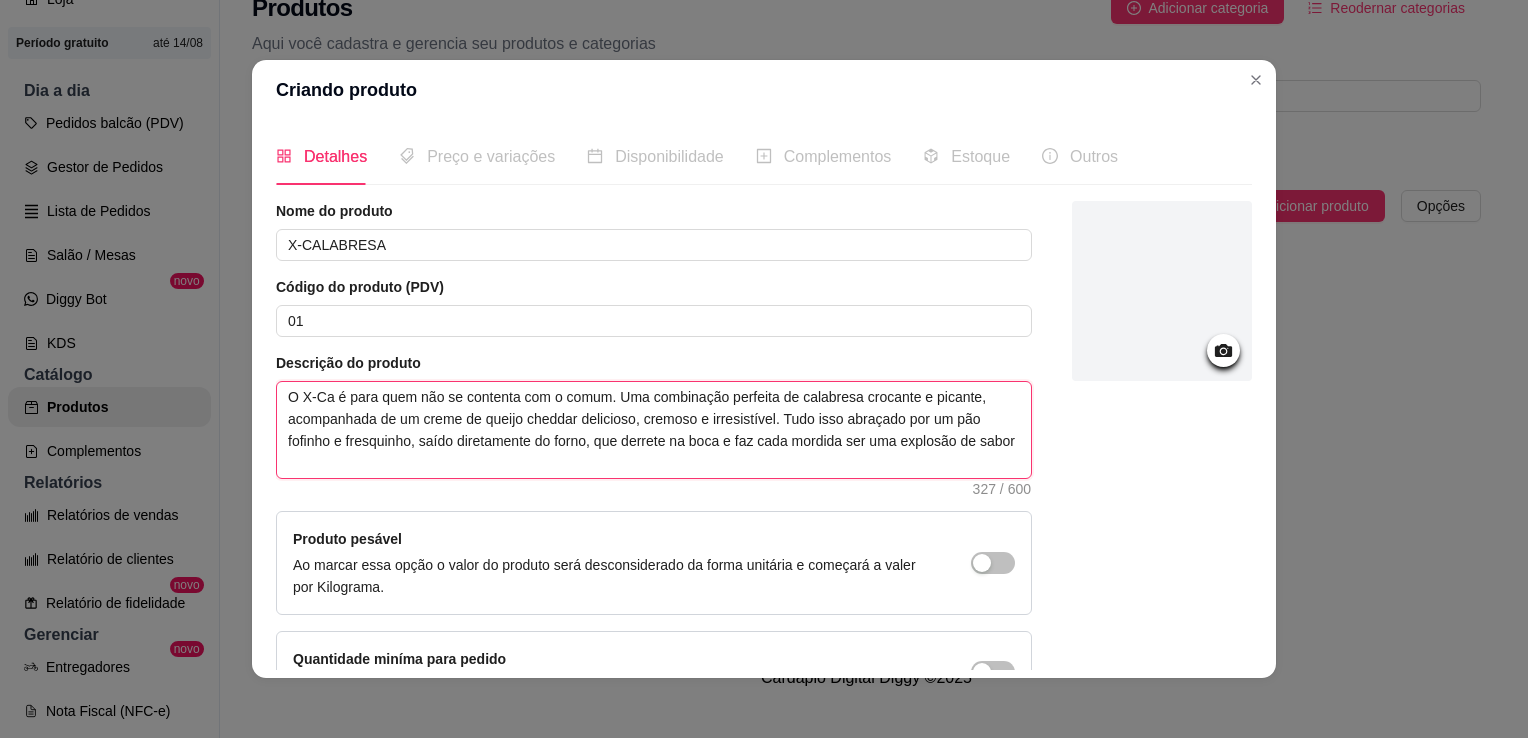 type 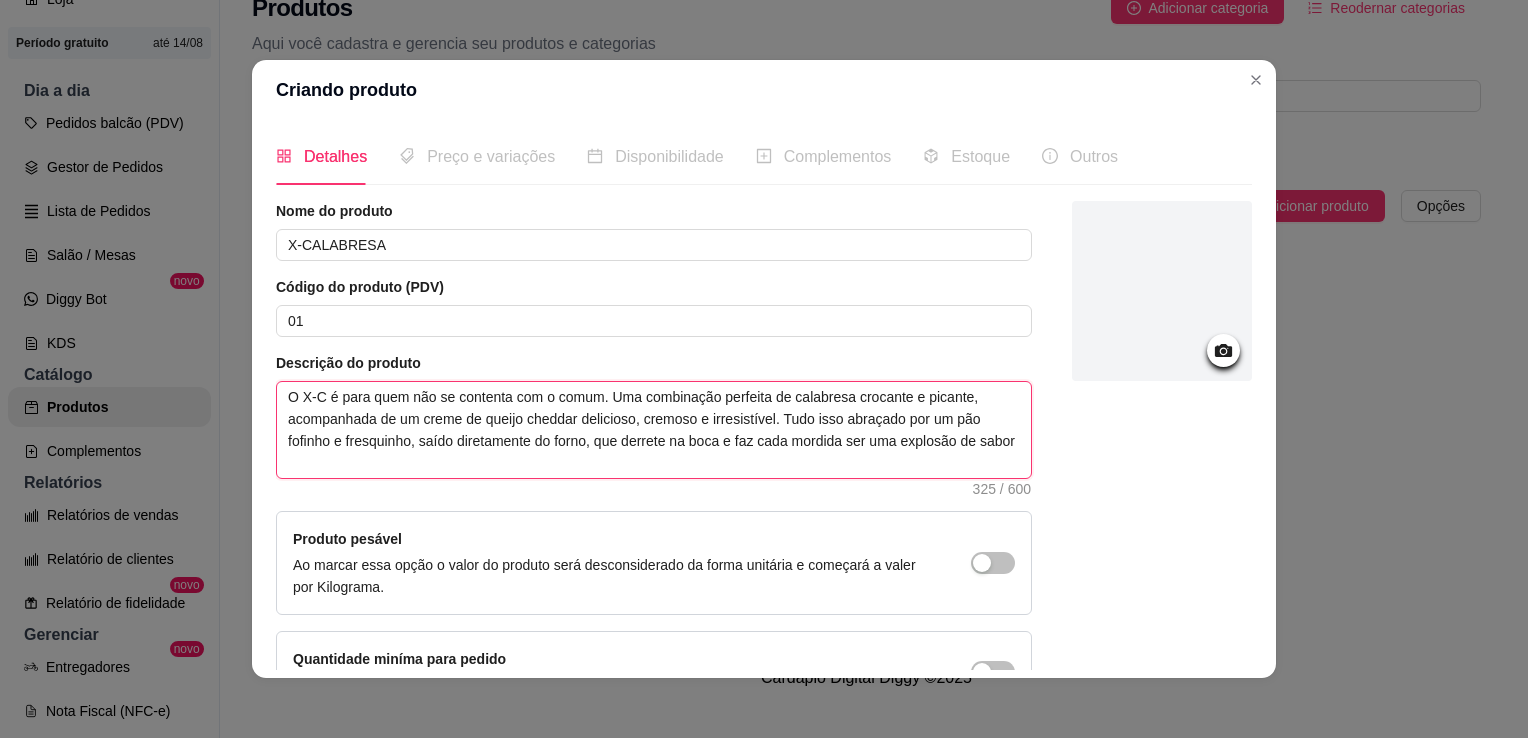 type on "O X- é para quem não se contenta com o comum. Uma combinação perfeita de calabresa crocante e picante, acompanhada de um creme de queijo cheddar delicioso, cremoso e irresistível. Tudo isso abraçado por um pão fofinho e fresquinho, saído diretamente do forno, que derrete na boca e faz cada mordida ser uma explosão de sabor" 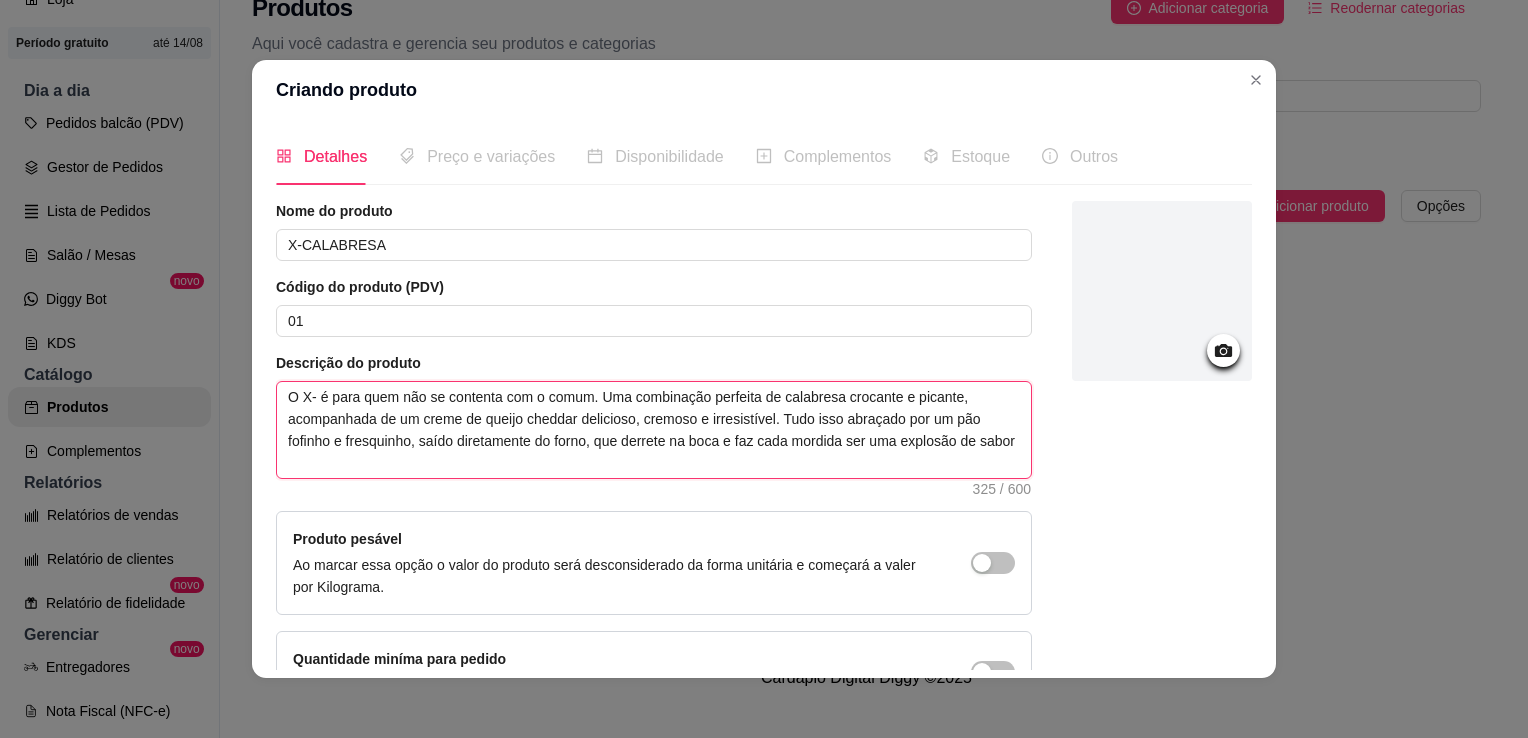 type on "O X é para quem não se contenta com o comum. Uma combinação perfeita de calabresa crocante e picante, acompanhada de um creme de queijo cheddar delicioso, cremoso e irresistível. Tudo isso abraçado por um pão fofinho e fresquinho, saído diretamente do forno, que derrete na boca e faz cada mordida ser uma explosão de sabor" 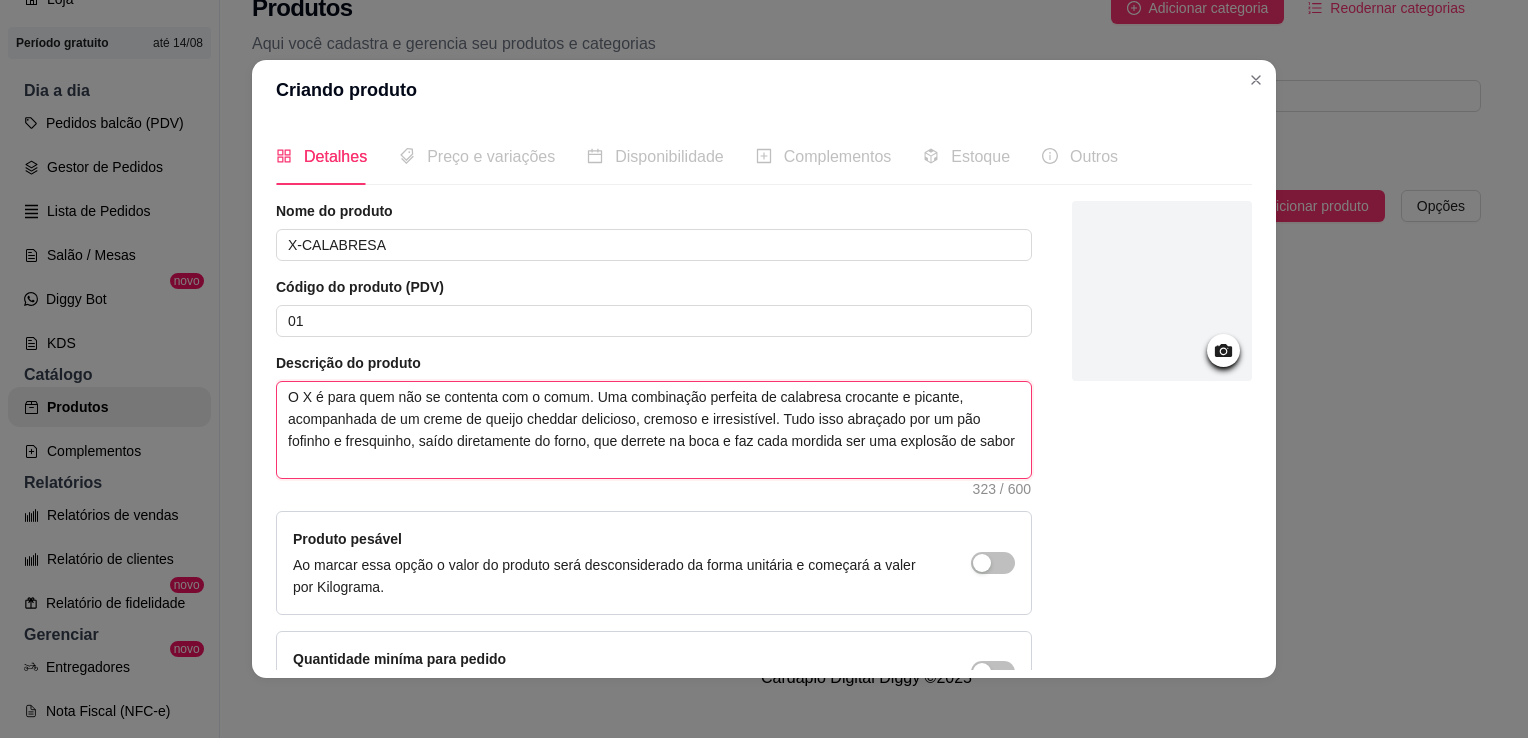 type on "O  é para quem não se contenta com o comum. Uma combinação perfeita de calabresa crocante e picante, acompanhada de um creme de queijo cheddar delicioso, cremoso e irresistível. Tudo isso abraçado por um pão fofinho e fresquinho, saído diretamente do forno, que derrete na boca e faz cada mordida ser uma explosão de sabor" 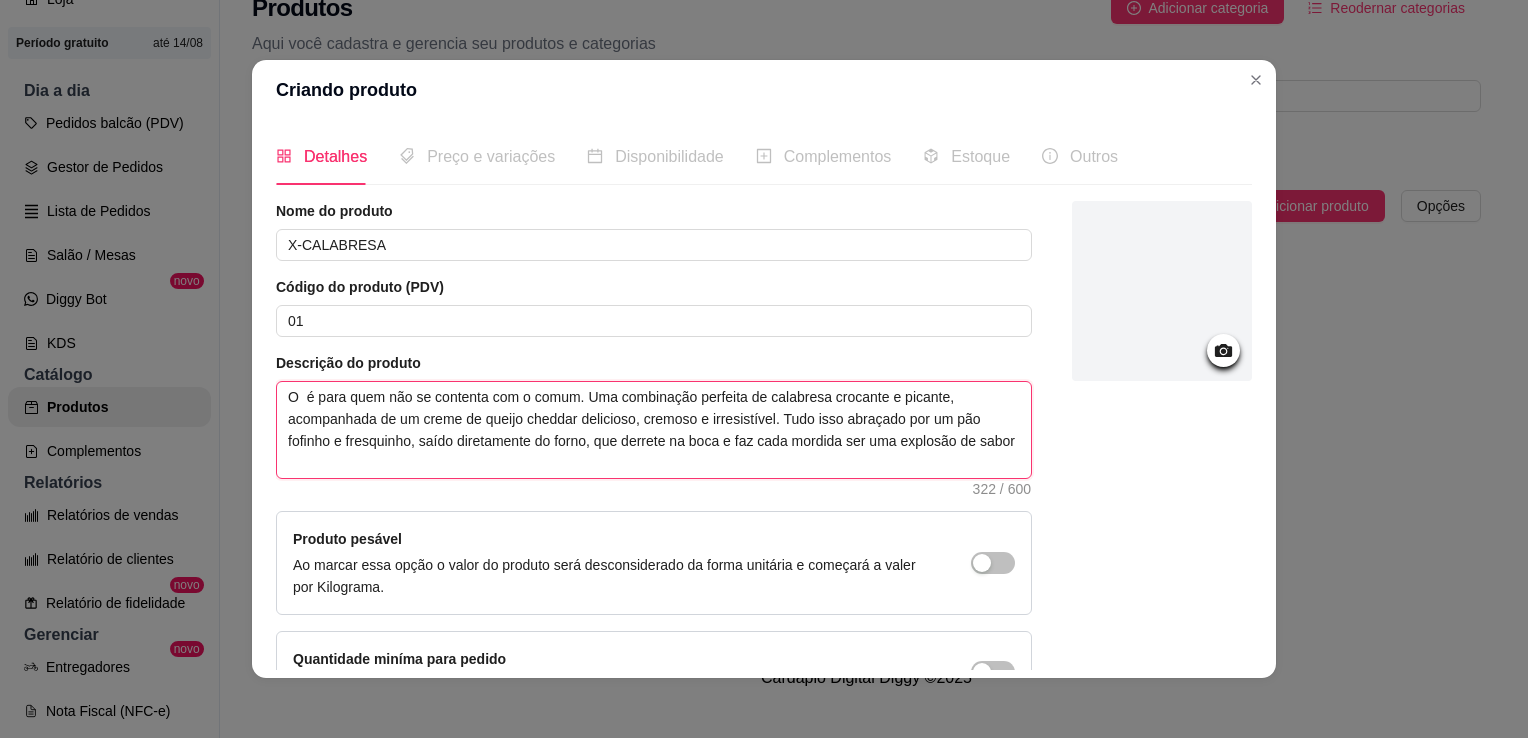 type on "O é para quem não se contenta com o comum. Uma combinação perfeita de calabresa crocante e picante, acompanhada de um creme de queijo cheddar delicioso, cremoso e irresistível. Tudo isso abraçado por um pão fofinho e fresquinho, saído diretamente do forno, que derrete na boca e faz cada mordida ser uma explosão de sabor" 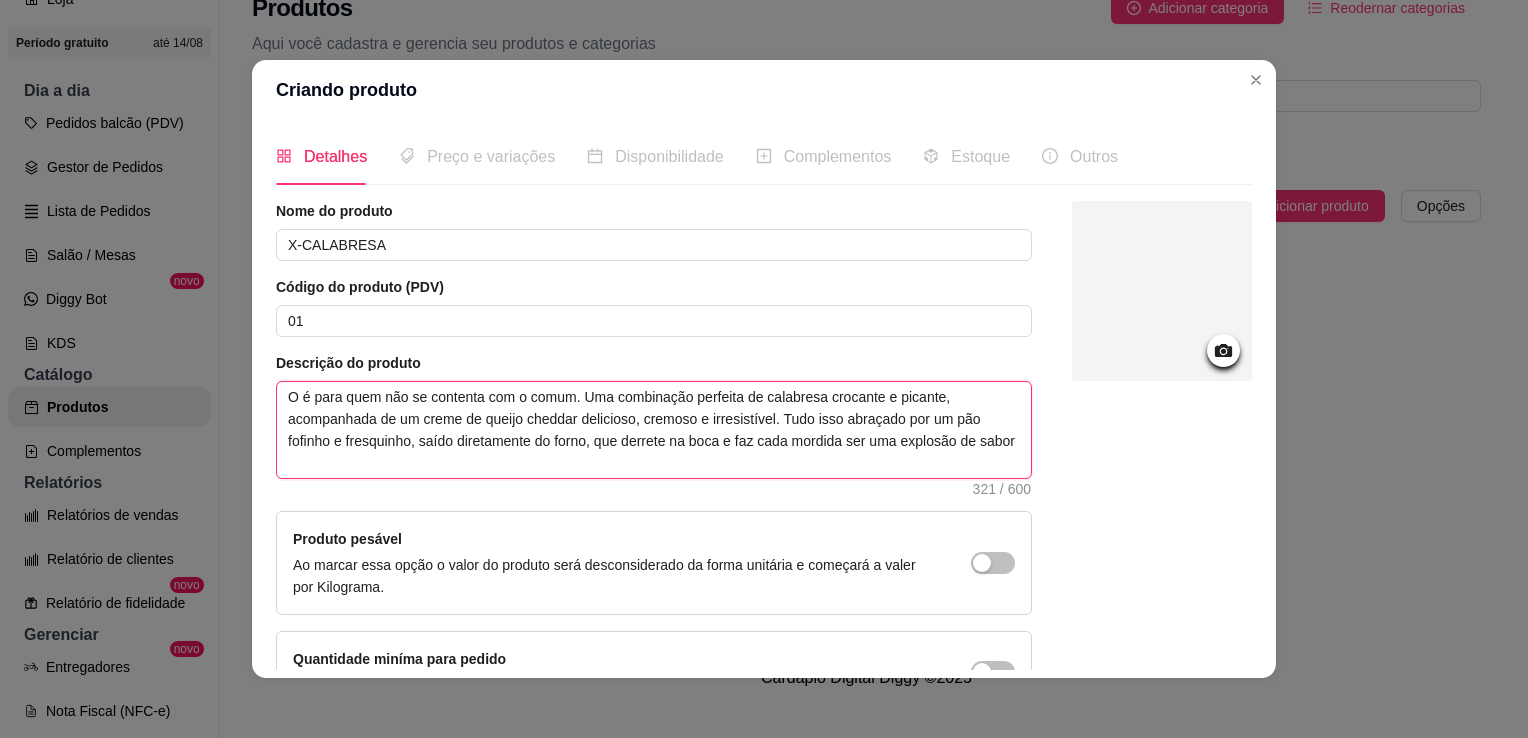 type on "é para quem não se contenta com o comum. Uma combinação perfeita de calabresa crocante e picante, acompanhada de um creme de queijo cheddar delicioso, cremoso e irresistível. Tudo isso abraçado por um pão fofinho e fresquinho, saído diretamente do forno, que derrete na boca e faz cada mordida ser uma explosão de sabor" 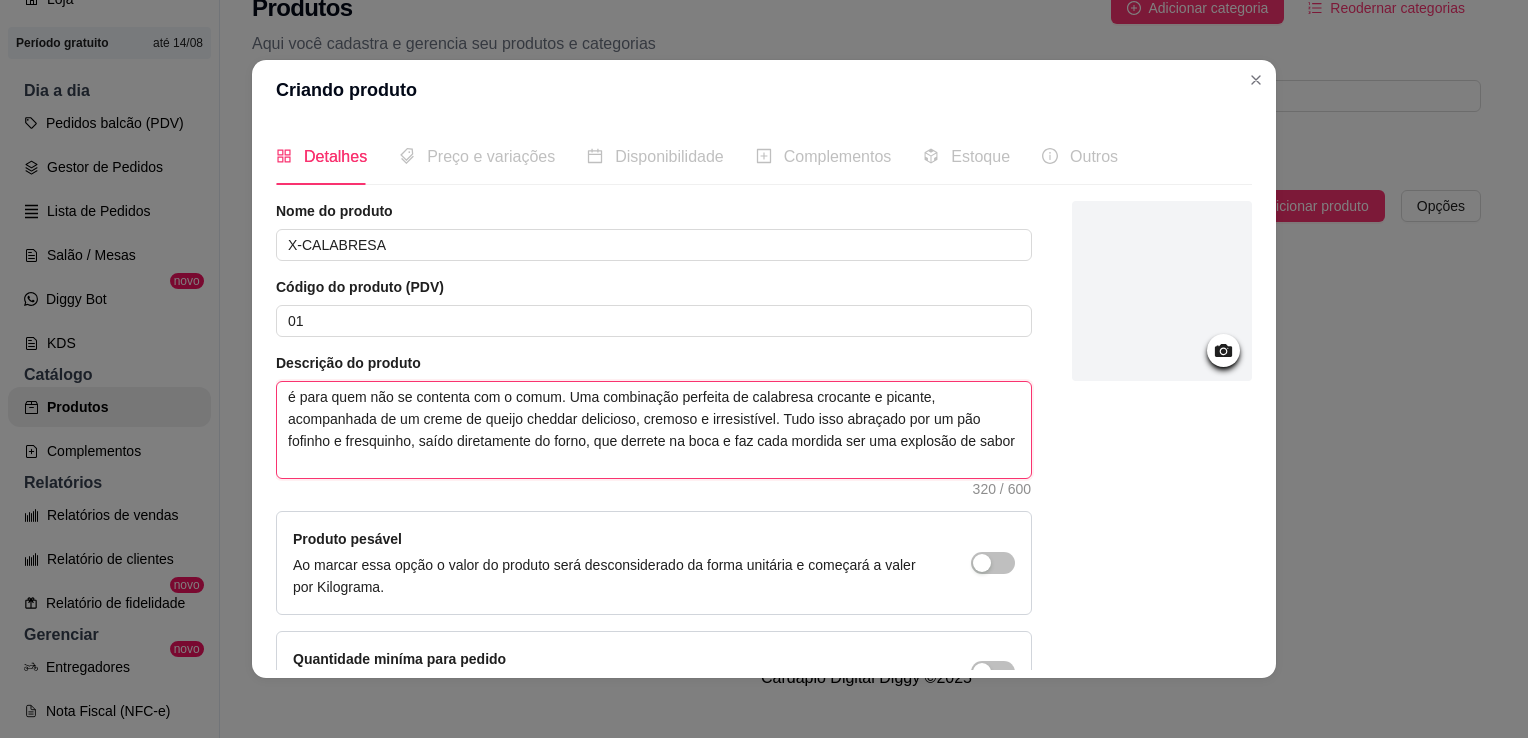 type on "para quem não se contenta com o comum. Uma combinação perfeita de calabresa crocante e picante, acompanhada de um creme de queijo cheddar delicioso, cremoso e irresistível. Tudo isso abraçado por um pão fofinho e fresquinho, saído diretamente do forno, que derrete na boca e faz cada mordida ser uma explosão de sabor" 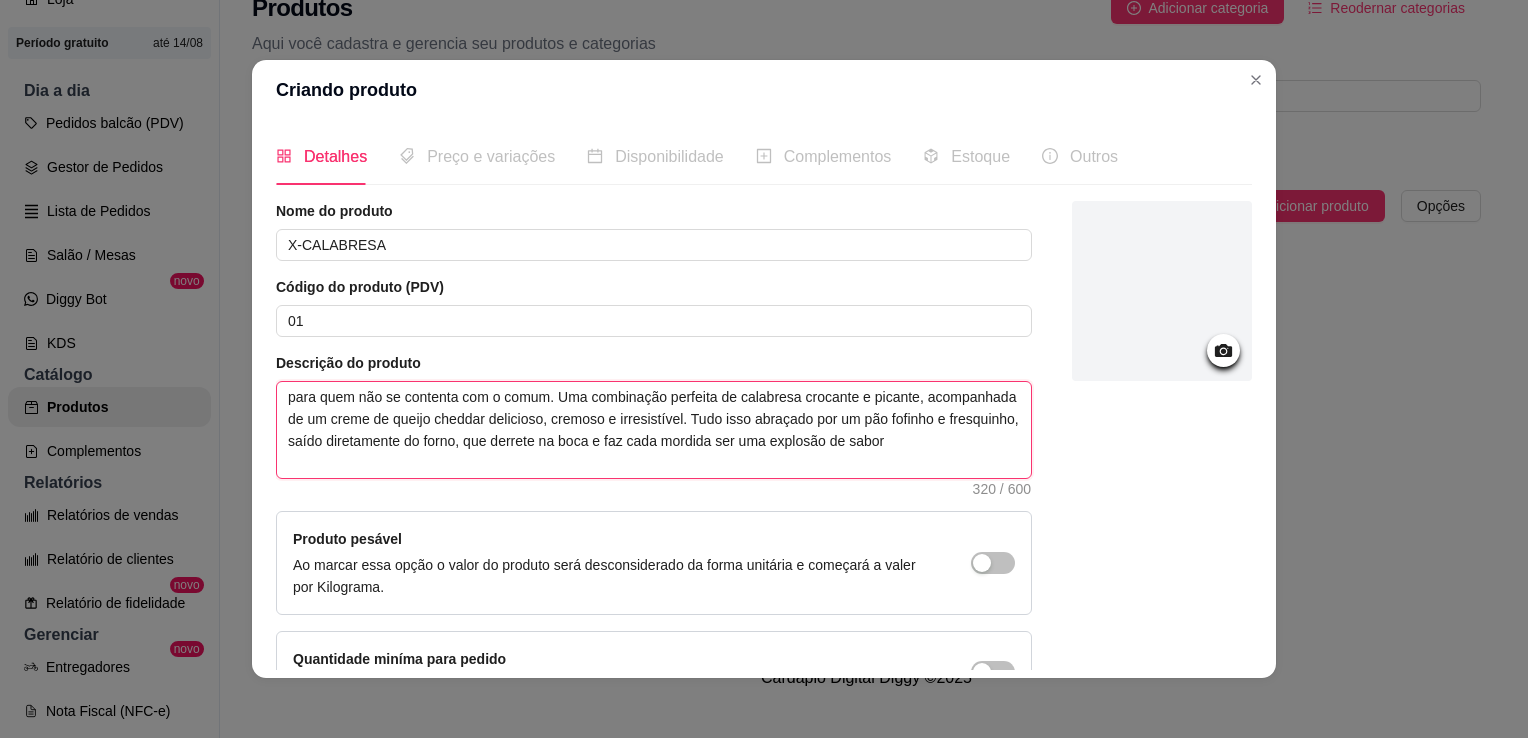 type on "para quem não se contenta com o comum. Uma combinação perfeita de calabresa crocante e picante, acompanhada de um creme de queijo cheddar delicioso, cremoso e irresistível. Tudo isso abraçado por um pão fofinho e fresquinho, saído diretamente do forno, que derrete na boca e faz cada mordida ser uma explosão de sabor" 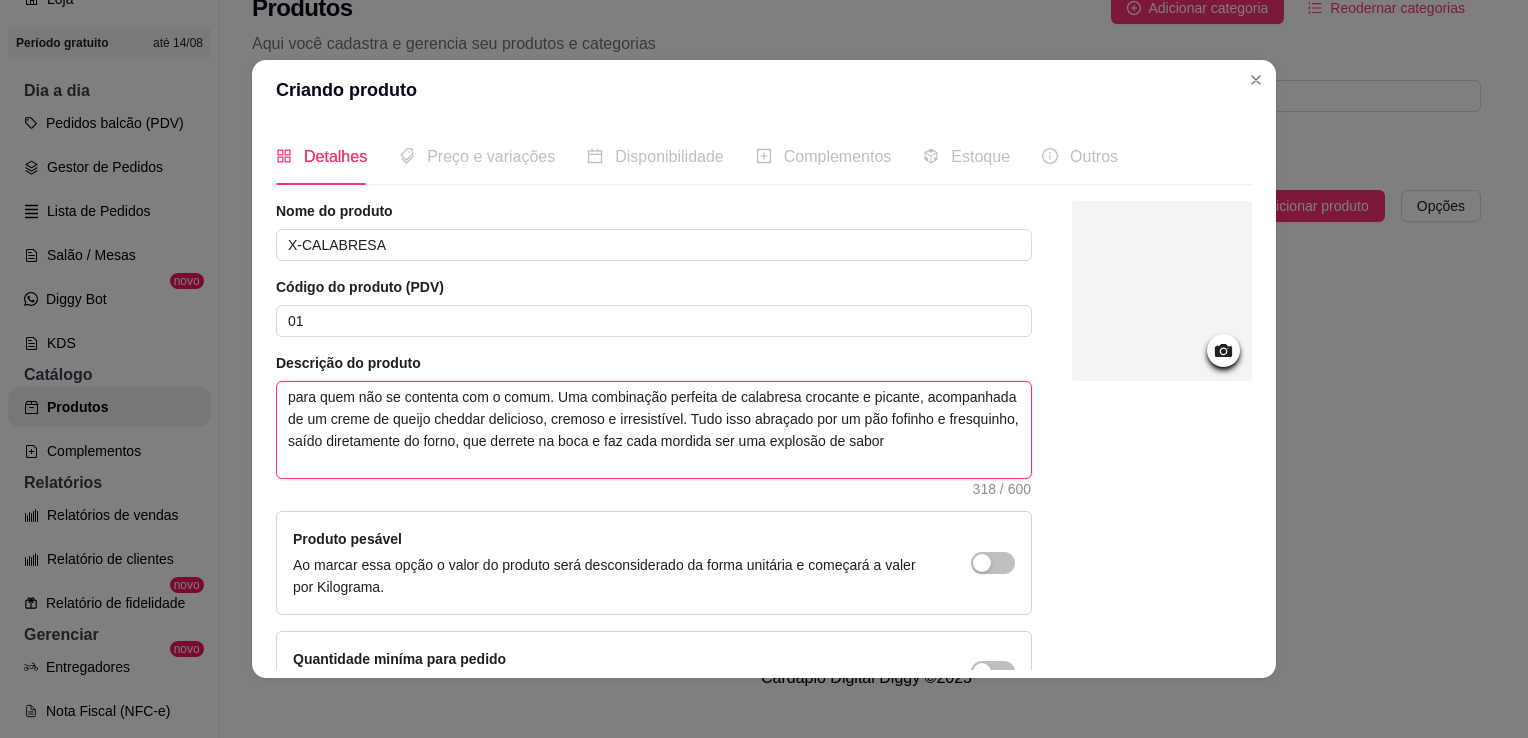 type on "É para quem não se contenta com o comum. Uma combinação perfeita de calabresa crocante e picante, acompanhada de um creme de queijo cheddar delicioso, cremoso e irresistível. Tudo isso abraçado por um pão fofinho e fresquinho, saído diretamente do forno, que derrete na boca e faz cada mordida ser uma explosão de sabor" 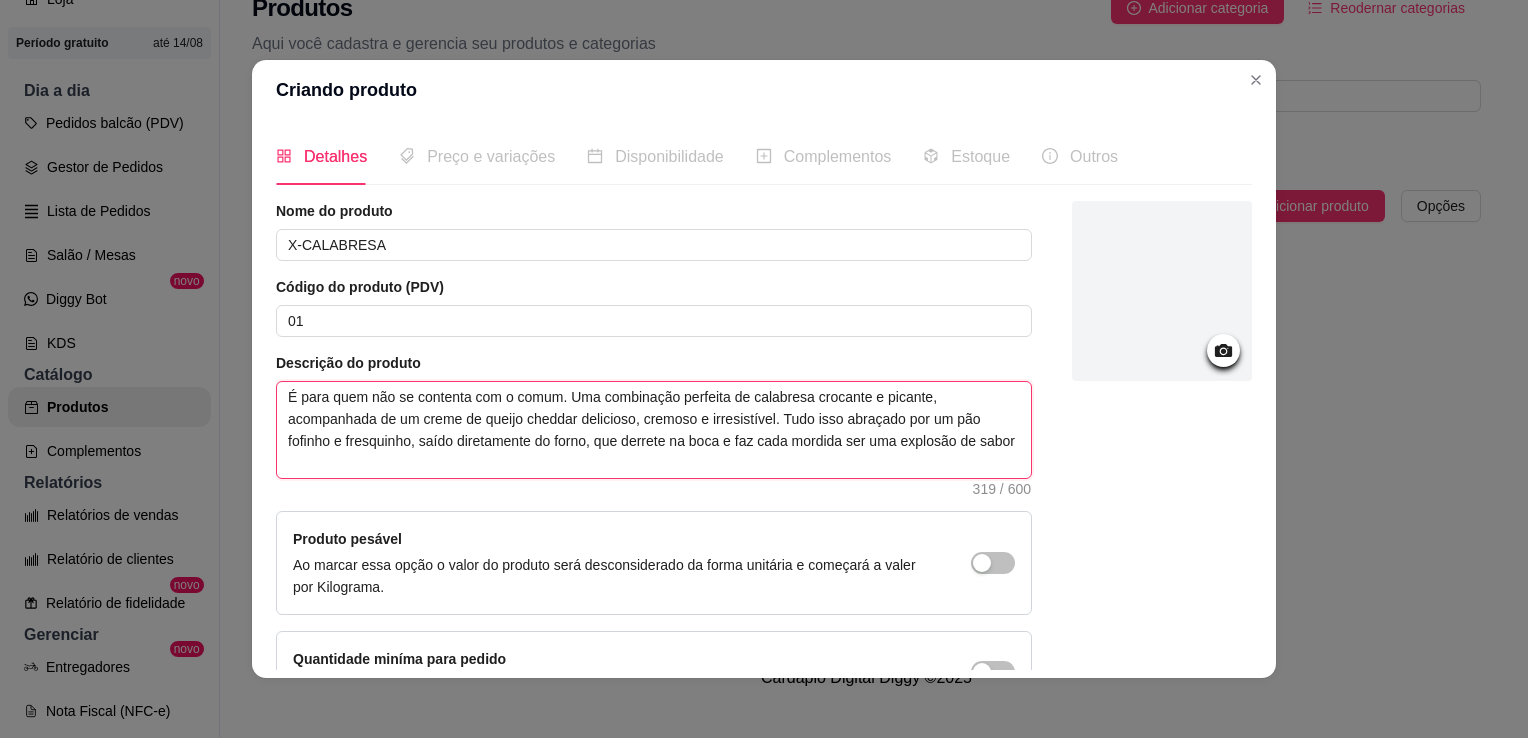 type on "É para quem não se contenta com o comum. Uma combinação perfeita de calabresa crocante e picante, acompanhada de um creme de queijo cheddar delicioso, cremoso e irresistível. Tudo isso abraçado por um pão fofinho e fresquinho, saído diretamente do forno, que derrete na boca e faz cada mordida ser uma explosão de sabor" 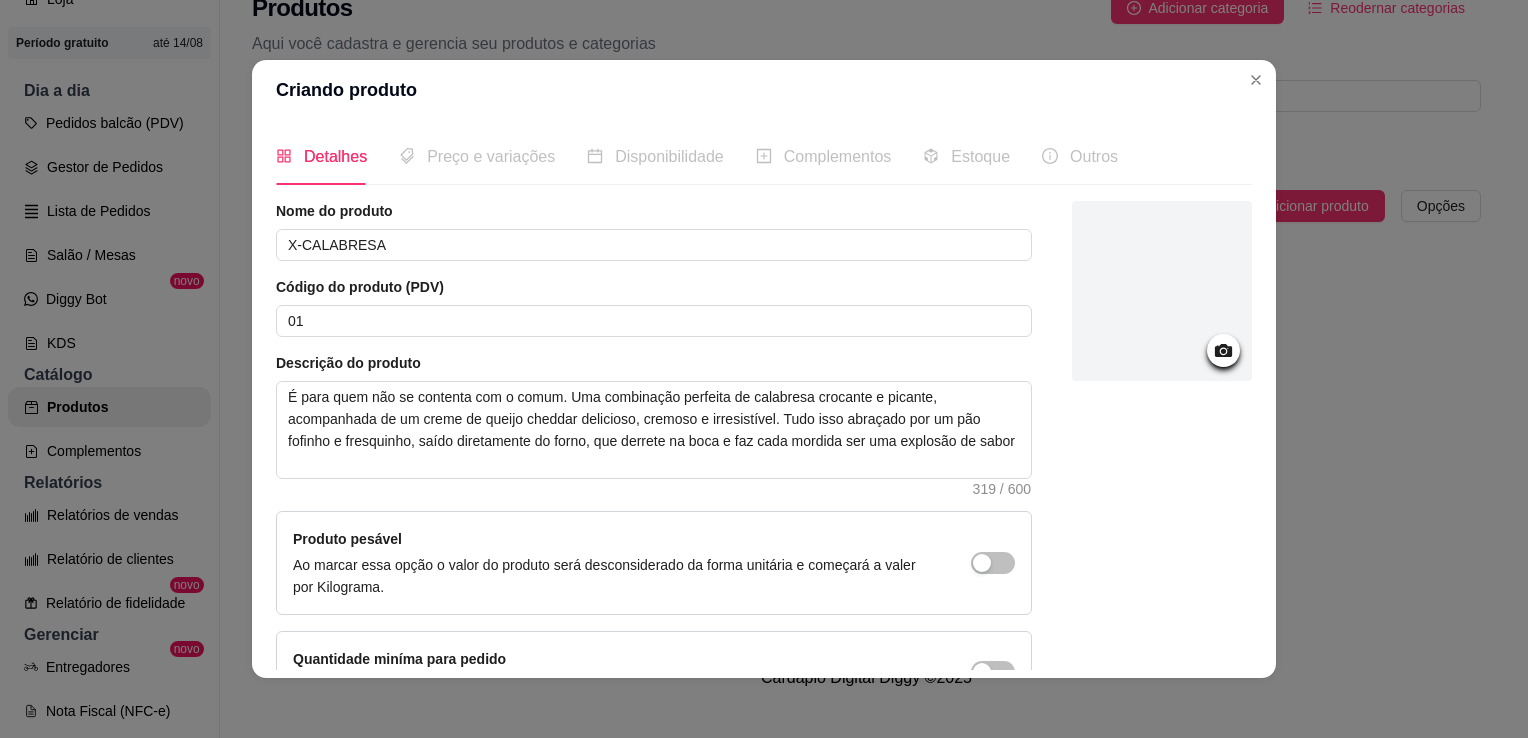 click on "Descrição do produto É para quem não se contenta com o comum. Uma combinação perfeita de calabresa crocante e picante, acompanhada de um creme de queijo cheddar delicioso, cremoso e irresistível. Tudo isso abraçado por um pão fofinho e fresquinho, saído diretamente do forno, que derrete na boca e faz cada mordida ser uma explosão de sabor 319 / 600" at bounding box center [654, 424] 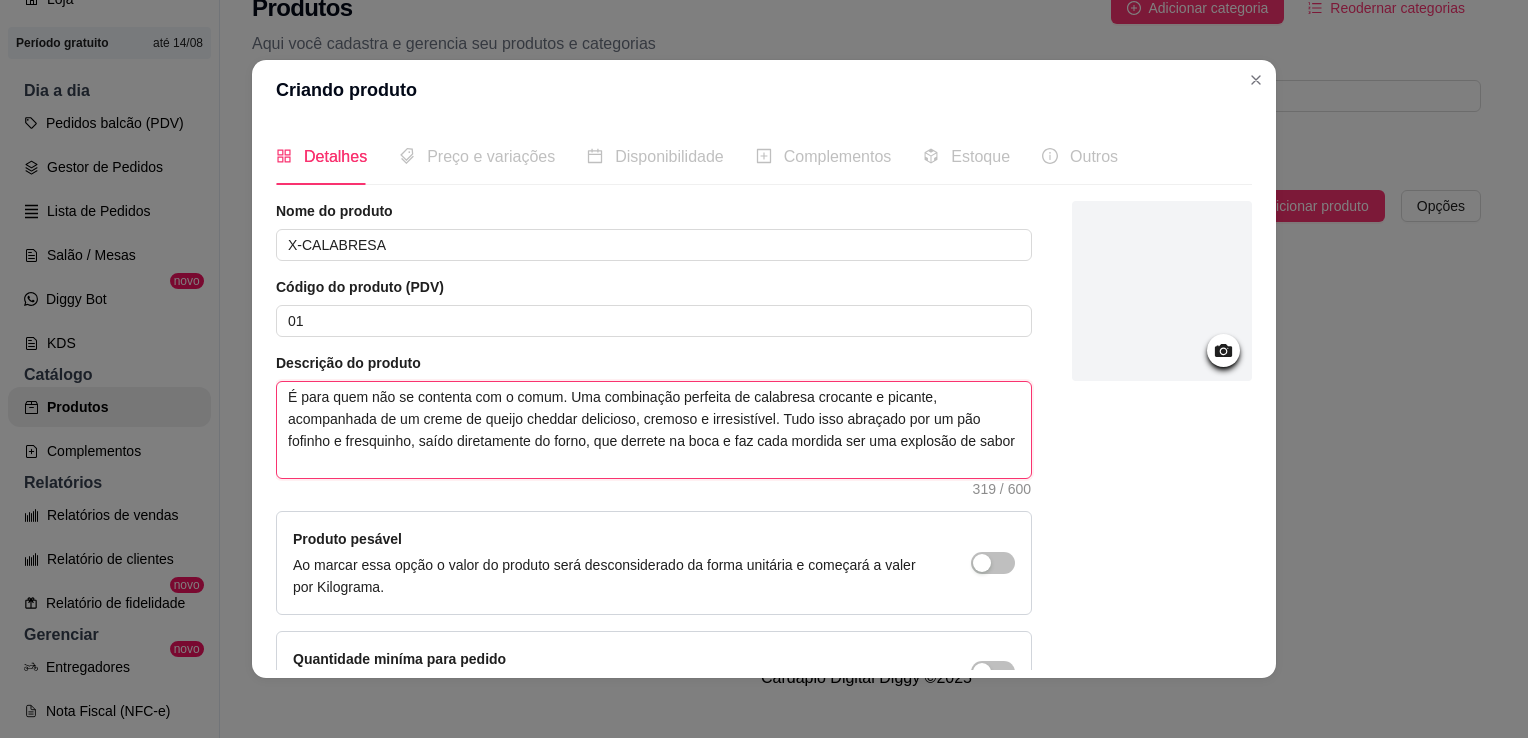 click on "É para quem não se contenta com o comum. Uma combinação perfeita de calabresa crocante e picante, acompanhada de um creme de queijo cheddar delicioso, cremoso e irresistível. Tudo isso abraçado por um pão fofinho e fresquinho, saído diretamente do forno, que derrete na boca e faz cada mordida ser uma explosão de sabor" at bounding box center (654, 430) 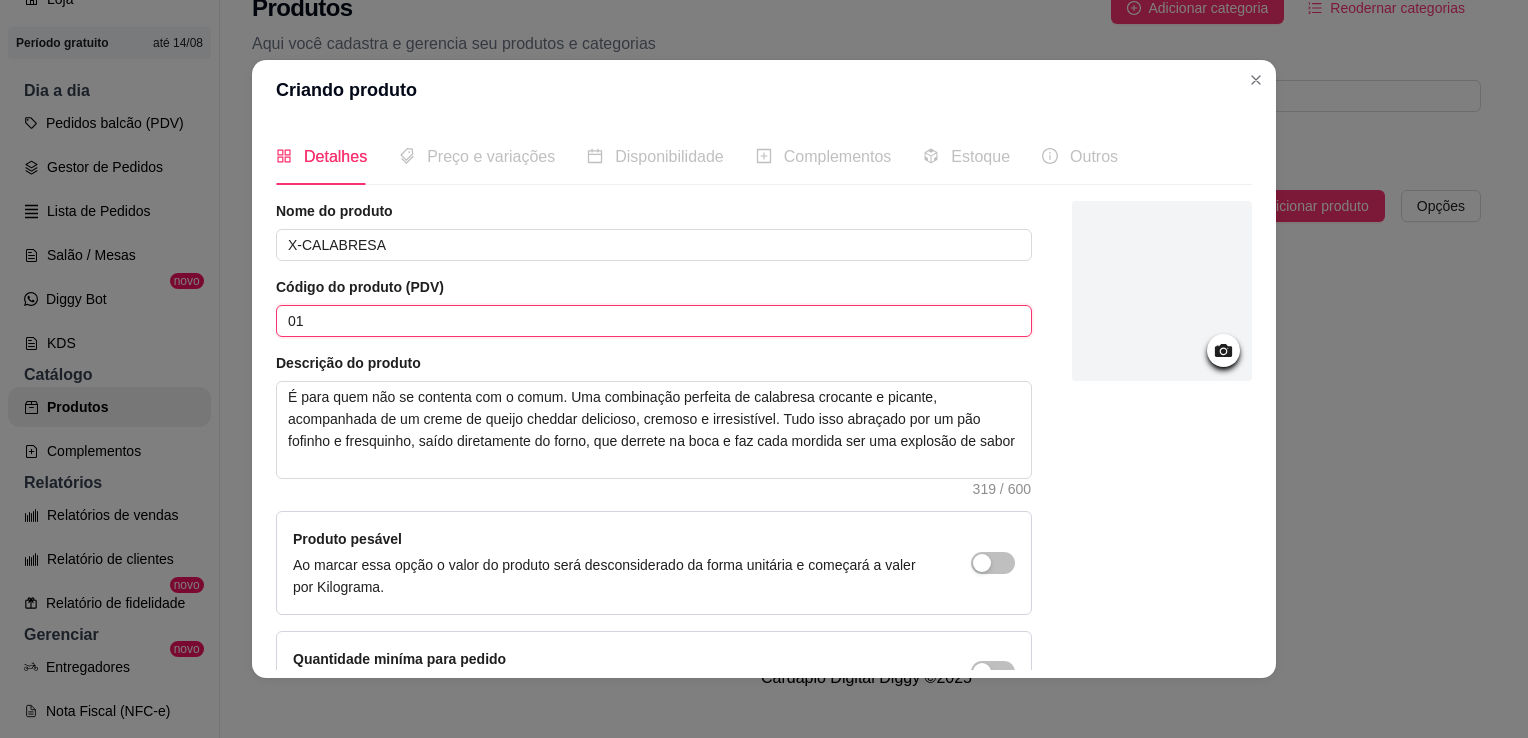 click on "01" at bounding box center (654, 321) 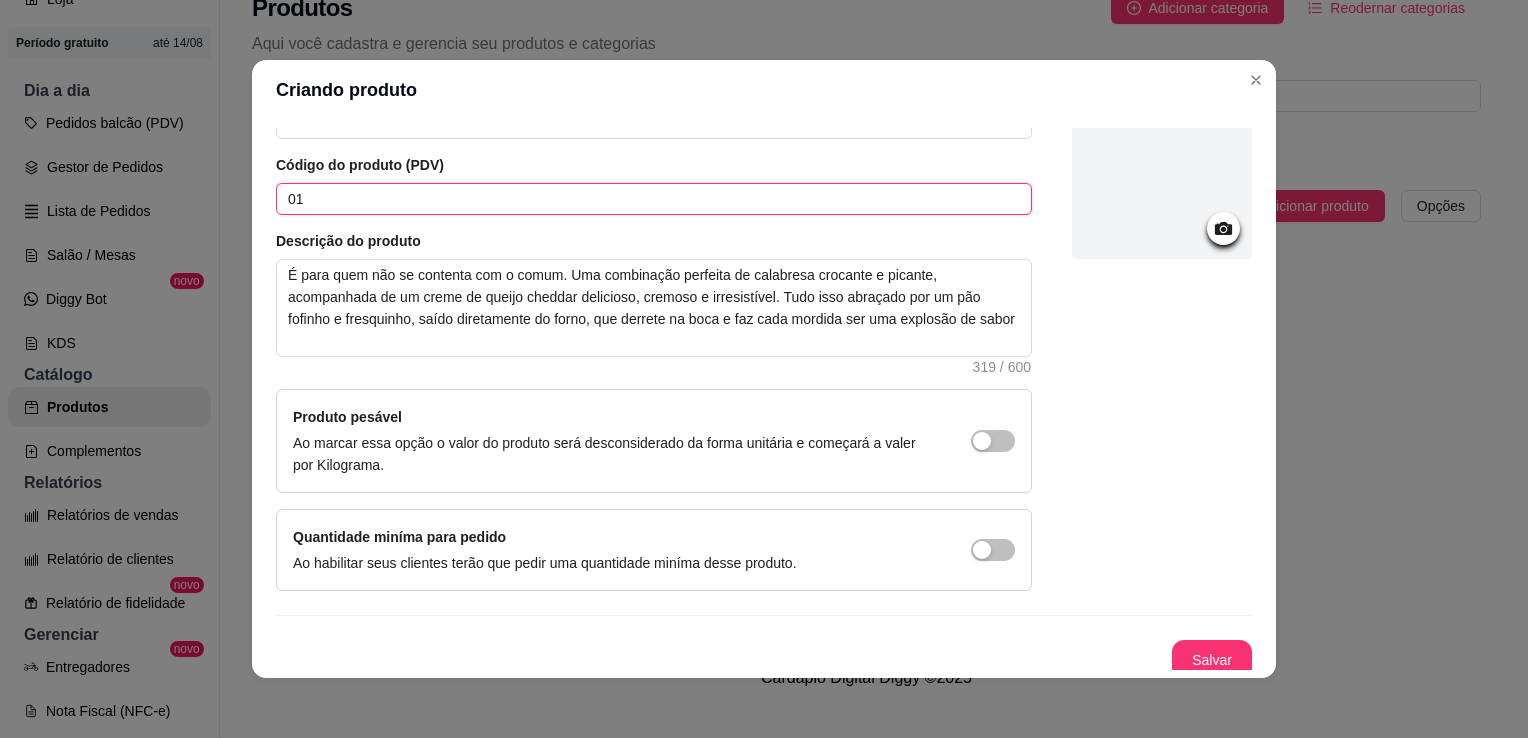 scroll, scrollTop: 129, scrollLeft: 0, axis: vertical 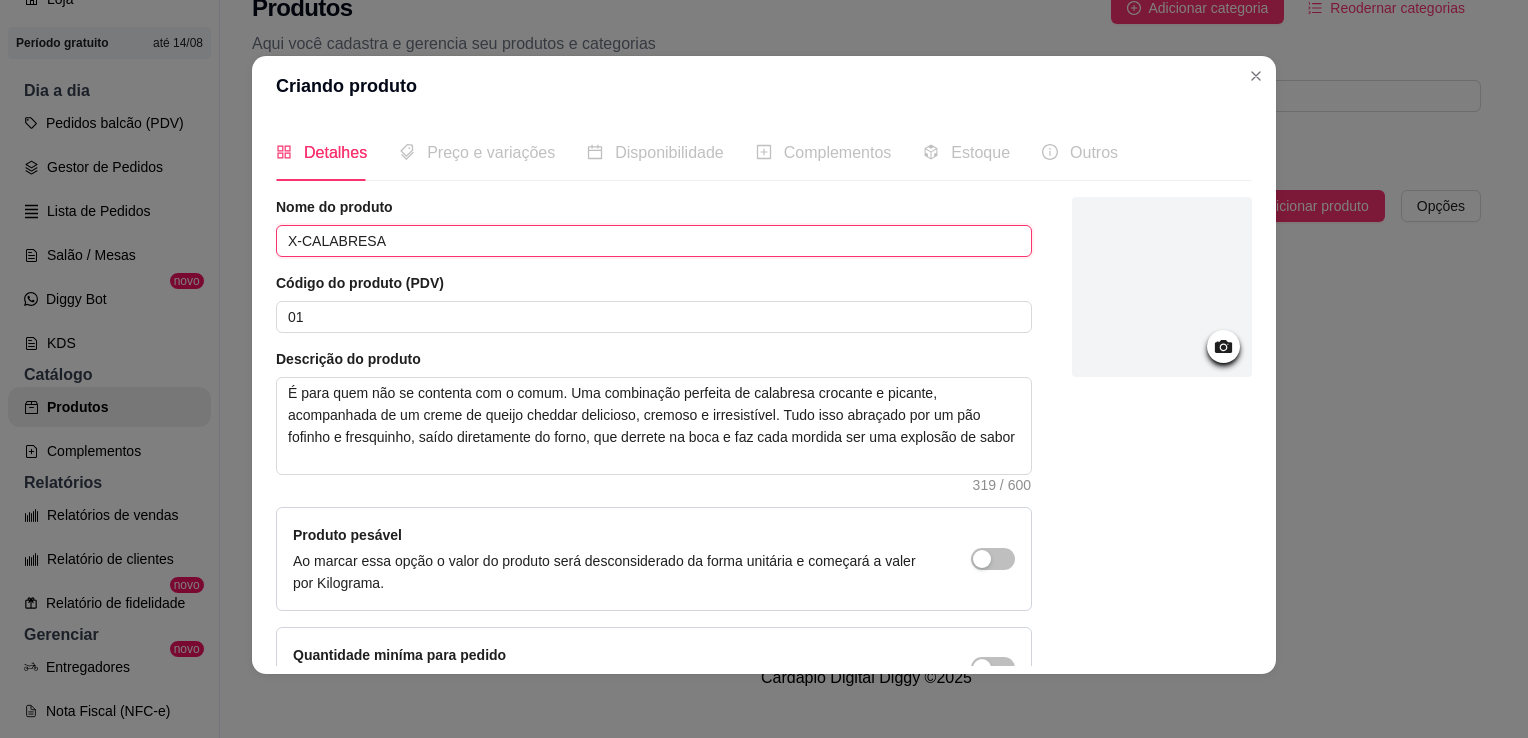 click on "X-CALABRESA" at bounding box center (654, 241) 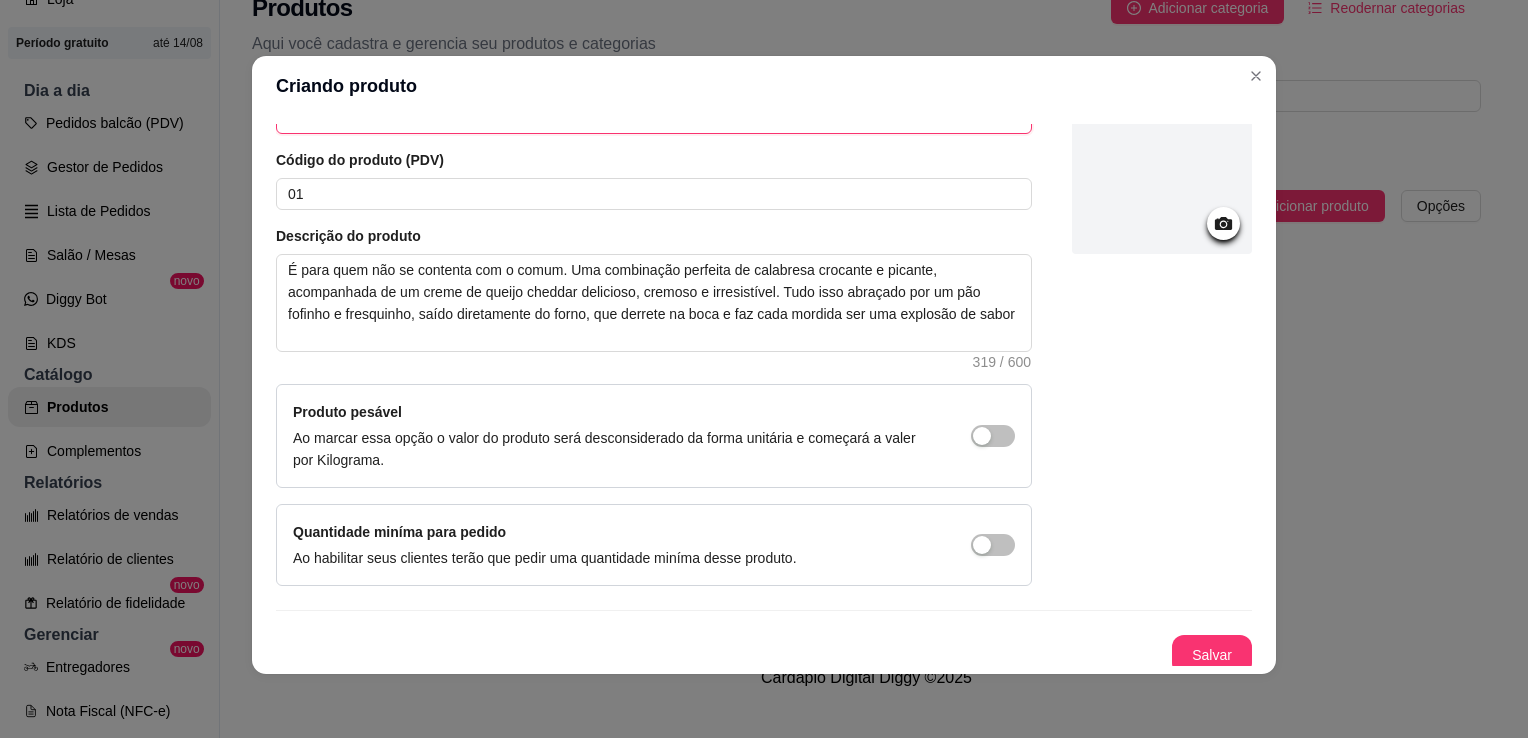 scroll, scrollTop: 129, scrollLeft: 0, axis: vertical 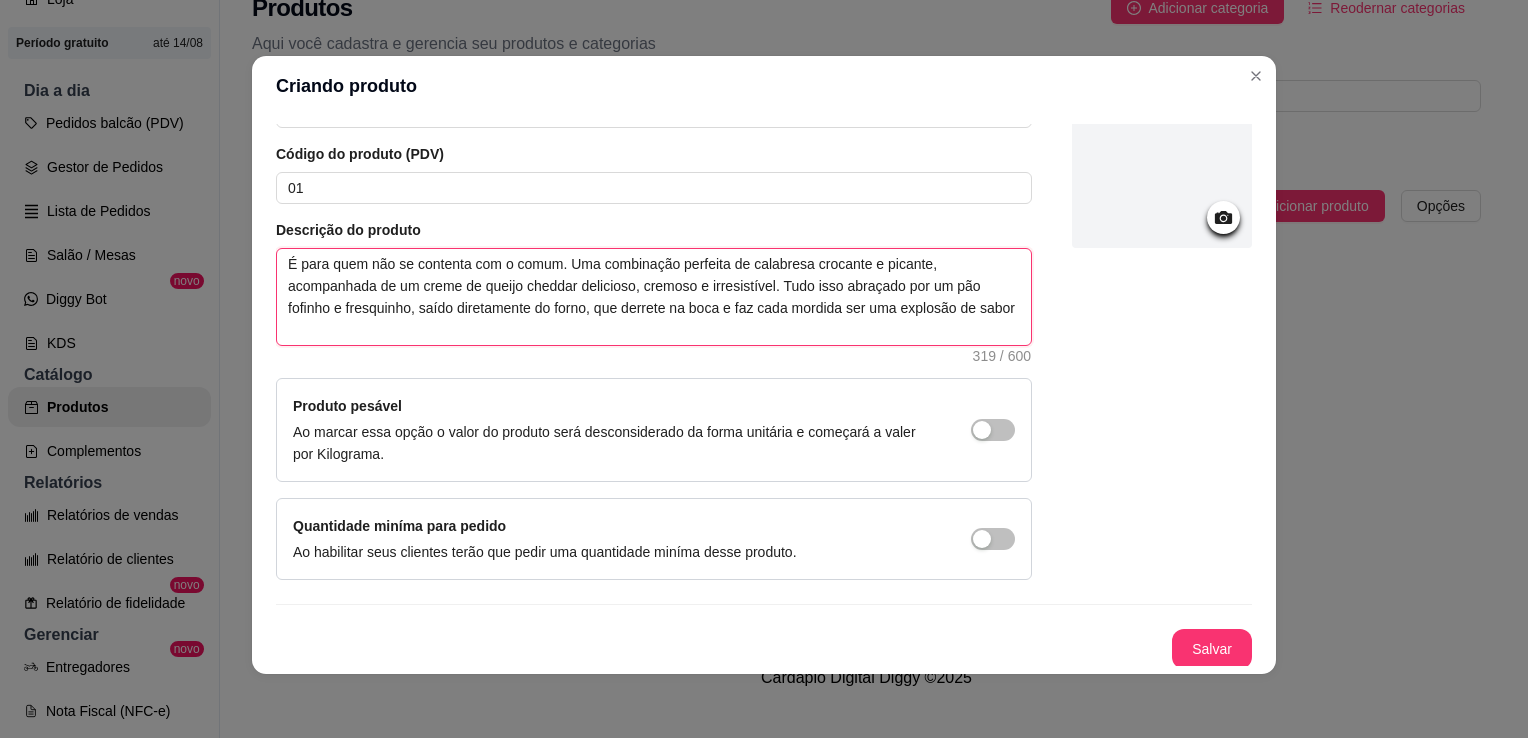 click on "É para quem não se contenta com o comum. Uma combinação perfeita de calabresa crocante e picante, acompanhada de um creme de queijo cheddar delicioso, cremoso e irresistível. Tudo isso abraçado por um pão fofinho e fresquinho, saído diretamente do forno, que derrete na boca e faz cada mordida ser uma explosão de sabor" at bounding box center [654, 297] 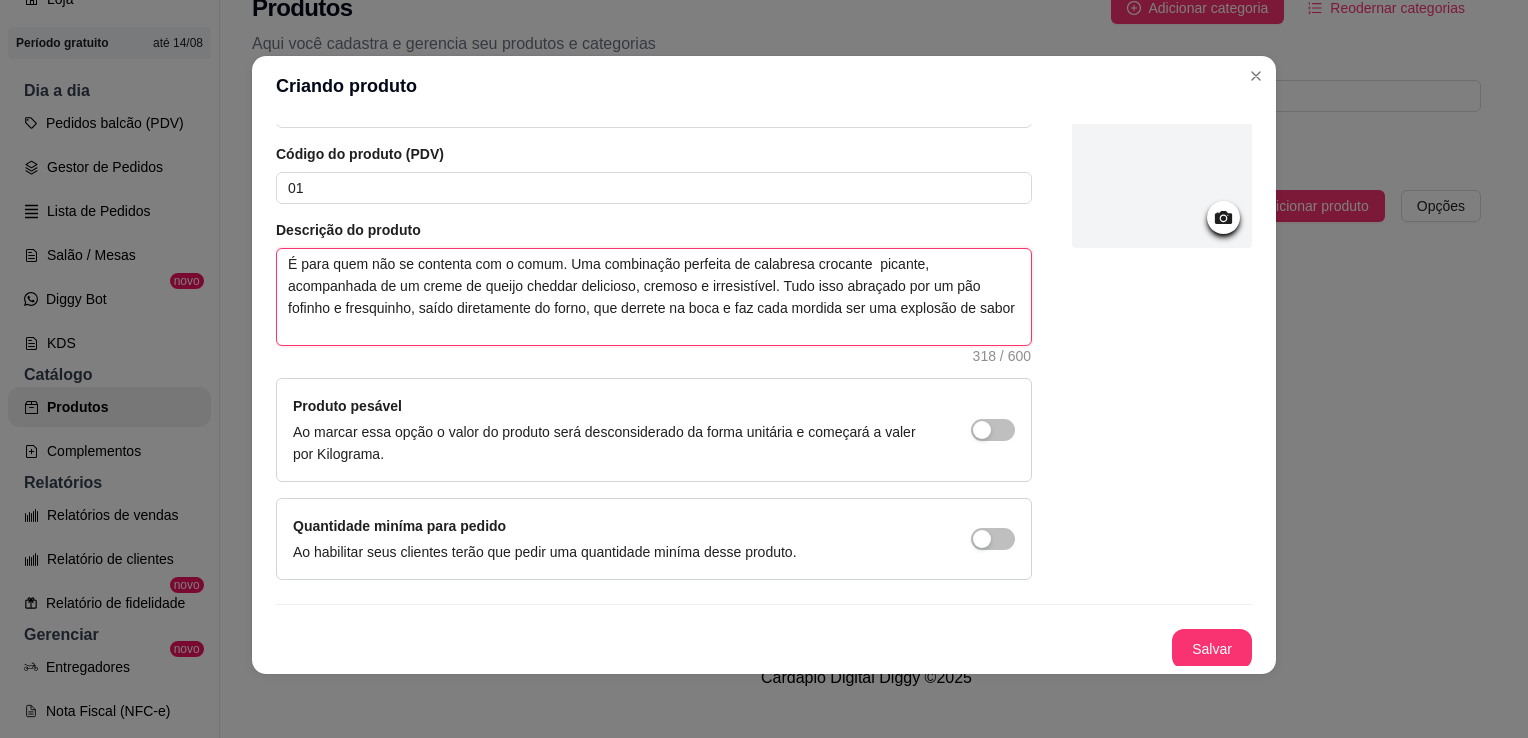 type on "É para quem não se contenta com o comum. Uma combinação perfeita de calabresa crocante picante, acompanhada de um creme de queijo cheddar delicioso, cremoso e irresistível. Tudo isso abraçado por um pão fofinho e fresquinho, saído diretamente do forno, que derrete na boca e faz cada mordida ser uma explosão de sabor" 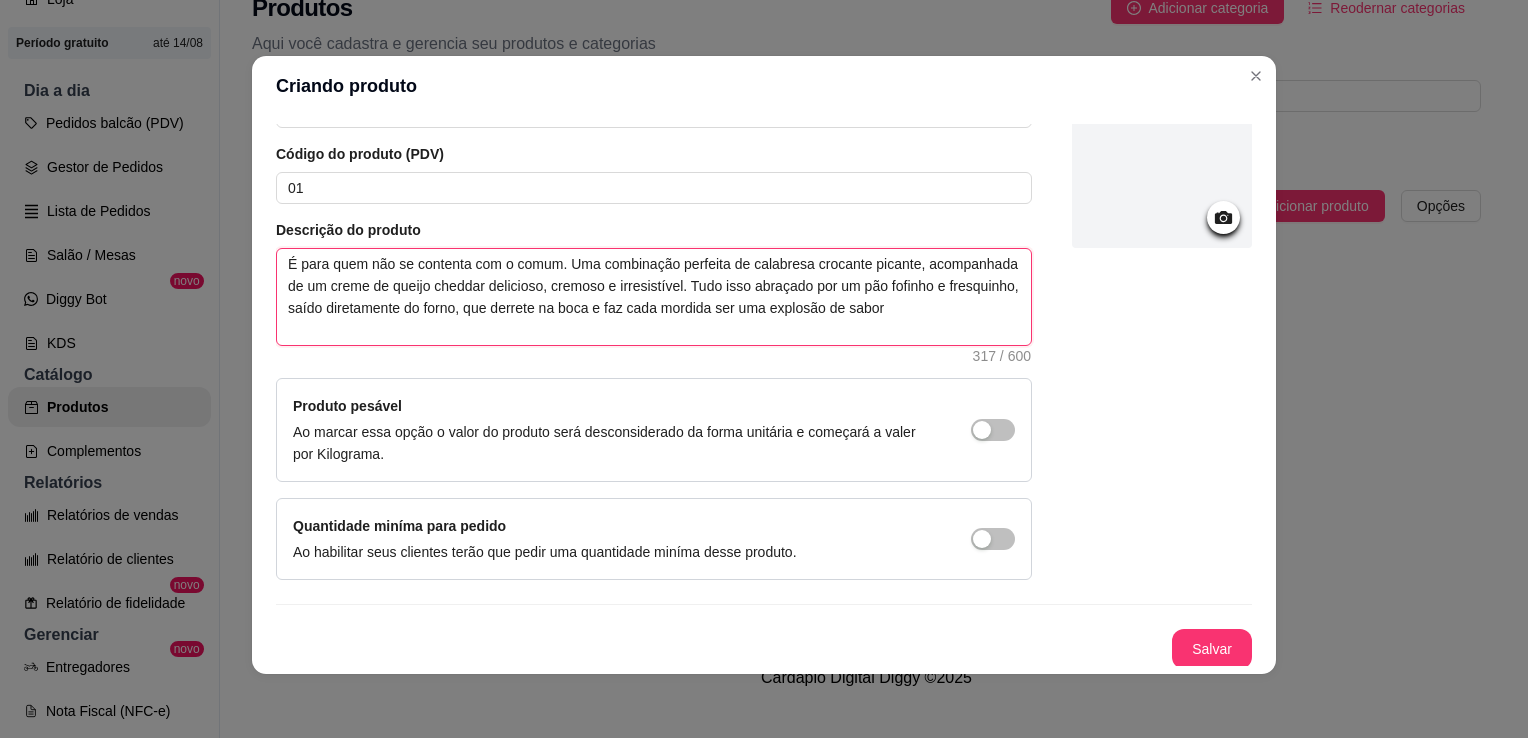 type on "É para quem não se contenta com o comum. Uma combinação perfeita de calabresa crocant picante, acompanhada de um creme de queijo cheddar delicioso, cremoso e irresistível. Tudo isso abraçado por um pão fofinho e fresquinho, saído diretamente do forno, que derrete na boca e faz cada mordida ser uma explosão de sabor" 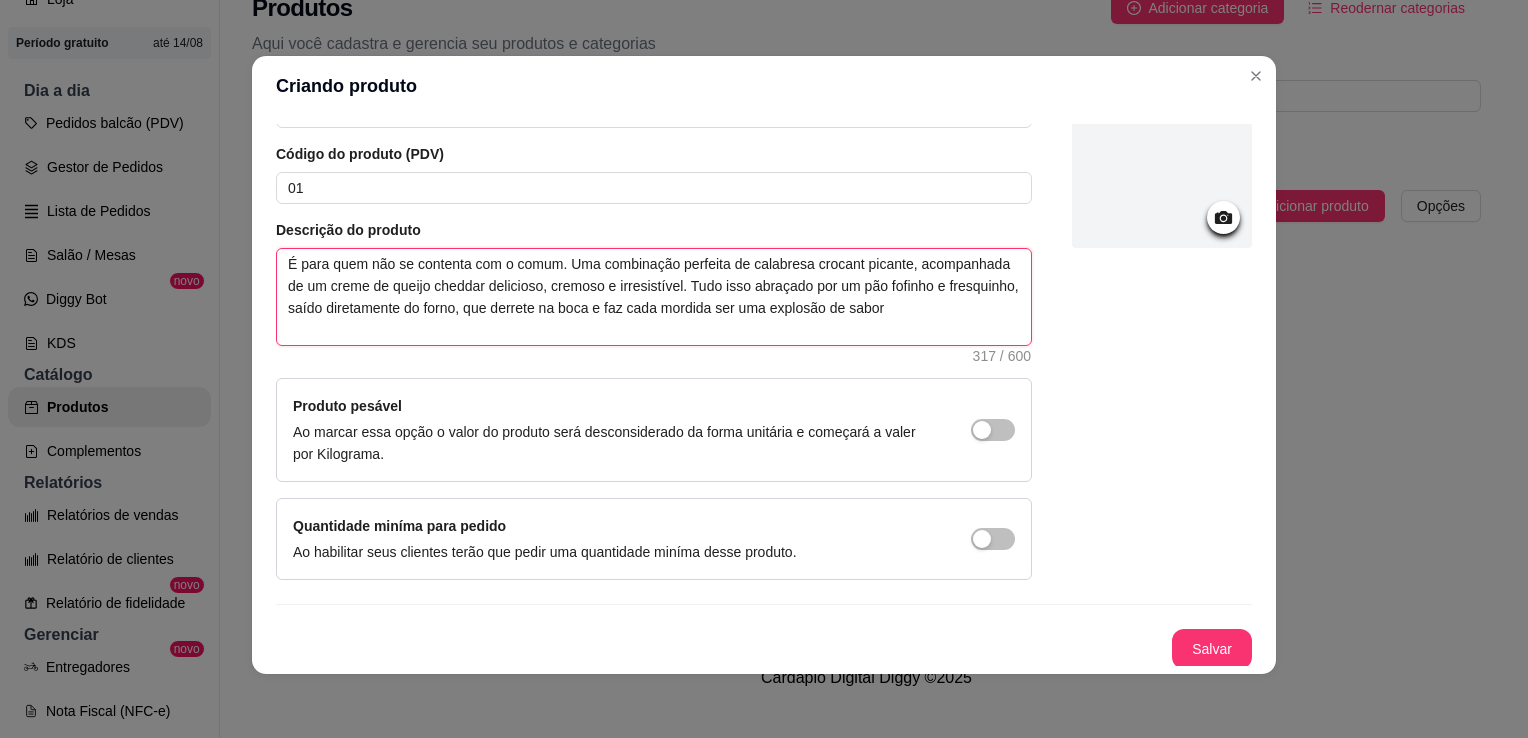 type 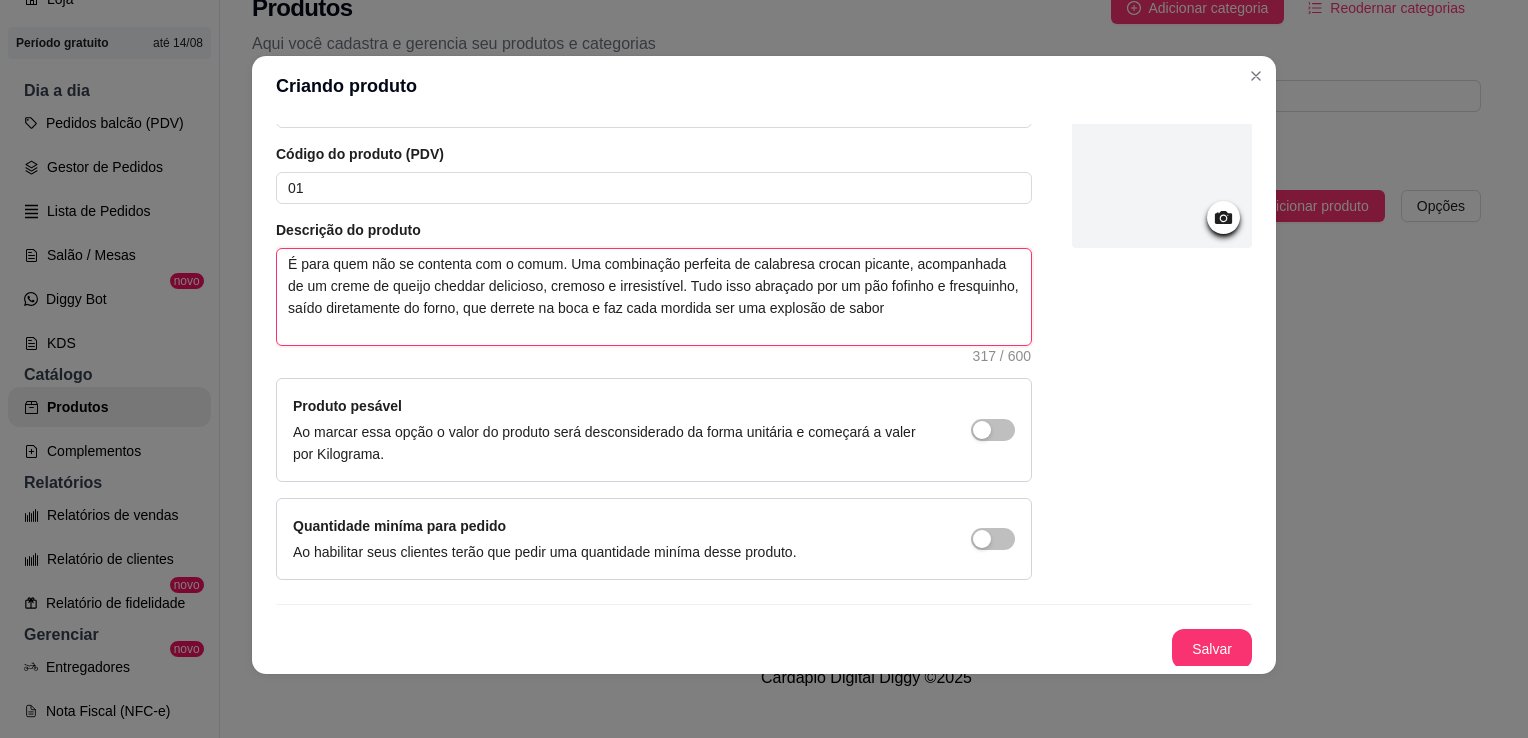 scroll, scrollTop: 107, scrollLeft: 0, axis: vertical 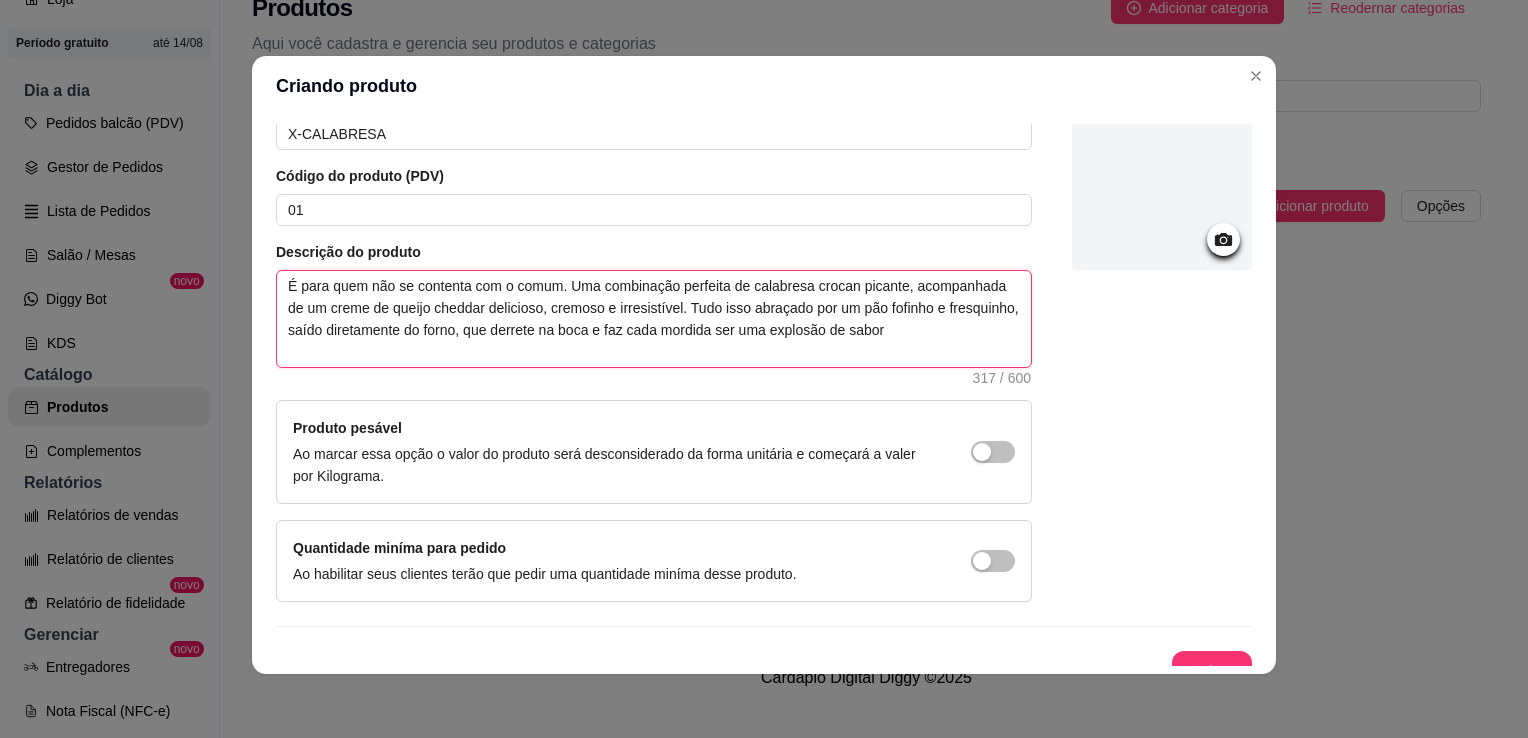 type on "É para quem não se contenta com o comum. Uma combinação perfeita de calabresa croca picante, acompanhada de um creme de queijo cheddar delicioso, cremoso e irresistível. Tudo isso abraçado por um pão fofinho e fresquinho, saído diretamente do forno, que derrete na boca e faz cada mordida ser uma explosão de sabor" 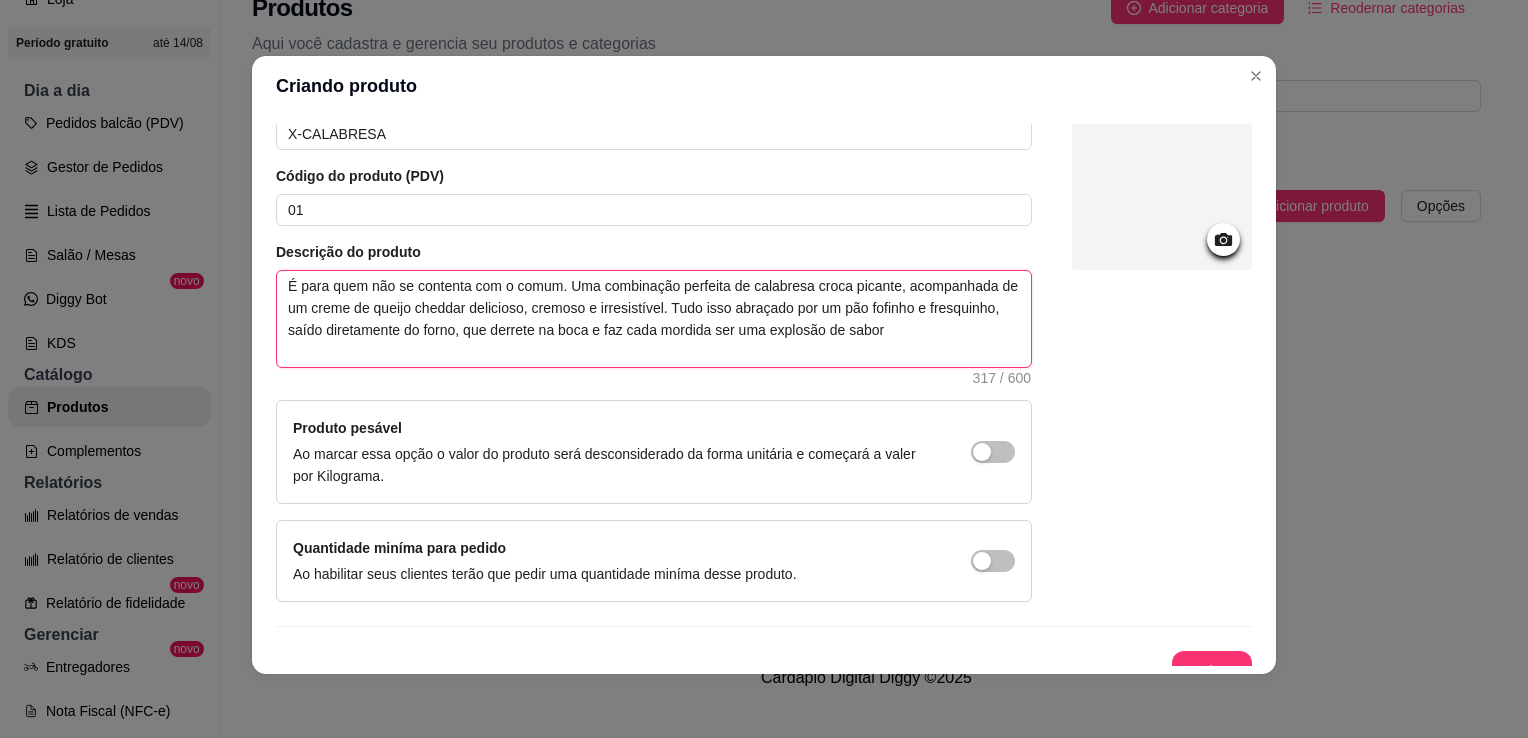type 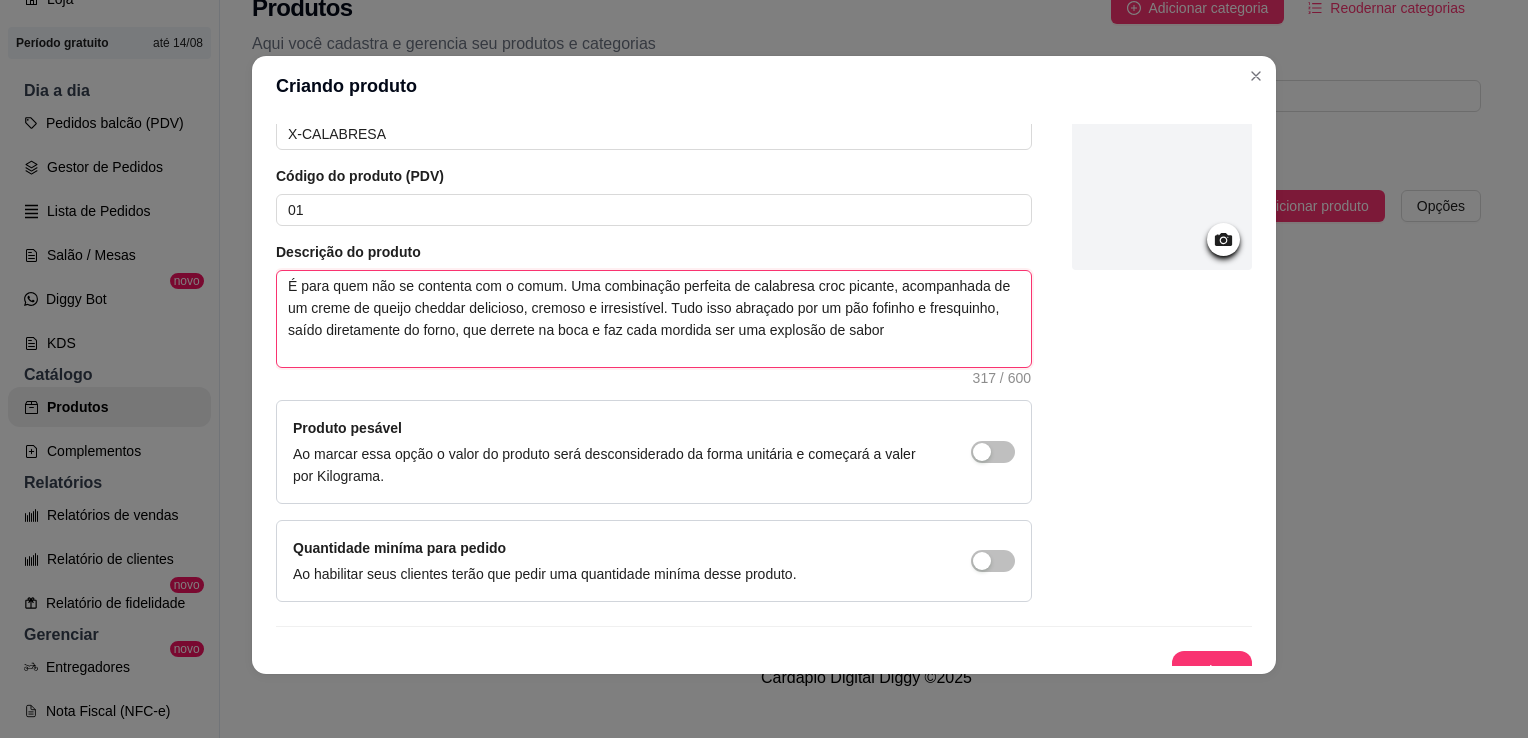 type on "É para quem não se contenta com o comum. Uma combinação perfeita de calabresa cro picante, acompanhada de um creme de queijo cheddar delicioso, cremoso e irresistível. Tudo isso abraçado por um pão fofinho e fresquinho, saído diretamente do forno, que derrete na boca e faz cada mordida ser uma explosão de sabor" 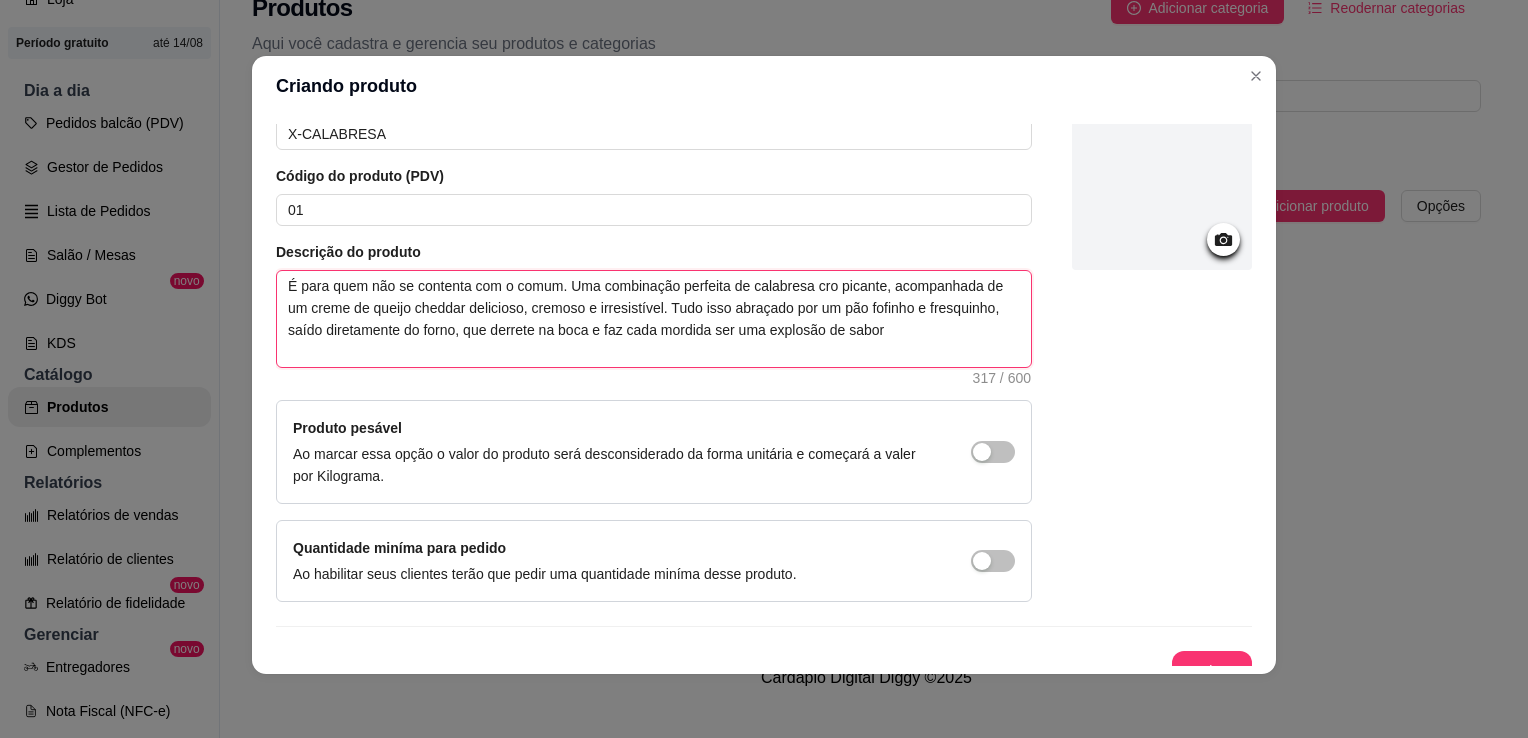 type on "É para quem não se contenta com o comum. Uma combinação perfeita de calabresa cr picante, acompanhada de um creme de queijo cheddar delicioso, cremoso e irresistível. Tudo isso abraçado por um pão fofinho e fresquinho, saído diretamente do forno, que derrete na boca e faz cada mordida ser uma explosão de sabor" 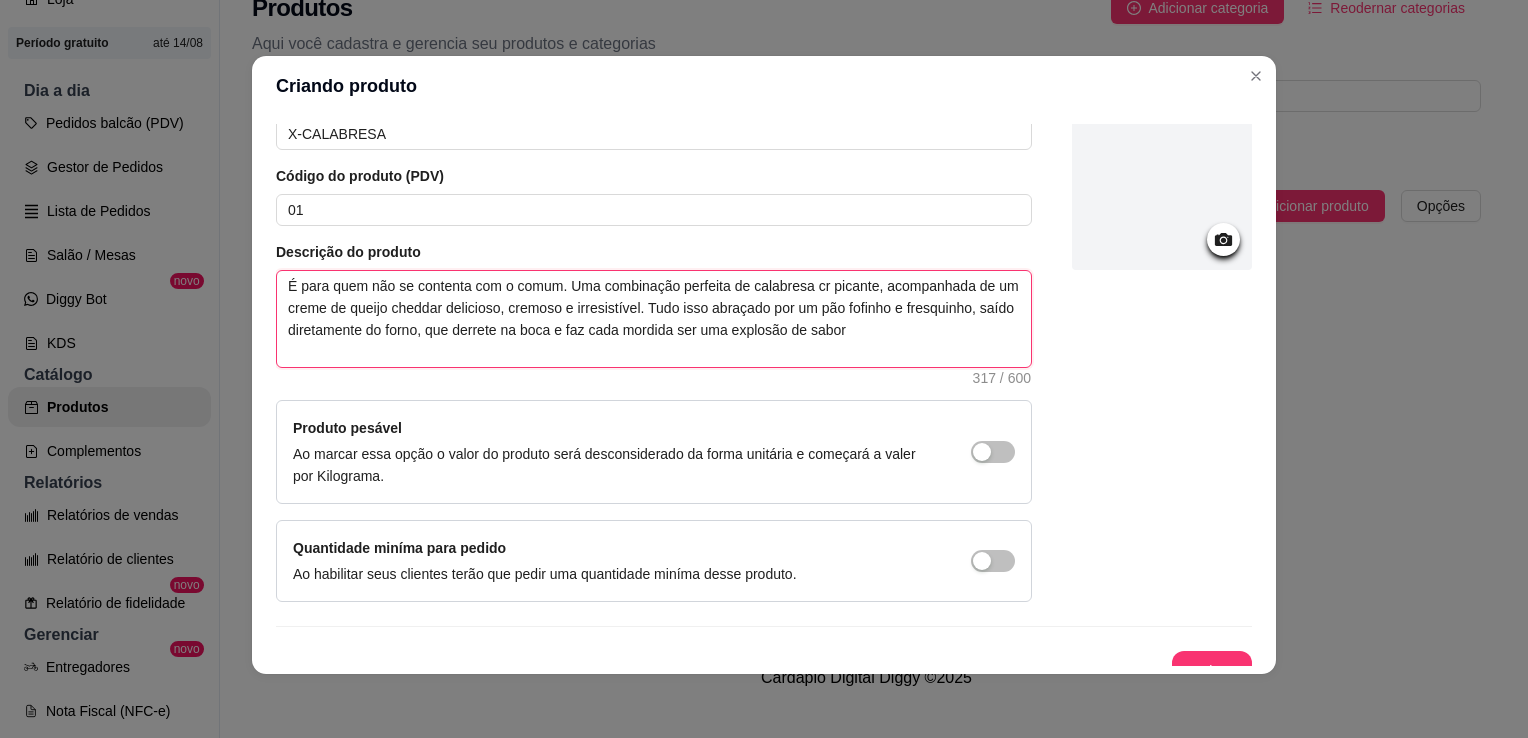 type on "É para quem não se contenta com o comum. Uma combinação perfeita de calabresa c picante, acompanhada de um creme de queijo cheddar delicioso, cremoso e irresistível. Tudo isso abraçado por um pão fofinho e fresquinho, saído diretamente do forno, que derrete na boca e faz cada mordida ser uma explosão de sabor" 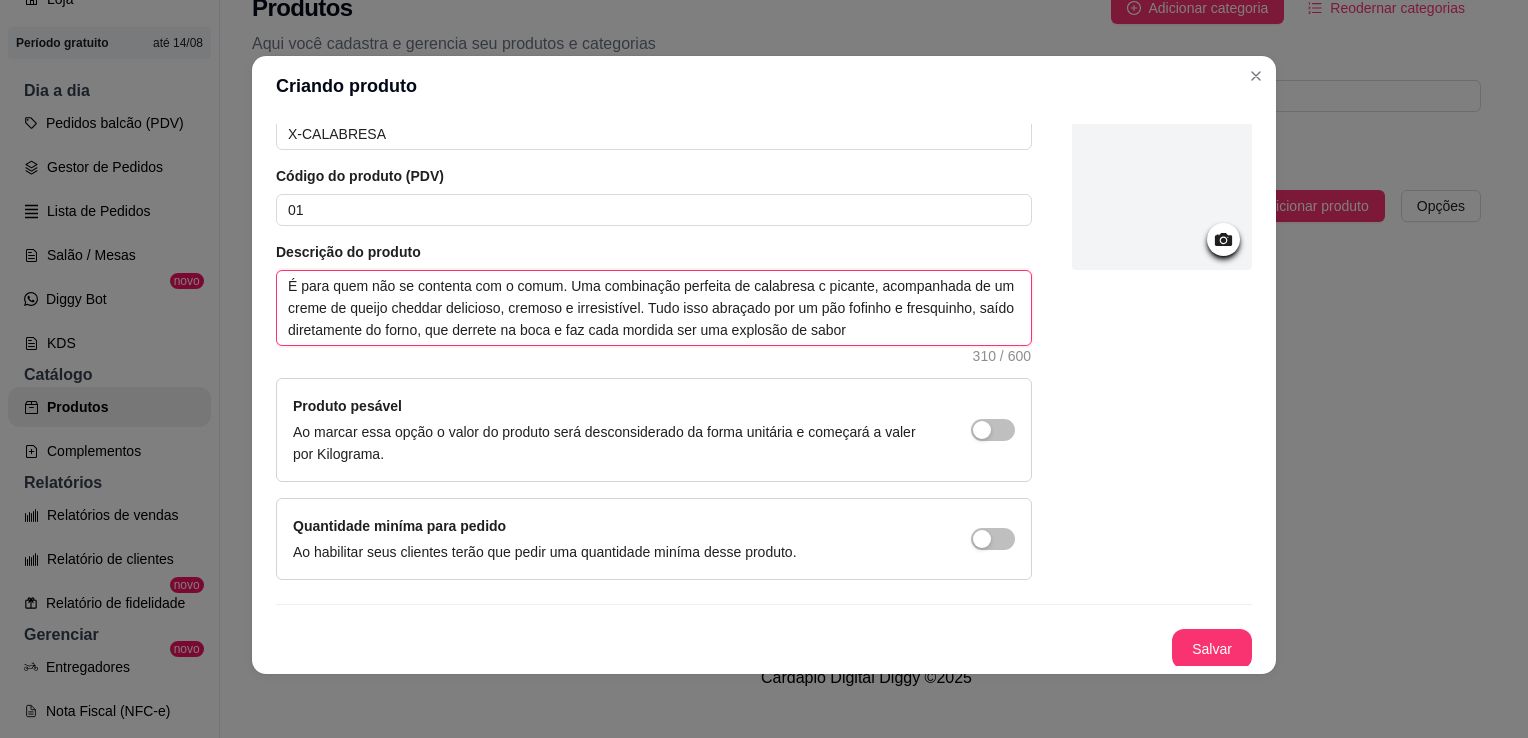 type on "É para quem não se contenta com o comum. Uma combinação perfeita de calabresa  picante, acompanhada de um creme de queijo cheddar delicioso, cremoso e irresistível. Tudo isso abraçado por um pão fofinho e fresquinho, saído diretamente do forno, que derrete na boca e faz cada mordida ser uma explosão de sabor" 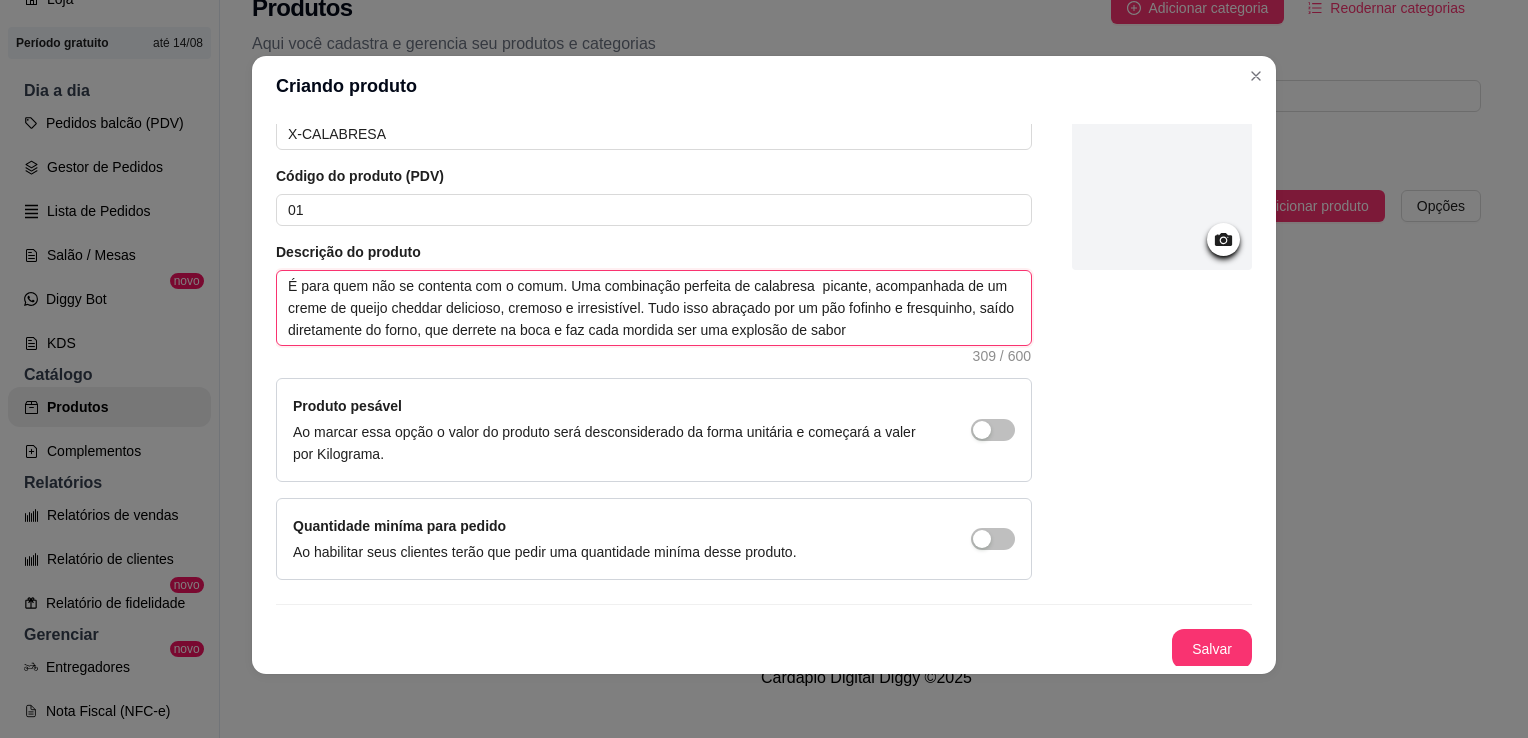 type on "É para quem não se contenta com o comum. Uma combinação perfeita de calabresa picante, acompanhada de um creme de queijo cheddar delicioso, cremoso e irresistível. Tudo isso abraçado por um pão fofinho e fresquinho, saído diretamente do forno, que derrete na boca e faz cada mordida ser uma explosão de sabor" 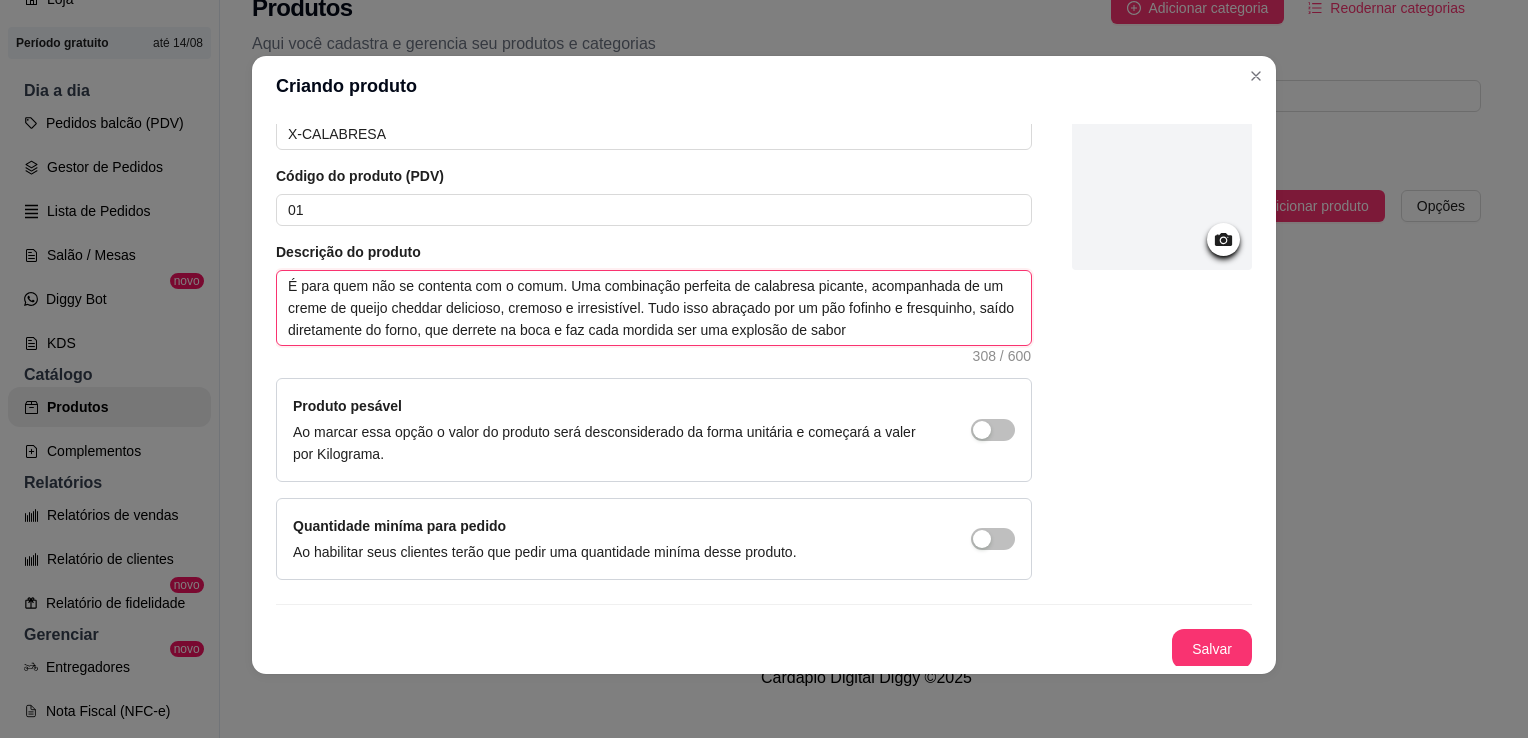 click on "É para quem não se contenta com o comum. Uma combinação perfeita de calabresa picante, acompanhada de um creme de queijo cheddar delicioso, cremoso e irresistível. Tudo isso abraçado por um pão fofinho e fresquinho, saído diretamente do forno, que derrete na boca e faz cada mordida ser uma explosão de sabor" at bounding box center (654, 308) 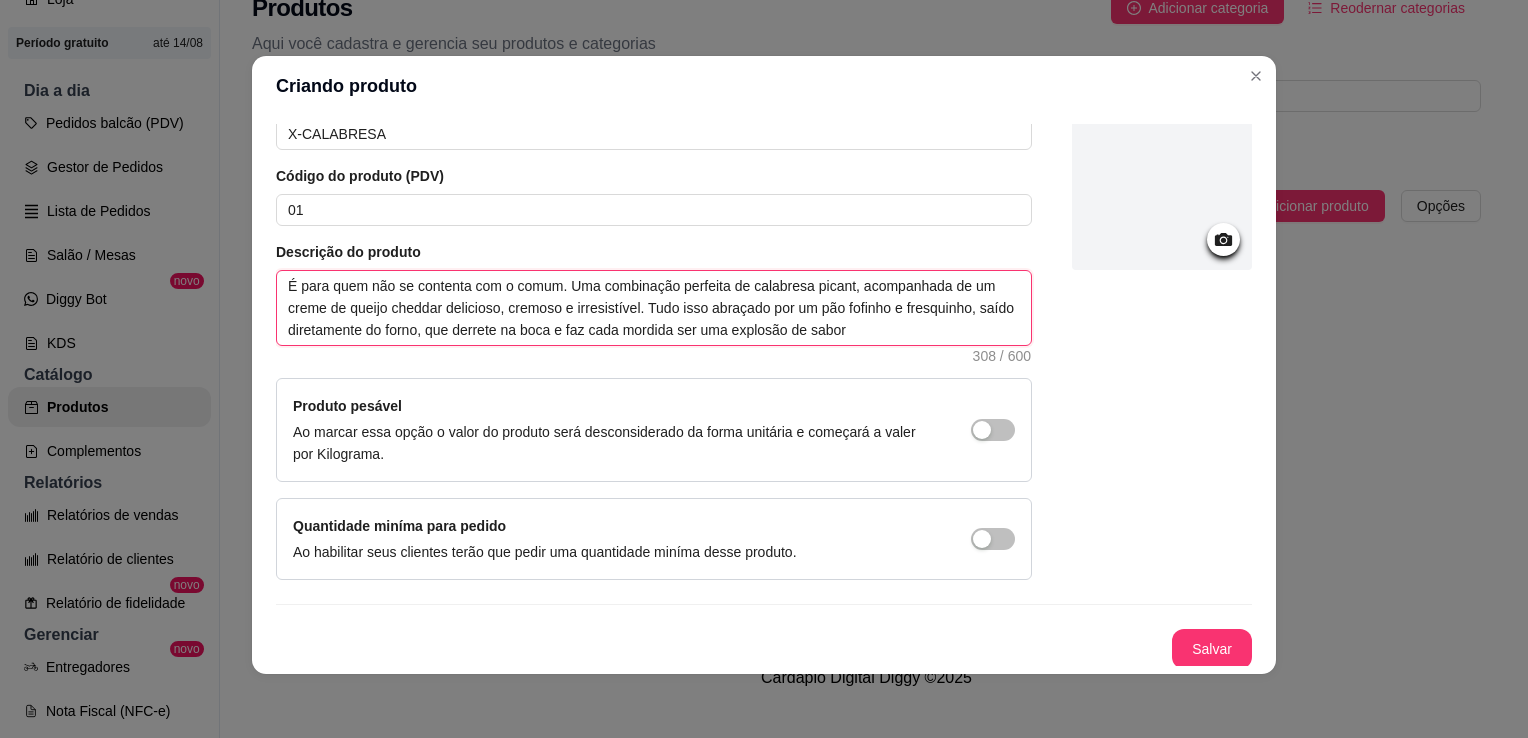 type on "É para quem não se contenta com o comum. Uma combinação perfeita de calabresa pican, acompanhada de um creme de queijo cheddar delicioso, cremoso e irresistível. Tudo isso abraçado por um pão fofinho e fresquinho, saído diretamente do forno, que derrete na boca e faz cada mordida ser uma explosão de sabor" 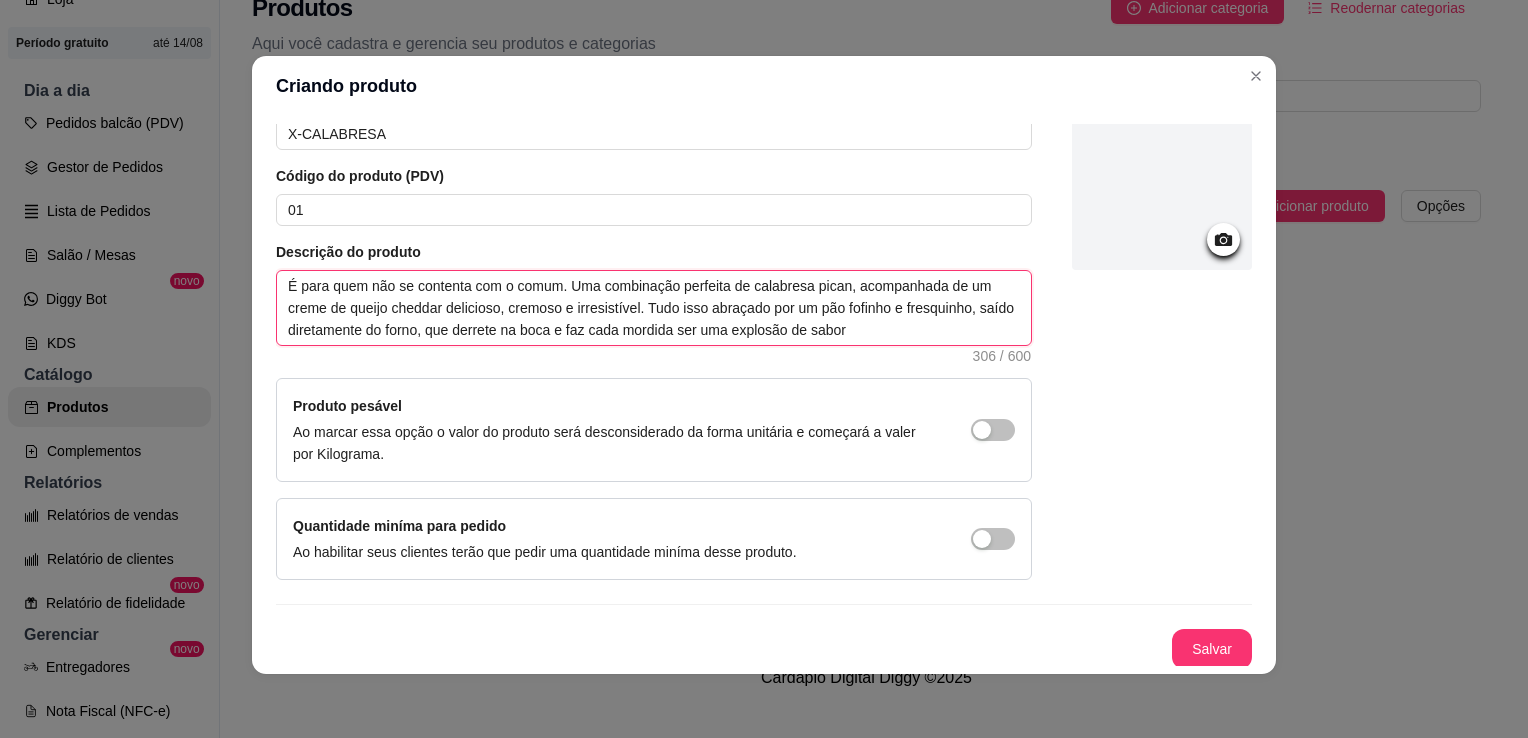 type on "É para quem não se contenta com o comum. Uma combinação perfeita de calabresa [MEDICAL_DATA], acompanhada de um creme de queijo cheddar delicioso, cremoso e irresistível. Tudo isso abraçado por um pão fofinho e fresquinho, saído diretamente do forno, que derrete na boca e faz cada mordida ser uma explosão de sabor" 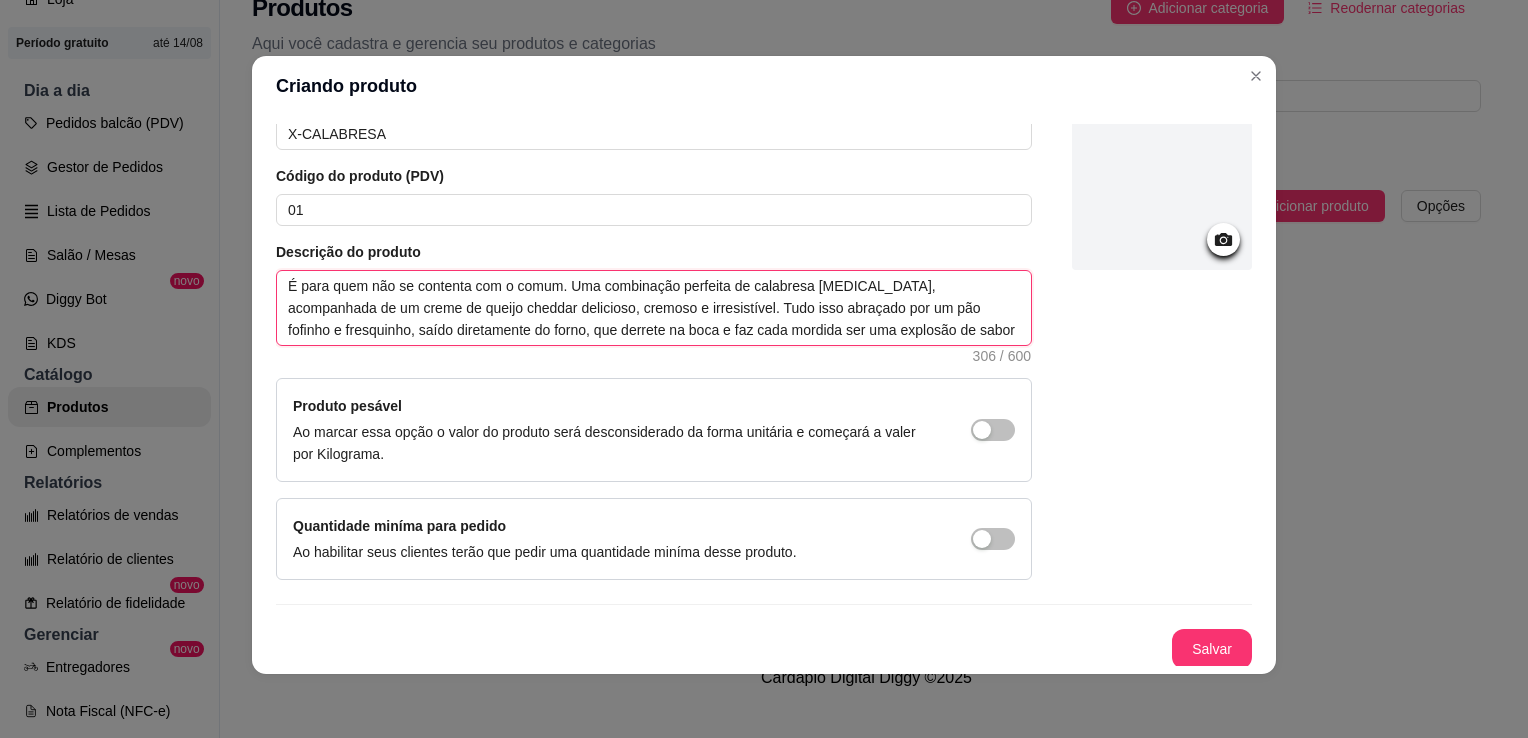 type on "É para quem não se contenta com o comum. Uma combinação perfeita de calabresa pic, acompanhada de um creme de queijo cheddar delicioso, cremoso e irresistível. Tudo isso abraçado por um pão fofinho e fresquinho, saído diretamente do forno, que derrete na boca e faz cada mordida ser uma explosão de sabor" 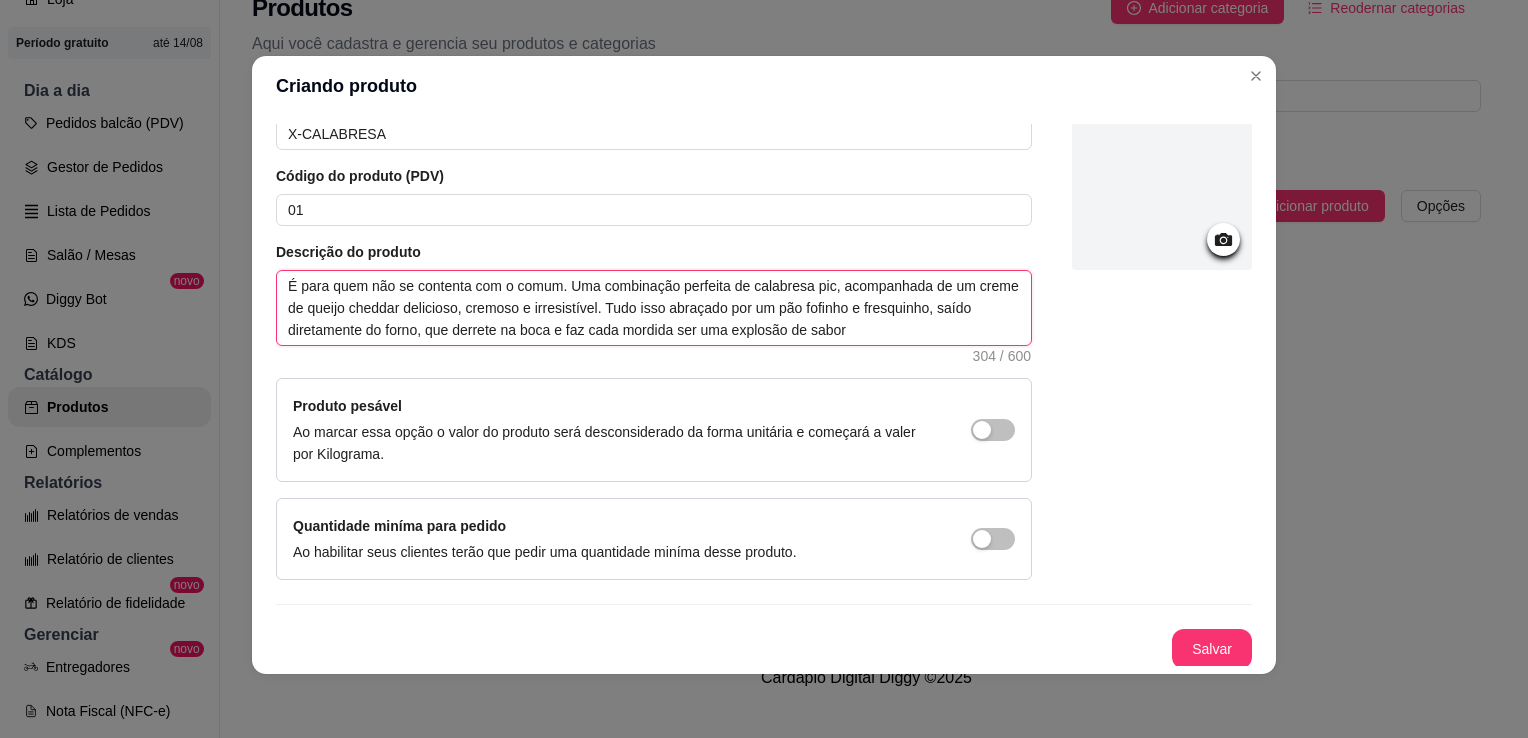 type on "É para quem não se contenta com o comum. Uma combinação perfeita de calabresa pi, acompanhada de um creme de queijo cheddar delicioso, cremoso e irresistível. Tudo isso abraçado por um pão fofinho e fresquinho, saído diretamente do forno, que derrete na boca e faz cada mordida ser uma explosão de sabor" 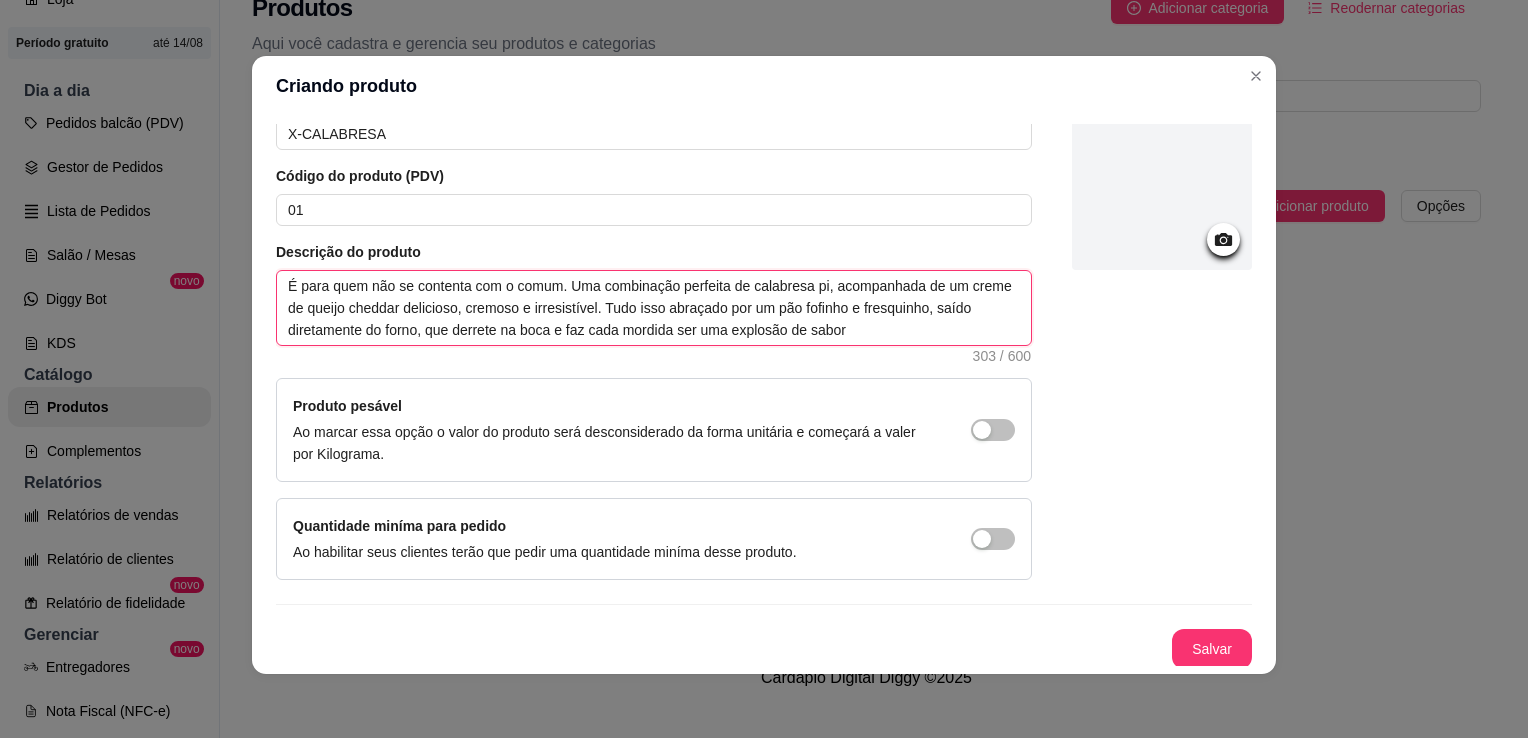 type on "É para quem não se contenta com o comum. Uma combinação perfeita de calabresa p, acompanhada de um creme de queijo cheddar delicioso, cremoso e irresistível. Tudo isso abraçado por um pão fofinho e fresquinho, saído diretamente do forno, que derrete na boca e faz cada mordida ser uma explosão de sabor" 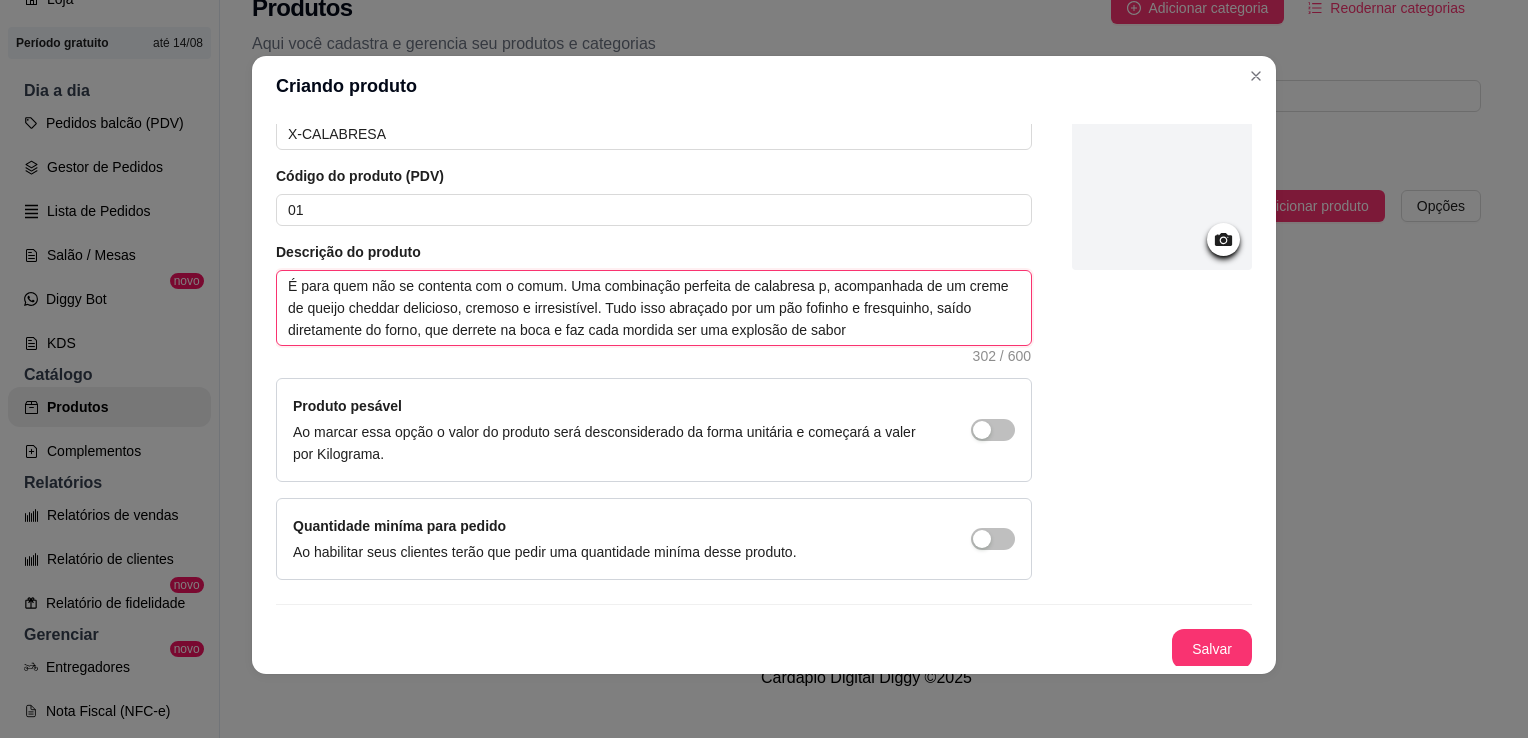 type on "É para quem não se contenta com o comum. Uma combinação perfeita de calabresa , acompanhada de um creme de queijo cheddar delicioso, cremoso e irresistível. Tudo isso abraçado por um pão fofinho e fresquinho, saído diretamente do forno, que derrete na boca e faz cada mordida ser uma explosão de sabor" 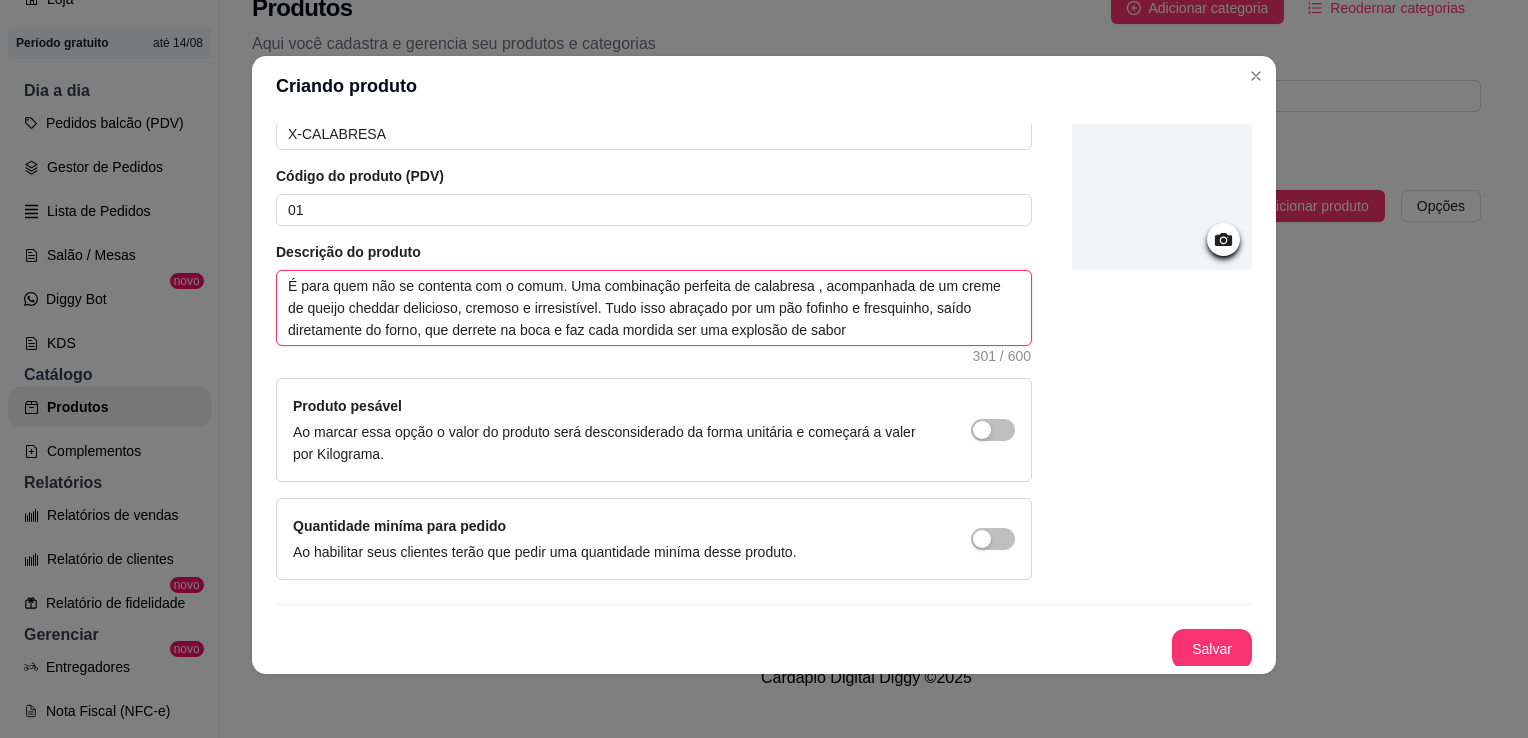 type on "É para quem não se contenta com o comum. Uma combinação perfeita de calabresa, acompanhada de um creme de queijo cheddar delicioso, cremoso e irresistível. Tudo isso abraçado por um pão fofinho e fresquinho, saído diretamente do forno, que derrete na boca e faz cada mordida ser uma explosão de sabor" 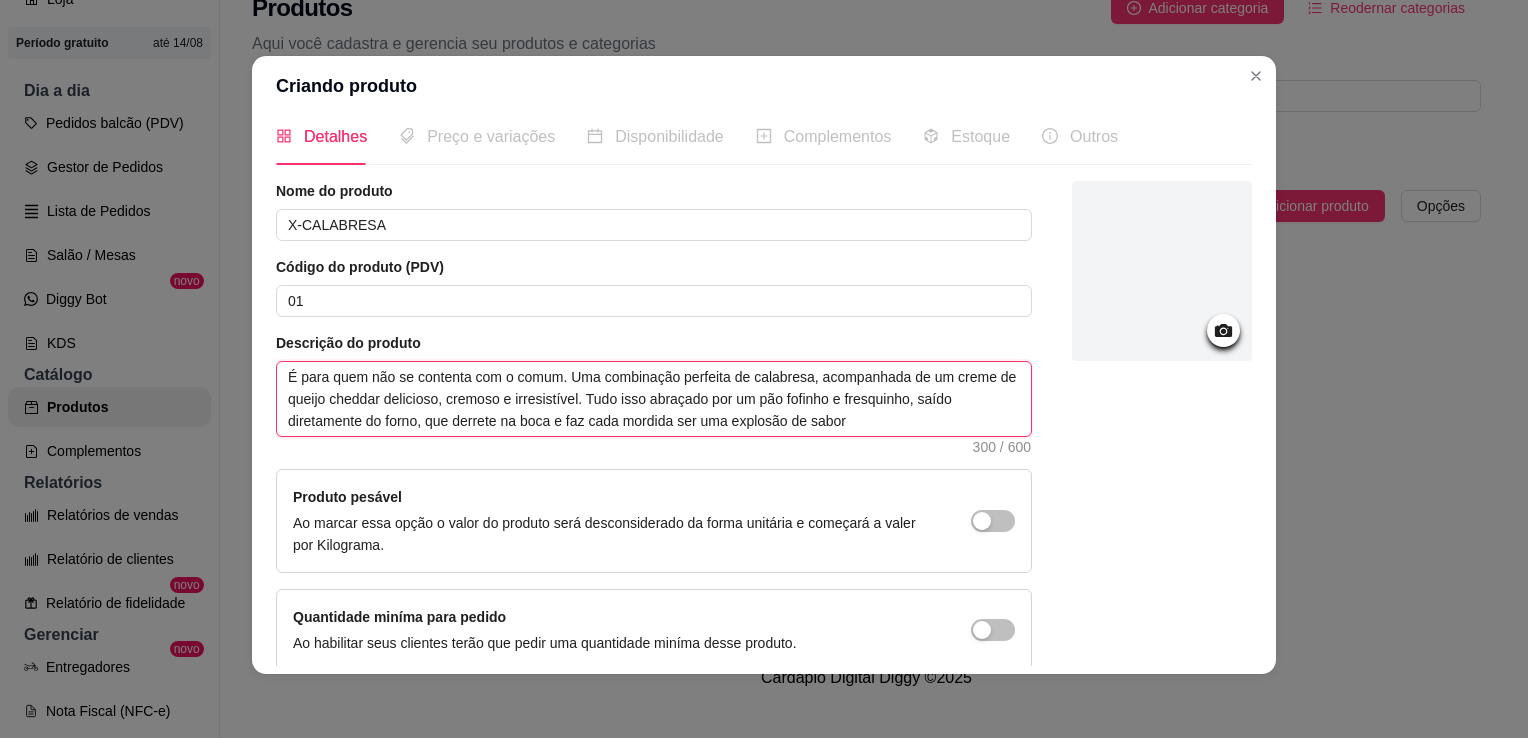 scroll, scrollTop: 0, scrollLeft: 0, axis: both 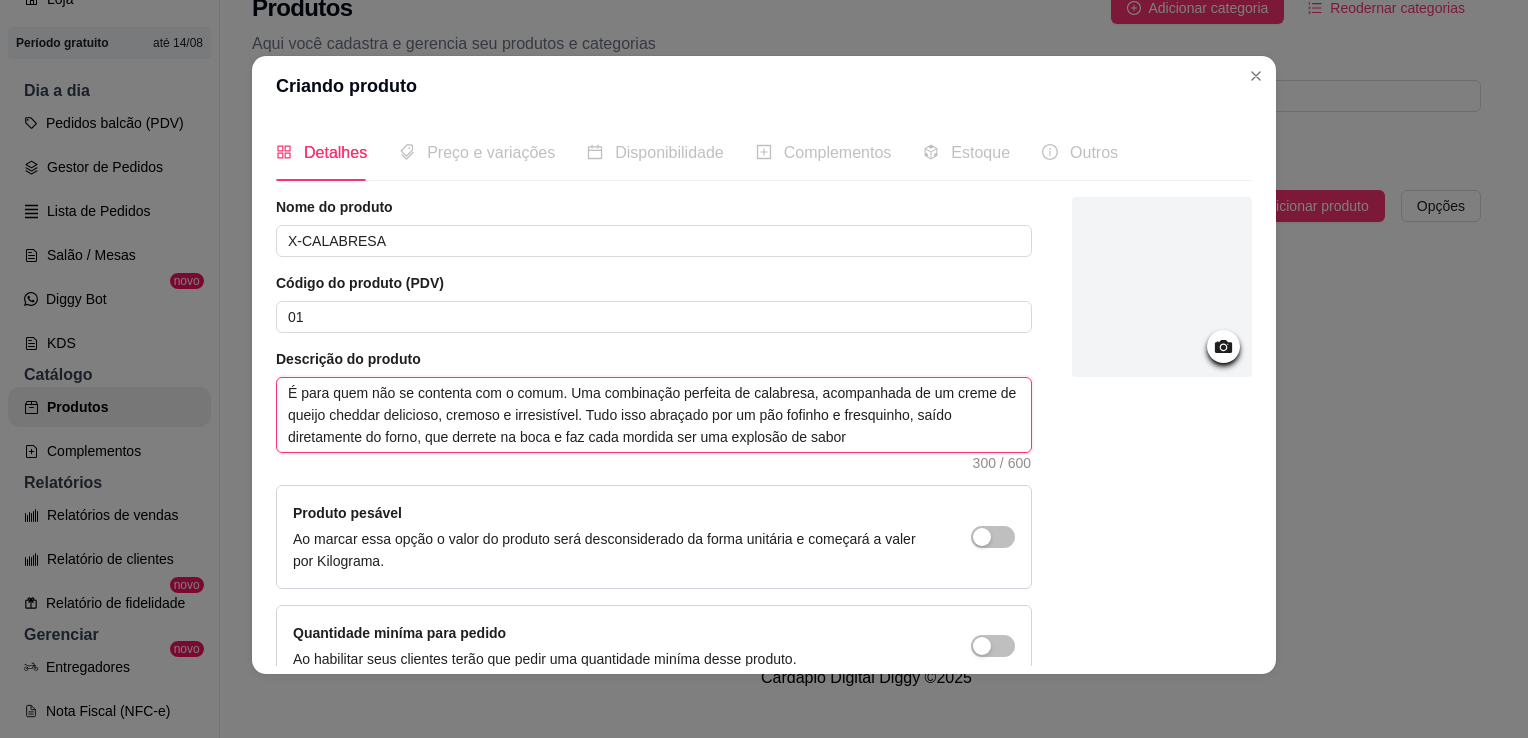 type on "É para quem não se contenta com o comum. Uma combinação perfeita de calabresa, acompanhada de um creme de queijo cheddar delicioso, cremoso e irresistível. Tudo isso abraçado por um pão fofinho e fresquinho, saído diretamente do forno, que derrete na boca e faz cada mordida ser uma explosão de sabor" 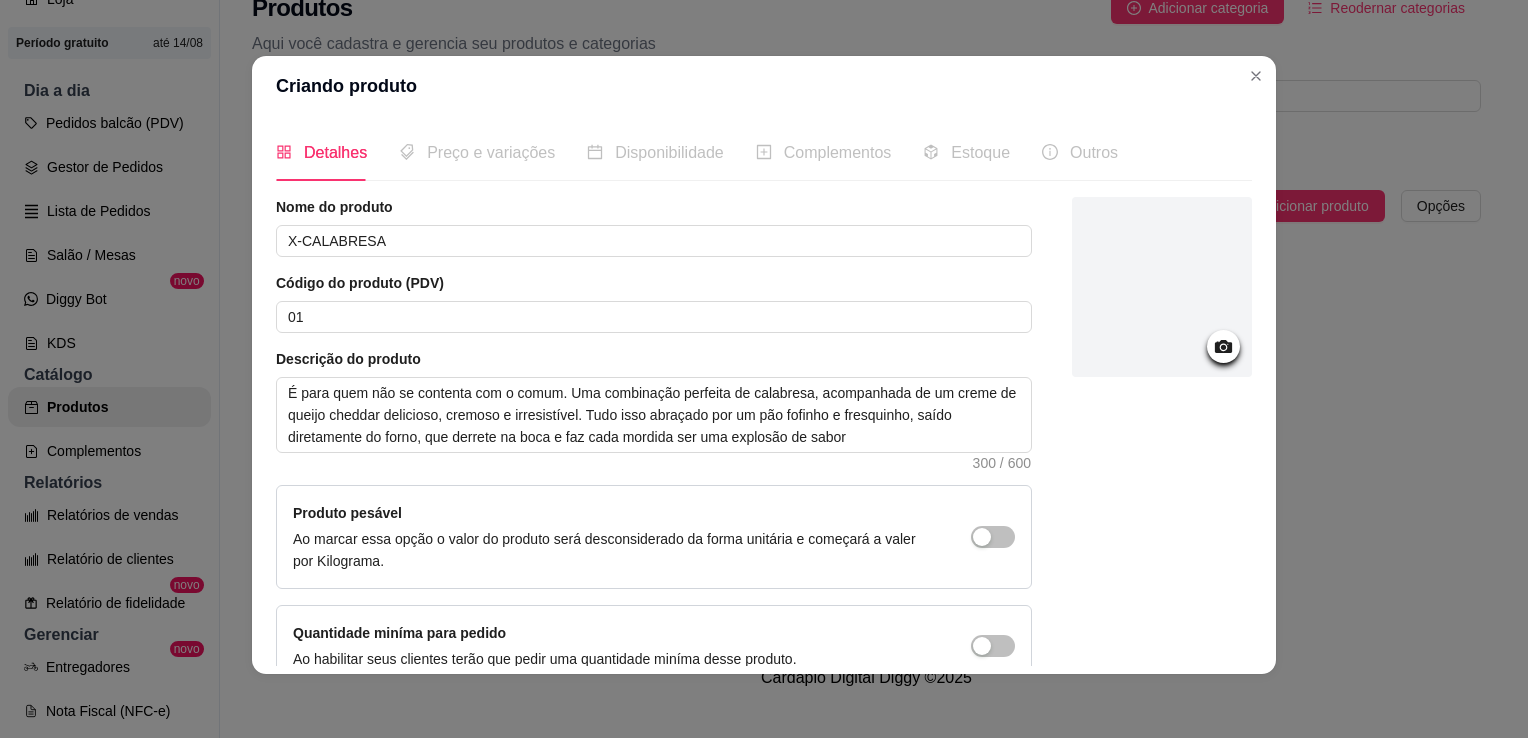 click 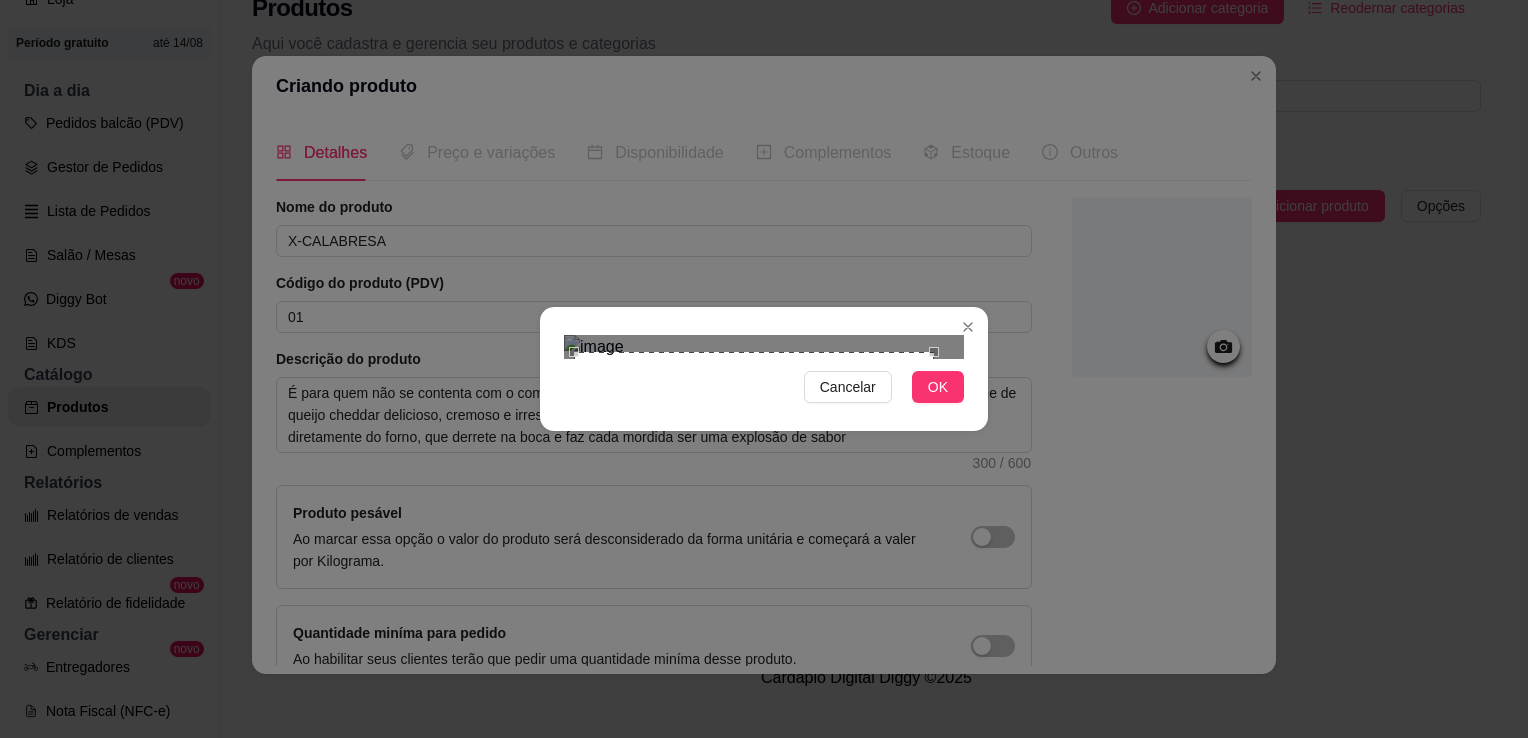 click at bounding box center [754, 532] 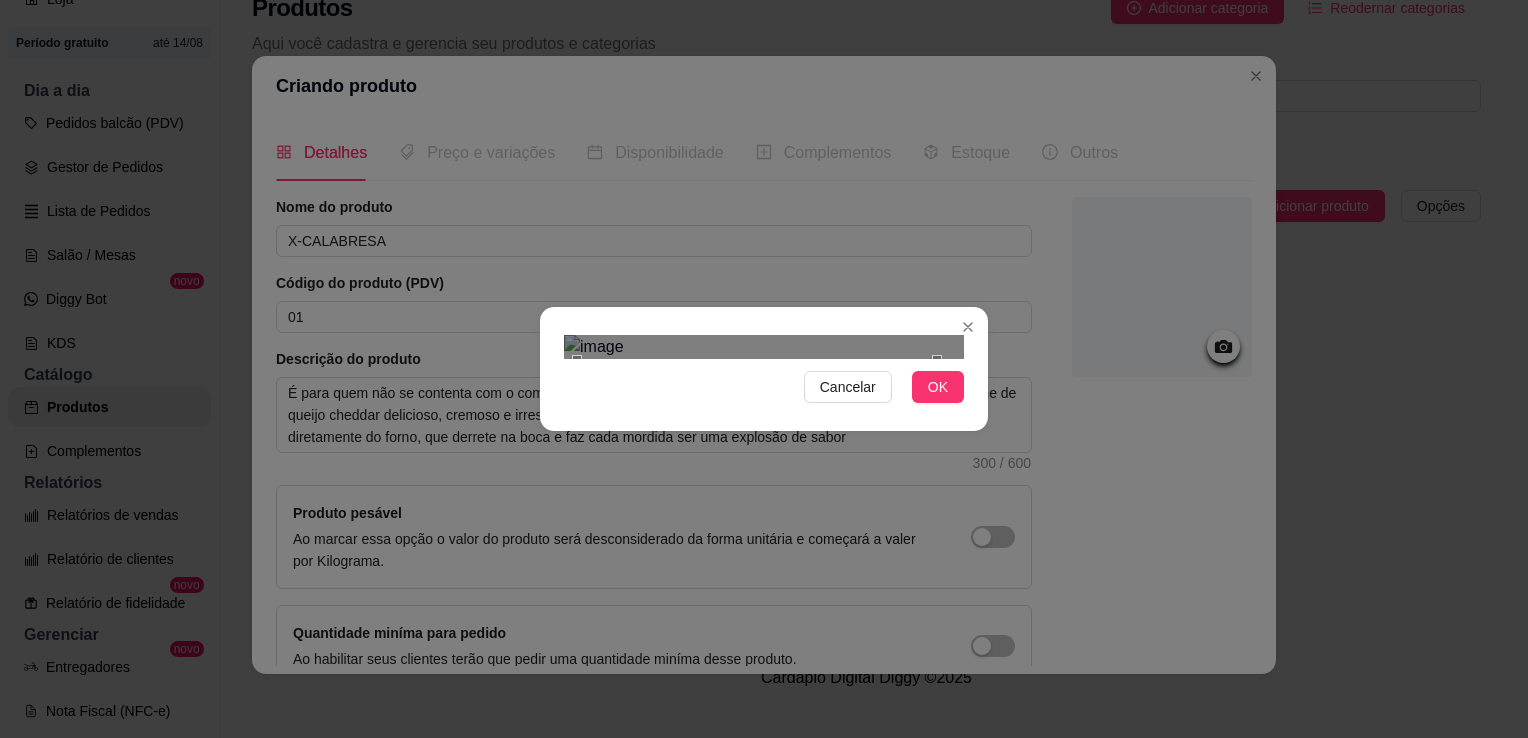 click at bounding box center [757, 540] 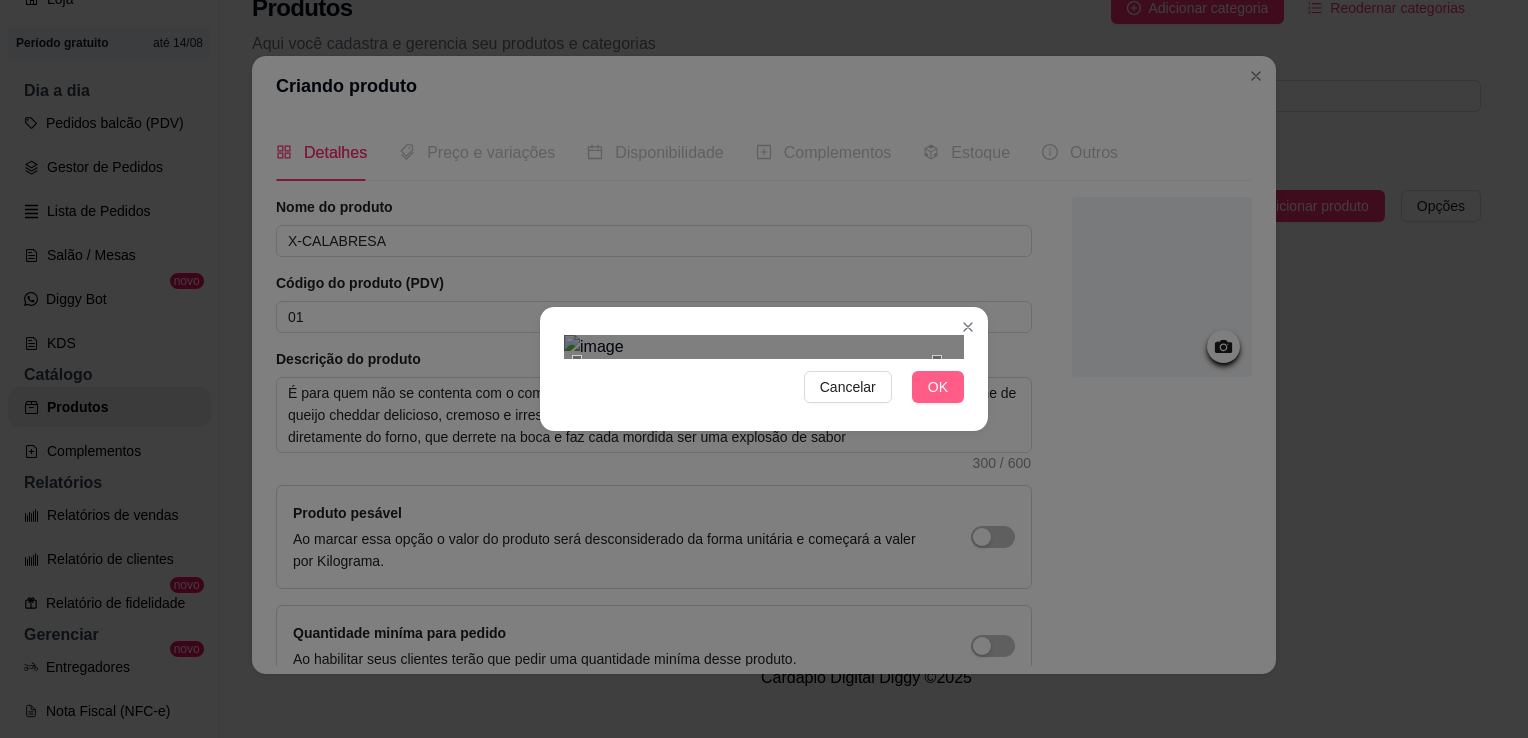 click on "OK" at bounding box center (938, 387) 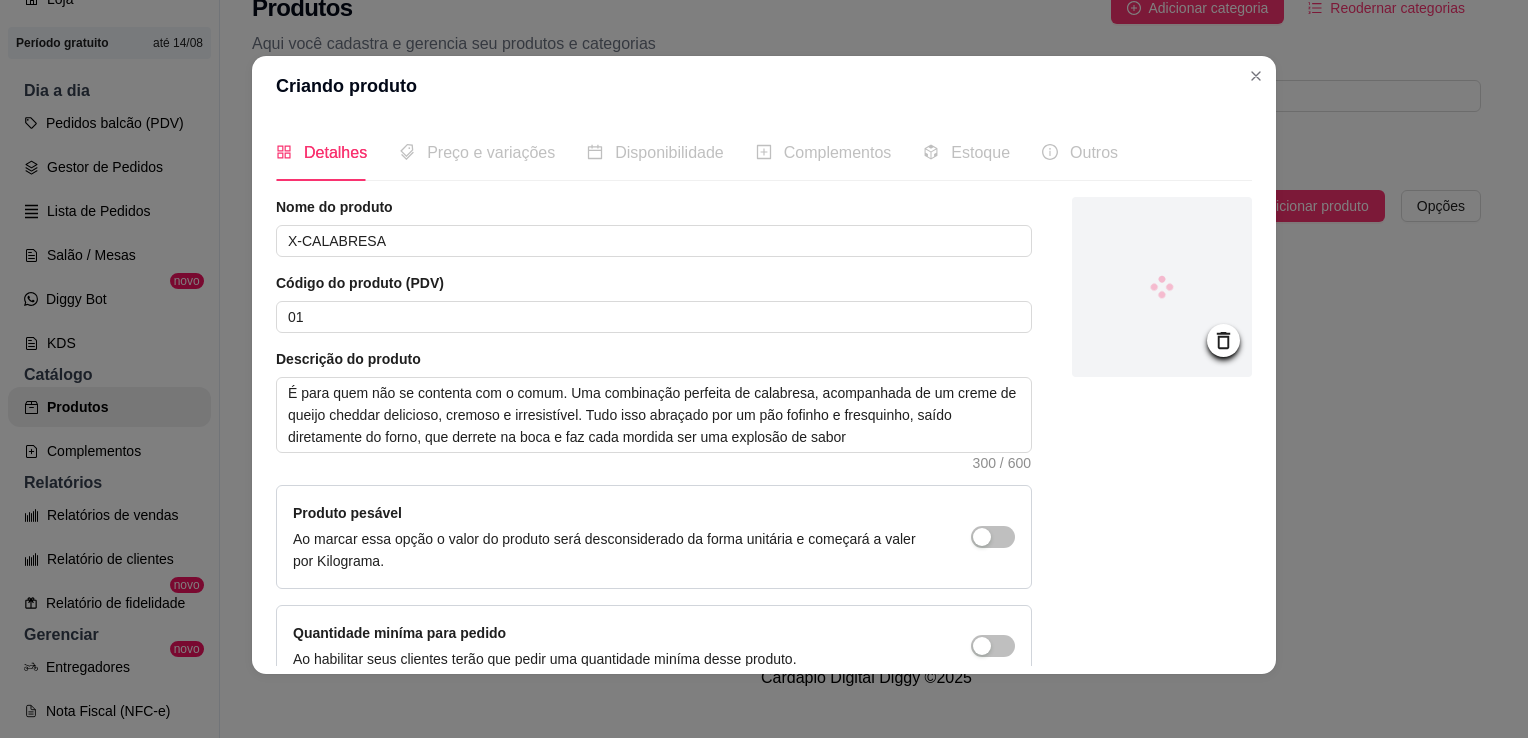 click on "Produto pesável Ao marcar essa opção o valor do produto será desconsiderado da forma unitária e começará a valer por Kilograma." at bounding box center [654, 537] 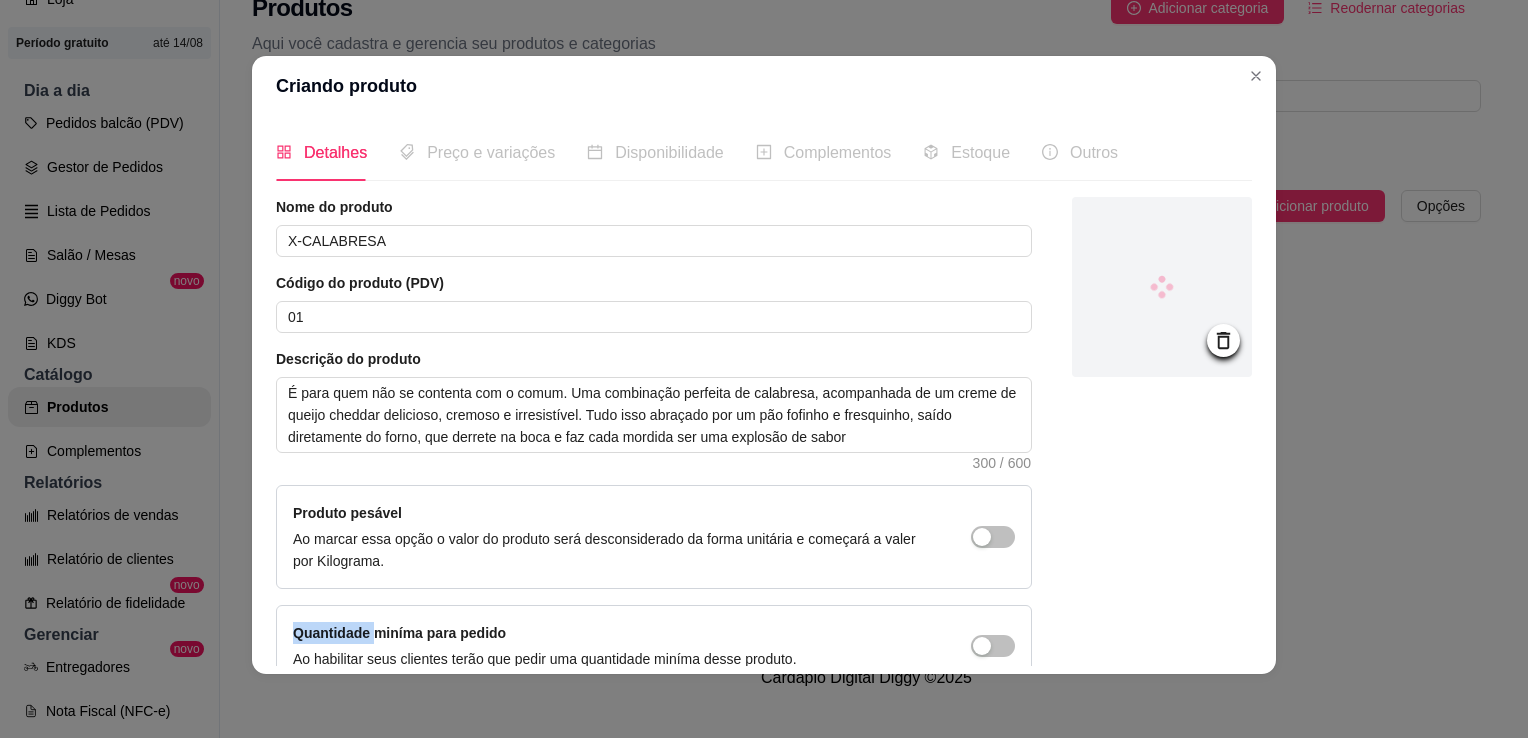 click on "Produto pesável Ao marcar essa opção o valor do produto será desconsiderado da forma unitária e começará a valer por Kilograma." at bounding box center [654, 537] 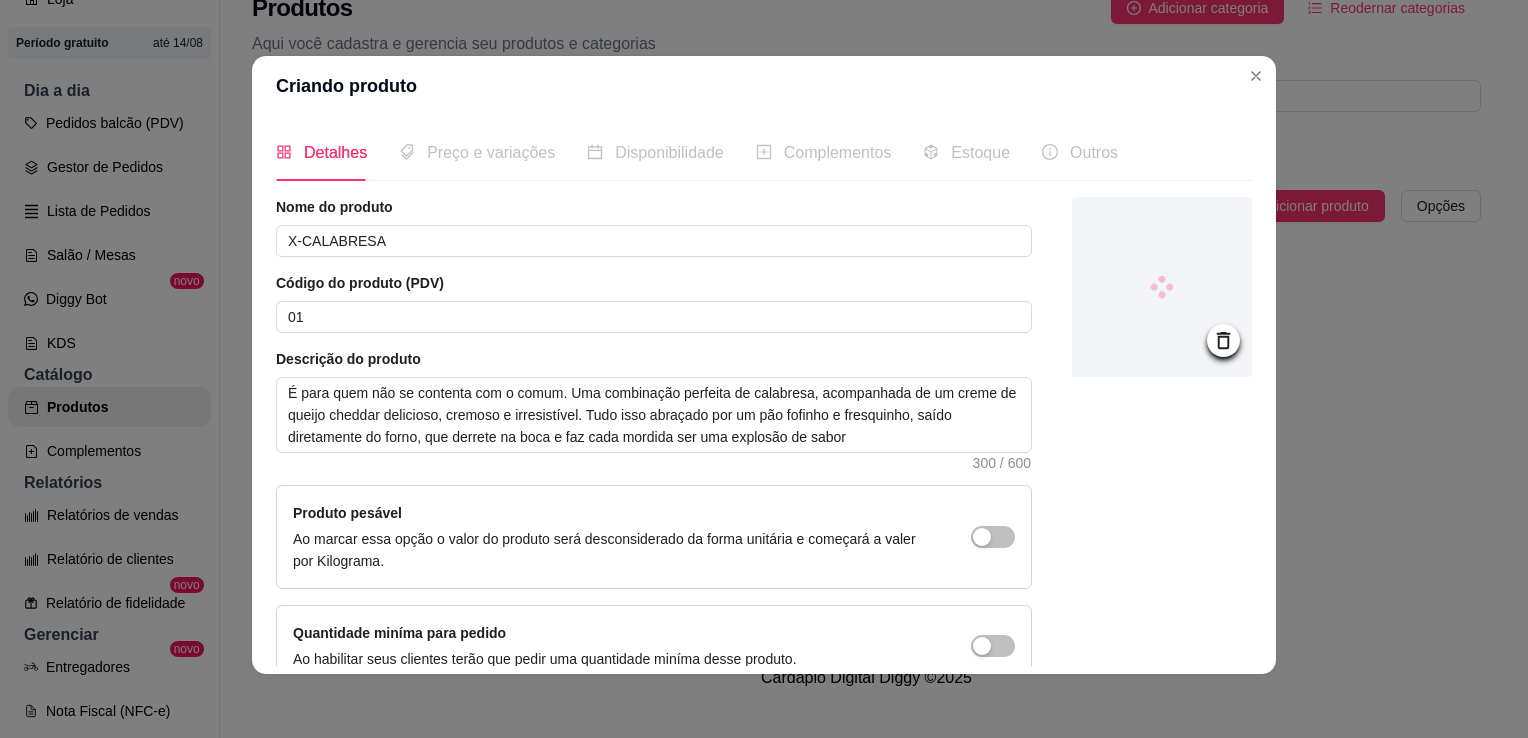drag, startPoint x: 950, startPoint y: 578, endPoint x: 1119, endPoint y: 576, distance: 169.01184 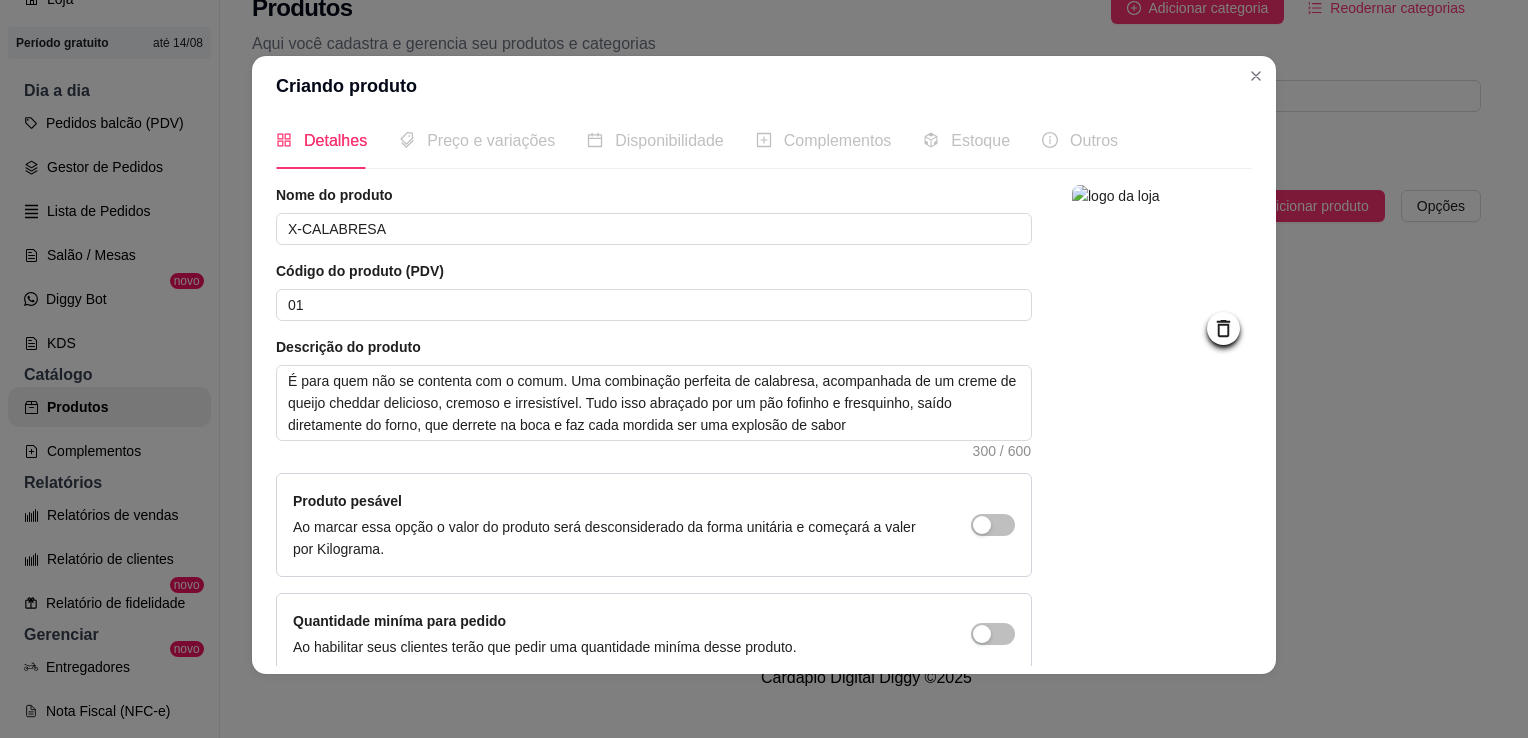 scroll, scrollTop: 0, scrollLeft: 0, axis: both 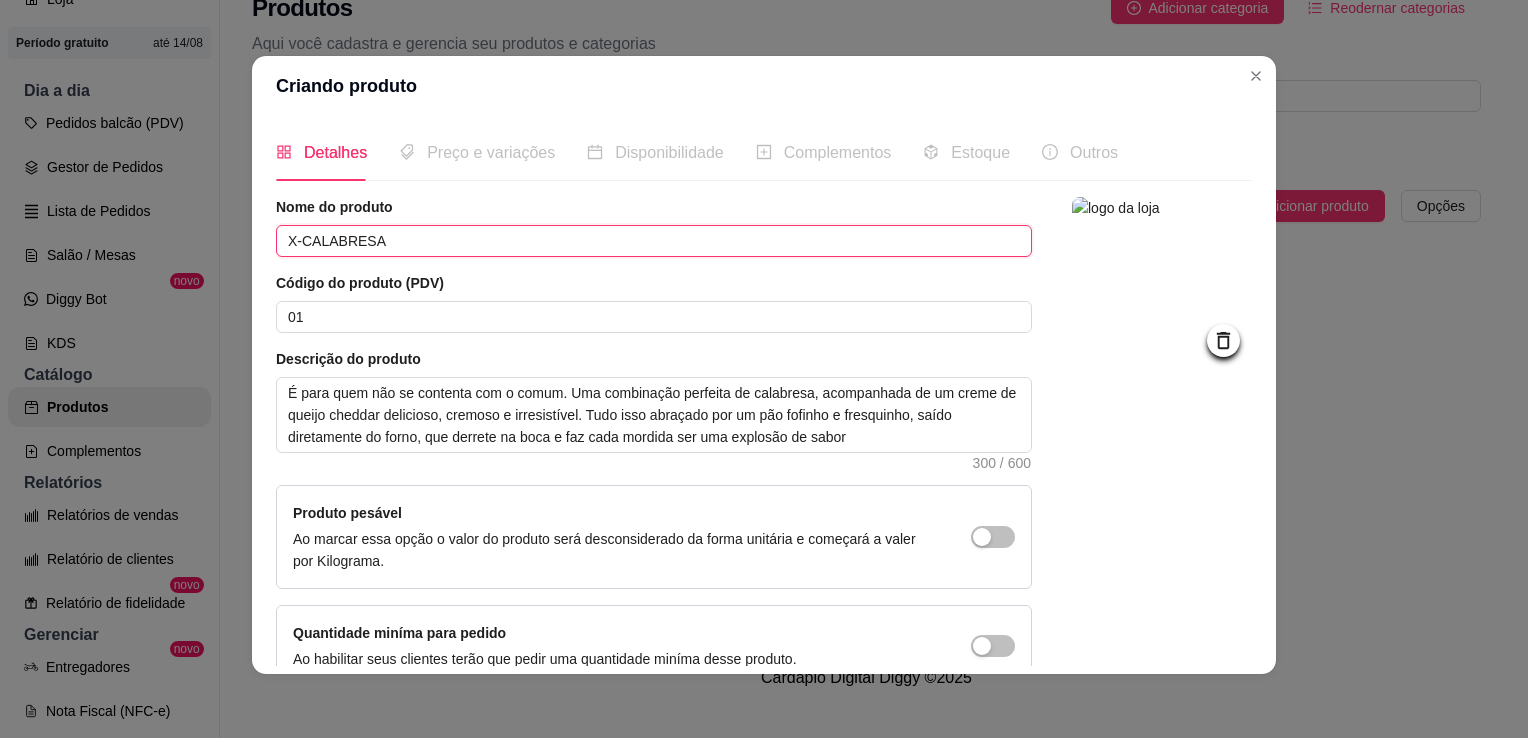 click on "X-CALABRESA" at bounding box center (654, 241) 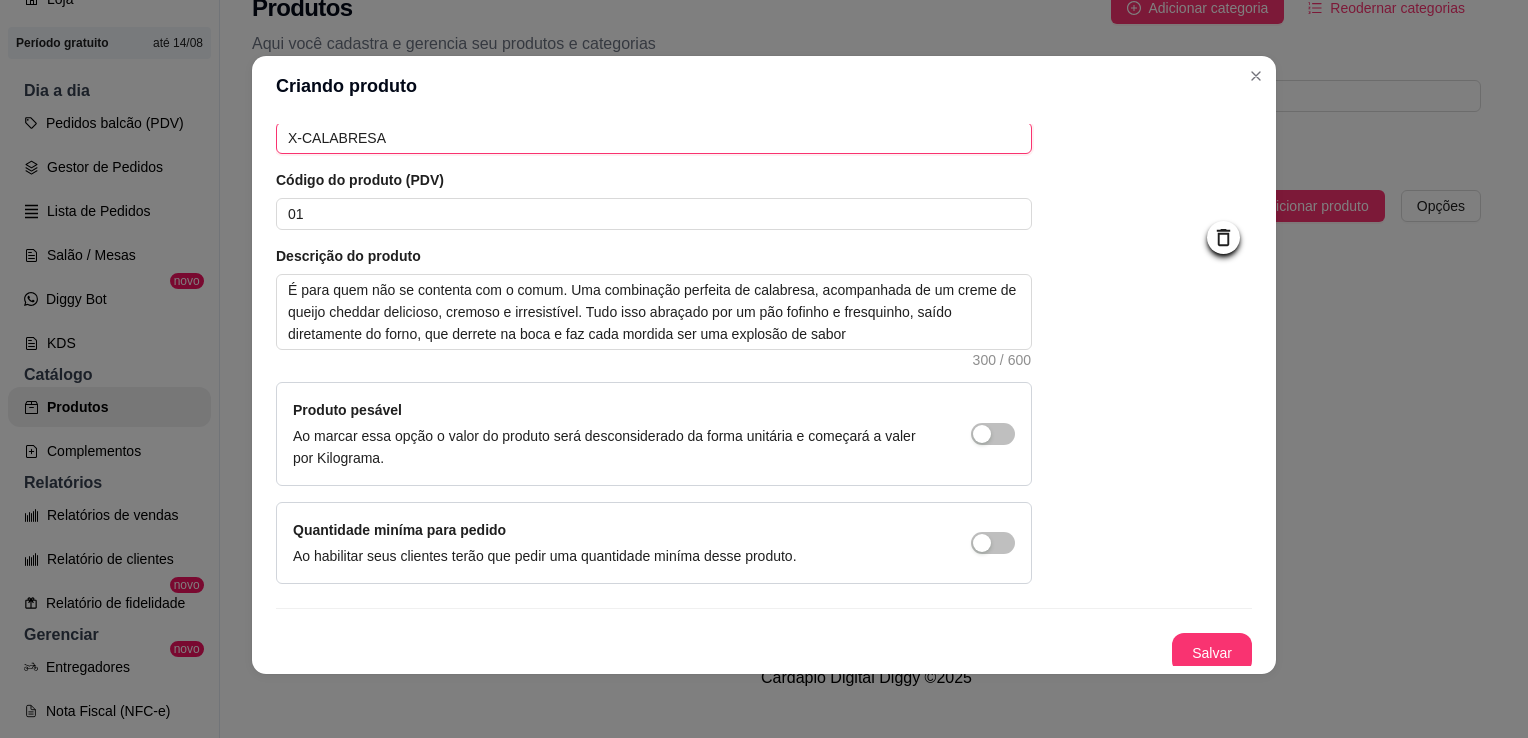 scroll, scrollTop: 107, scrollLeft: 0, axis: vertical 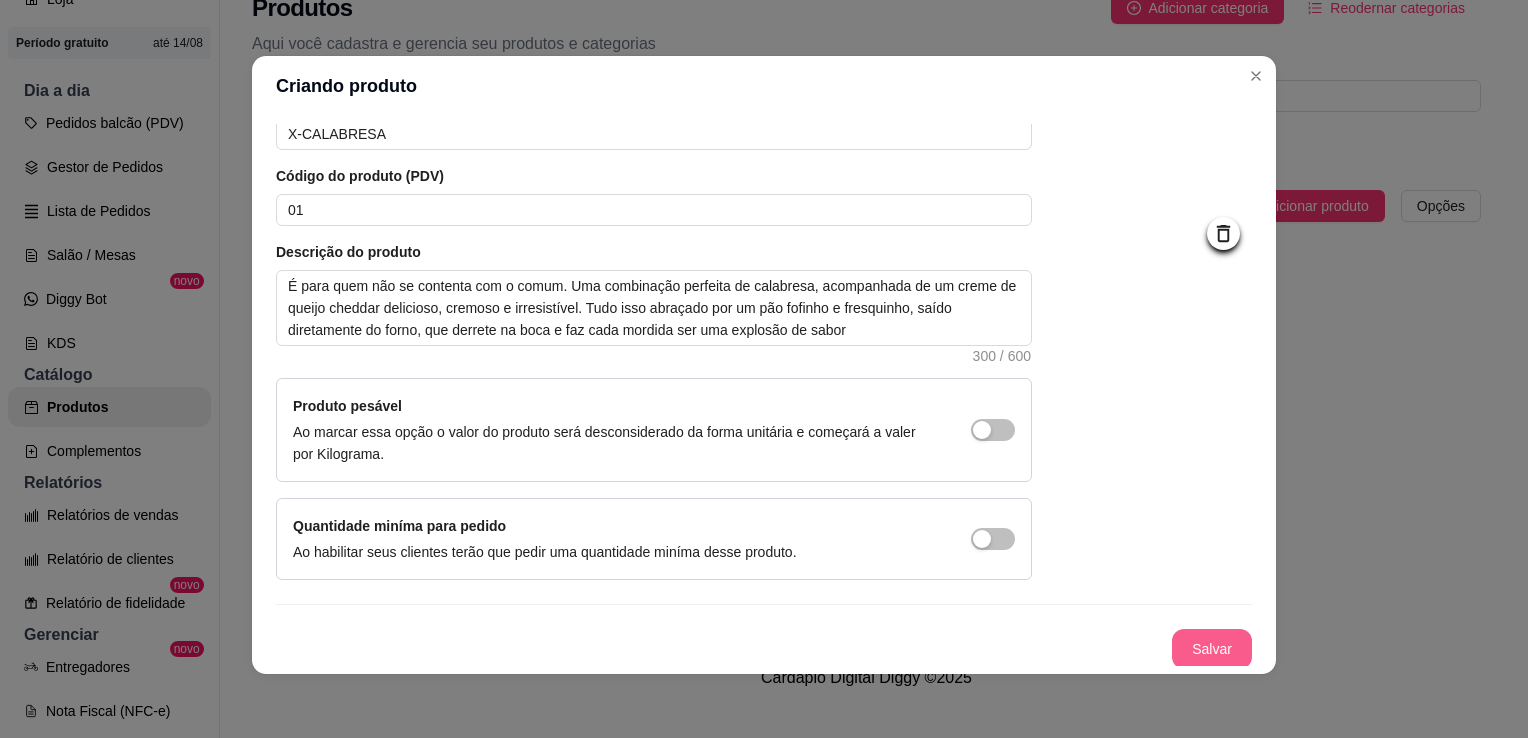 click on "Salvar" at bounding box center (1212, 649) 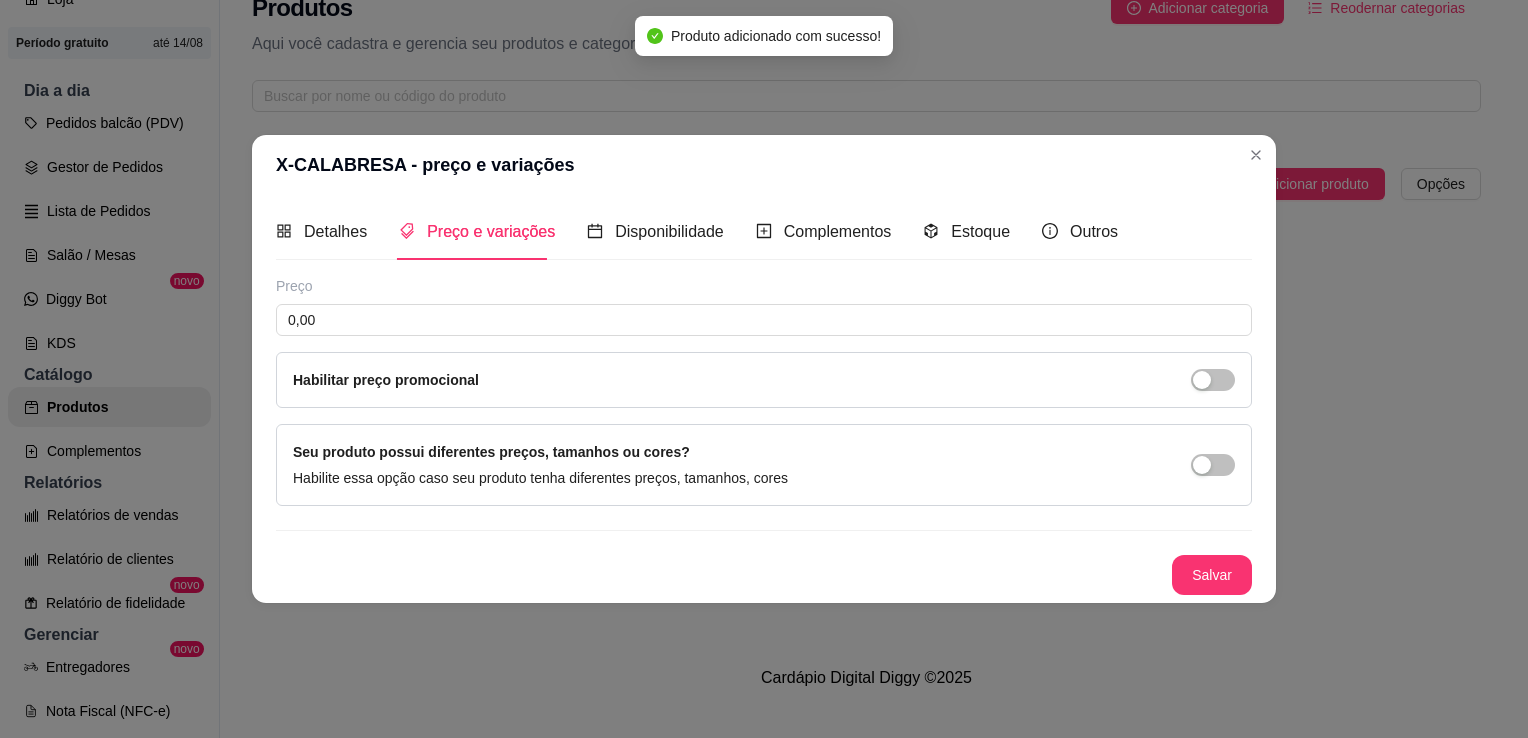 scroll, scrollTop: 0, scrollLeft: 0, axis: both 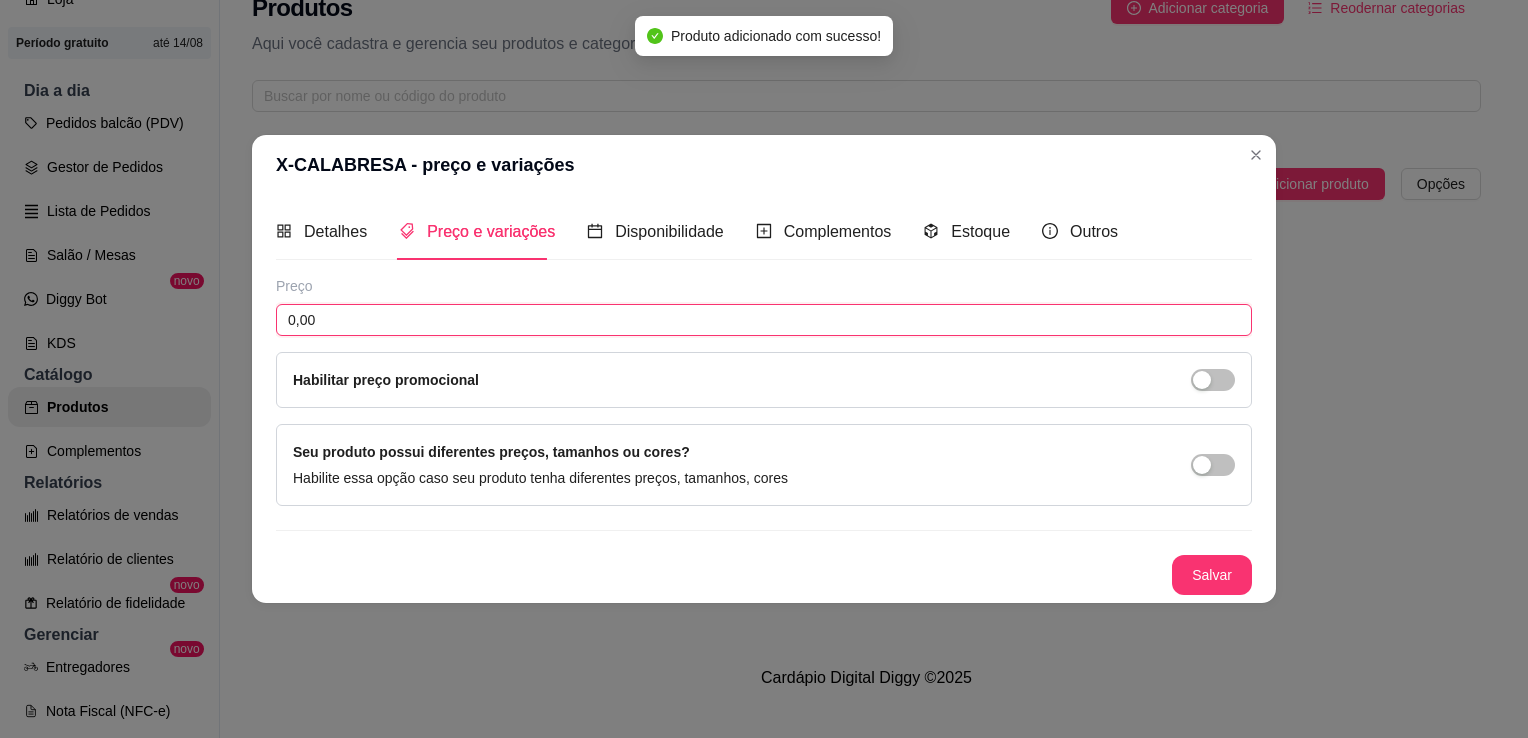 drag, startPoint x: 178, startPoint y: 302, endPoint x: 131, endPoint y: 293, distance: 47.853943 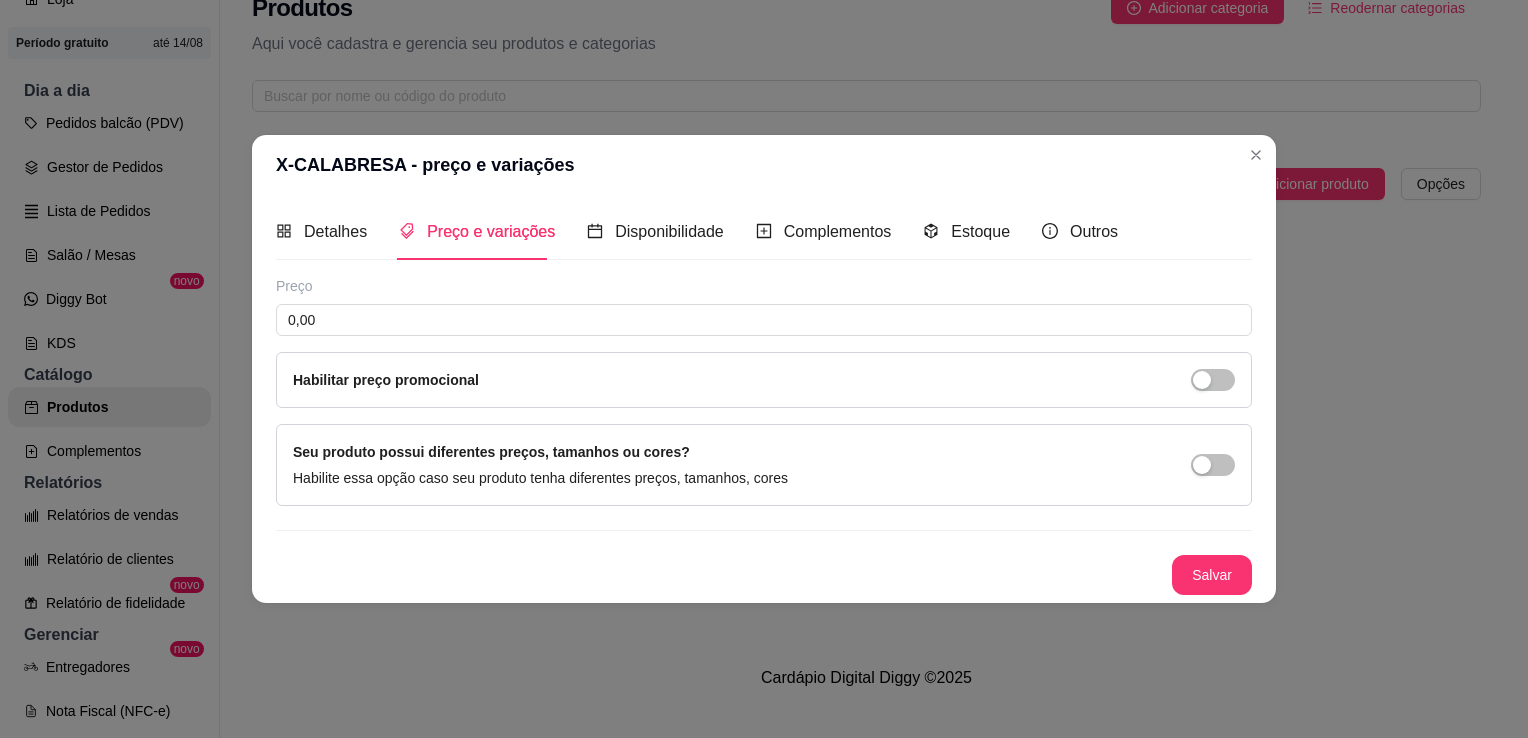 click on "X-CALABRESA - preço e variações" at bounding box center [764, 165] 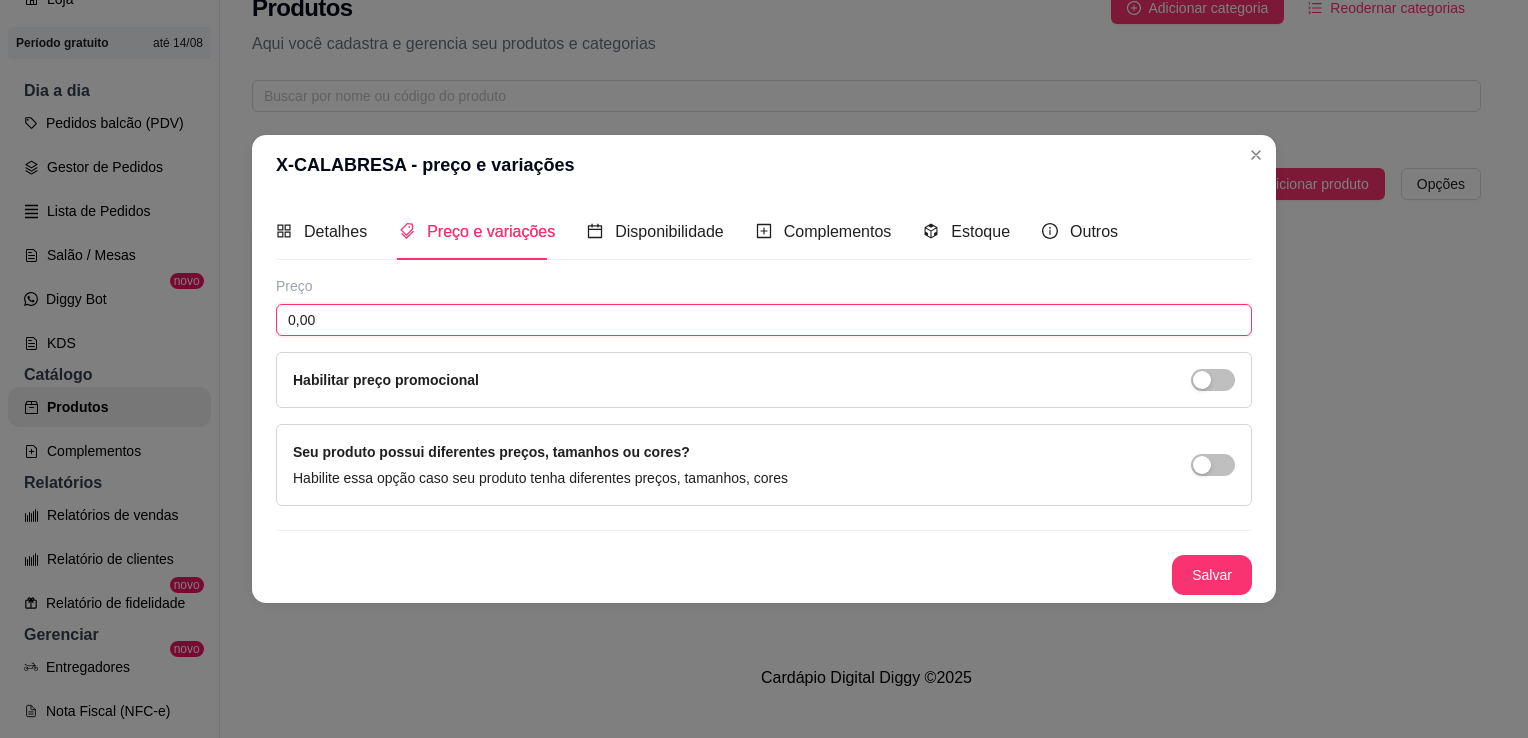 click on "0,00" at bounding box center (764, 320) 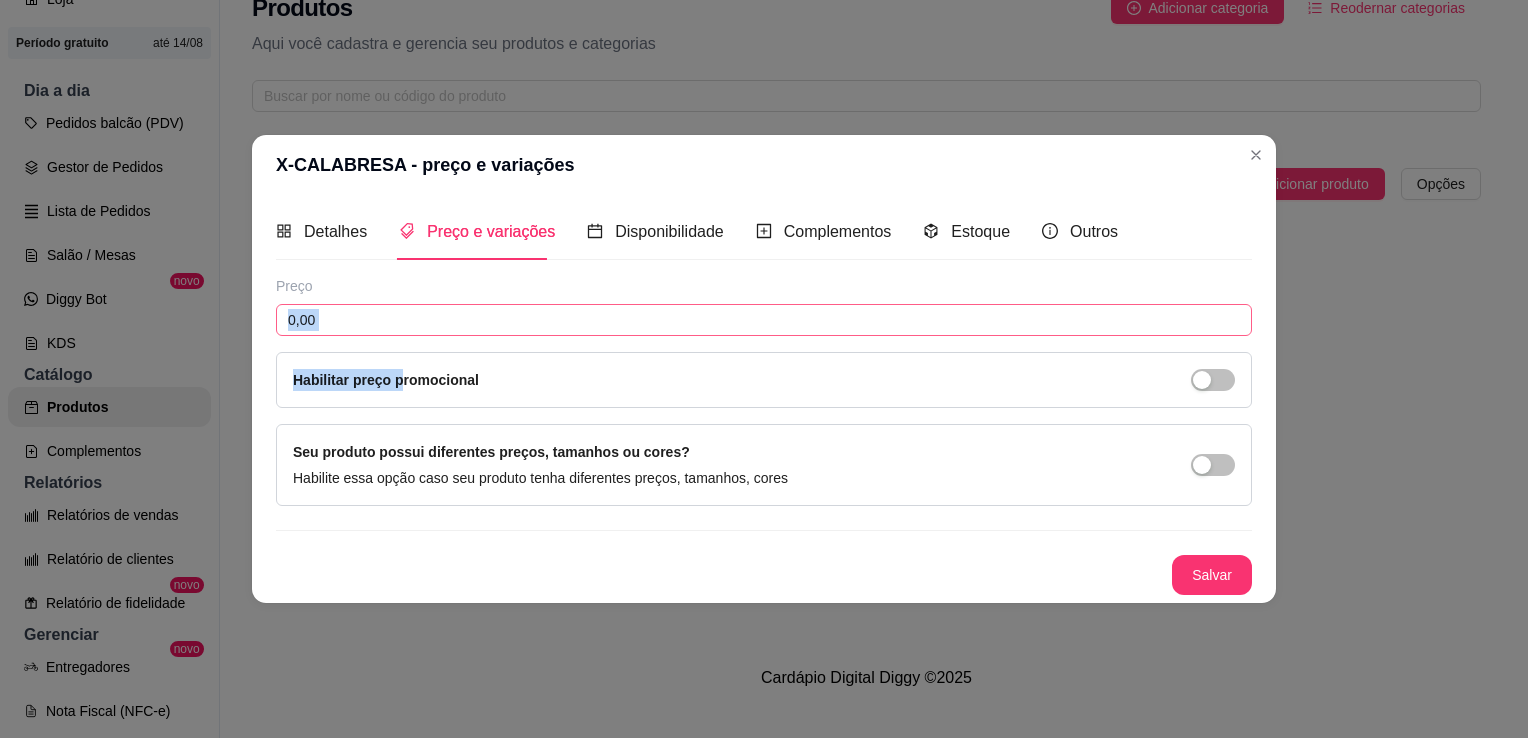 drag, startPoint x: 390, startPoint y: 338, endPoint x: 318, endPoint y: 322, distance: 73.756355 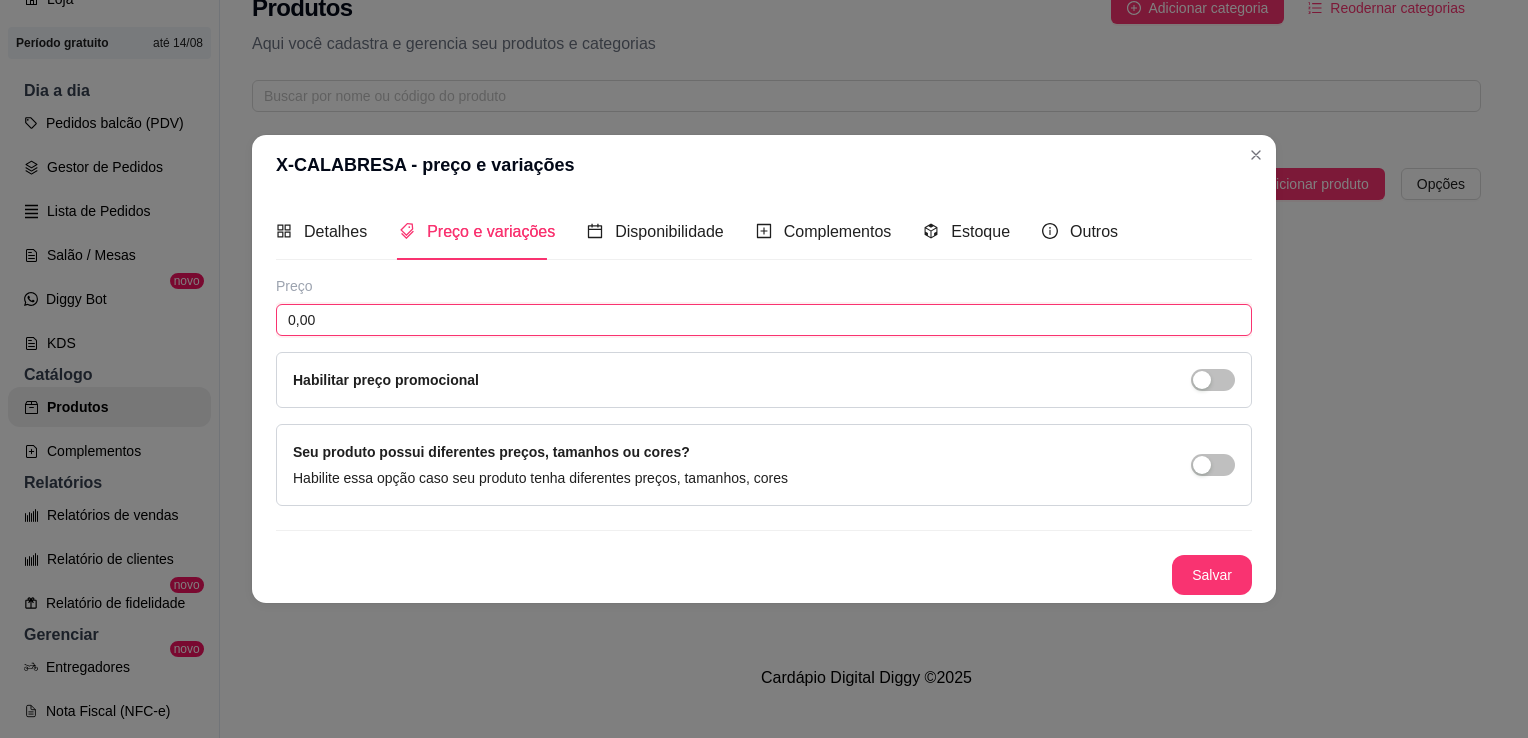 click on "0,00" at bounding box center [764, 320] 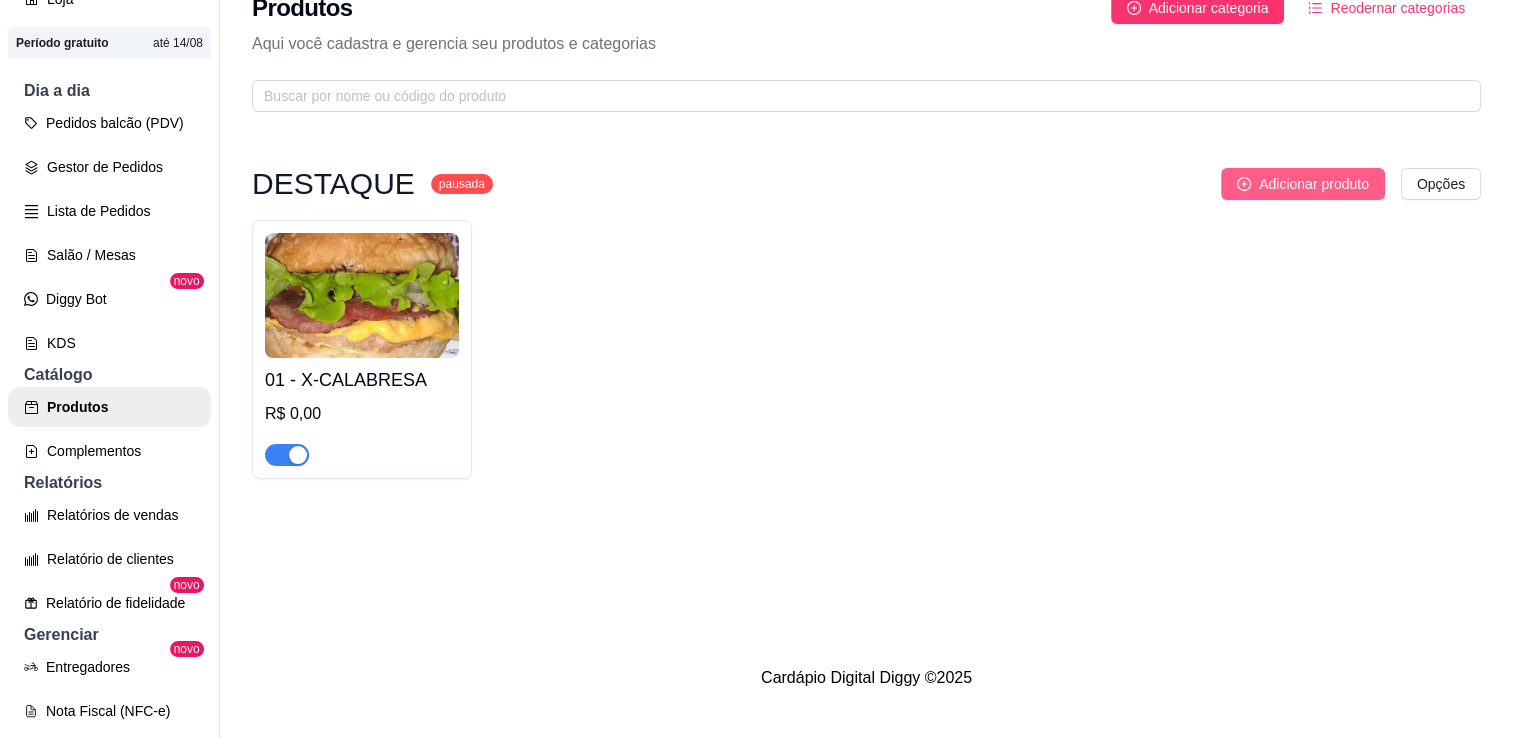 click on "Adicionar produto" at bounding box center [1314, 184] 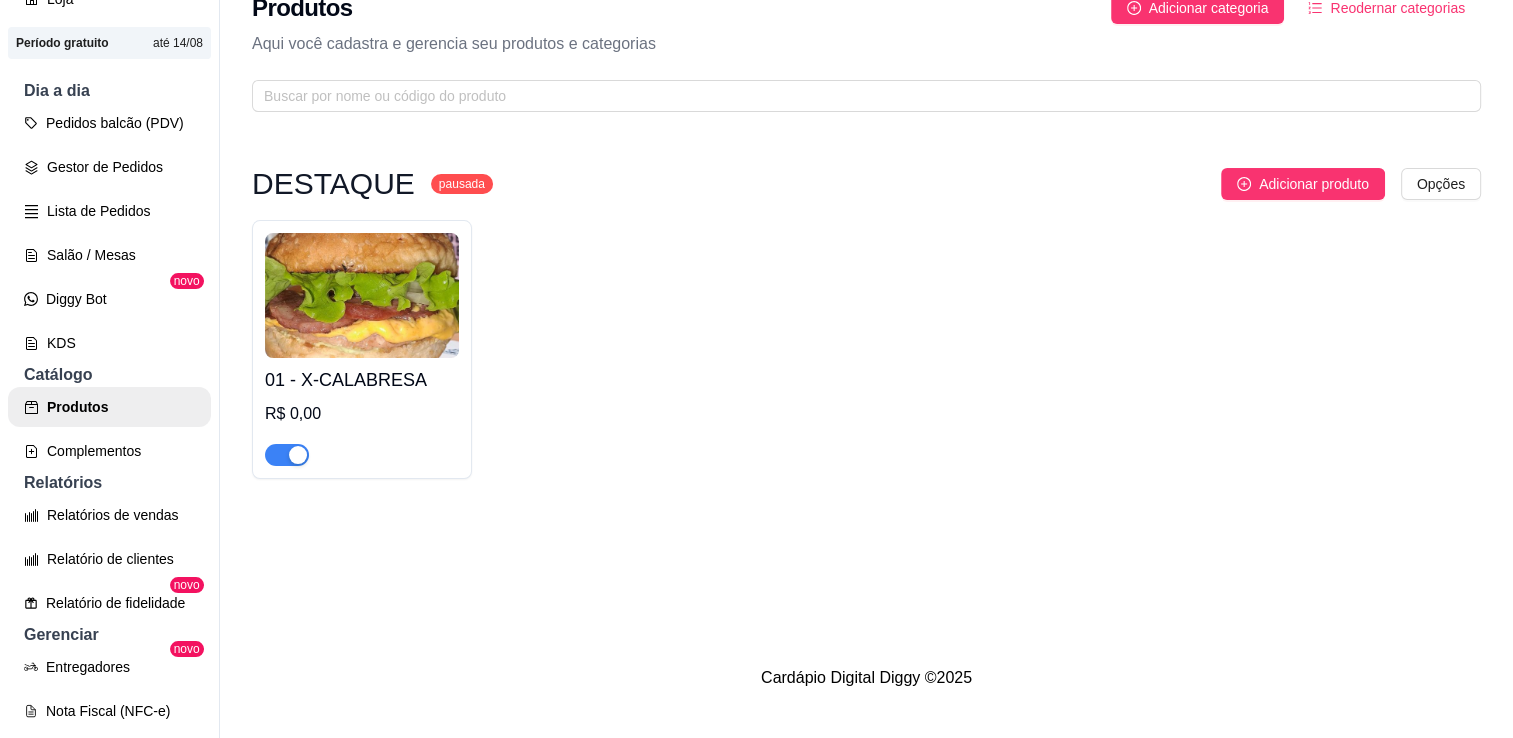 click at bounding box center (362, 295) 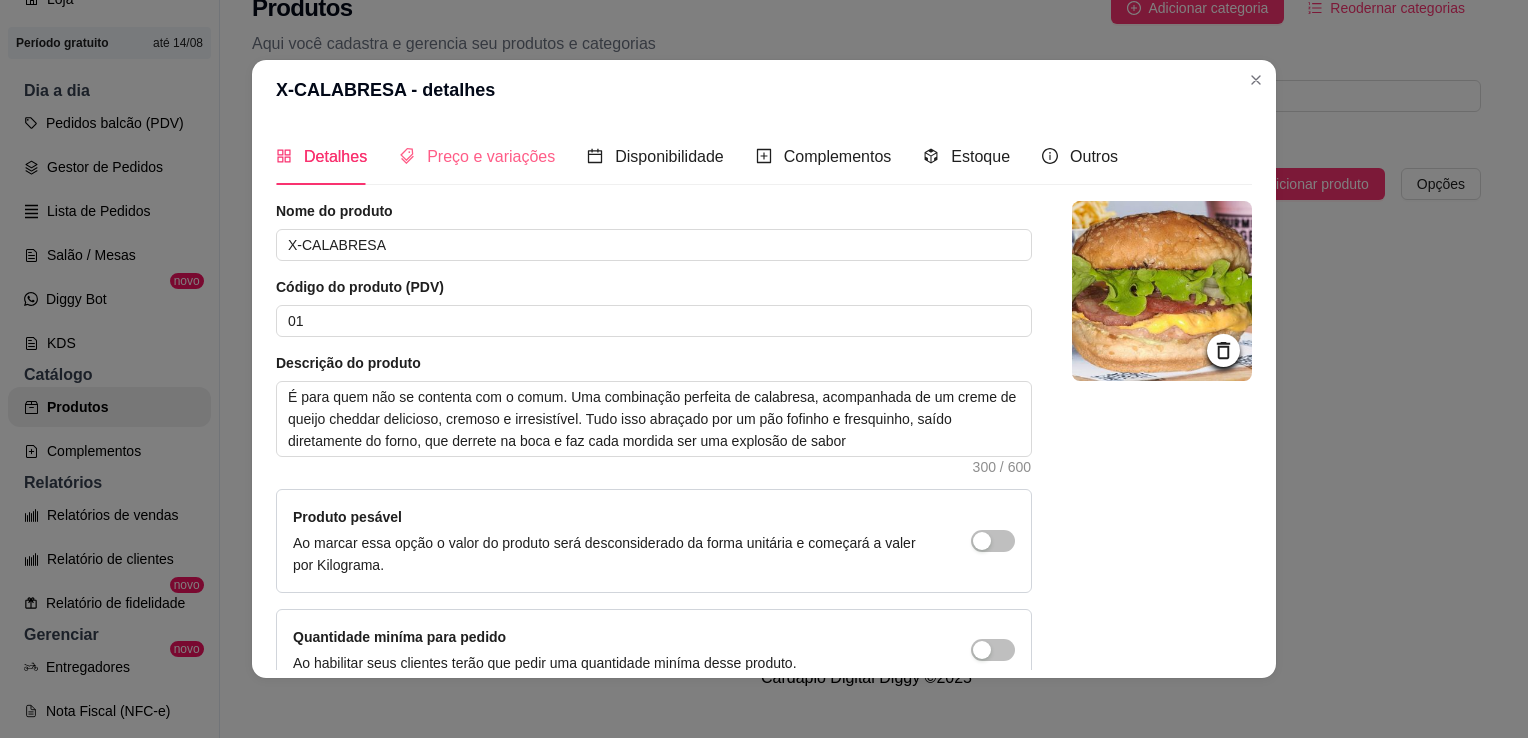 click on "Preço e variações" at bounding box center (477, 156) 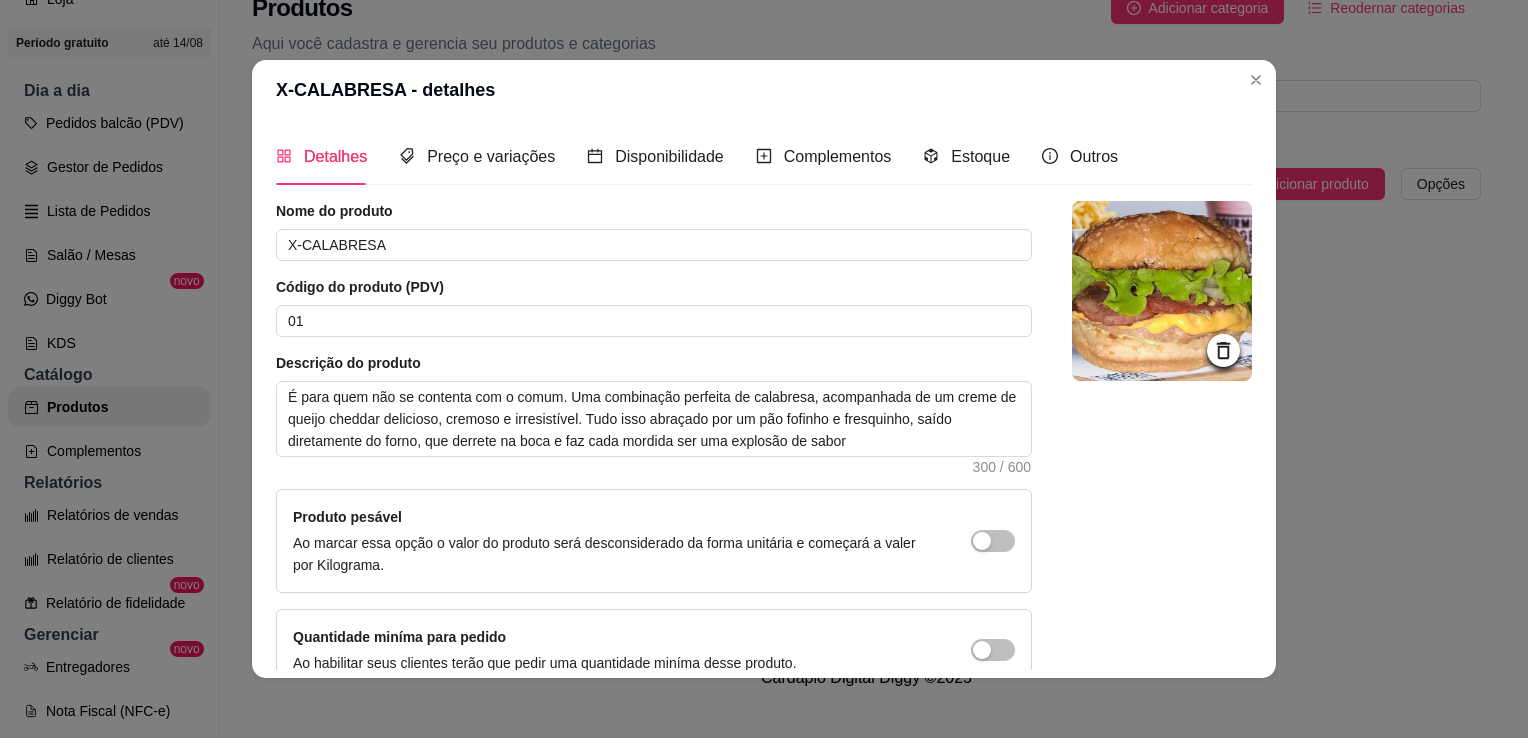 type 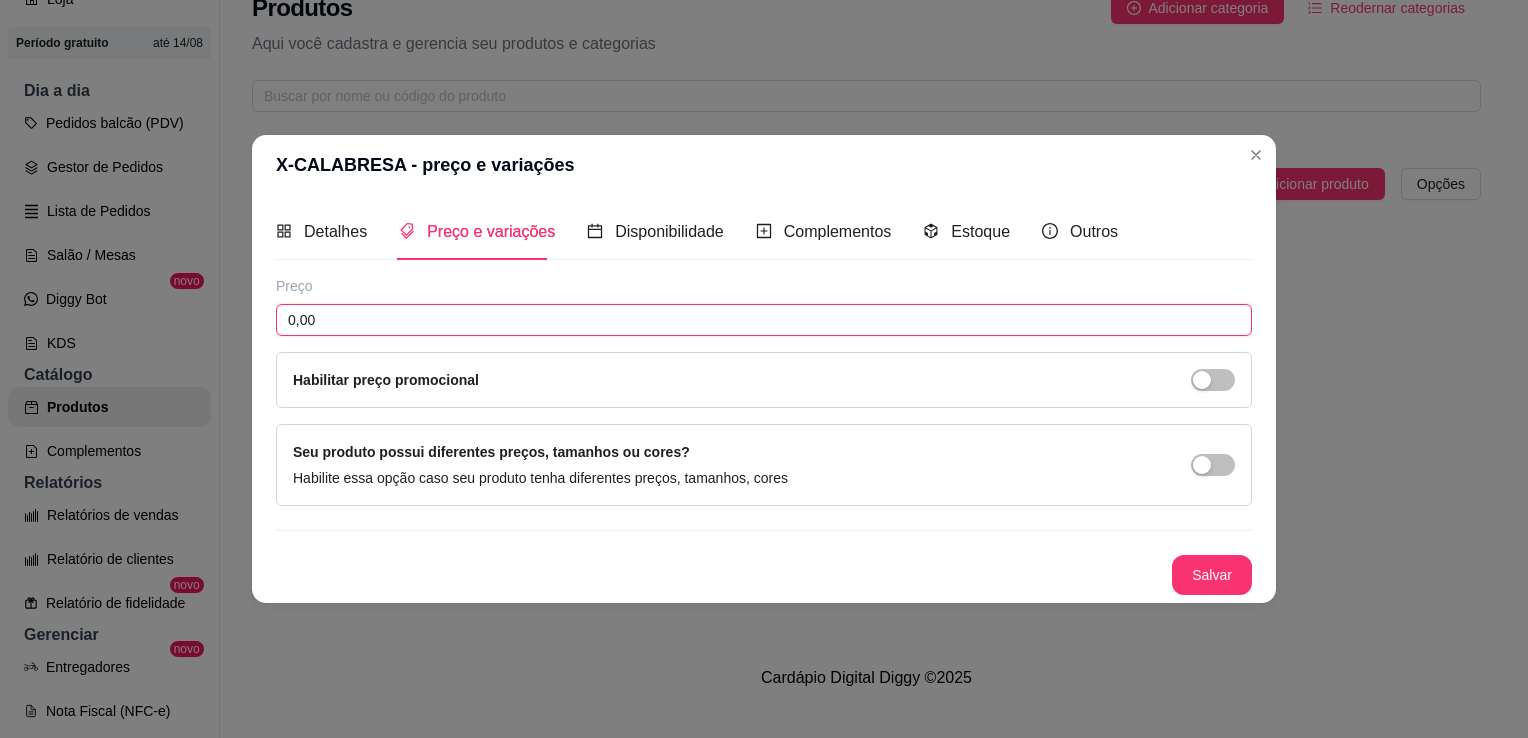 click on "0,00" at bounding box center [764, 320] 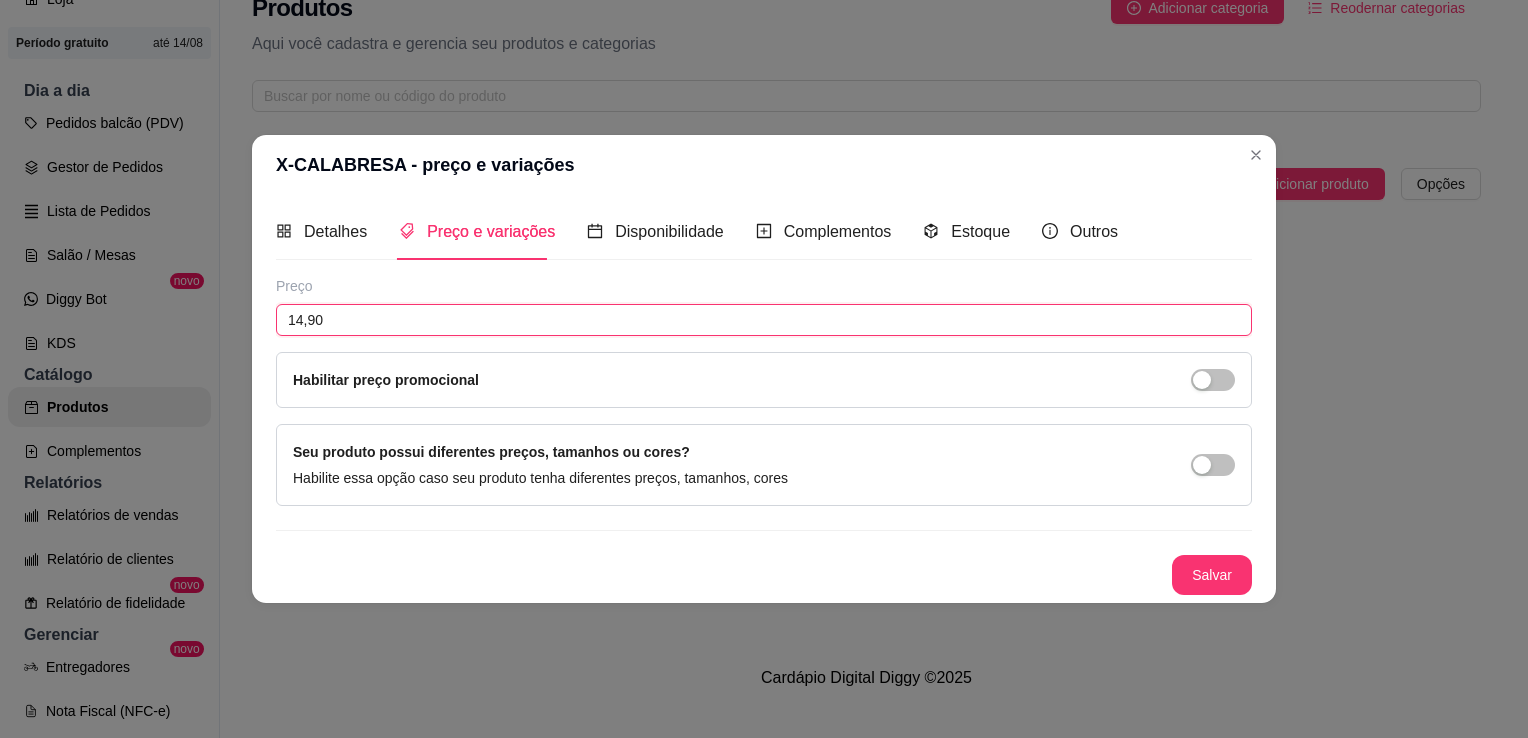 drag, startPoint x: 326, startPoint y: 316, endPoint x: 362, endPoint y: 350, distance: 49.517673 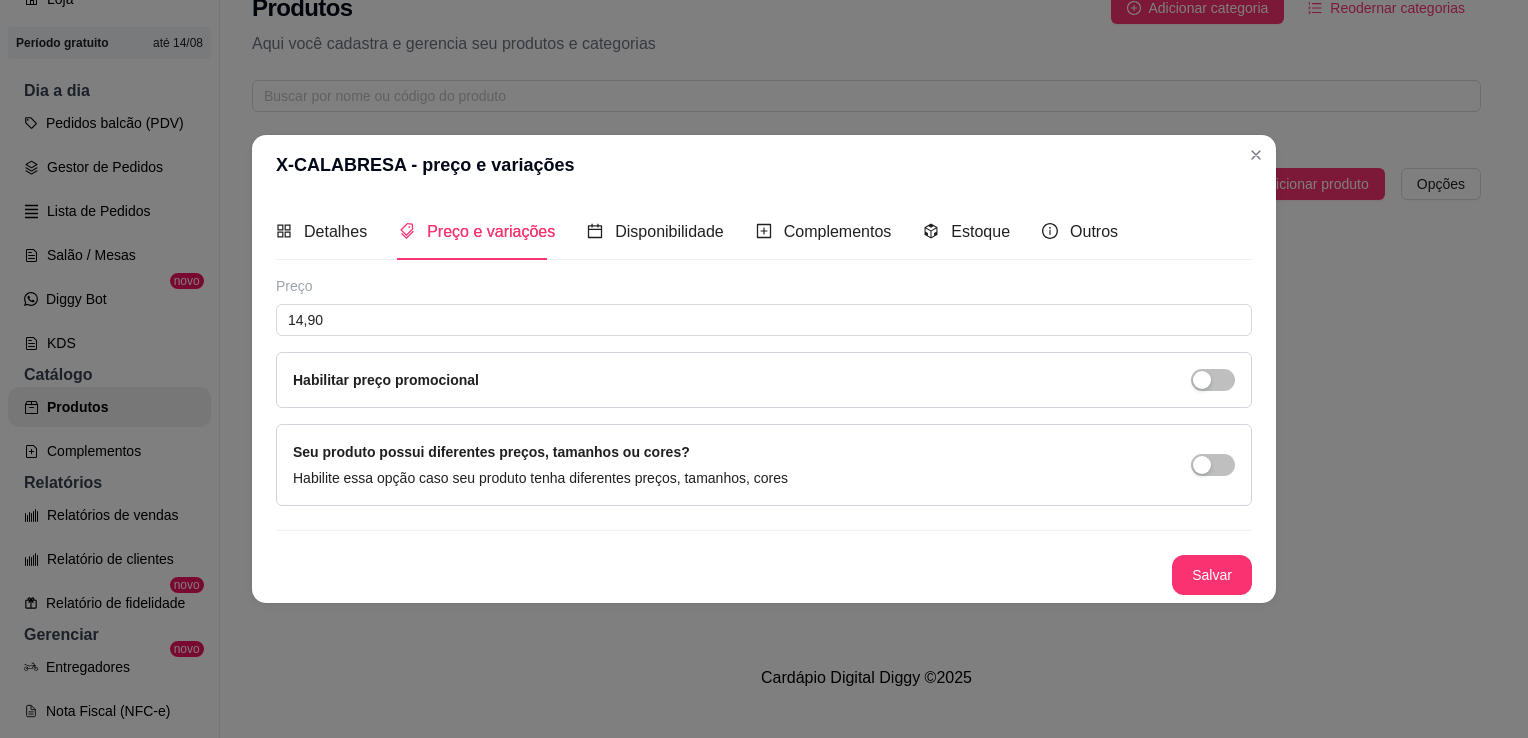 click on "Preço  14,90 Habilitar preço promocional" at bounding box center [764, 342] 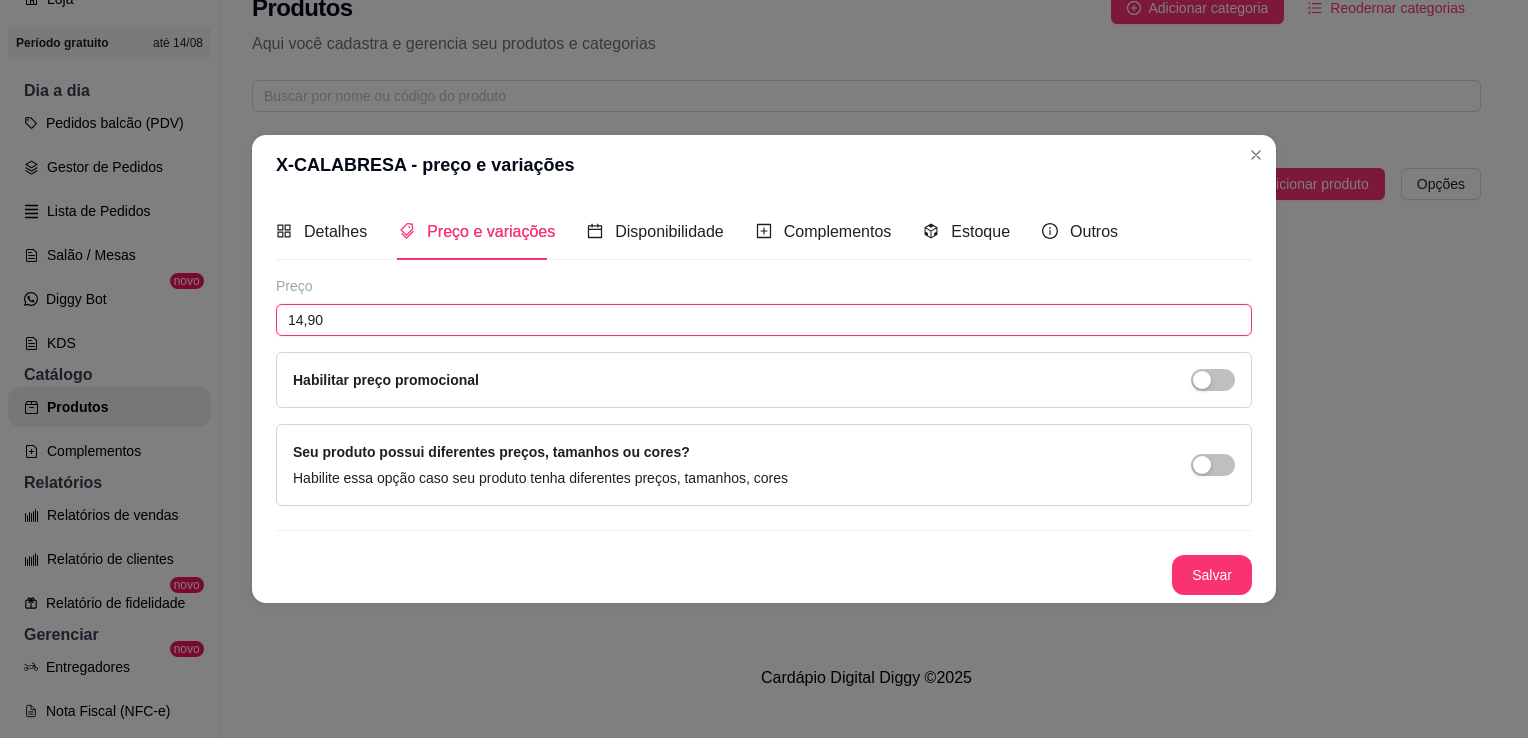 drag, startPoint x: 373, startPoint y: 322, endPoint x: 170, endPoint y: 307, distance: 203.55344 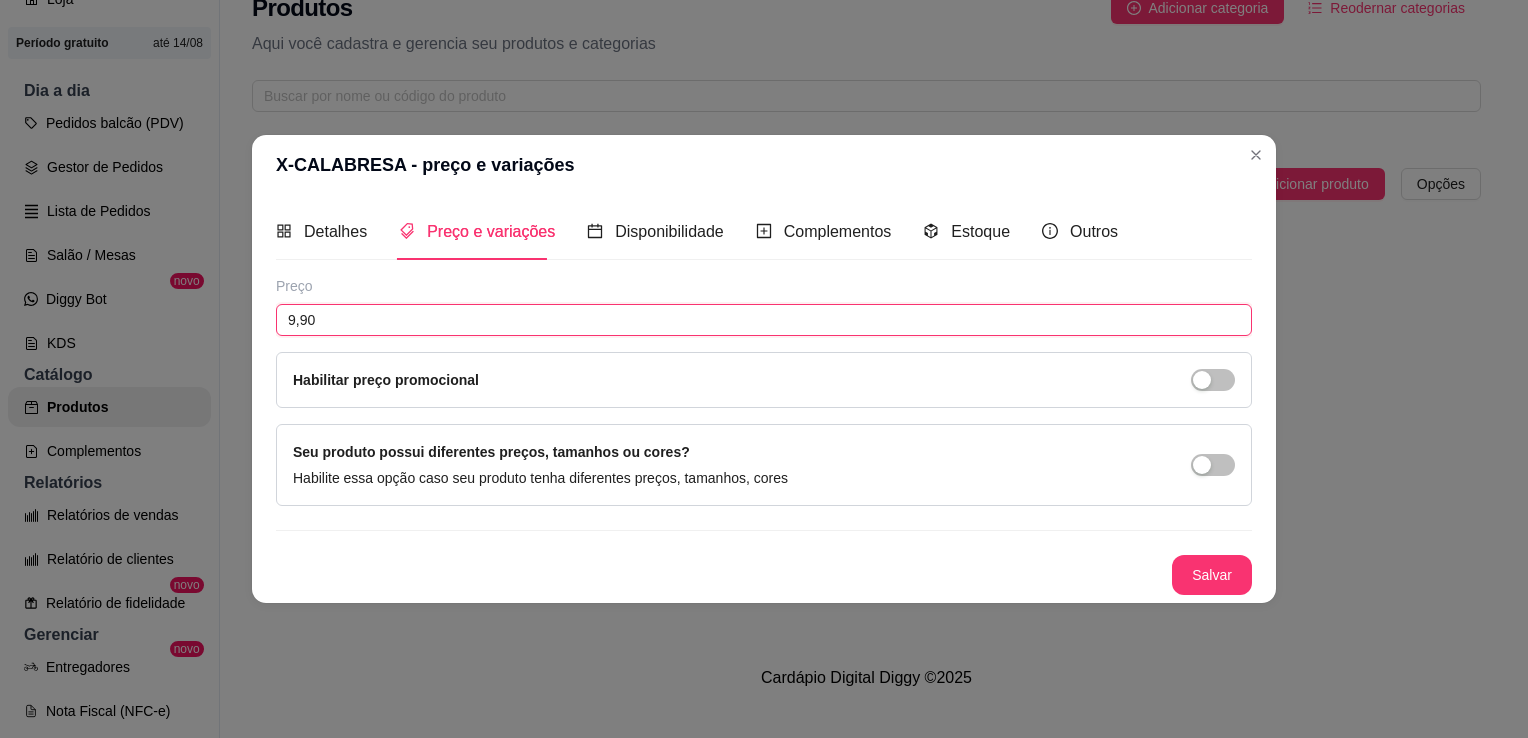 type on "9,90" 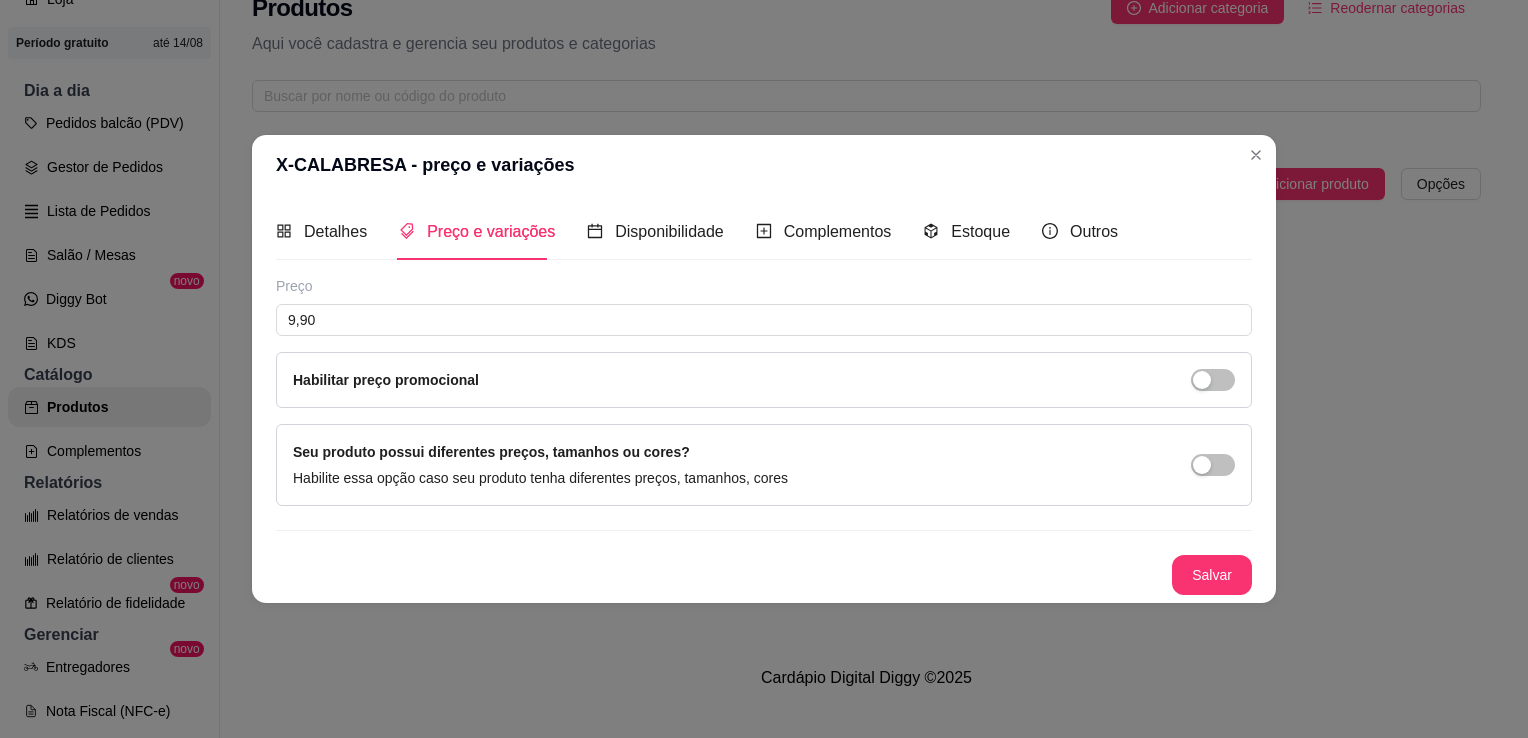 click on "Detalhes Preço e variações Disponibilidade Complementos Estoque Outros Nome do produto X-CALABRESA Código do produto (PDV) 01 Descrição do produto É para quem não se contenta com o comum. Uma combinação perfeita de calabresa, acompanhada de um creme de queijo cheddar delicioso, cremoso e irresistível. Tudo isso abraçado por um pão fofinho e fresquinho, saído diretamente do forno, que derrete na boca e faz cada mordida ser uma explosão de sabor 300 / 600 Produto pesável Ao marcar essa opção o valor do produto será desconsiderado da forma unitária e começará a valer por Kilograma. Quantidade miníma para pedido Ao habilitar seus clientes terão que pedir uma quantidade miníma desse produto. Copiar link do produto Deletar produto Salvar Preço  9,90 Habilitar preço promocional Seu produto possui diferentes preços, tamanhos ou cores? Habilite essa opção caso seu produto tenha diferentes preços, tamanhos, cores Salvar" at bounding box center [764, 399] 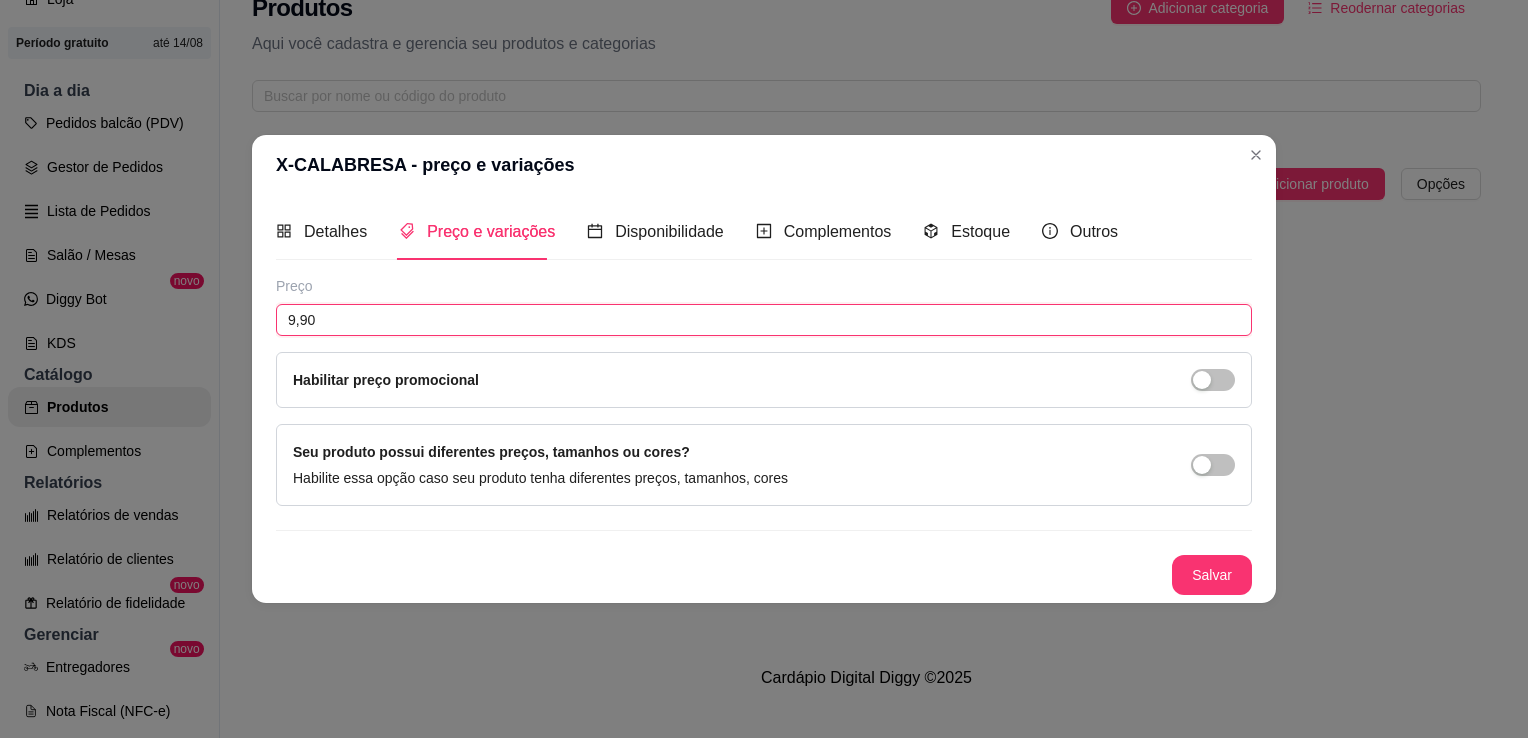 drag, startPoint x: 377, startPoint y: 317, endPoint x: 231, endPoint y: 295, distance: 147.64822 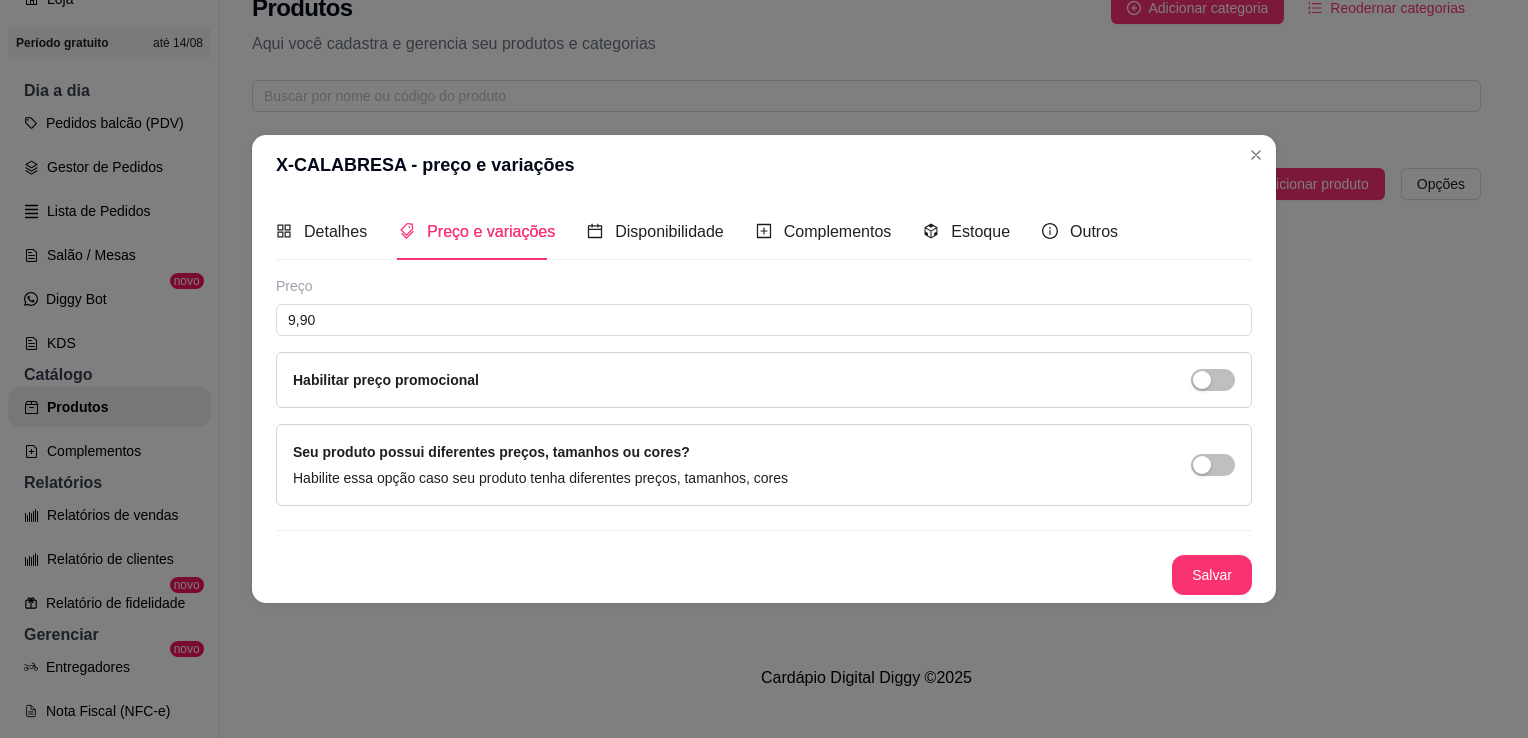 click on "Preço" at bounding box center [764, 286] 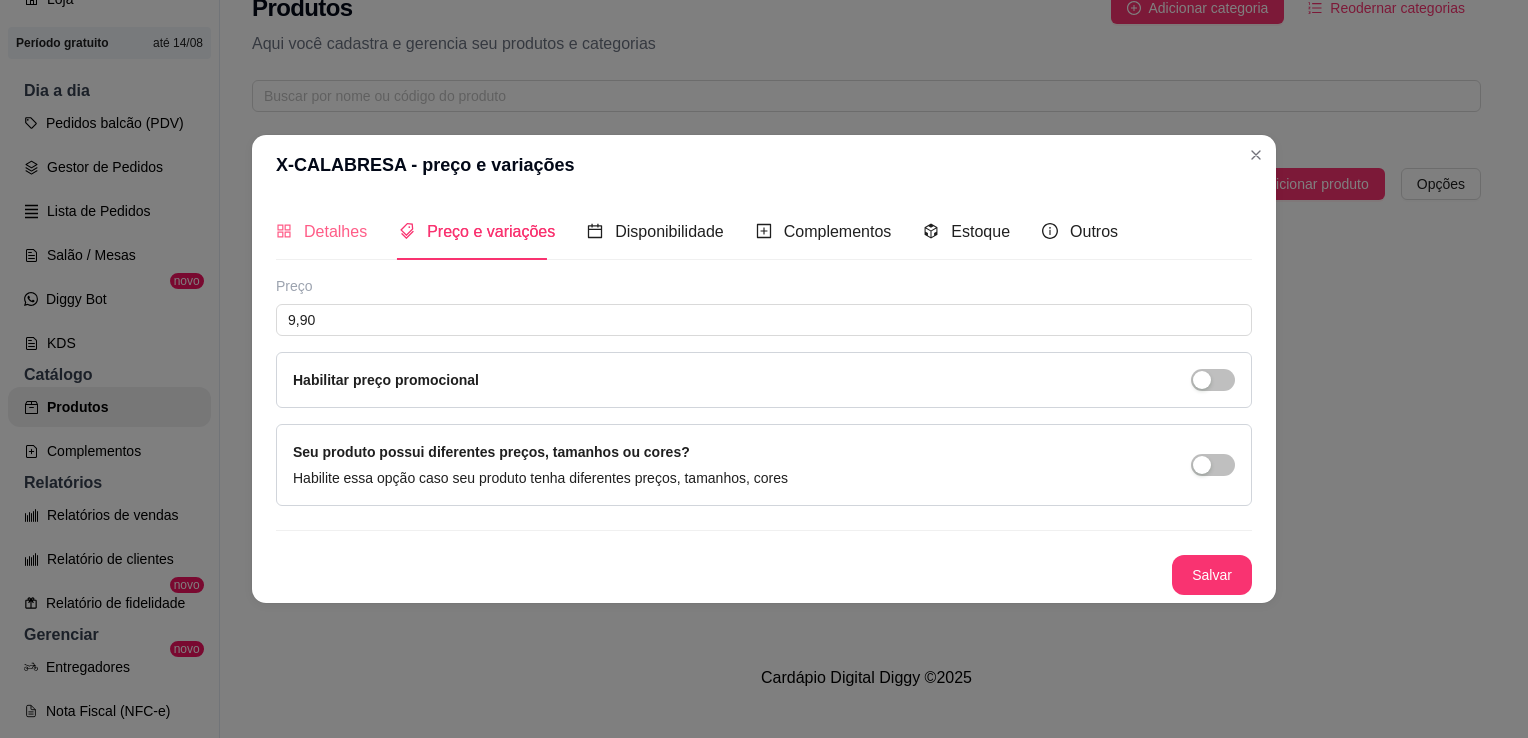 click on "Detalhes" at bounding box center (321, 231) 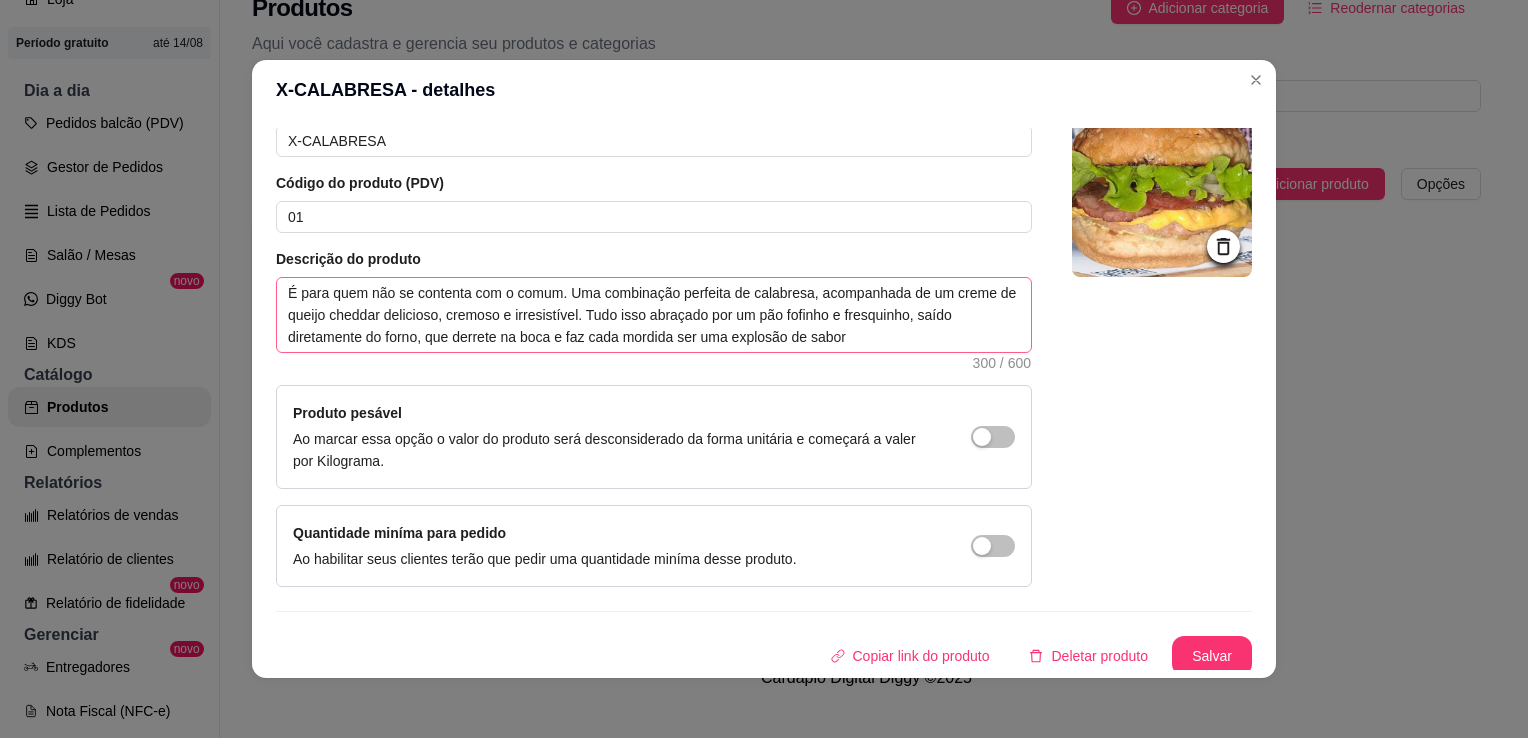 scroll, scrollTop: 107, scrollLeft: 0, axis: vertical 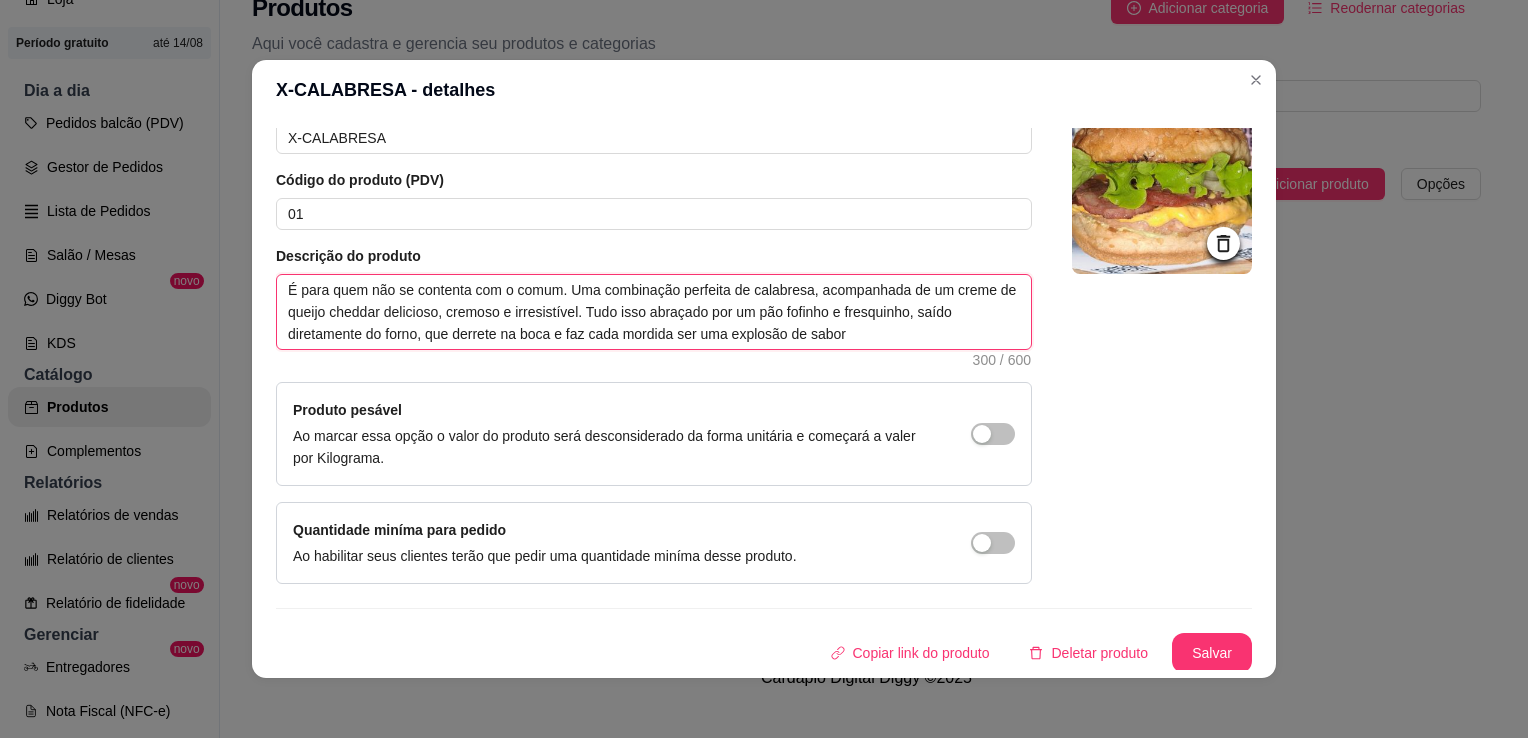 drag, startPoint x: 851, startPoint y: 338, endPoint x: 320, endPoint y: 250, distance: 538.2425 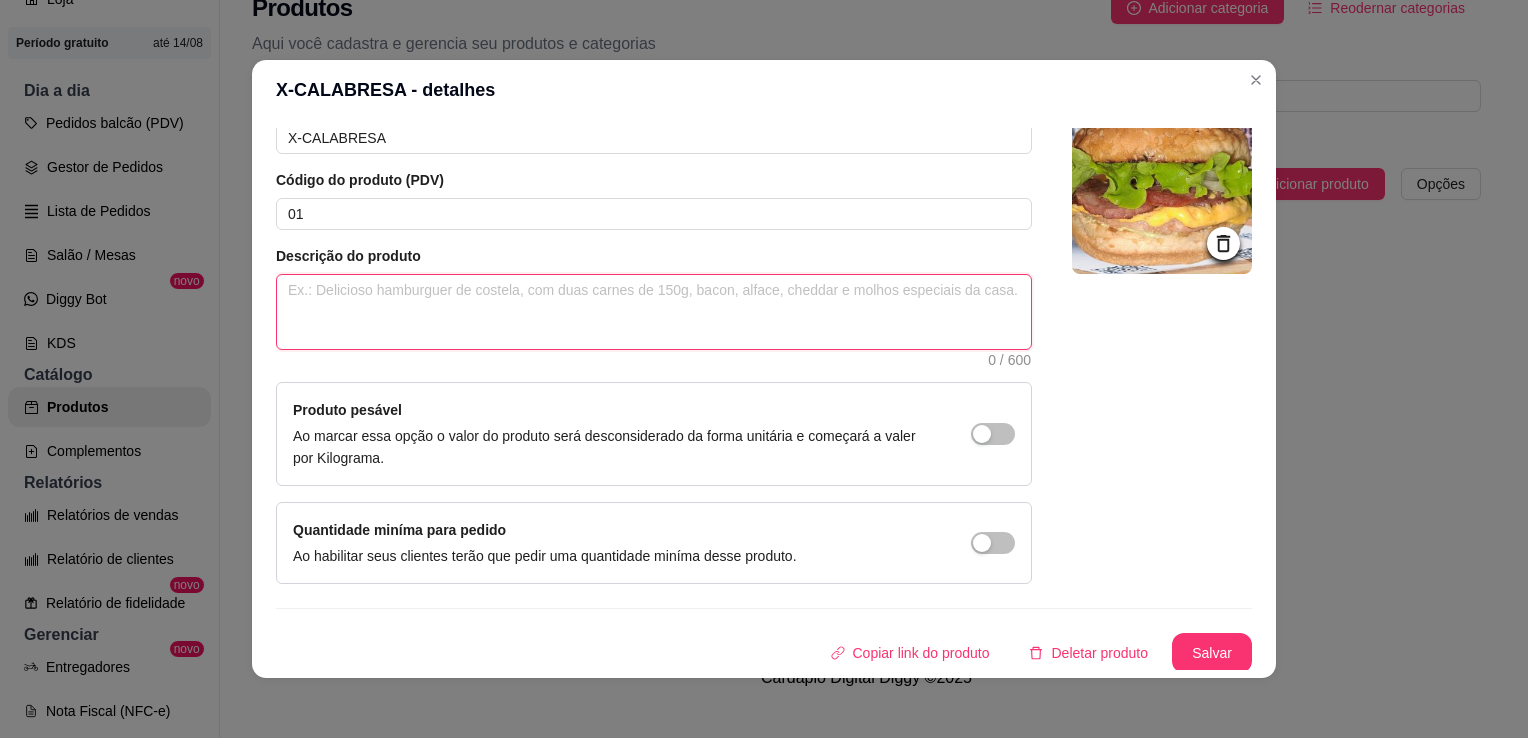 type 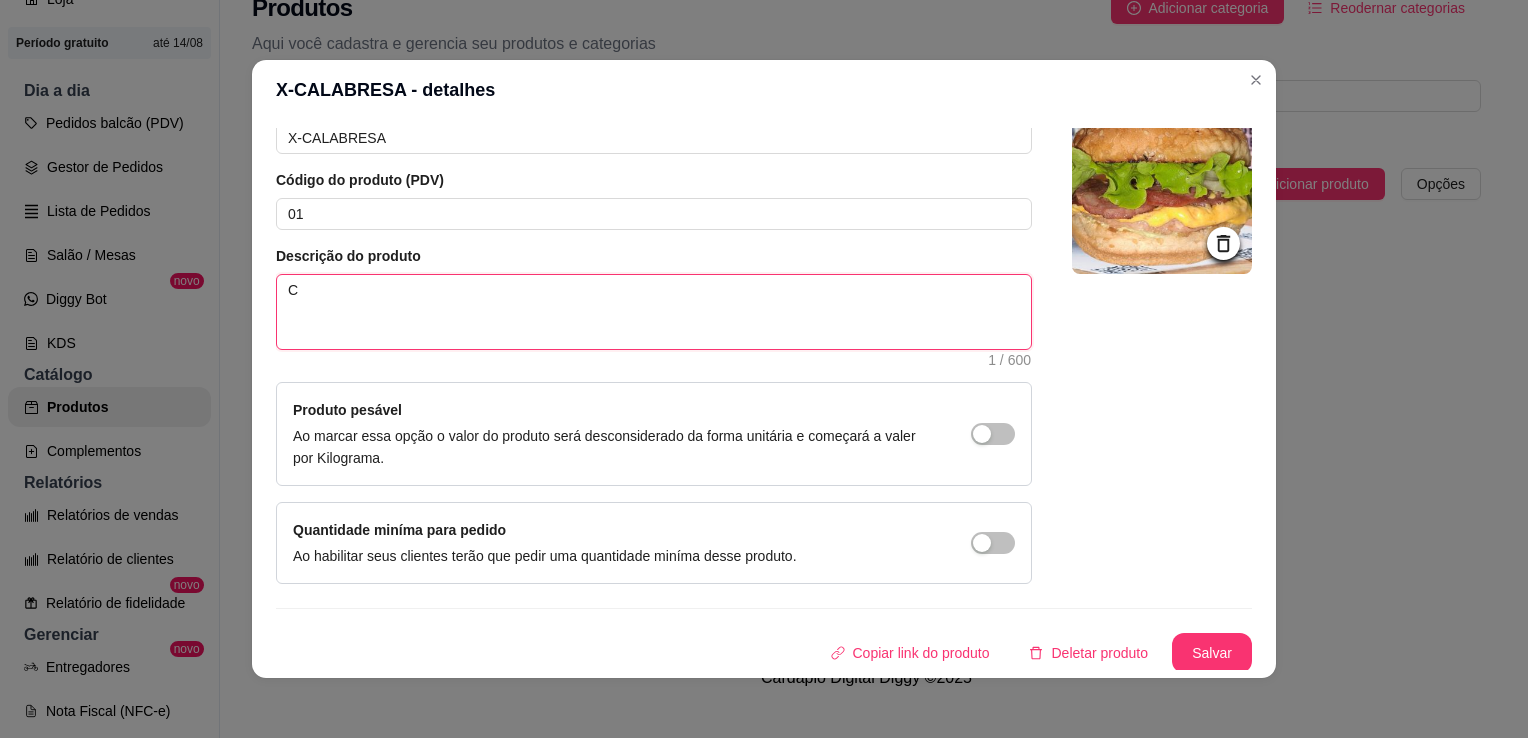 type 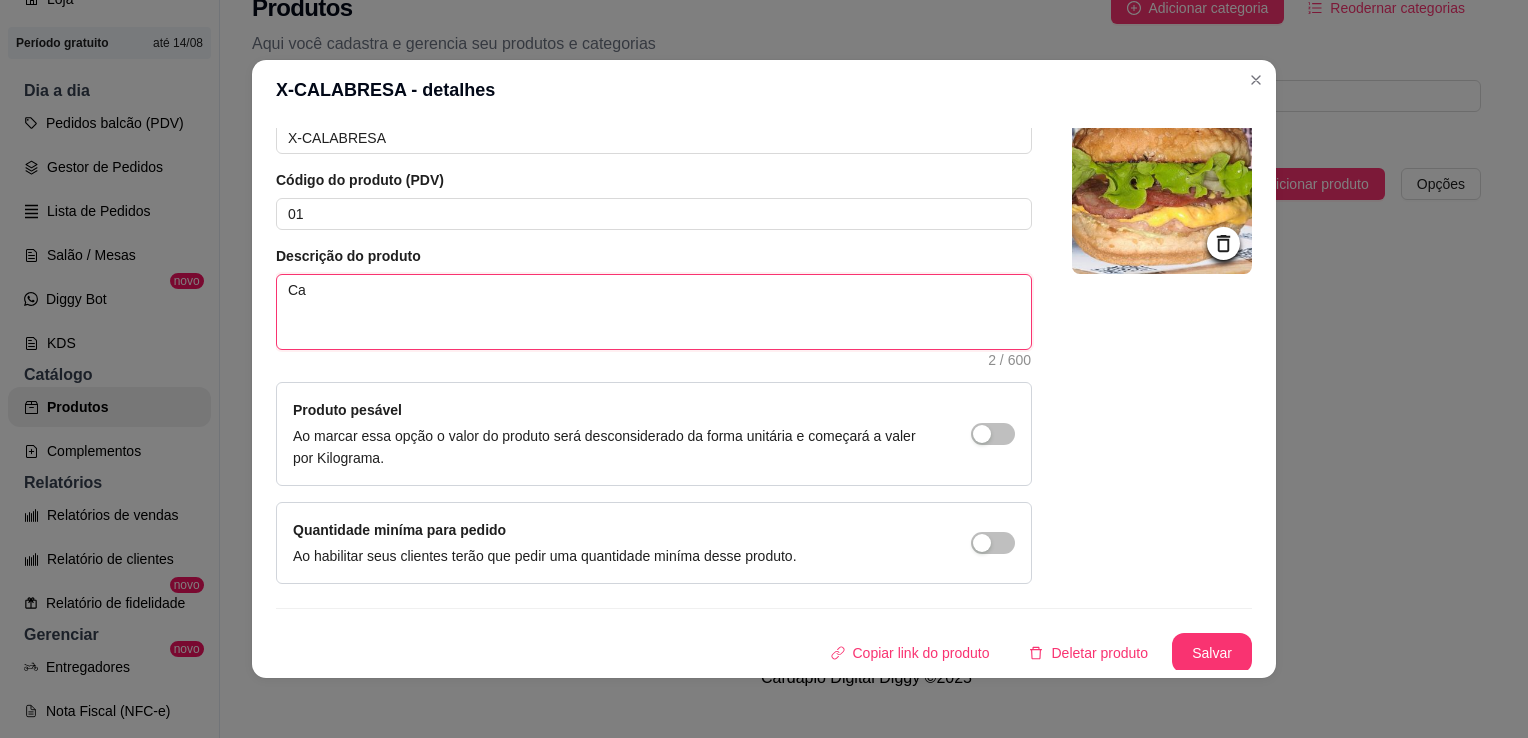 type 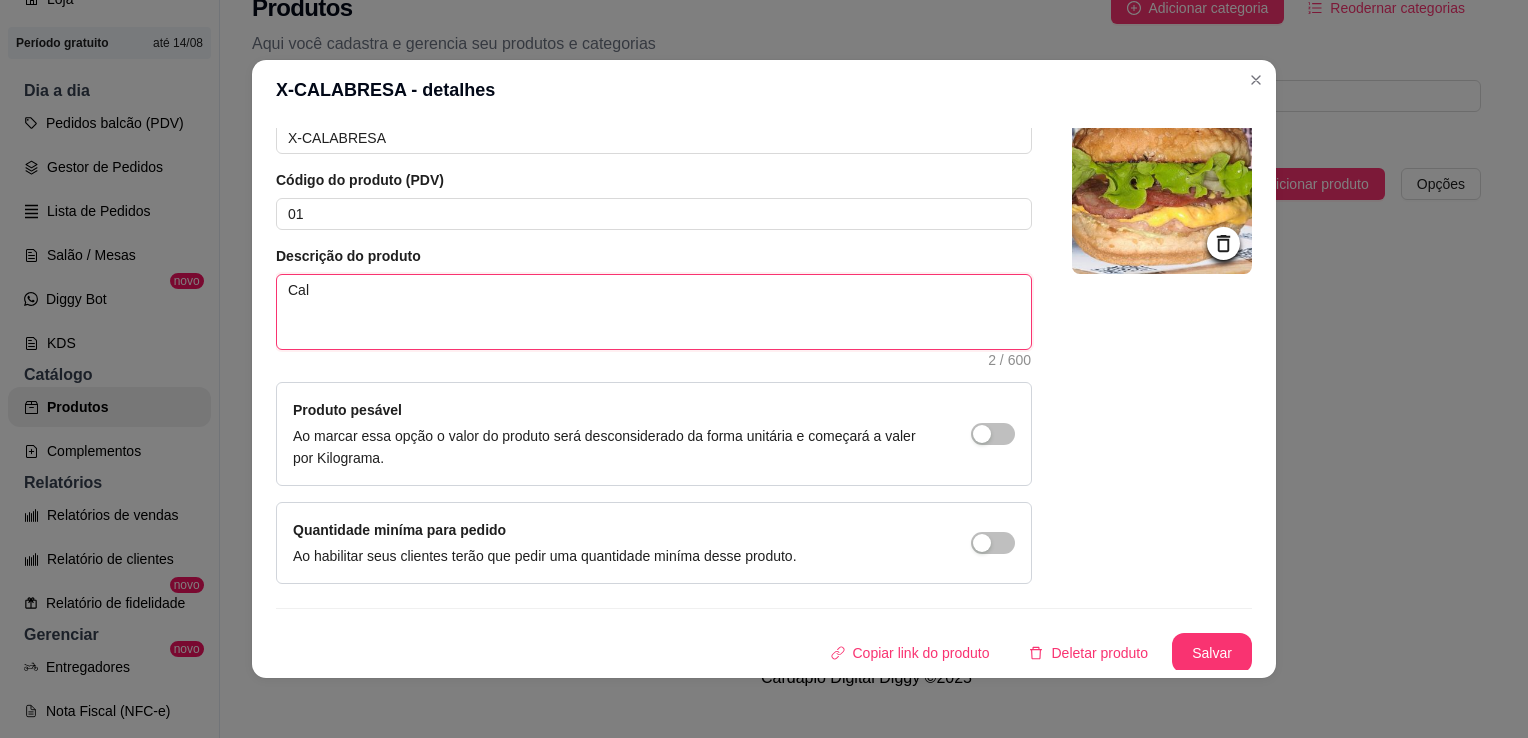 type 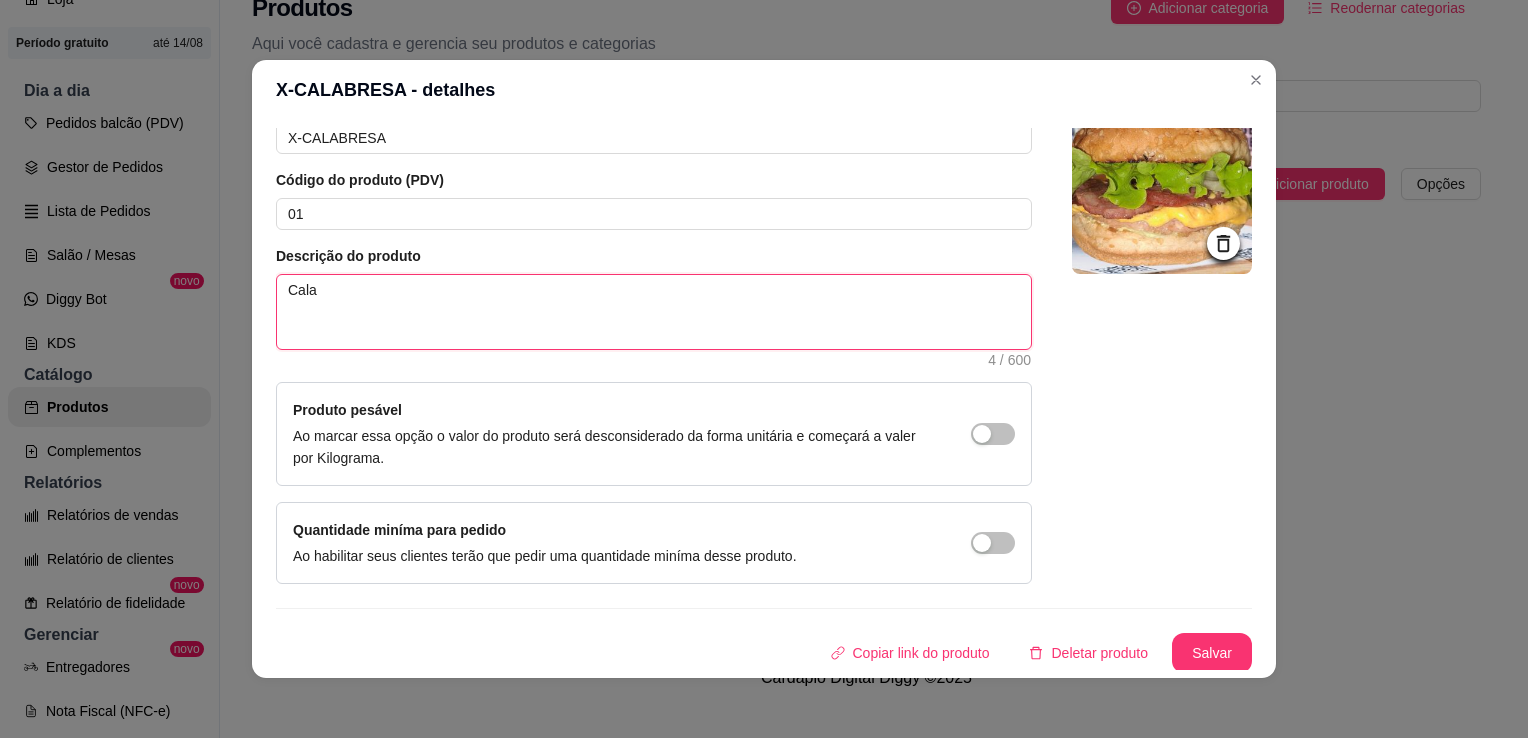 type 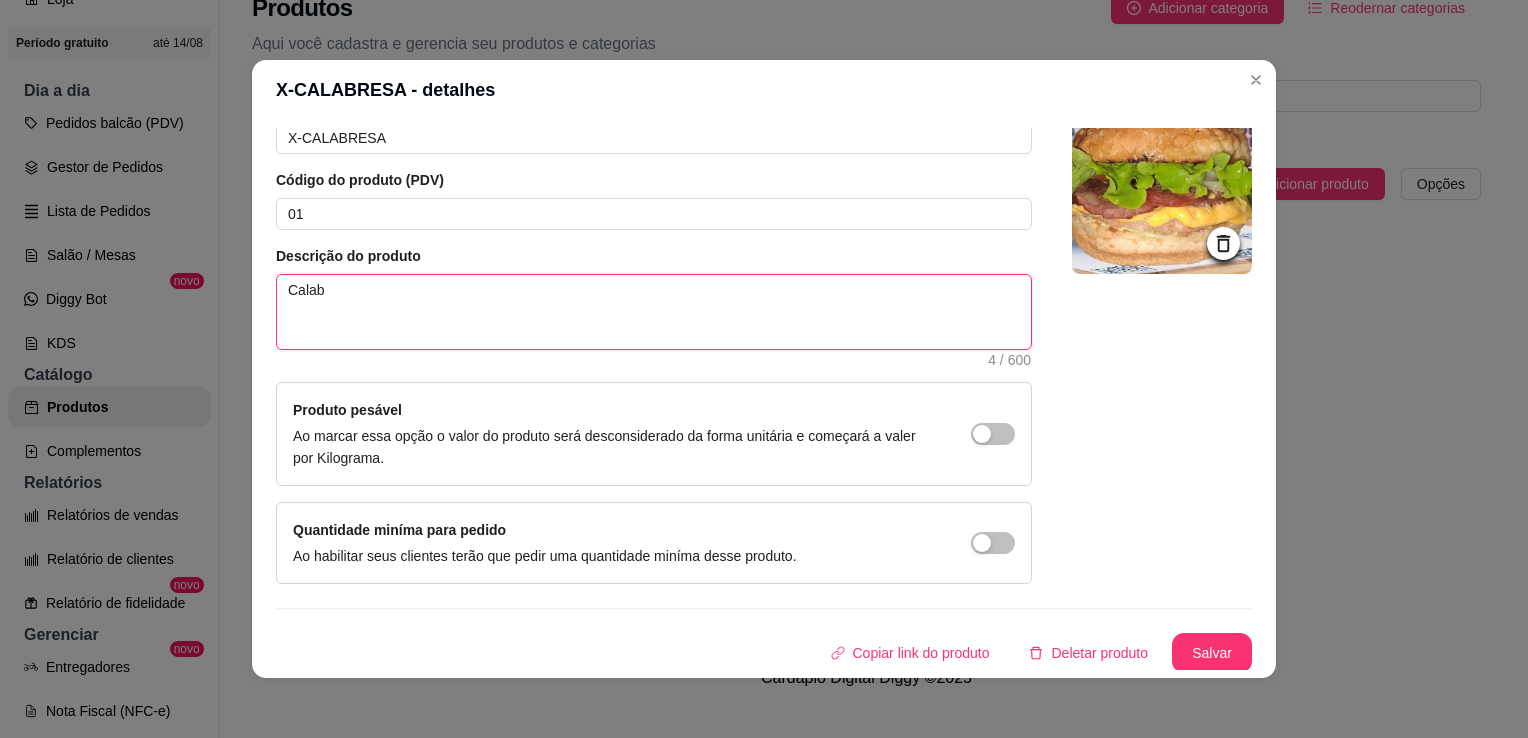 type 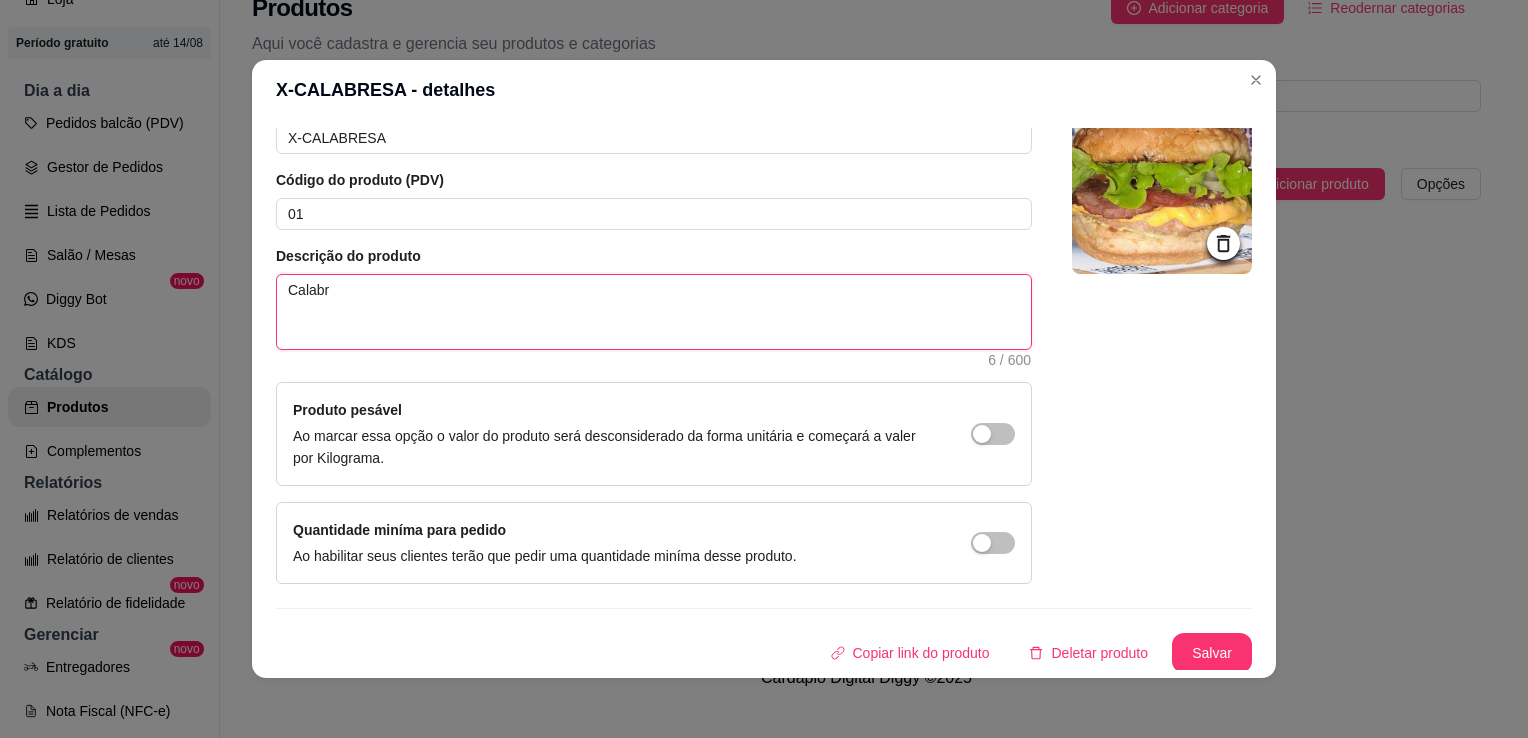 type 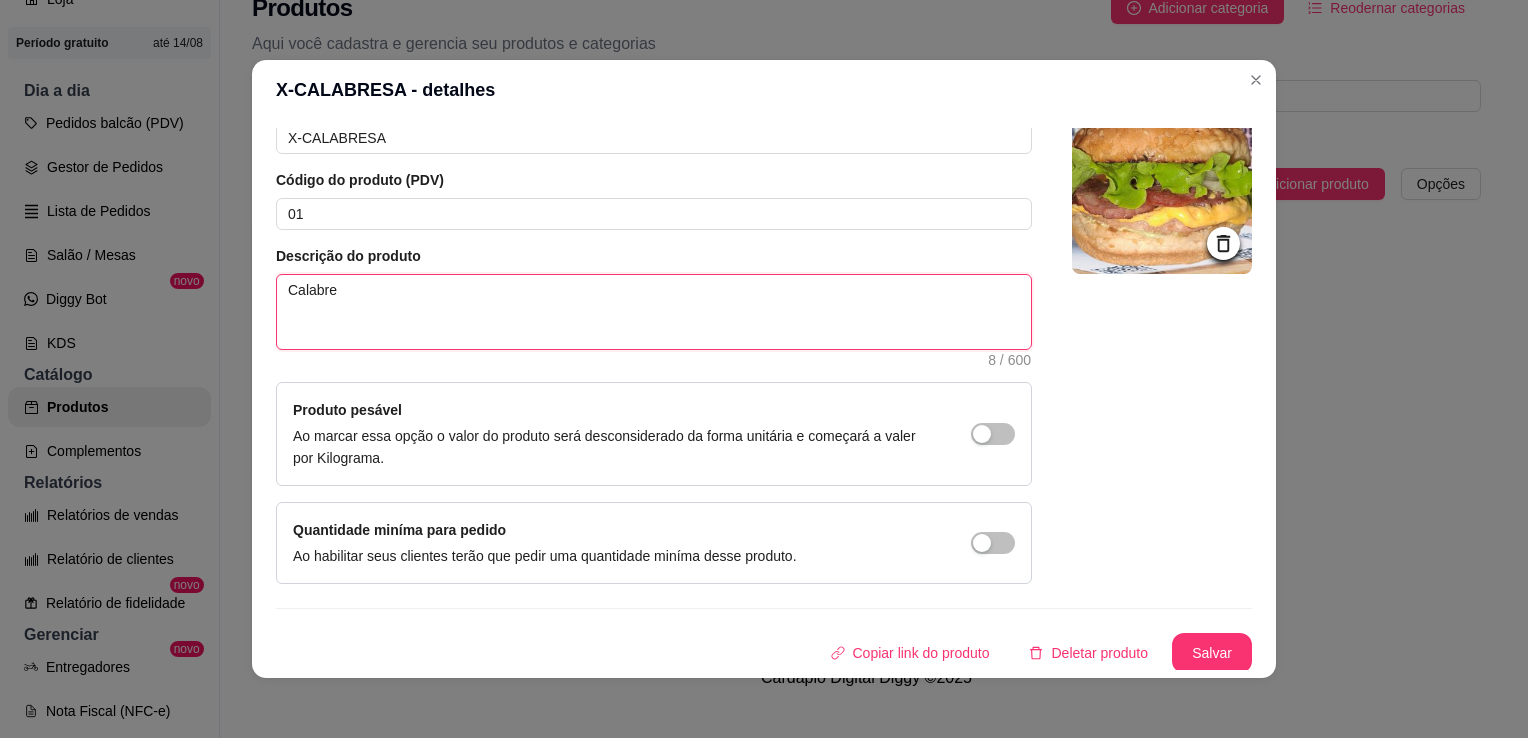 type 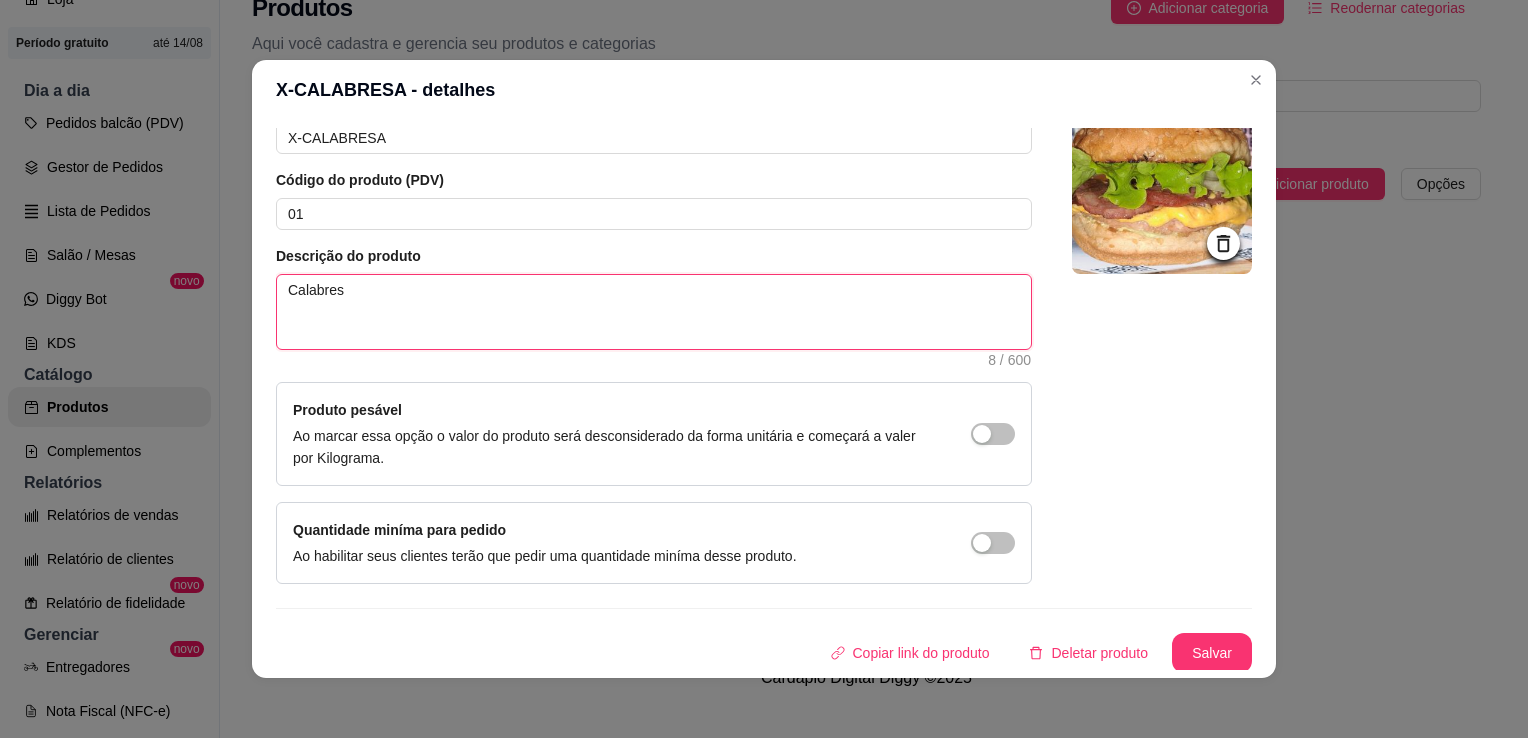 type 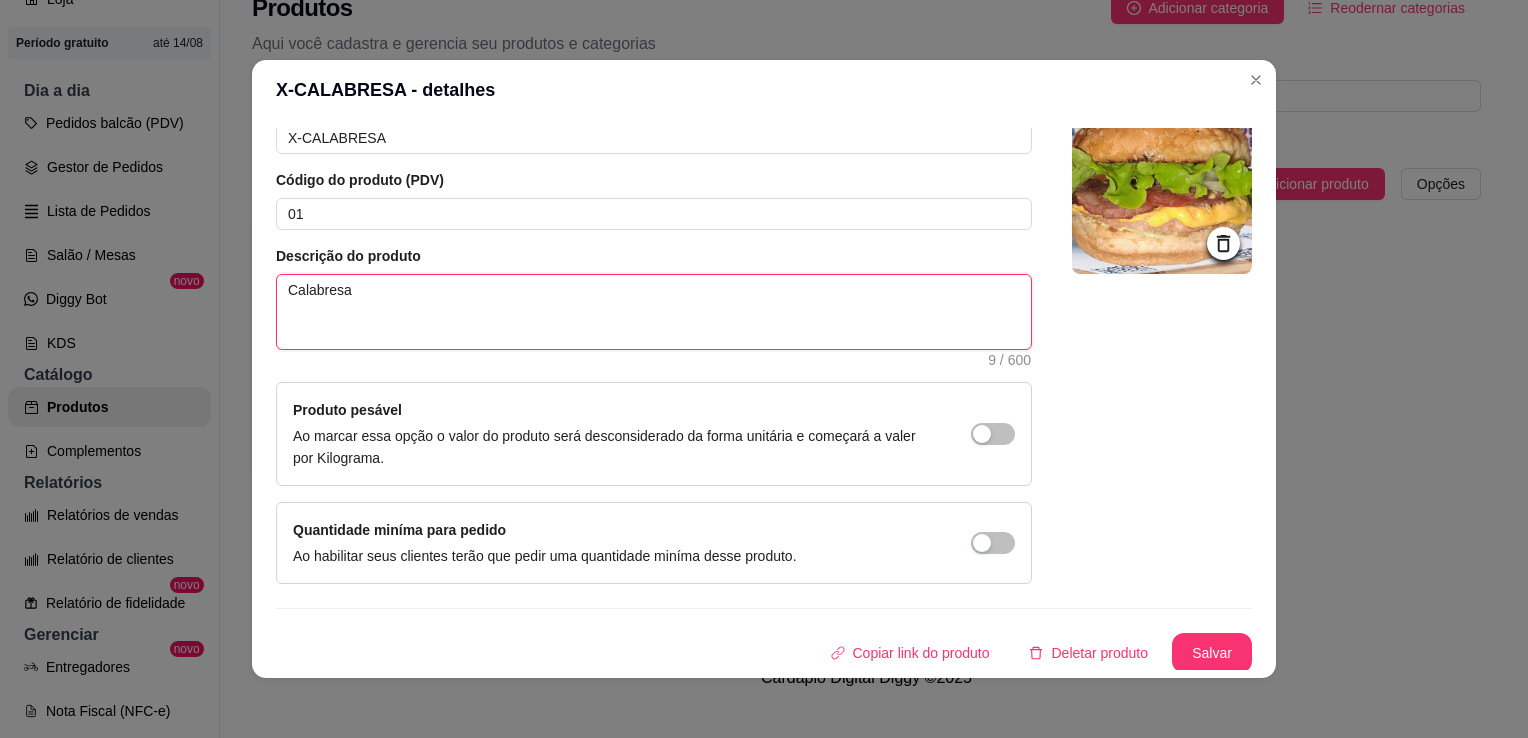 type 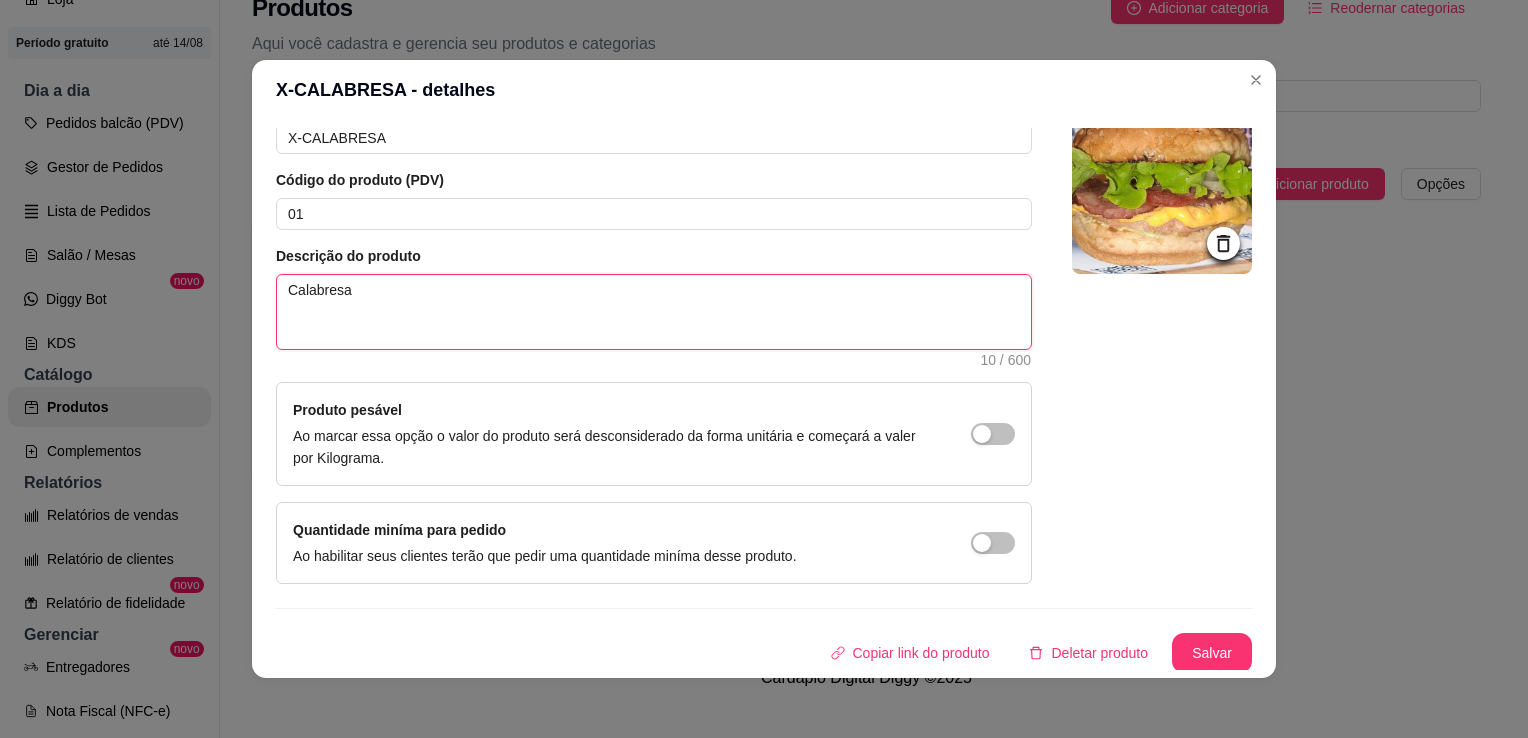 type 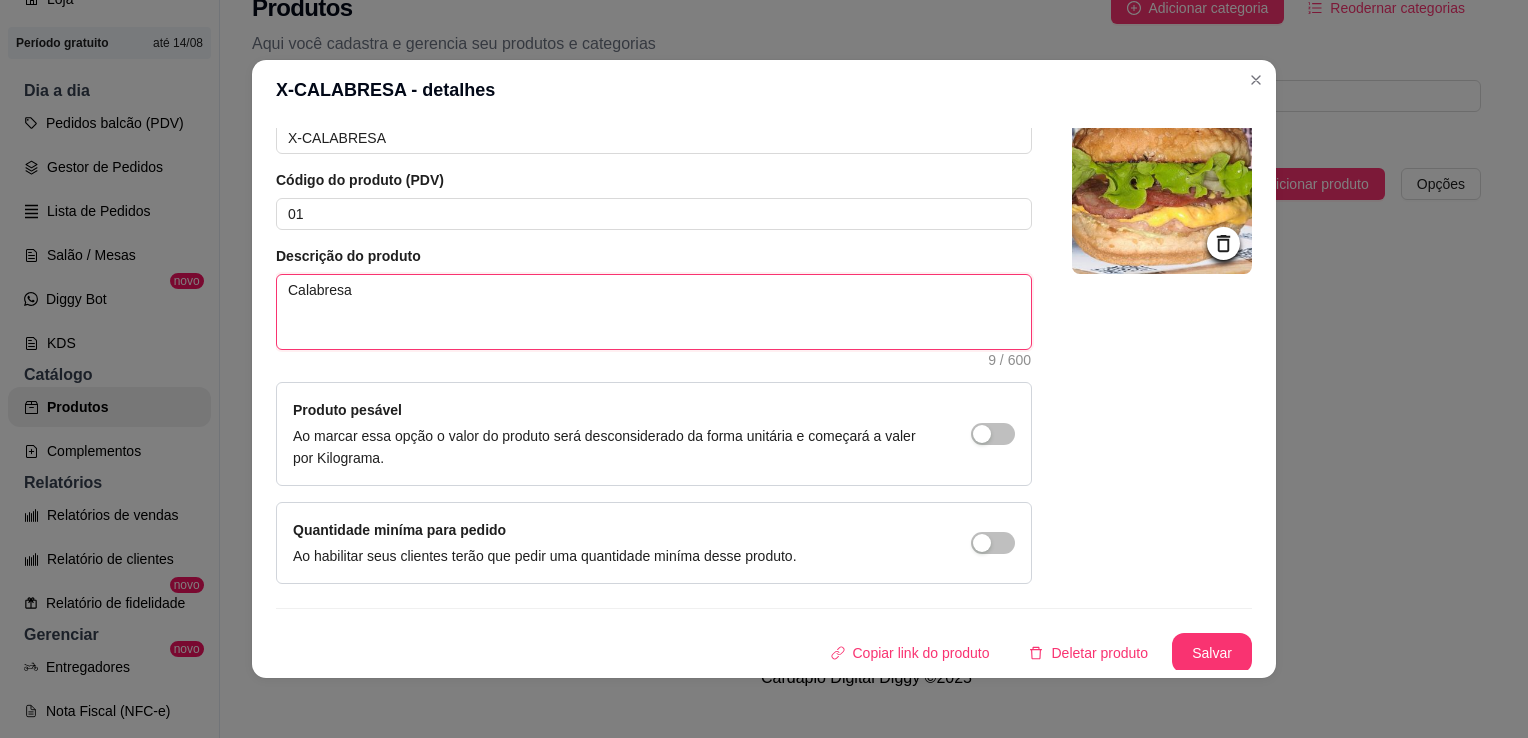 type 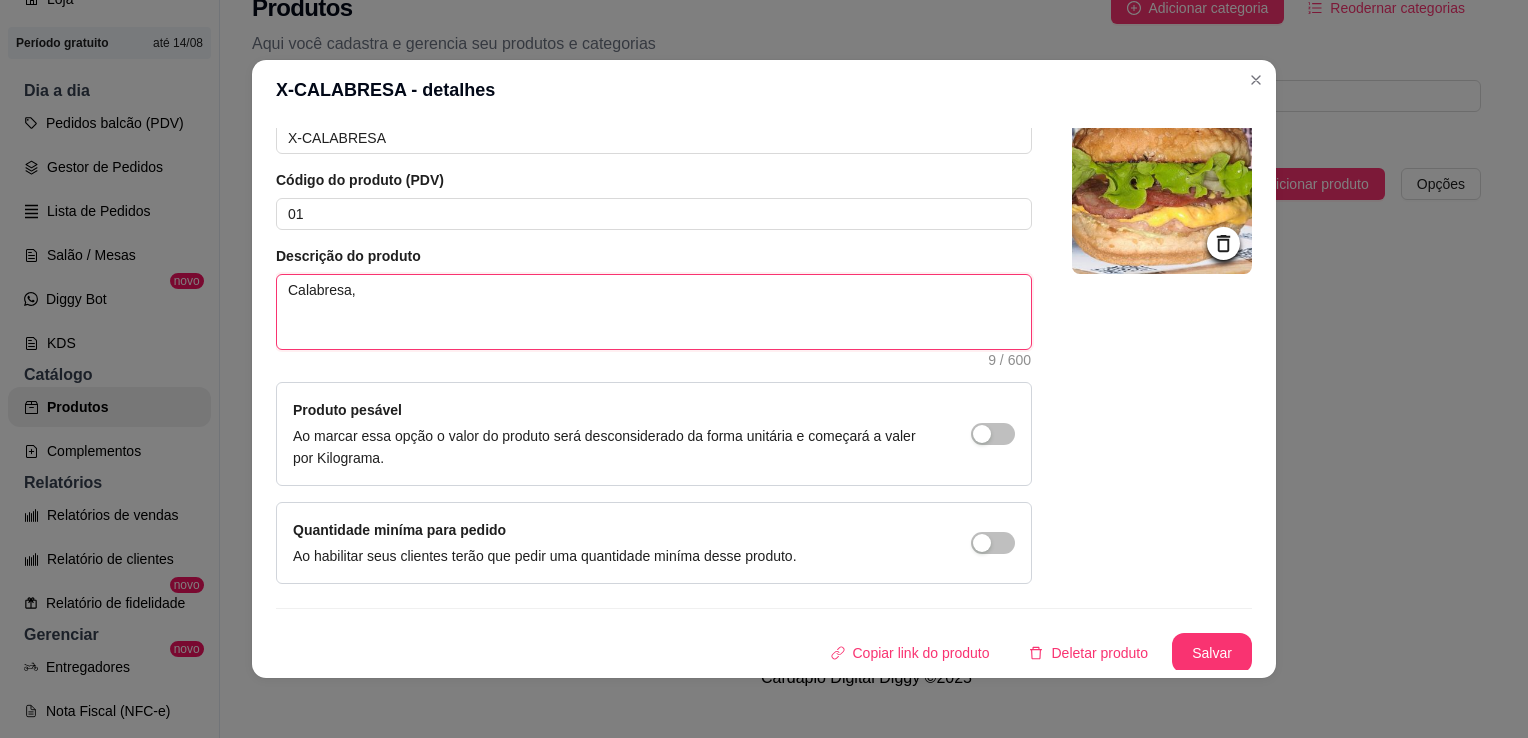 type 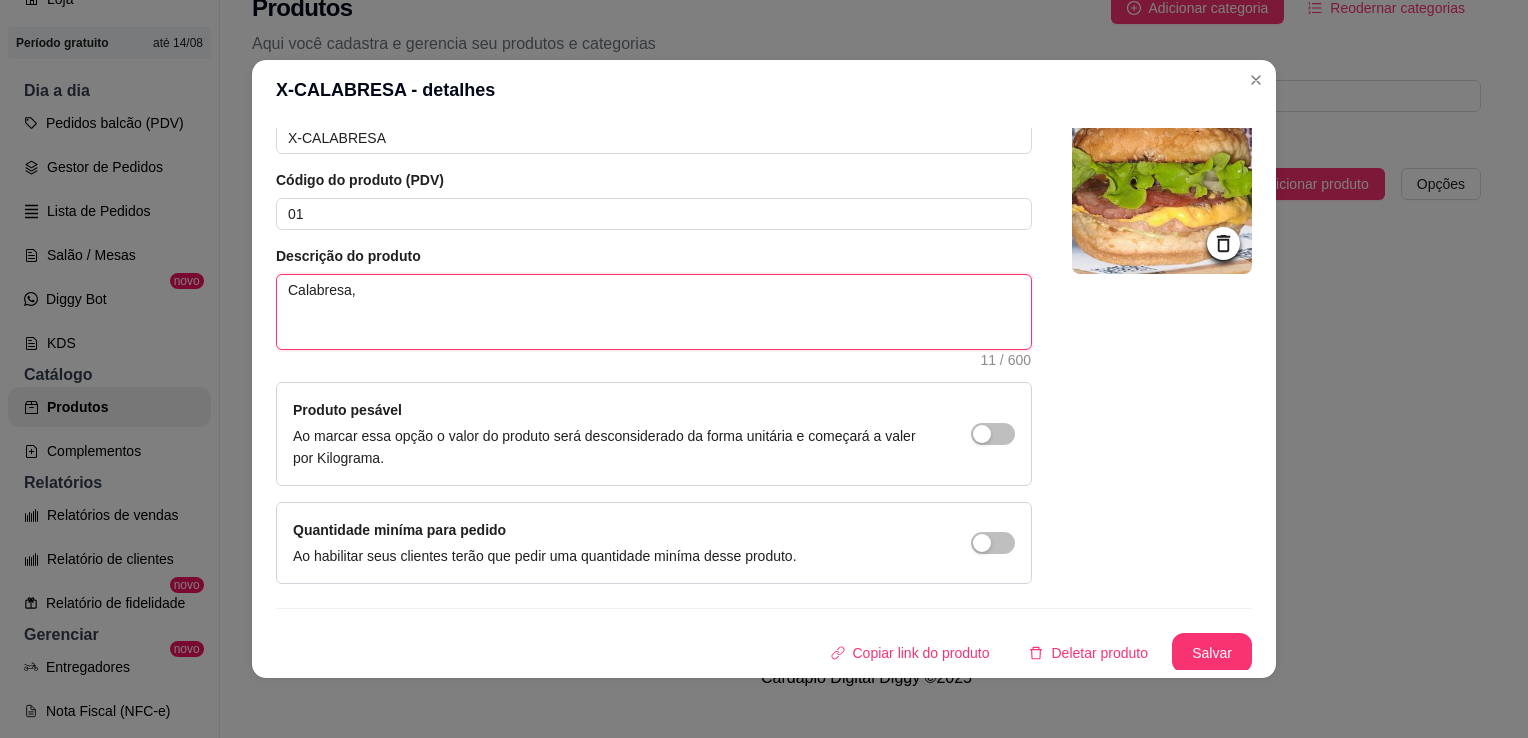 type 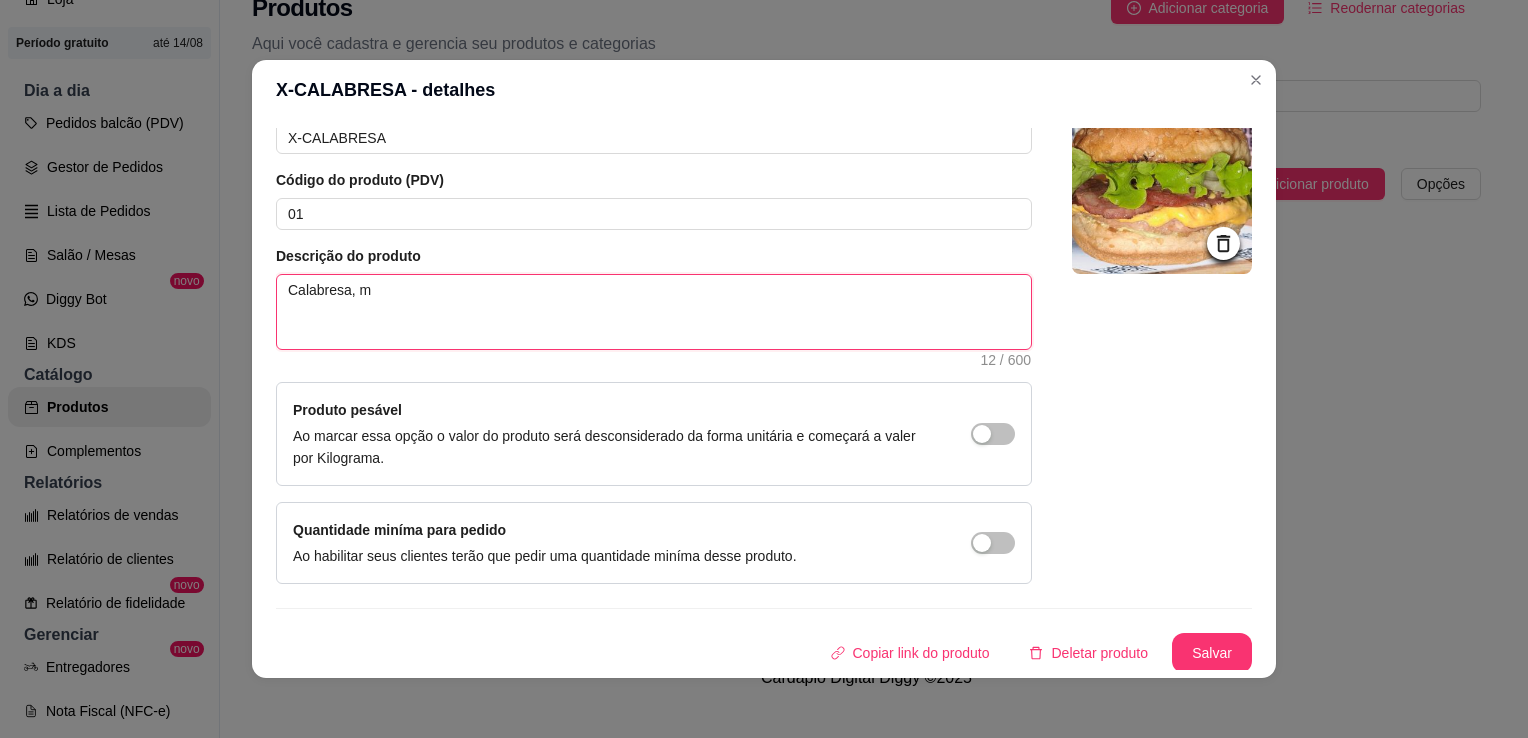 type 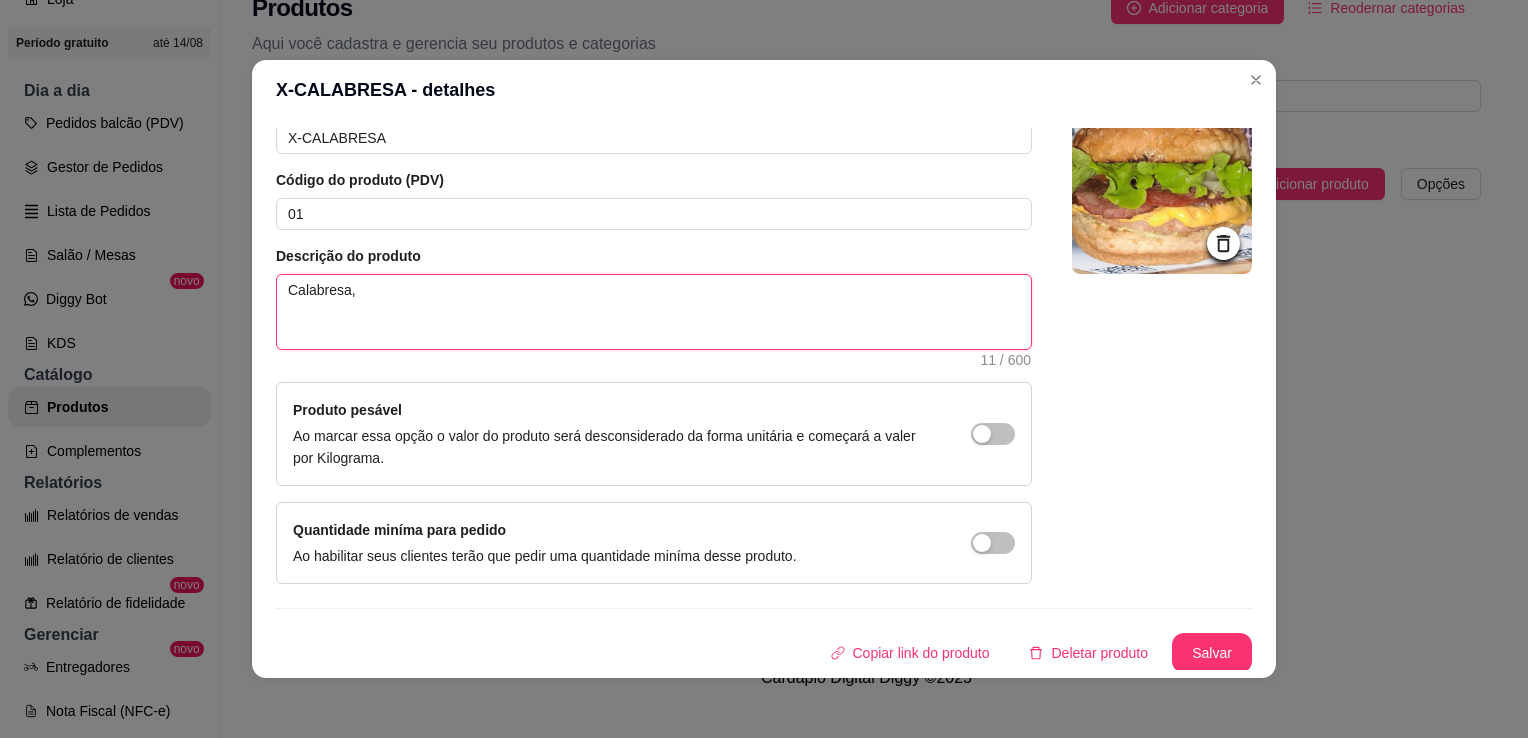 type 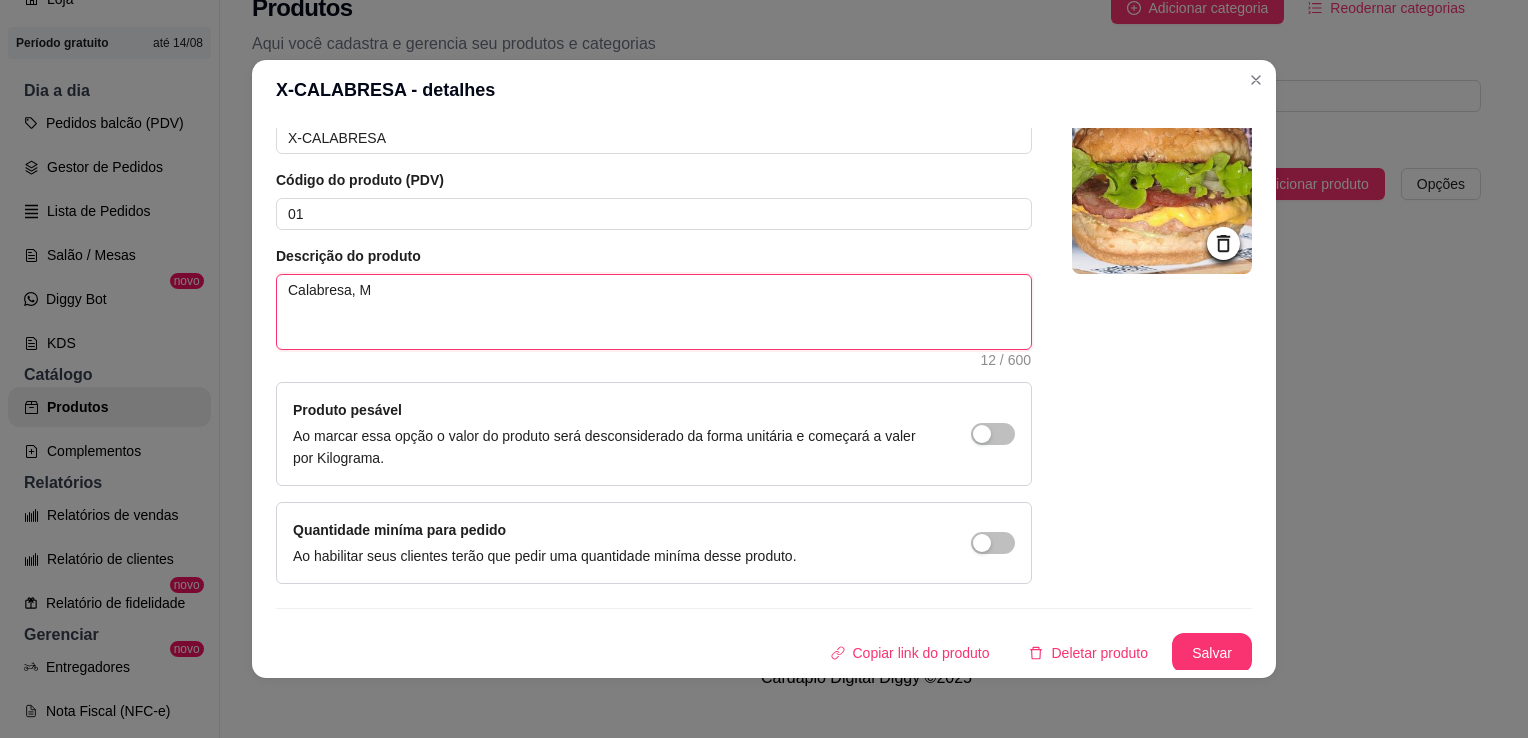 type 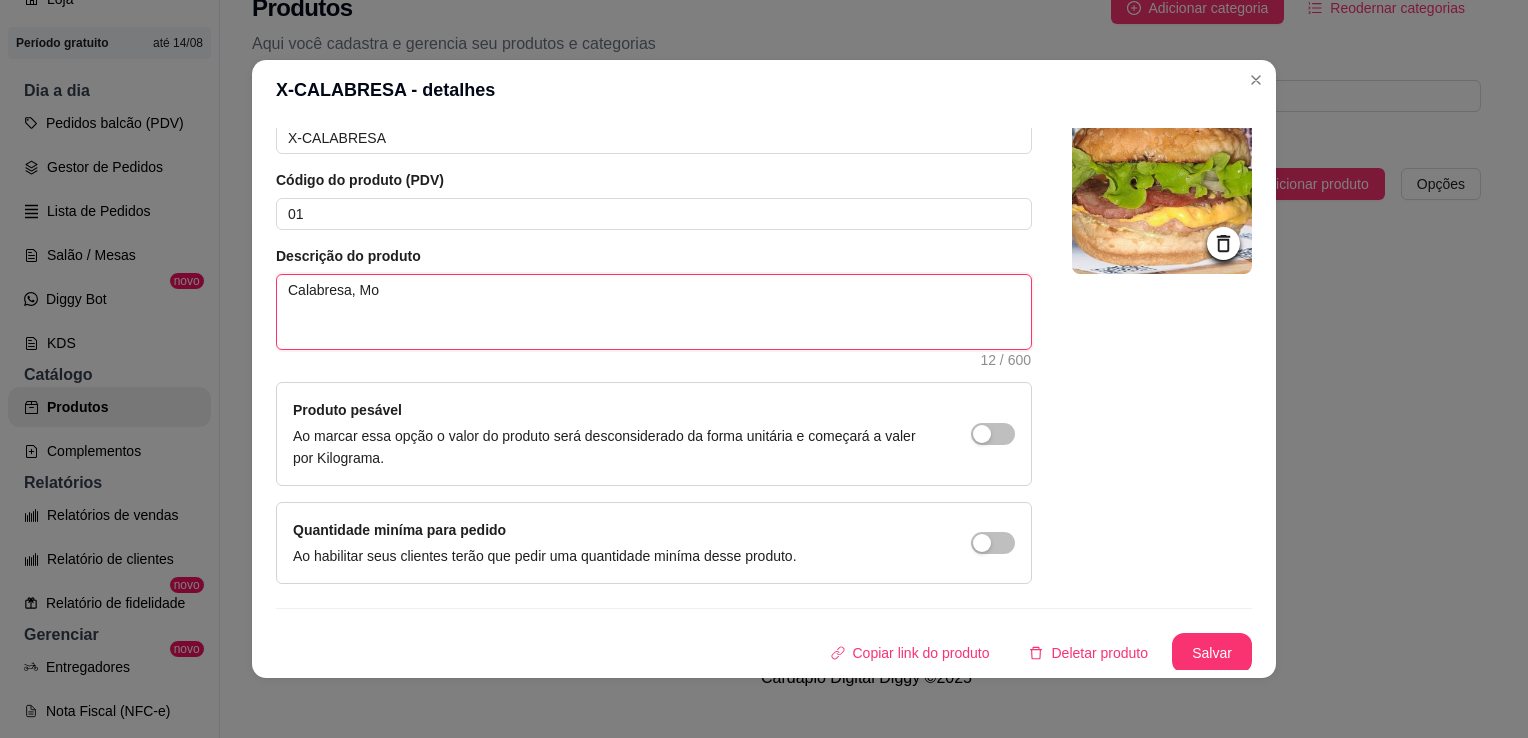 type 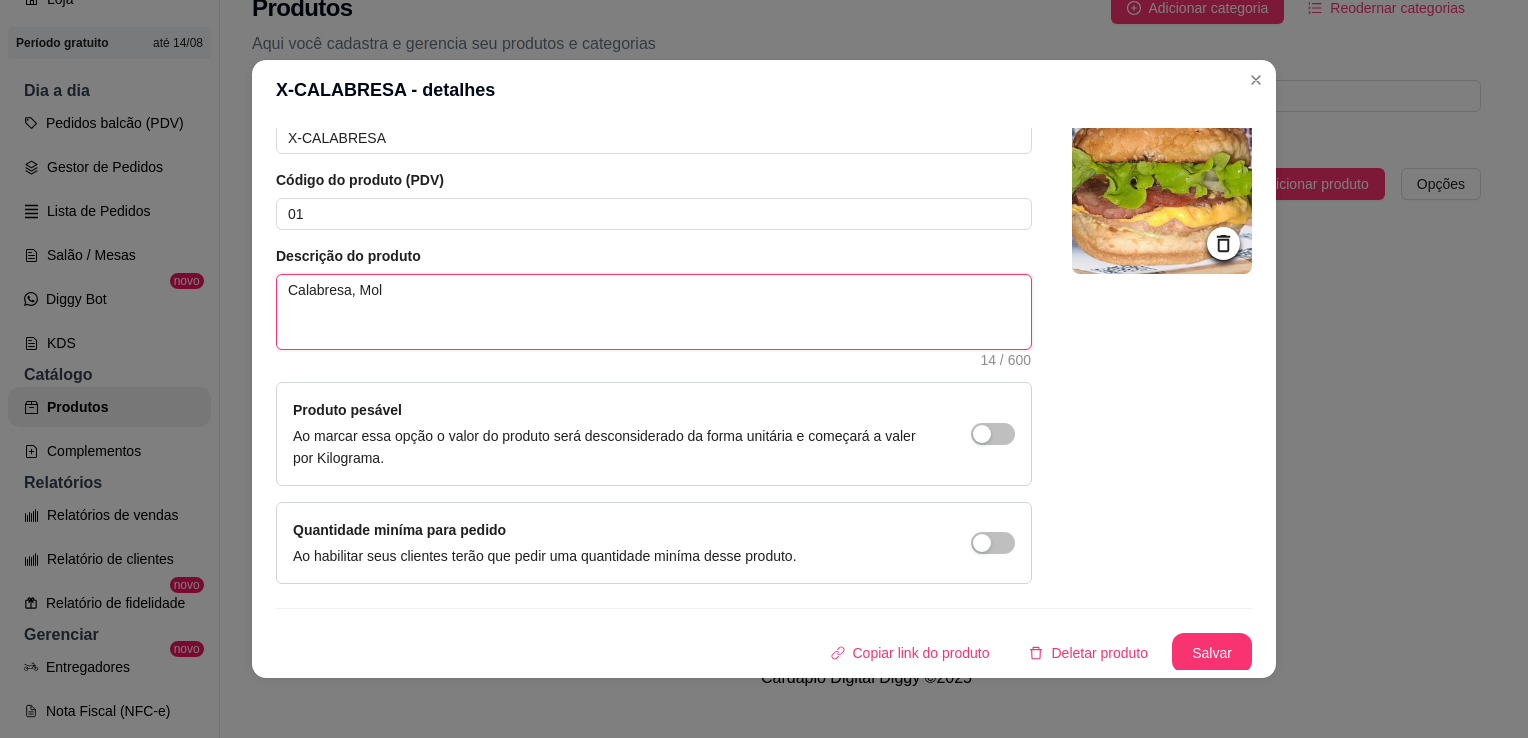 type 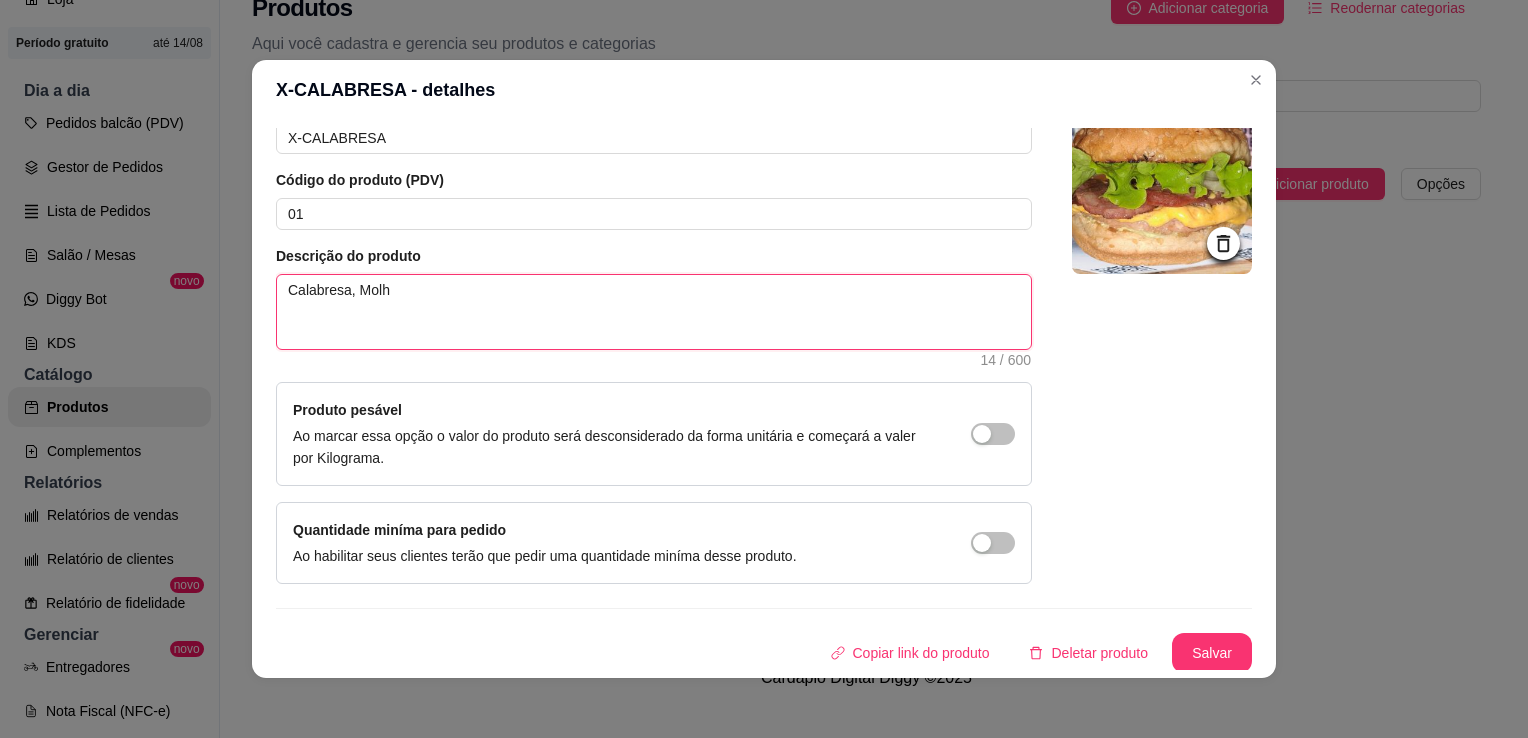 type 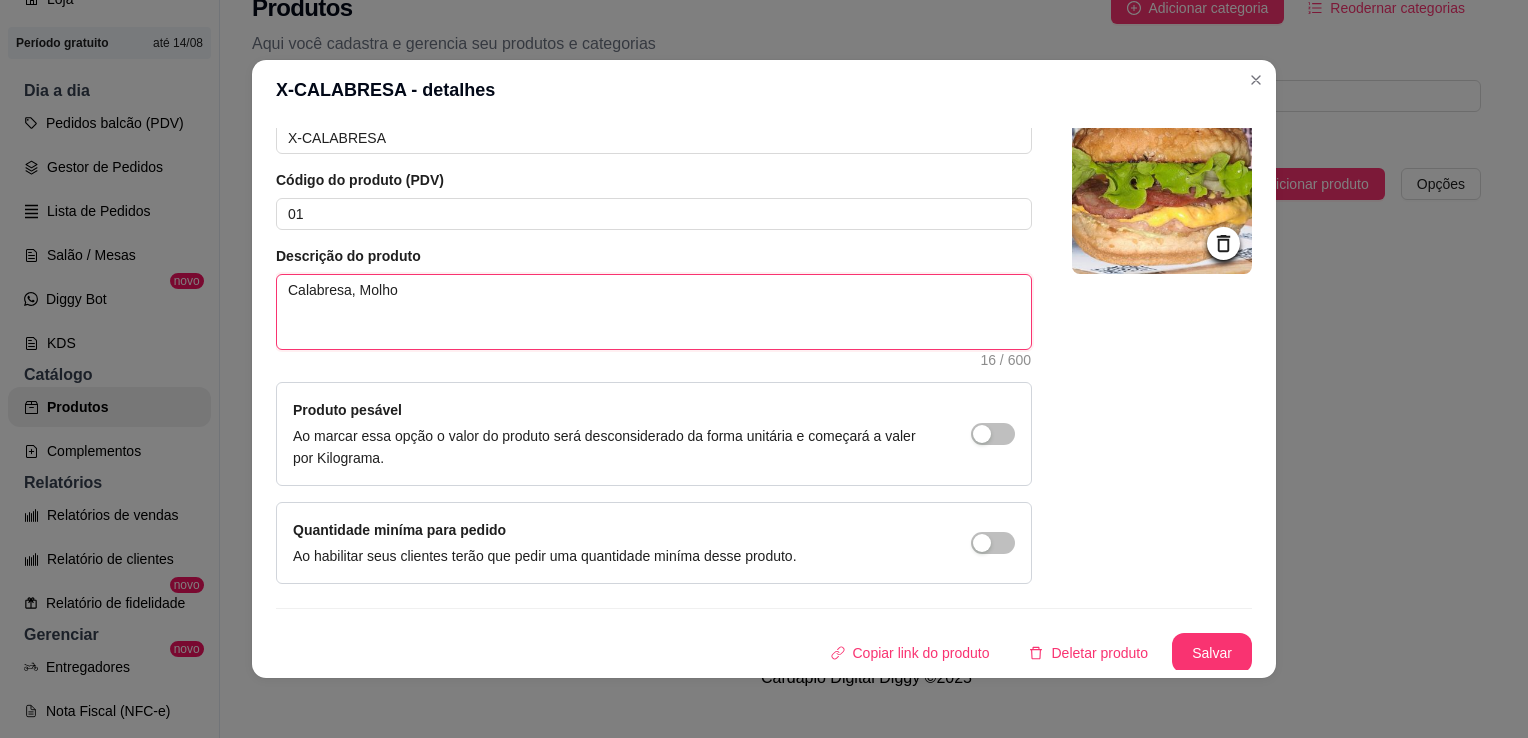 type 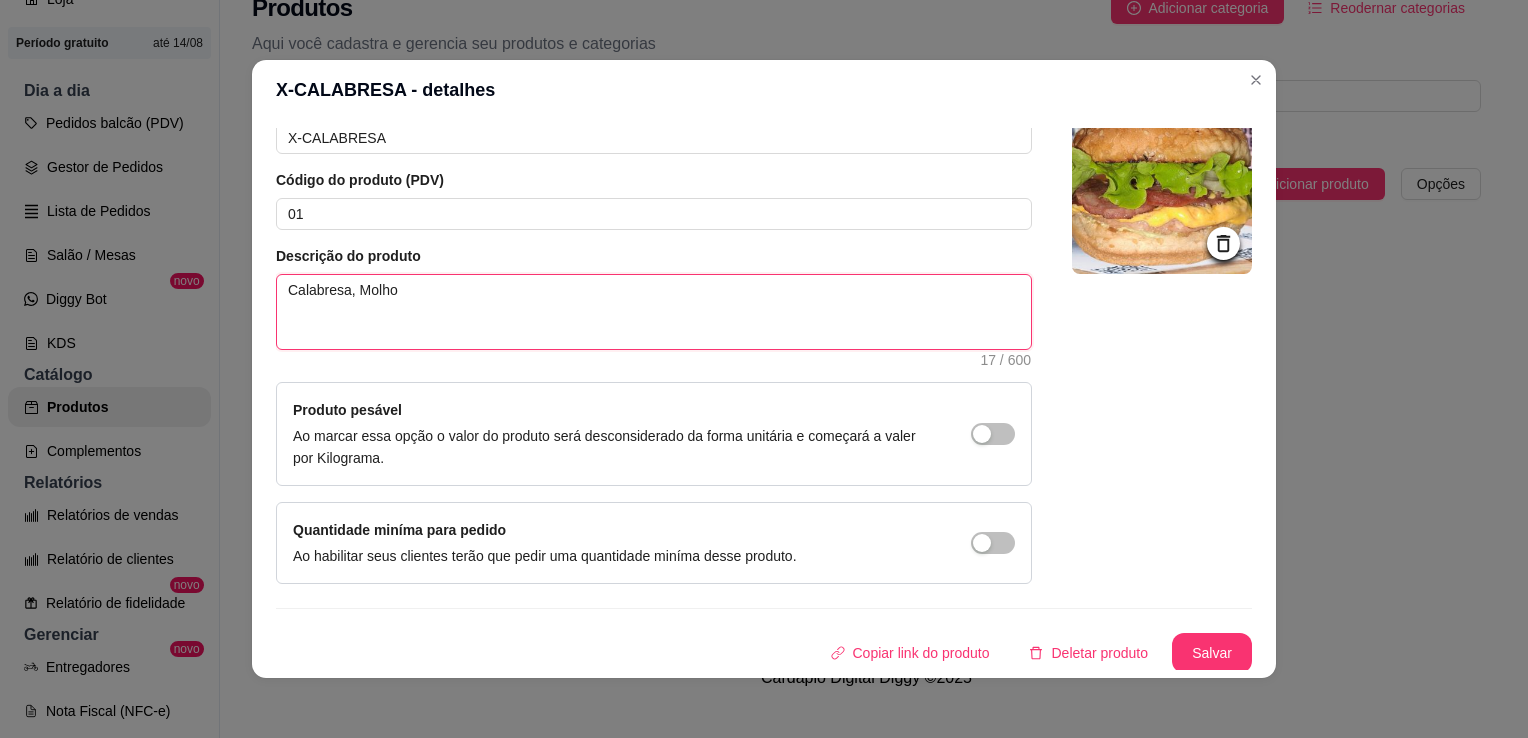 type 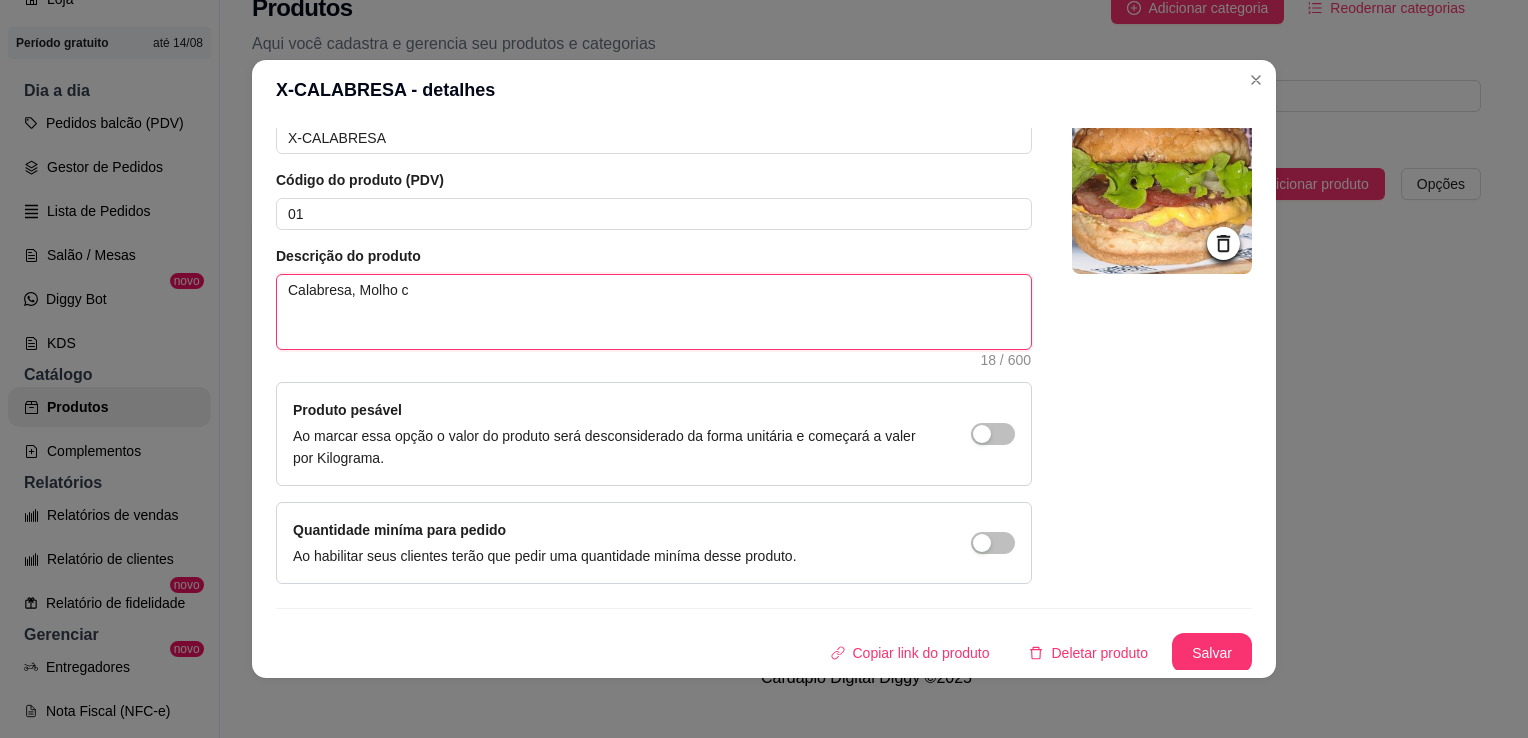 type 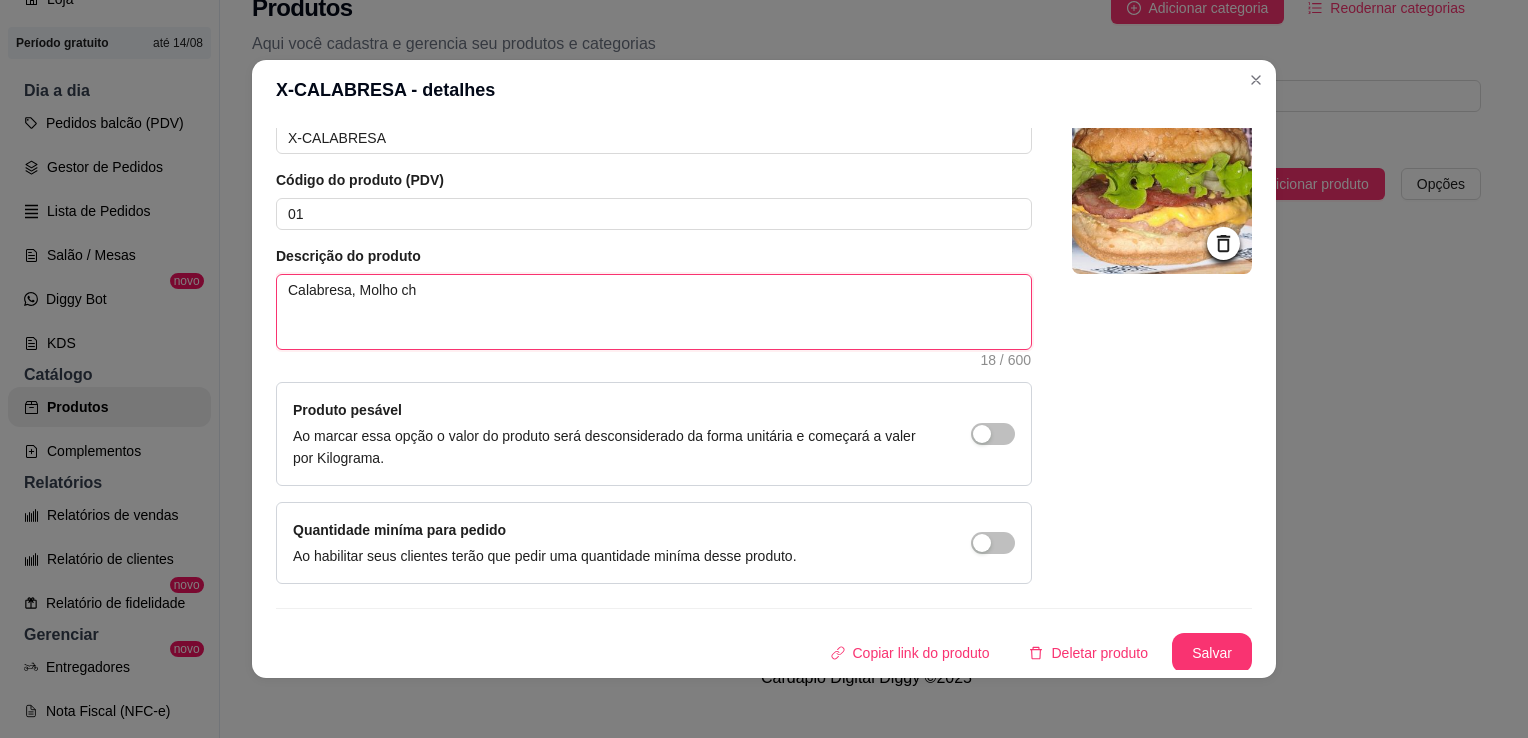 type 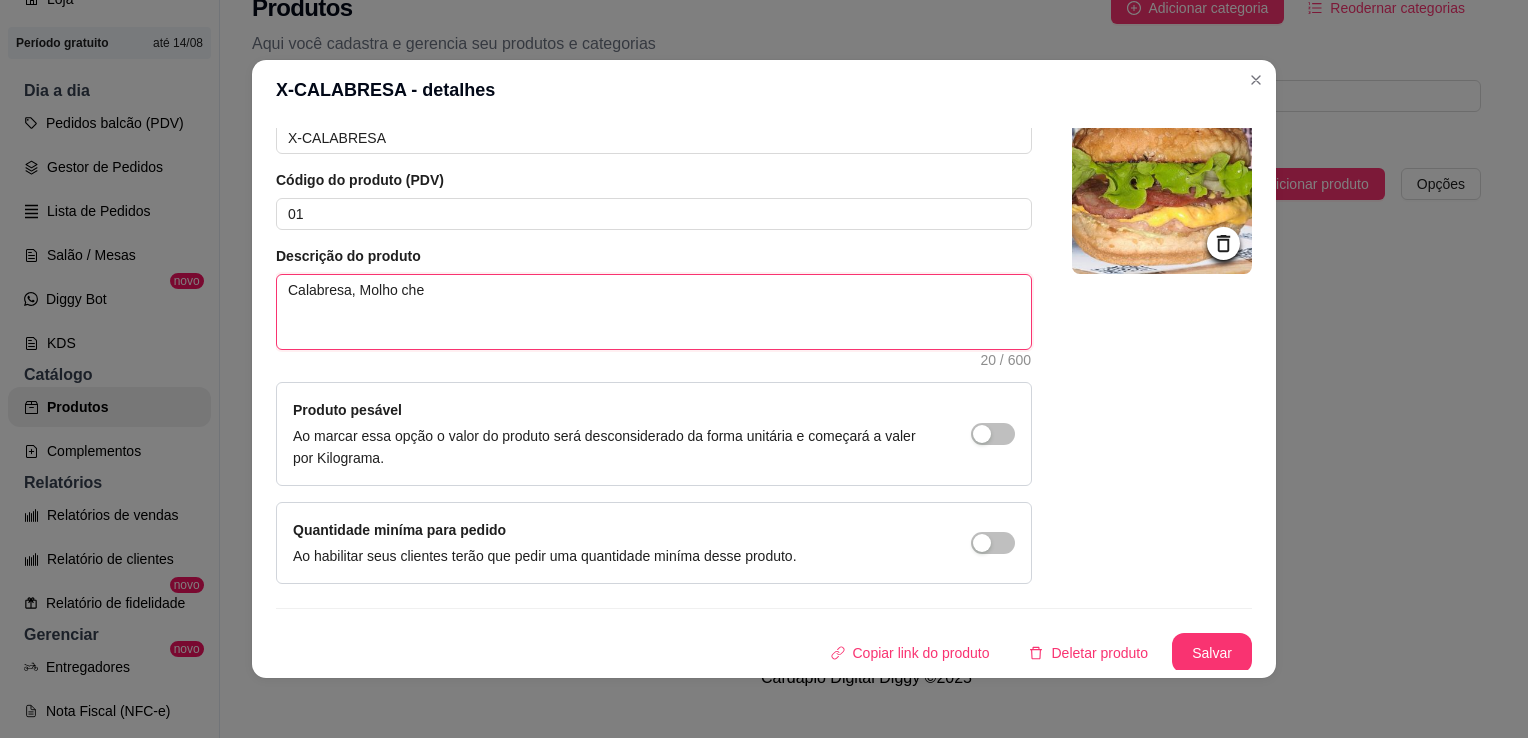 type 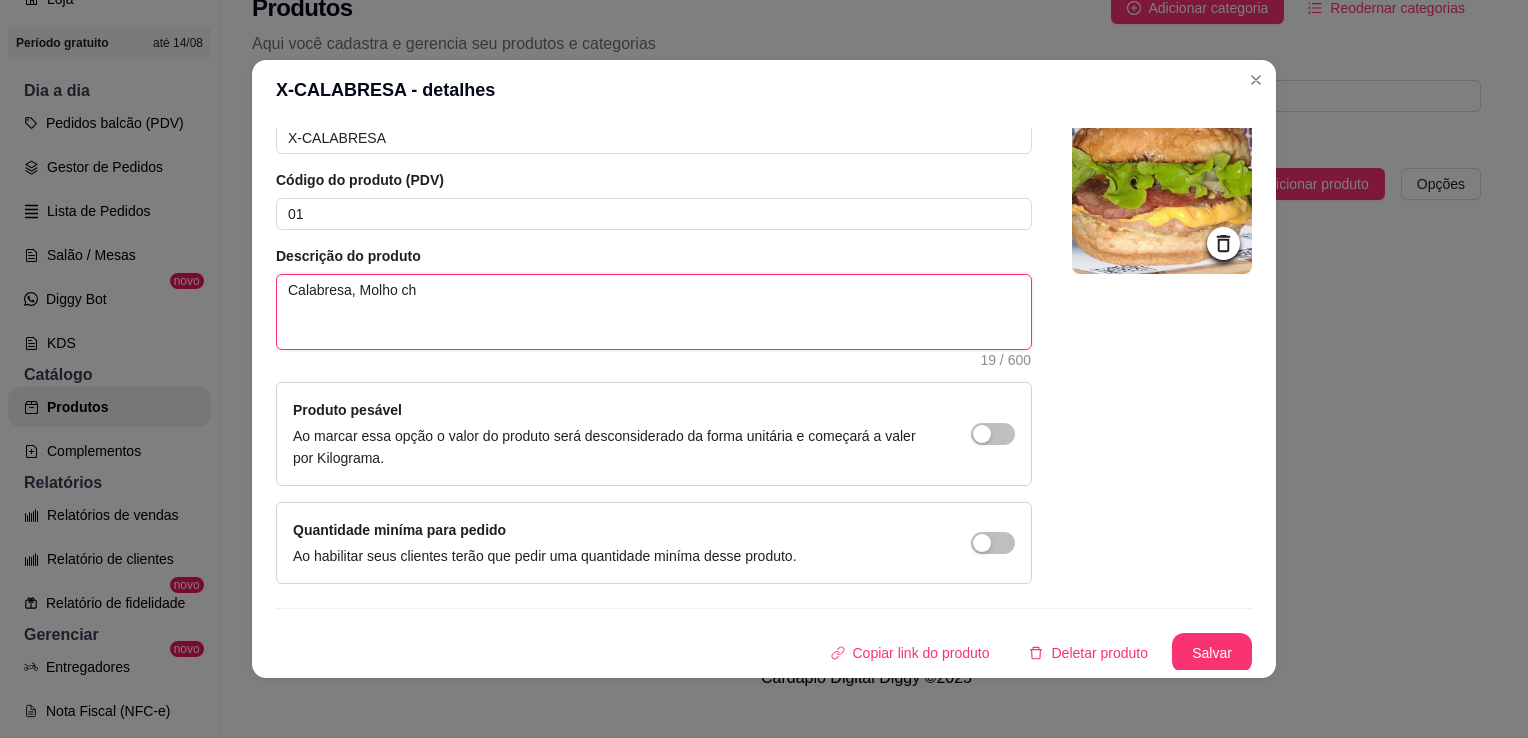 type 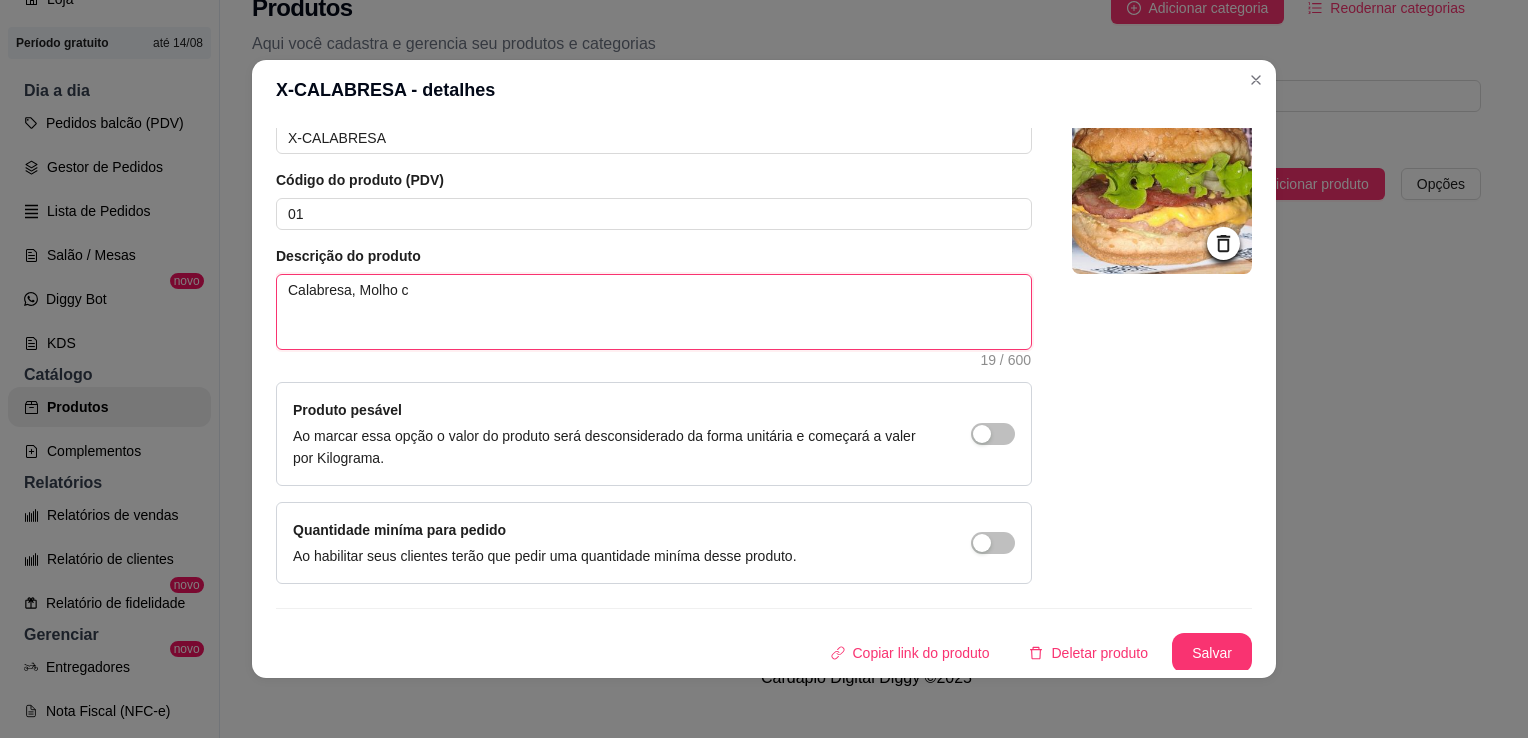 type 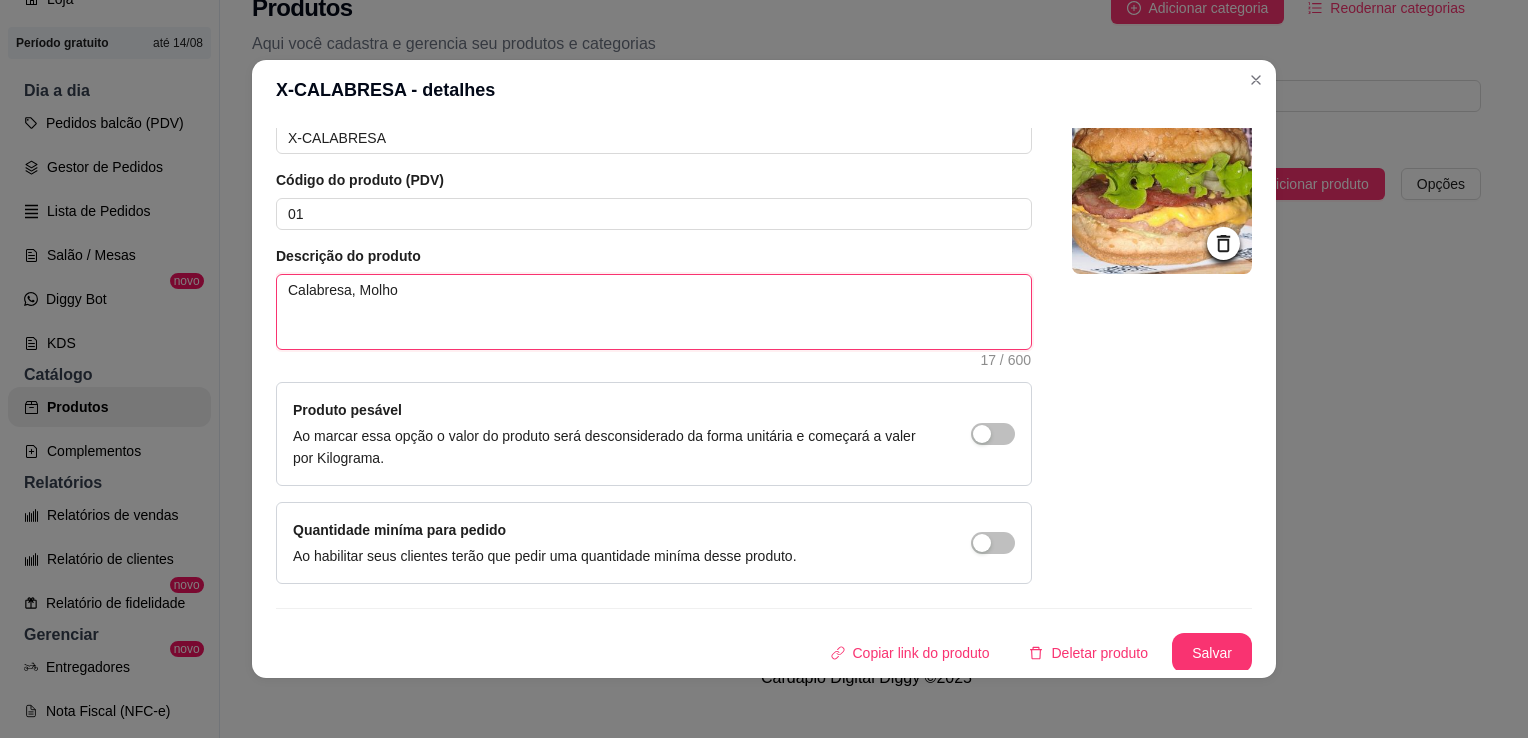 type 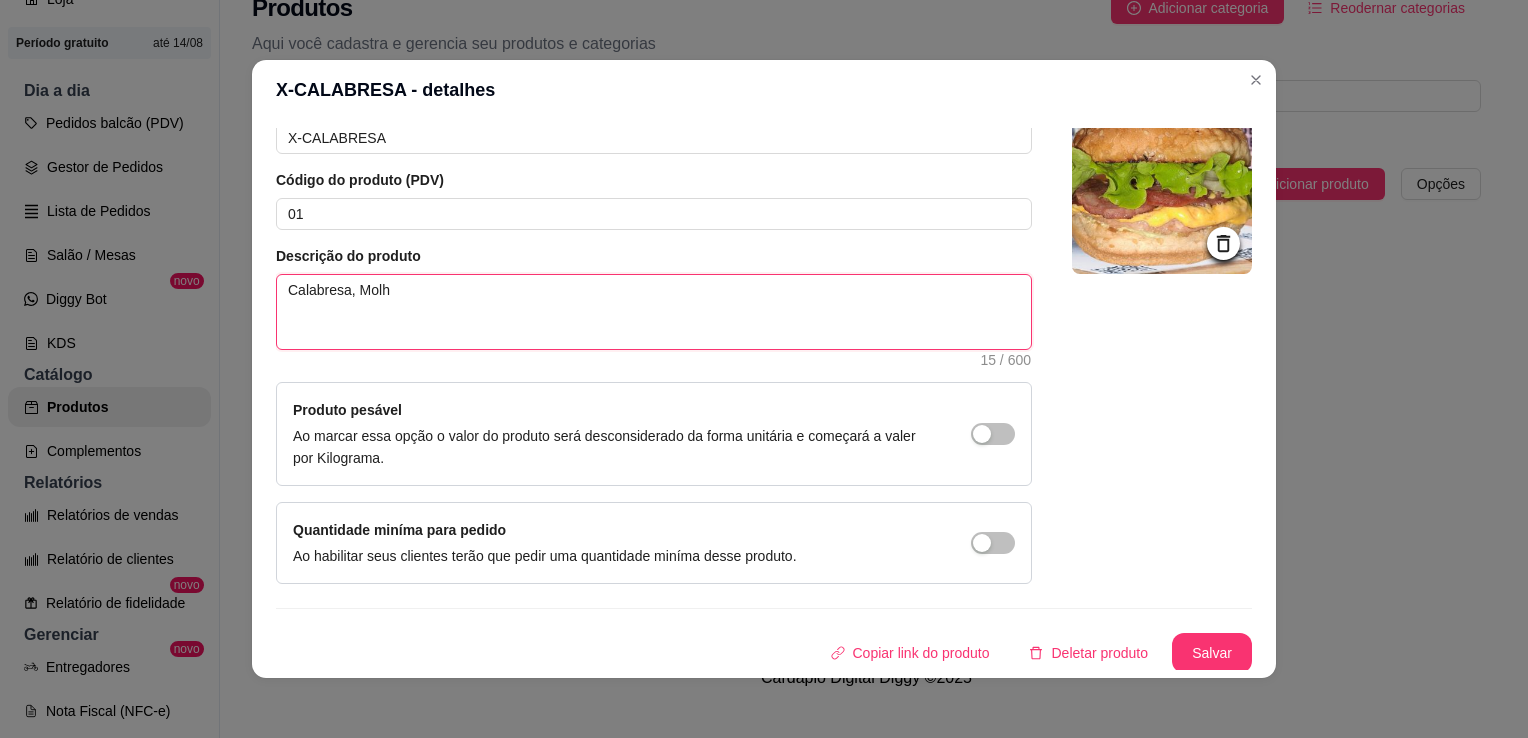 type 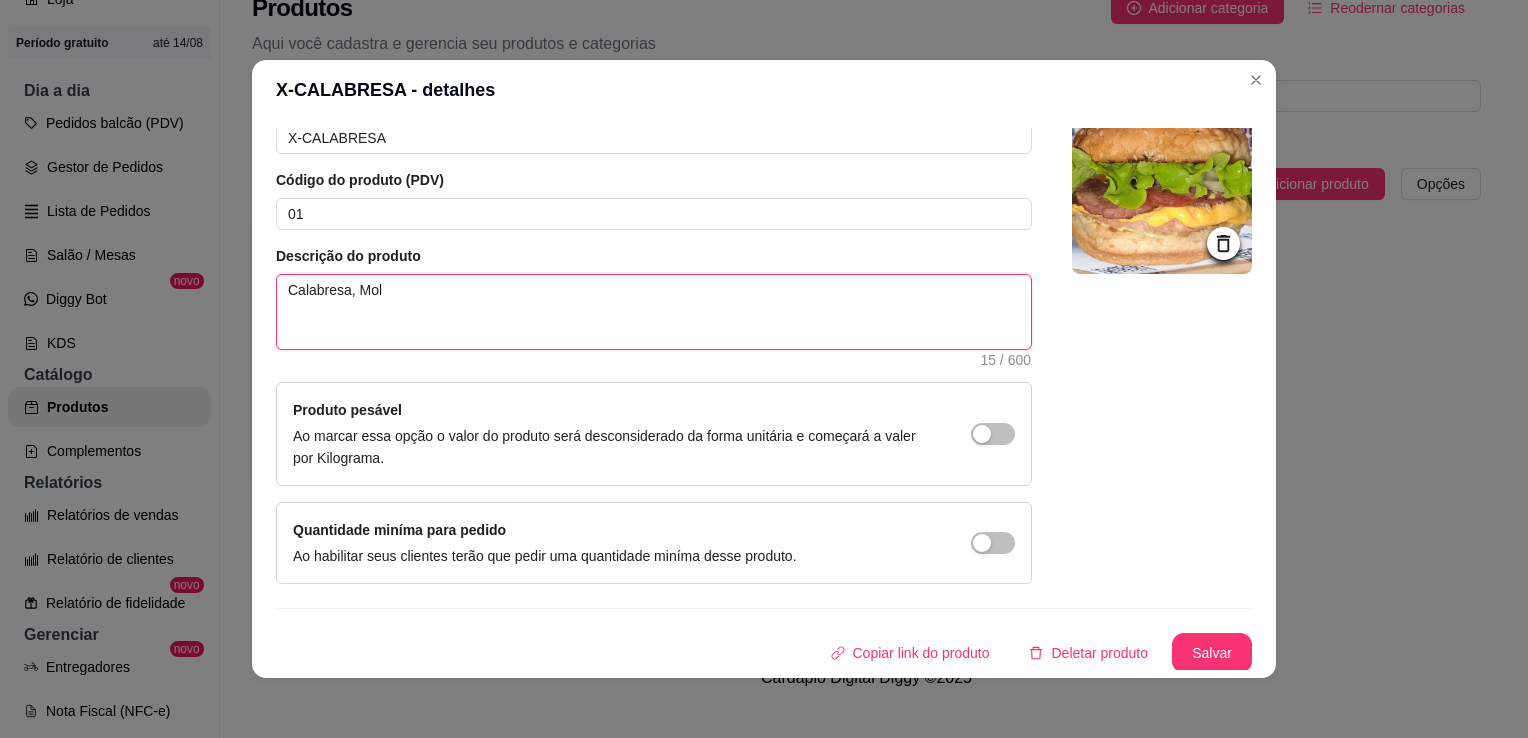 type 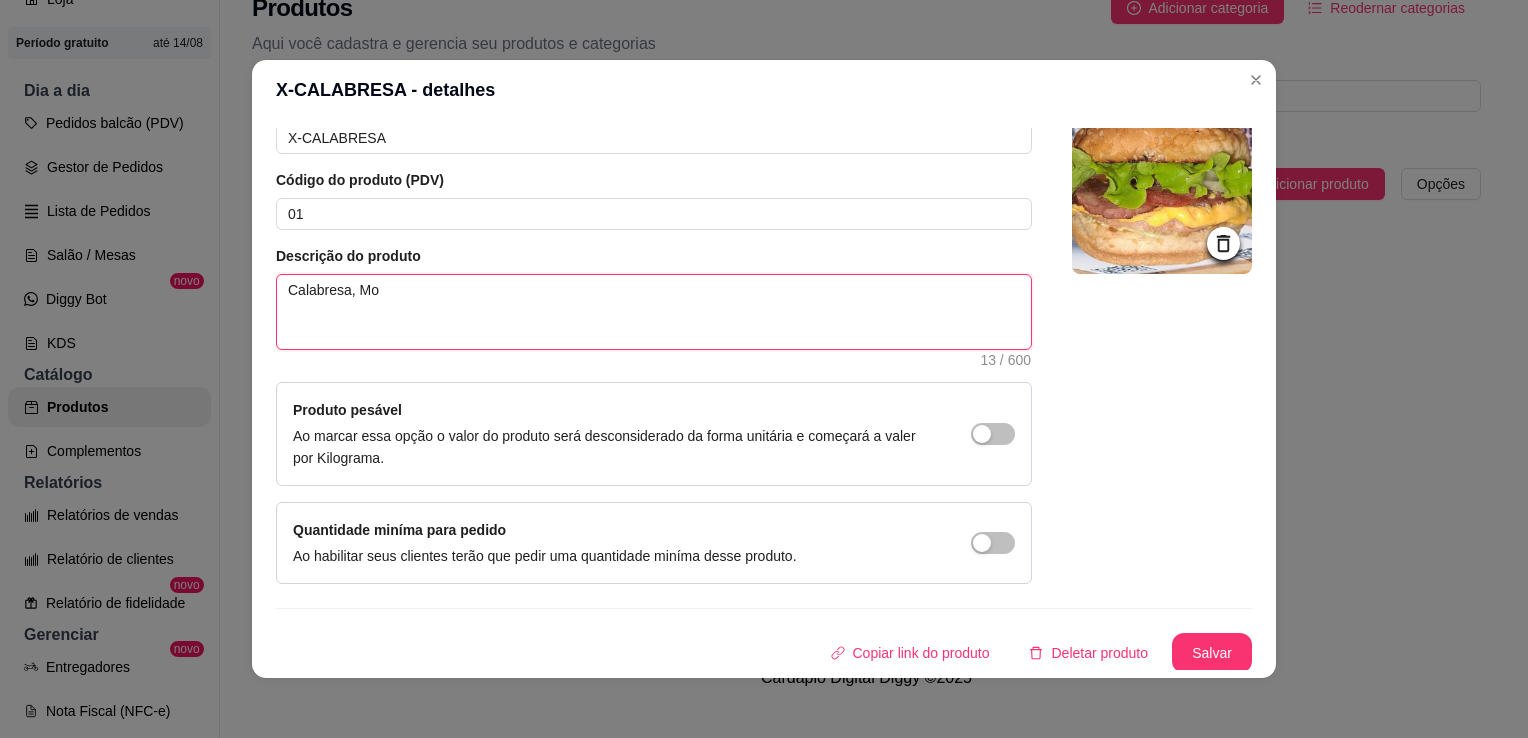 type 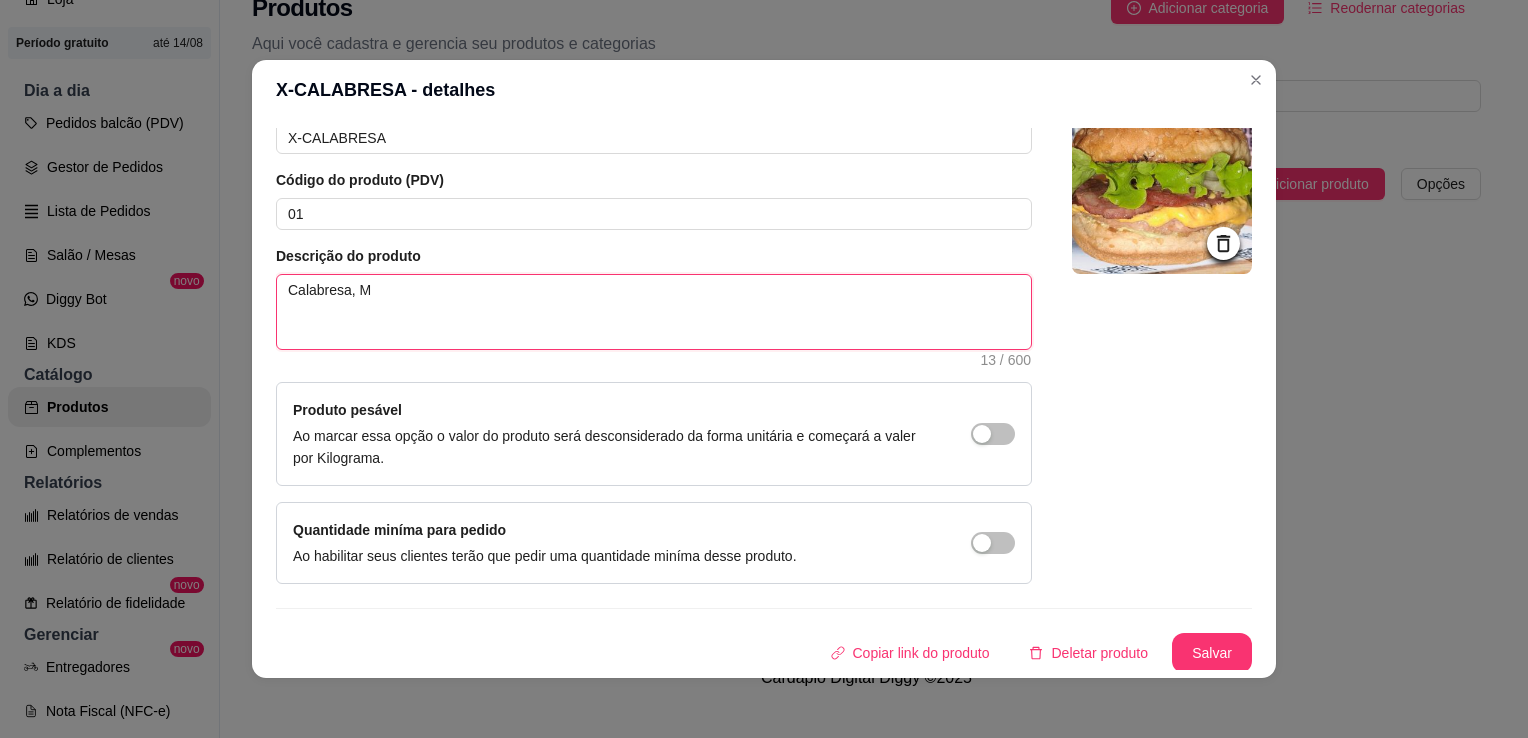 type 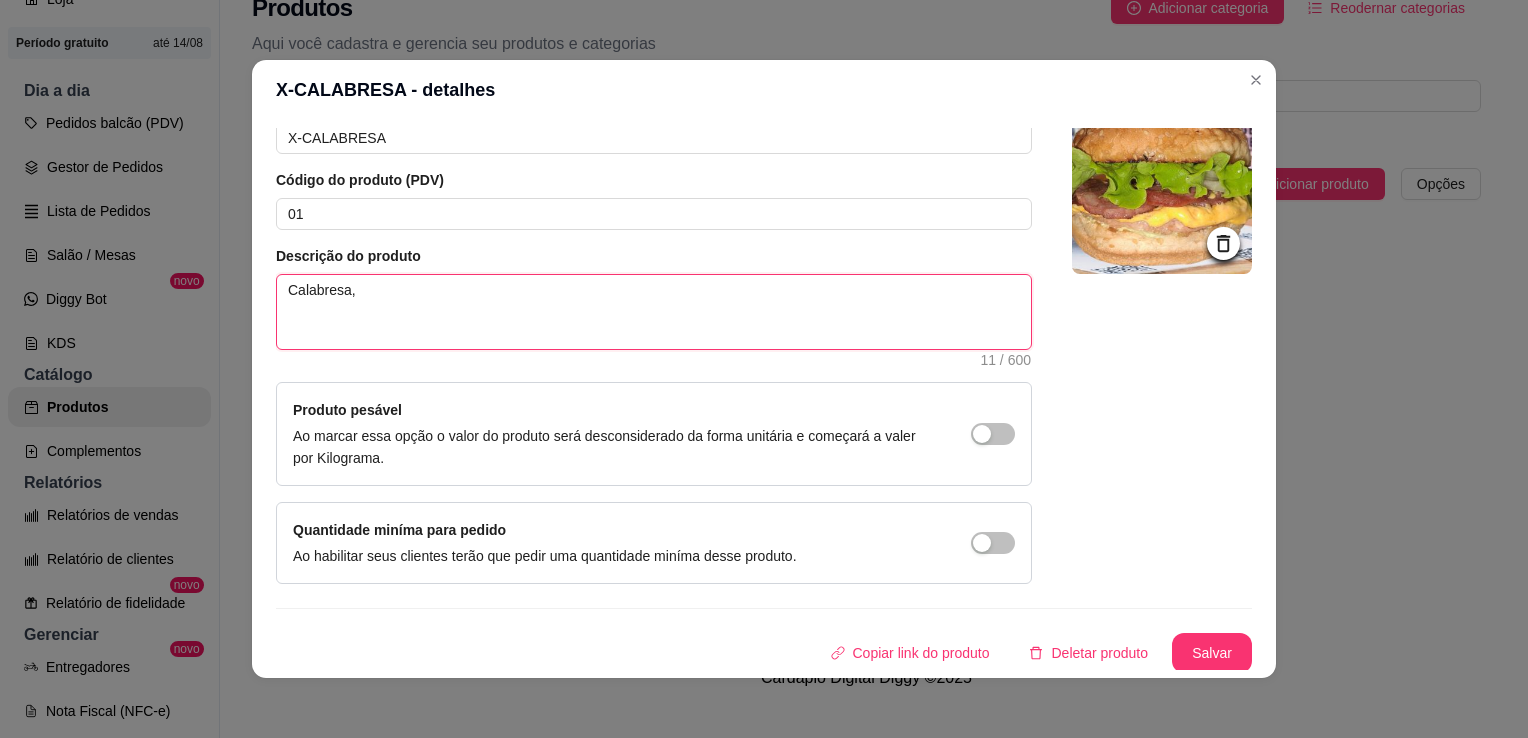 type 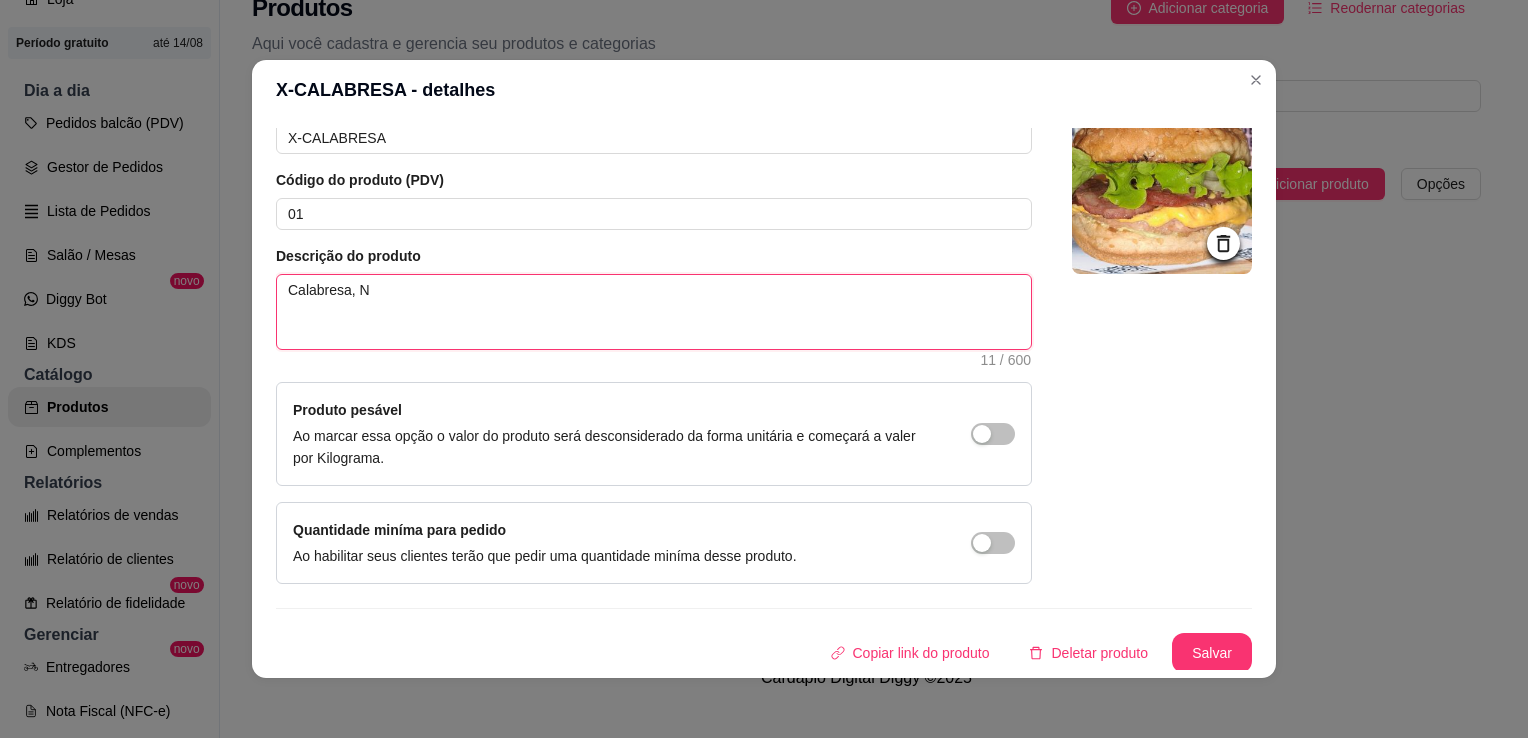 type 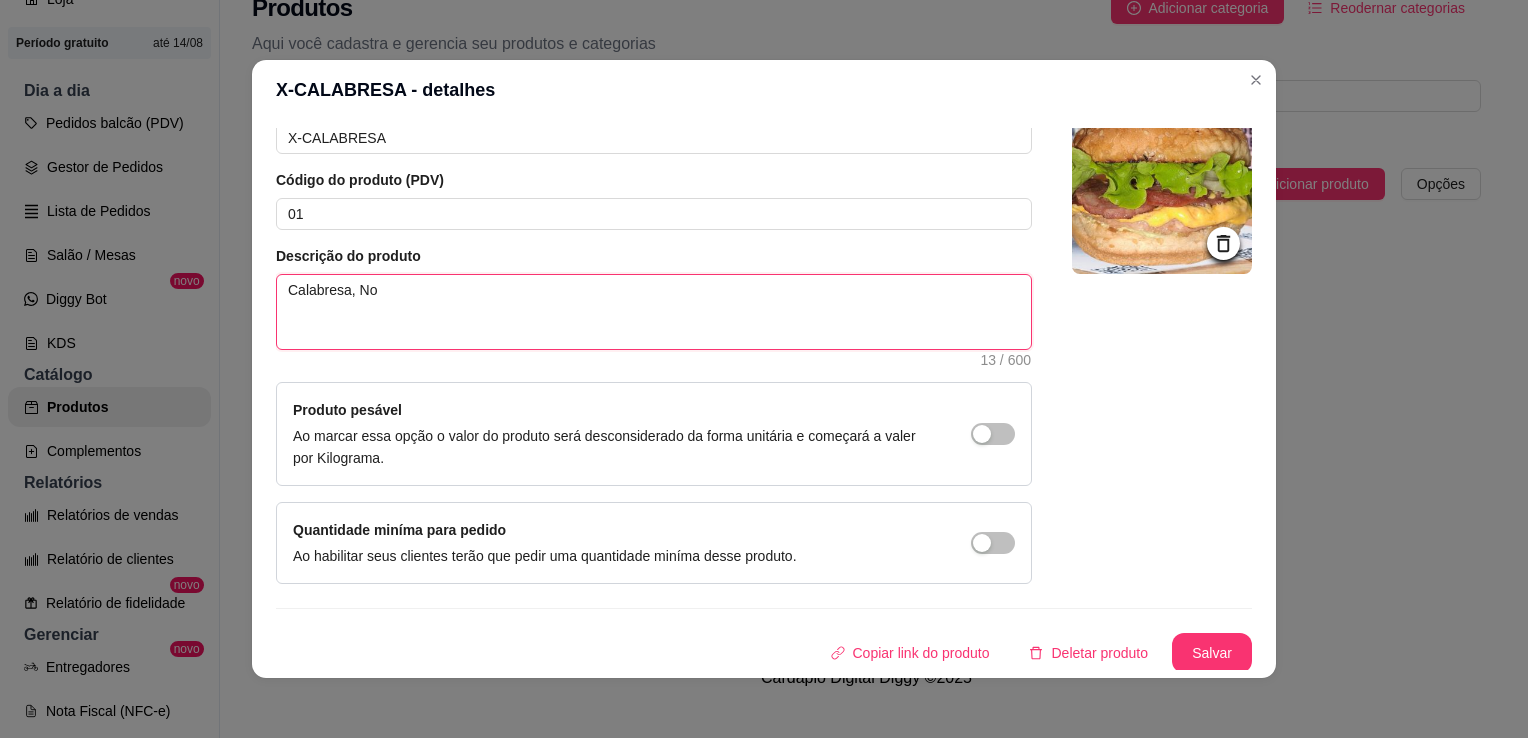 type 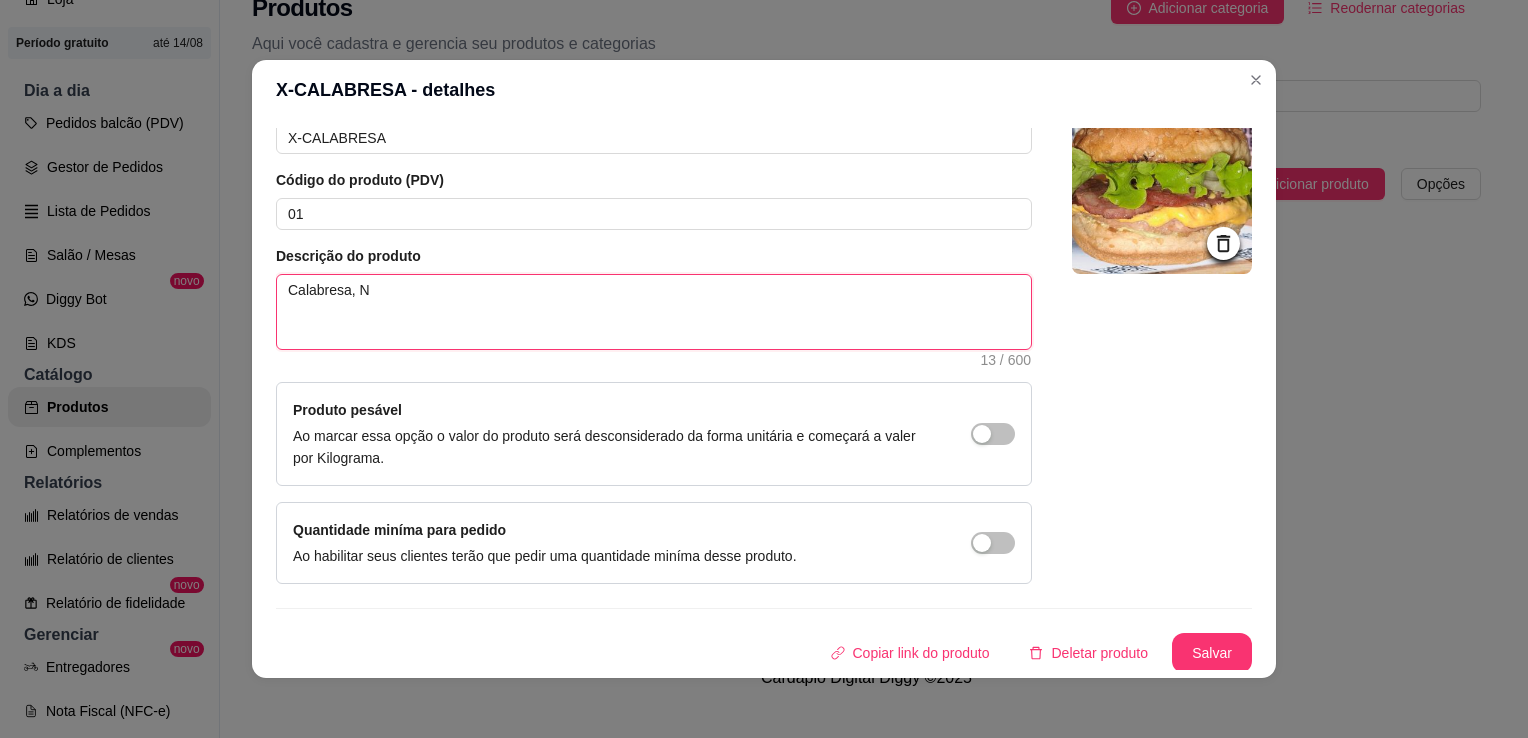type 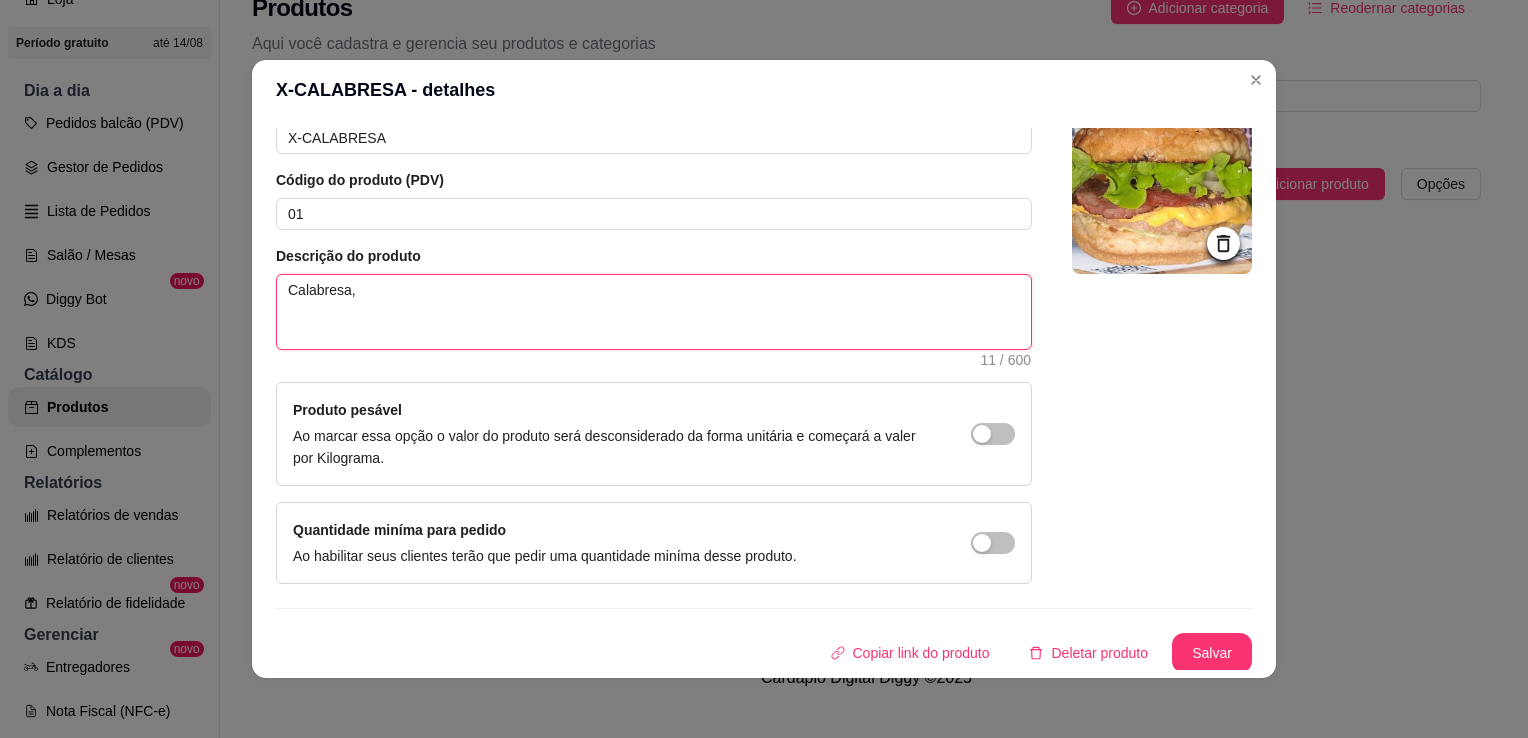 type 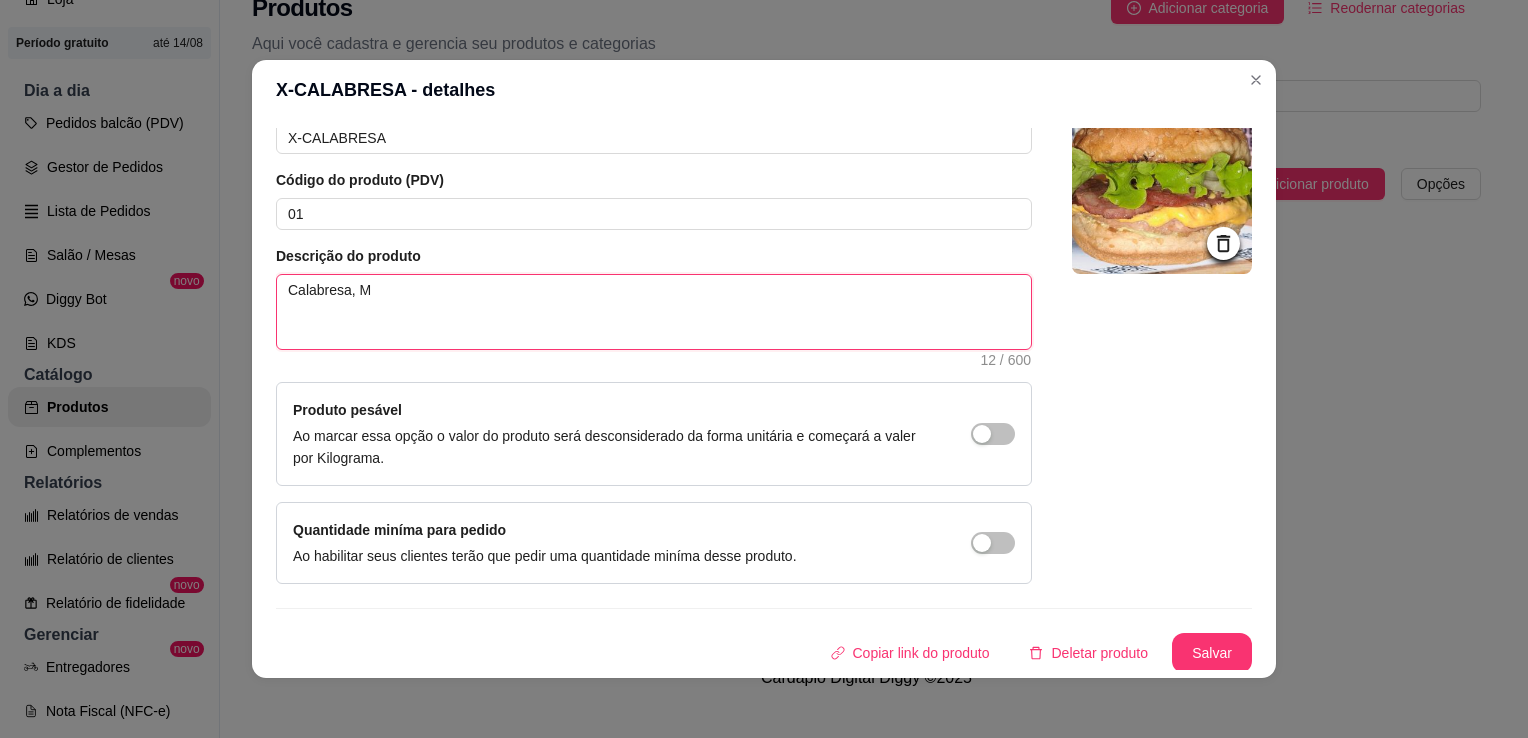 type 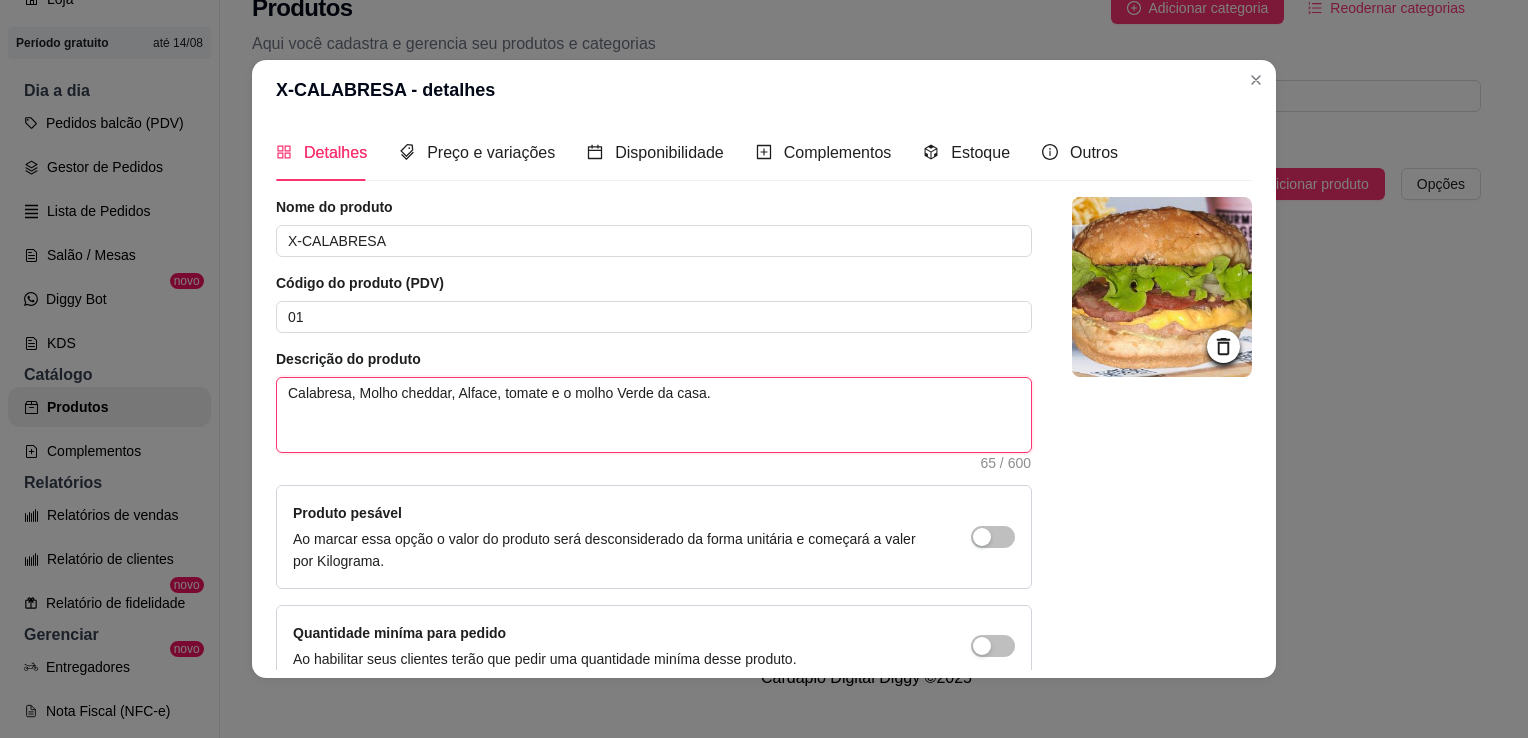 scroll, scrollTop: 0, scrollLeft: 0, axis: both 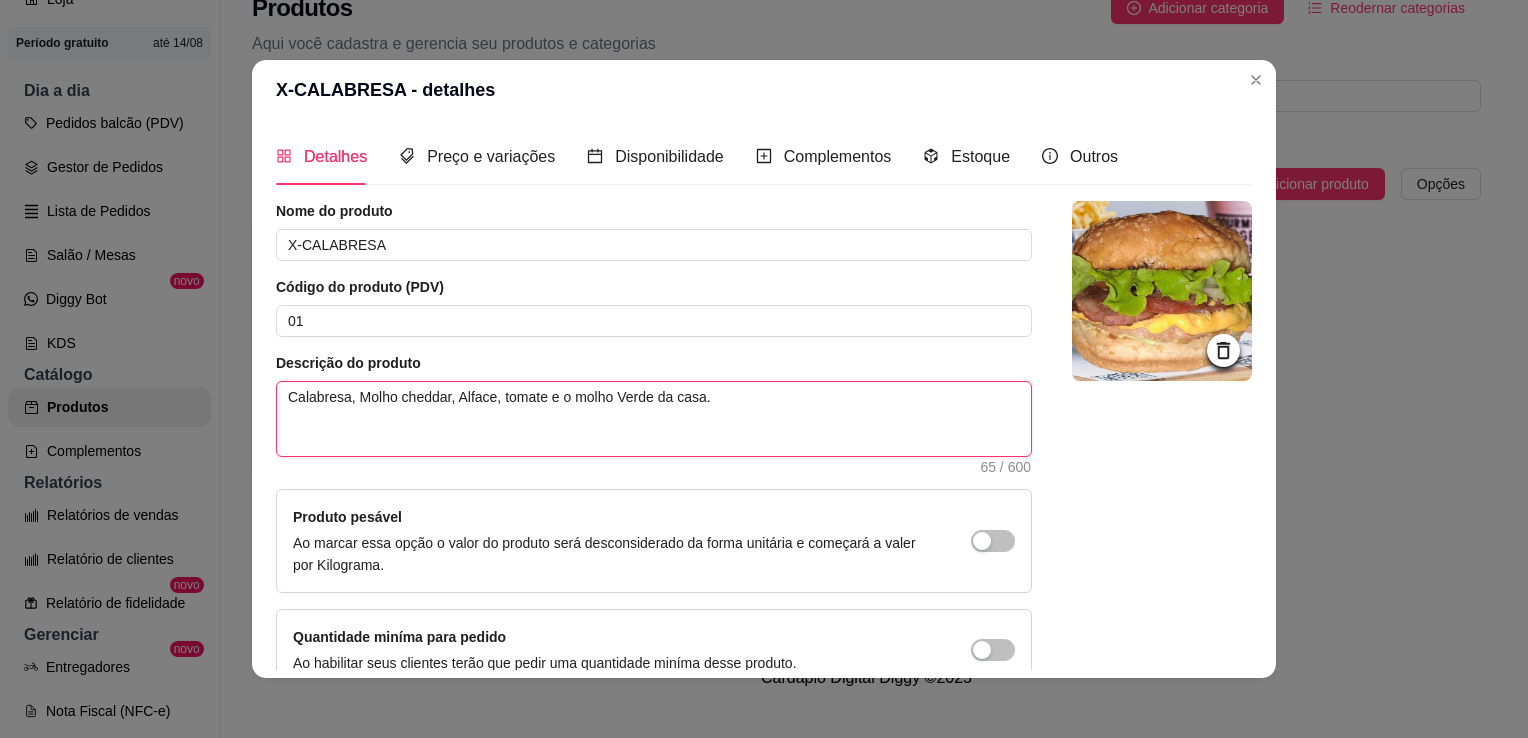 click on "Calabresa, Molho cheddar, Alface, tomate e o molho Verde da casa." at bounding box center (654, 419) 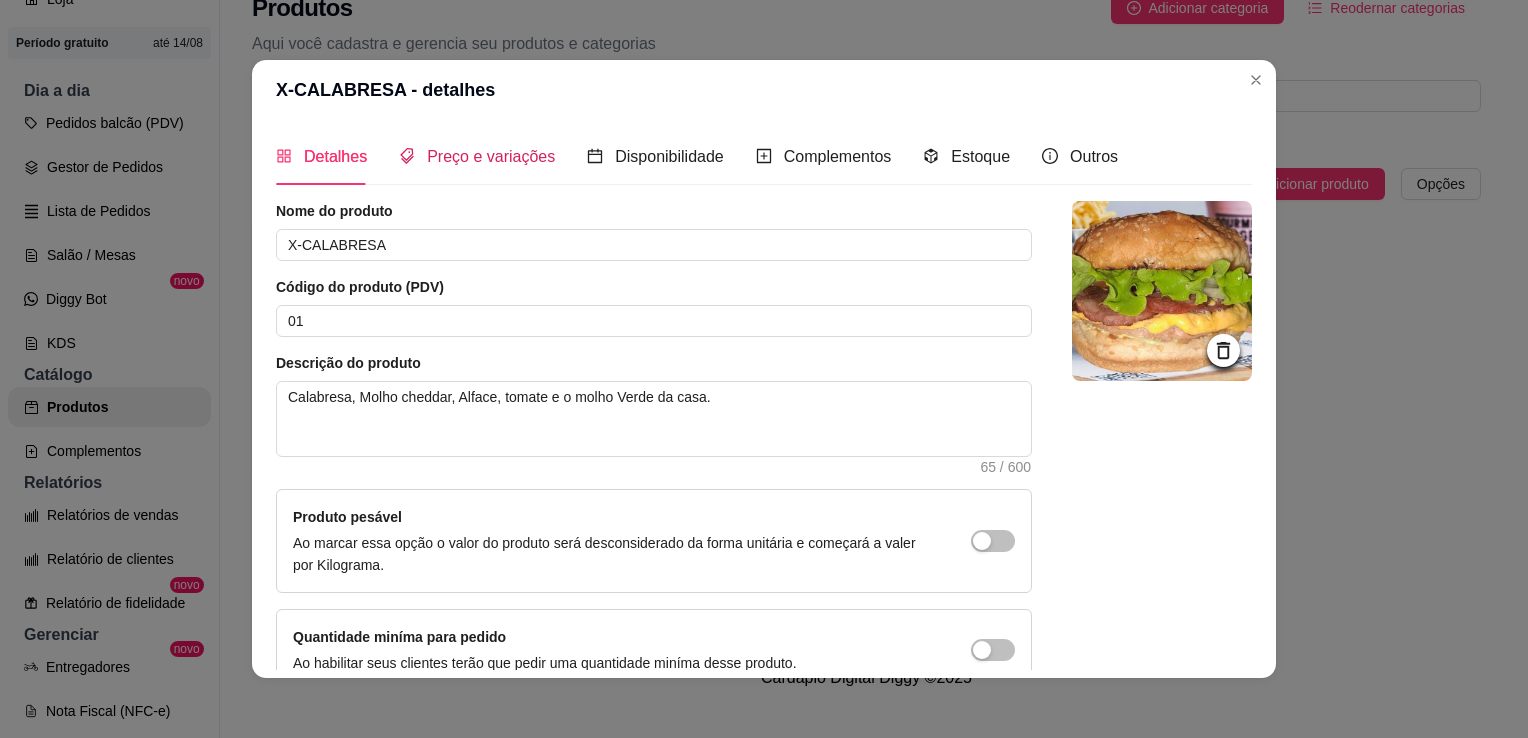 click on "Preço e variações" at bounding box center [491, 156] 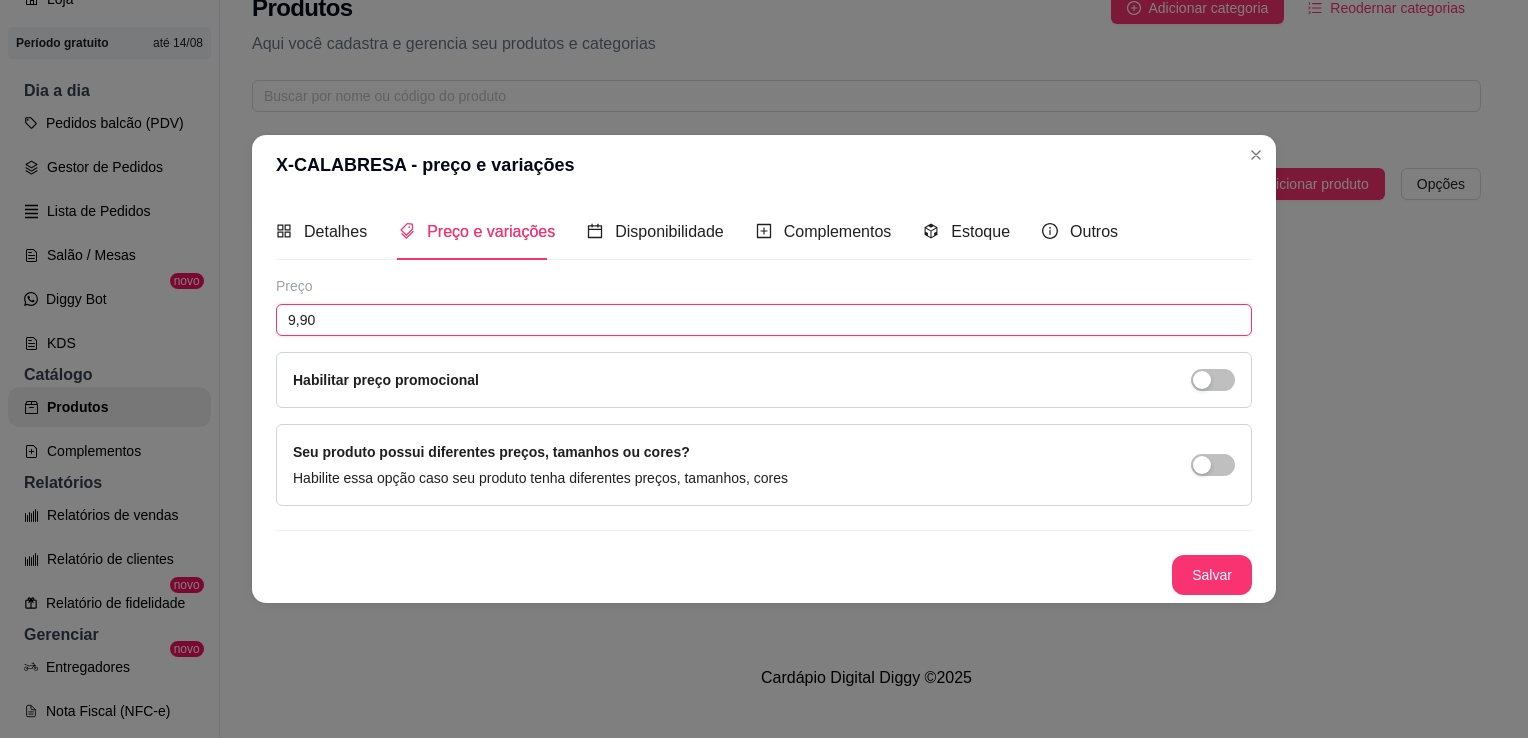 click on "9,90" at bounding box center [764, 320] 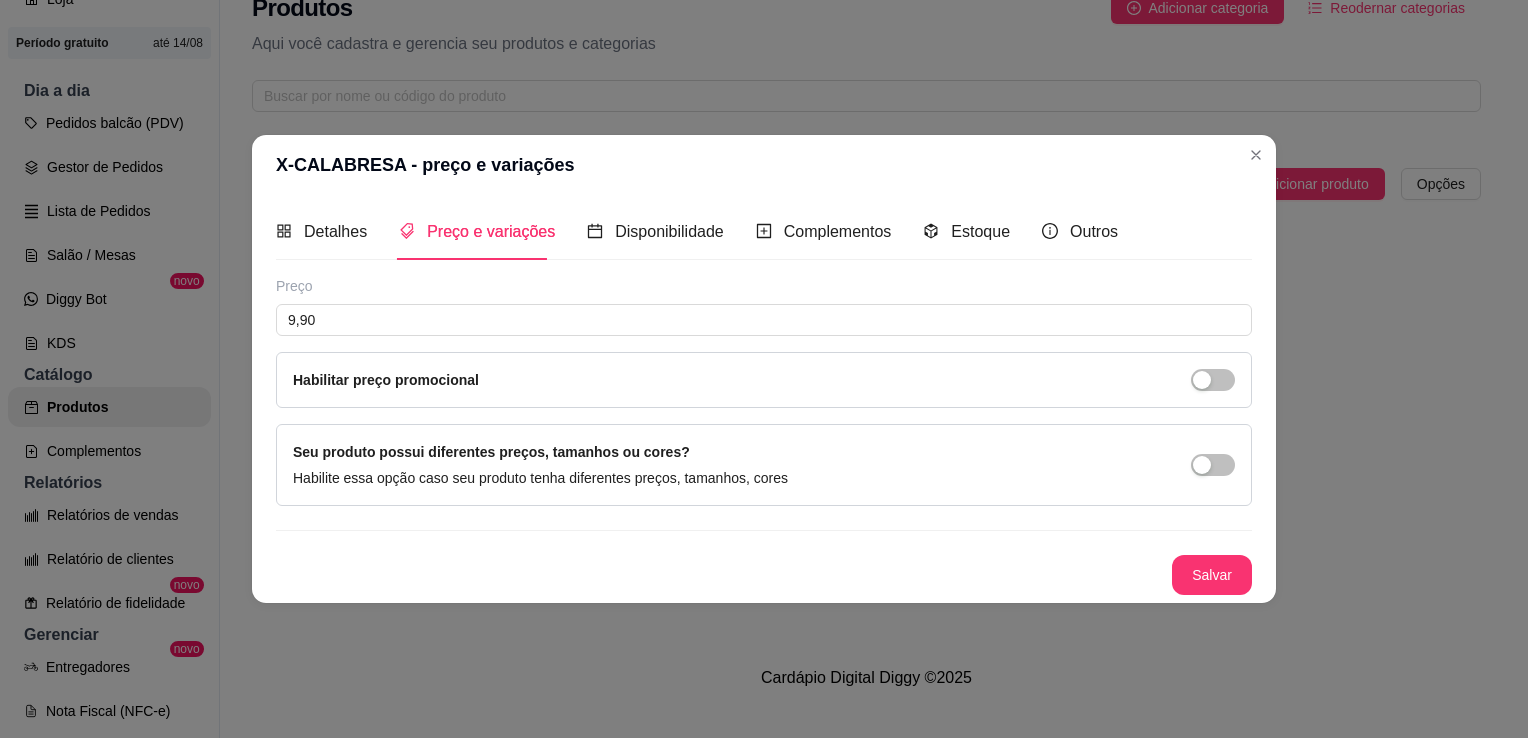 click on "Preço" at bounding box center (764, 286) 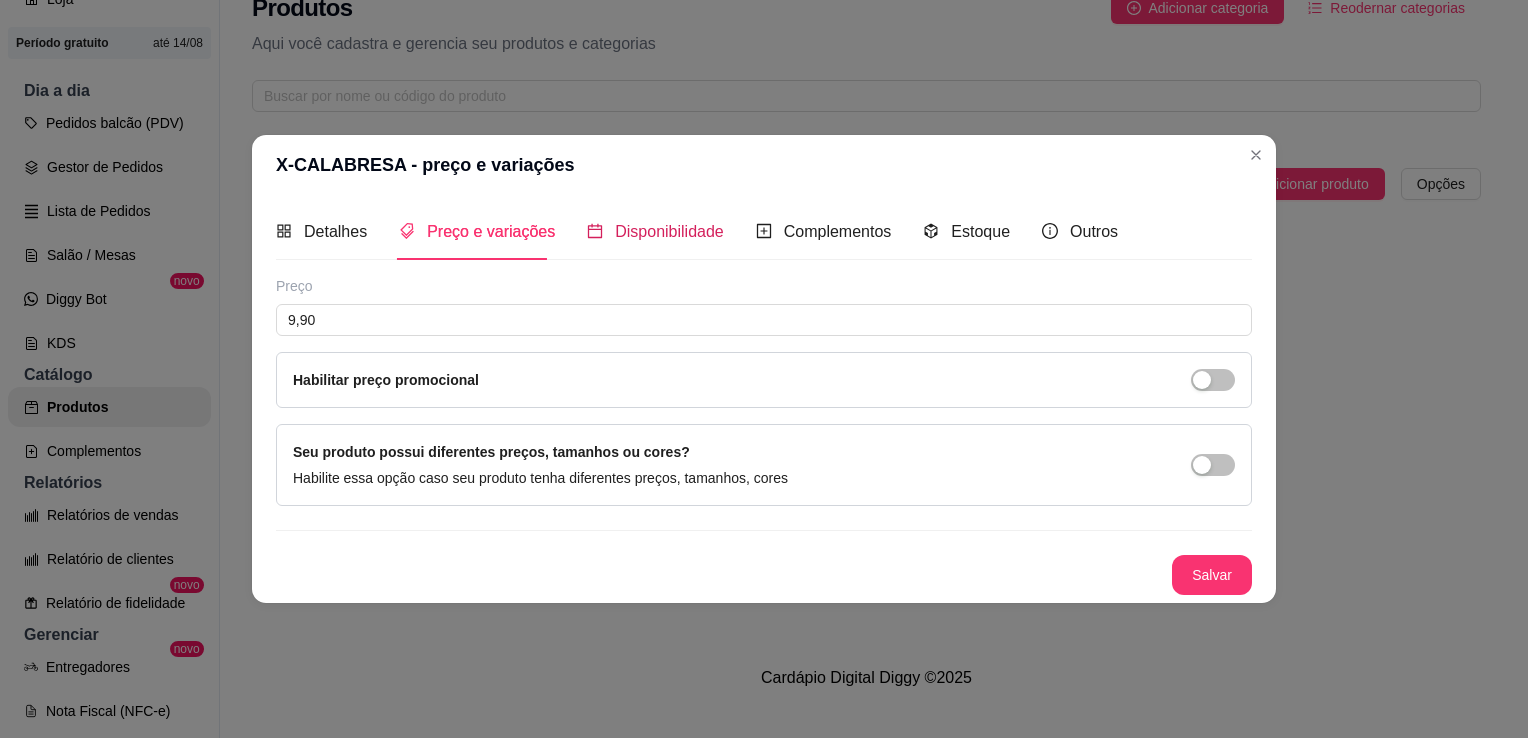click on "Disponibilidade" at bounding box center (655, 231) 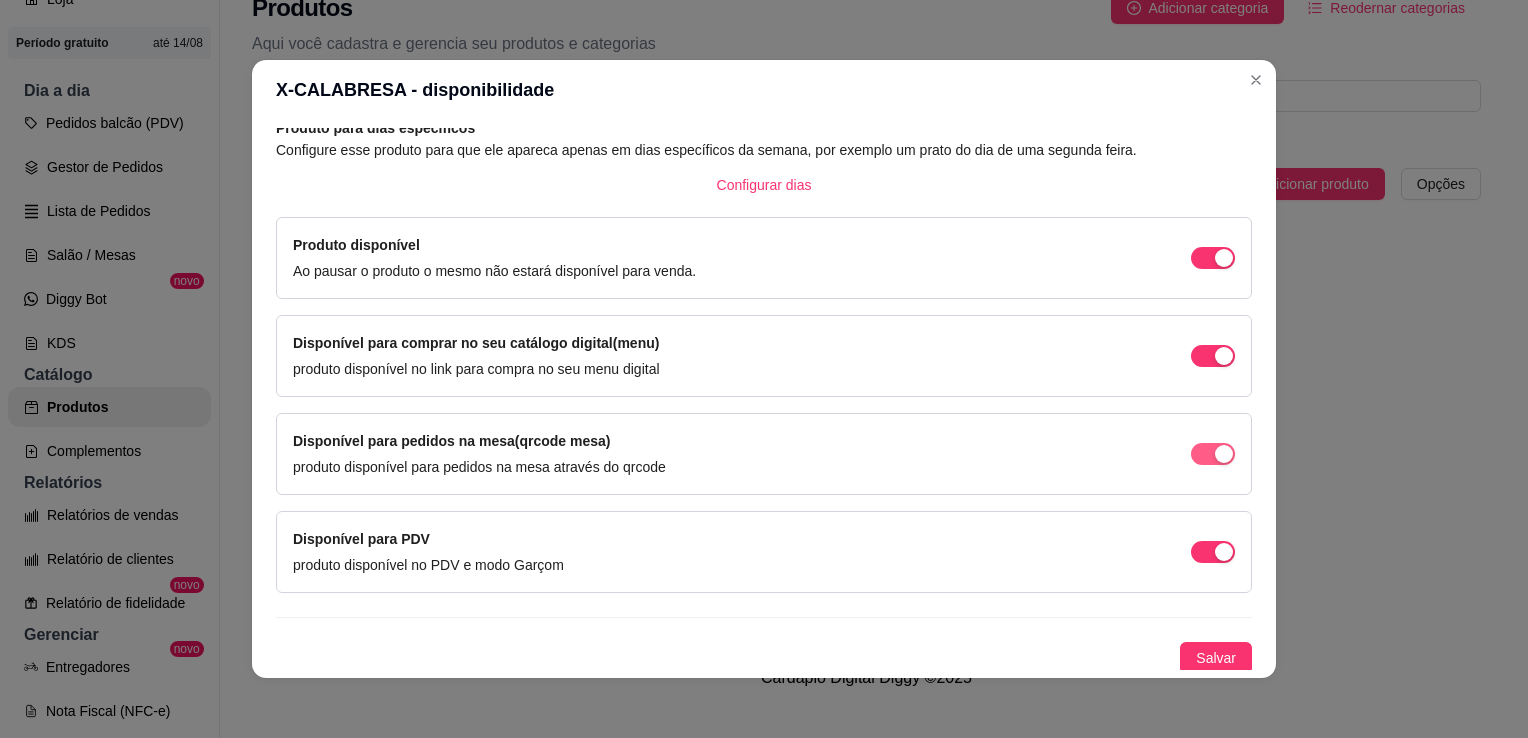 scroll, scrollTop: 105, scrollLeft: 0, axis: vertical 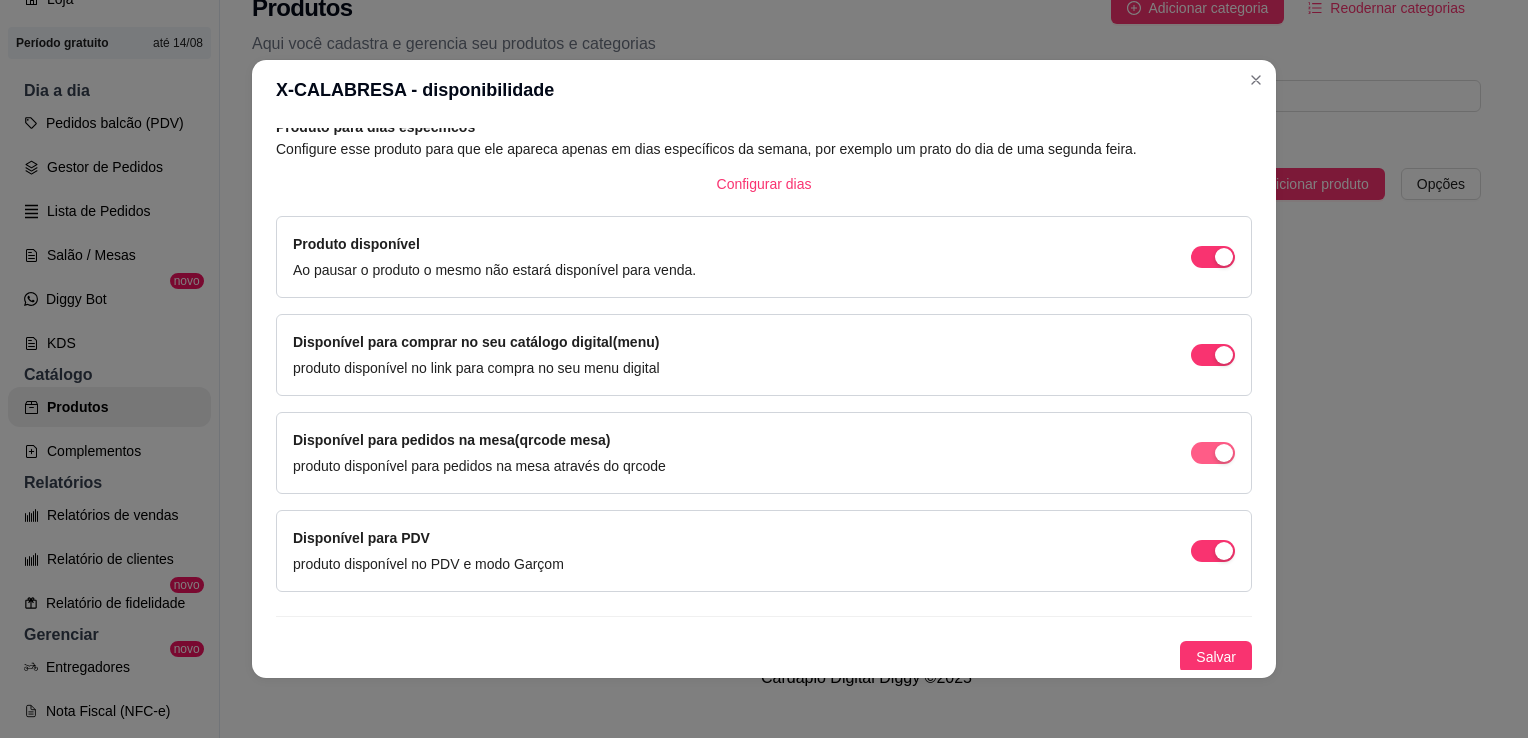click at bounding box center (1224, 257) 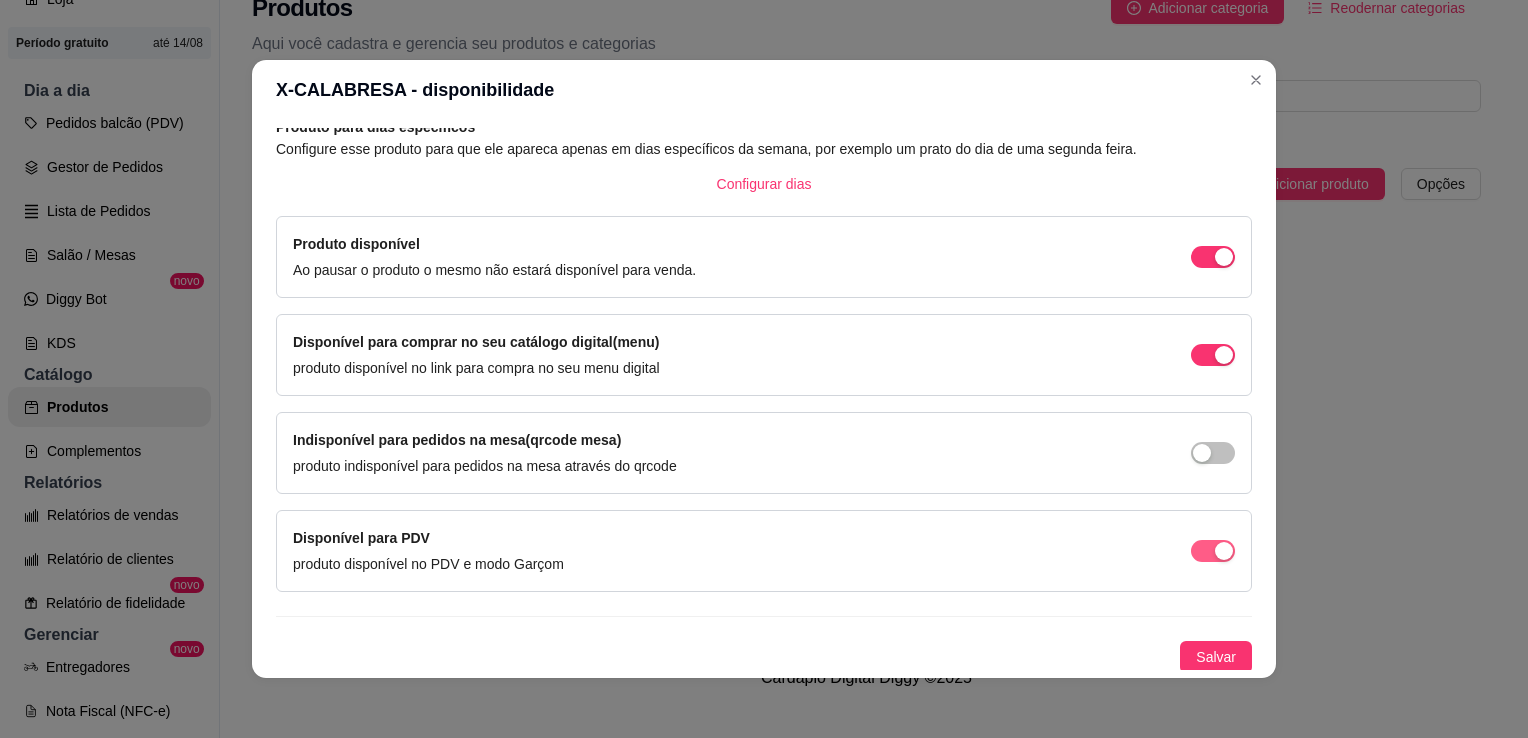 click at bounding box center [1224, 257] 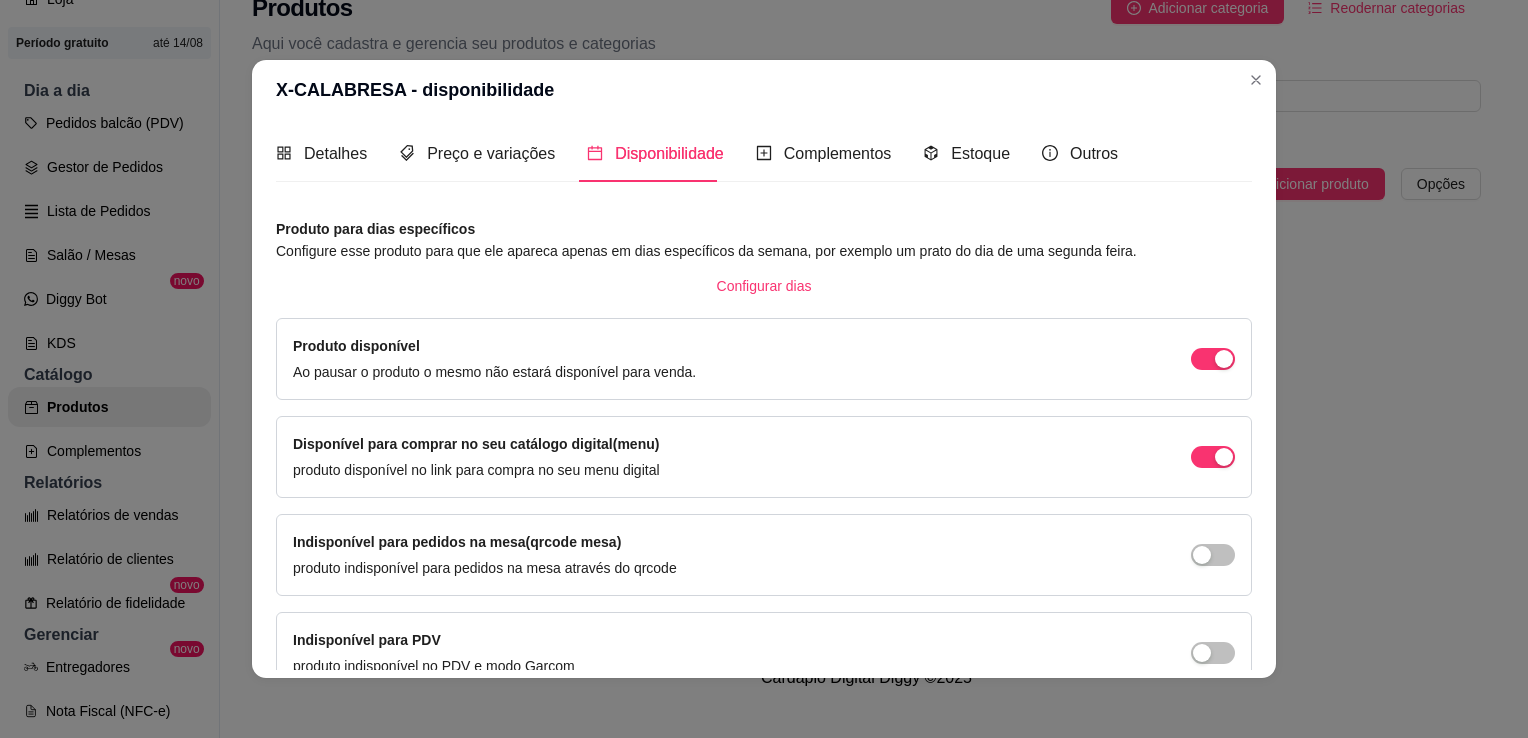 scroll, scrollTop: 0, scrollLeft: 0, axis: both 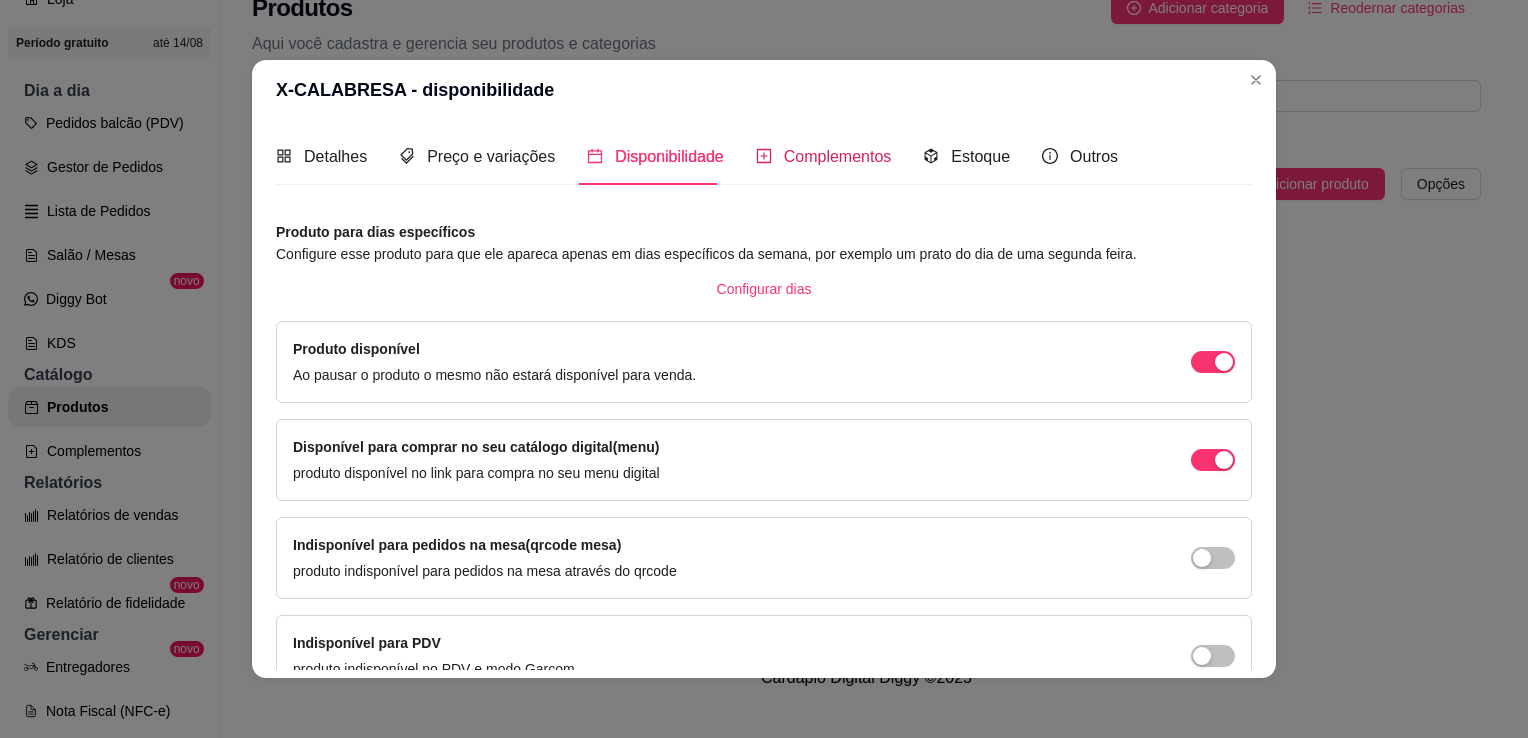 click on "Complementos" at bounding box center (838, 156) 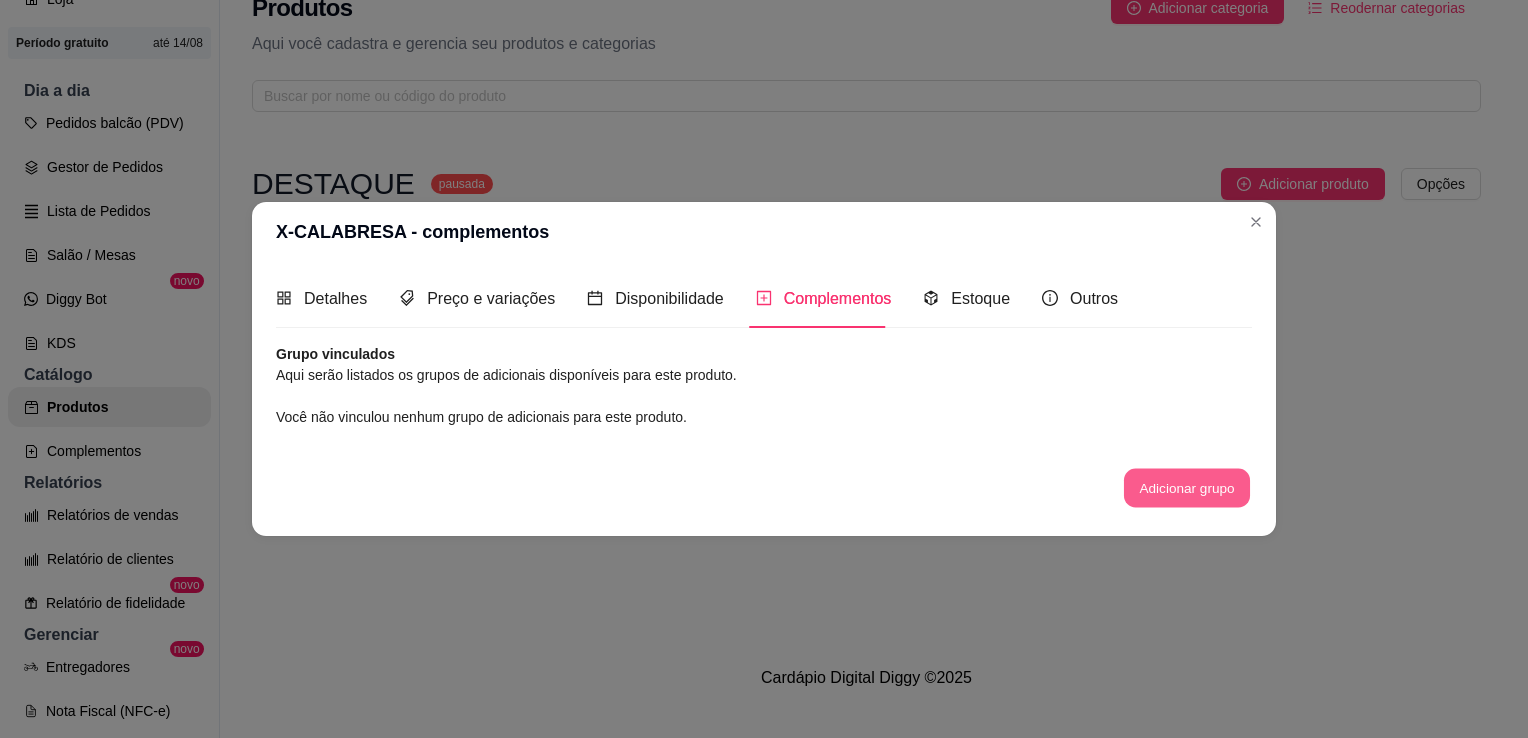 click on "Adicionar grupo" at bounding box center [1187, 488] 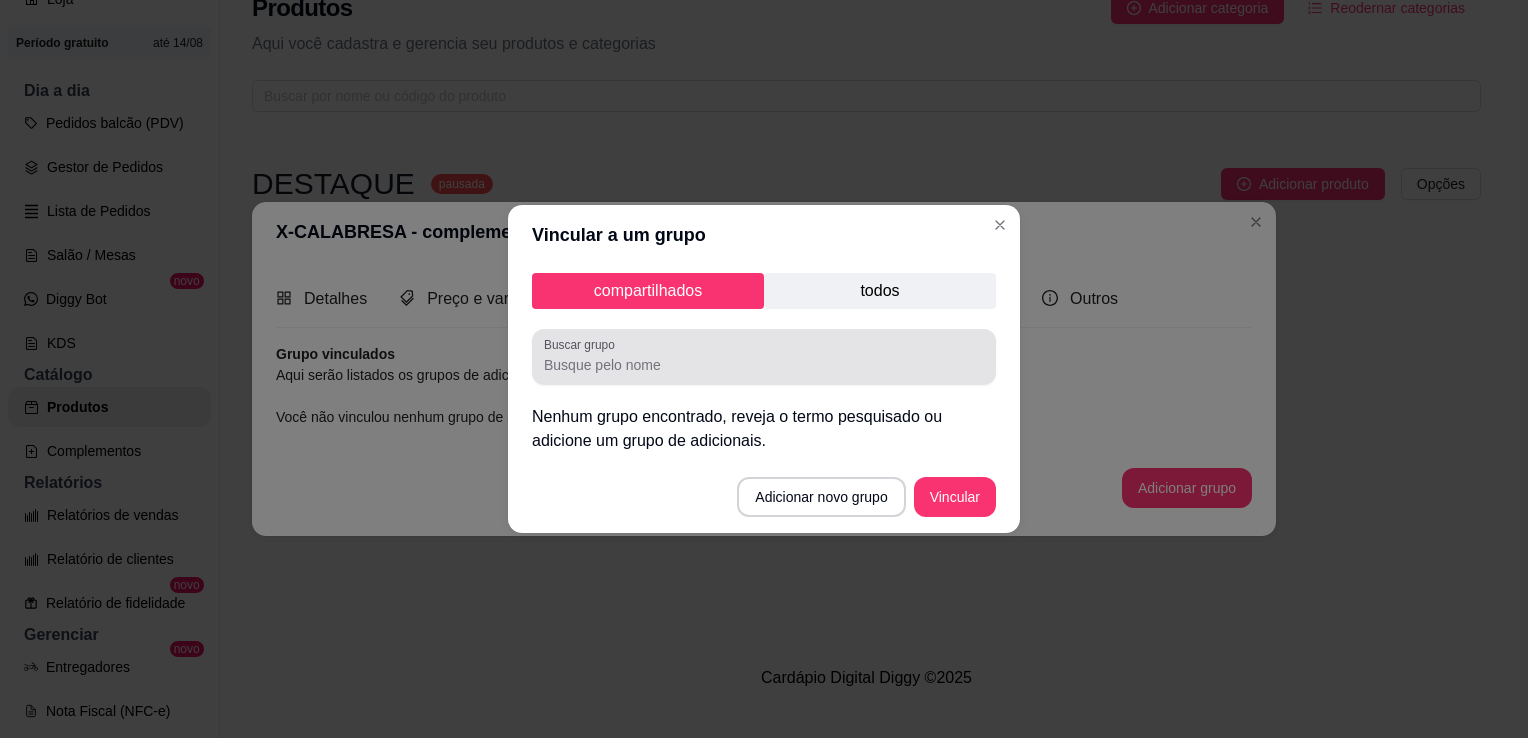 click on "Buscar grupo" at bounding box center [764, 365] 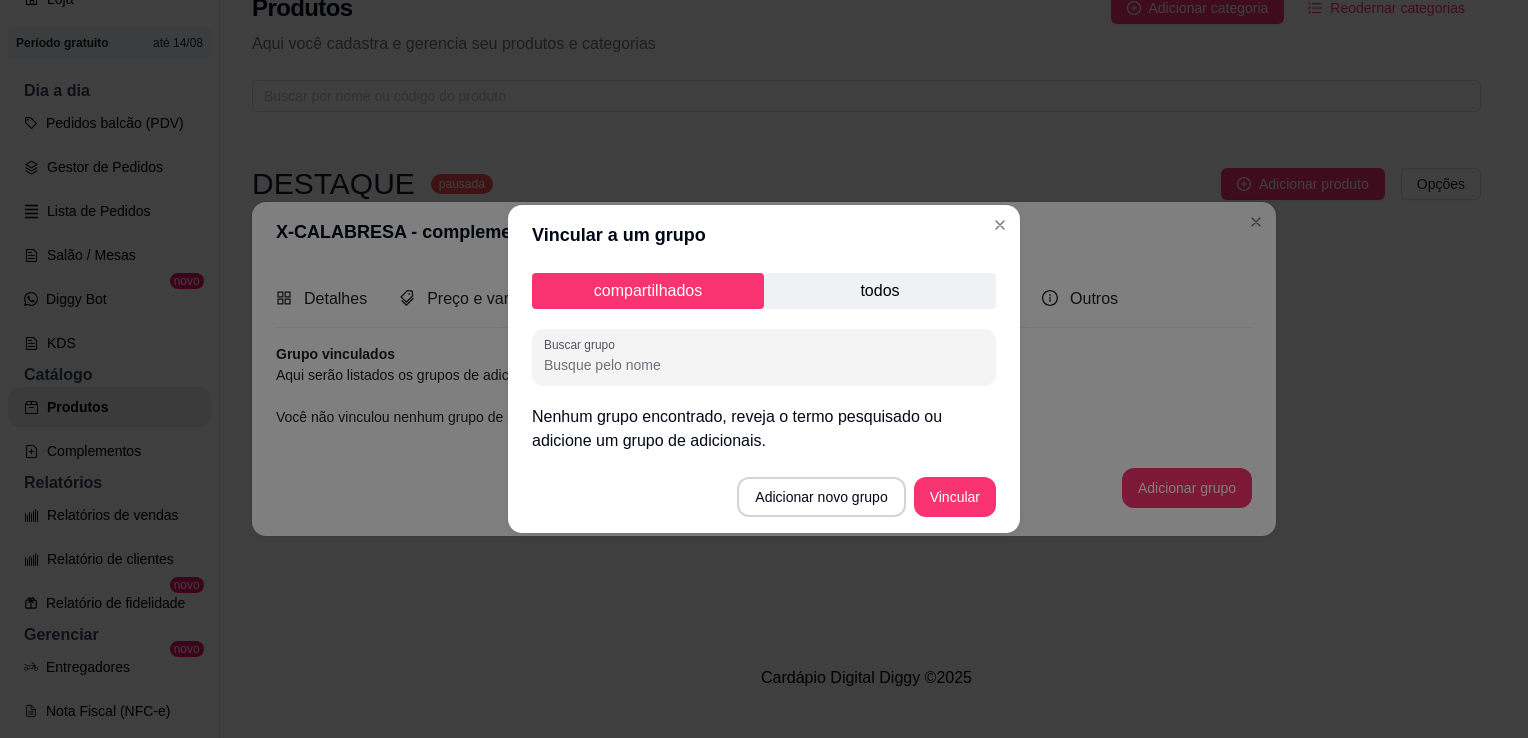 click on "todos" at bounding box center [880, 291] 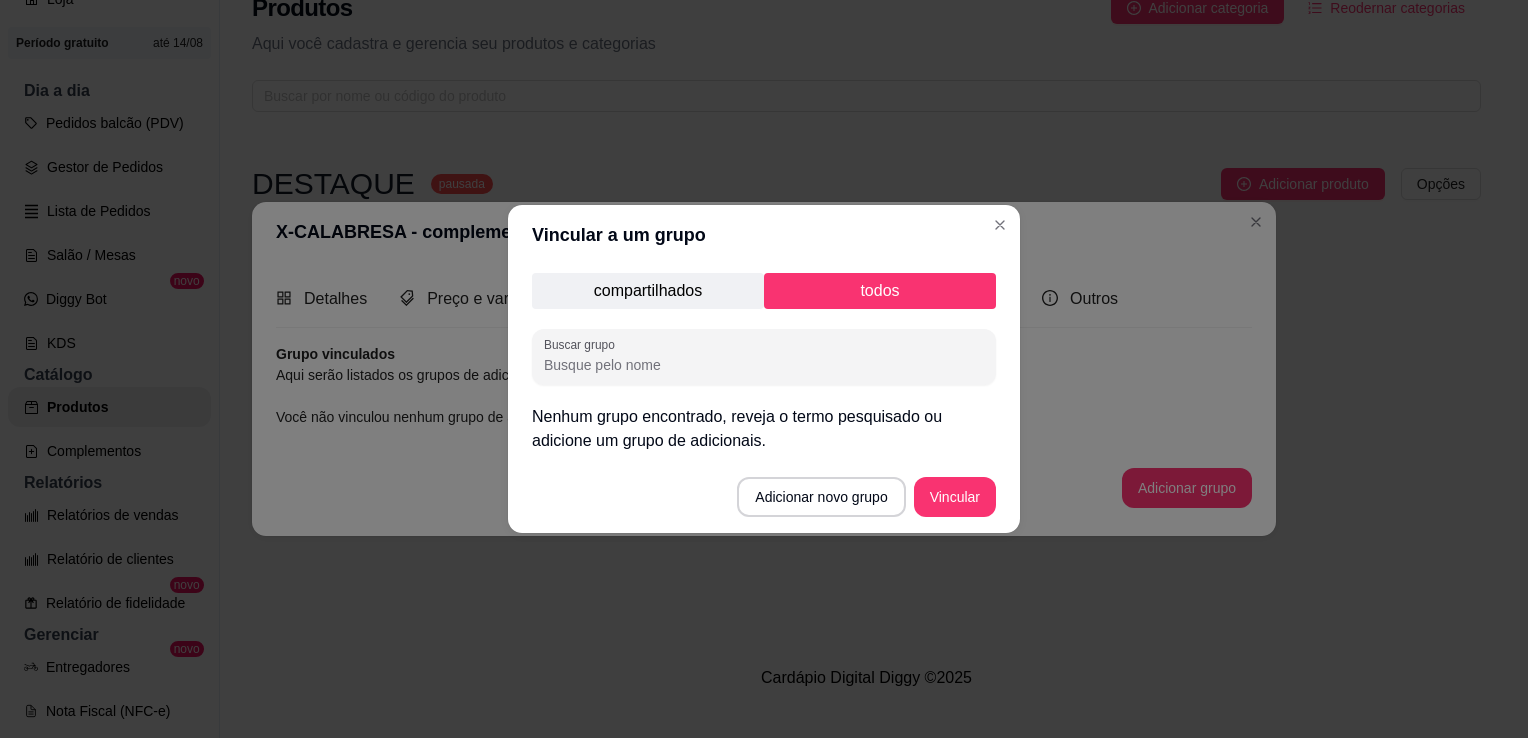 click on "compartilhados" at bounding box center (648, 291) 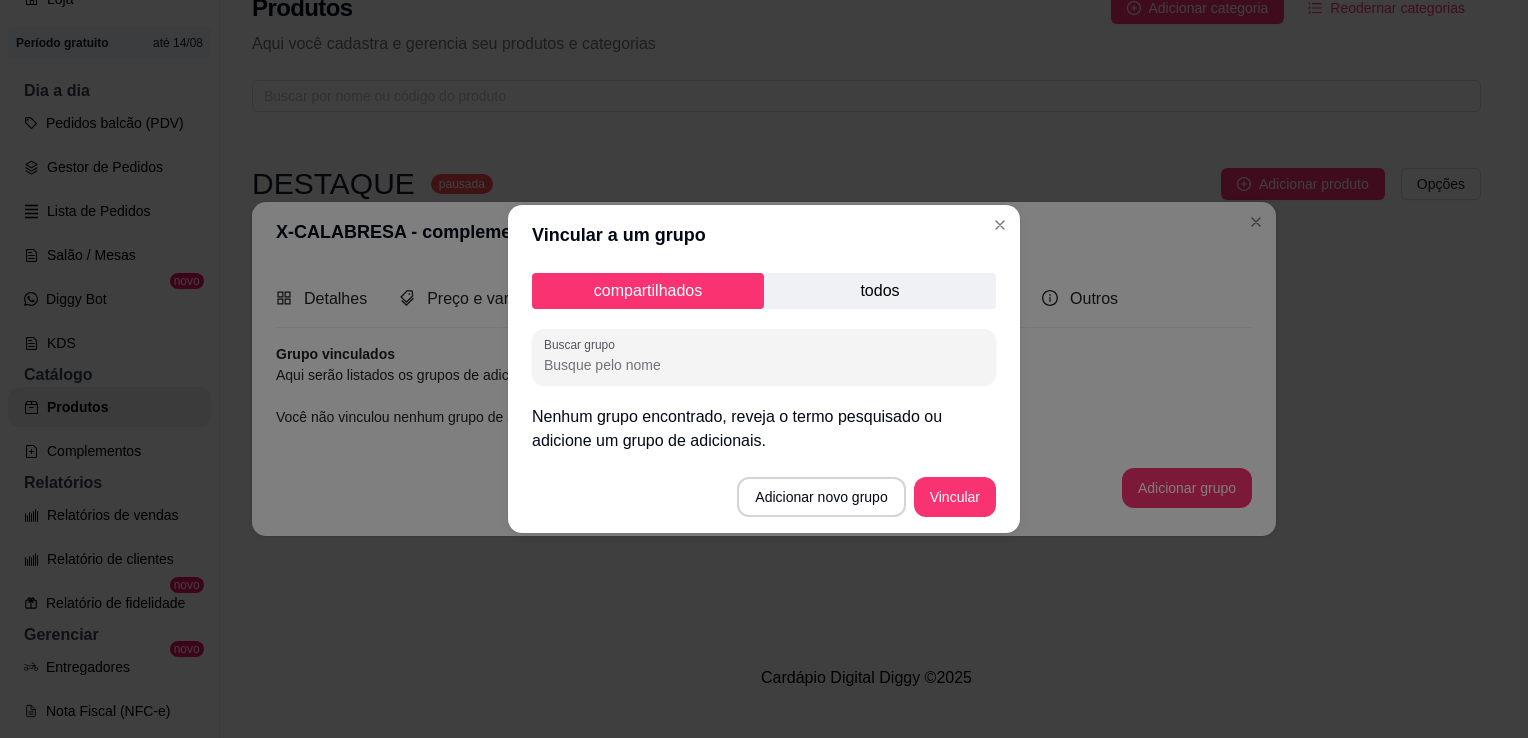 click on "Buscar grupo" at bounding box center [764, 365] 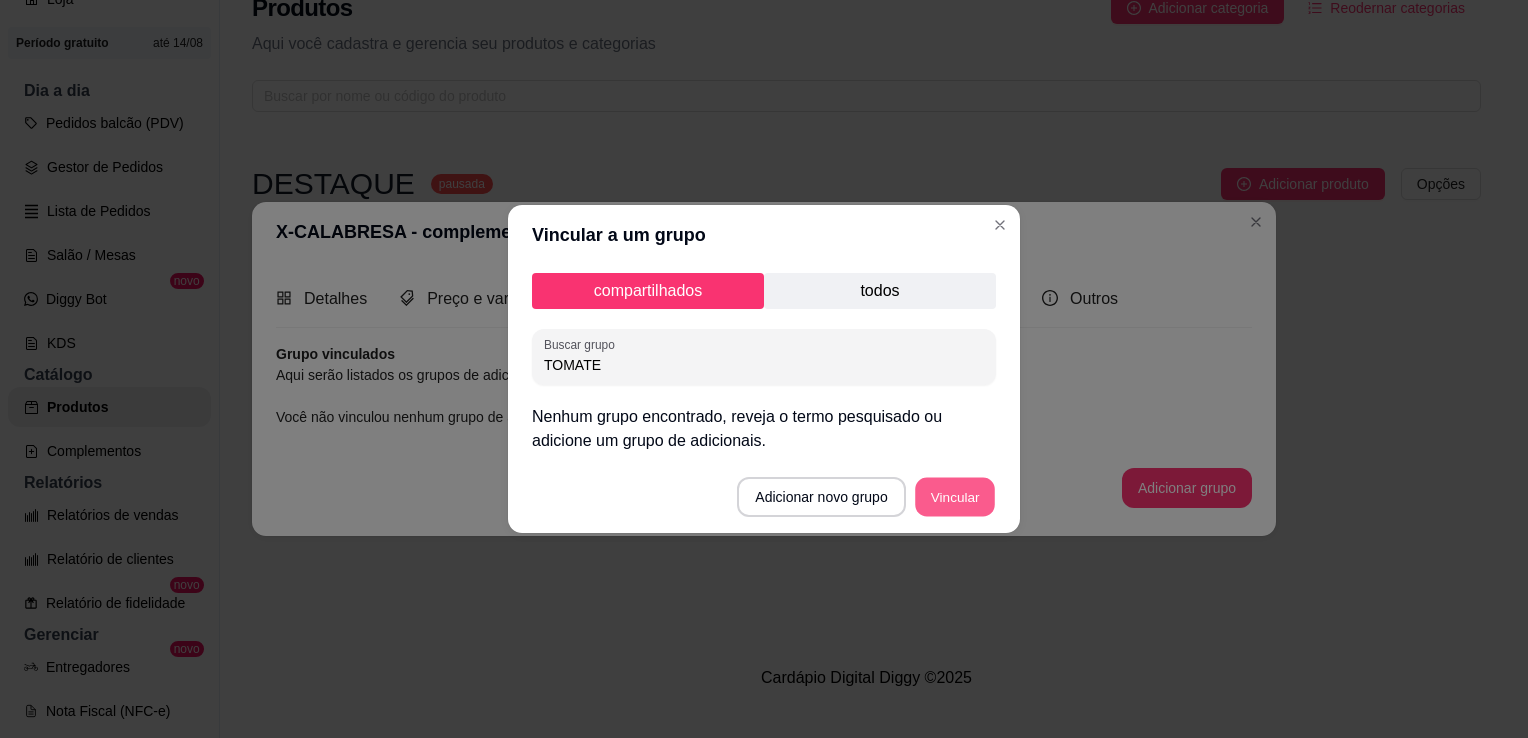 click on "Vincular" at bounding box center (955, 497) 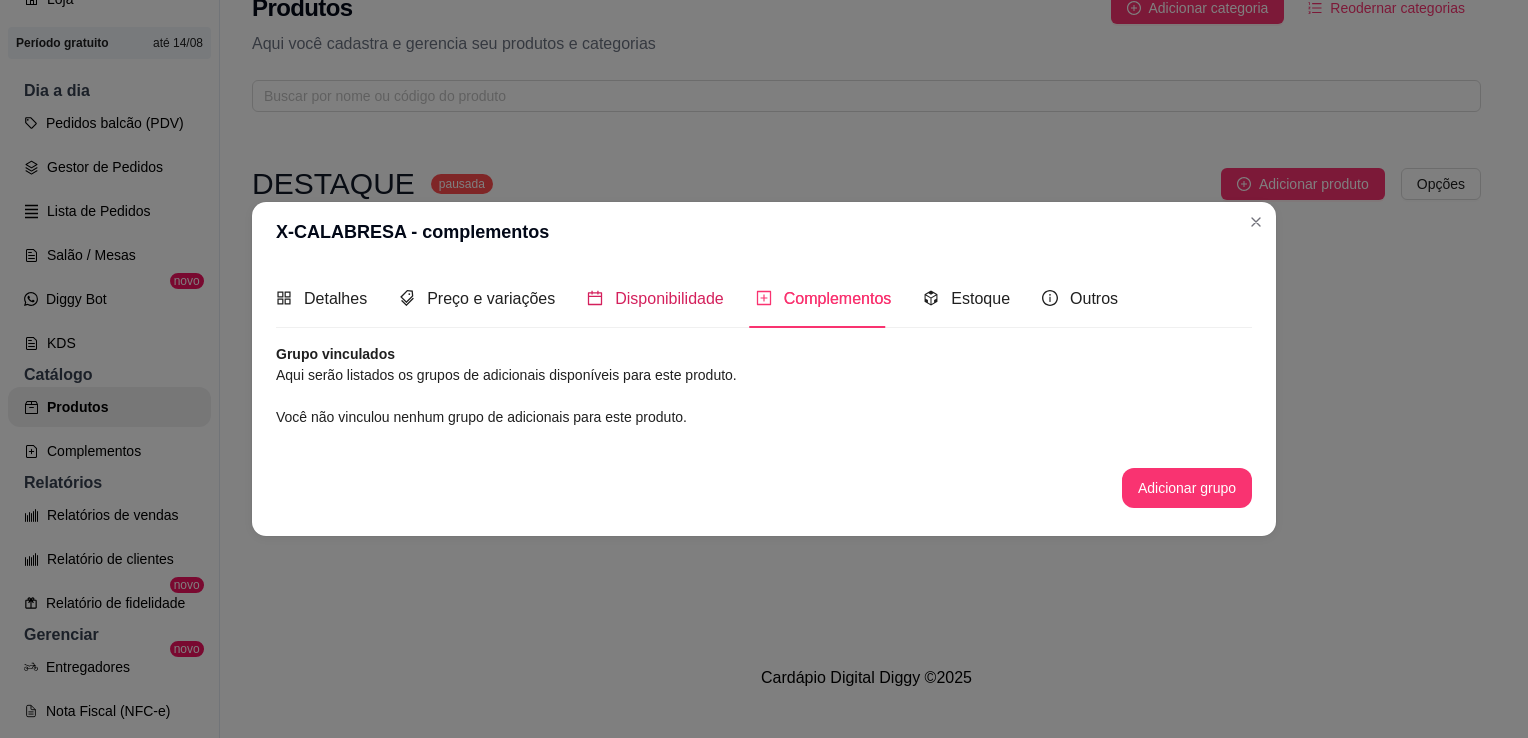 click on "Disponibilidade" at bounding box center [669, 298] 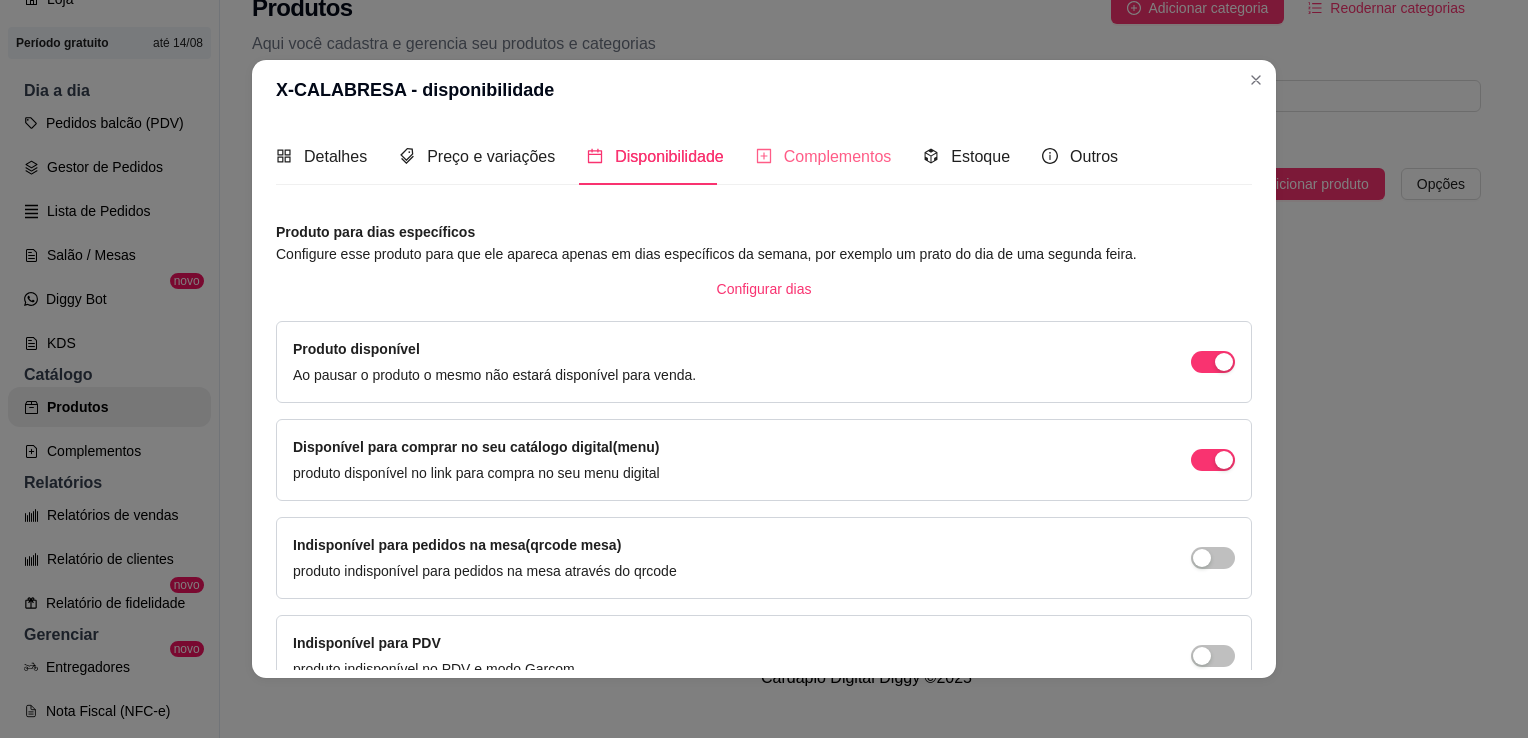 click on "Complementos" at bounding box center (824, 156) 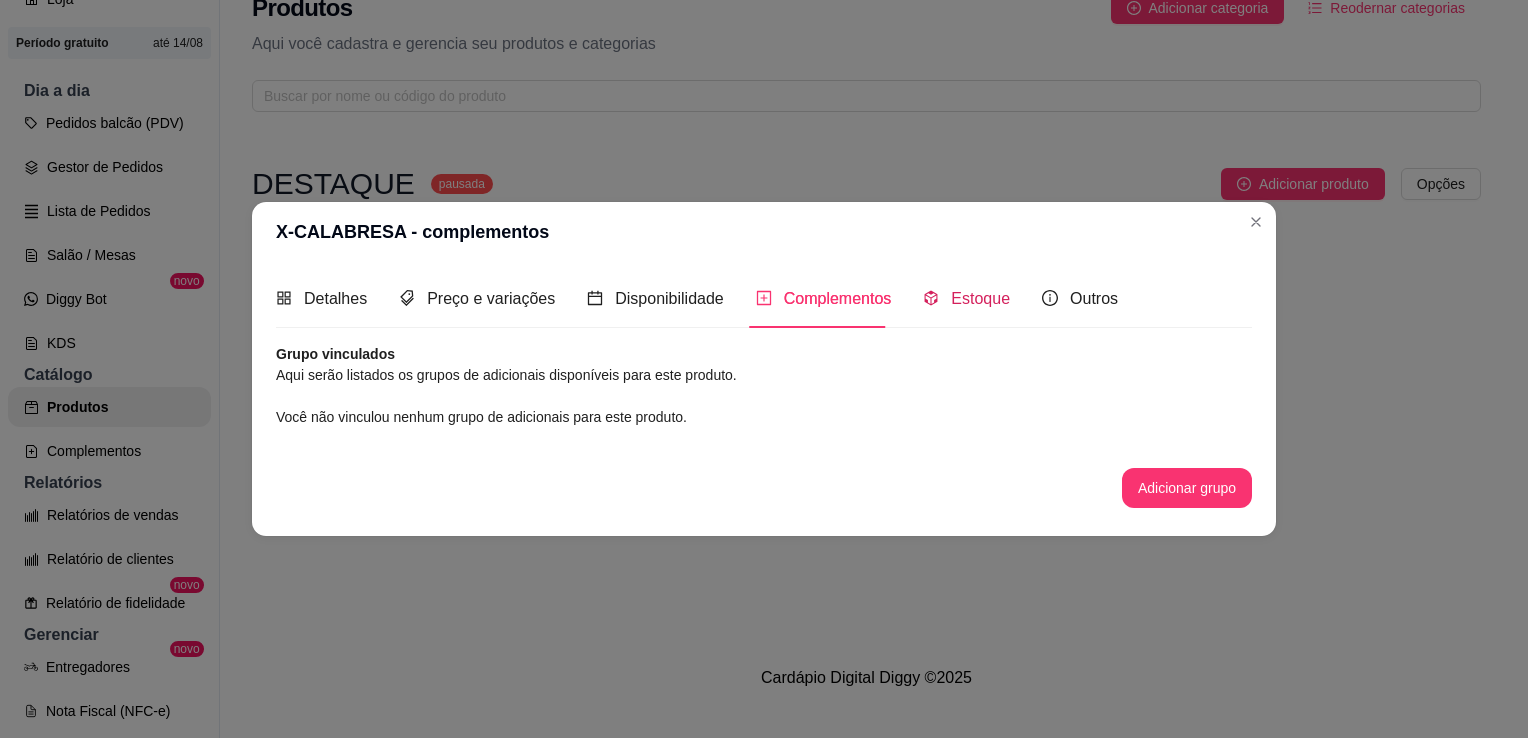 click on "Estoque" at bounding box center (980, 298) 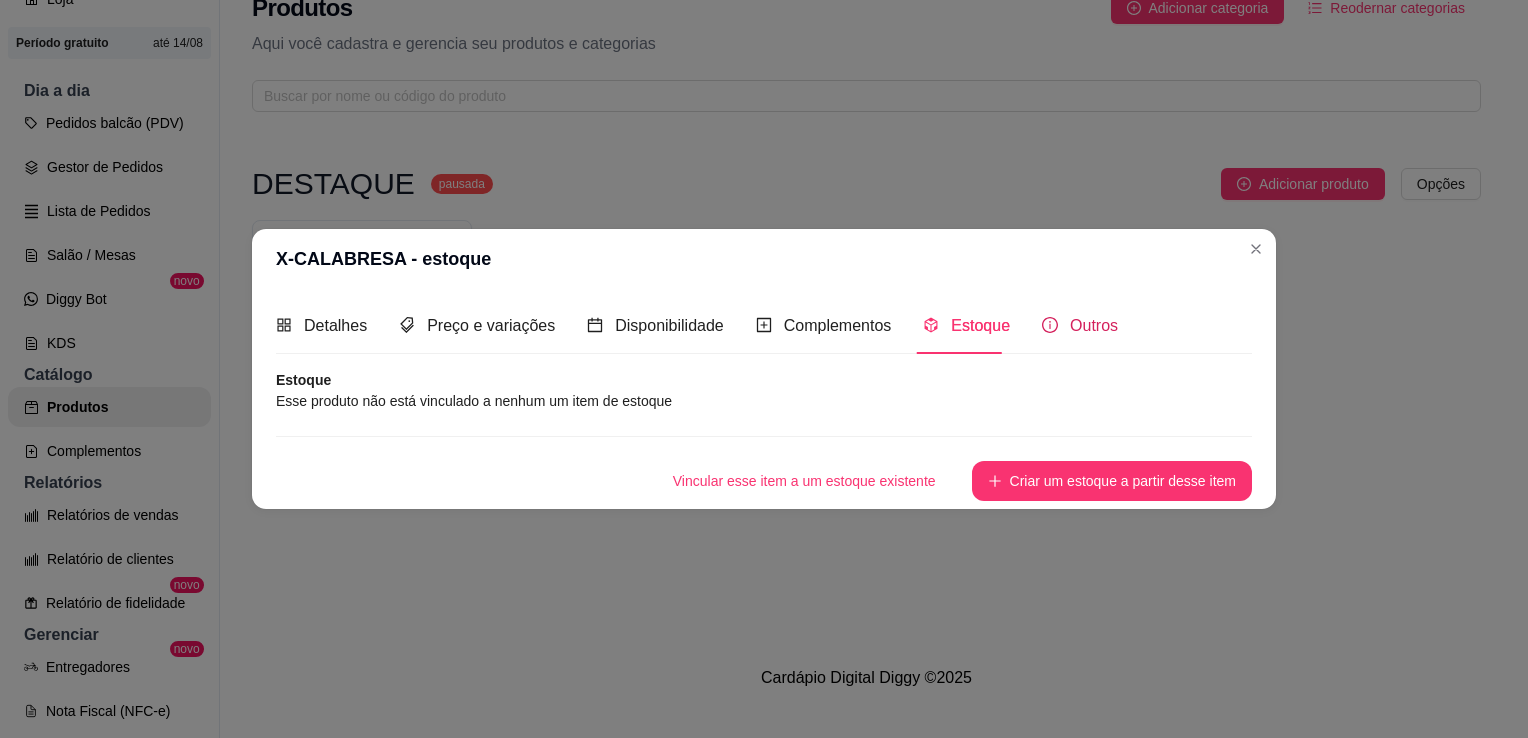 click on "Outros" at bounding box center [1094, 325] 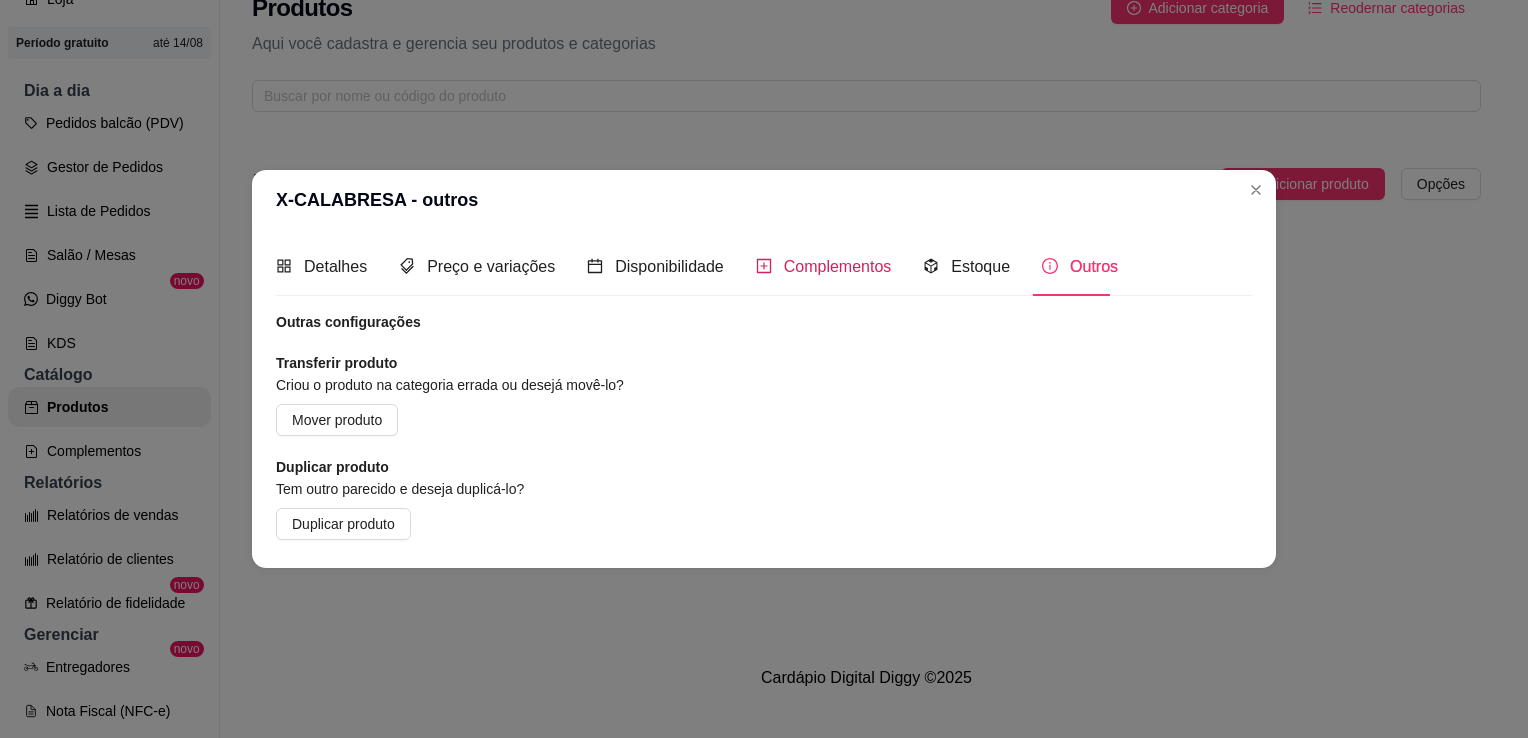 click on "Complementos" at bounding box center (824, 266) 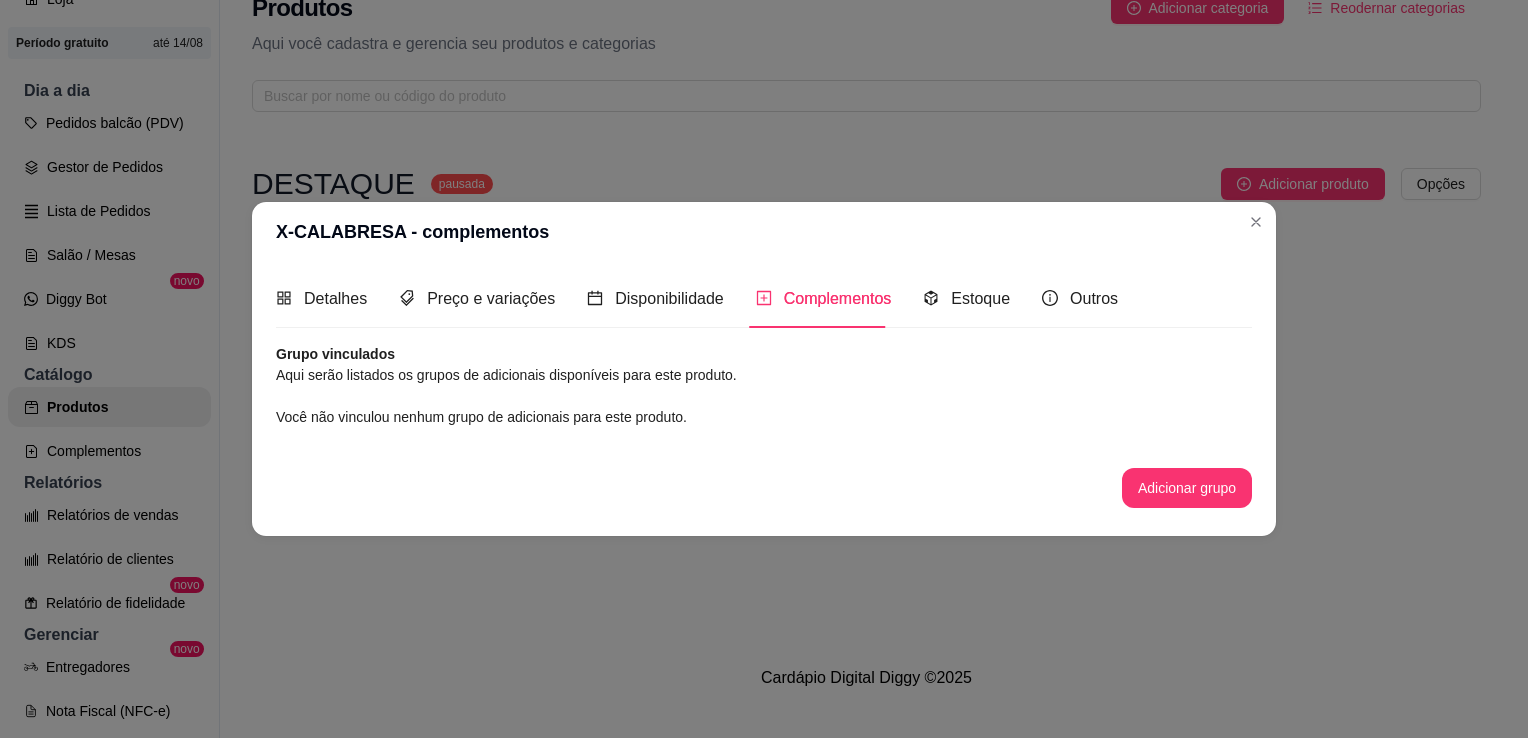 drag, startPoint x: 633, startPoint y: 282, endPoint x: 582, endPoint y: 282, distance: 51 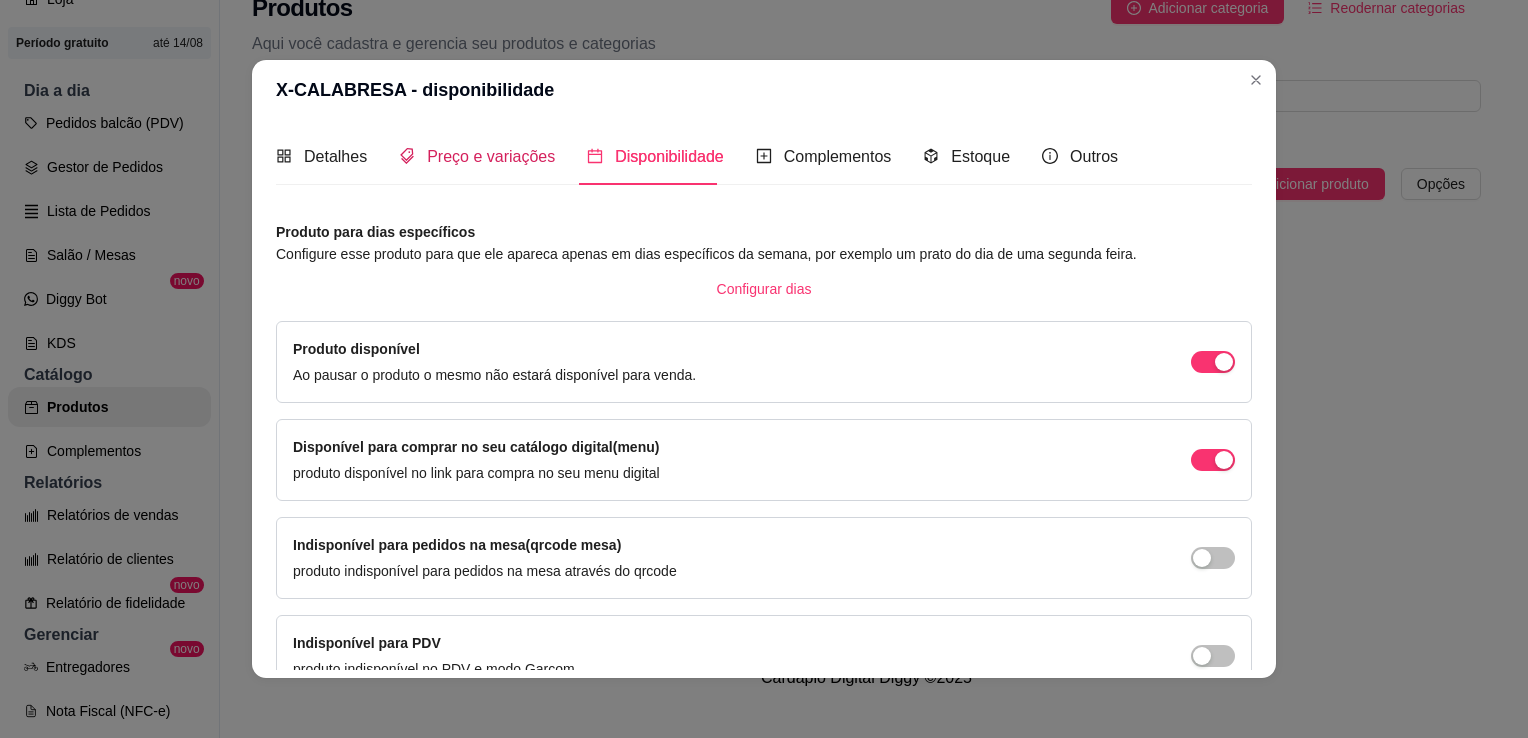 click on "Preço e variações" at bounding box center (491, 156) 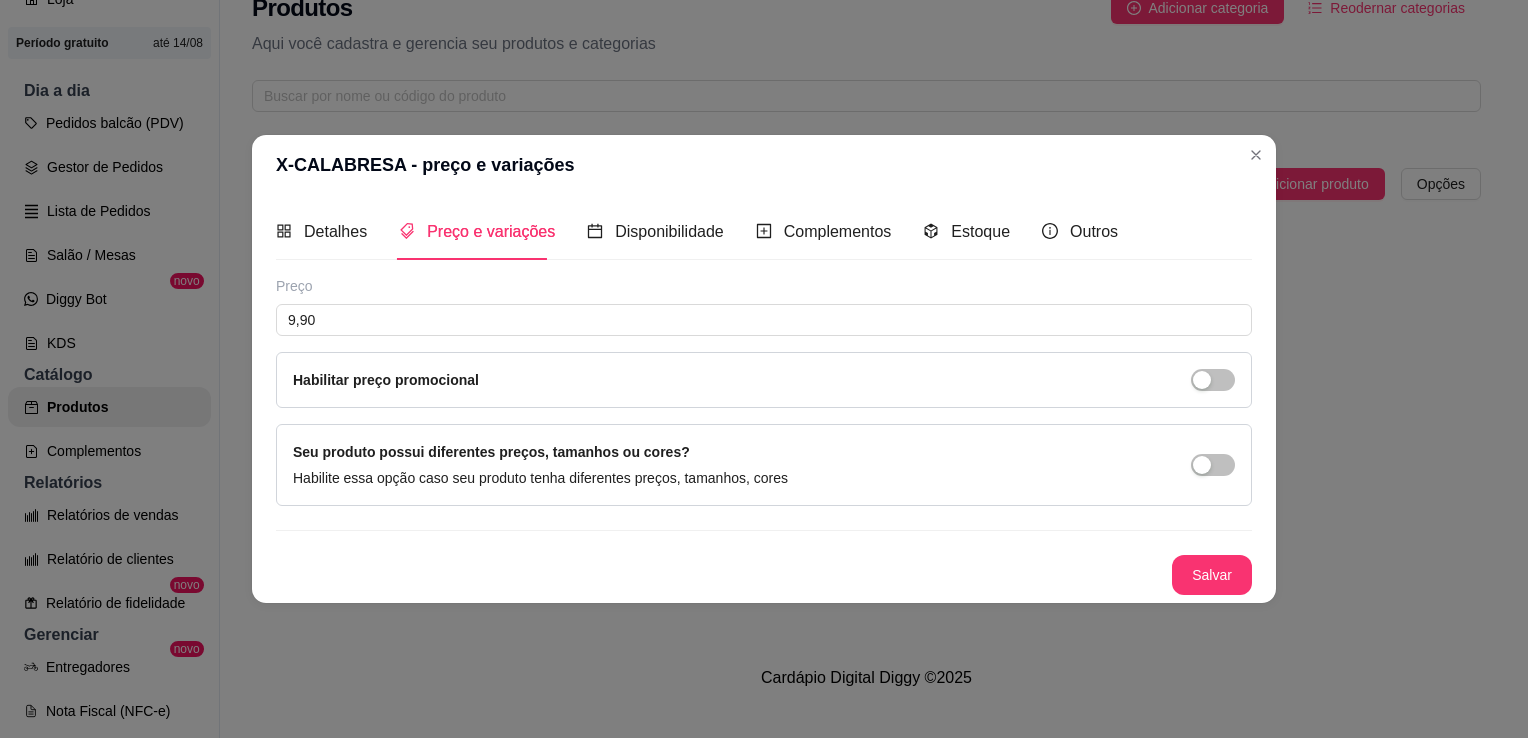 click on "Detalhes" at bounding box center (321, 231) 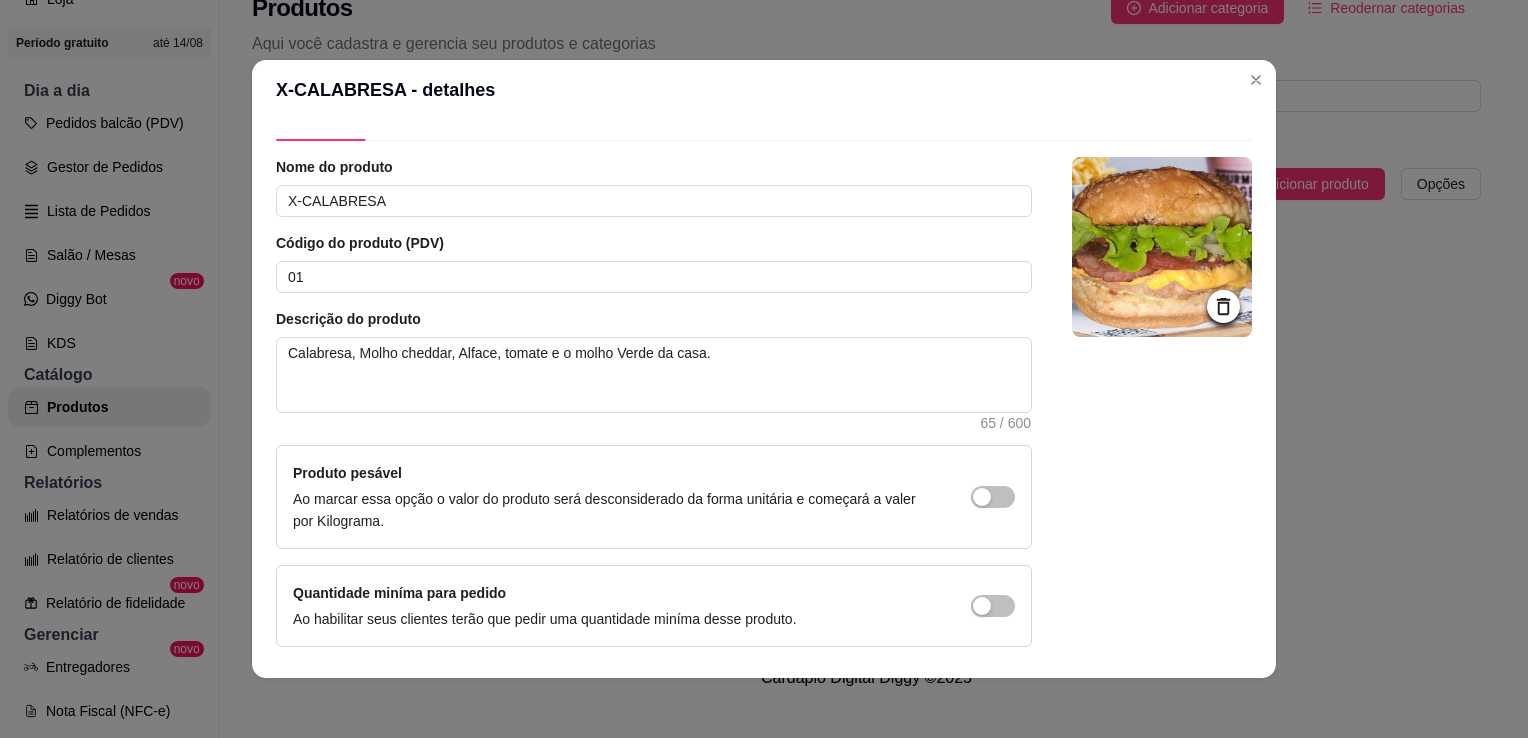scroll, scrollTop: 107, scrollLeft: 0, axis: vertical 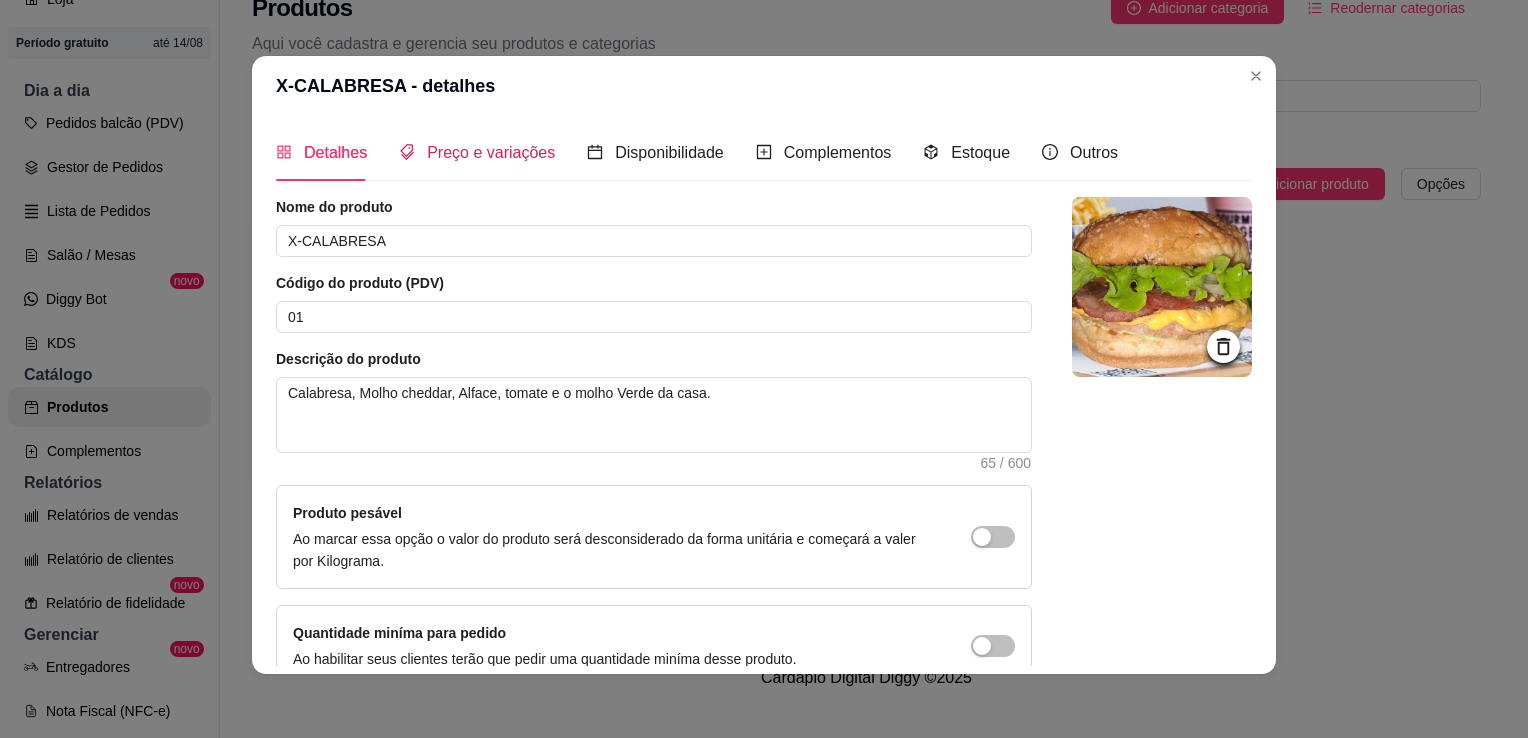 click on "Preço e variações" at bounding box center (491, 152) 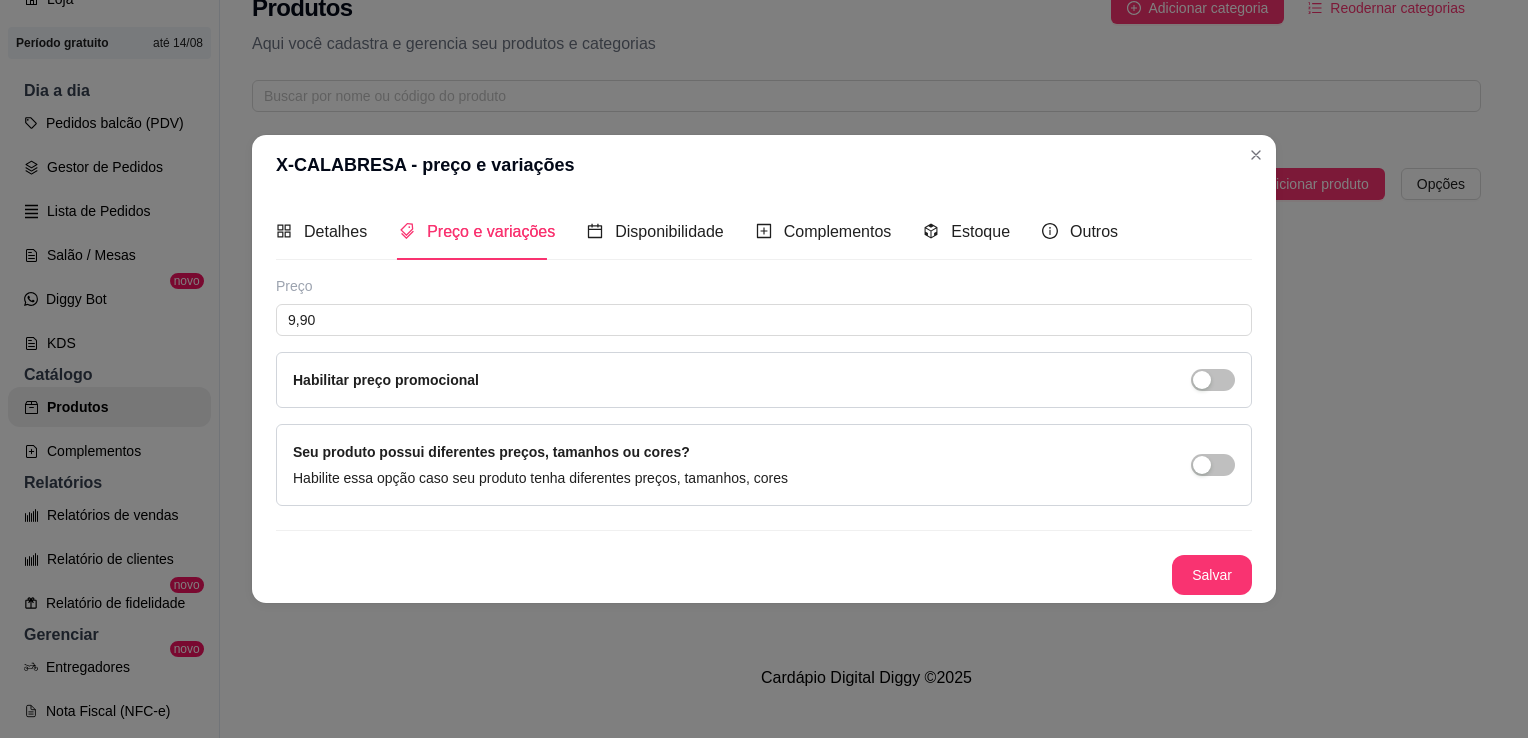 scroll, scrollTop: 0, scrollLeft: 0, axis: both 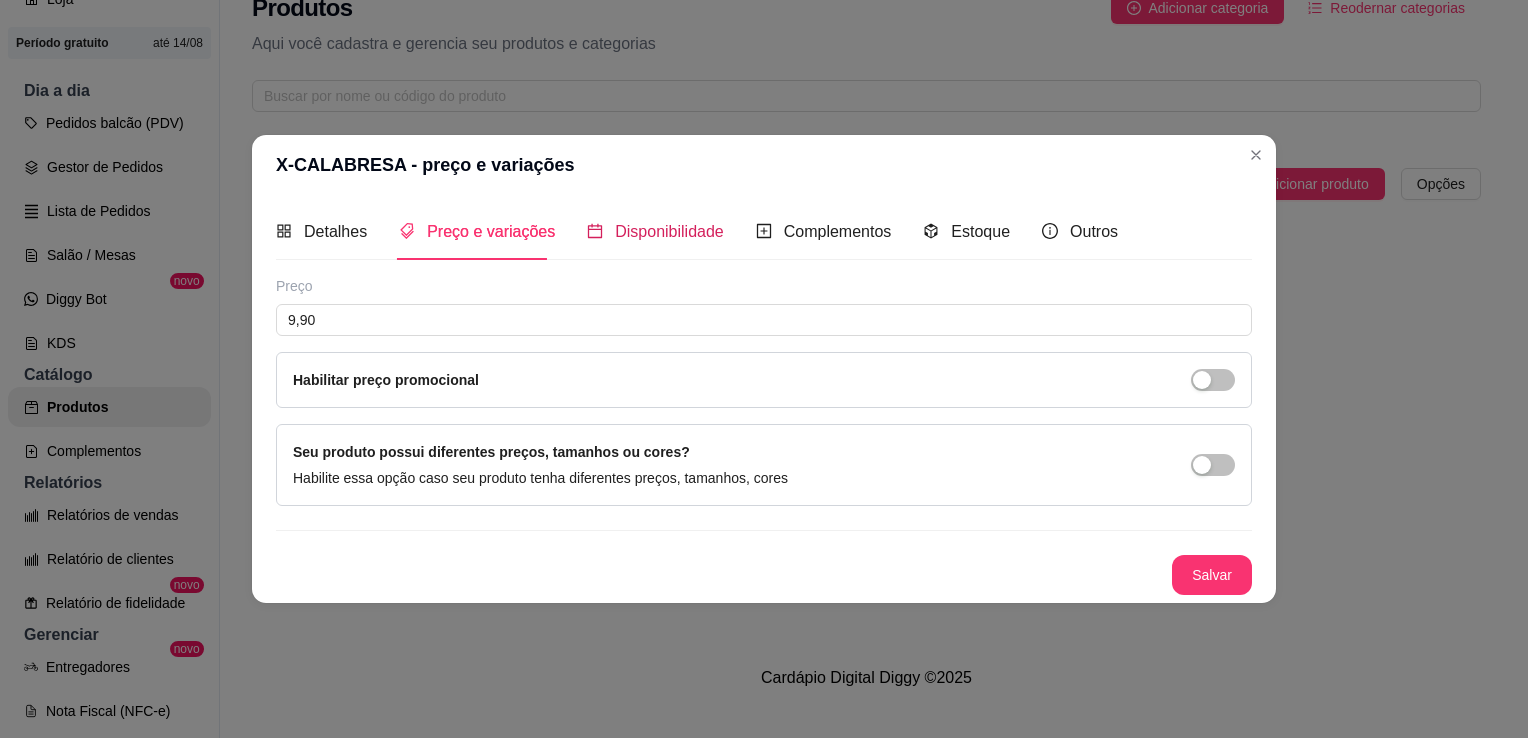 click on "Disponibilidade" at bounding box center (669, 231) 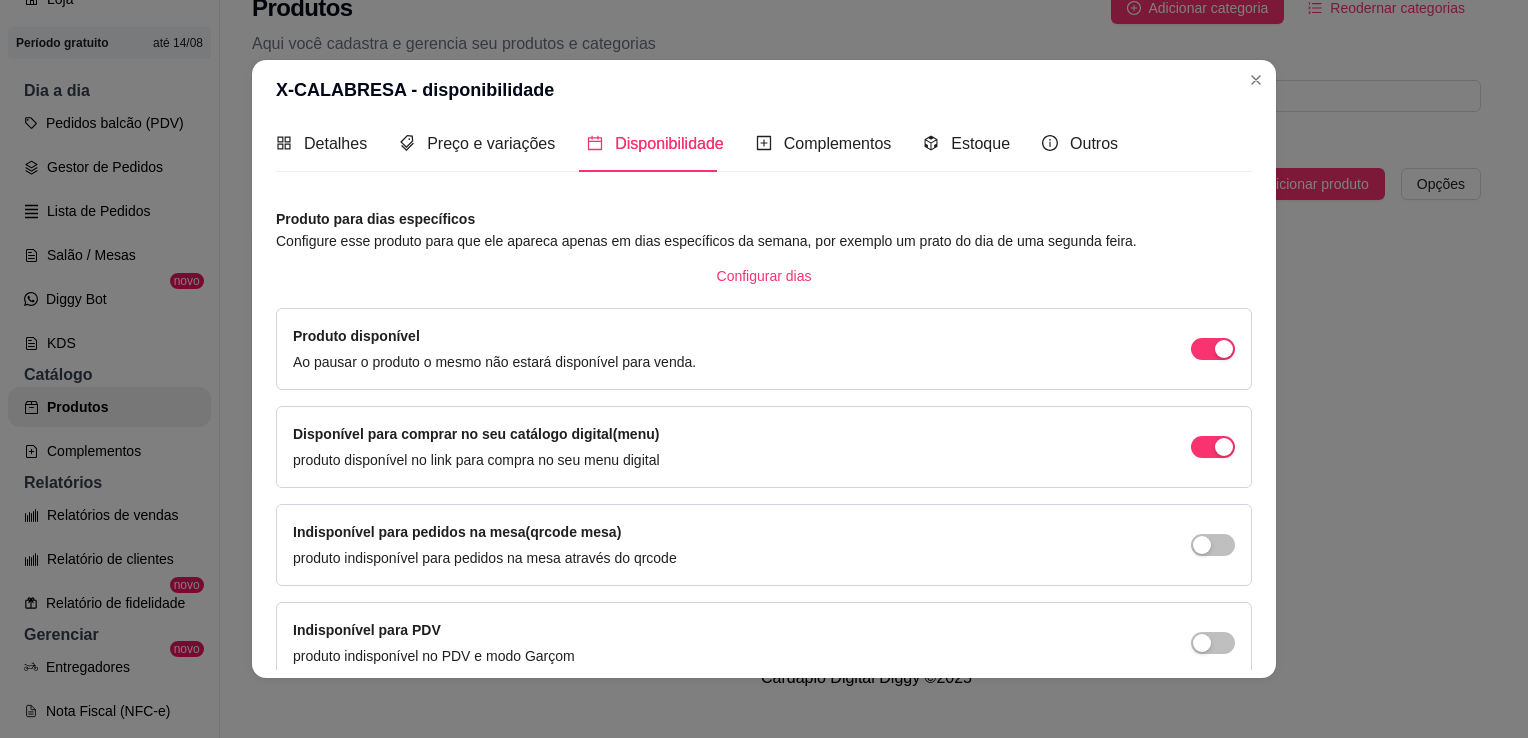 scroll, scrollTop: 0, scrollLeft: 0, axis: both 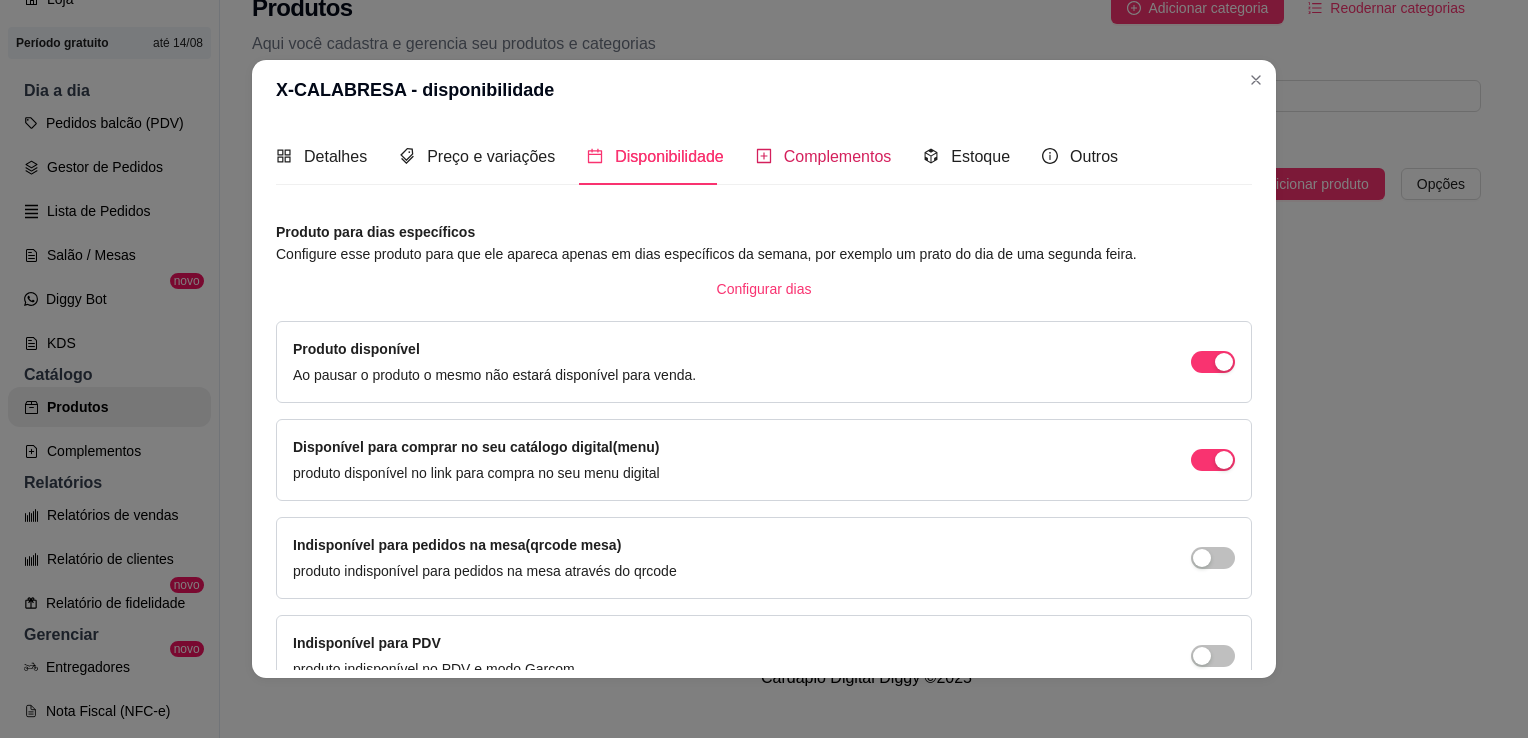 click on "Complementos" at bounding box center [838, 156] 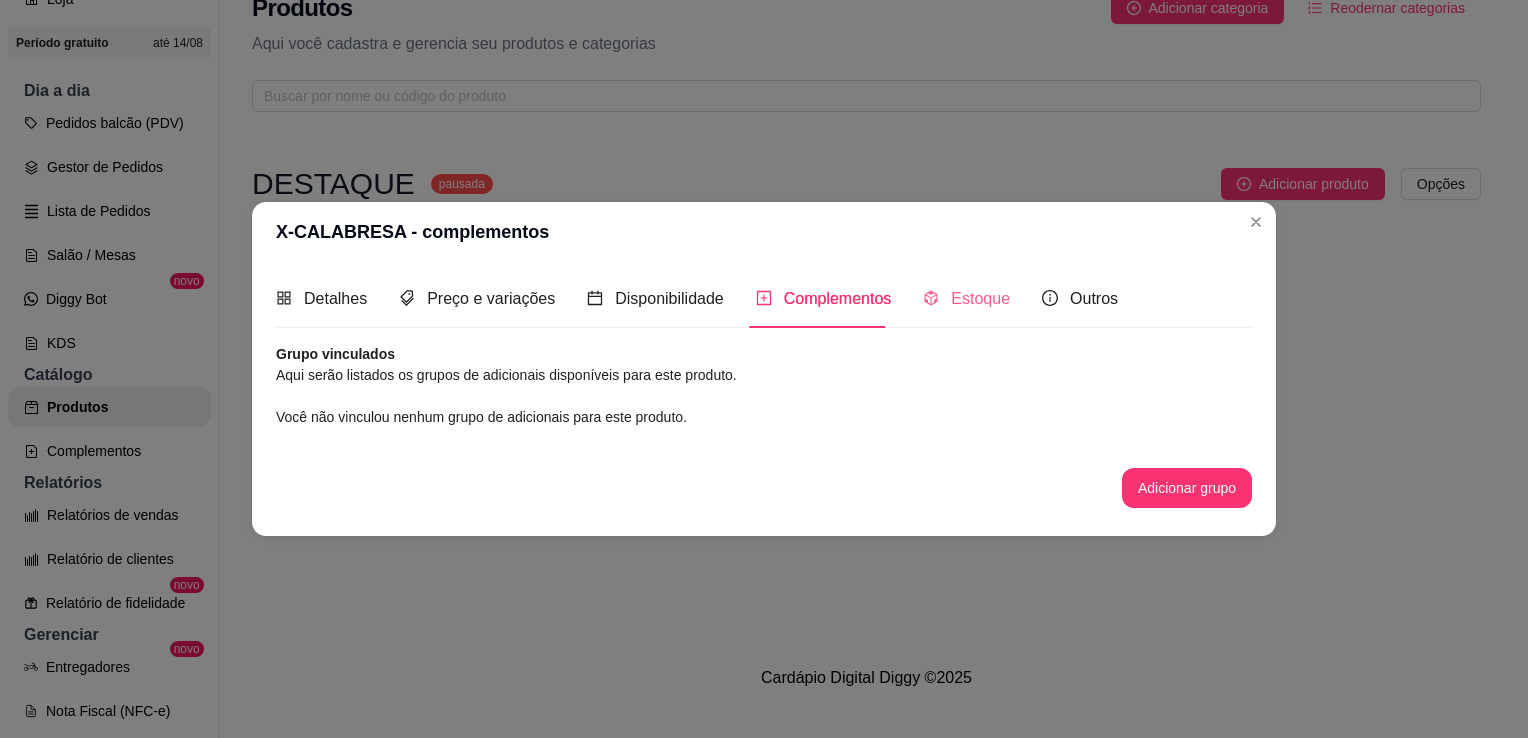 click on "Estoque" at bounding box center [966, 298] 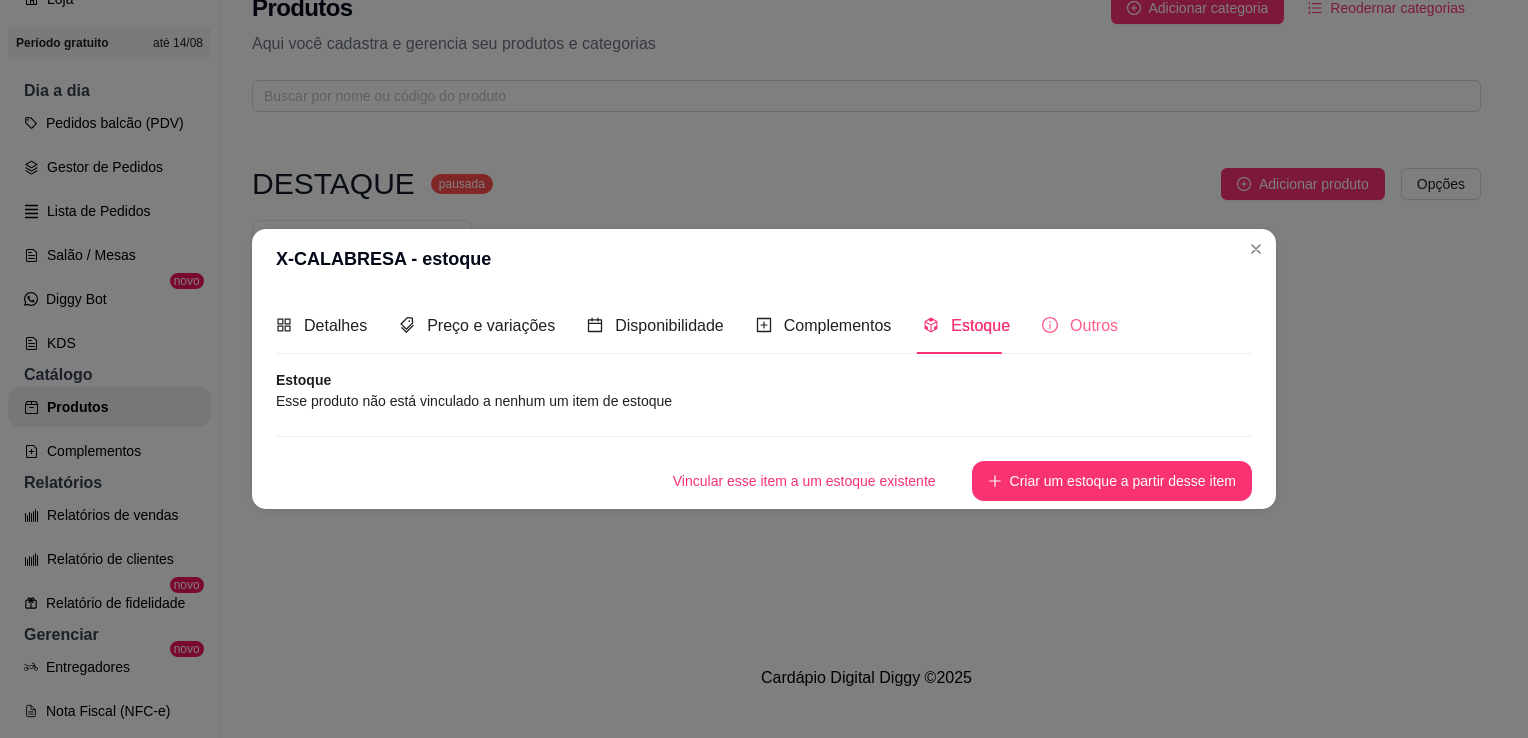 click on "Outros" at bounding box center (1080, 325) 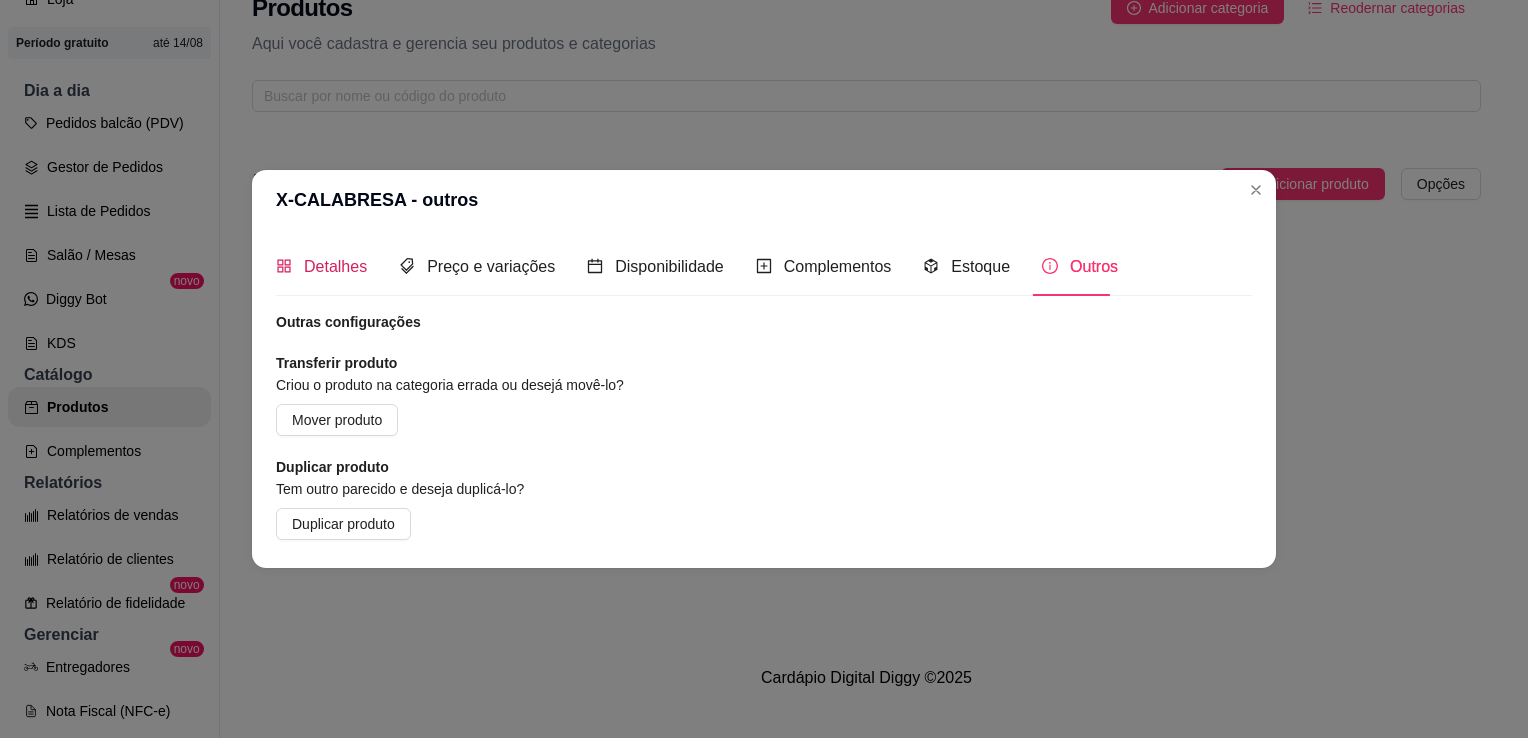 click on "Detalhes" at bounding box center (321, 266) 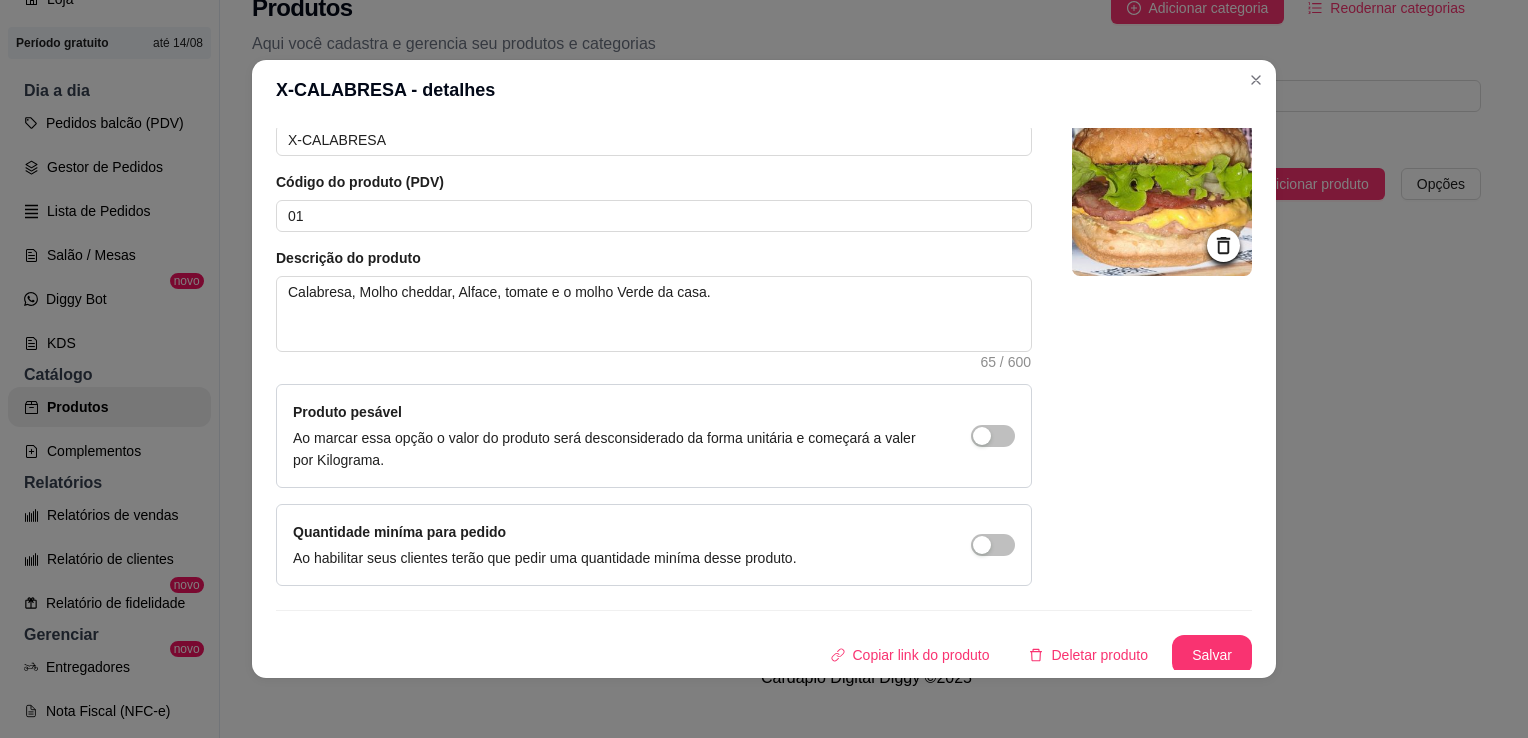 scroll, scrollTop: 107, scrollLeft: 0, axis: vertical 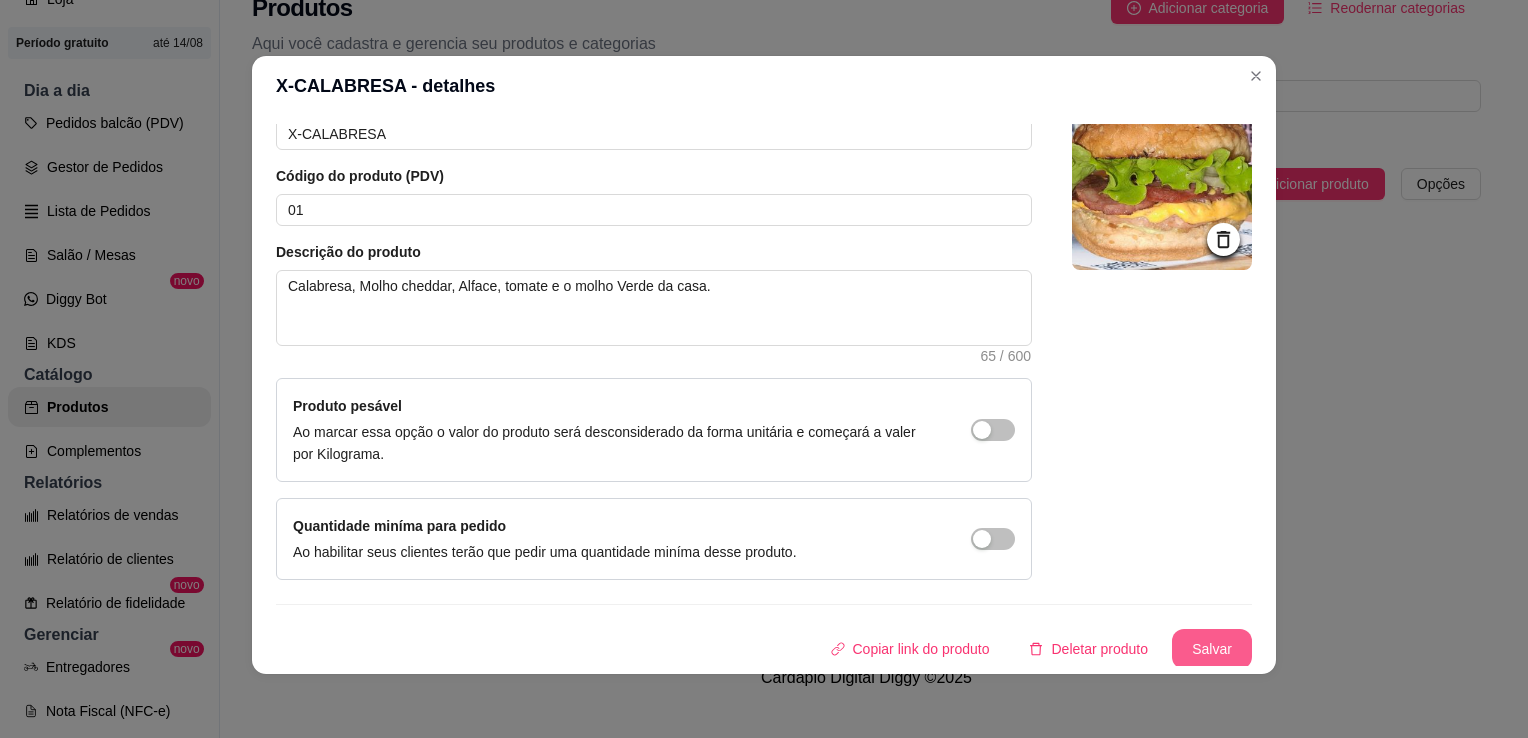 click on "Salvar" at bounding box center [1212, 649] 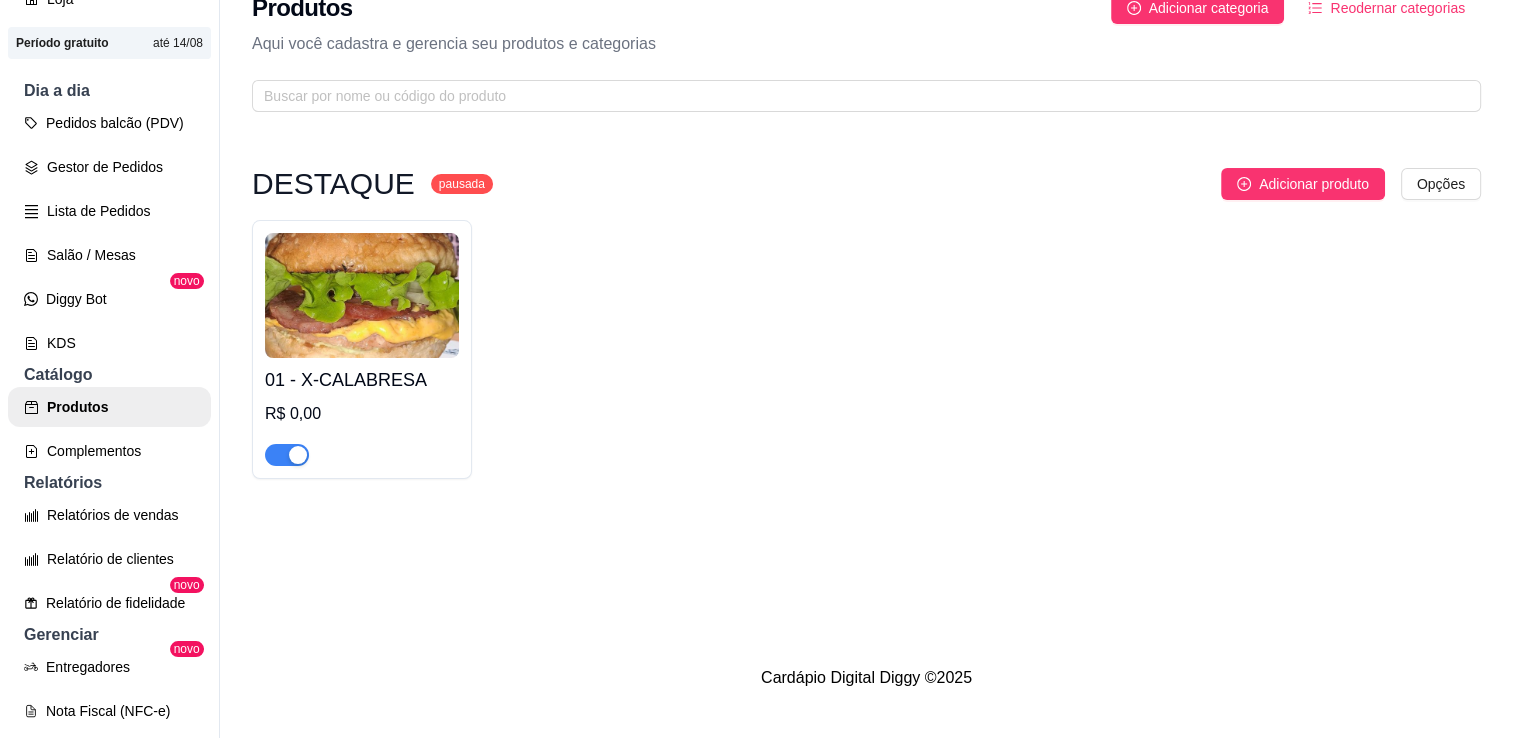 drag, startPoint x: 674, startPoint y: 482, endPoint x: 617, endPoint y: 490, distance: 57.558666 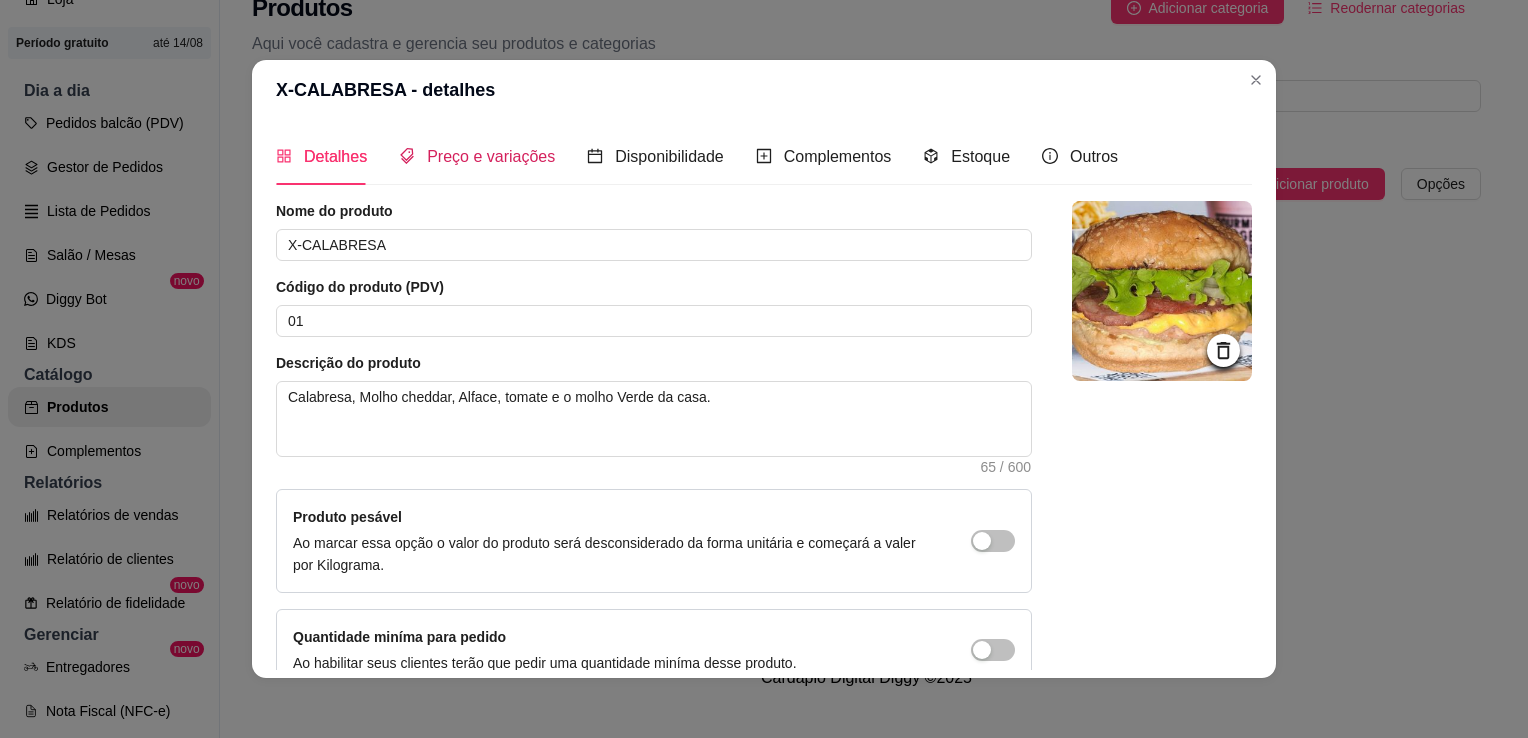 click on "Preço e variações" at bounding box center (491, 156) 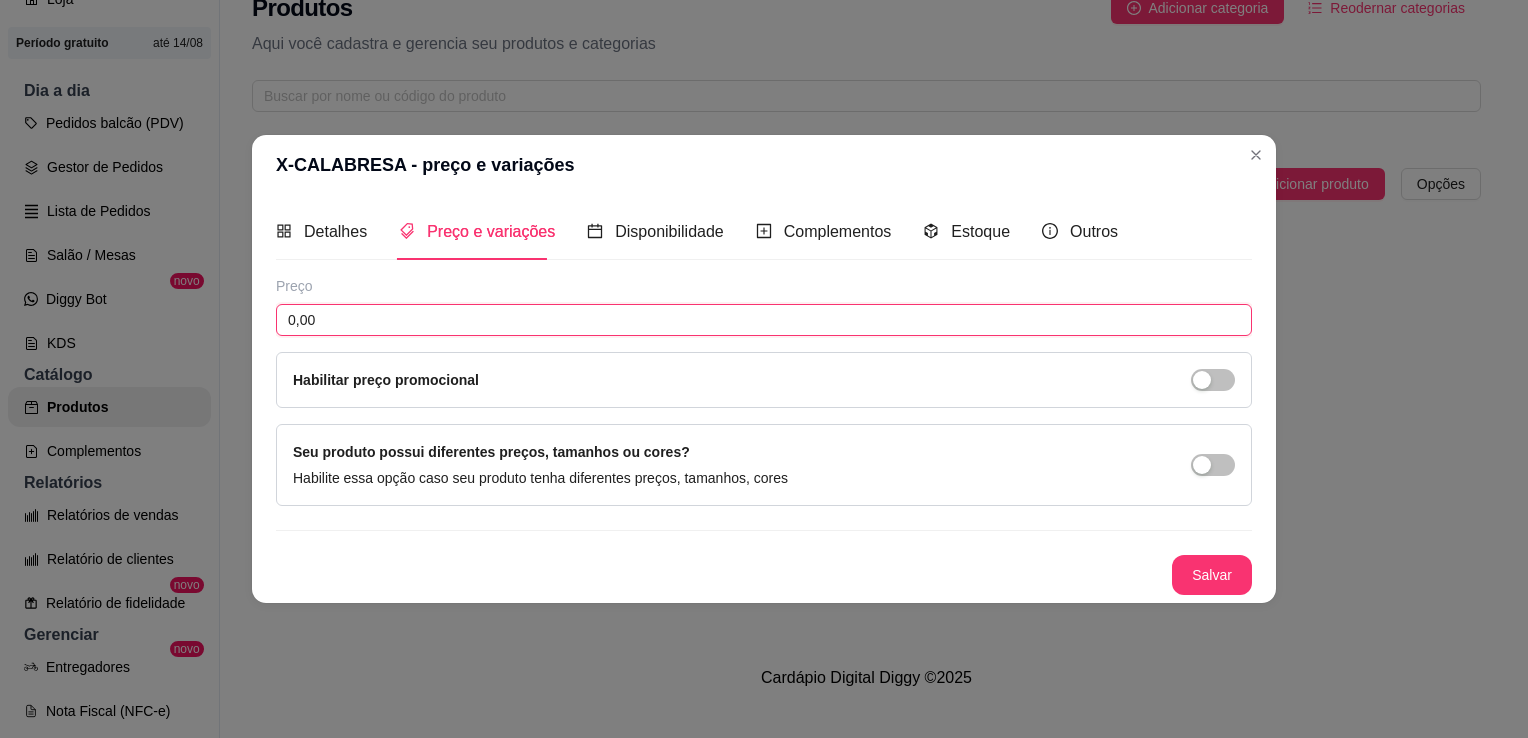 drag, startPoint x: 411, startPoint y: 316, endPoint x: 227, endPoint y: 308, distance: 184.17383 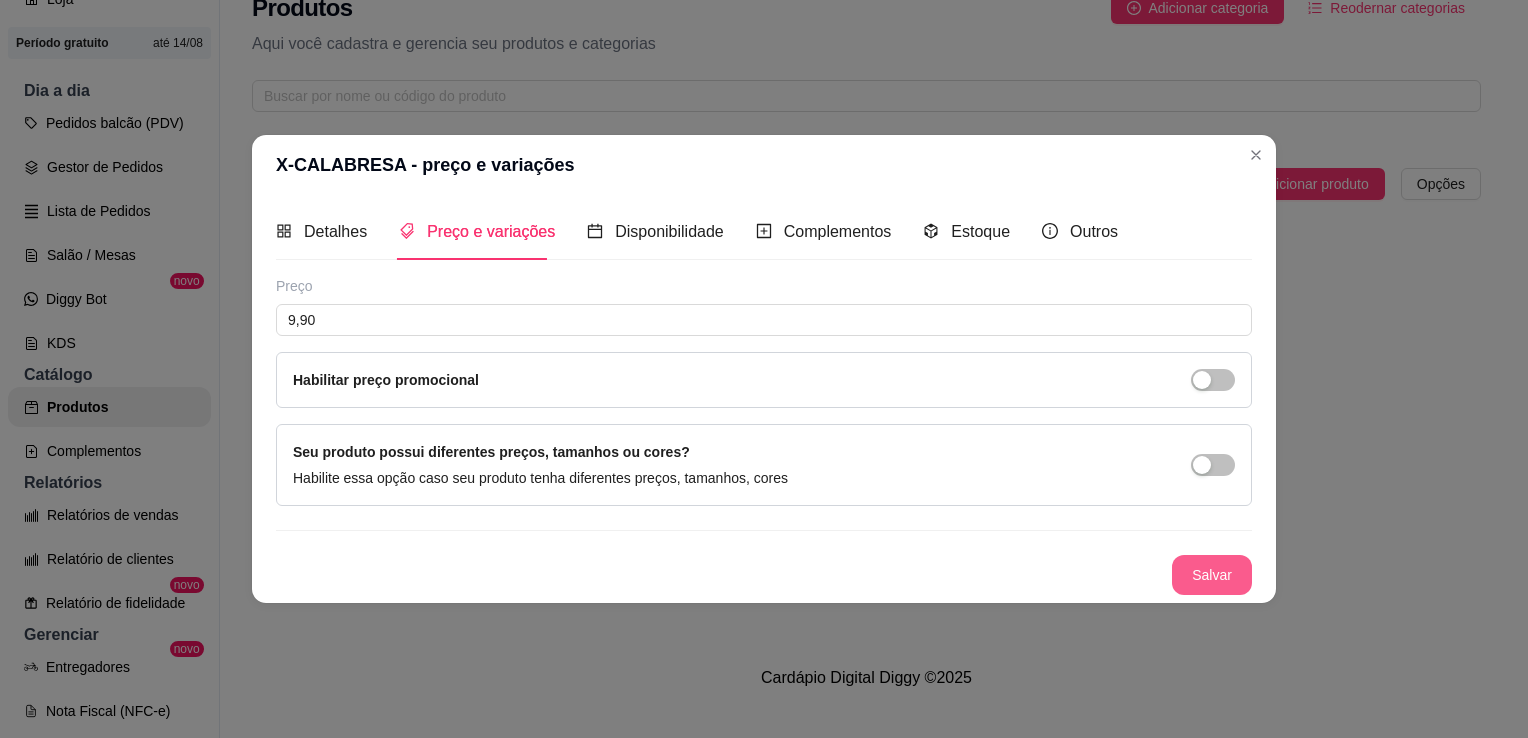 click on "Salvar" at bounding box center [1212, 575] 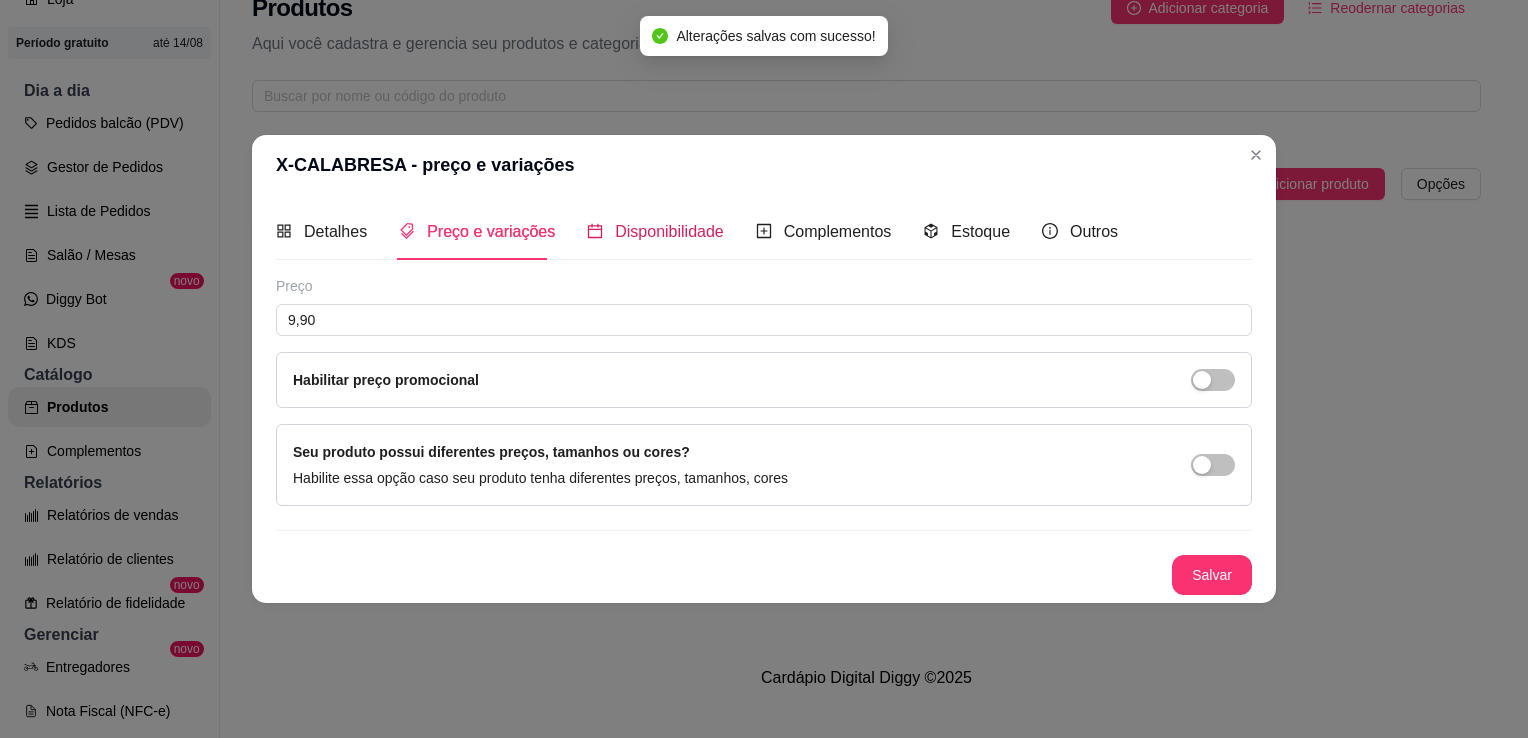 click on "Disponibilidade" at bounding box center (669, 231) 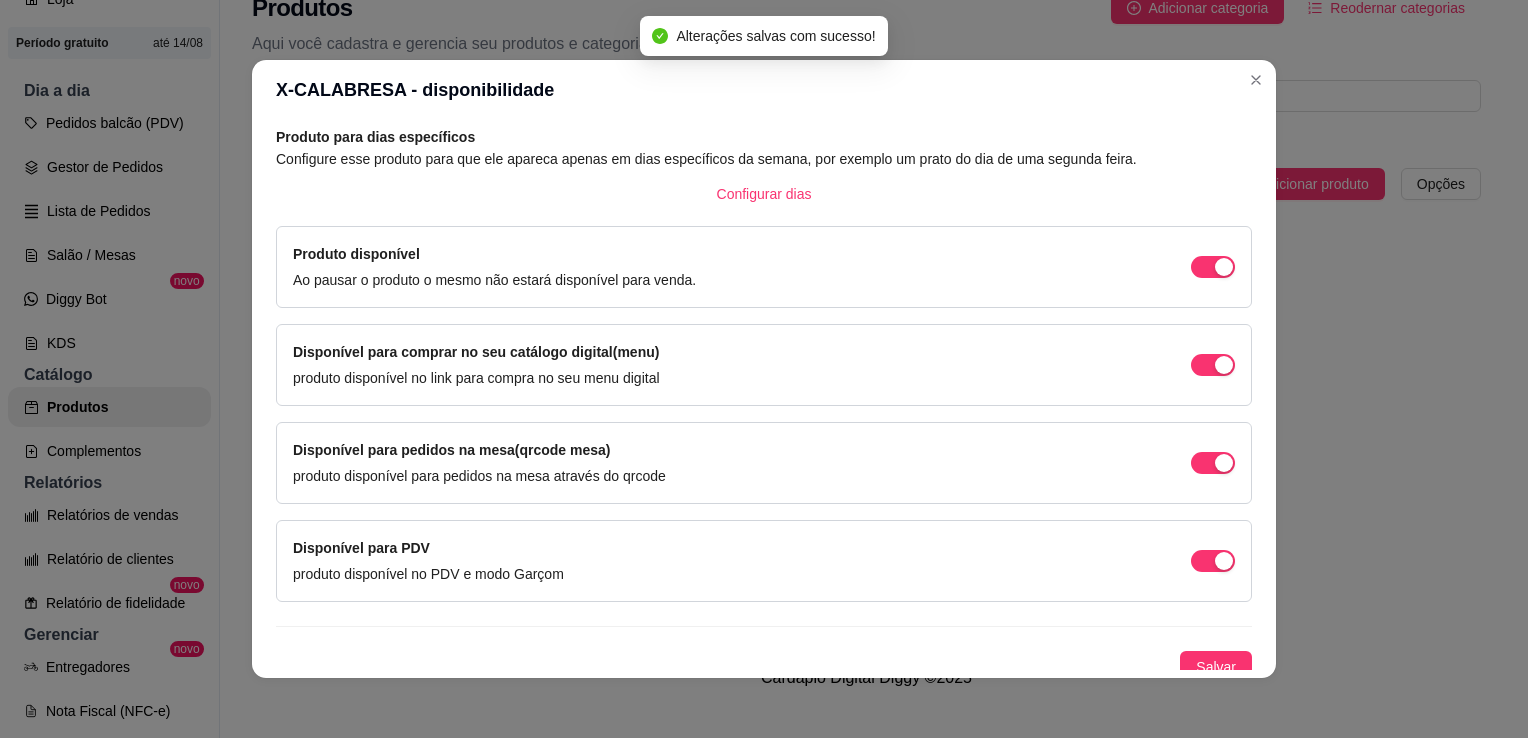 scroll, scrollTop: 105, scrollLeft: 0, axis: vertical 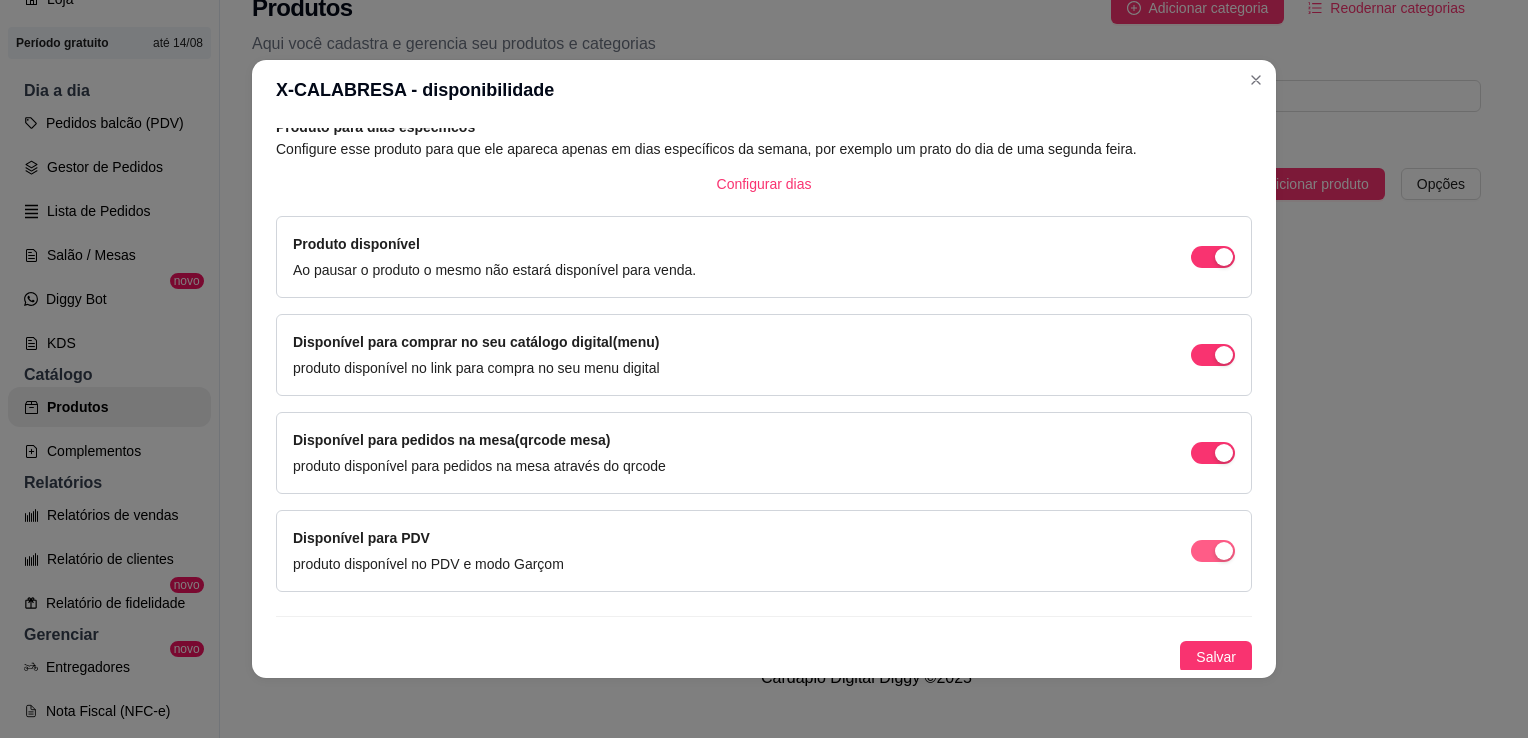 click at bounding box center (1213, 257) 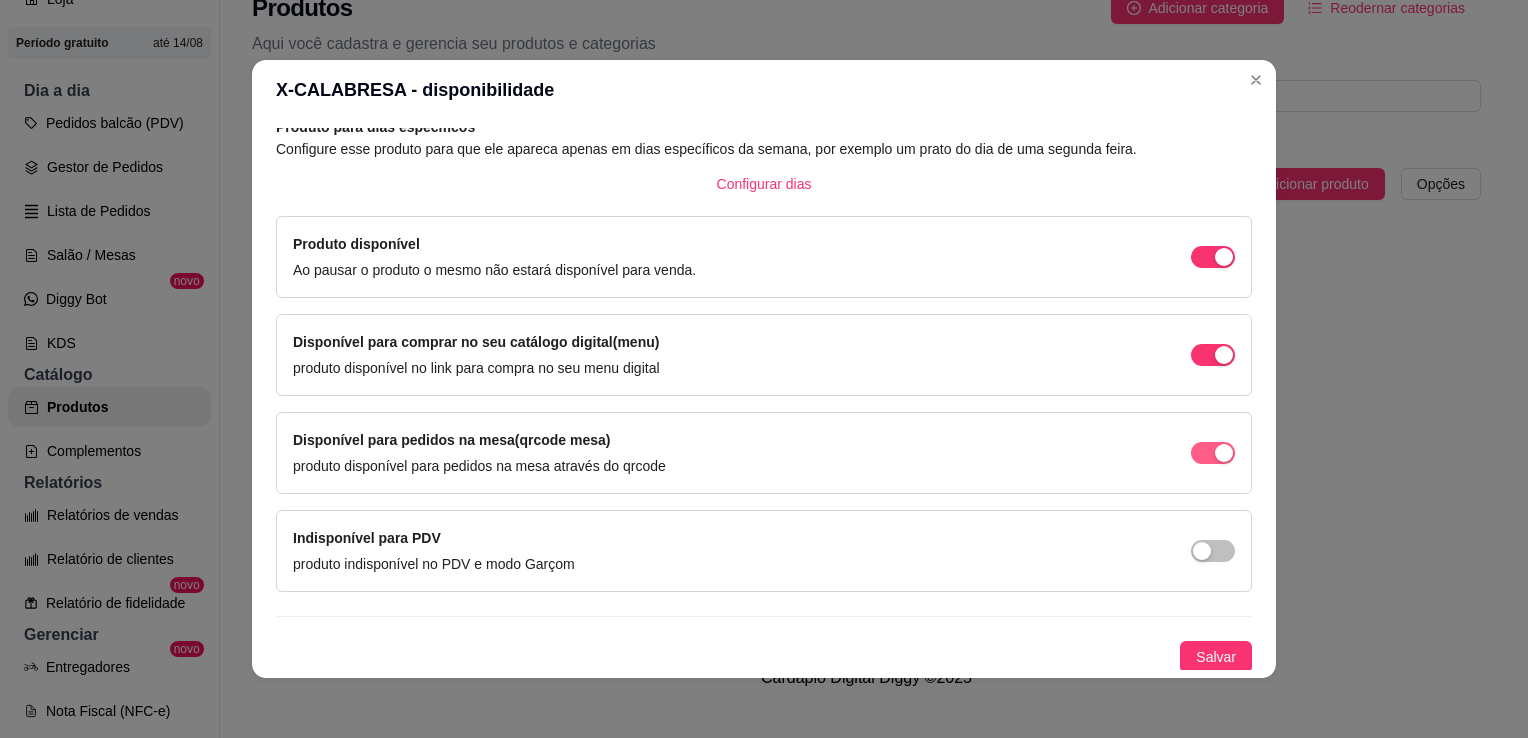 click at bounding box center (1224, 257) 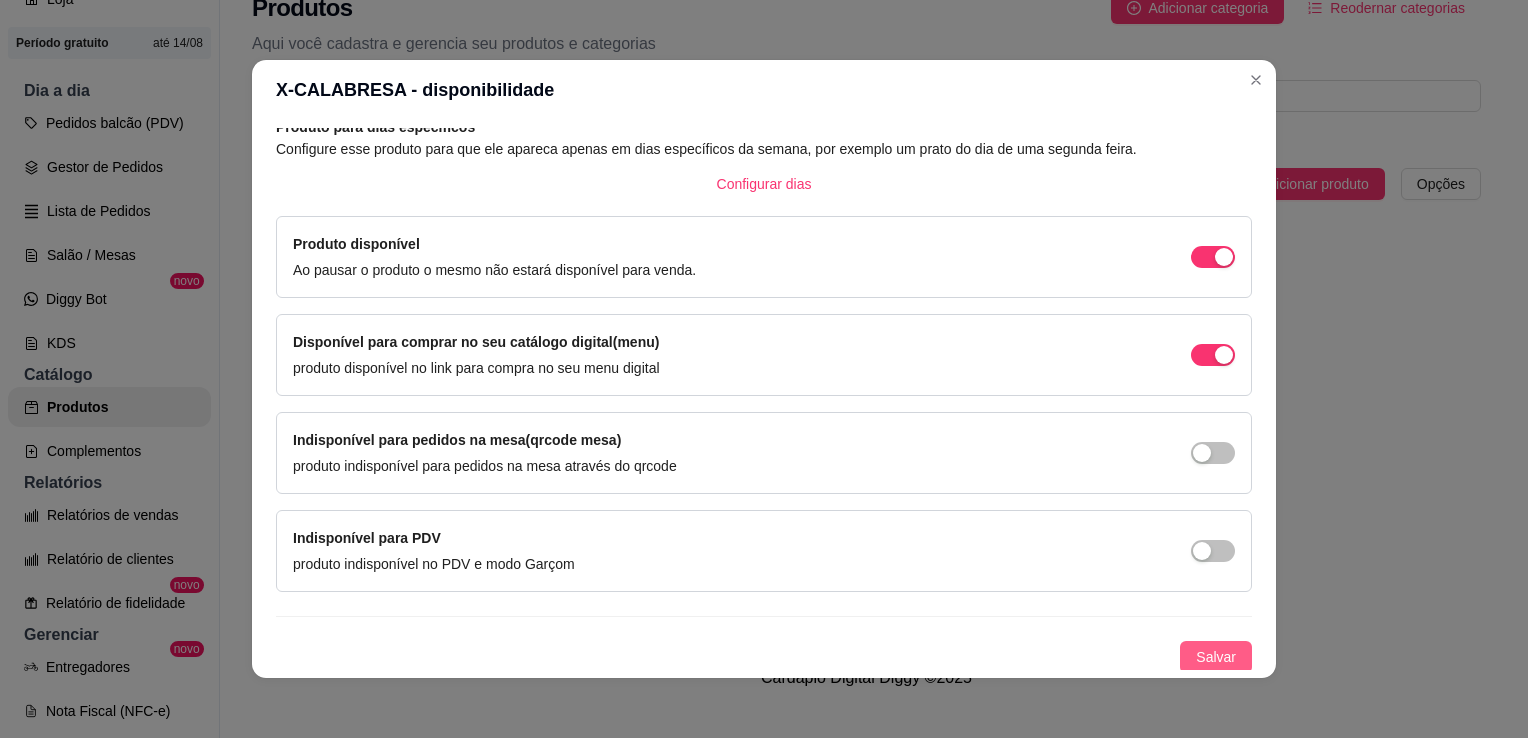 click on "Salvar" at bounding box center [1216, 657] 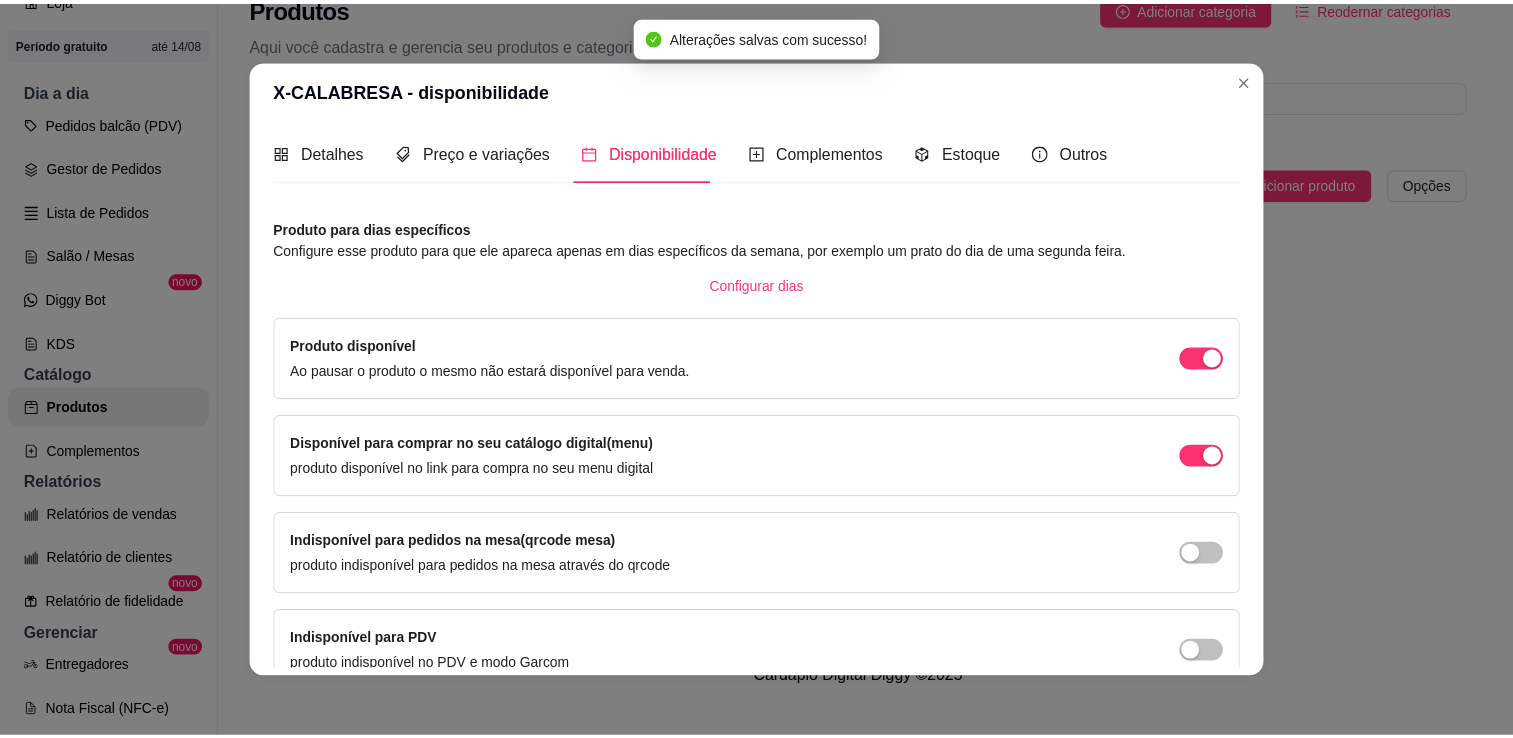 scroll, scrollTop: 0, scrollLeft: 0, axis: both 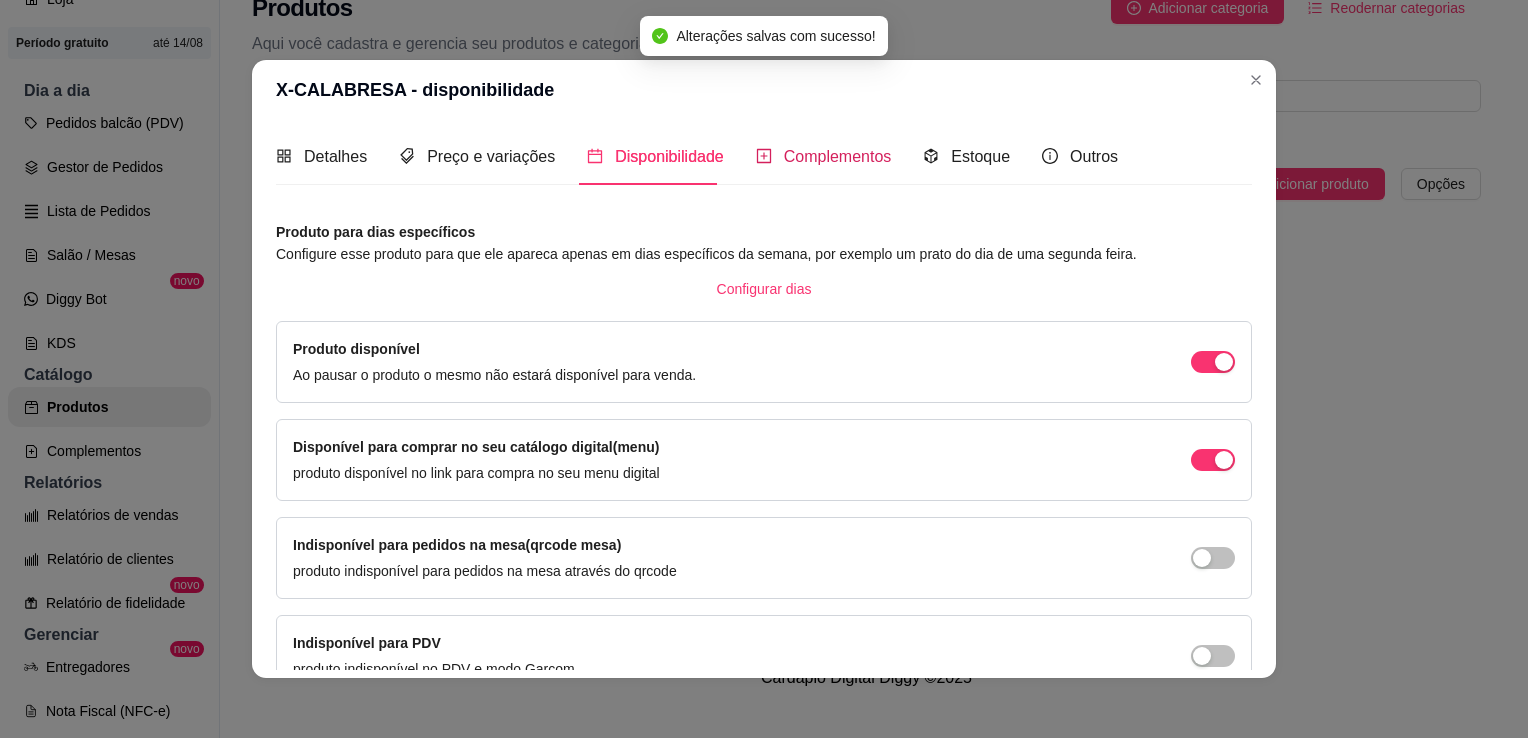 click on "Complementos" at bounding box center [838, 156] 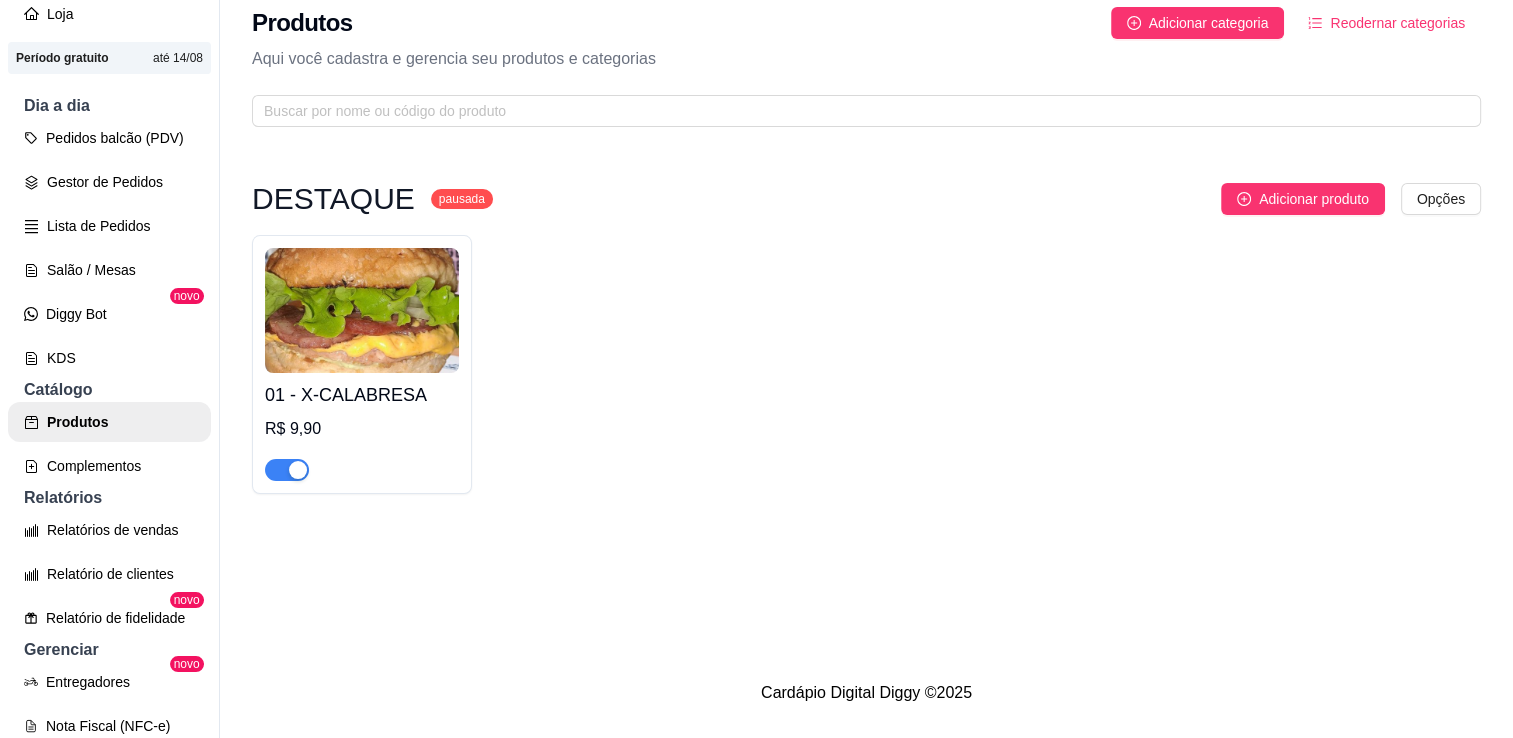 scroll, scrollTop: 0, scrollLeft: 0, axis: both 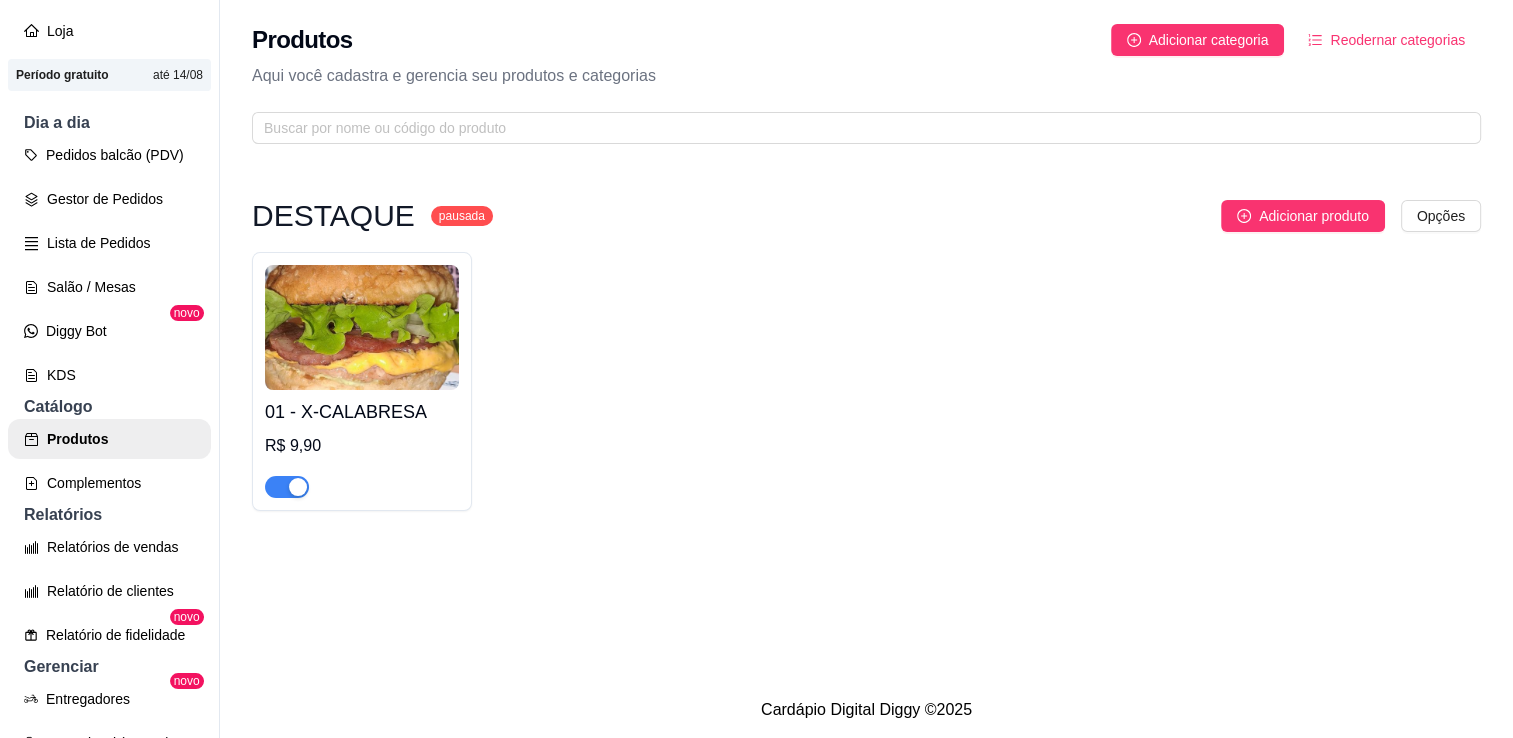 click on "01 - X-CALABRESA   R$ 9,90" at bounding box center (866, 381) 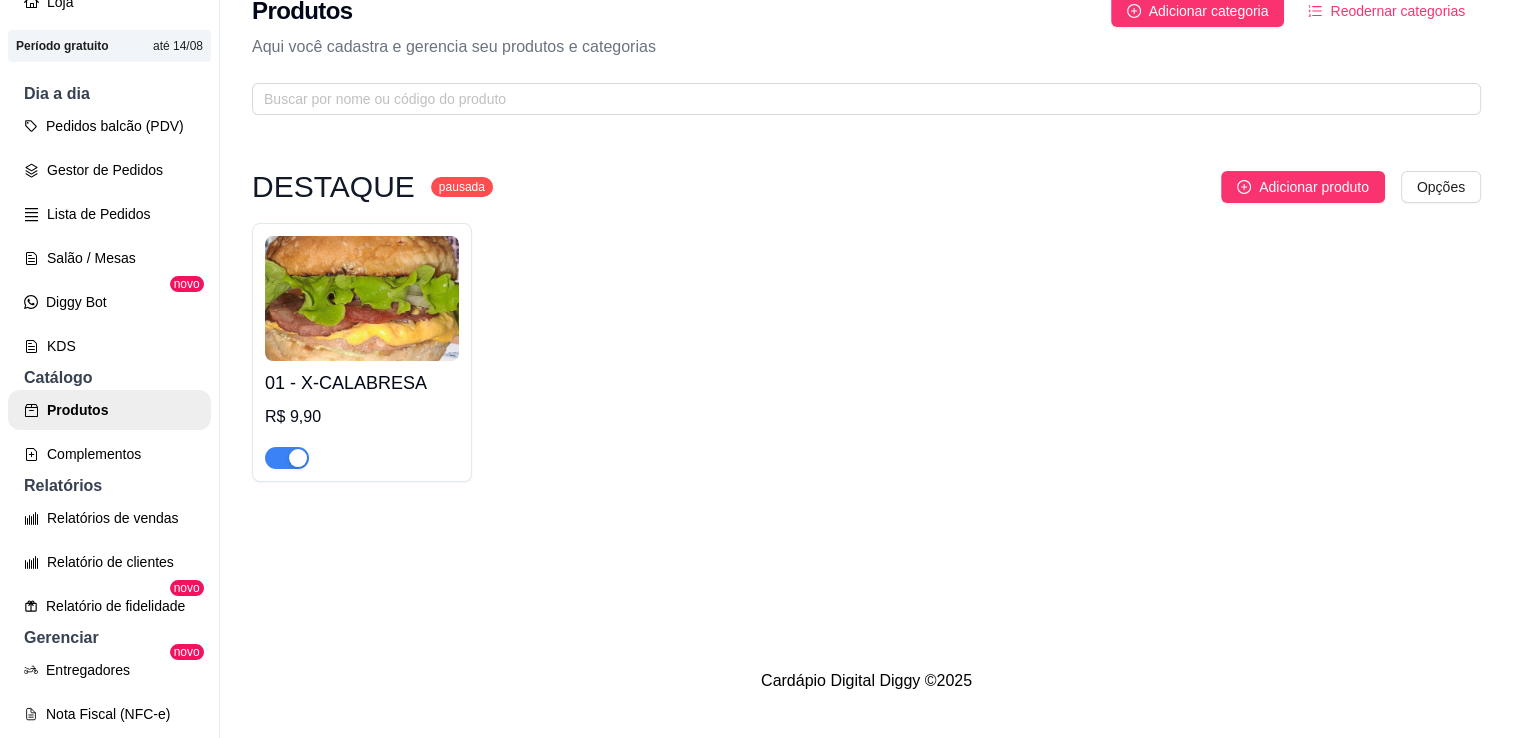 scroll, scrollTop: 32, scrollLeft: 0, axis: vertical 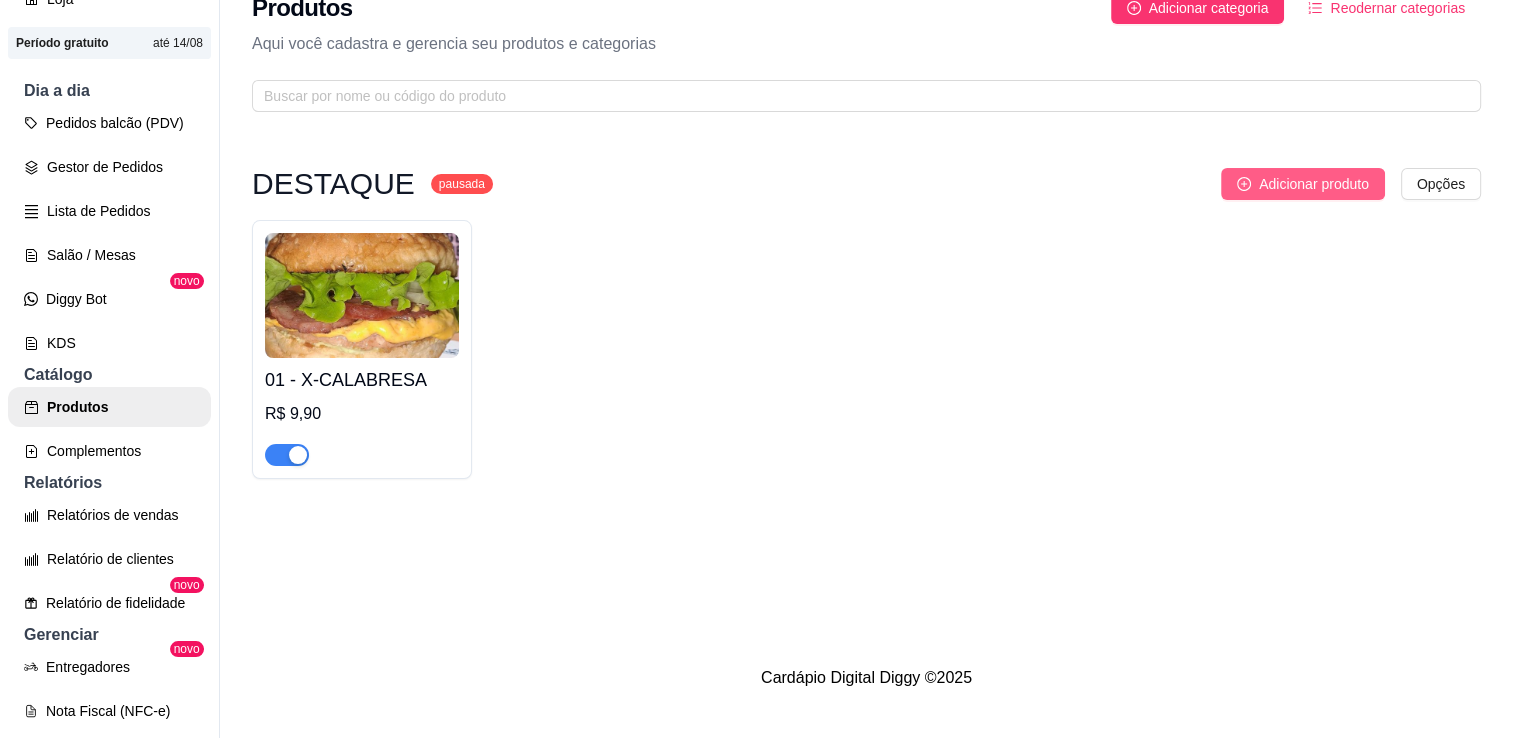 click on "Adicionar produto" at bounding box center (1314, 184) 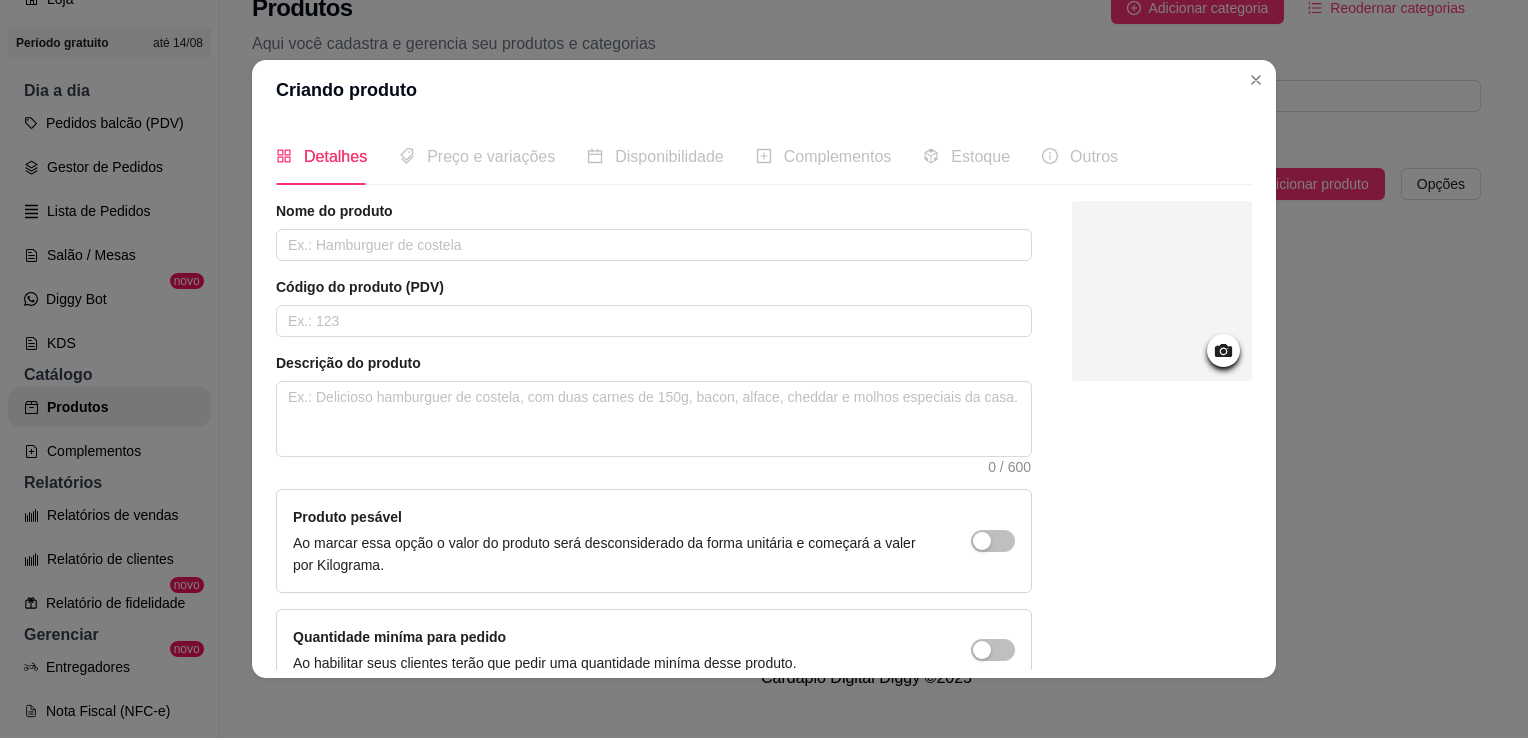 click on "Nome do produto Código do produto (PDV) Descrição do produto 0 / 600 Produto pesável Ao marcar essa opção o valor do produto será desconsiderado da forma unitária e começará a valer por Kilograma. Quantidade miníma para pedido Ao habilitar seus clientes terão que pedir uma quantidade miníma desse produto." at bounding box center (654, 446) 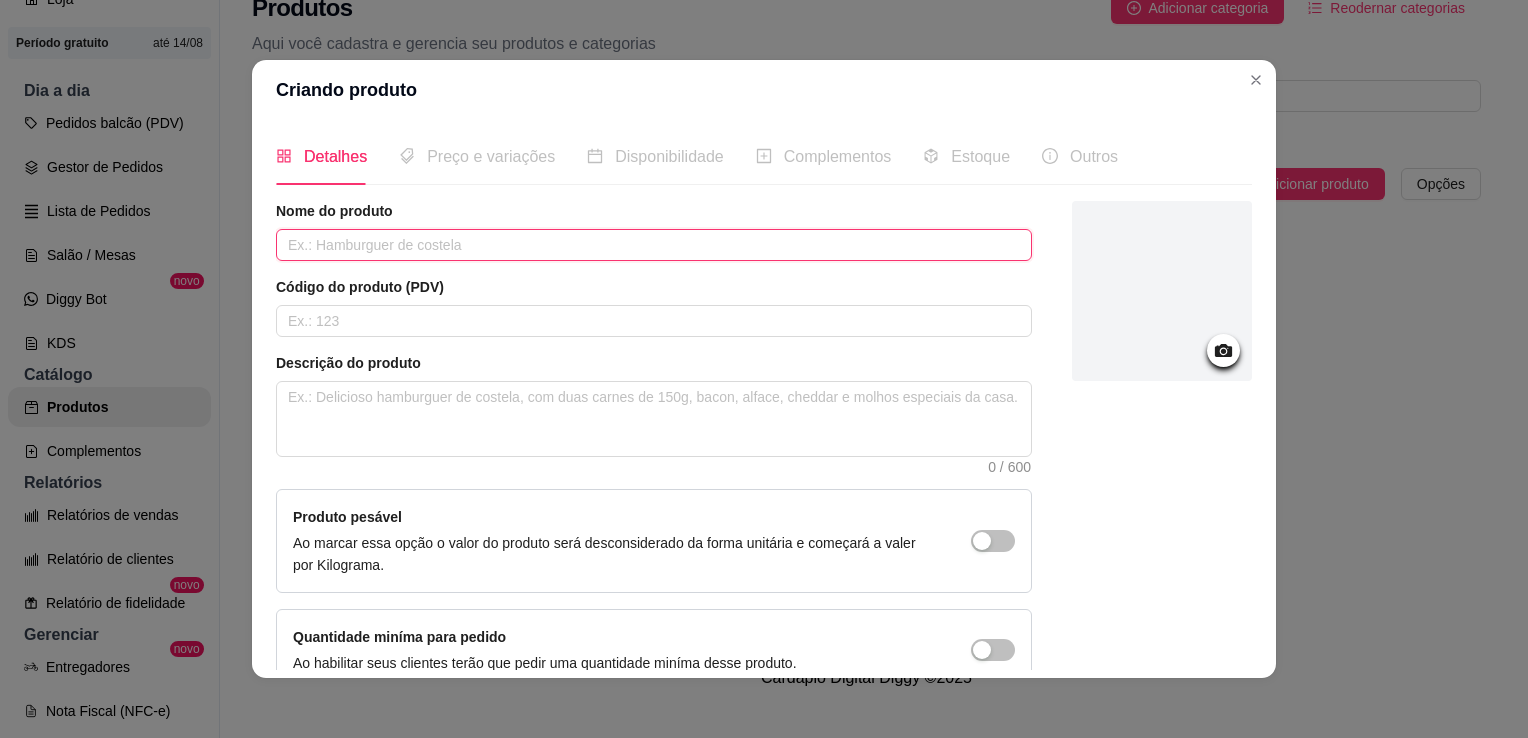 click at bounding box center [654, 245] 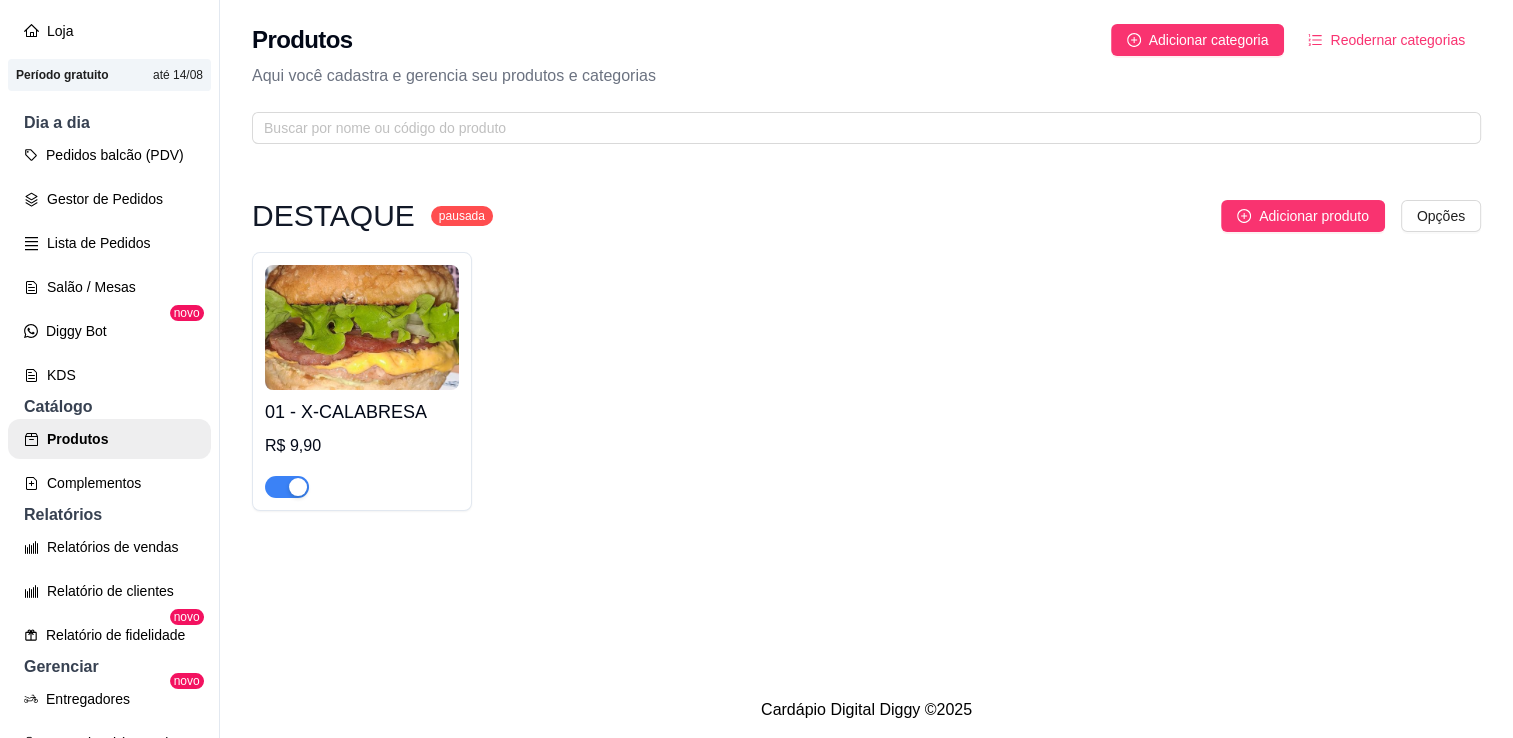 scroll, scrollTop: 0, scrollLeft: 0, axis: both 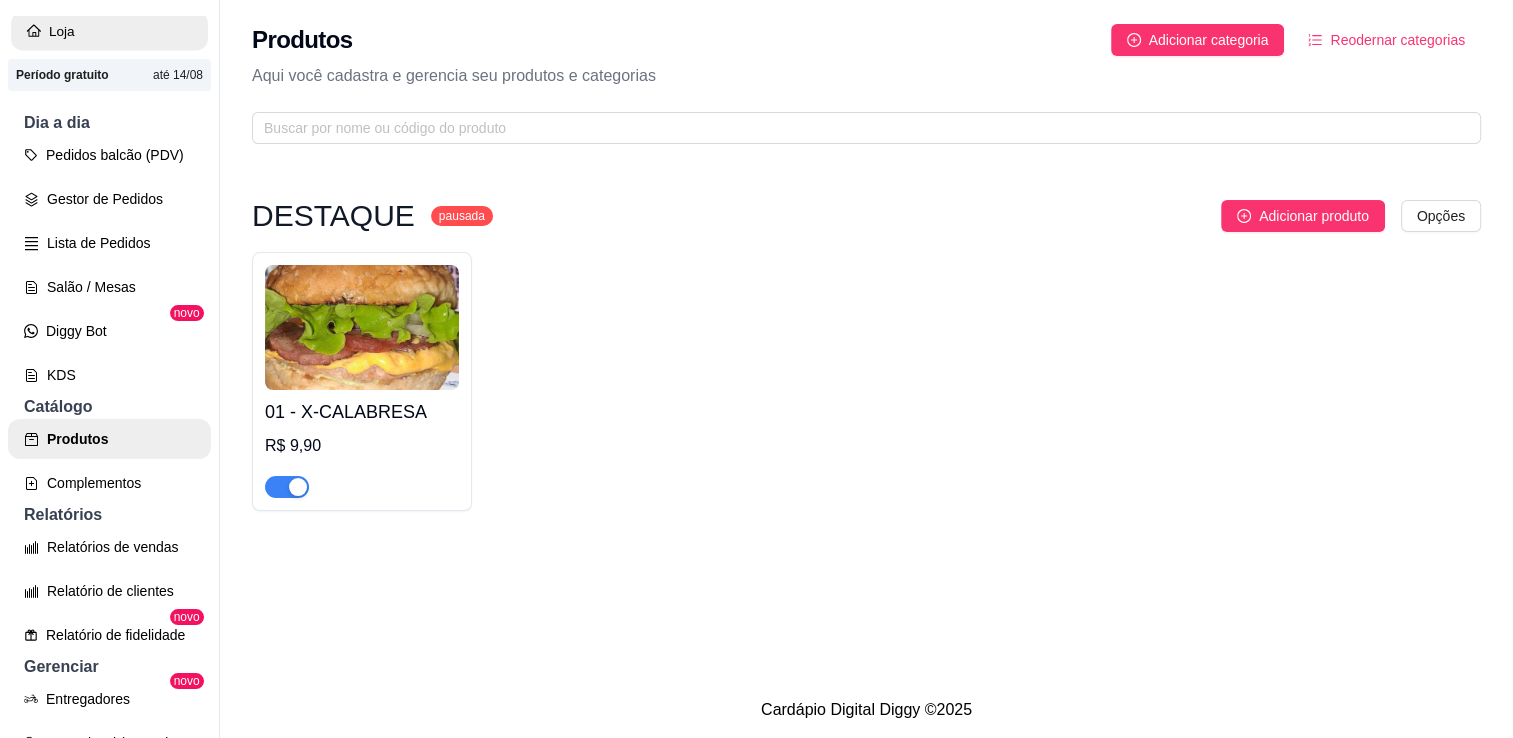 click on "Loja" at bounding box center (109, 31) 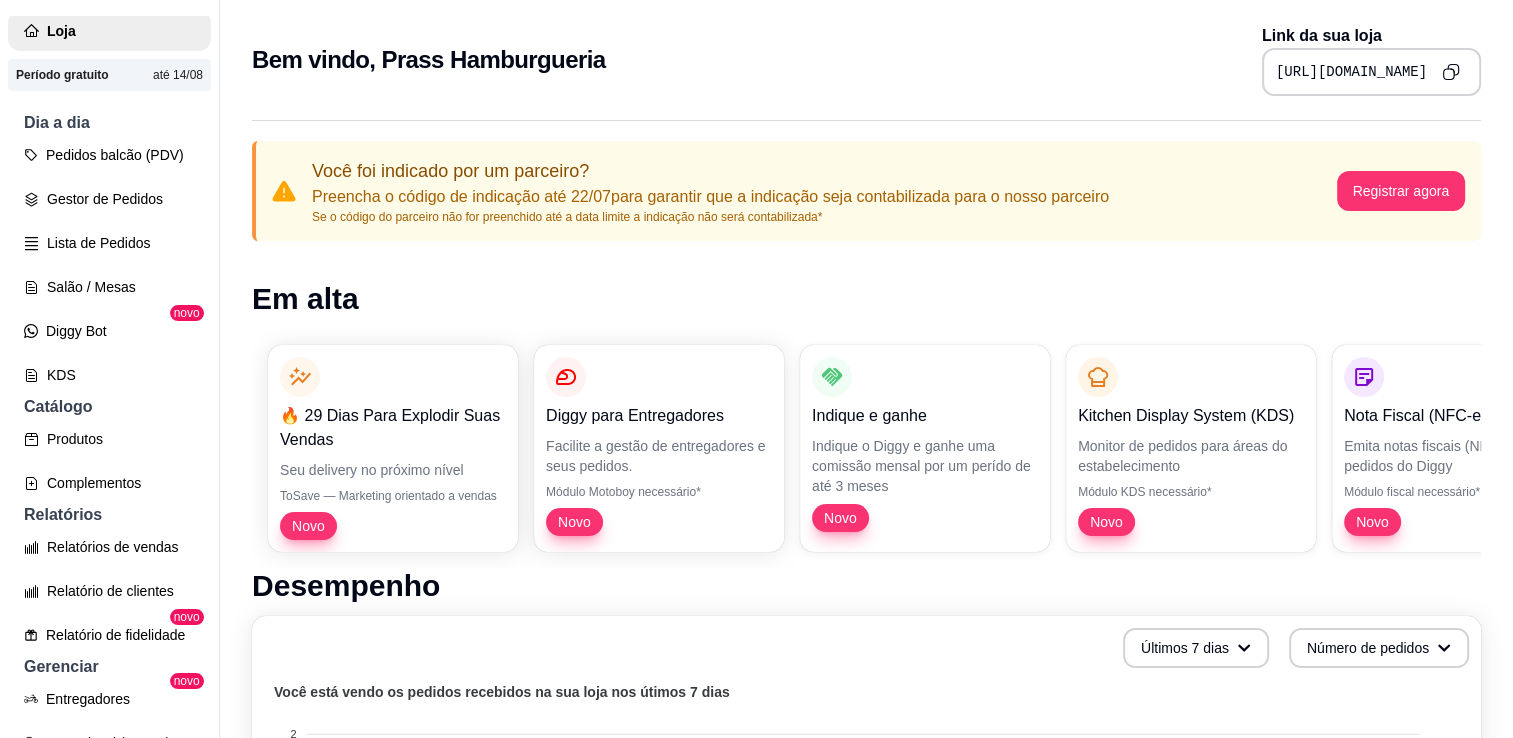 click on "[URL][DOMAIN_NAME]" at bounding box center (1371, 72) 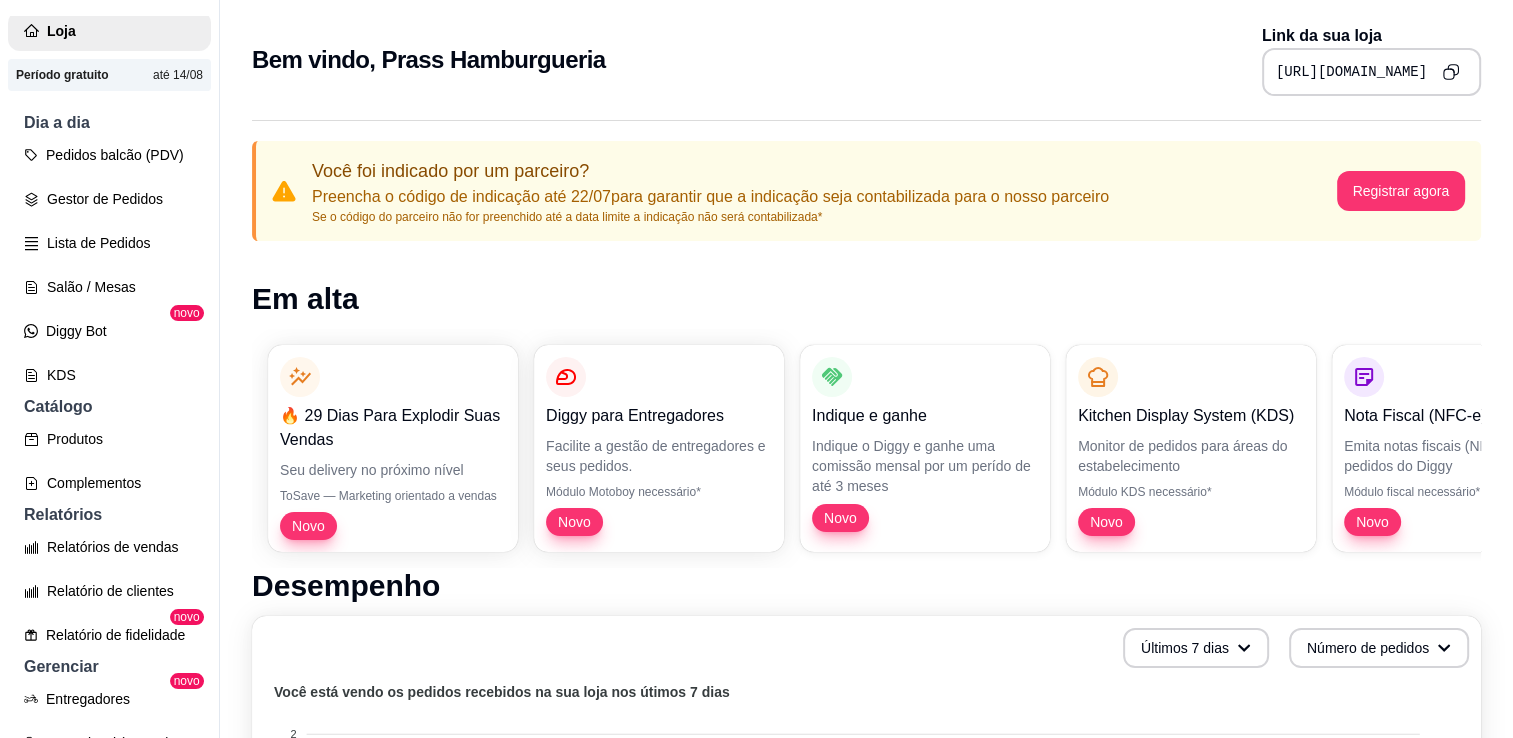 click 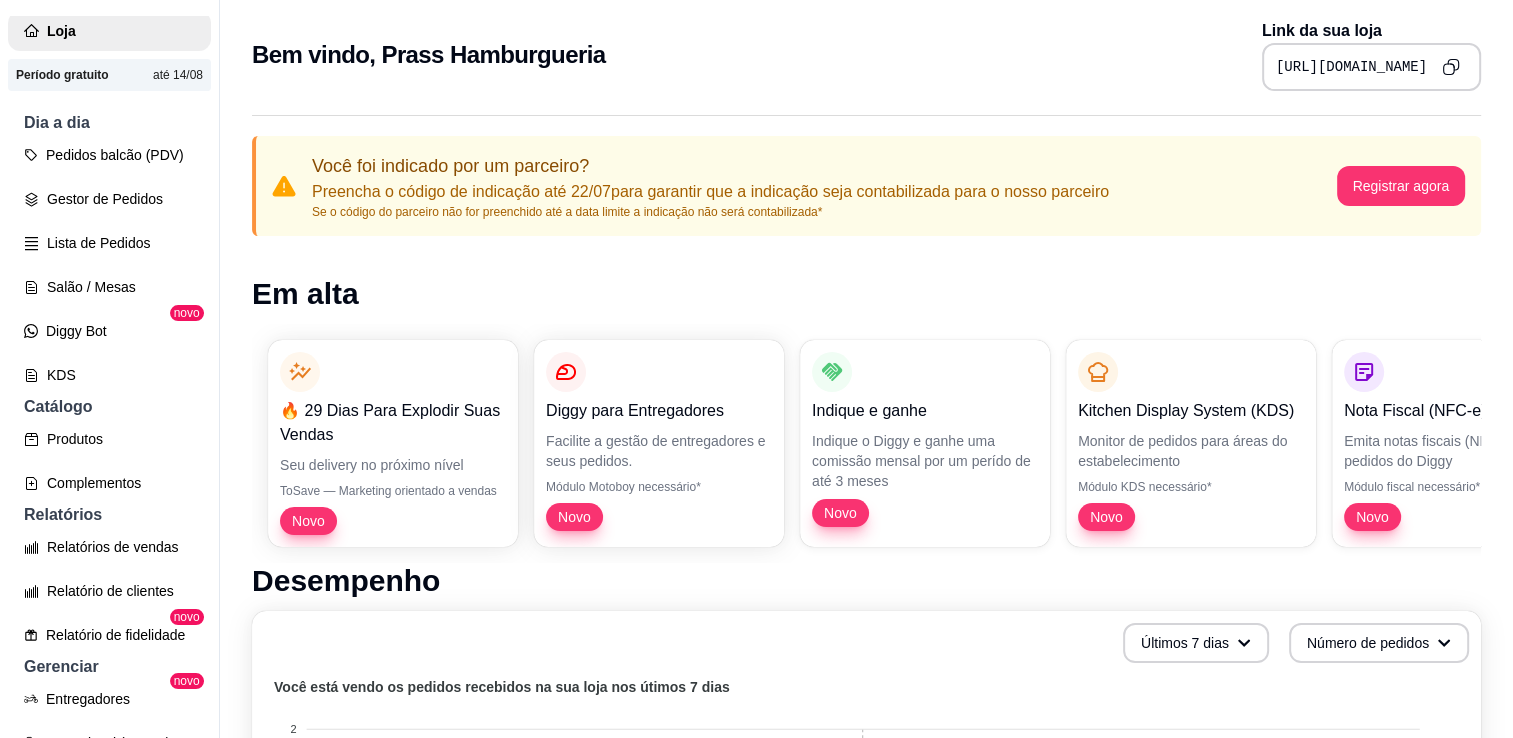 scroll, scrollTop: 0, scrollLeft: 0, axis: both 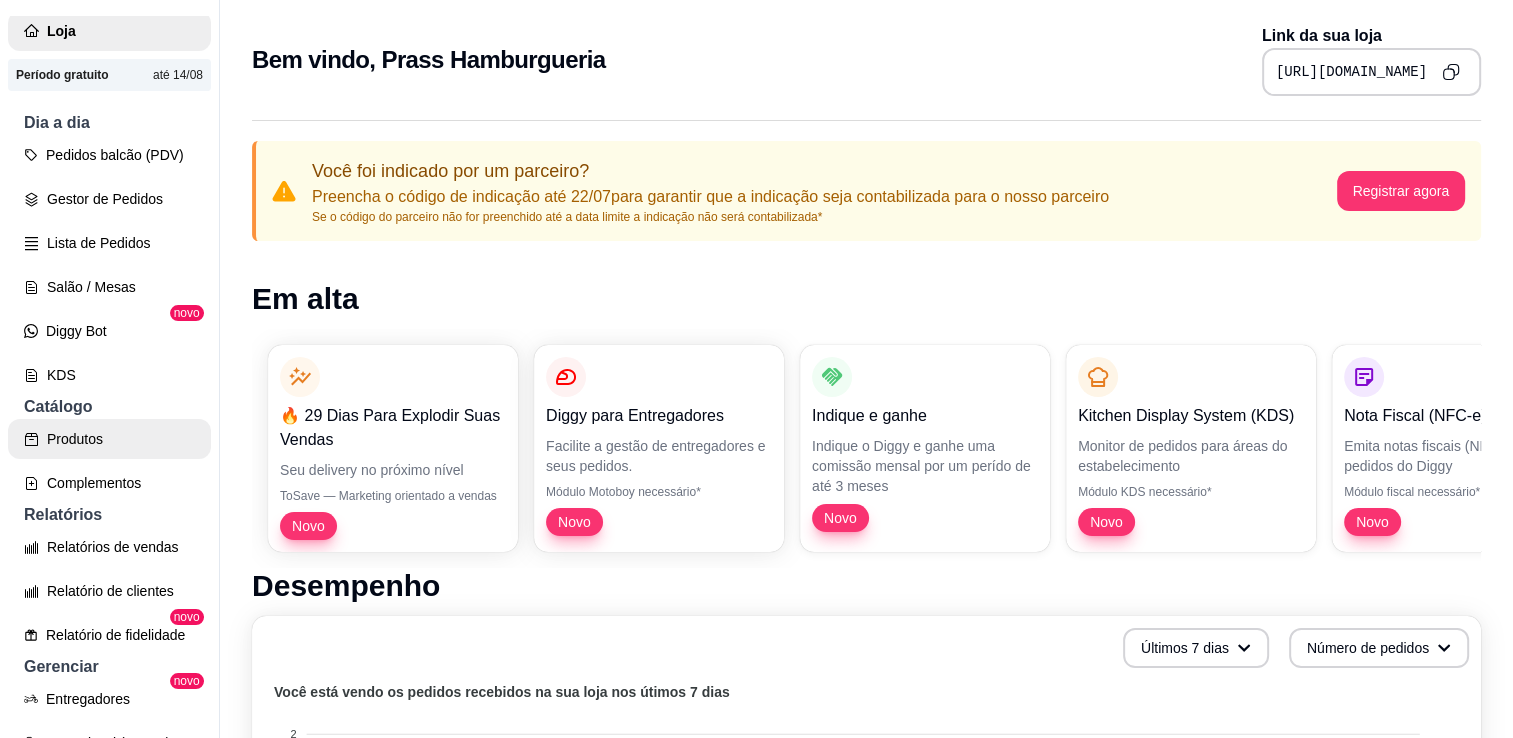 click on "Produtos" at bounding box center (109, 439) 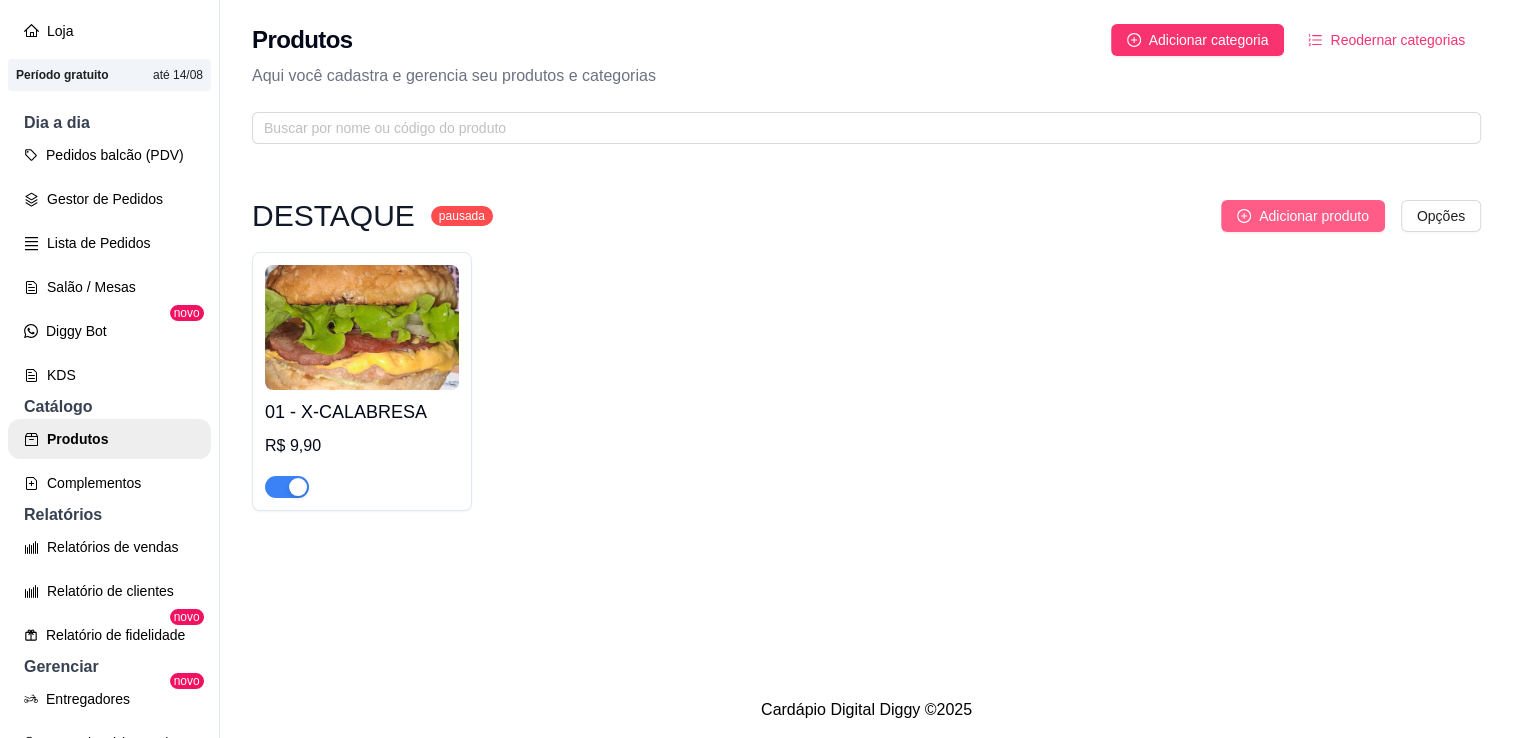 click on "Adicionar produto" at bounding box center [1303, 216] 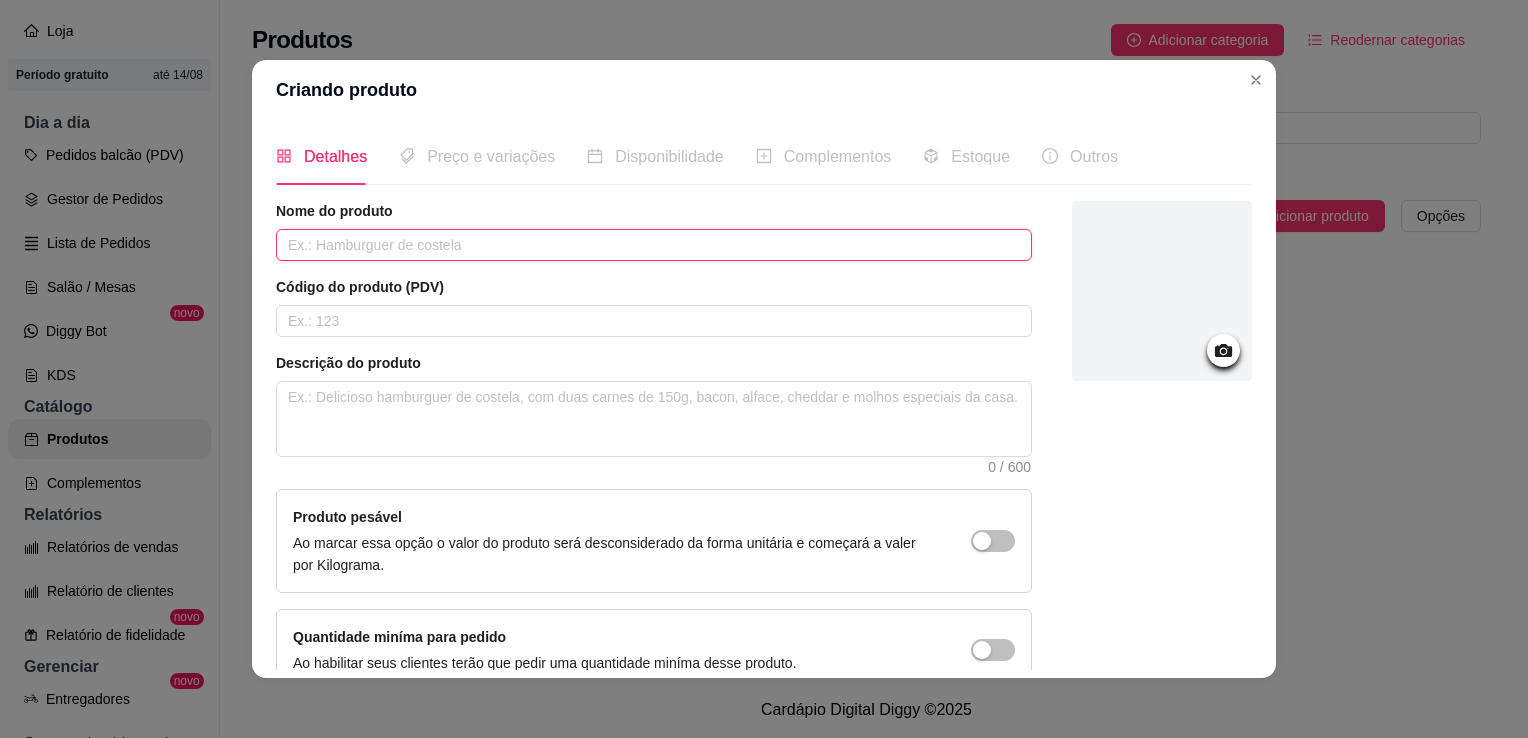 click at bounding box center [654, 245] 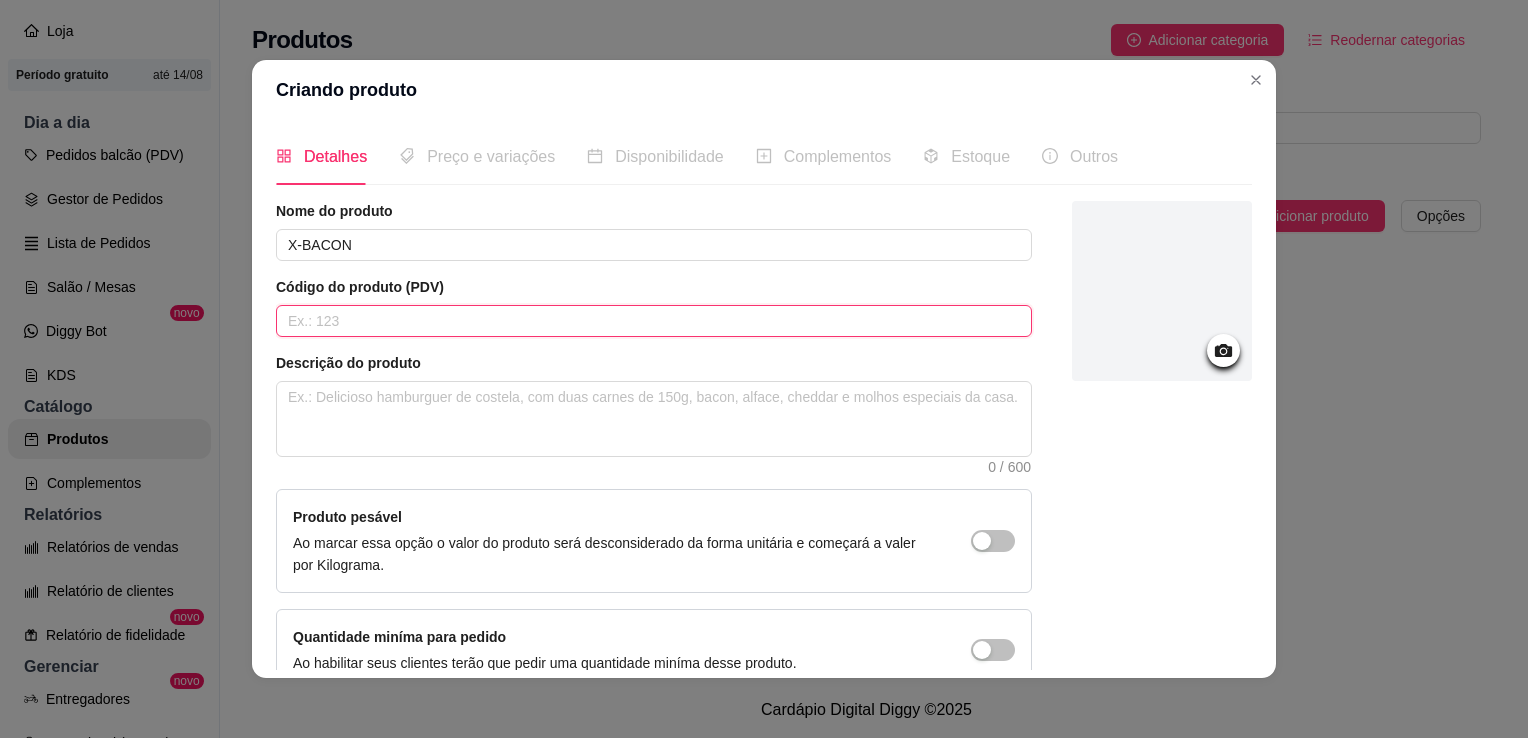 click at bounding box center [654, 321] 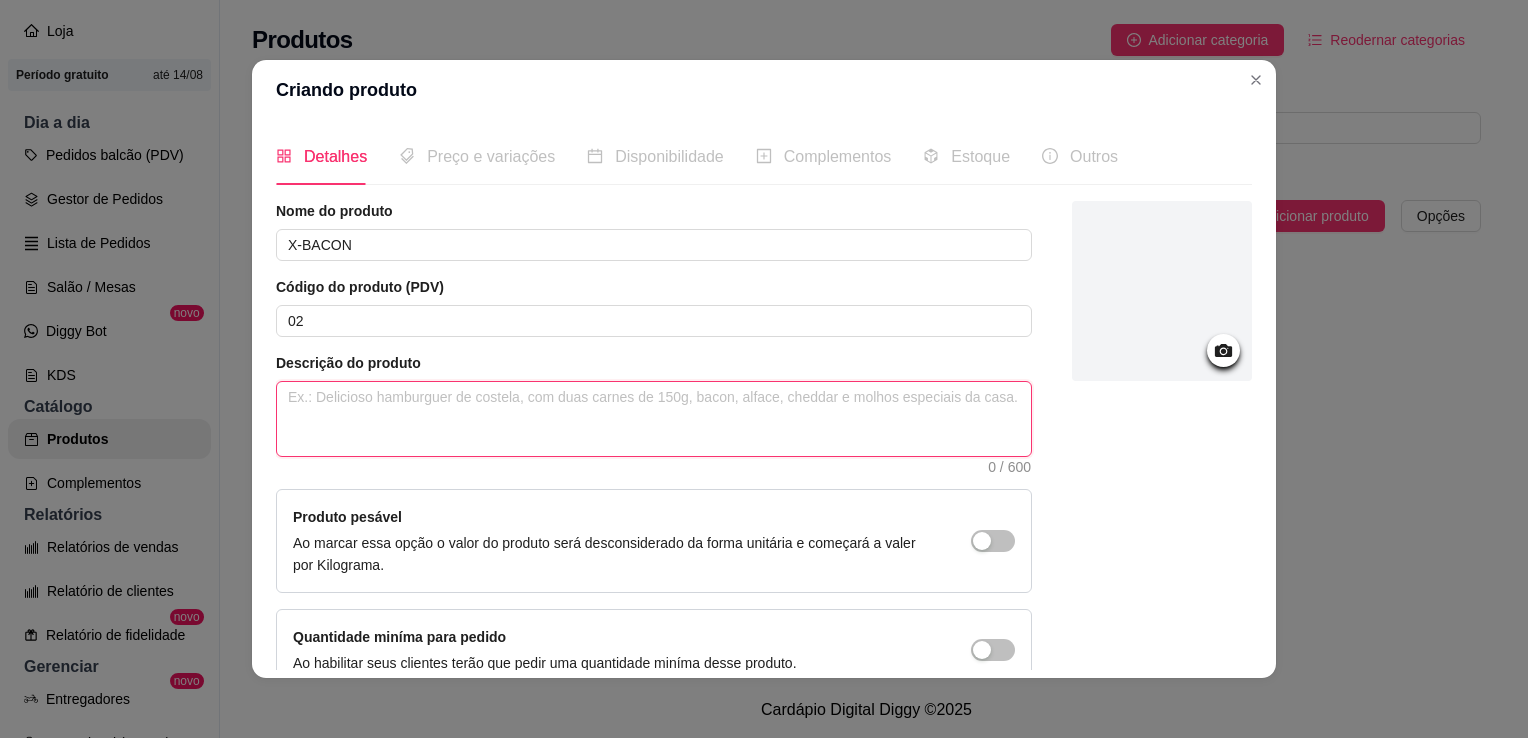 click at bounding box center [654, 419] 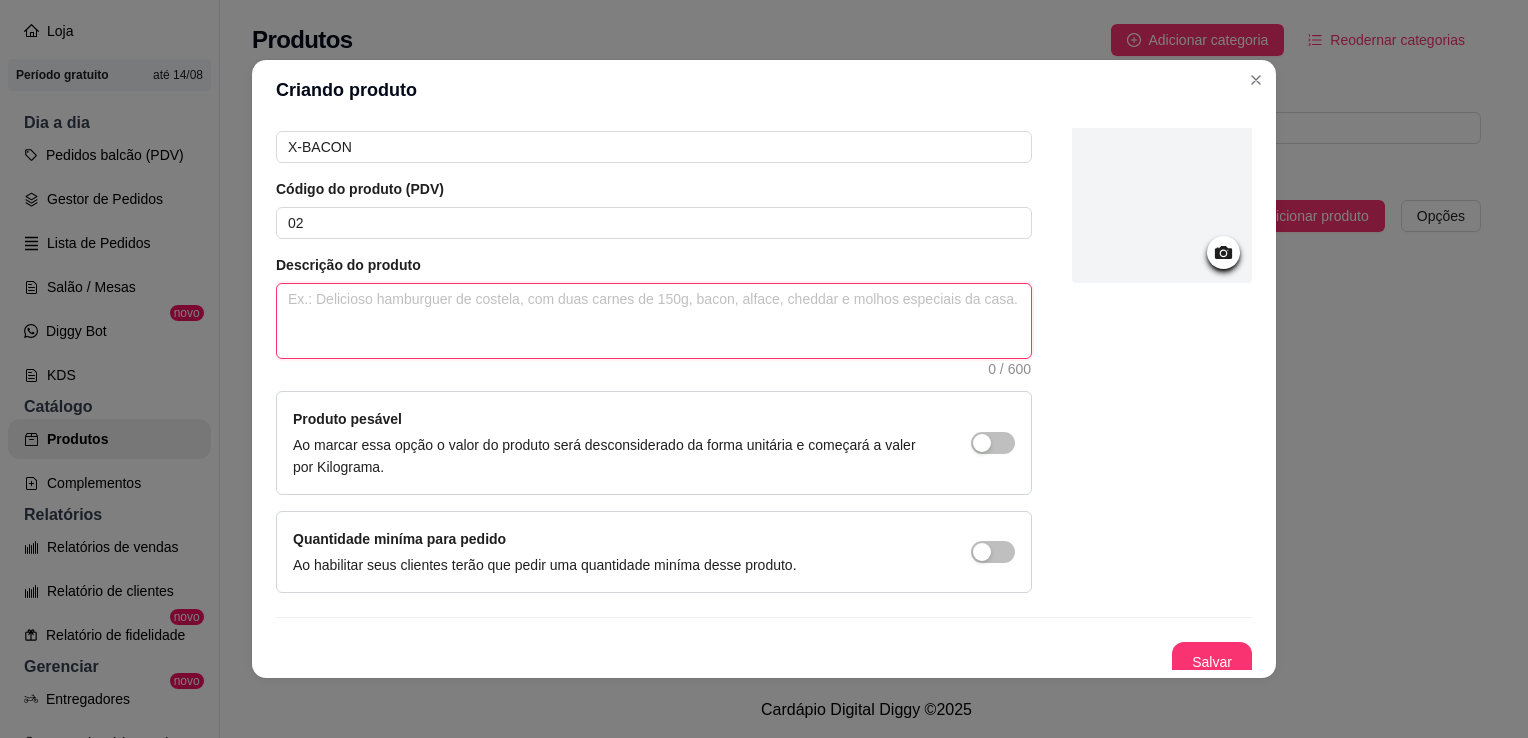 scroll, scrollTop: 107, scrollLeft: 0, axis: vertical 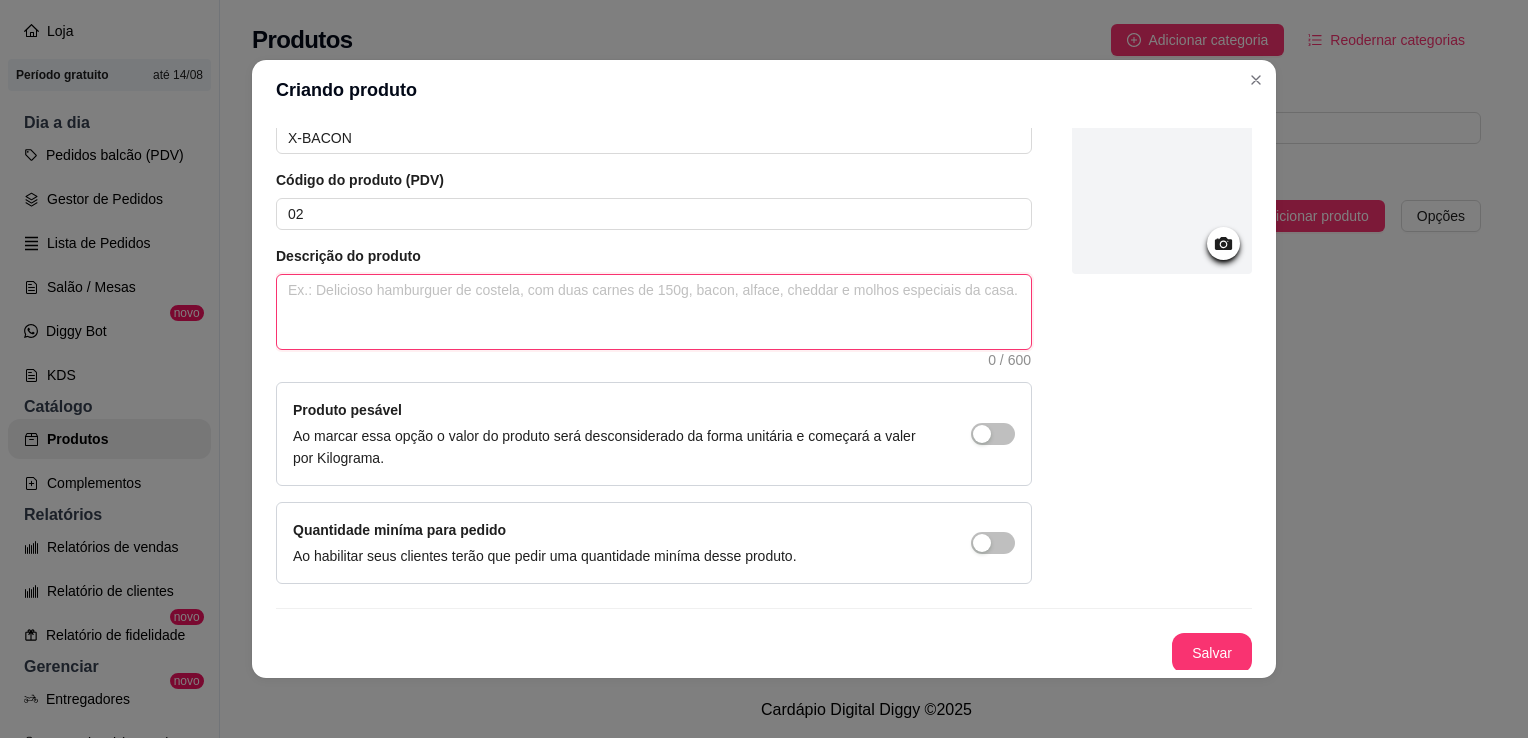click at bounding box center [654, 312] 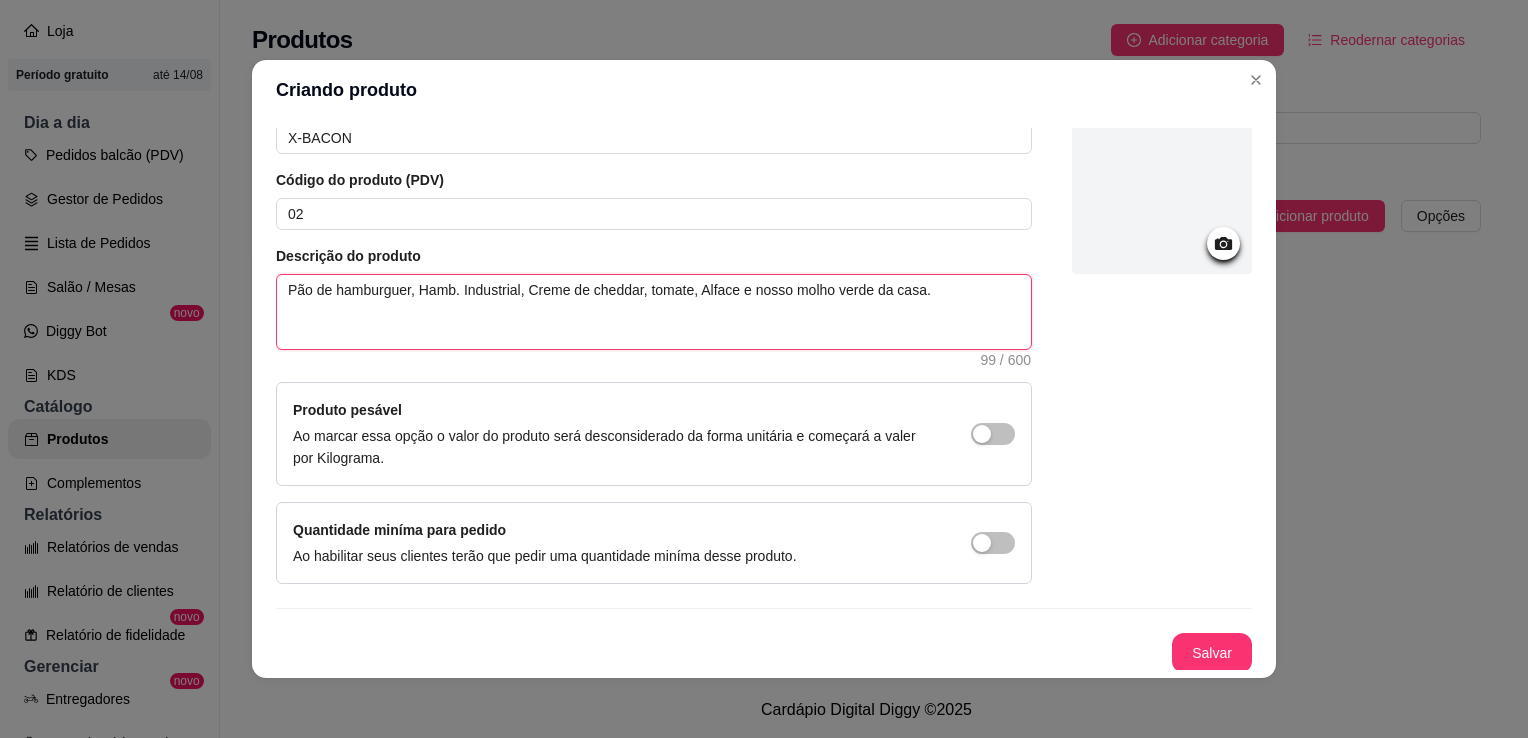 click on "Pão de hamburguer, Hamb. Industrial, Creme de cheddar, tomate, Alface e nosso molho verde da casa." at bounding box center [654, 312] 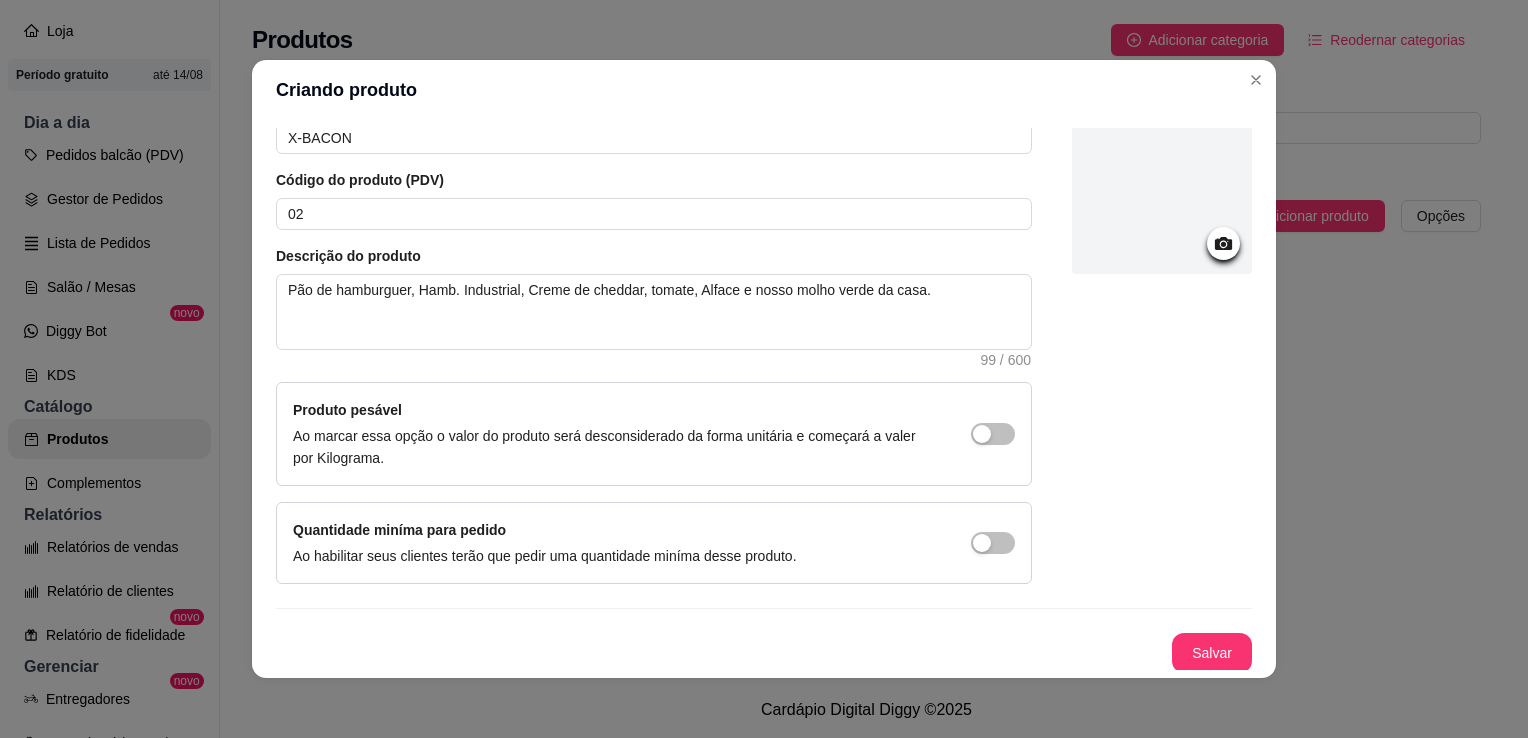 click at bounding box center [1162, 339] 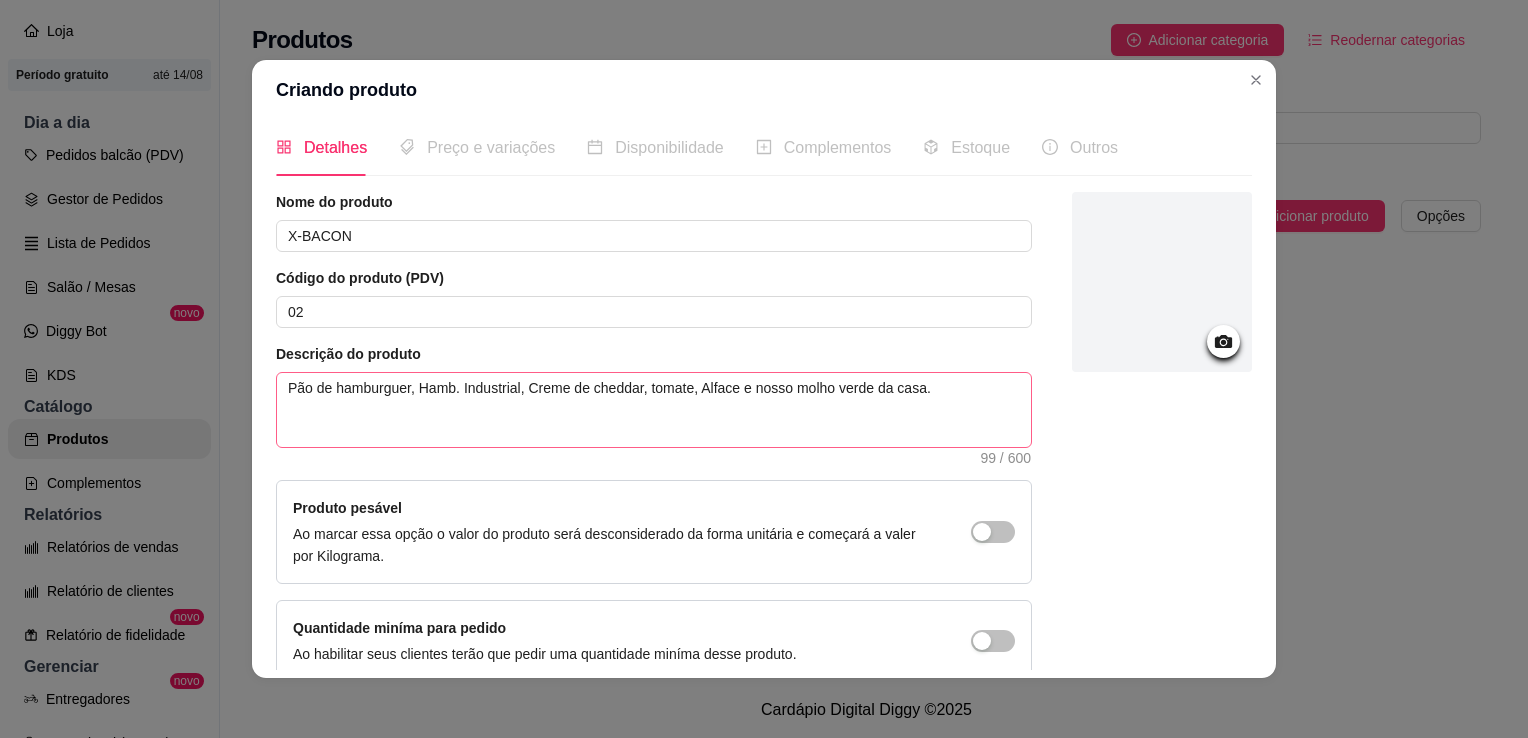 scroll, scrollTop: 0, scrollLeft: 0, axis: both 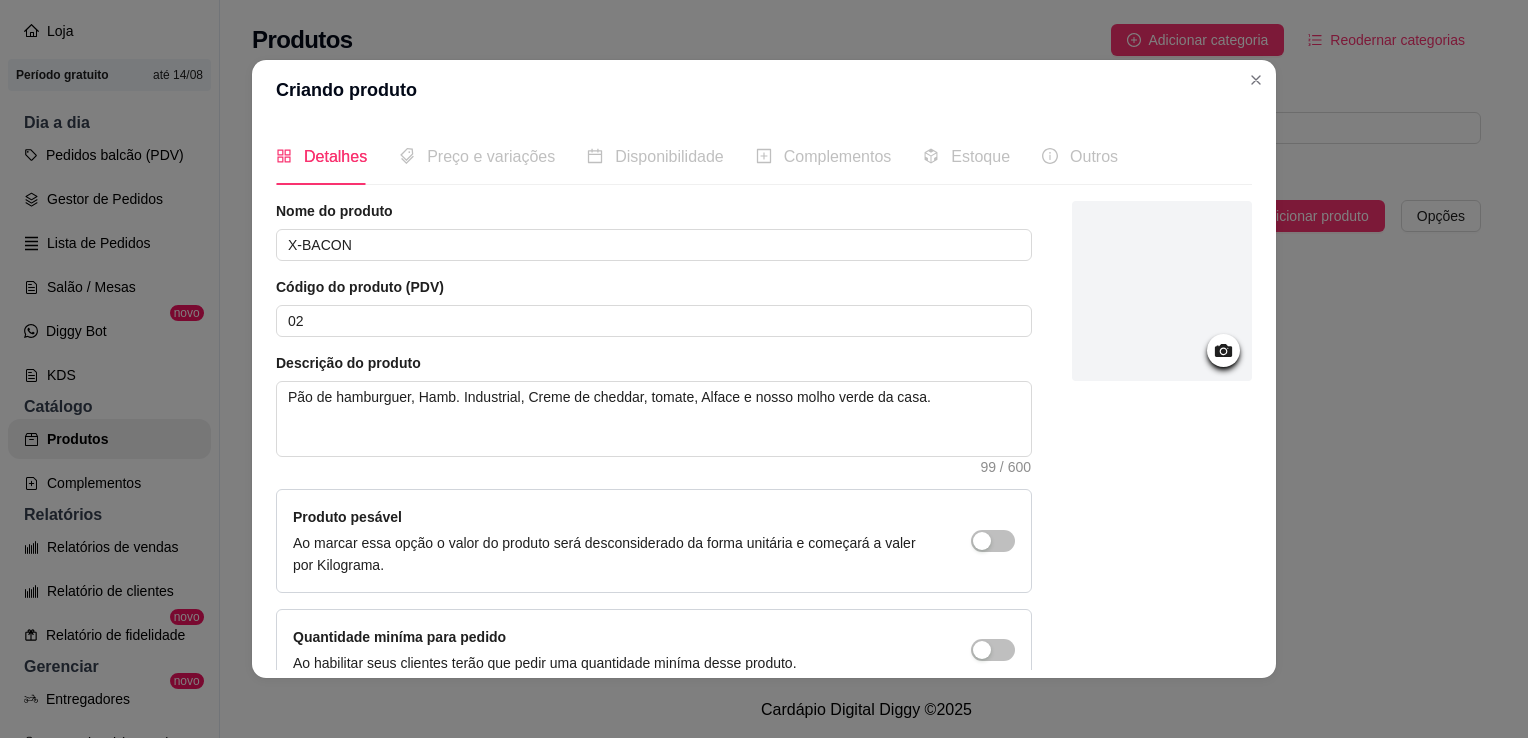 click 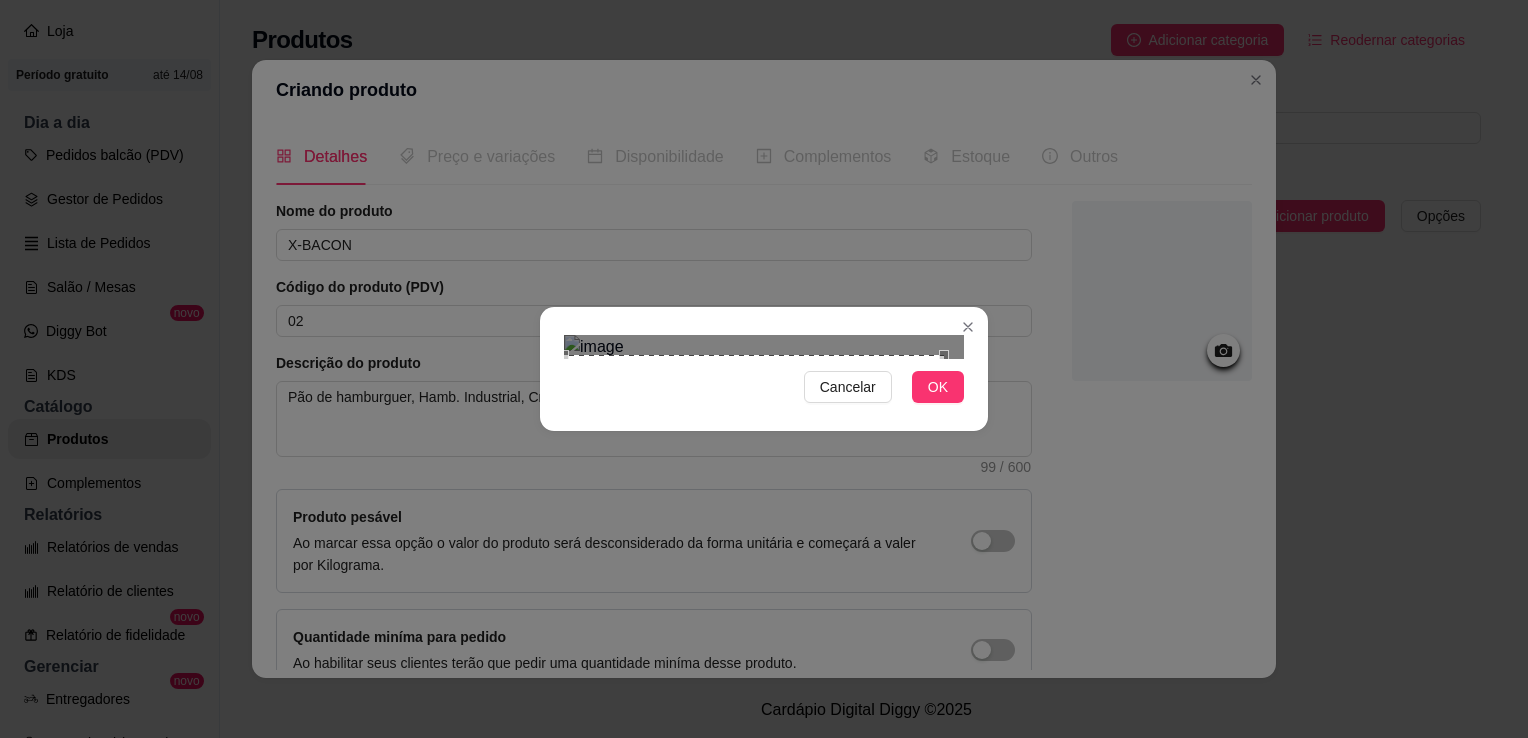 click on "Cancelar OK" at bounding box center (764, 369) 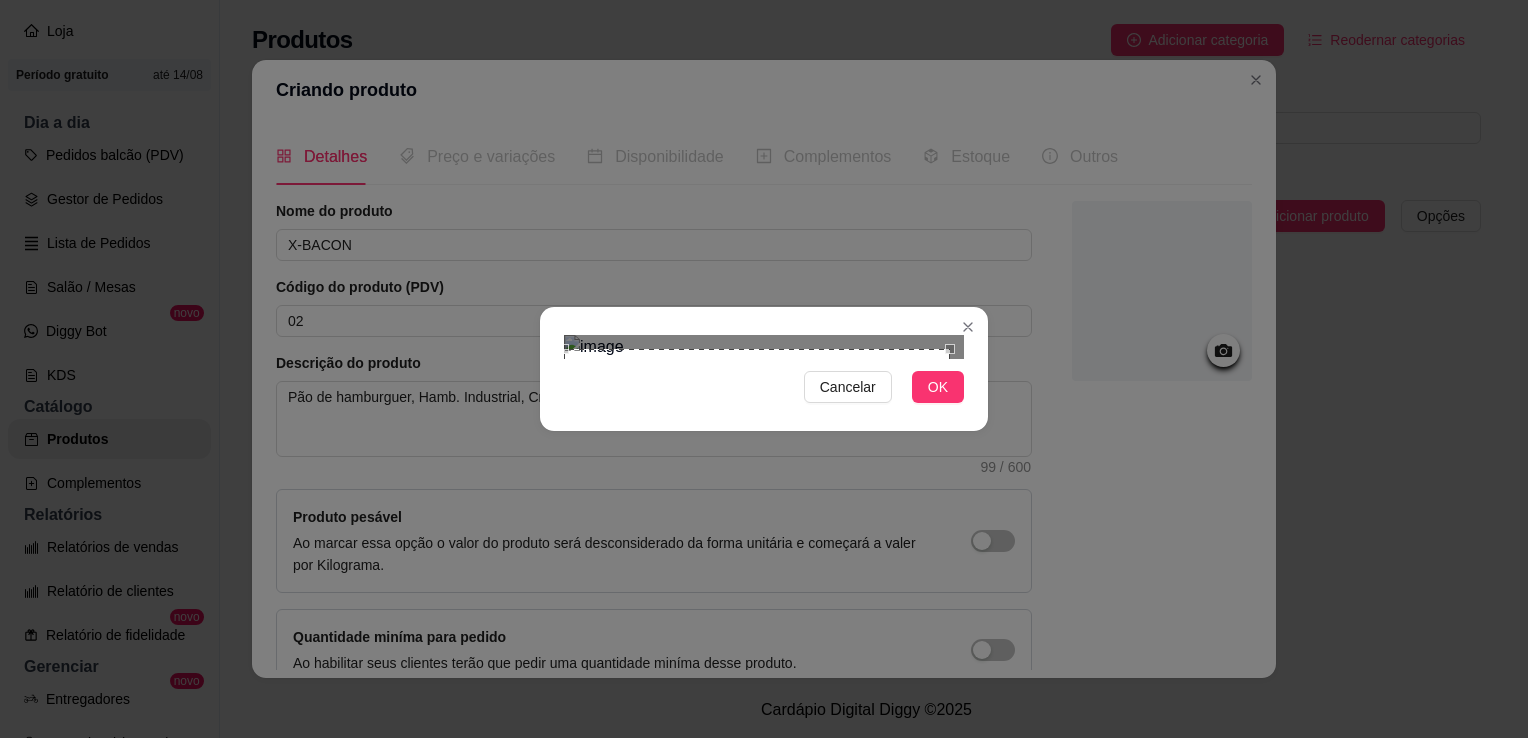 click at bounding box center (764, 347) 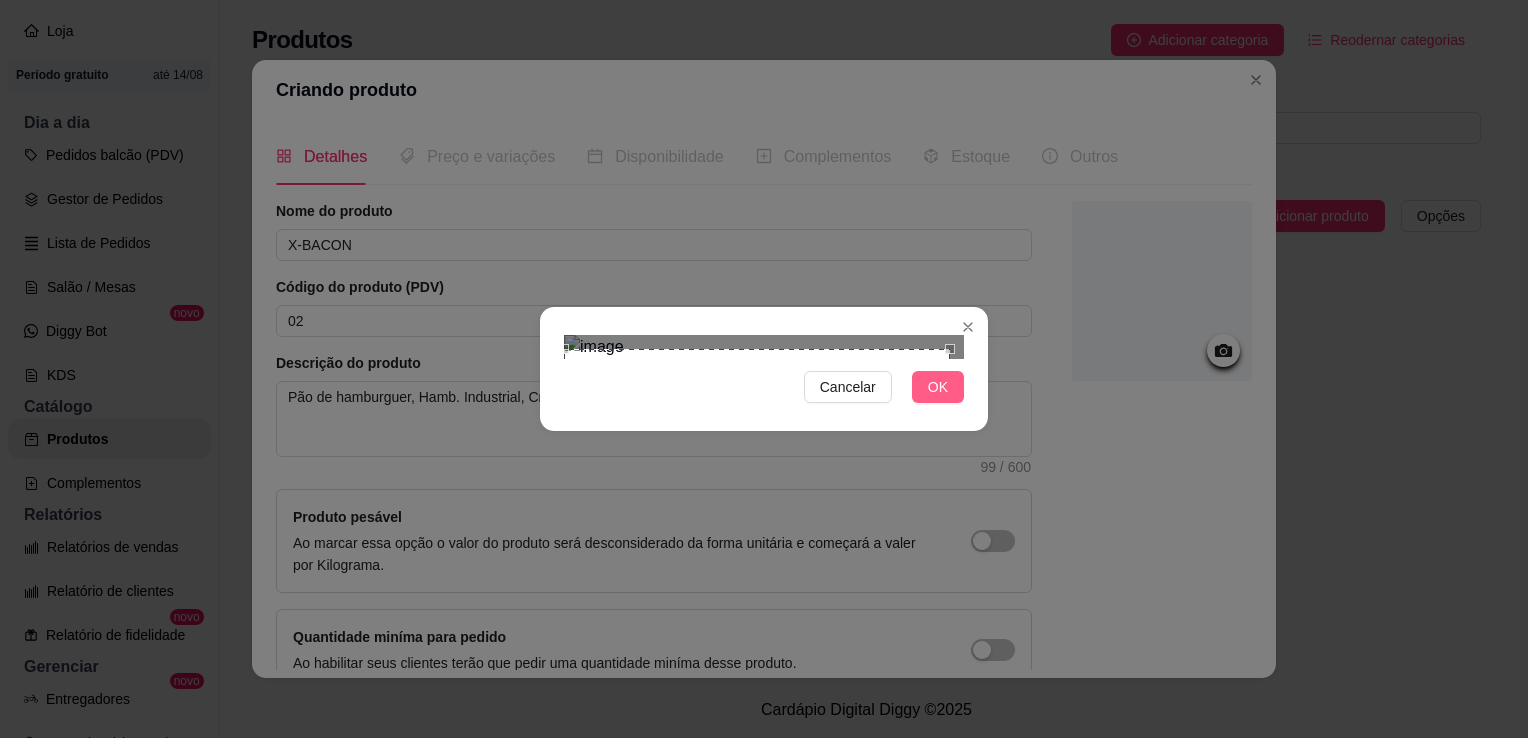 click on "OK" at bounding box center (938, 387) 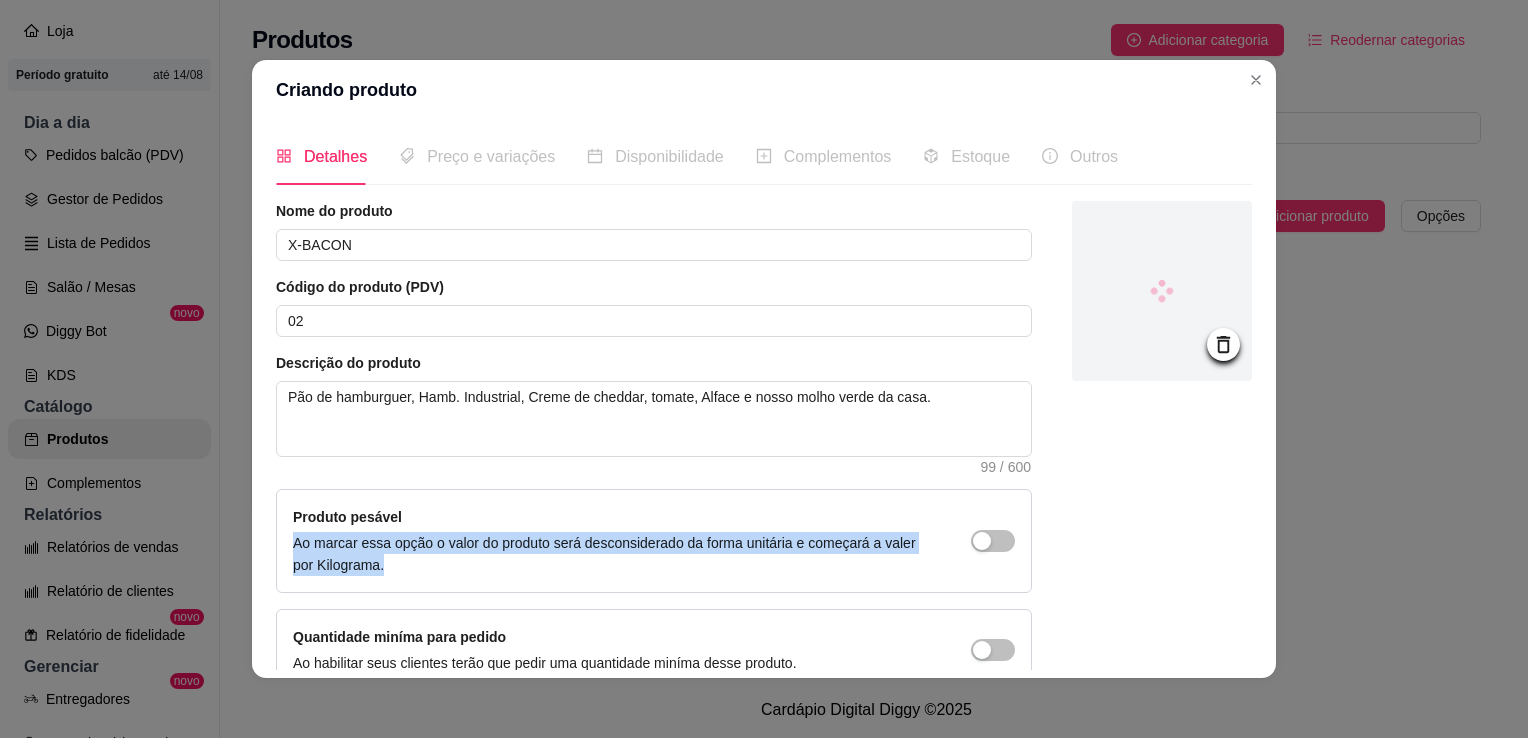 click on "Produto pesável Ao marcar essa opção o valor do produto será desconsiderado da forma unitária e começará a valer por Kilograma." at bounding box center [654, 541] 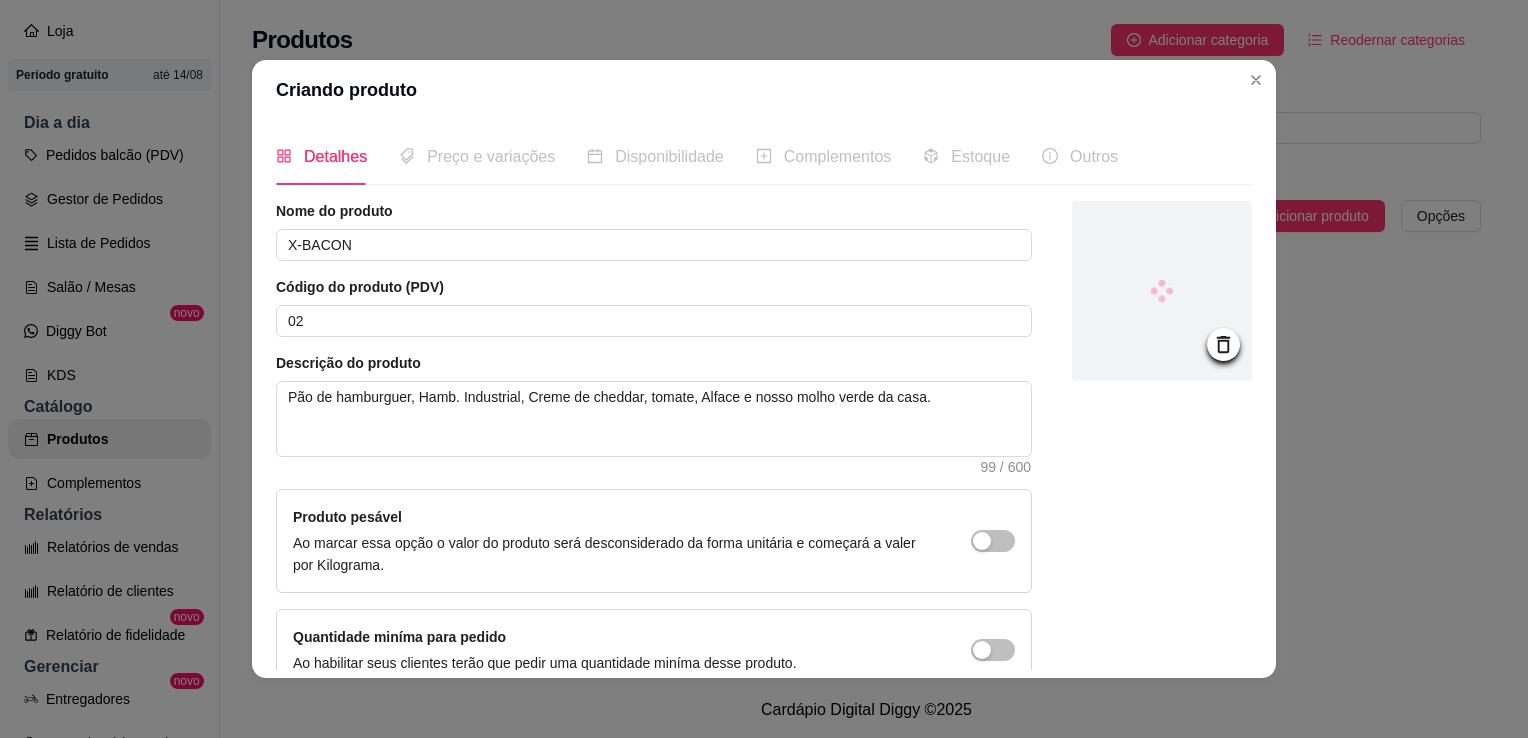 drag, startPoint x: 939, startPoint y: 581, endPoint x: 1090, endPoint y: 580, distance: 151.00331 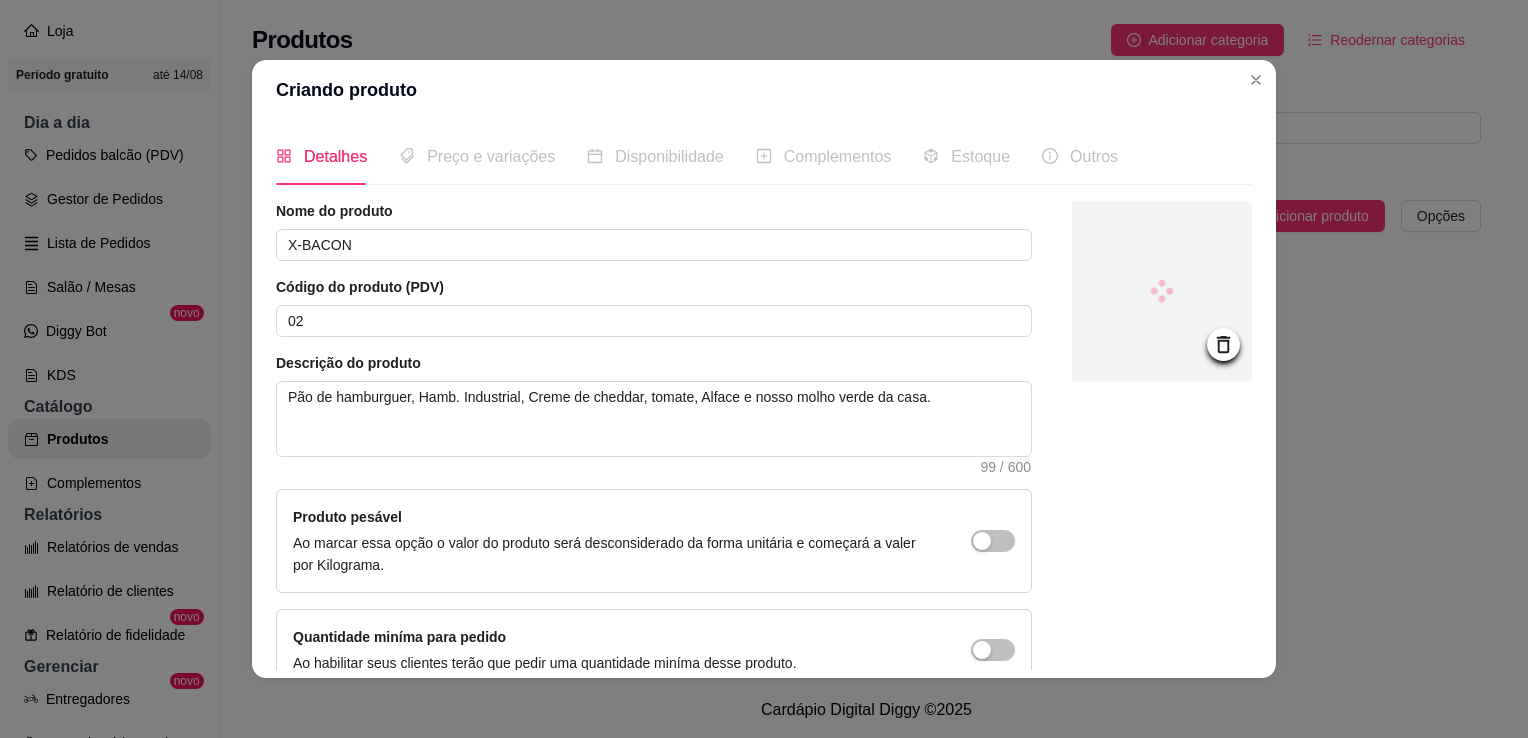 click at bounding box center (1162, 446) 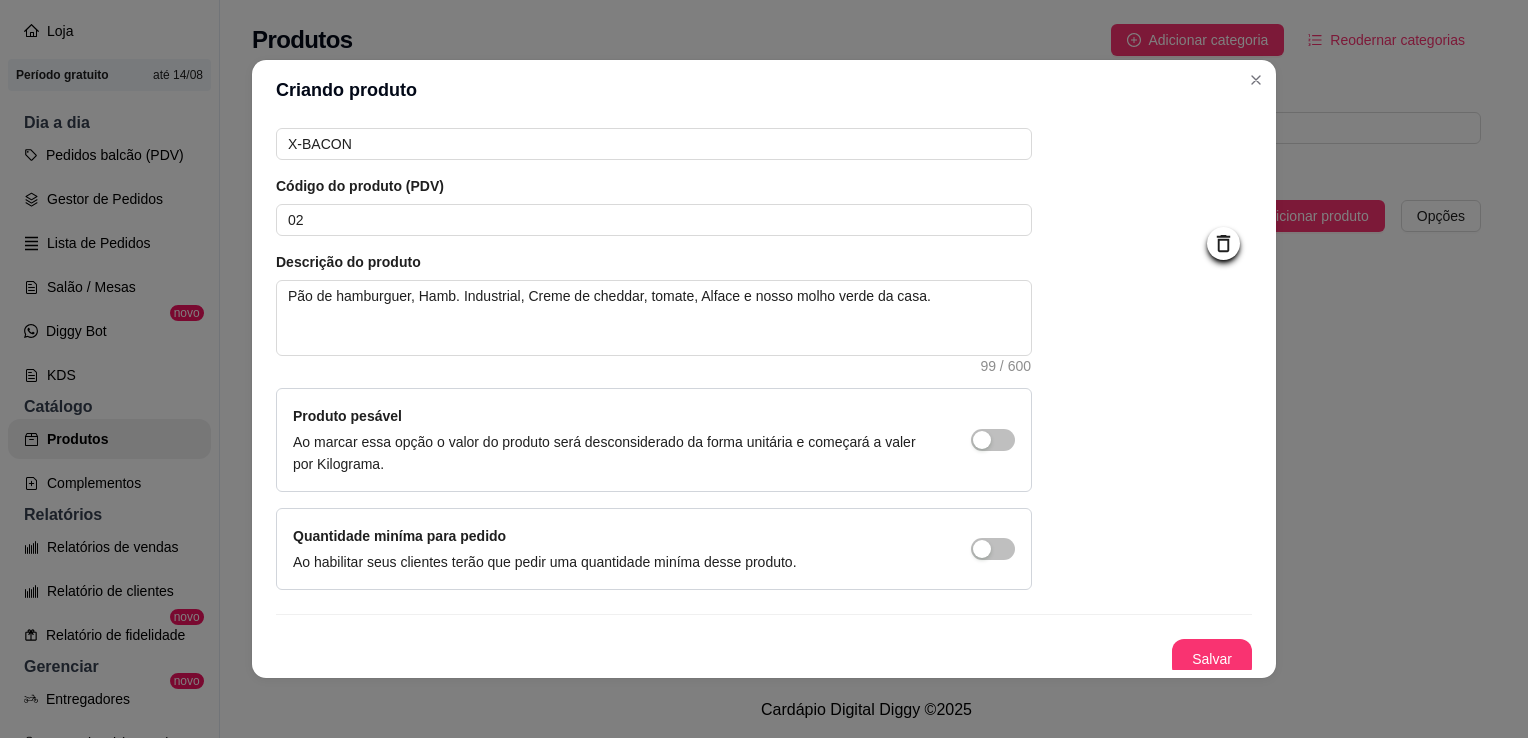scroll, scrollTop: 107, scrollLeft: 0, axis: vertical 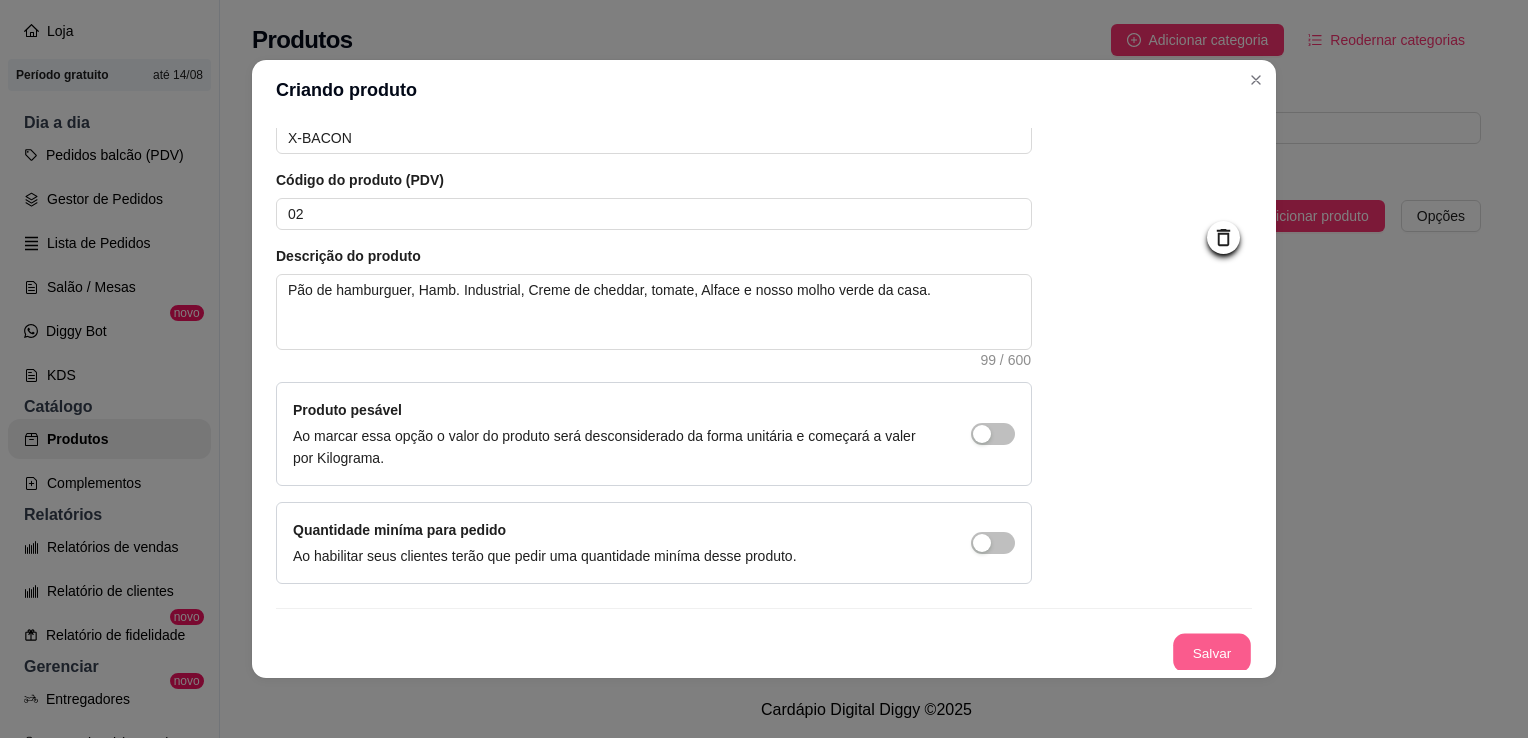 click on "Salvar" at bounding box center [1212, 653] 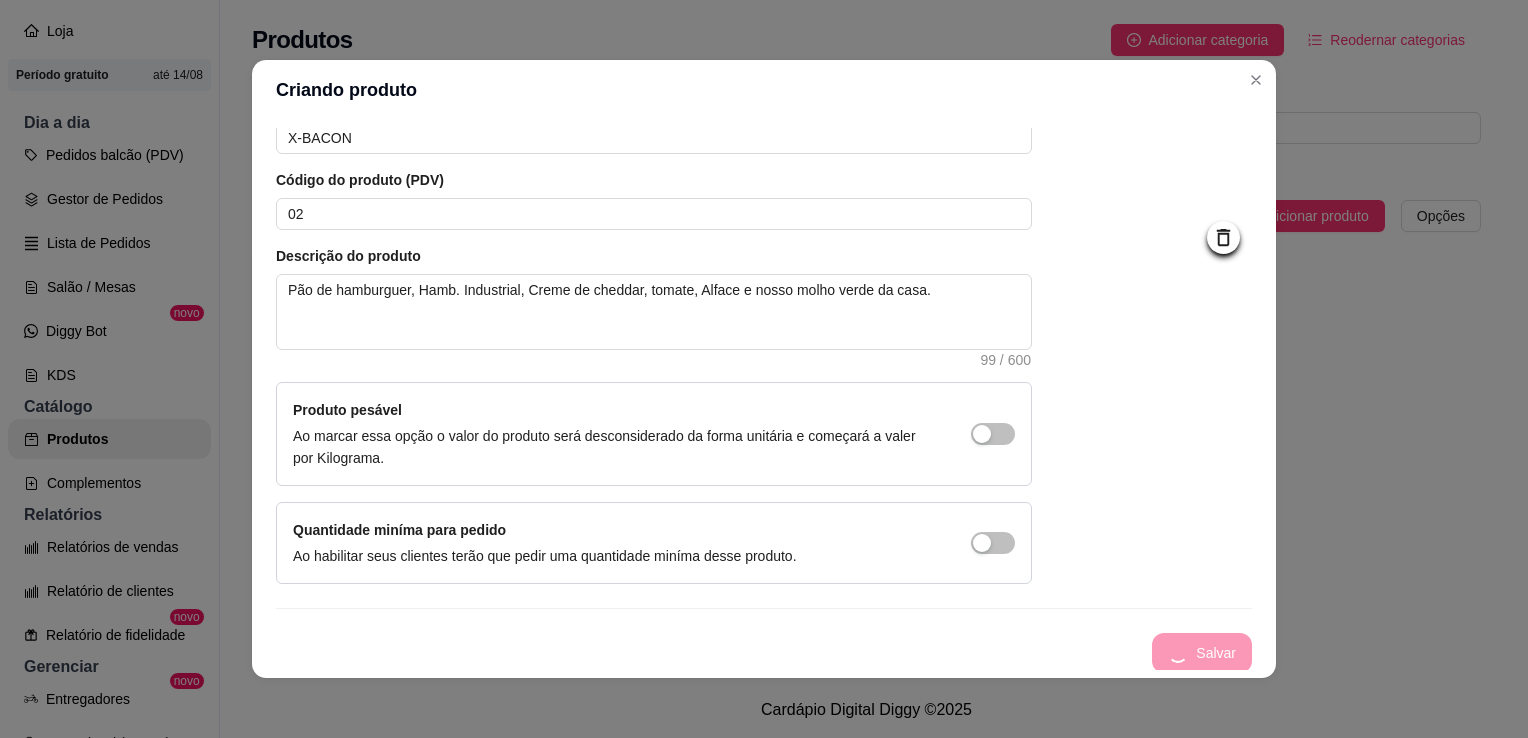 scroll, scrollTop: 0, scrollLeft: 0, axis: both 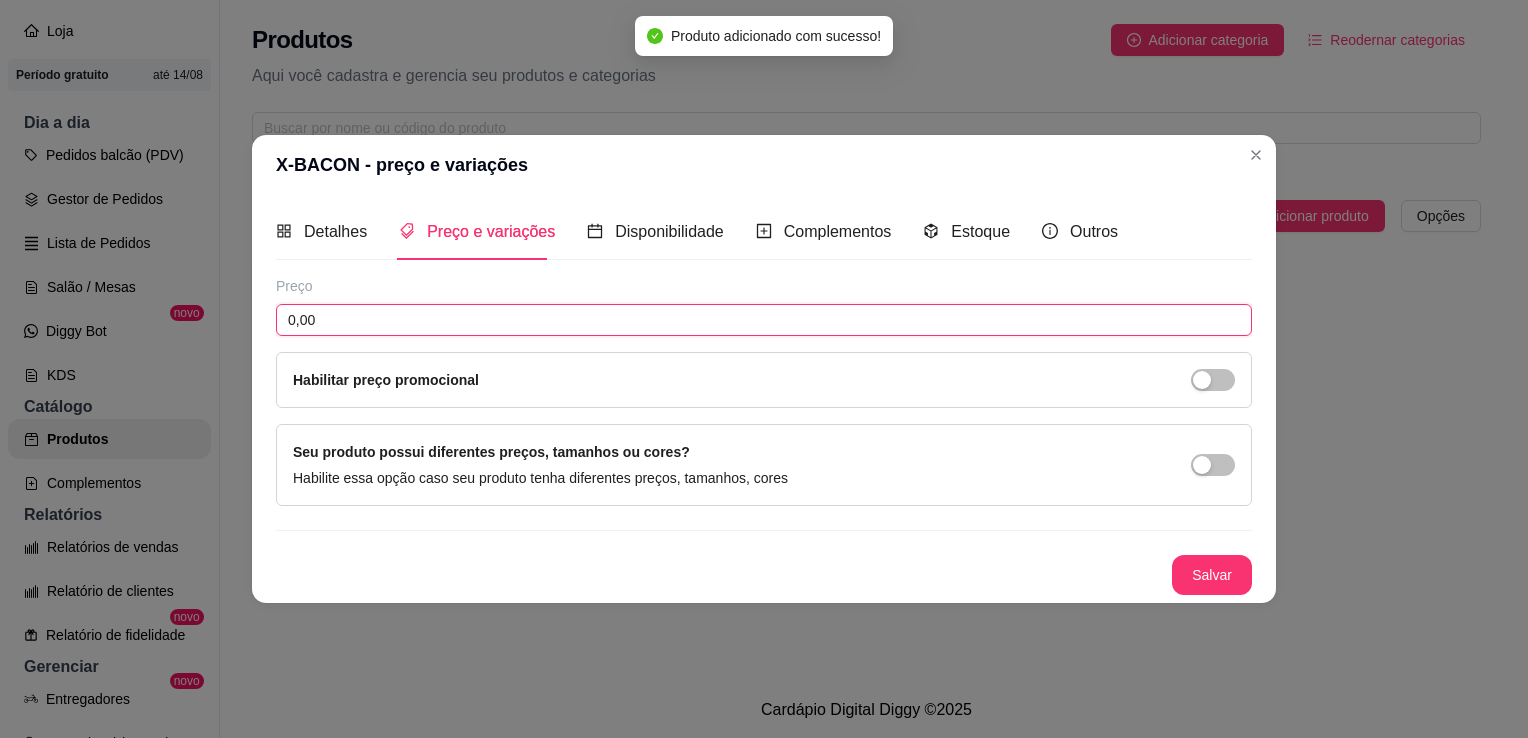 drag, startPoint x: 449, startPoint y: 310, endPoint x: 167, endPoint y: 271, distance: 284.68402 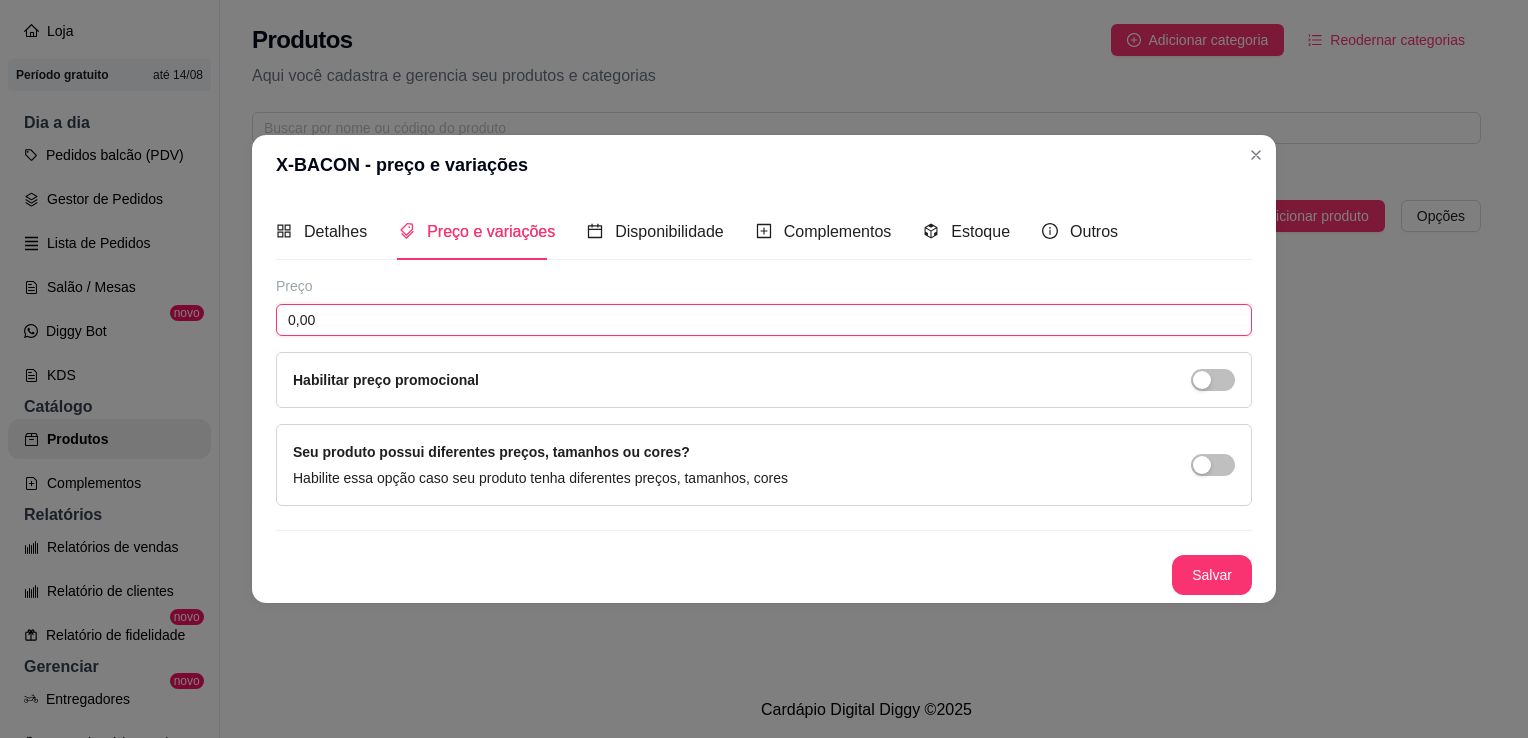 click on "0,00" at bounding box center [764, 320] 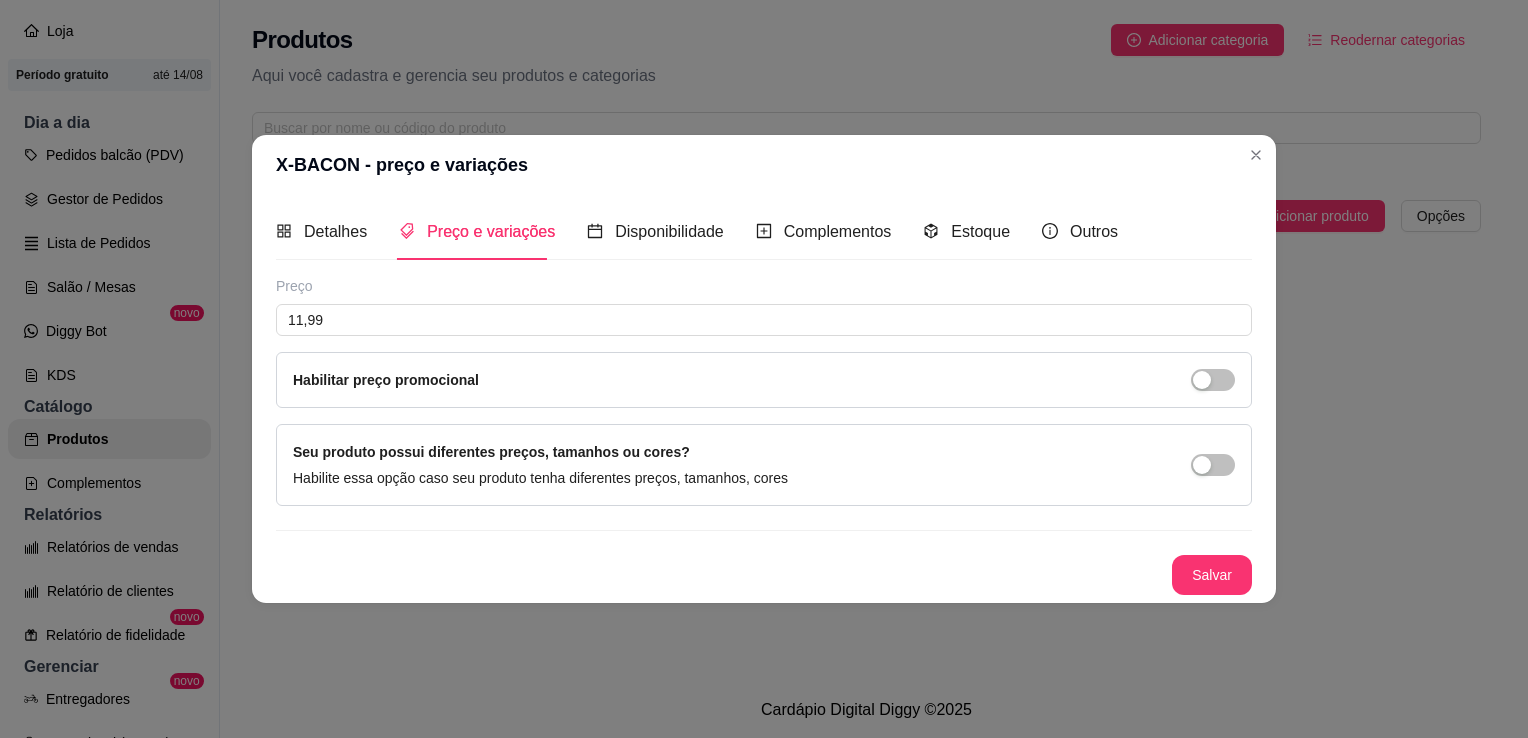 click on "Preço" at bounding box center (764, 286) 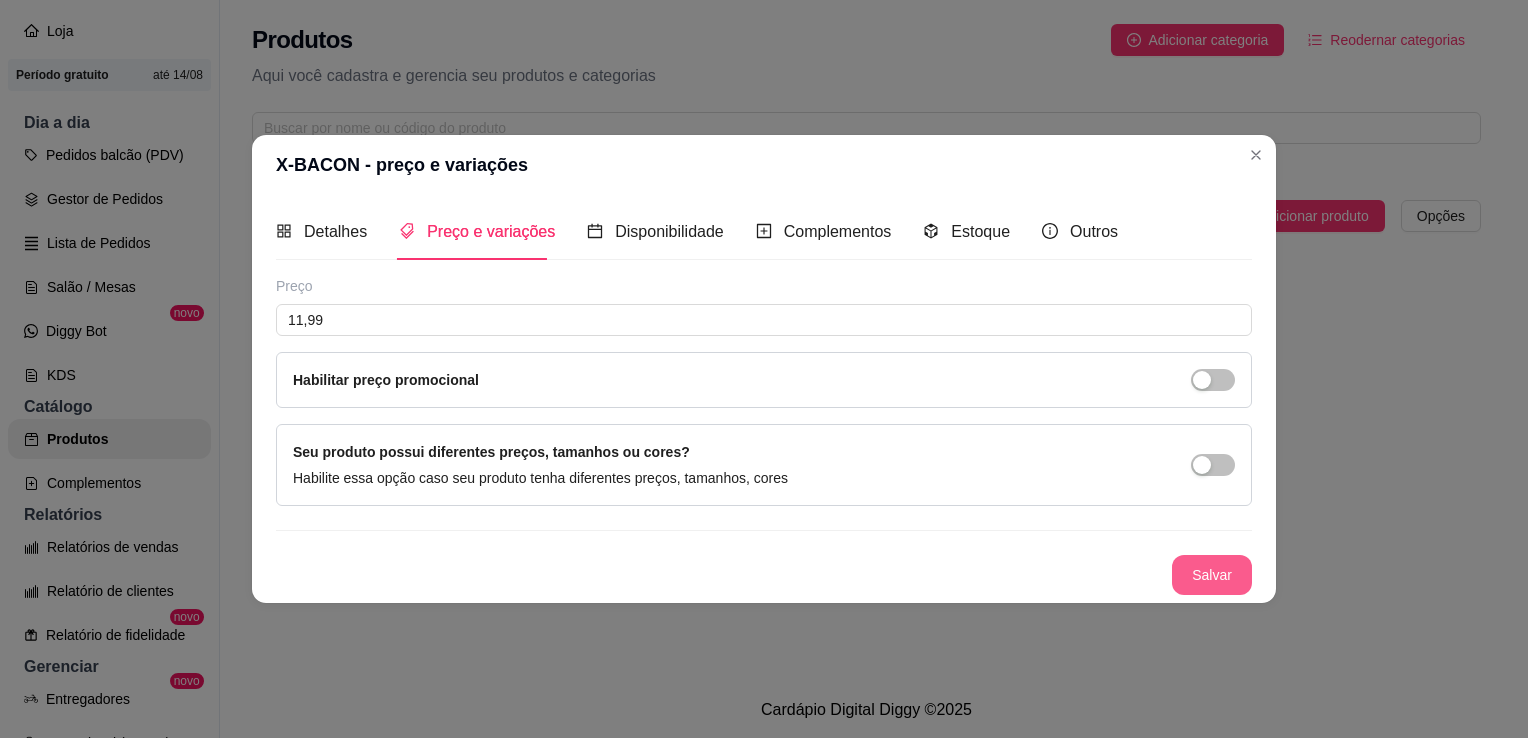 click on "Salvar" at bounding box center (1212, 575) 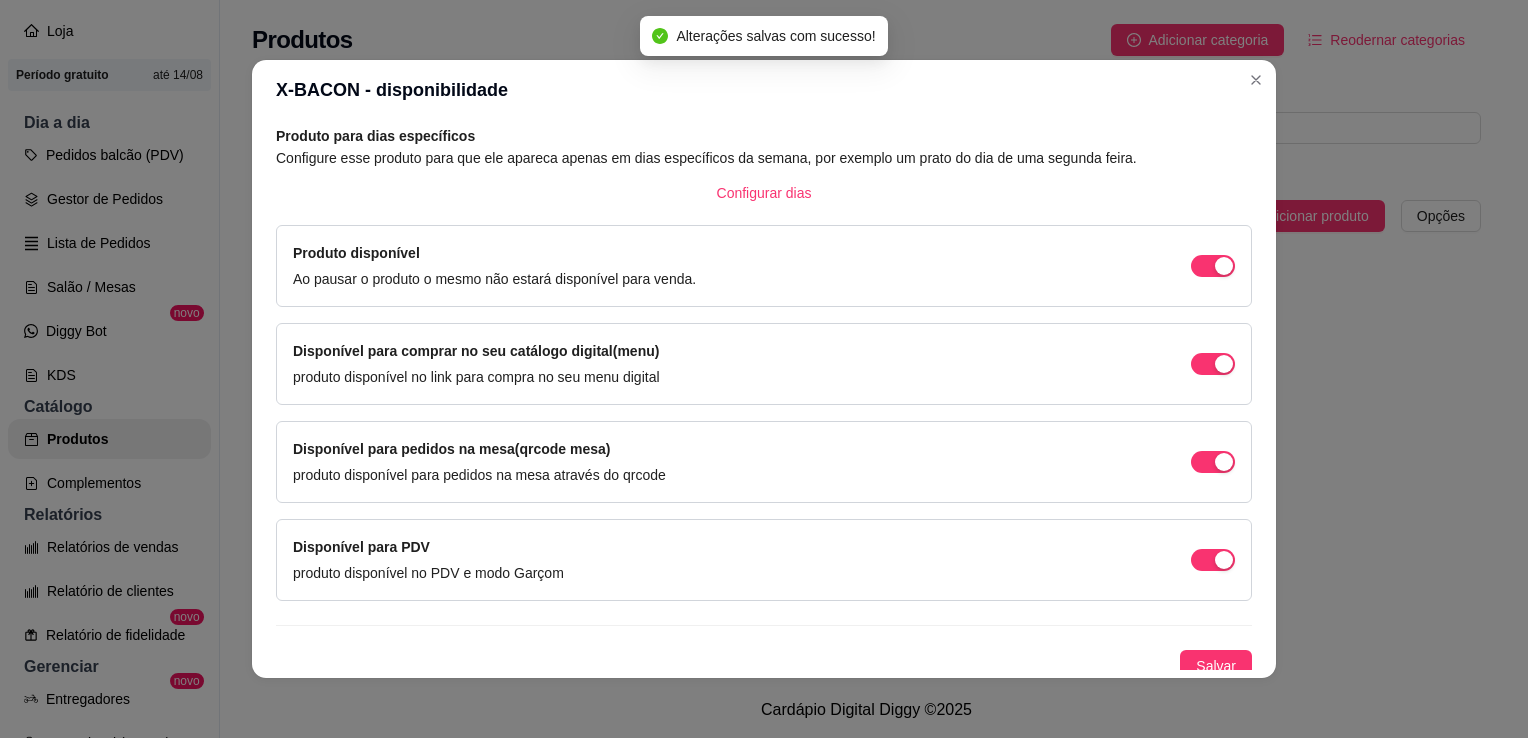 scroll, scrollTop: 105, scrollLeft: 0, axis: vertical 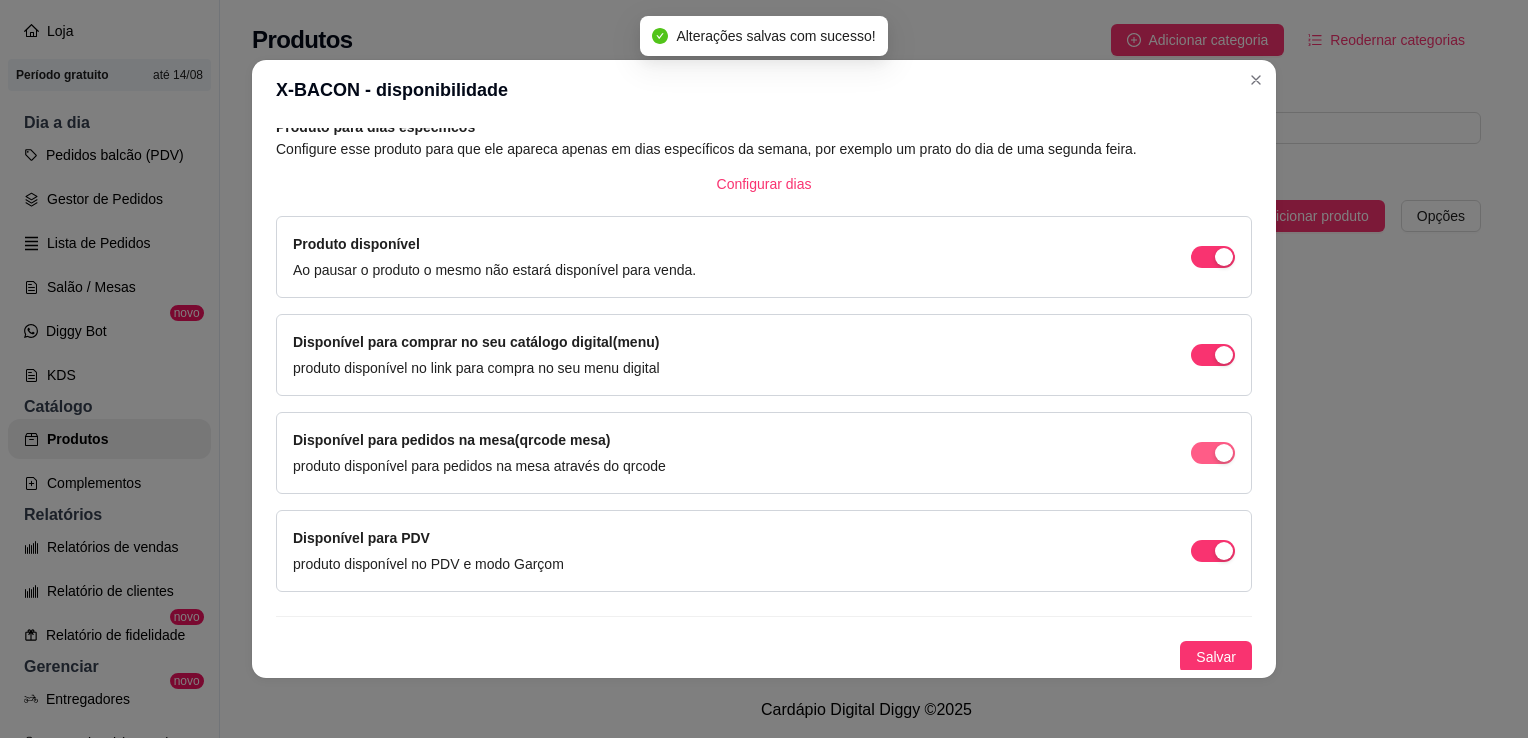 click at bounding box center [1213, 257] 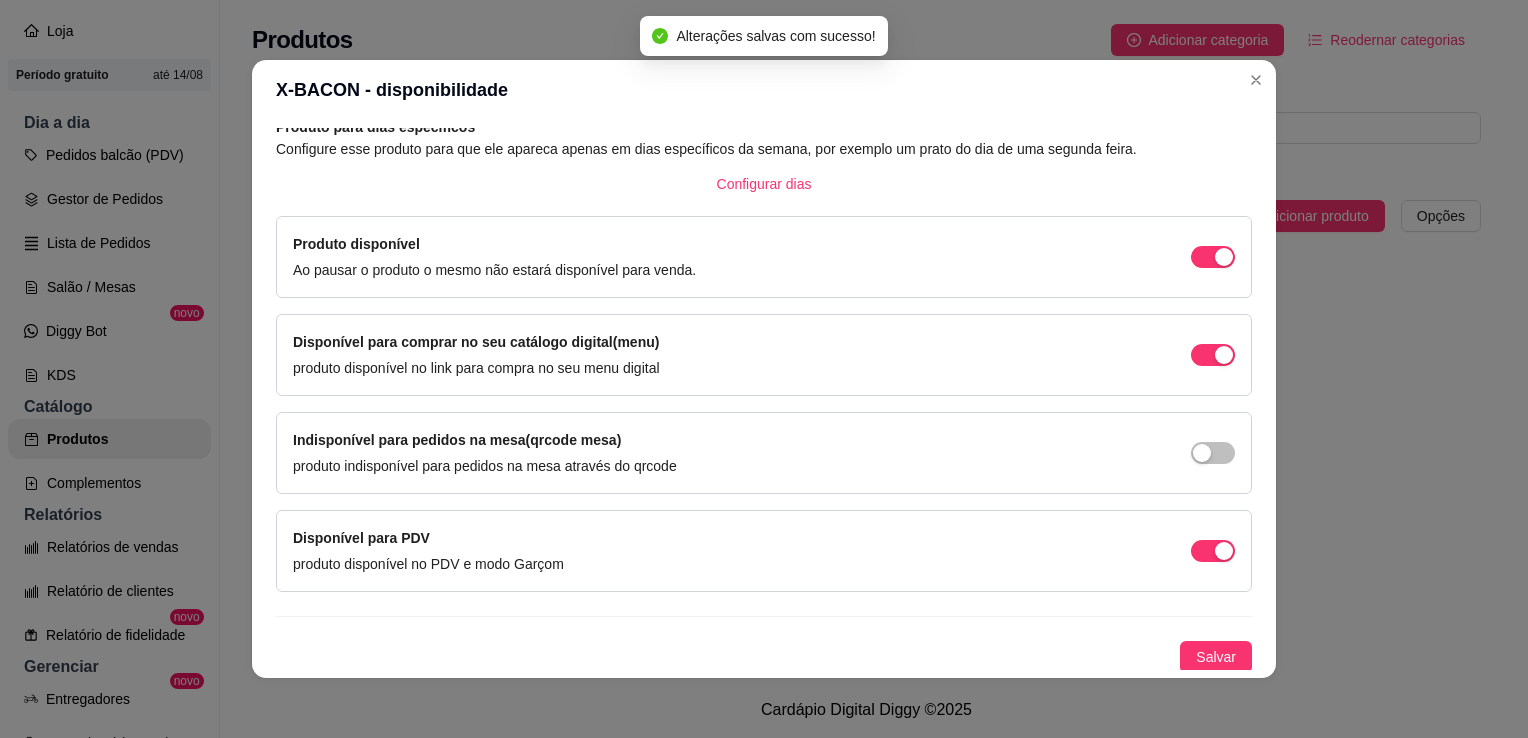 click on "Disponível para PDV produto disponível no PDV e modo Garçom" at bounding box center (764, 551) 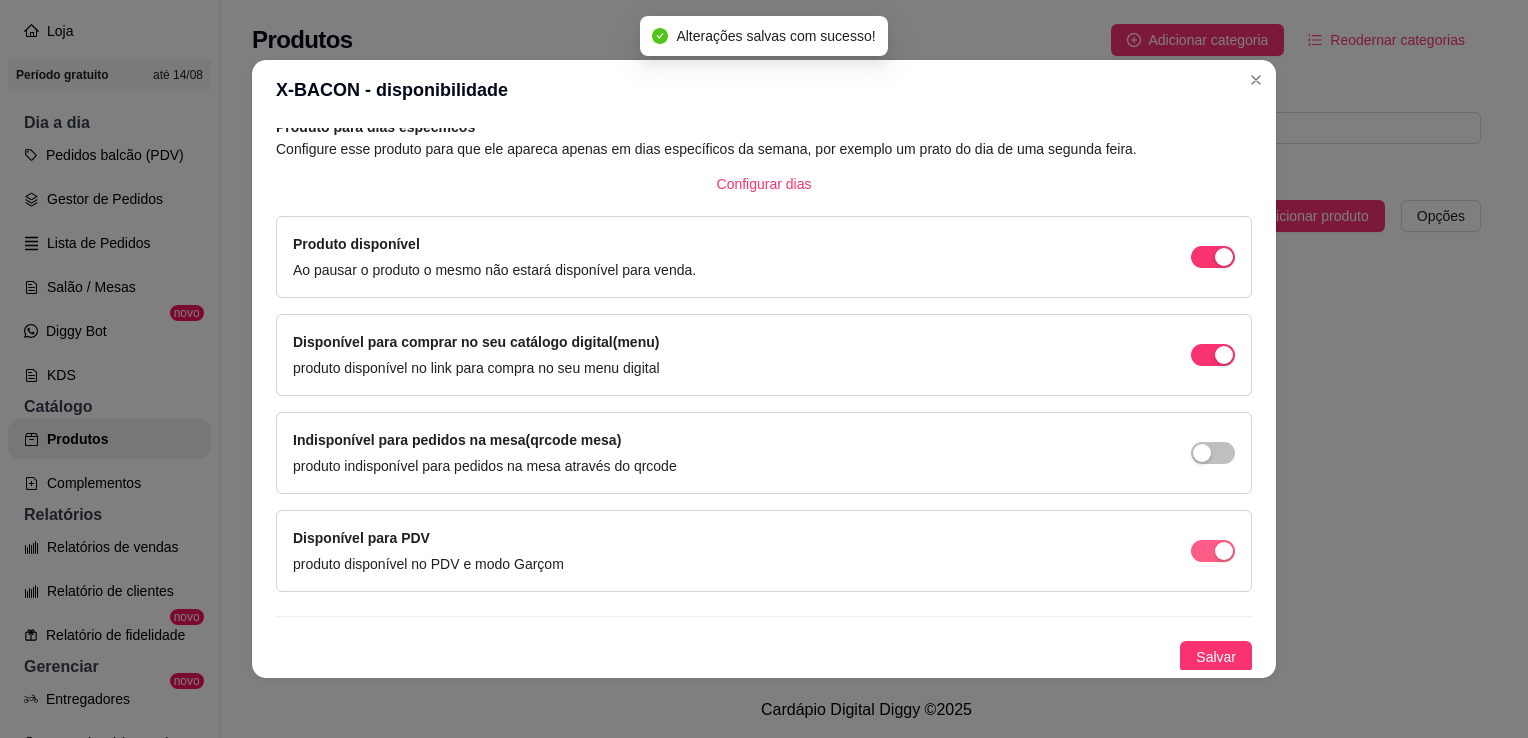 drag, startPoint x: 1187, startPoint y: 545, endPoint x: 1182, endPoint y: 608, distance: 63.1981 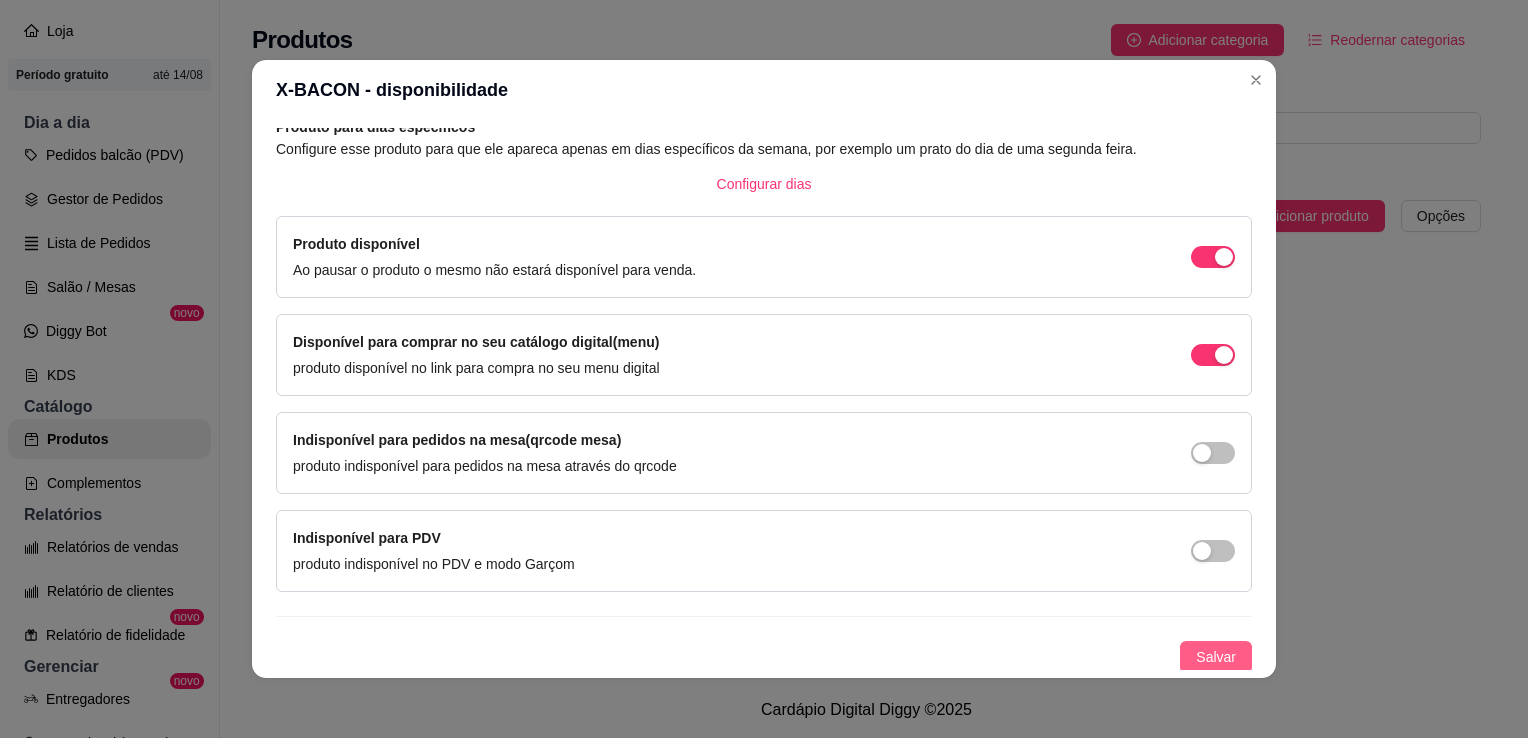 click on "Salvar" at bounding box center [1216, 657] 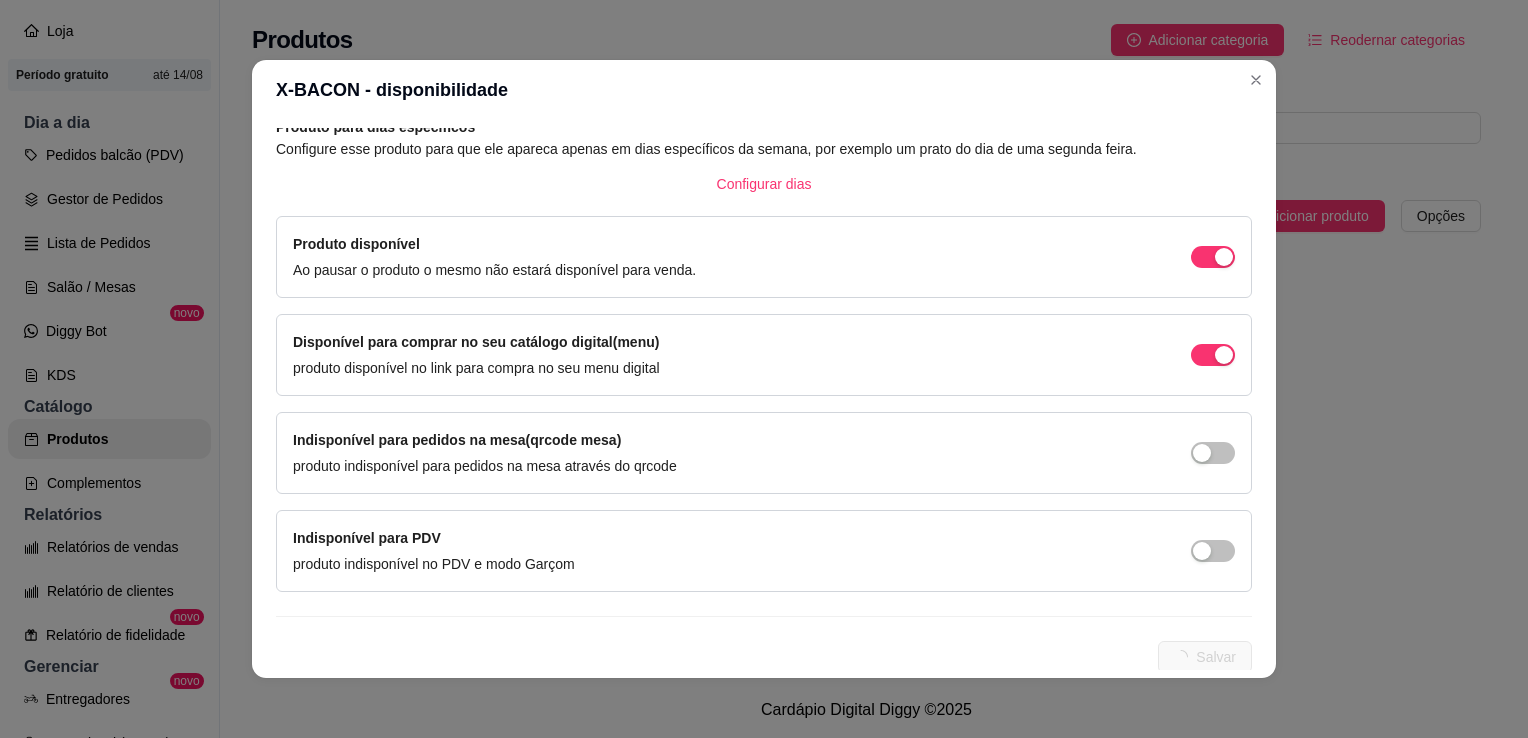 scroll, scrollTop: 0, scrollLeft: 0, axis: both 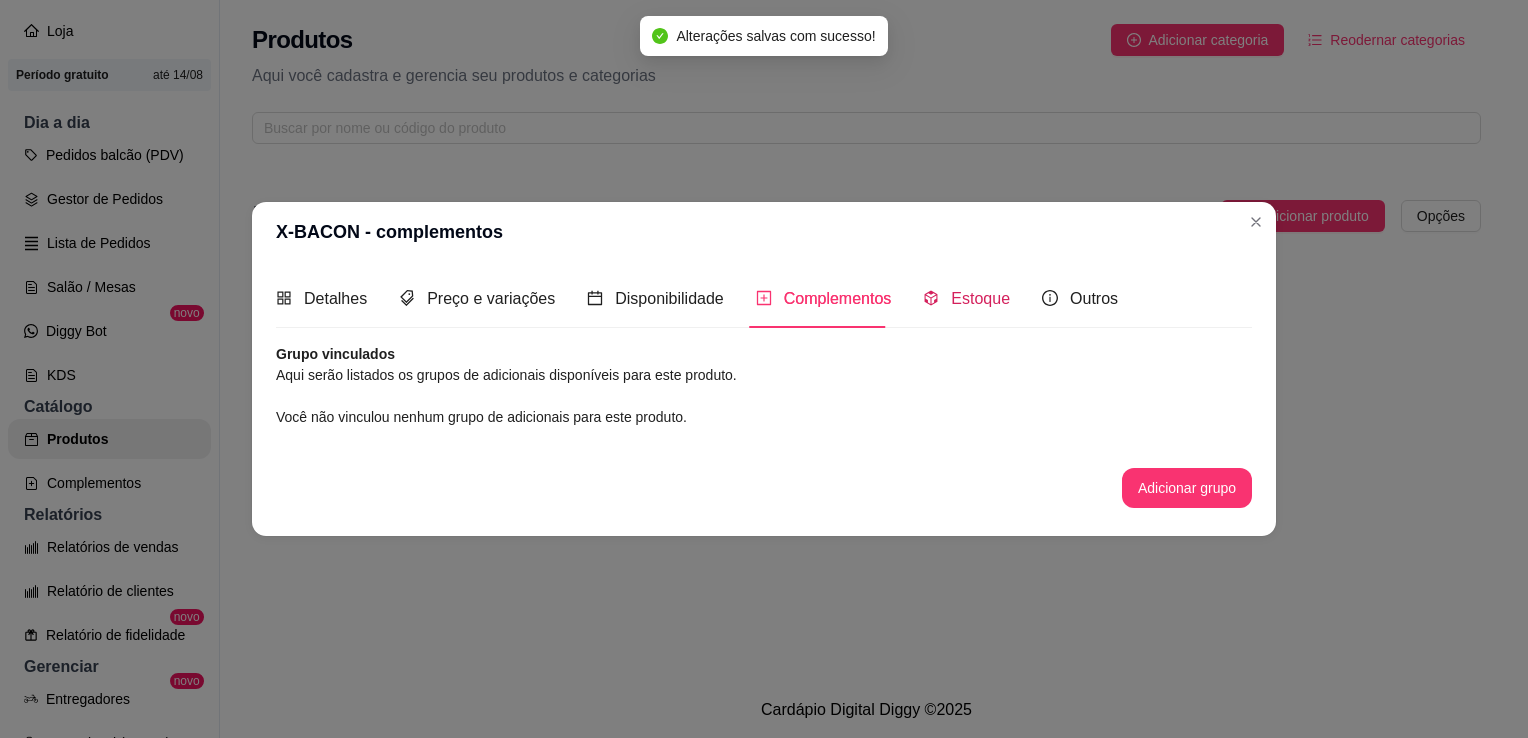 click on "Estoque" at bounding box center (980, 298) 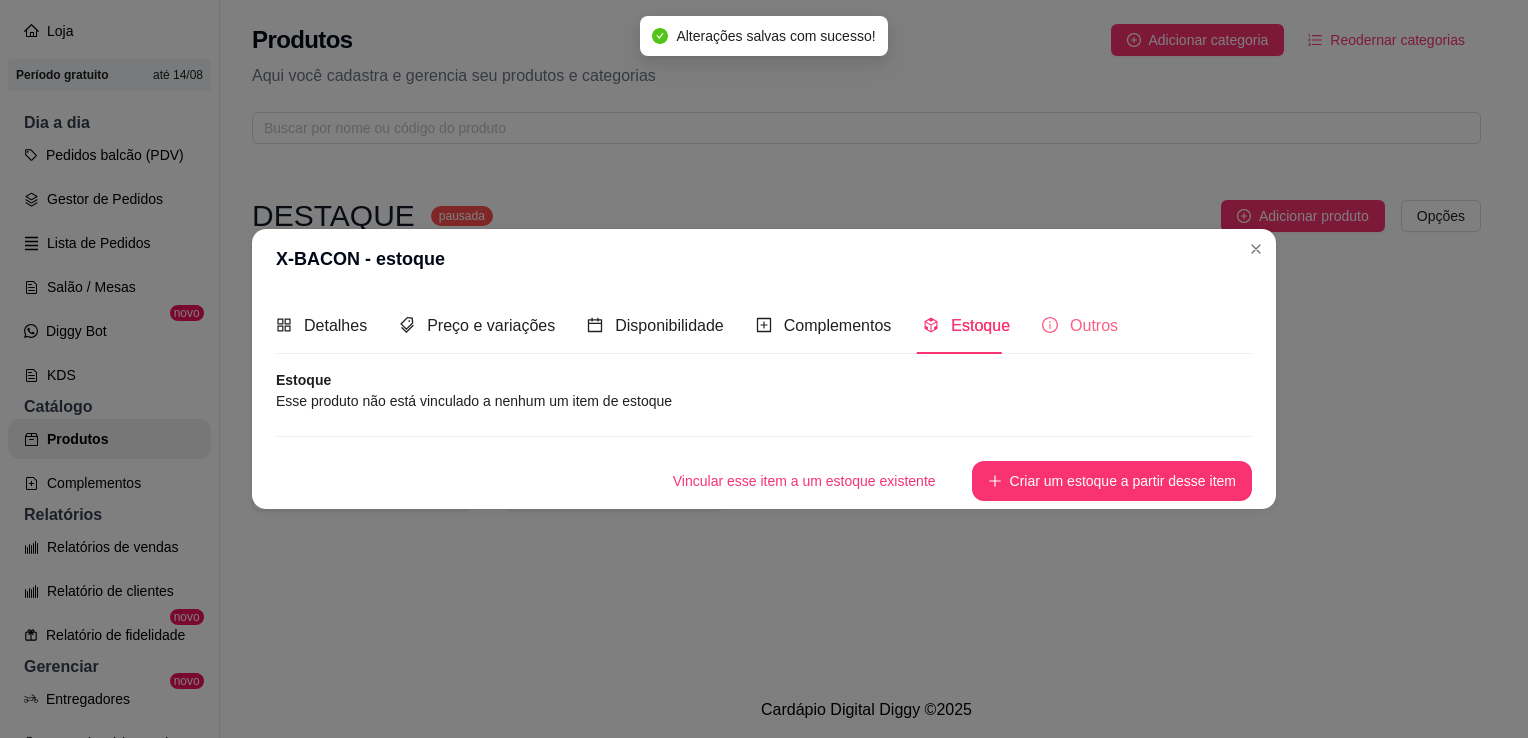 click on "Outros" at bounding box center (1080, 325) 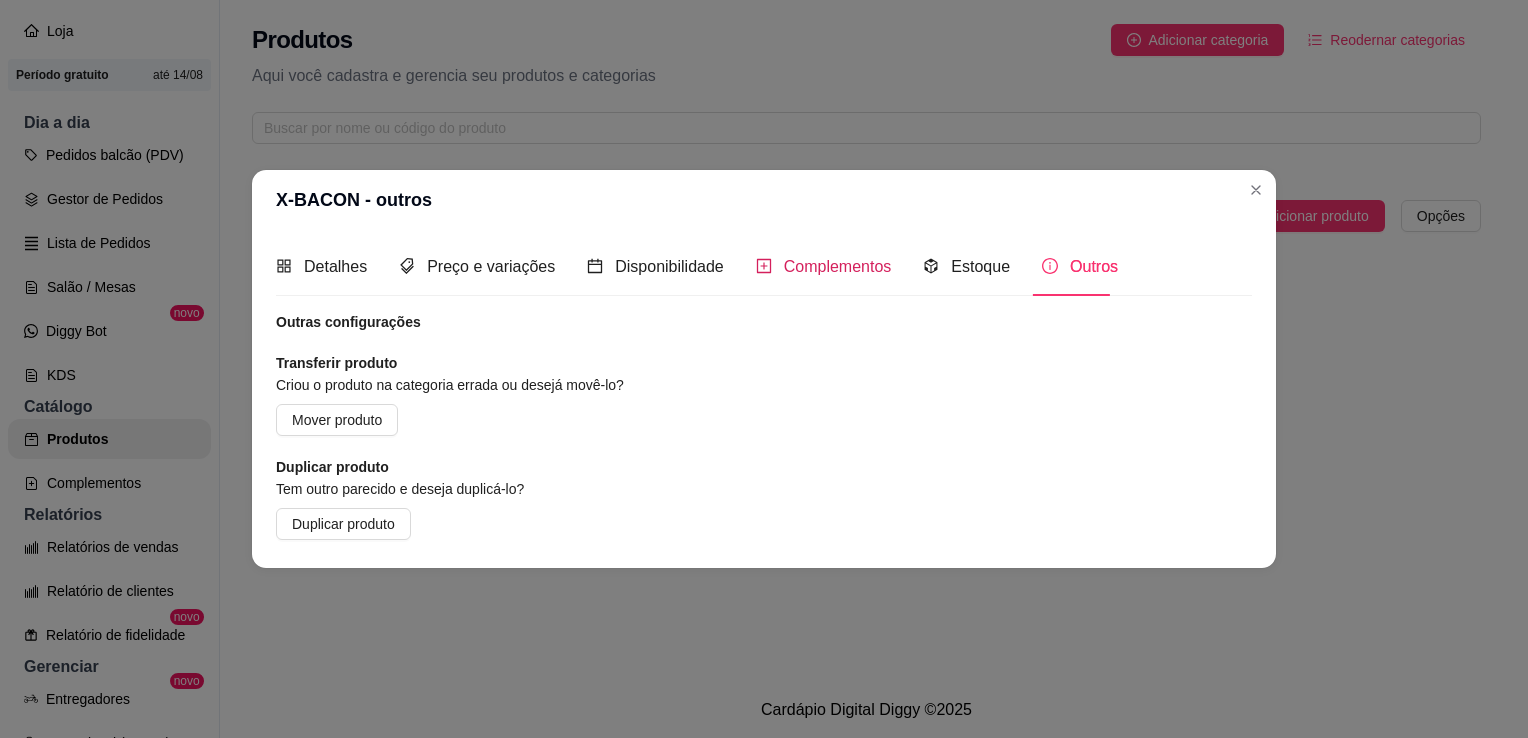click on "Complementos" at bounding box center (838, 266) 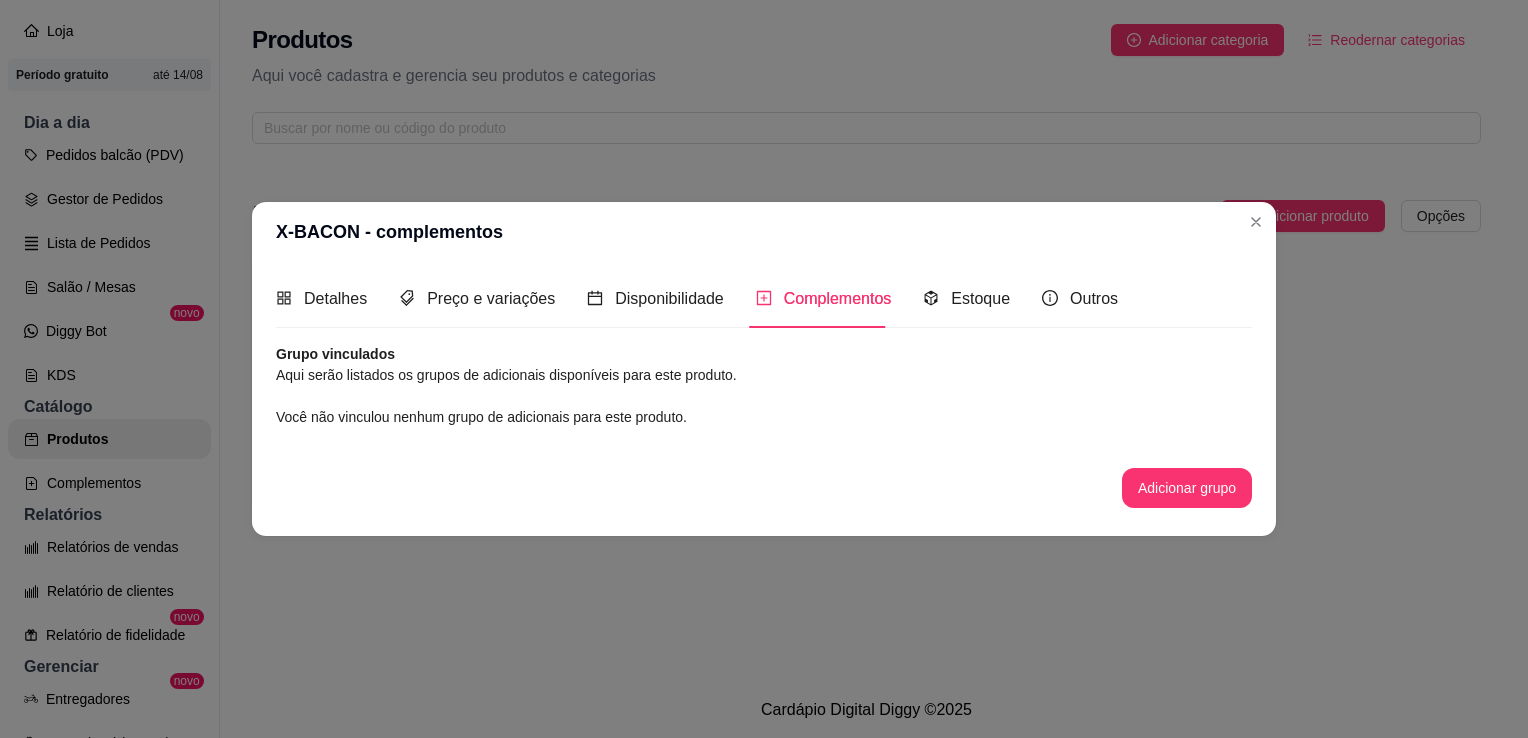 click on "Detalhes Preço e variações Disponibilidade Complementos Estoque Outros Nome do produto X-BACON Código do produto (PDV) 02 Descrição do produto Pão de hamburguer, Hamb. Industrial, Creme de cheddar, tomate, Alface e nosso molho verde da casa.  99 / 600 Produto pesável Ao marcar essa opção o valor do produto será desconsiderado da forma unitária e começará a valer por Kilograma. Quantidade miníma para pedido Ao habilitar seus clientes terão que pedir uma quantidade miníma desse produto. Copiar link do produto Deletar produto Salvar Preço  11,99 Habilitar preço promocional Seu produto possui diferentes preços, tamanhos ou cores? Habilite essa opção caso seu produto tenha diferentes preços, tamanhos, cores Salvar Produto para dias específicos Configure esse produto para que ele apareca apenas em dias específicos da semana, por exemplo um prato do dia de uma segunda feira. Configurar dias Produto disponível Ao pausar o produto o mesmo não estará disponível para venda. Salvar Estoque" at bounding box center [764, 398] 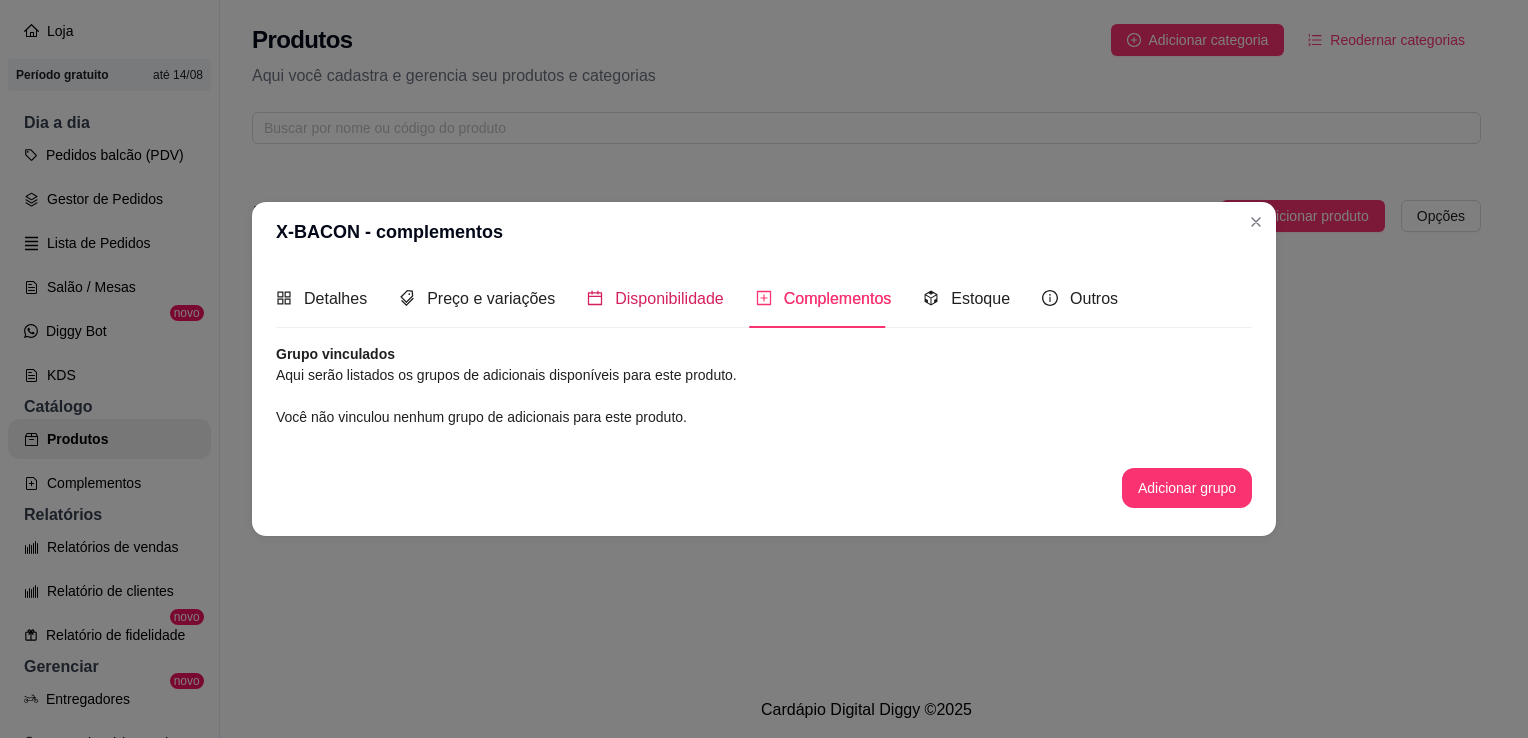 drag, startPoint x: 669, startPoint y: 267, endPoint x: 637, endPoint y: 289, distance: 38.832977 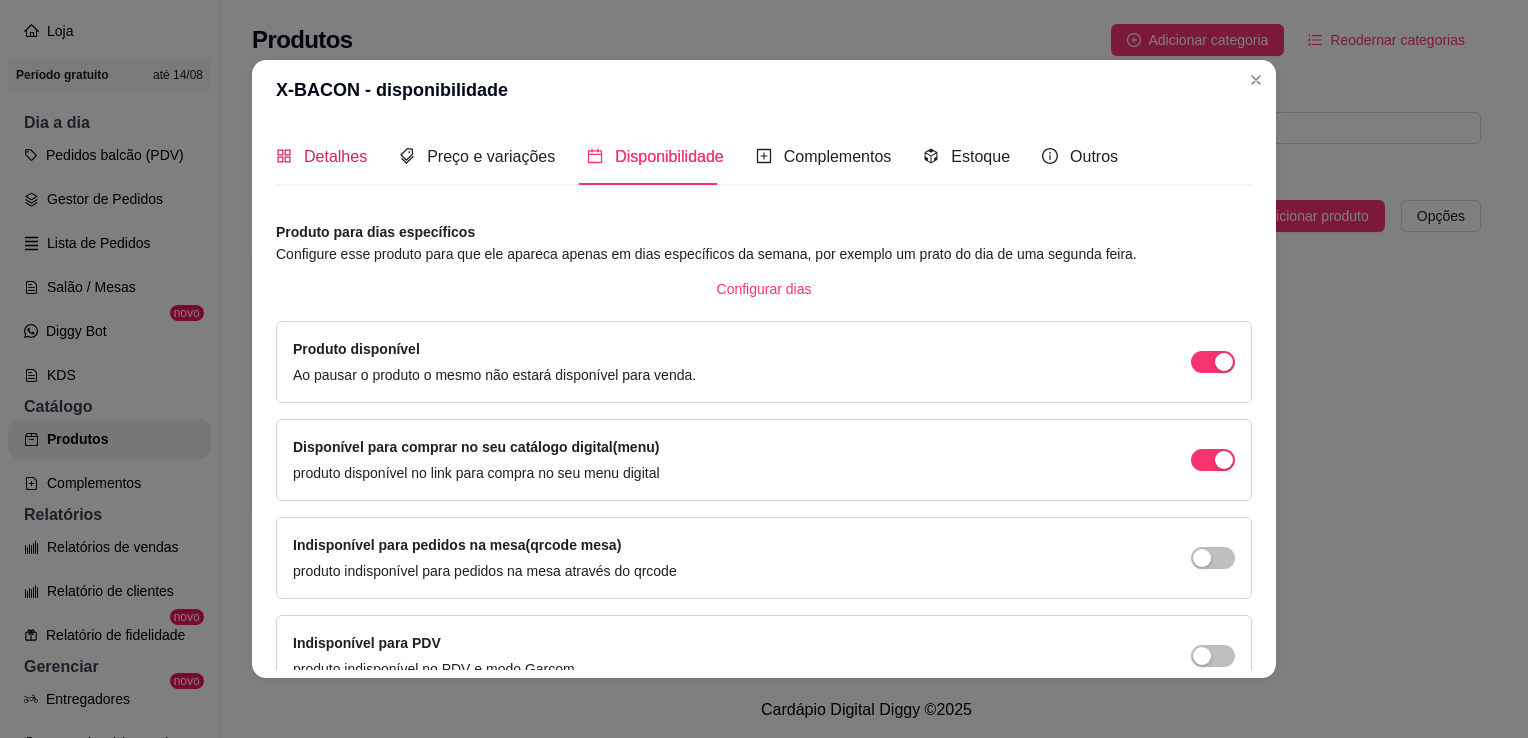 click on "Detalhes" at bounding box center (335, 156) 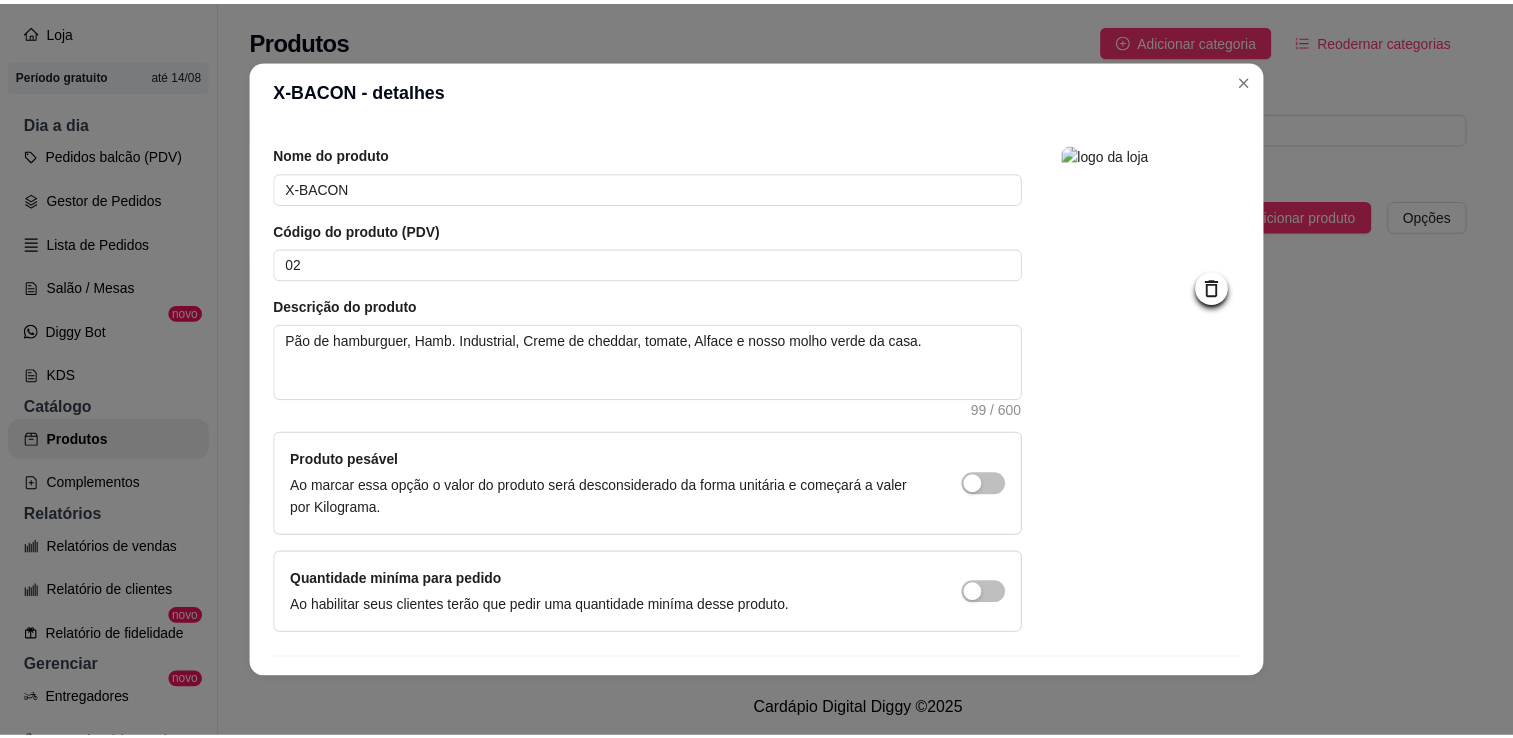 scroll, scrollTop: 0, scrollLeft: 0, axis: both 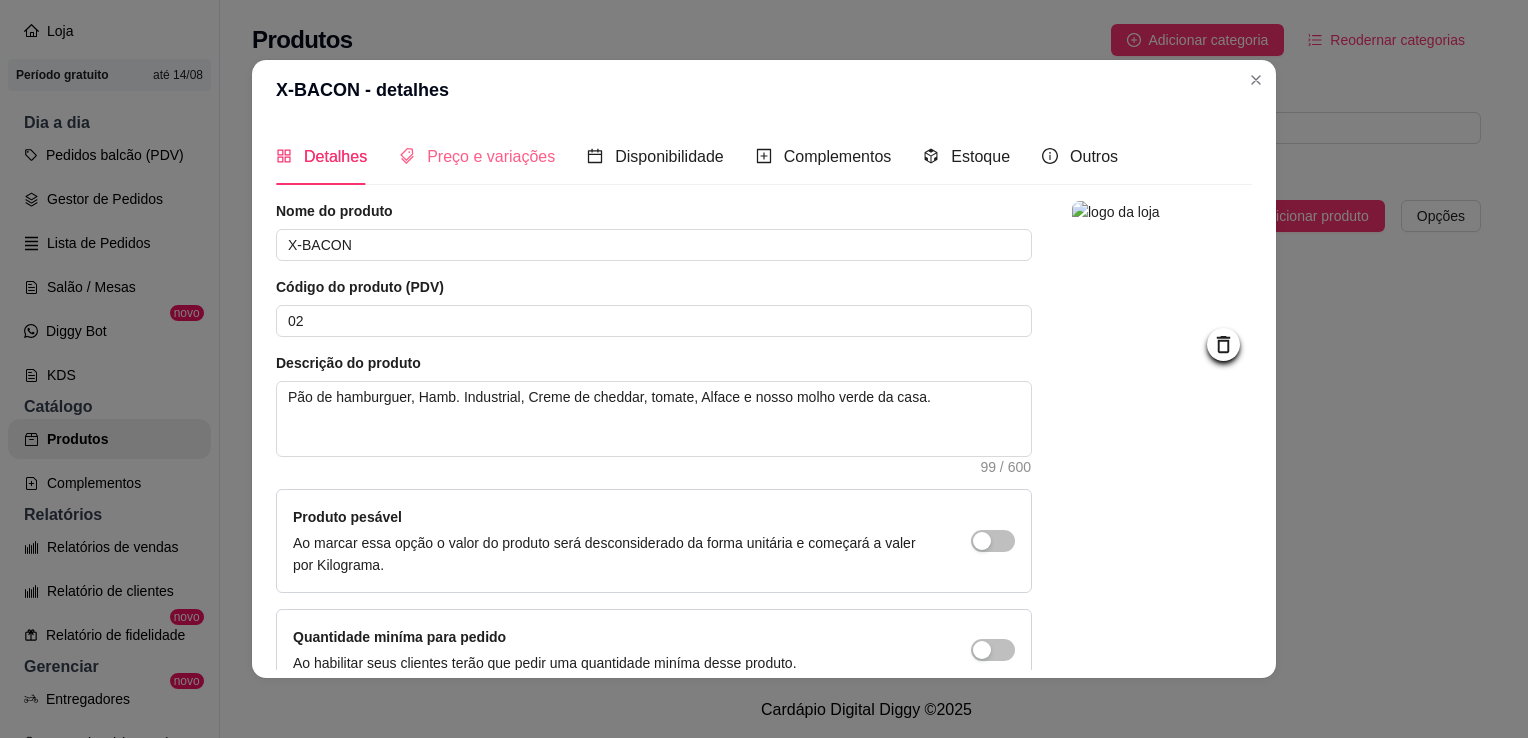 click on "Preço e variações" at bounding box center [477, 156] 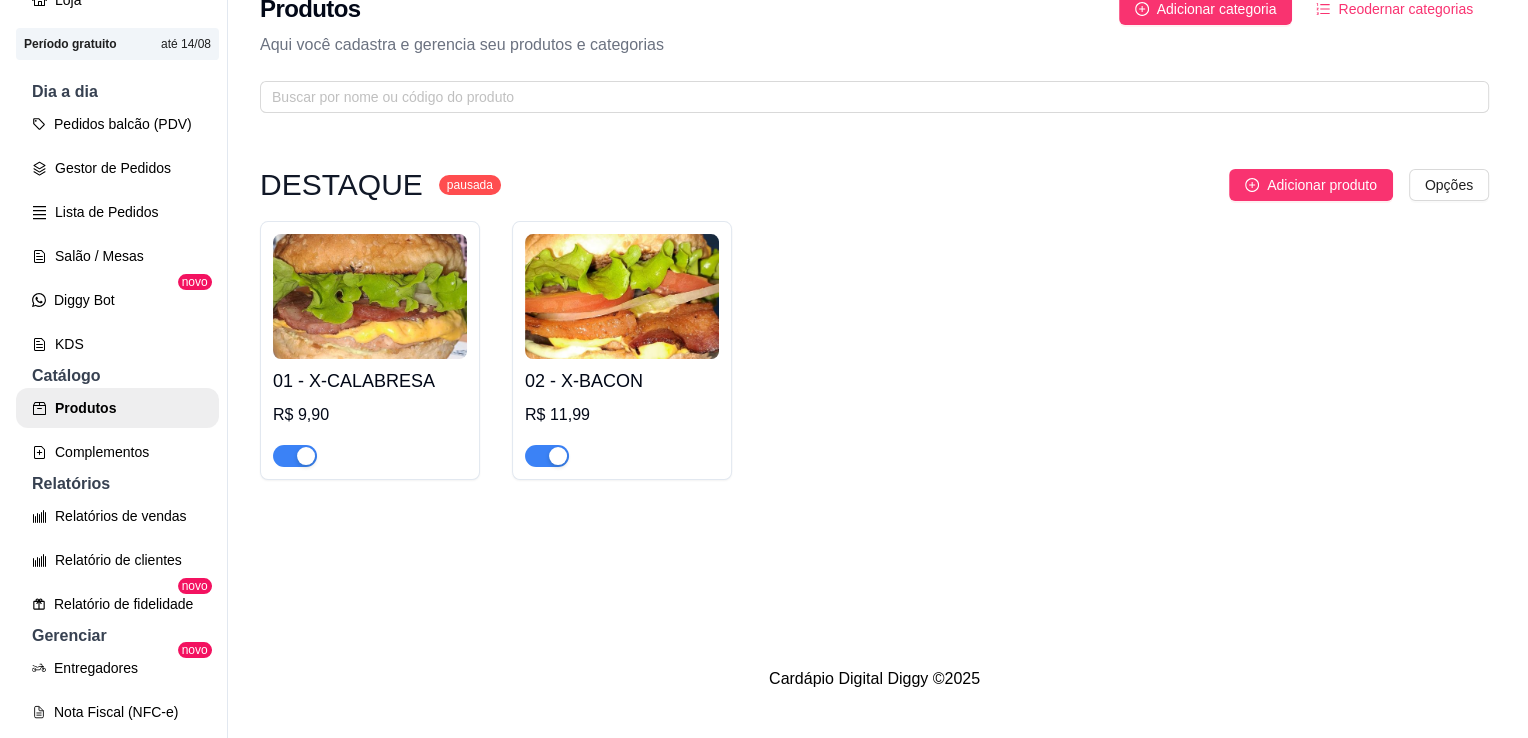 scroll, scrollTop: 32, scrollLeft: 0, axis: vertical 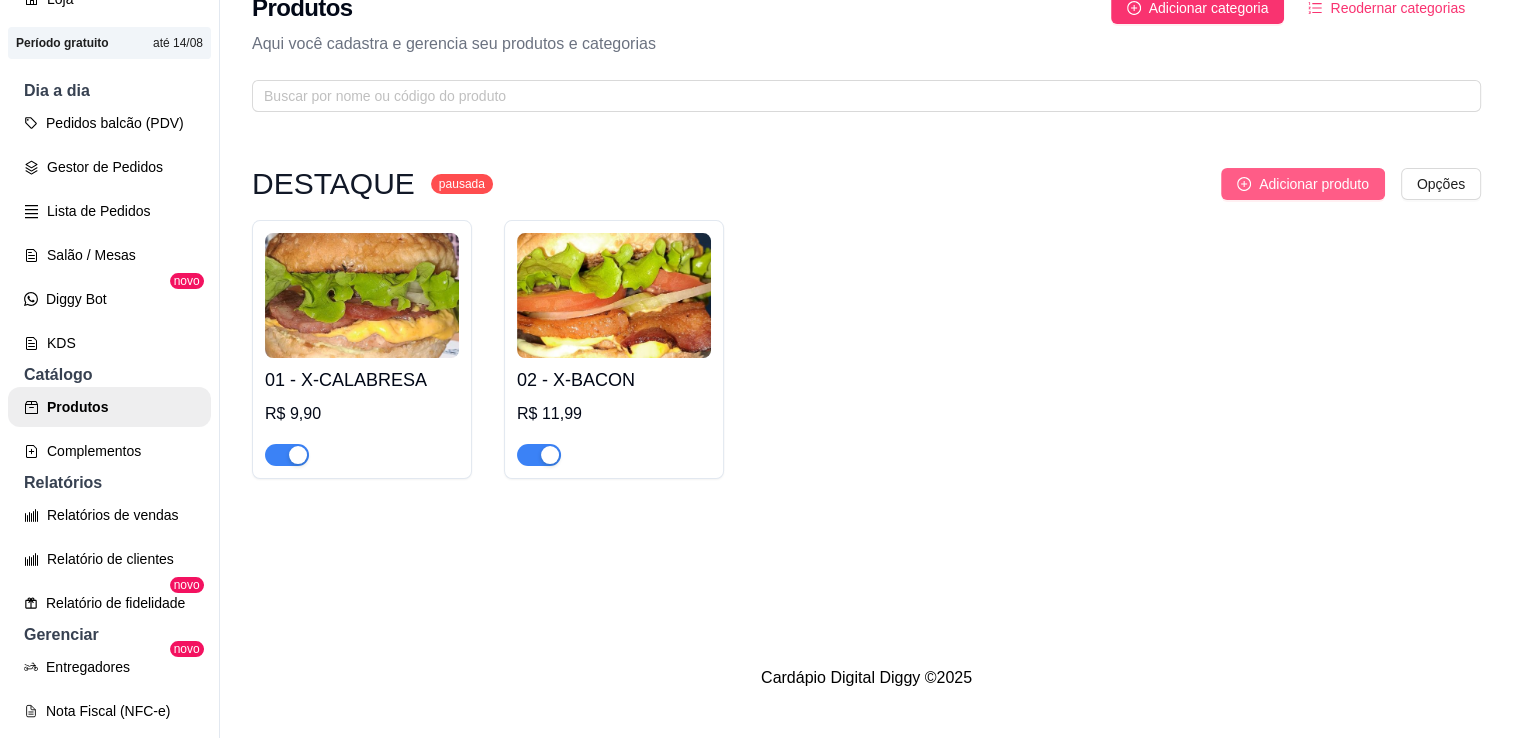click on "Adicionar produto" at bounding box center (1314, 184) 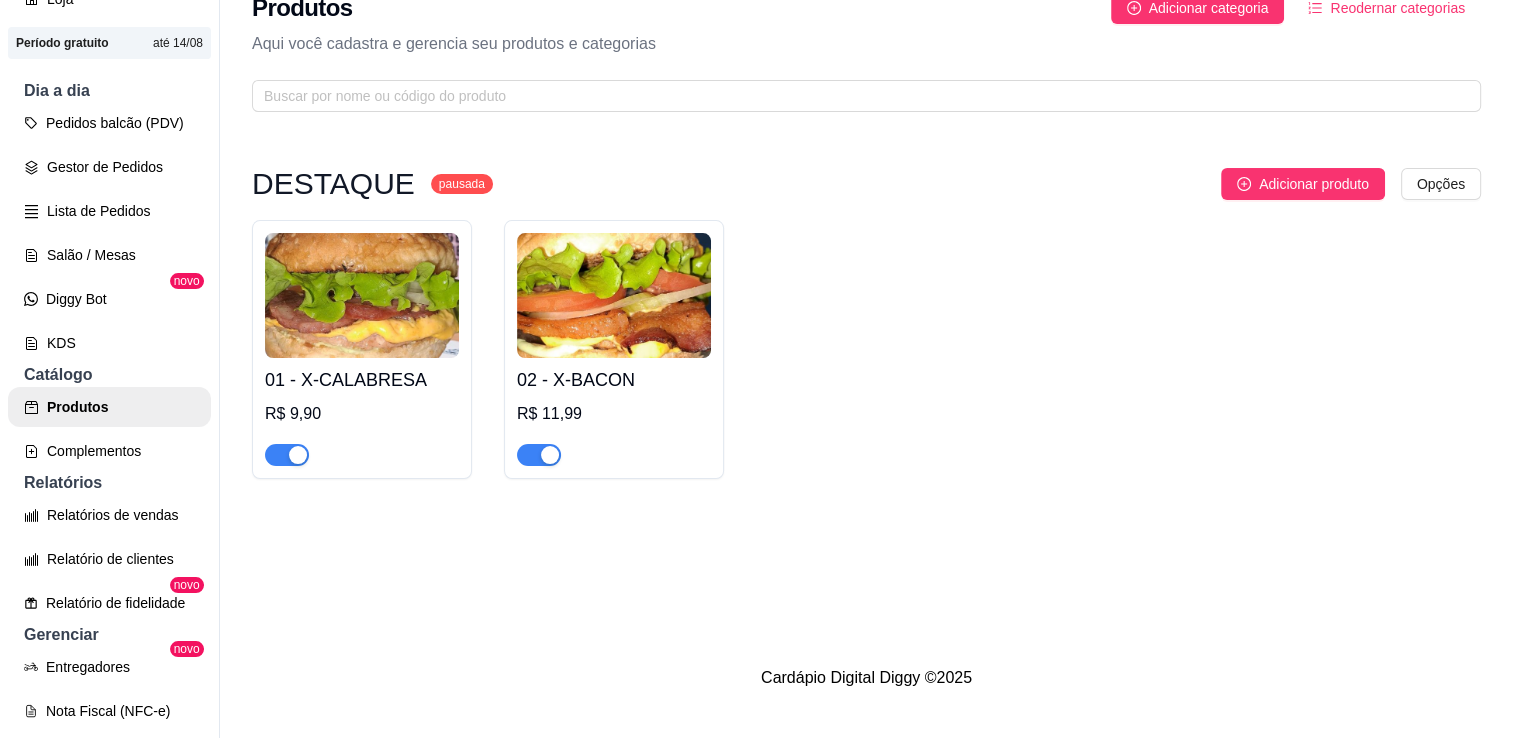click at bounding box center [362, 295] 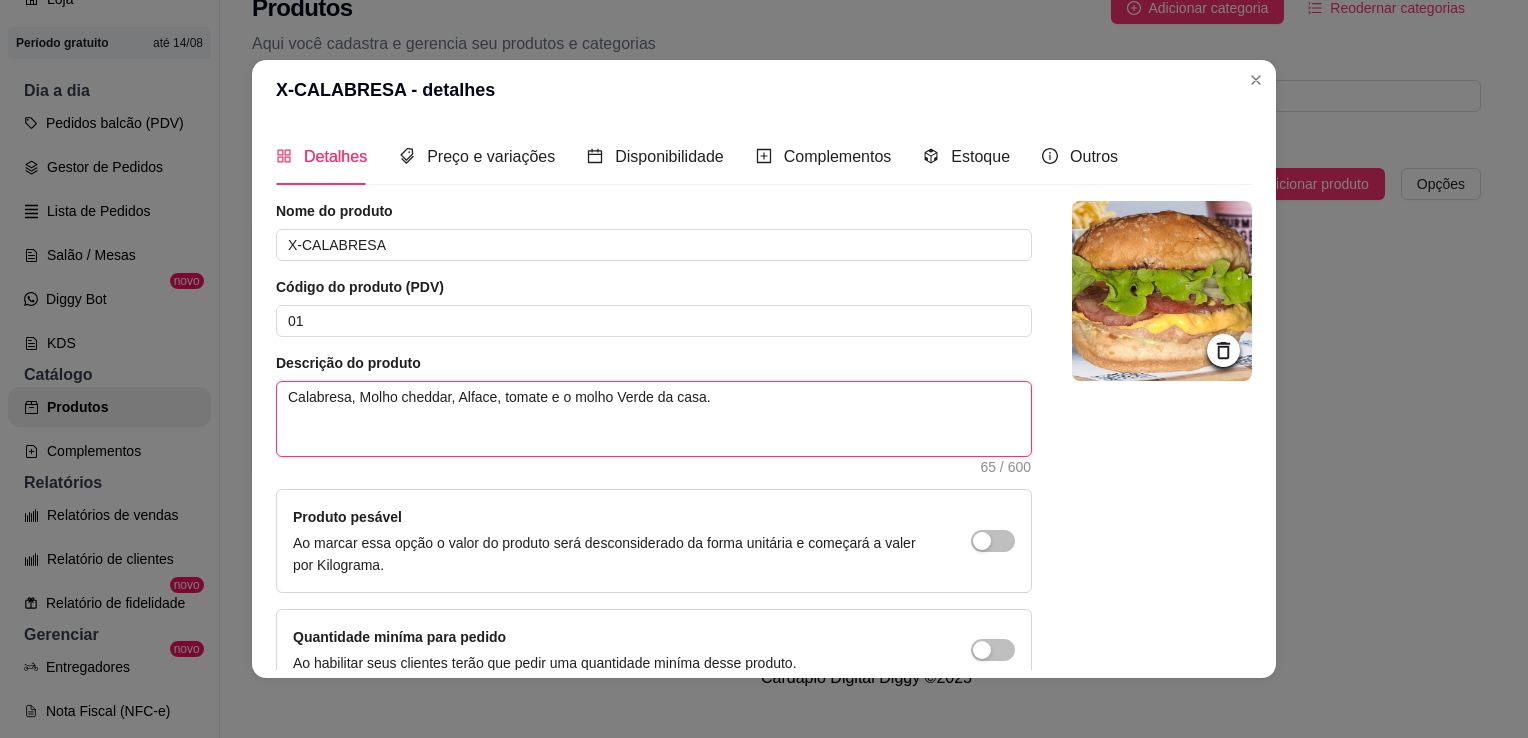 drag, startPoint x: 342, startPoint y: 399, endPoint x: 394, endPoint y: 476, distance: 92.91394 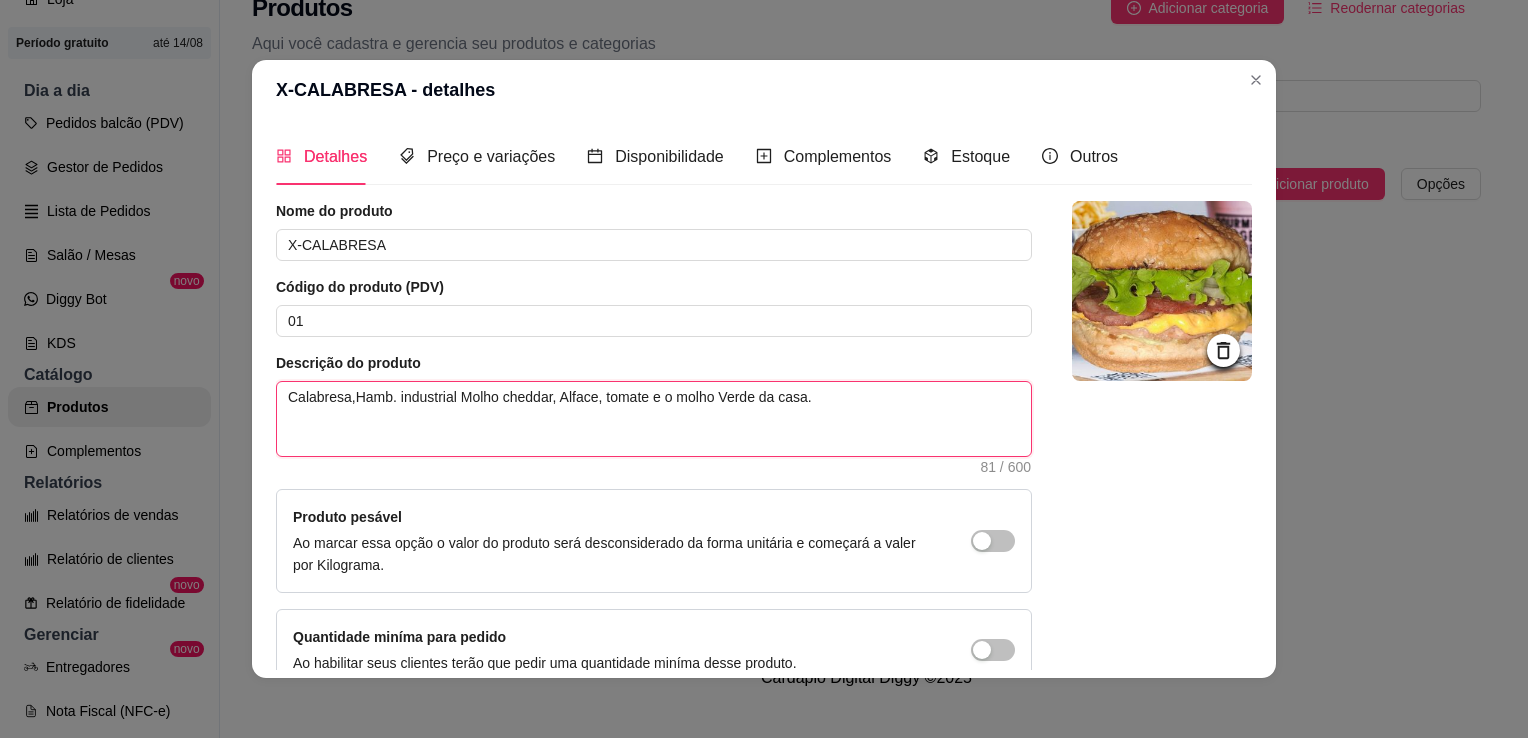 drag, startPoint x: 516, startPoint y: 447, endPoint x: 355, endPoint y: 390, distance: 170.79227 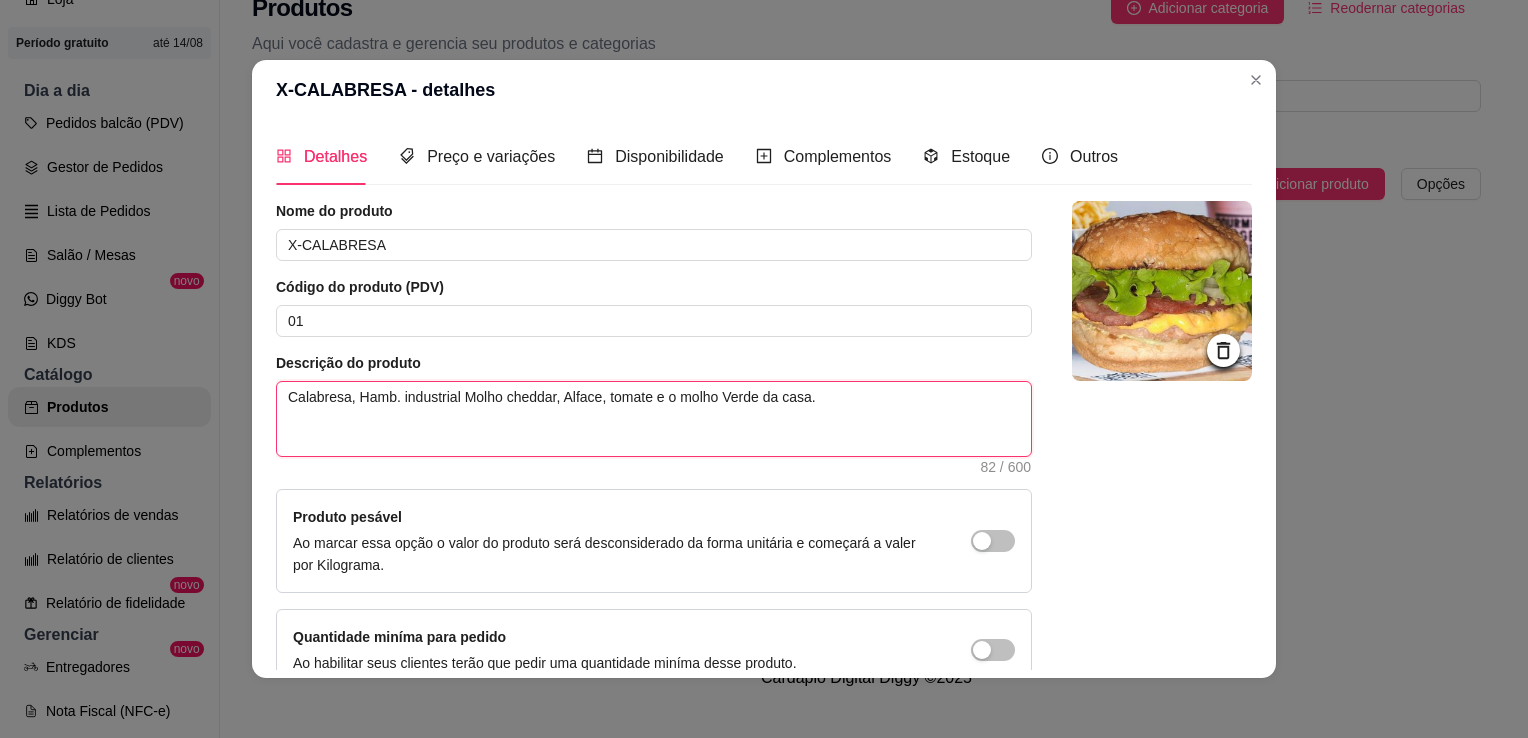 click on "Calabresa, Hamb. industrial Molho cheddar, Alface, tomate e o molho Verde da casa." at bounding box center (654, 419) 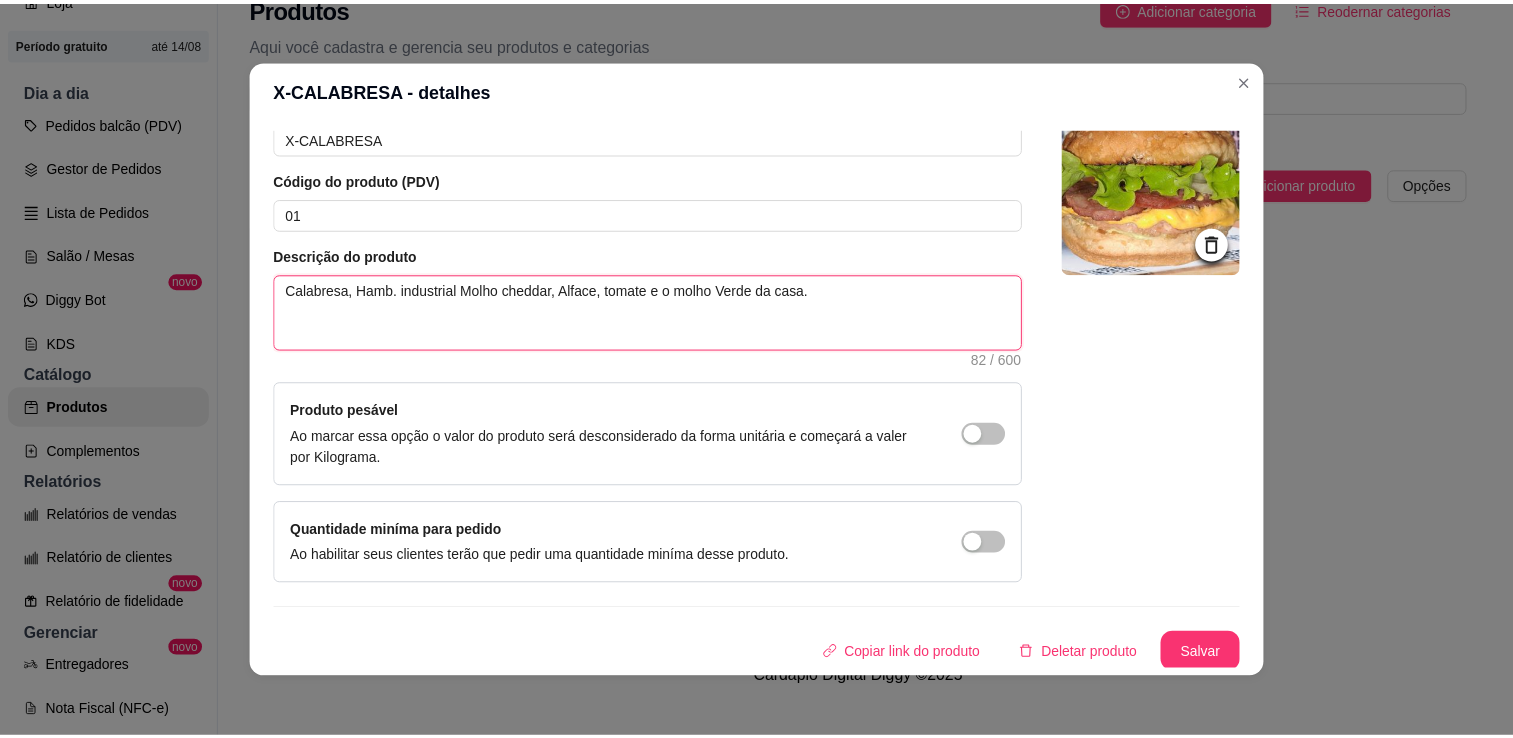 scroll, scrollTop: 4, scrollLeft: 0, axis: vertical 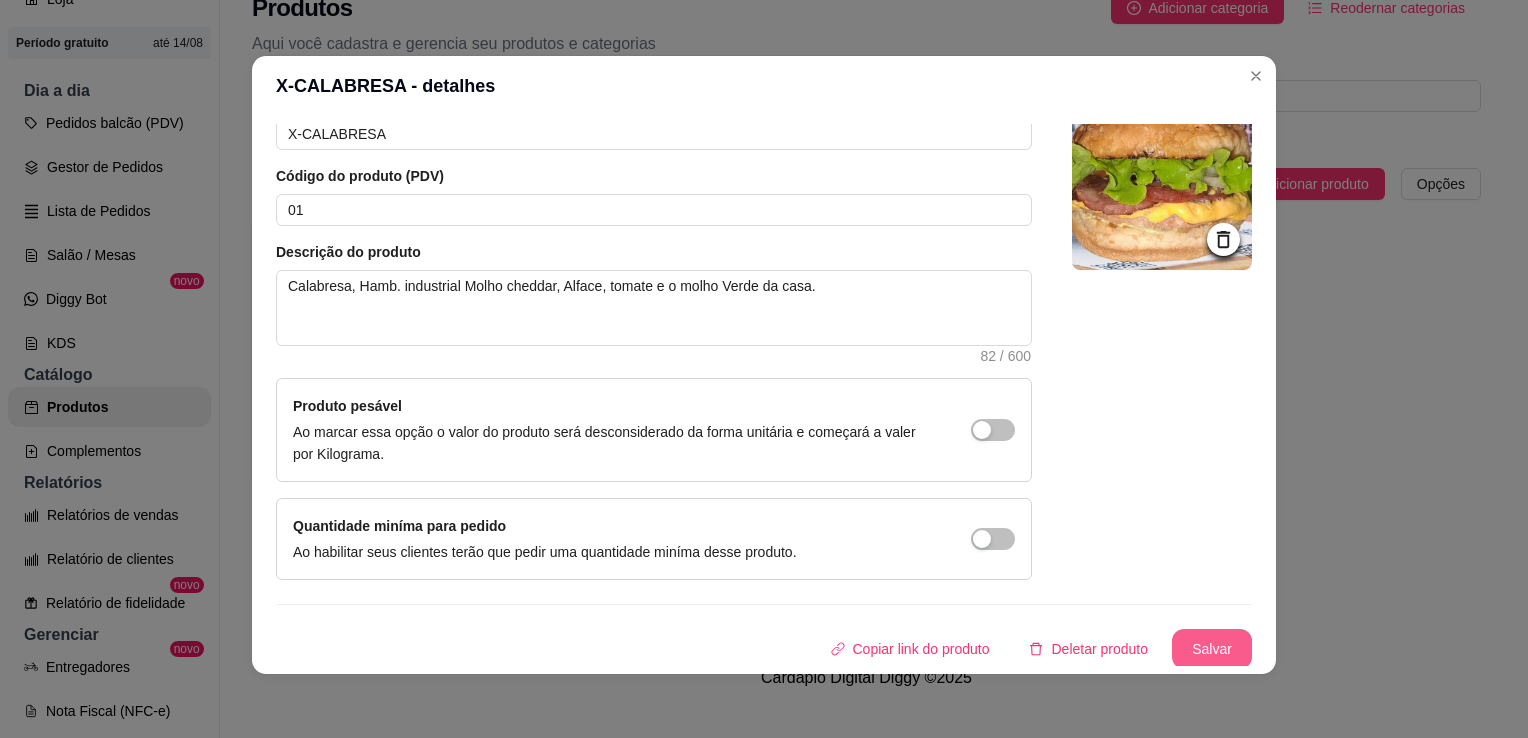 click on "Salvar" at bounding box center [1212, 649] 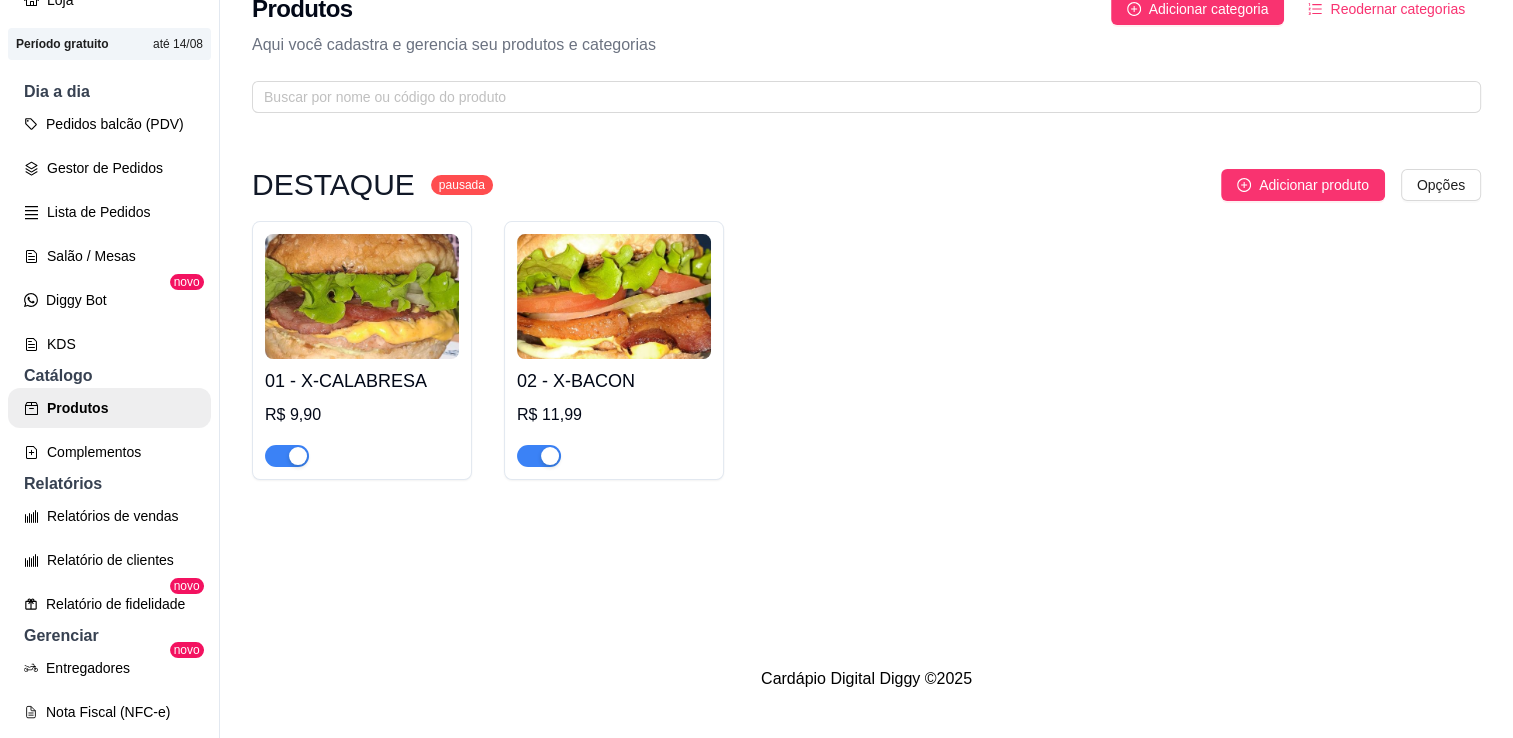 scroll, scrollTop: 32, scrollLeft: 0, axis: vertical 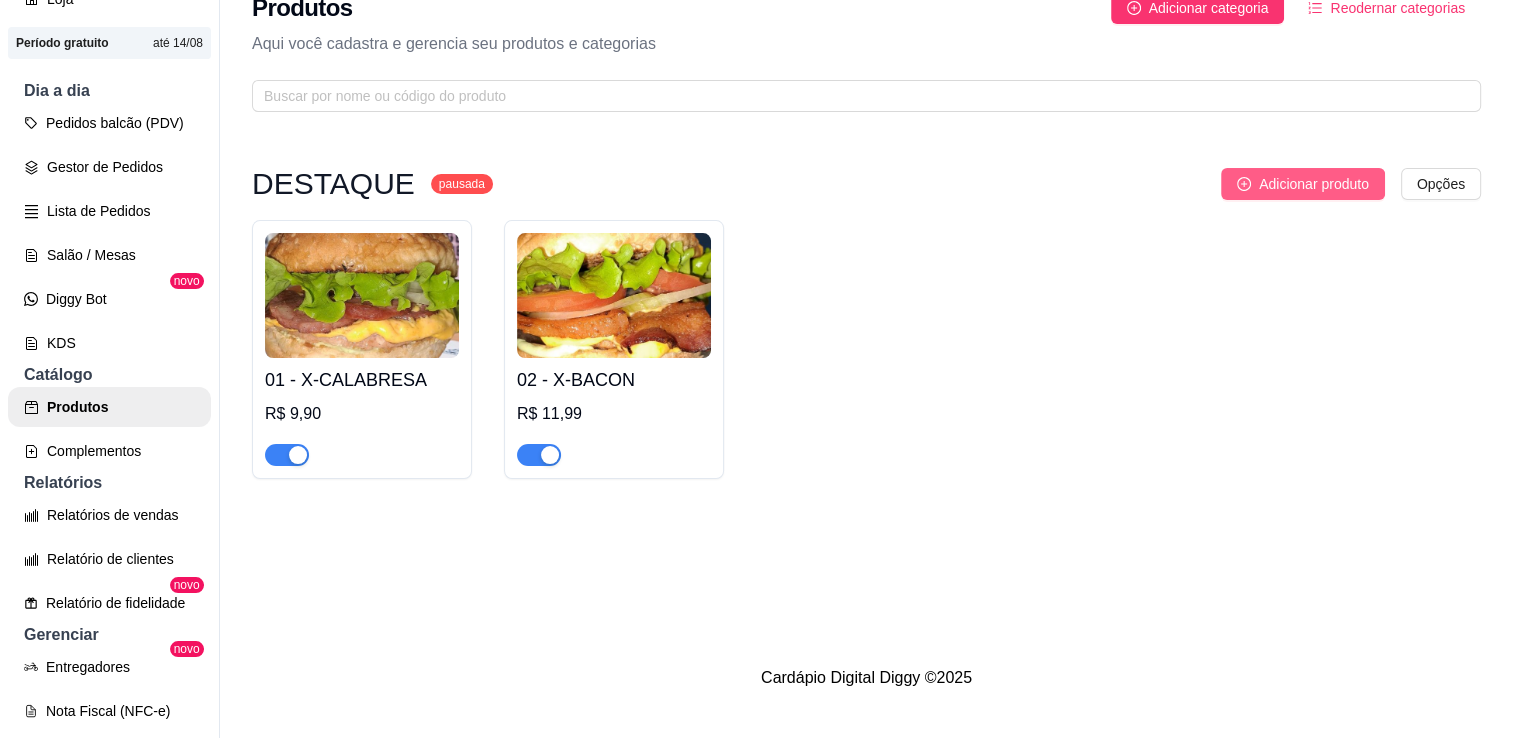click on "Adicionar produto" at bounding box center [1314, 184] 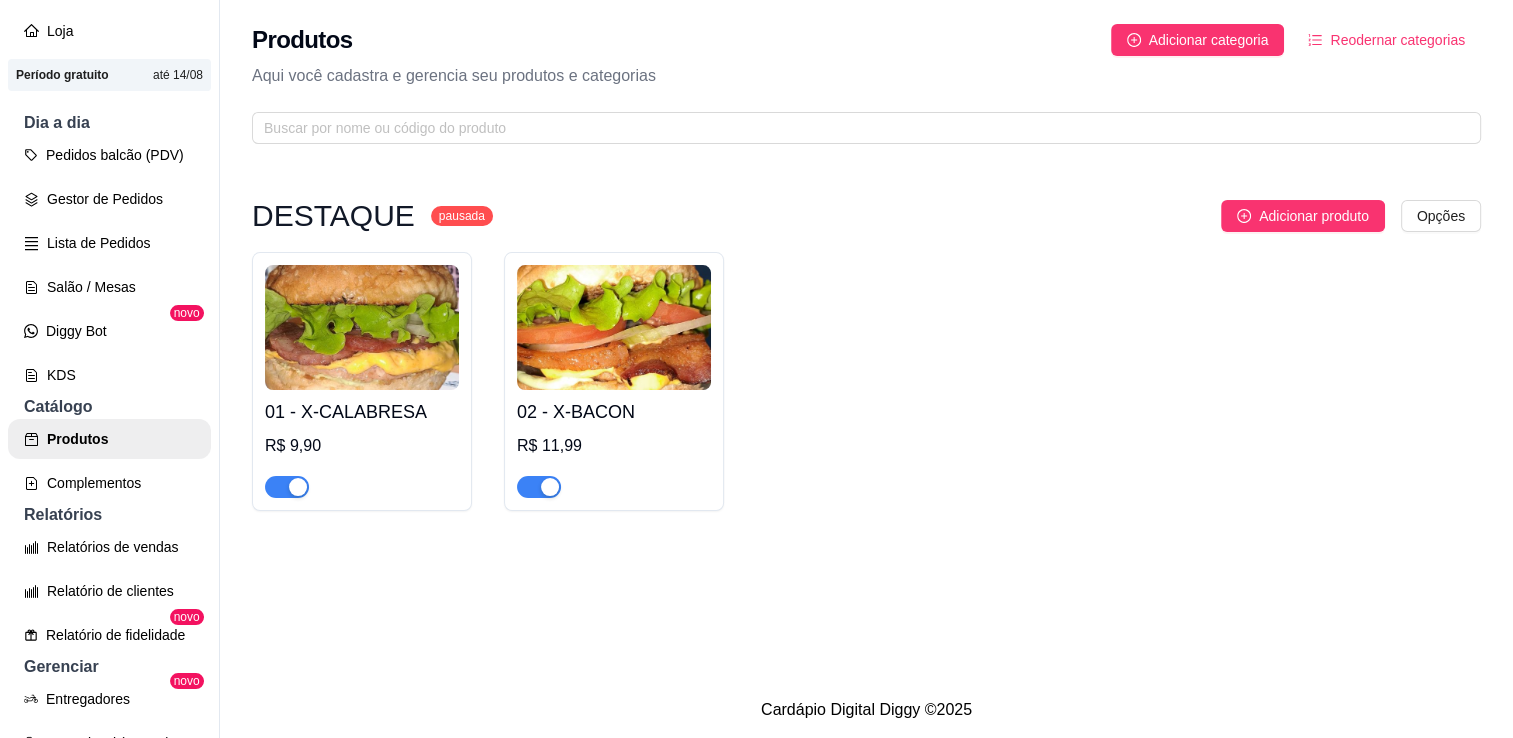 scroll, scrollTop: 0, scrollLeft: 0, axis: both 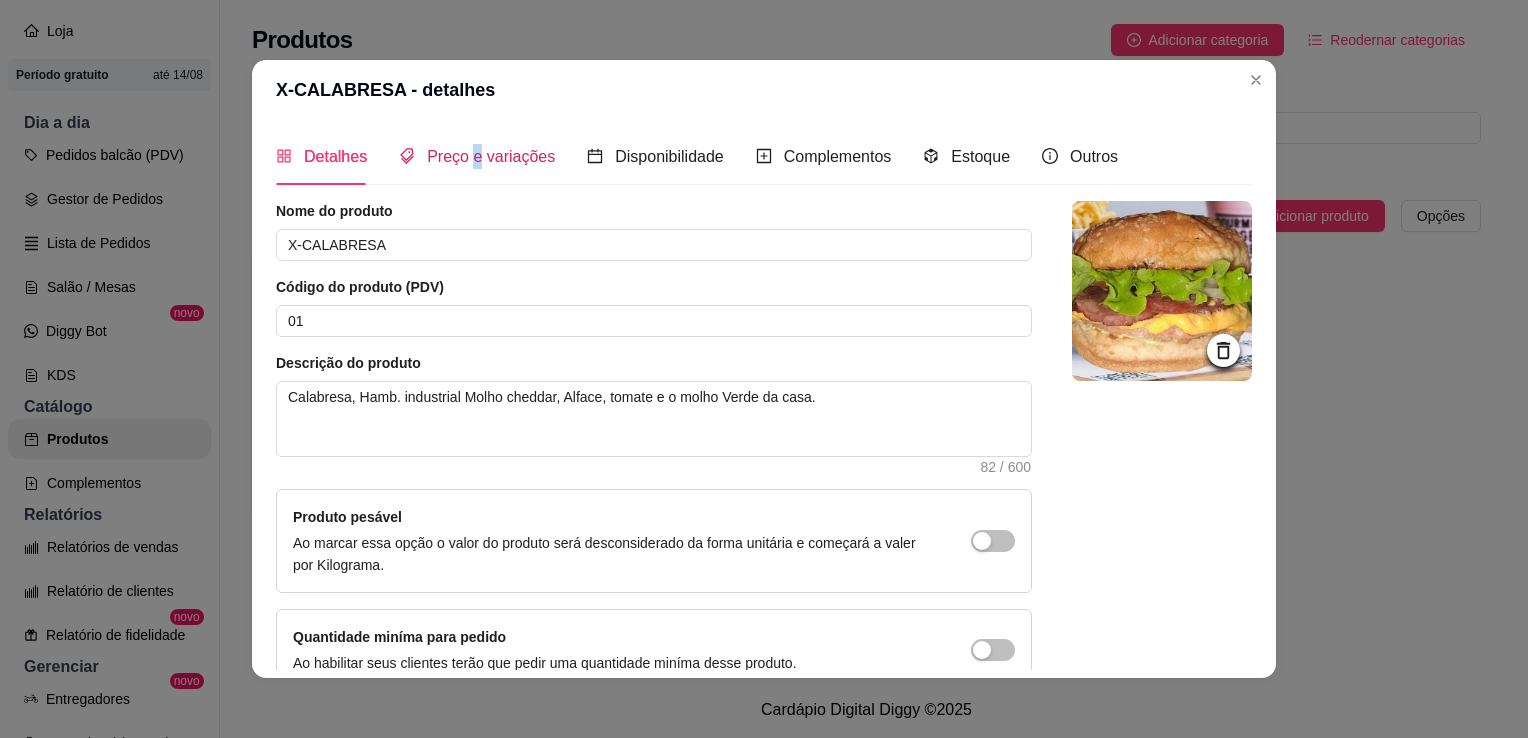 click on "Preço e variações" at bounding box center (491, 156) 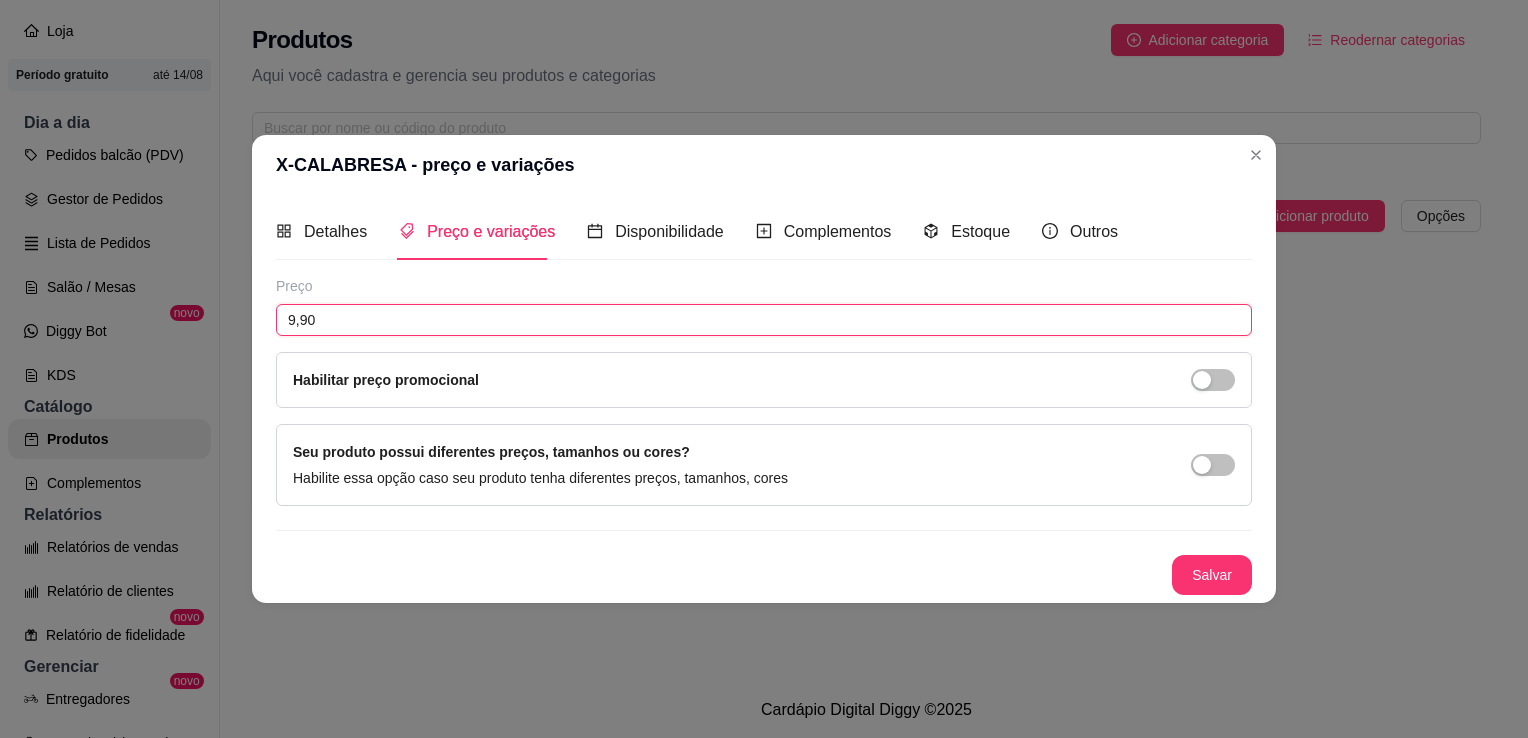 drag, startPoint x: 360, startPoint y: 325, endPoint x: 216, endPoint y: 324, distance: 144.00348 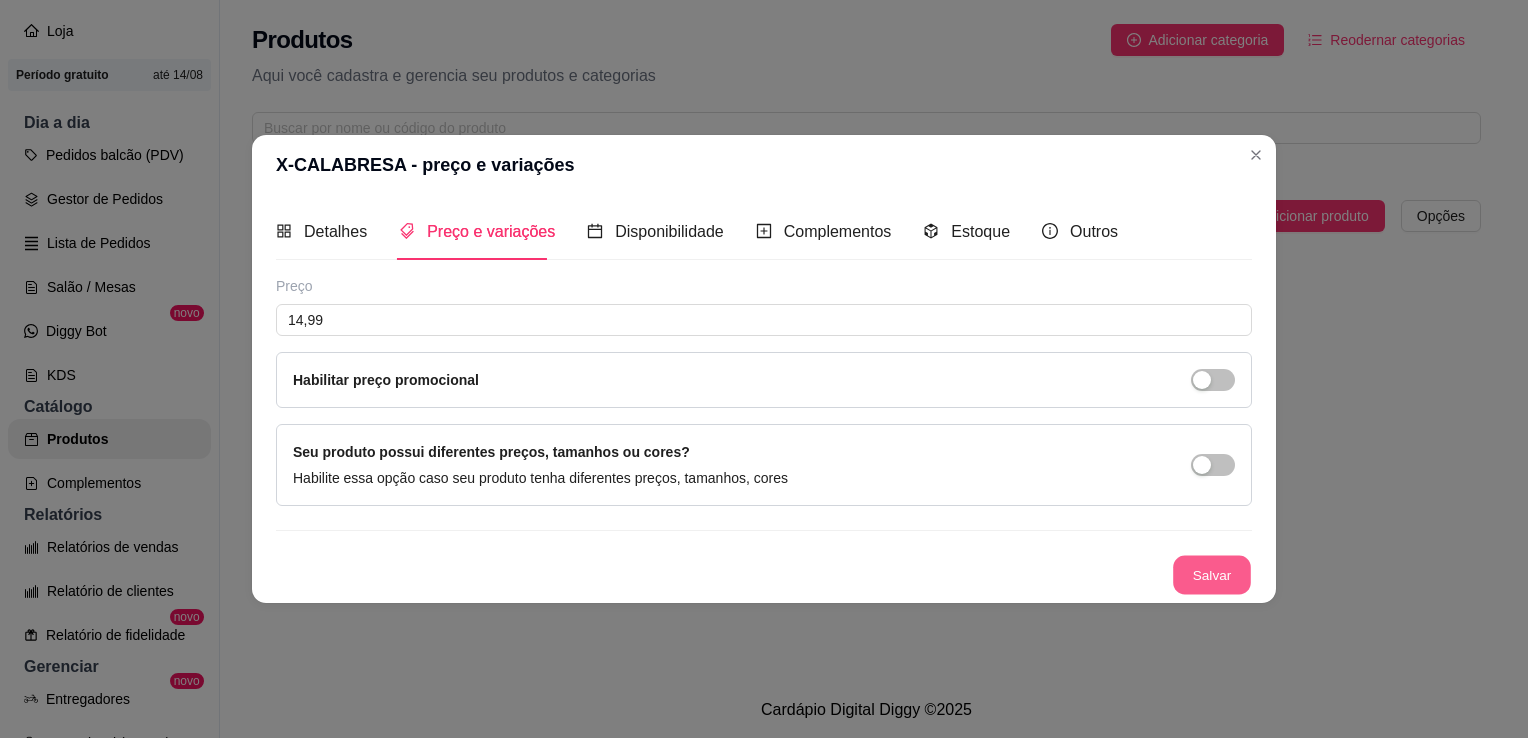 click on "Salvar" at bounding box center [1212, 575] 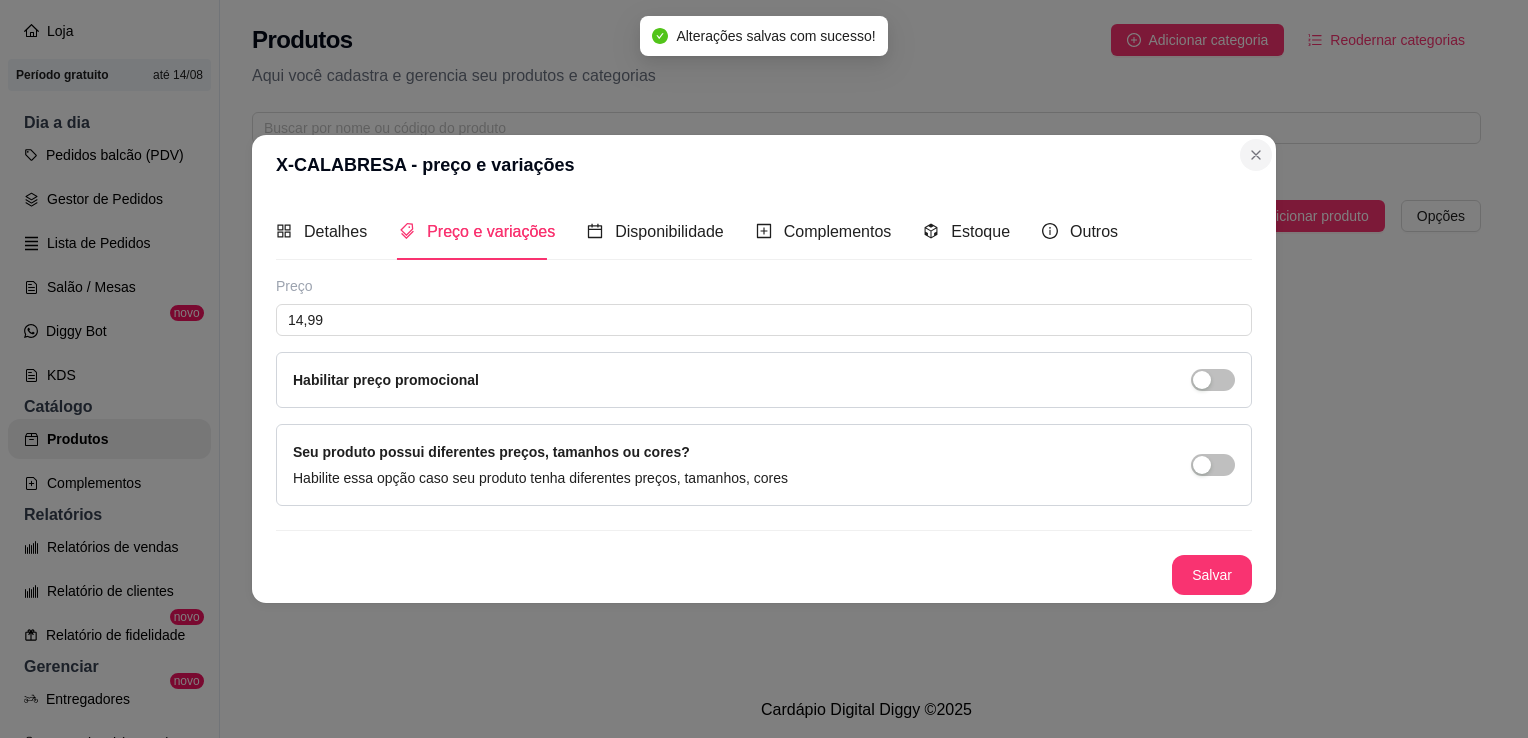 click on "X-CALABRESA - preço e variações Detalhes Preço e variações Disponibilidade Complementos Estoque Outros Nome do produto X-CALABRESA Código do produto (PDV) 01 Descrição do produto Calabresa, Hamb. industrial Molho cheddar, Alface, tomate e o molho Verde da casa. 82 / 600 Produto pesável Ao marcar essa opção o valor do produto será desconsiderado da forma unitária e começará a valer por Kilograma. Quantidade miníma para pedido Ao habilitar seus clientes terão que pedir uma quantidade miníma desse produto. Copiar link do produto Deletar produto Salvar Preço  14,99 Habilitar preço promocional Seu produto possui diferentes preços, tamanhos ou cores? Habilite essa opção caso seu produto tenha diferentes preços, tamanhos, cores Salvar" at bounding box center (764, 369) 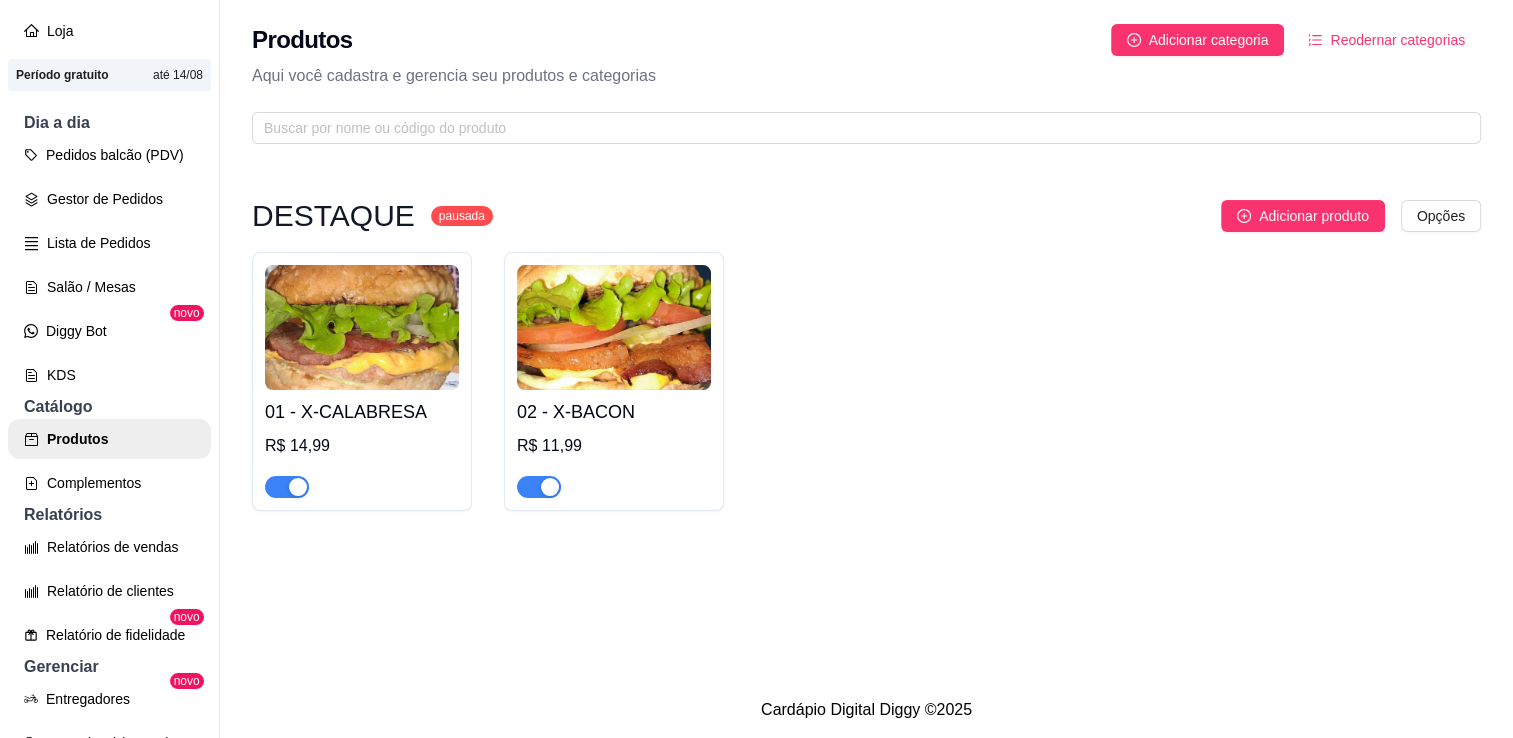 click on "R$ 11,99" at bounding box center (614, 446) 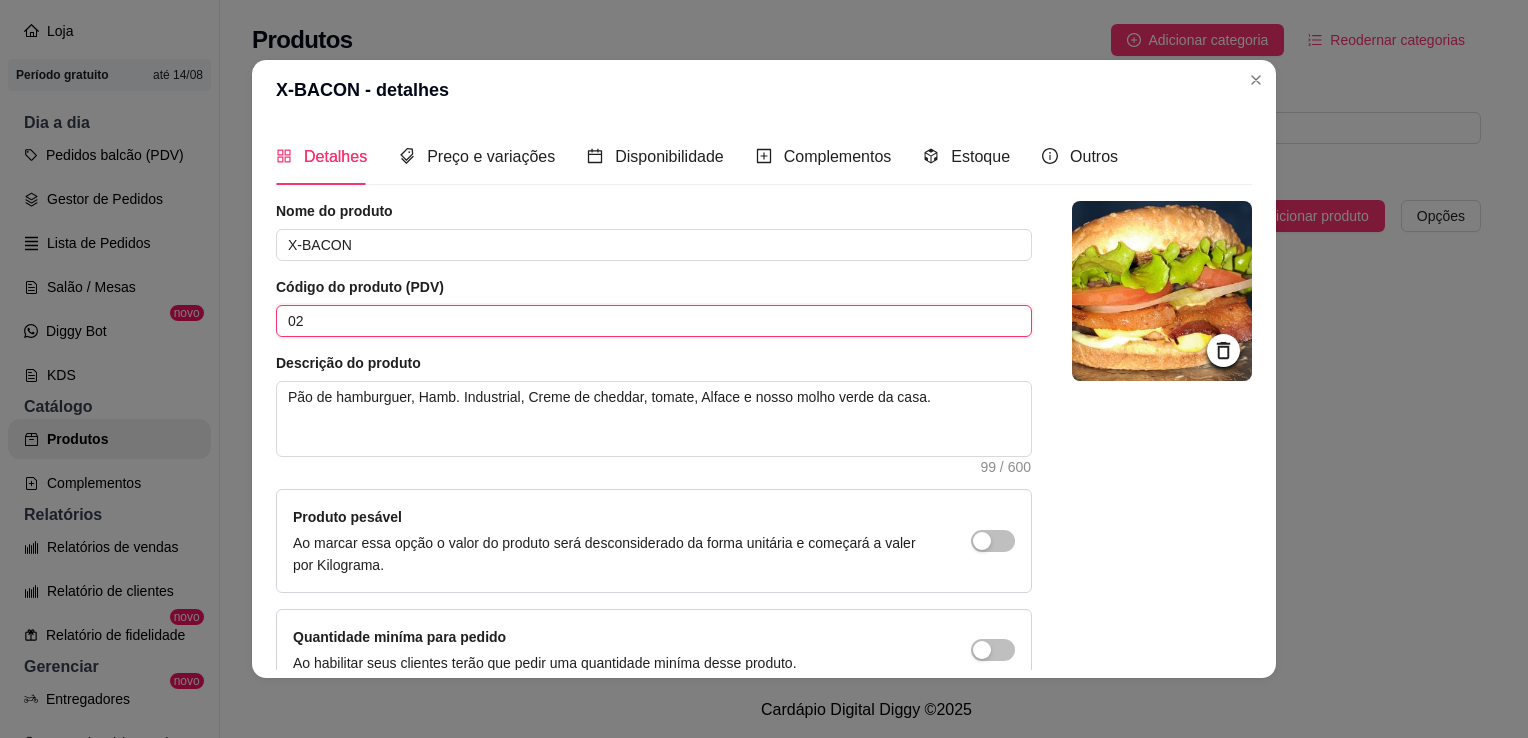drag, startPoint x: 228, startPoint y: 317, endPoint x: 165, endPoint y: 317, distance: 63 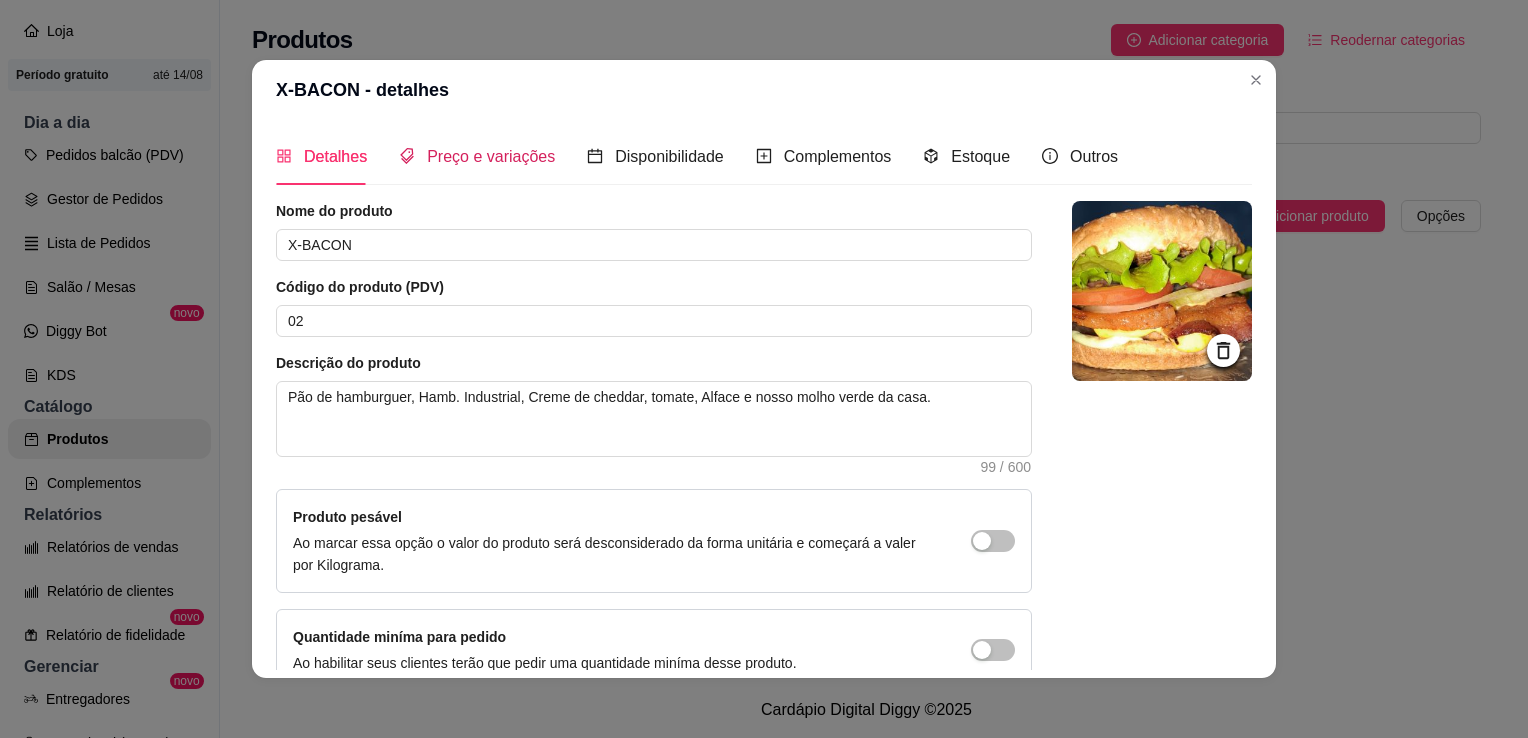 click on "Preço e variações" at bounding box center [491, 156] 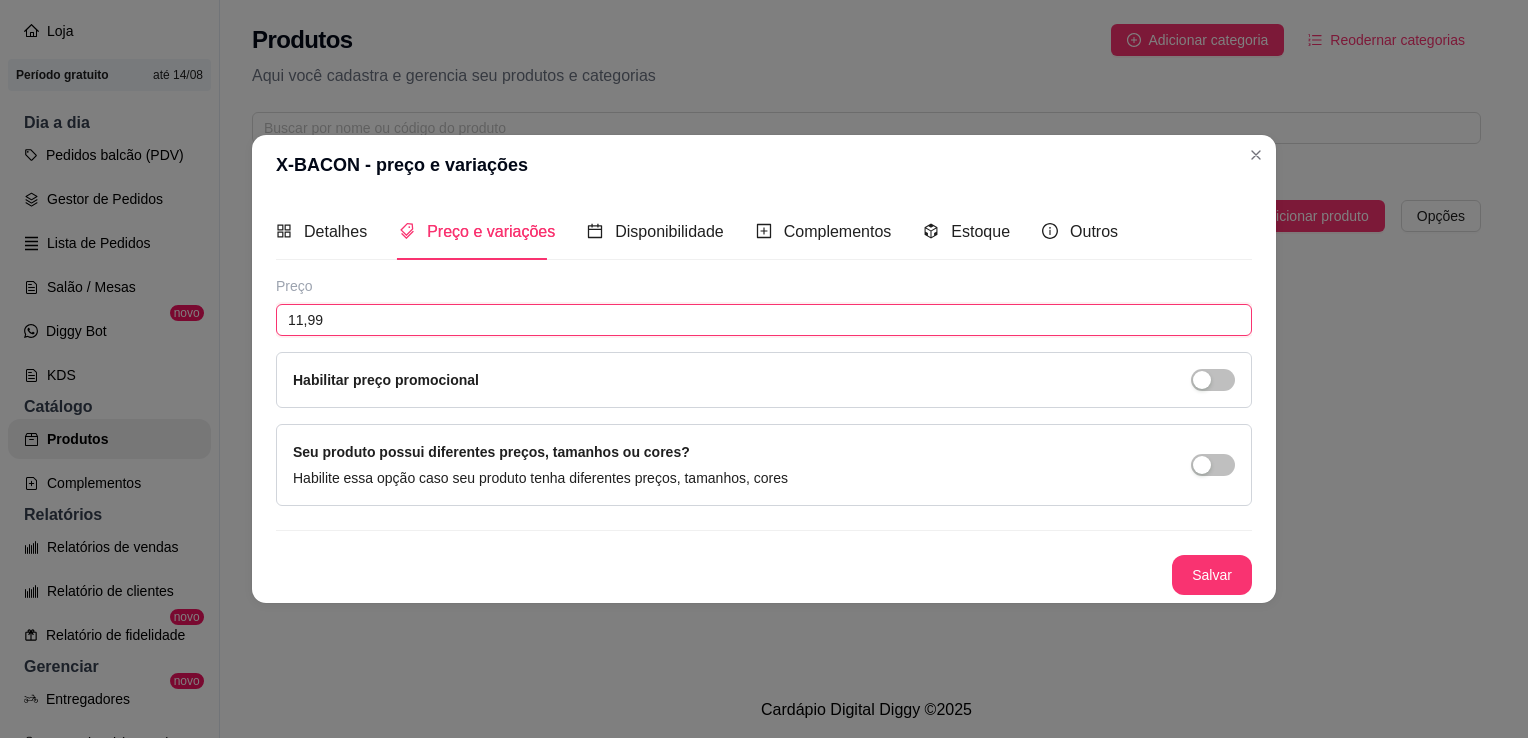 drag, startPoint x: 348, startPoint y: 330, endPoint x: 112, endPoint y: 292, distance: 239.03975 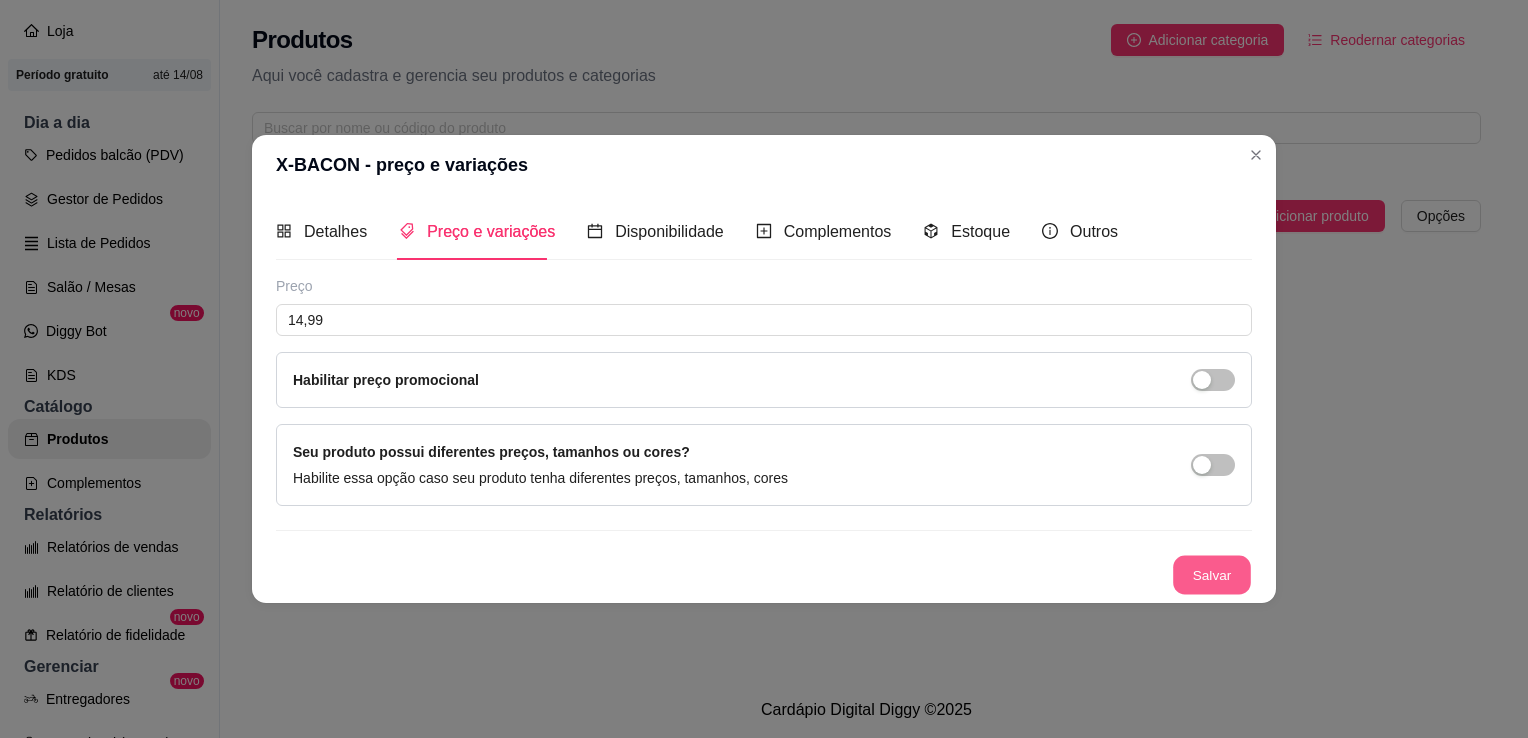 click on "Salvar" at bounding box center [1212, 575] 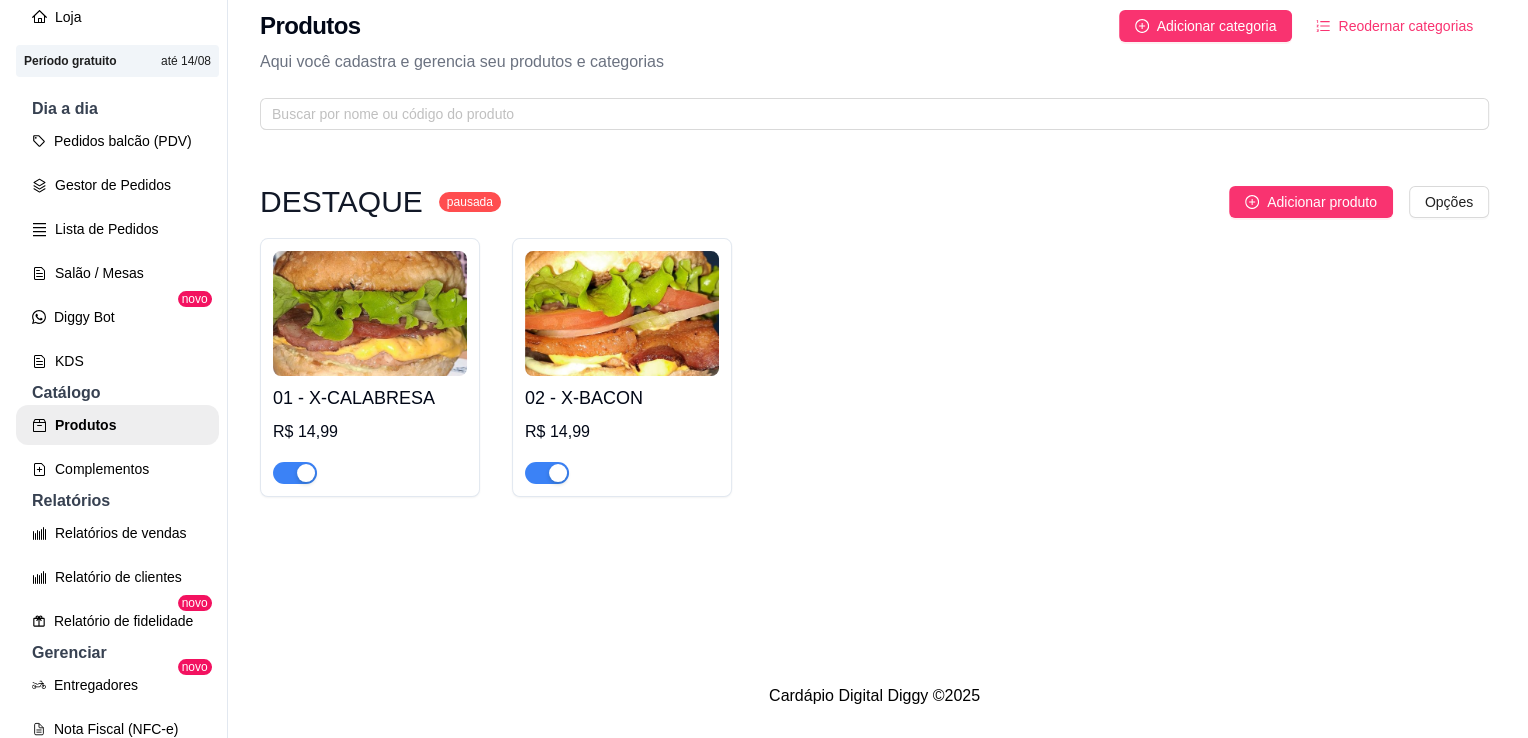 scroll, scrollTop: 32, scrollLeft: 0, axis: vertical 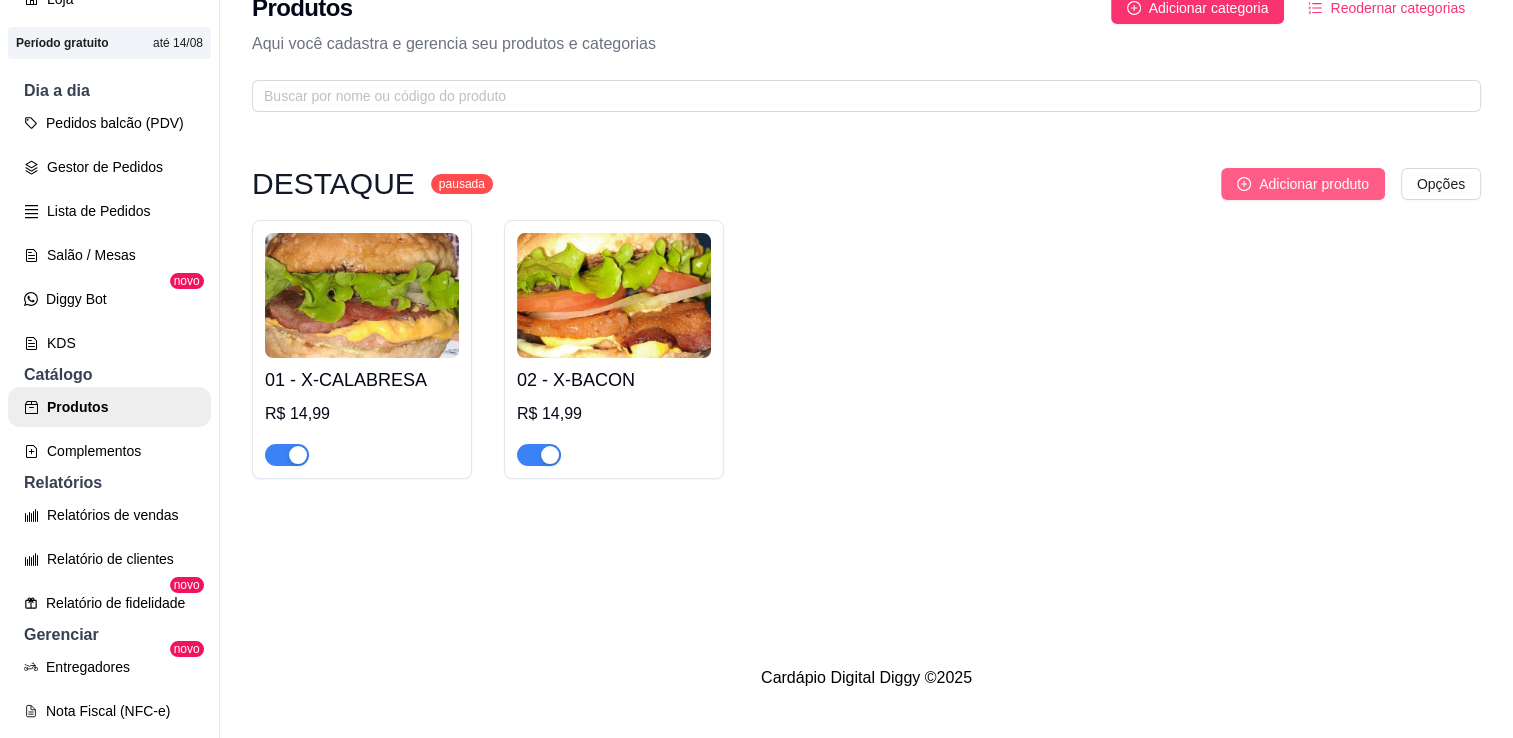 click on "Adicionar produto" at bounding box center [1314, 184] 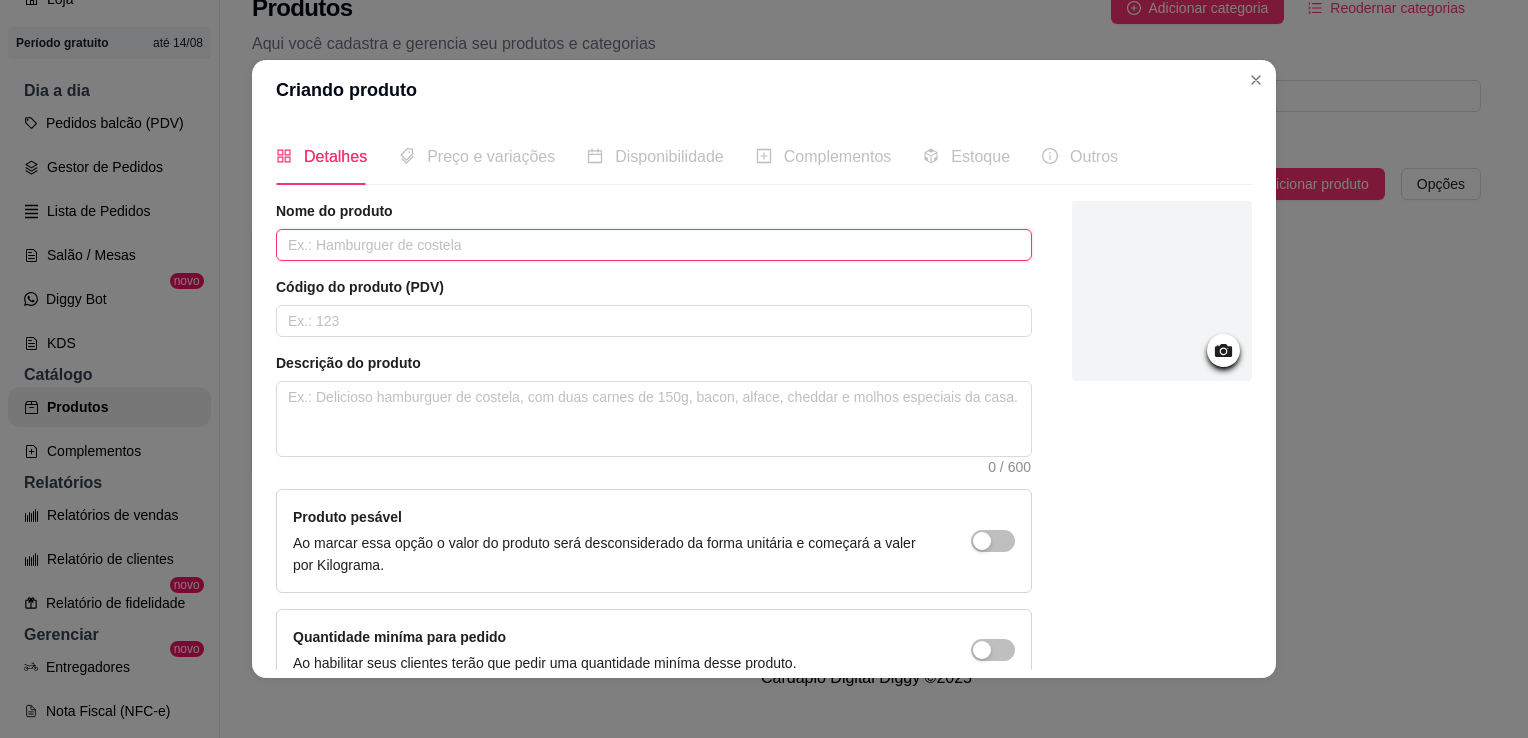 click at bounding box center (654, 245) 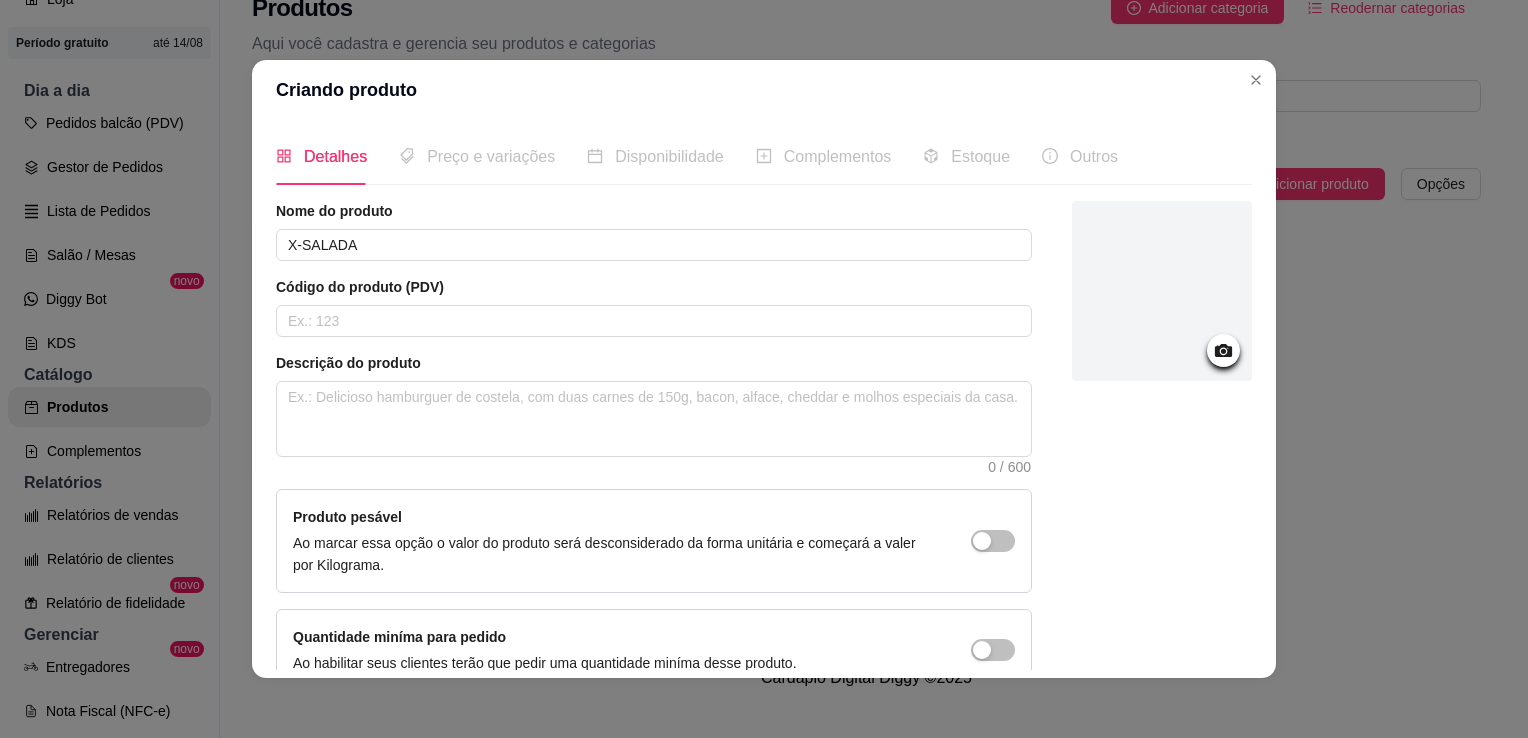 click on "Nome do produto X-SALADA Código do produto (PDV) Descrição do produto 0 / 600 Produto pesável Ao marcar essa opção o valor do produto será desconsiderado da forma unitária e começará a valer por Kilograma. Quantidade miníma para pedido Ao habilitar seus clientes terão que pedir uma quantidade miníma desse produto." at bounding box center [654, 446] 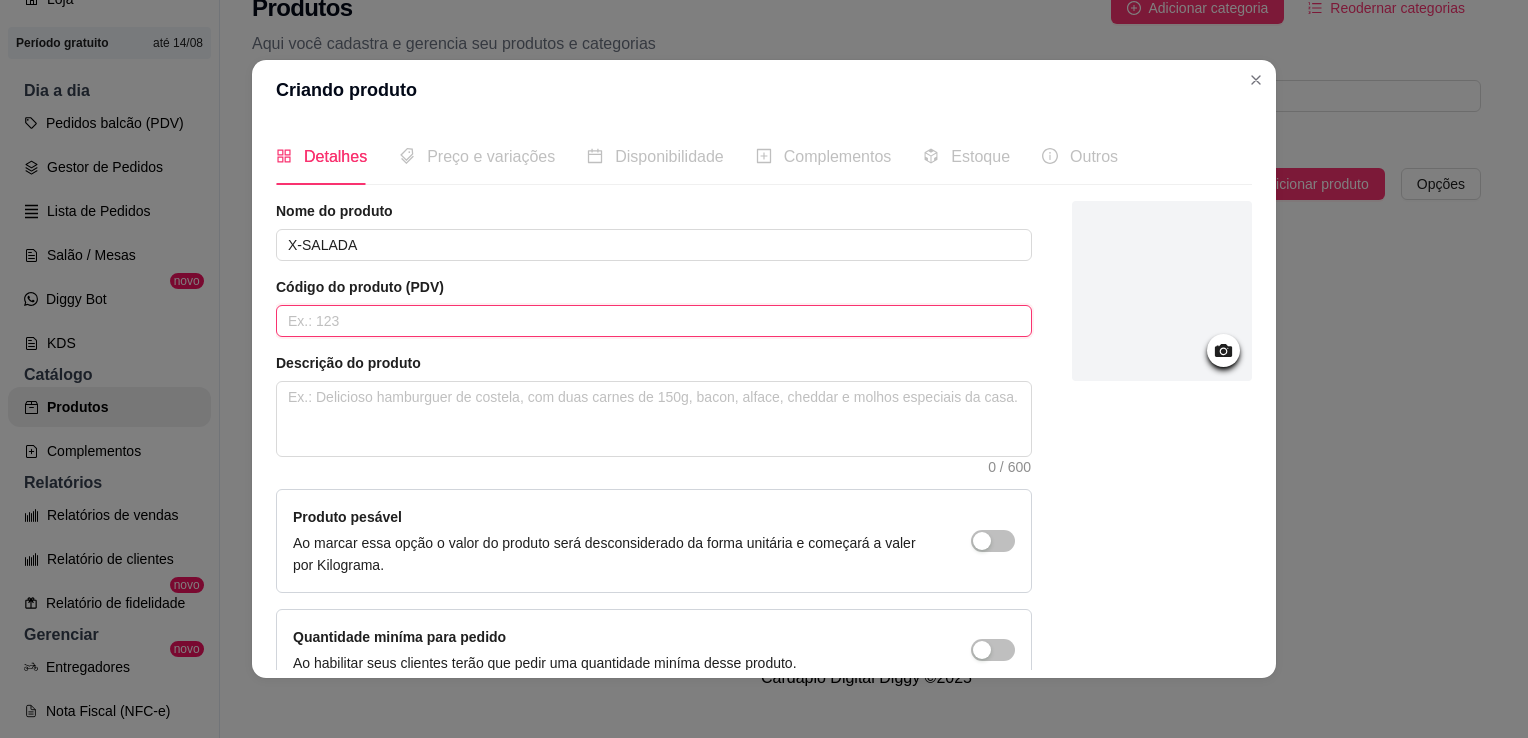 click at bounding box center [654, 321] 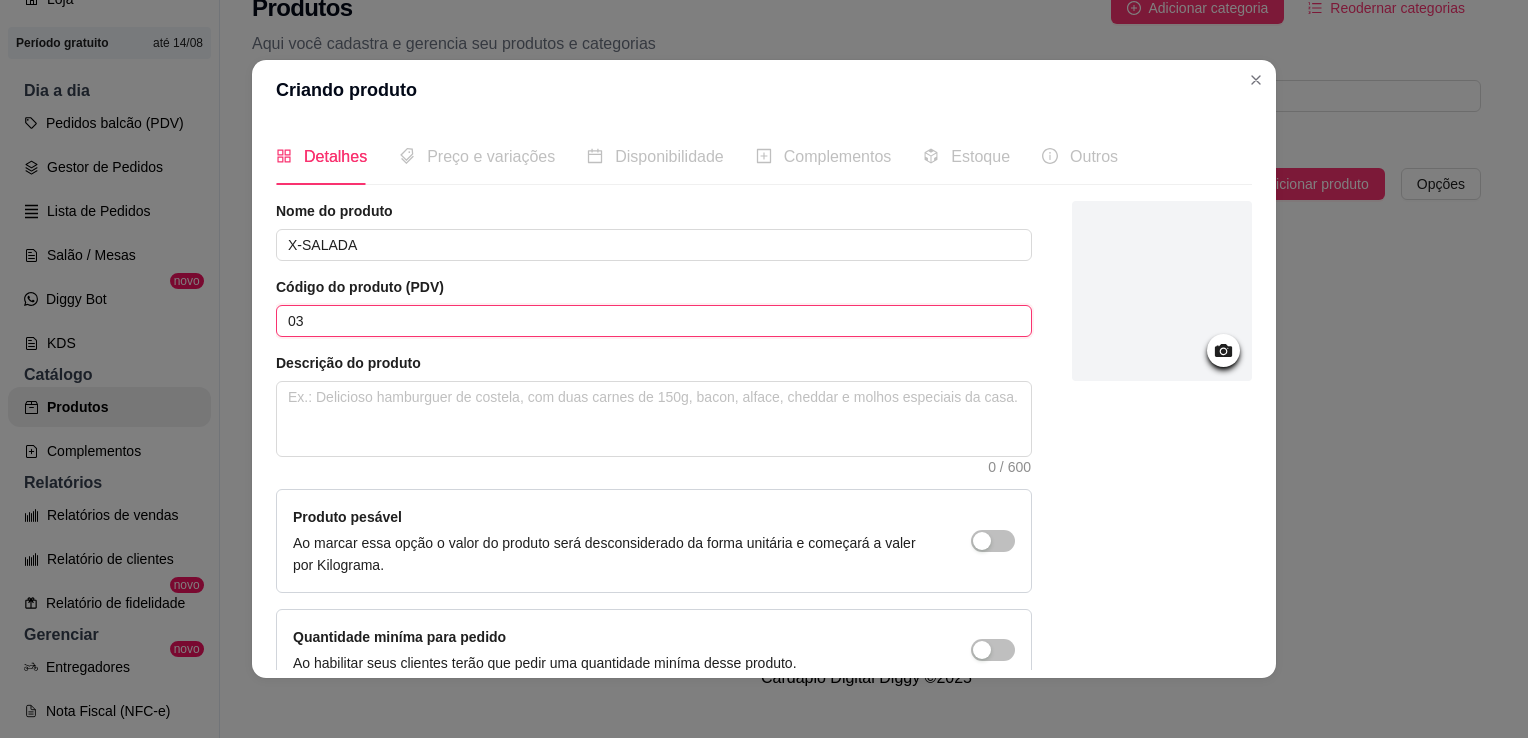 drag, startPoint x: 344, startPoint y: 312, endPoint x: 339, endPoint y: 326, distance: 14.866069 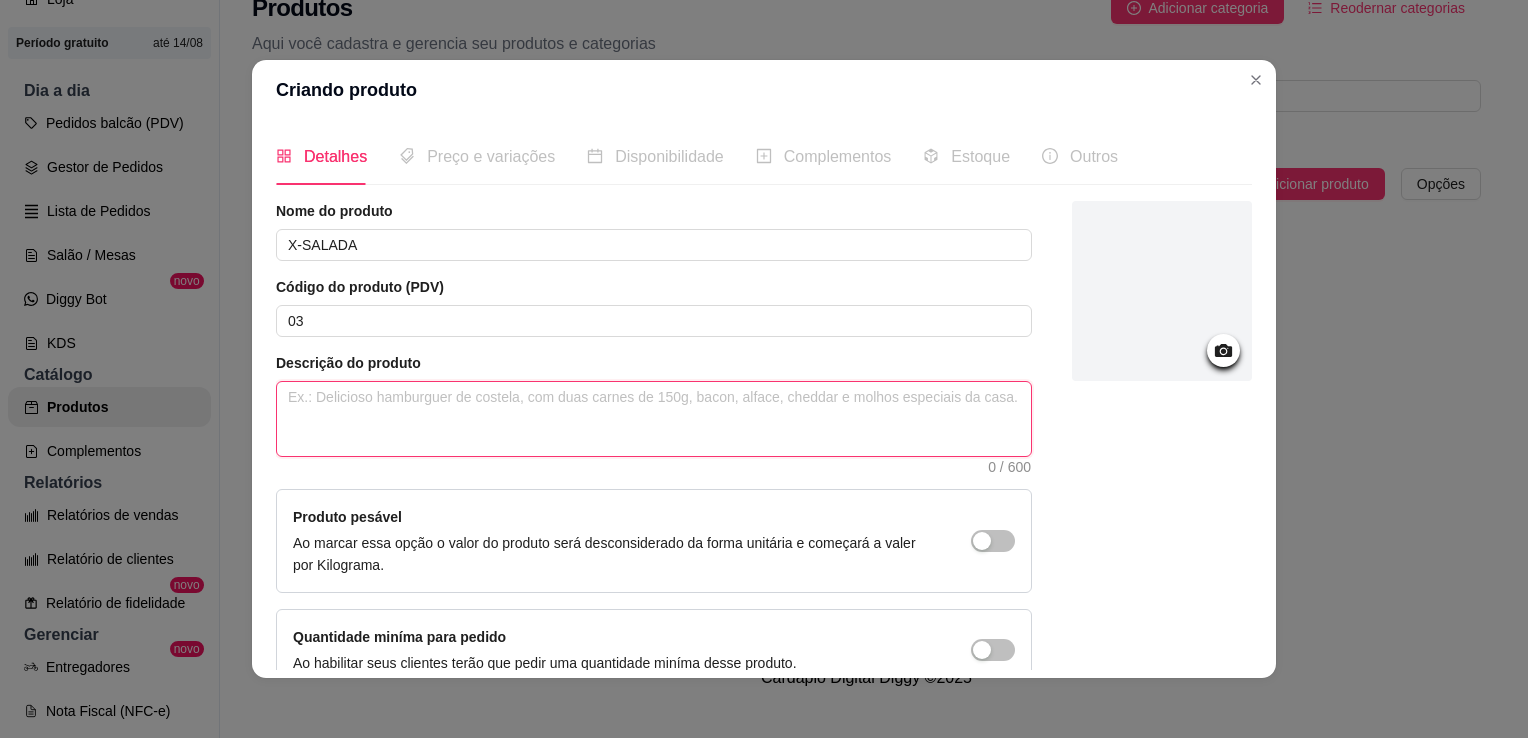 click at bounding box center (654, 419) 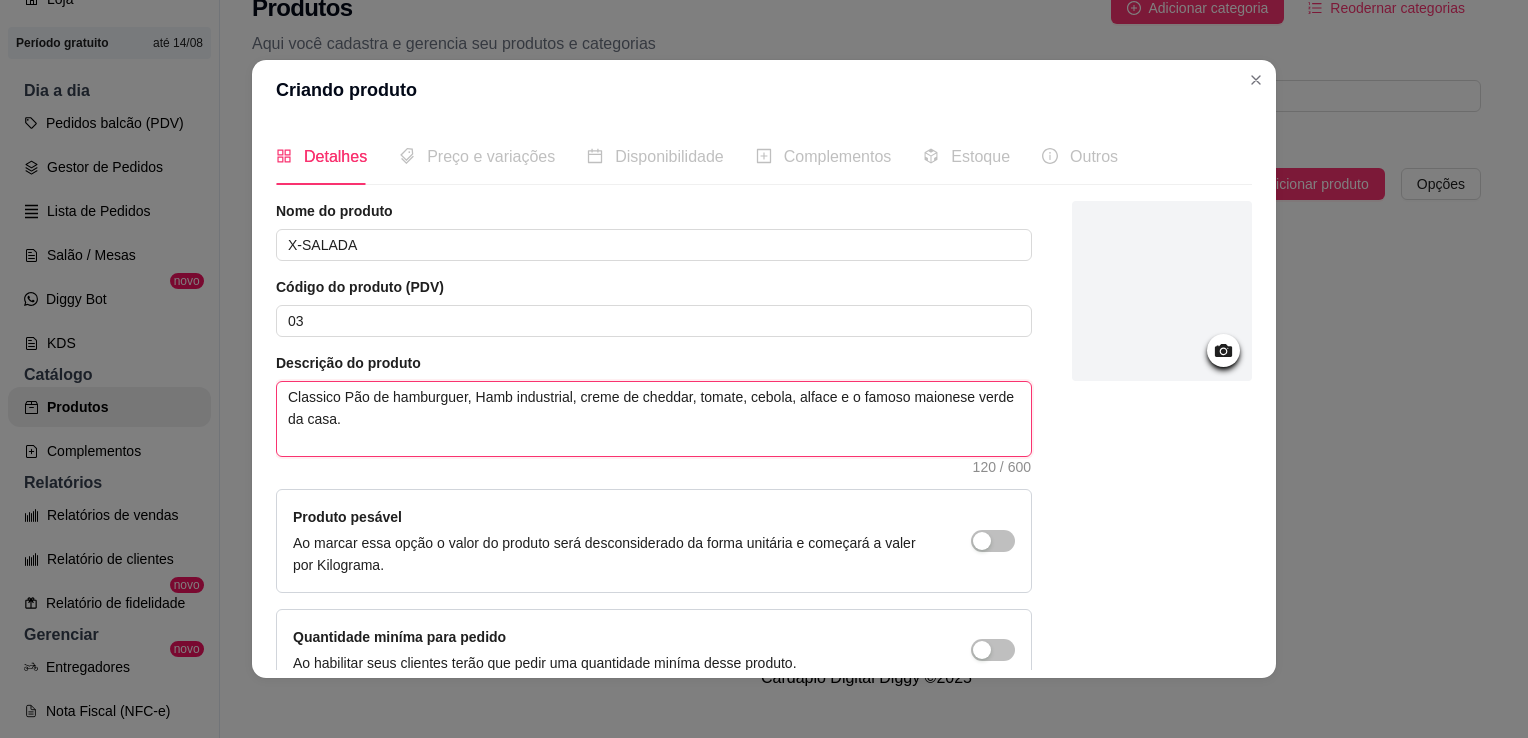 drag, startPoint x: 332, startPoint y: 398, endPoint x: 183, endPoint y: 381, distance: 149.96666 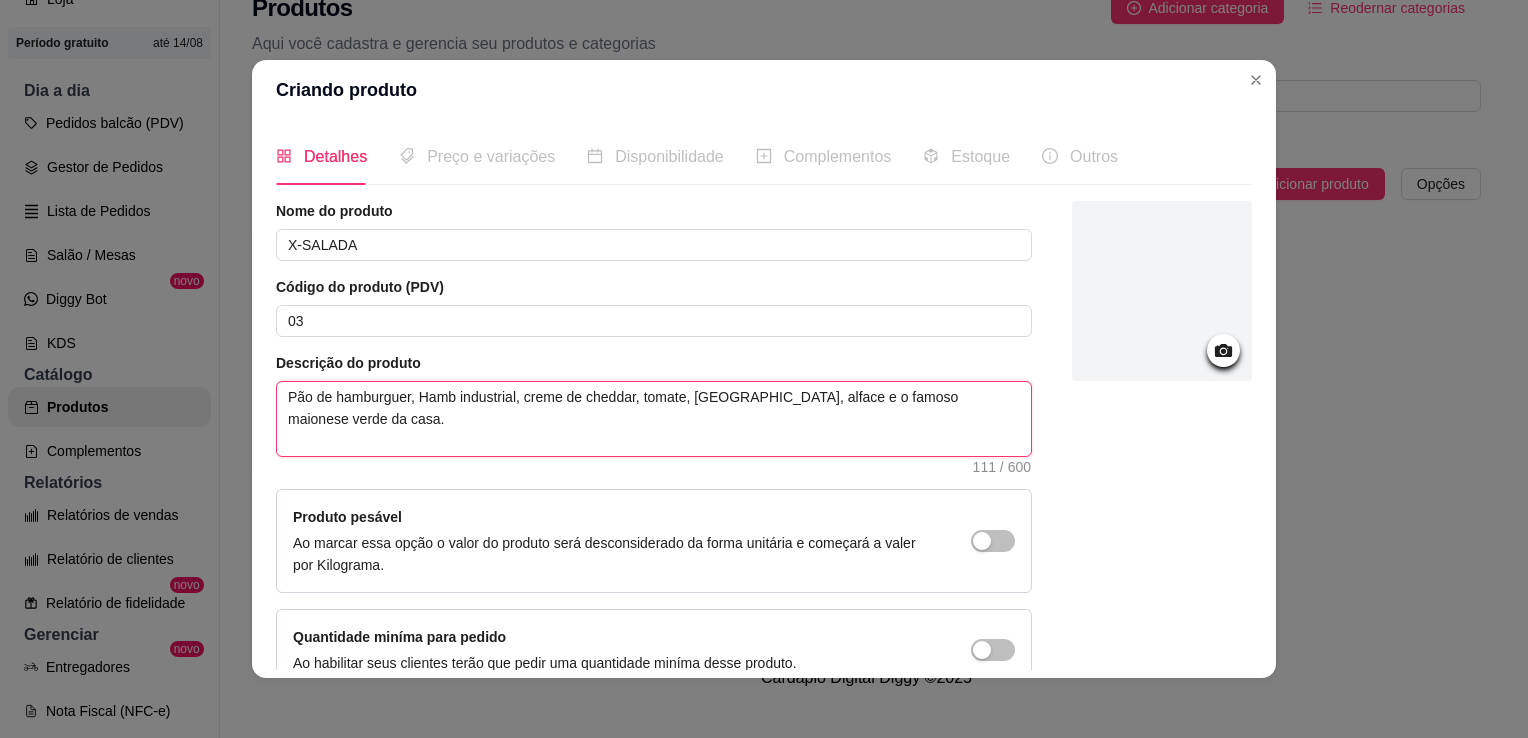 click on "Pão de hamburguer, Hamb industrial, creme de cheddar, tomate, [GEOGRAPHIC_DATA], alface e o famoso maionese verde da casa." at bounding box center (654, 419) 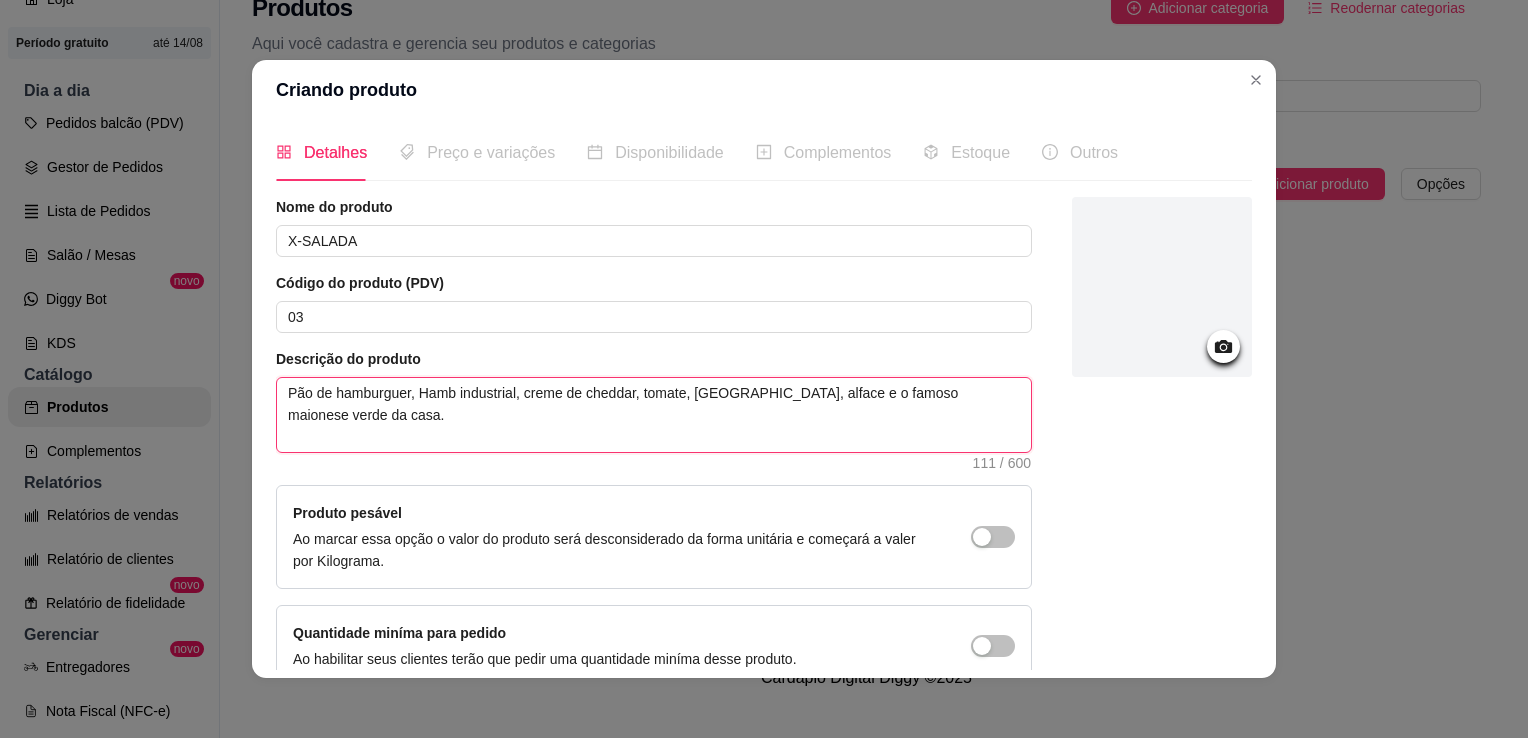 scroll, scrollTop: 0, scrollLeft: 0, axis: both 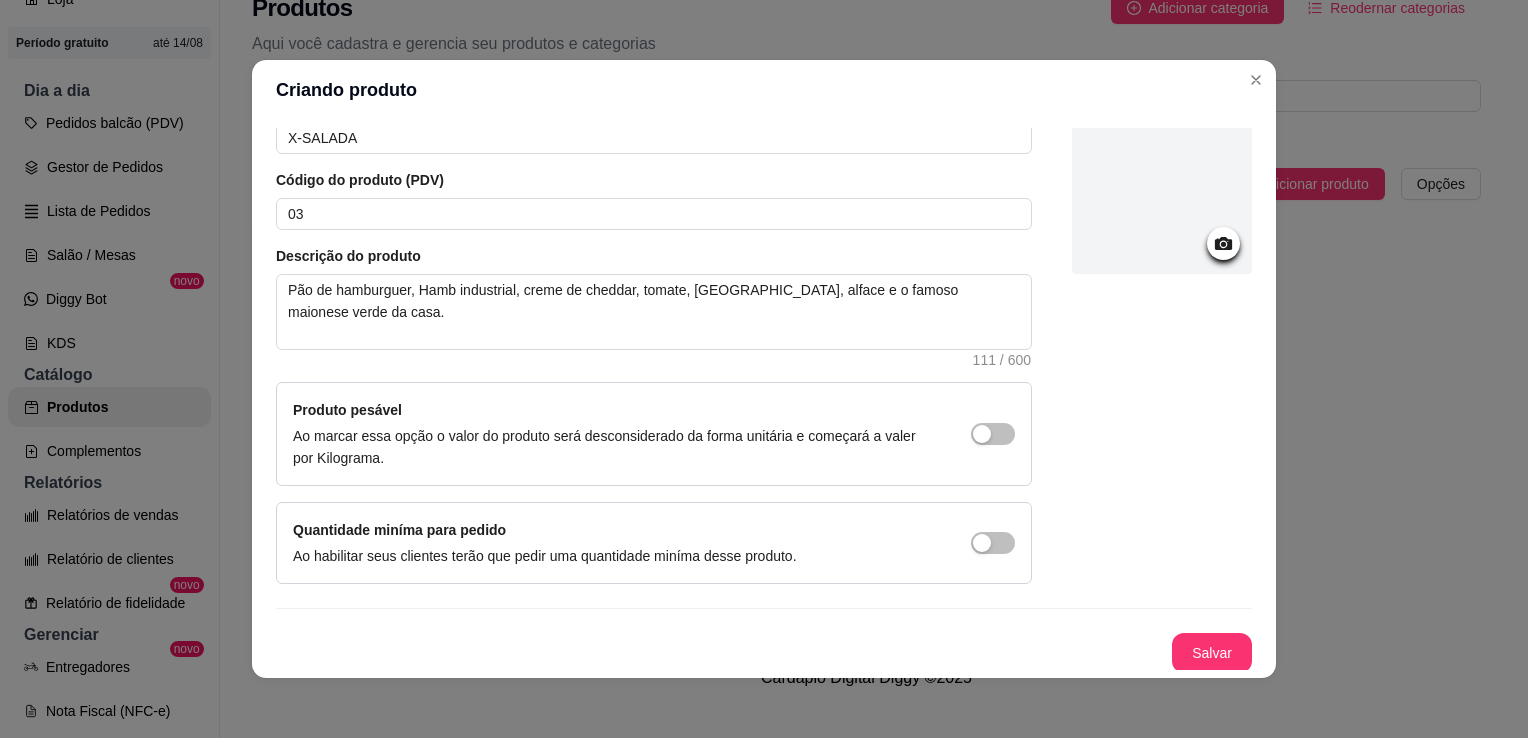 click 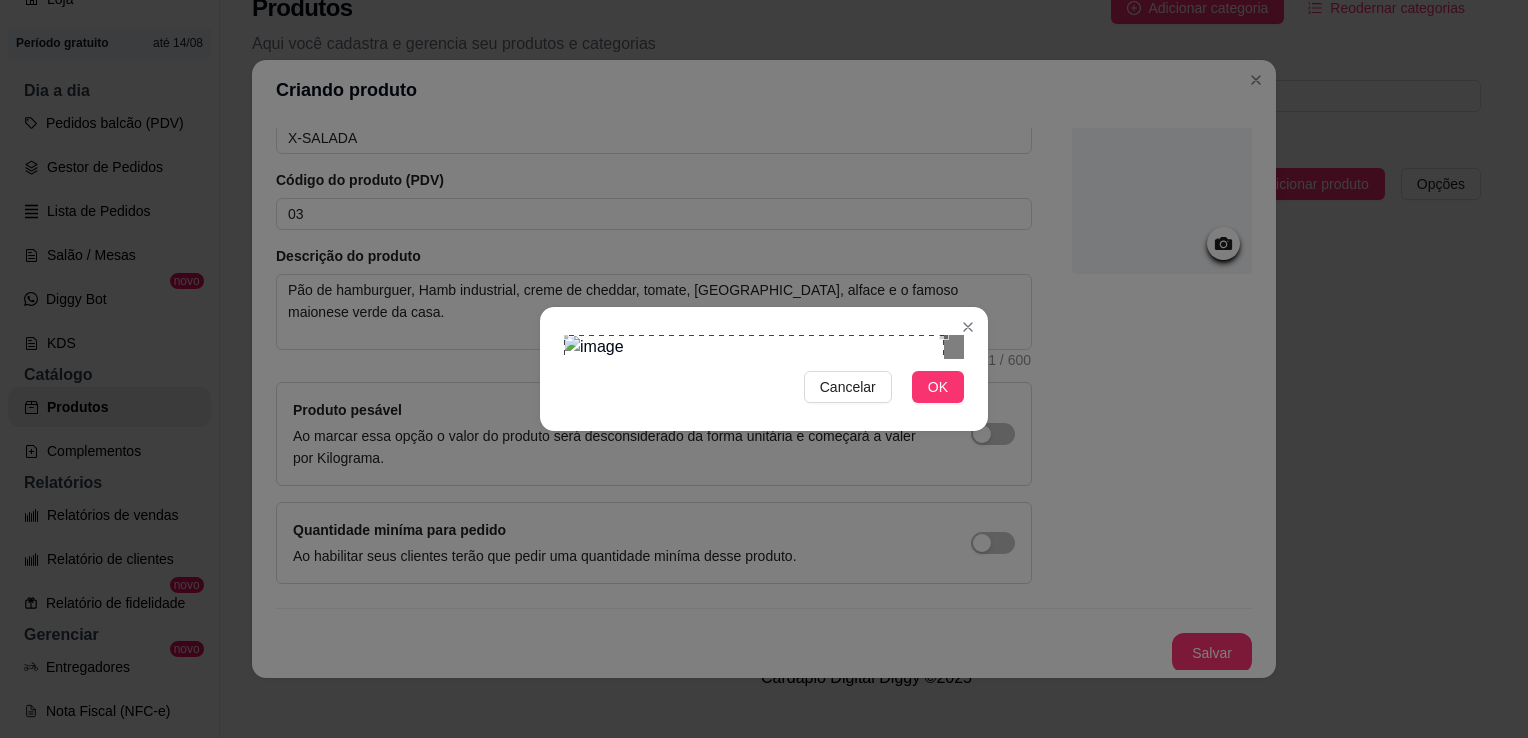 click on "Cancelar OK" at bounding box center (764, 369) 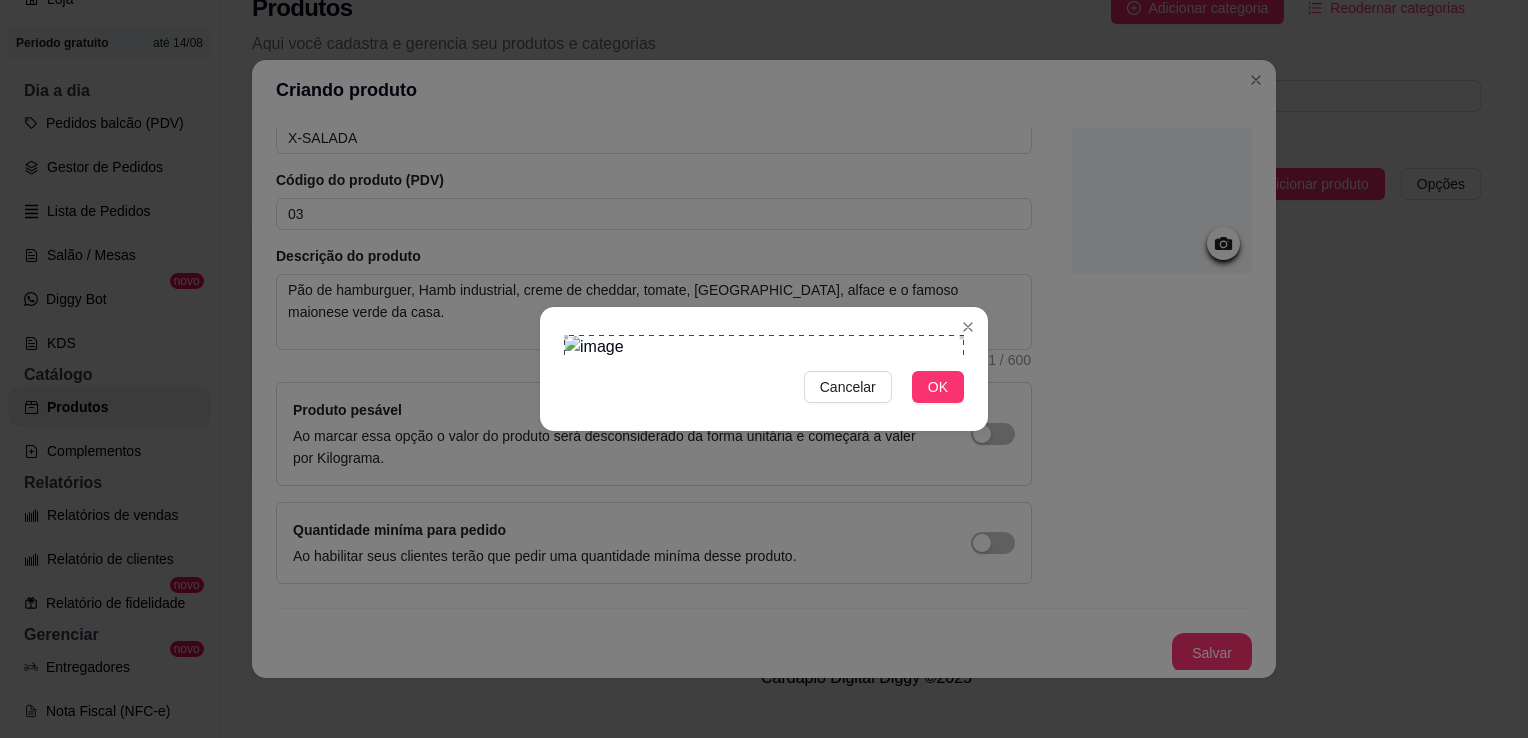 click on "Cancelar OK" at bounding box center [764, 369] 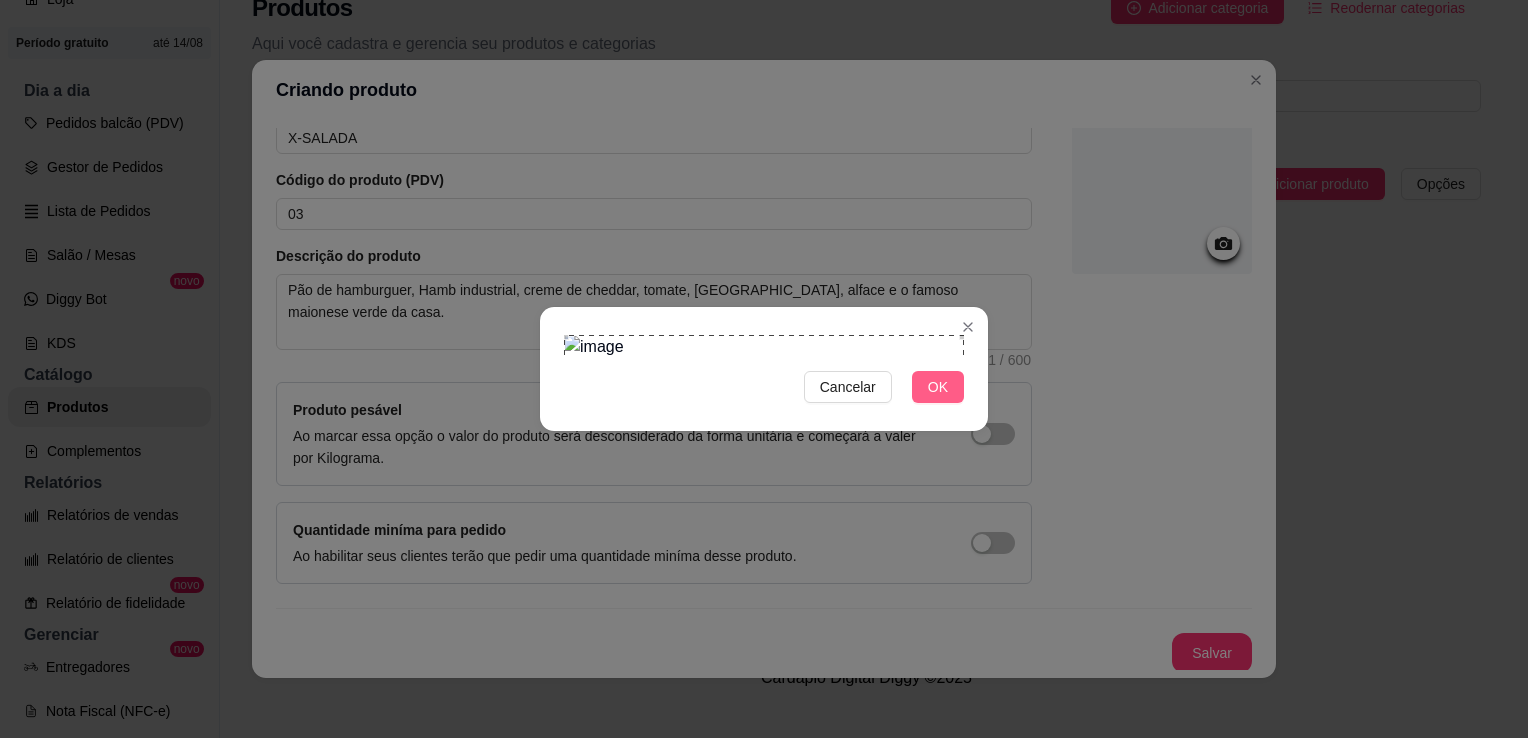 click on "OK" at bounding box center (938, 387) 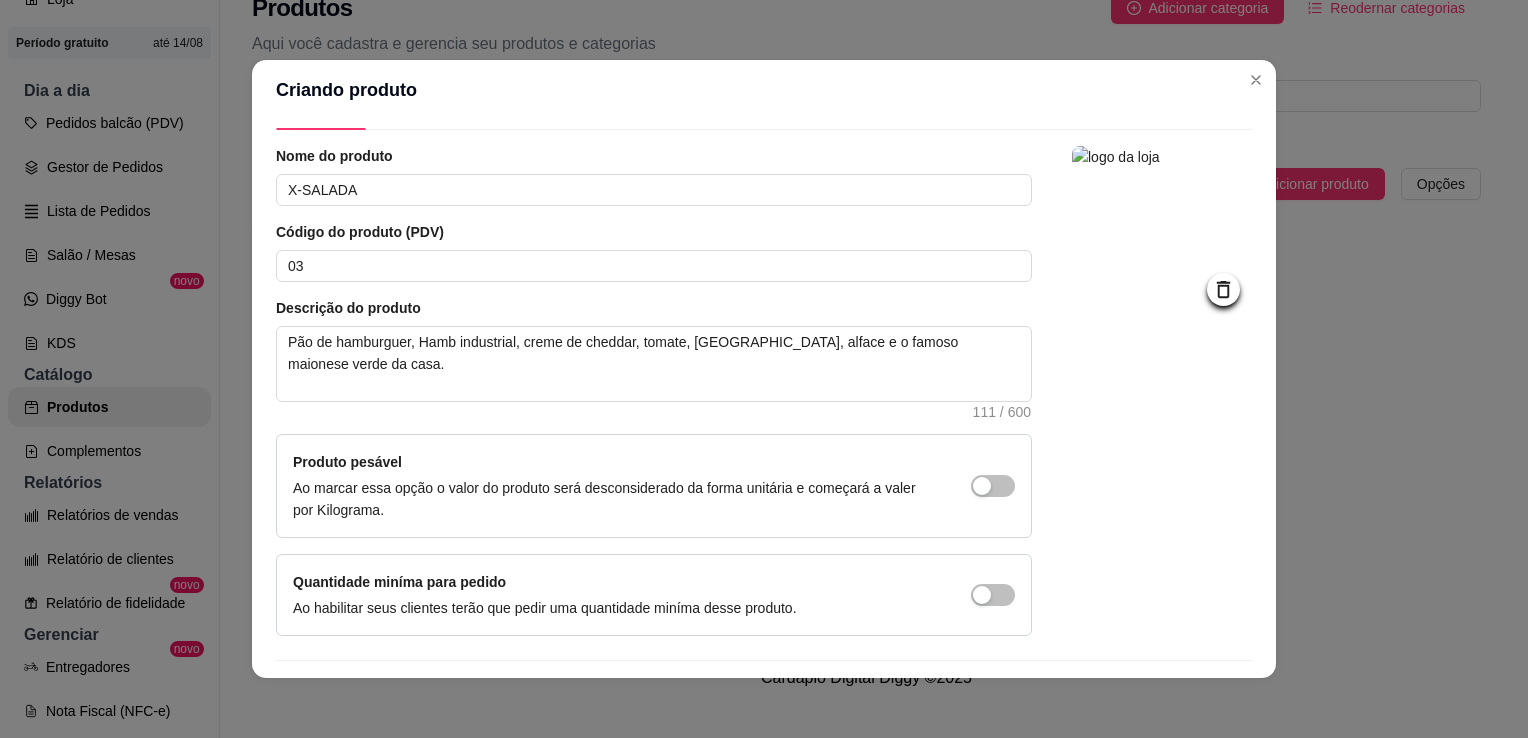 scroll, scrollTop: 107, scrollLeft: 0, axis: vertical 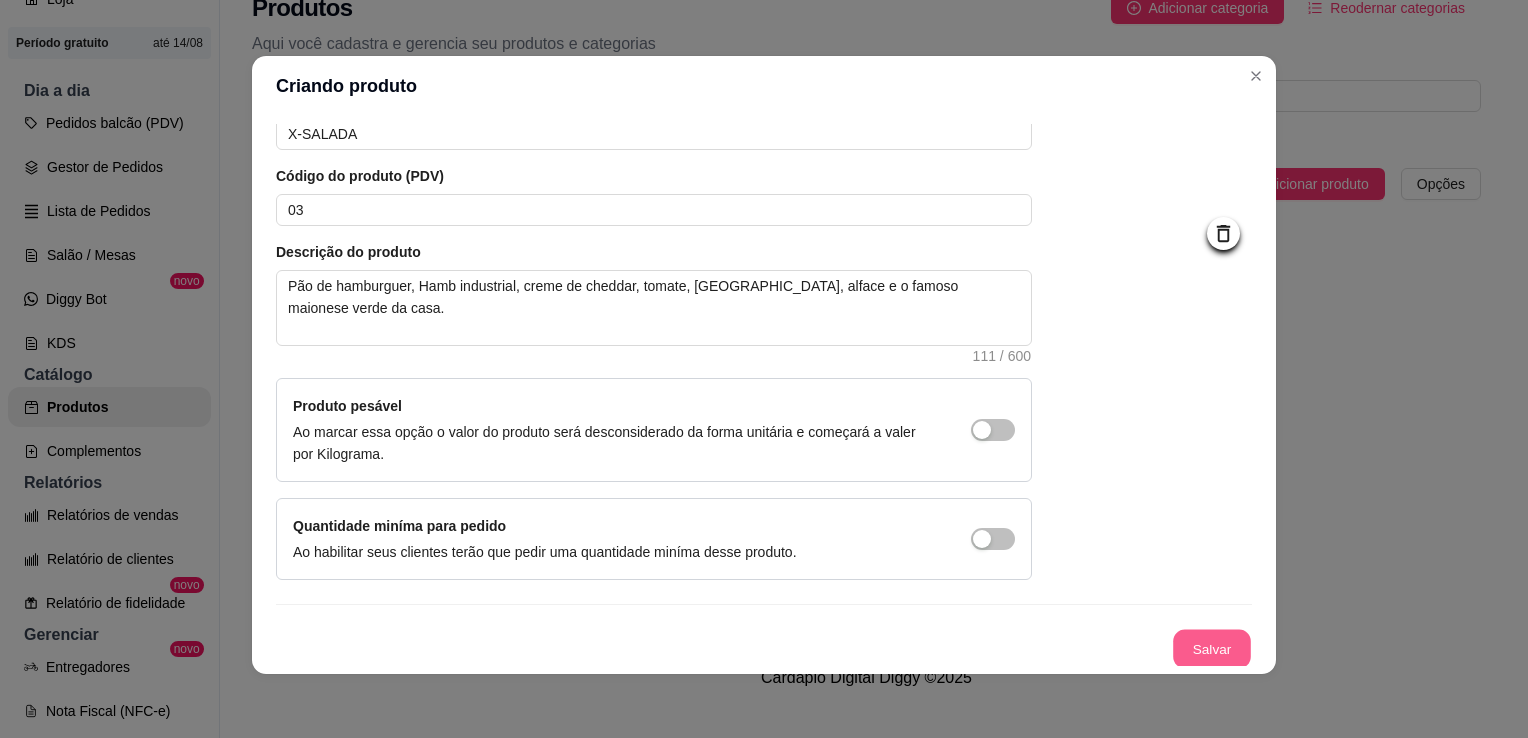 click on "Salvar" at bounding box center [1212, 649] 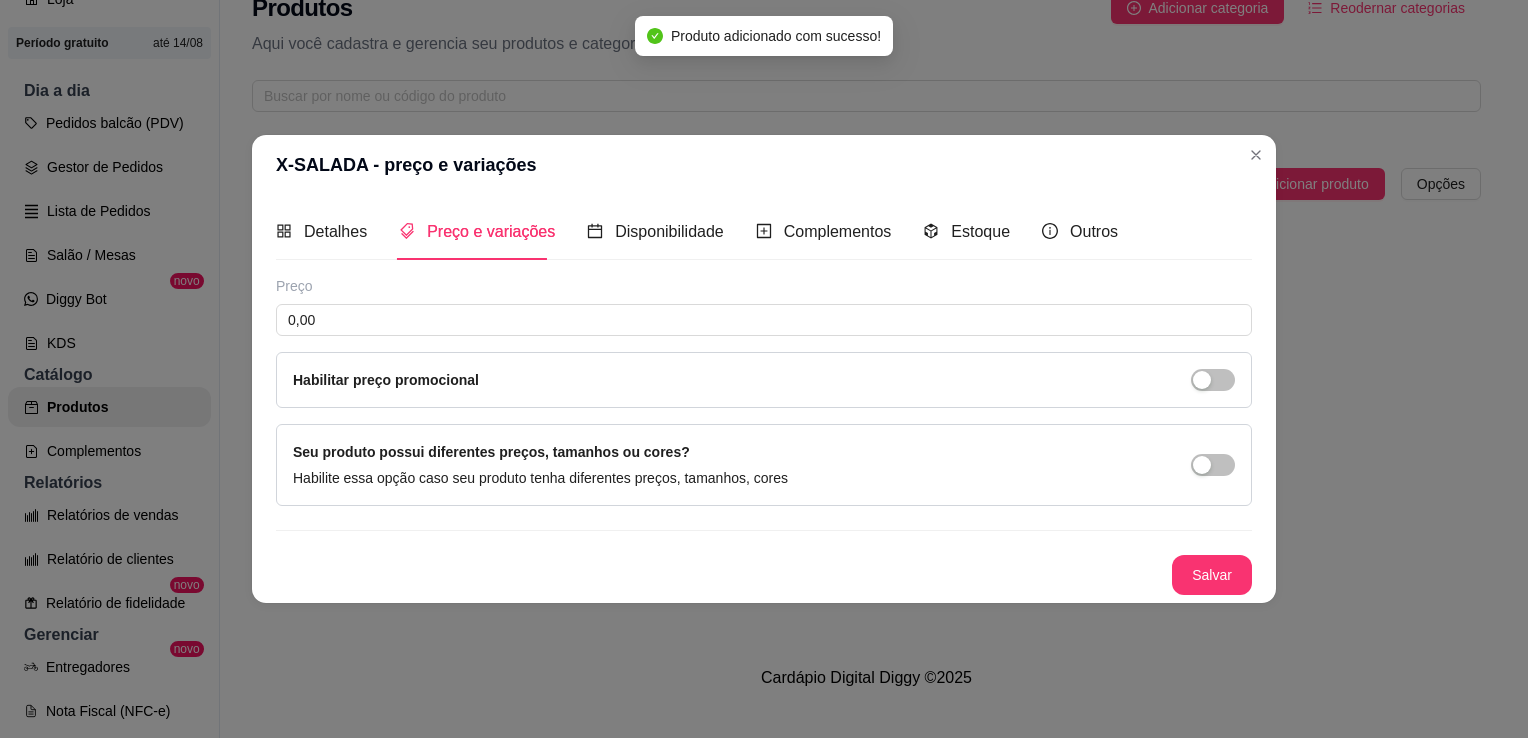 scroll, scrollTop: 0, scrollLeft: 0, axis: both 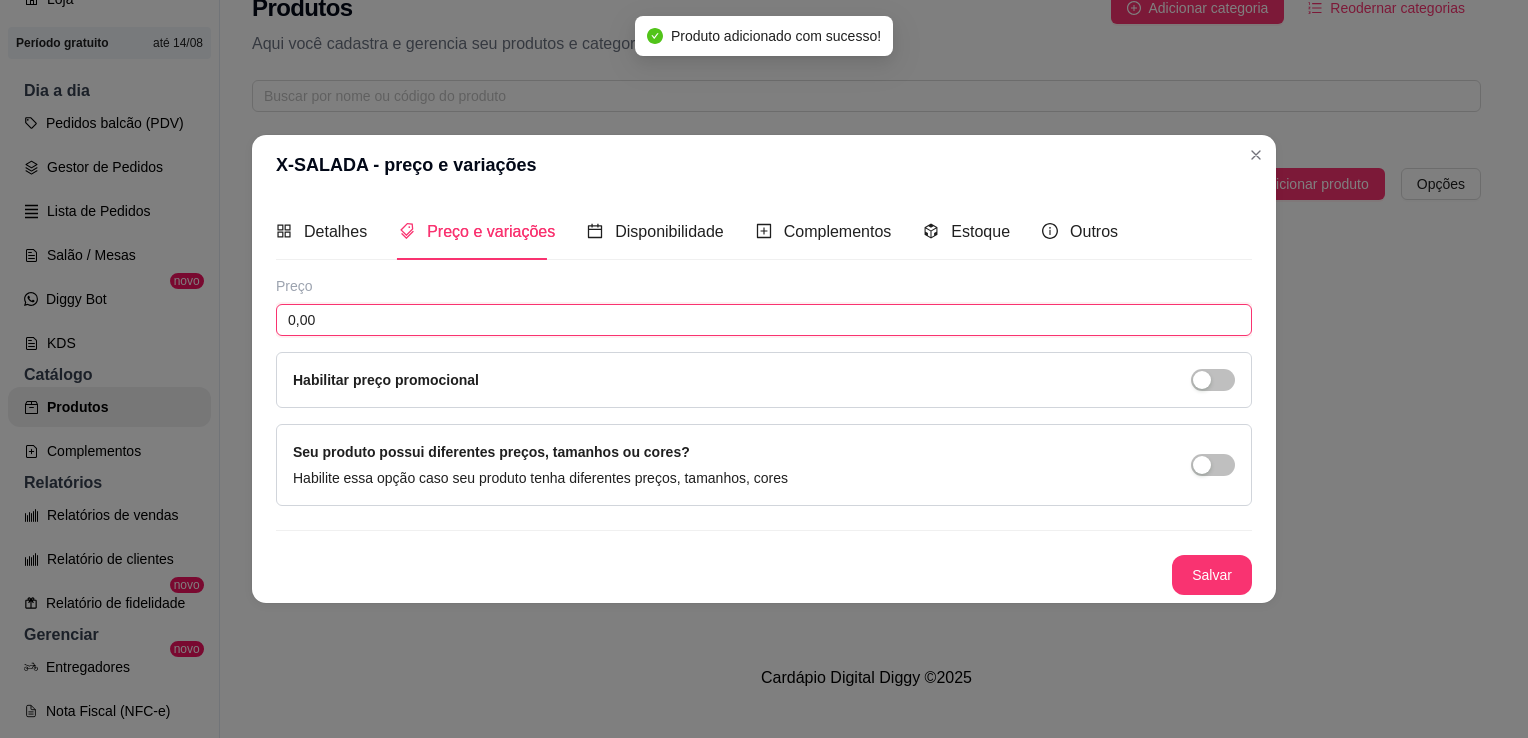 drag, startPoint x: 380, startPoint y: 323, endPoint x: 130, endPoint y: 295, distance: 251.56311 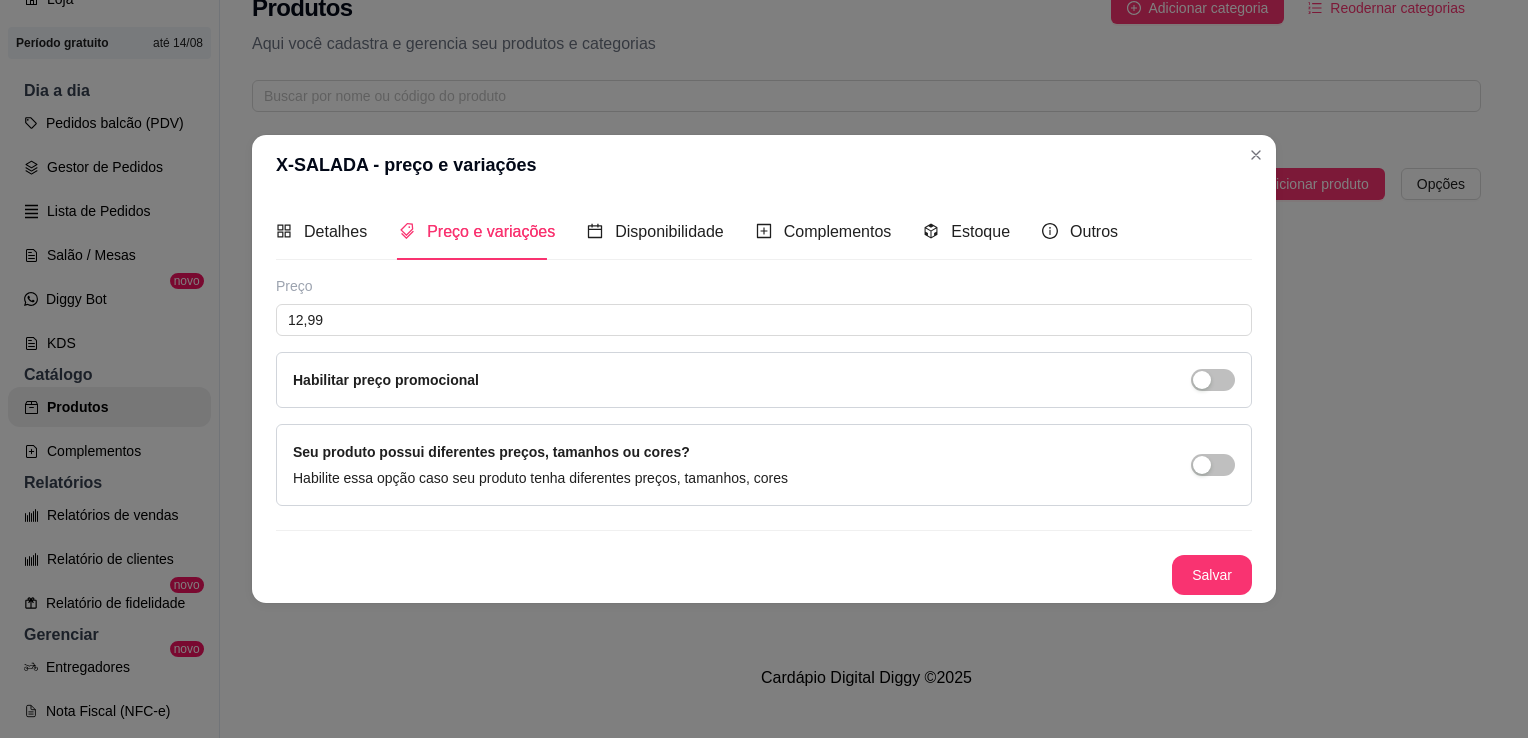 click on "Preço" at bounding box center [764, 286] 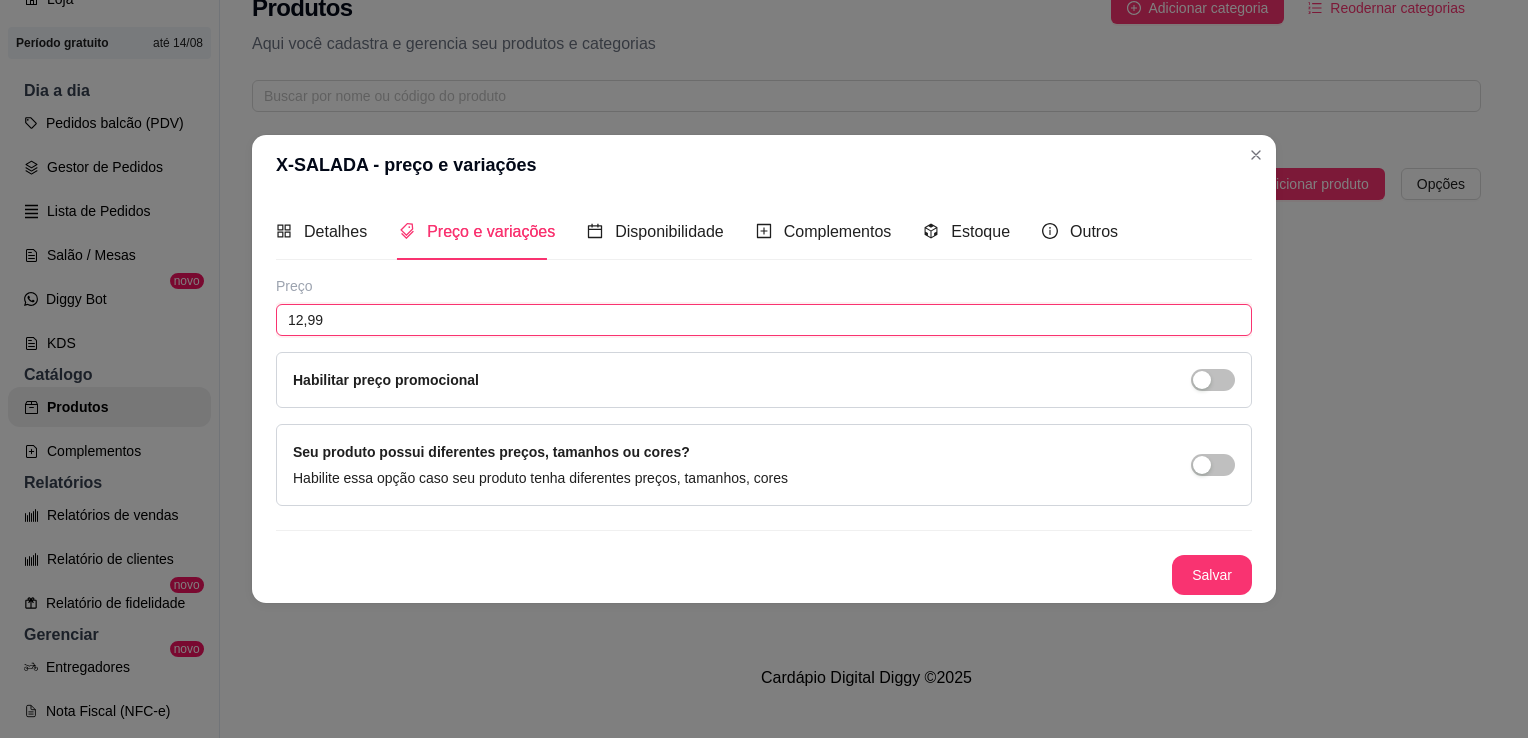 click on "12,99" at bounding box center (764, 320) 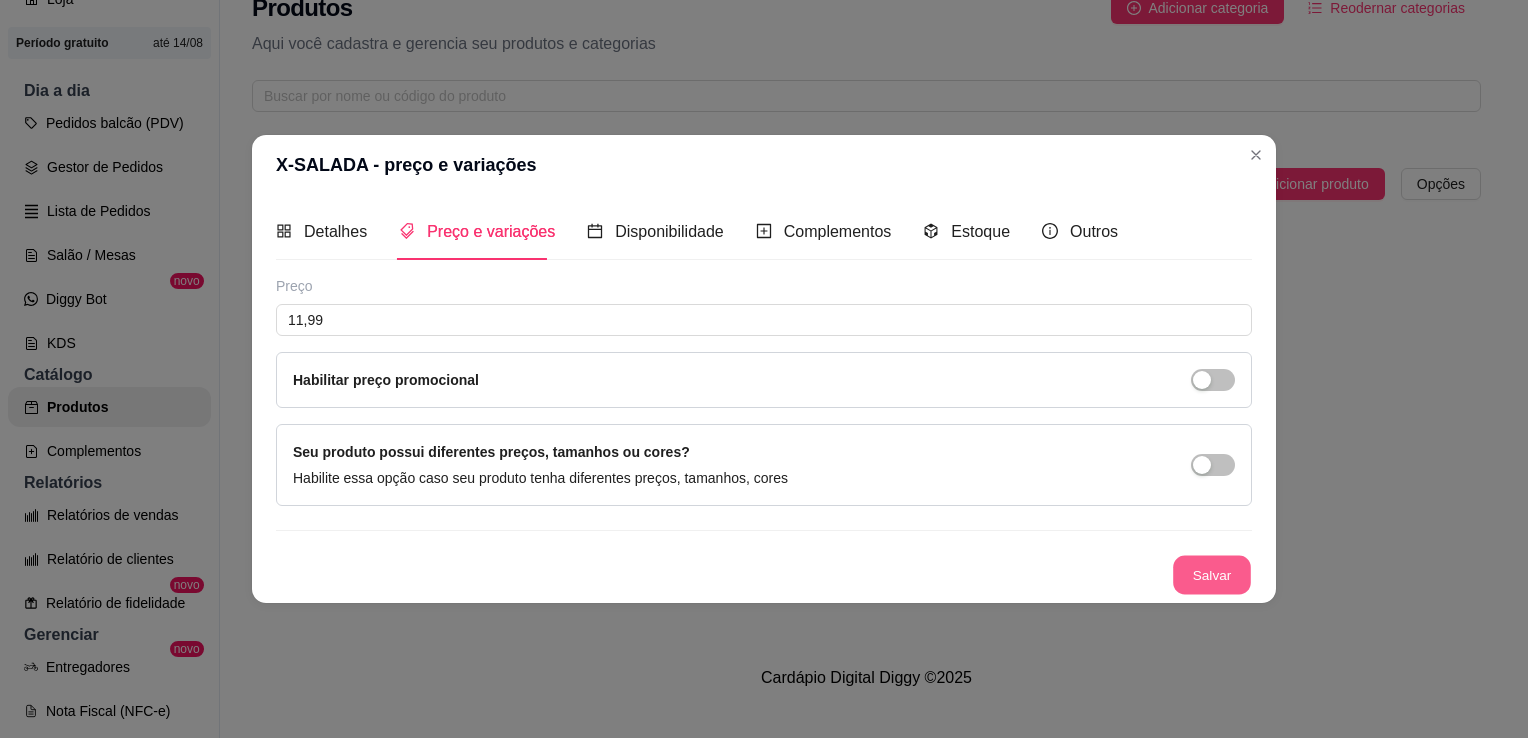 click on "Salvar" at bounding box center (764, 575) 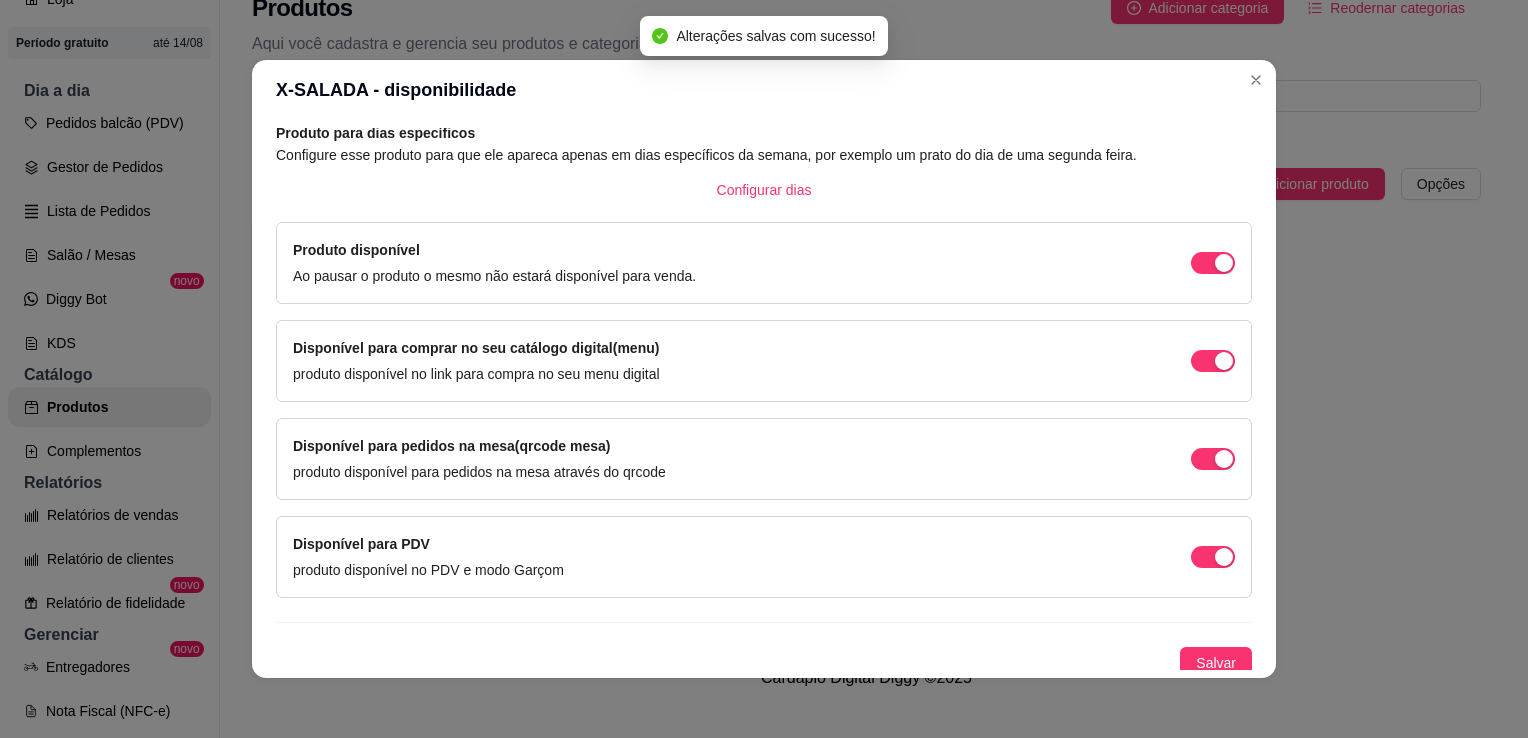 scroll, scrollTop: 105, scrollLeft: 0, axis: vertical 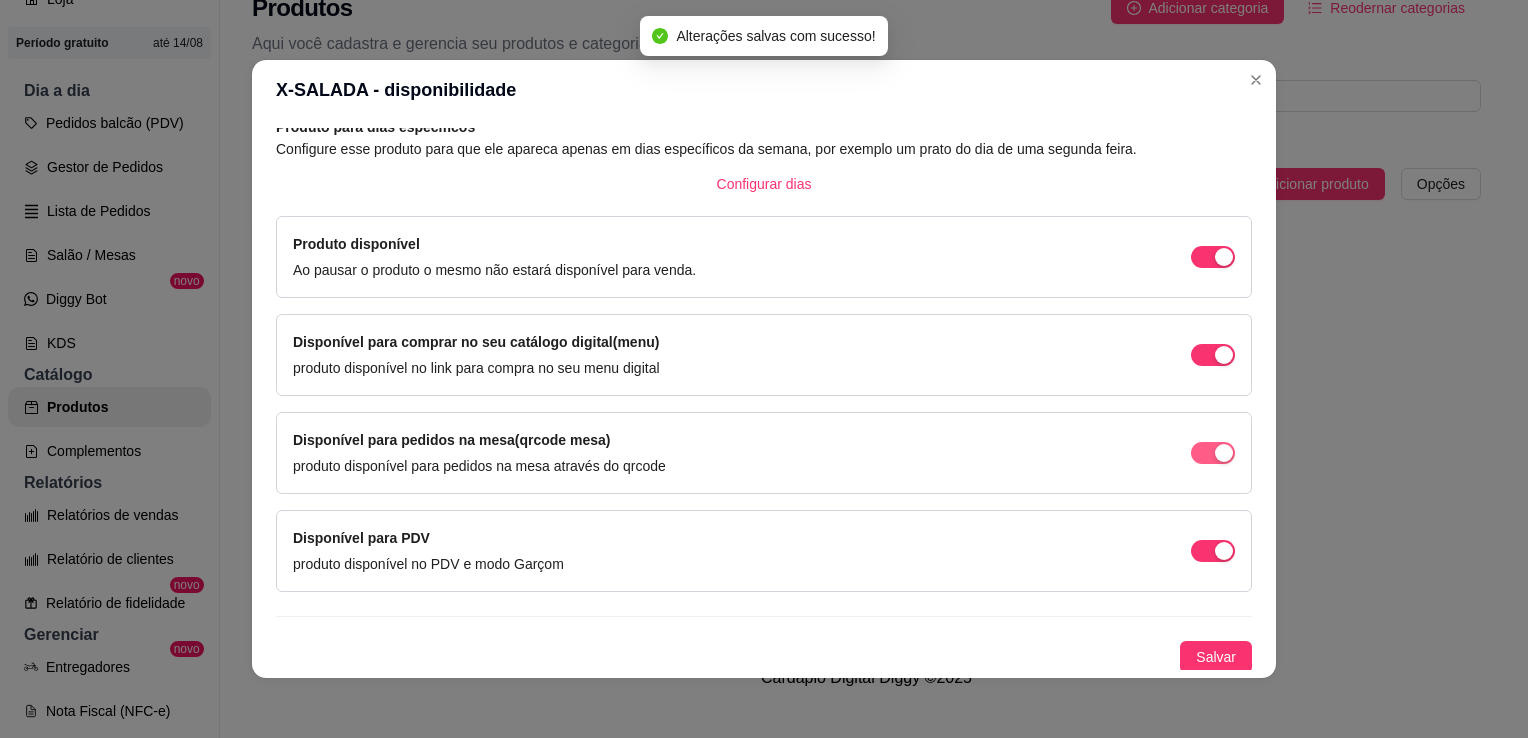 click at bounding box center [1224, 257] 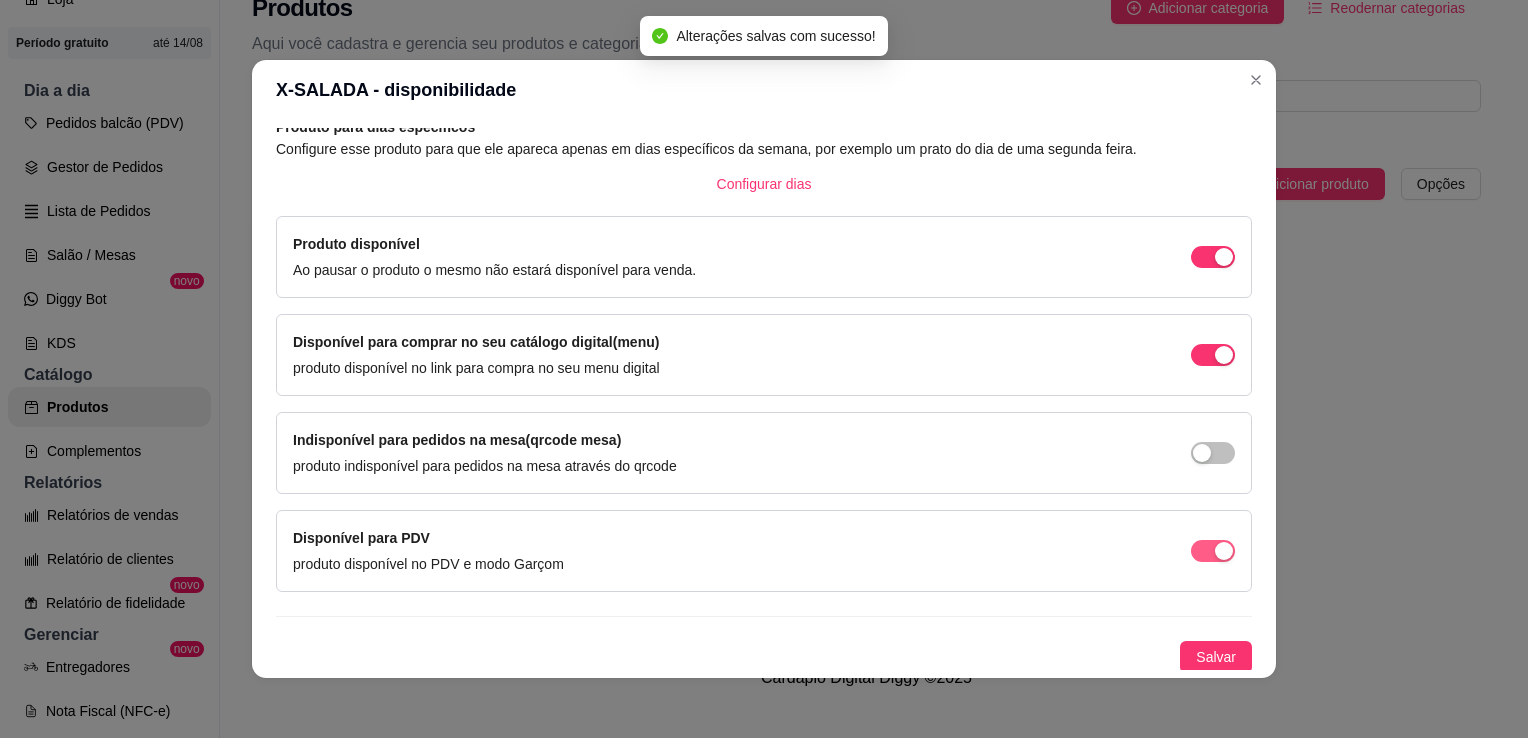 click at bounding box center (1213, 257) 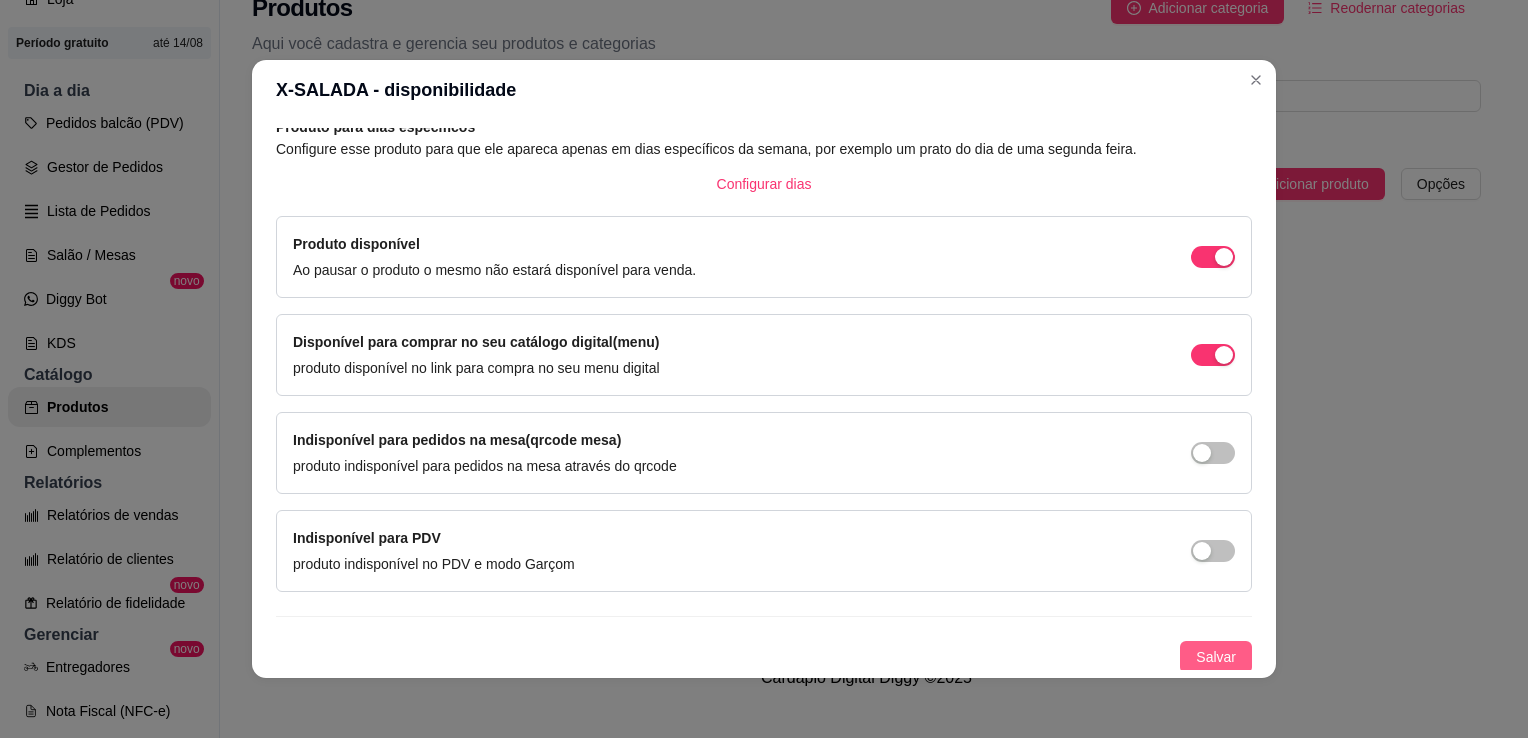 click on "Salvar" at bounding box center [1216, 657] 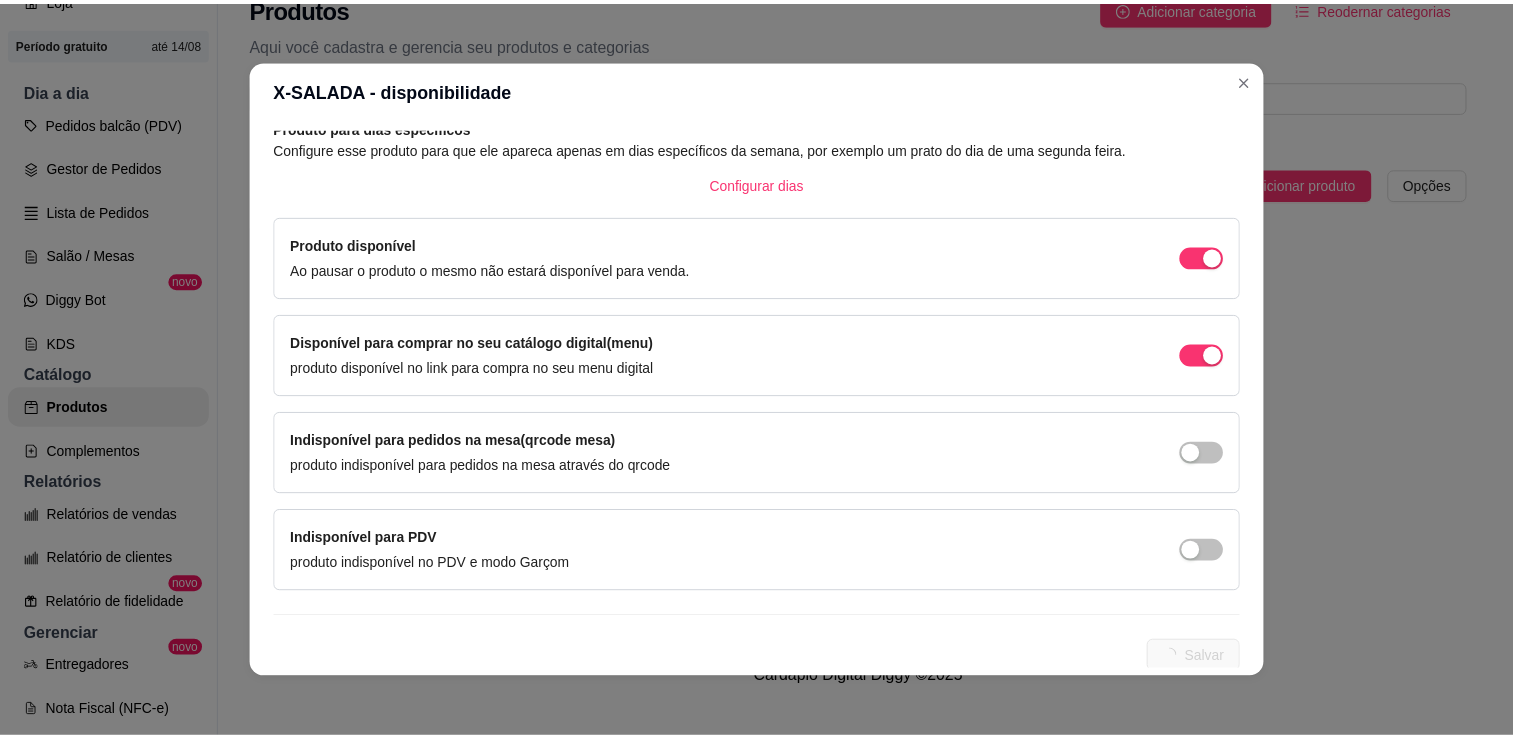scroll, scrollTop: 0, scrollLeft: 0, axis: both 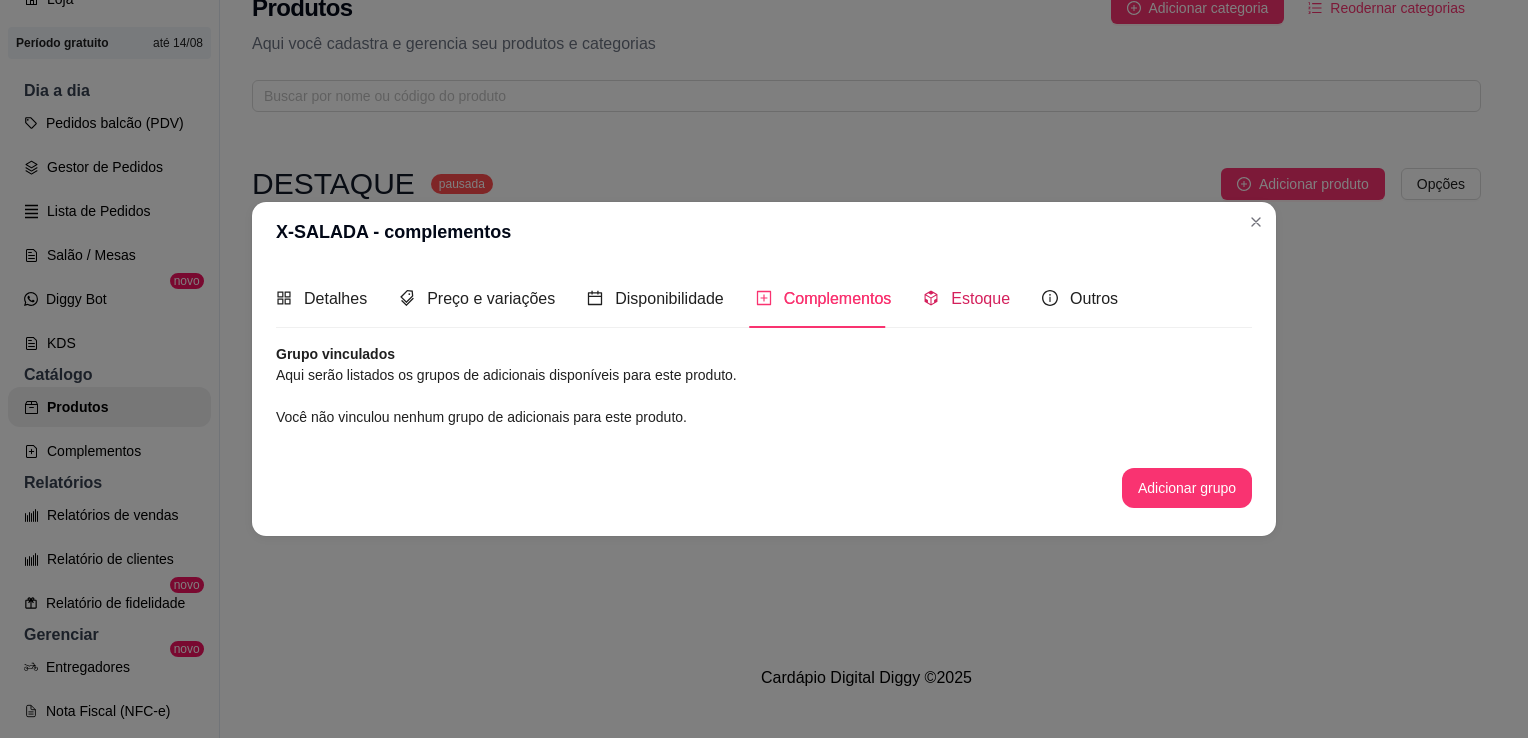 click on "Estoque" at bounding box center (980, 298) 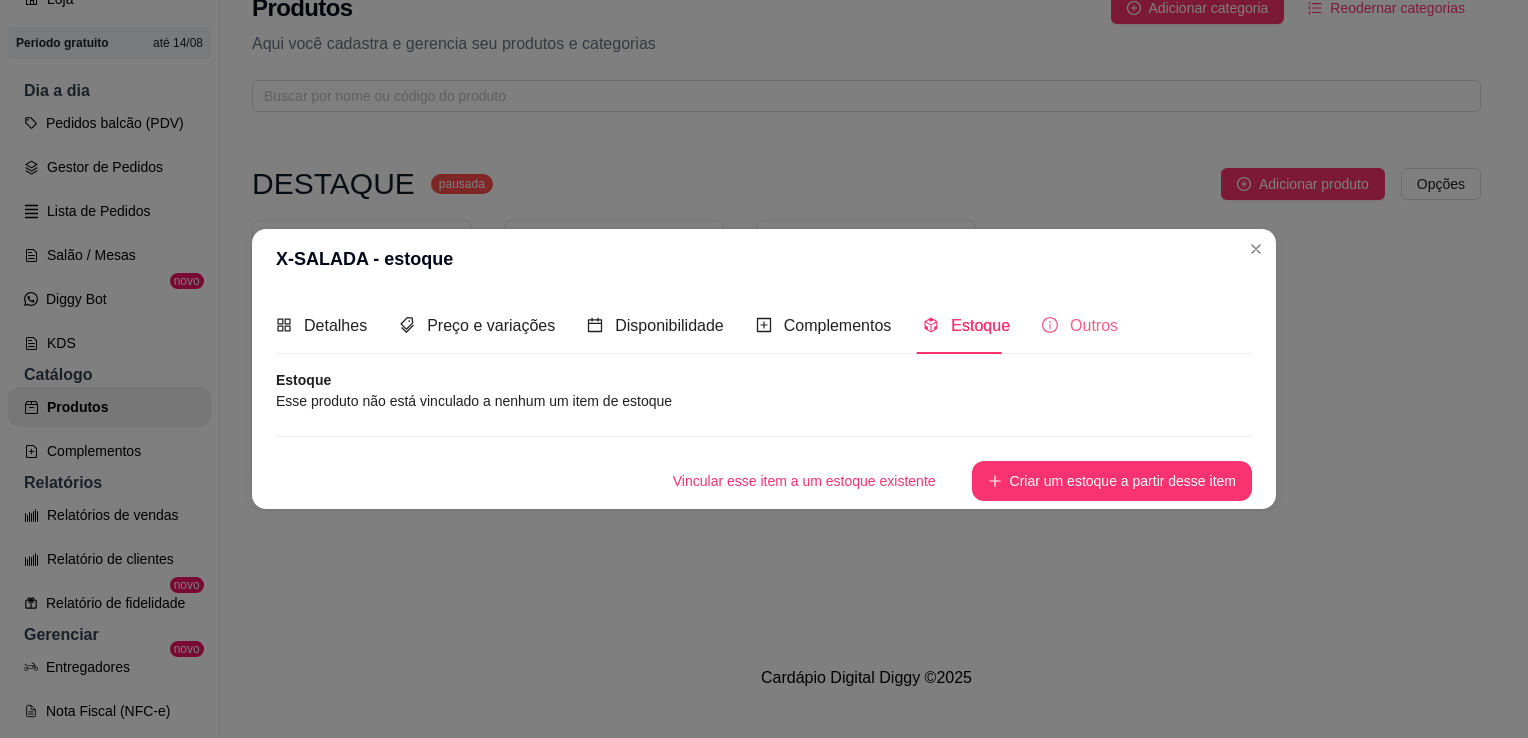click on "Outros" at bounding box center [1080, 325] 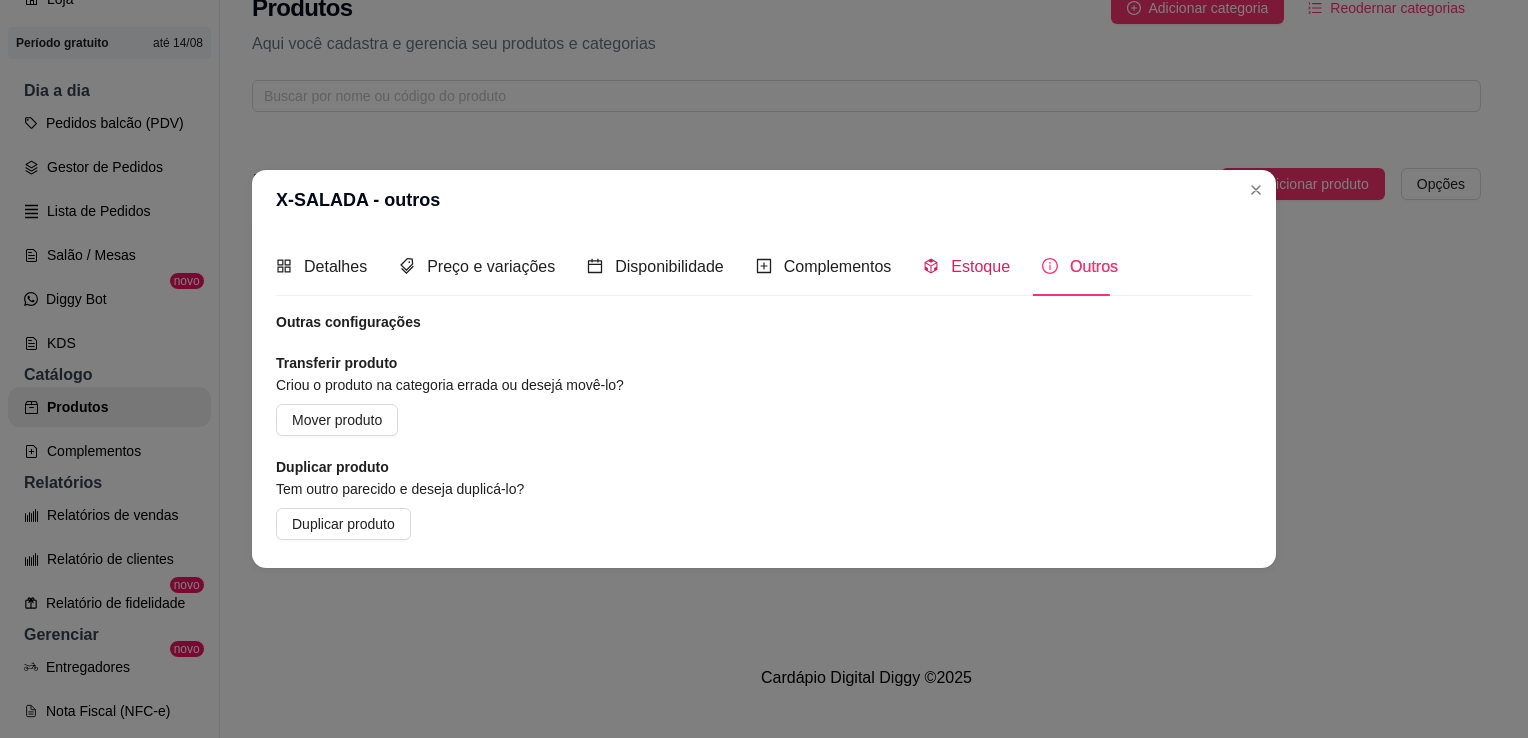click on "Estoque" at bounding box center (980, 266) 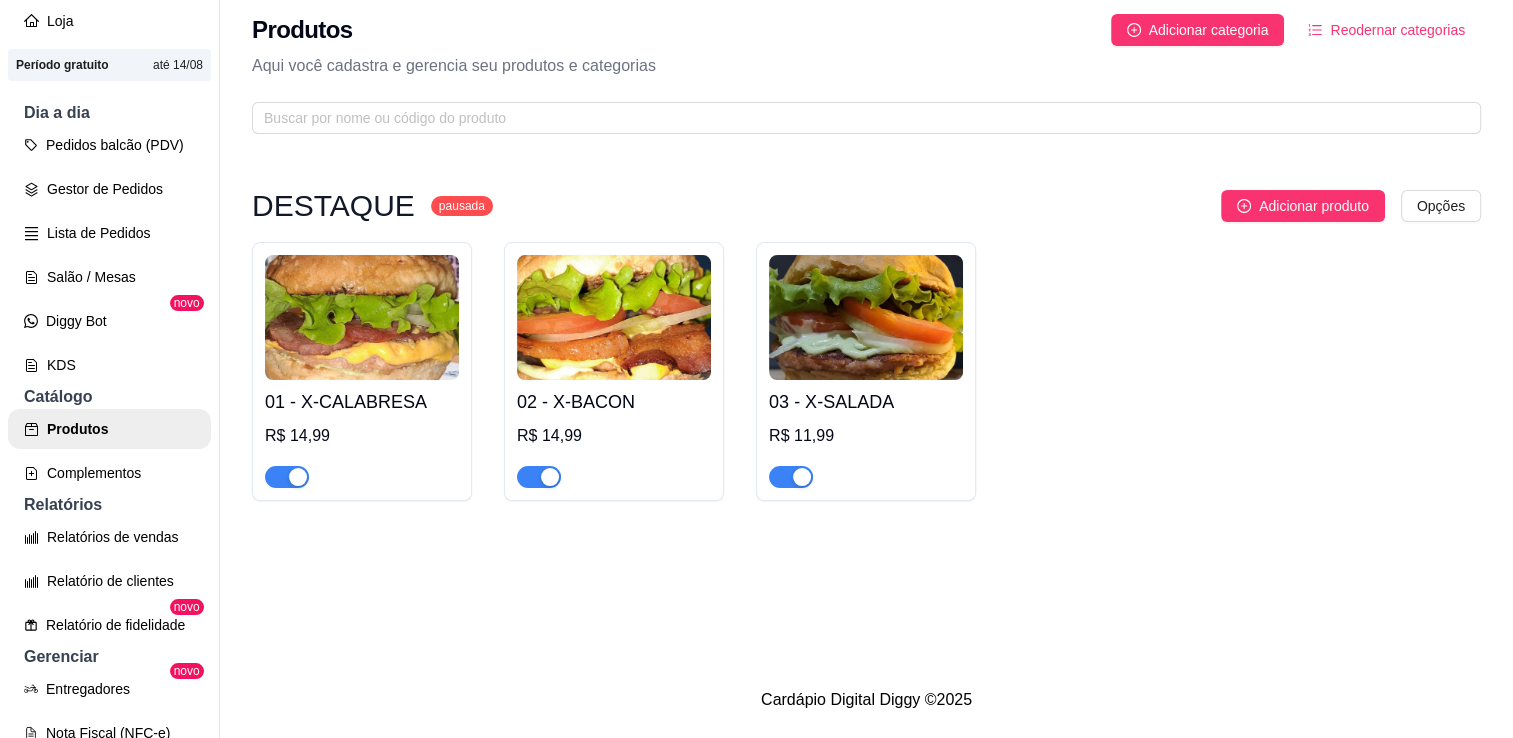 scroll, scrollTop: 0, scrollLeft: 0, axis: both 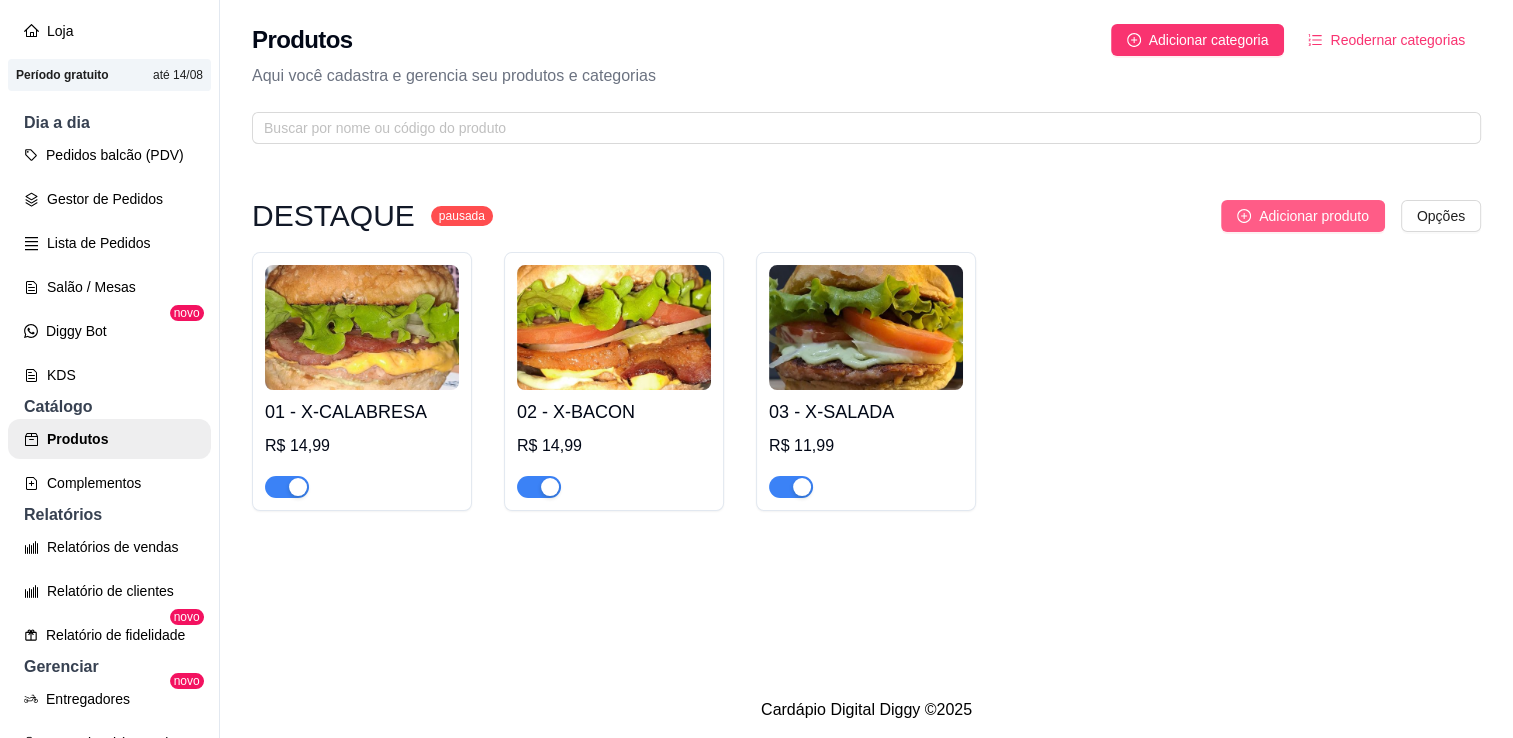 click on "Adicionar produto" at bounding box center [1314, 216] 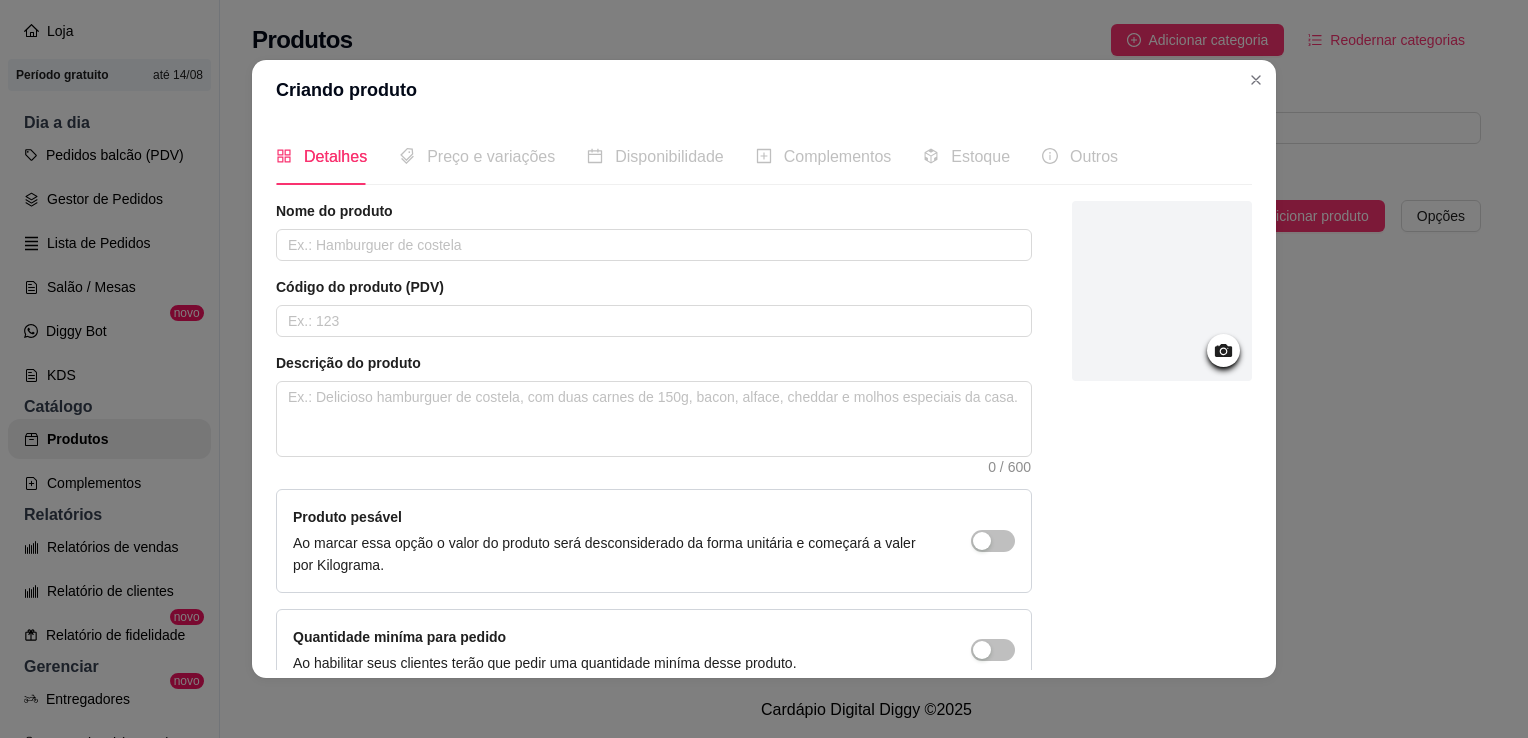 click on "Preço e variações" at bounding box center [491, 156] 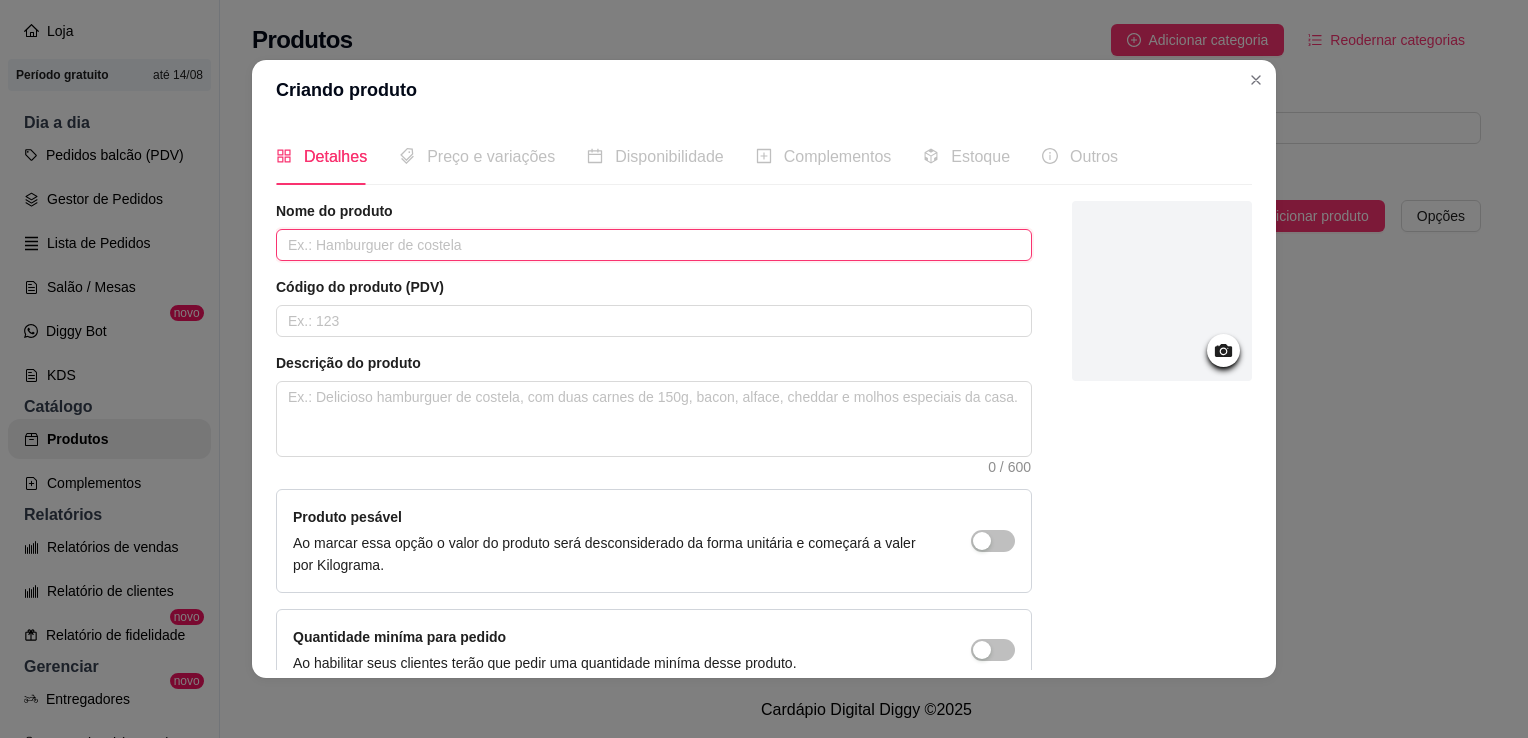 click at bounding box center (654, 245) 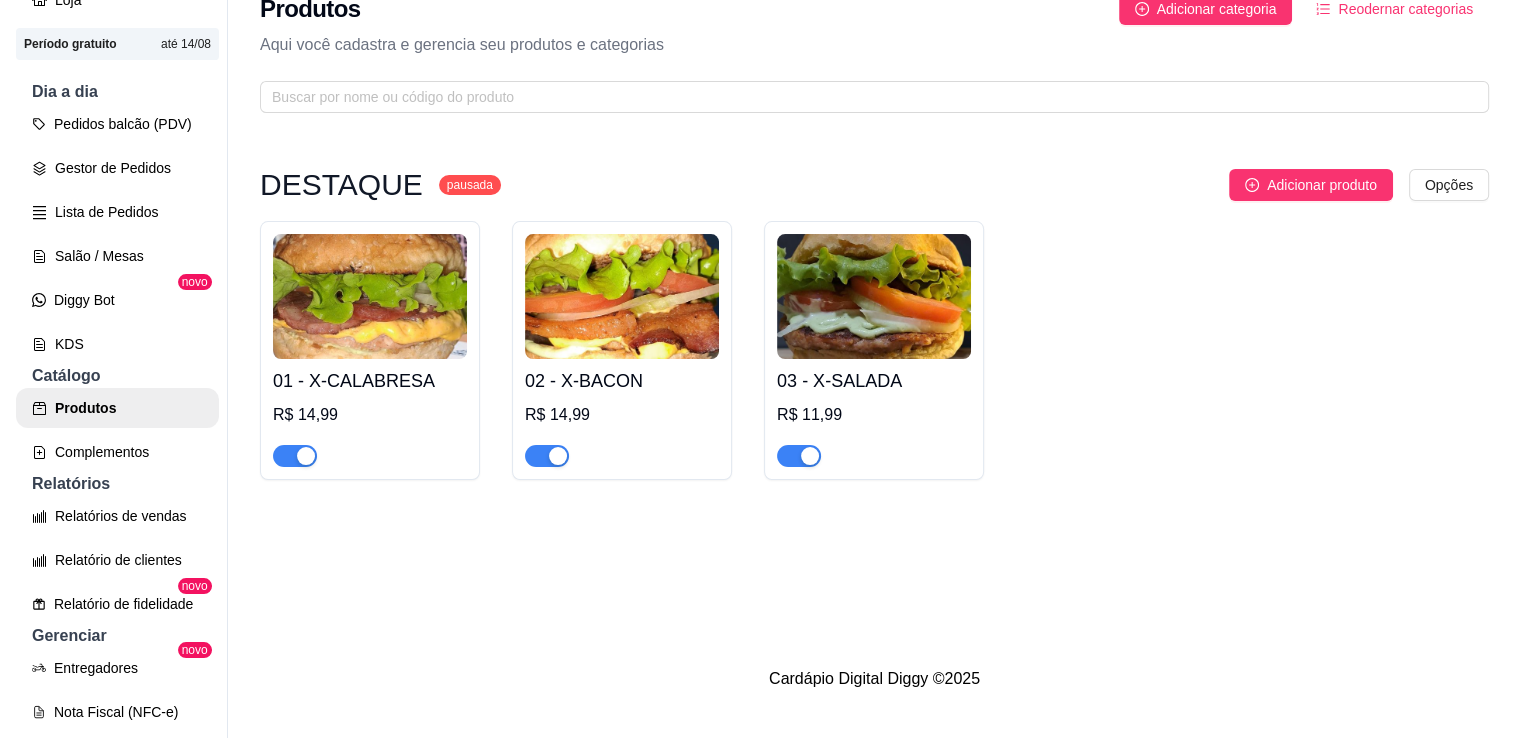 scroll, scrollTop: 32, scrollLeft: 0, axis: vertical 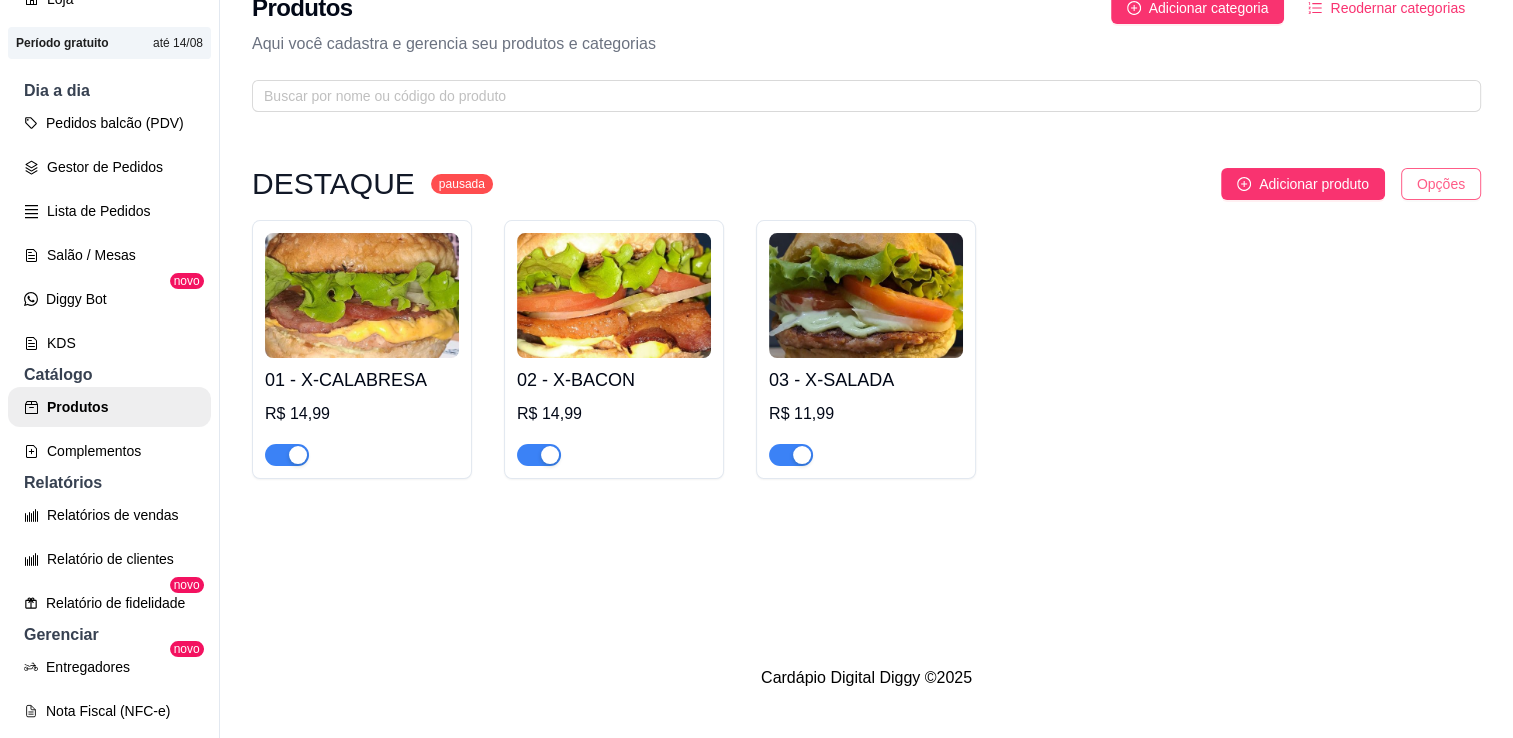 click on "DESTAQUE pausada Adicionar produto Opções 01 - X-CALABRESA   R$ 14,99 02 - X-BACON   R$ 14,99 03 - X-SALADA   R$ 11,99" at bounding box center [866, 323] 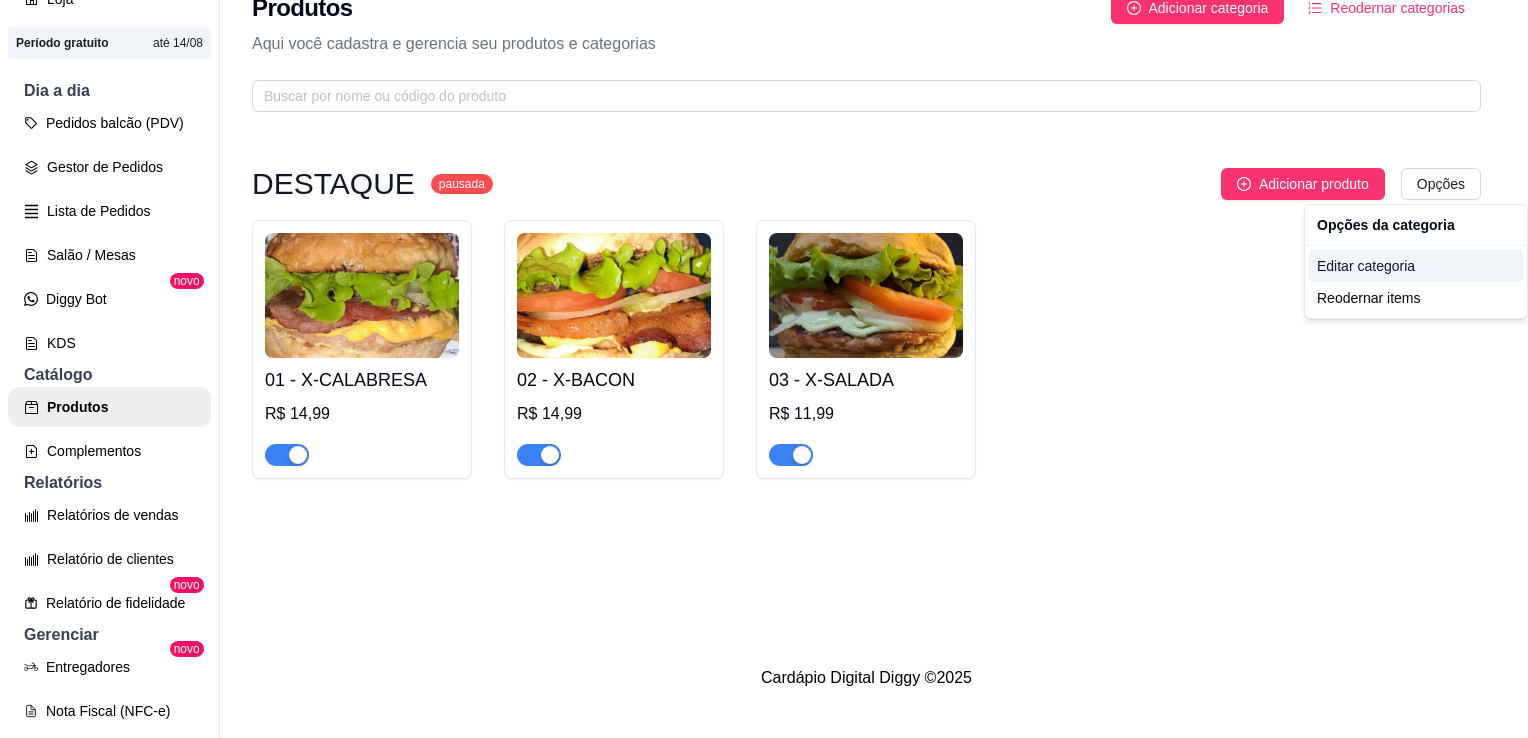 click on "Editar categoria" at bounding box center [1416, 266] 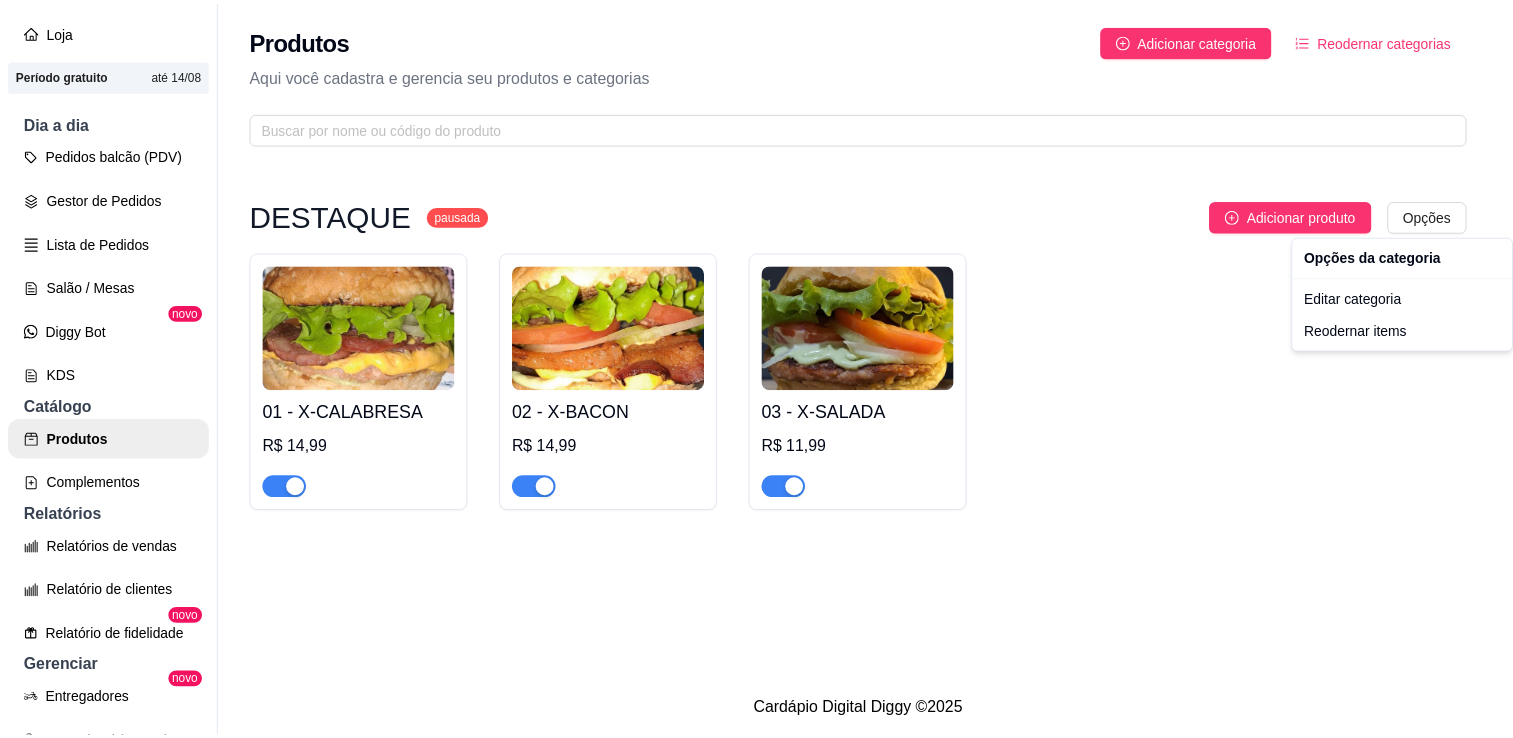 scroll, scrollTop: 0, scrollLeft: 0, axis: both 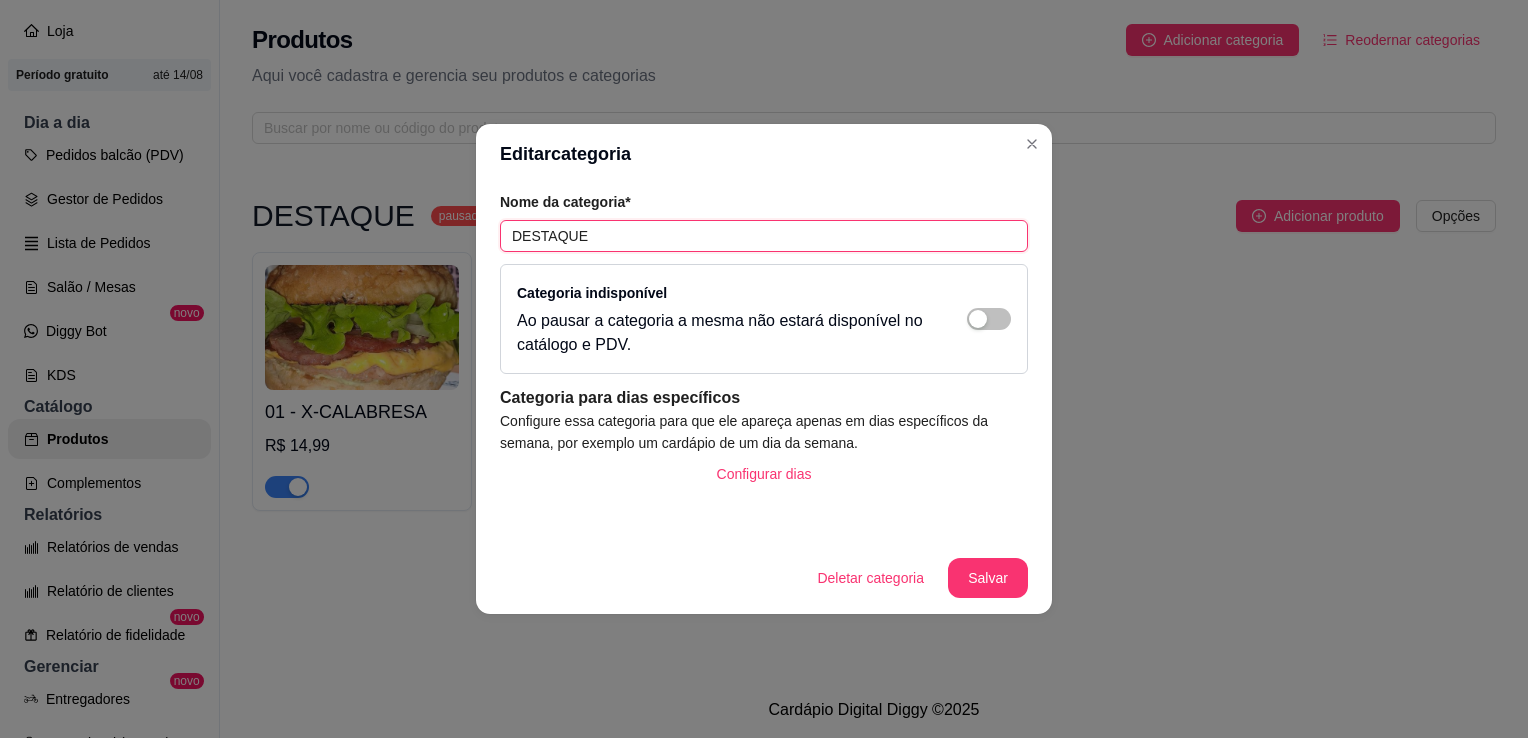 drag, startPoint x: 631, startPoint y: 241, endPoint x: 216, endPoint y: 186, distance: 418.62872 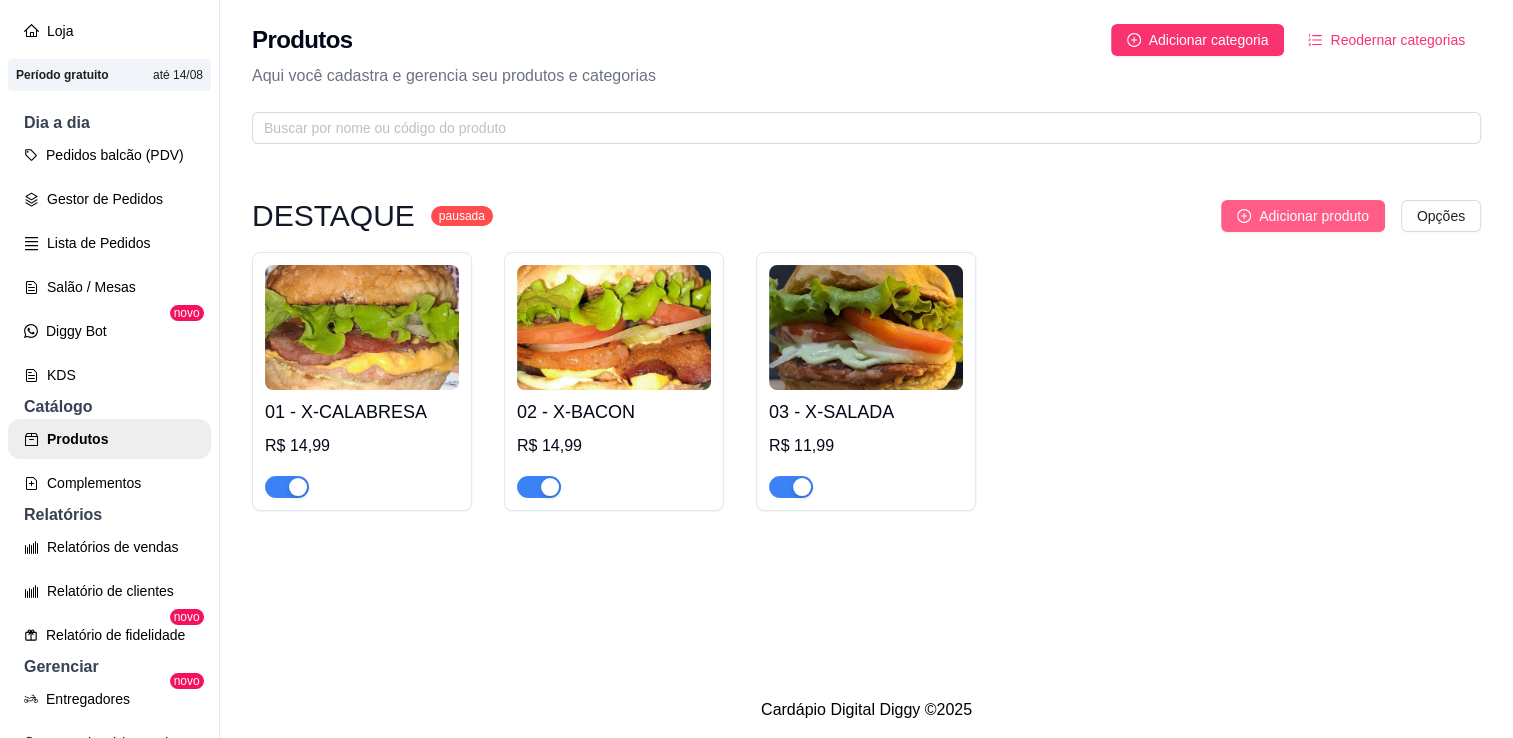 click on "Adicionar produto" at bounding box center (1314, 216) 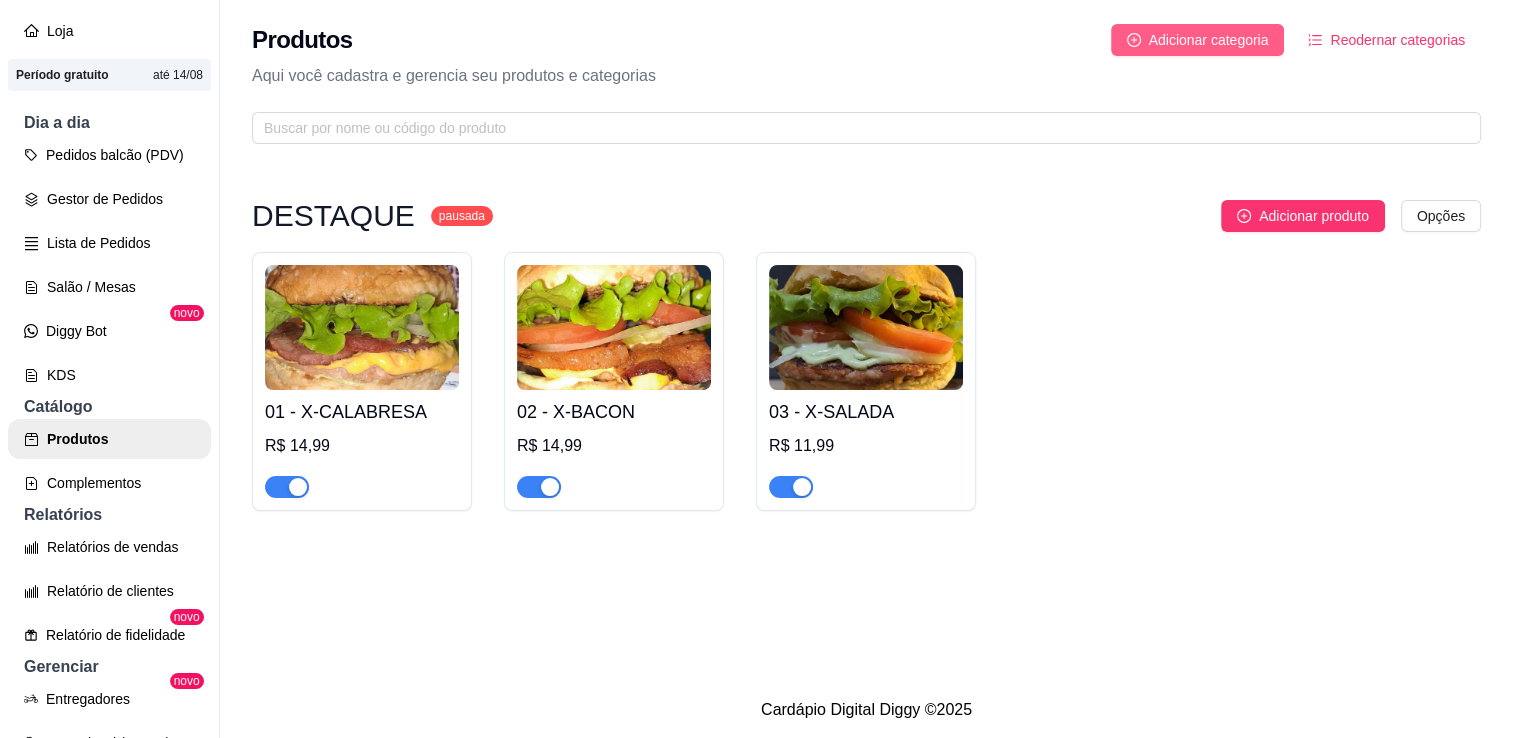 click on "Adicionar categoria" at bounding box center [1209, 40] 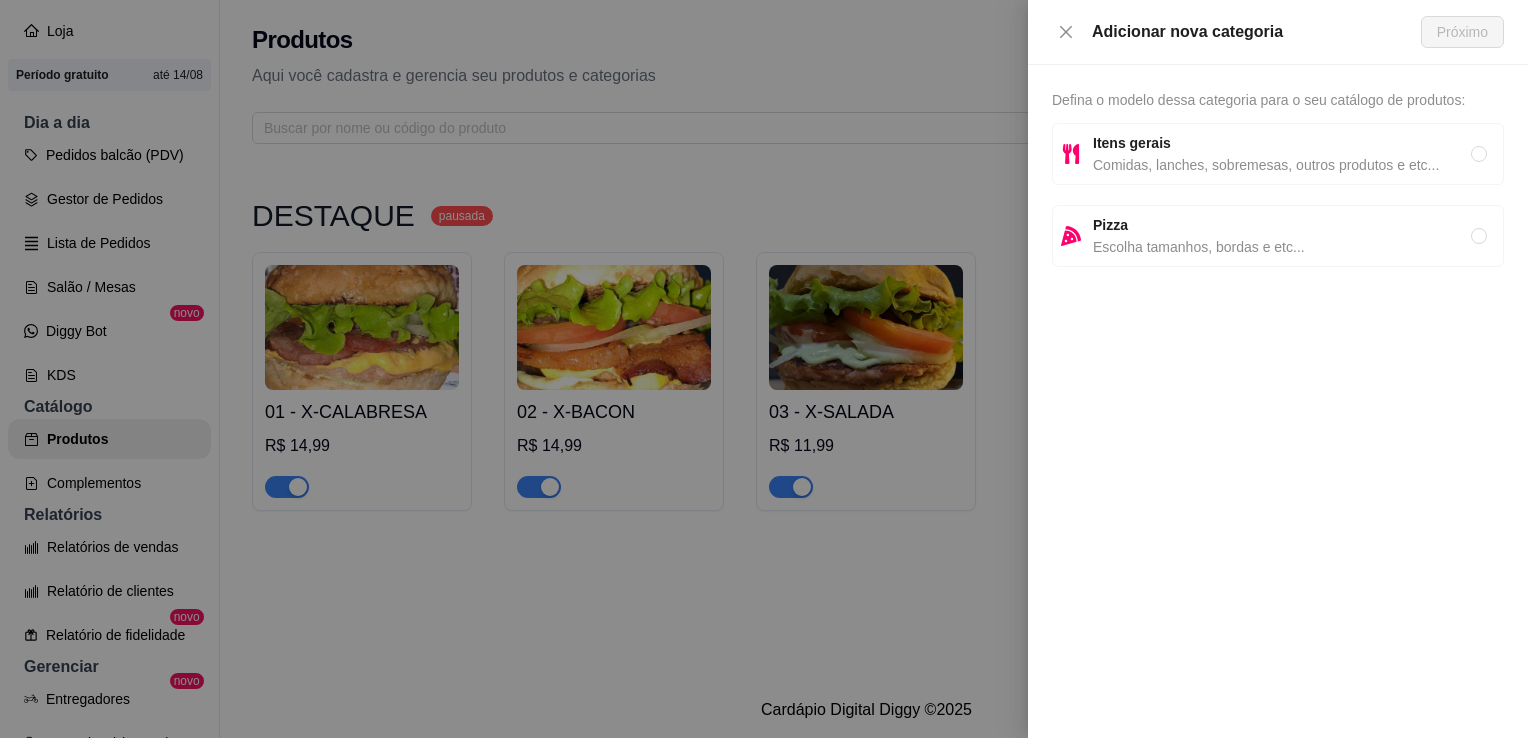 click on "Comidas, lanches, sobremesas, outros produtos e etc..." at bounding box center [1282, 165] 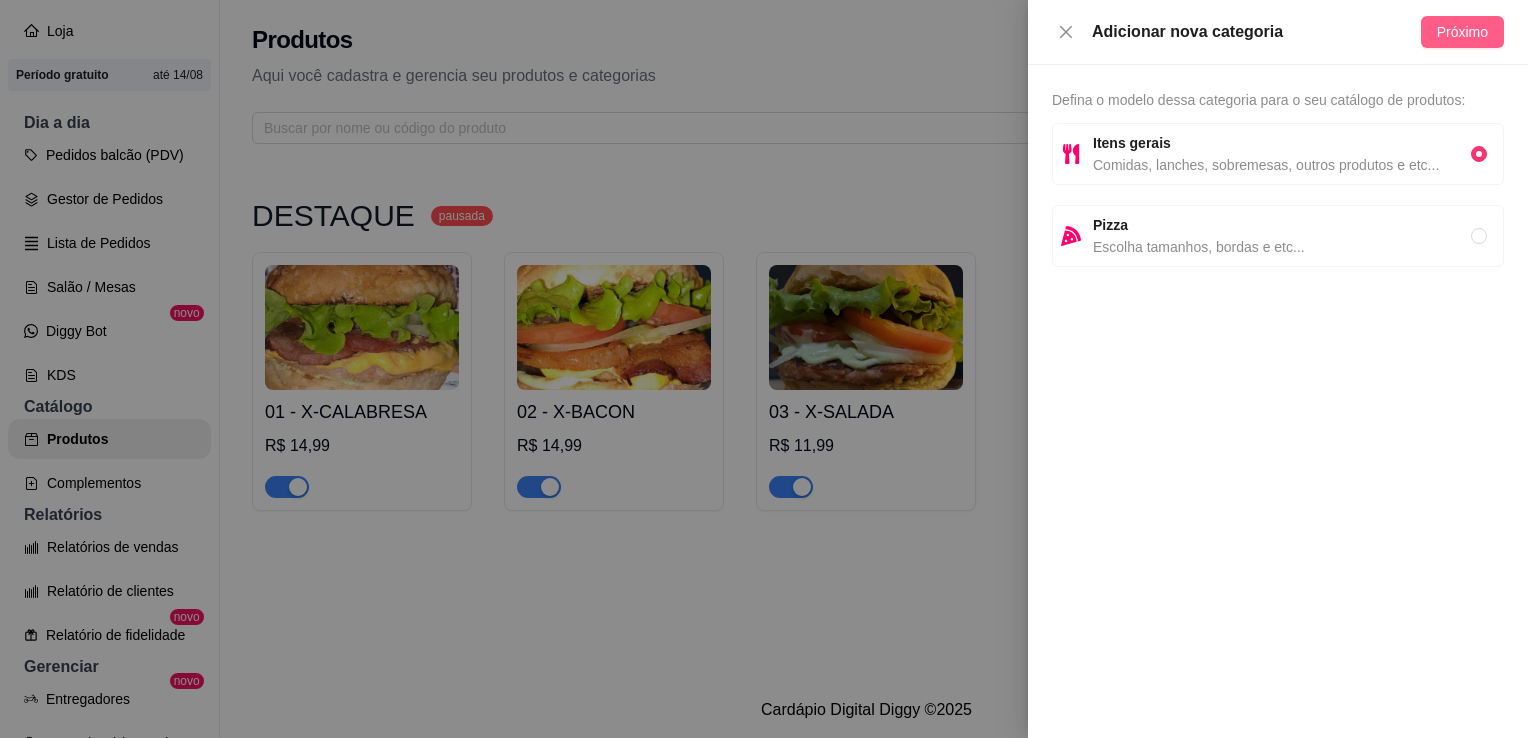 click on "Próximo" at bounding box center (1462, 32) 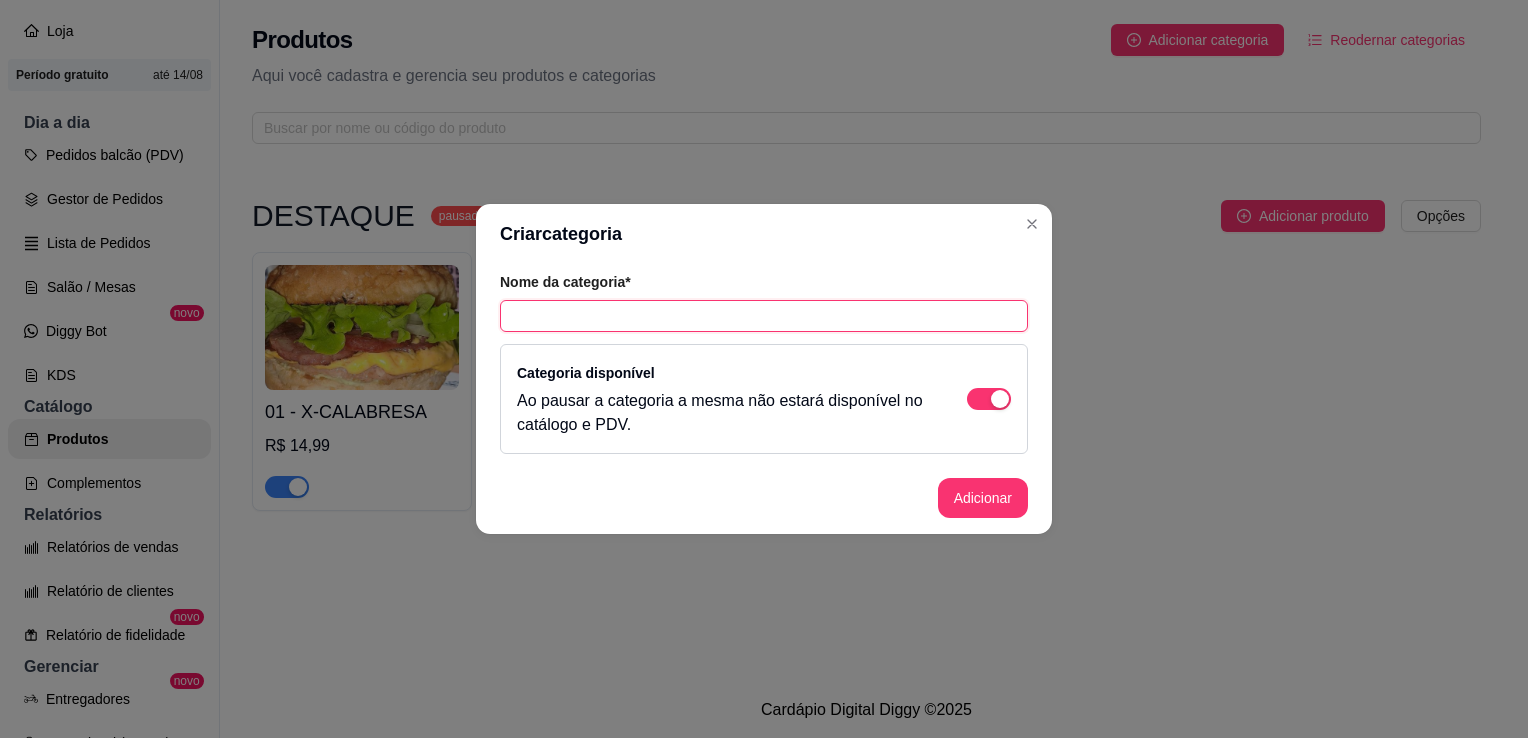 click at bounding box center (764, 316) 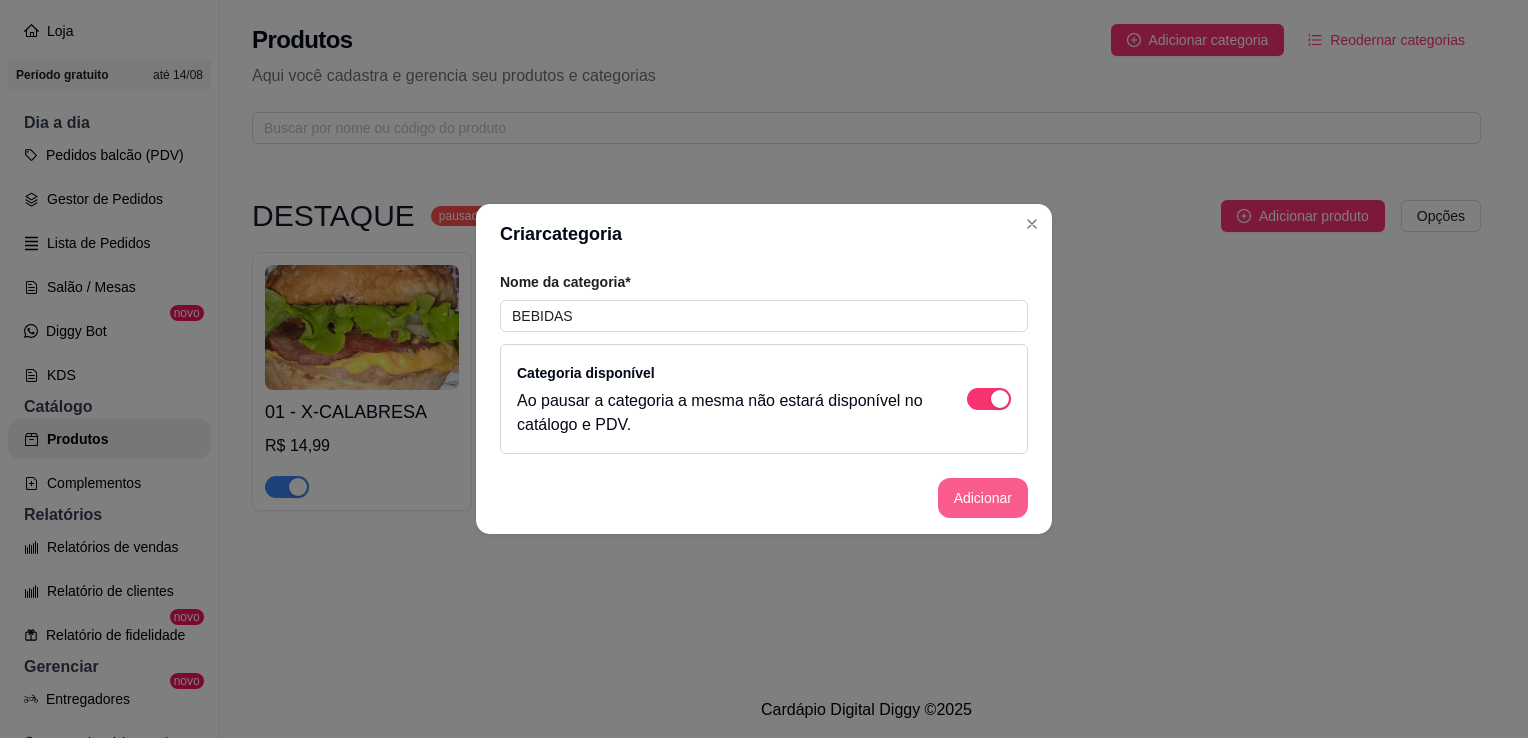 click on "Adicionar" at bounding box center [983, 498] 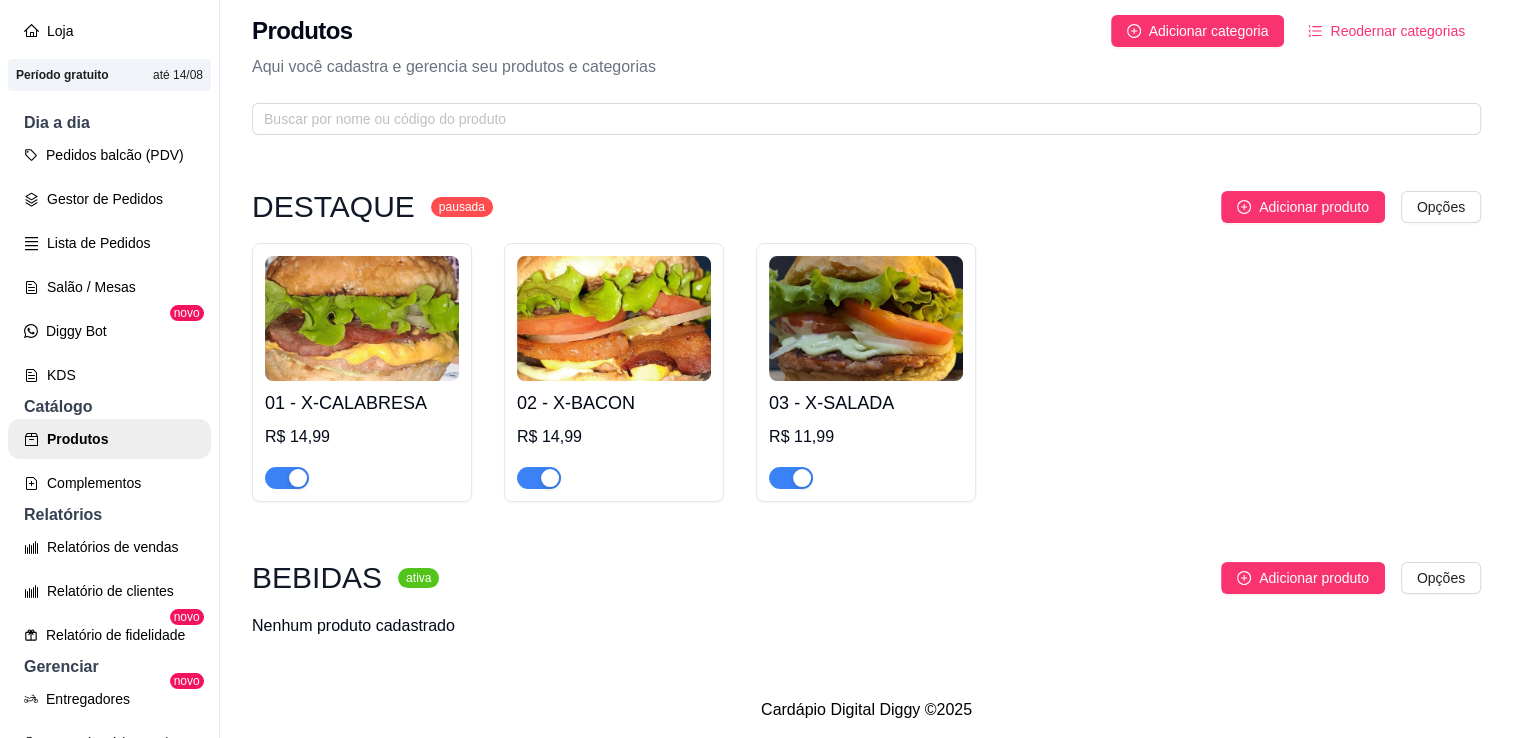 scroll, scrollTop: 24, scrollLeft: 0, axis: vertical 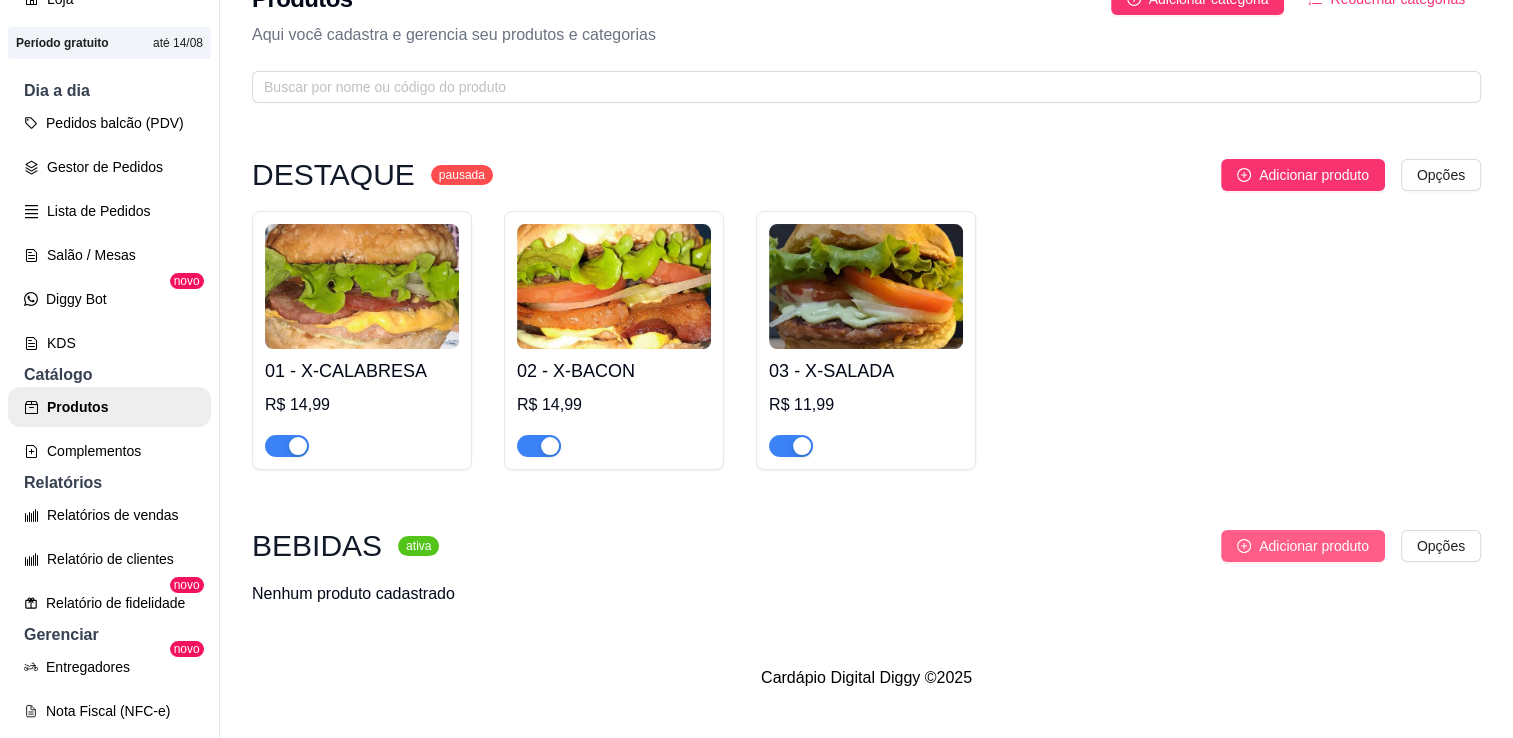 click on "Adicionar produto" at bounding box center [1314, 546] 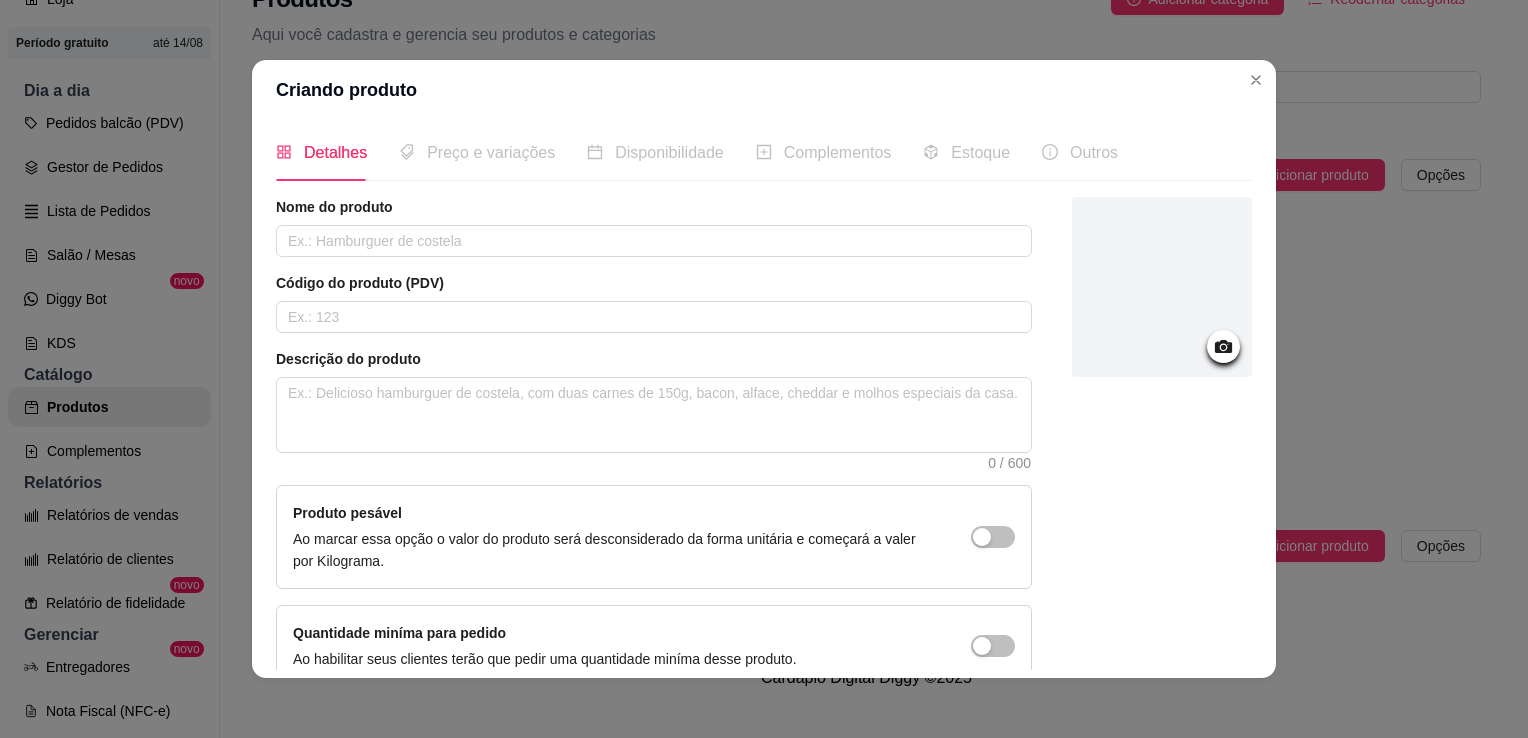 scroll, scrollTop: 0, scrollLeft: 0, axis: both 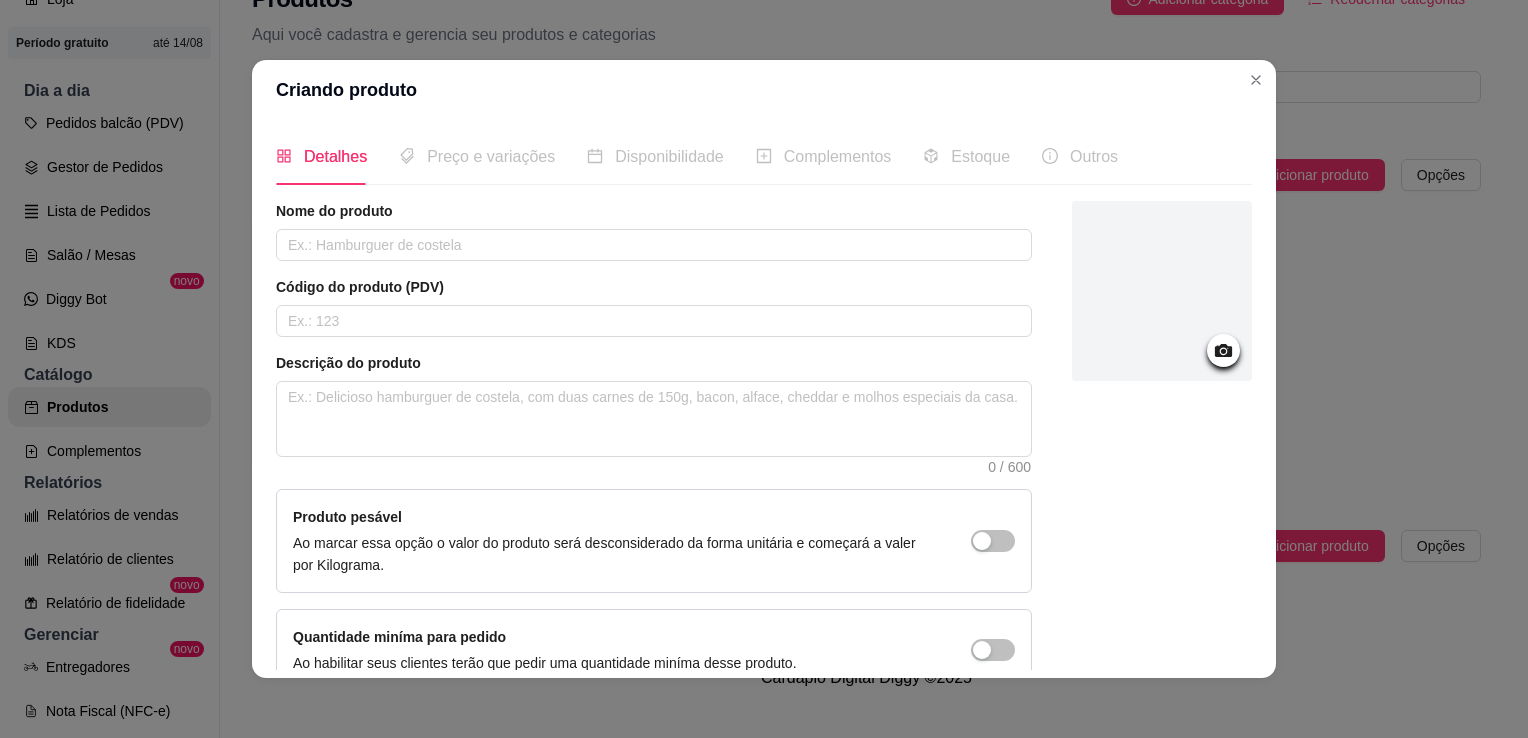 click on "Preço e variações" at bounding box center [491, 156] 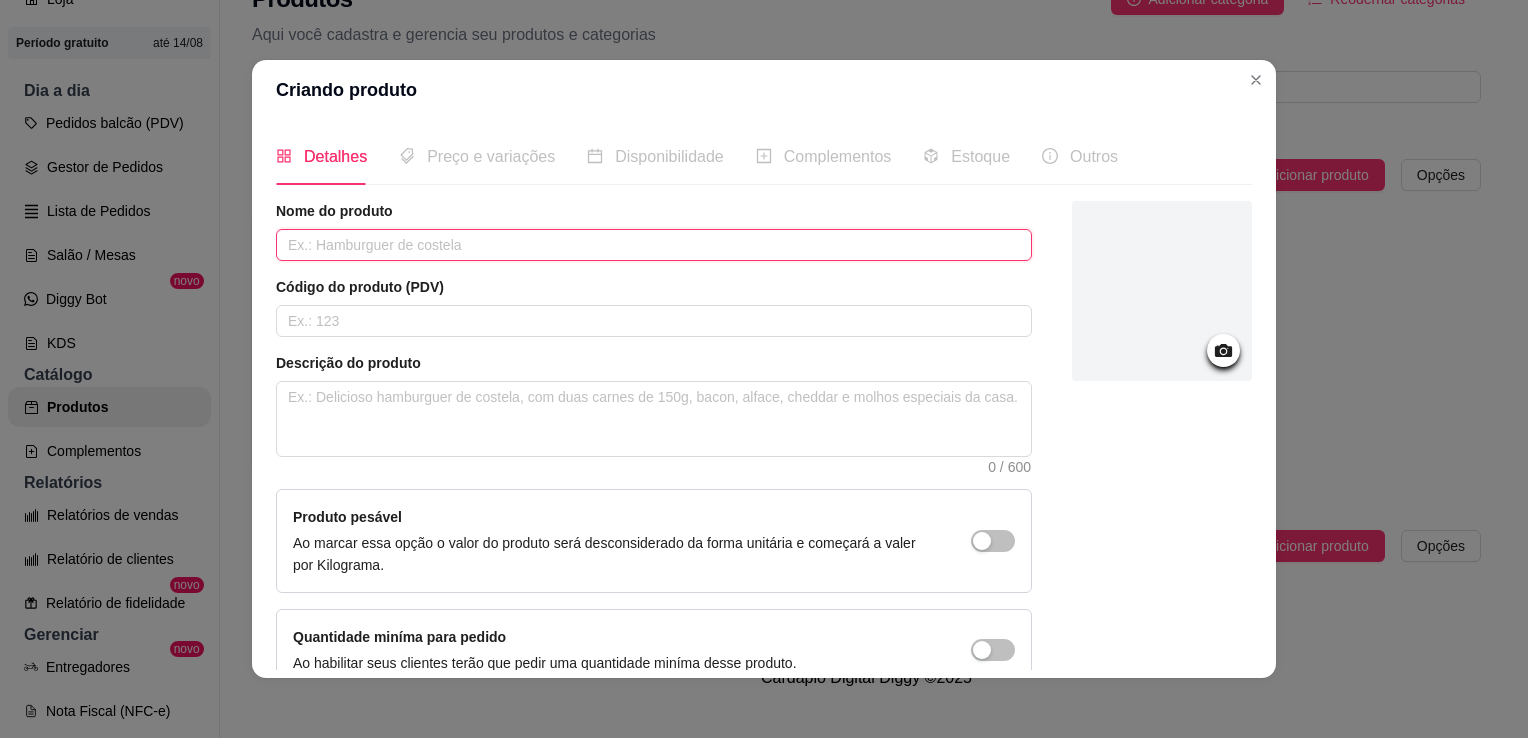 click at bounding box center [654, 245] 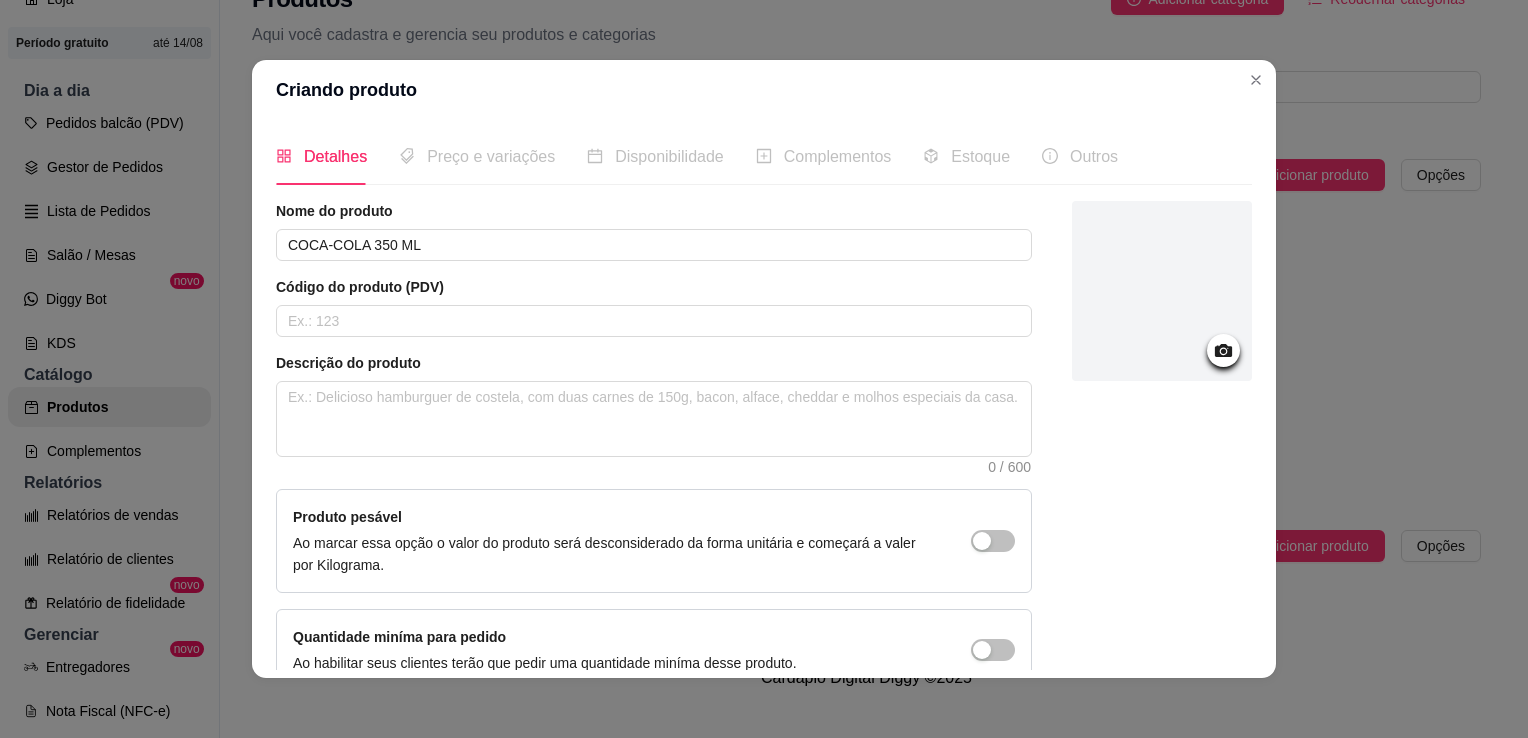 click on "Nome do produto COCA-COLA 350 ML Código do produto (PDV) Descrição do produto 0 / 600 Produto pesável Ao marcar essa opção o valor do produto será desconsiderado da forma unitária e começará a valer por Kilograma. Quantidade miníma para pedido Ao habilitar seus clientes terão que pedir uma quantidade miníma desse produto." at bounding box center (654, 446) 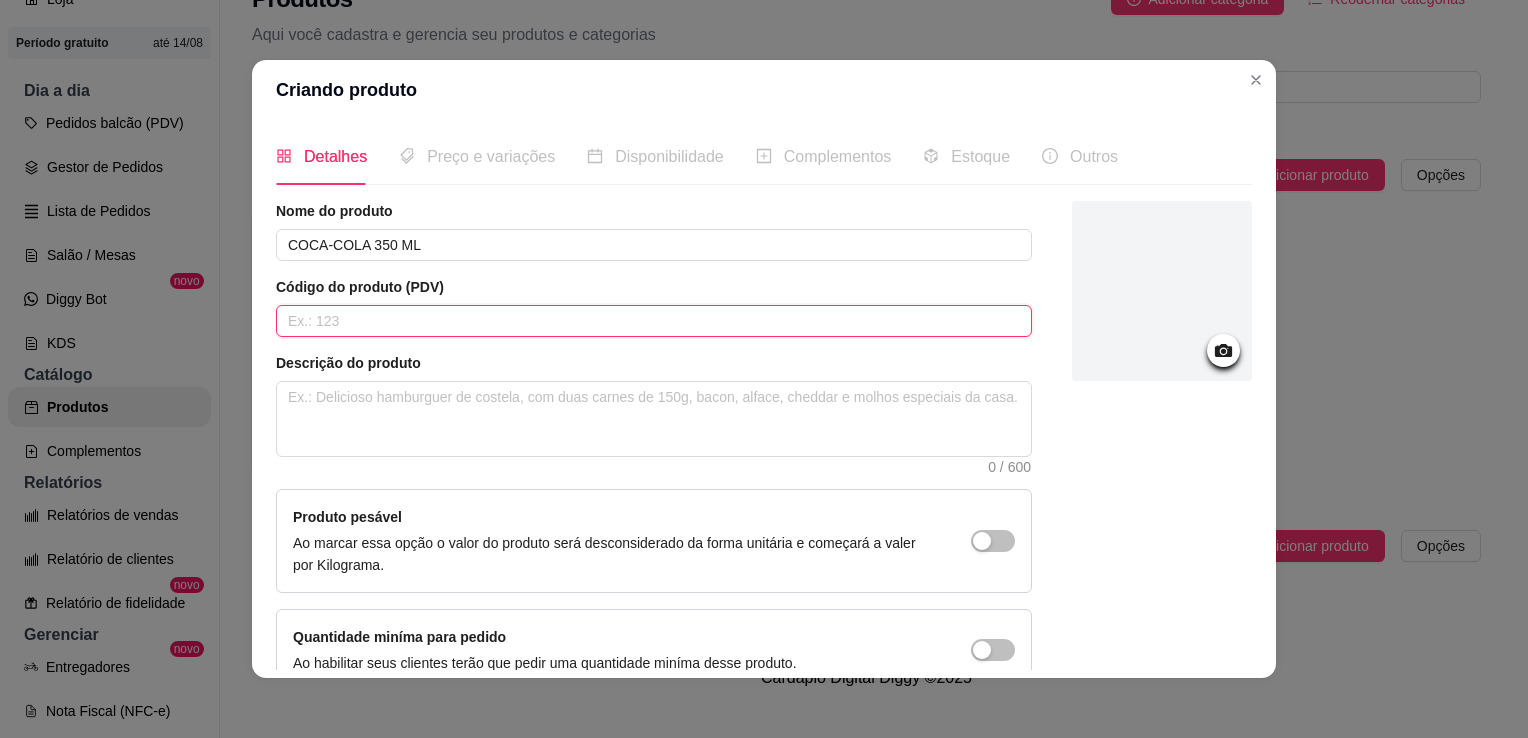 click at bounding box center [654, 321] 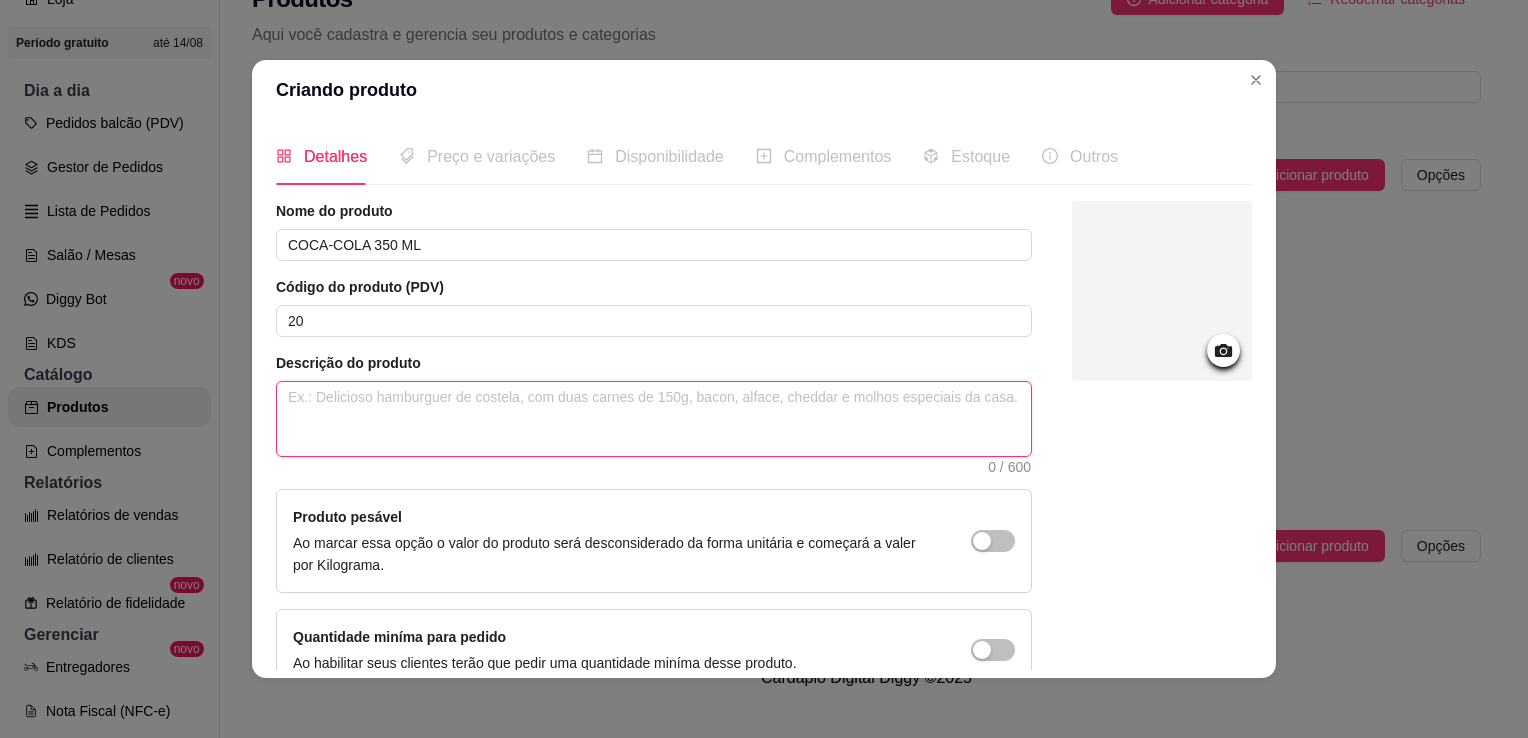 click at bounding box center (654, 419) 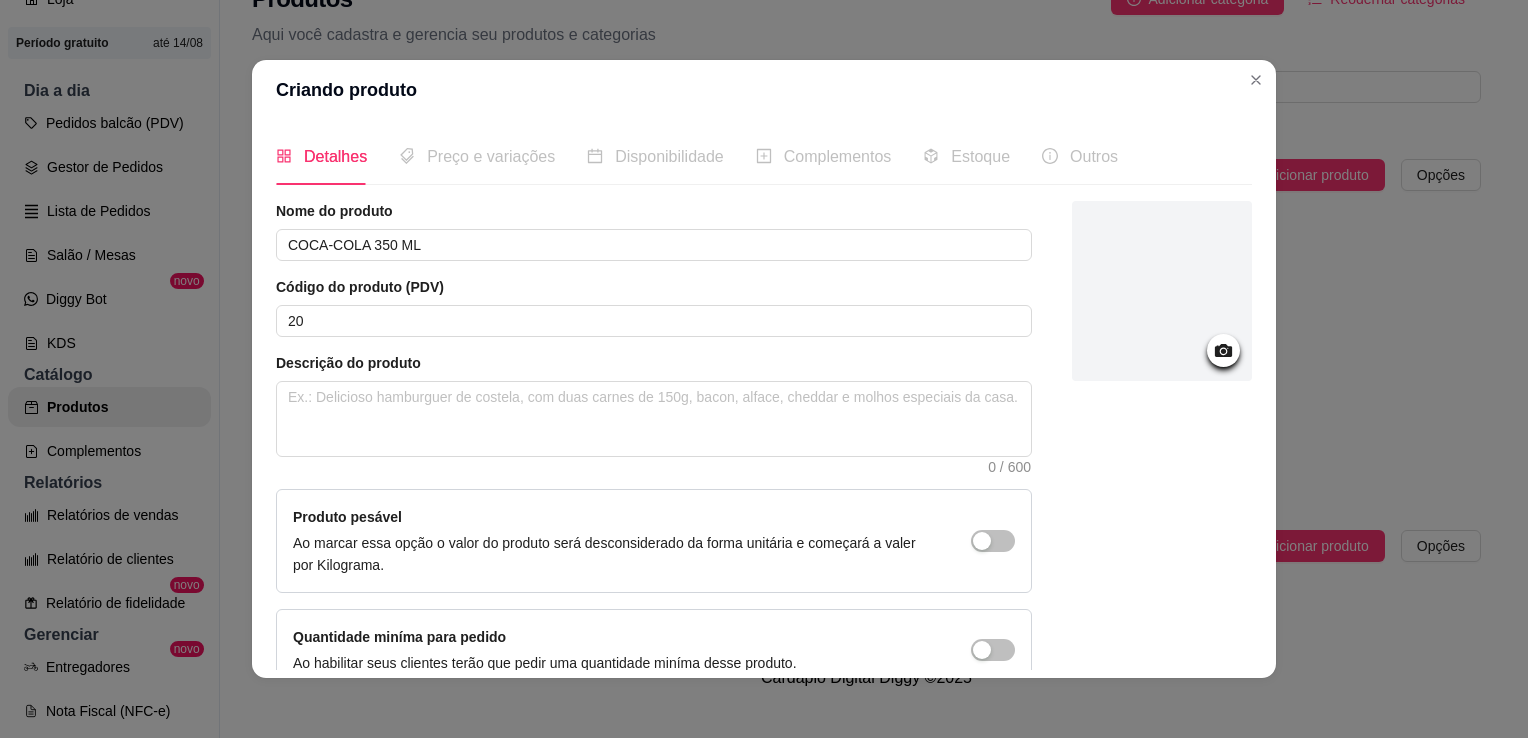 click on "Preço e variações" at bounding box center (491, 156) 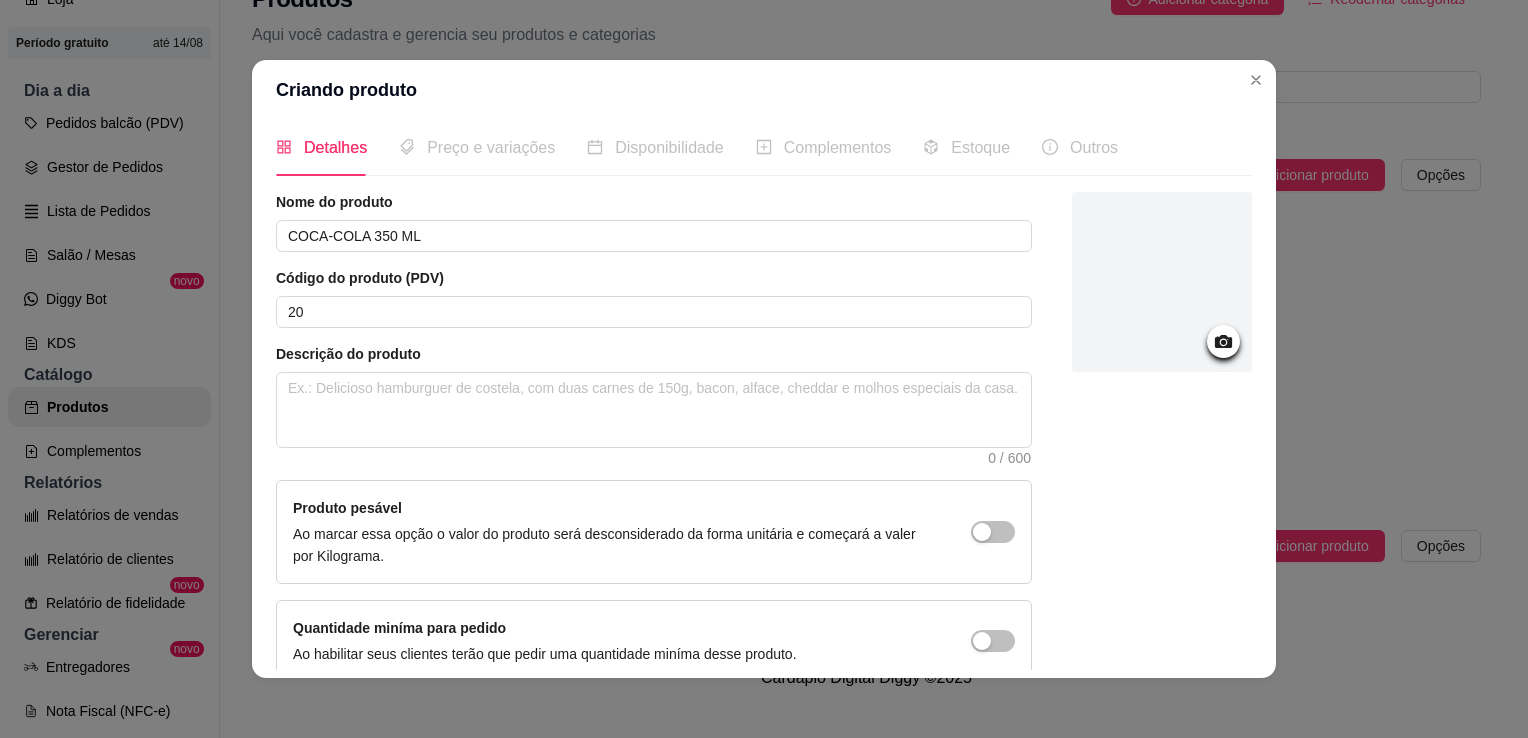 scroll, scrollTop: 0, scrollLeft: 0, axis: both 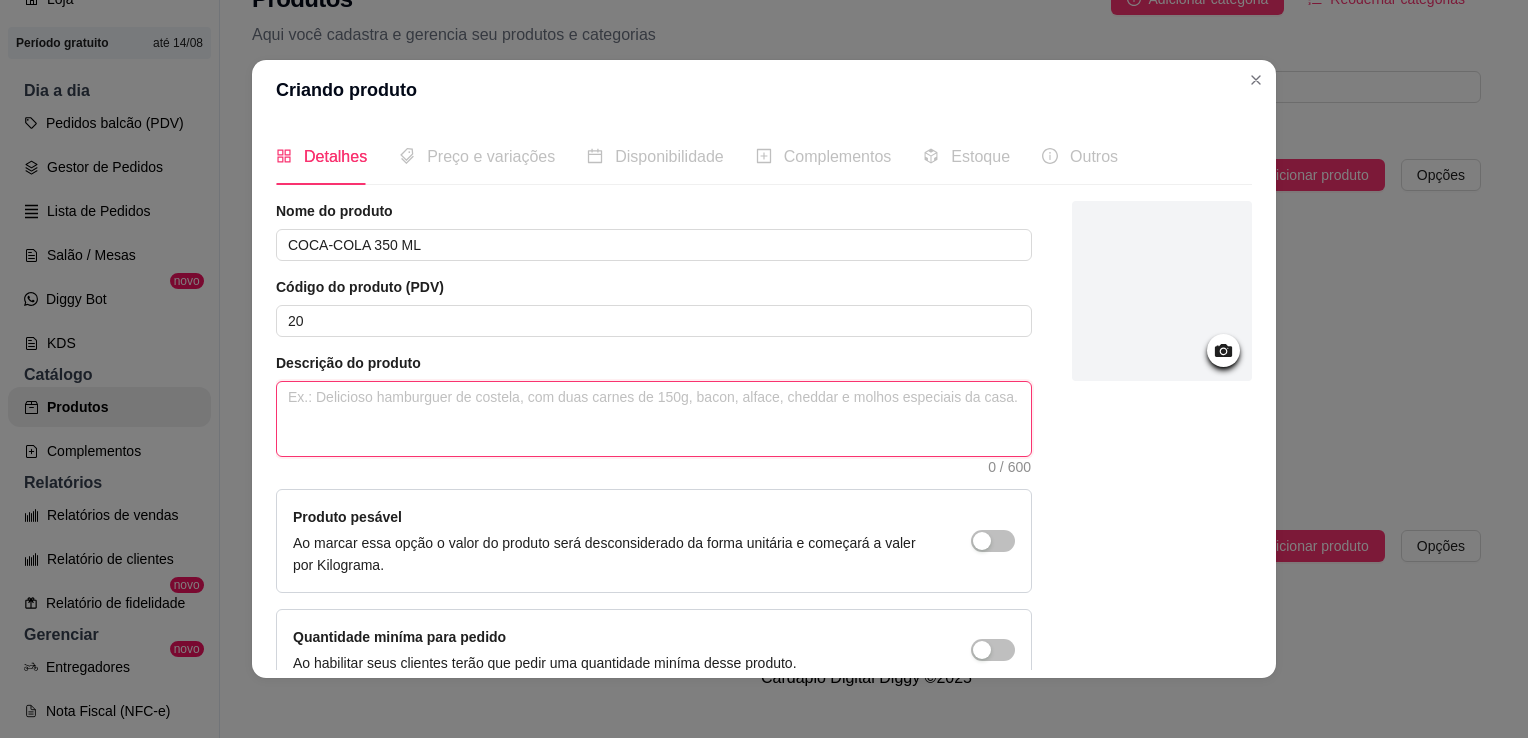 click at bounding box center (654, 419) 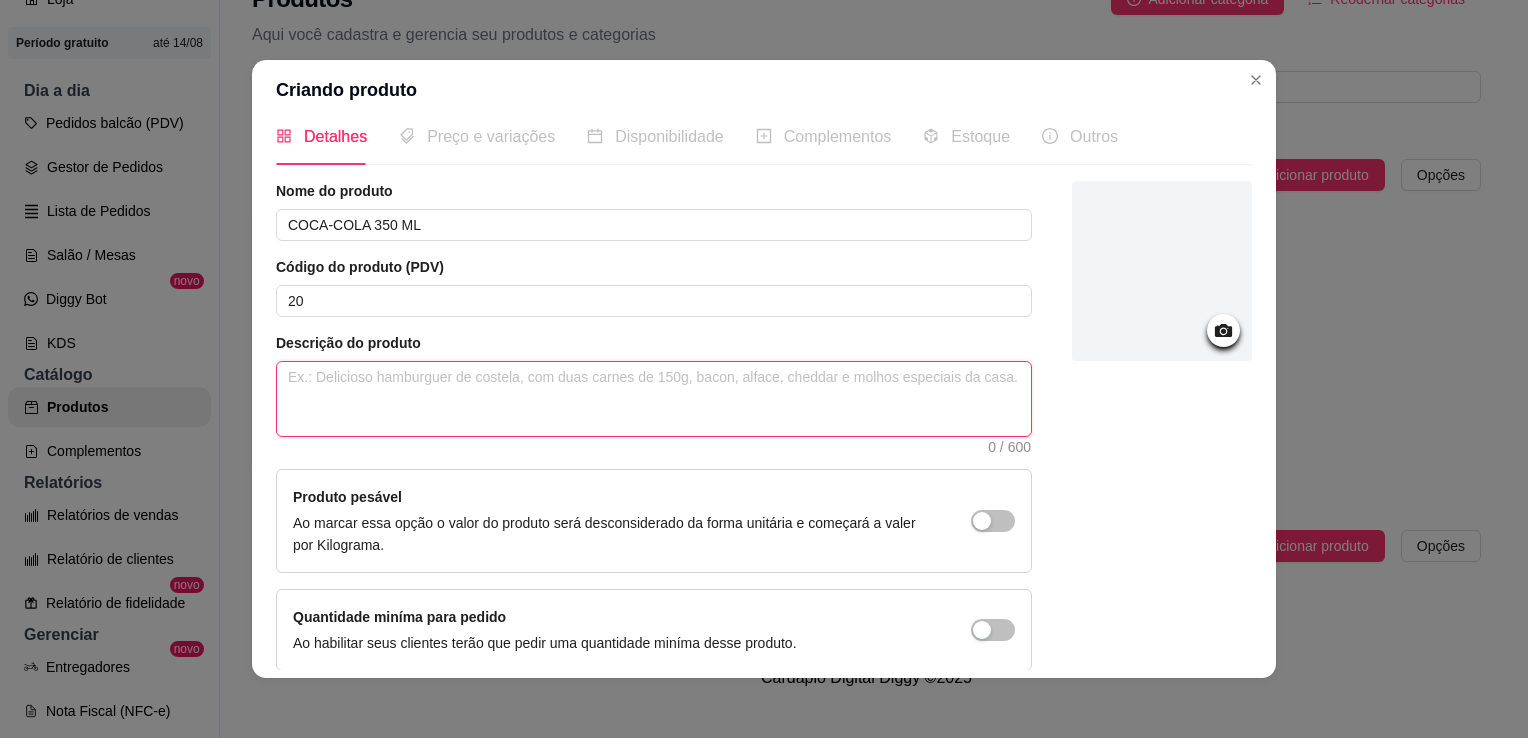 scroll, scrollTop: 0, scrollLeft: 0, axis: both 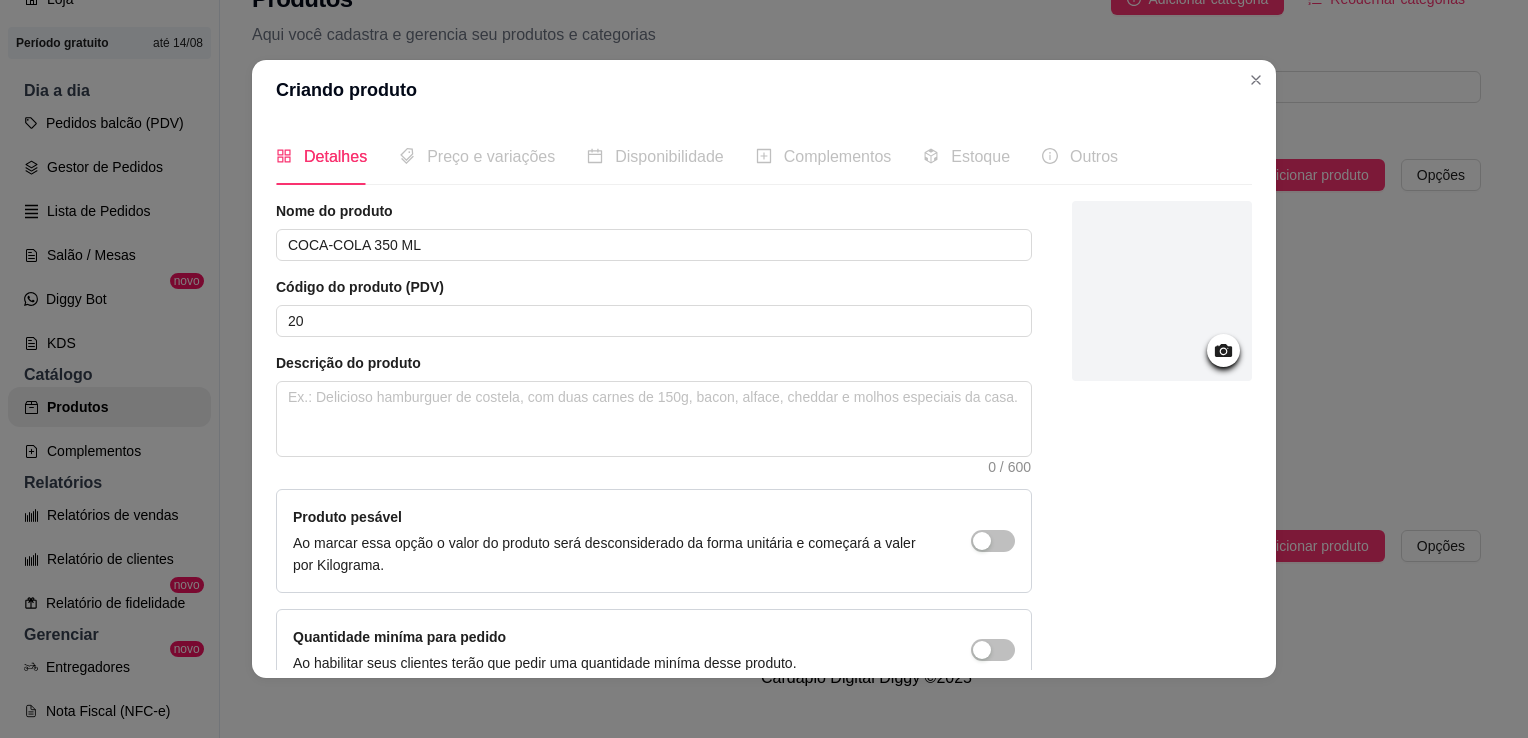 click at bounding box center [1223, 350] 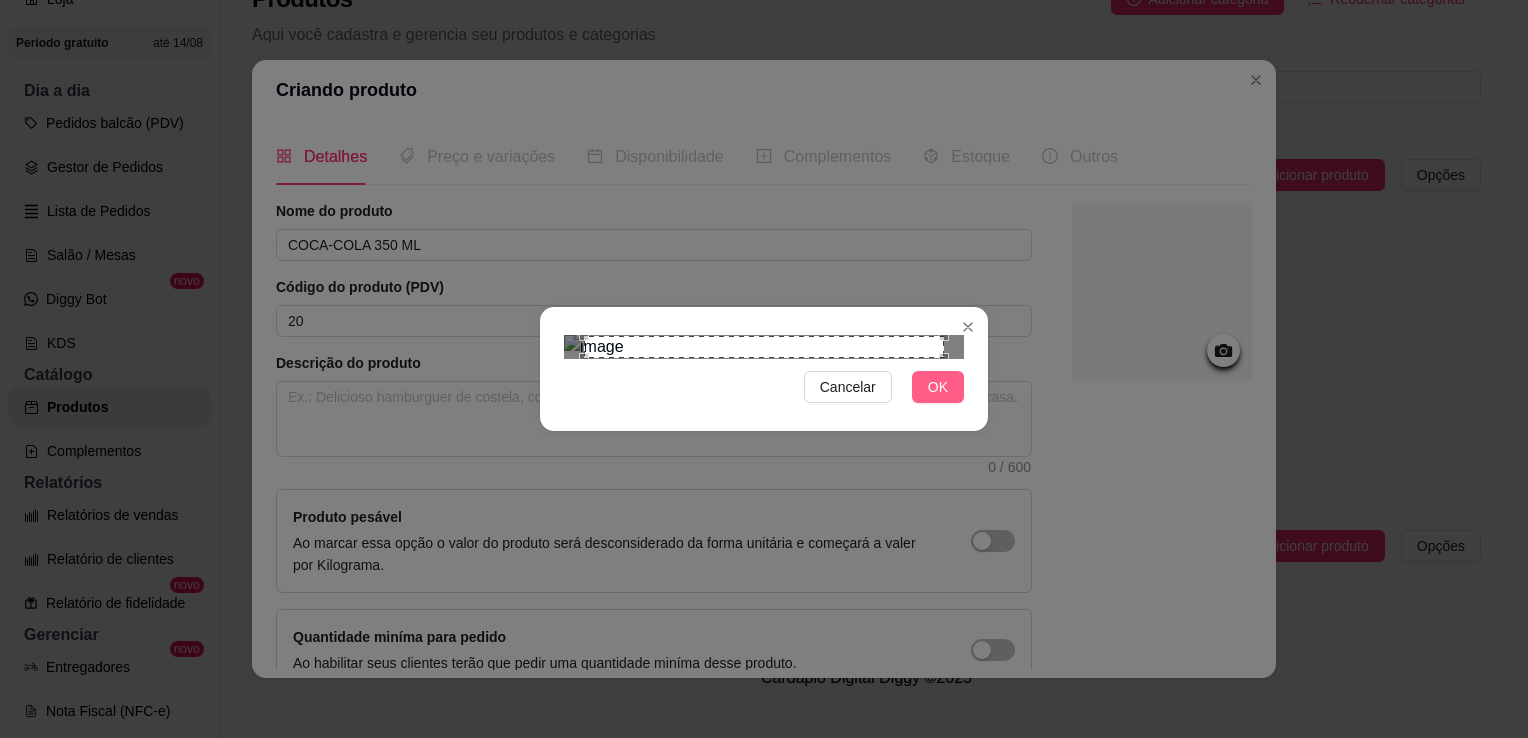 click on "OK" at bounding box center (938, 387) 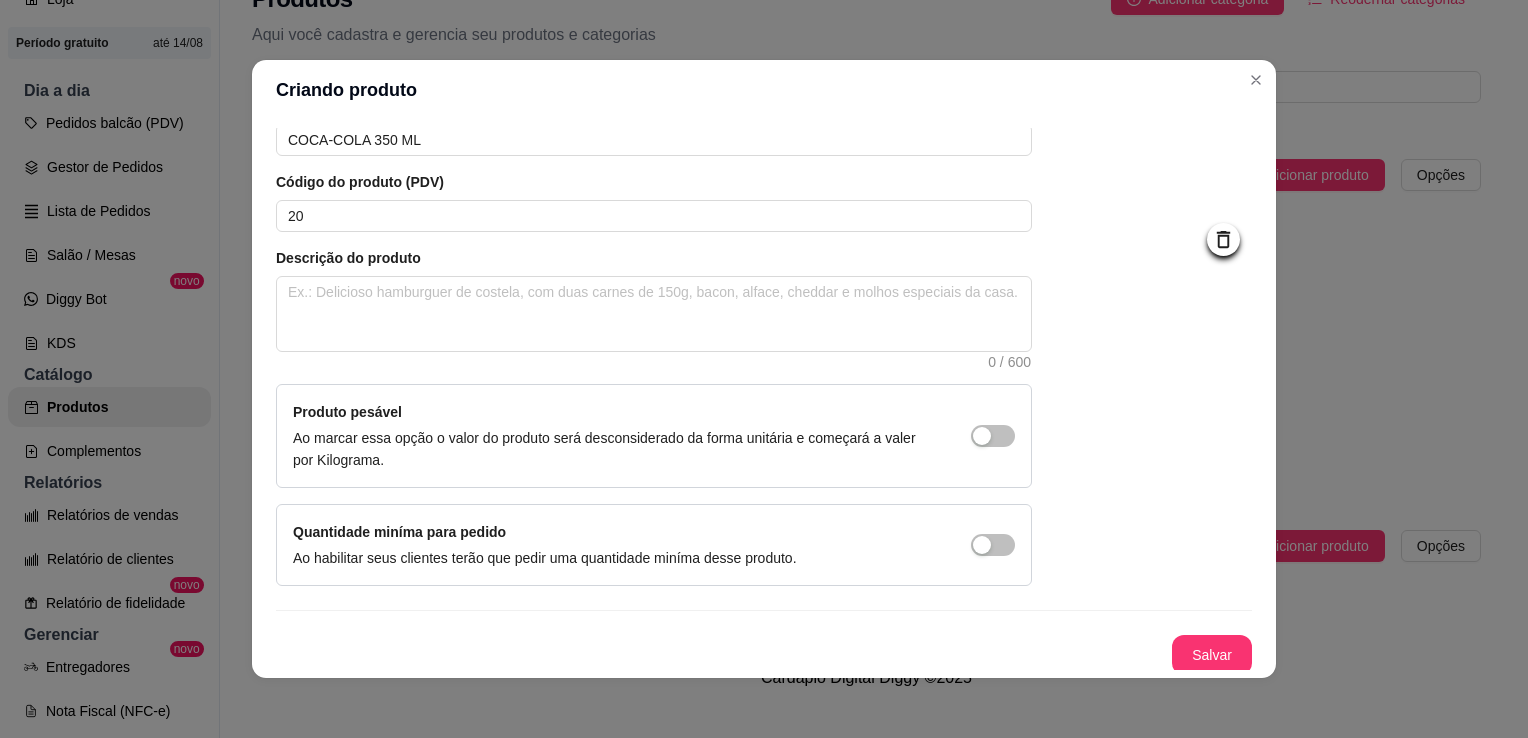 scroll, scrollTop: 107, scrollLeft: 0, axis: vertical 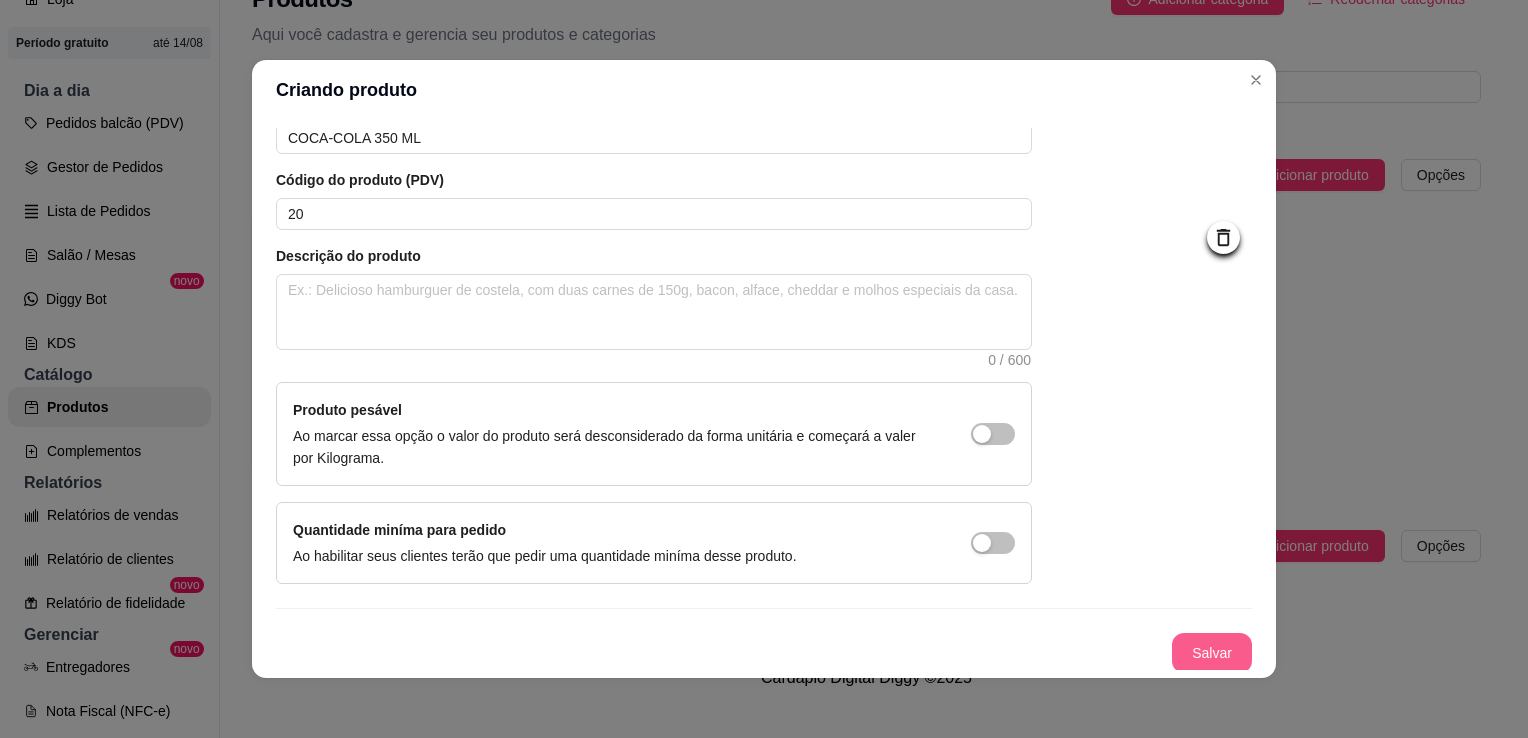 click on "Salvar" at bounding box center [1212, 653] 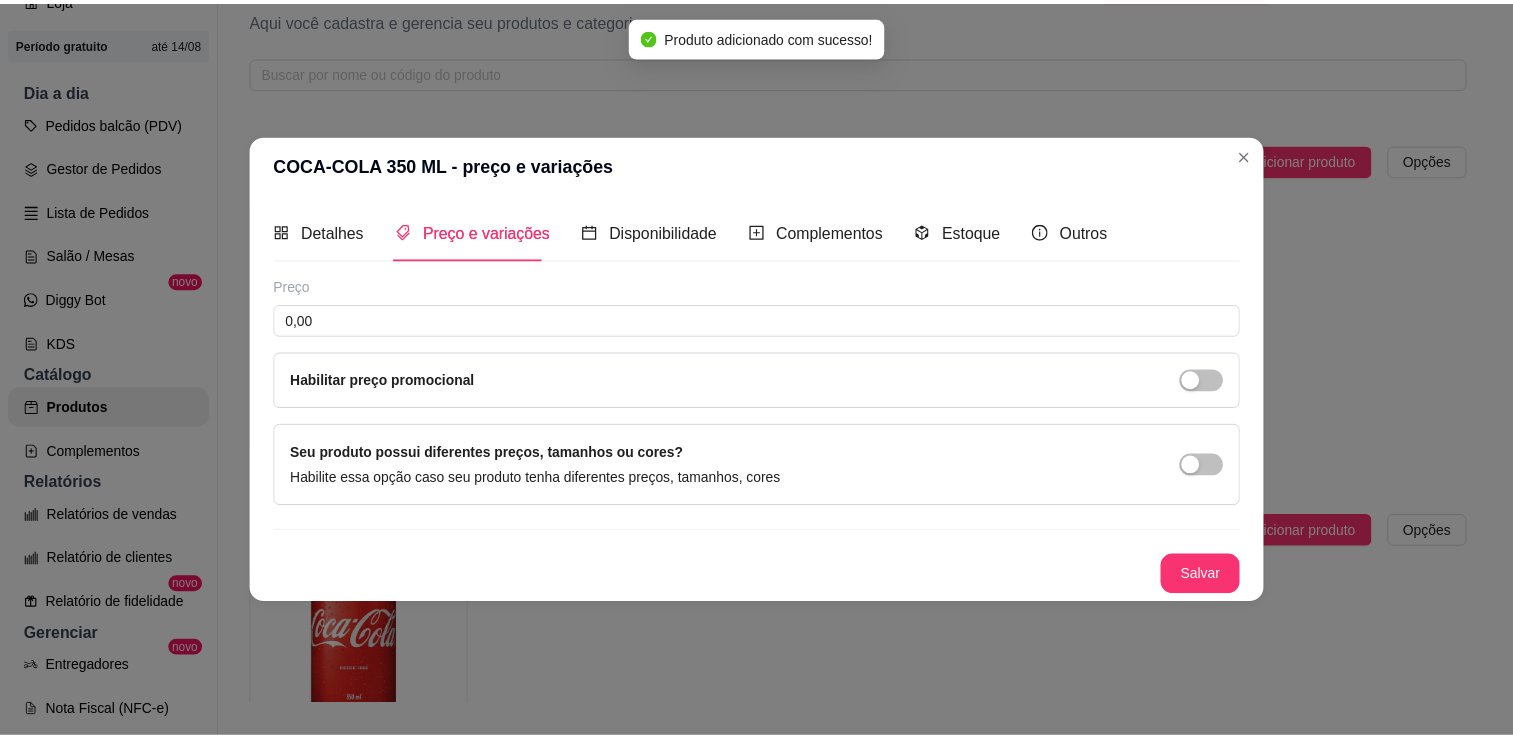 scroll, scrollTop: 0, scrollLeft: 0, axis: both 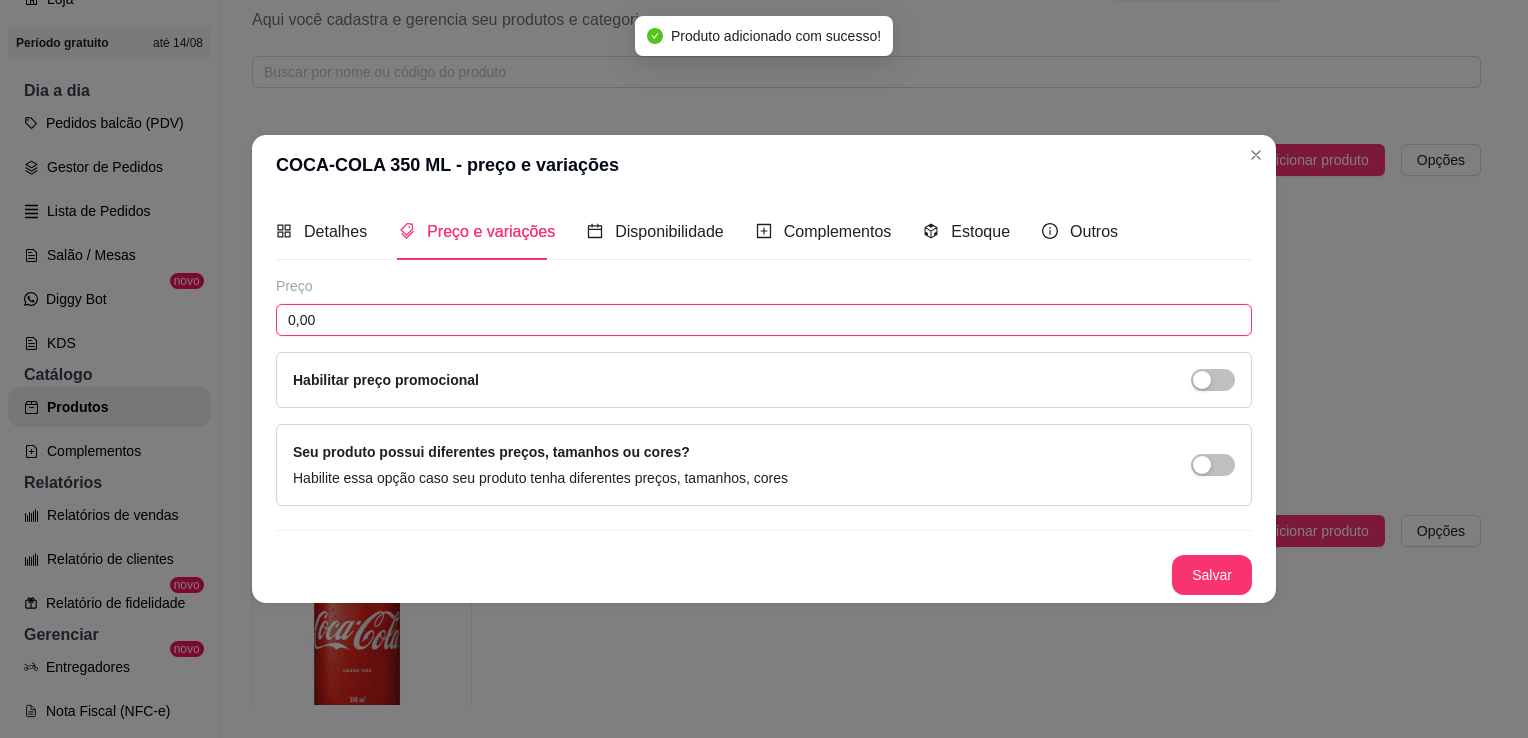 drag, startPoint x: 271, startPoint y: 313, endPoint x: 187, endPoint y: 315, distance: 84.0238 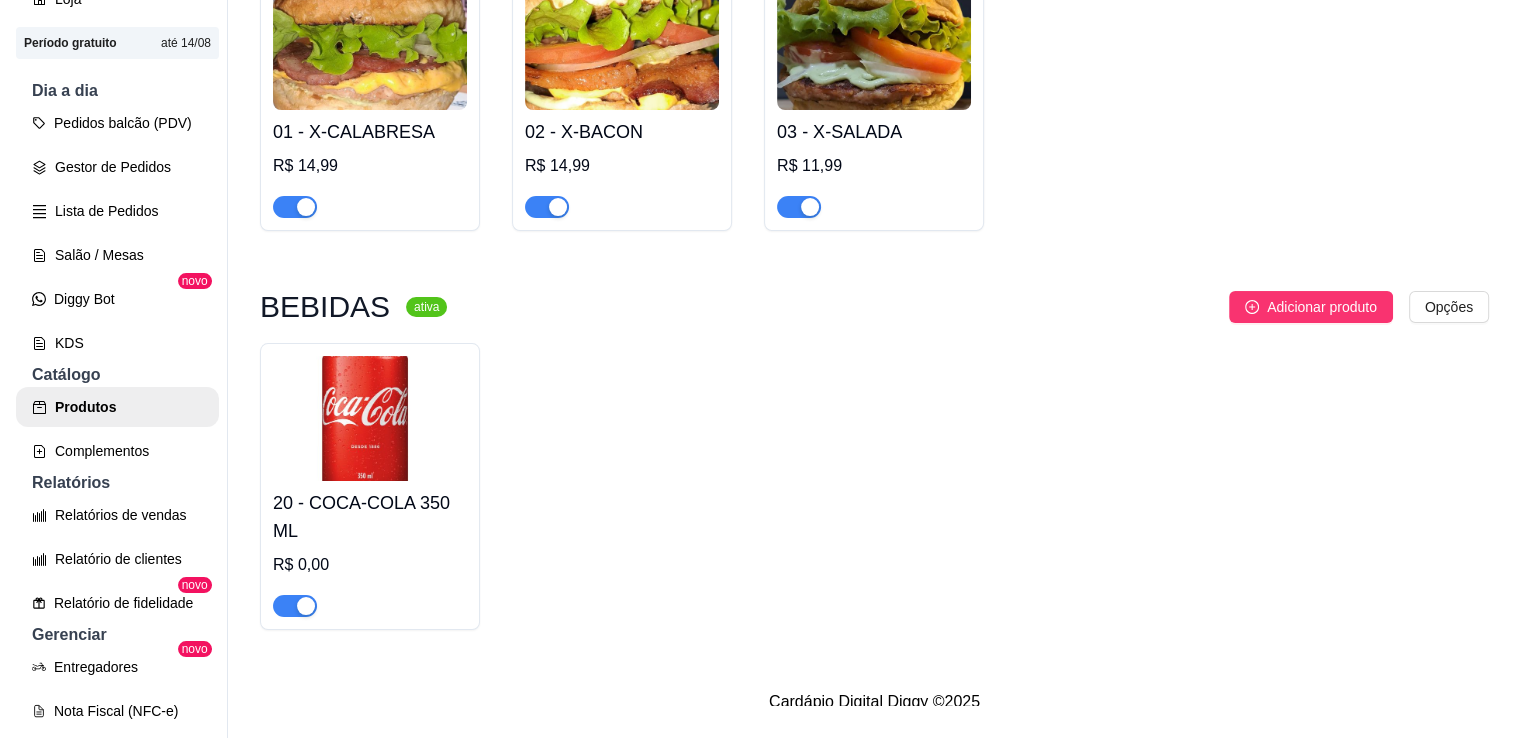 scroll, scrollTop: 288, scrollLeft: 0, axis: vertical 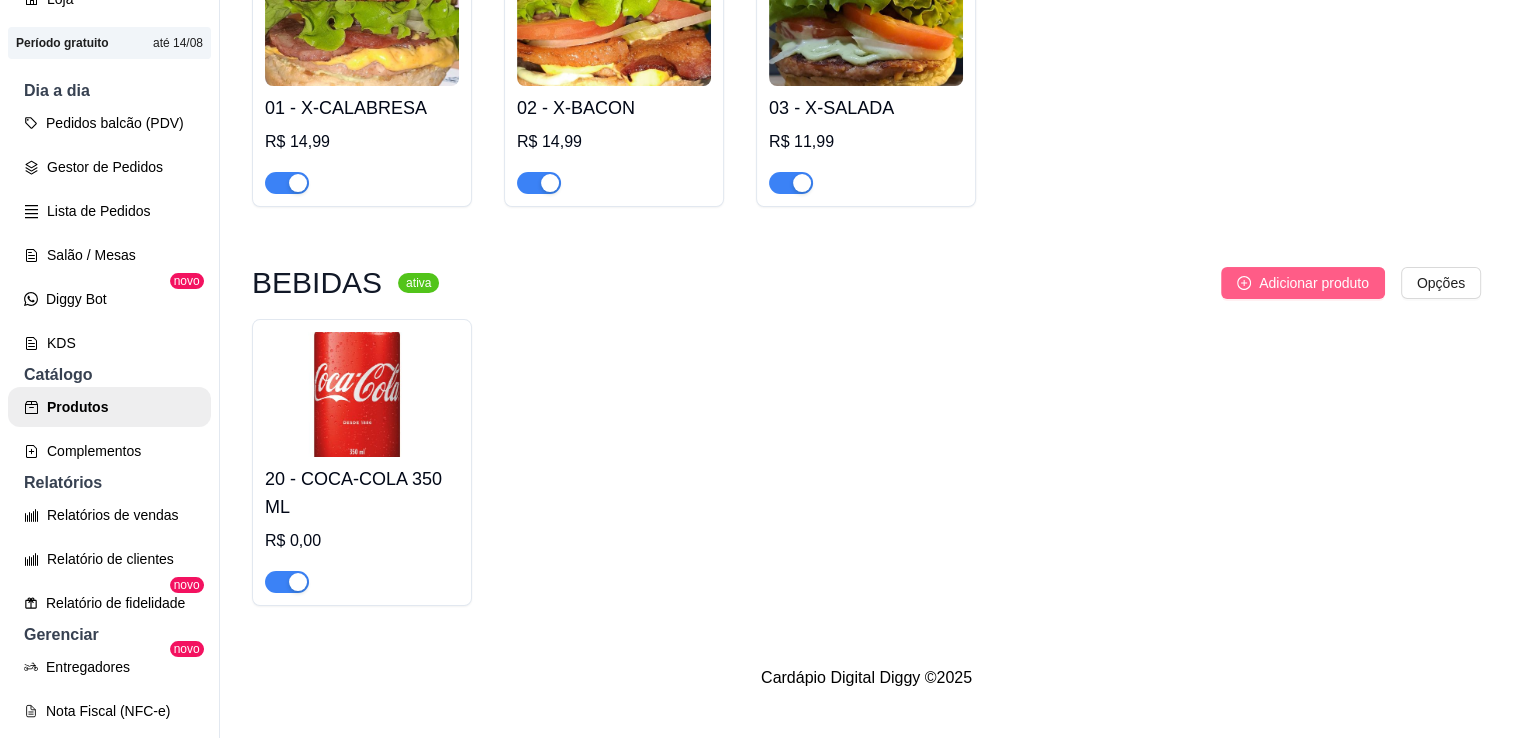 click on "Adicionar produto" at bounding box center [1314, 283] 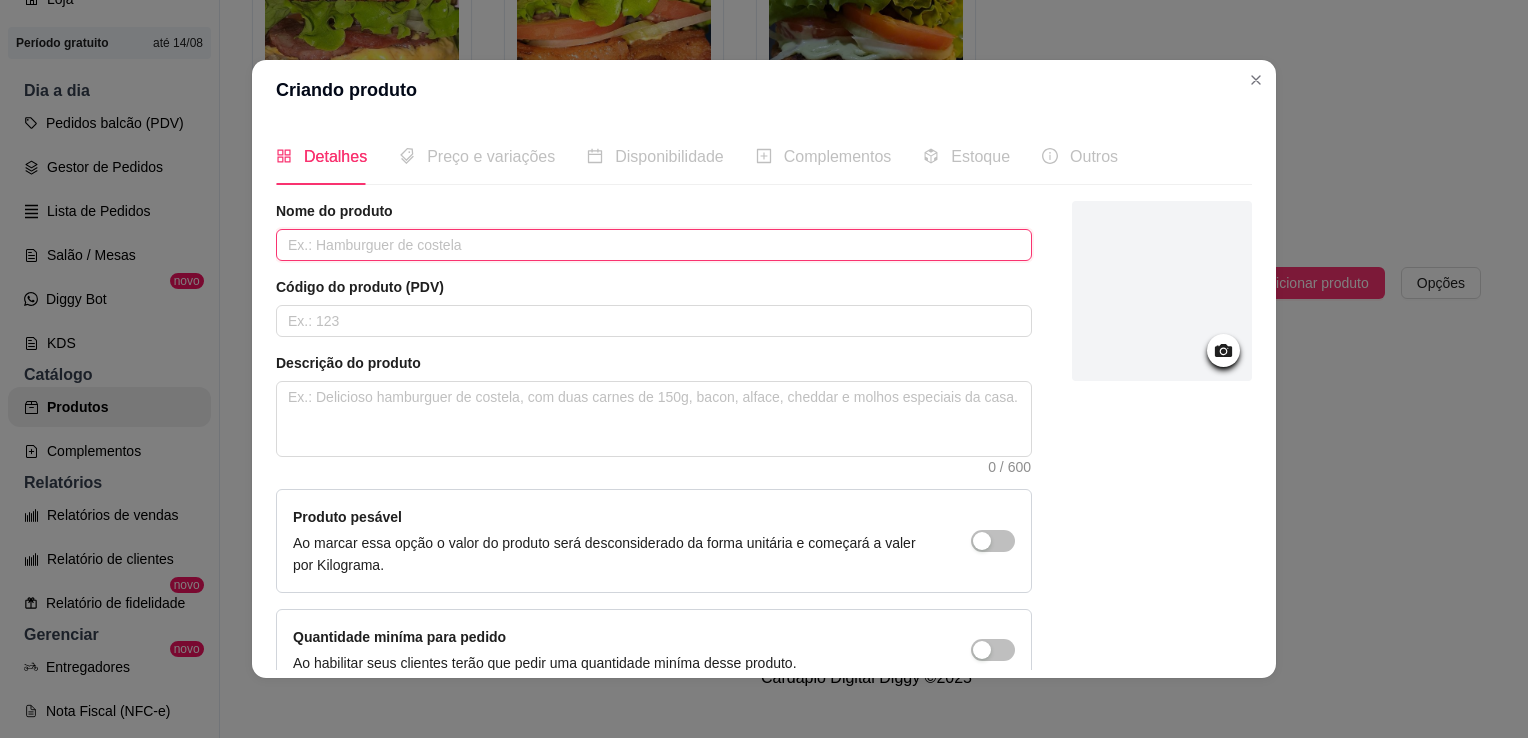 click at bounding box center (654, 245) 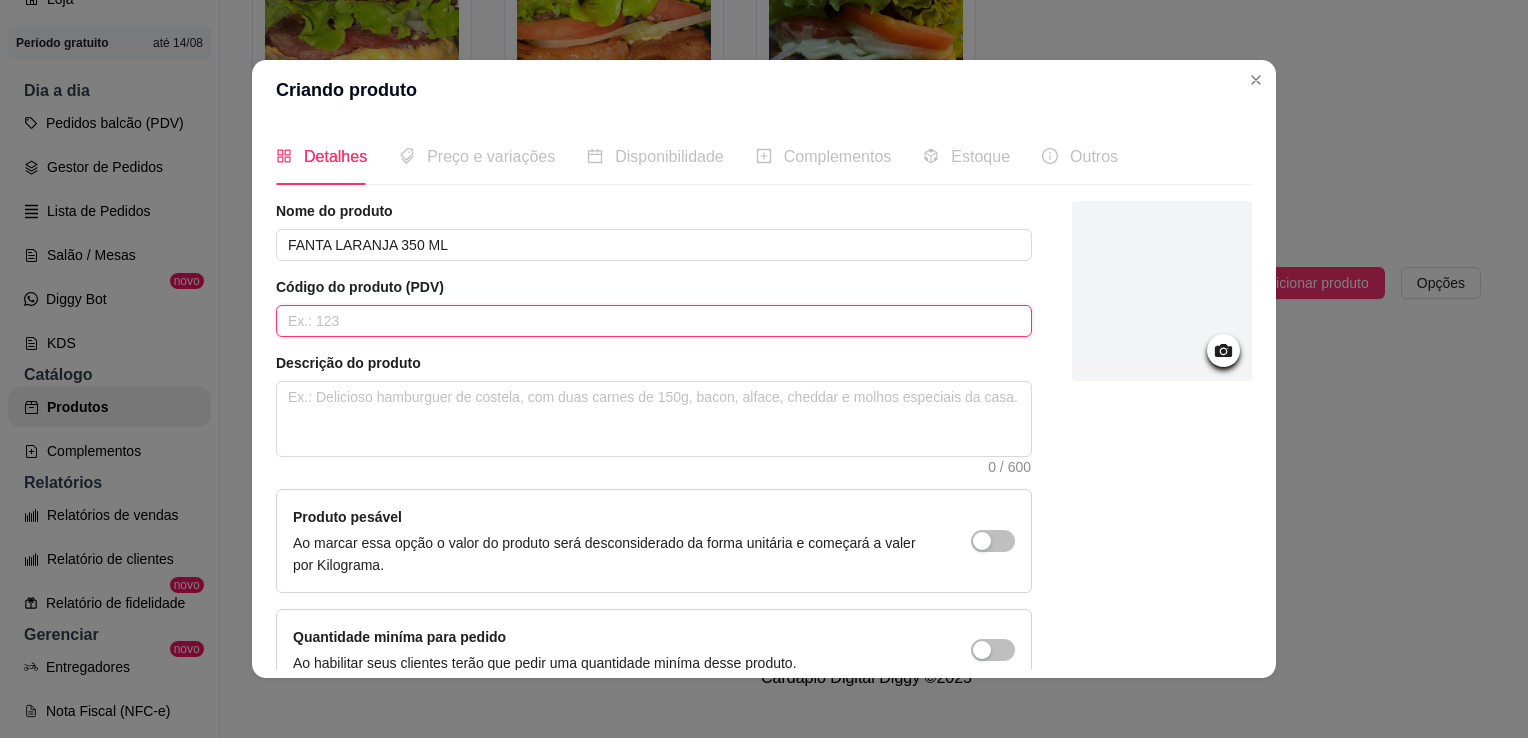 click at bounding box center (654, 321) 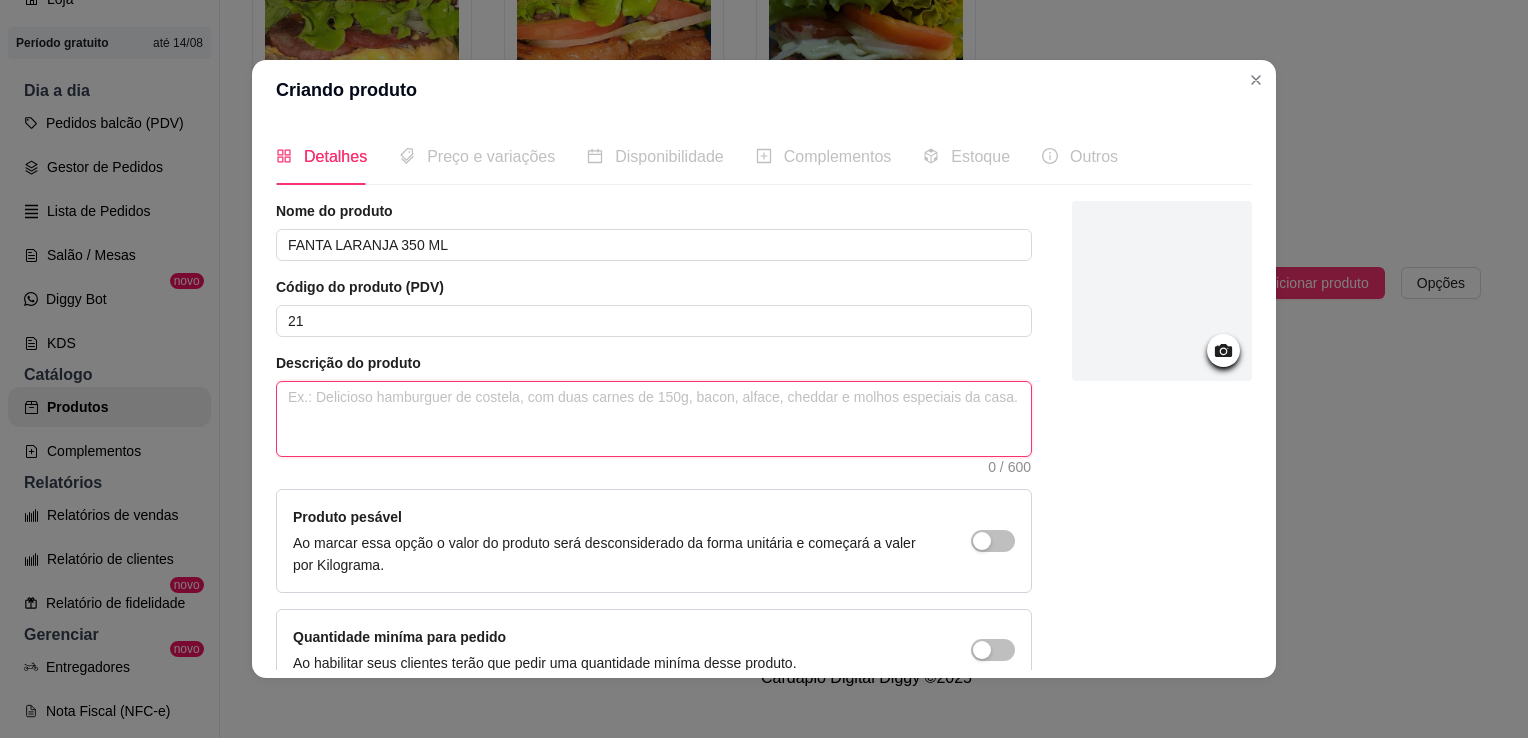 click at bounding box center [654, 419] 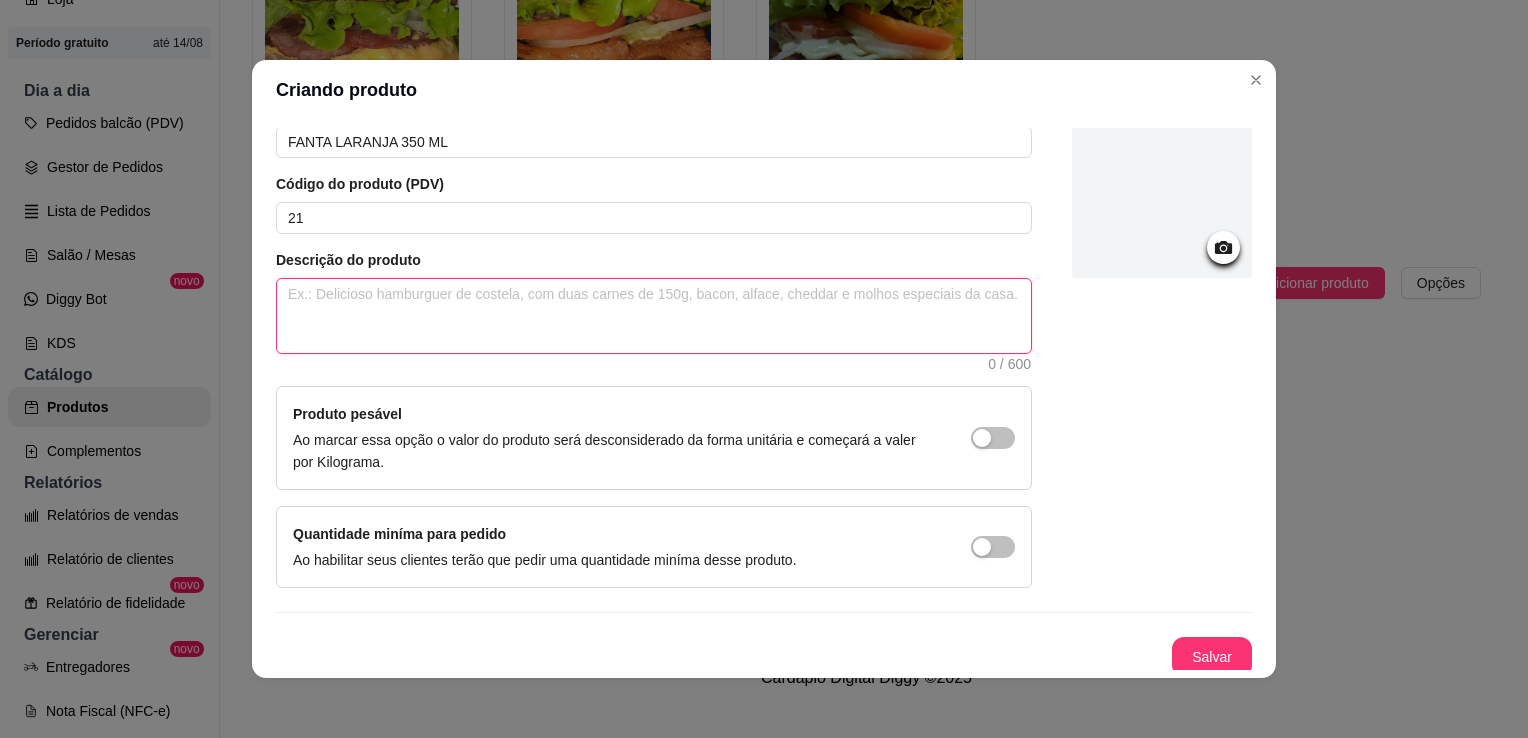 scroll, scrollTop: 107, scrollLeft: 0, axis: vertical 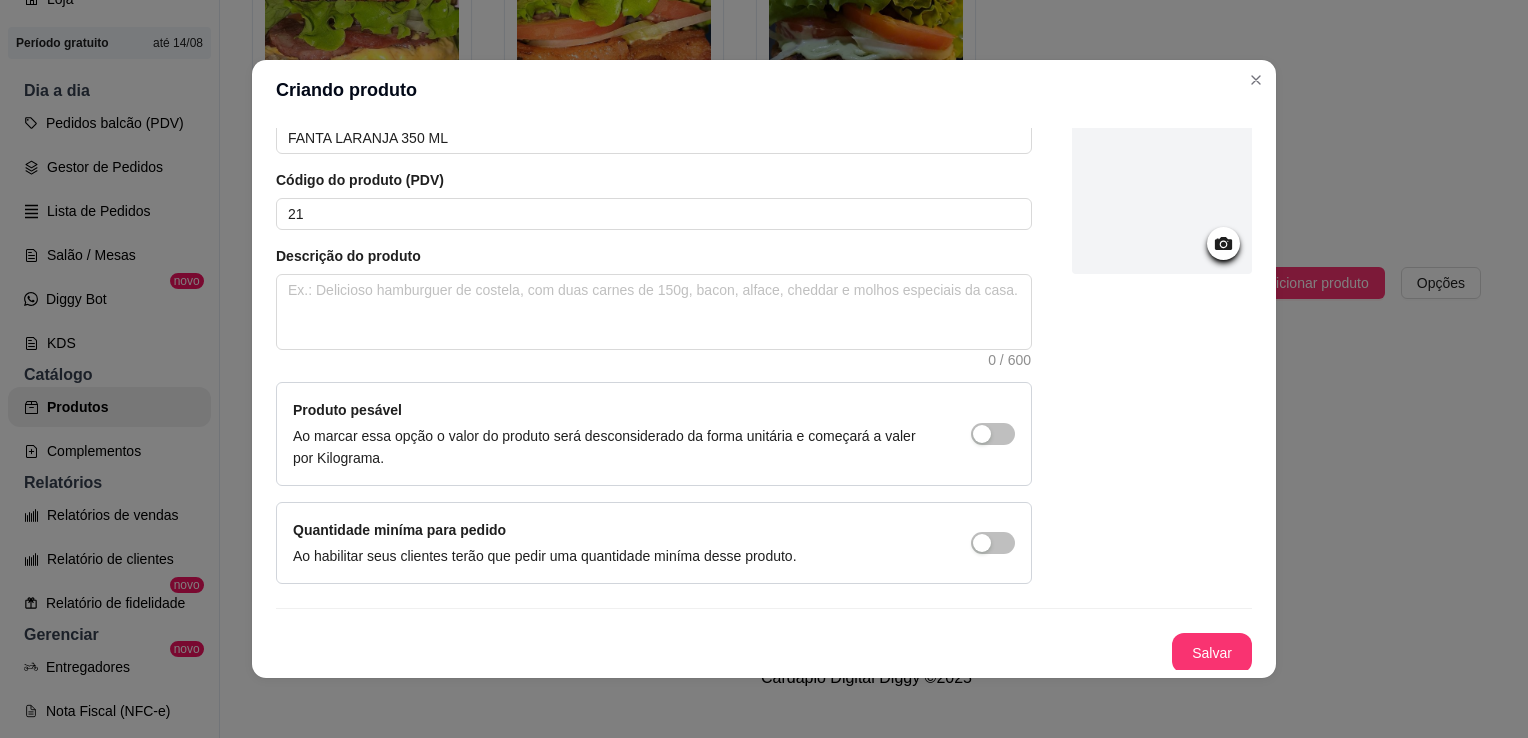 click 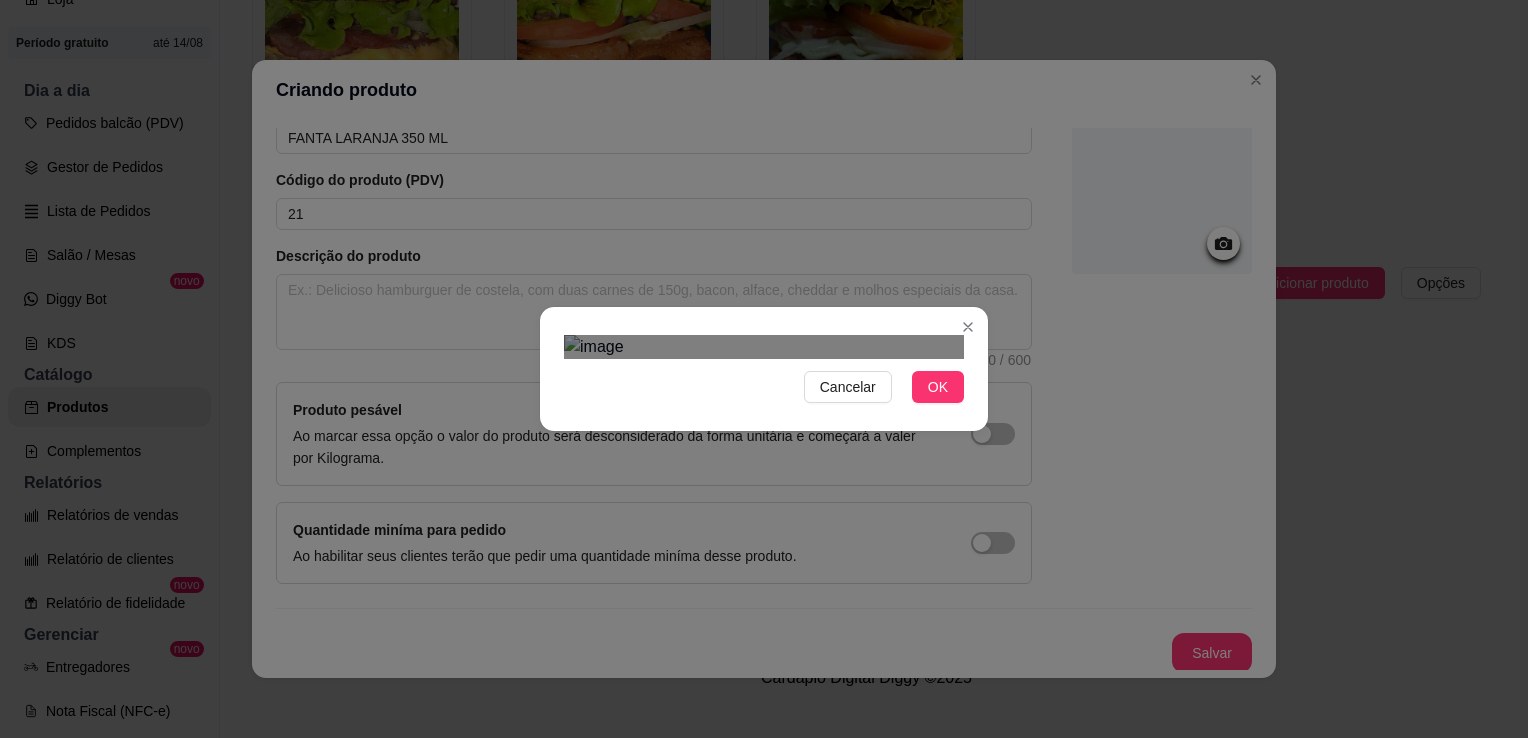 click at bounding box center [777, 548] 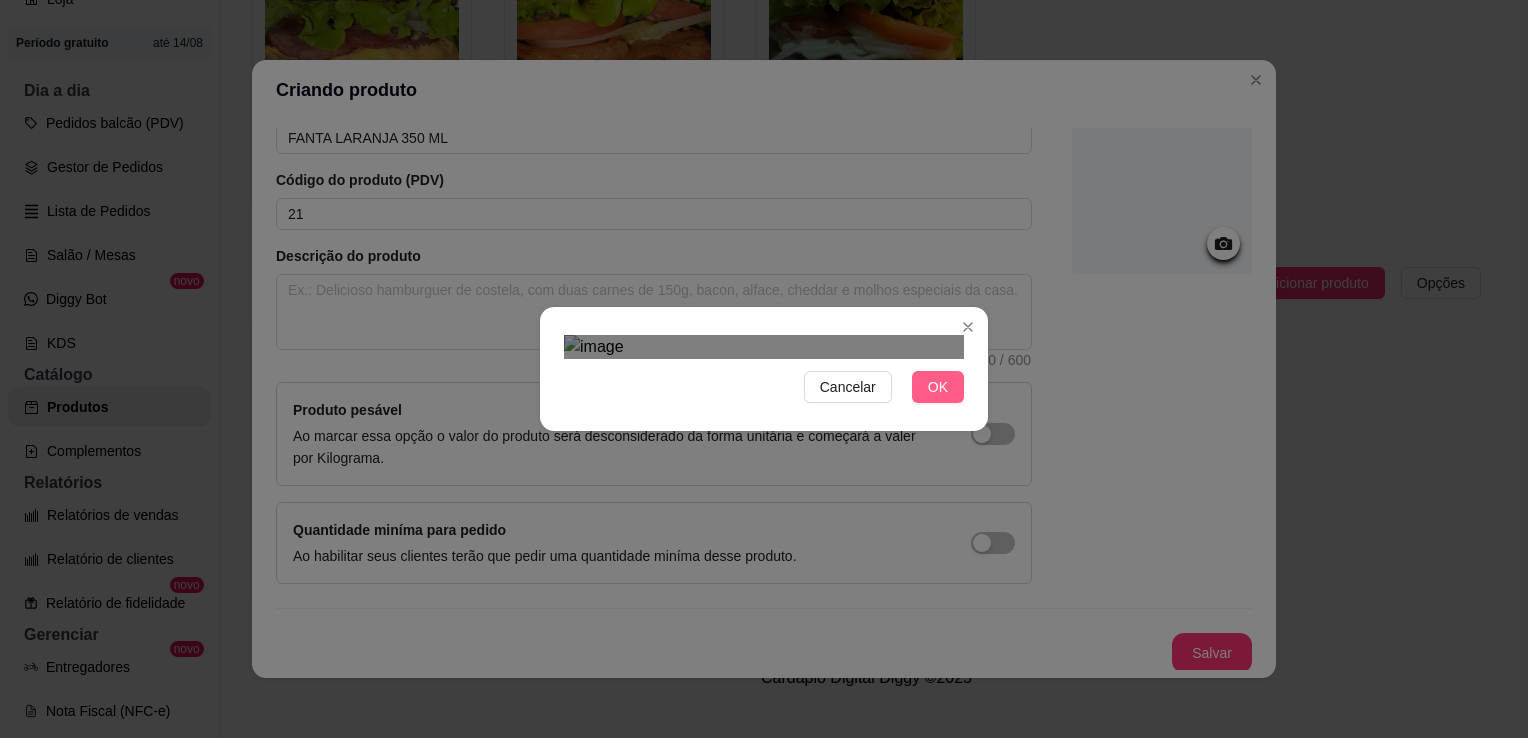 click on "OK" at bounding box center (938, 387) 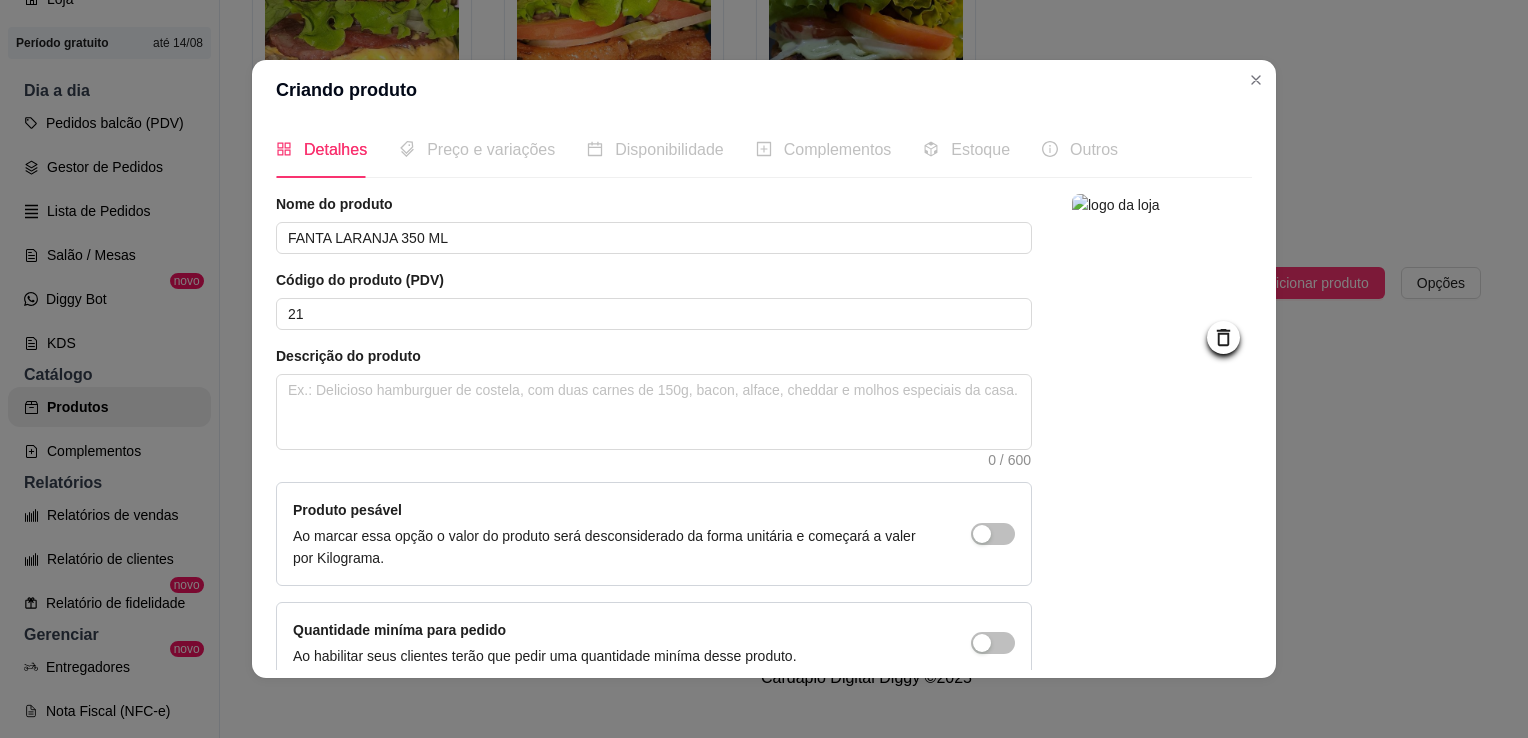 scroll, scrollTop: 107, scrollLeft: 0, axis: vertical 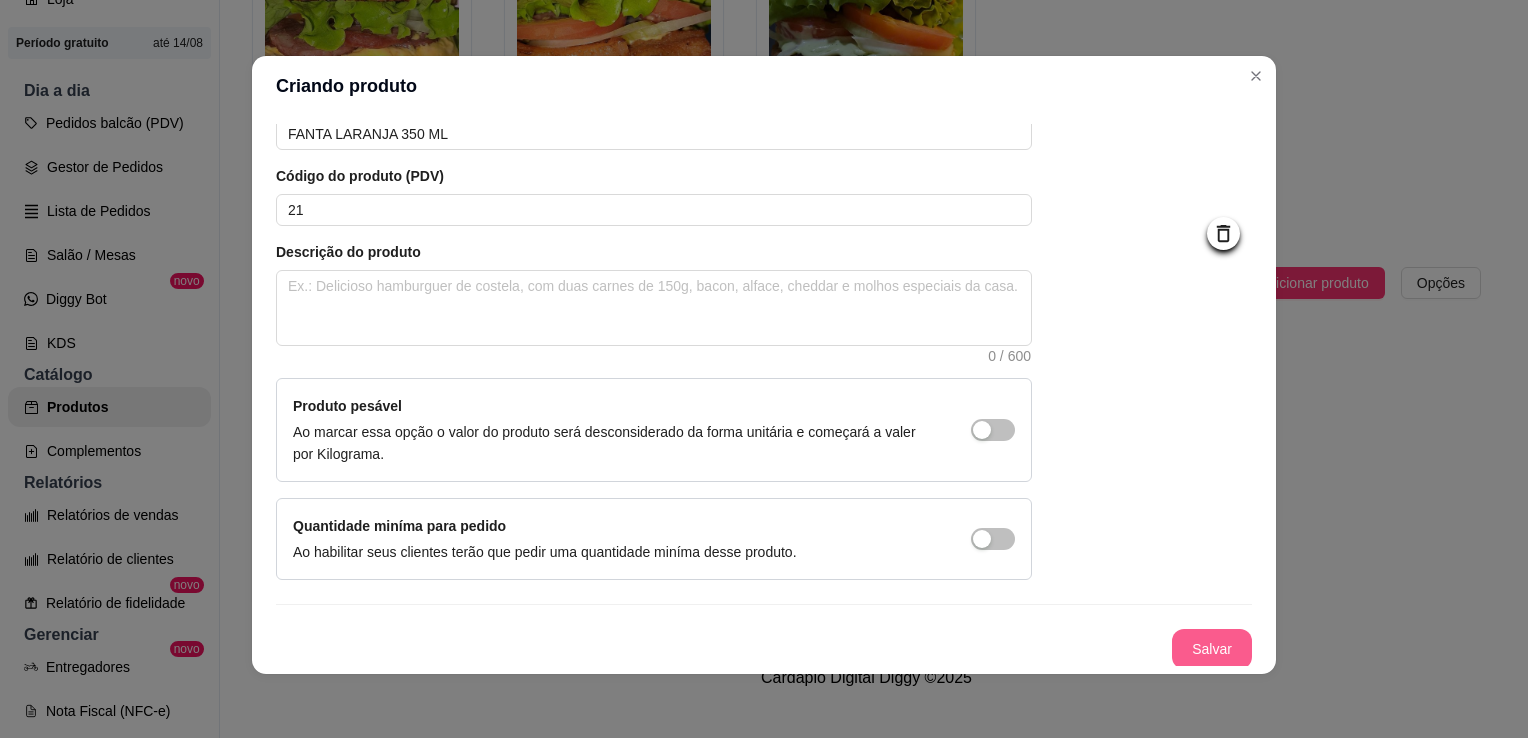 click on "Salvar" at bounding box center [1212, 649] 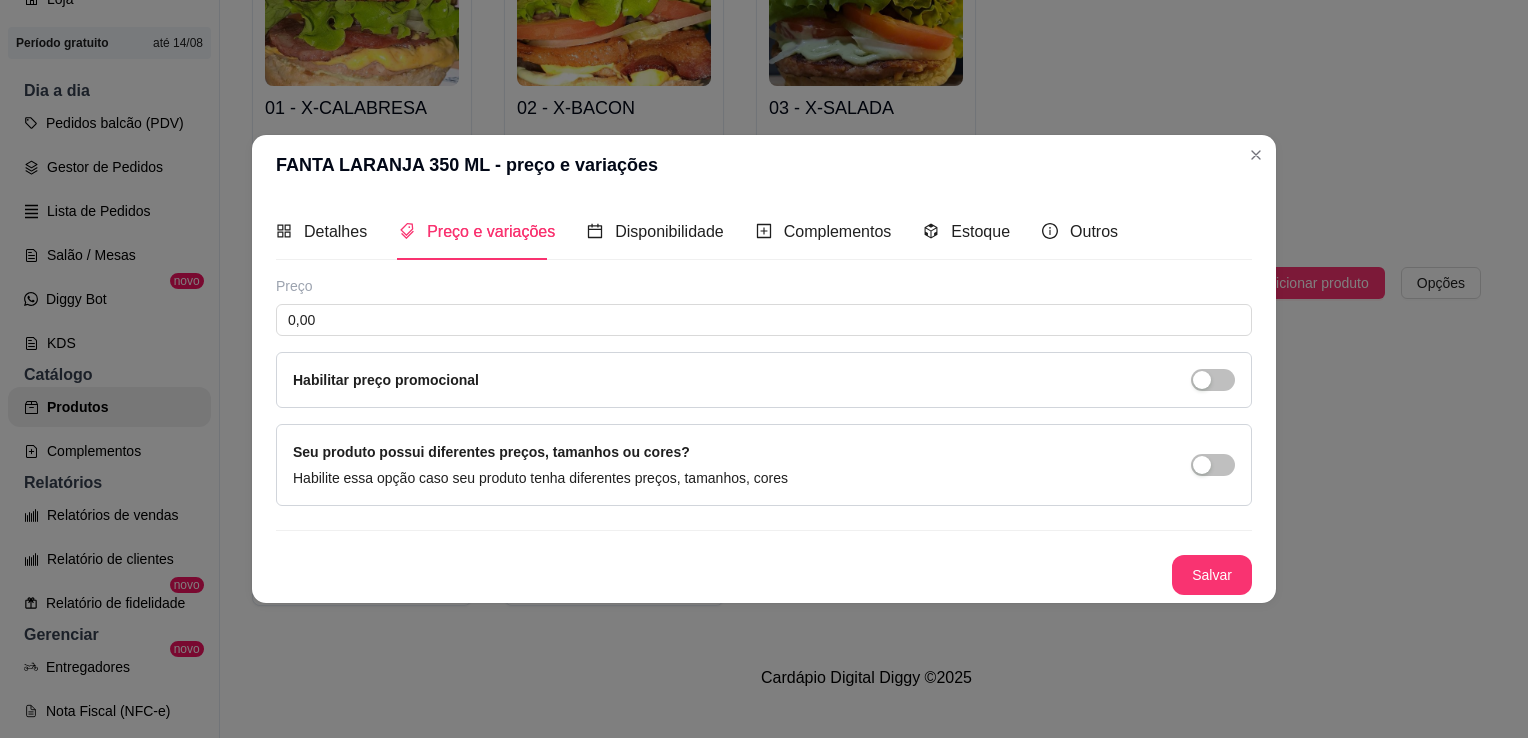scroll, scrollTop: 0, scrollLeft: 0, axis: both 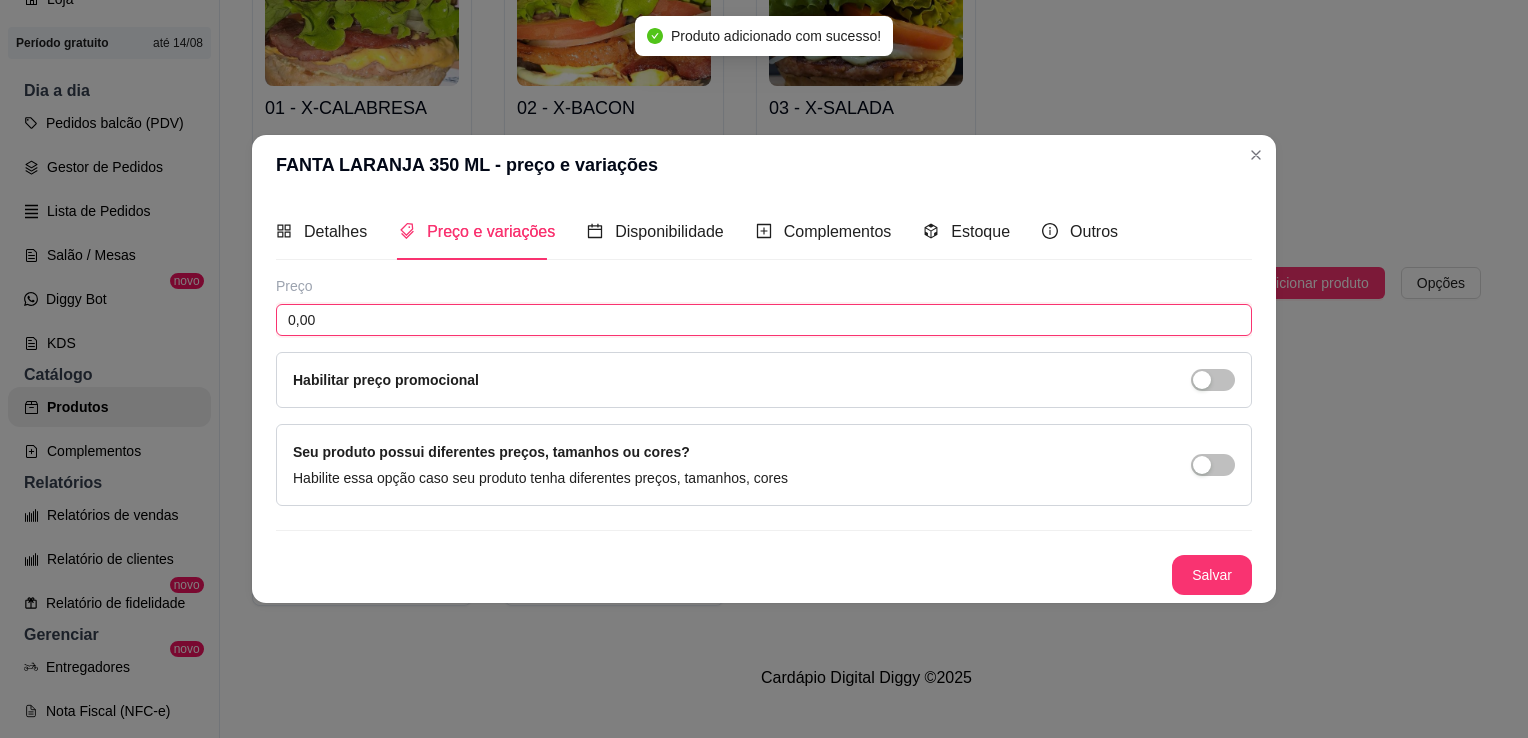 drag, startPoint x: 422, startPoint y: 330, endPoint x: -4, endPoint y: 325, distance: 426.02933 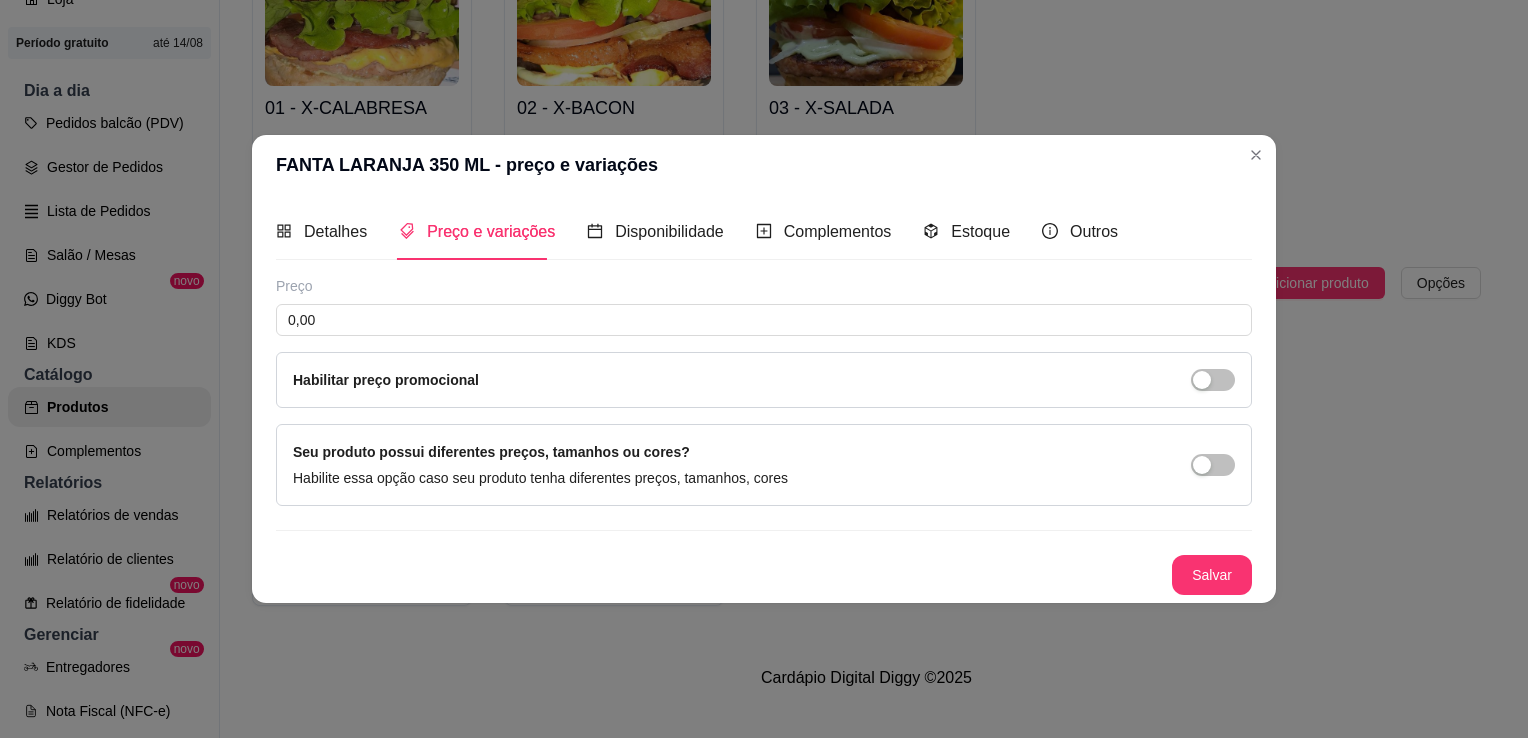 click on "Habilitar preço promocional" at bounding box center [764, 380] 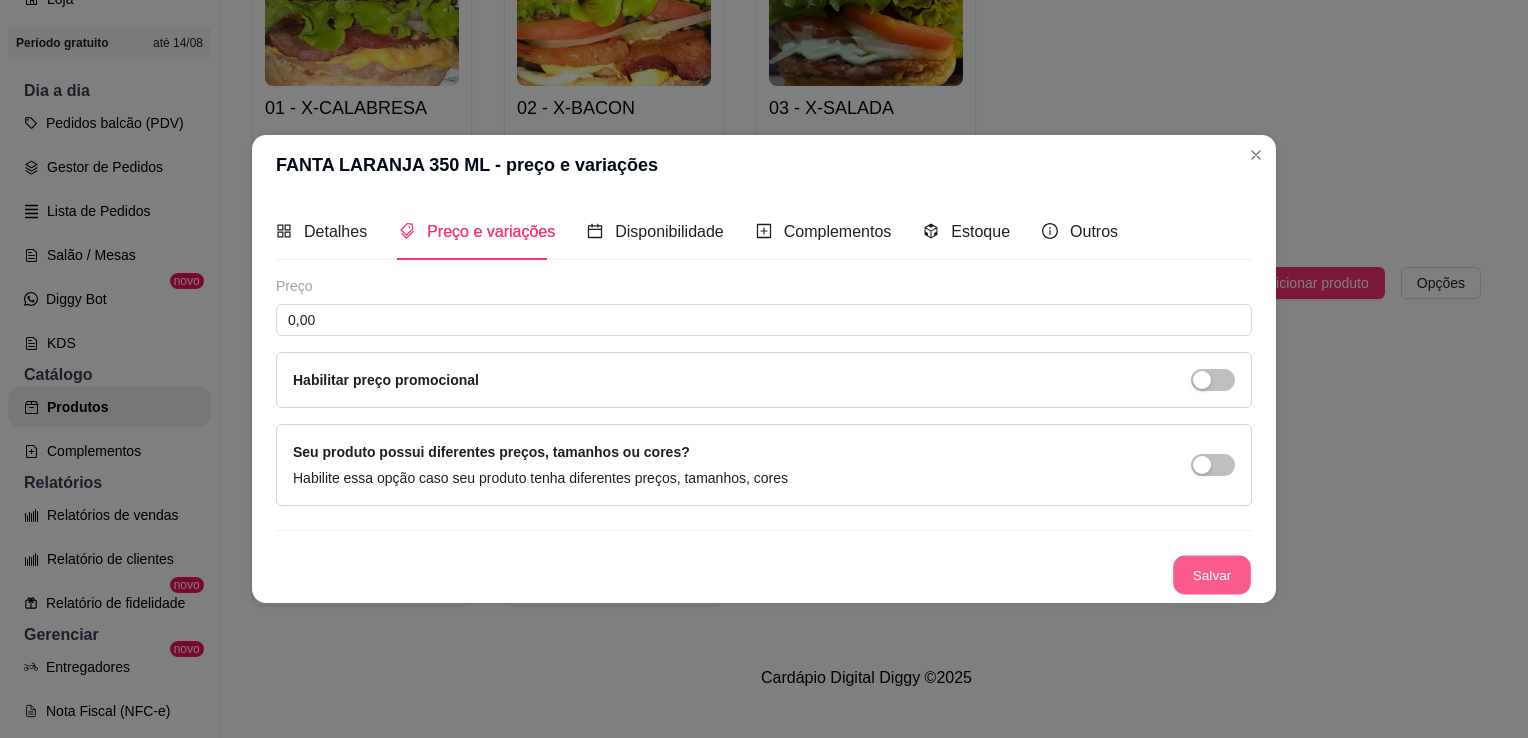 click on "Salvar" at bounding box center [1212, 575] 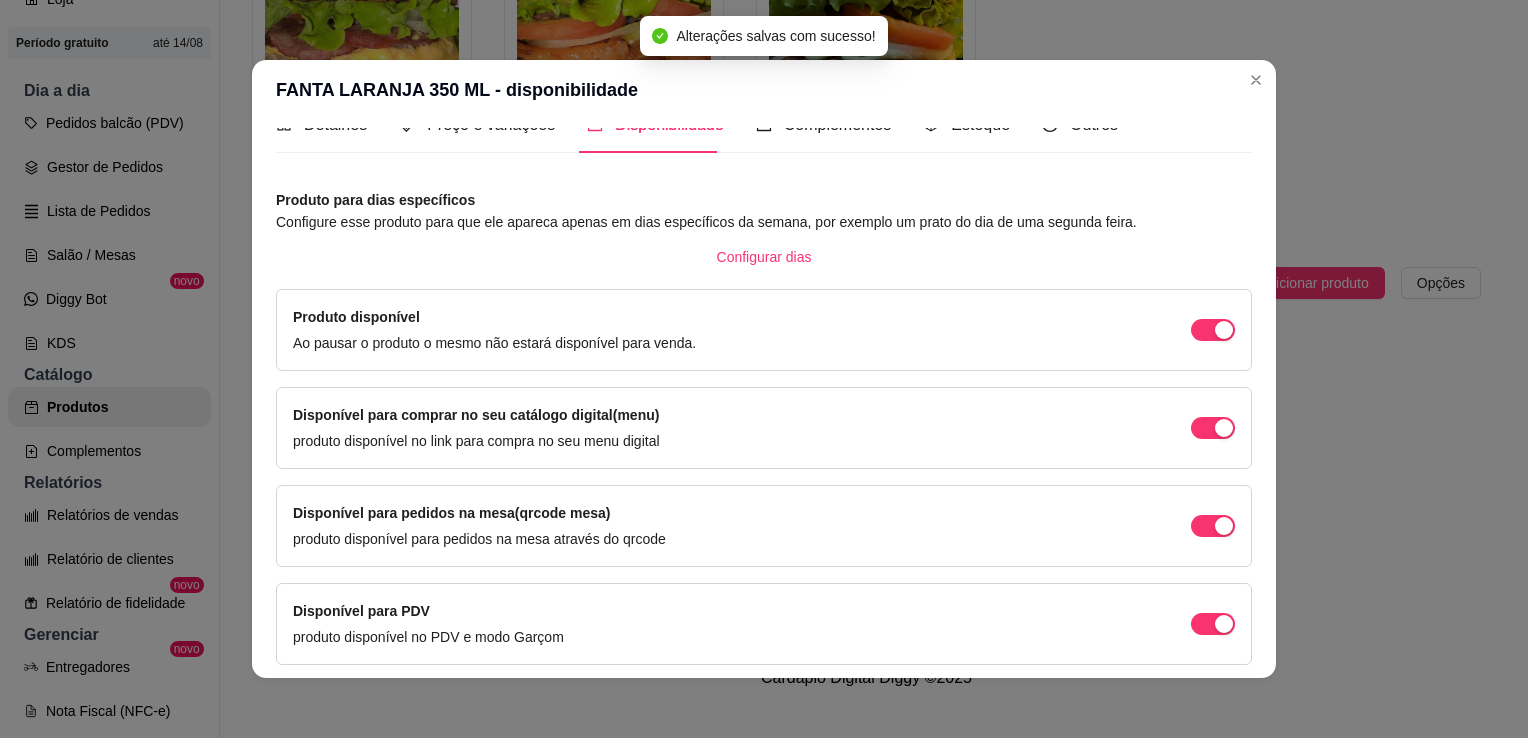 scroll, scrollTop: 105, scrollLeft: 0, axis: vertical 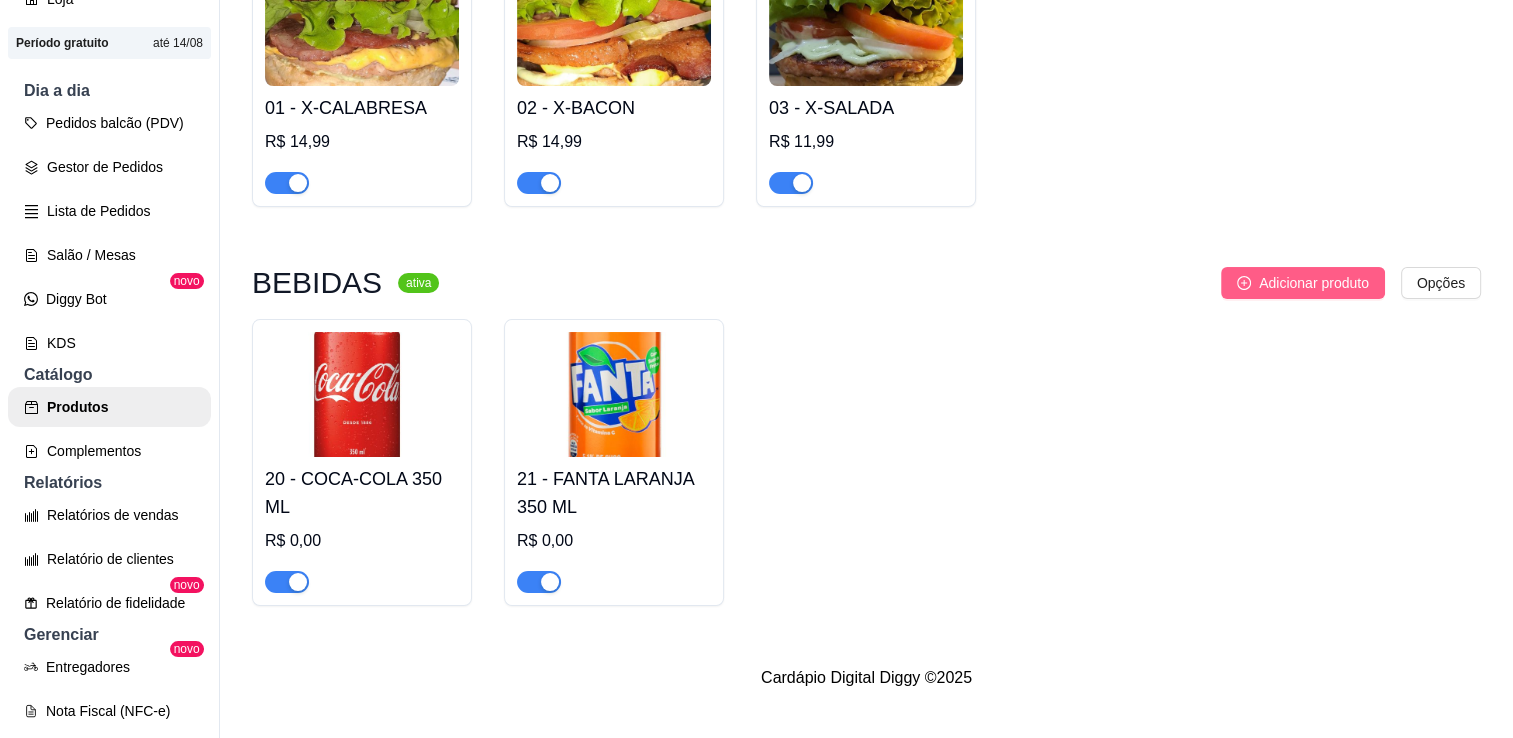 click on "Adicionar produto" at bounding box center [1314, 283] 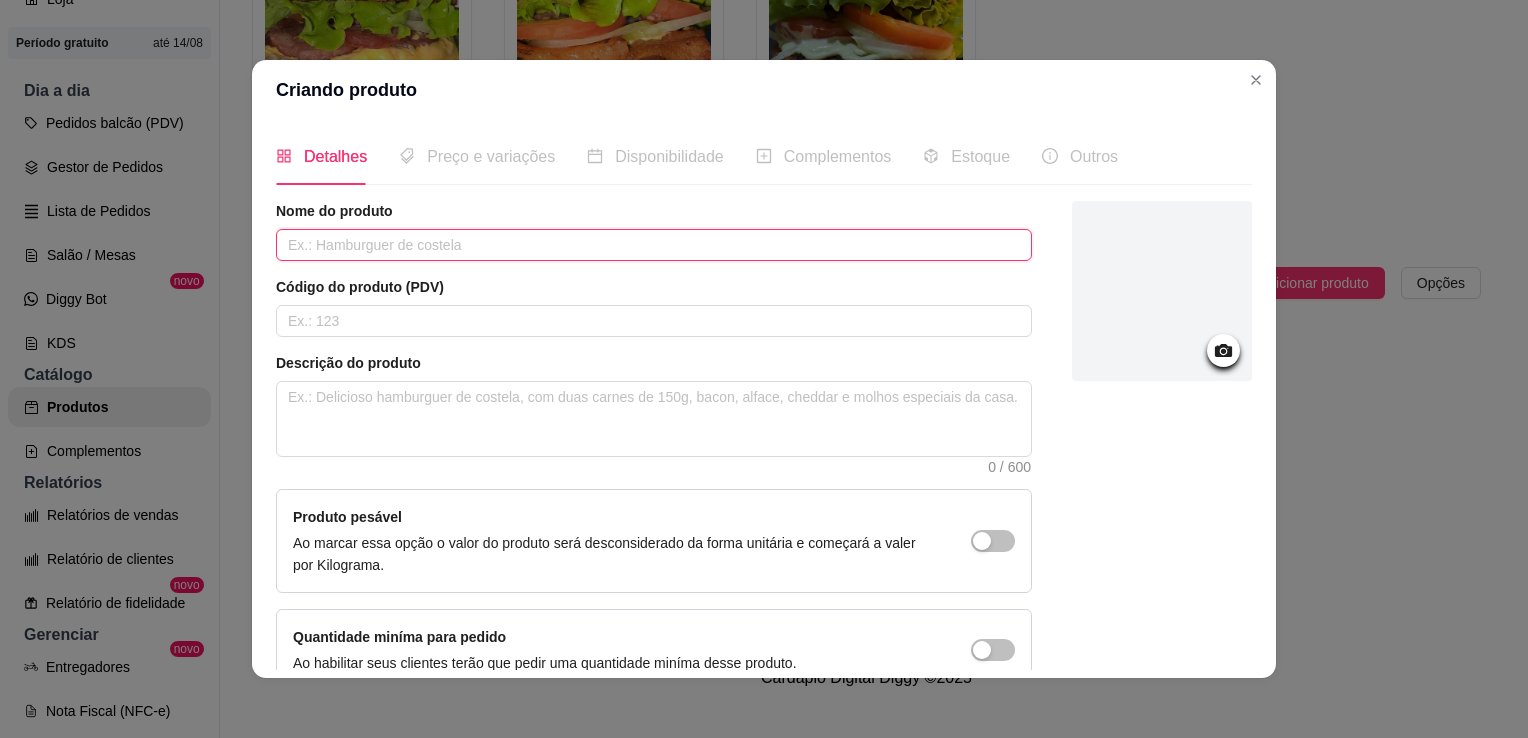 click at bounding box center [654, 245] 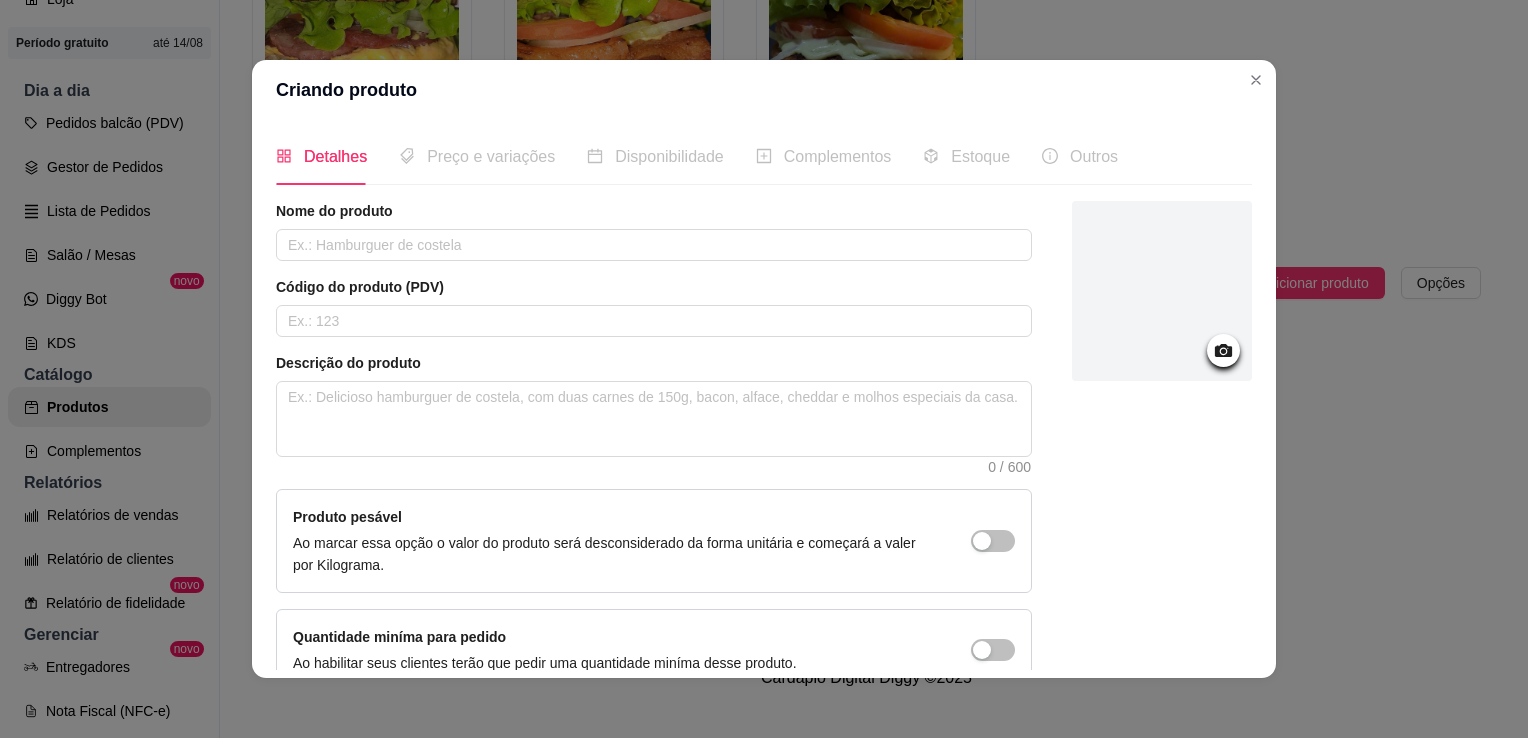 click 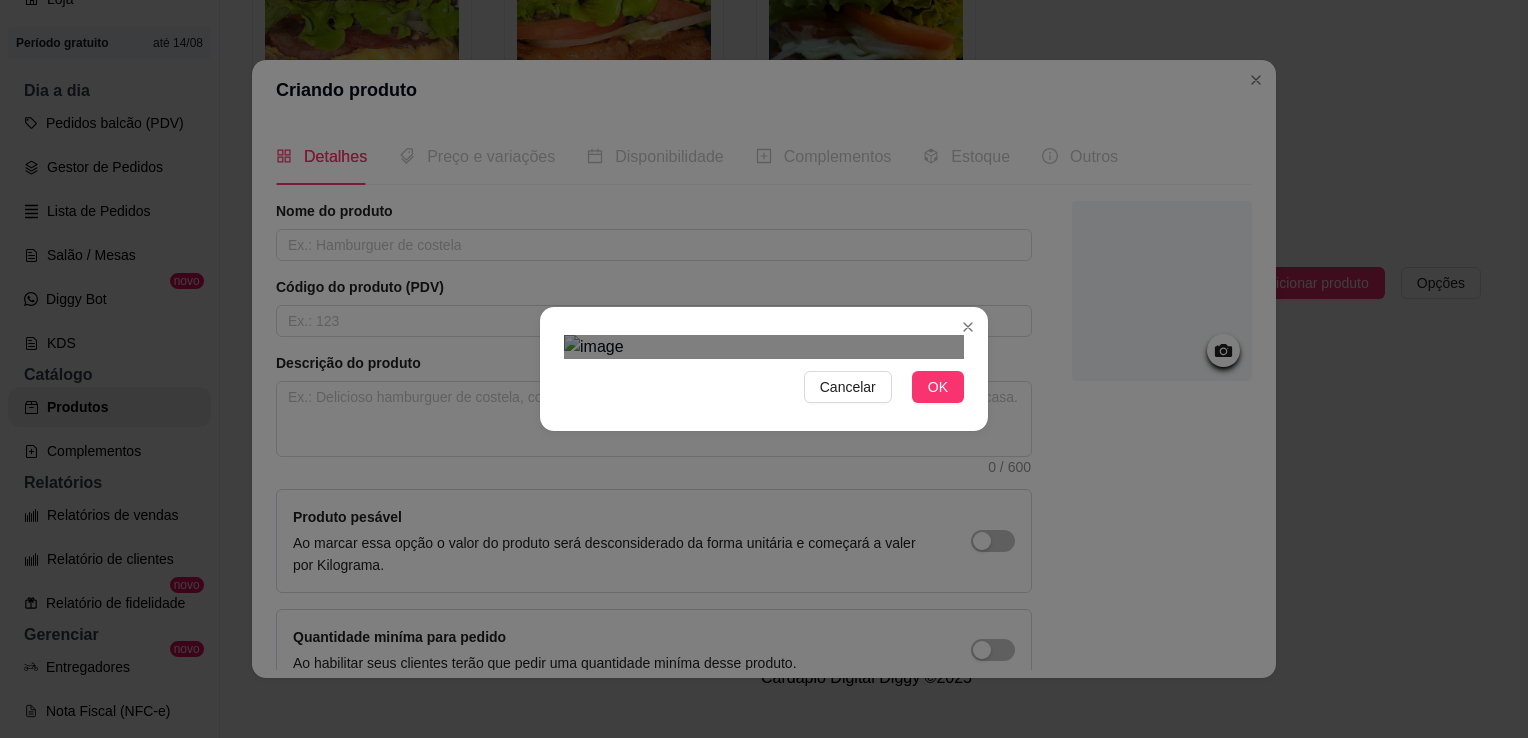 click at bounding box center [763, 555] 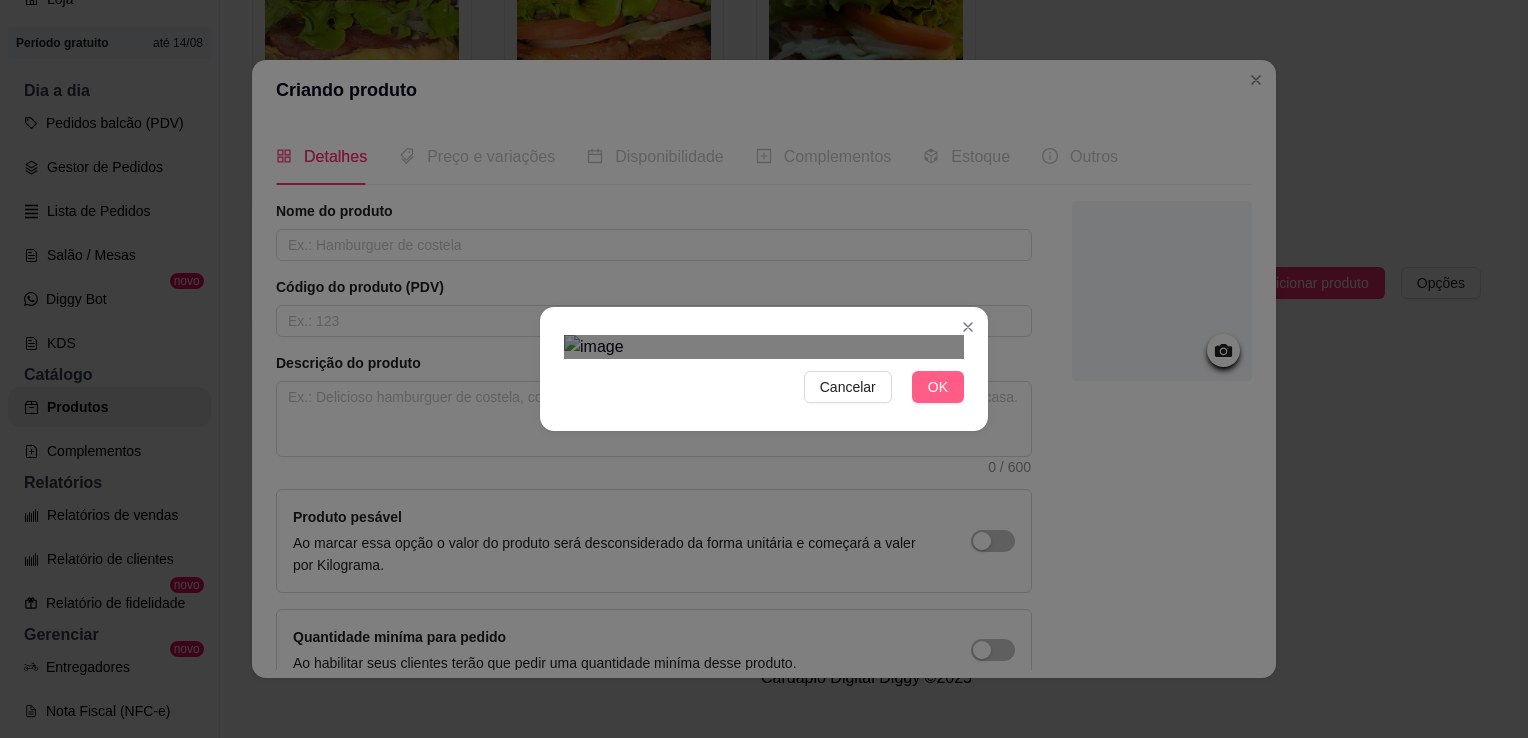 click on "OK" at bounding box center [938, 387] 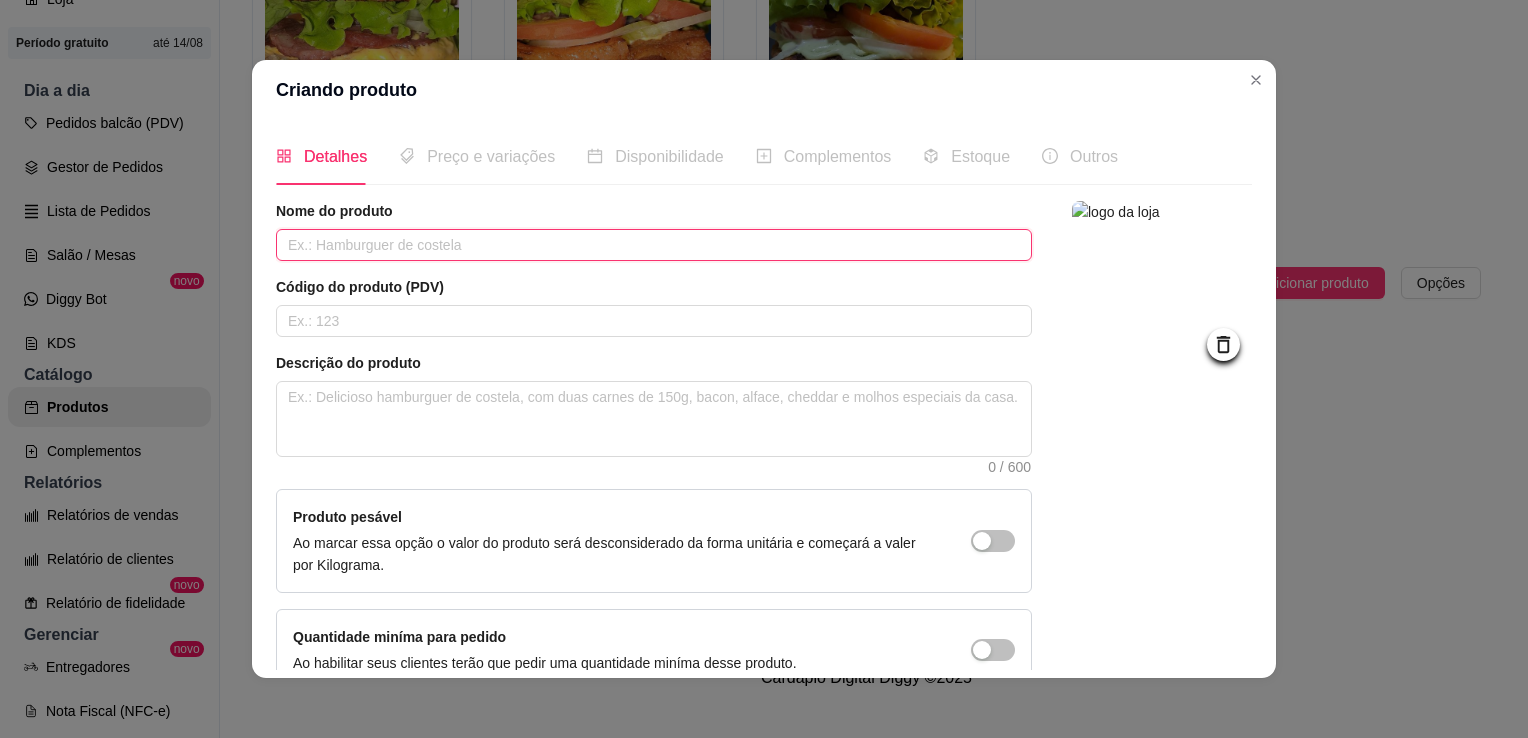 click at bounding box center (654, 245) 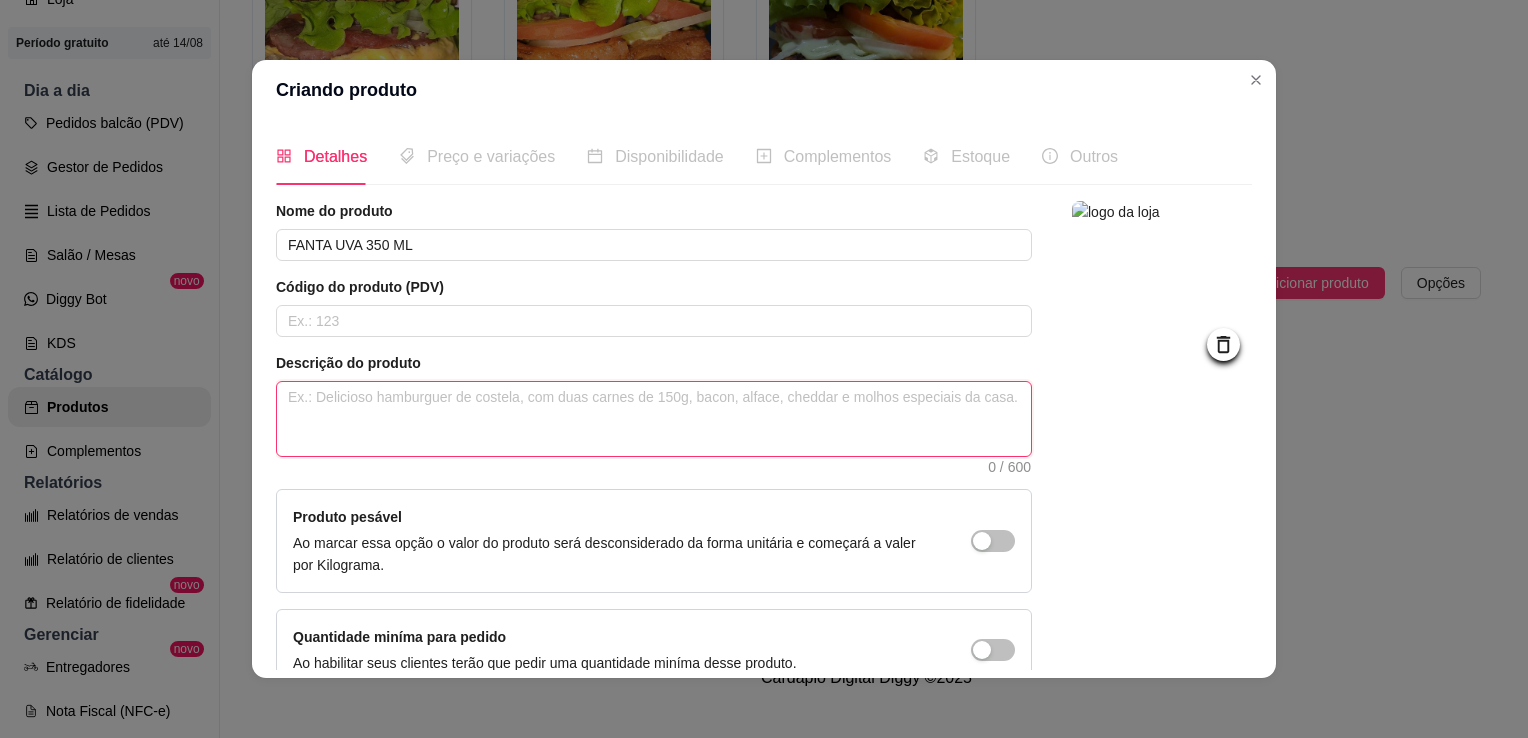 click at bounding box center (654, 419) 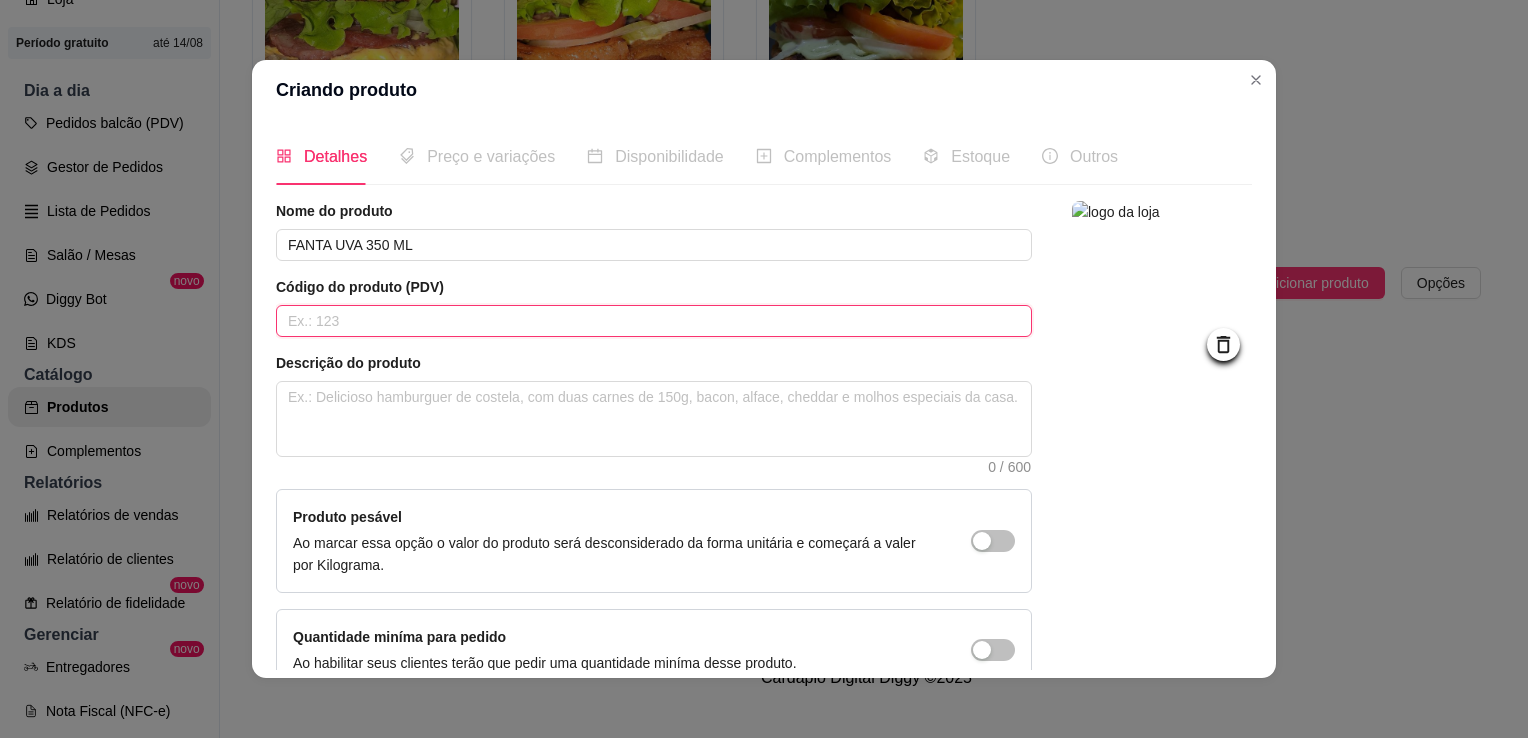 click at bounding box center (654, 321) 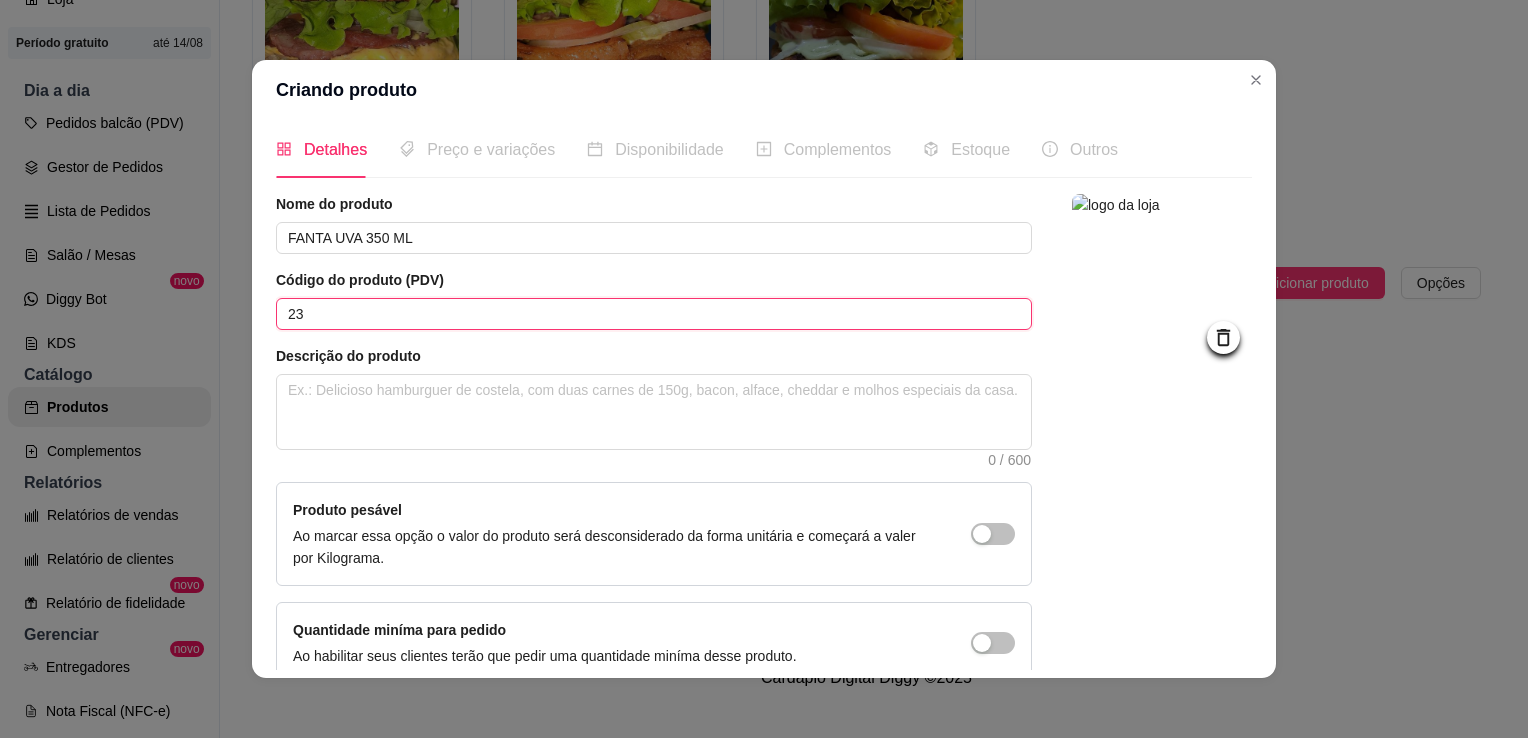 scroll, scrollTop: 107, scrollLeft: 0, axis: vertical 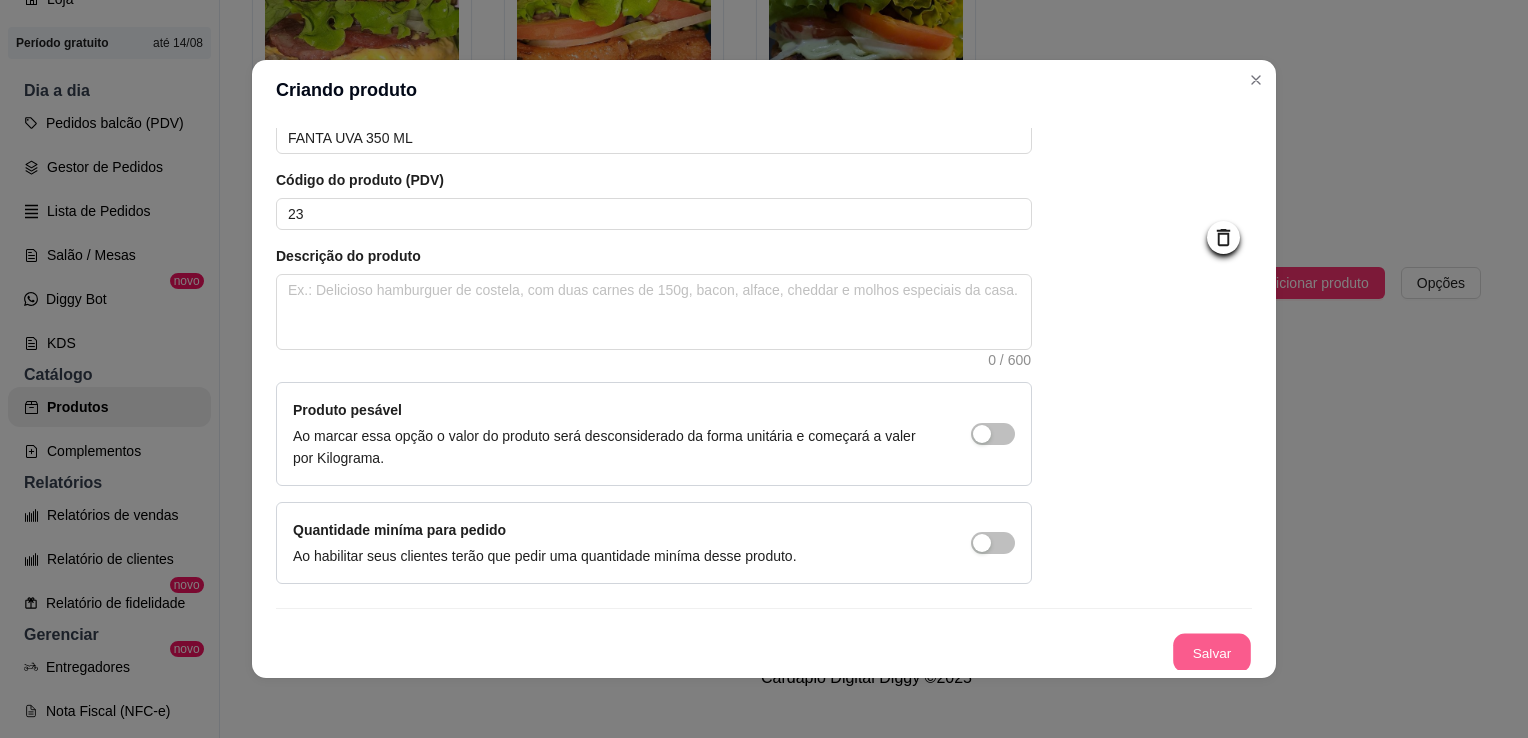 click on "Salvar" at bounding box center [1212, 653] 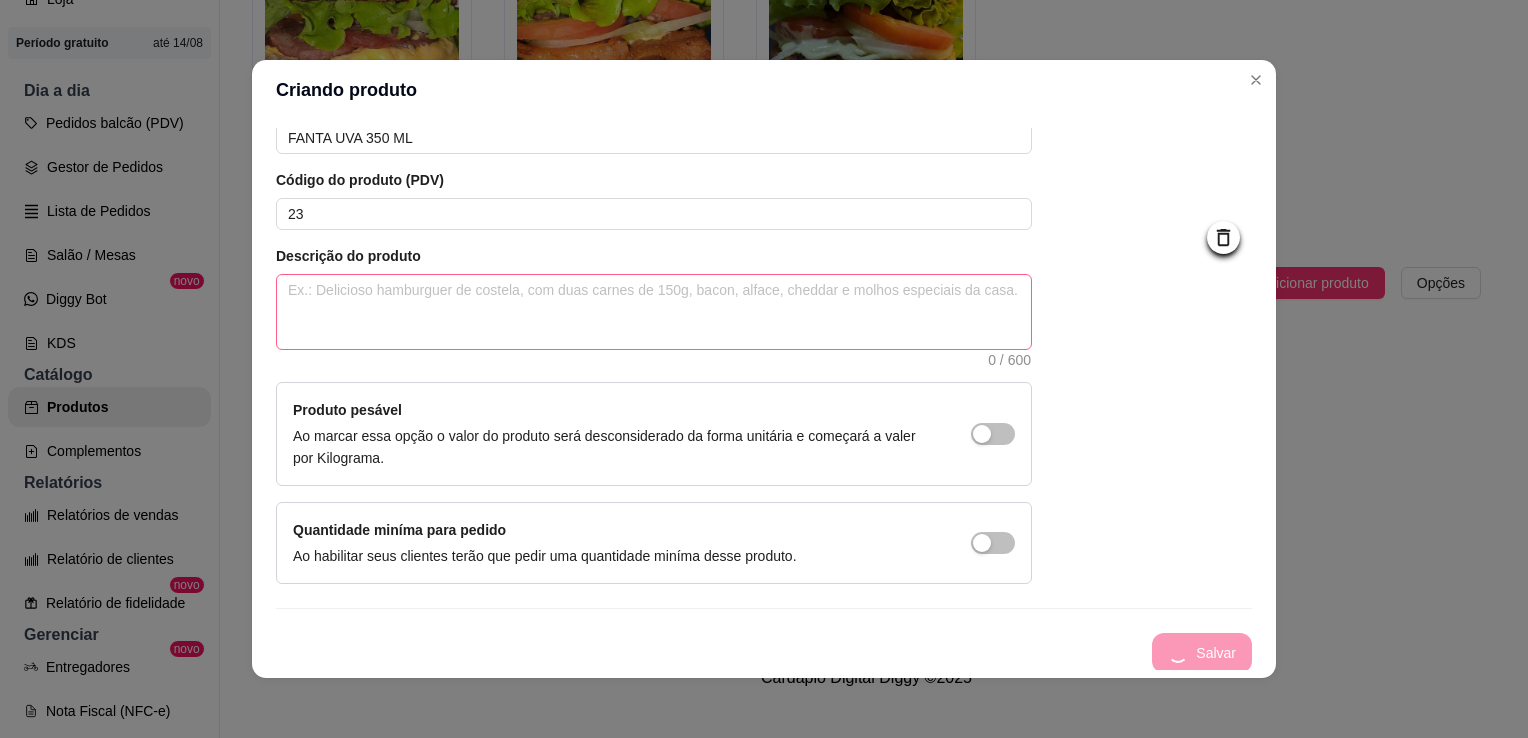 scroll, scrollTop: 0, scrollLeft: 0, axis: both 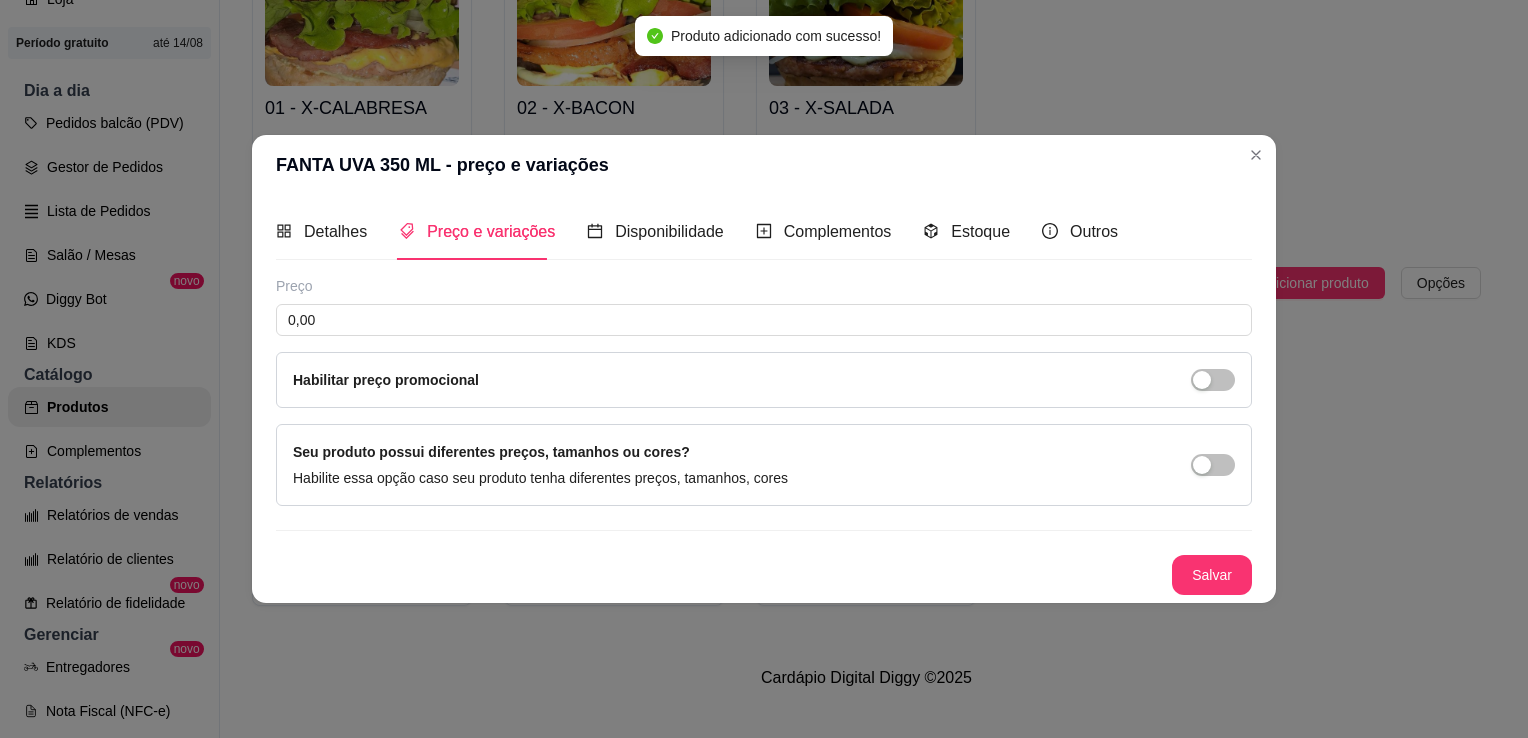 click on "Preço e variações" at bounding box center [491, 231] 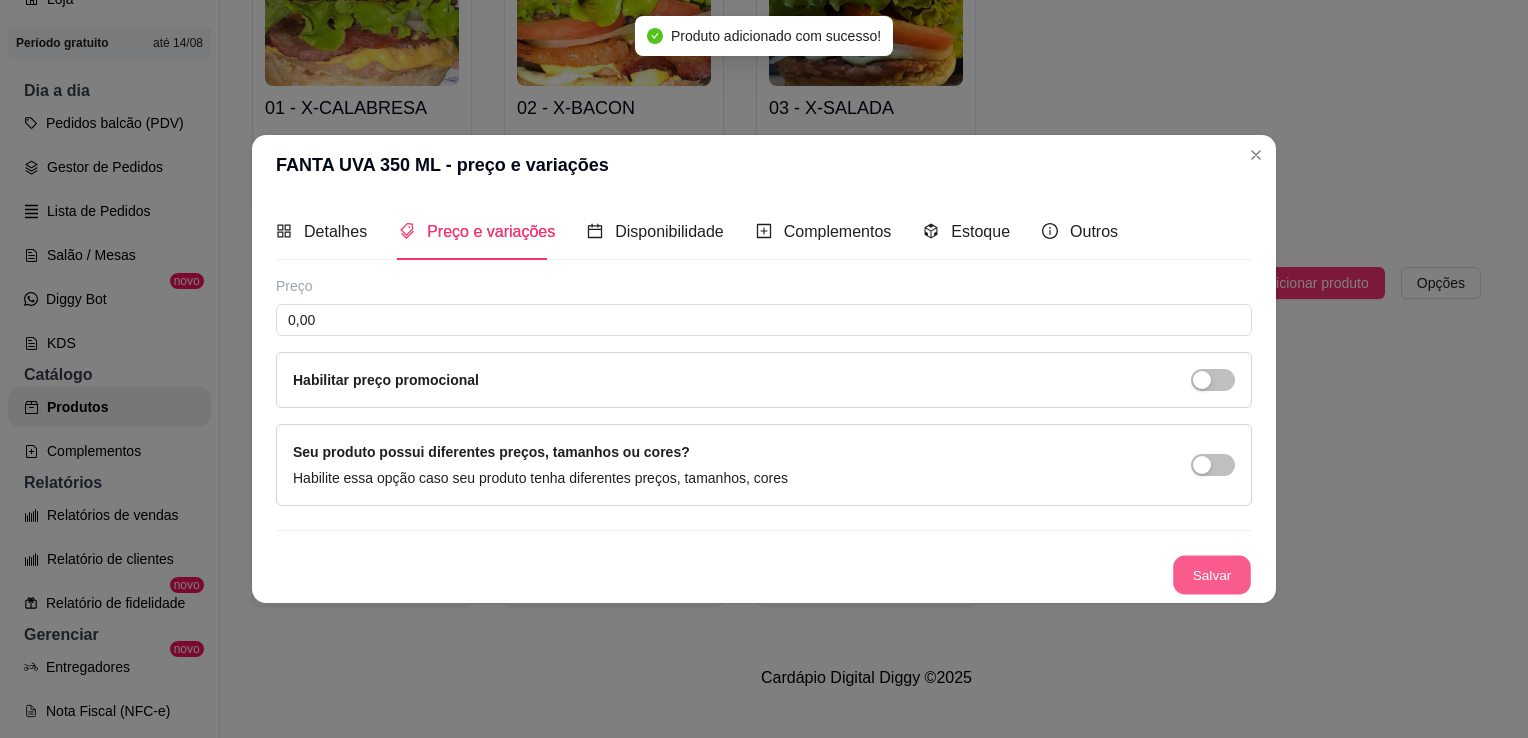 click on "Salvar" at bounding box center [1212, 575] 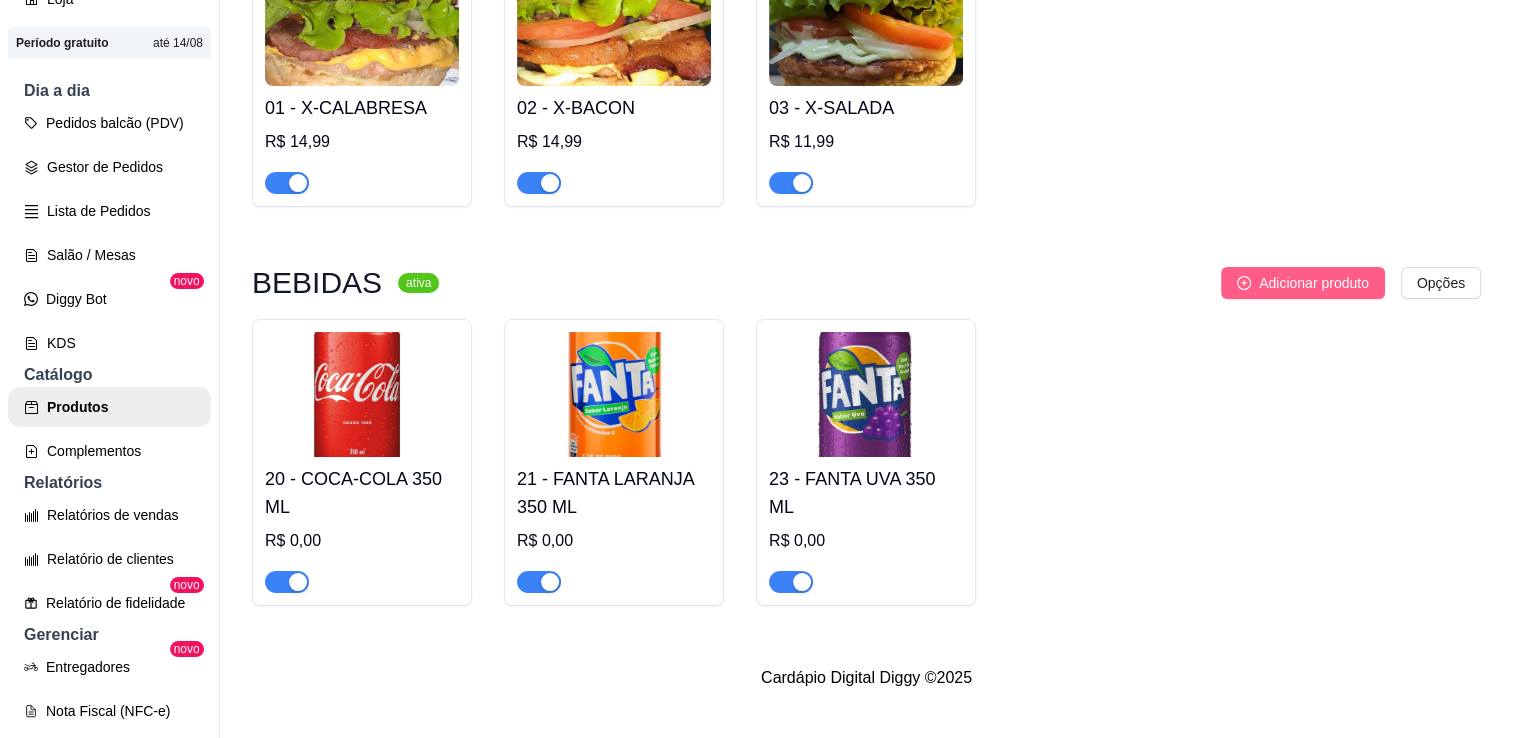 click on "Adicionar produto" at bounding box center (1303, 283) 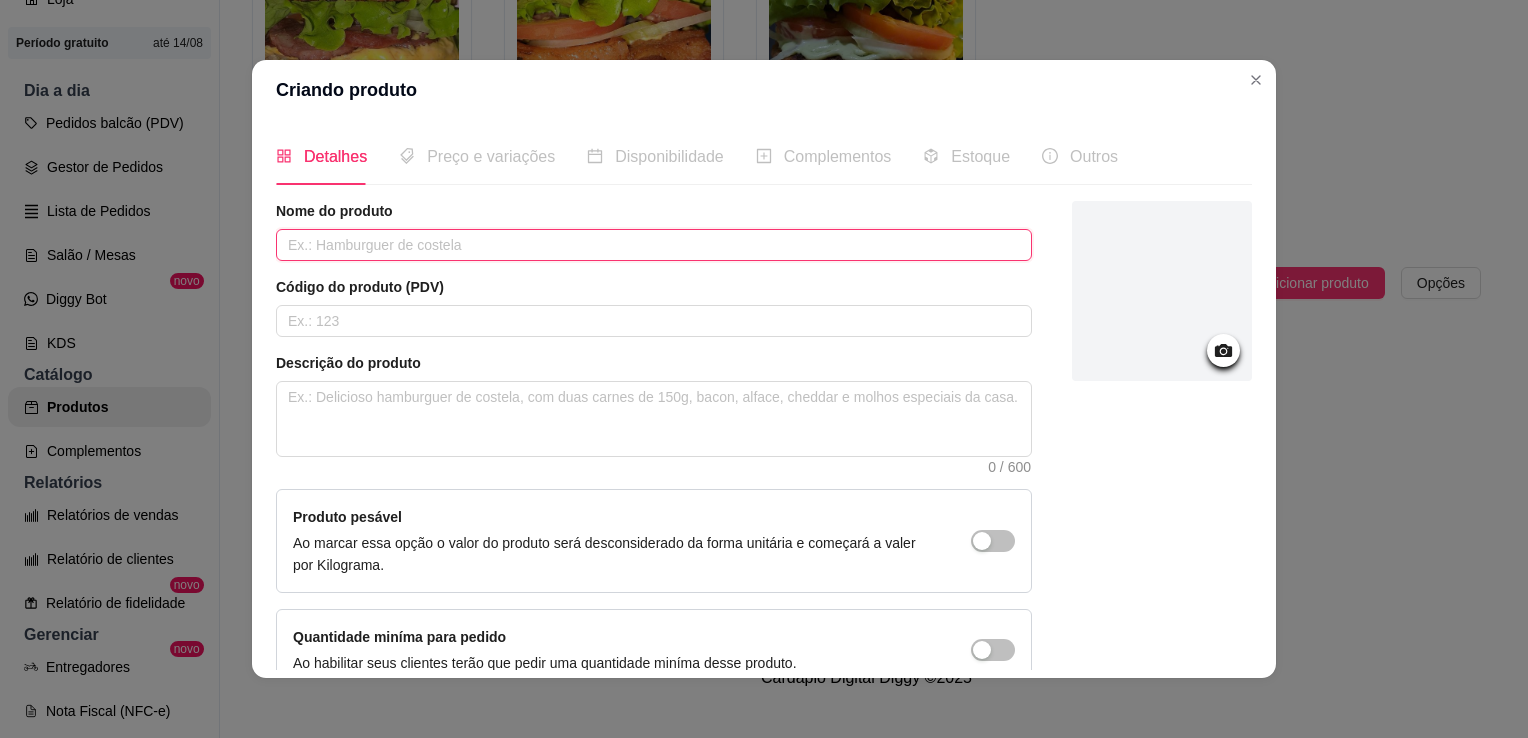 click at bounding box center (654, 245) 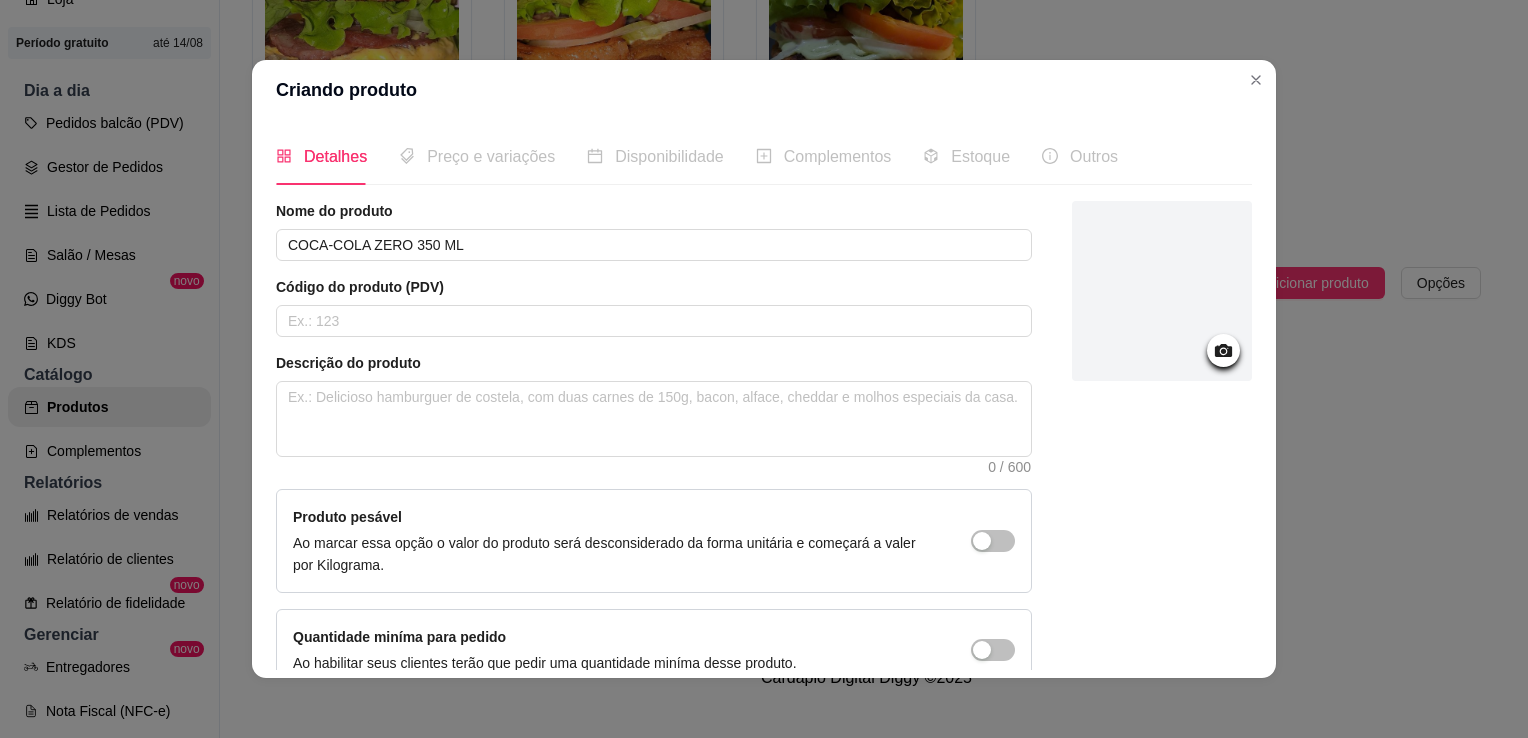 click on "Código do produto (PDV)" at bounding box center [654, 307] 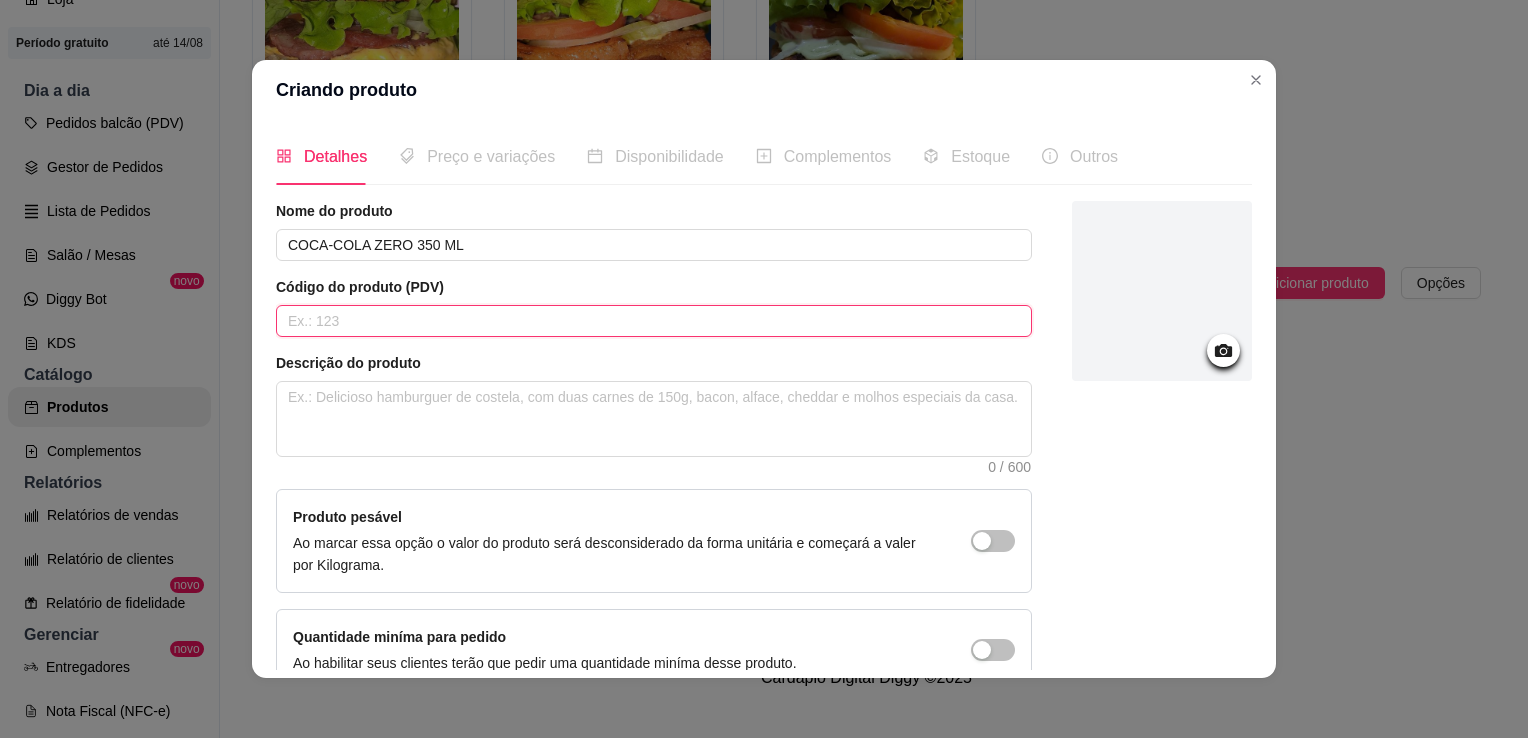 click at bounding box center [654, 321] 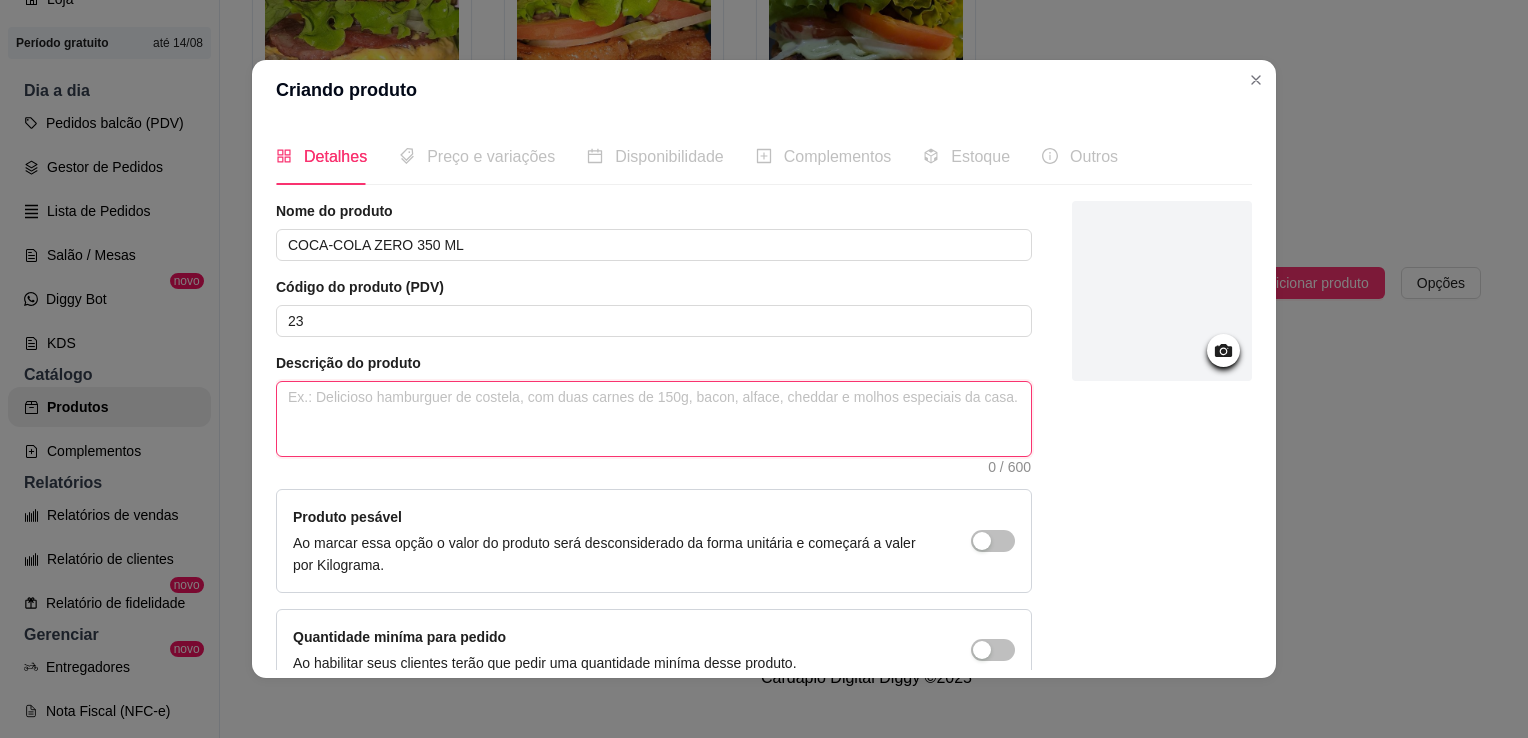 drag, startPoint x: 333, startPoint y: 432, endPoint x: 377, endPoint y: 418, distance: 46.173584 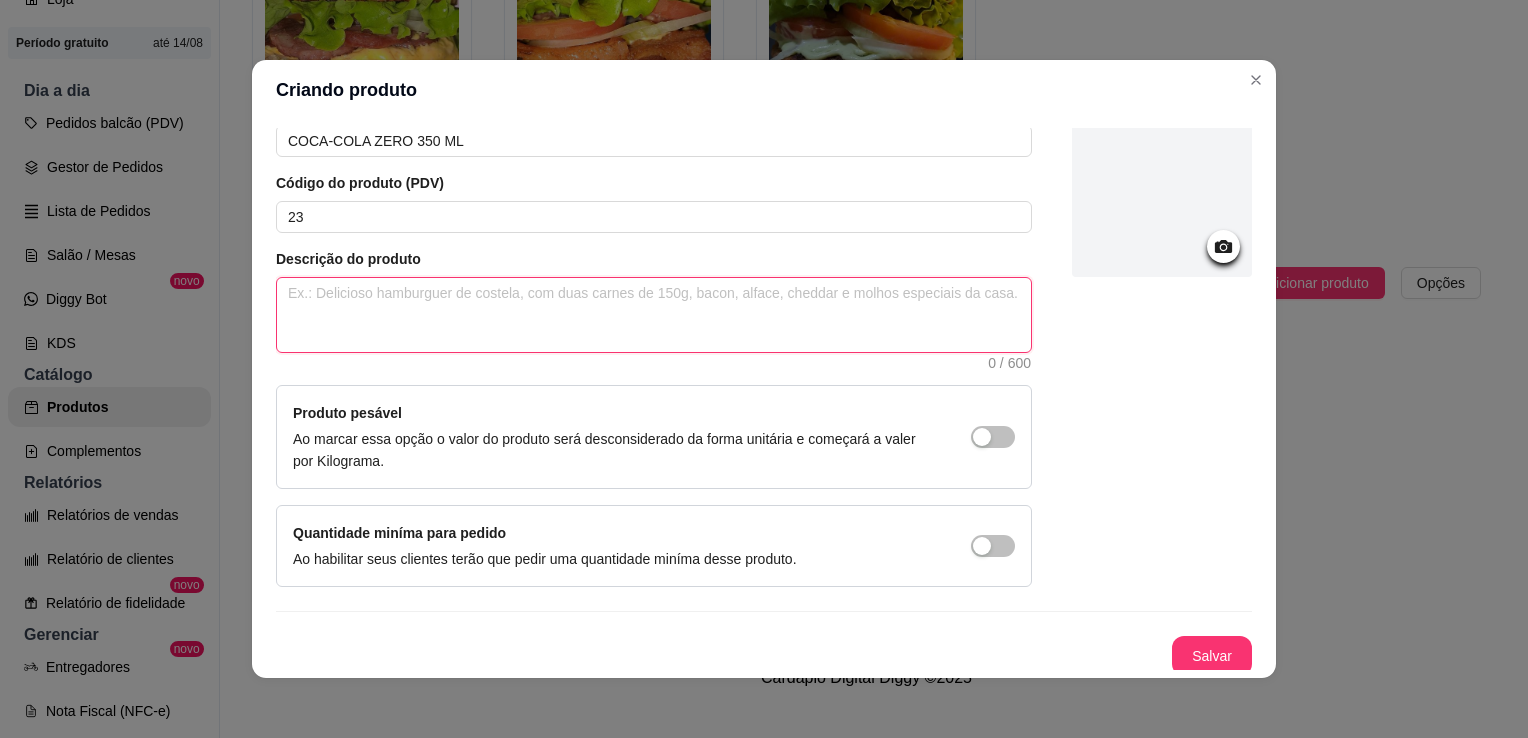 scroll, scrollTop: 107, scrollLeft: 0, axis: vertical 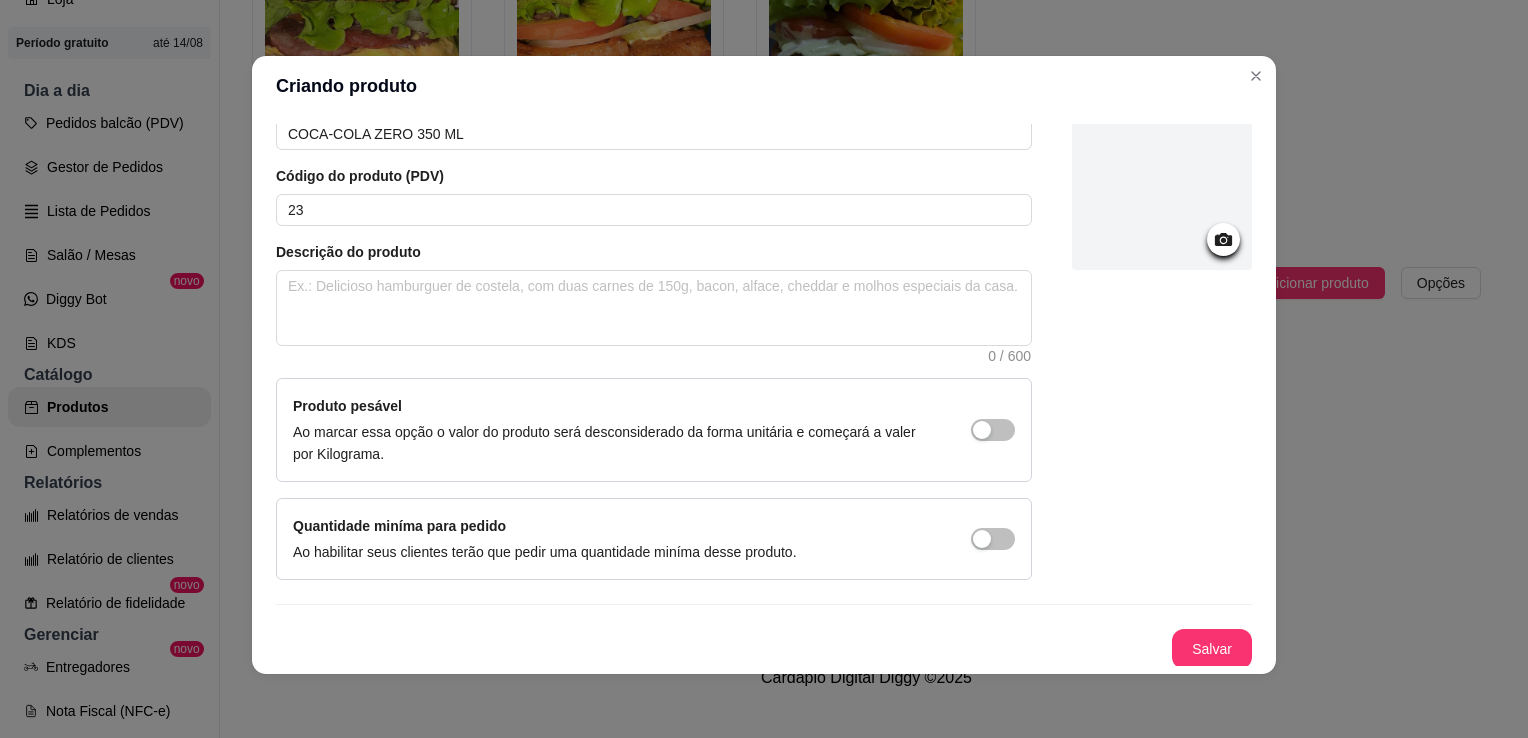 click 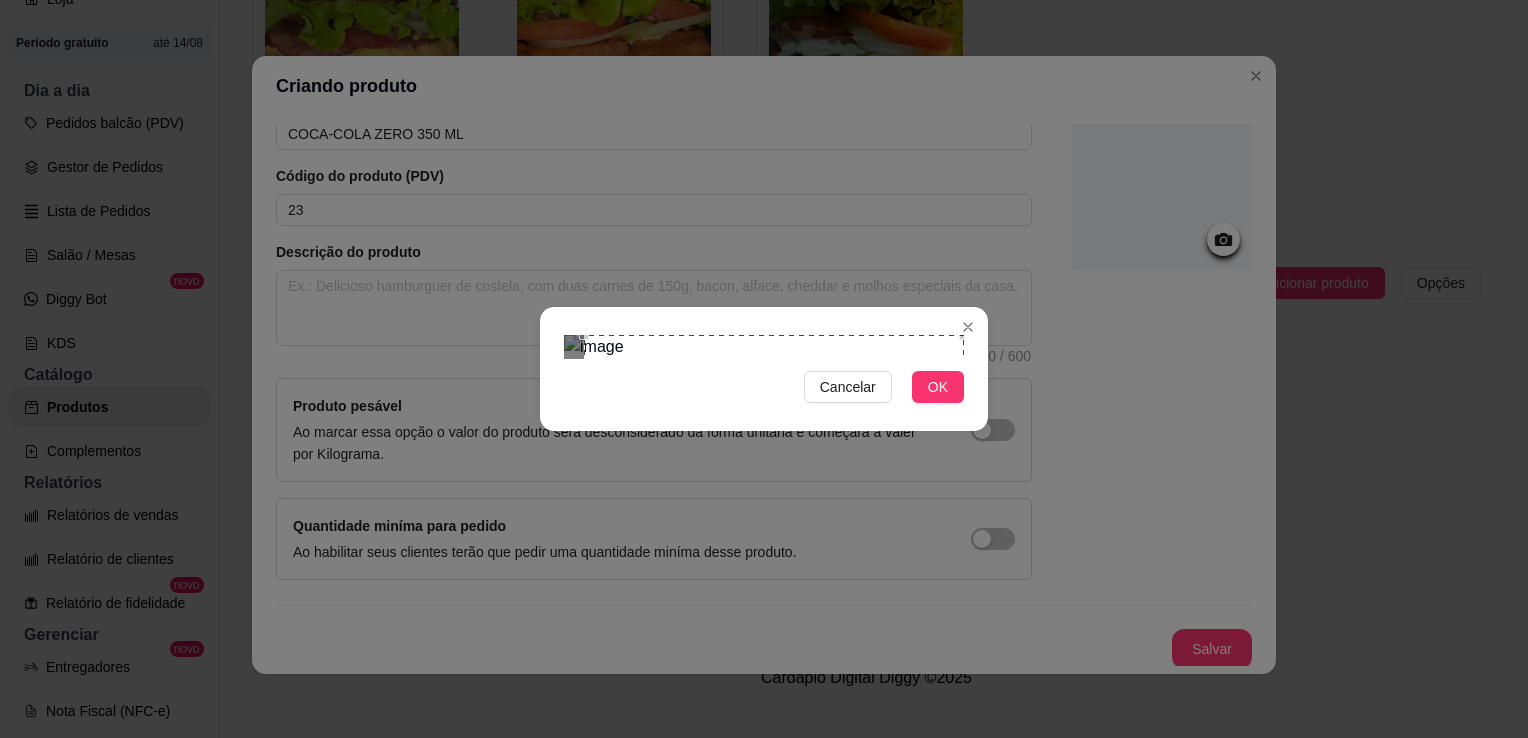 click on "Cancelar OK" at bounding box center [764, 369] 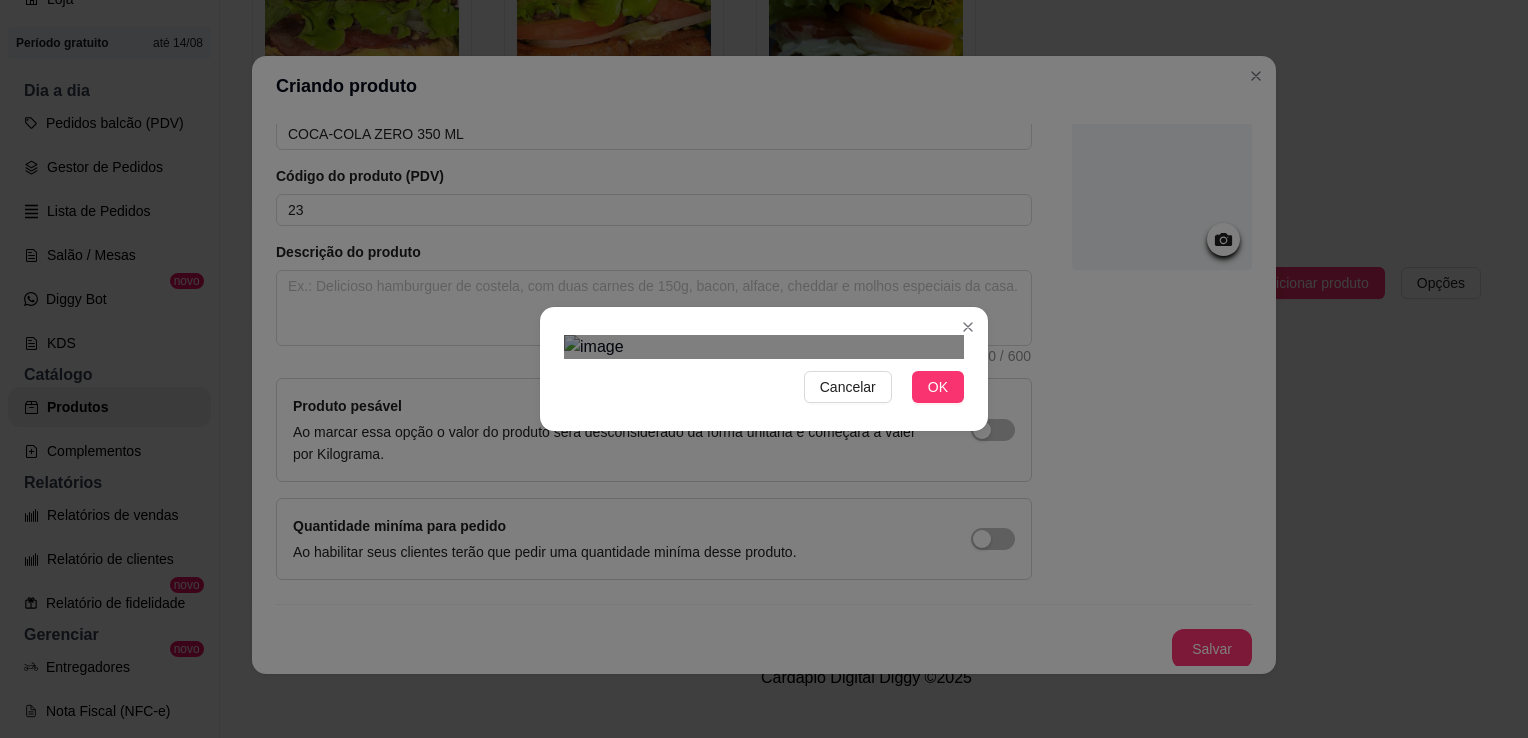 click on "Cancelar OK" at bounding box center (764, 369) 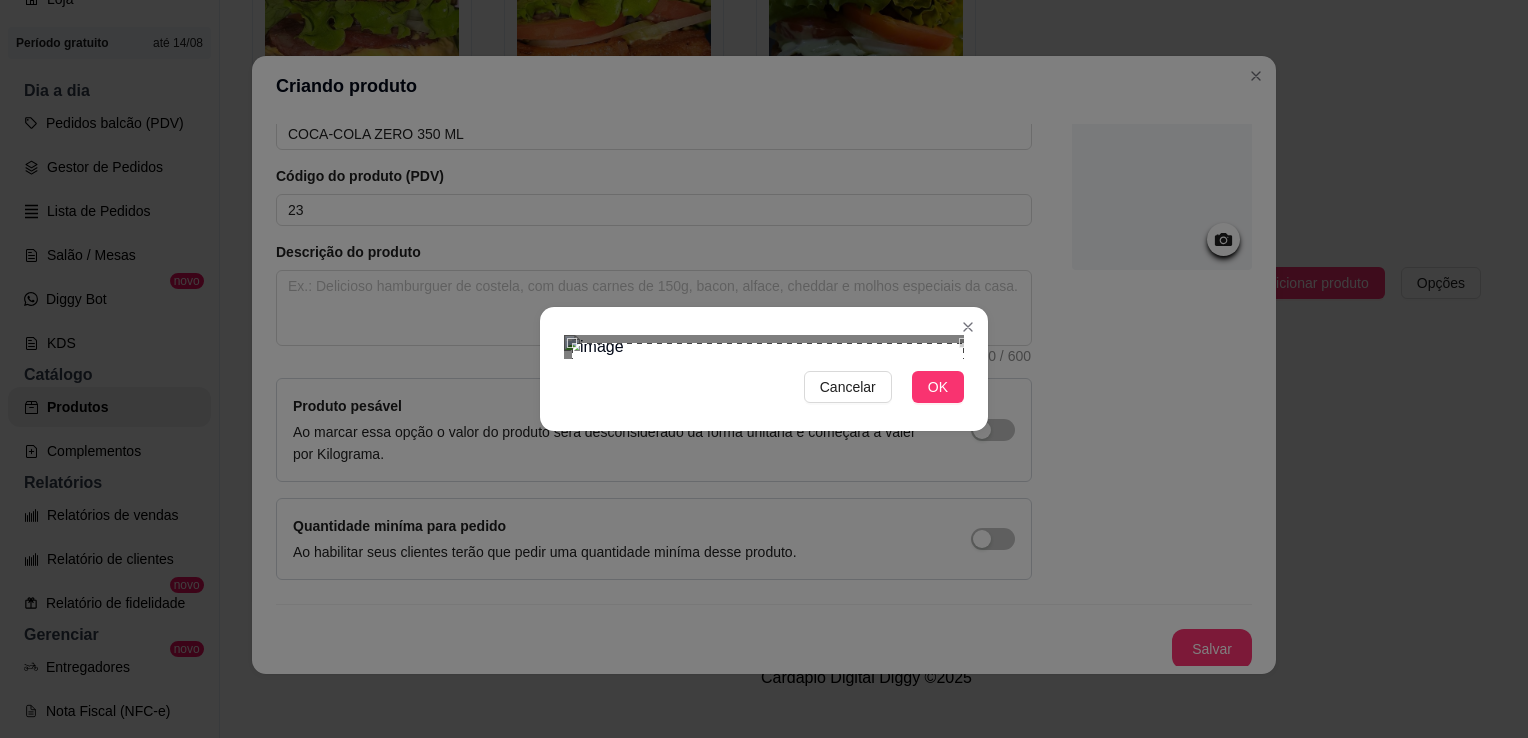 click on "Cancelar OK" at bounding box center [764, 369] 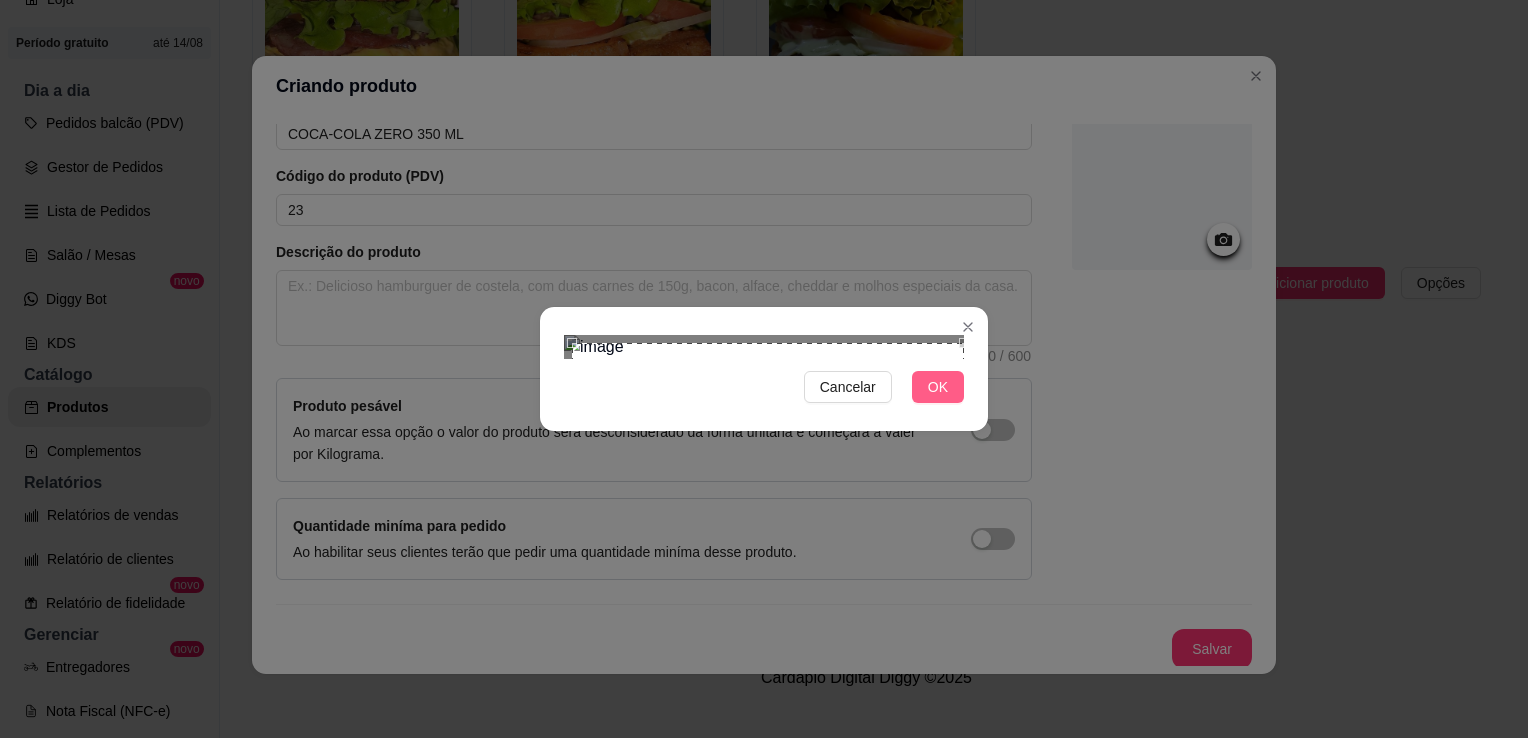 click on "OK" at bounding box center [938, 387] 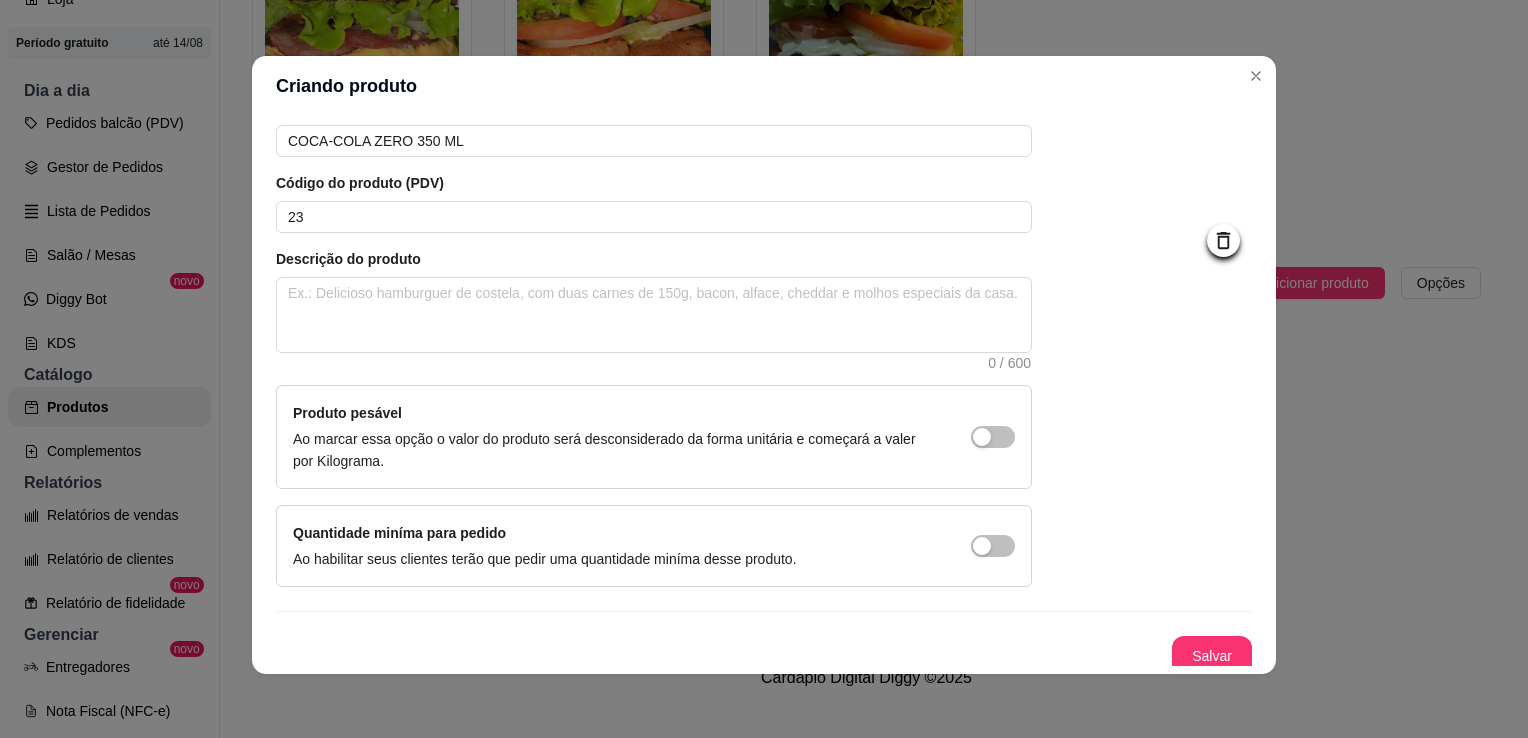 scroll, scrollTop: 107, scrollLeft: 0, axis: vertical 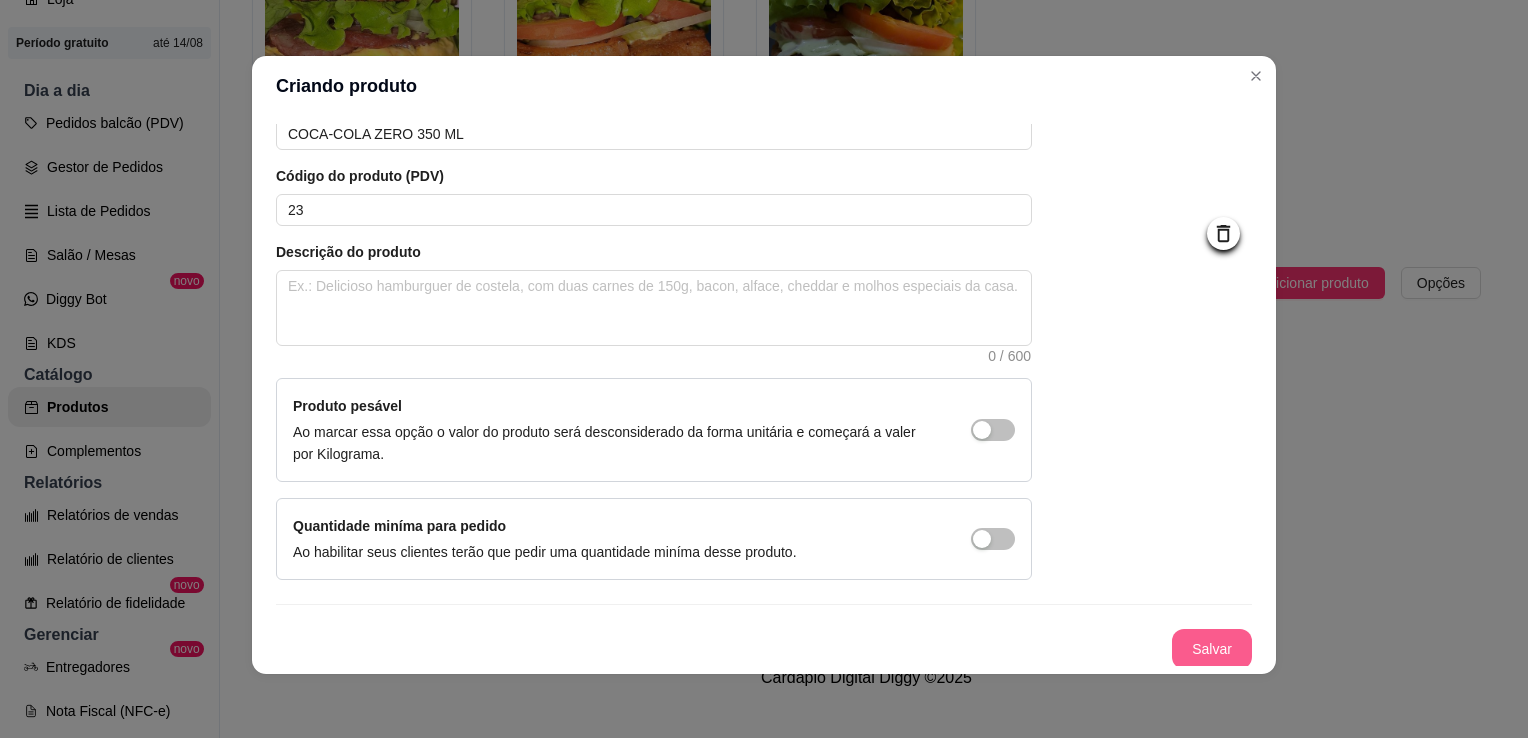 click on "Salvar" at bounding box center (1212, 649) 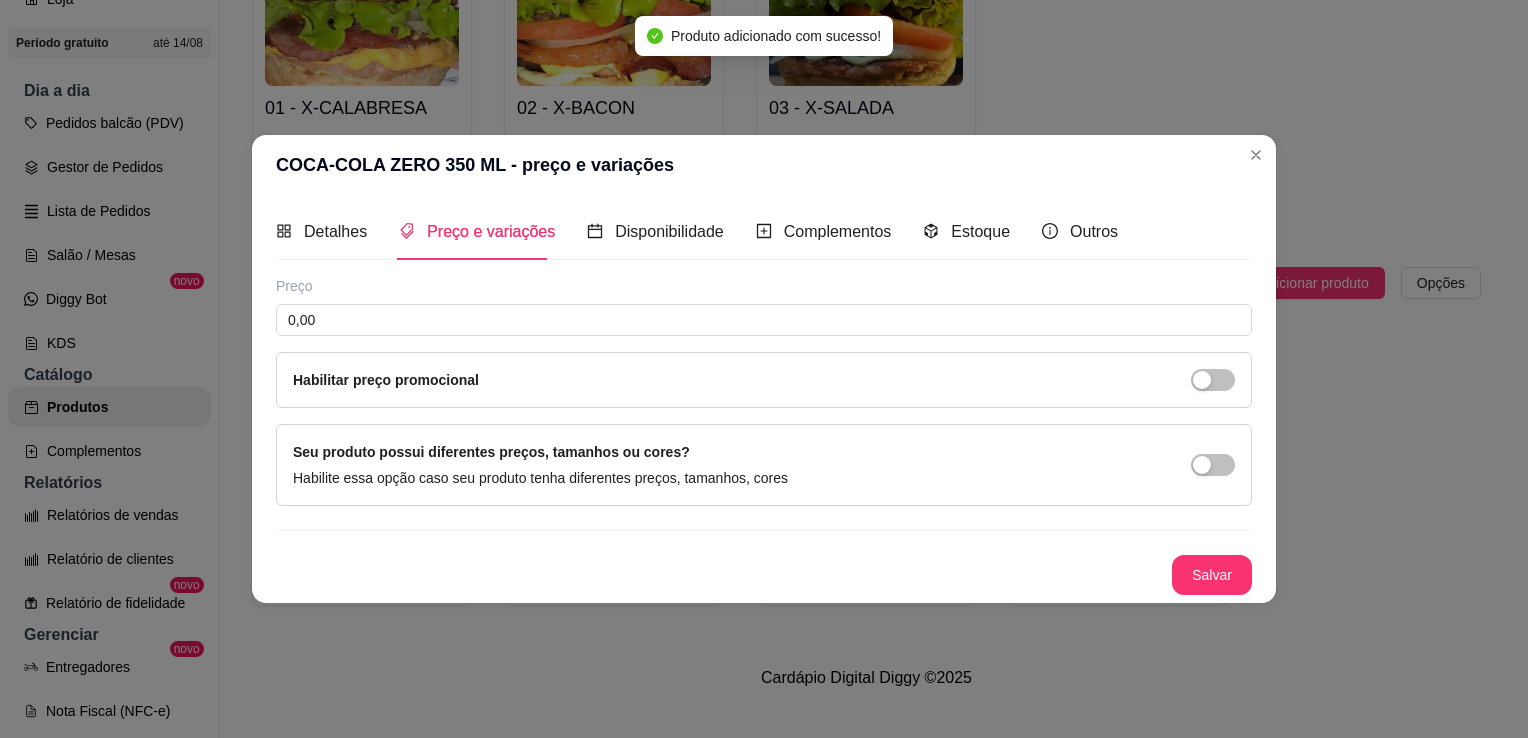 scroll, scrollTop: 0, scrollLeft: 0, axis: both 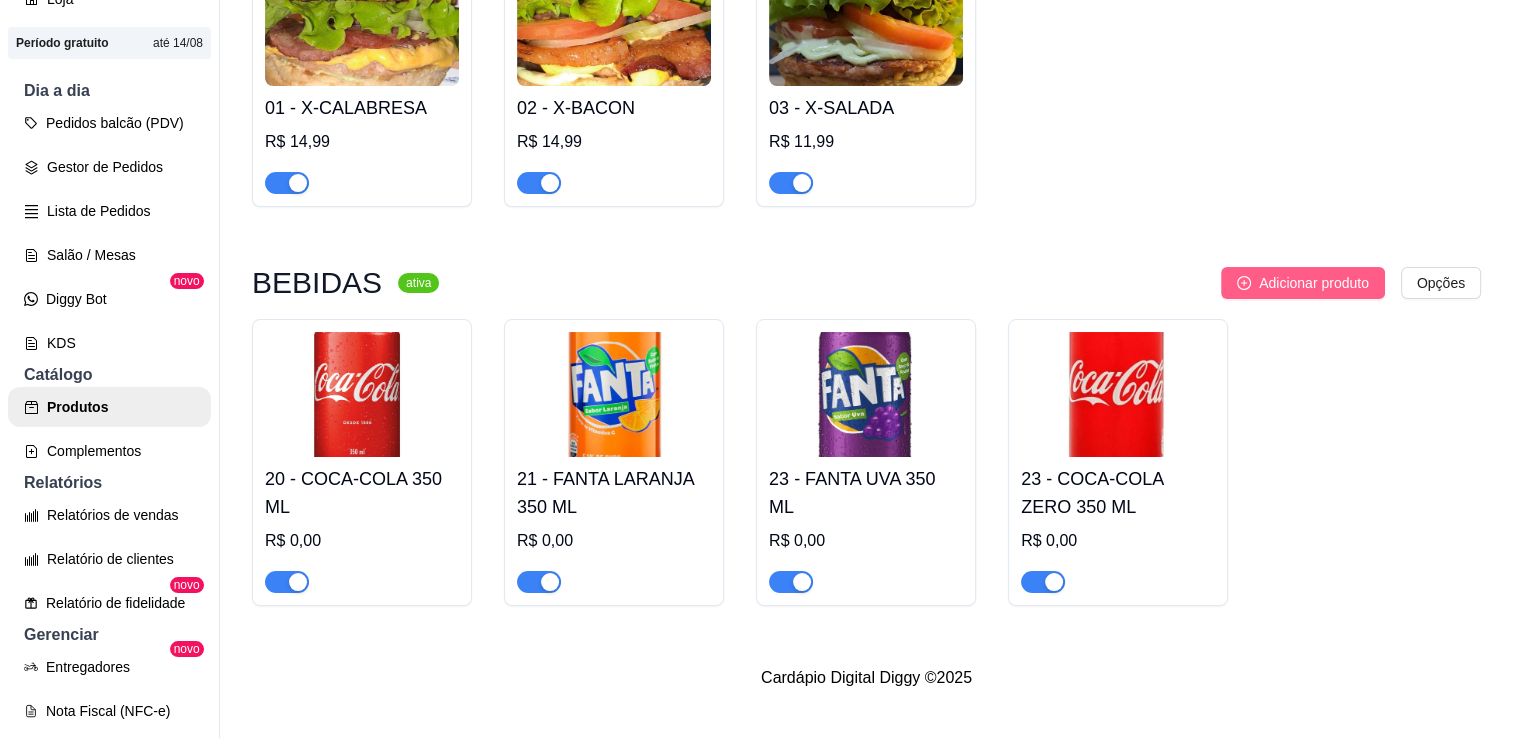 click on "Adicionar produto" at bounding box center (1314, 283) 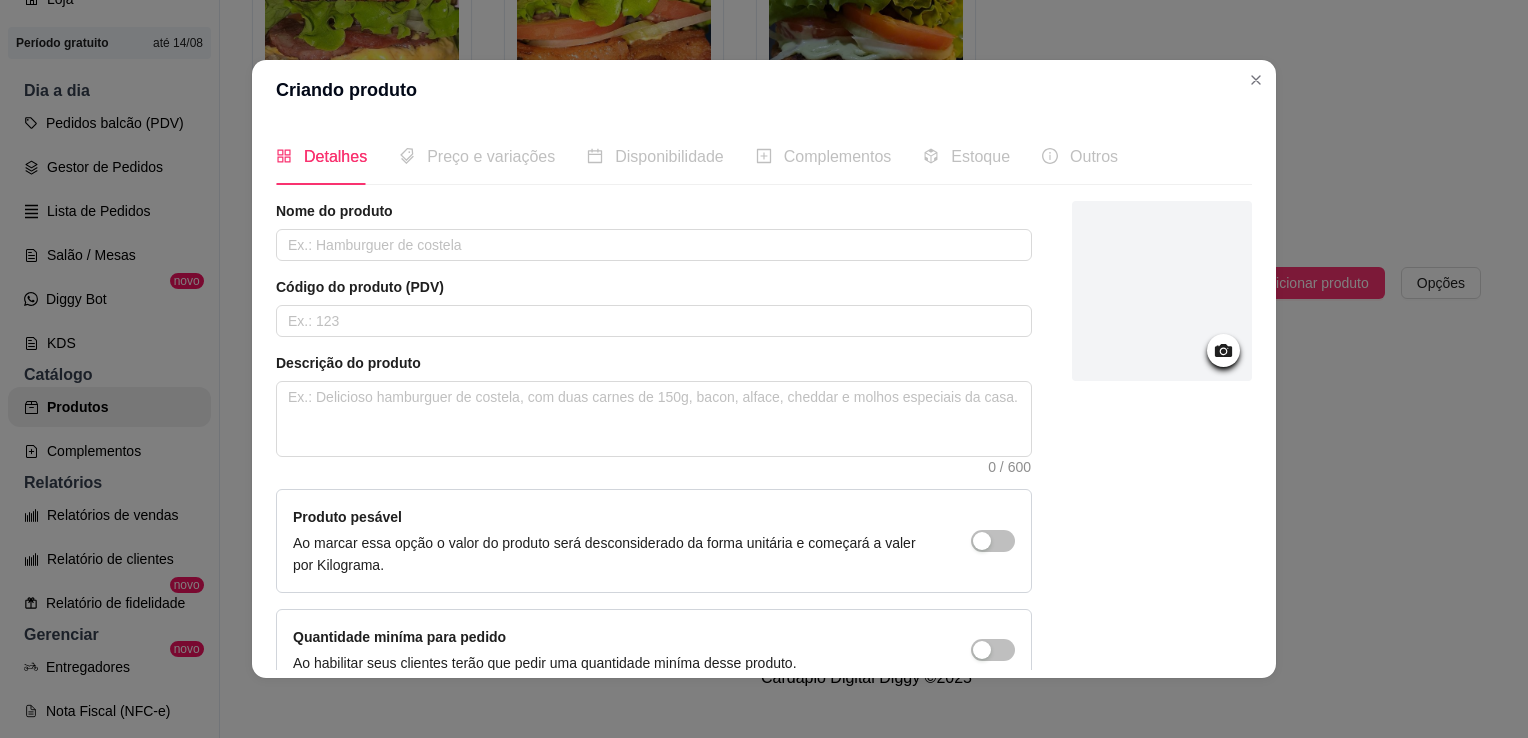 click on "Nome do produto Código do produto (PDV) Descrição do produto 0 / 600 Produto pesável Ao marcar essa opção o valor do produto será desconsiderado da forma unitária e começará a valer por Kilograma. Quantidade miníma para pedido Ao habilitar seus clientes terão que pedir uma quantidade miníma desse produto." at bounding box center [654, 446] 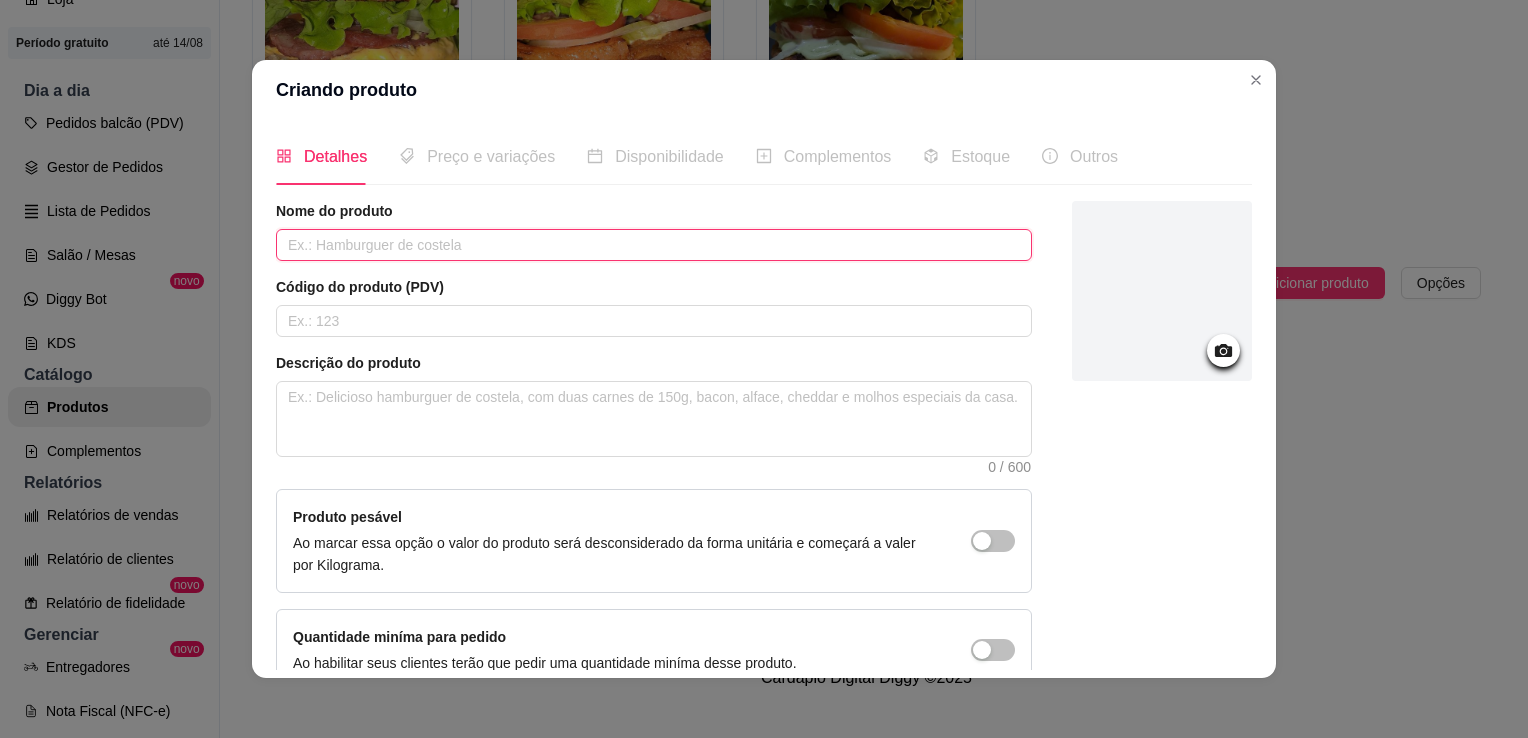 click at bounding box center (654, 245) 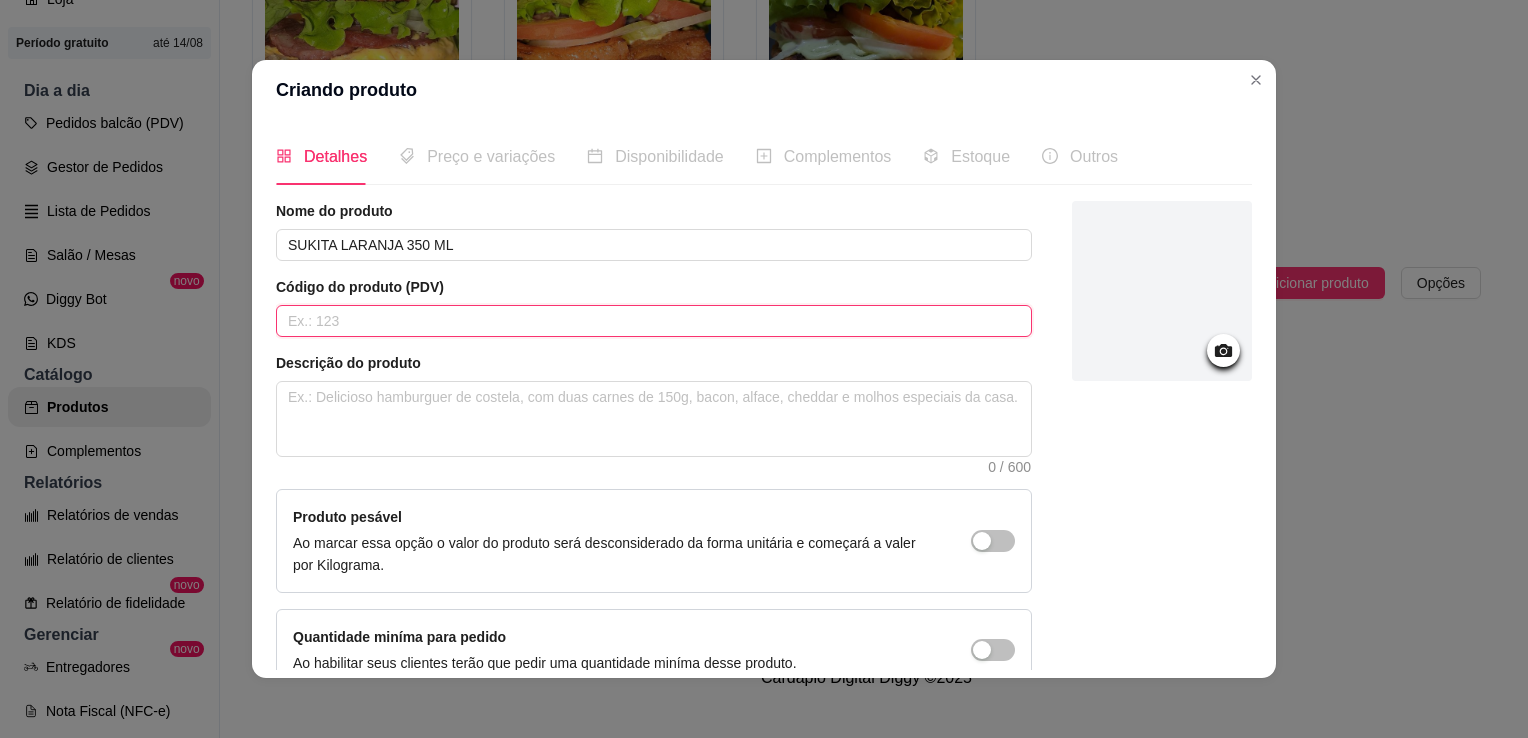 click at bounding box center [654, 321] 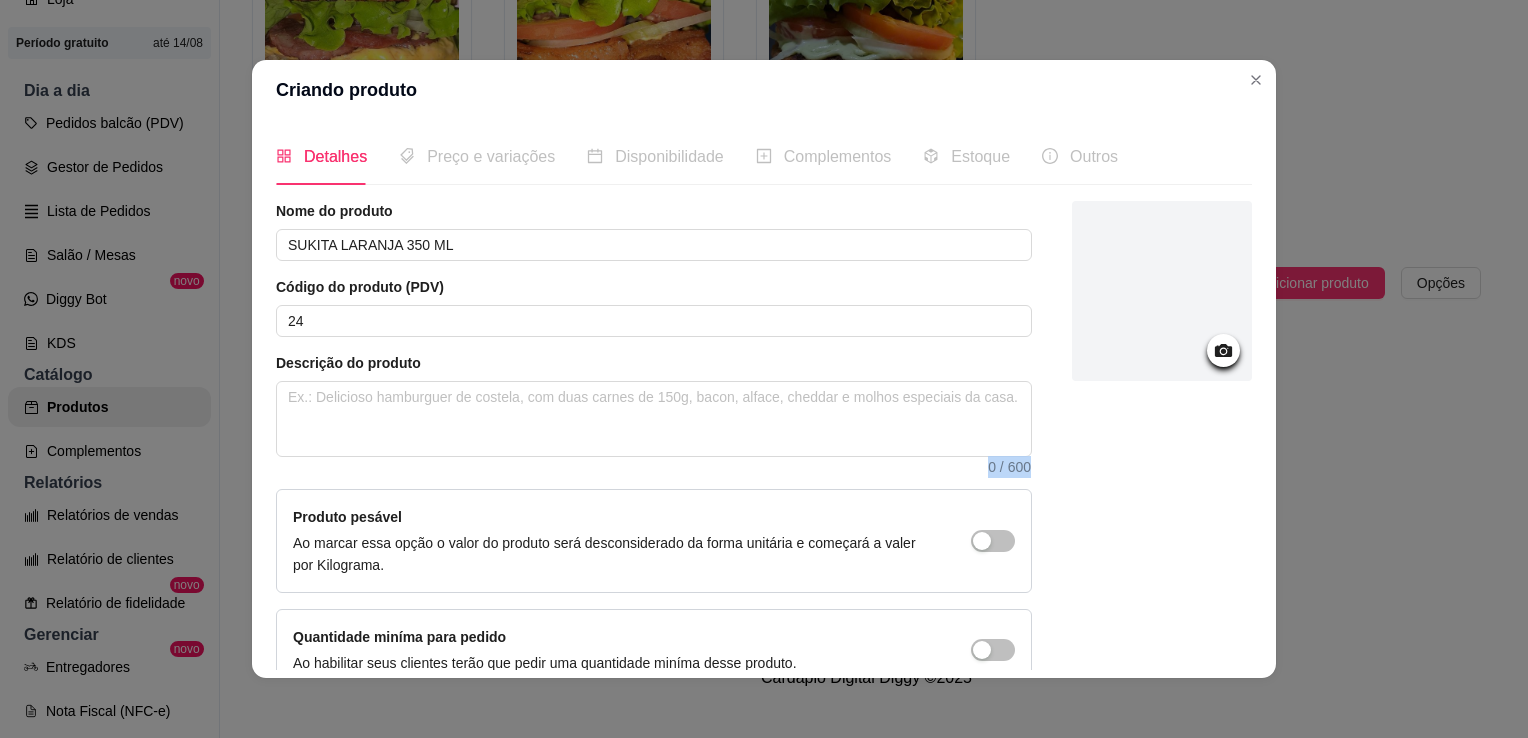 click on "Descrição do produto 0 / 600" at bounding box center [654, 413] 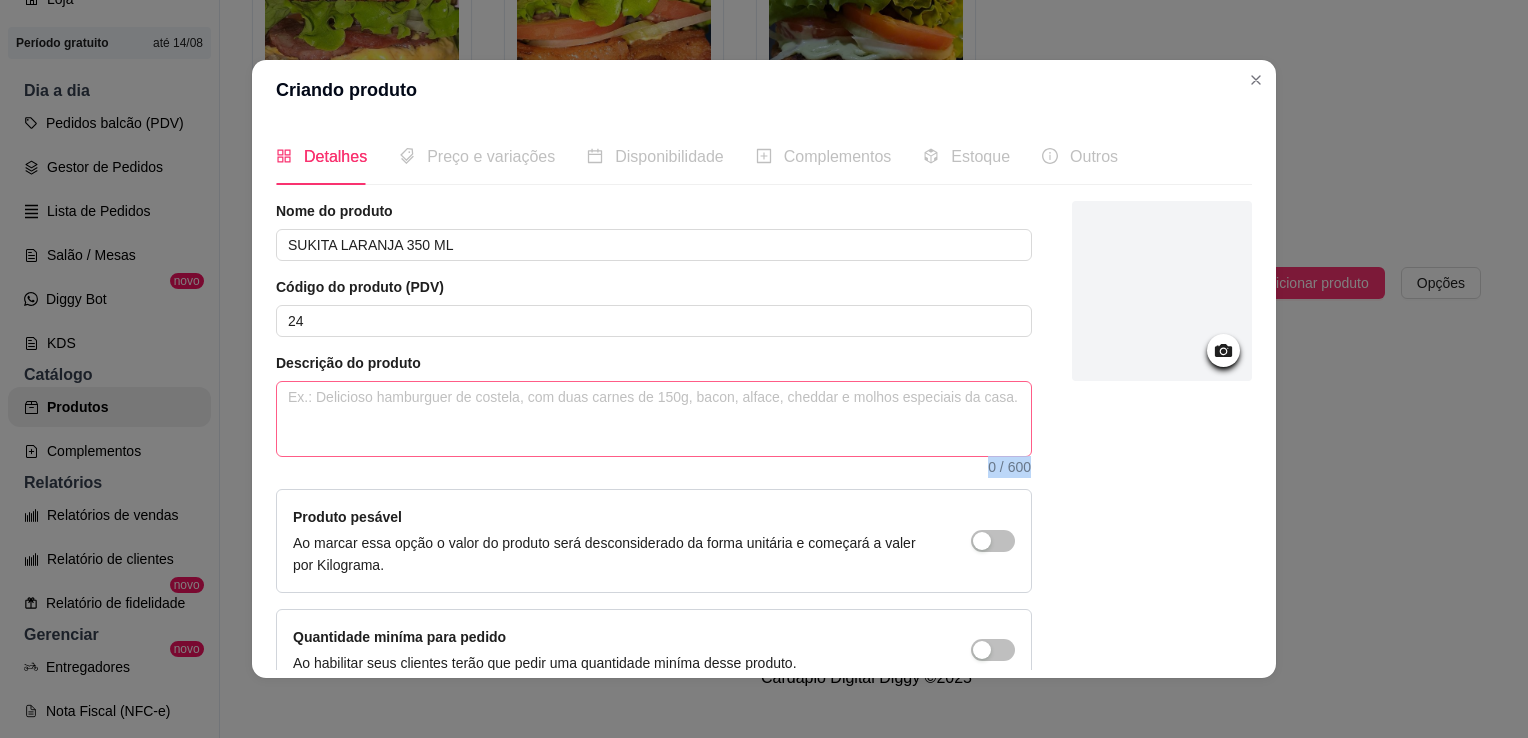 drag, startPoint x: 435, startPoint y: 456, endPoint x: 665, endPoint y: 413, distance: 233.98505 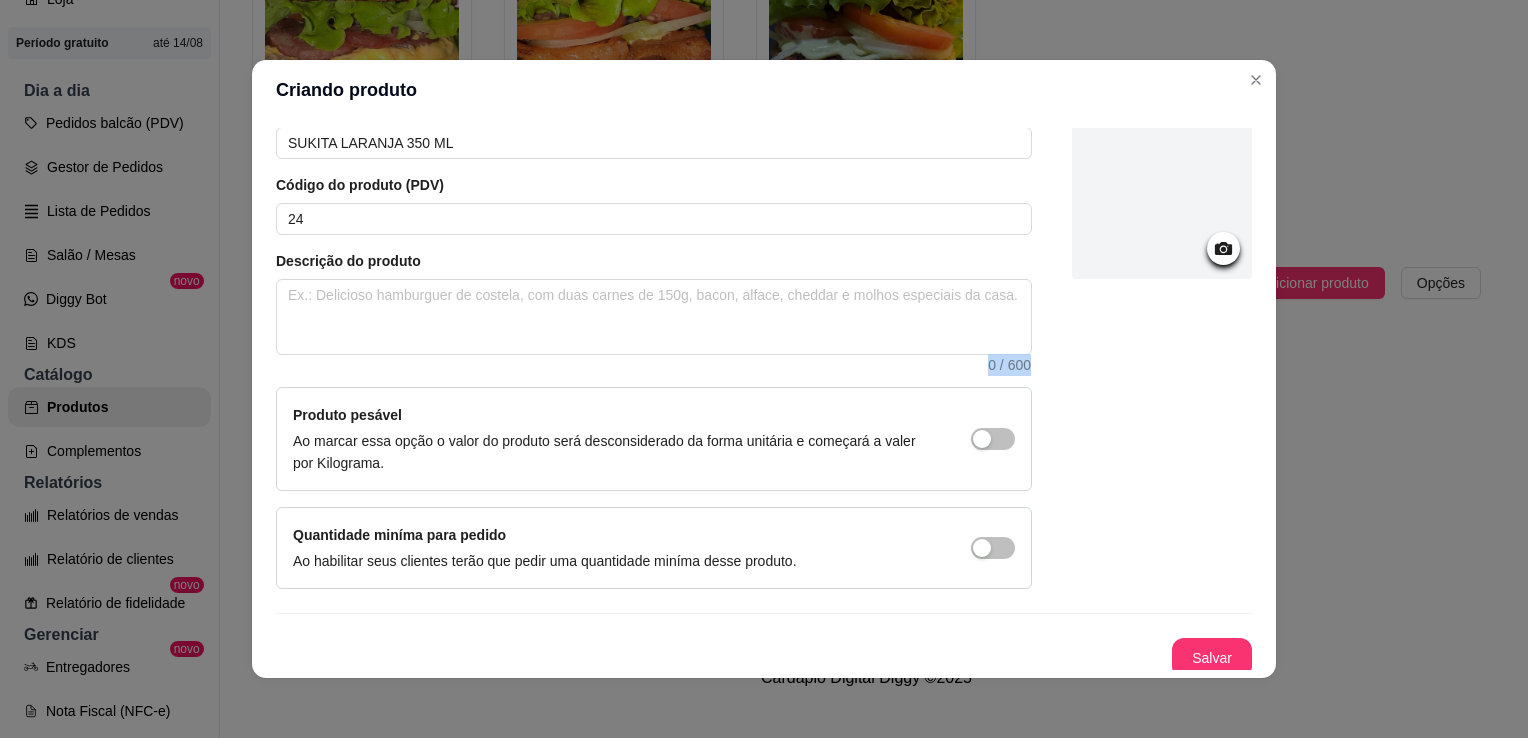 scroll, scrollTop: 107, scrollLeft: 0, axis: vertical 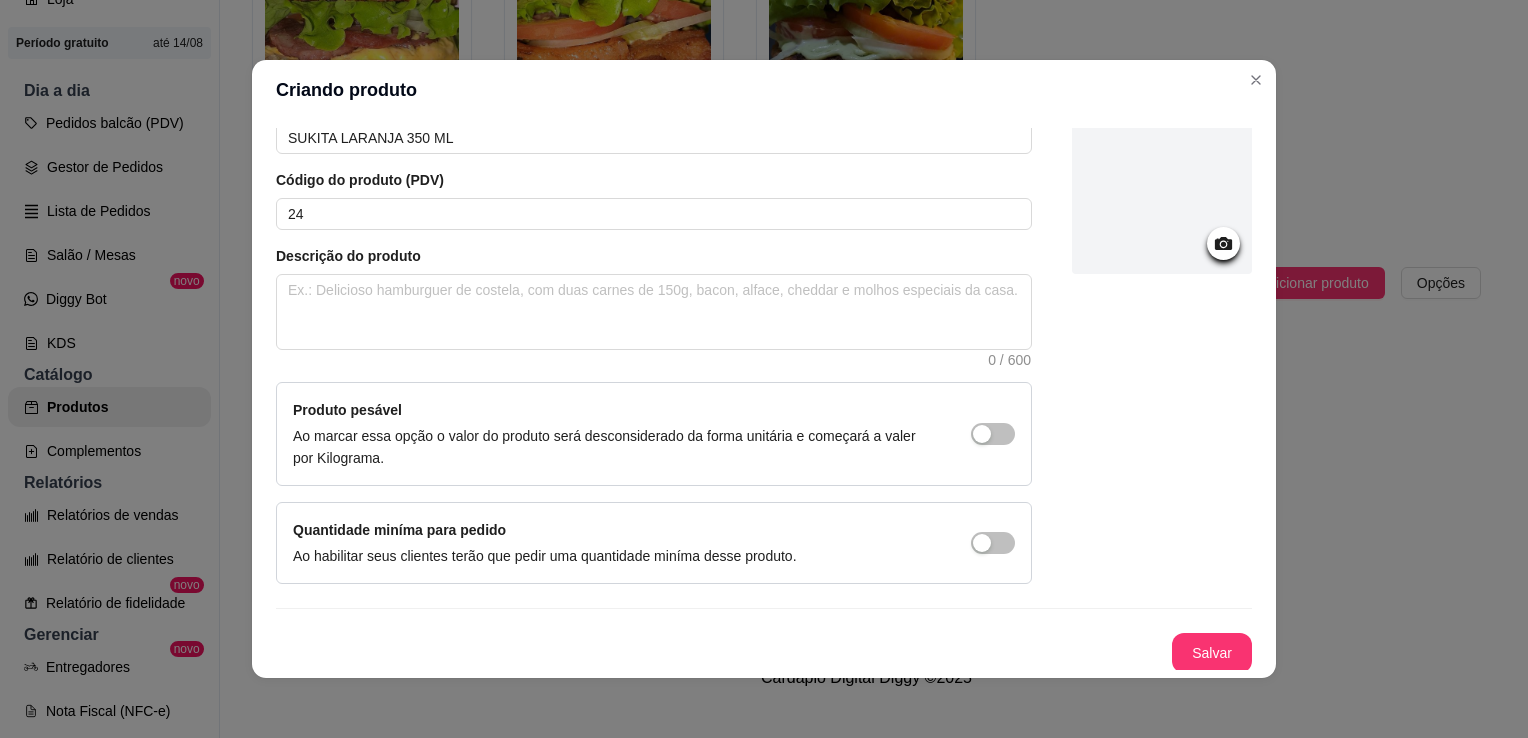 click 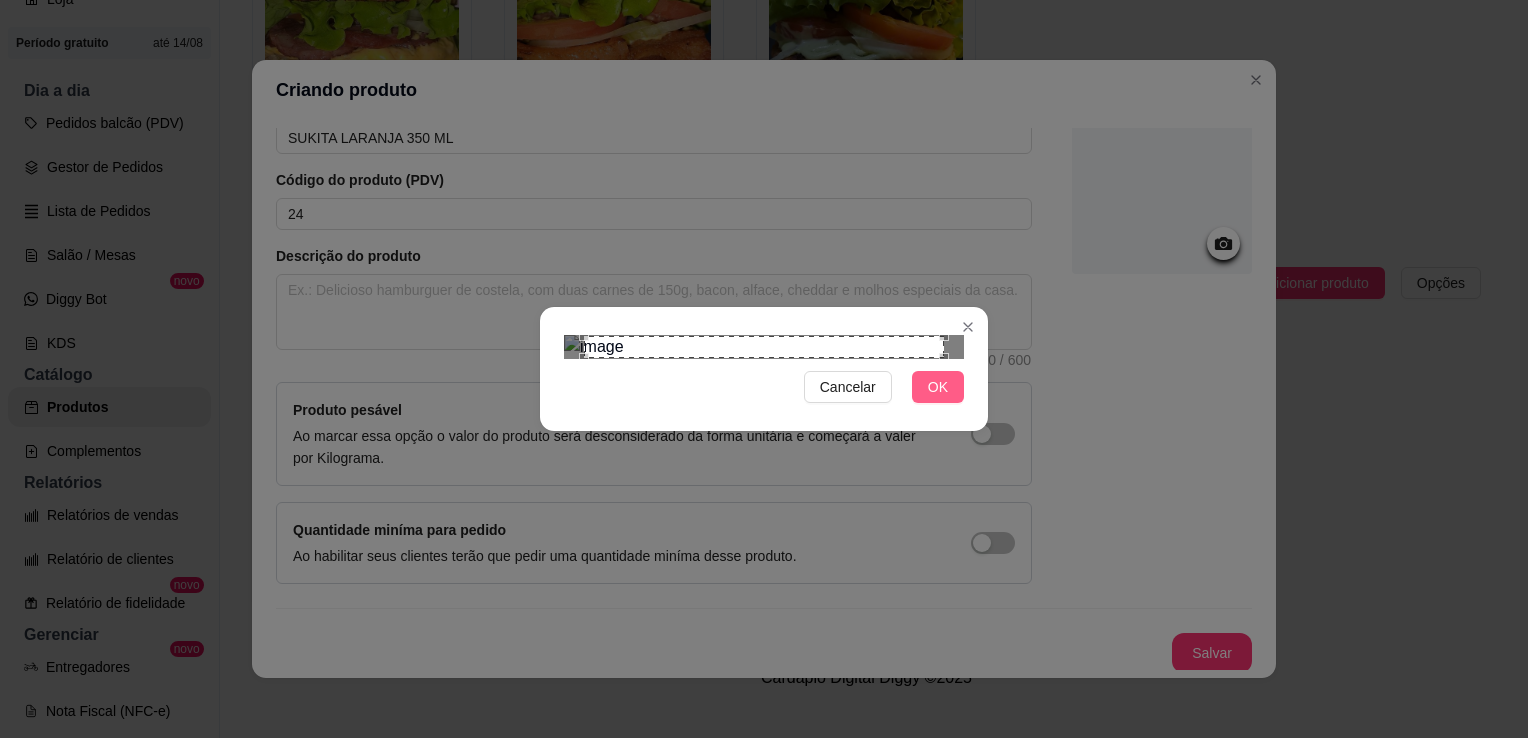 click on "OK" at bounding box center (938, 387) 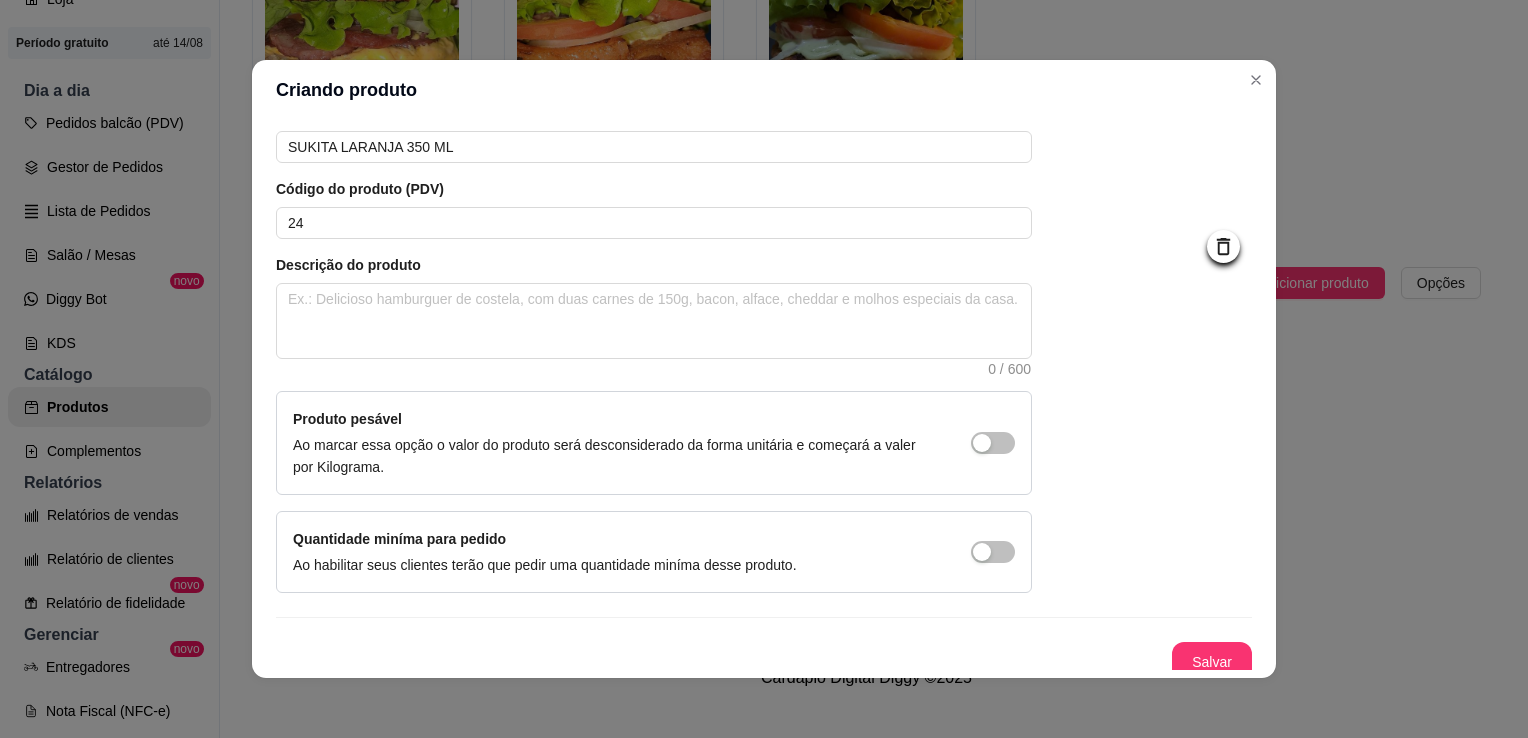 scroll, scrollTop: 107, scrollLeft: 0, axis: vertical 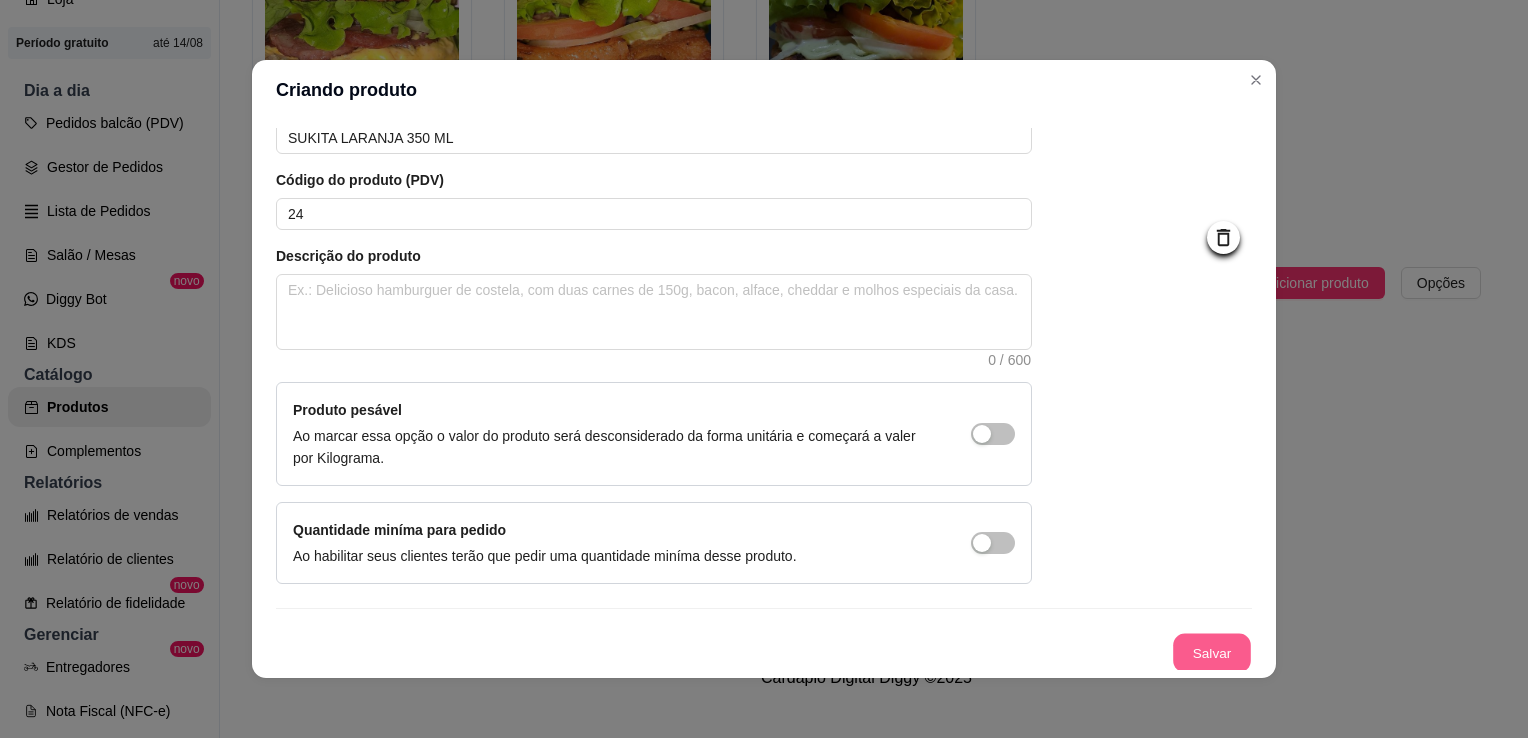 click on "Salvar" at bounding box center (1212, 653) 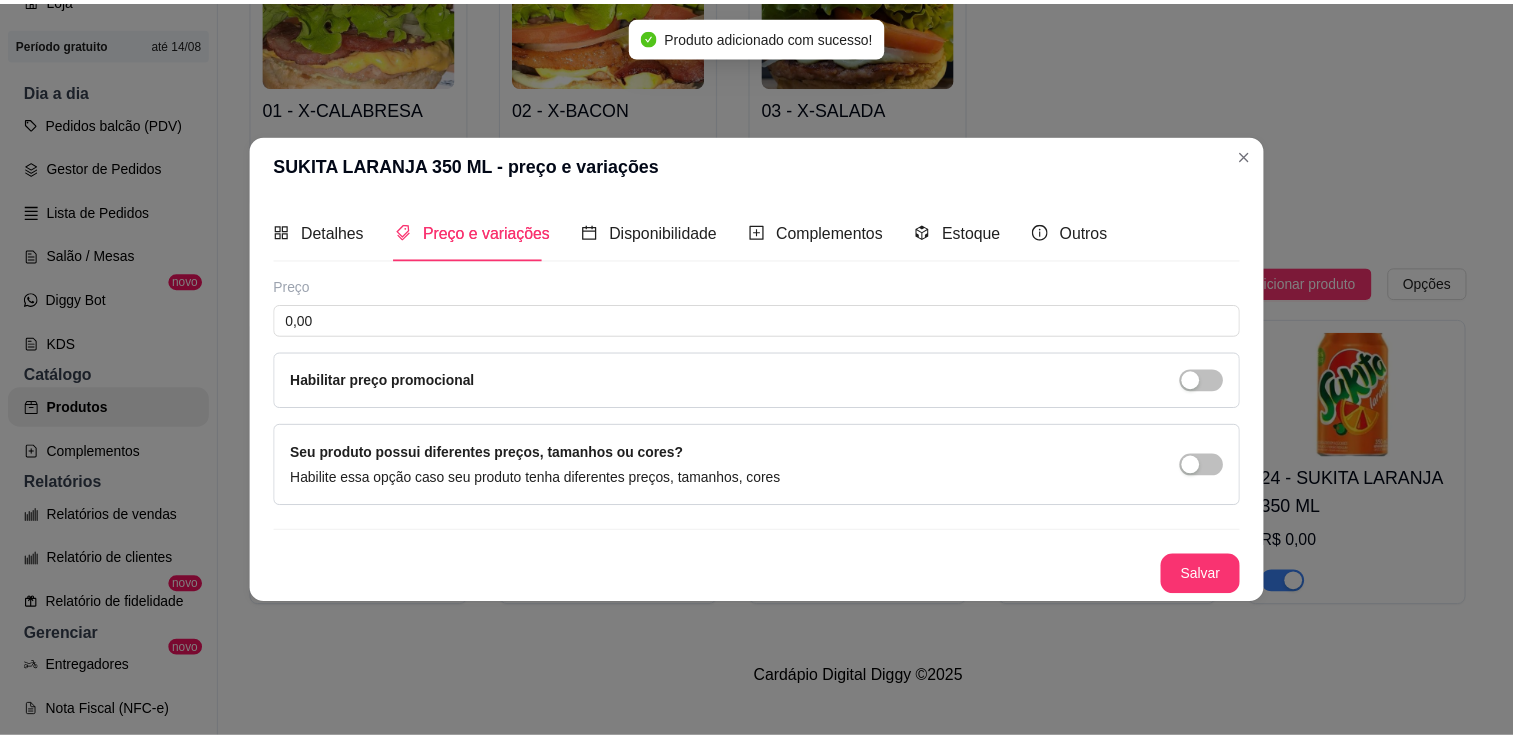 scroll, scrollTop: 0, scrollLeft: 0, axis: both 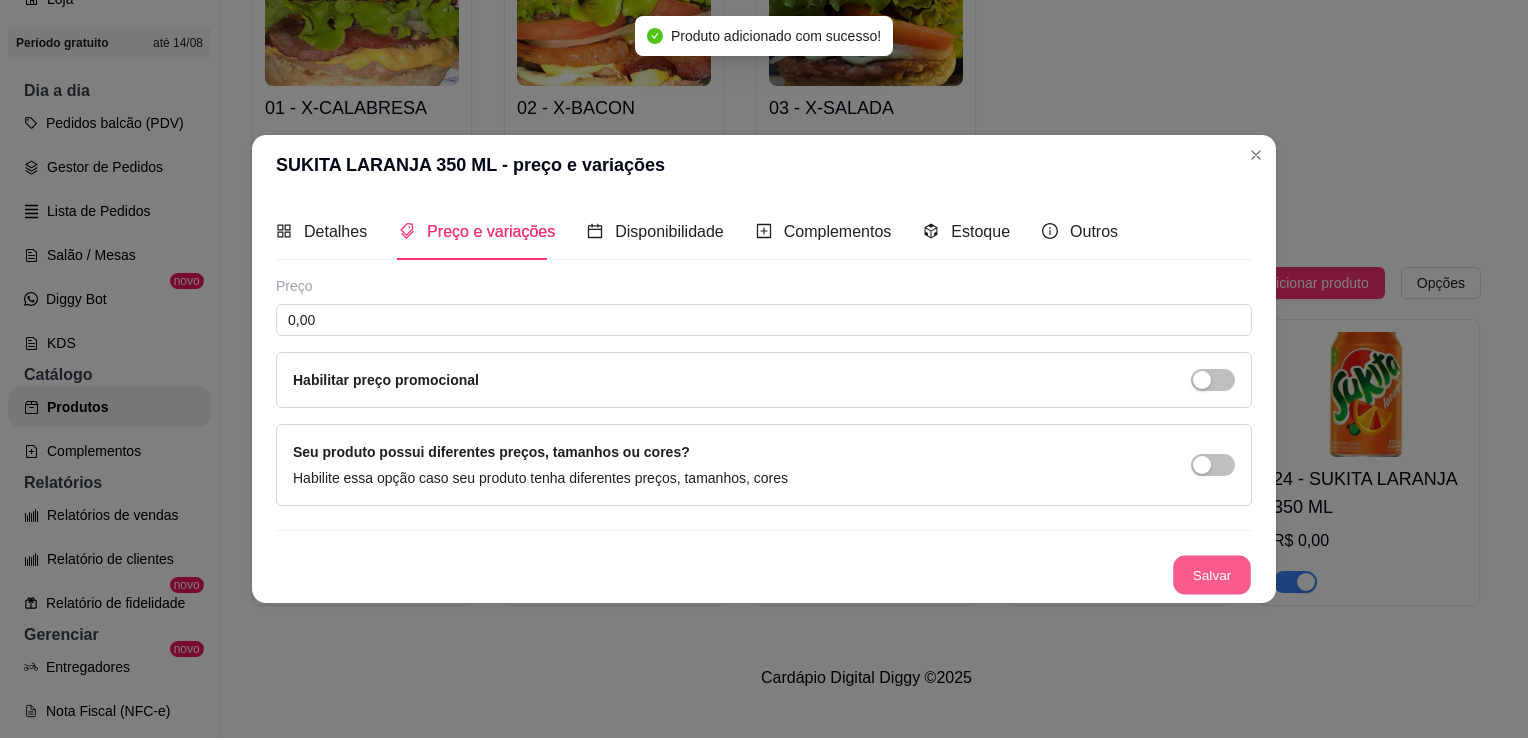 click on "Salvar" at bounding box center [1212, 575] 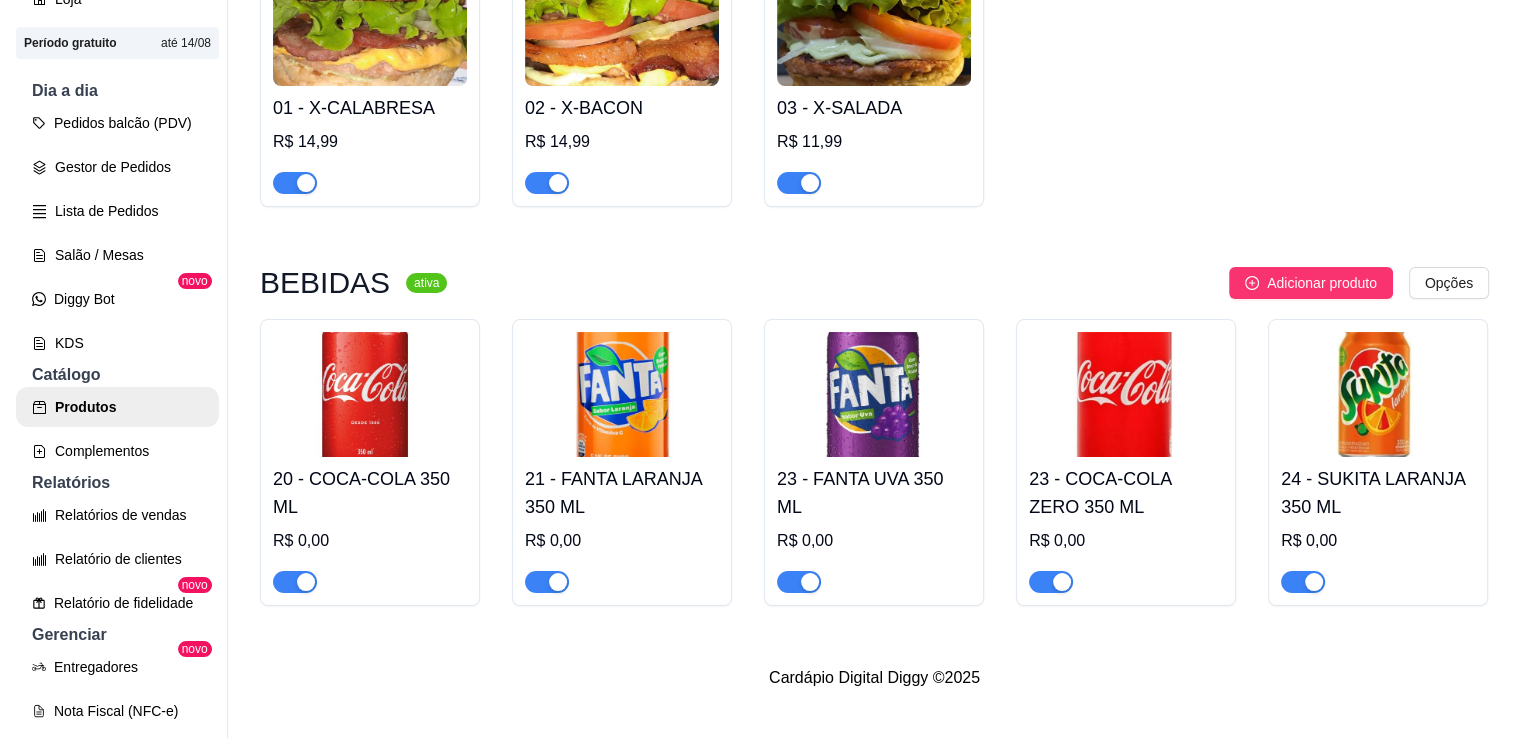 scroll, scrollTop: 488, scrollLeft: 0, axis: vertical 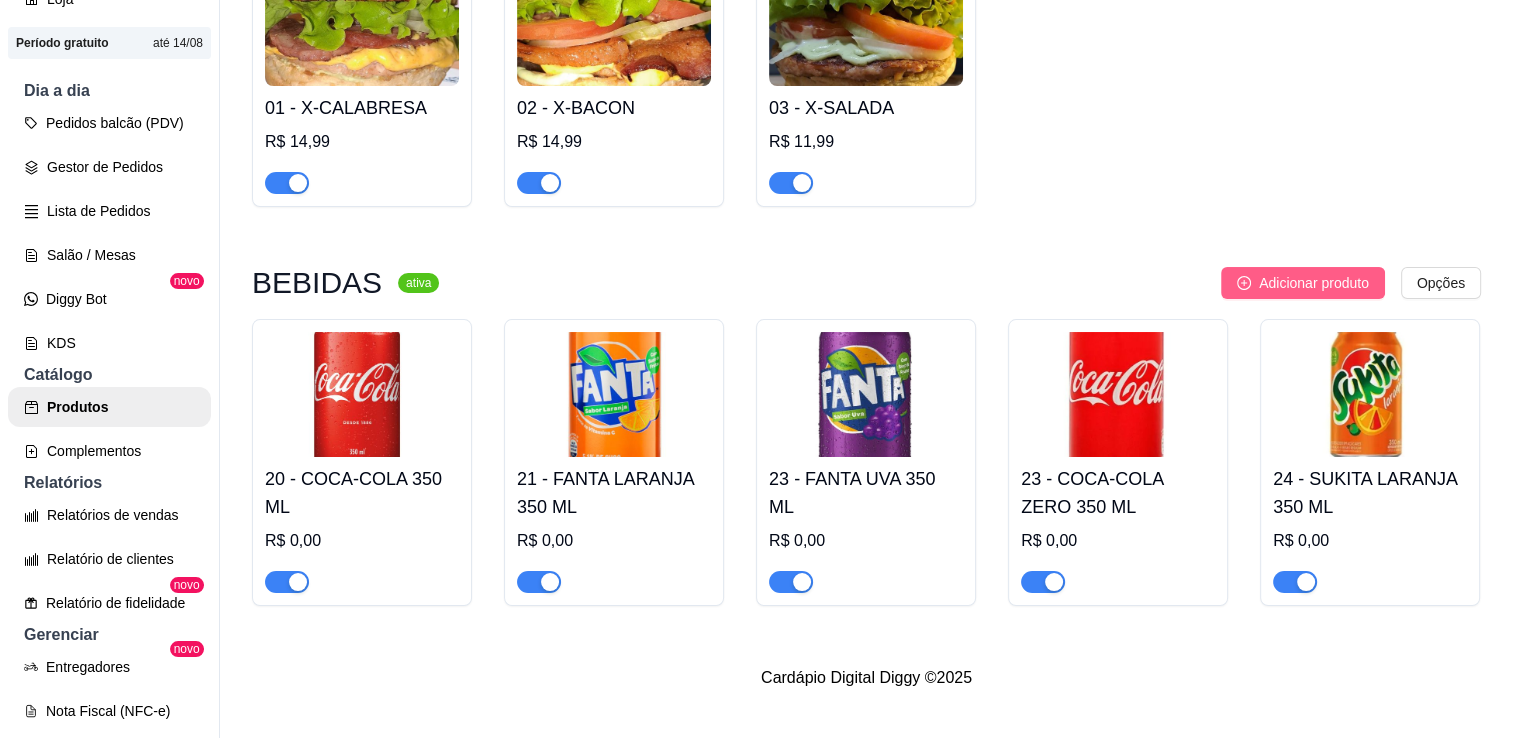click on "Adicionar produto" at bounding box center [1314, 283] 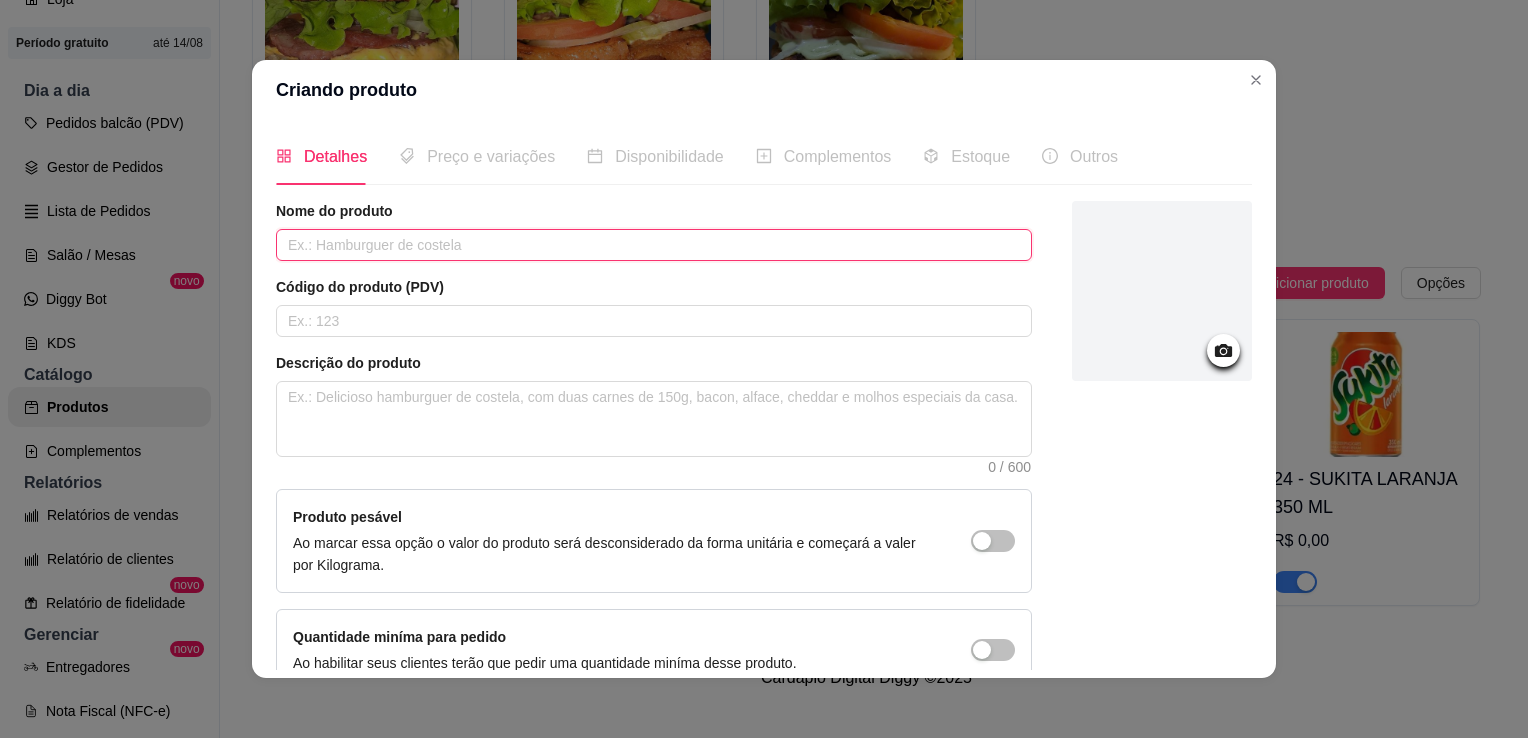 click at bounding box center (654, 245) 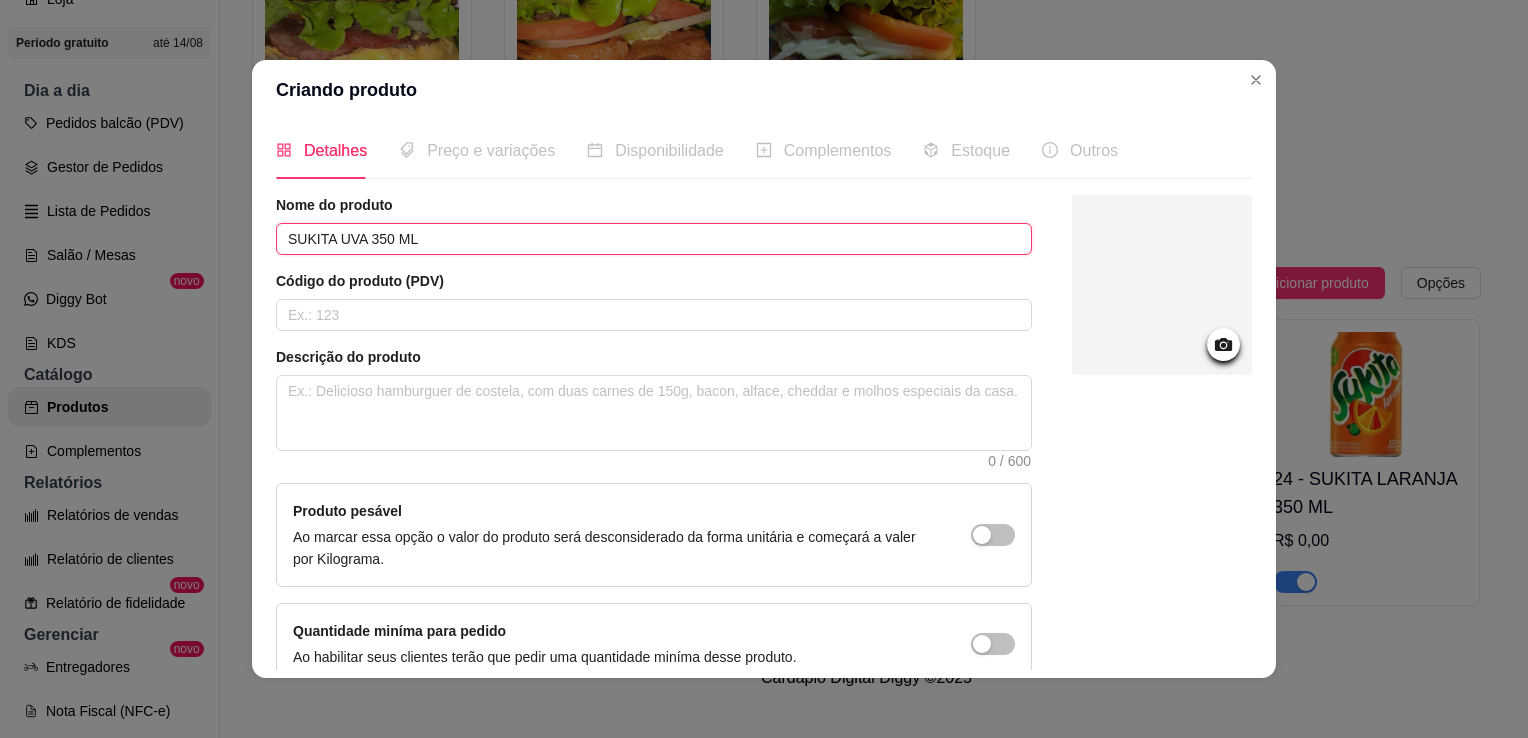 scroll, scrollTop: 0, scrollLeft: 0, axis: both 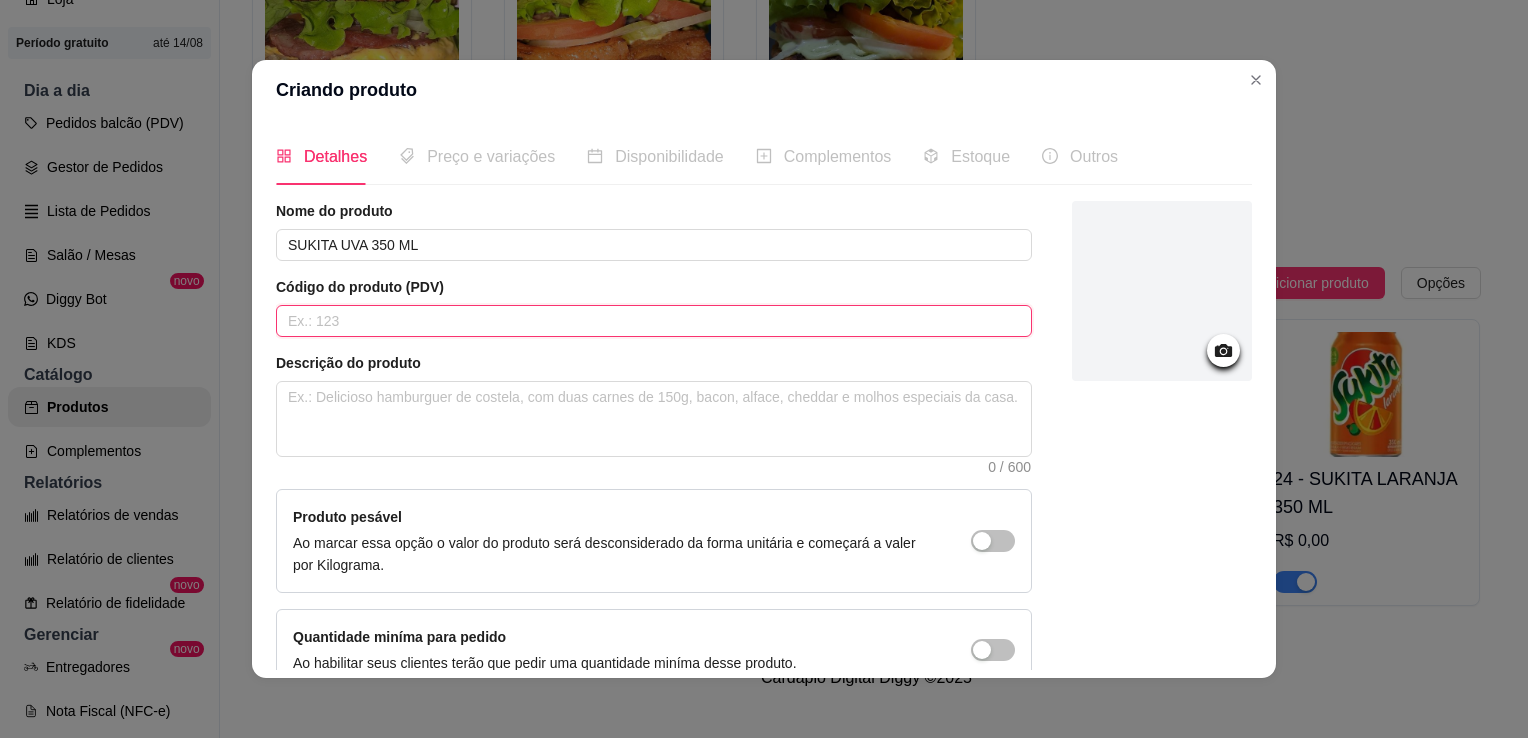 click at bounding box center (654, 321) 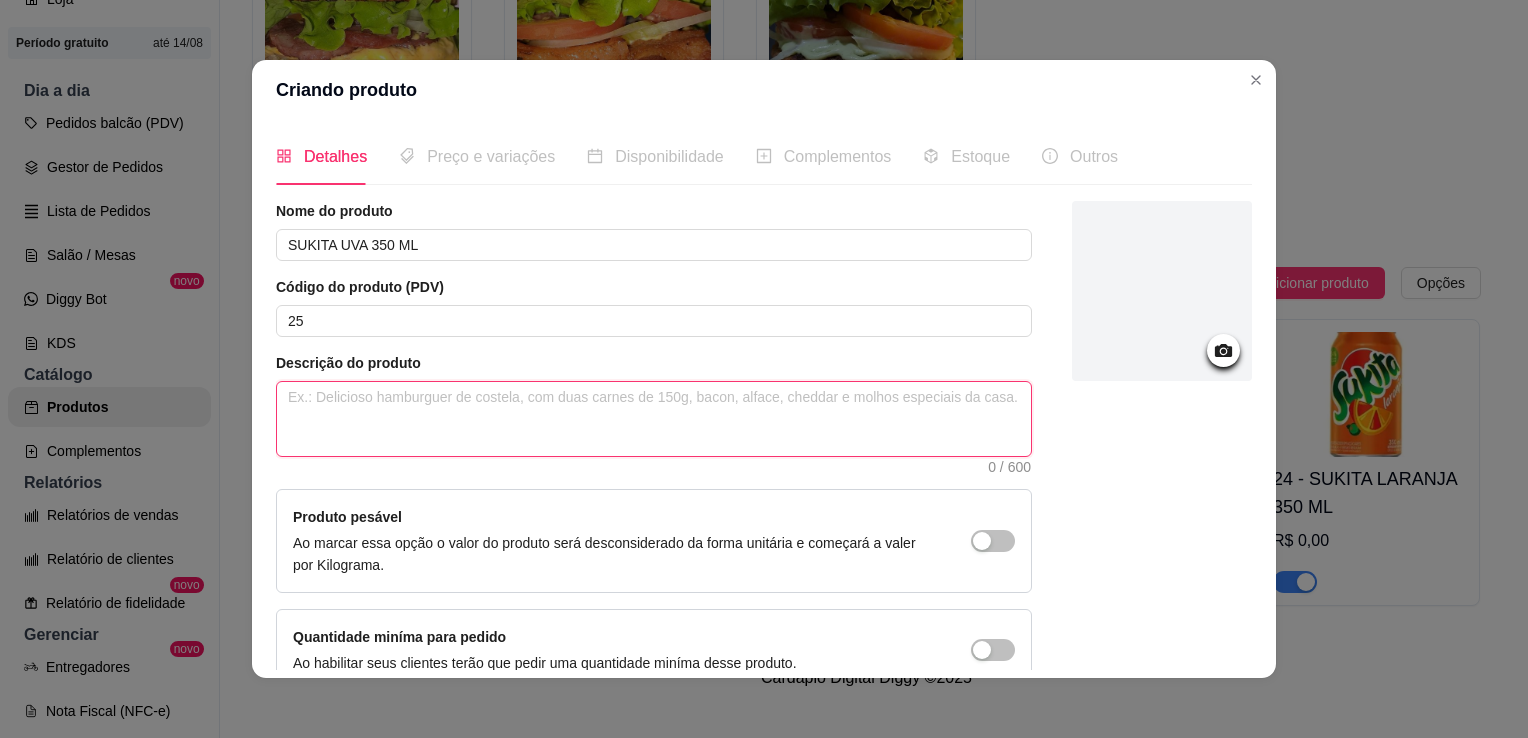 click at bounding box center [654, 419] 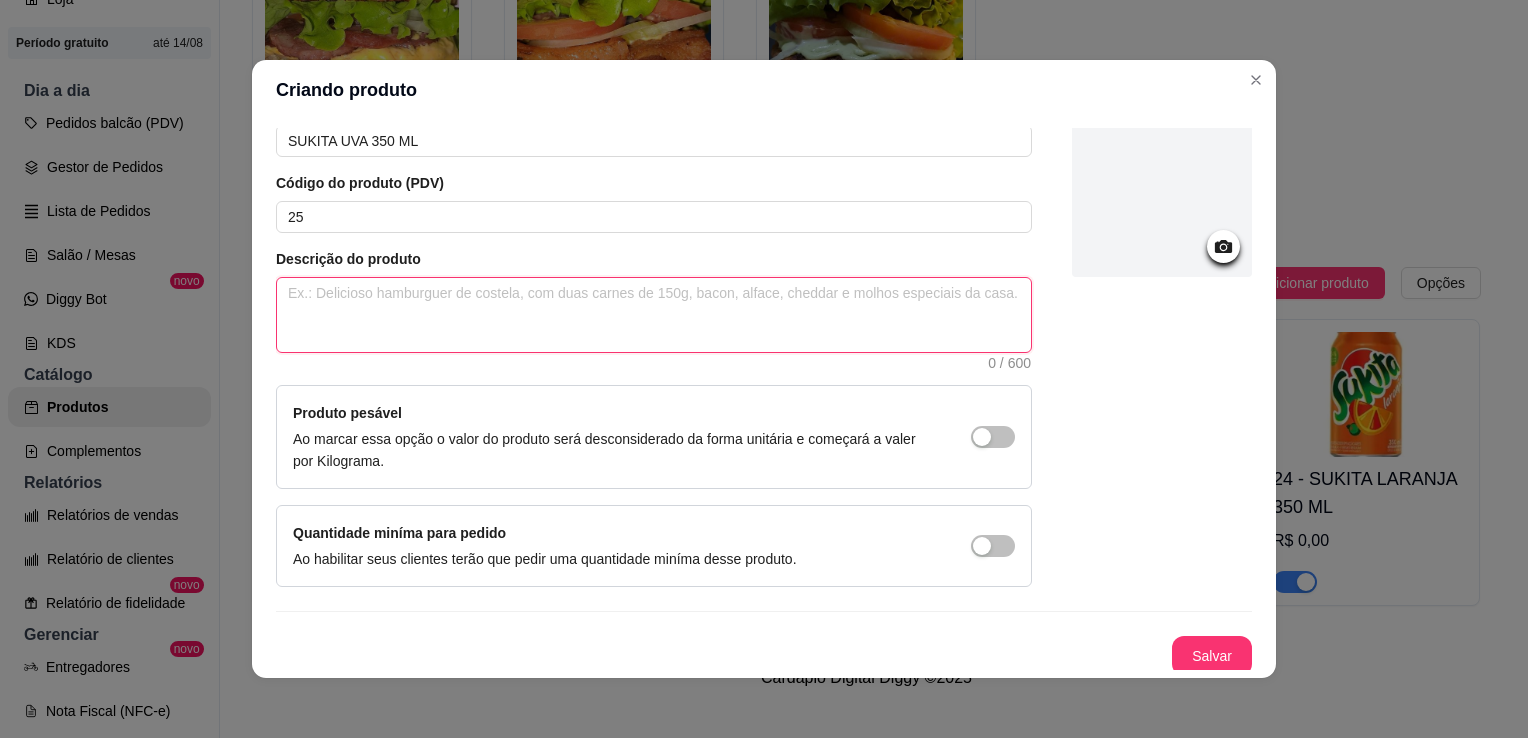 scroll, scrollTop: 107, scrollLeft: 0, axis: vertical 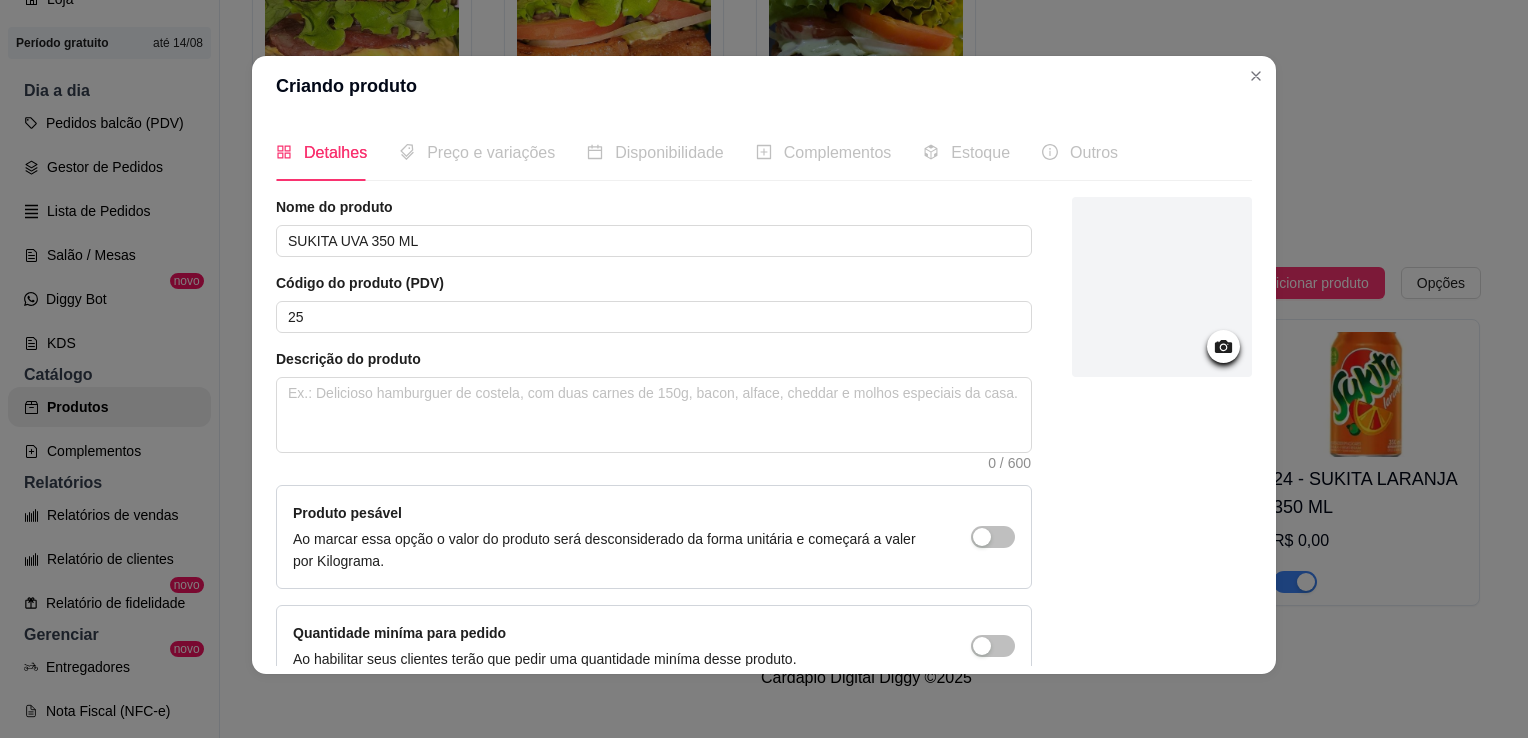 click 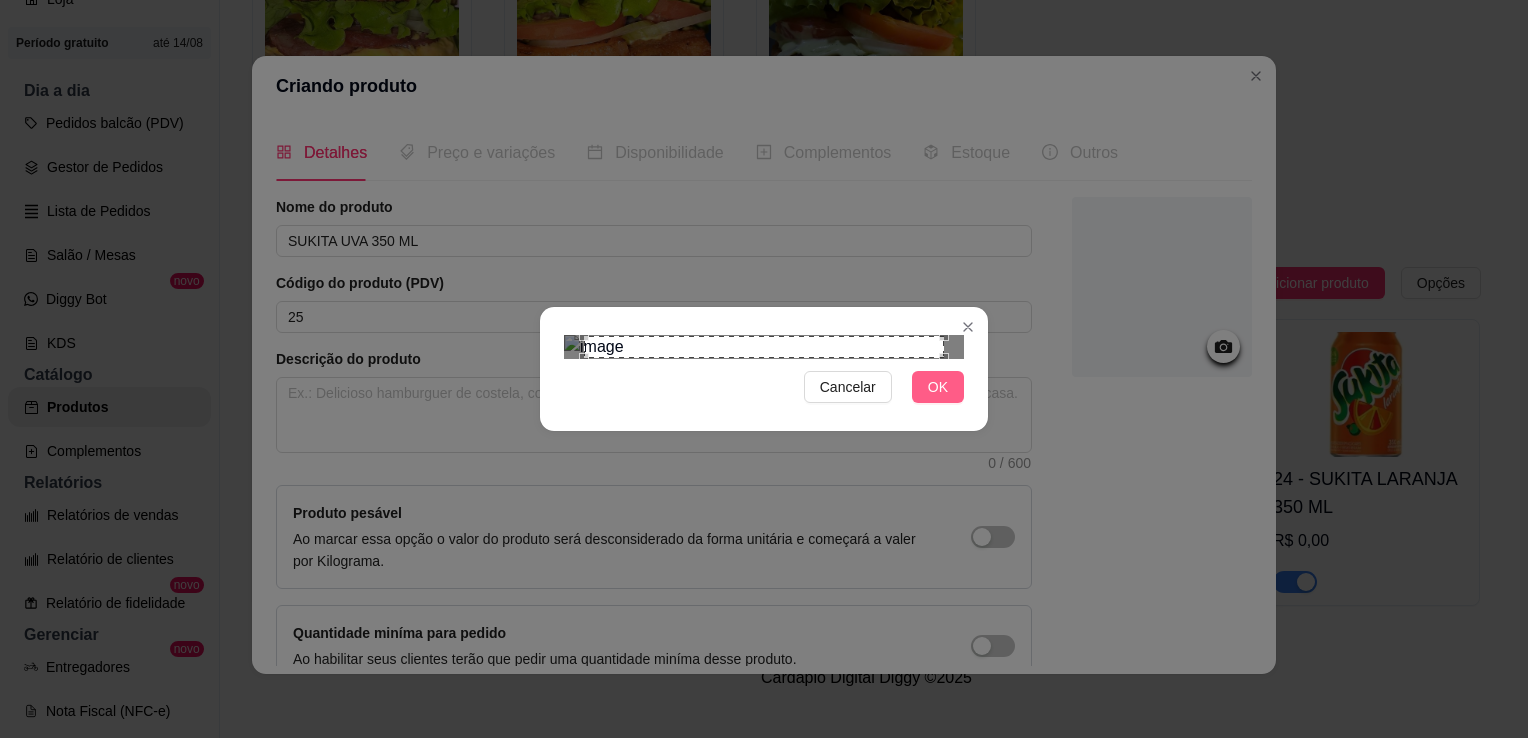 click on "OK" at bounding box center [938, 387] 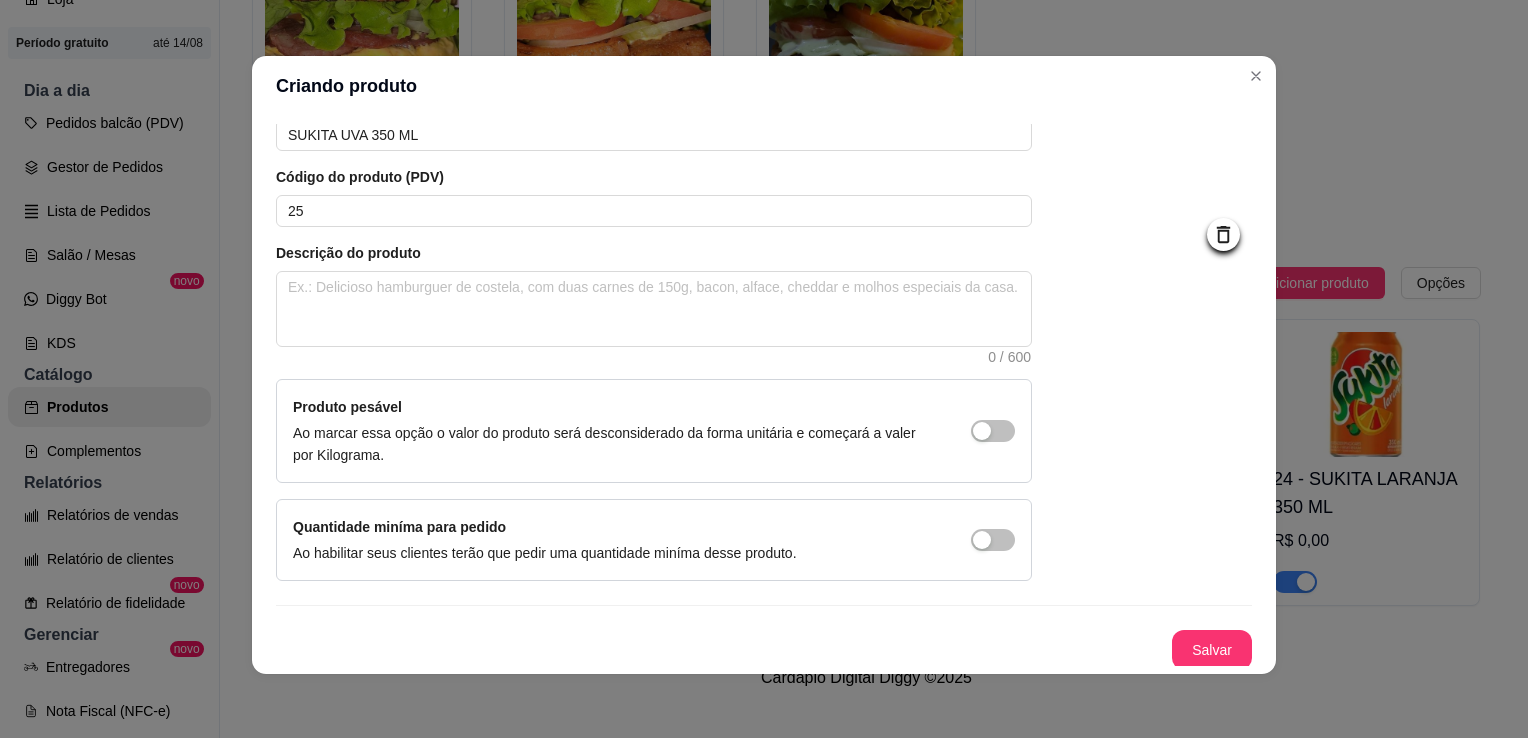 scroll, scrollTop: 107, scrollLeft: 0, axis: vertical 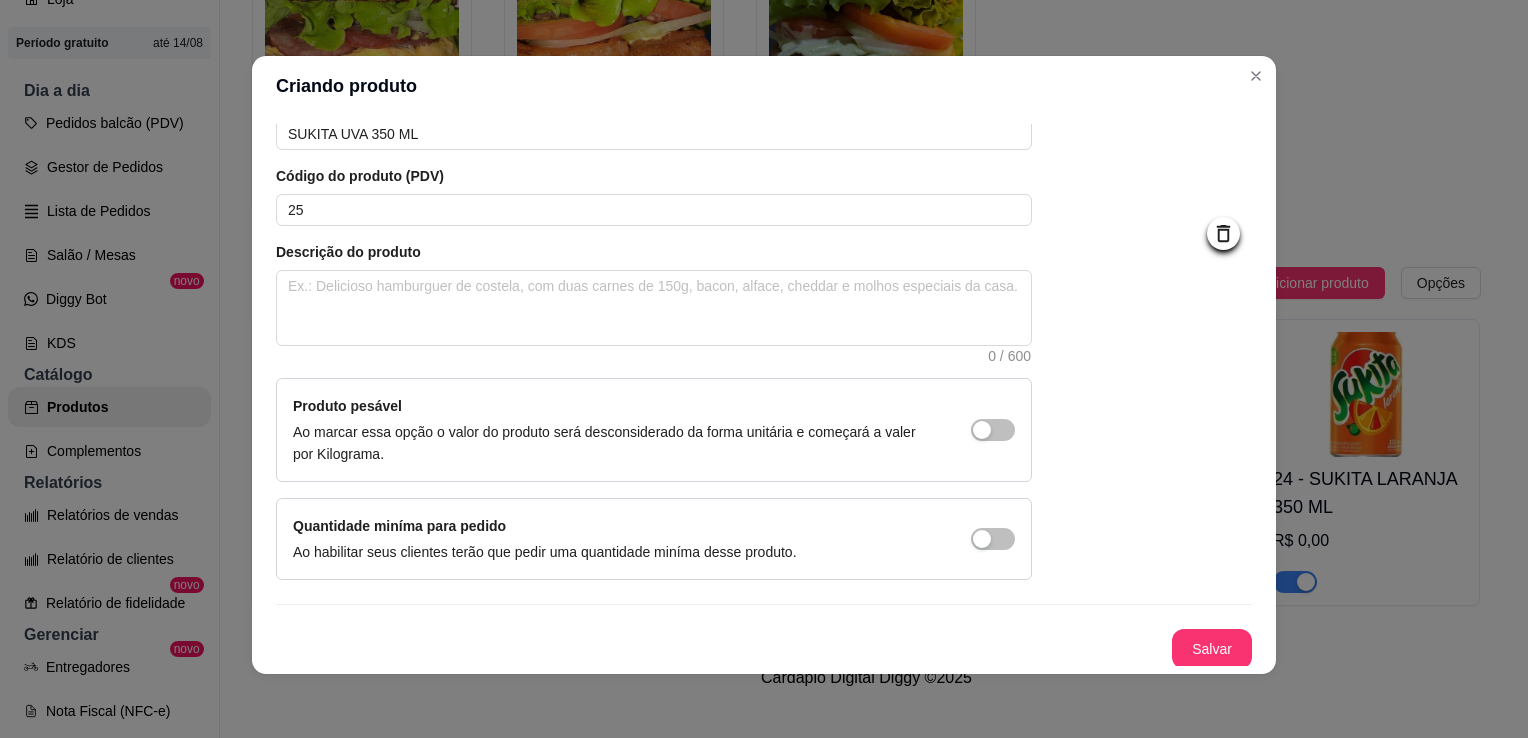 click on "Salvar" at bounding box center (1212, 649) 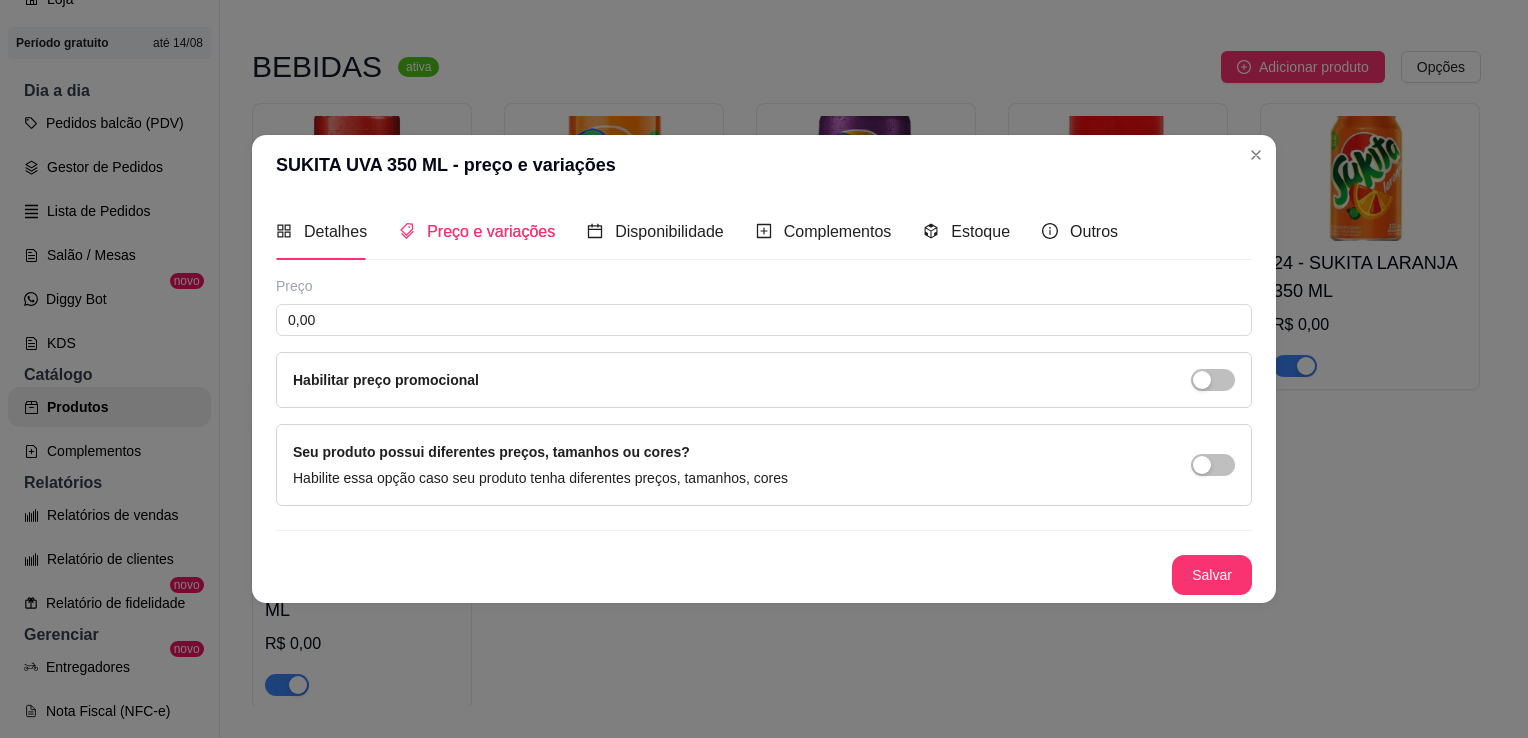 scroll, scrollTop: 0, scrollLeft: 0, axis: both 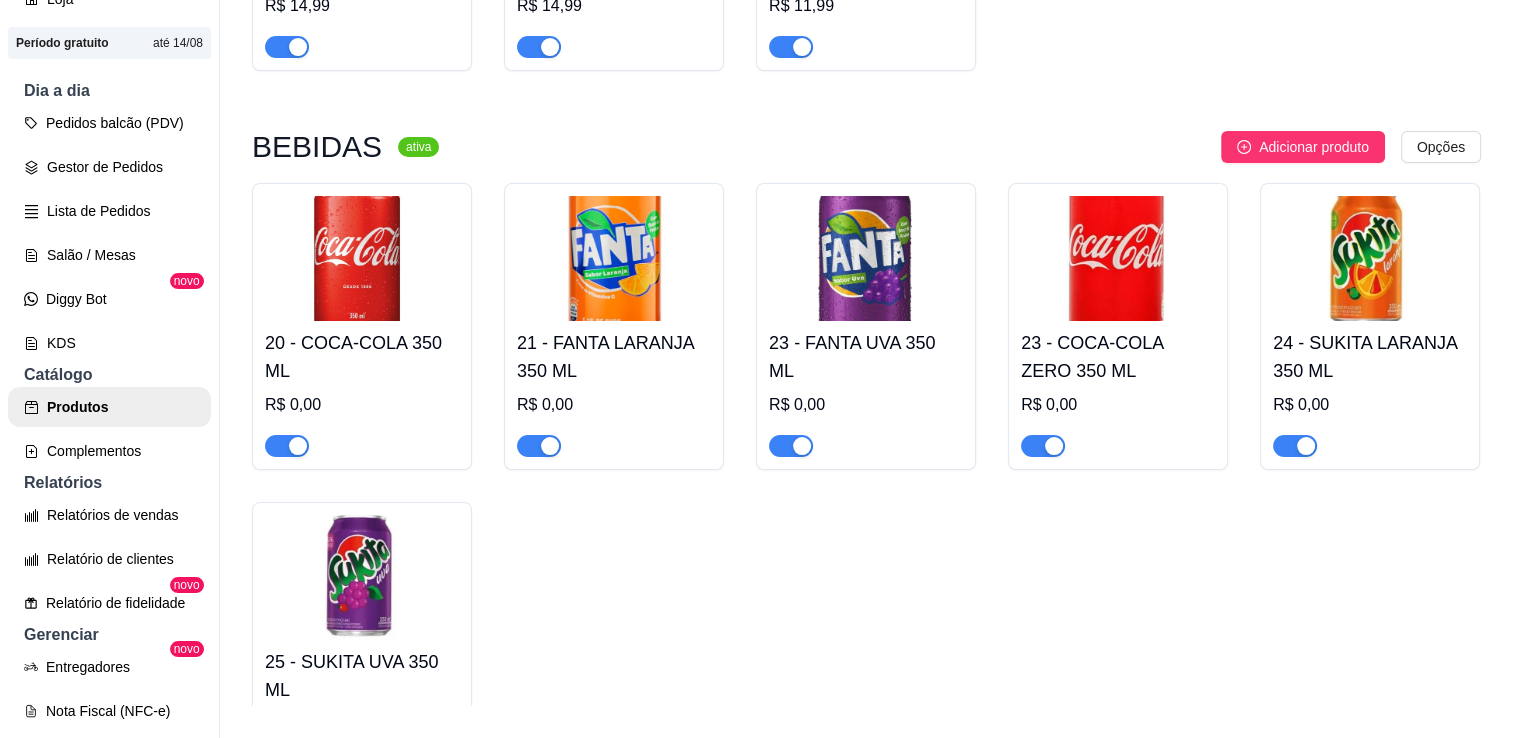 click on "BEBIDAS ativa Adicionar produto Opções 20 - COCA-COLA 350 ML   R$ 0,00 21 - FANTA LARANJA 350 ML   R$ 0,00 23 - FANTA UVA 350 ML   R$ 0,00 23 - COCA-COLA ZERO 350 ML    R$ 0,00 24 - SUKITA LARANJA 350 ML   R$ 0,00 25 - SUKITA UVA 350 ML   R$ 0,00" at bounding box center (866, 460) 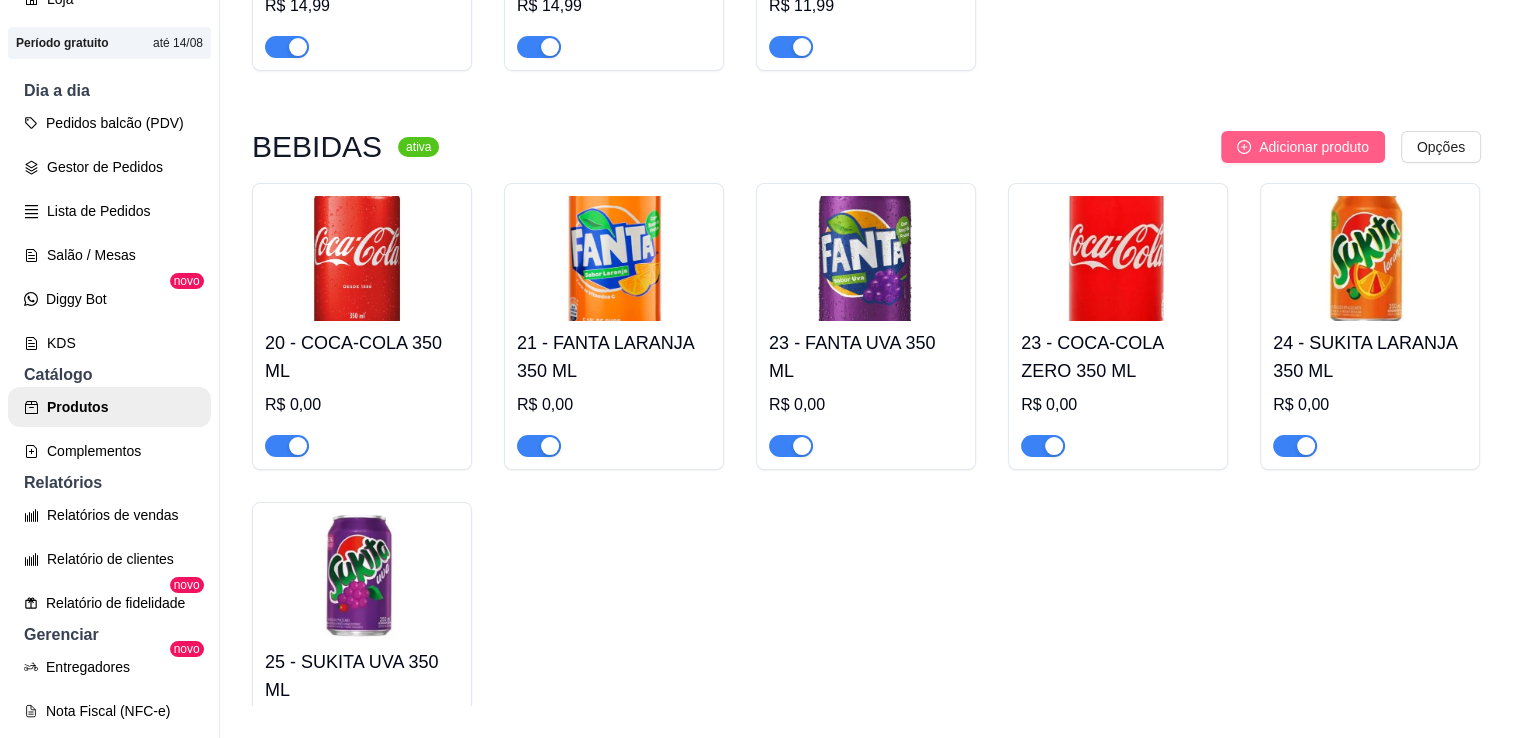 click on "Adicionar produto" at bounding box center [1314, 147] 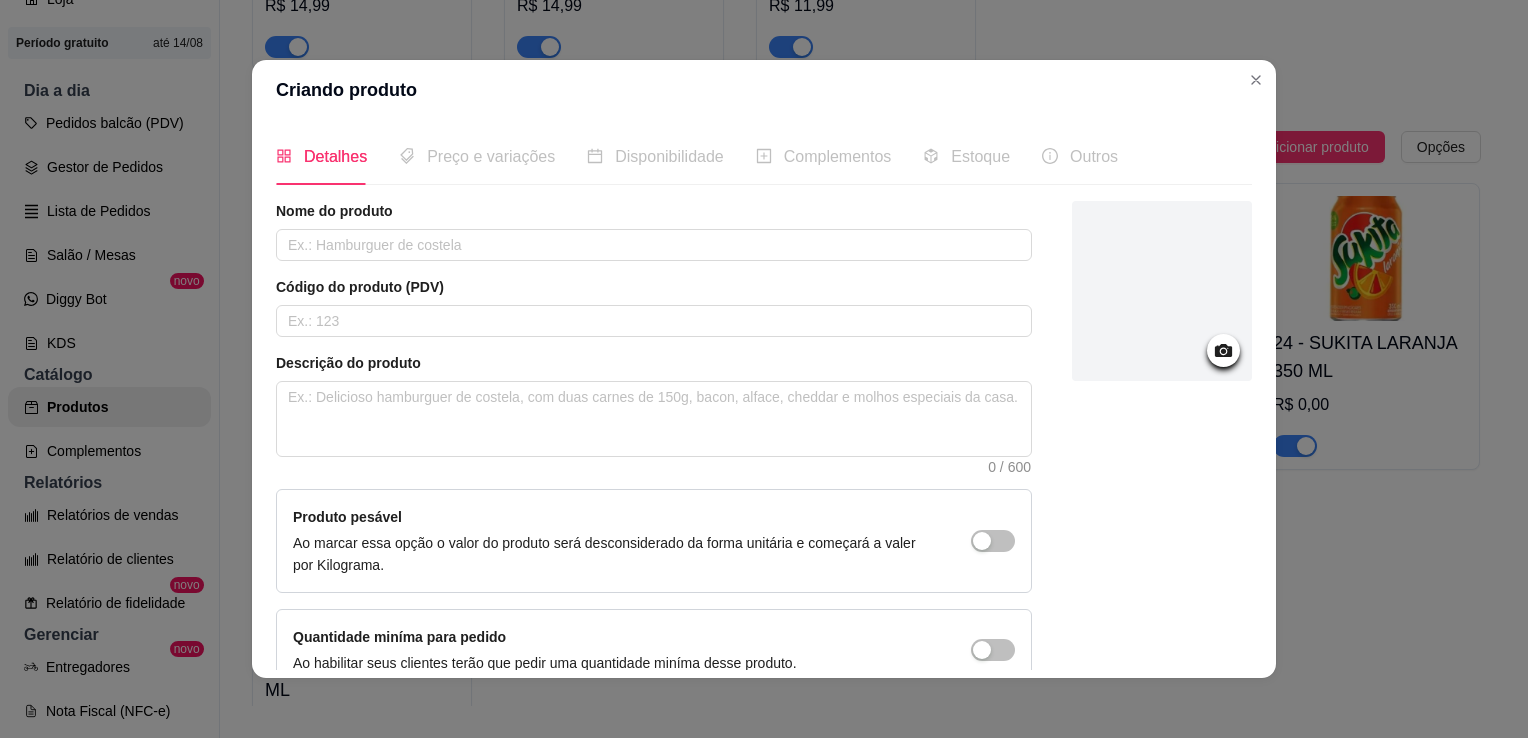 drag, startPoint x: 824, startPoint y: 263, endPoint x: 1108, endPoint y: 265, distance: 284.00705 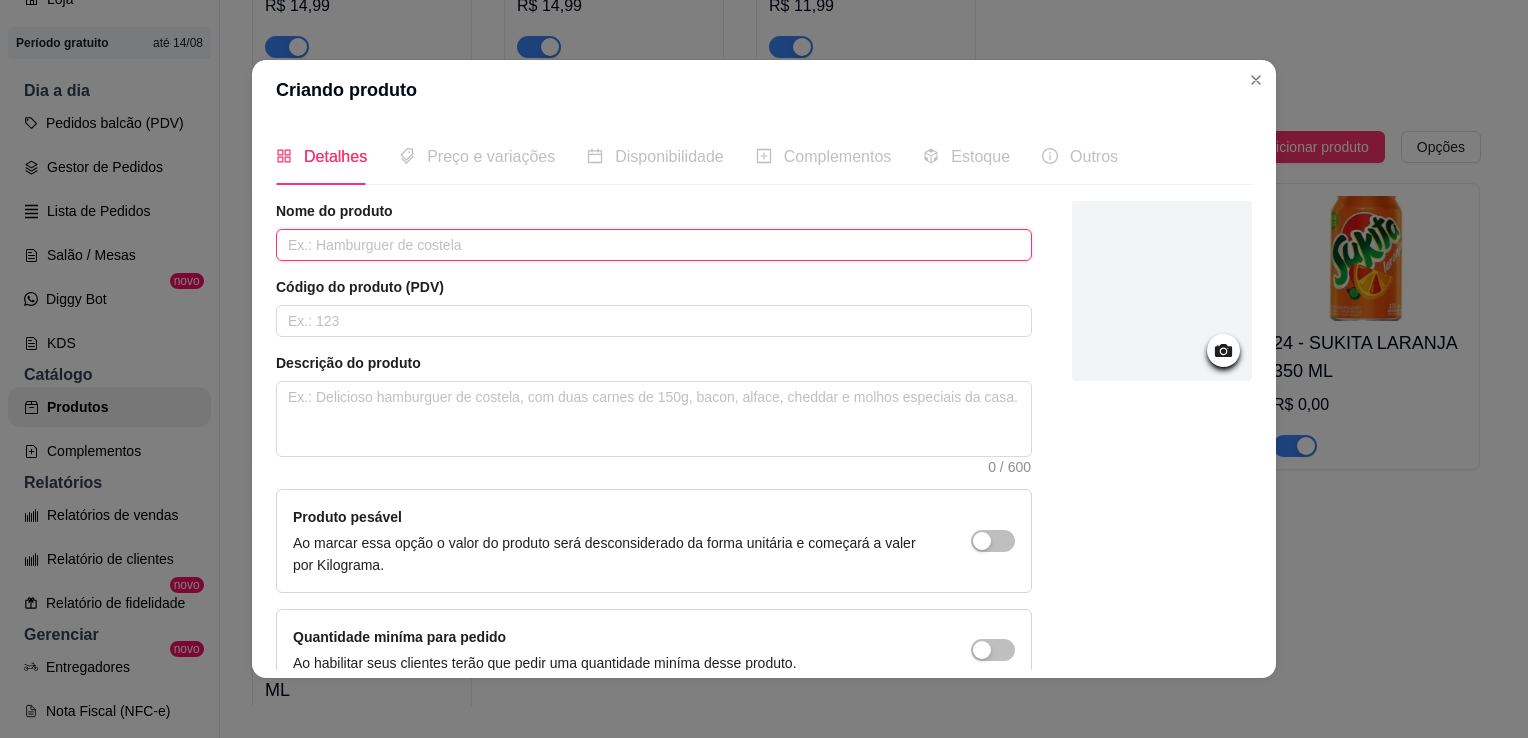 click at bounding box center [654, 245] 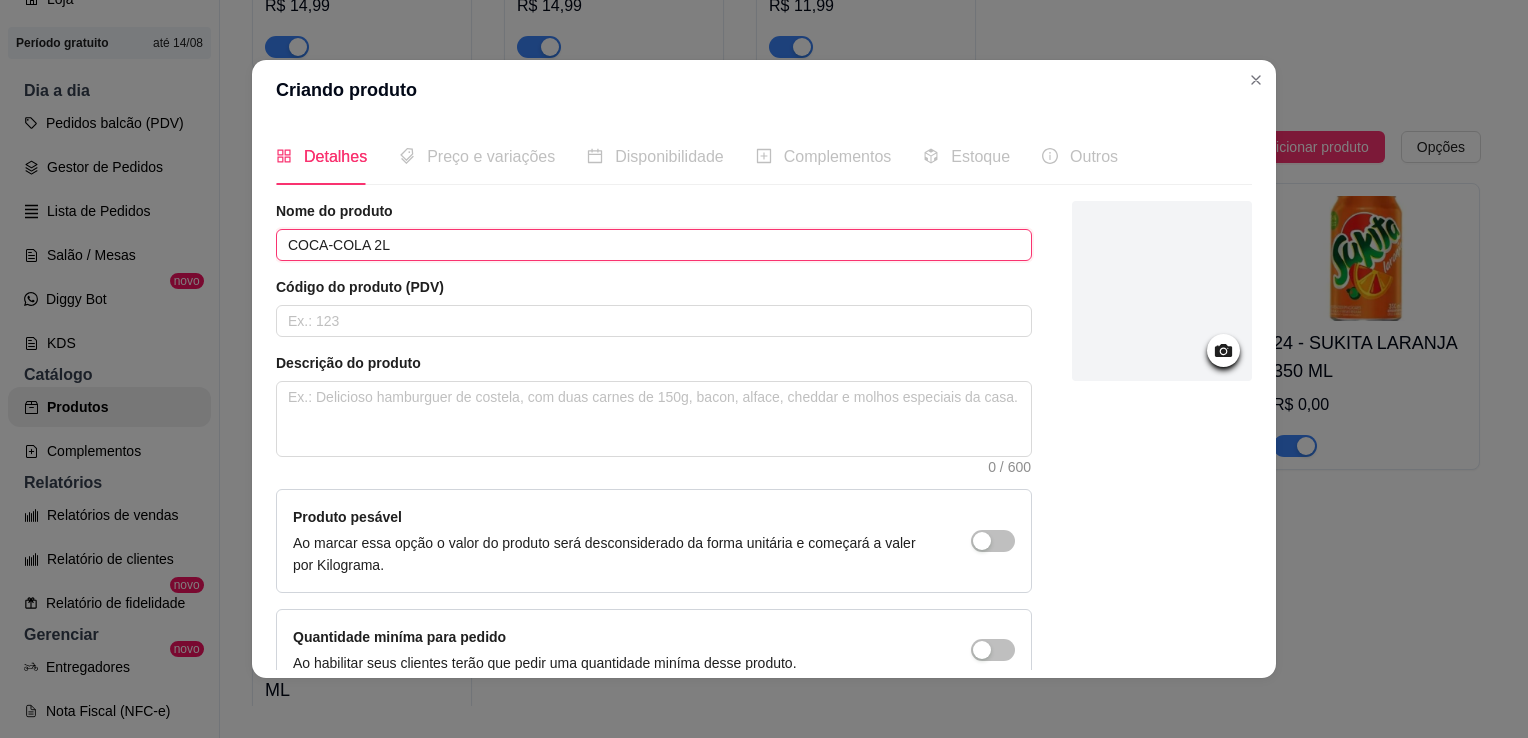 click on "COCA-COLA 2L" at bounding box center [654, 245] 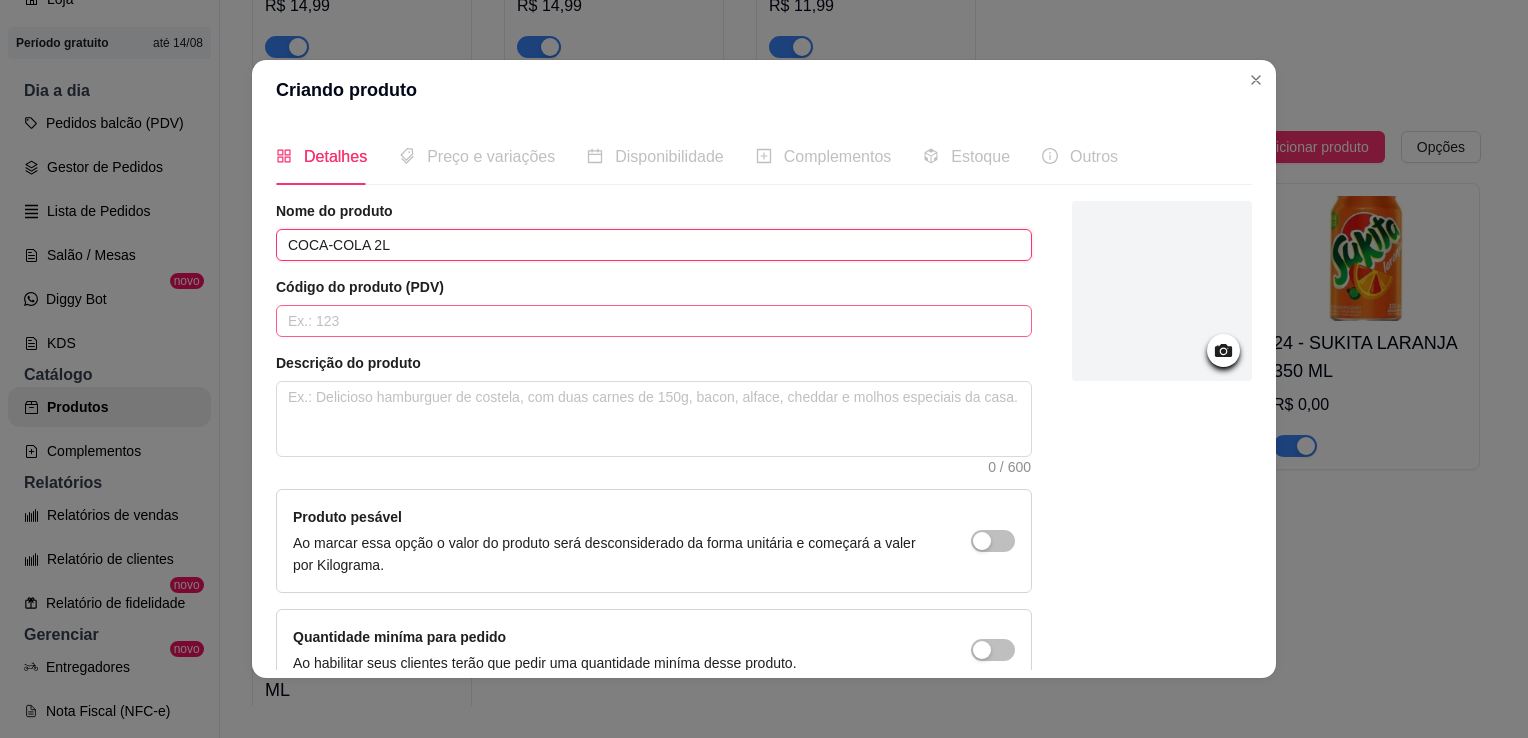 scroll, scrollTop: 107, scrollLeft: 0, axis: vertical 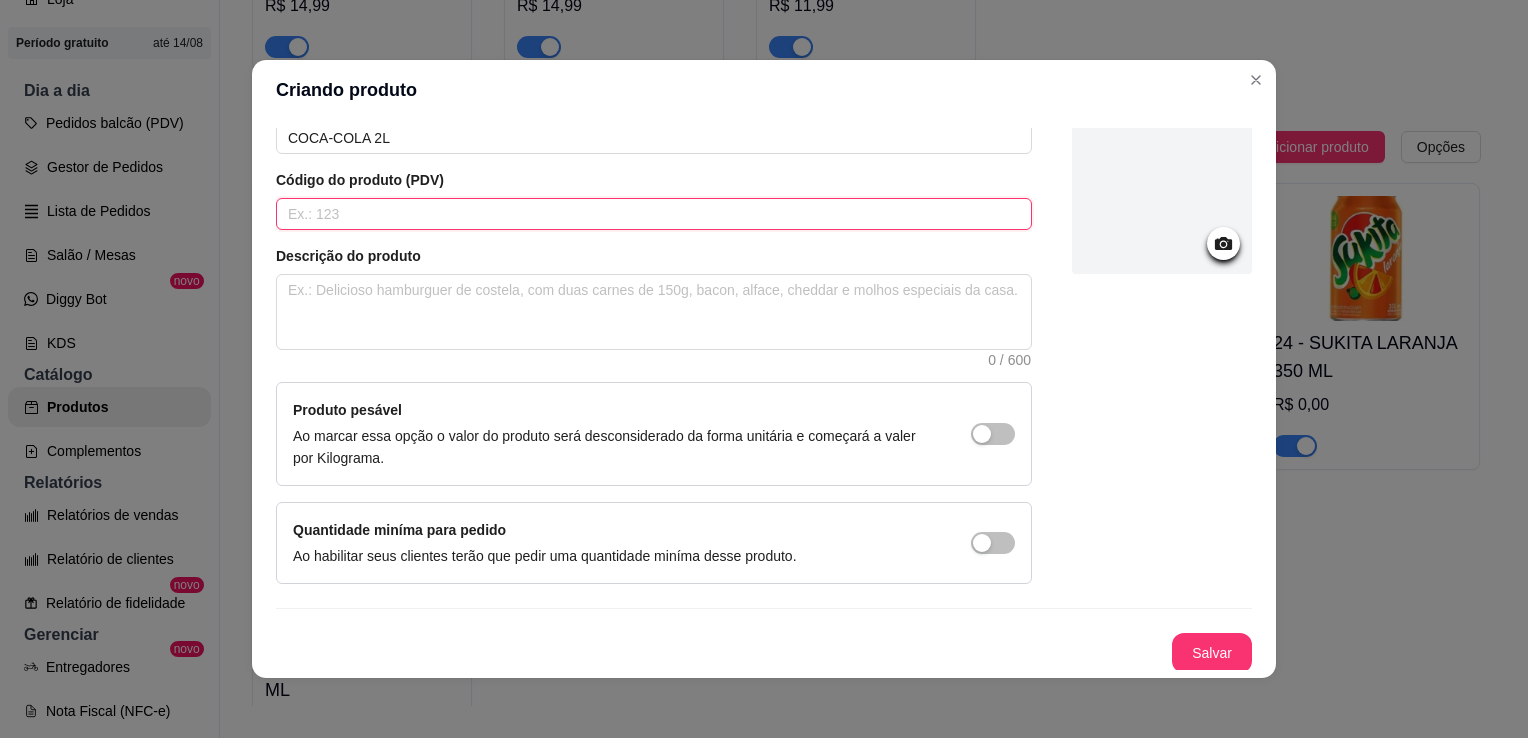 click at bounding box center [654, 214] 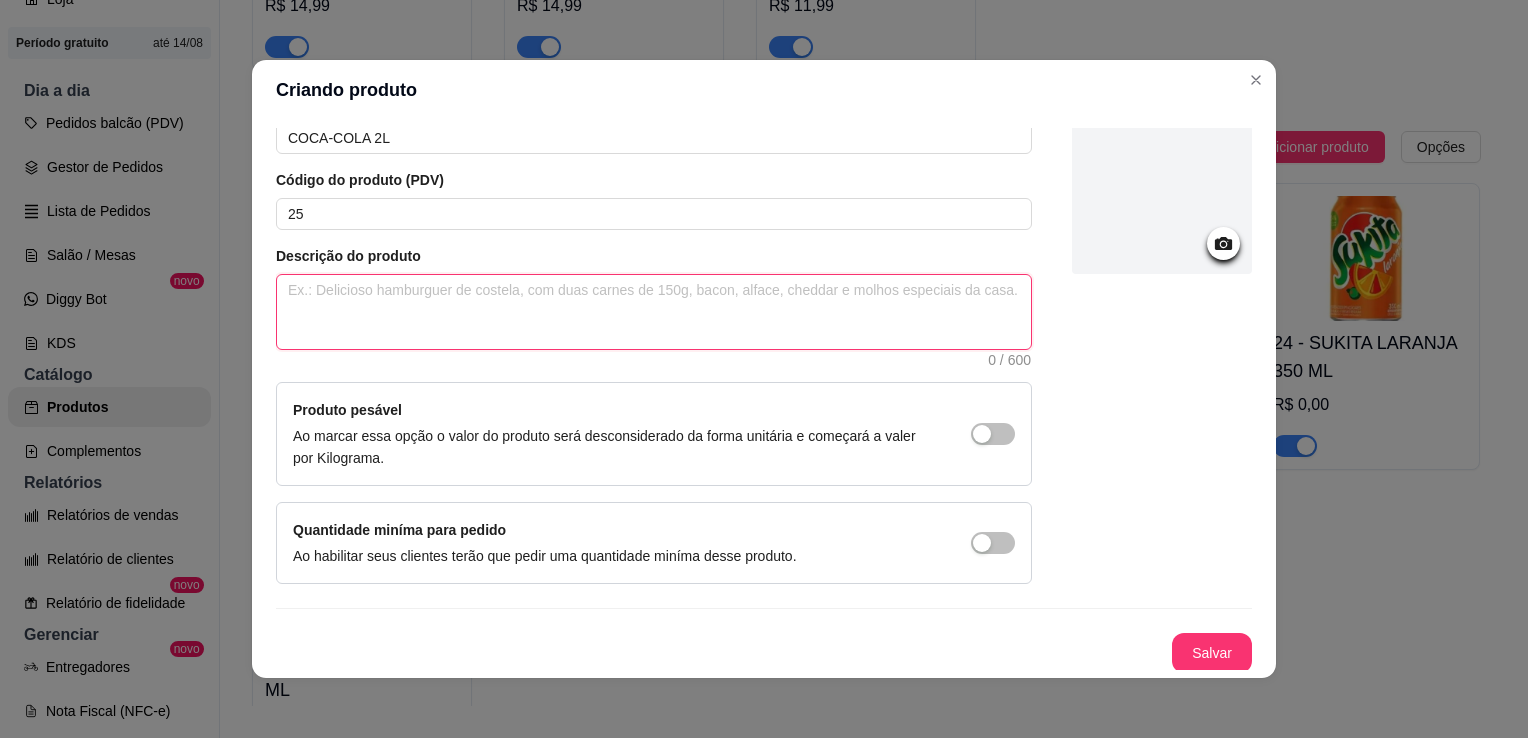 click at bounding box center [654, 312] 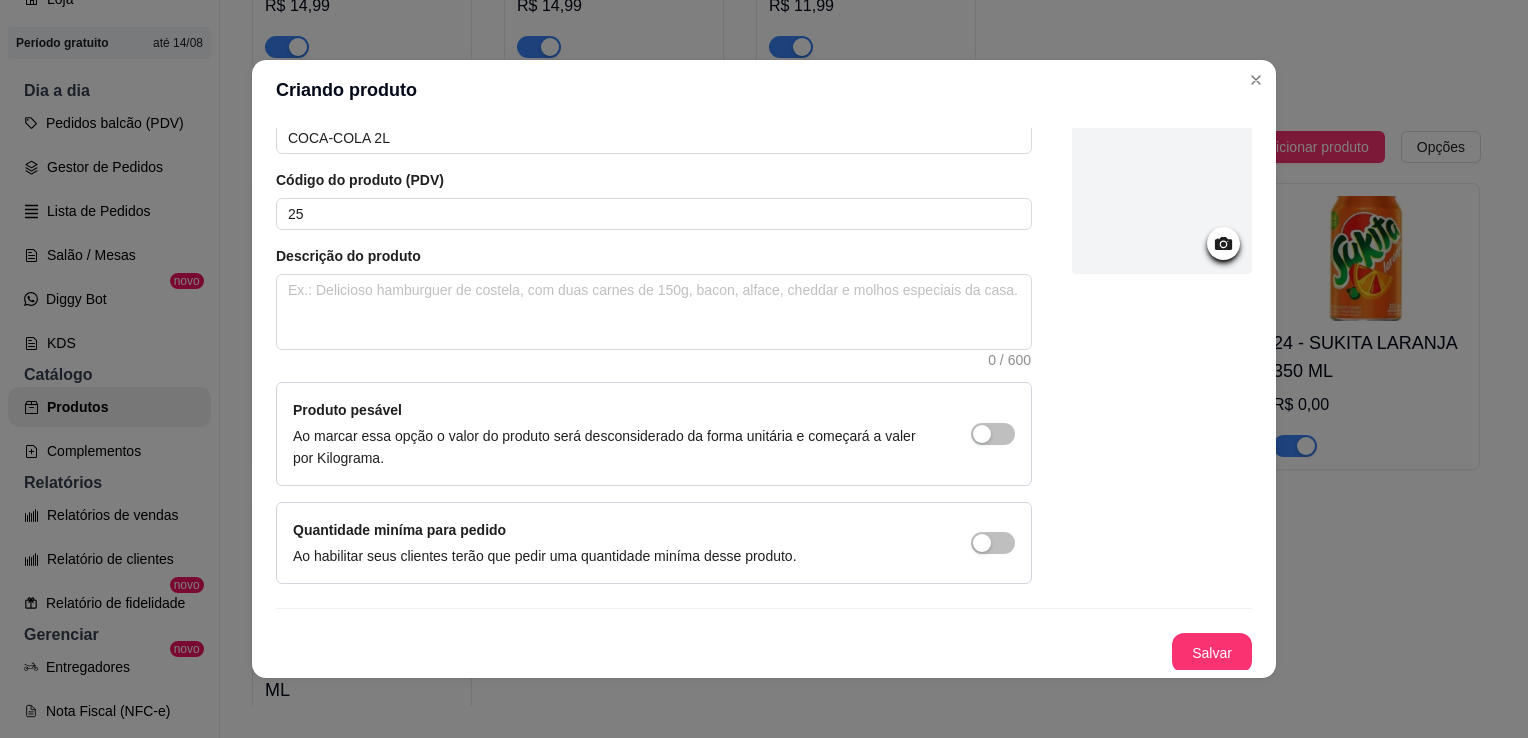 click 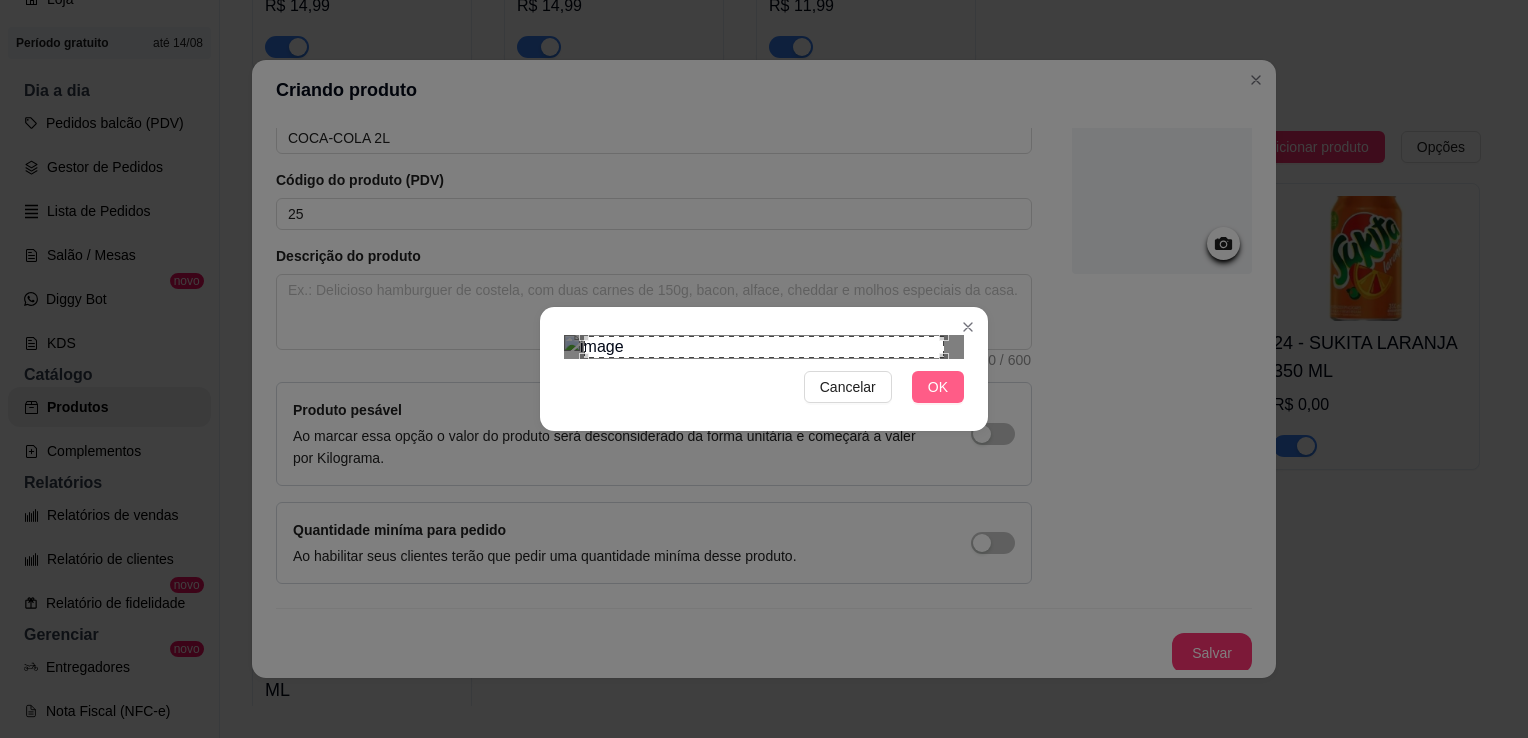 click on "OK" at bounding box center [938, 387] 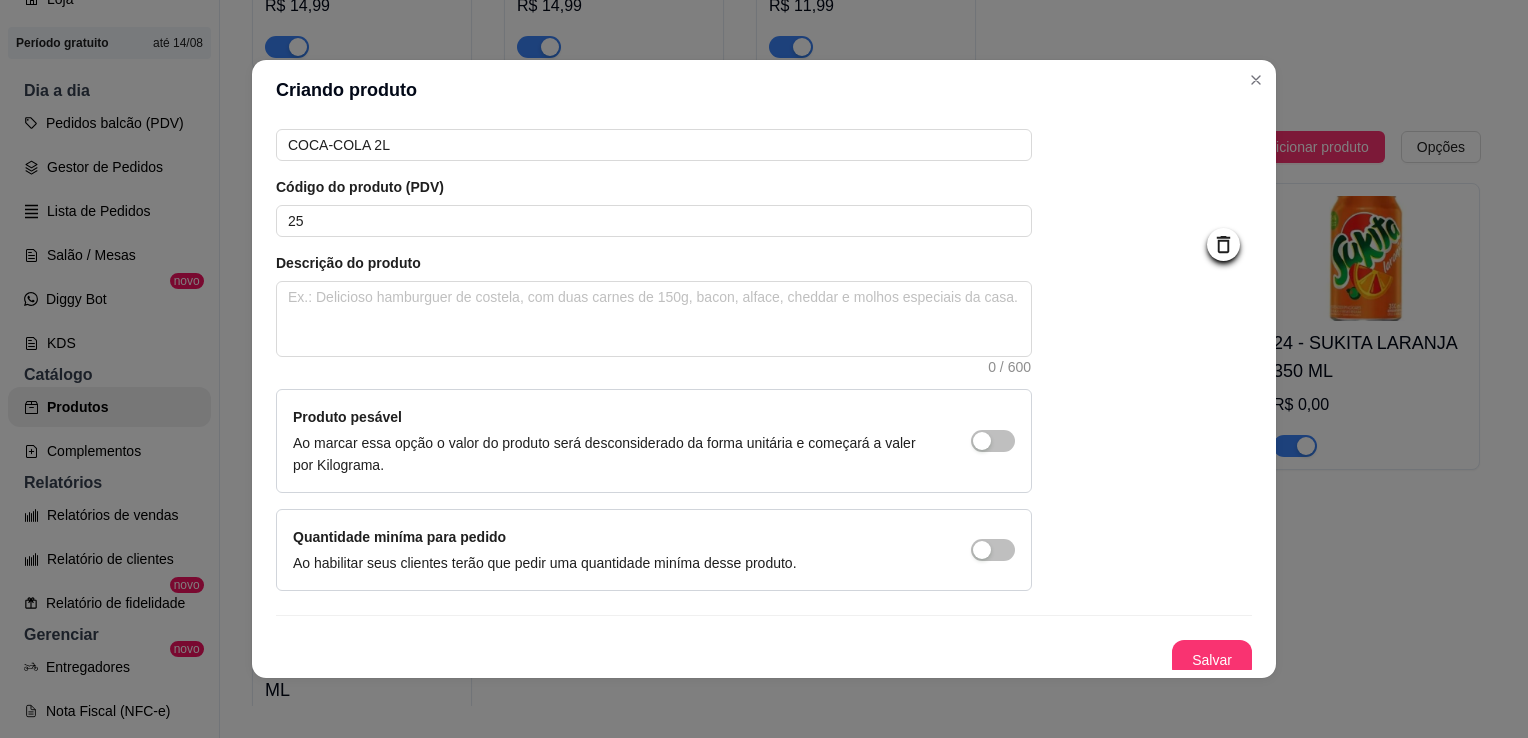 scroll, scrollTop: 107, scrollLeft: 0, axis: vertical 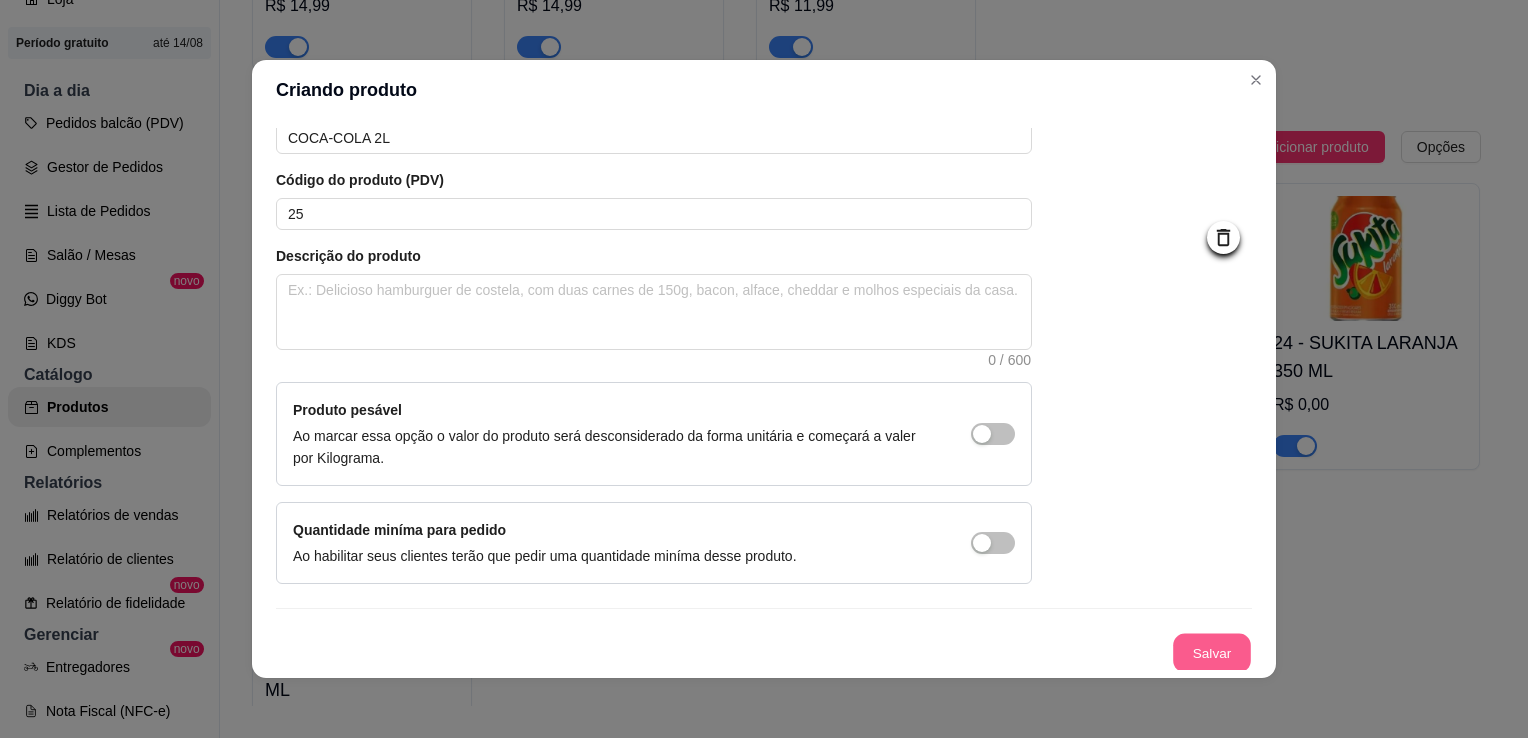 click on "Salvar" at bounding box center [1212, 653] 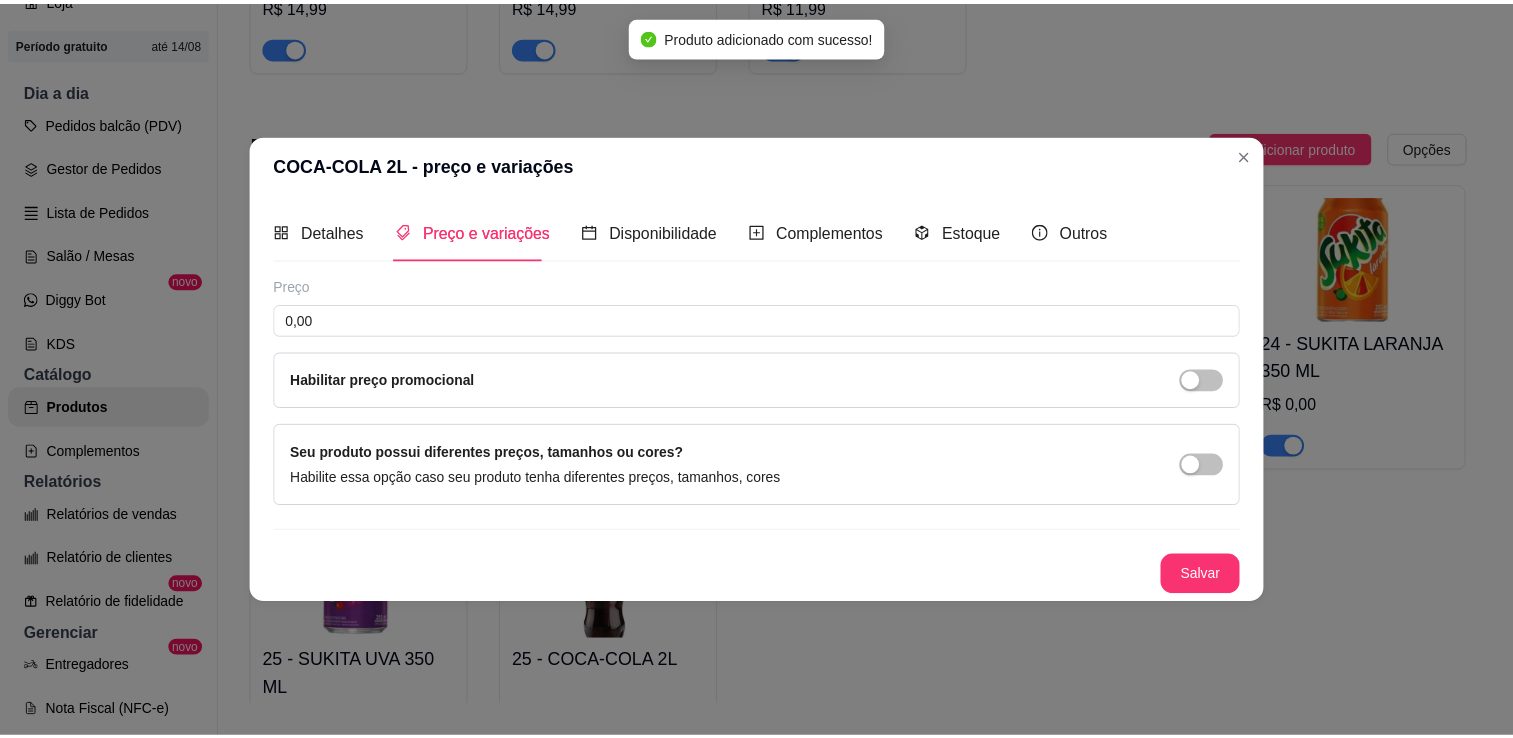 scroll, scrollTop: 0, scrollLeft: 0, axis: both 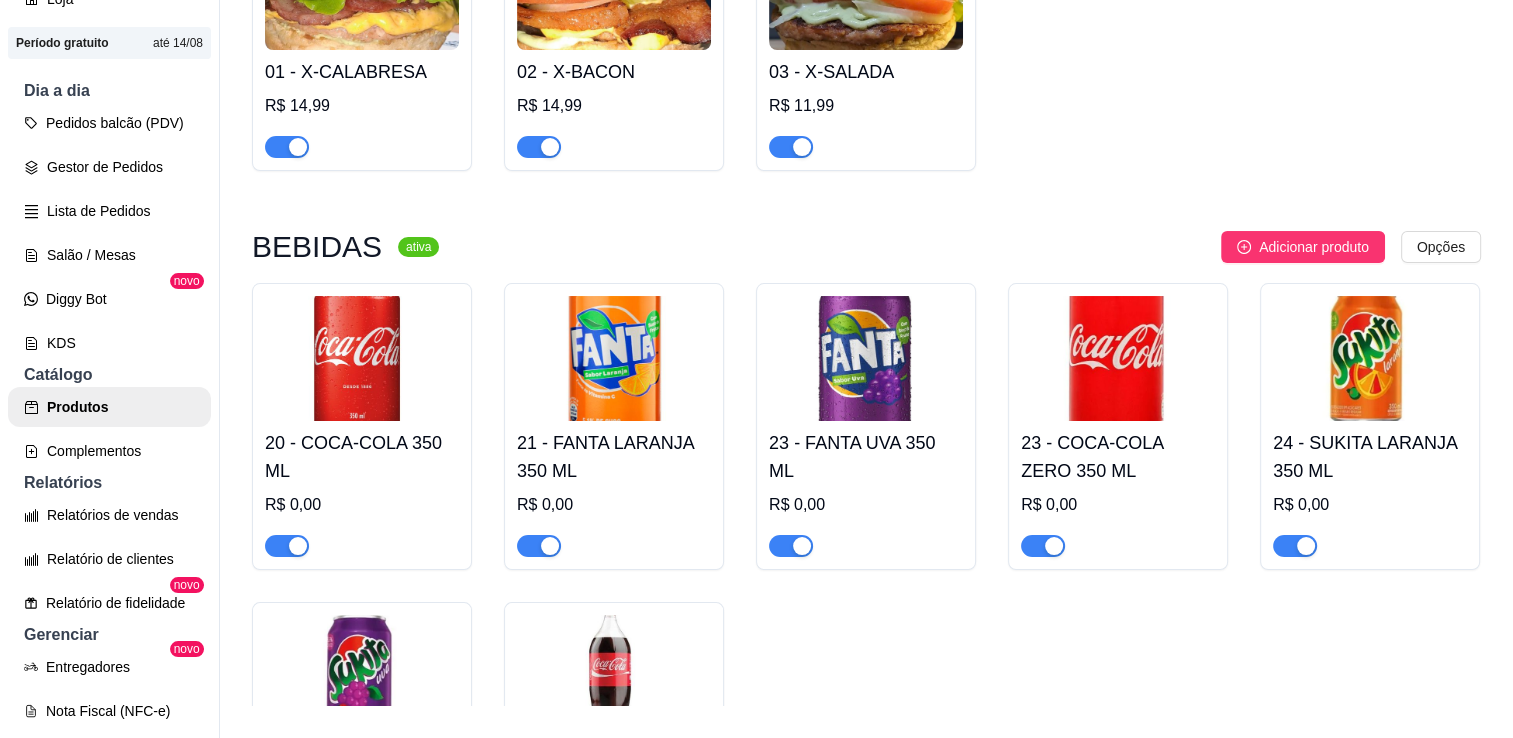 click on "DESTAQUE pausada Adicionar produto Opções 01 - X-CALABRESA   R$ 14,99 02 - X-BACON   R$ 14,99 03 - X-SALADA   R$ 11,99 BEBIDAS ativa Adicionar produto Opções 20 - COCA-COLA 350 ML   R$ 0,00 21 - FANTA LARANJA 350 ML   R$ 0,00 23 - FANTA UVA 350 ML   R$ 0,00 23 - COCA-COLA ZERO 350 ML    R$ 0,00 24 - SUKITA LARANJA 350 ML   R$ 0,00 25 - SUKITA UVA 350 ML   R$ 0,00 25 - COCA-COLA 2L   R$ 0,00" at bounding box center (866, 384) 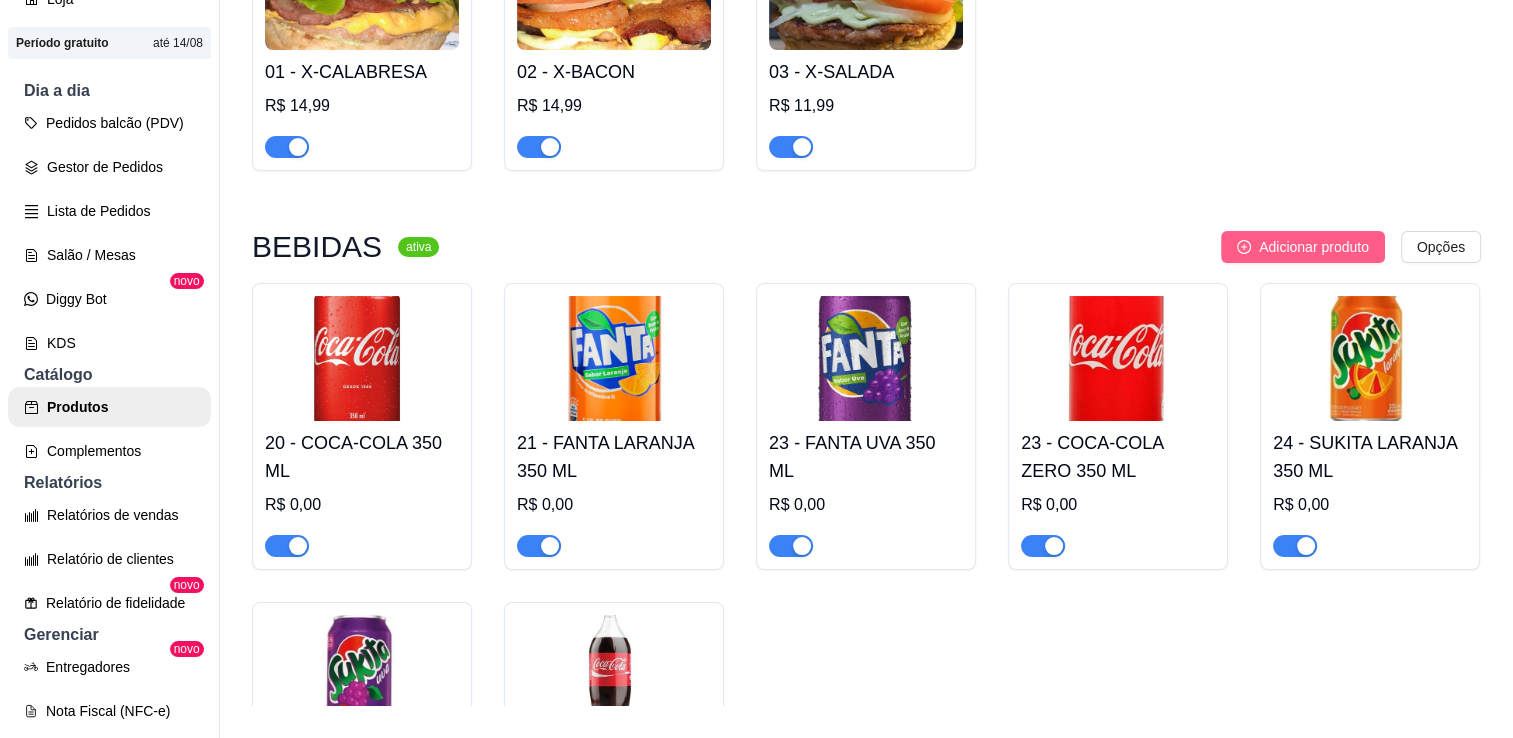 click on "Adicionar produto" at bounding box center [1303, 247] 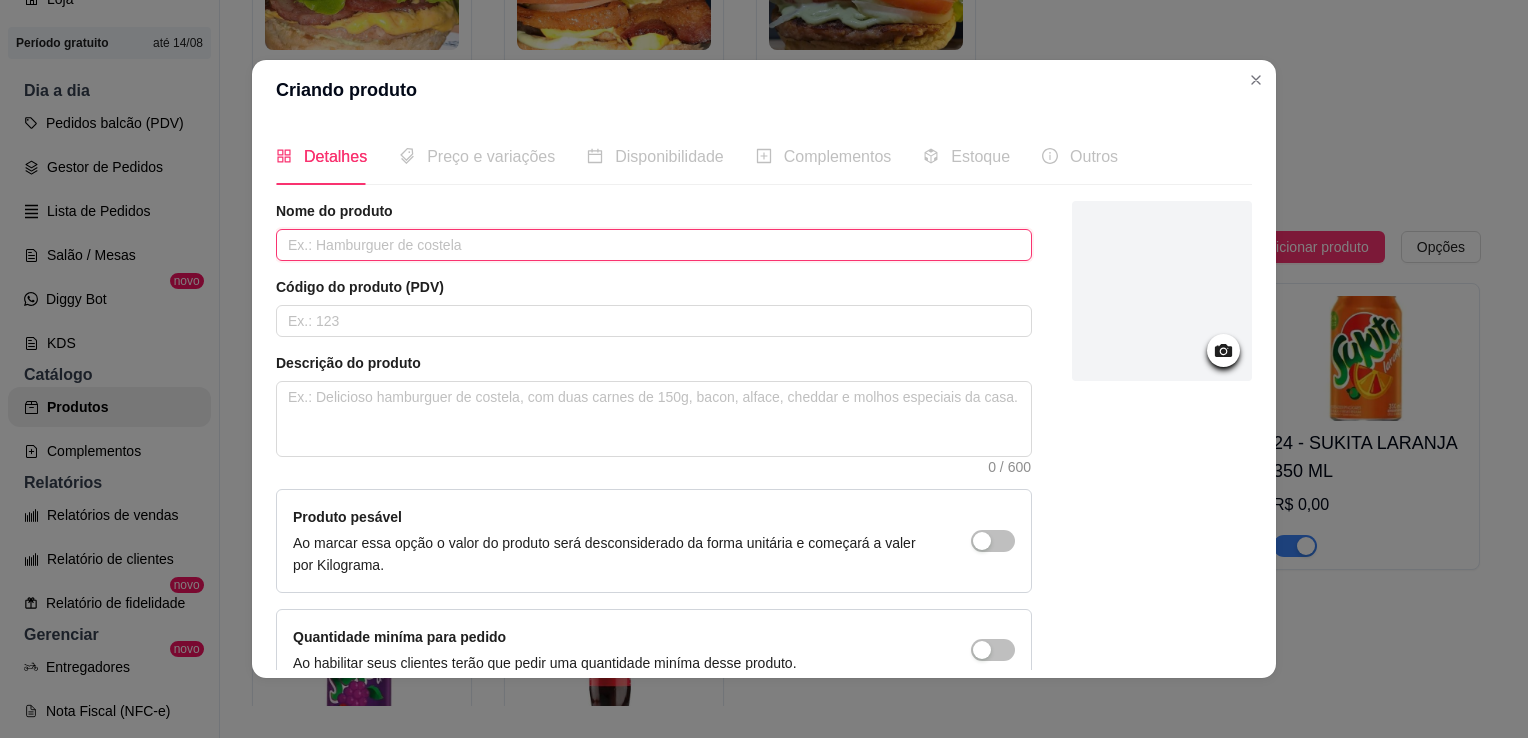 click at bounding box center (654, 245) 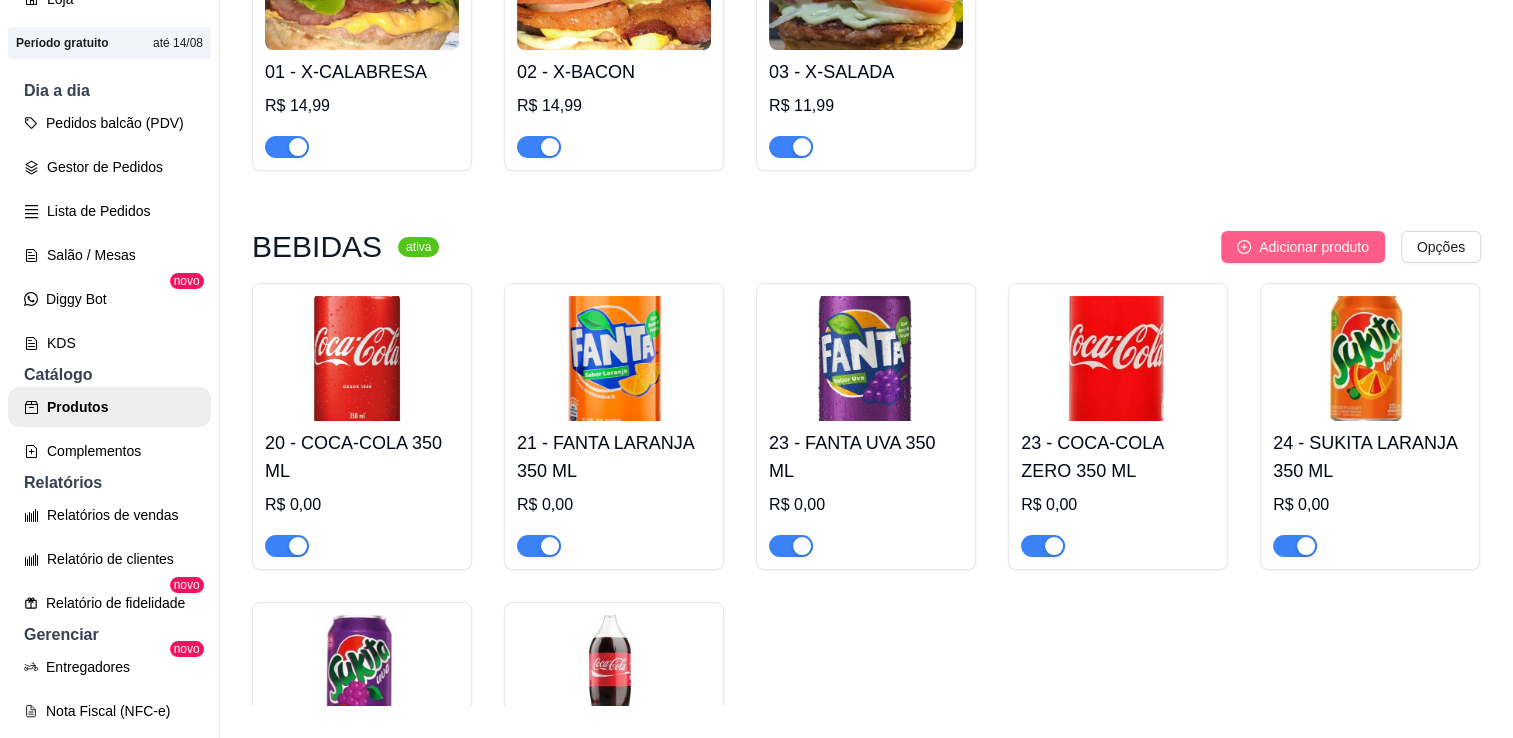 click on "Adicionar produto" at bounding box center [1314, 247] 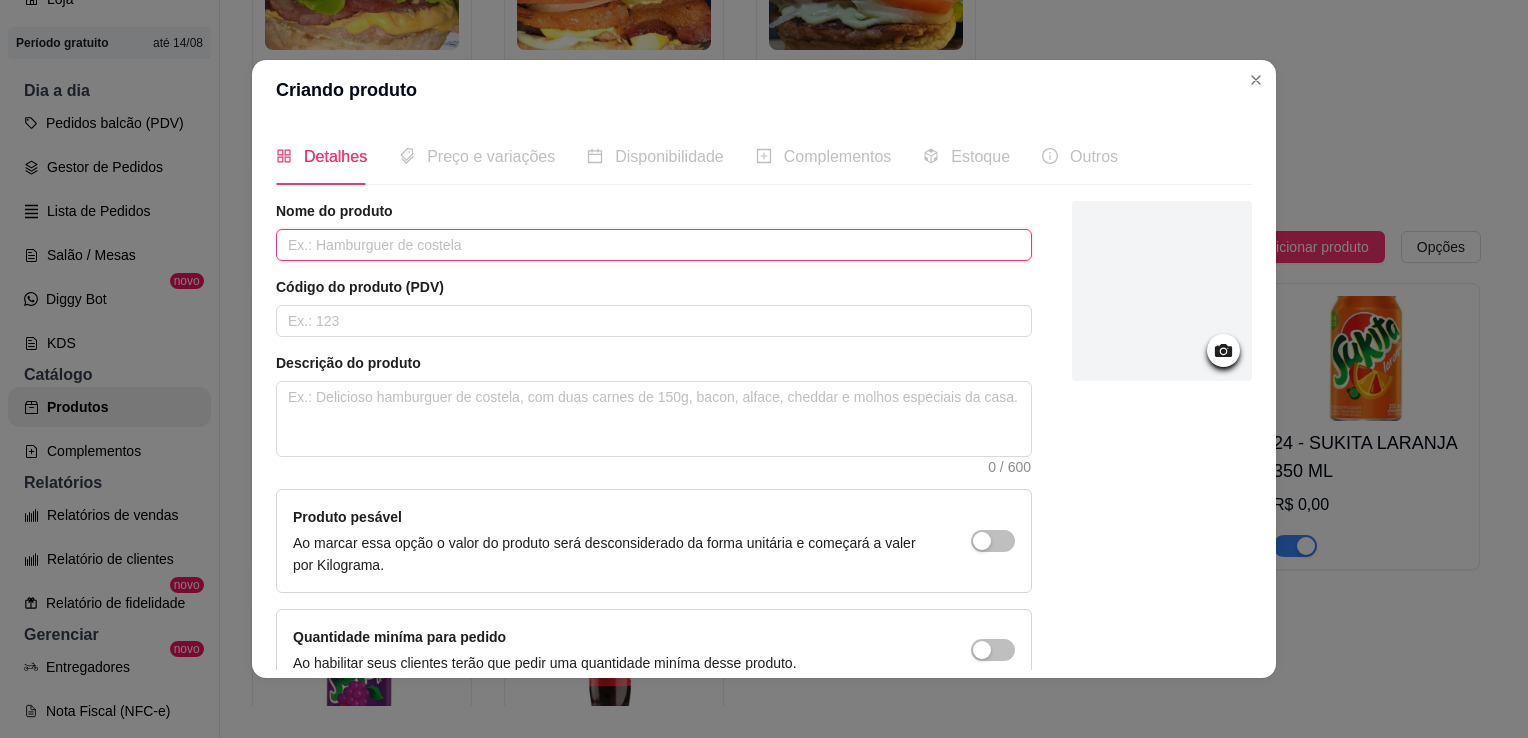 click at bounding box center (654, 245) 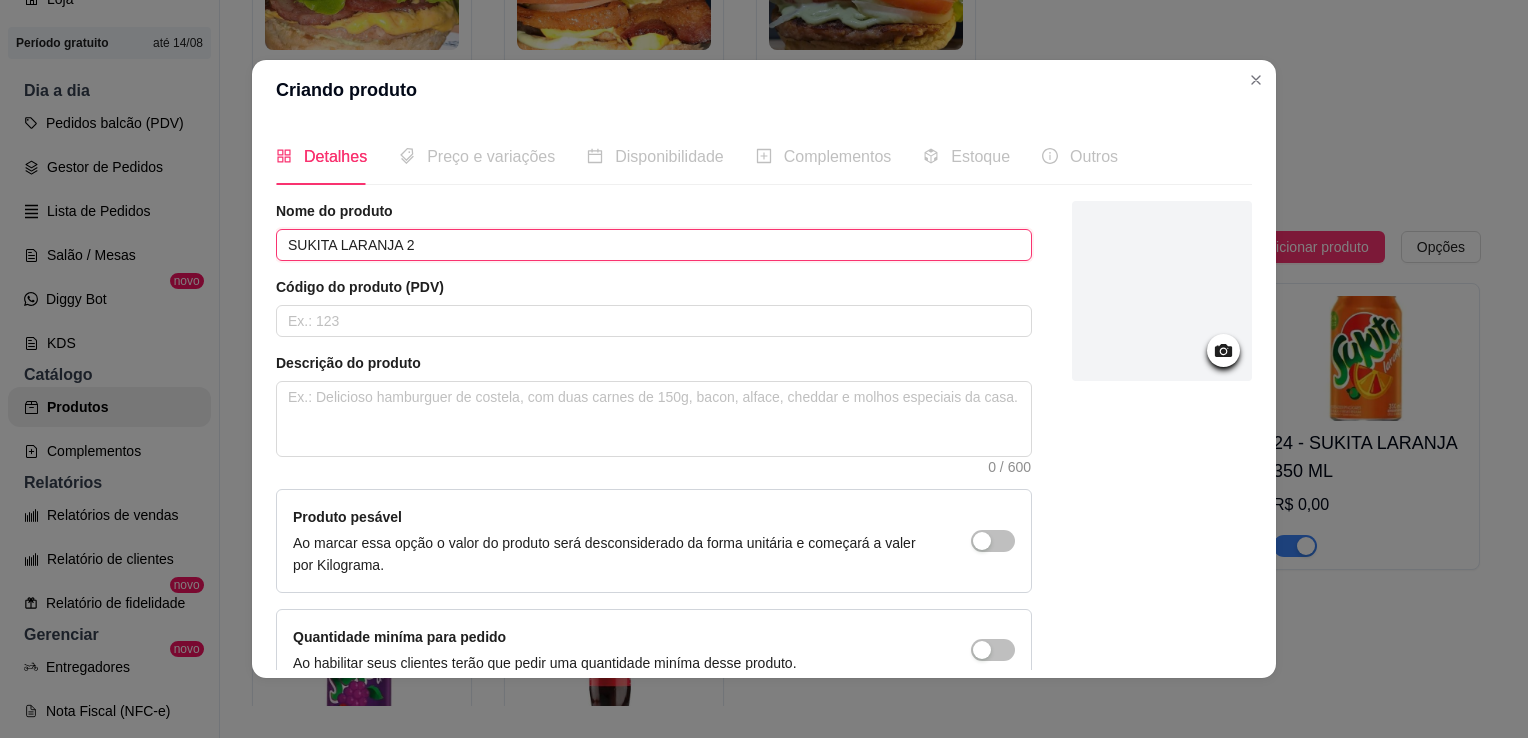 click on "SUKITA LARANJA 2" at bounding box center [654, 245] 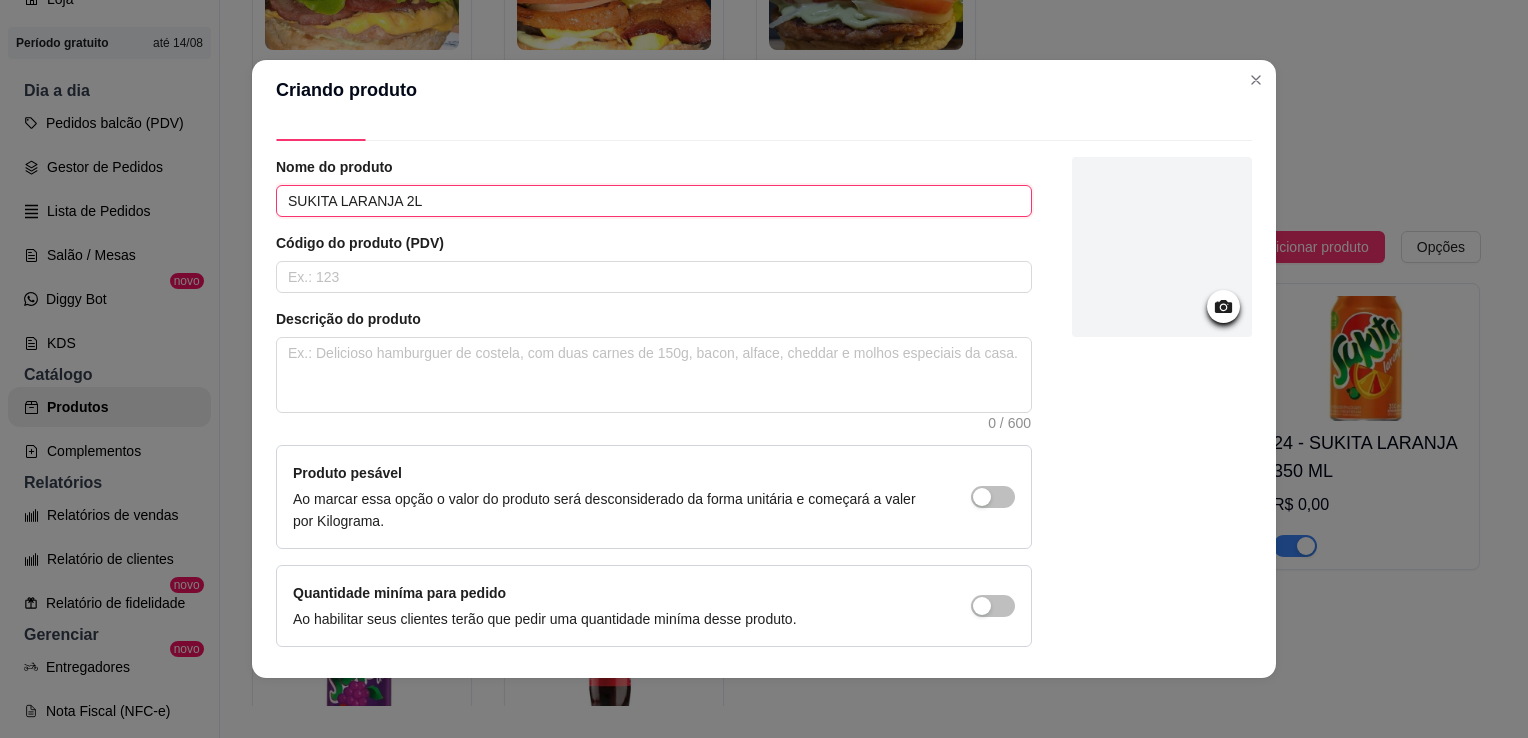 scroll, scrollTop: 7, scrollLeft: 0, axis: vertical 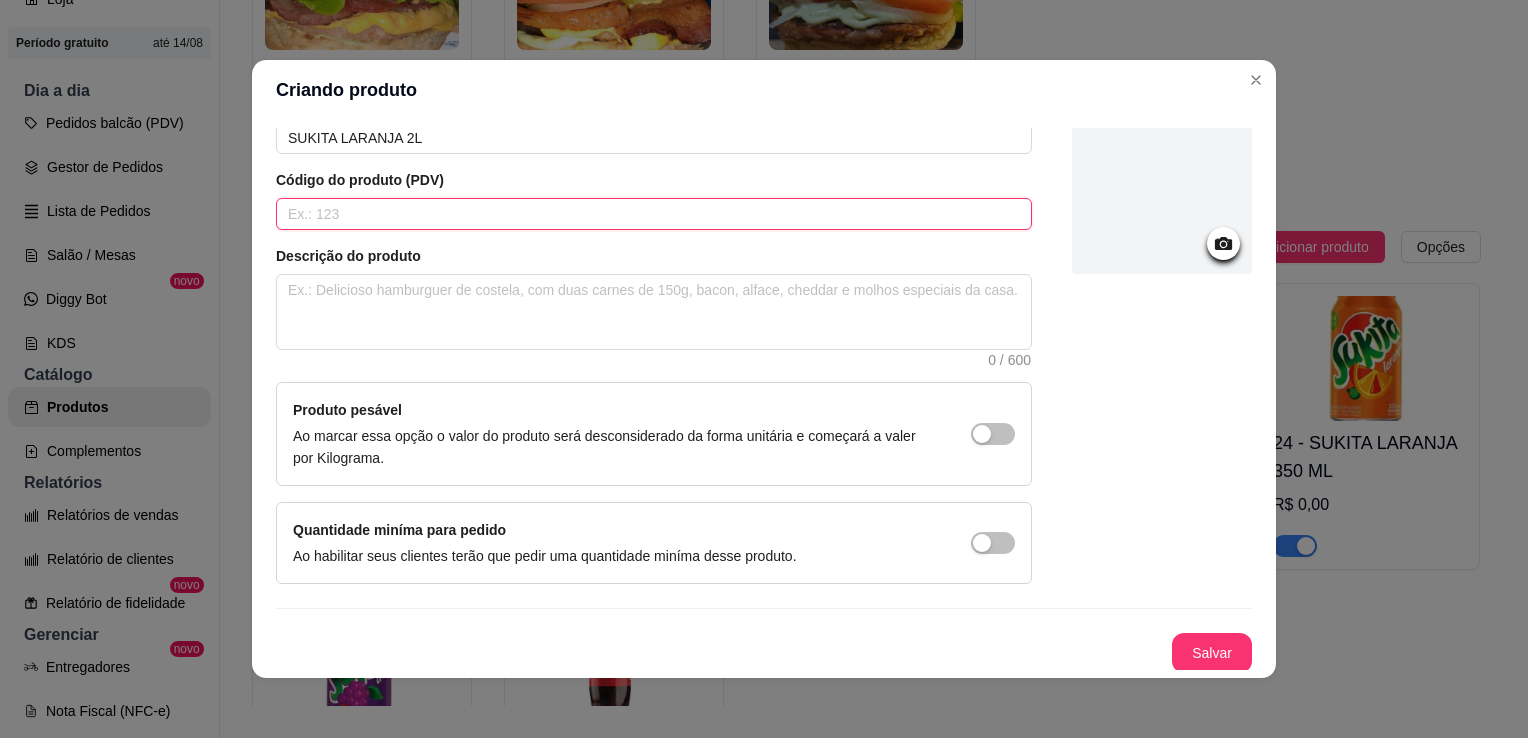 click at bounding box center (654, 214) 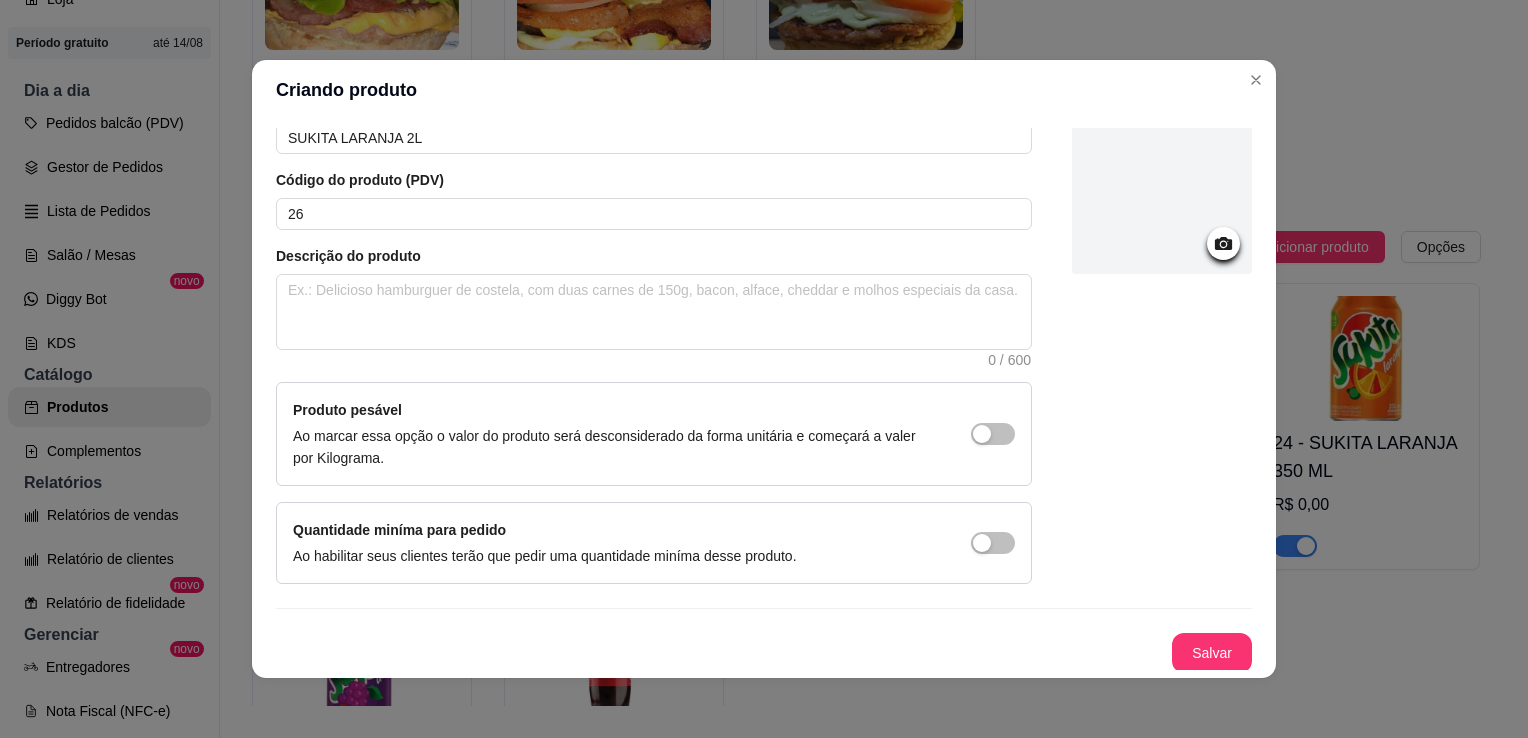 click on "Nome do produto SUKITA LARANJA 2L Código do produto (PDV) 26 Descrição do produto 0 / 600 Produto pesável Ao marcar essa opção o valor do produto será desconsiderado da forma unitária e começará a valer por Kilograma. Quantidade miníma para pedido Ao habilitar seus clientes terão que pedir uma quantidade miníma desse produto." at bounding box center [654, 339] 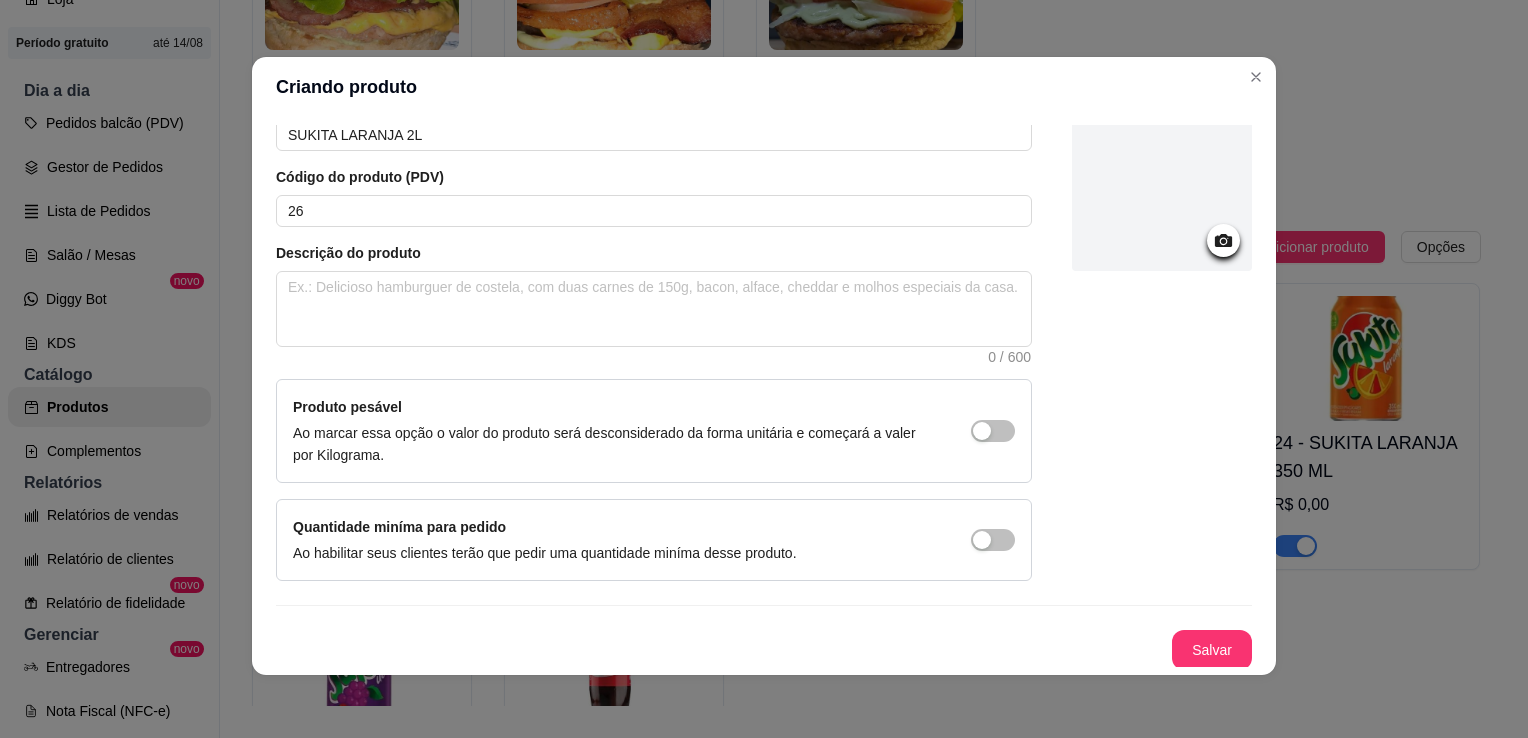 scroll, scrollTop: 0, scrollLeft: 0, axis: both 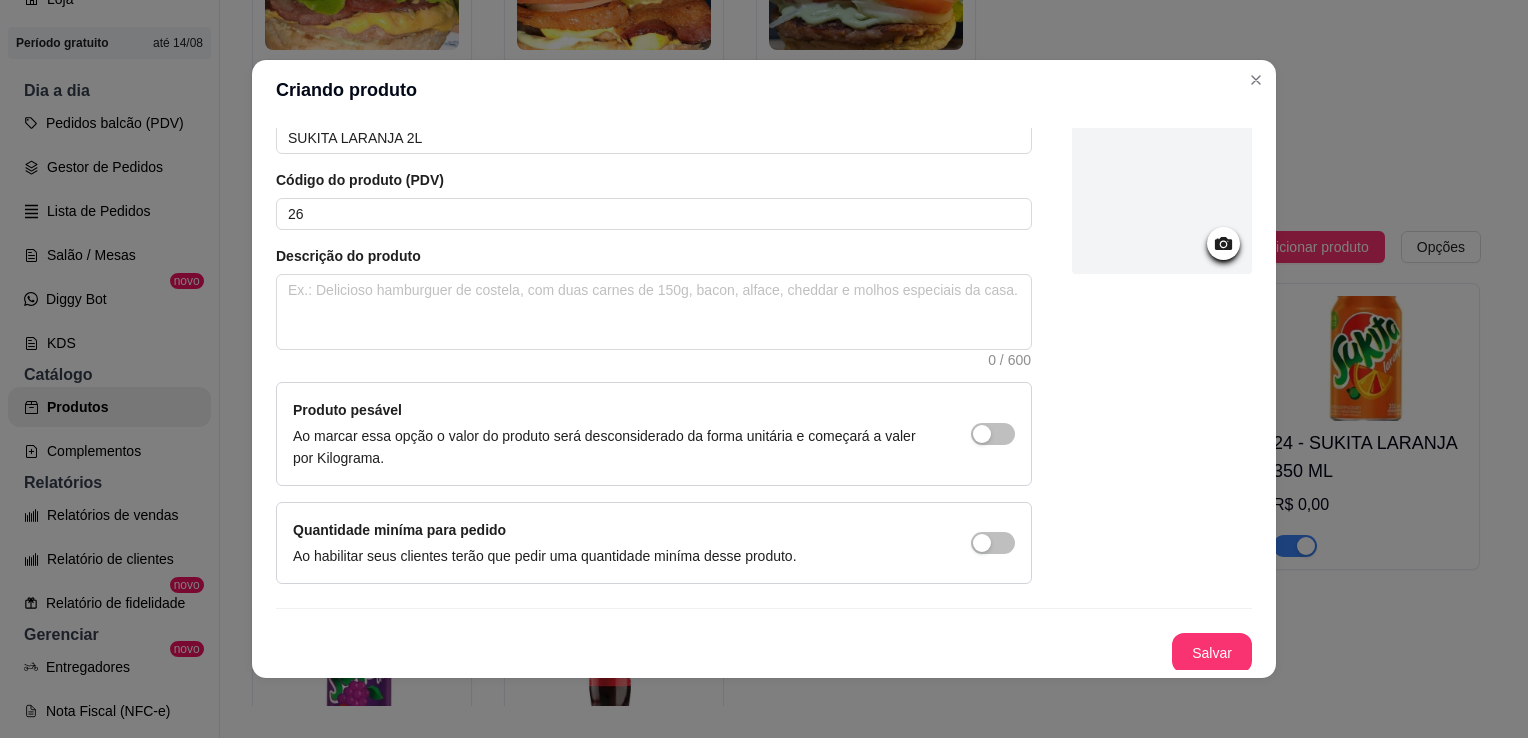 click 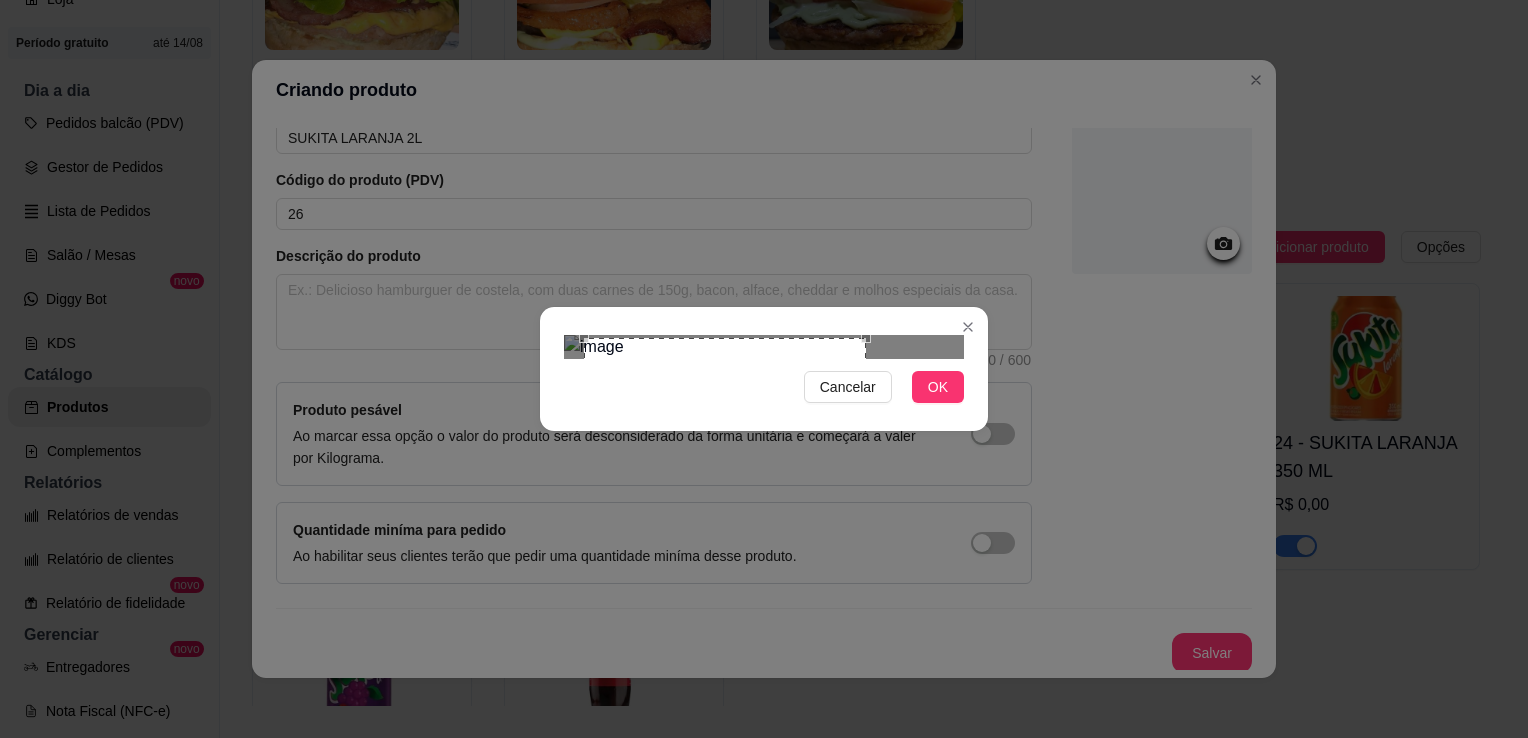 click at bounding box center (725, 479) 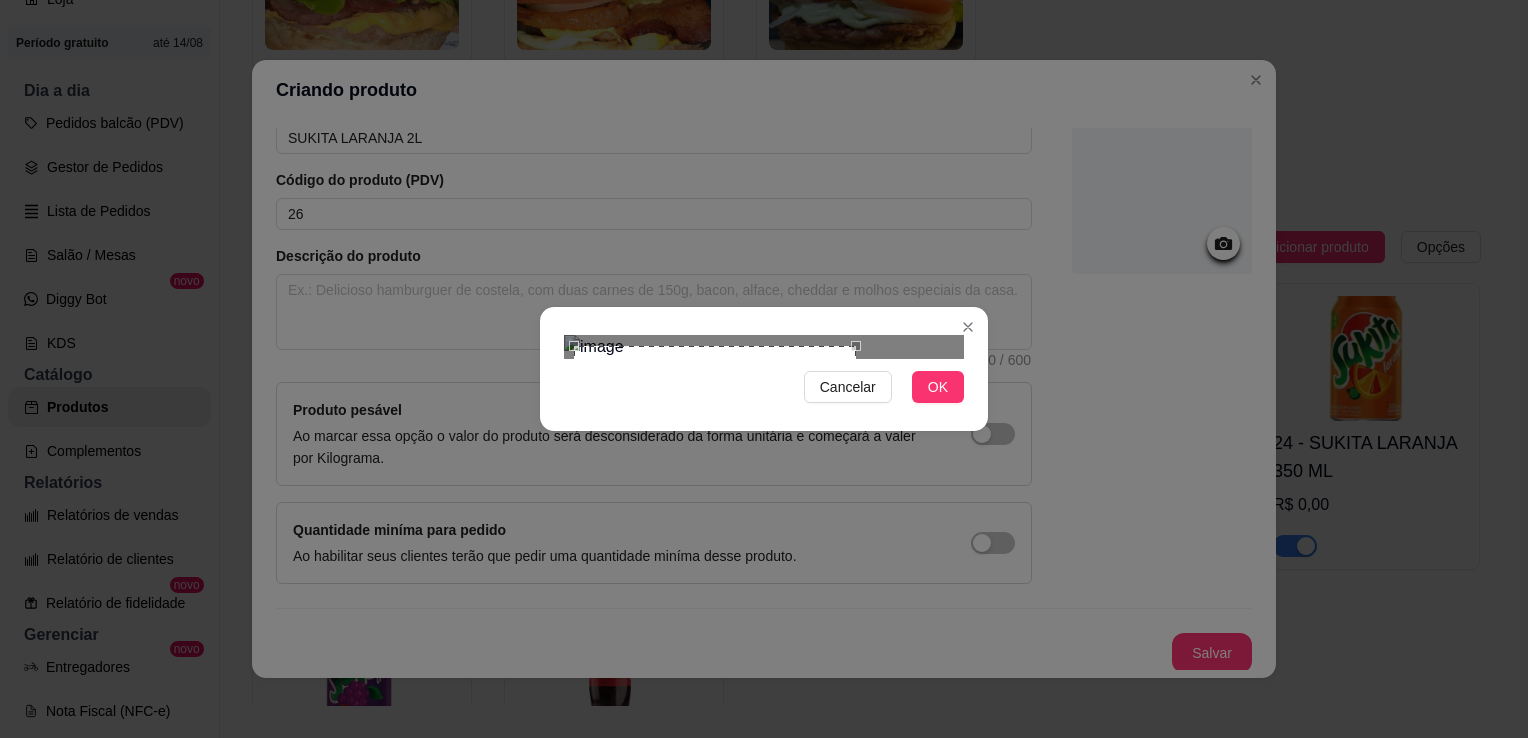 click at bounding box center (715, 487) 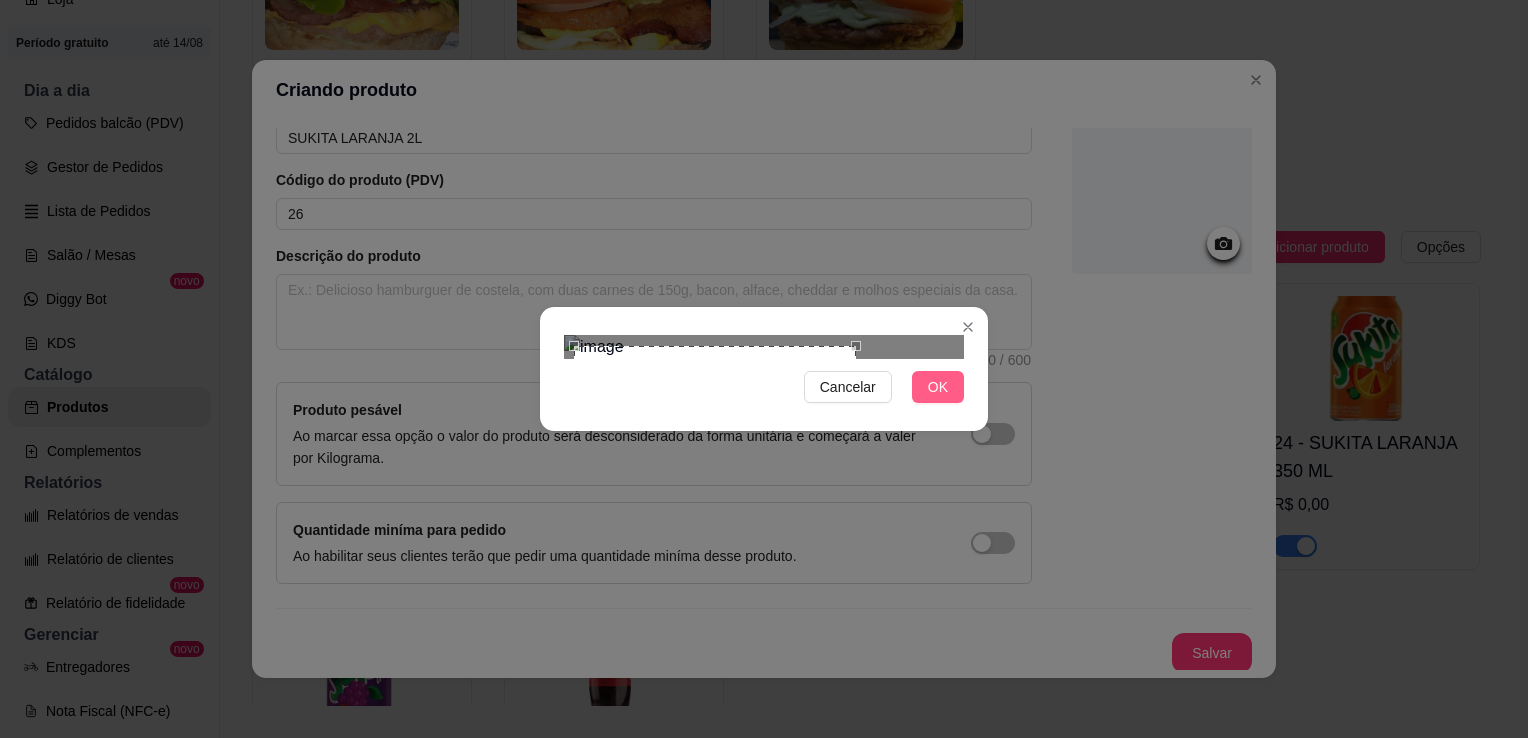 click on "OK" at bounding box center [938, 387] 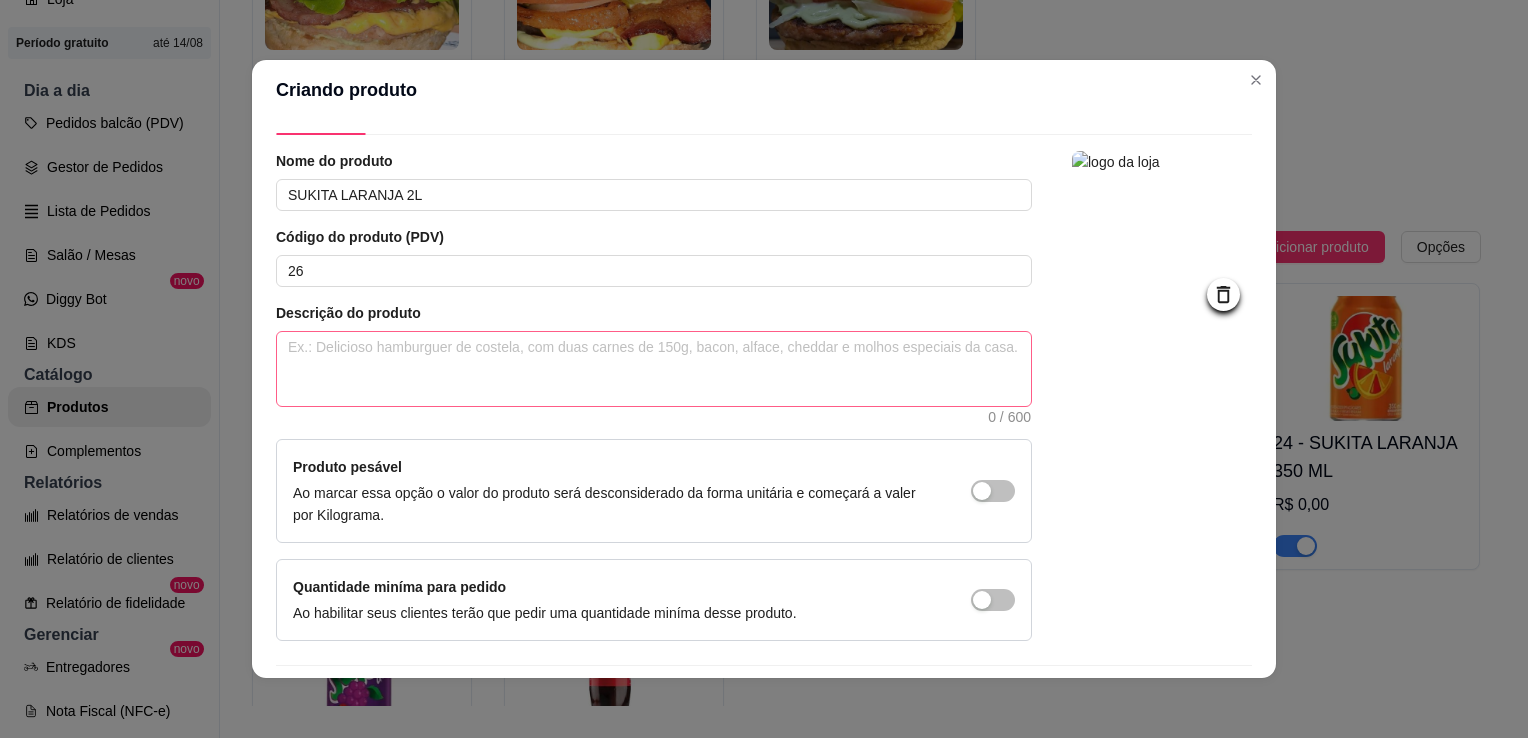 scroll, scrollTop: 107, scrollLeft: 0, axis: vertical 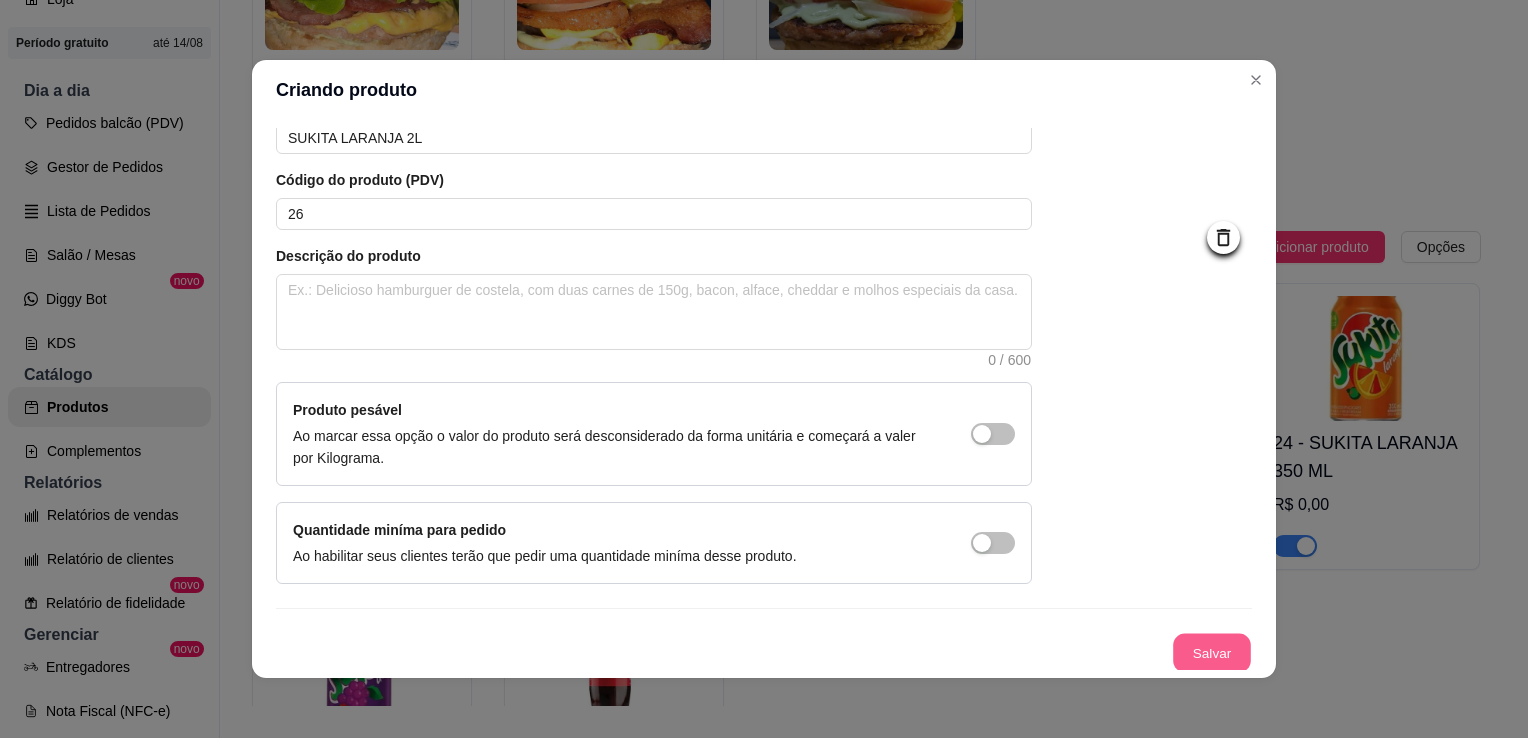 click on "Salvar" at bounding box center [1212, 653] 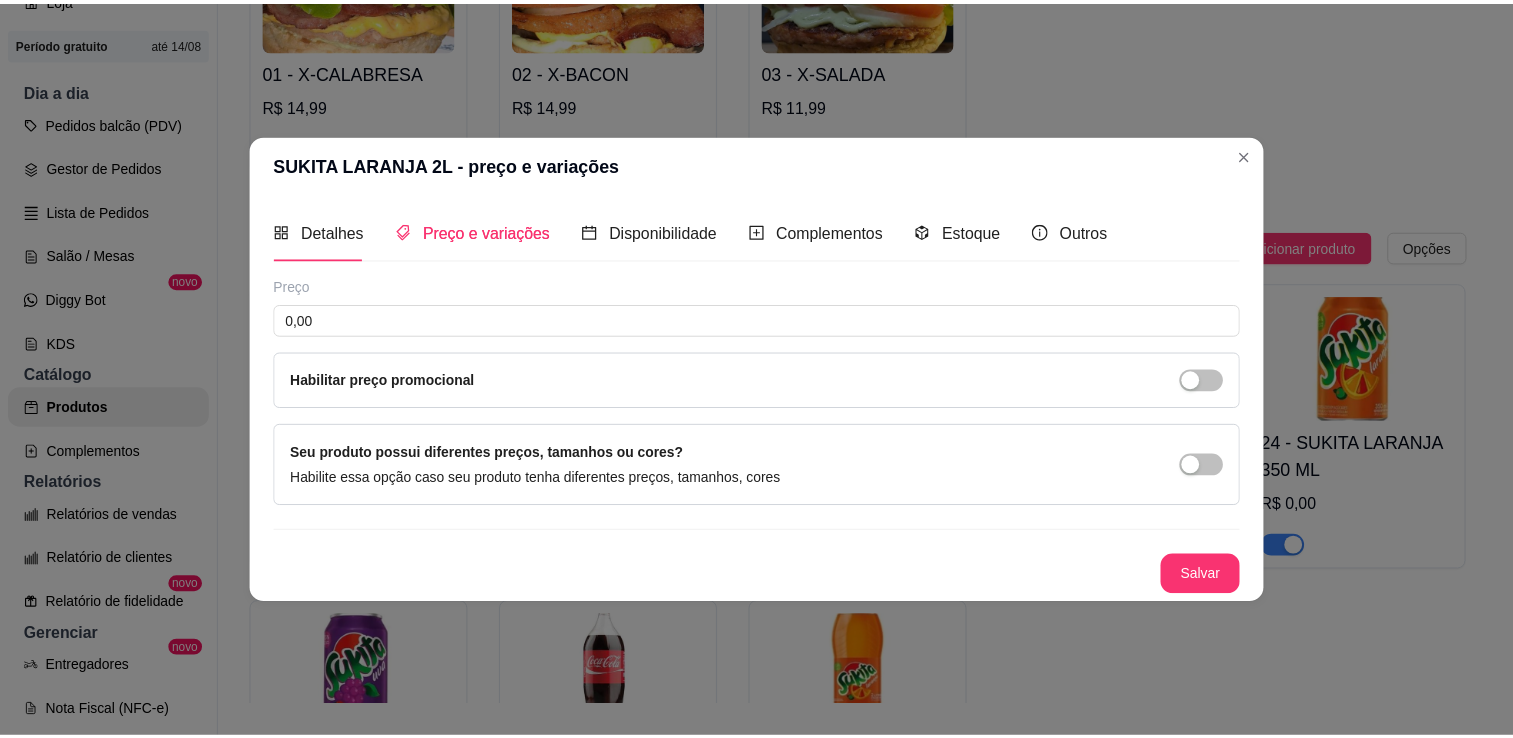 scroll, scrollTop: 0, scrollLeft: 0, axis: both 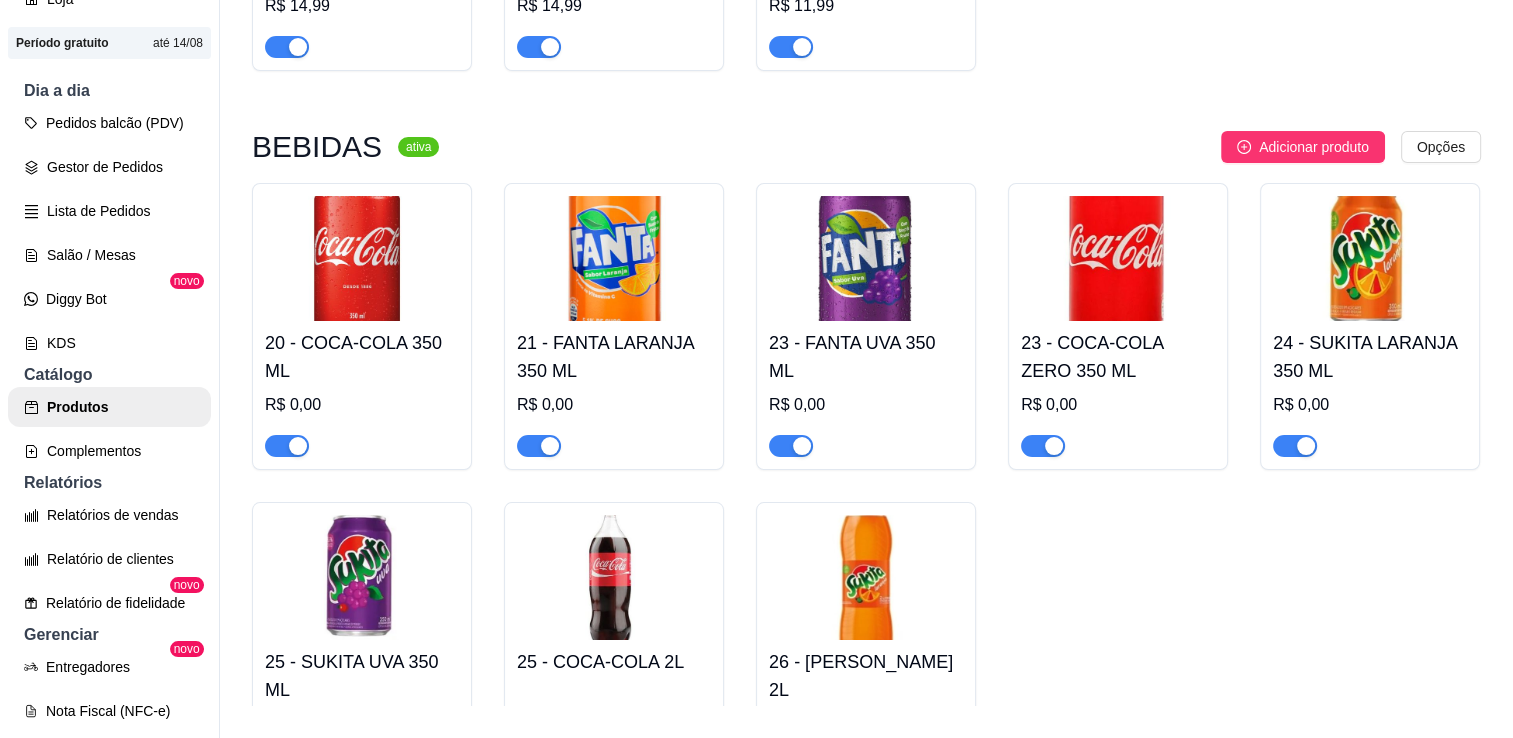 click on "23 - FANTA UVA 350 ML" at bounding box center [866, 357] 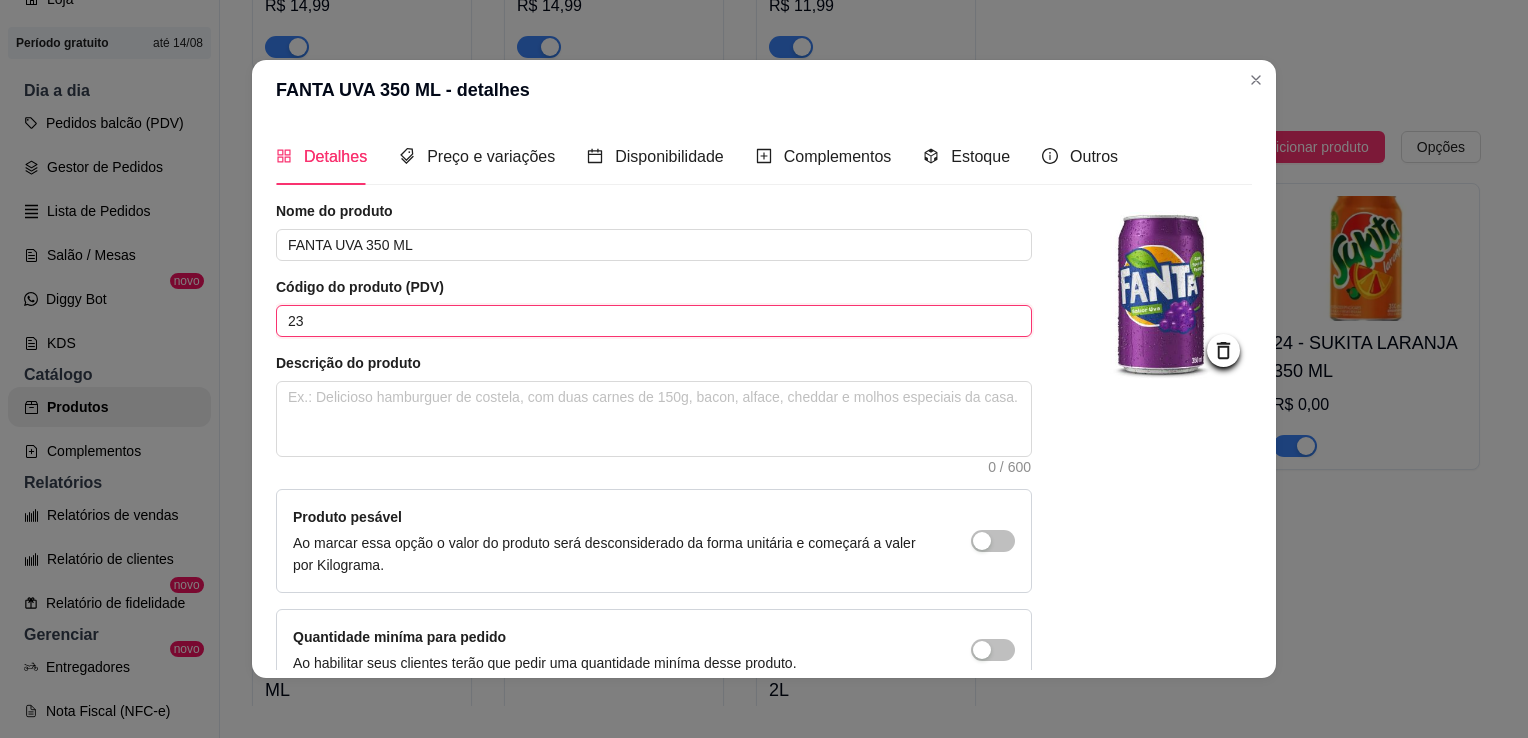 click on "23" at bounding box center [654, 321] 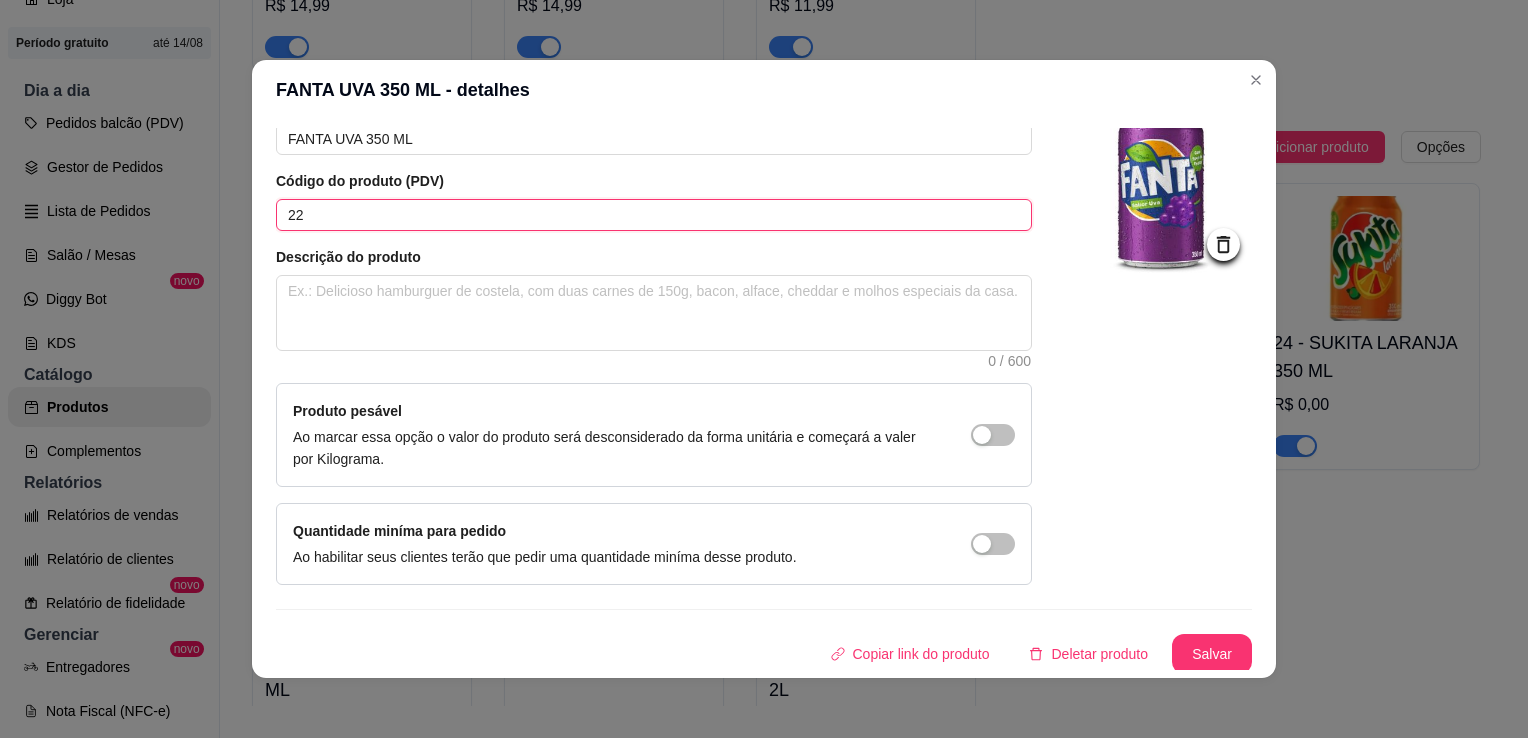 scroll, scrollTop: 107, scrollLeft: 0, axis: vertical 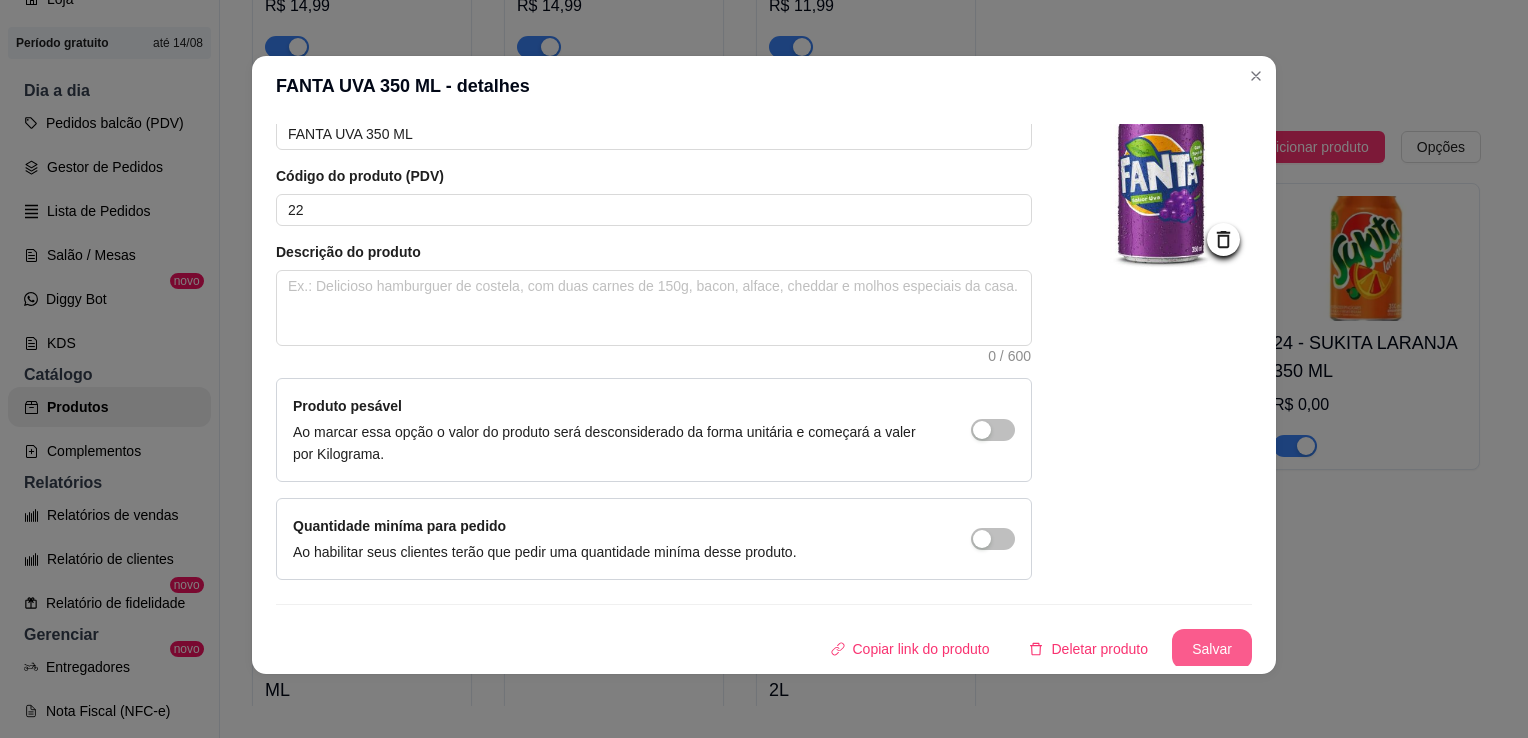 click on "Salvar" at bounding box center [1212, 649] 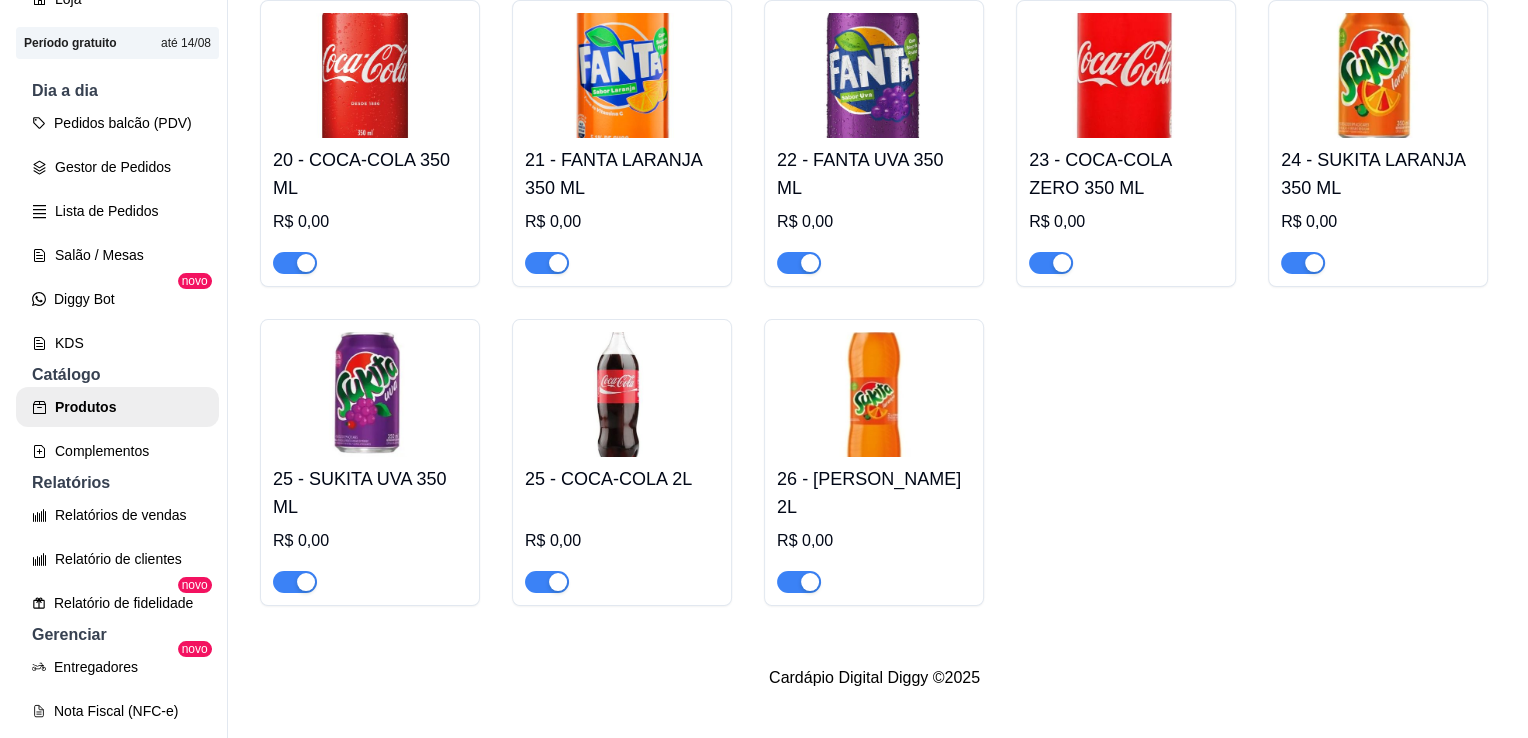 scroll, scrollTop: 608, scrollLeft: 0, axis: vertical 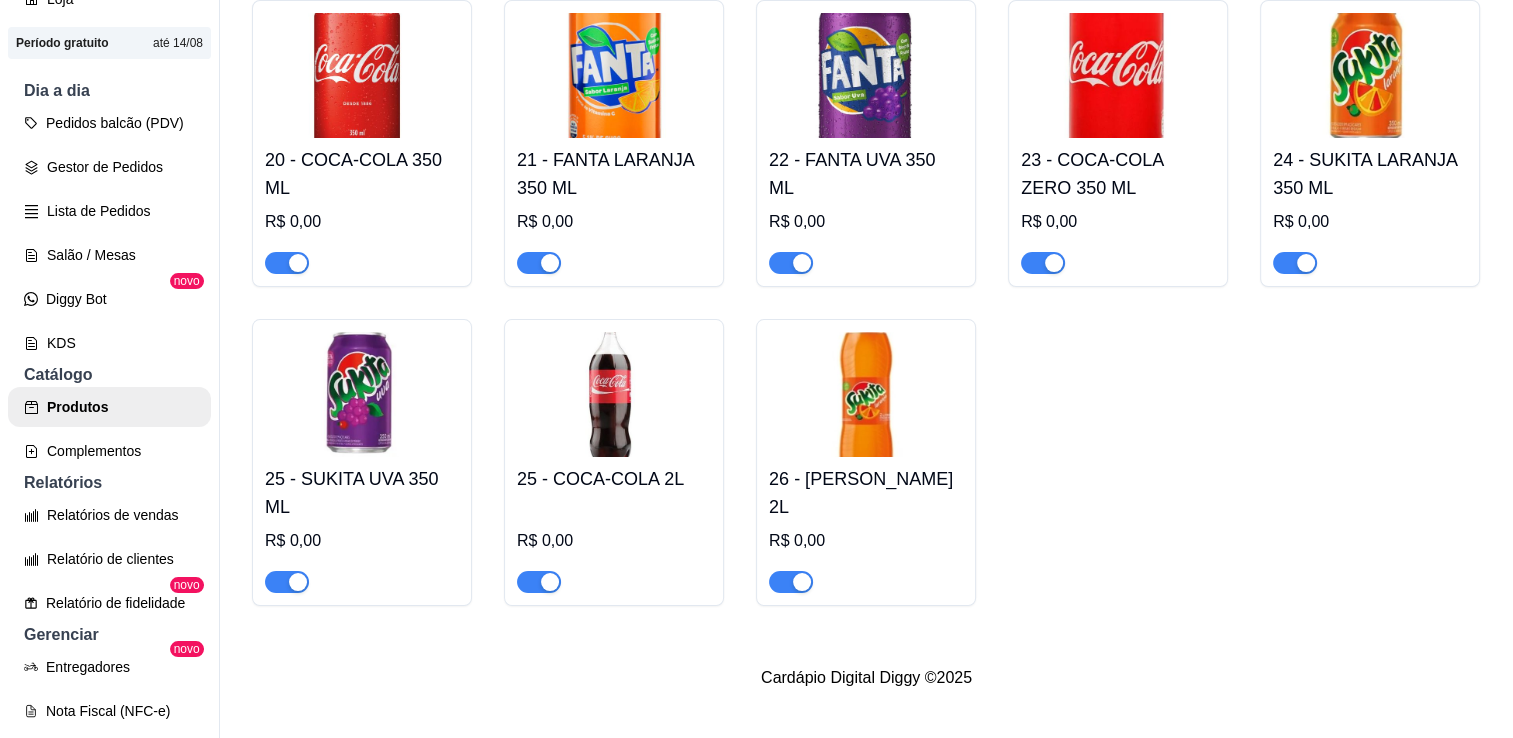 click on "25 - COCA-COLA 2L" at bounding box center [614, 479] 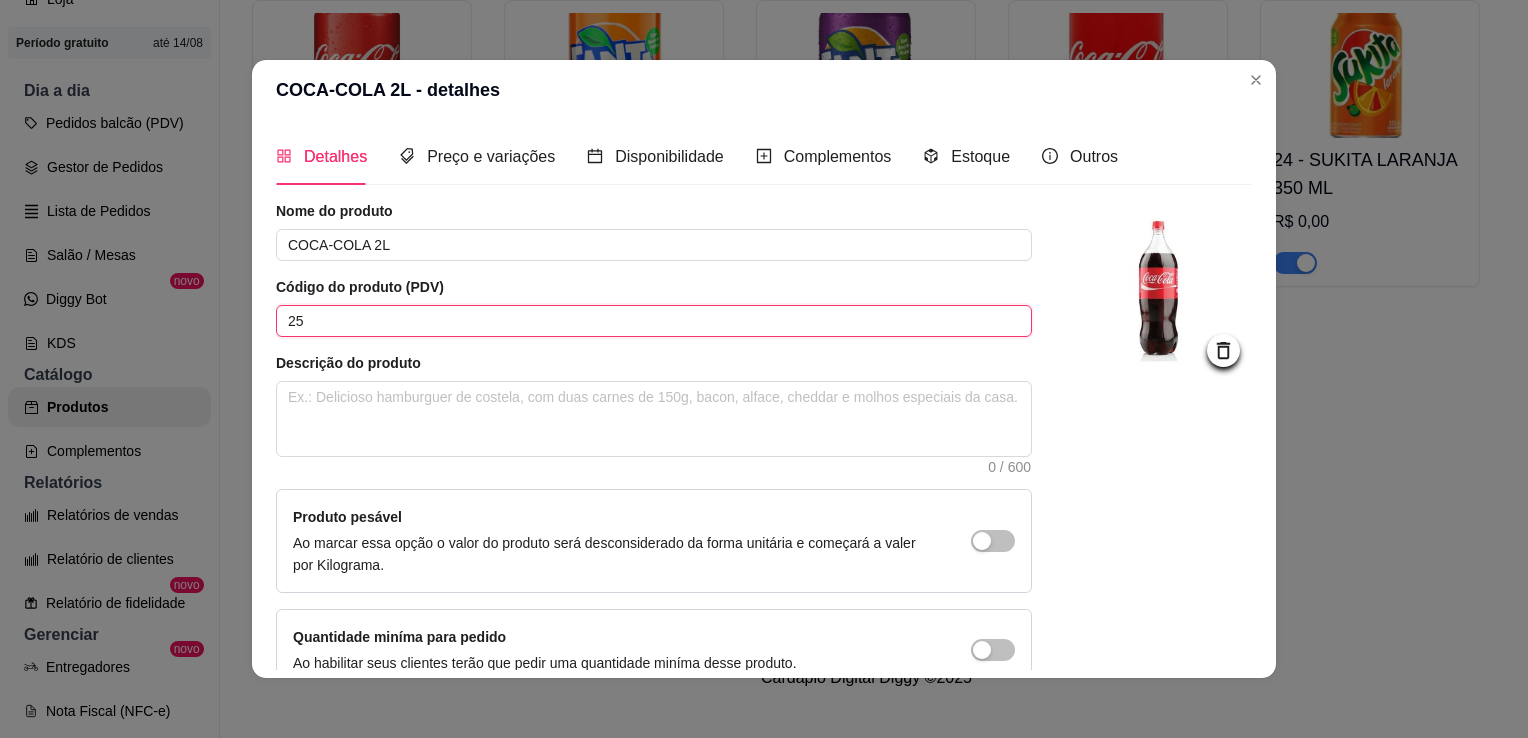 click on "25" at bounding box center [654, 321] 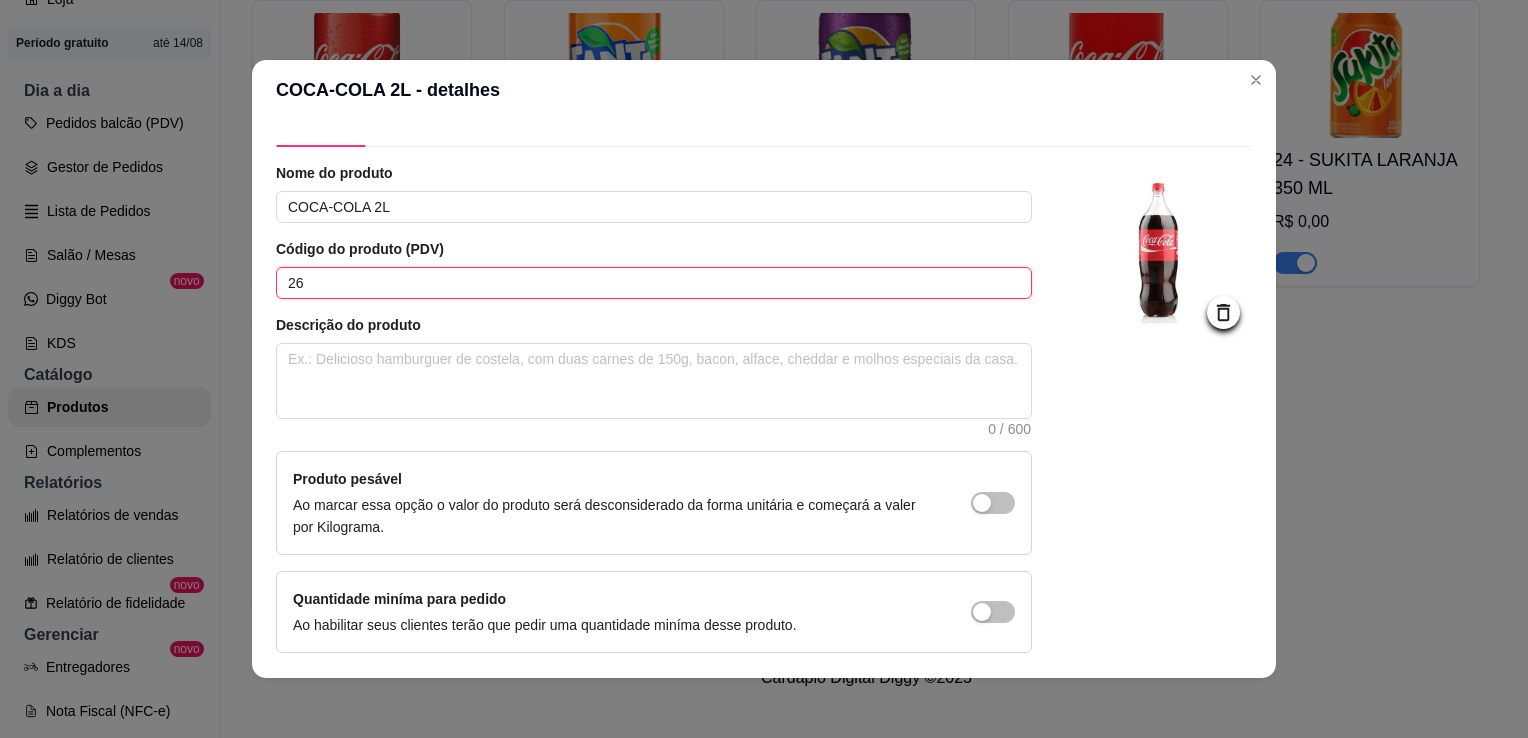 scroll, scrollTop: 107, scrollLeft: 0, axis: vertical 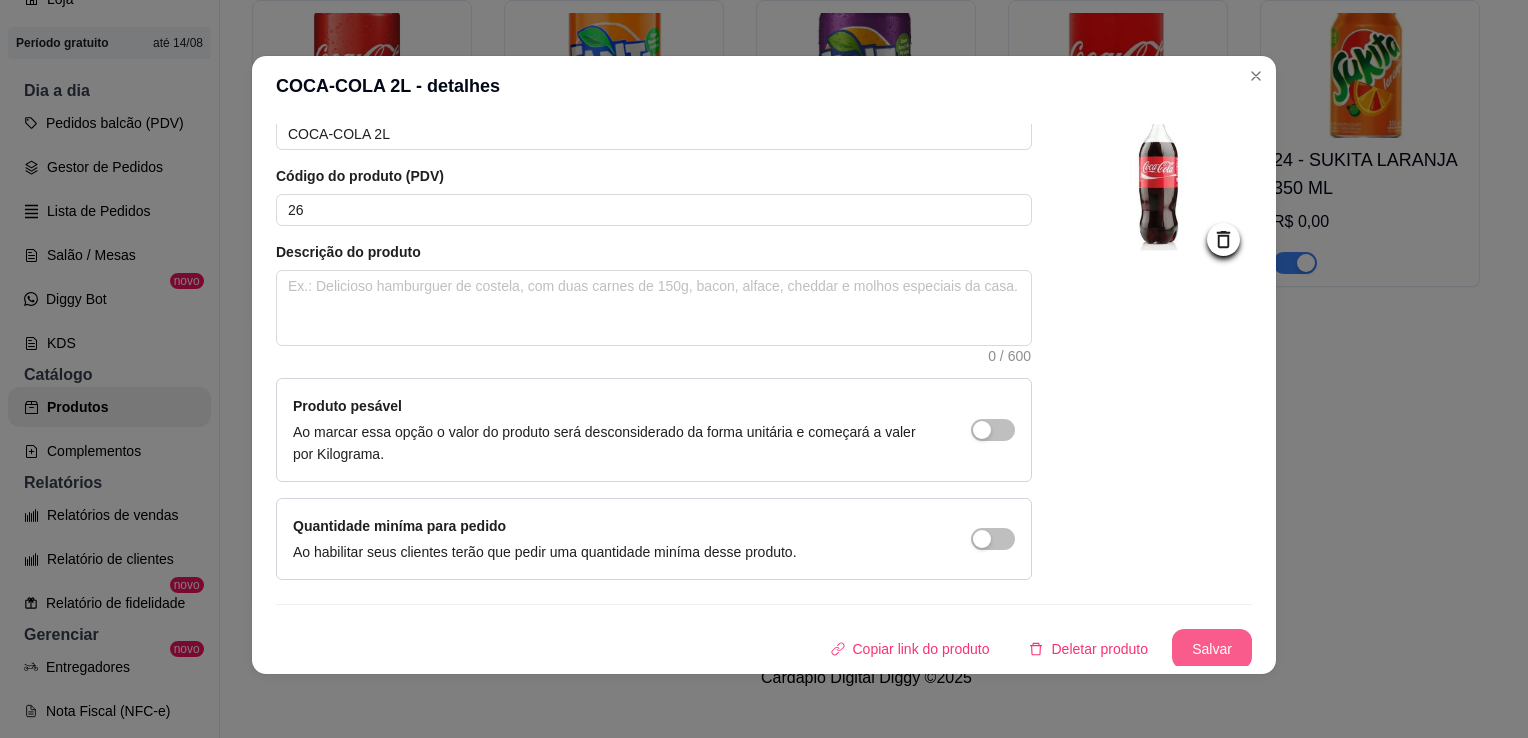 click on "Salvar" at bounding box center [1212, 649] 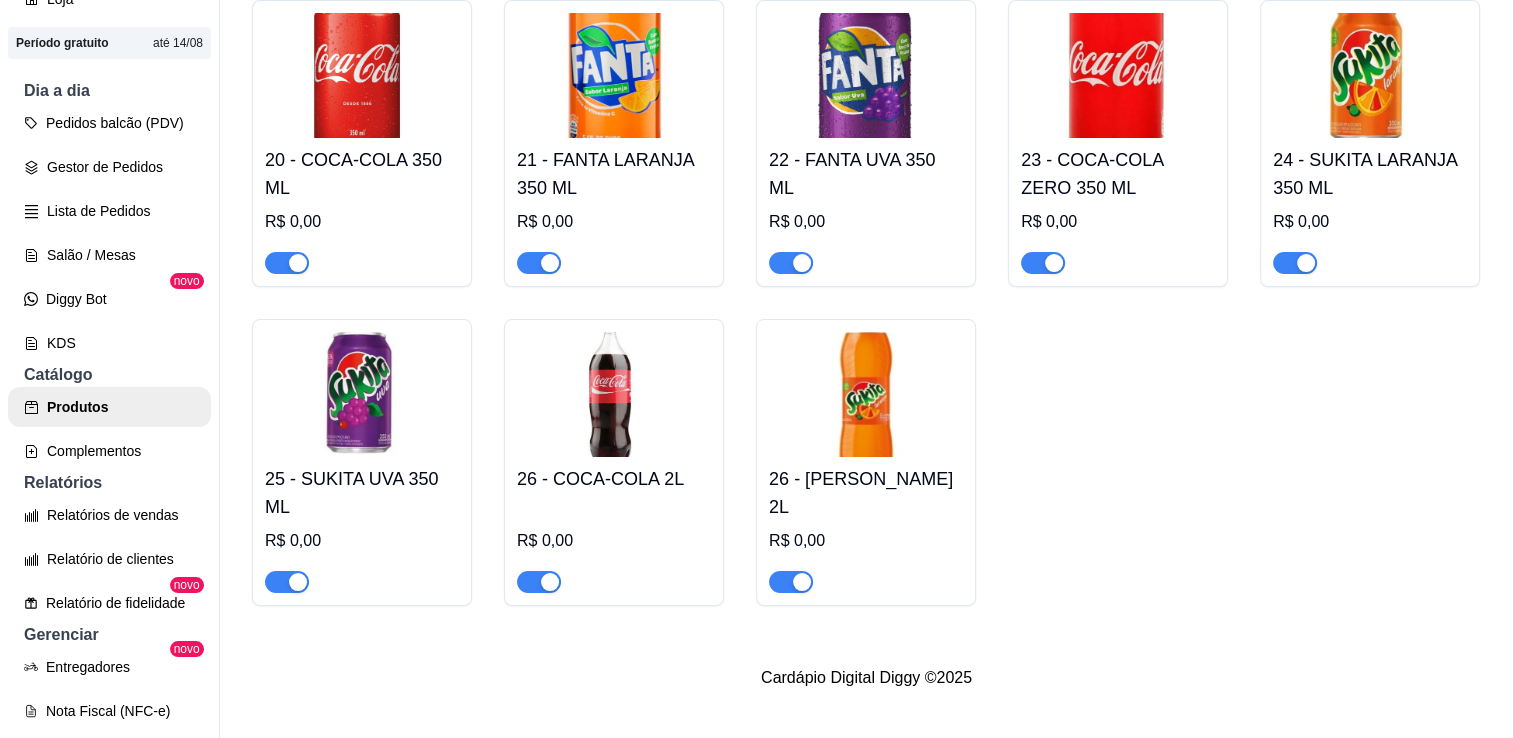click on "26 - [PERSON_NAME] 2L" at bounding box center (866, 493) 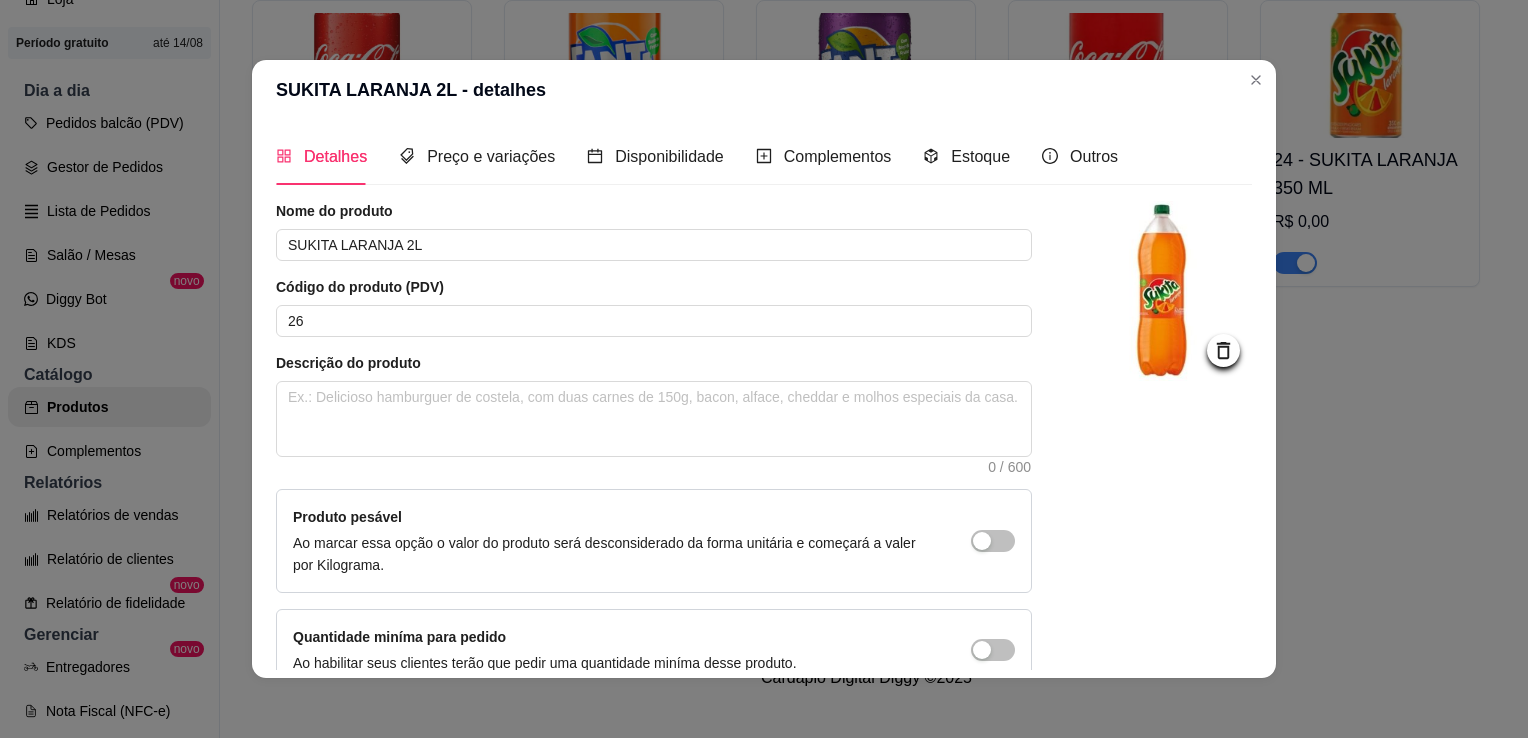 click on "Nome do produto SUKITA LARANJA 2L Código do produto (PDV) 26 Descrição do produto 0 / 600 Produto pesável Ao marcar essa opção o valor do produto será desconsiderado da forma unitária e começará a valer por Kilograma. Quantidade miníma para pedido Ao habilitar seus clientes terão que pedir uma quantidade miníma desse produto." at bounding box center [654, 446] 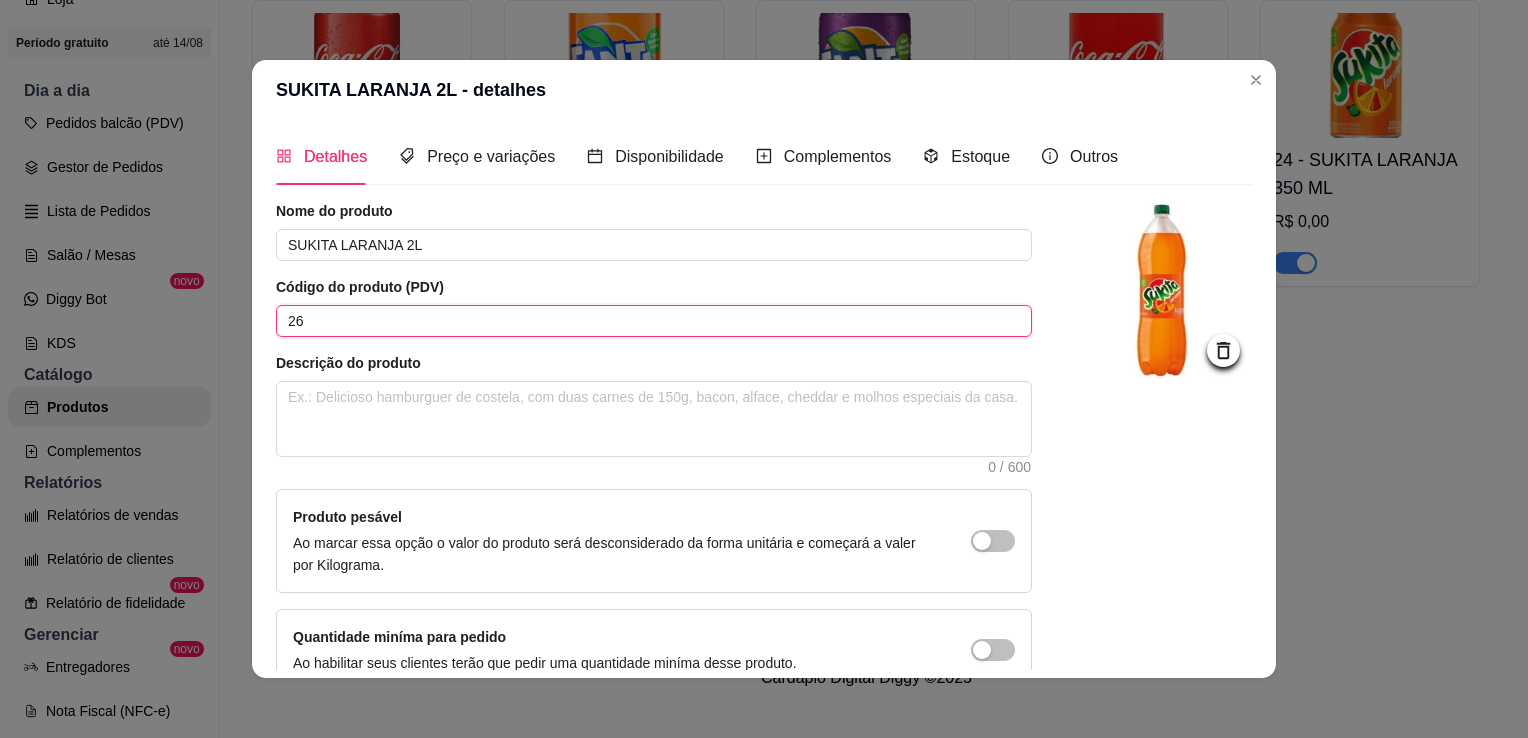 click on "26" at bounding box center [654, 321] 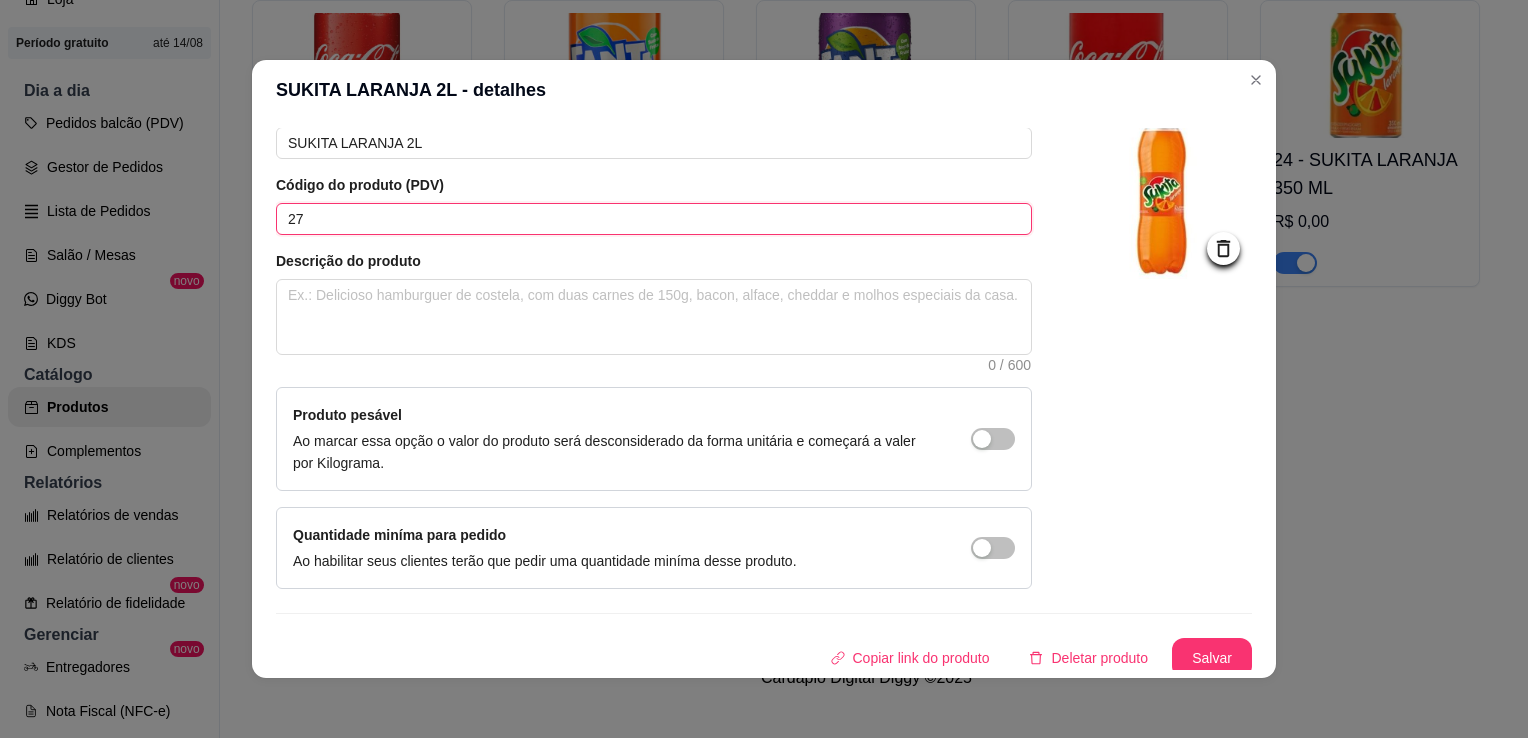 scroll, scrollTop: 107, scrollLeft: 0, axis: vertical 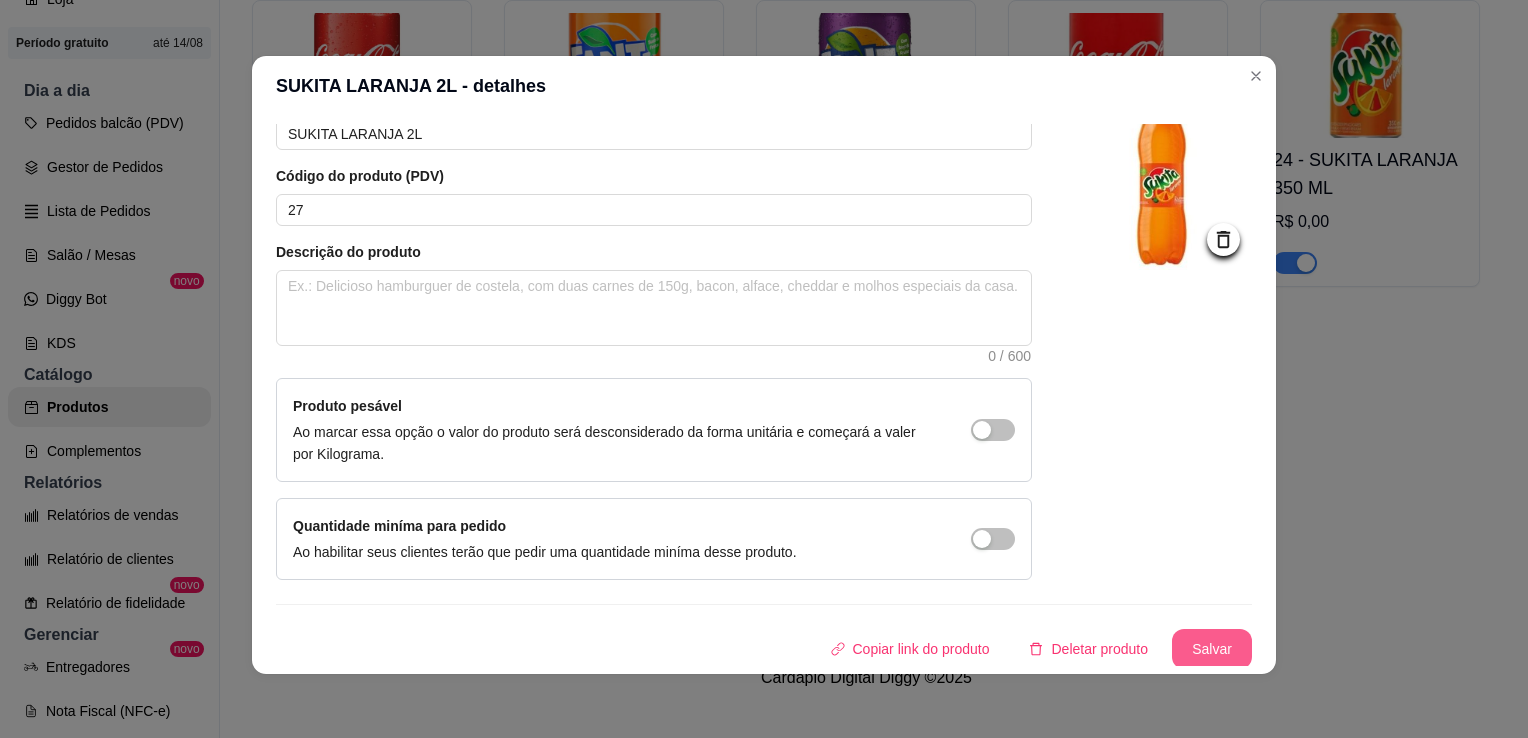 click on "Salvar" at bounding box center [1212, 649] 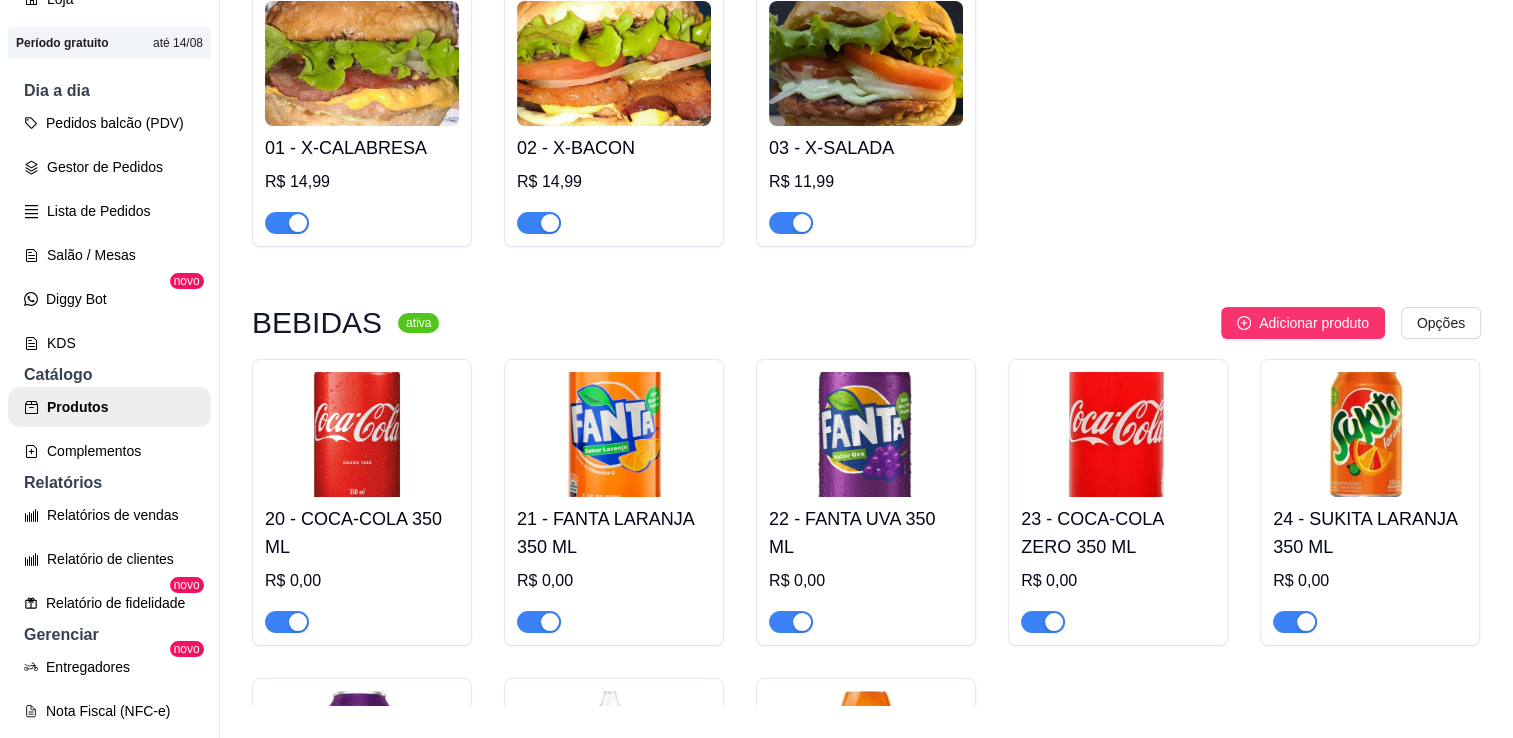 scroll, scrollTop: 208, scrollLeft: 0, axis: vertical 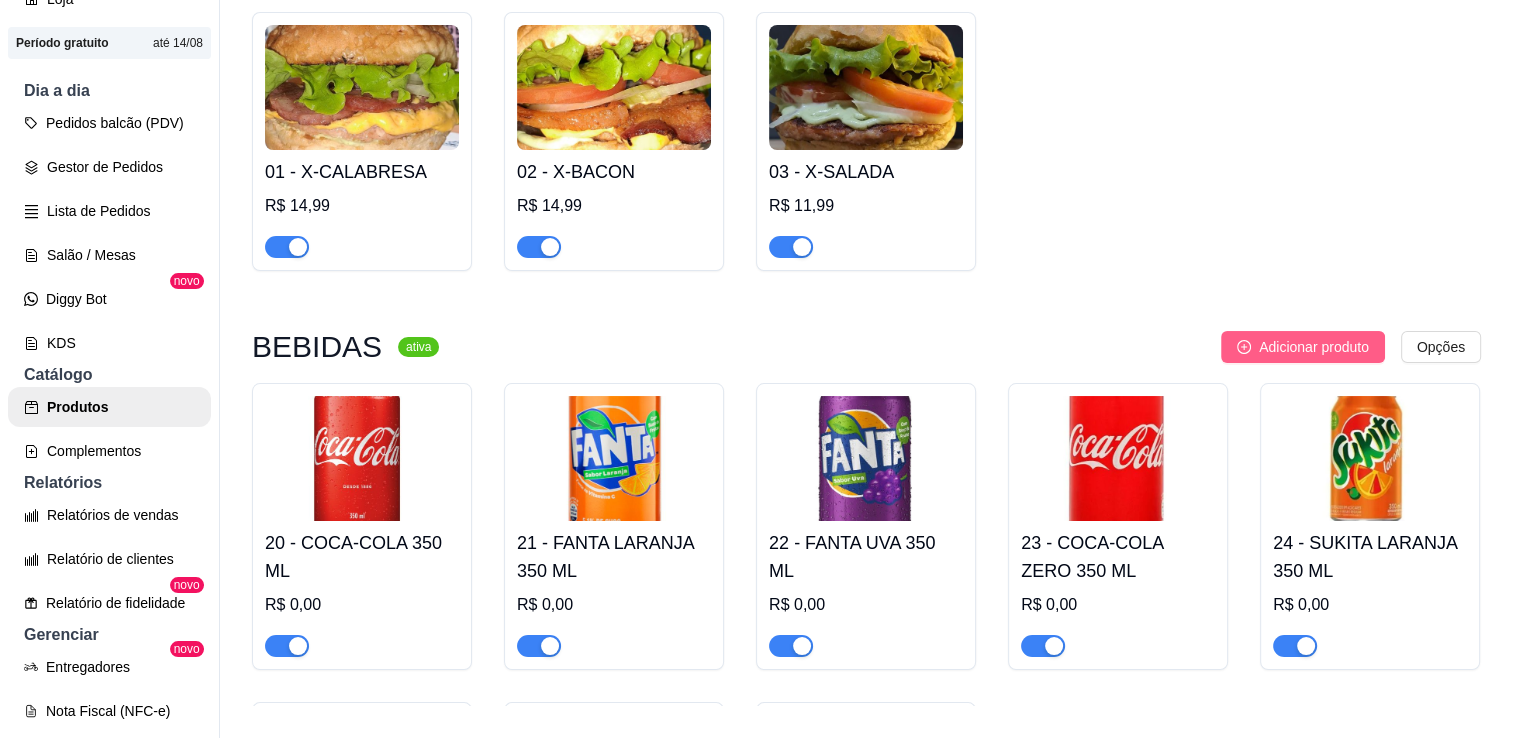 click on "Adicionar produto" at bounding box center [1314, 347] 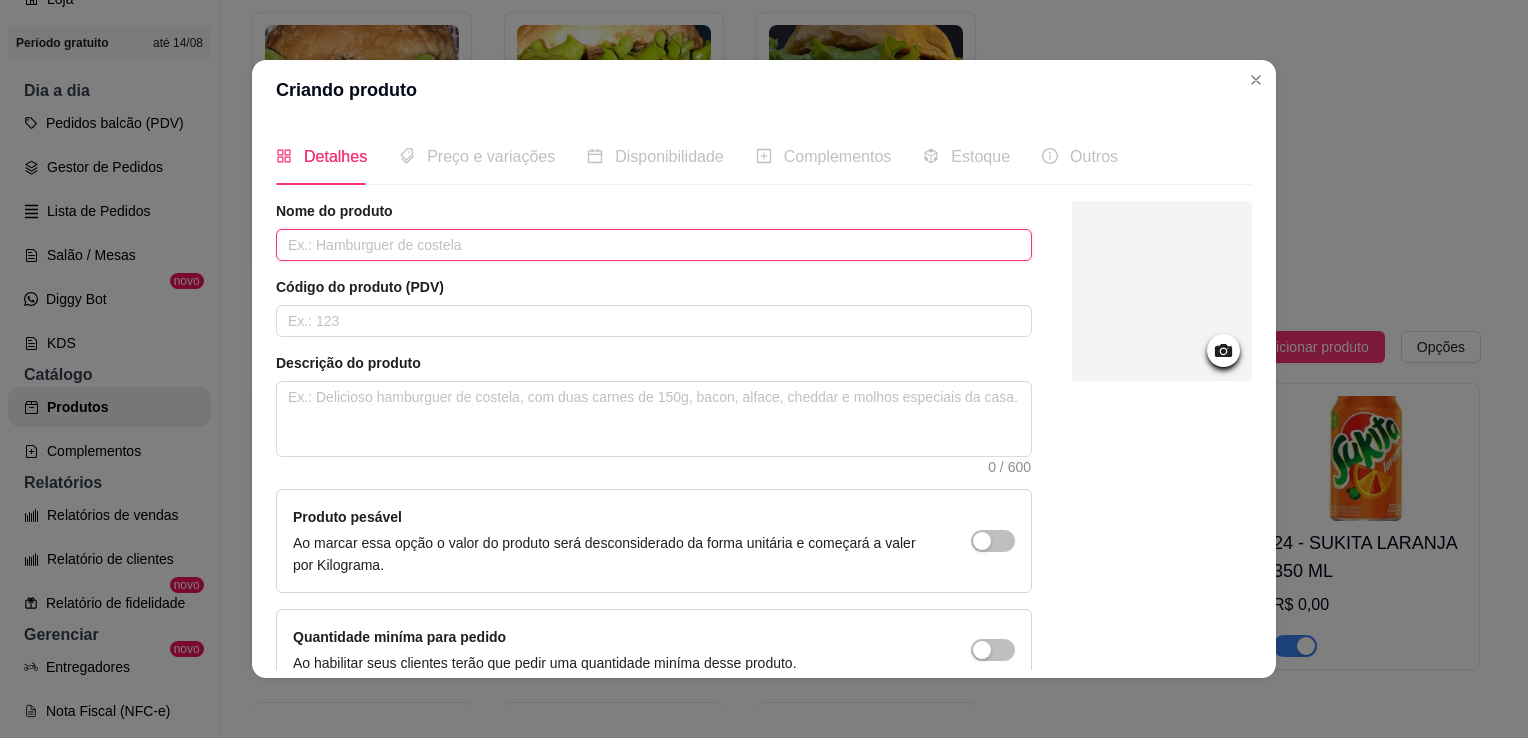 drag, startPoint x: 424, startPoint y: 236, endPoint x: 433, endPoint y: 291, distance: 55.7315 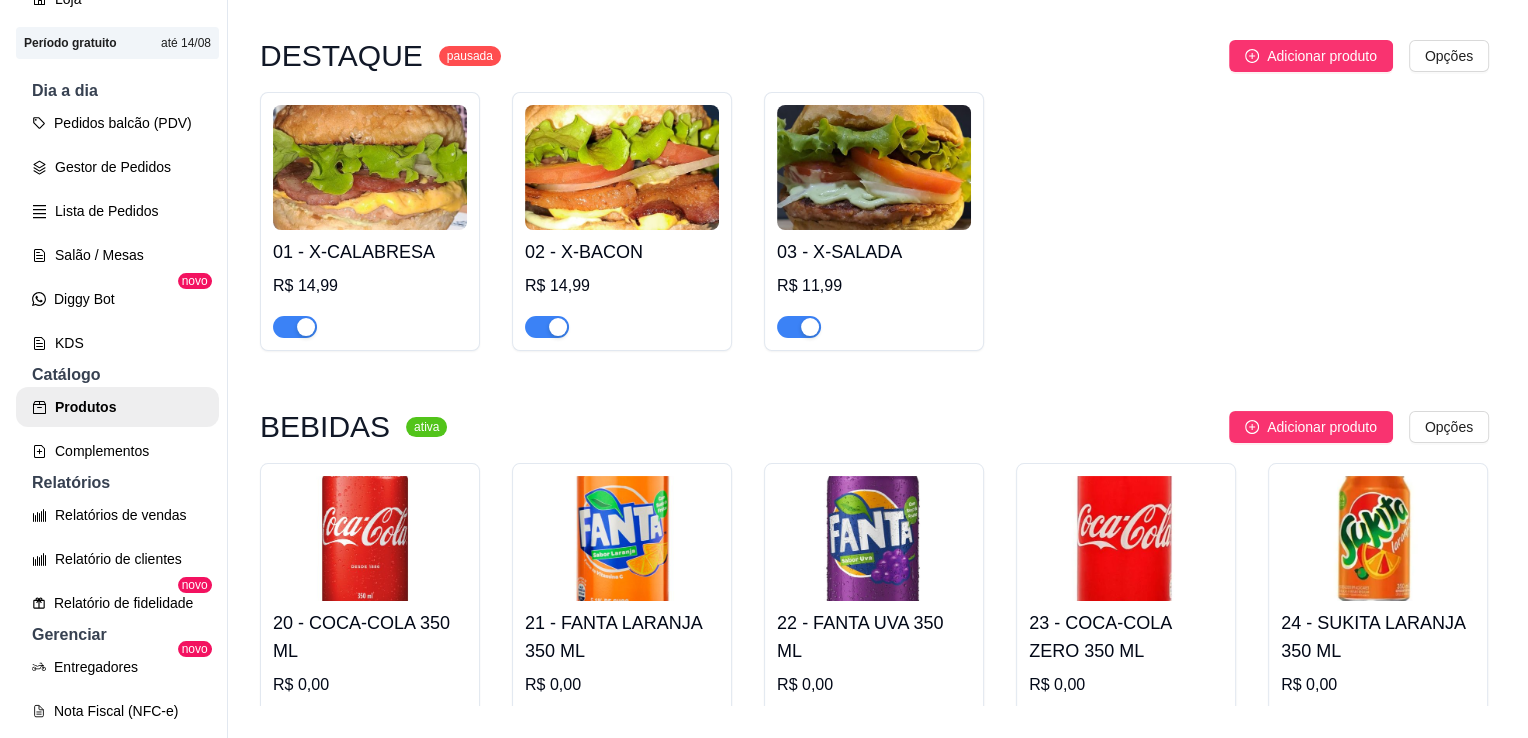 scroll, scrollTop: 108, scrollLeft: 0, axis: vertical 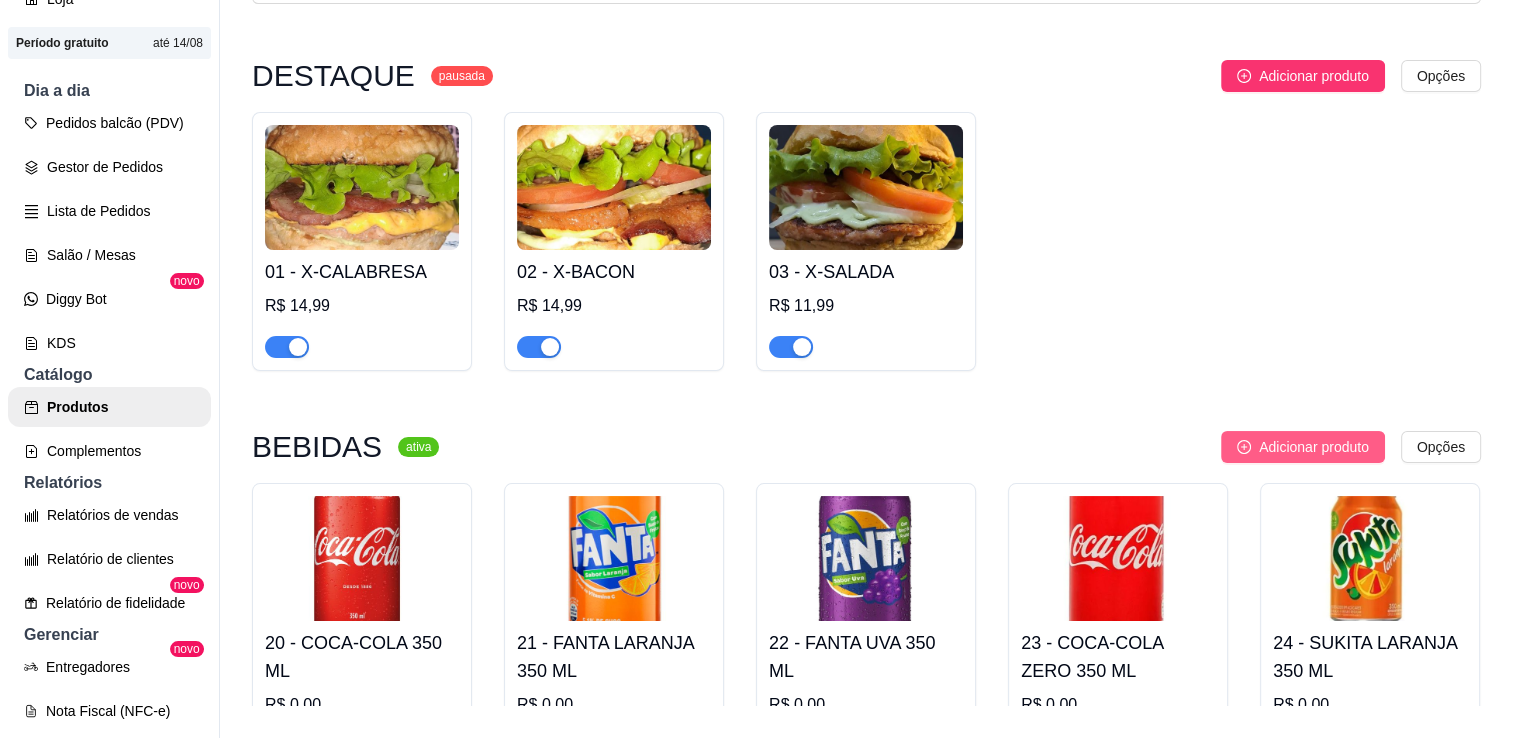 click on "Adicionar produto" at bounding box center (1314, 447) 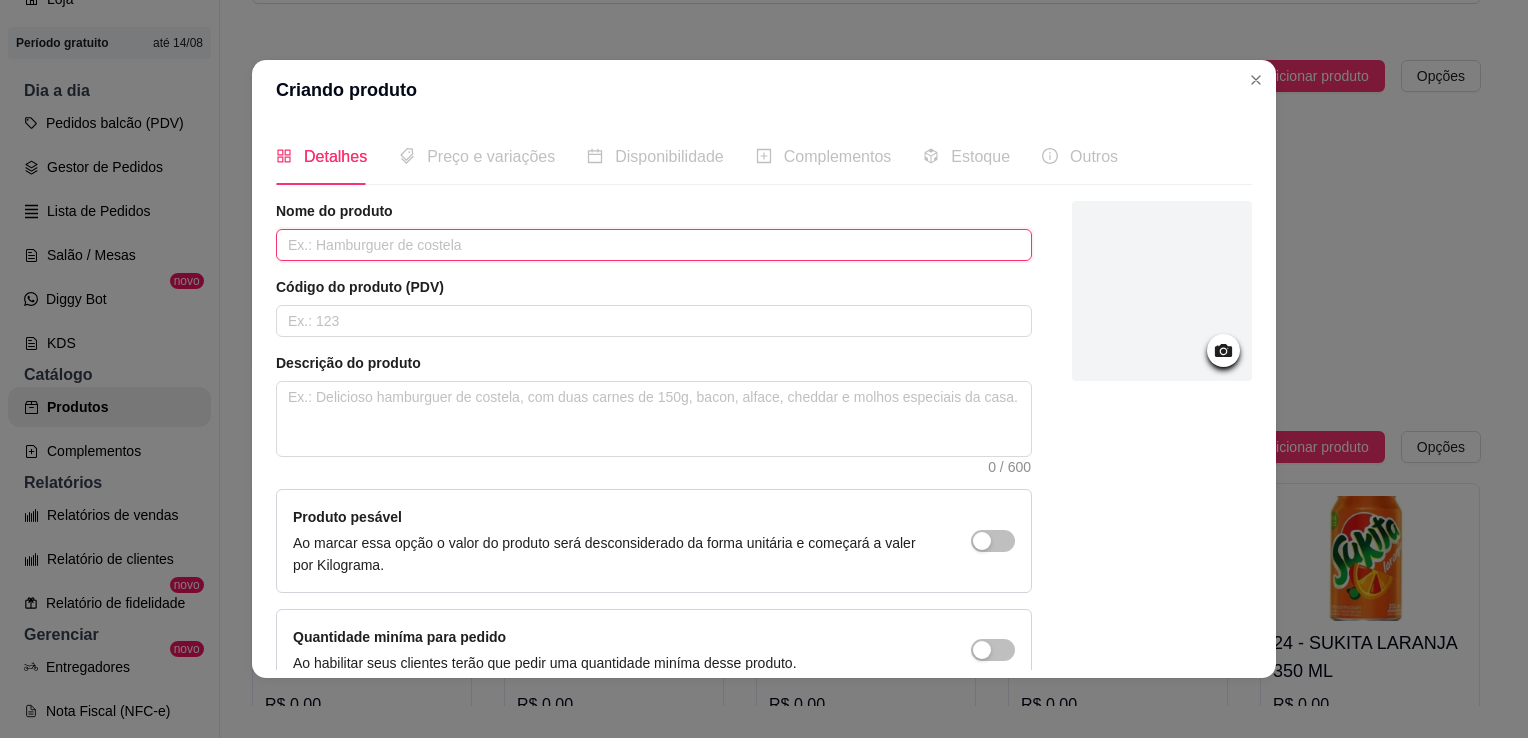 click at bounding box center (654, 245) 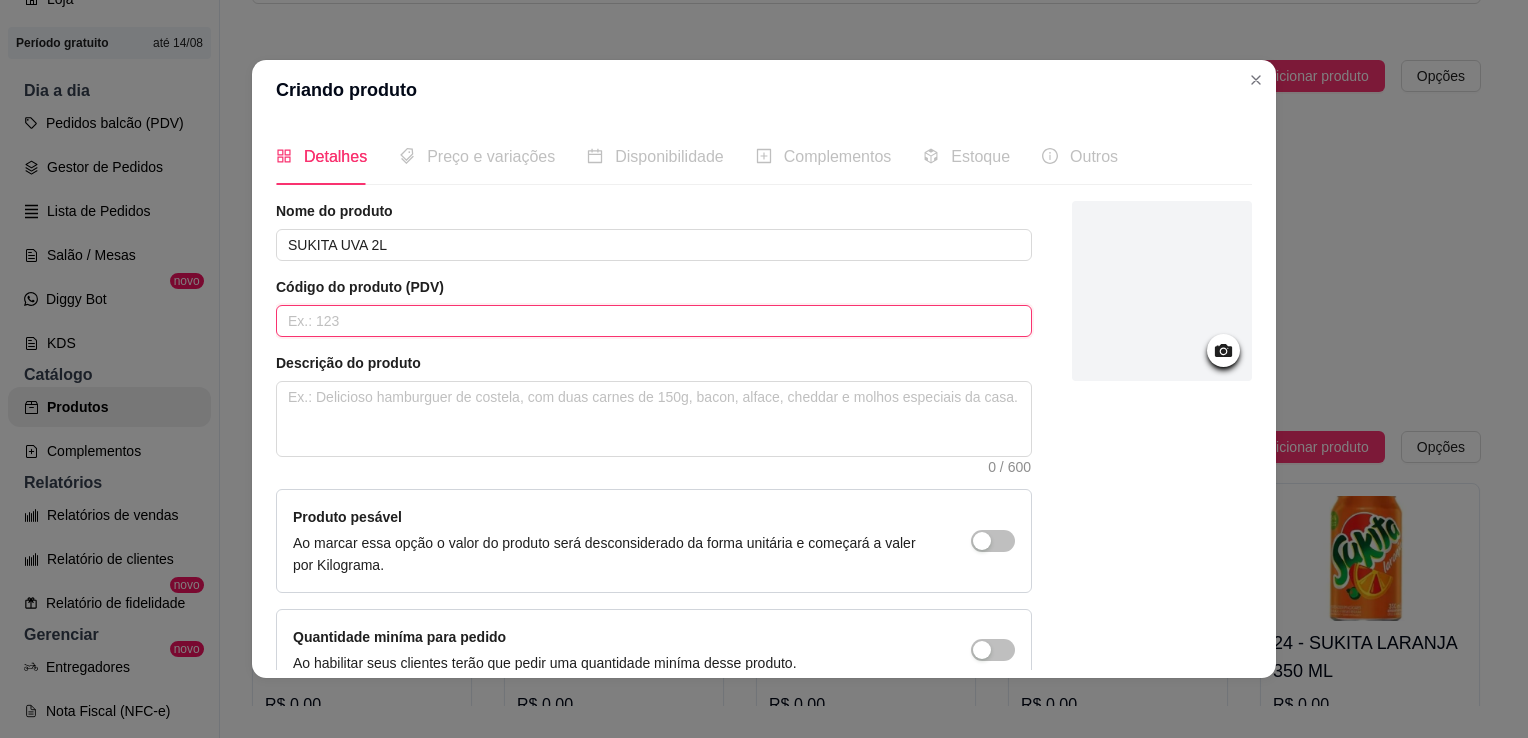 click at bounding box center (654, 321) 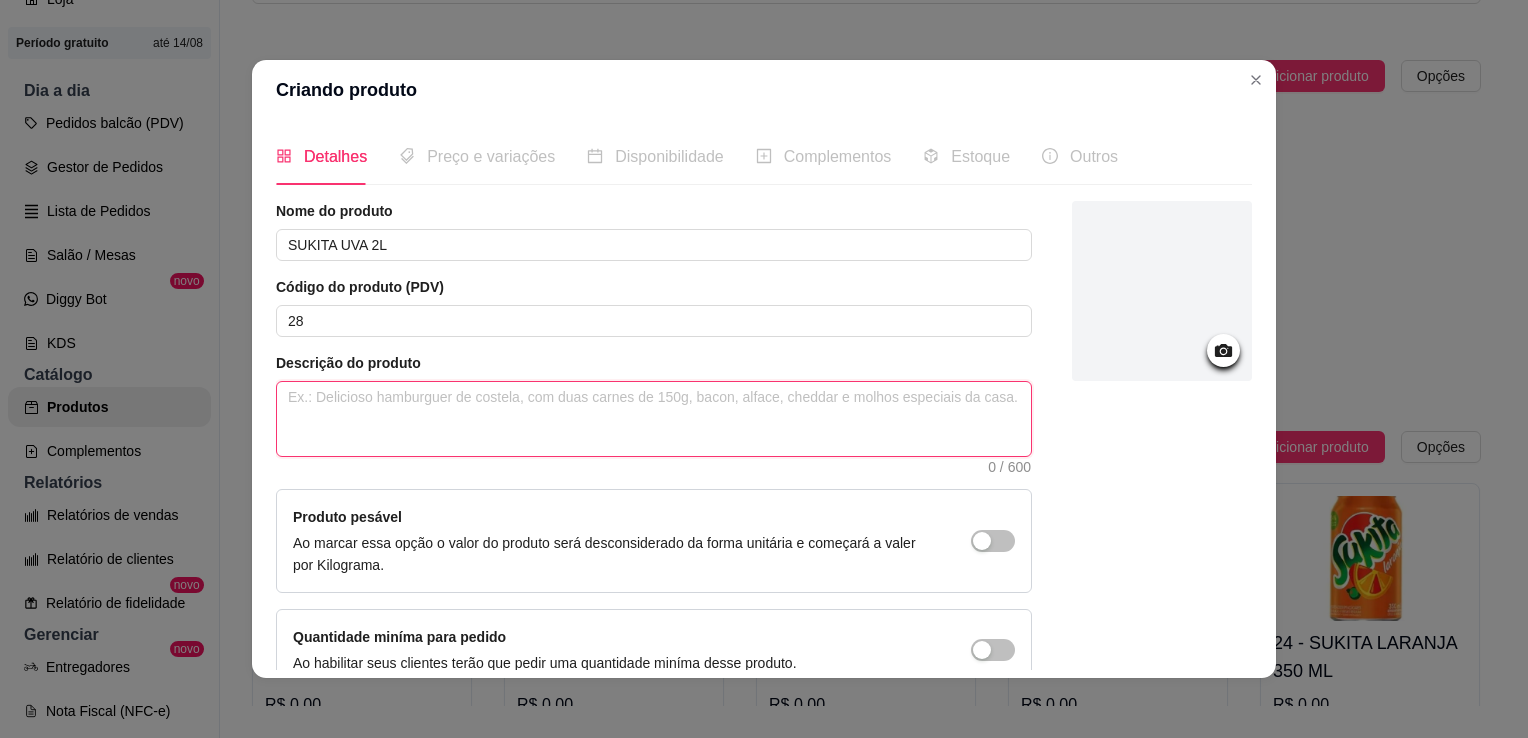 click at bounding box center [654, 419] 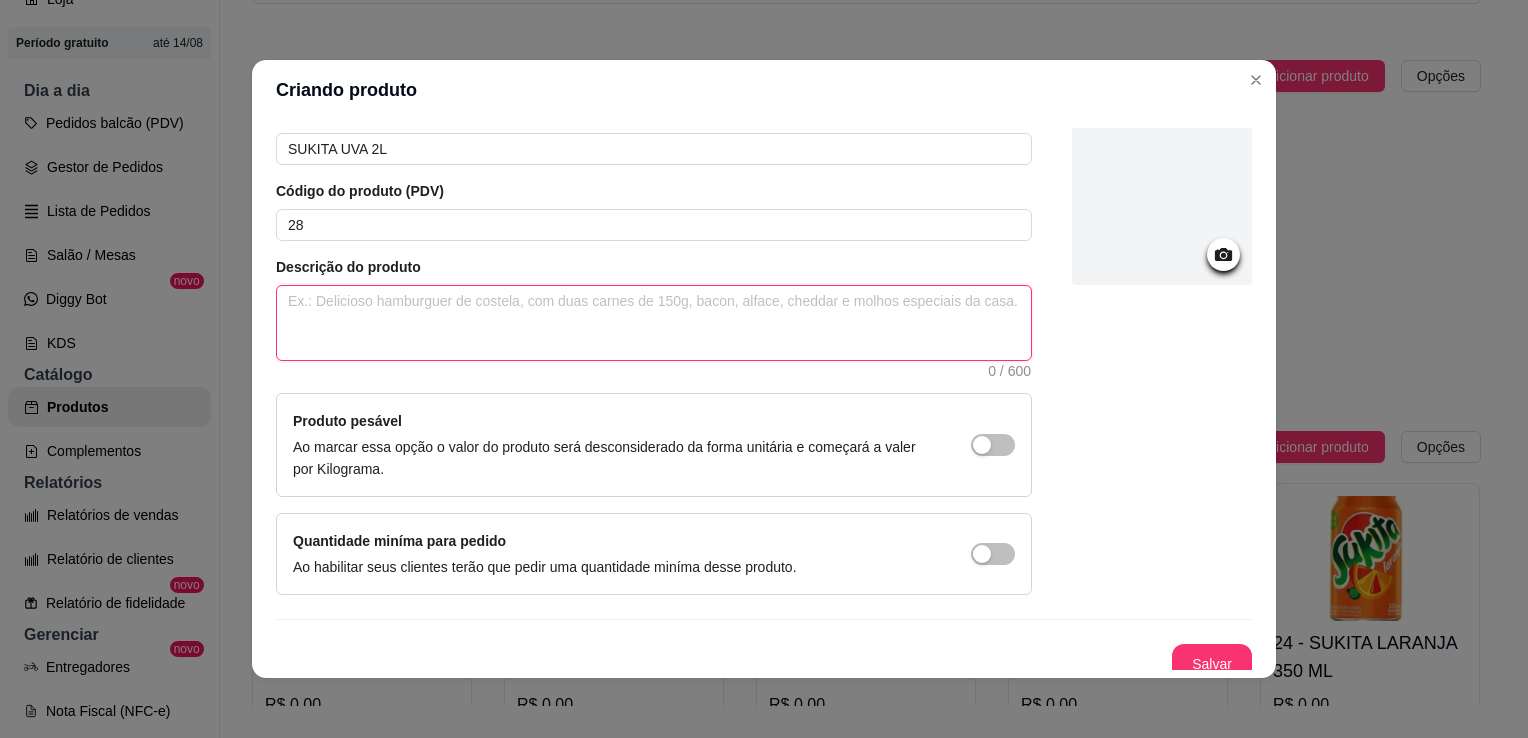 scroll, scrollTop: 107, scrollLeft: 0, axis: vertical 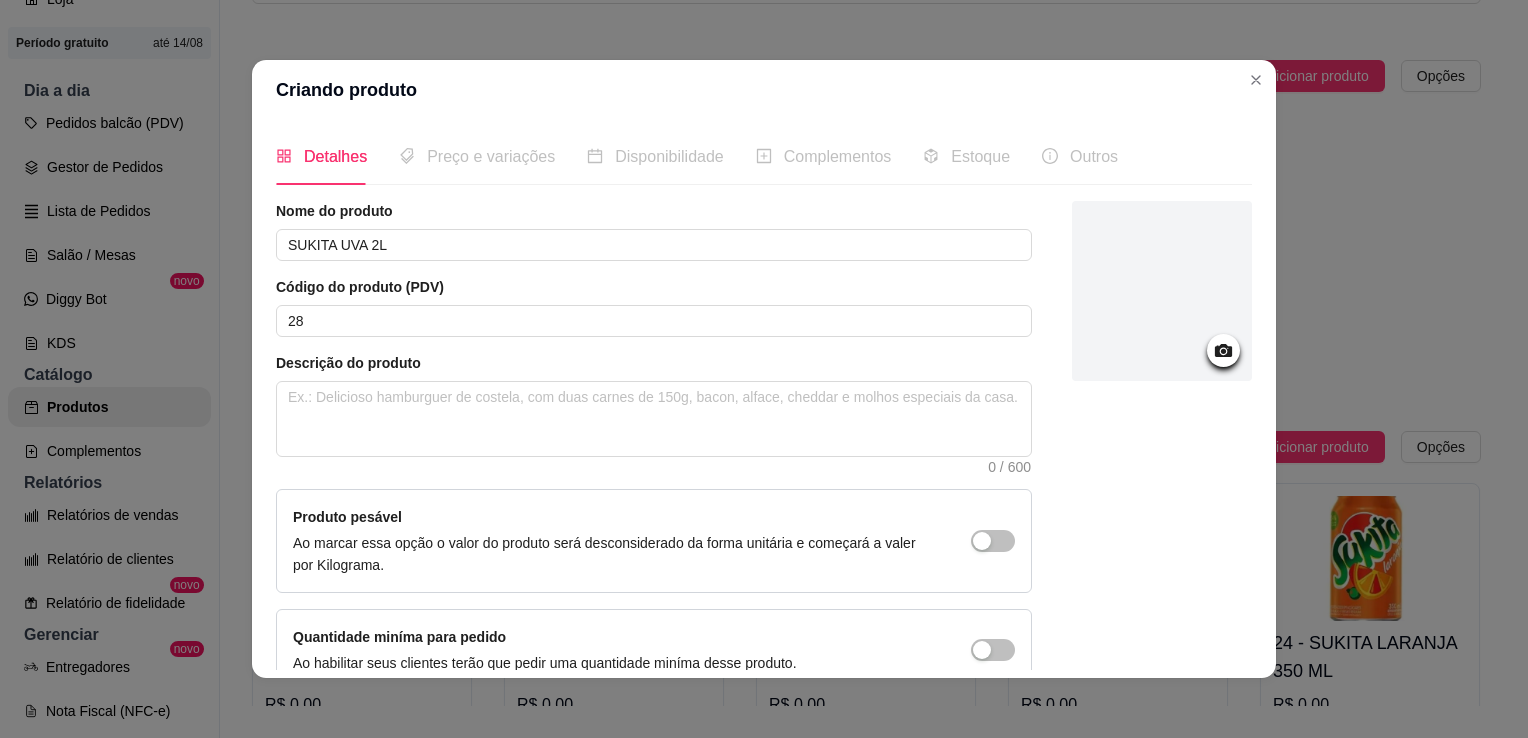click 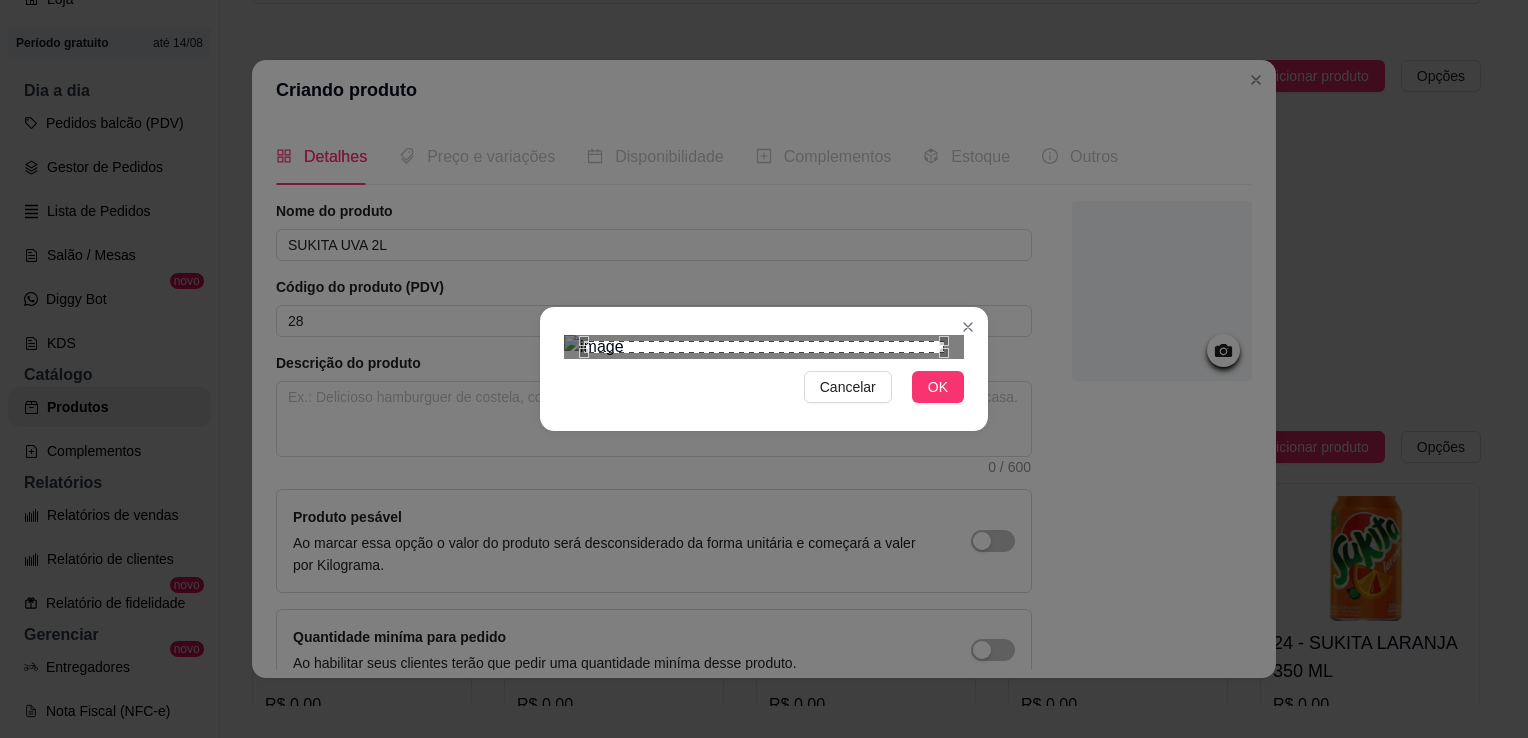 scroll, scrollTop: 104, scrollLeft: 0, axis: vertical 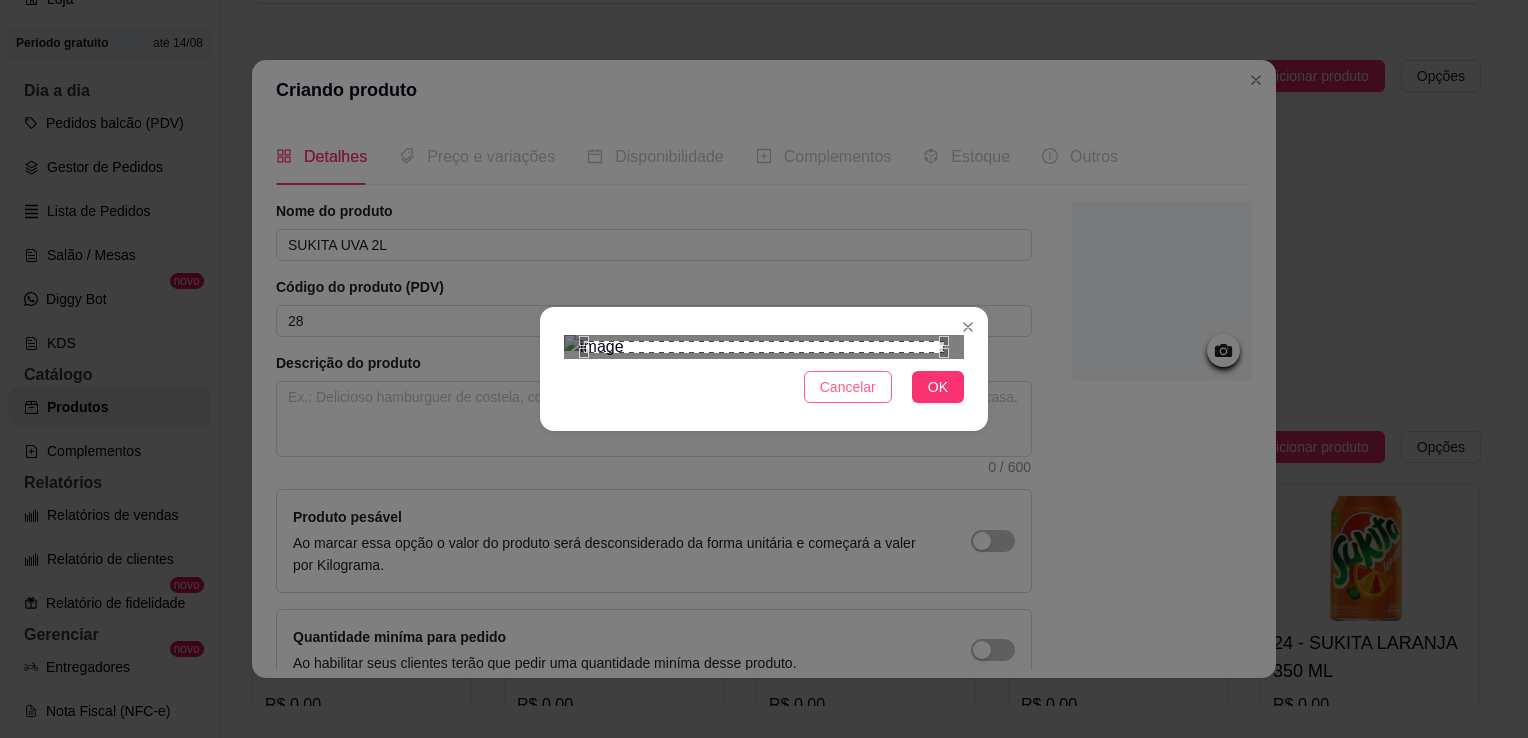 click on "Cancelar" at bounding box center [848, 387] 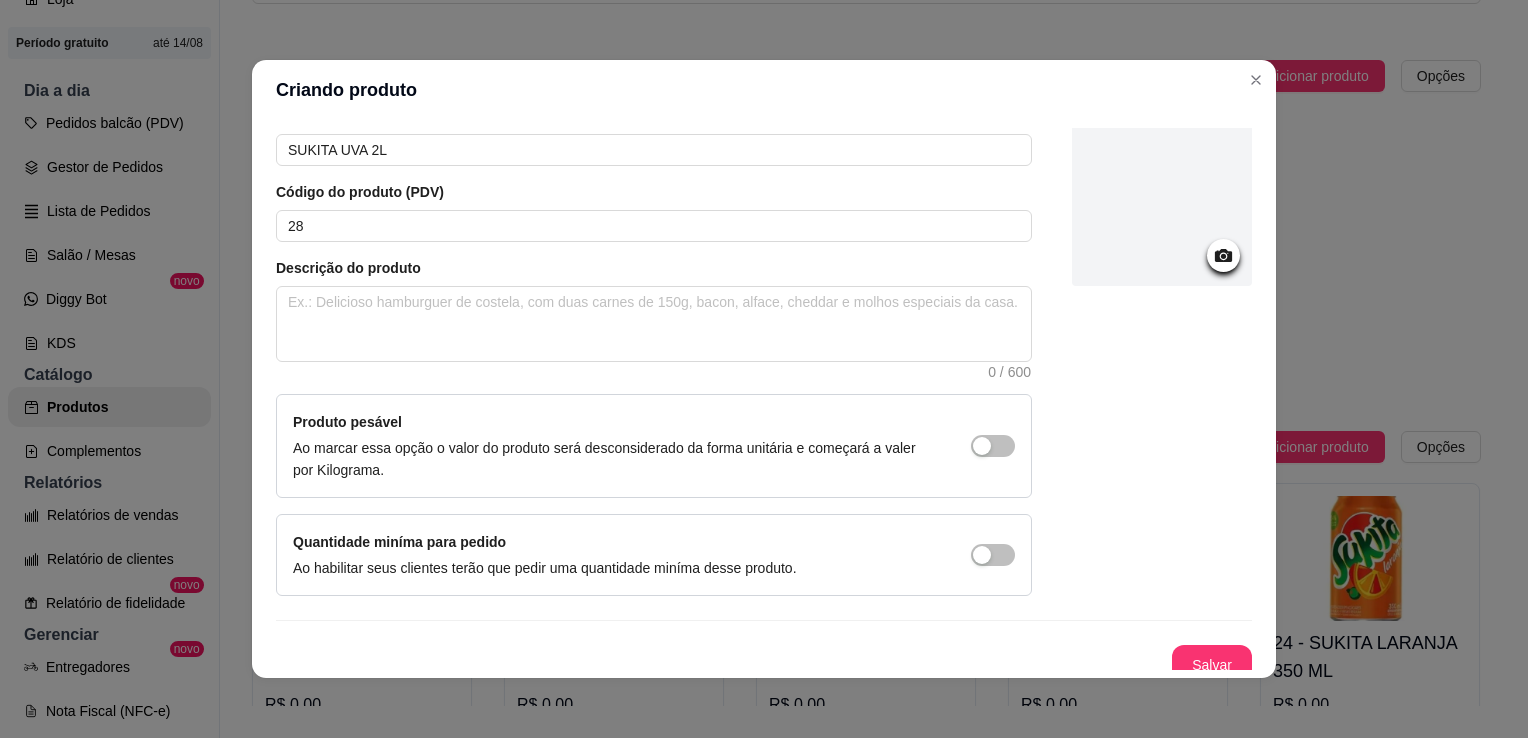 scroll, scrollTop: 107, scrollLeft: 0, axis: vertical 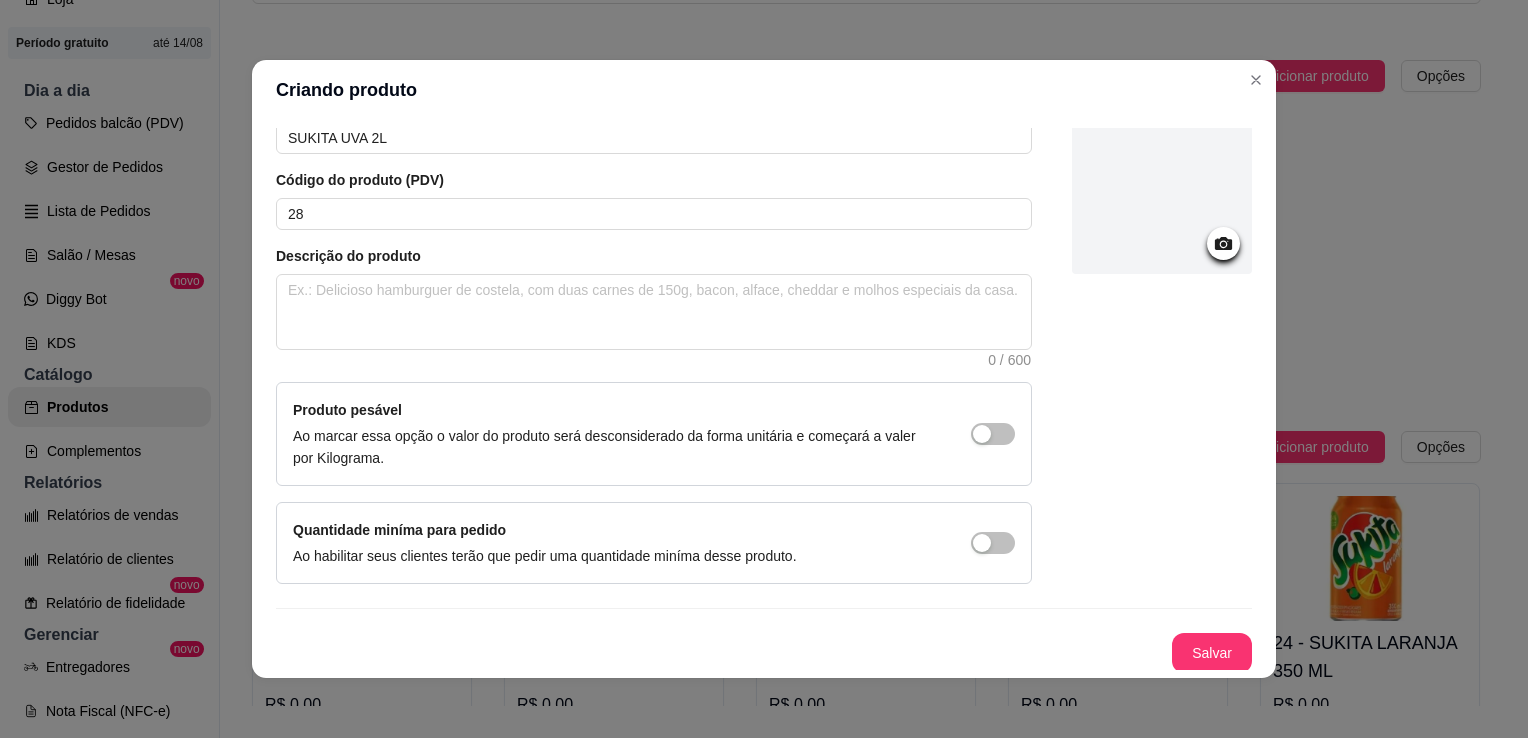 click 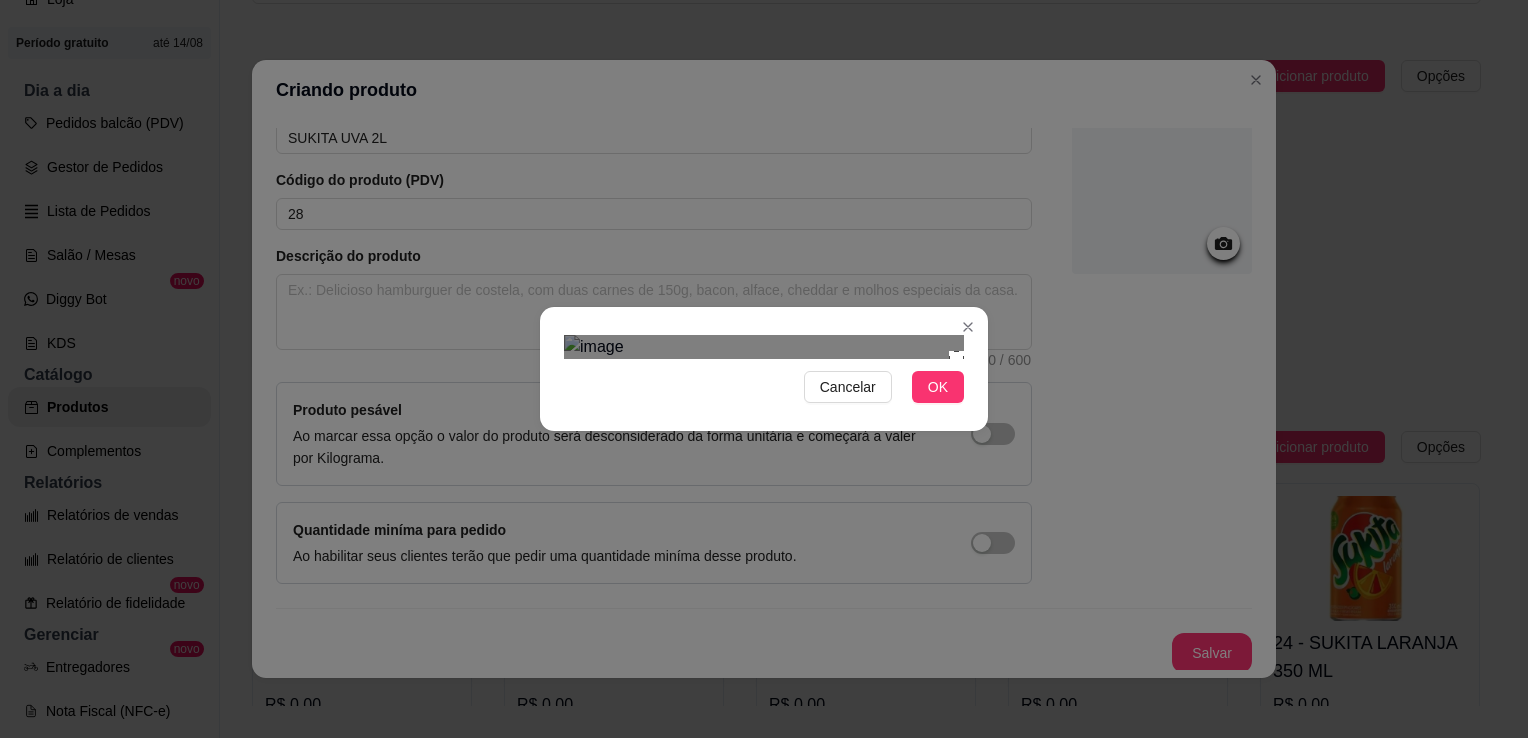 click on "Cancelar OK" at bounding box center [764, 369] 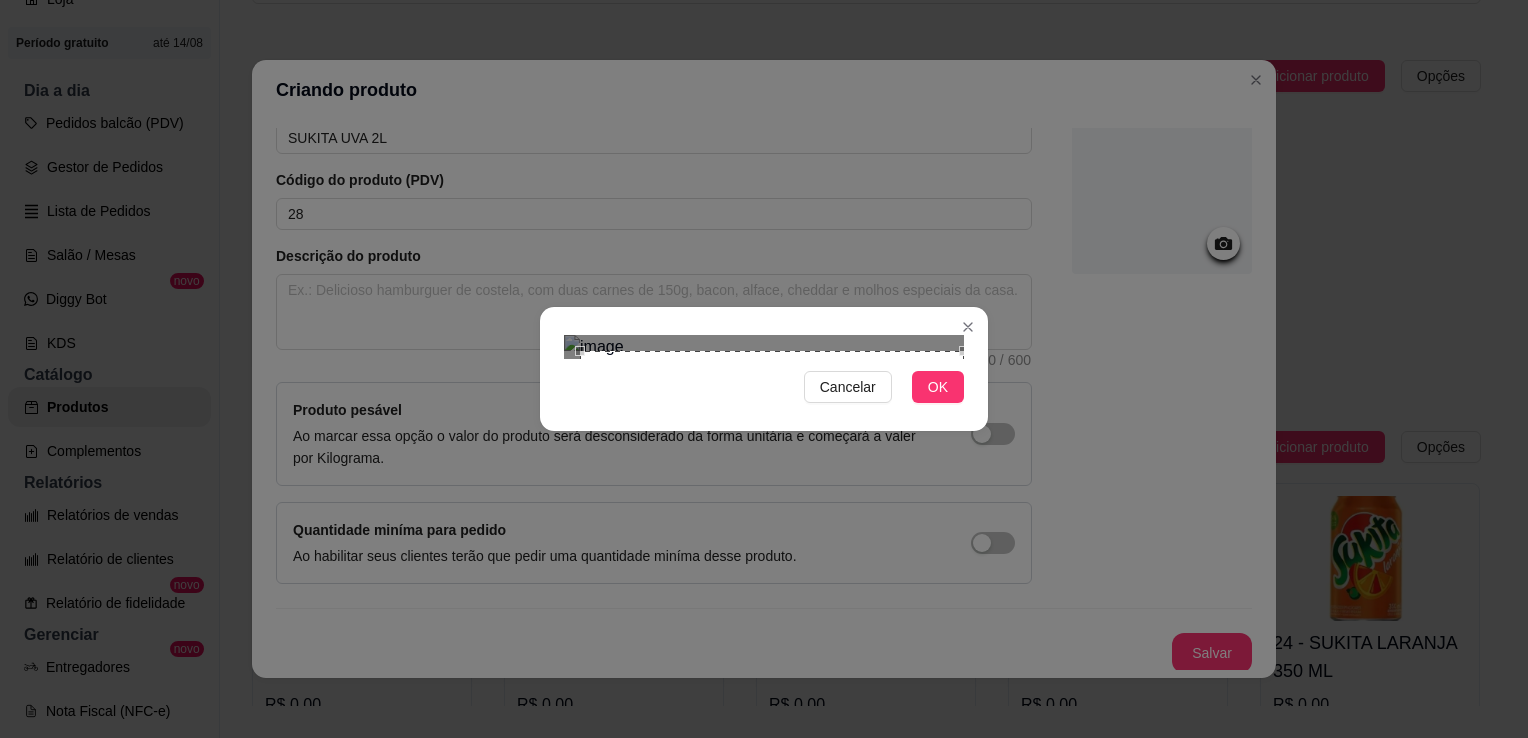 click on "Cancelar OK" at bounding box center [764, 369] 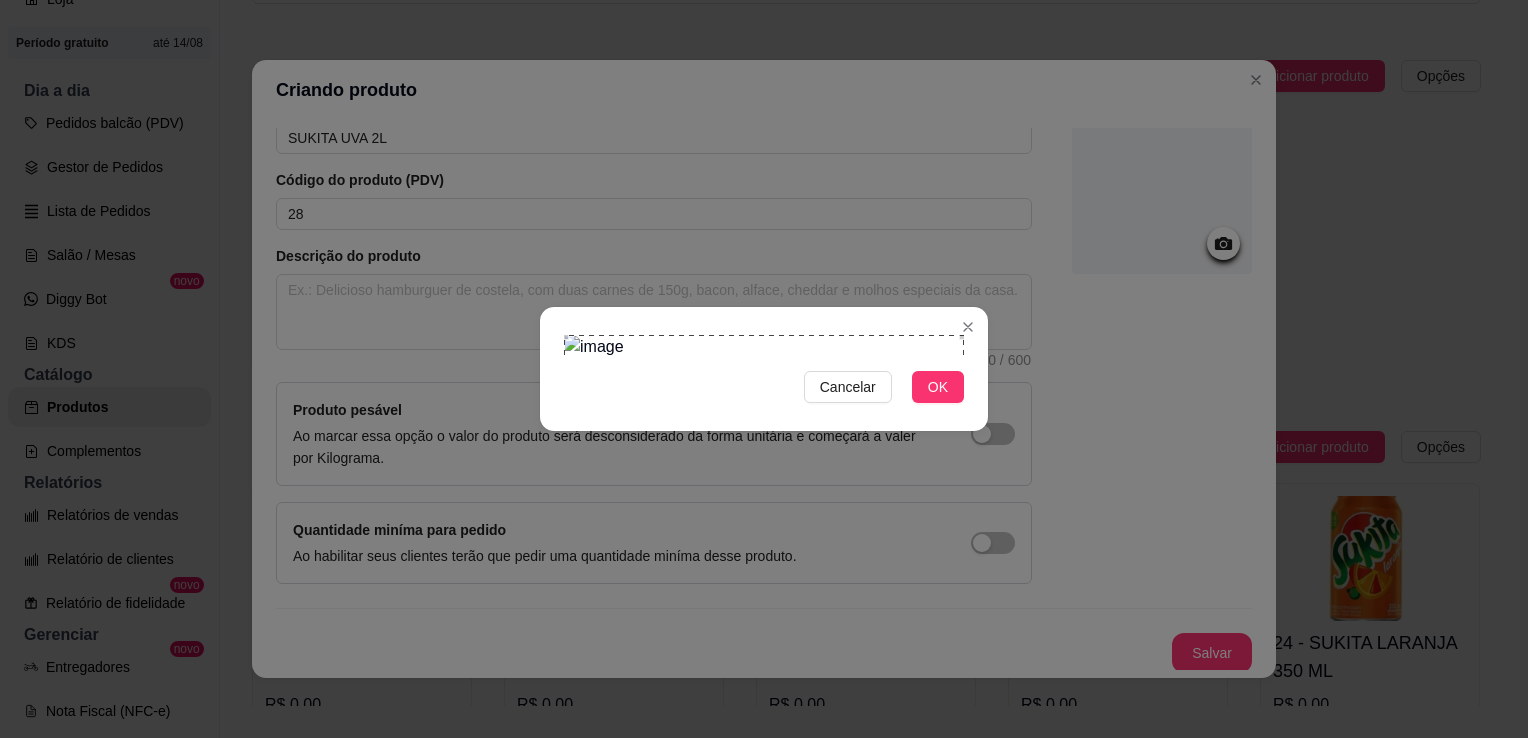 click on "Cancelar OK" at bounding box center (764, 369) 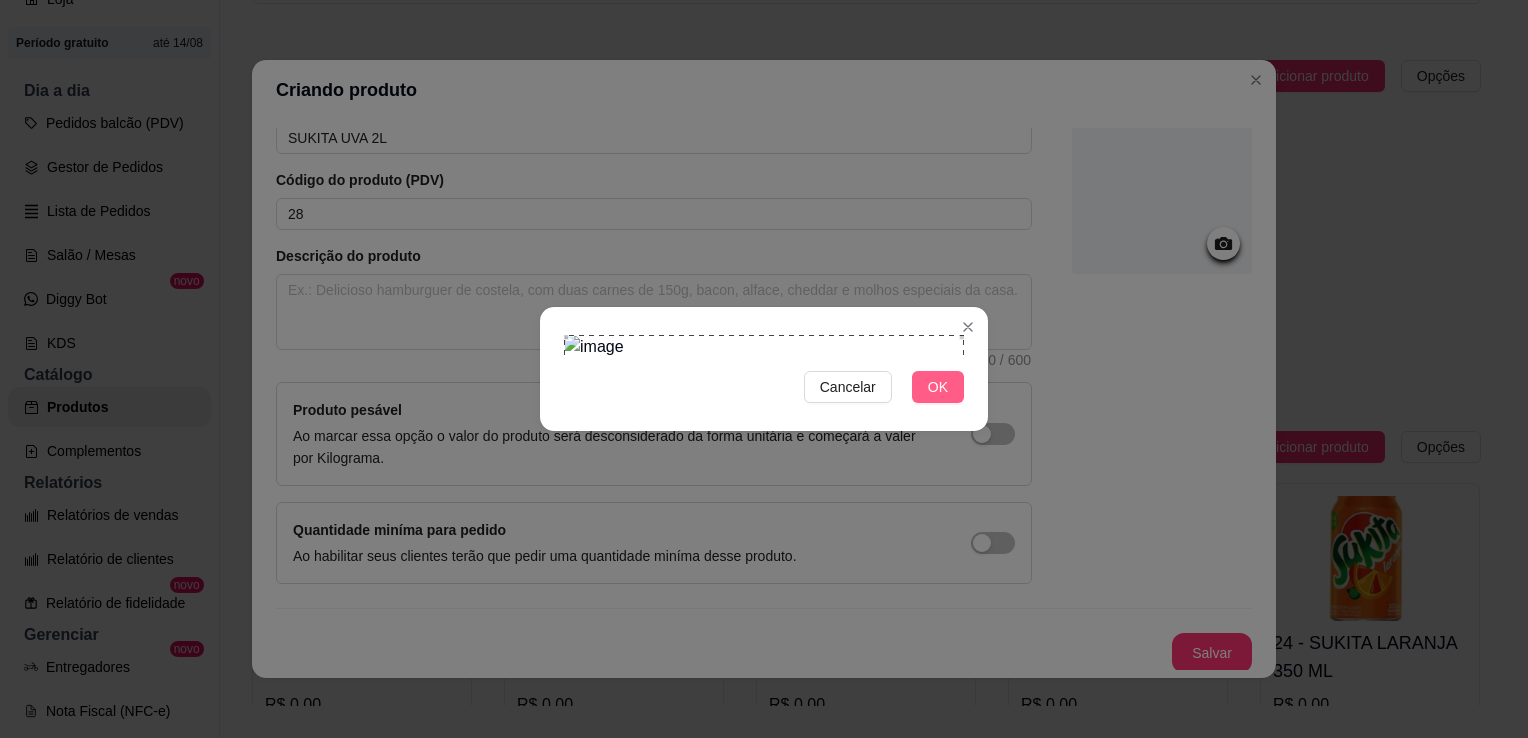 click on "OK" at bounding box center [938, 387] 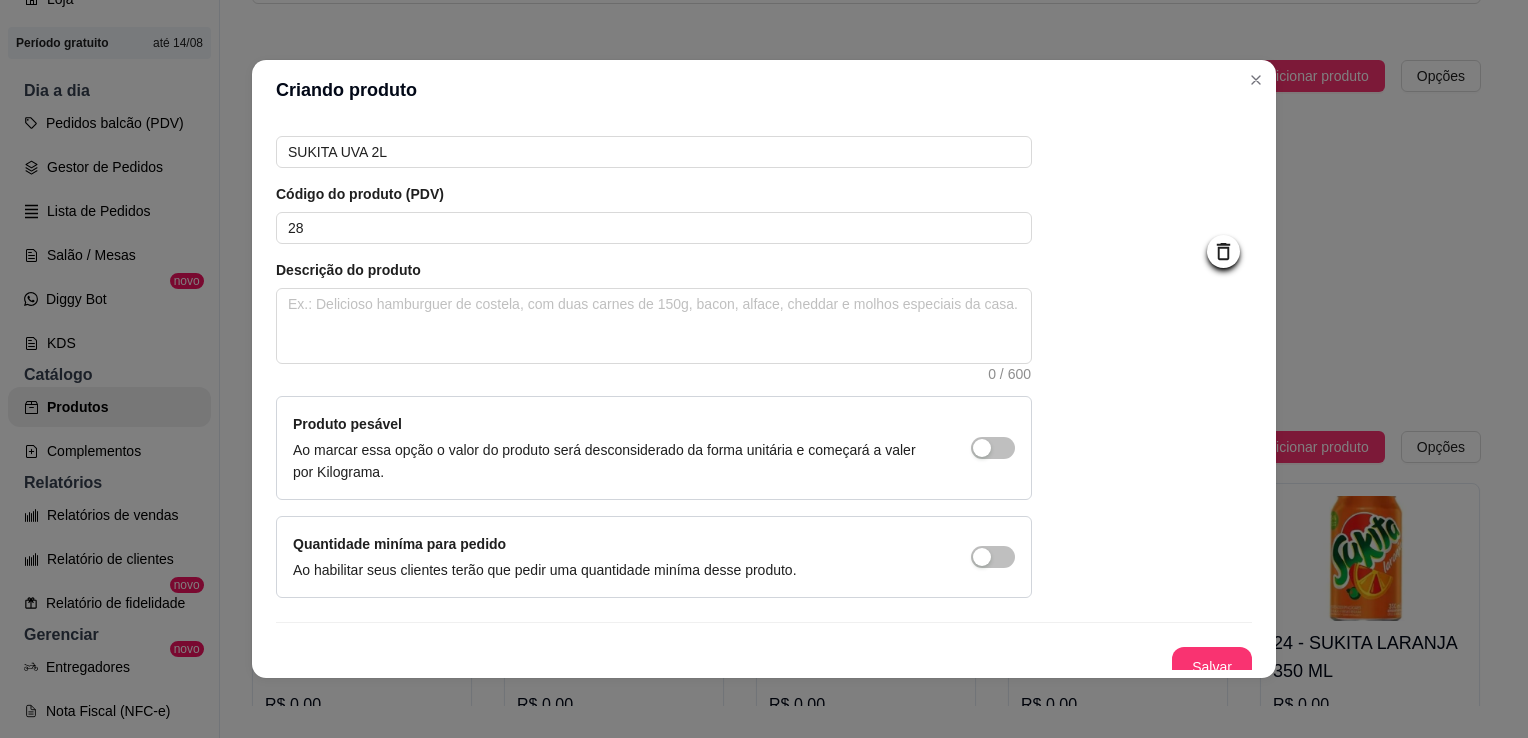 scroll, scrollTop: 107, scrollLeft: 0, axis: vertical 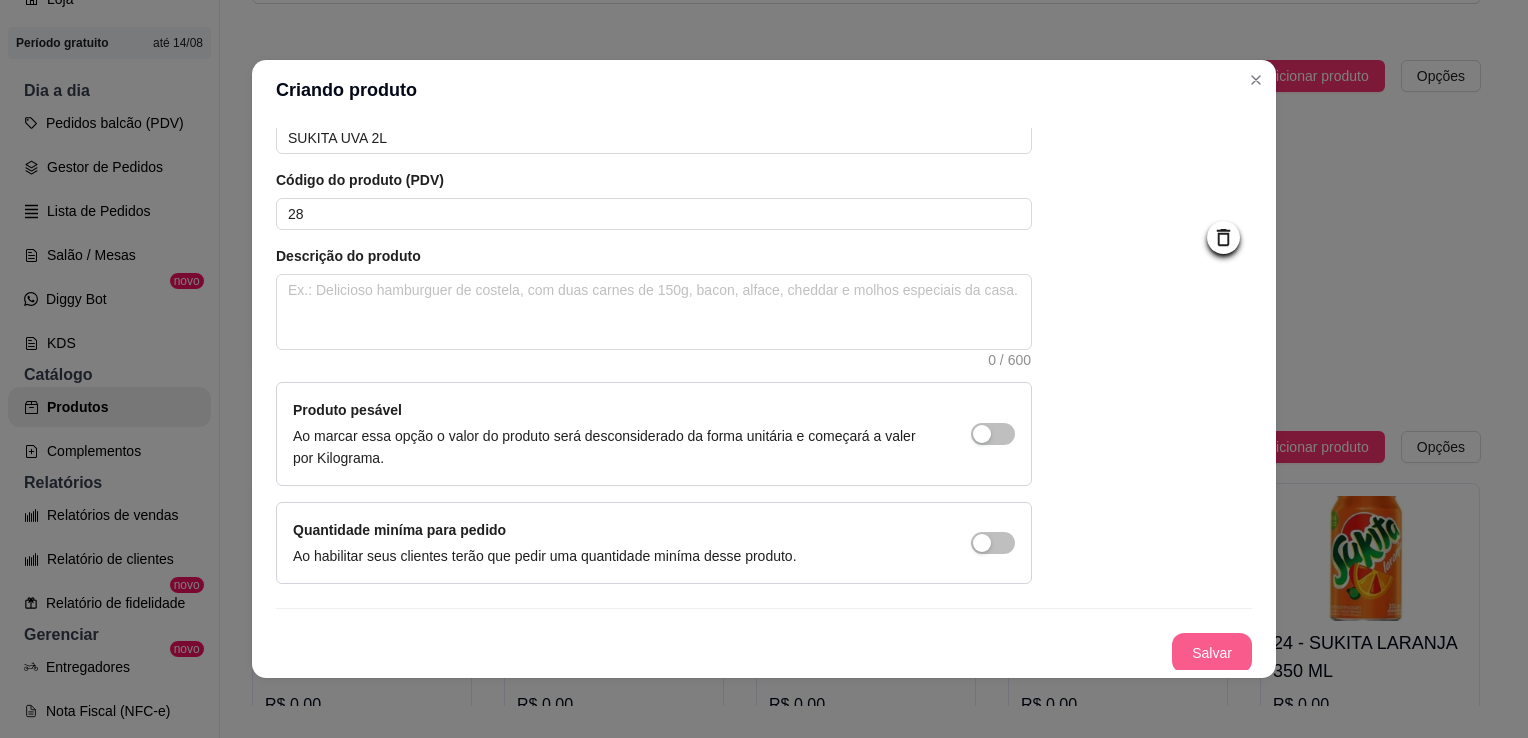 click on "Salvar" at bounding box center (1212, 653) 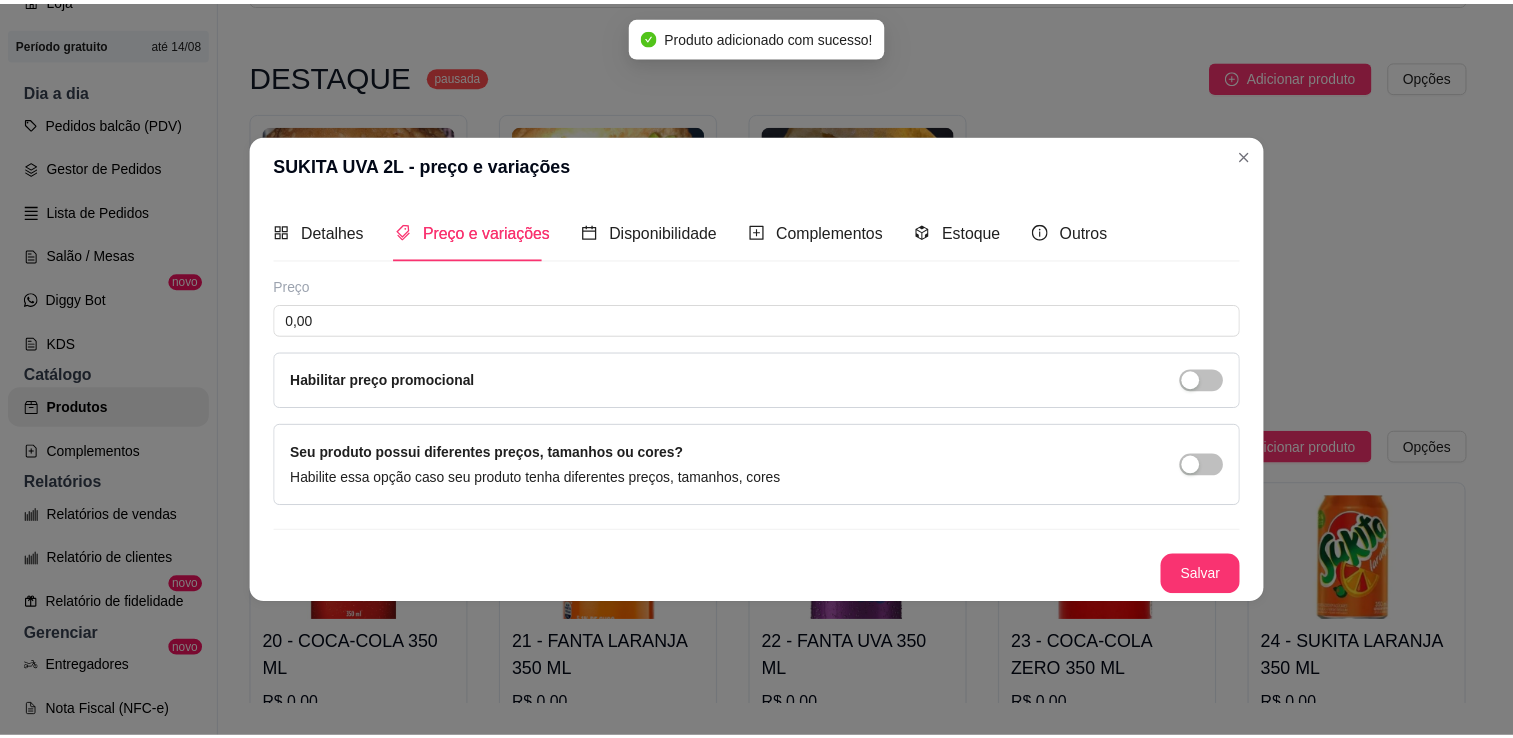 scroll, scrollTop: 0, scrollLeft: 0, axis: both 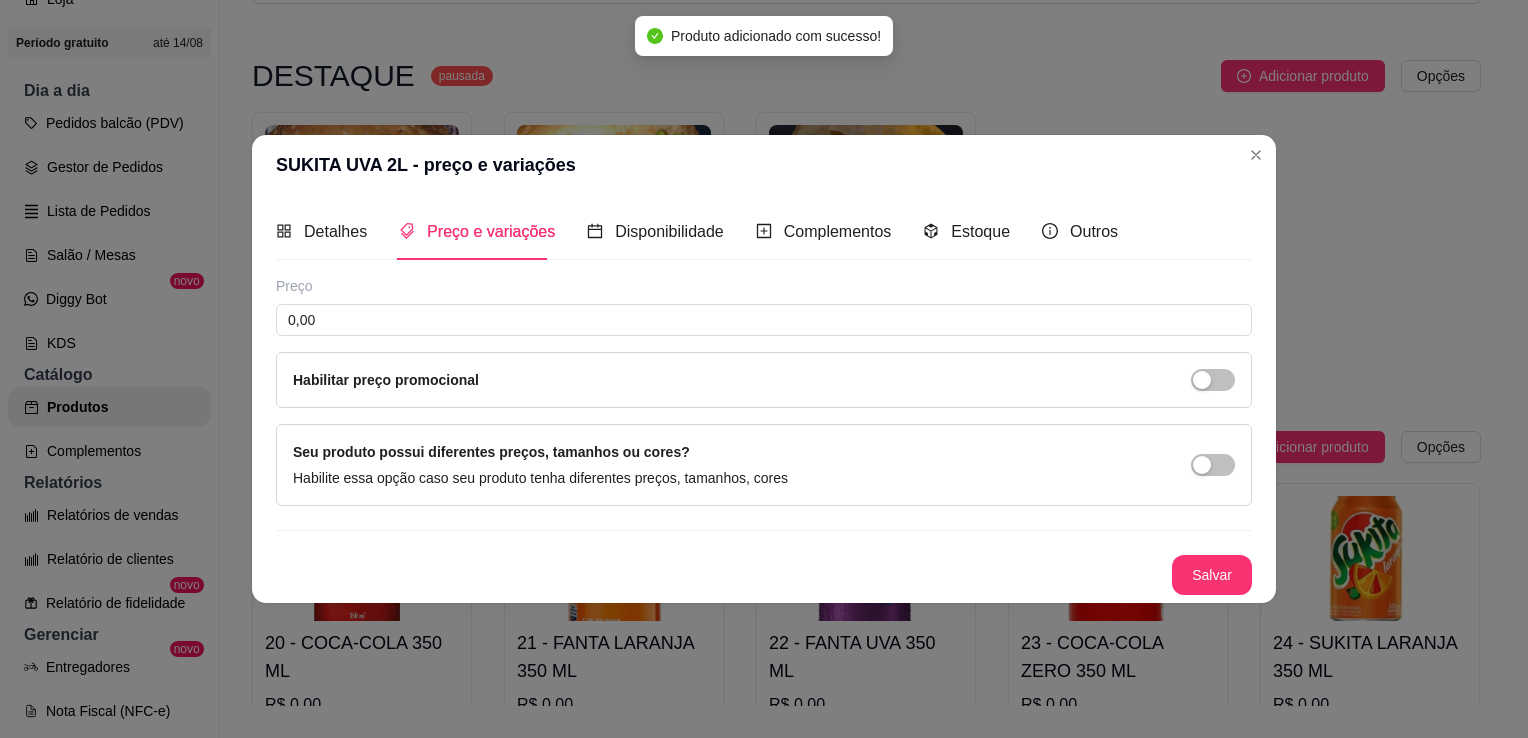 click on "Salvar" at bounding box center (1212, 575) 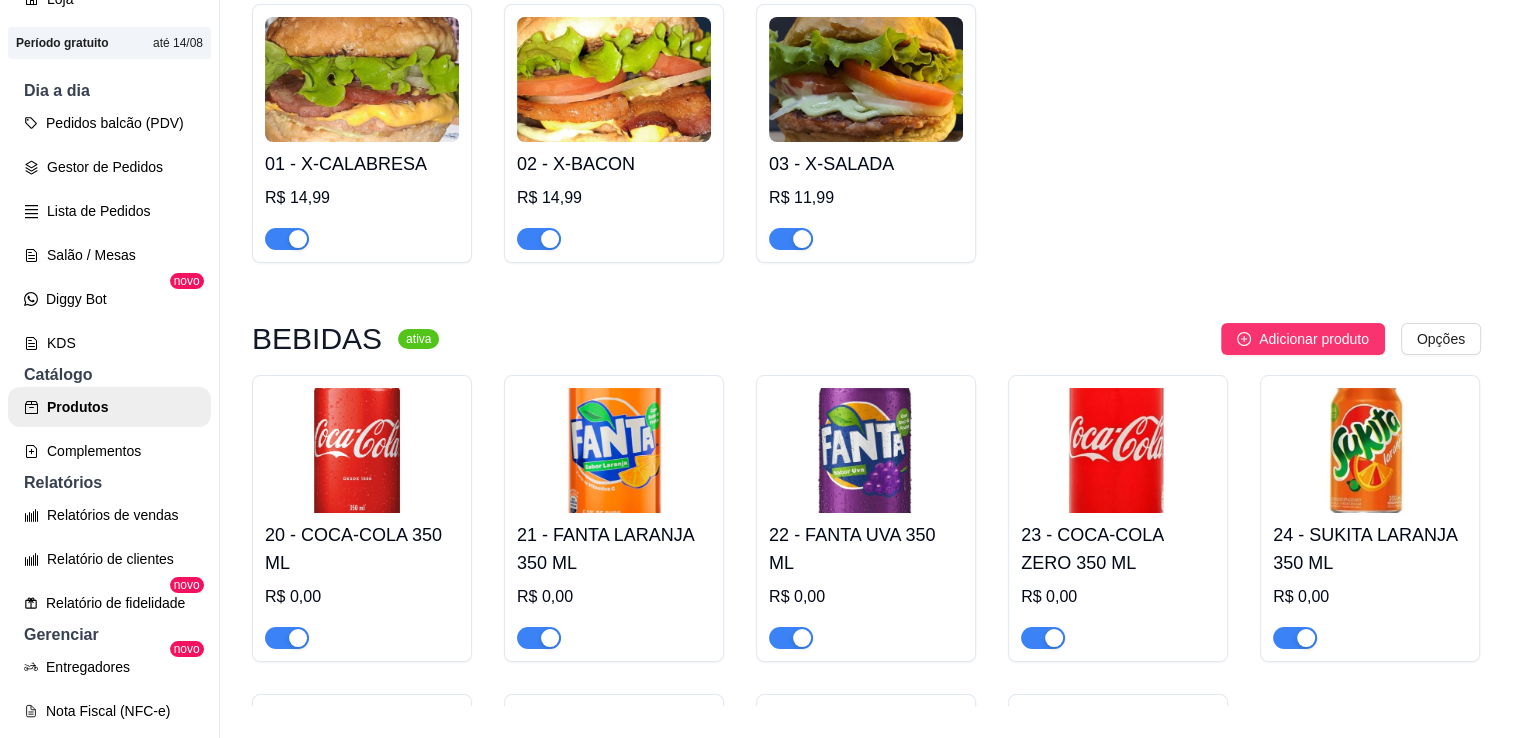 scroll, scrollTop: 200, scrollLeft: 0, axis: vertical 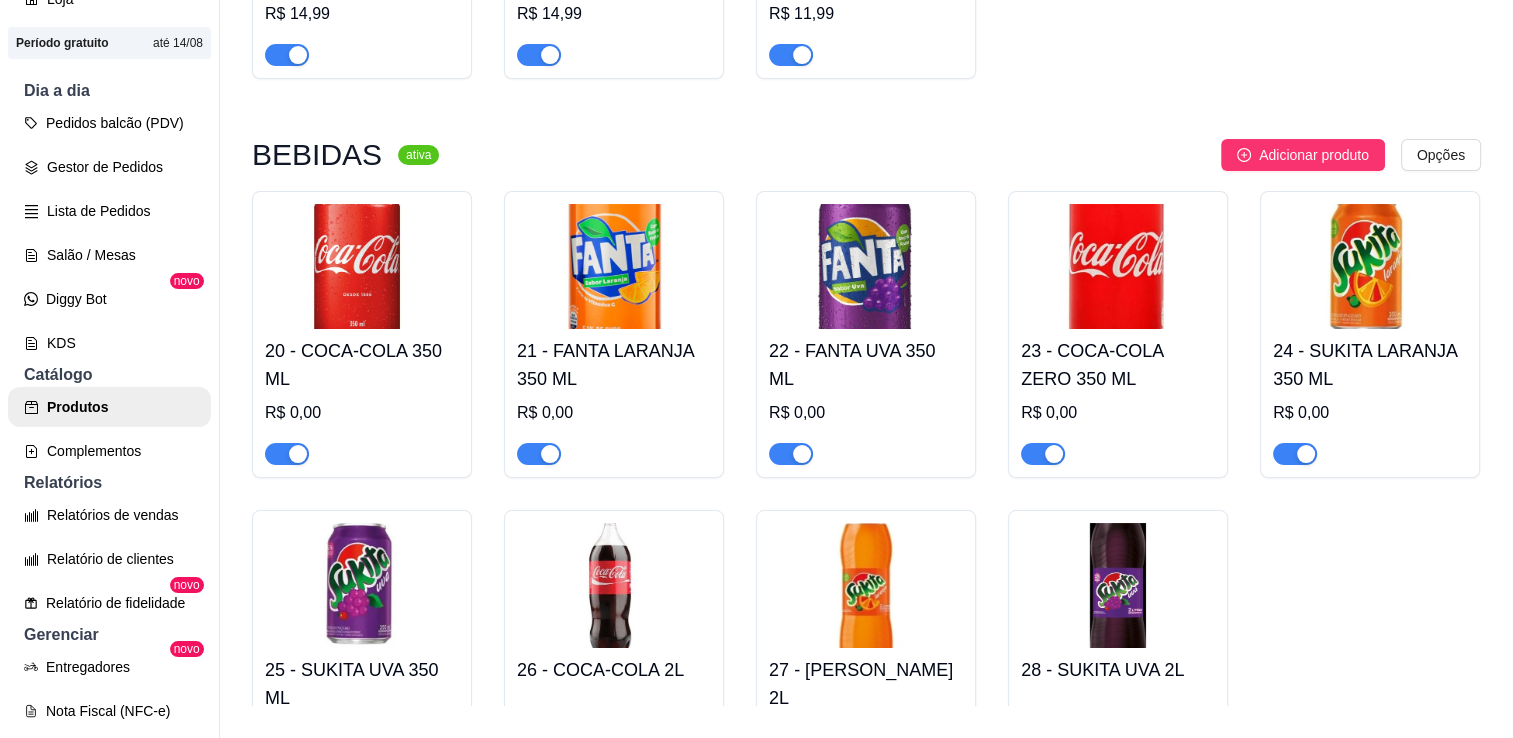 click on "DESTAQUE pausada Adicionar produto Opções 01 - X-CALABRESA   R$ 14,99 02 - X-BACON   R$ 14,99 03 - X-SALADA   R$ 11,99 BEBIDAS ativa Adicionar produto Opções 20 - COCA-COLA 350 ML   R$ 0,00 21 - FANTA LARANJA 350 ML   R$ 0,00 22 - FANTA UVA 350 ML   R$ 0,00 23 - COCA-COLA ZERO 350 ML    R$ 0,00 24 - SUKITA LARANJA 350 ML   R$ 0,00 25 - SUKITA UVA 350 ML   R$ 0,00 26 - COCA-COLA 2L   R$ 0,00 27 - SUKITA LARANJA 2L   R$ 0,00 28 - SUKITA UVA 2L   R$ 0,00" at bounding box center (866, 292) 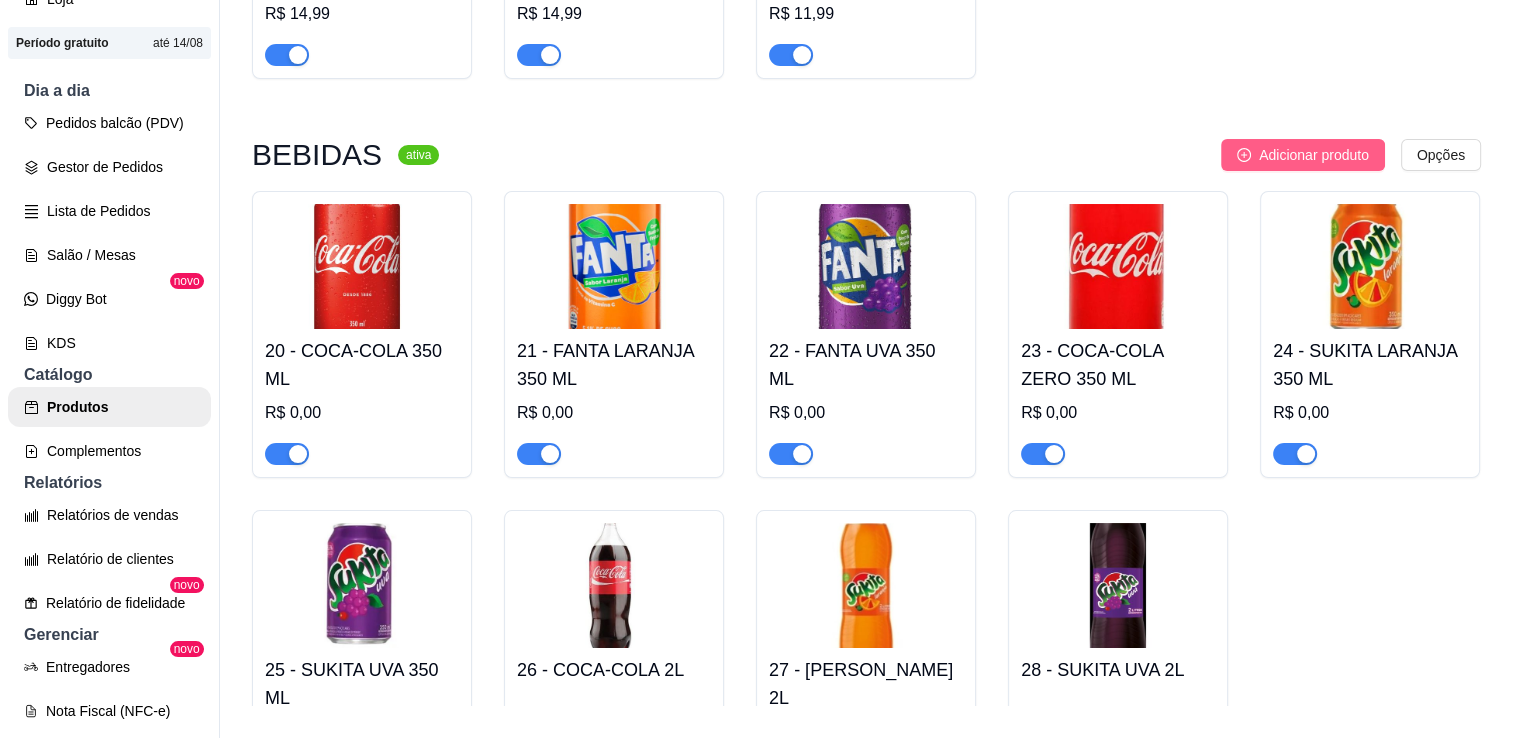 click on "Adicionar produto" at bounding box center [1314, 155] 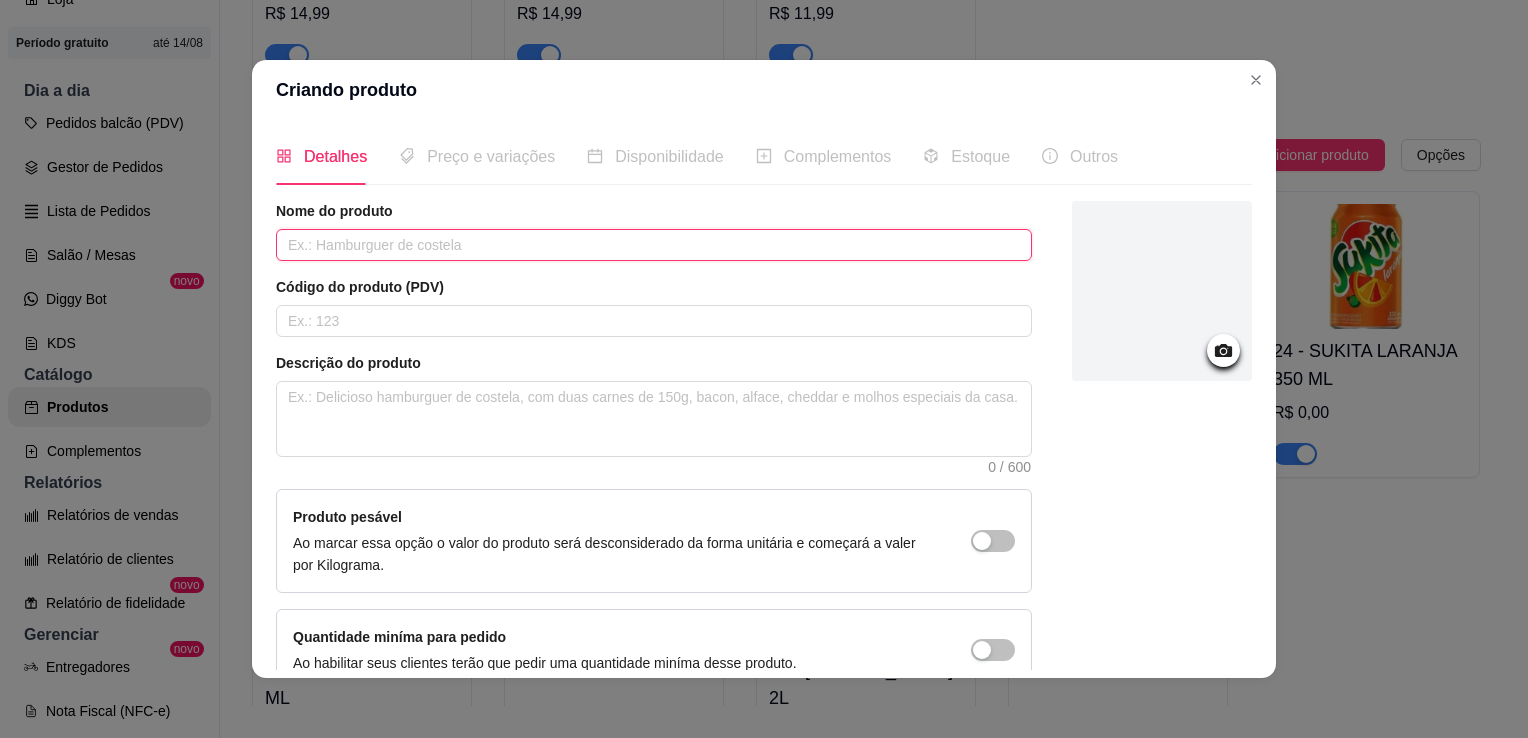 click at bounding box center (654, 245) 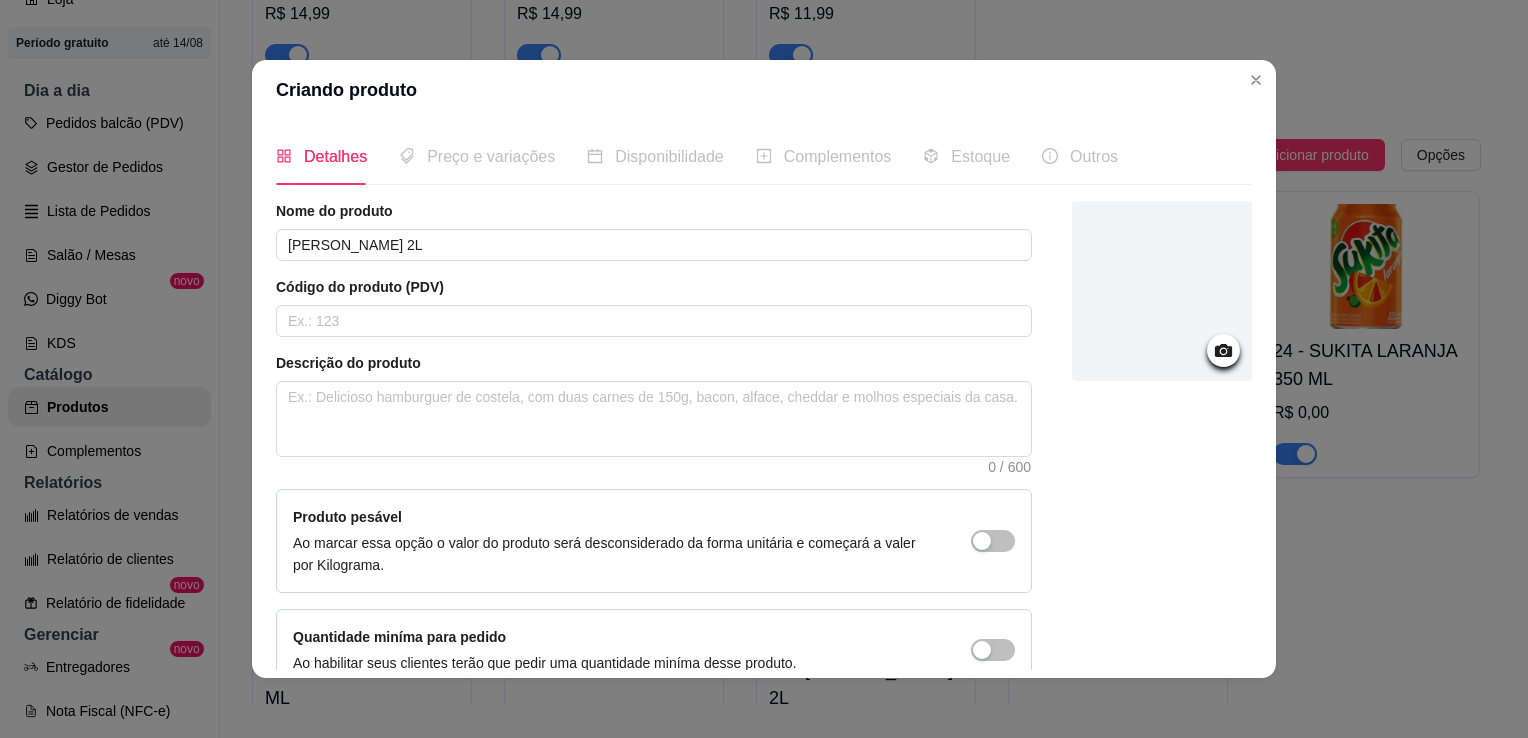 click on "Nome do produto DOLLY GUARANA 2L Código do produto (PDV) Descrição do produto 0 / 600 Produto pesável Ao marcar essa opção o valor do produto será desconsiderado da forma unitária e começará a valer por Kilograma. Quantidade miníma para pedido Ao habilitar seus clientes terão que pedir uma quantidade miníma desse produto." at bounding box center (654, 446) 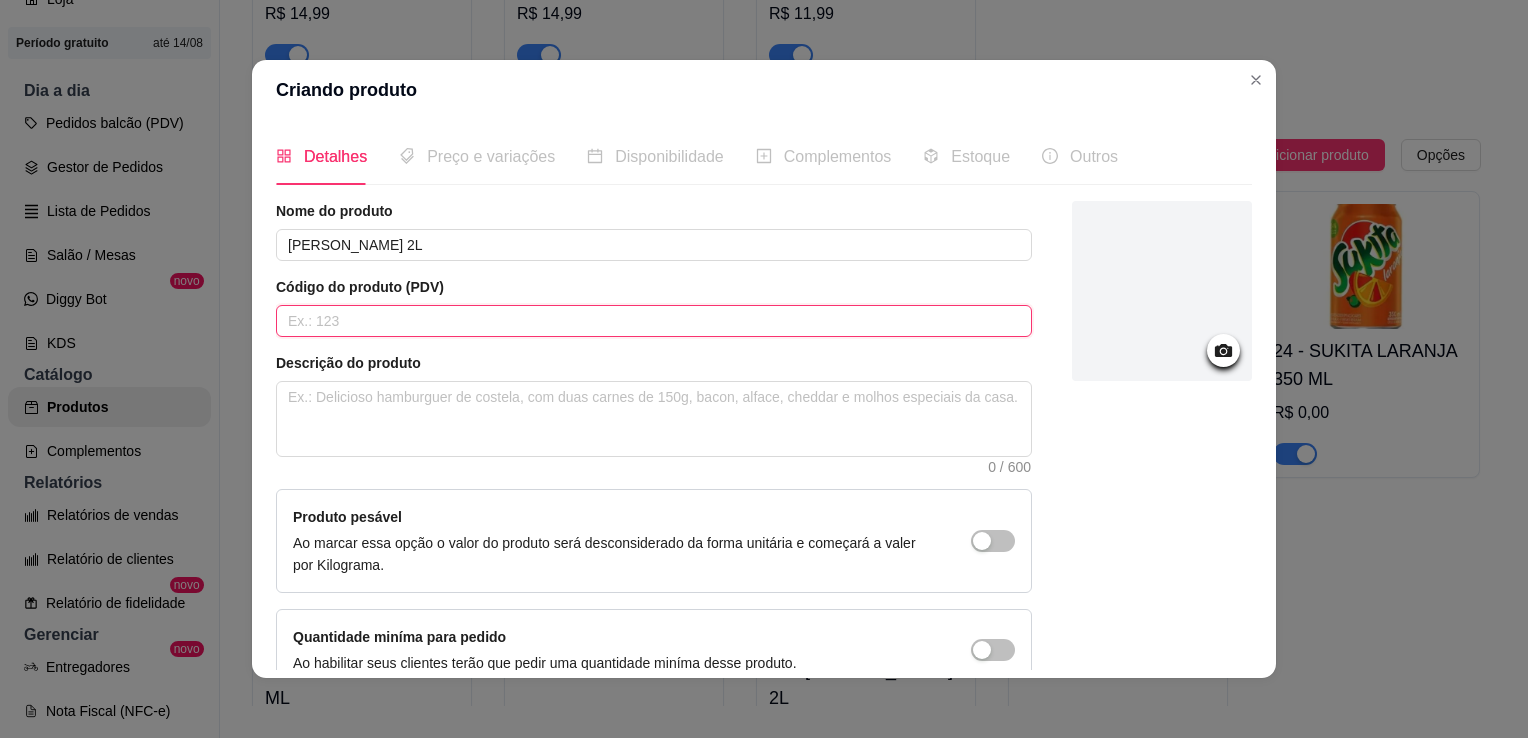click at bounding box center (654, 321) 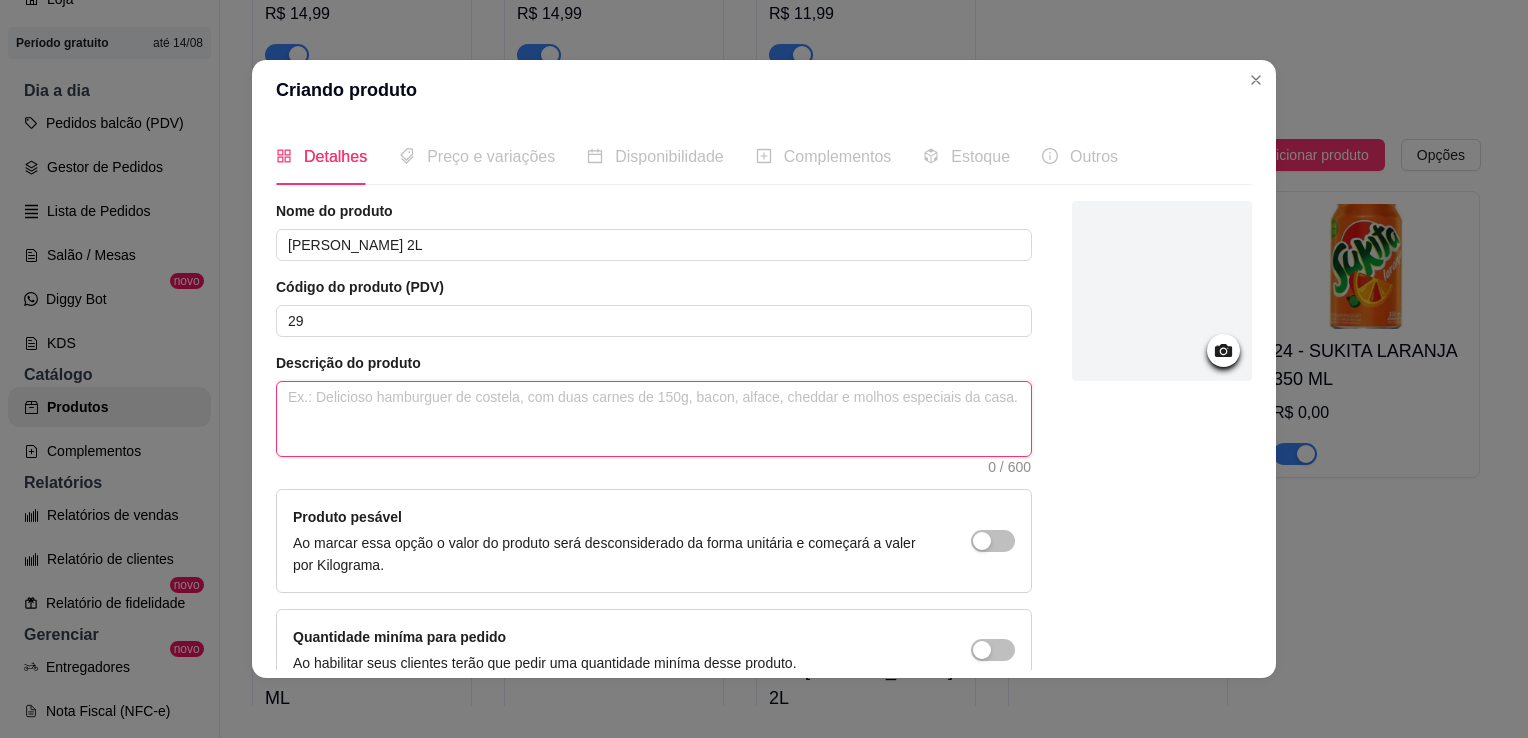 click at bounding box center [654, 419] 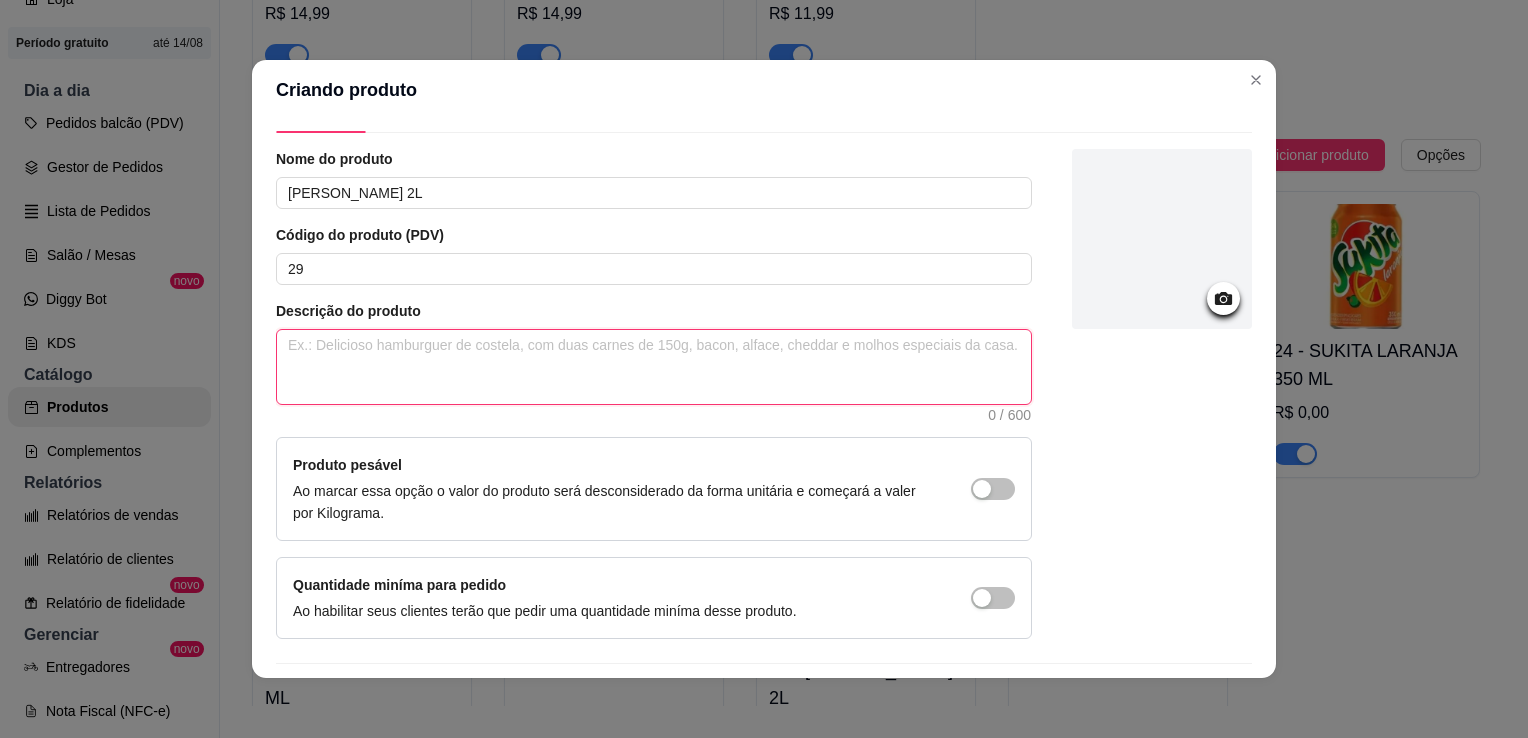 scroll, scrollTop: 107, scrollLeft: 0, axis: vertical 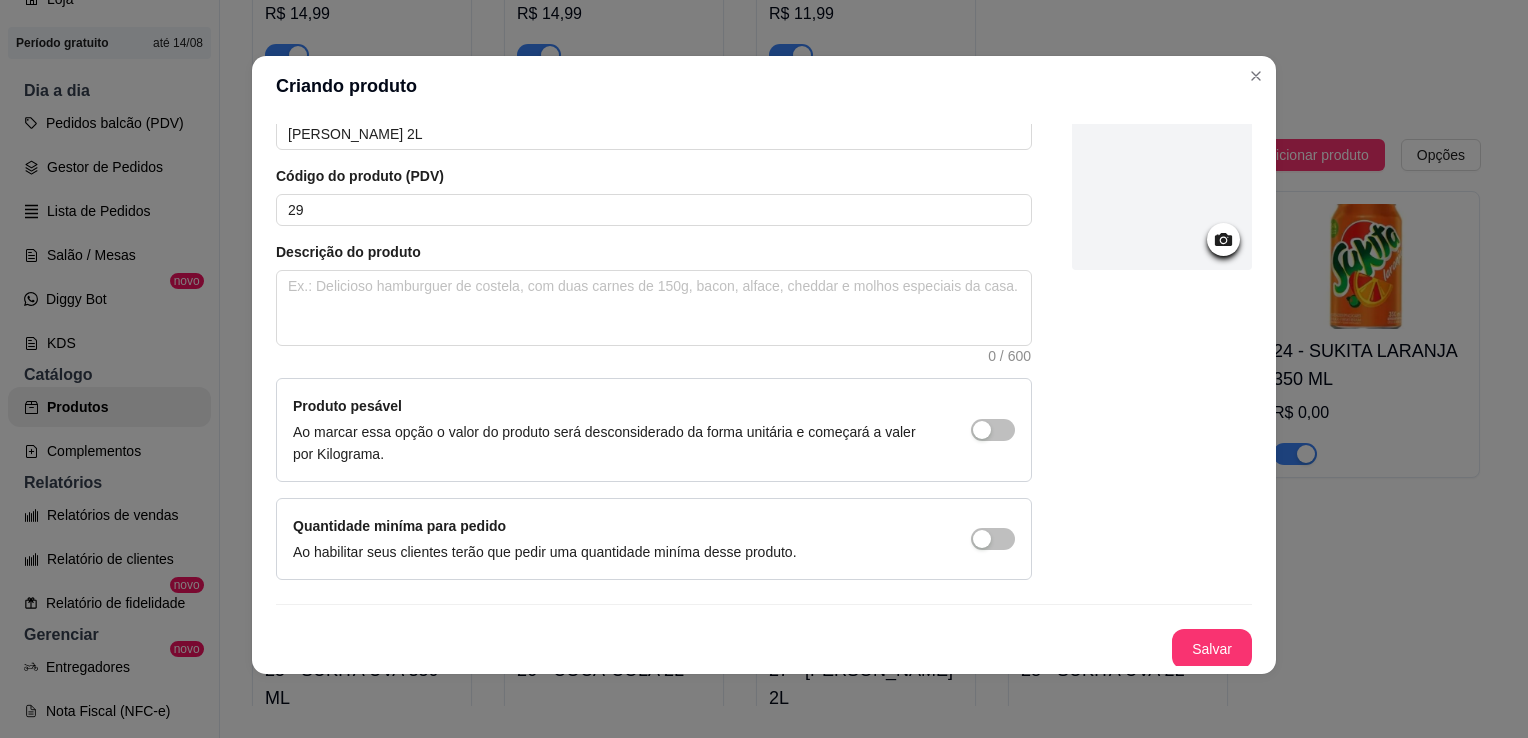 drag, startPoint x: 1186, startPoint y: 252, endPoint x: 1196, endPoint y: 248, distance: 10.770329 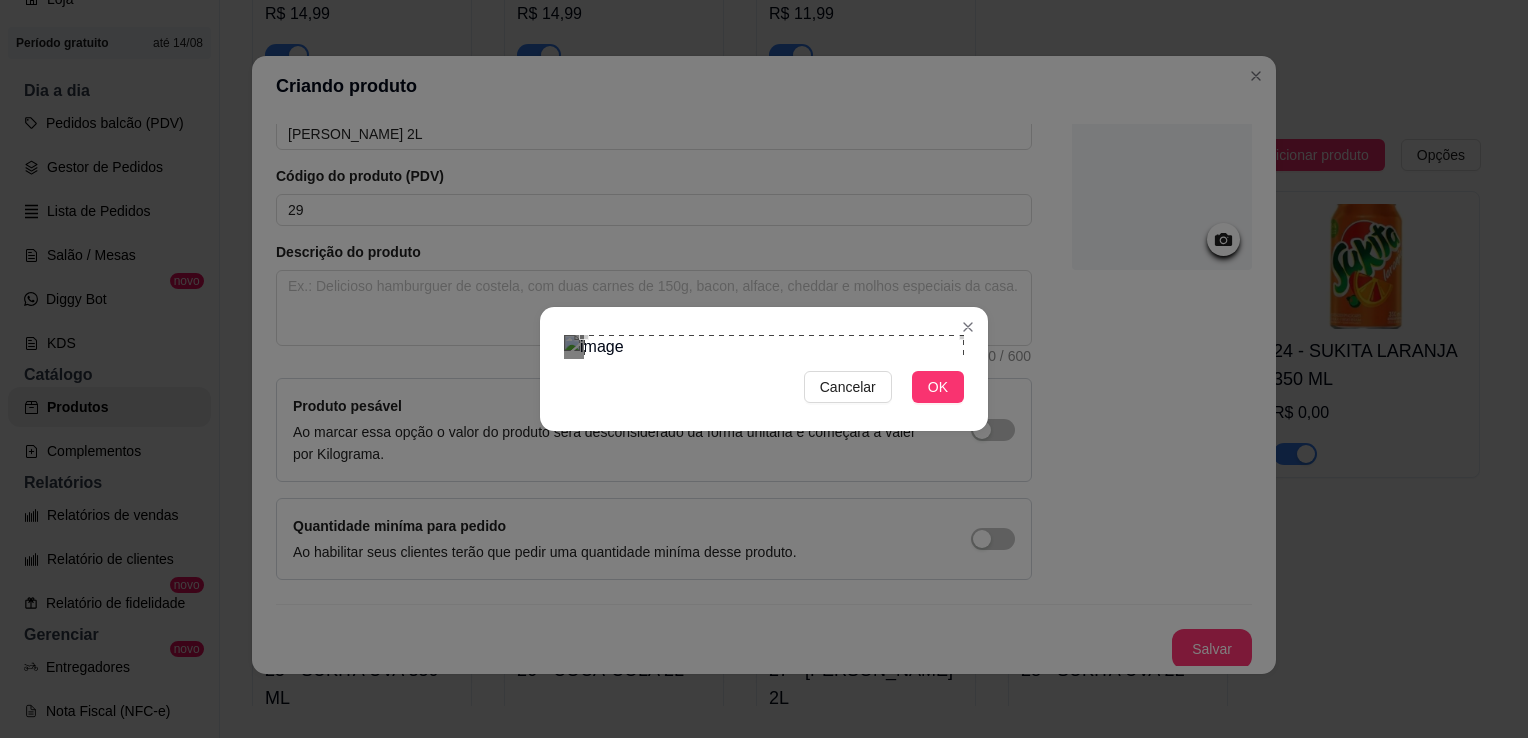 click on "Cancelar OK" at bounding box center [764, 369] 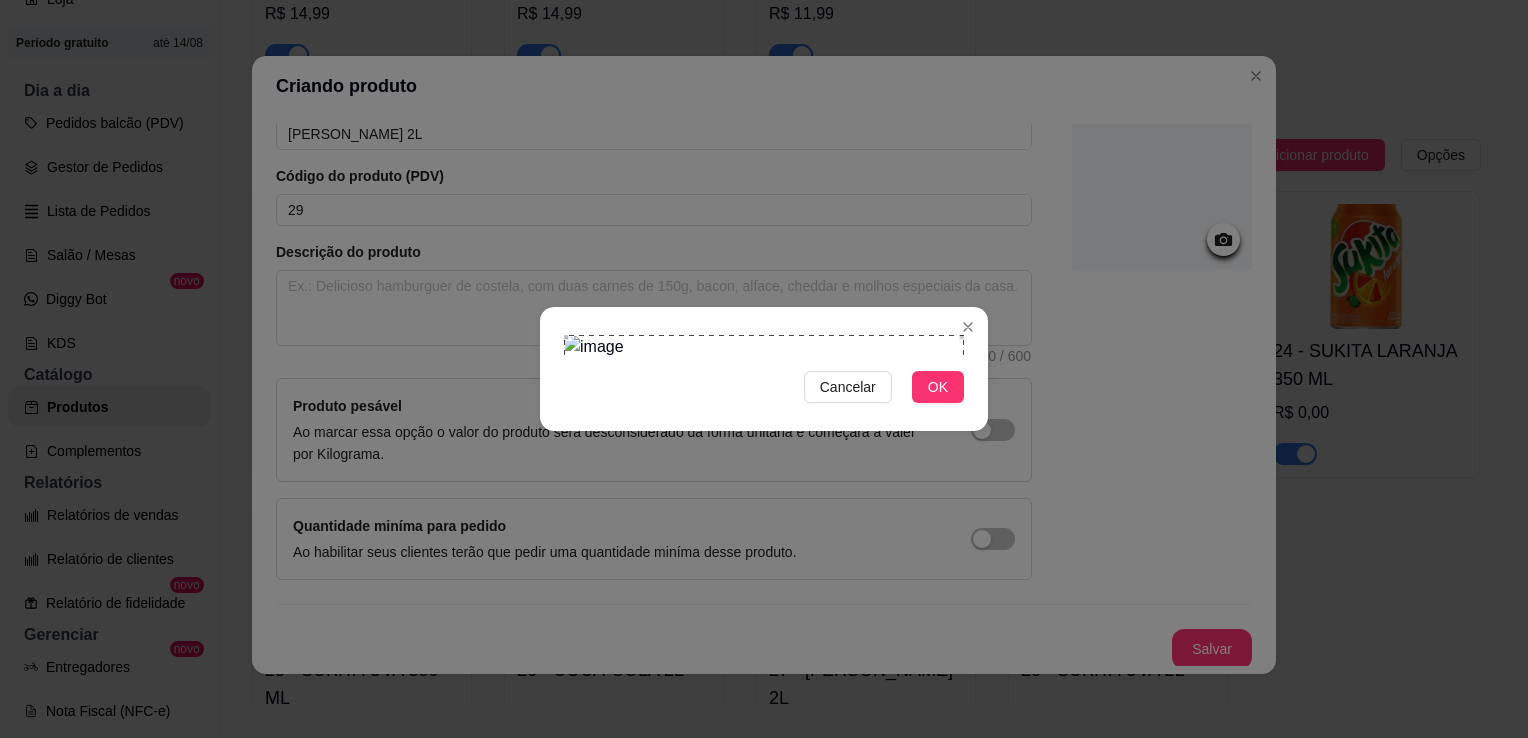 click on "Cancelar OK" at bounding box center (764, 369) 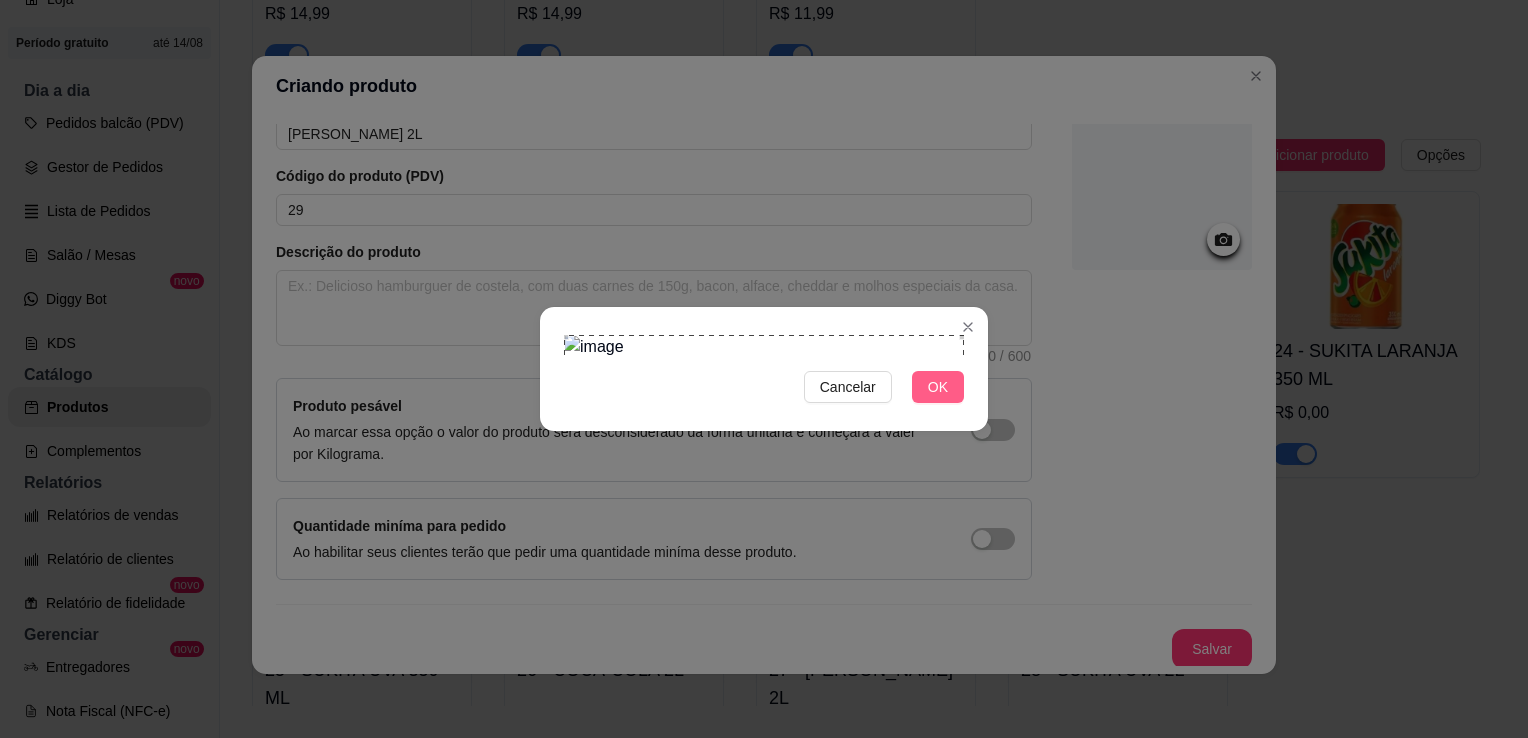click on "OK" at bounding box center (938, 387) 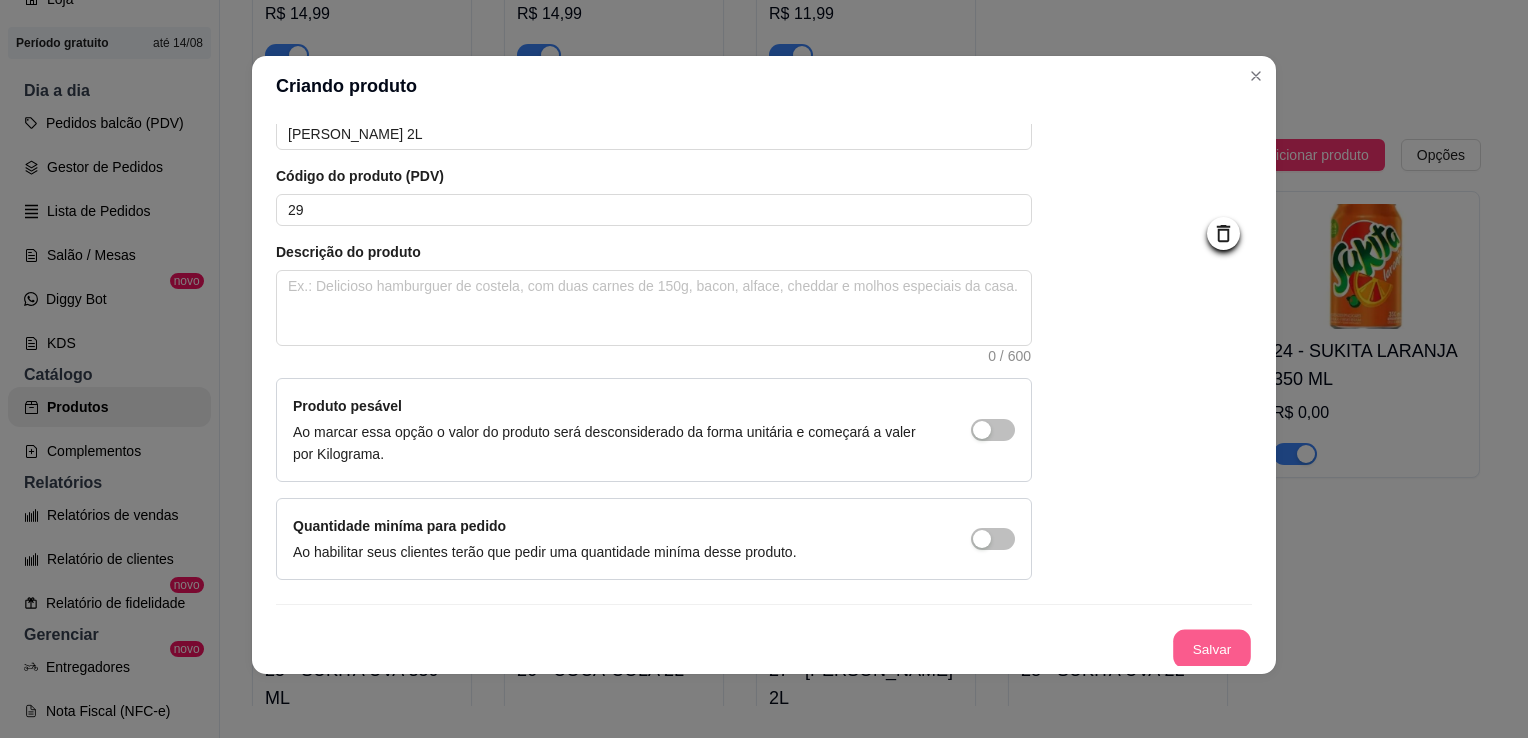 click on "Salvar" at bounding box center (1212, 649) 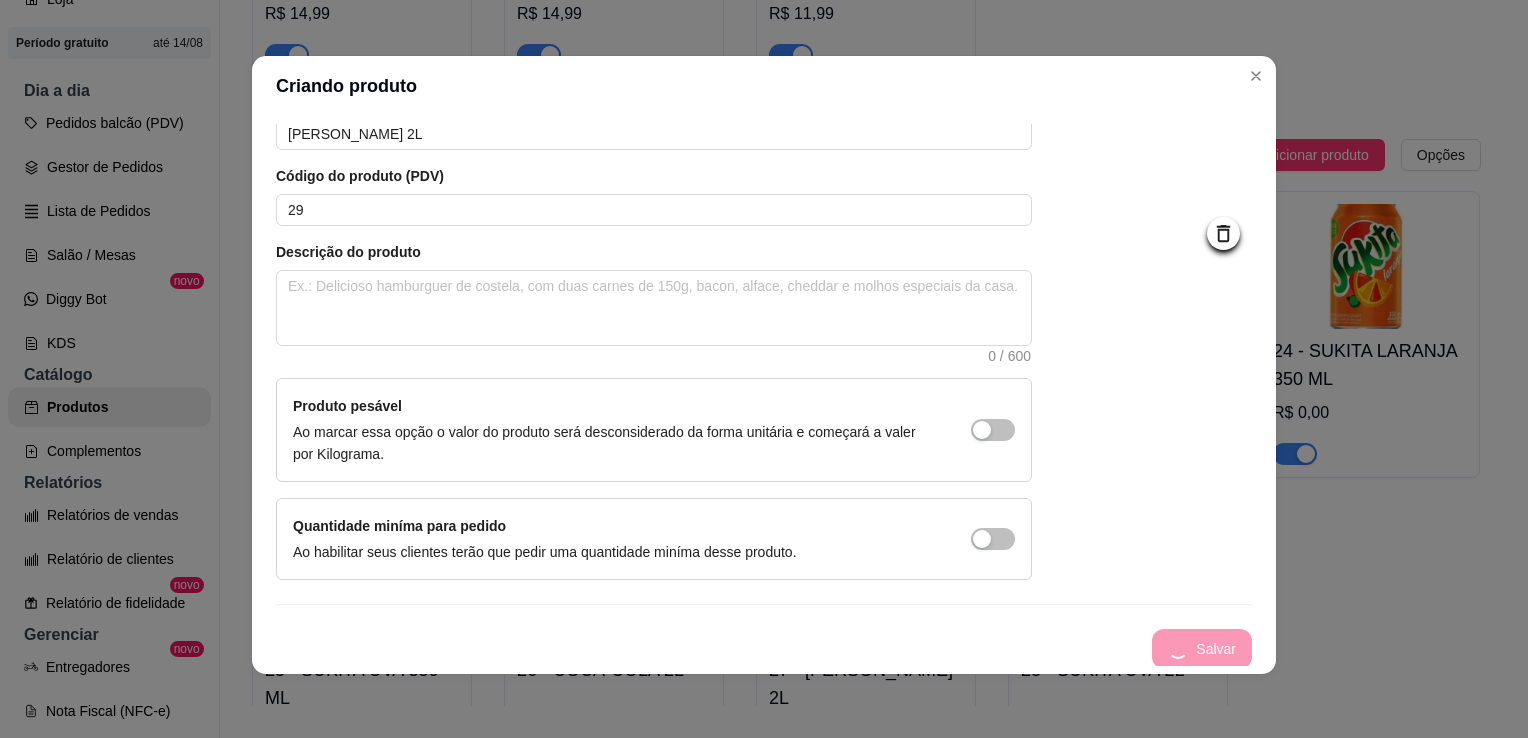 scroll, scrollTop: 0, scrollLeft: 0, axis: both 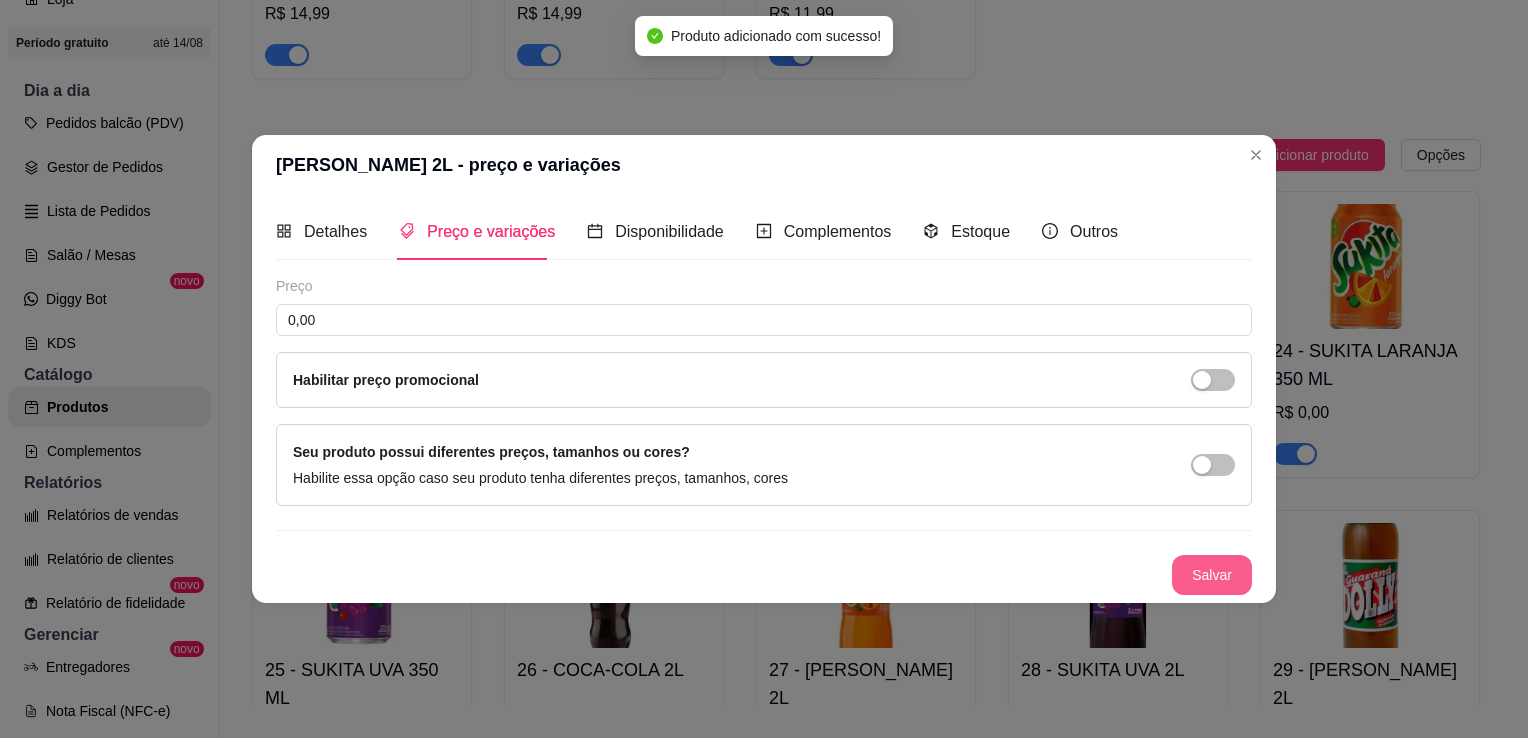 click on "Salvar" at bounding box center (1212, 575) 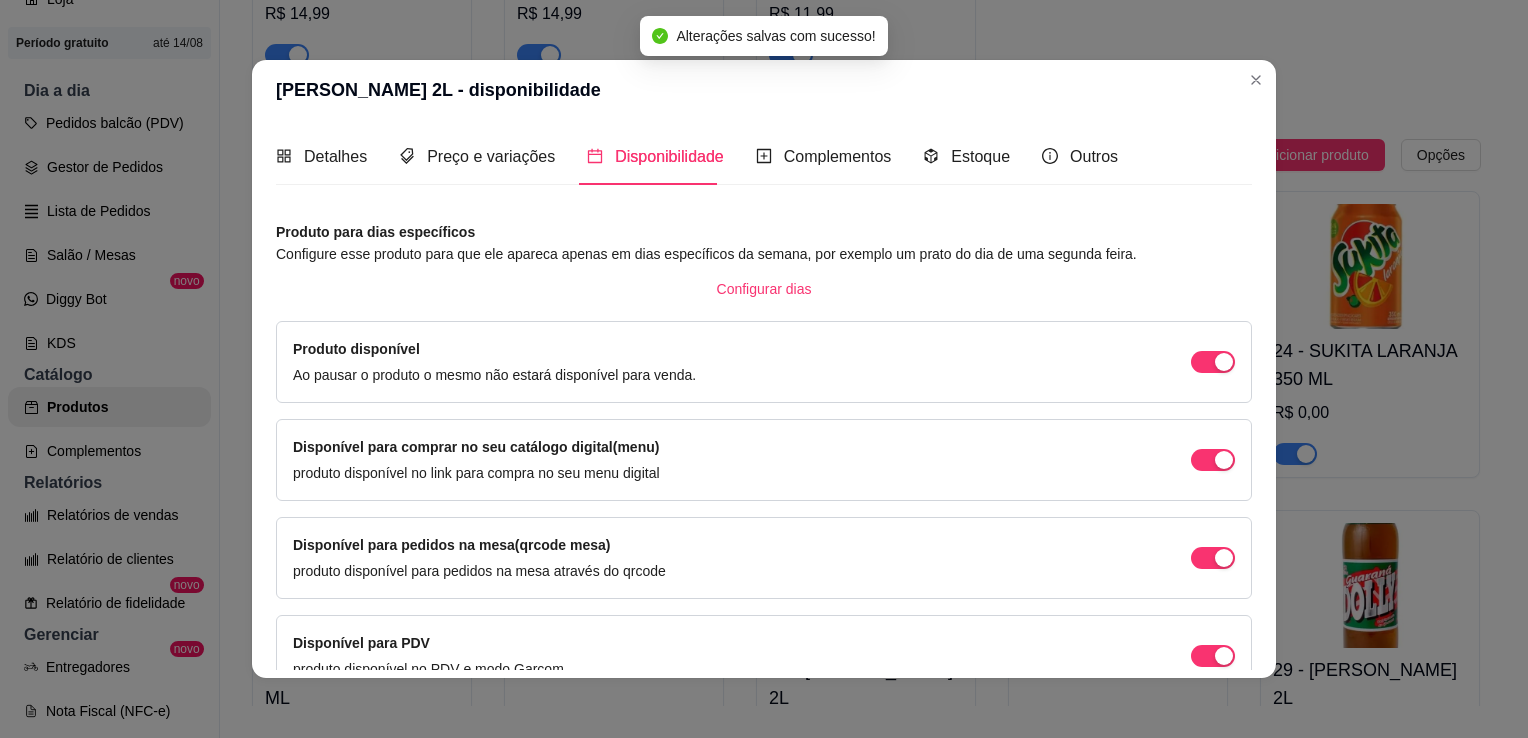 scroll, scrollTop: 4, scrollLeft: 0, axis: vertical 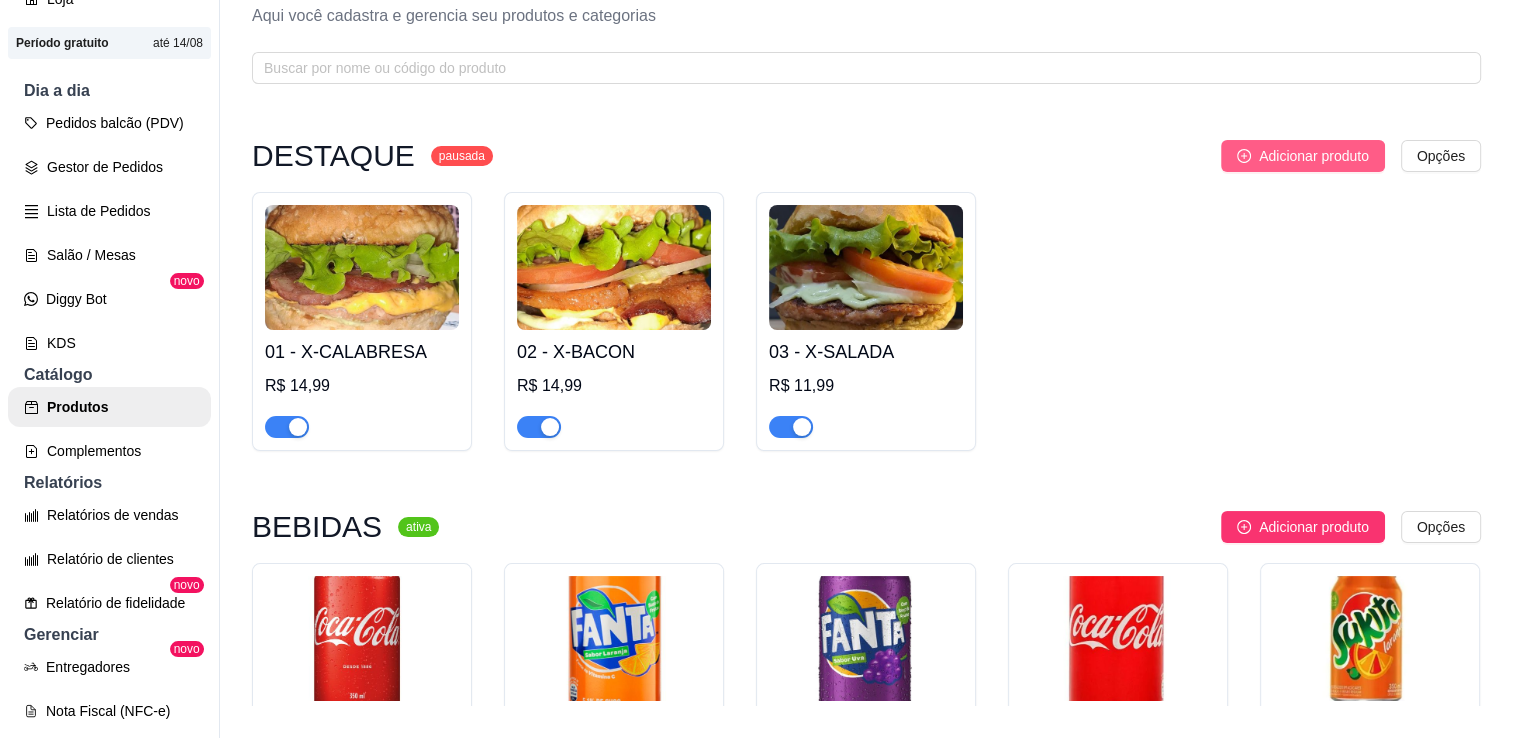 click on "Adicionar produto" at bounding box center [1314, 156] 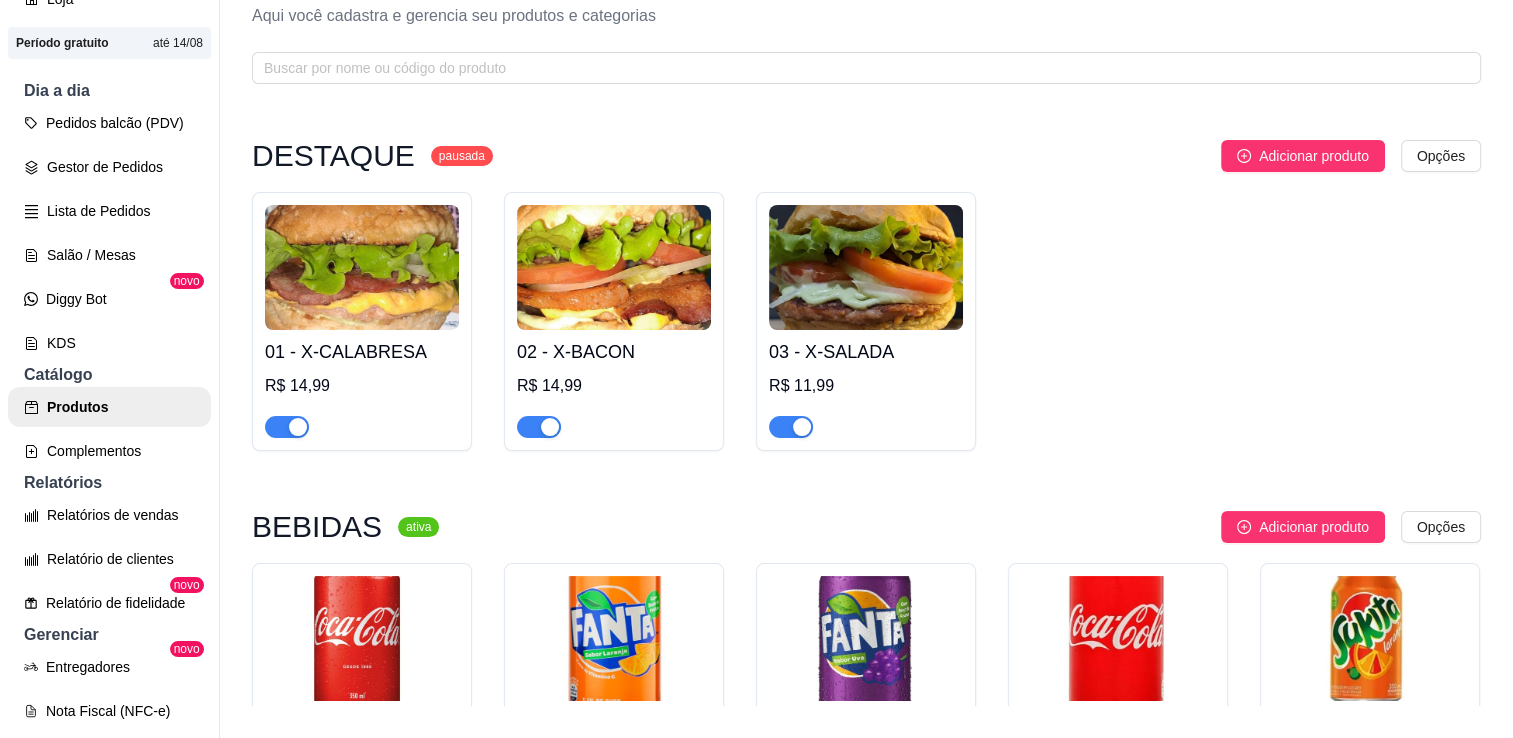 scroll, scrollTop: 0, scrollLeft: 0, axis: both 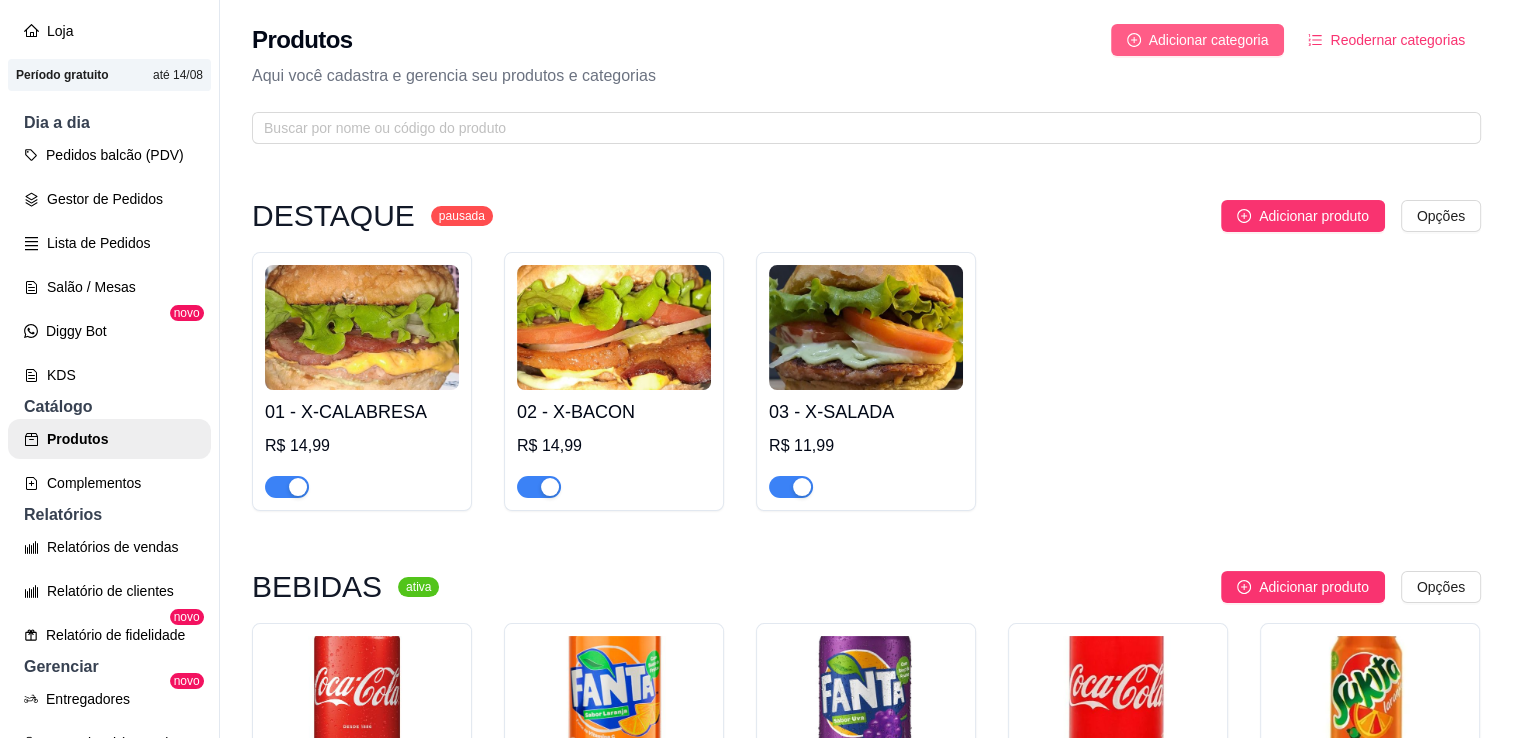 click on "Adicionar categoria" at bounding box center (1198, 40) 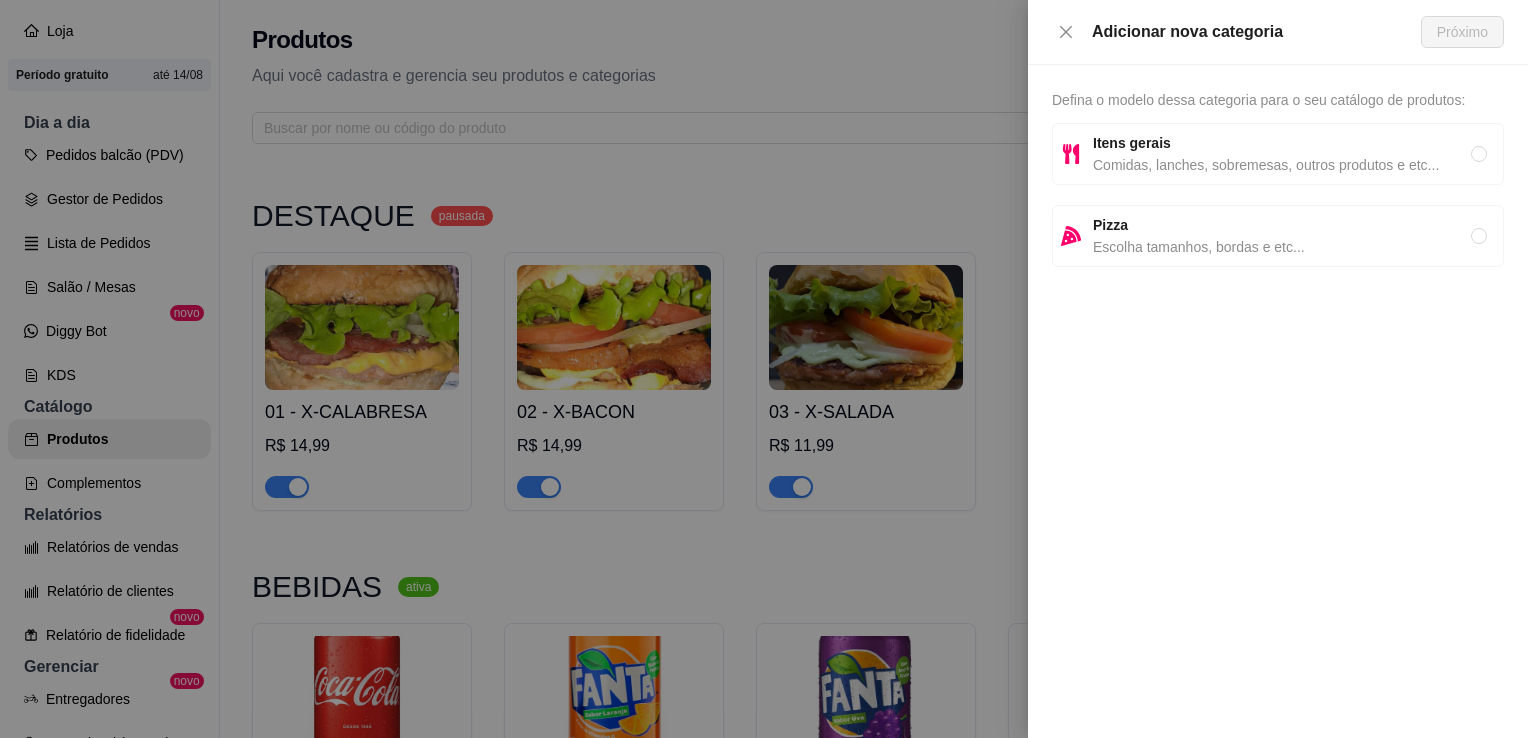 click on "Itens gerais" at bounding box center [1282, 143] 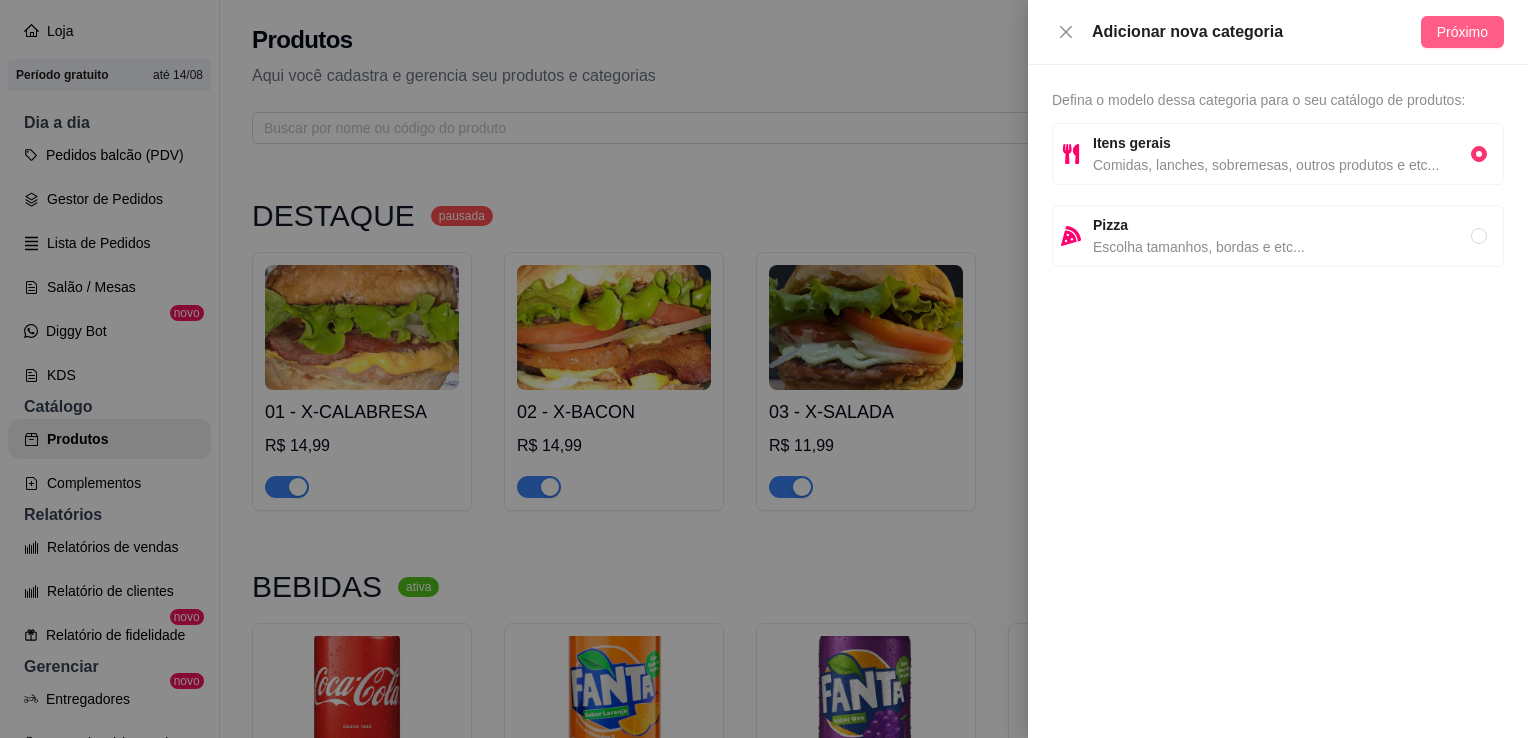 click on "Próximo" at bounding box center [1462, 32] 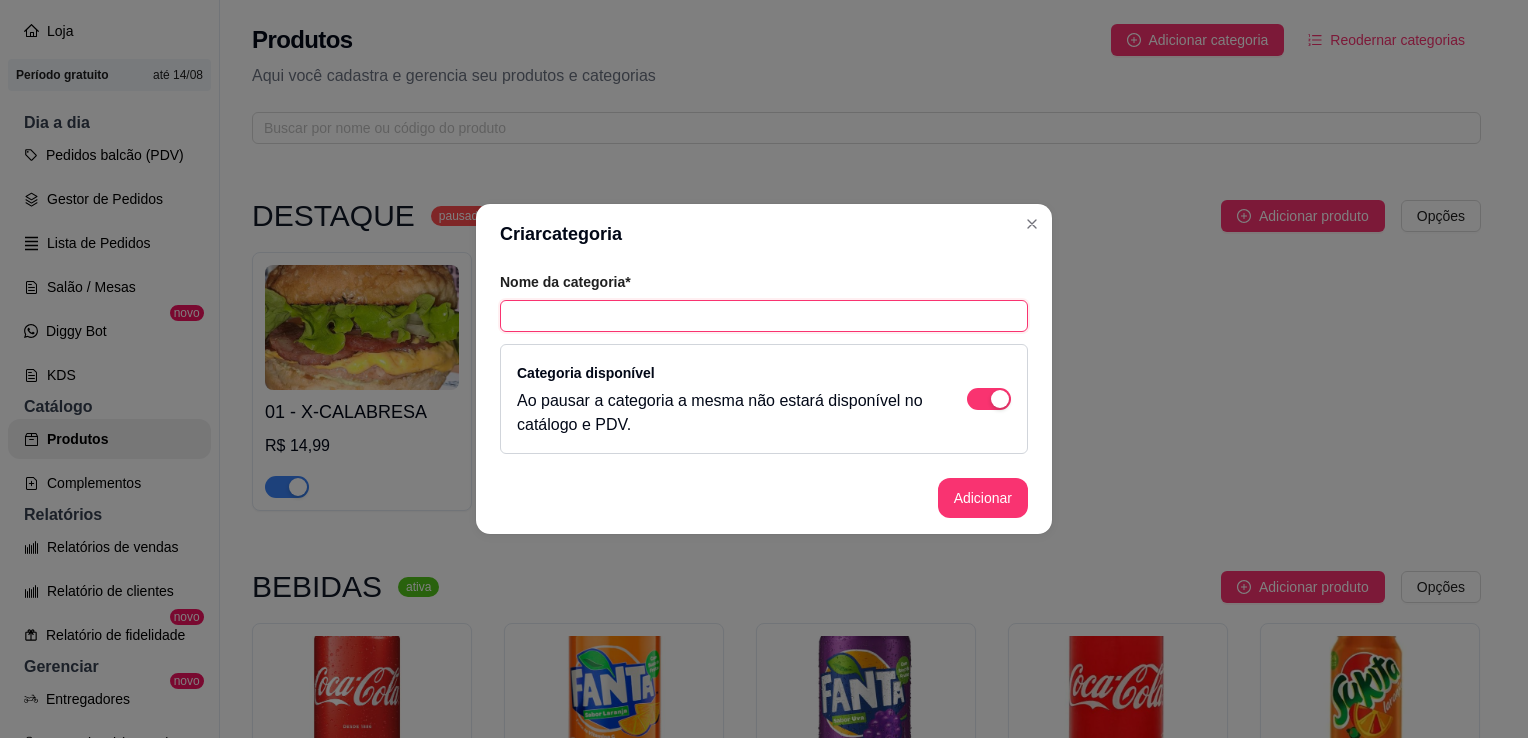 click at bounding box center [764, 316] 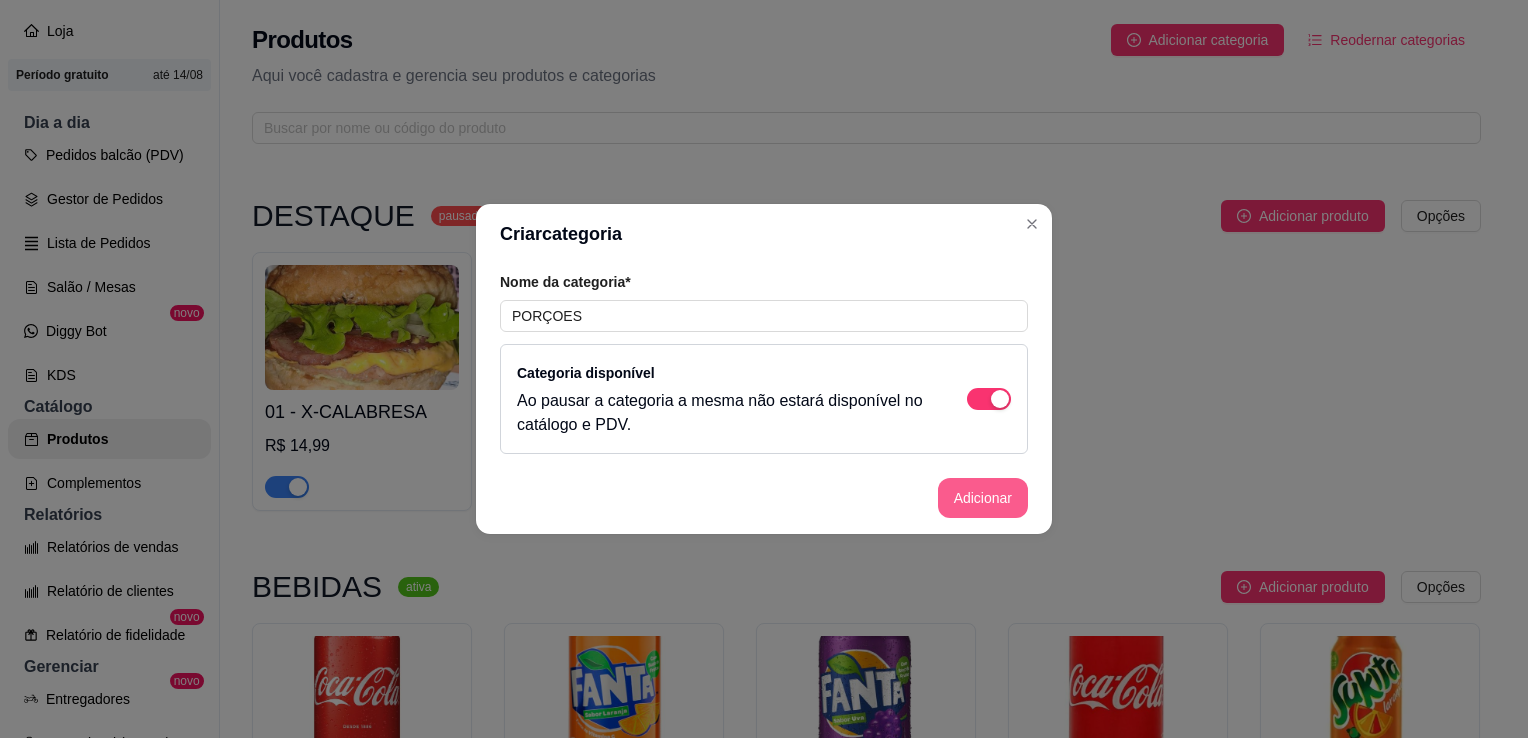 click on "Adicionar" at bounding box center [983, 498] 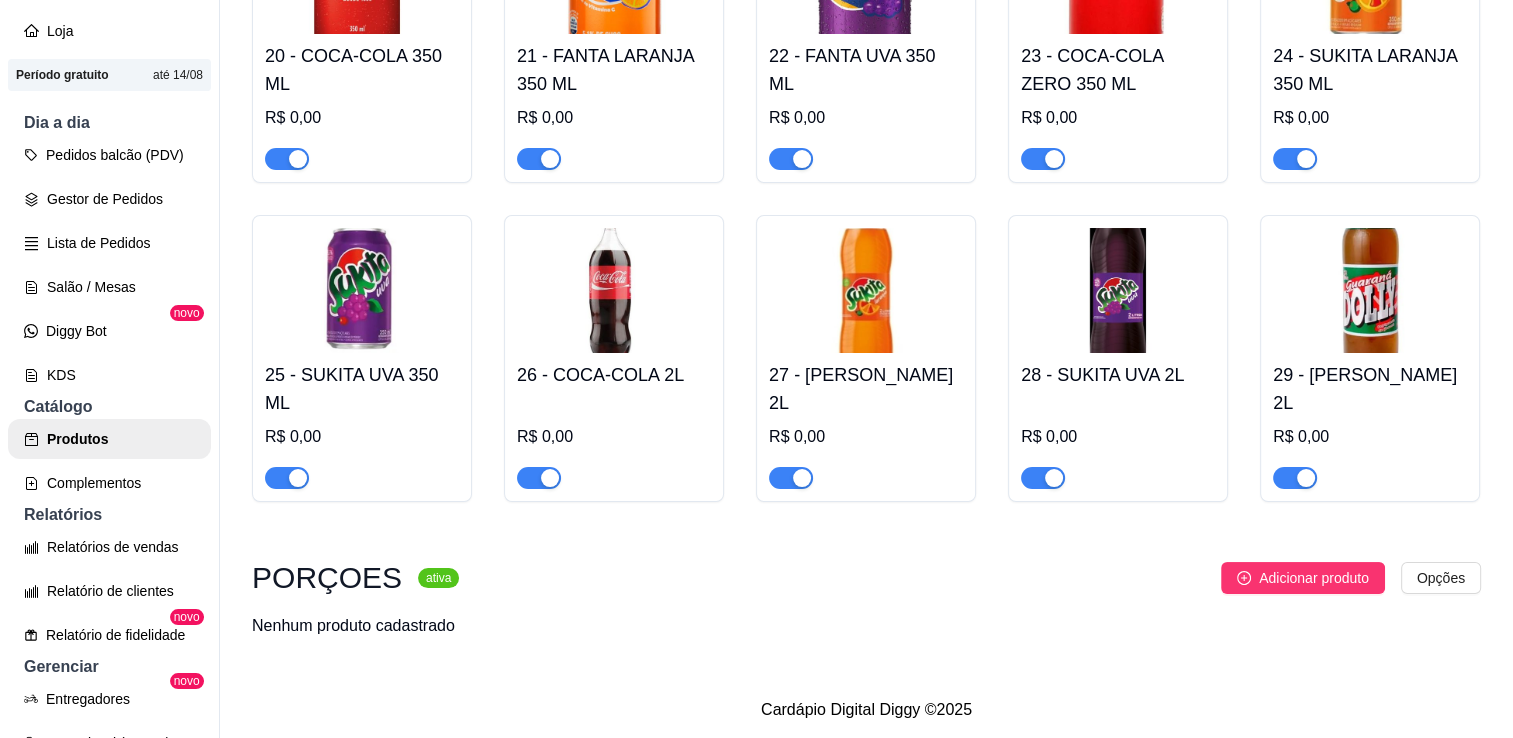 scroll, scrollTop: 1064, scrollLeft: 0, axis: vertical 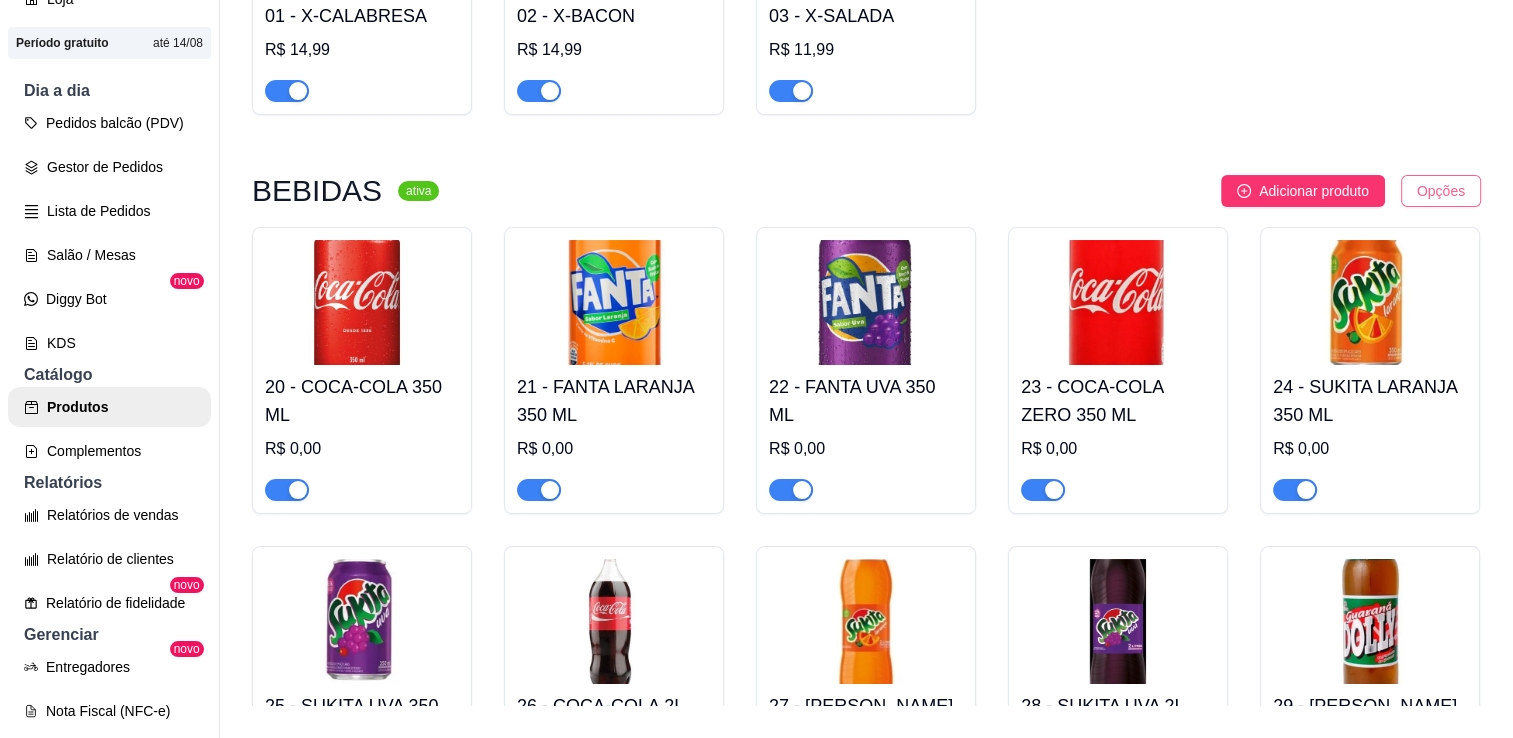 click on "P Prass Hamburg ... Loja Aberta Loja Período gratuito até 14/08   Dia a dia Pedidos balcão (PDV) Gestor de Pedidos Lista de Pedidos Salão / Mesas Diggy Bot novo KDS Catálogo Produtos Complementos Relatórios Relatórios de vendas Relatório de clientes Relatório de fidelidade novo Gerenciar Entregadores novo Nota Fiscal (NFC-e) Controle de caixa Controle de fiado Cupons Clientes Estoque Configurações Diggy Planos Precisa de ajuda? Sair Produtos Adicionar categoria Reodernar categorias Aqui você cadastra e gerencia seu produtos e categorias DESTAQUE pausada Adicionar produto Opções 01 - X-CALABRESA   R$ 14,99 02 - X-BACON   R$ 14,99 03 - X-SALADA   R$ 11,99 BEBIDAS ativa Adicionar produto Opções 20 - COCA-COLA 350 ML   R$ 0,00 21 - FANTA LARANJA 350 ML   R$ 0,00 22 - FANTA UVA 350 ML   R$ 0,00 23 - COCA-COLA ZERO 350 ML    R$ 0,00 24 - SUKITA LARANJA 350 ML   R$ 0,00 25 - SUKITA UVA 350 ML   R$ 0,00 26 - COCA-COLA 2L   R$ 0,00 27 - SUKITA LARANJA 2L   R$ 0,00 28 - SUKITA UVA 2L     2025" at bounding box center (756, 337) 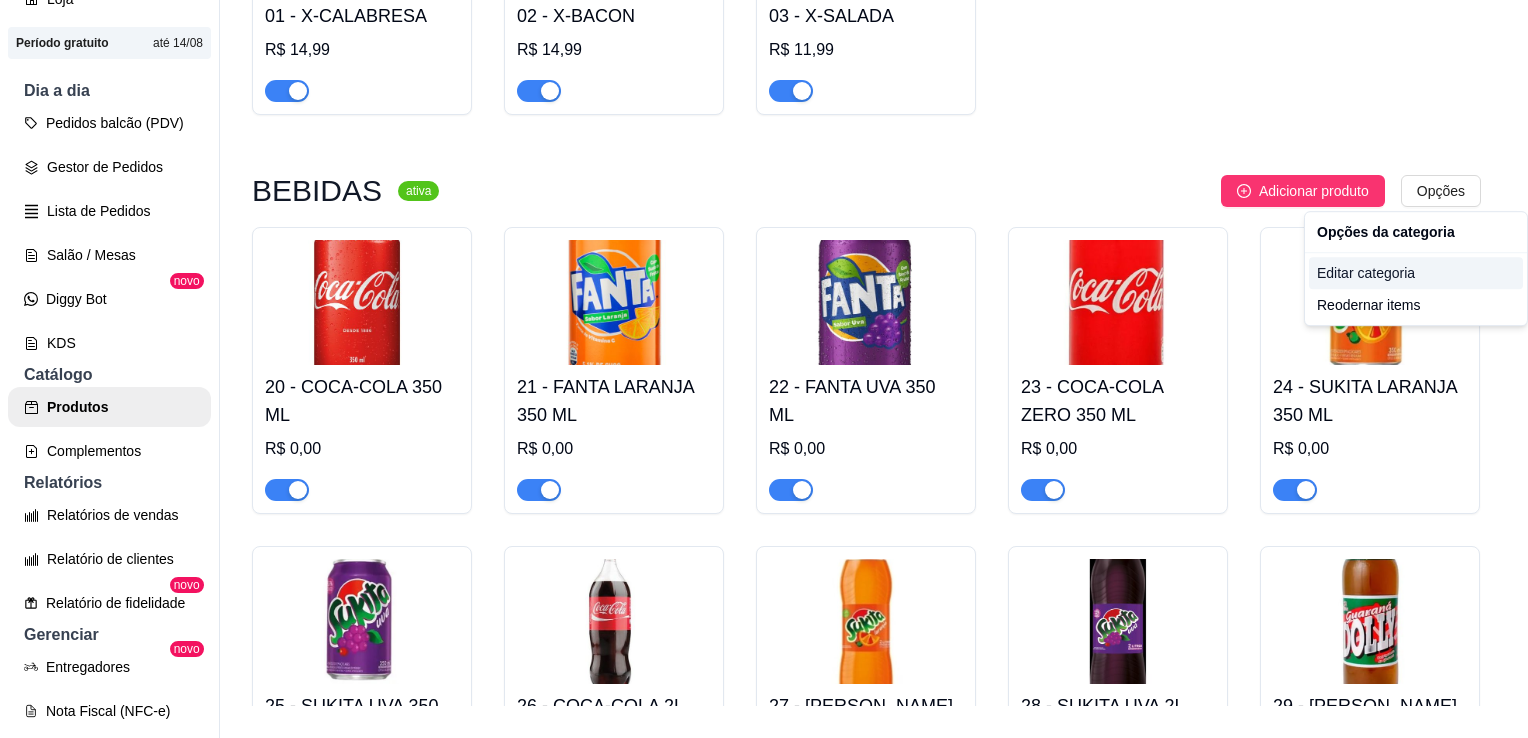 click on "Editar categoria" at bounding box center (1416, 273) 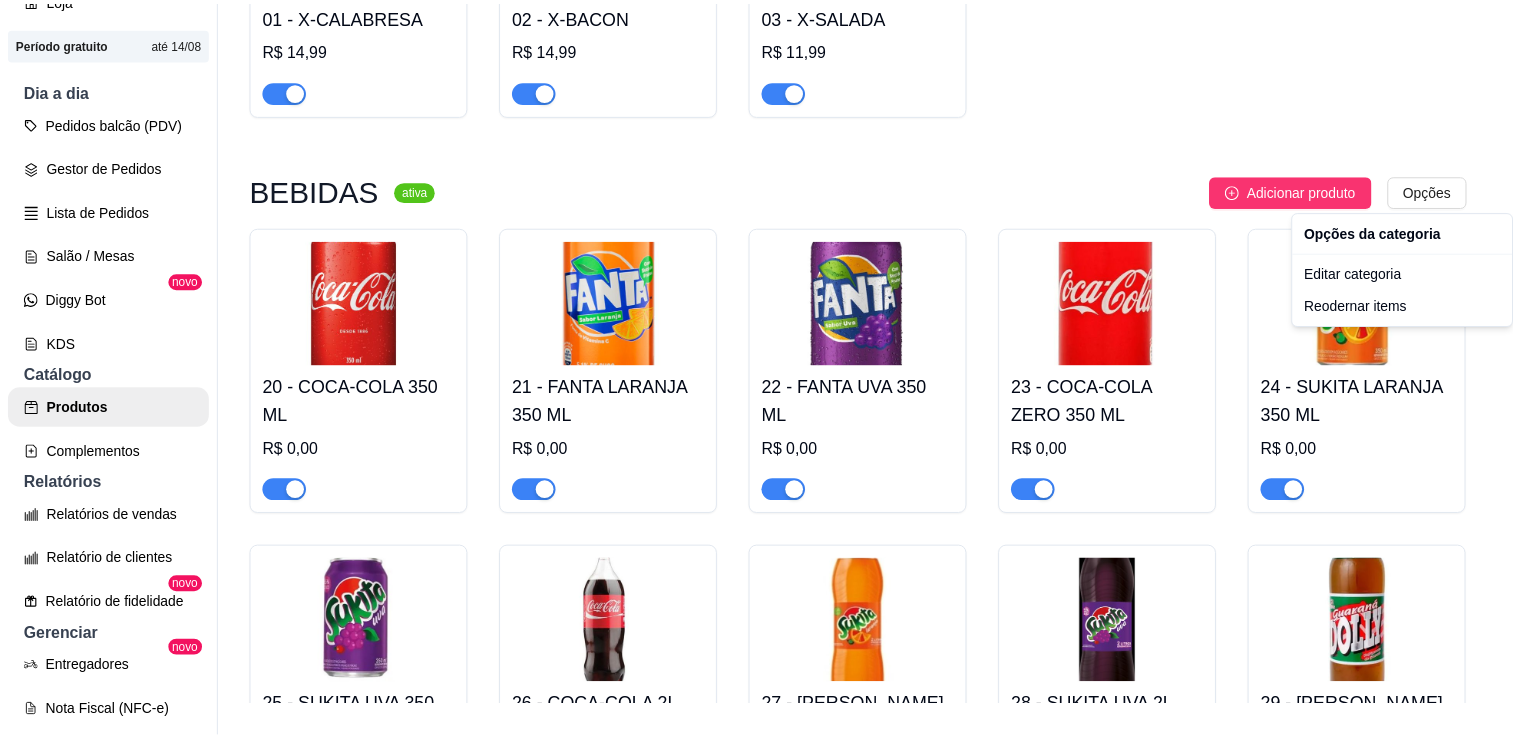 scroll, scrollTop: 0, scrollLeft: 0, axis: both 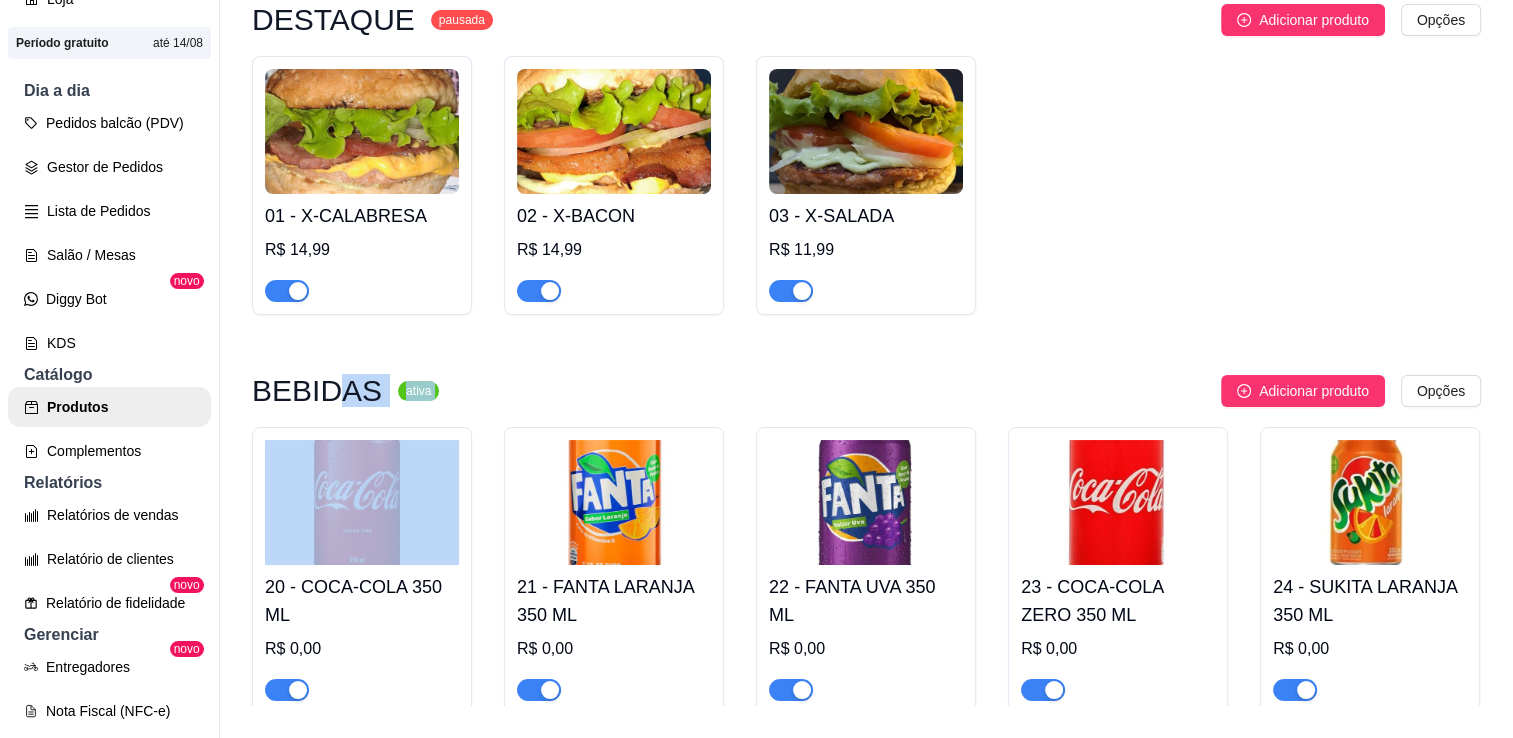 drag, startPoint x: 328, startPoint y: 398, endPoint x: 334, endPoint y: 428, distance: 30.594116 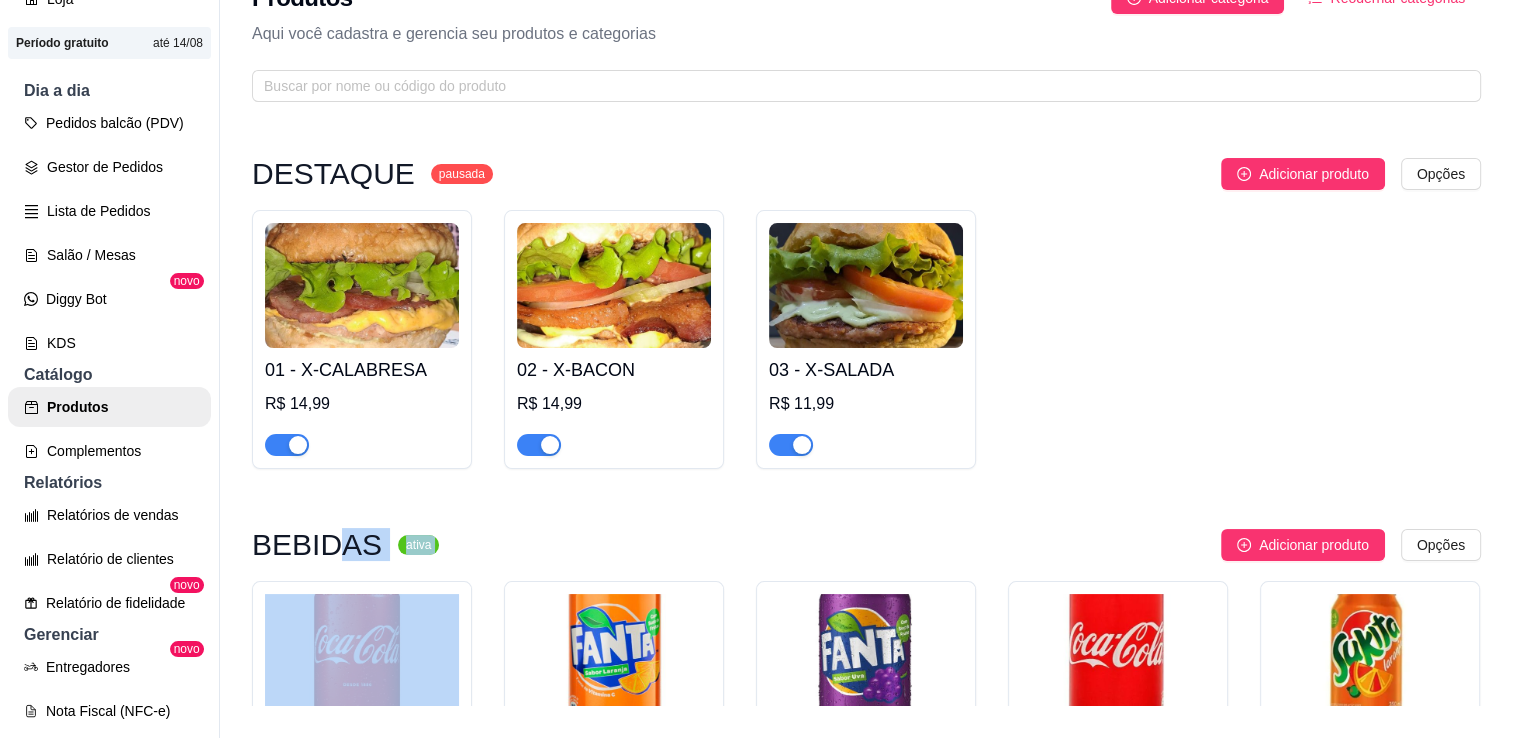 scroll, scrollTop: 0, scrollLeft: 0, axis: both 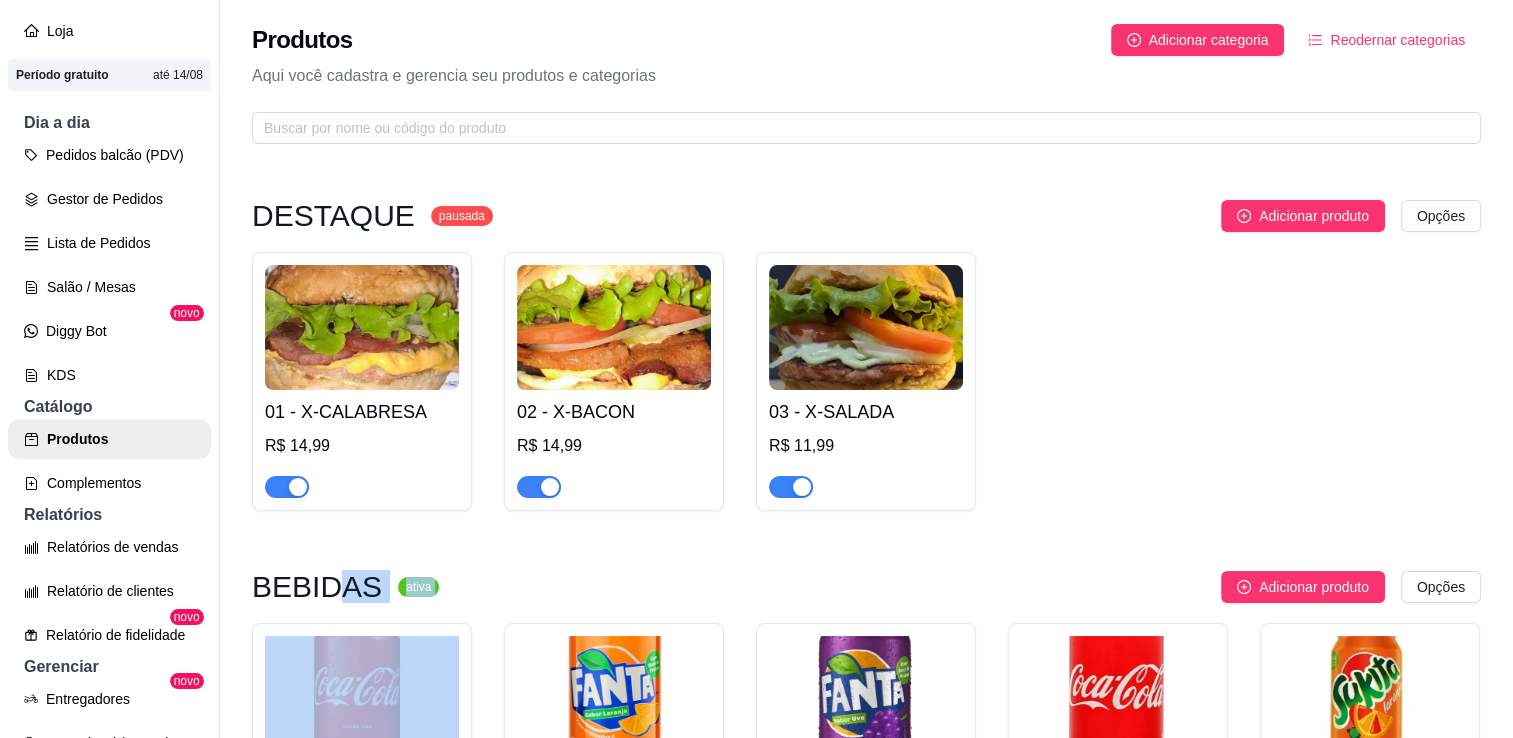 click on "Reodernar categorias" at bounding box center (1386, 40) 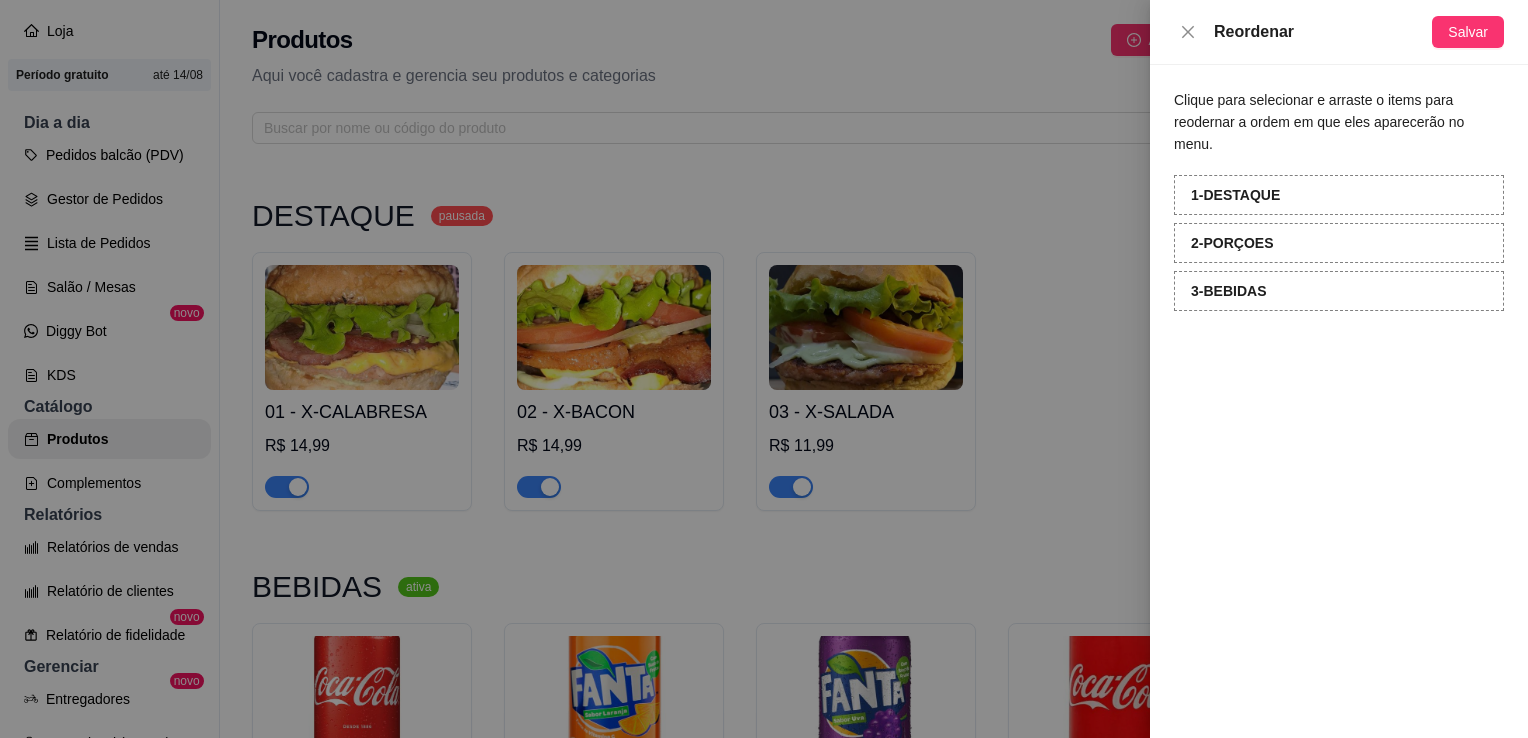 click at bounding box center [764, 369] 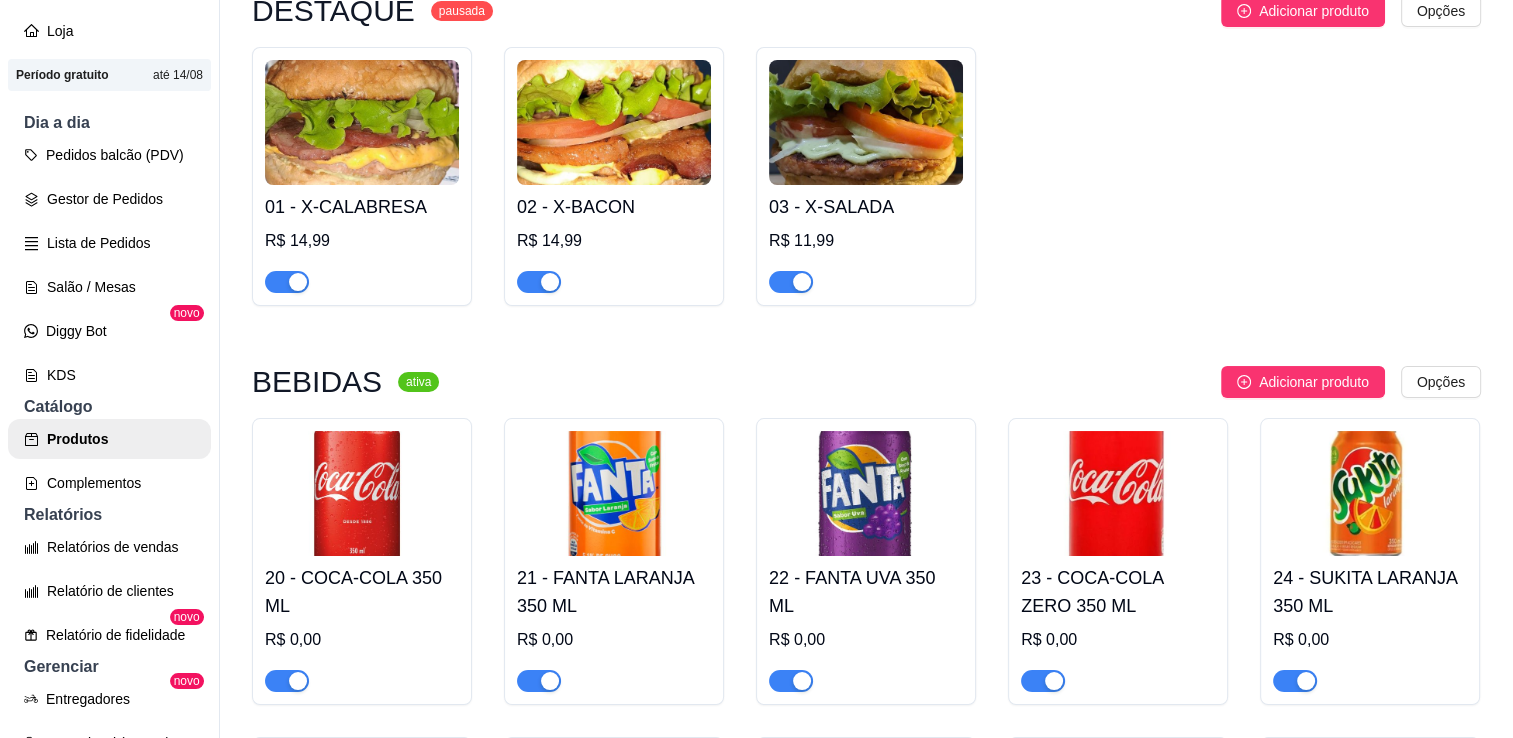 scroll, scrollTop: 0, scrollLeft: 0, axis: both 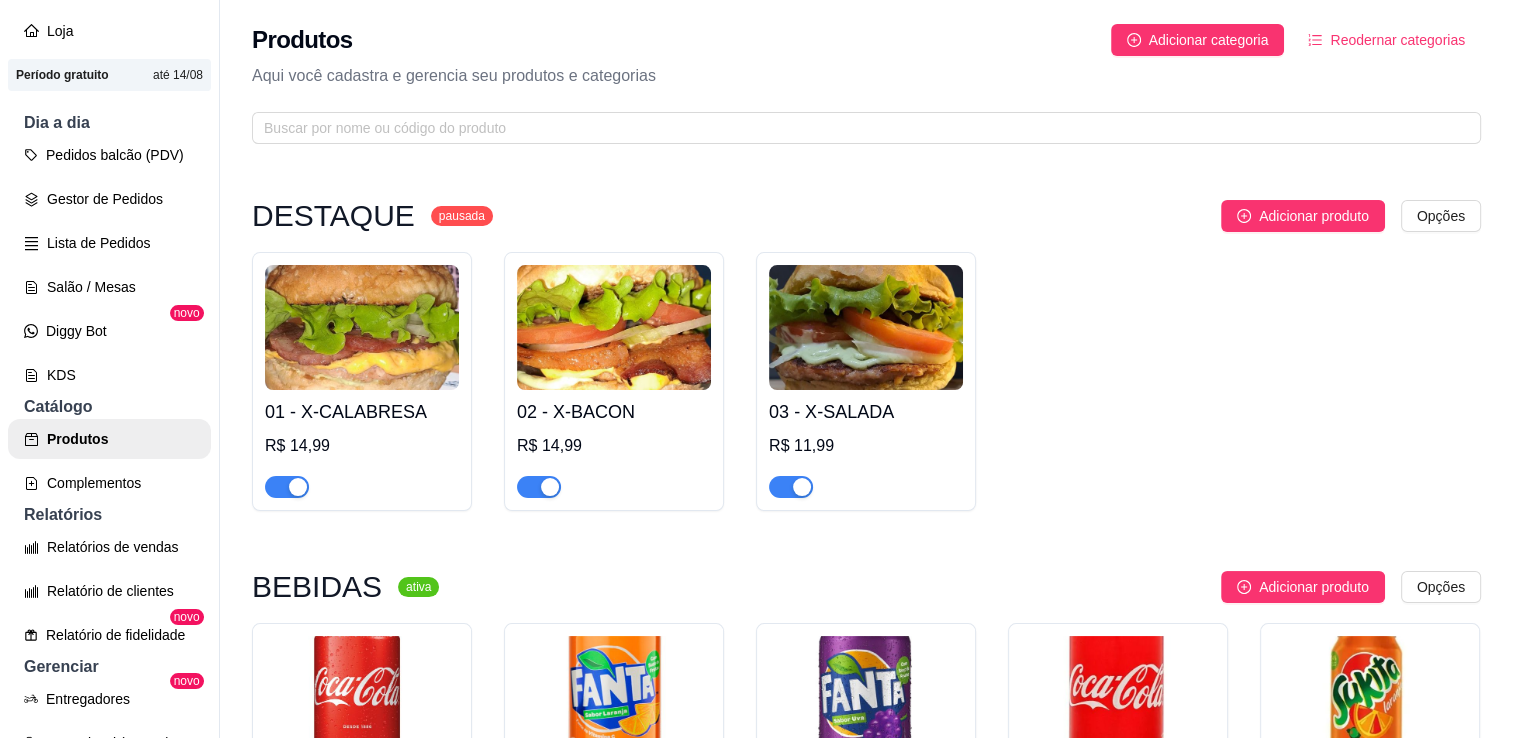 click on "Reodernar categorias" at bounding box center (1397, 40) 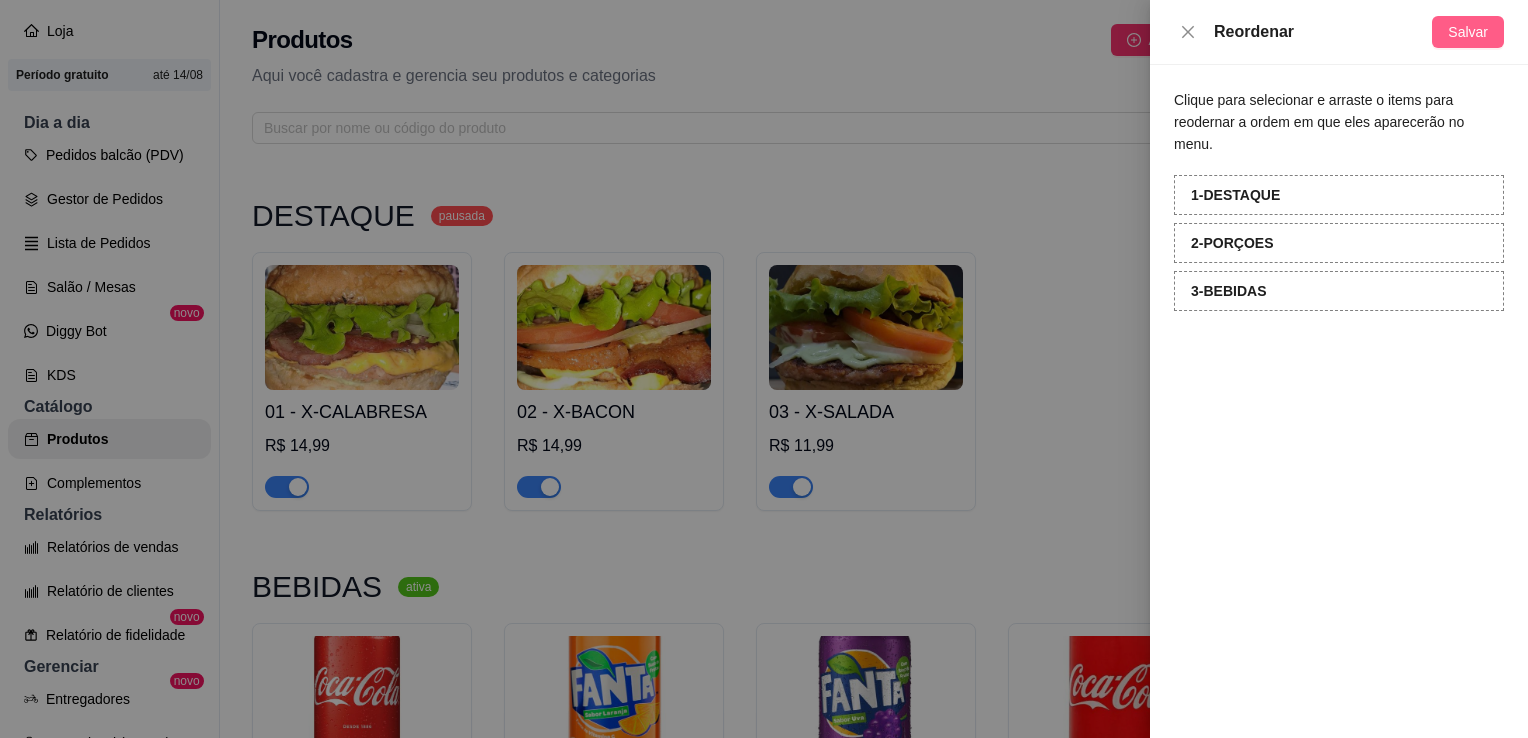 click on "Salvar" at bounding box center [1468, 32] 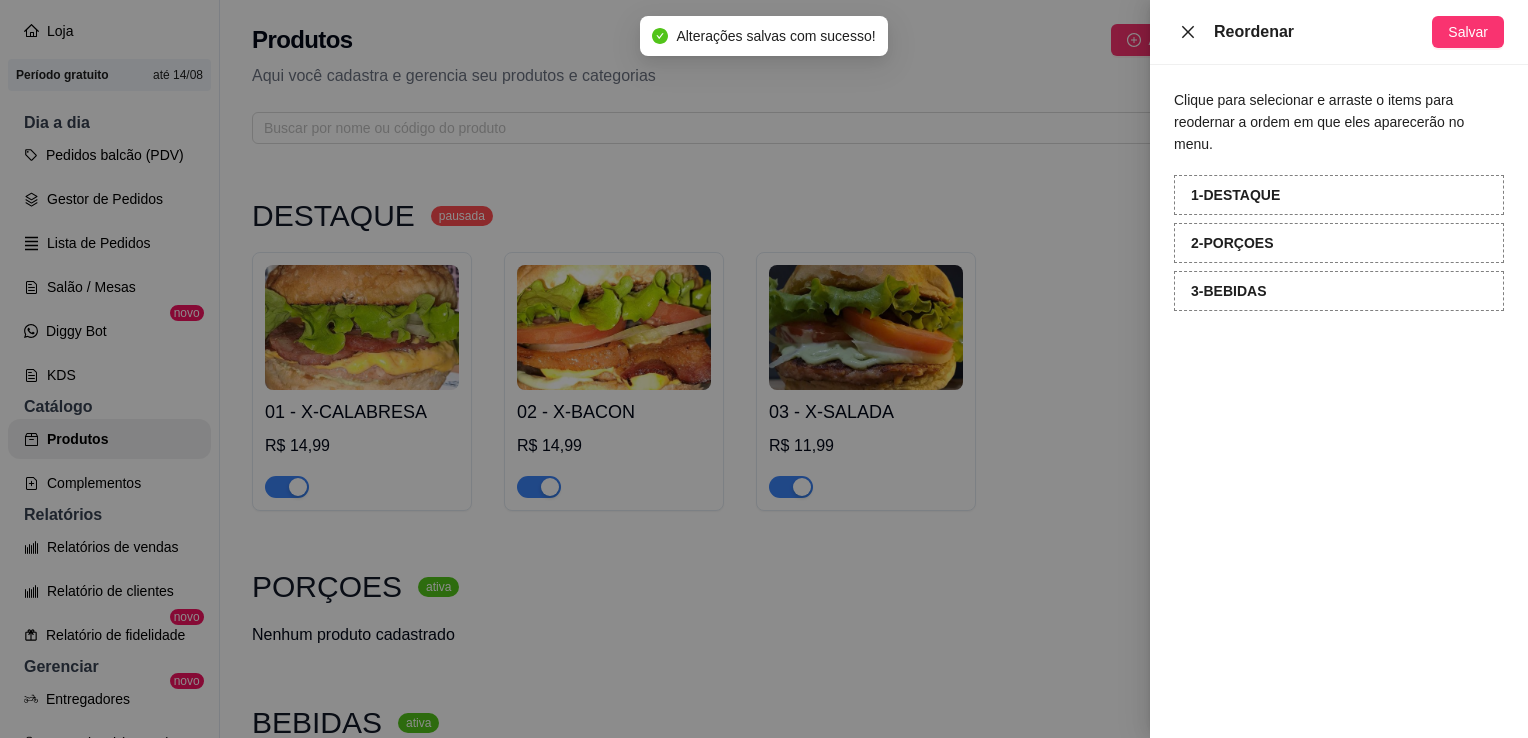 click 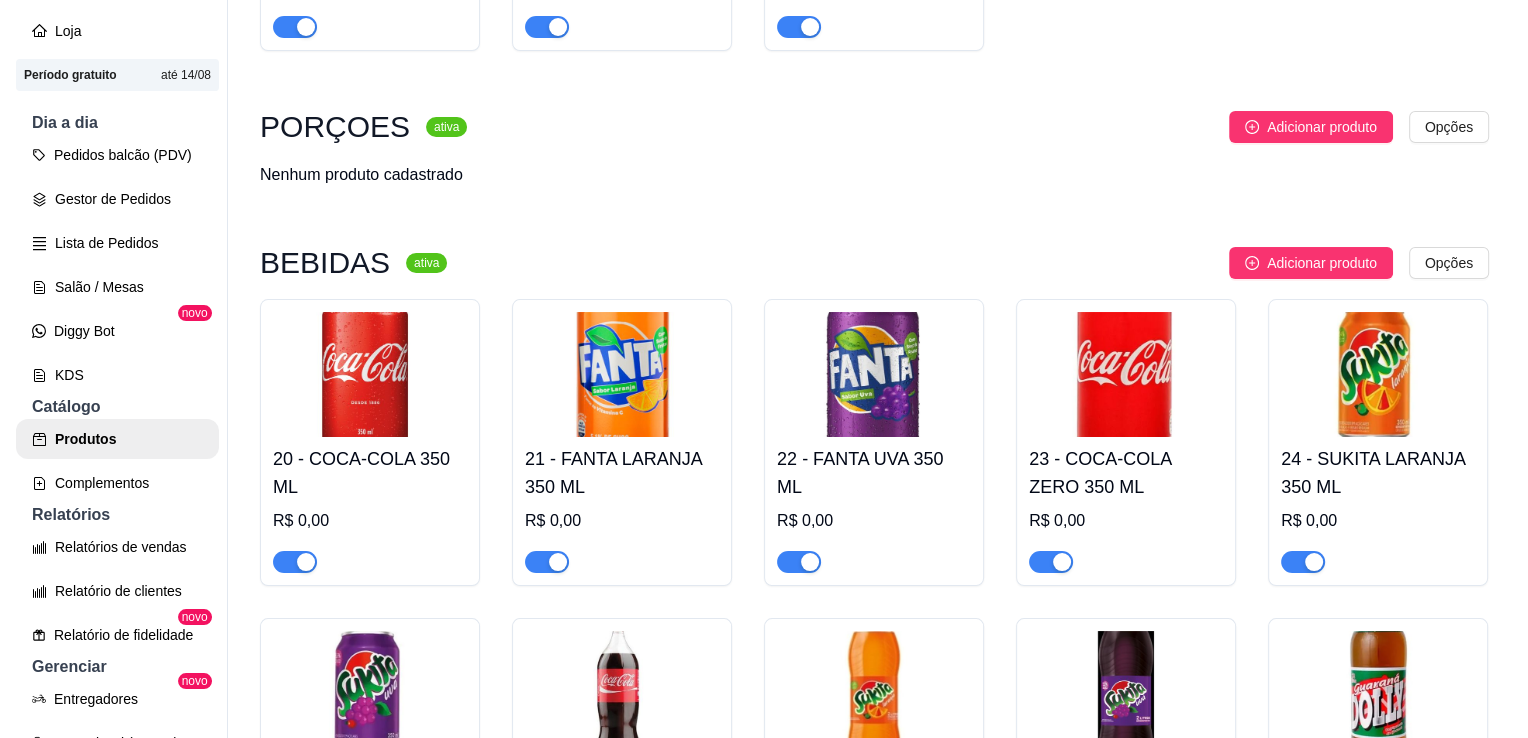 scroll, scrollTop: 500, scrollLeft: 0, axis: vertical 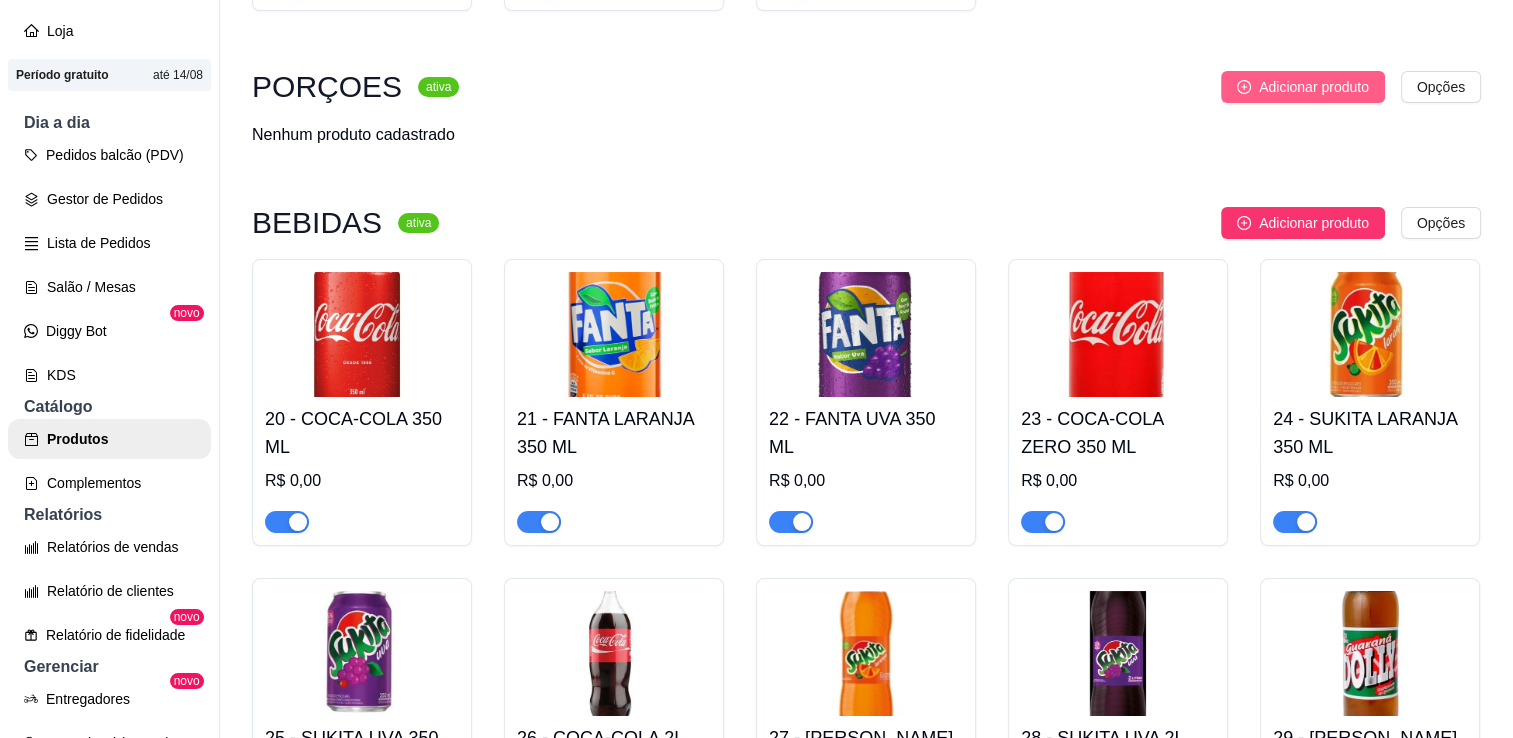 click on "Adicionar produto" at bounding box center (1303, 87) 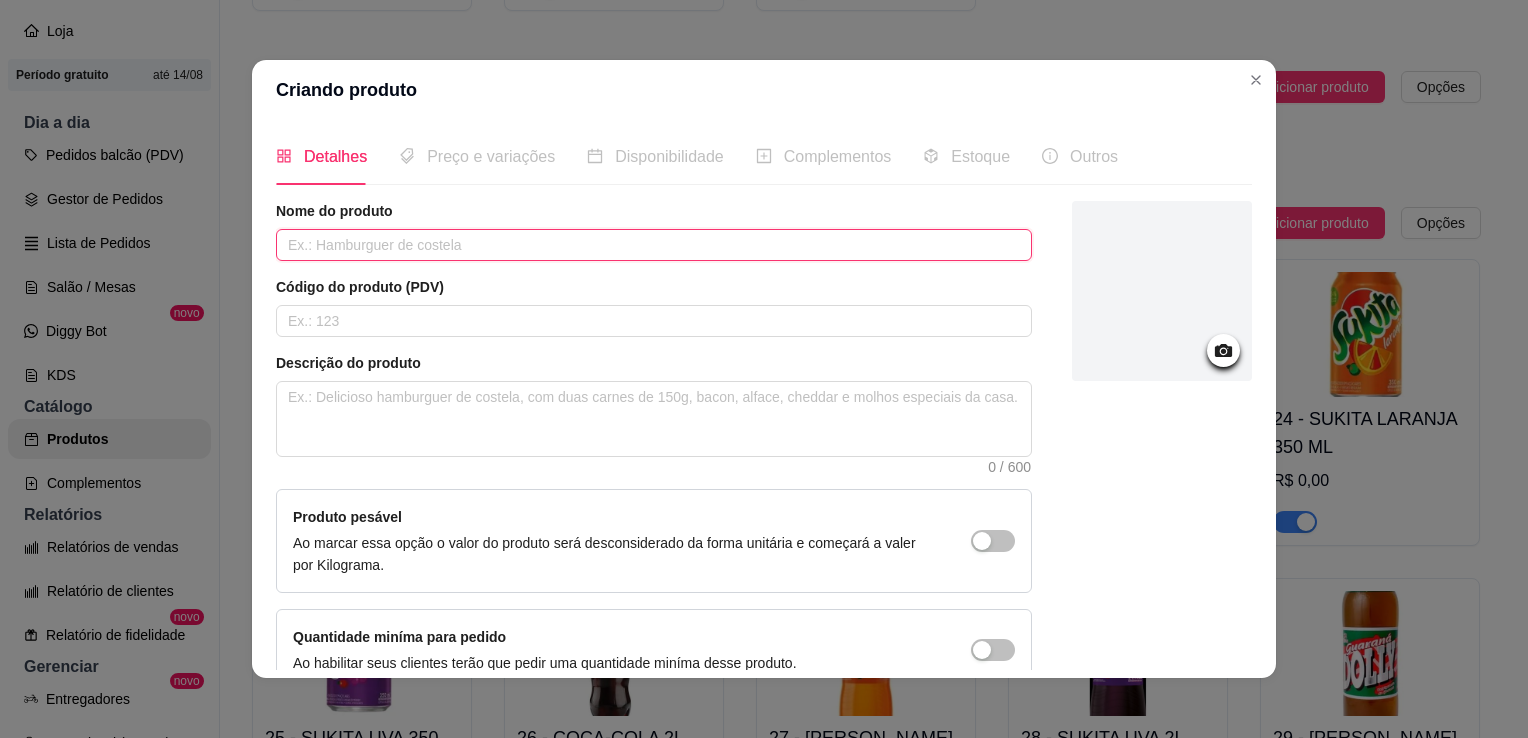 click at bounding box center (654, 245) 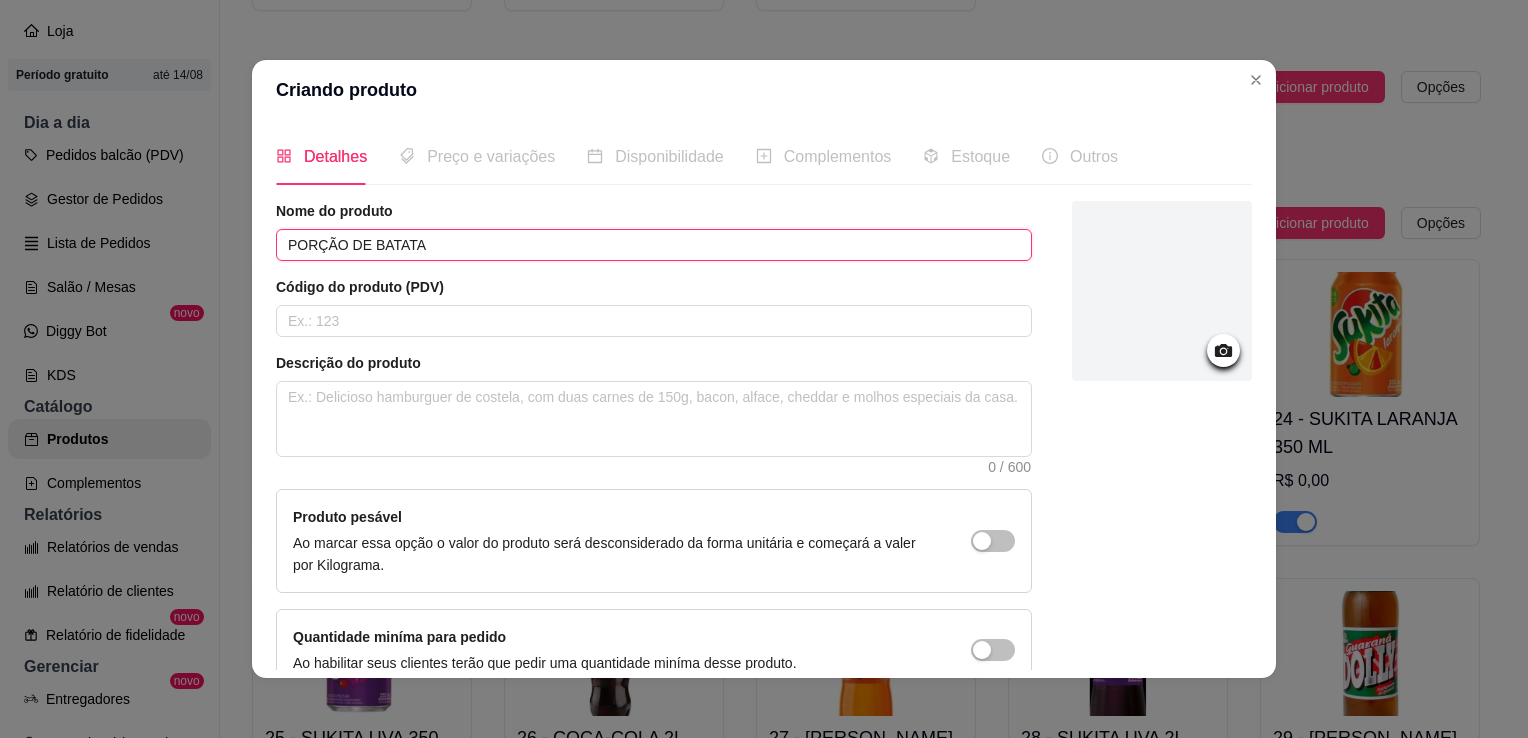 click on "PORÇÃO DE BATATA" at bounding box center (654, 245) 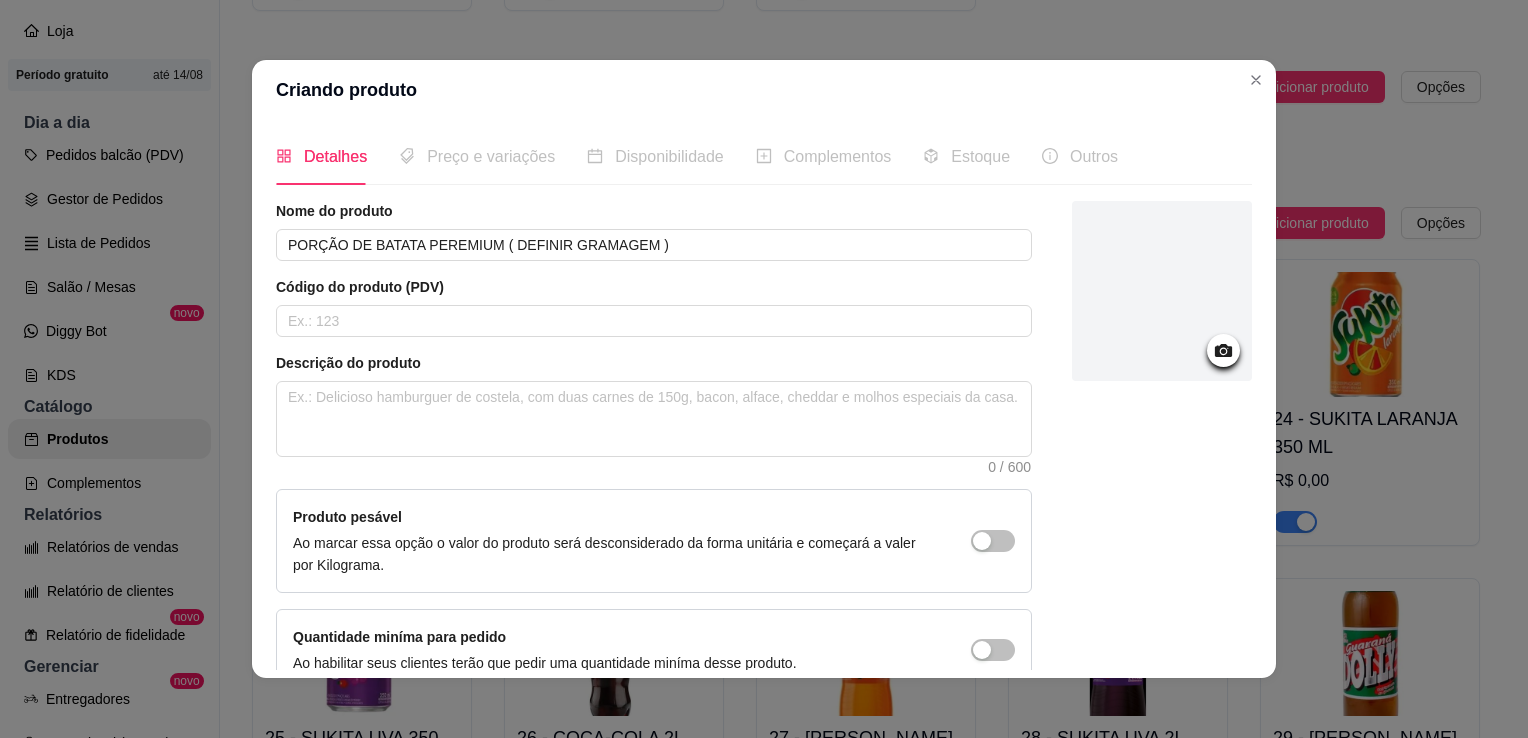 click on "Nome do produto PORÇÃO DE BATATA PEREMIUM ( DEFINIR GRAMAGEM ) Código do produto (PDV) Descrição do produto 0 / 600 Produto pesável Ao marcar essa opção o valor do produto será desconsiderado da forma unitária e começará a valer por Kilograma. Quantidade miníma para pedido Ao habilitar seus clientes terão que pedir uma quantidade miníma desse produto." at bounding box center [654, 446] 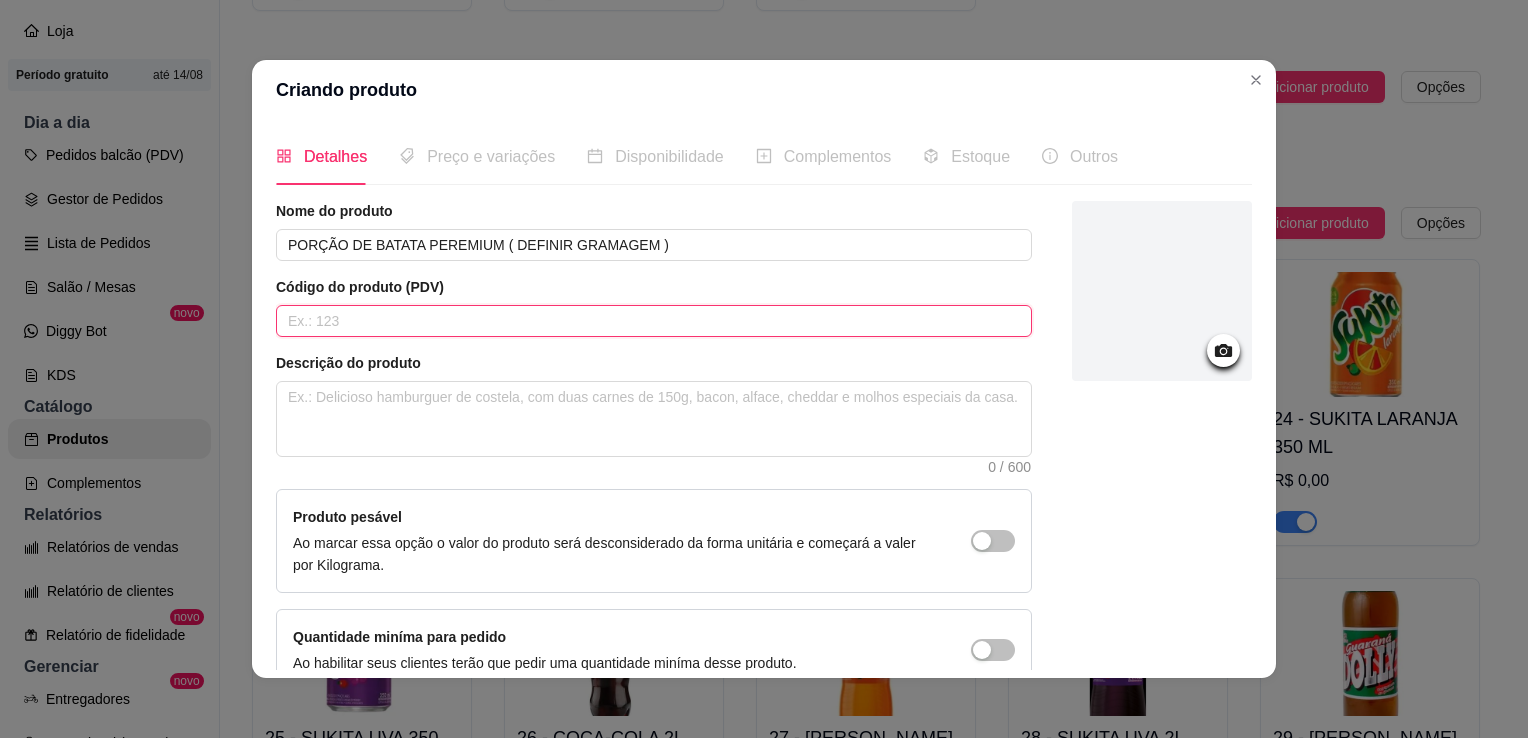 click at bounding box center (654, 321) 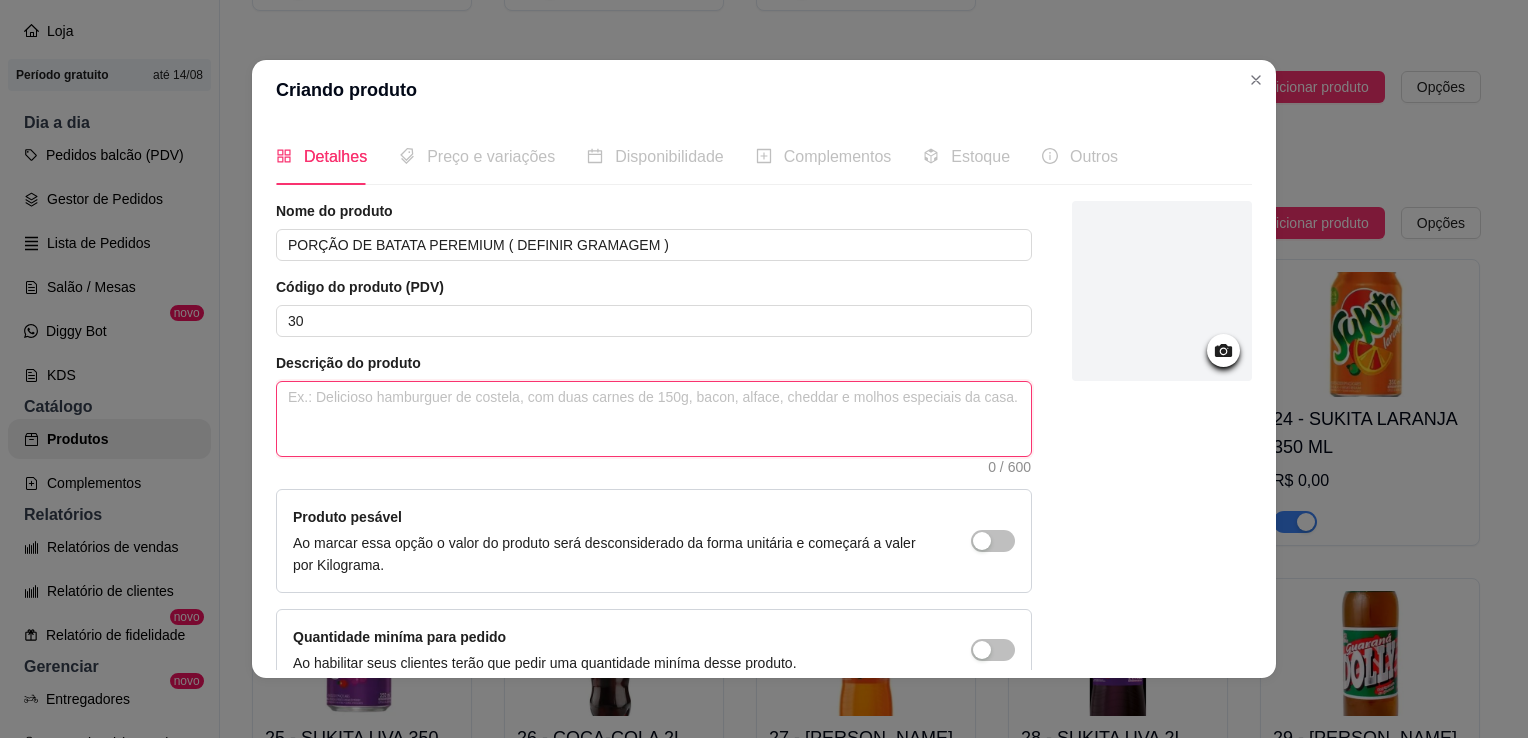 click at bounding box center (654, 419) 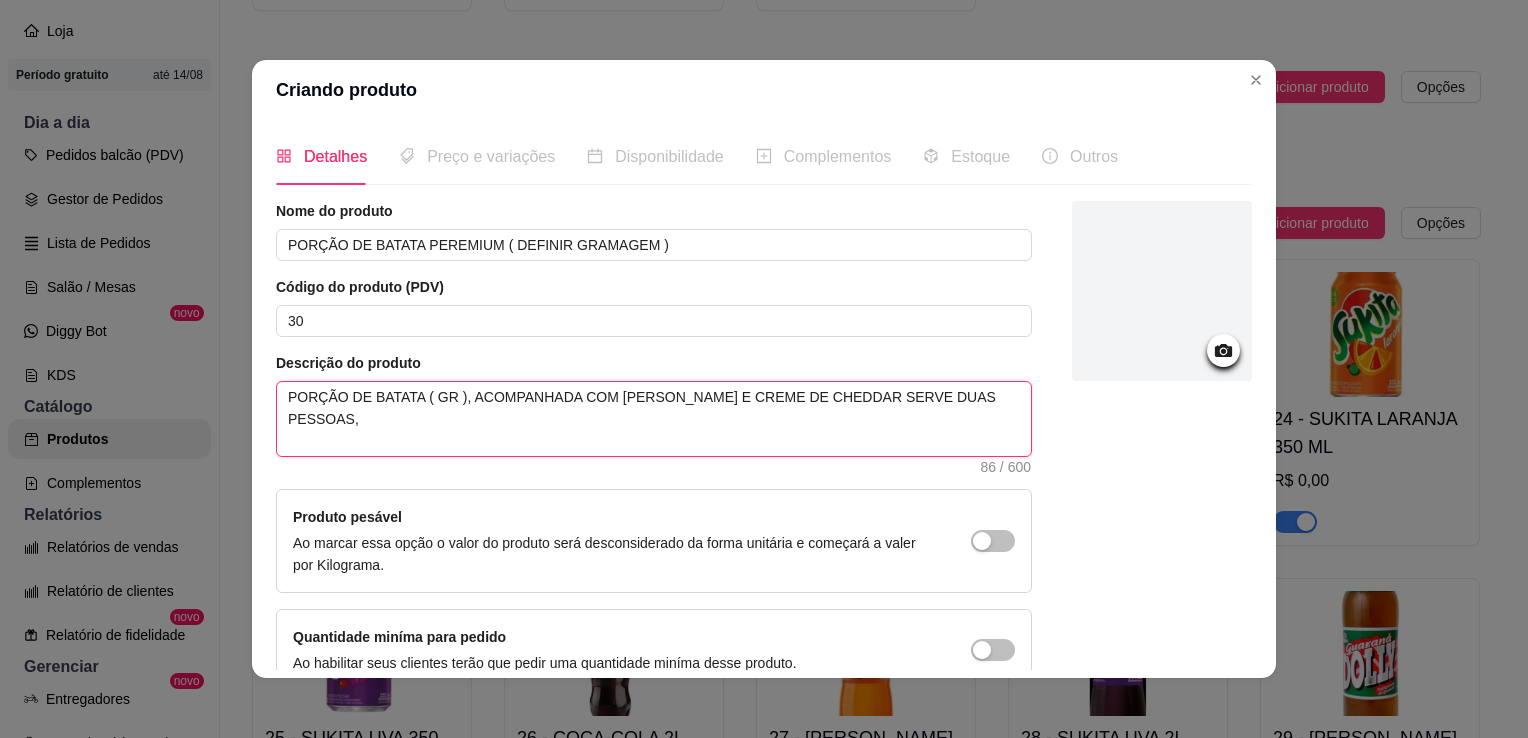 click on "PORÇÃO DE BATATA ( GR ), ACOMPANHADA COM [PERSON_NAME] E CREME DE CHEDDAR SERVE DUAS PESSOAS," at bounding box center [654, 419] 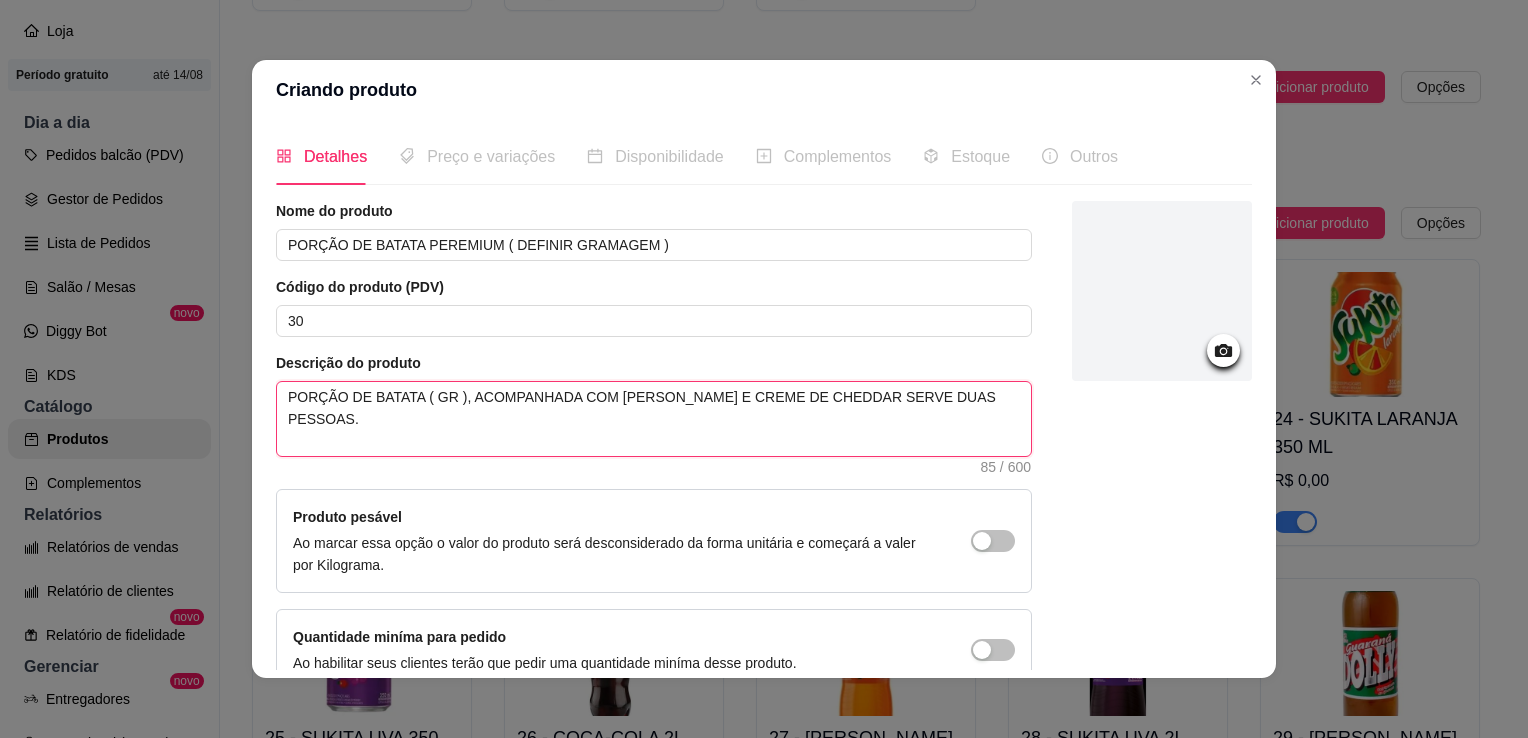 drag, startPoint x: 403, startPoint y: 401, endPoint x: 288, endPoint y: 390, distance: 115.52489 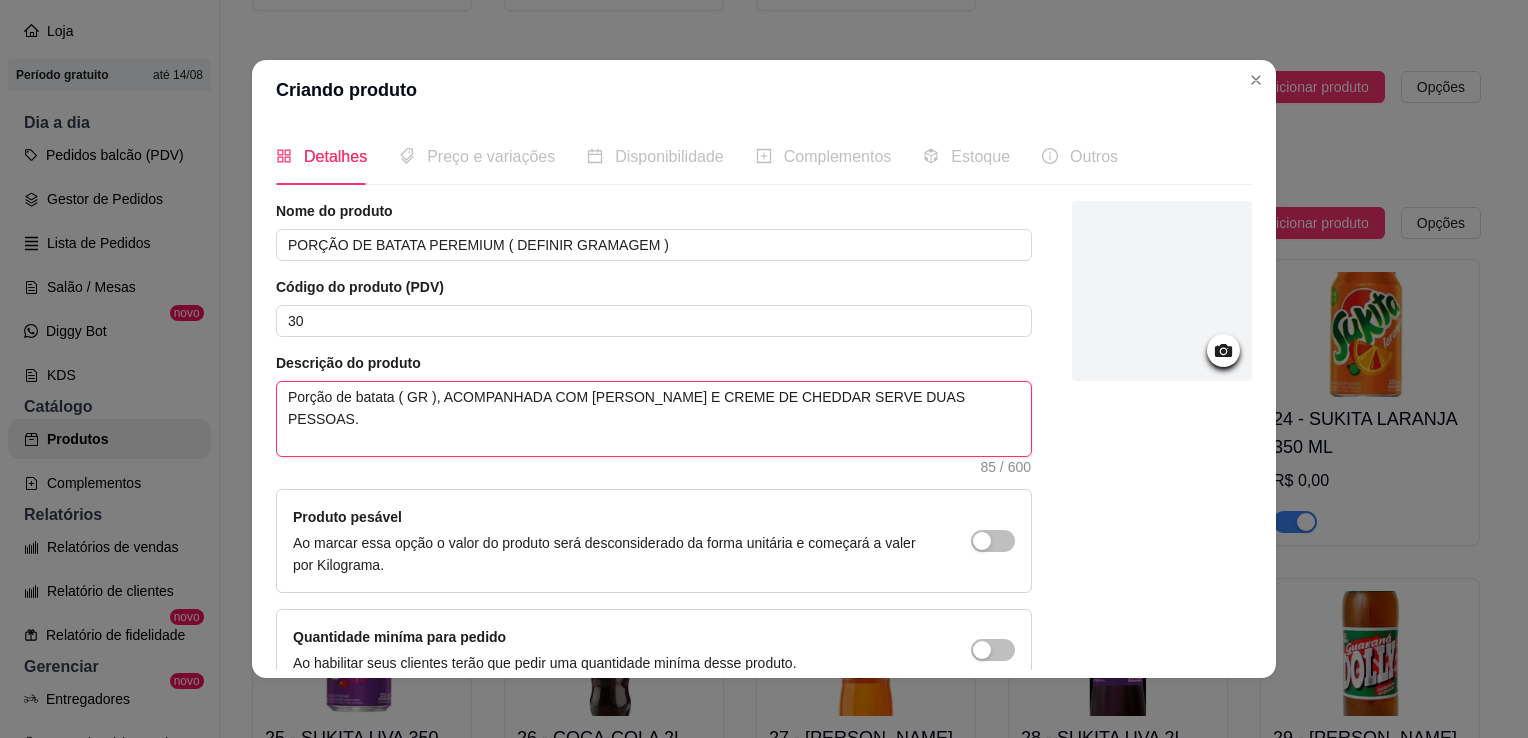 click on "Porção de batata ( GR ), ACOMPANHADA COM [PERSON_NAME] E CREME DE CHEDDAR SERVE DUAS PESSOAS." at bounding box center (654, 419) 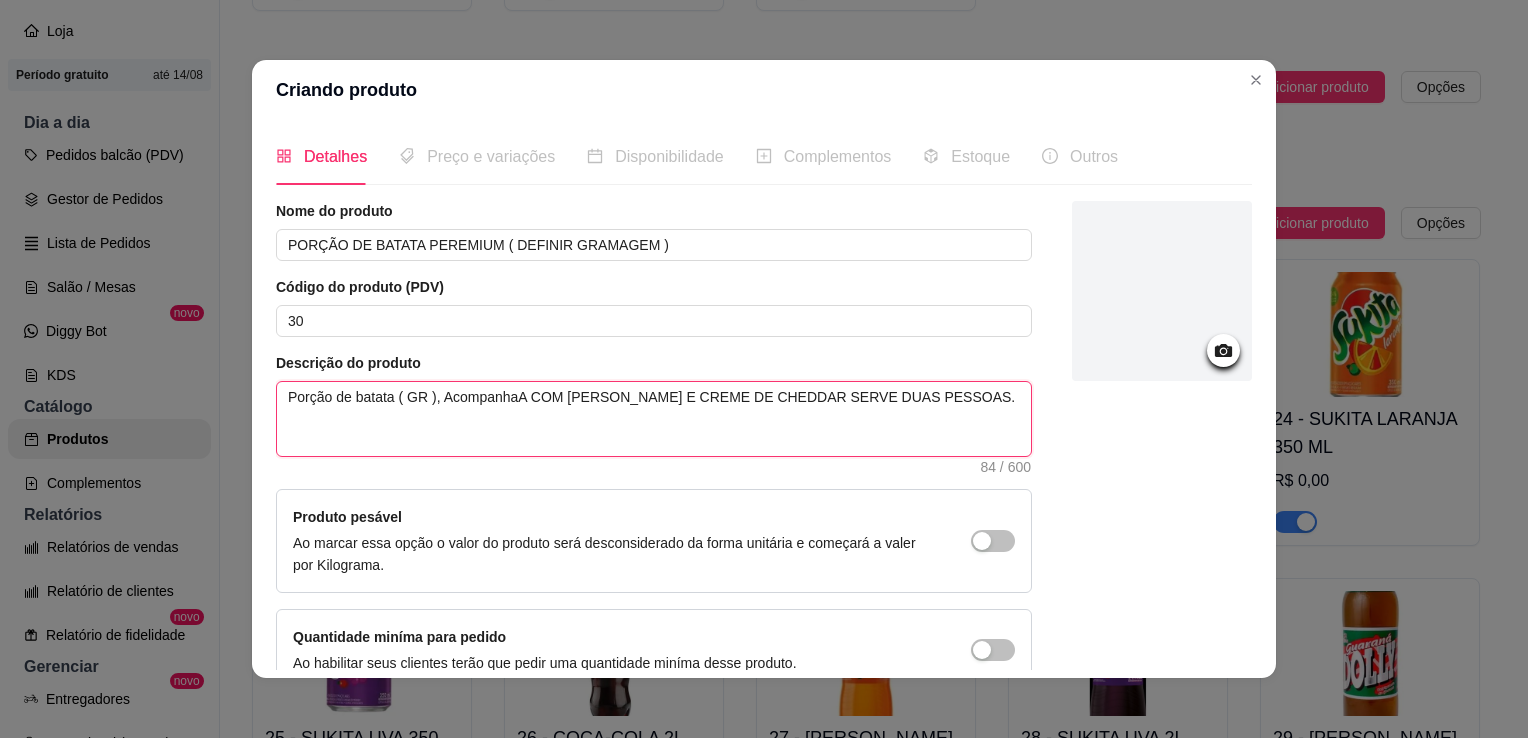 click on "Porção de batata ( GR ), AcompanhaA COM [PERSON_NAME] E CREME DE CHEDDAR SERVE DUAS PESSOAS." at bounding box center (654, 419) 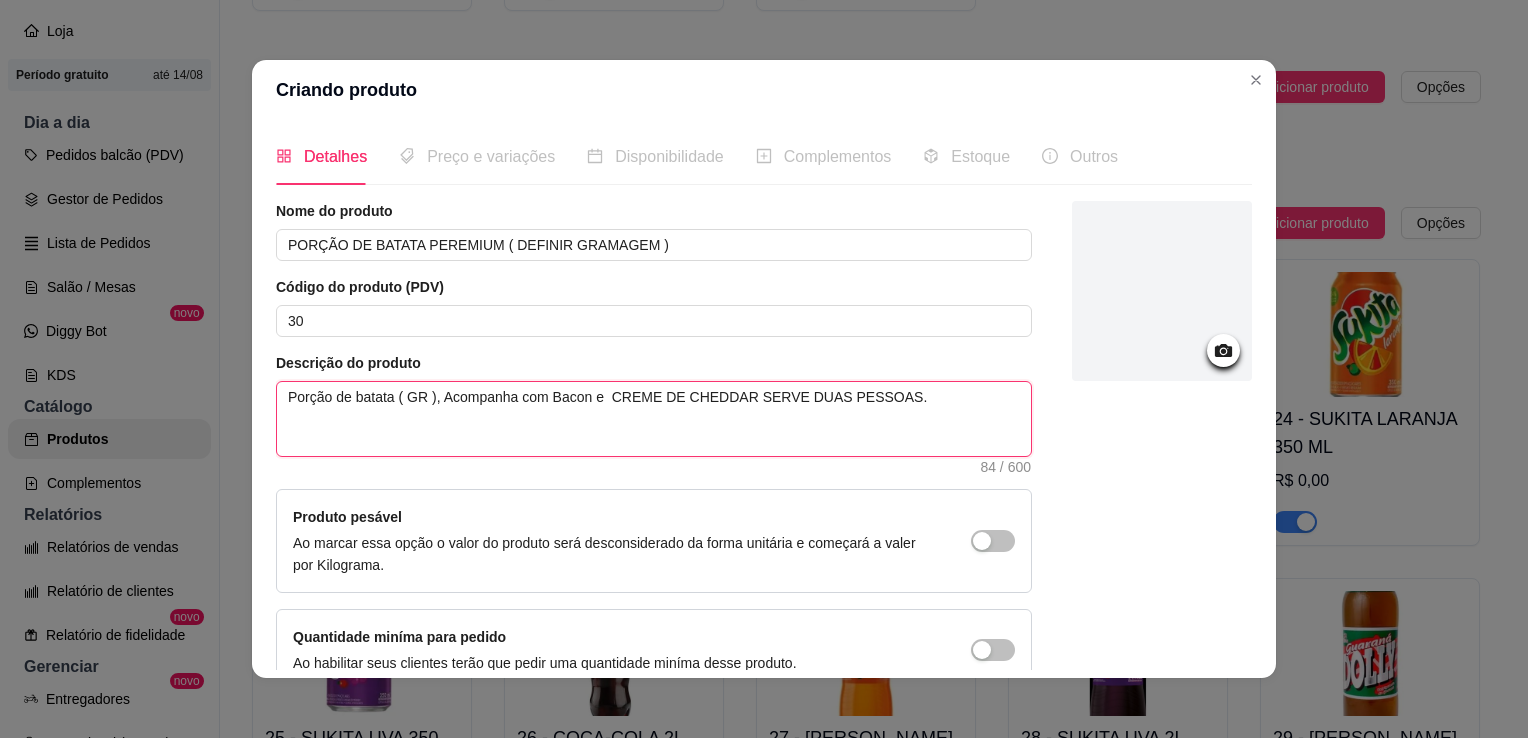 click on "Porção de batata ( GR ), Acompanha com Bacon e  CREME DE CHEDDAR SERVE DUAS PESSOAS." at bounding box center (654, 419) 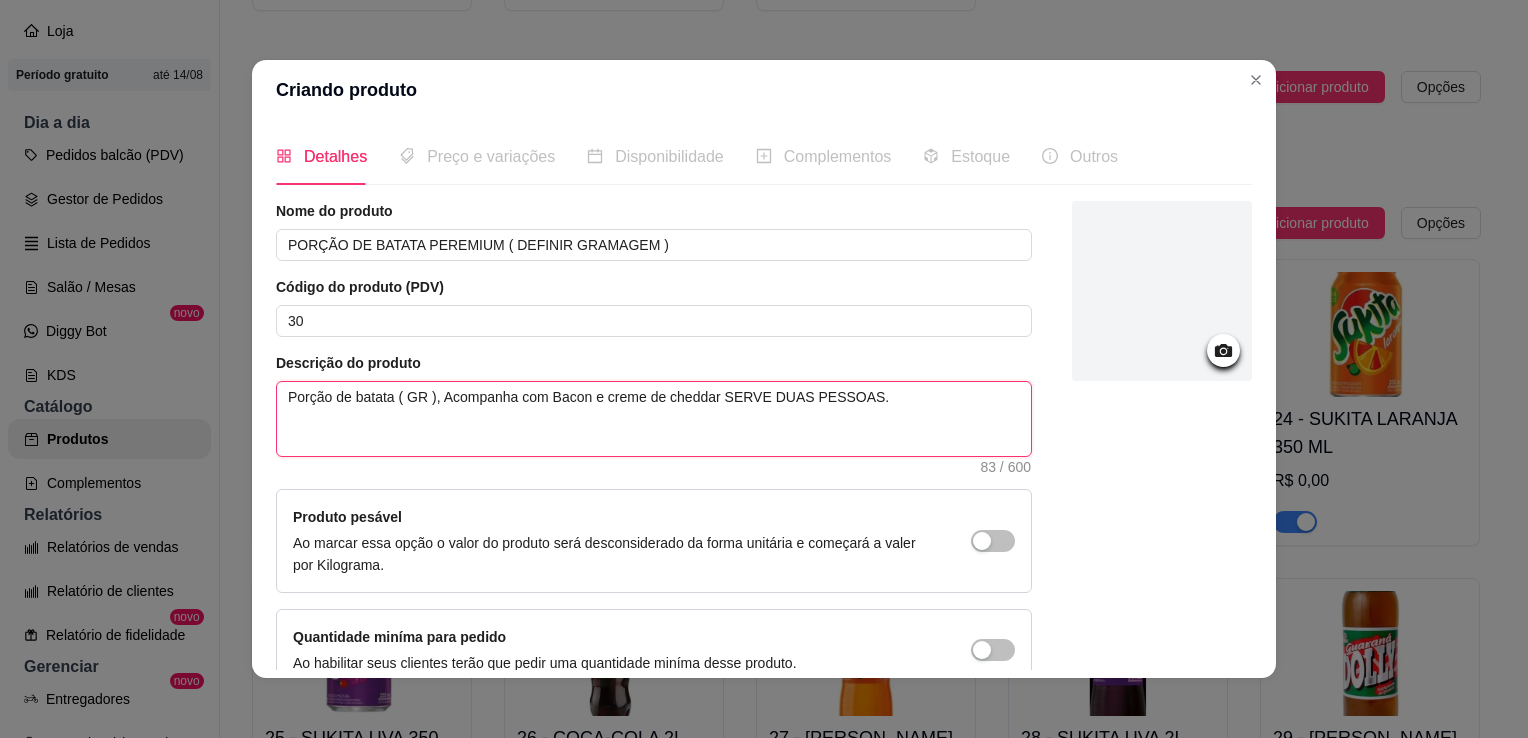 drag, startPoint x: 843, startPoint y: 396, endPoint x: 709, endPoint y: 405, distance: 134.3019 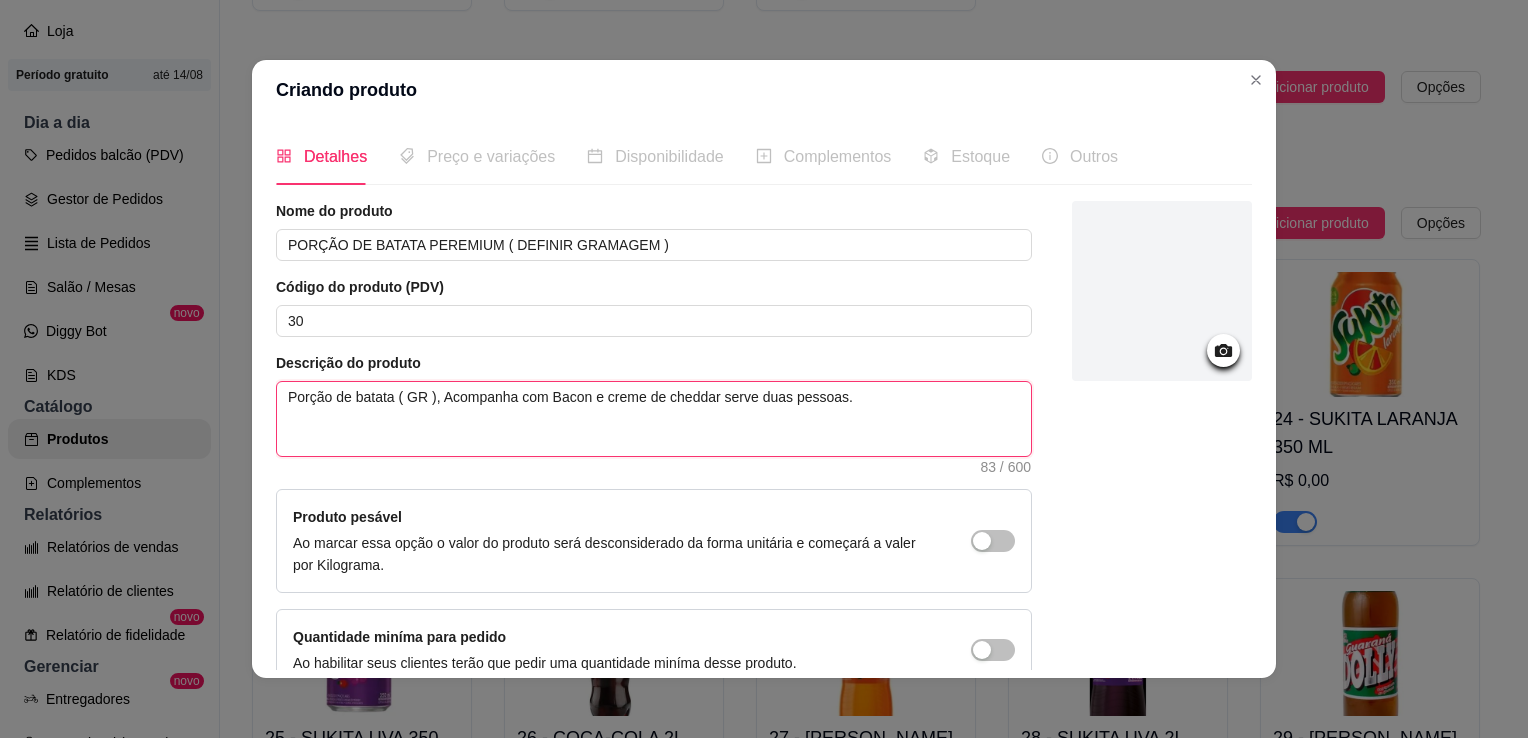 click on "Porção de batata ( GR ), Acompanha com Bacon e creme de cheddar serve duas pessoas." at bounding box center (654, 419) 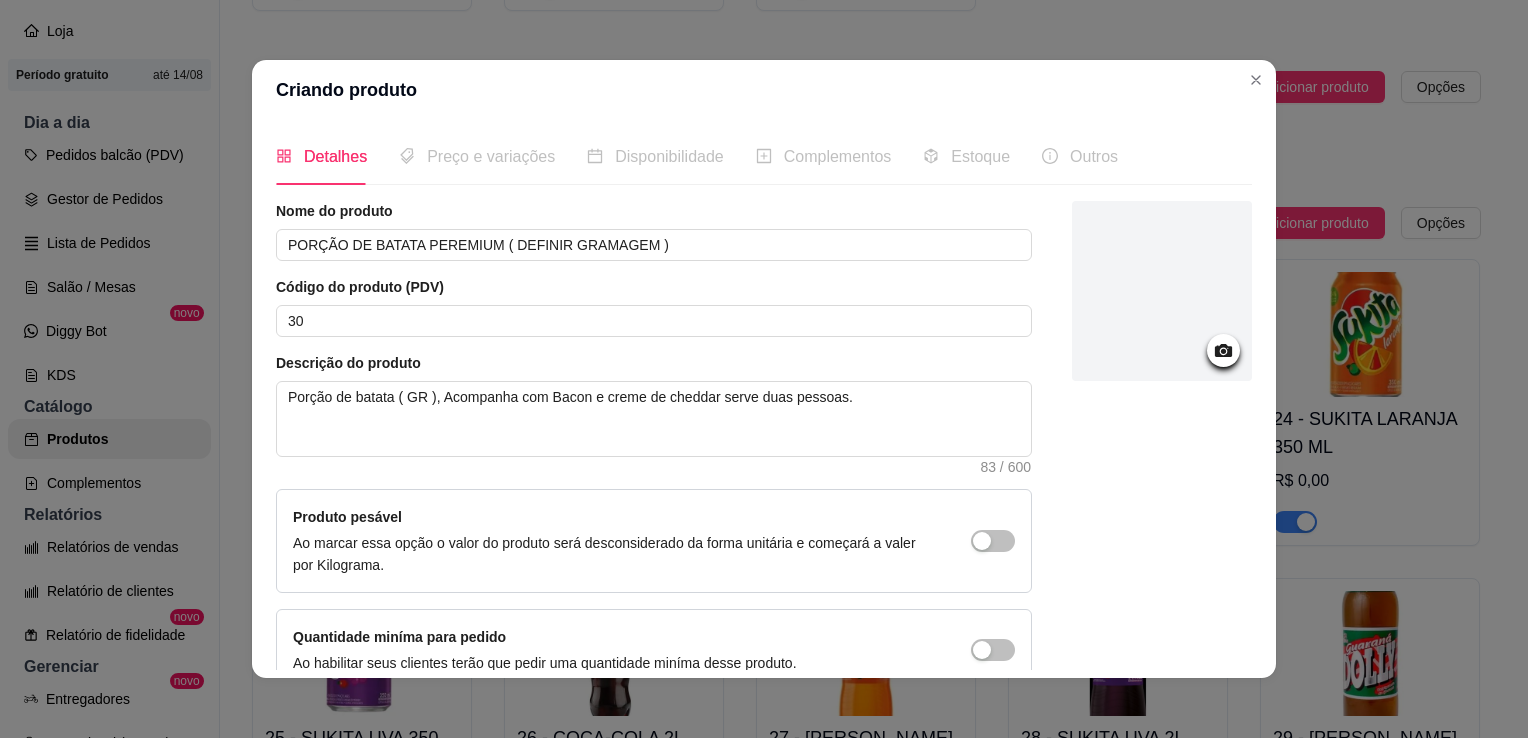 click 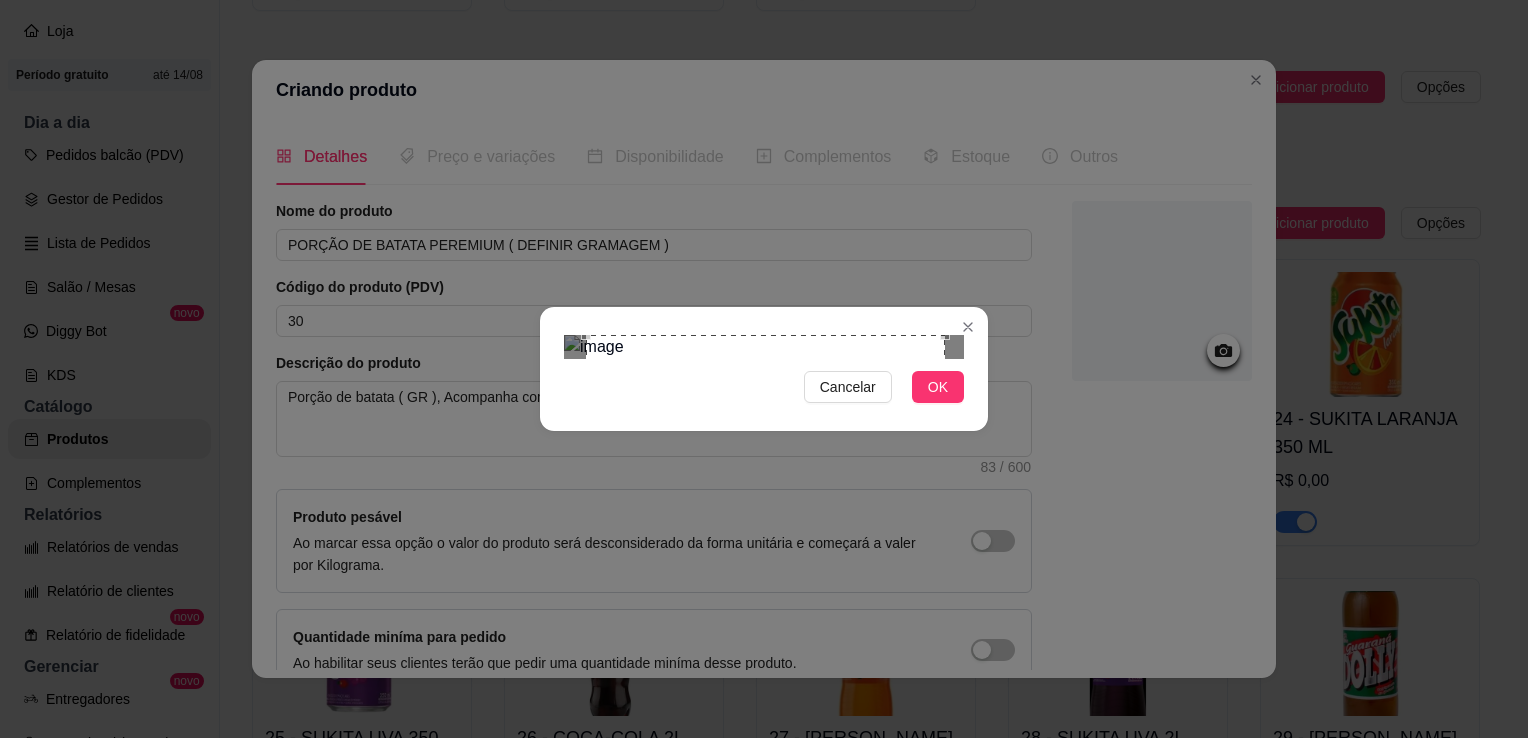click at bounding box center (765, 514) 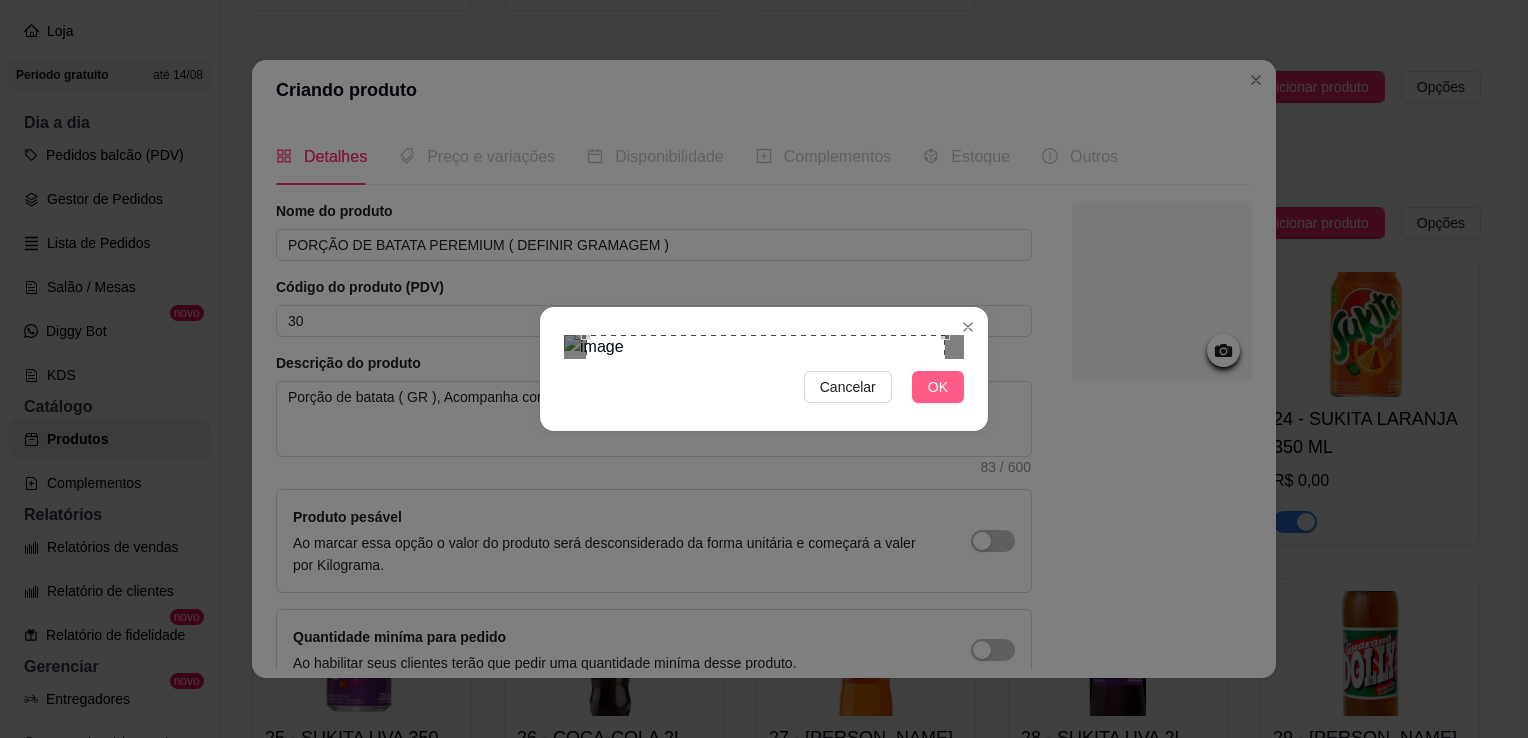 click on "OK" at bounding box center [938, 387] 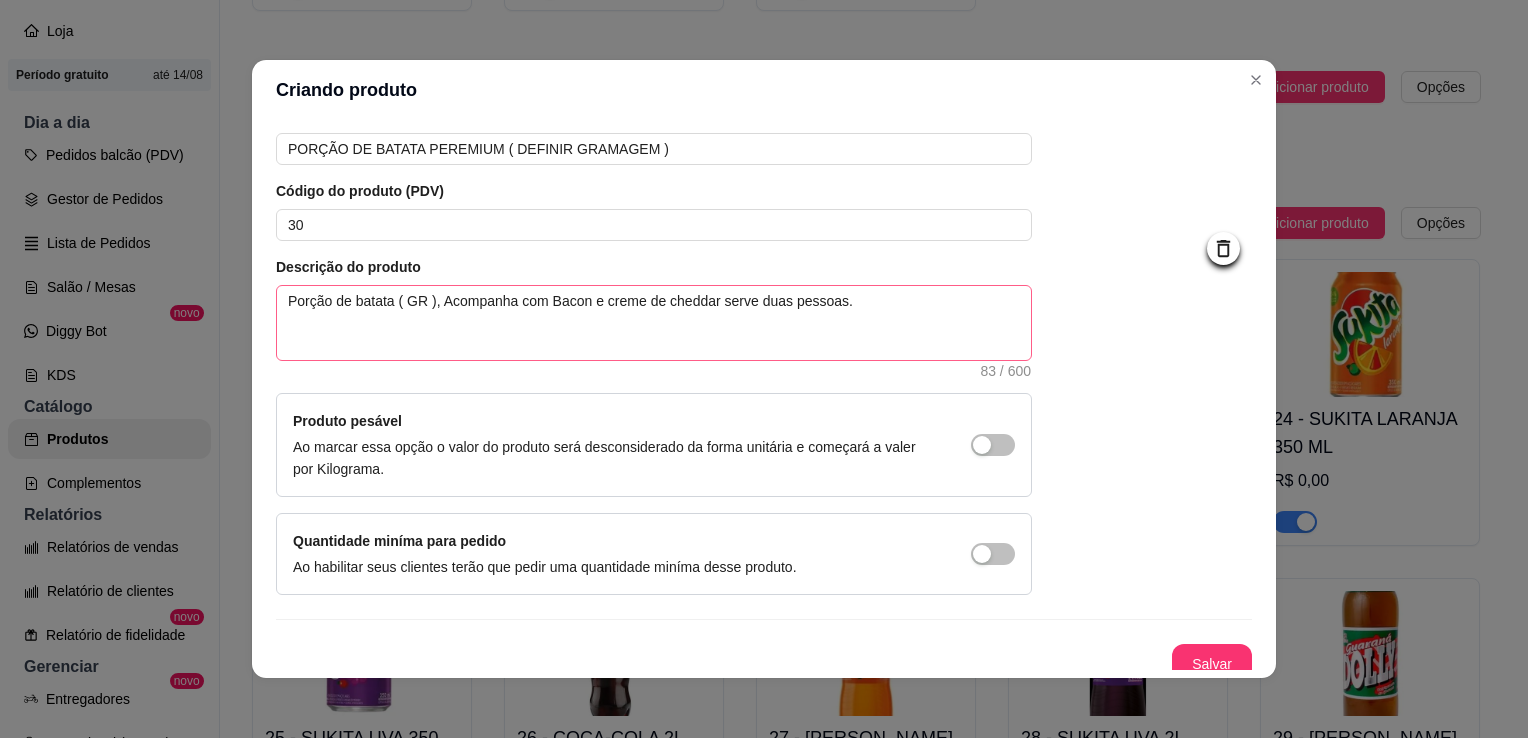 scroll, scrollTop: 107, scrollLeft: 0, axis: vertical 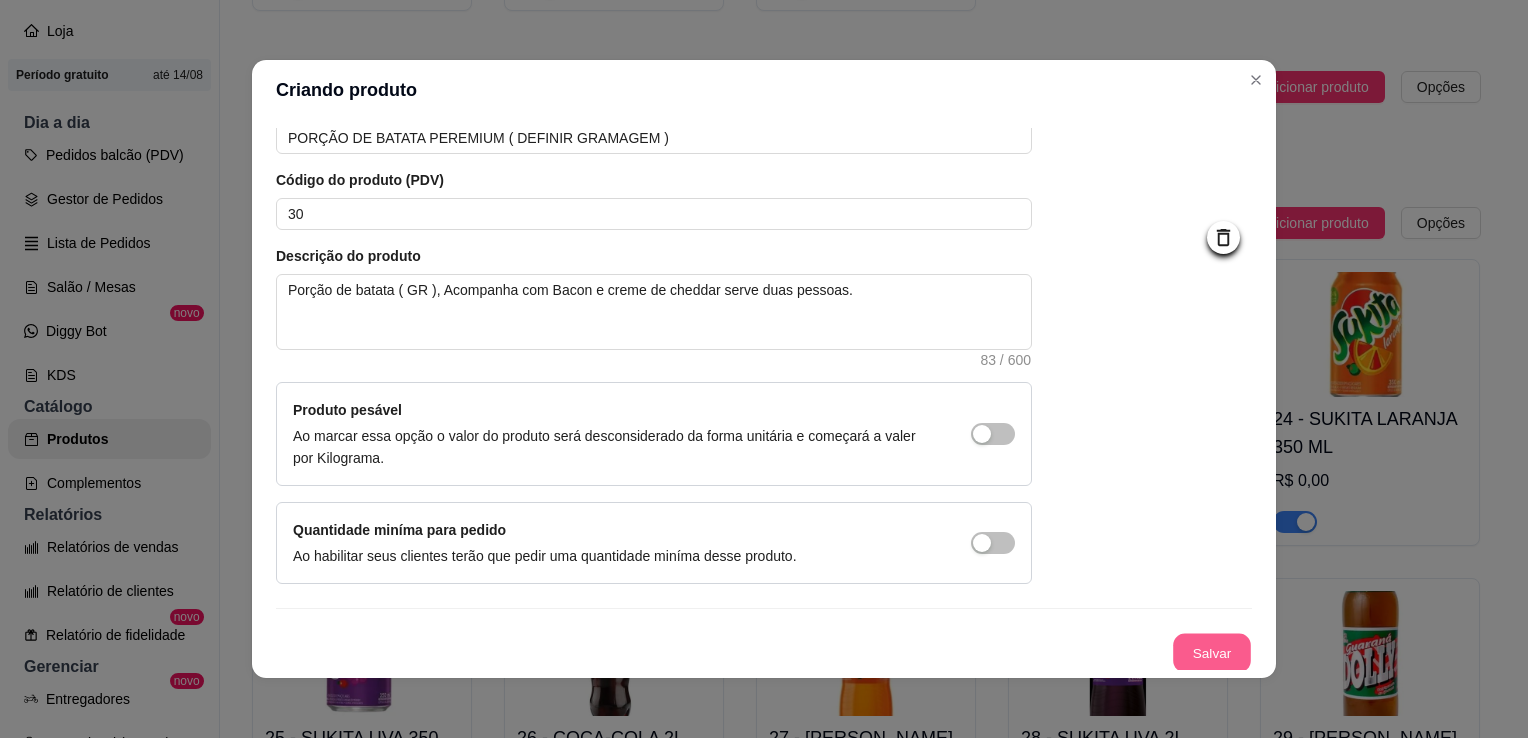 click on "Salvar" at bounding box center (1212, 653) 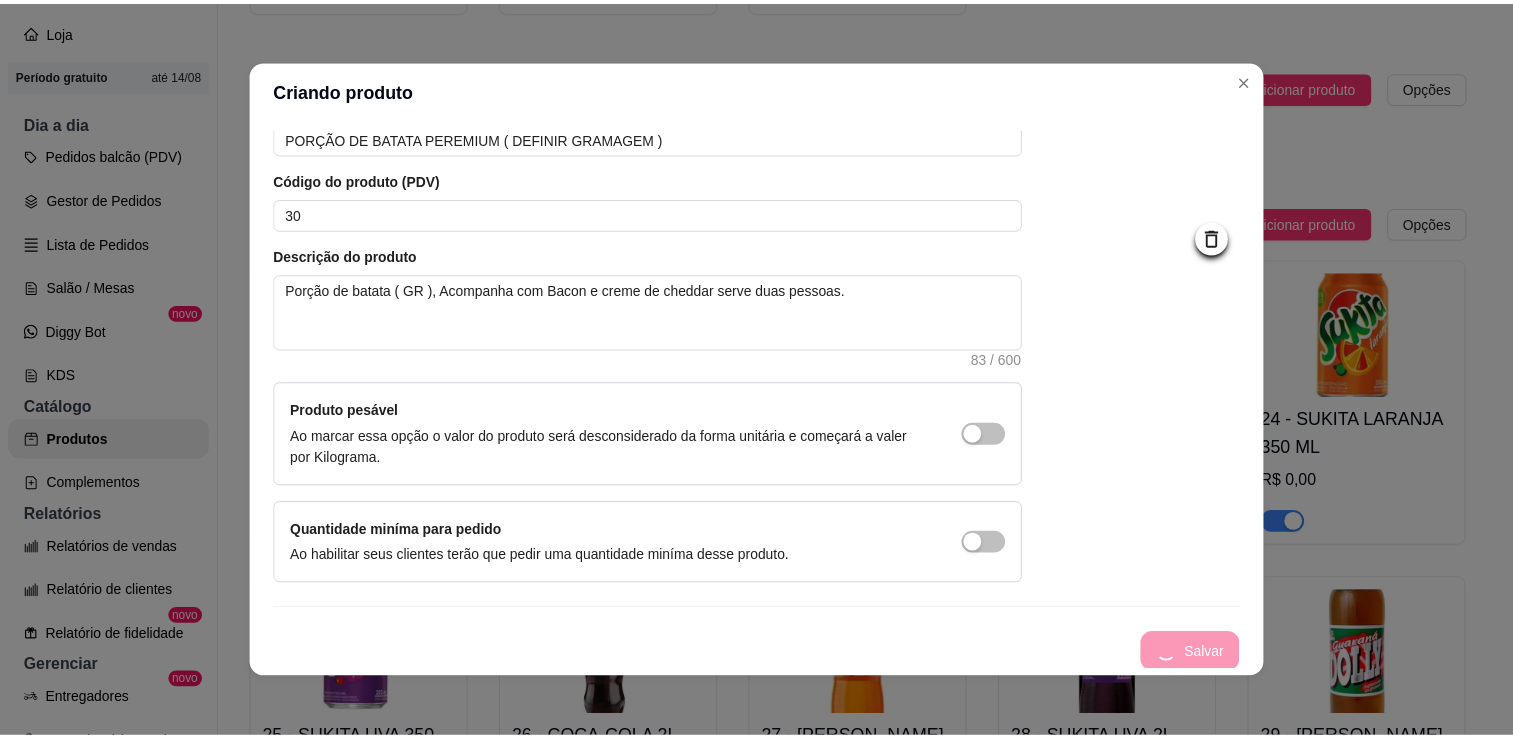 scroll, scrollTop: 0, scrollLeft: 0, axis: both 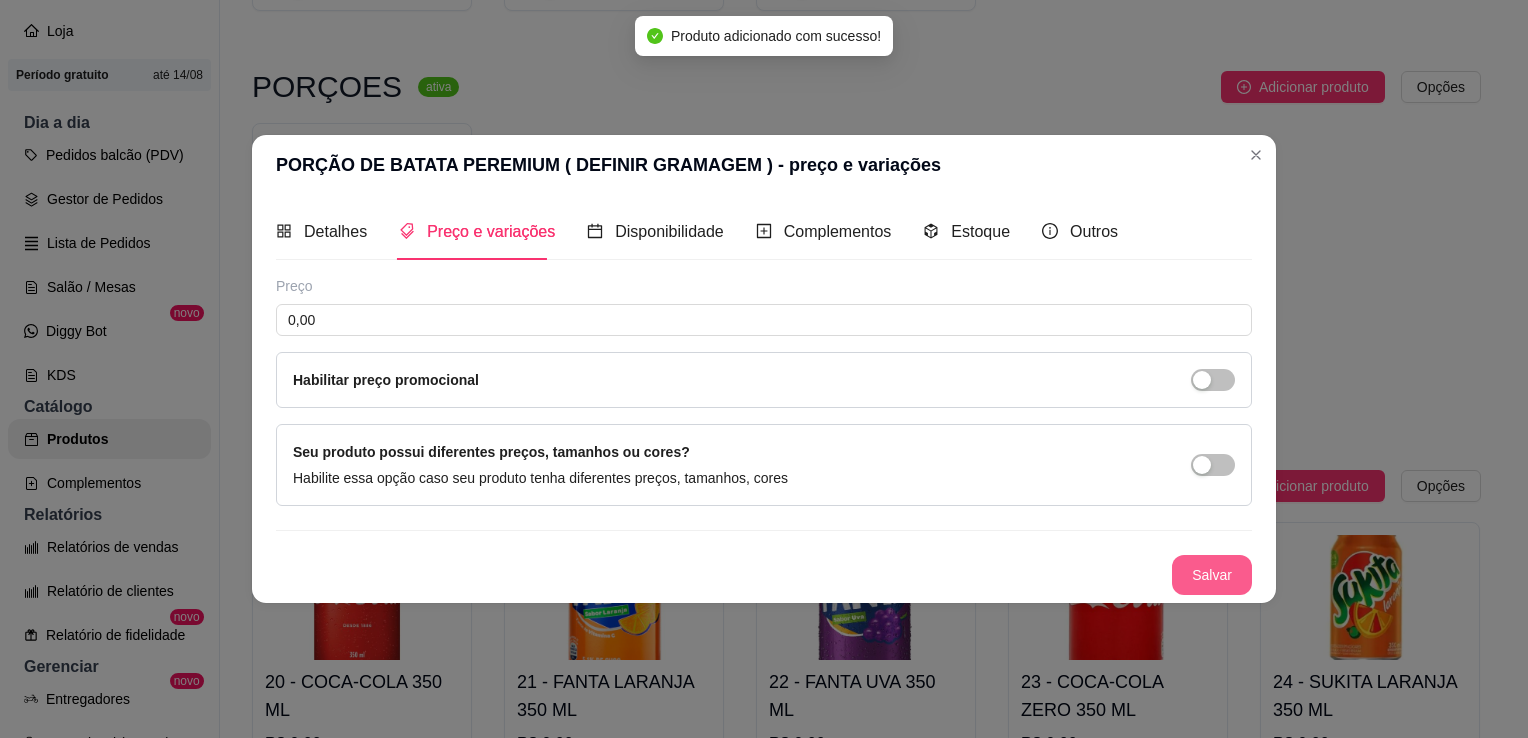 click on "Salvar" at bounding box center [1212, 575] 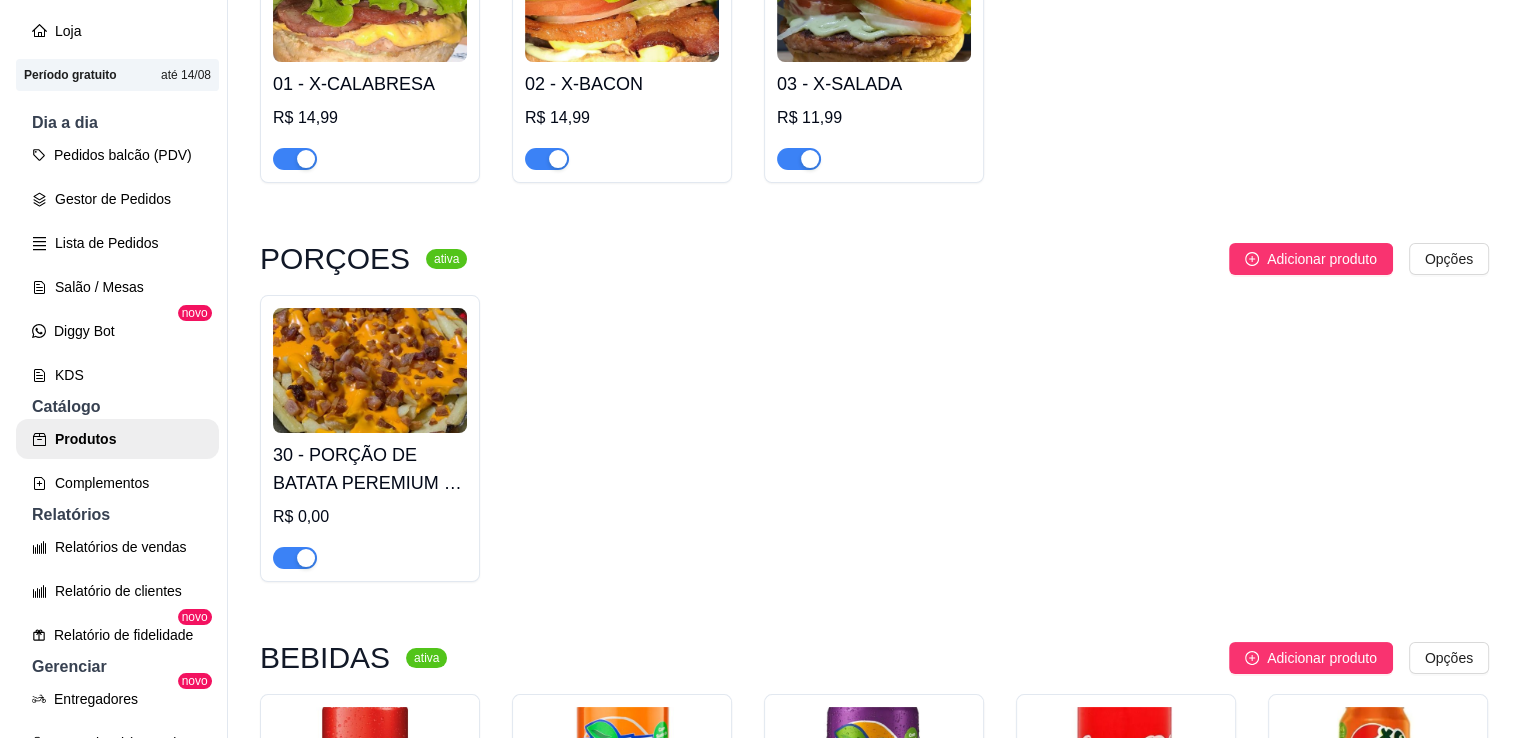 scroll, scrollTop: 300, scrollLeft: 0, axis: vertical 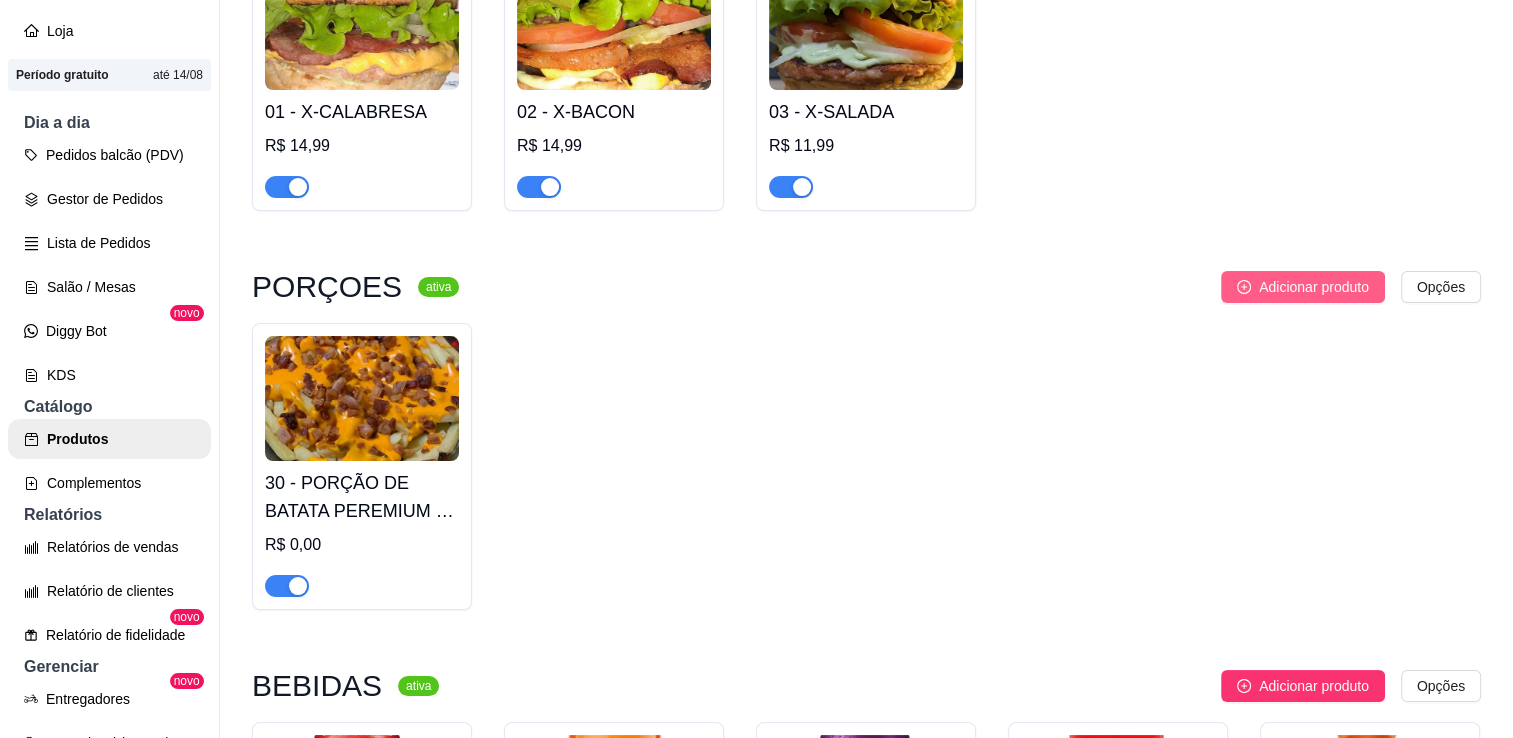 click on "Adicionar produto" at bounding box center [1314, 287] 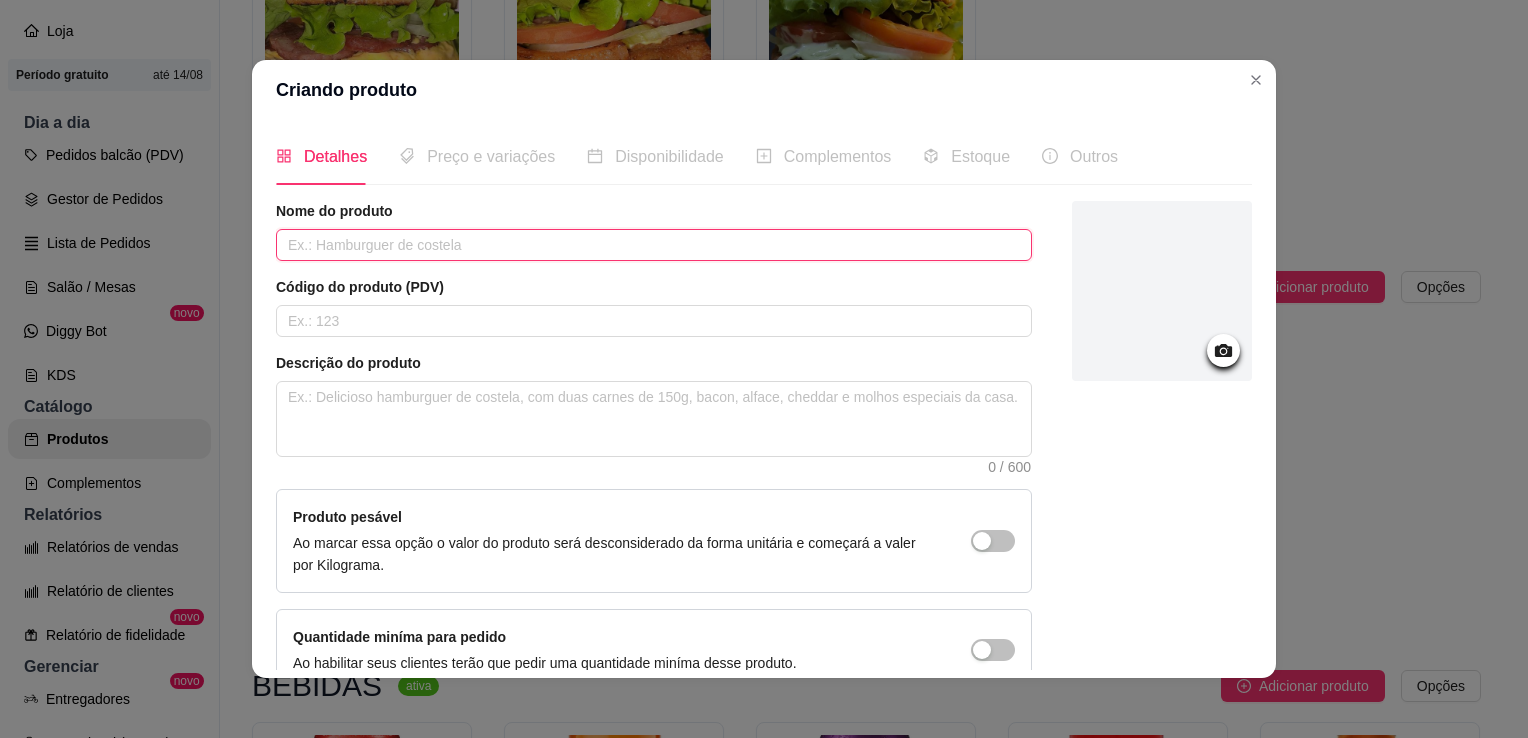 click at bounding box center [654, 245] 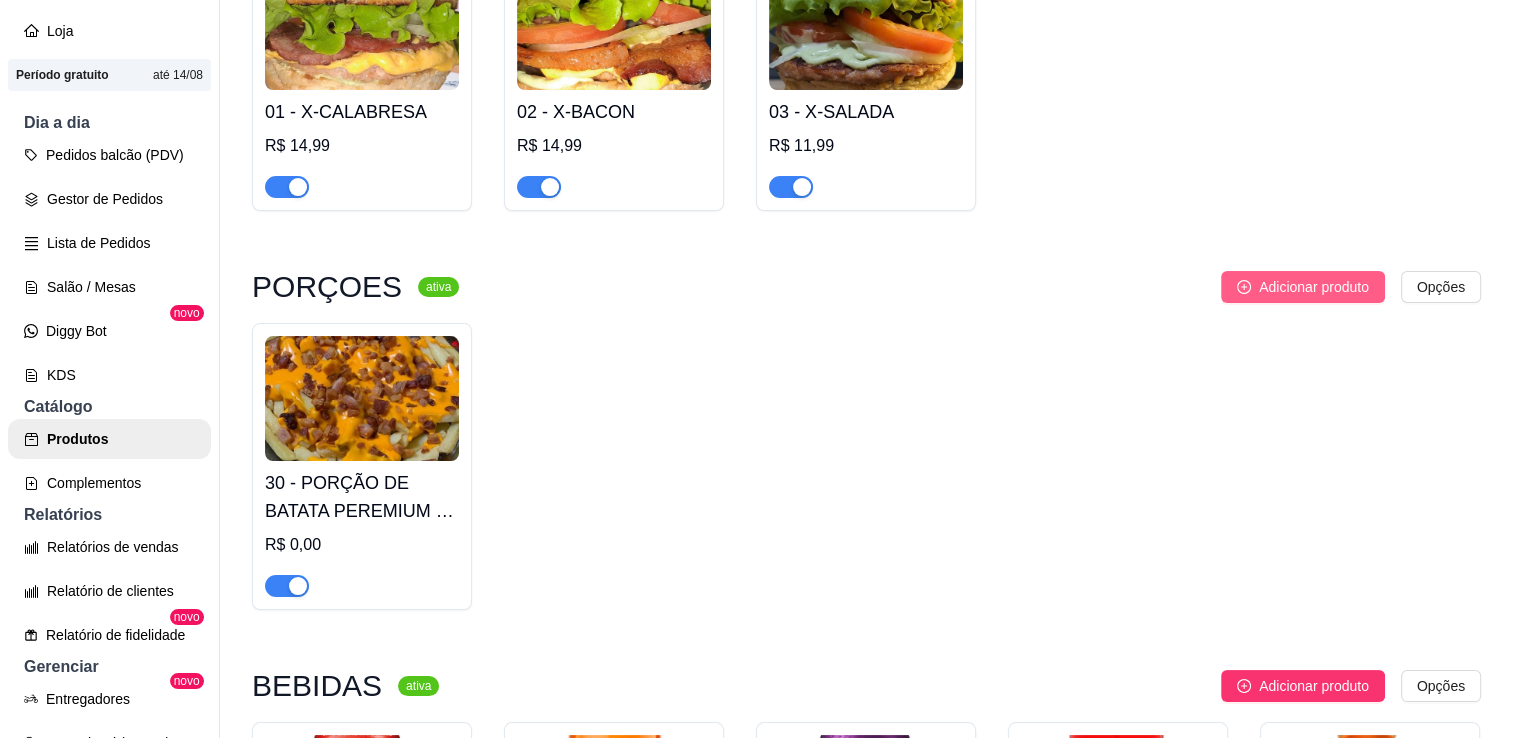 click on "Adicionar produto" at bounding box center [1314, 287] 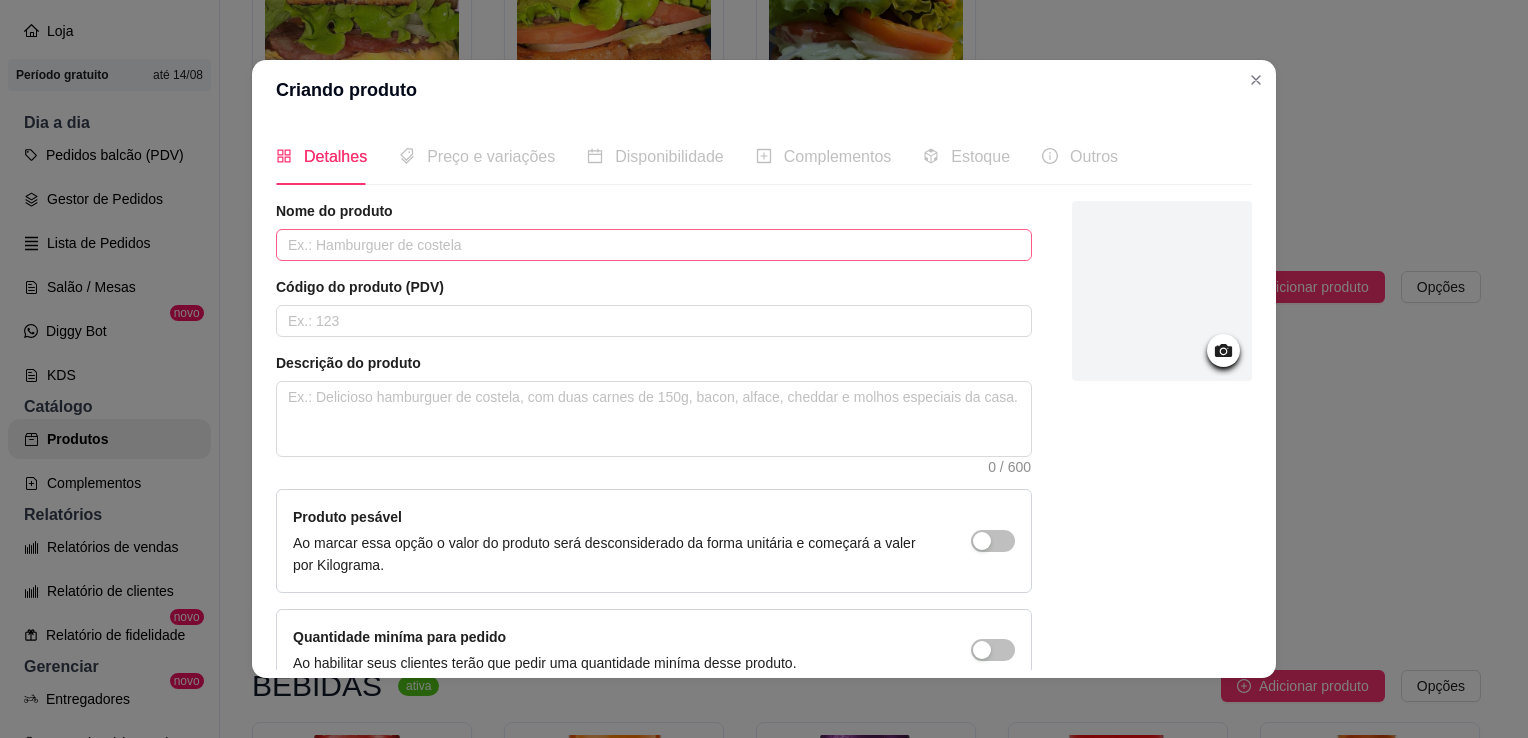 click on "Nome do produto Código do produto (PDV) Descrição do produto 0 / 600 Produto pesável Ao marcar essa opção o valor do produto será desconsiderado da forma unitária e começará a valer por Kilograma. Quantidade miníma para pedido Ao habilitar seus clientes terão que pedir uma quantidade miníma desse produto." at bounding box center [654, 446] 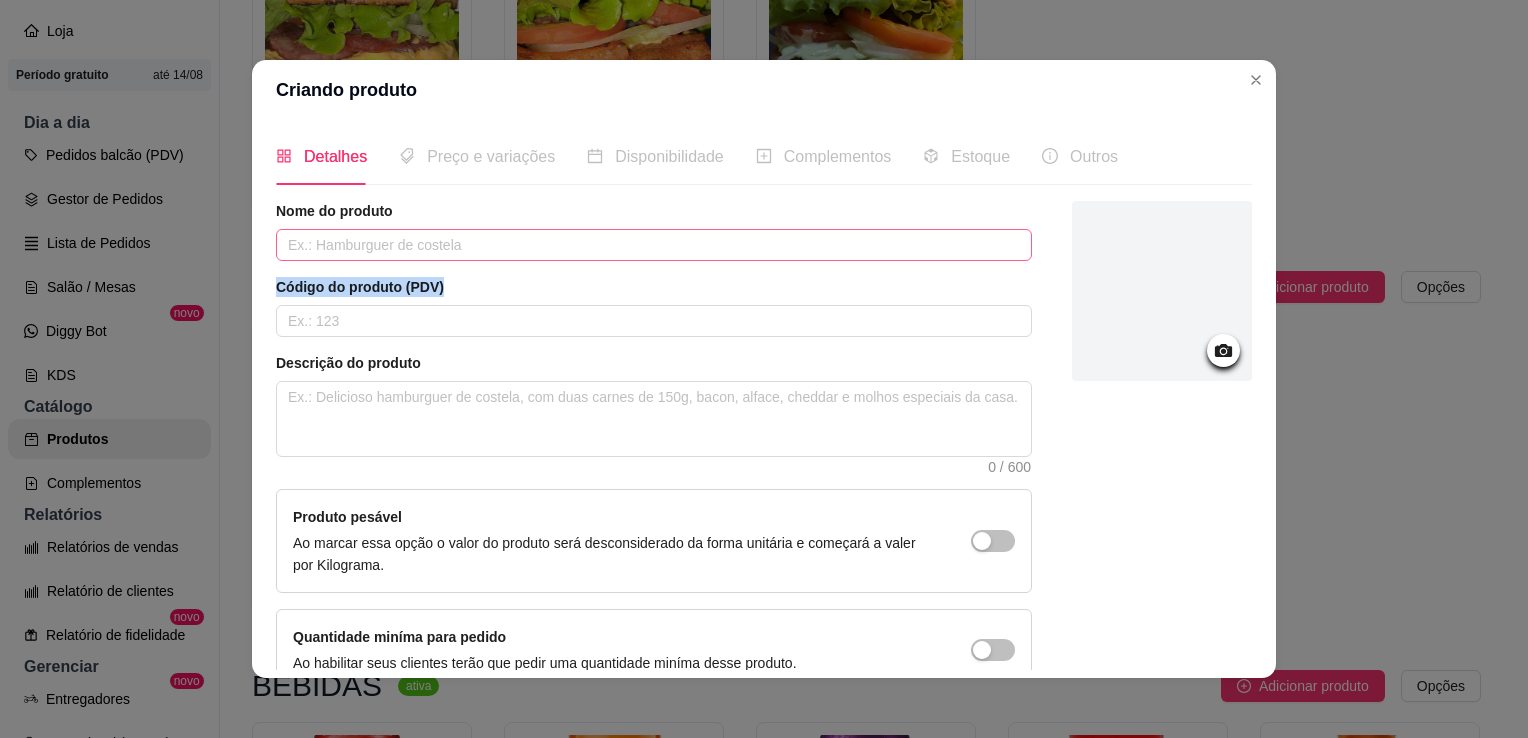 click at bounding box center (654, 245) 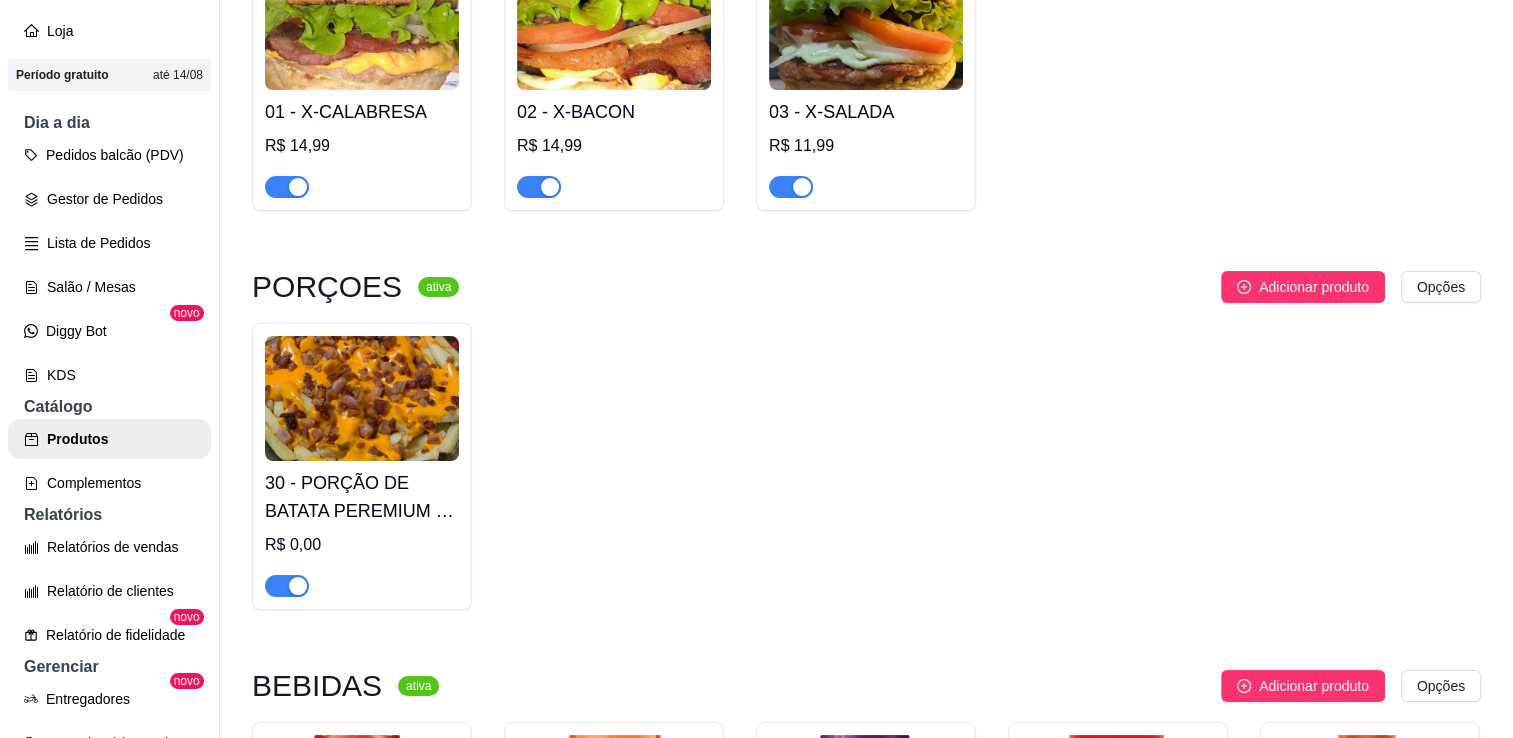 click on "30 - PORÇÃO DE BATATA PEREMIUM ( DEFINIR GRAMAGEM )" at bounding box center (362, 497) 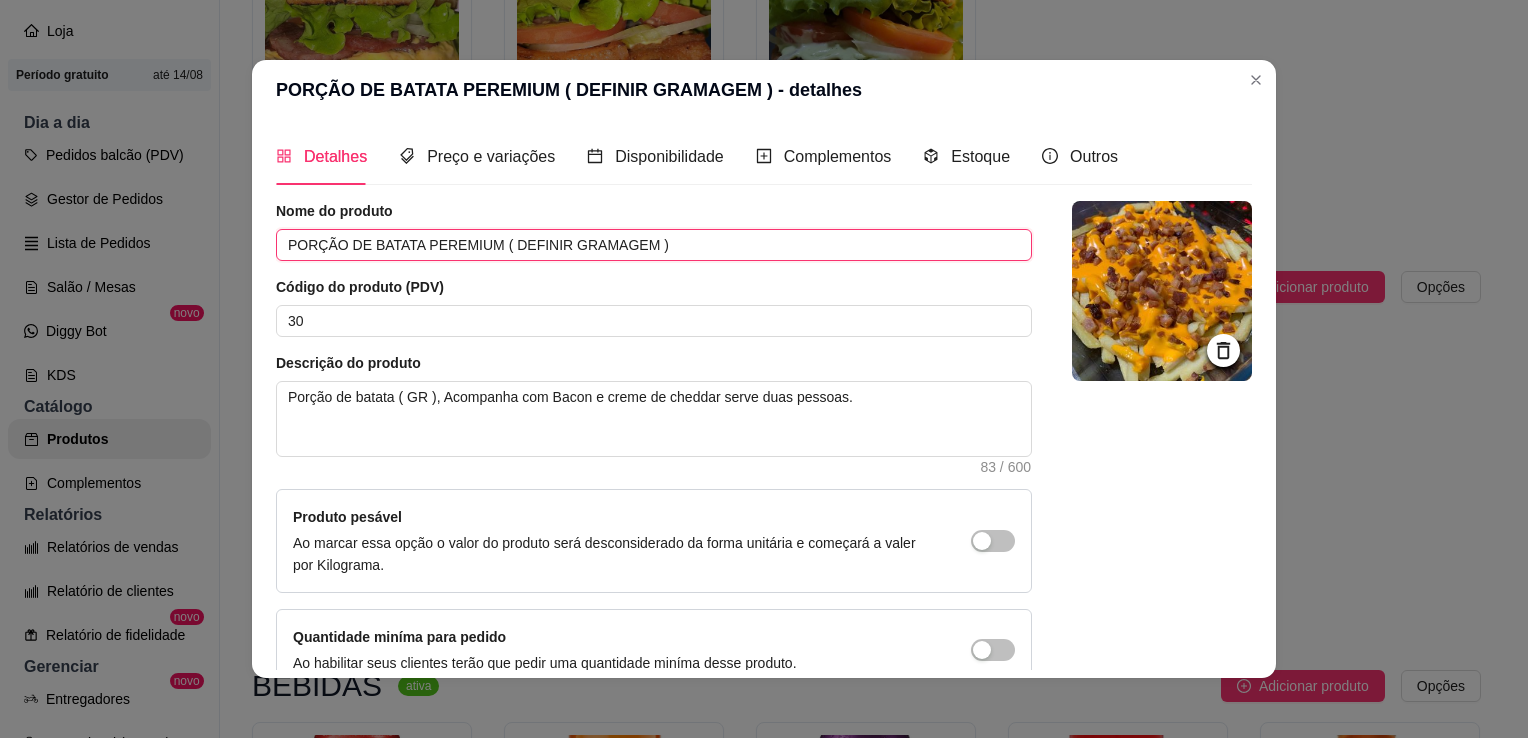 drag, startPoint x: 356, startPoint y: 246, endPoint x: 180, endPoint y: 249, distance: 176.02557 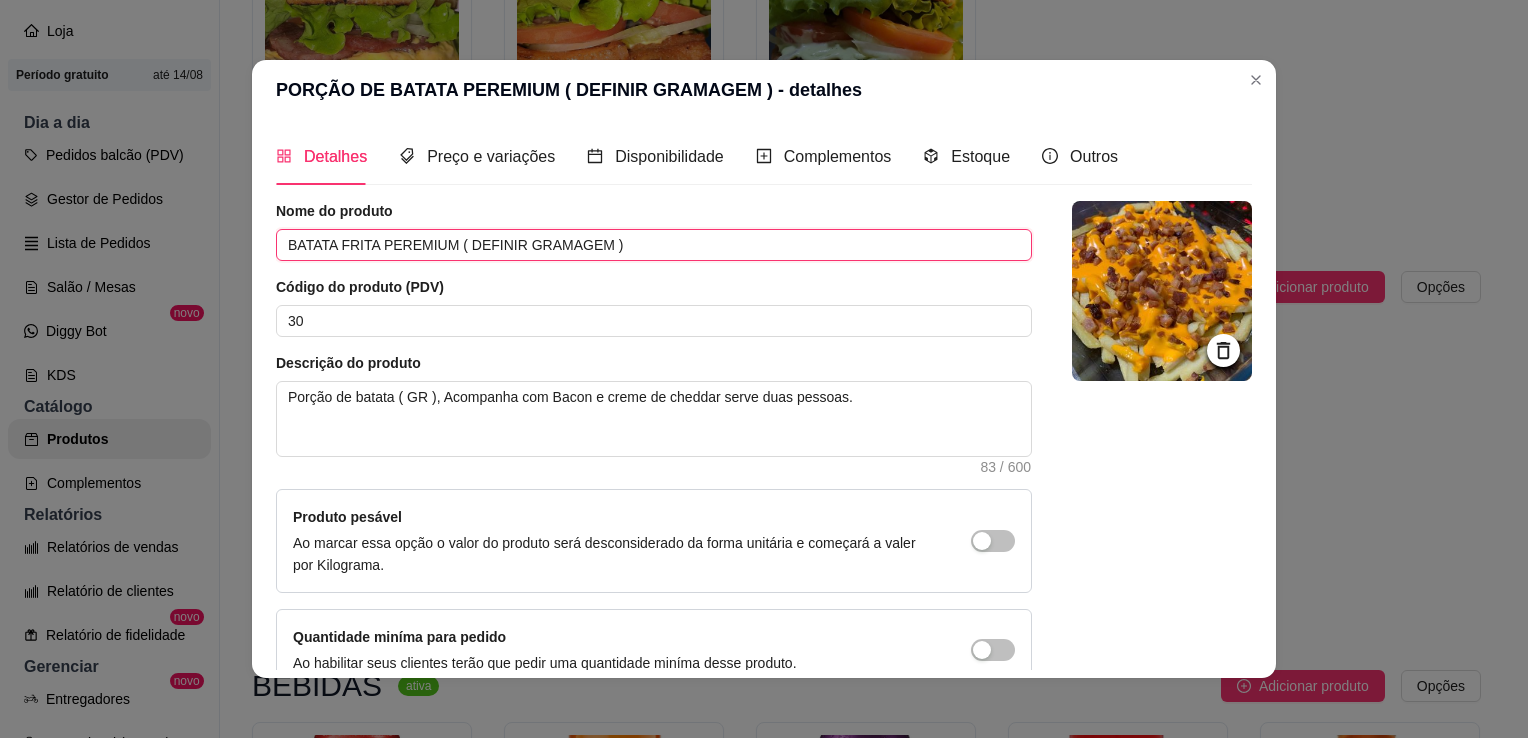 click on "BATATA FRITA PEREMIUM ( DEFINIR GRAMAGEM )" at bounding box center [654, 245] 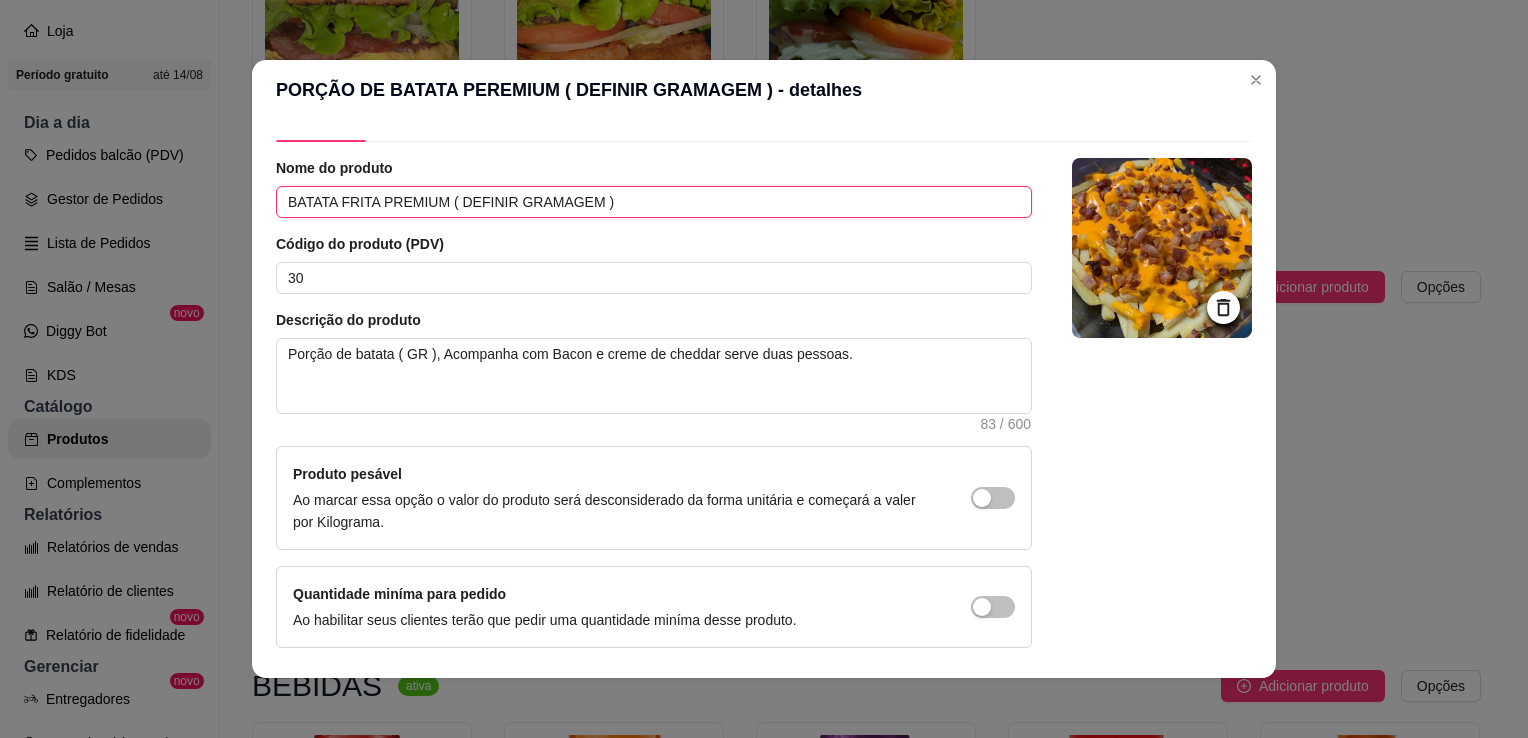 scroll, scrollTop: 107, scrollLeft: 0, axis: vertical 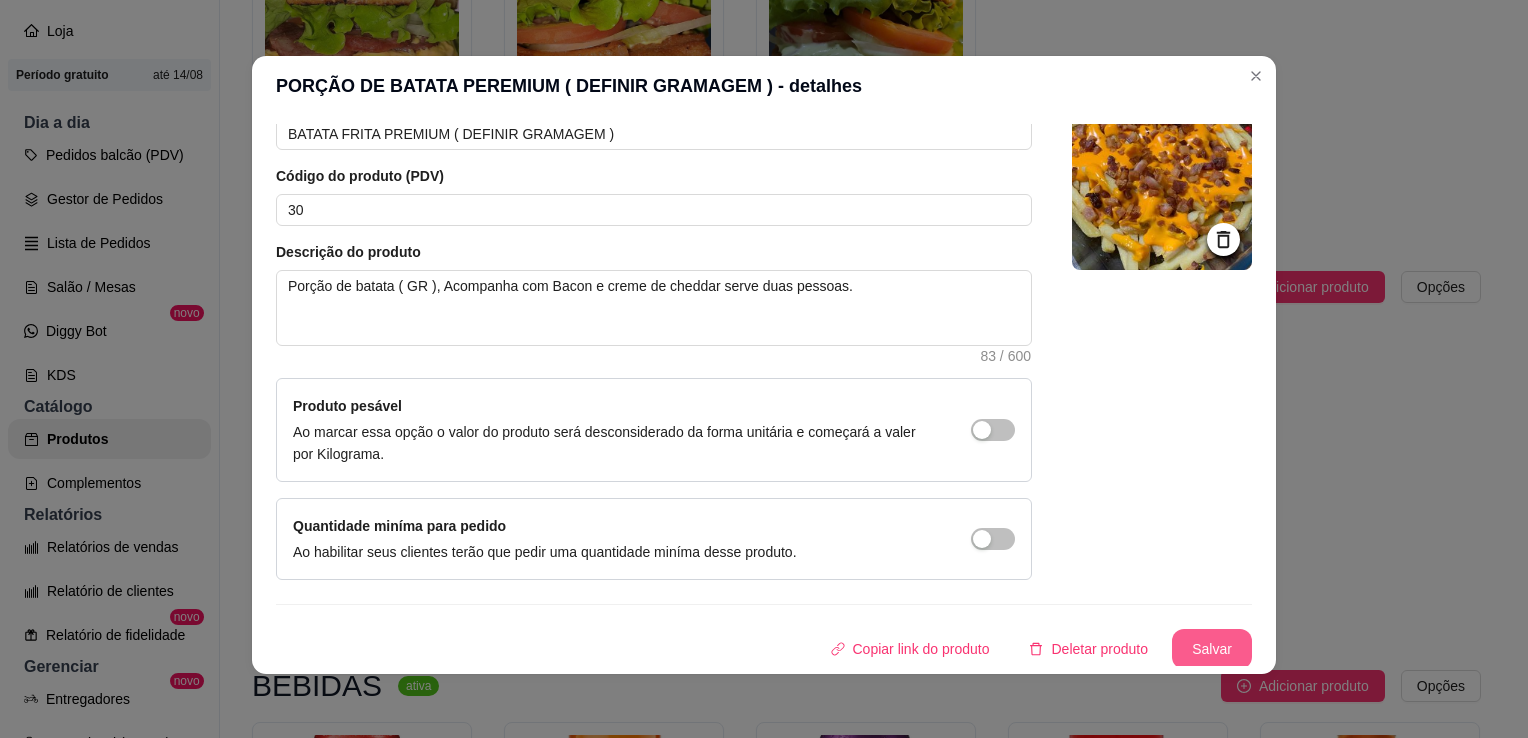 click on "Salvar" at bounding box center [1212, 649] 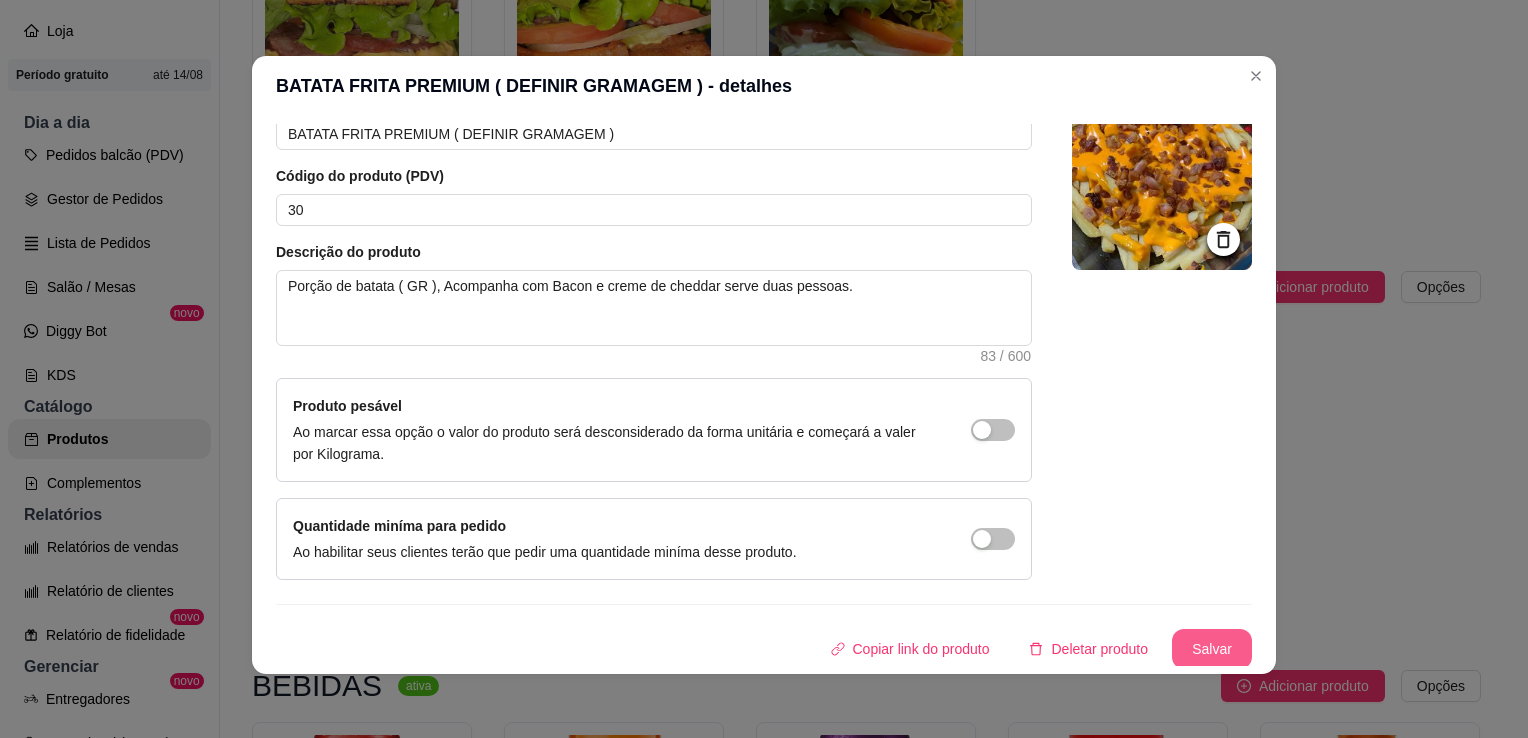 click on "Salvar" at bounding box center (1212, 649) 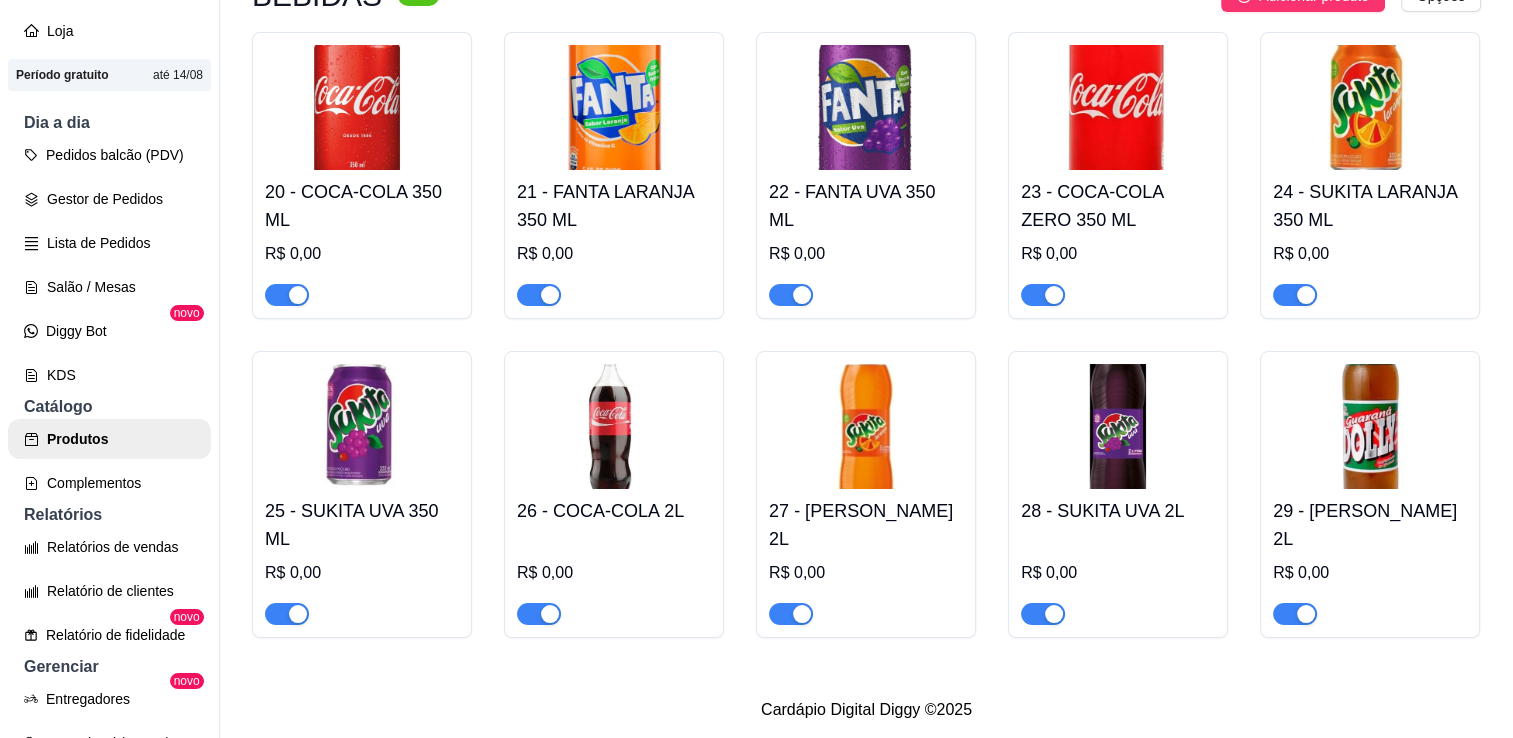 scroll, scrollTop: 1328, scrollLeft: 0, axis: vertical 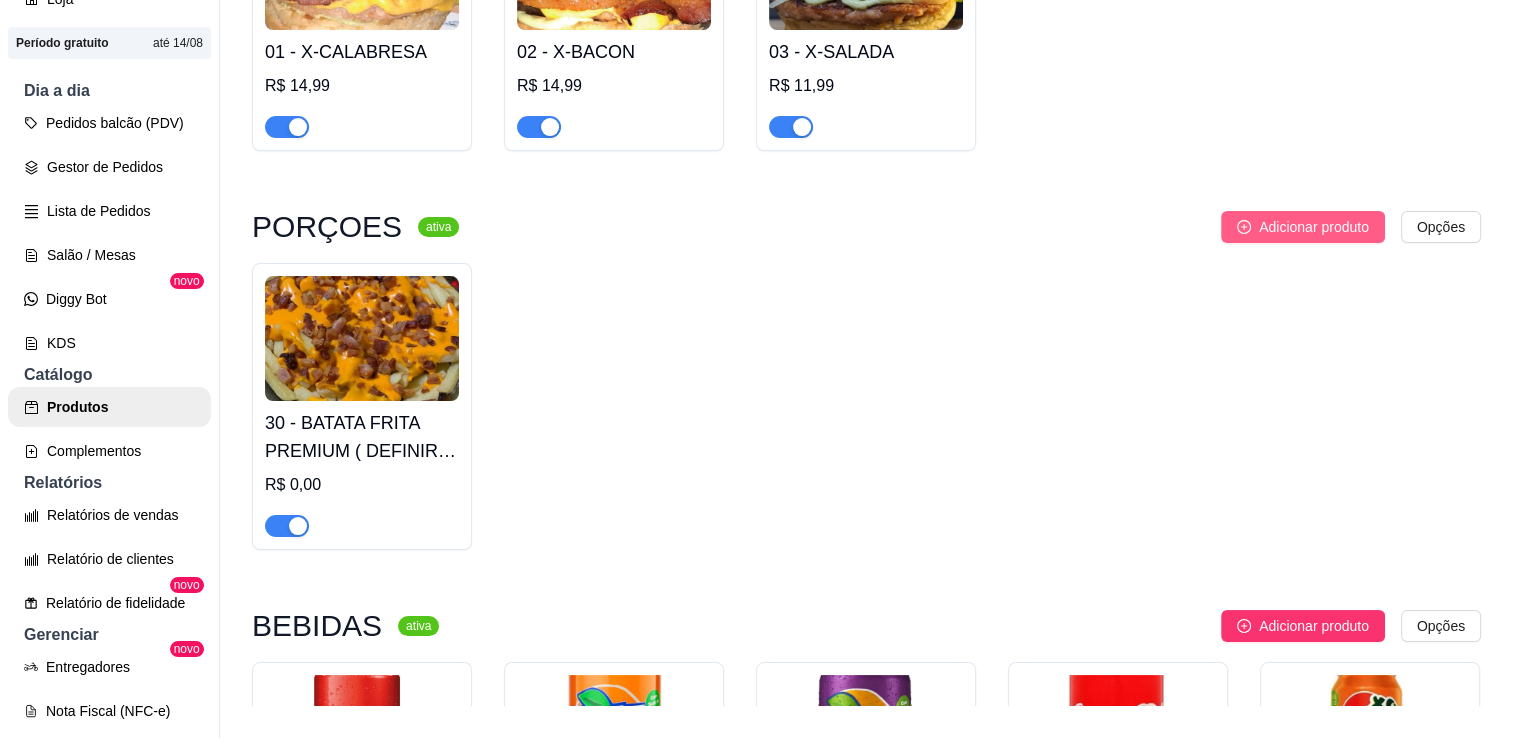 click on "Adicionar produto" at bounding box center (1314, 227) 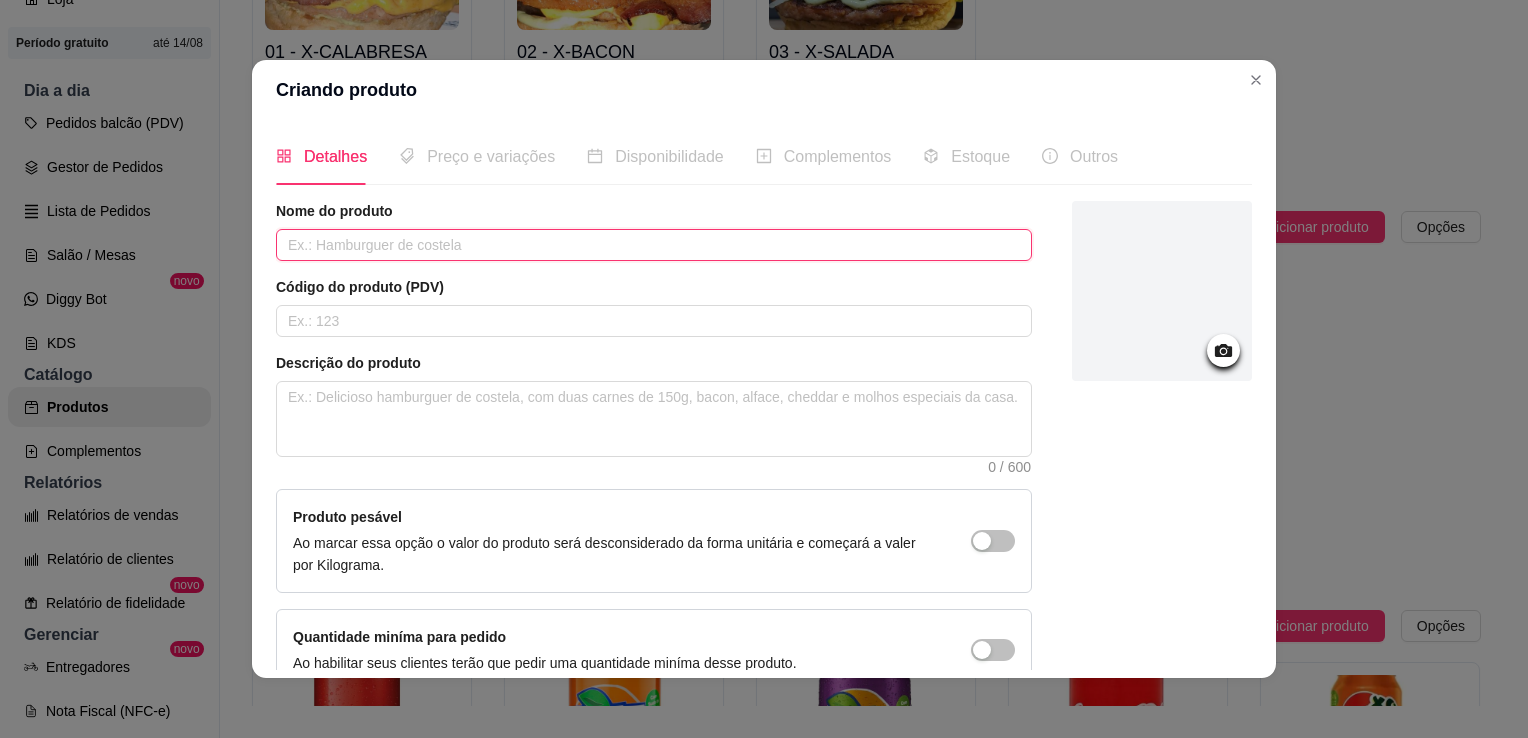 click at bounding box center [654, 245] 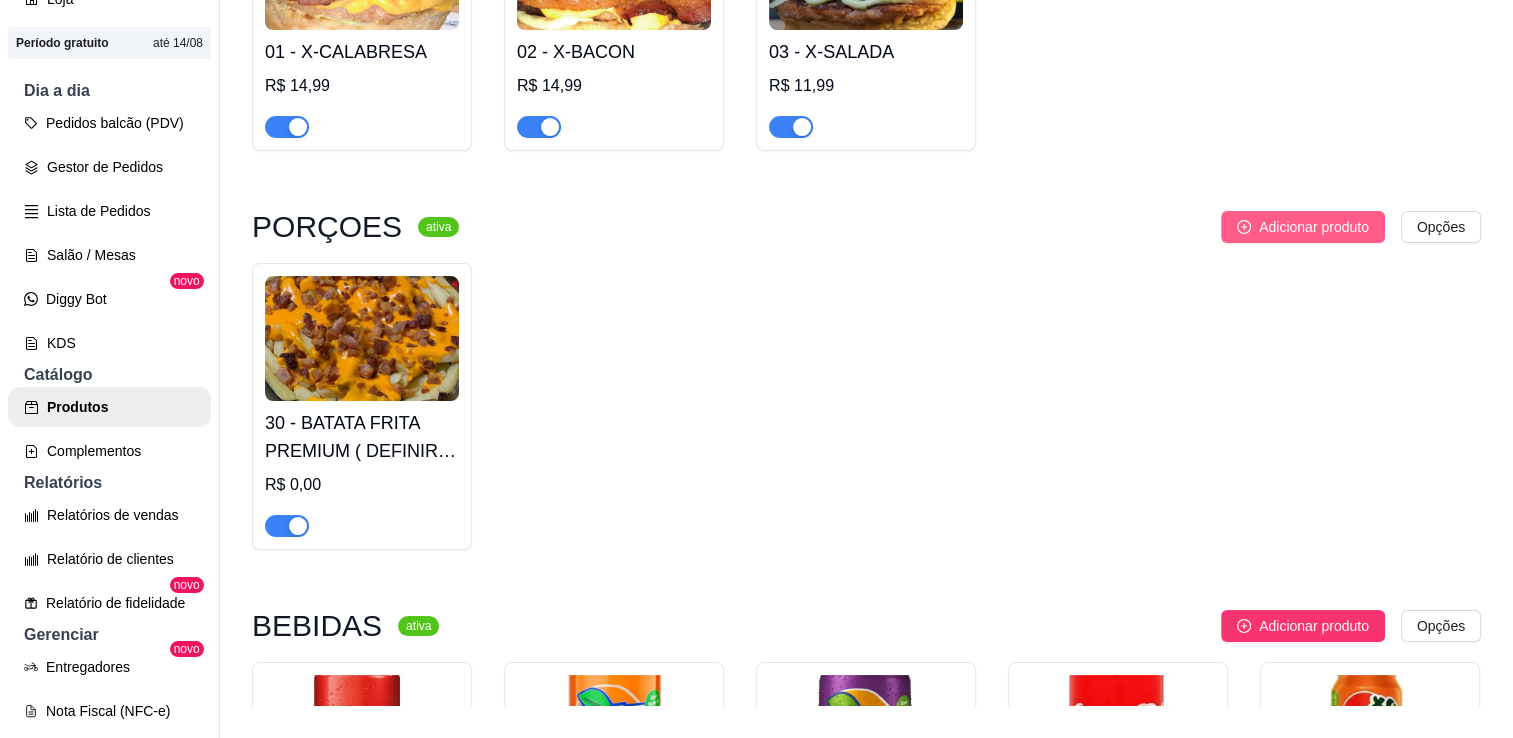 click on "Adicionar produto" at bounding box center (1314, 227) 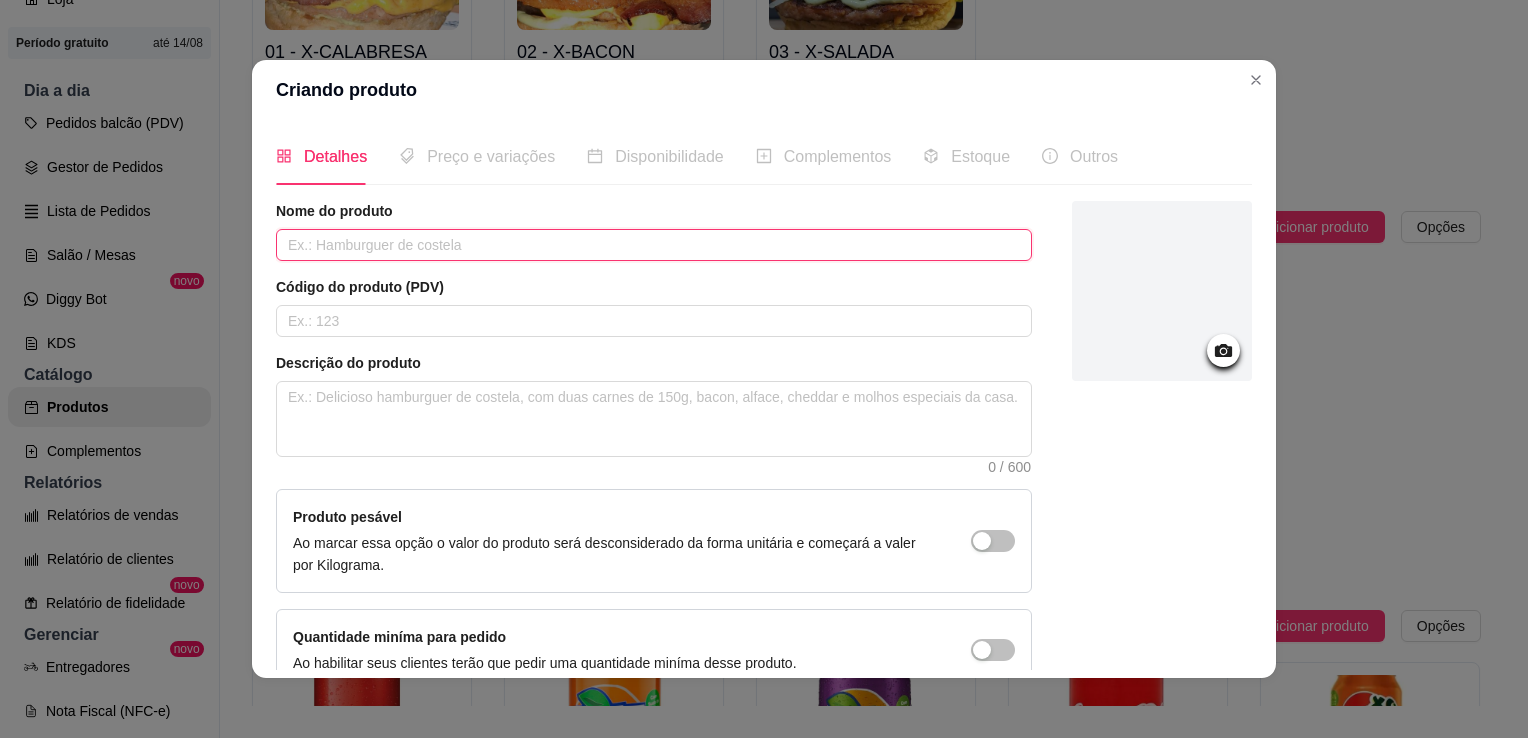 click at bounding box center [654, 245] 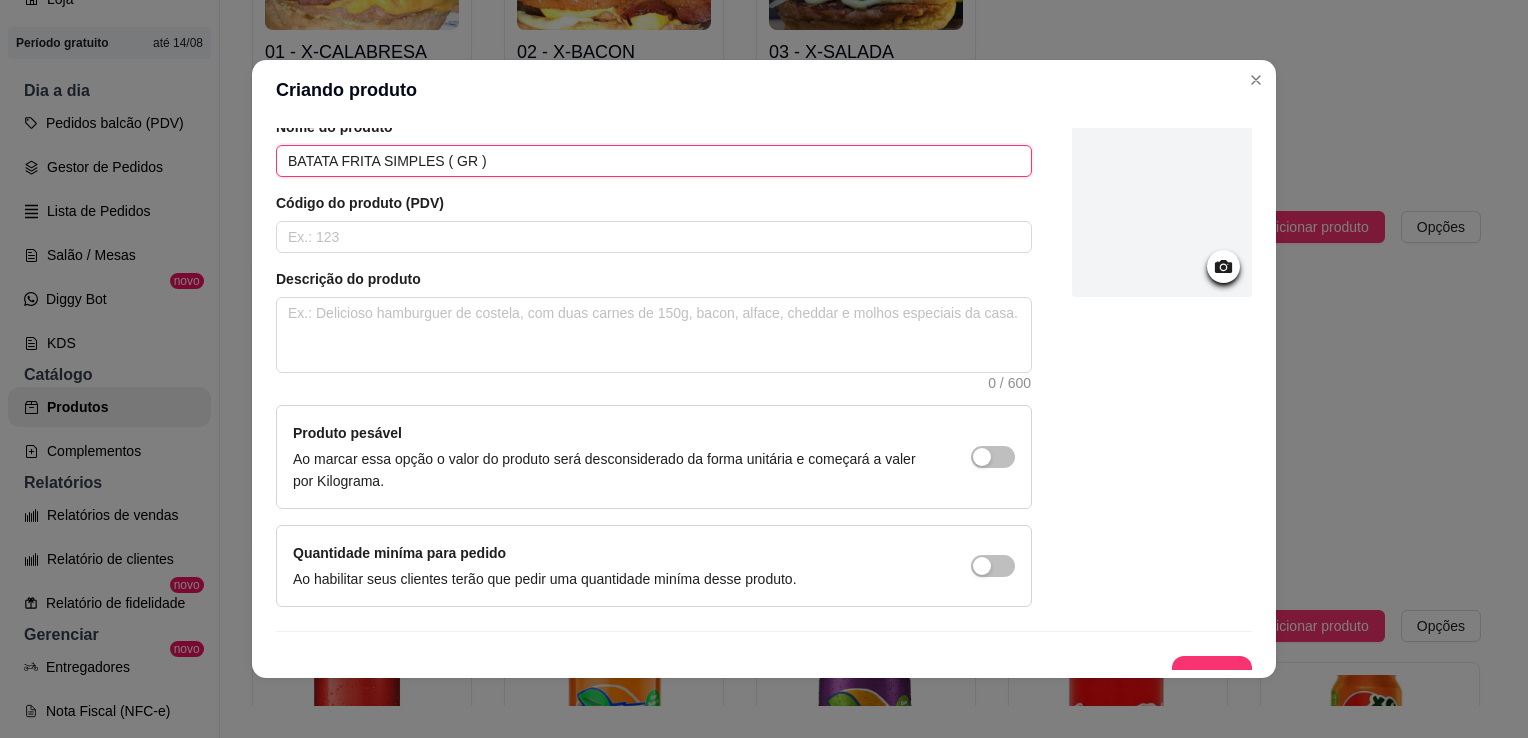 scroll, scrollTop: 107, scrollLeft: 0, axis: vertical 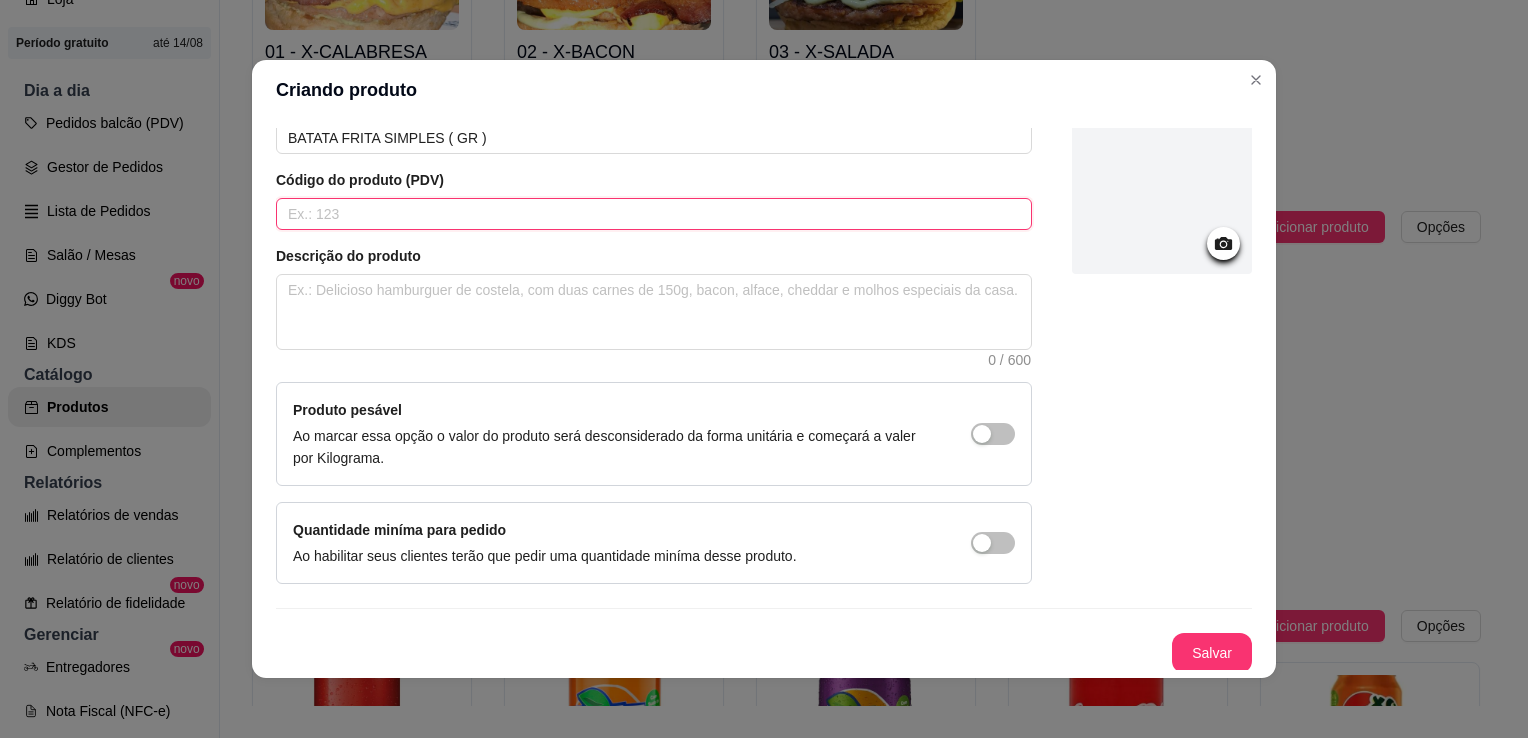 click at bounding box center (654, 214) 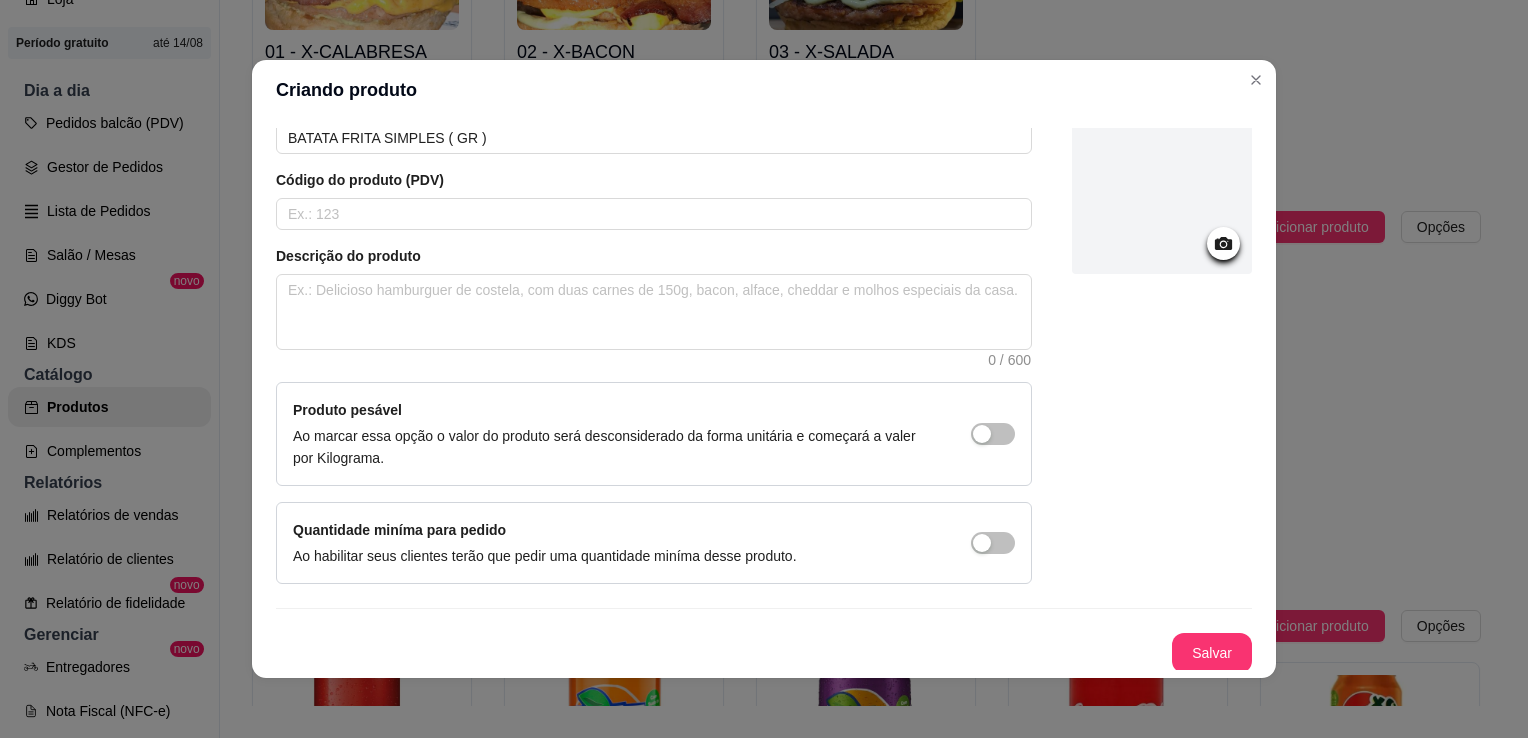 drag, startPoint x: 694, startPoint y: 76, endPoint x: 1007, endPoint y: 78, distance: 313.00638 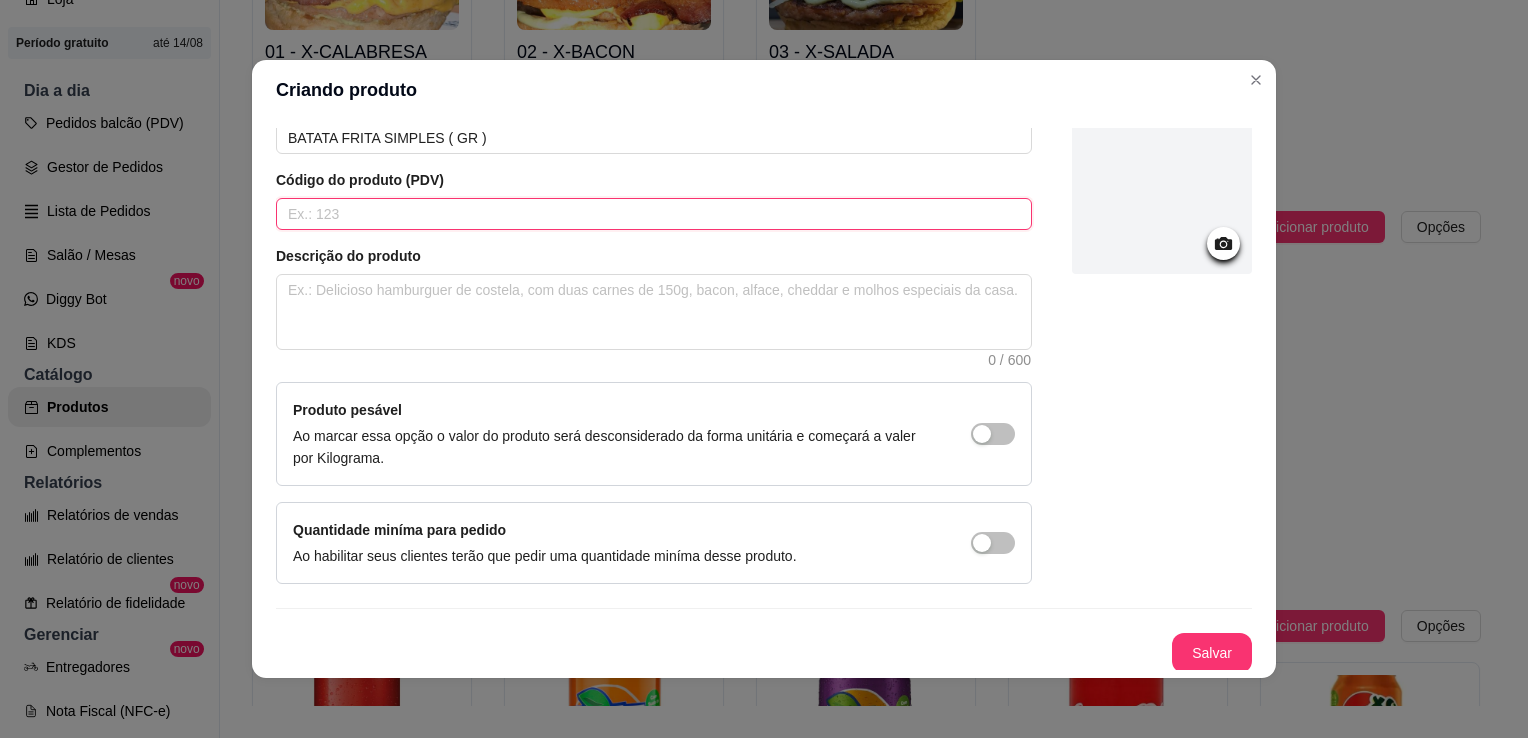 click at bounding box center [654, 214] 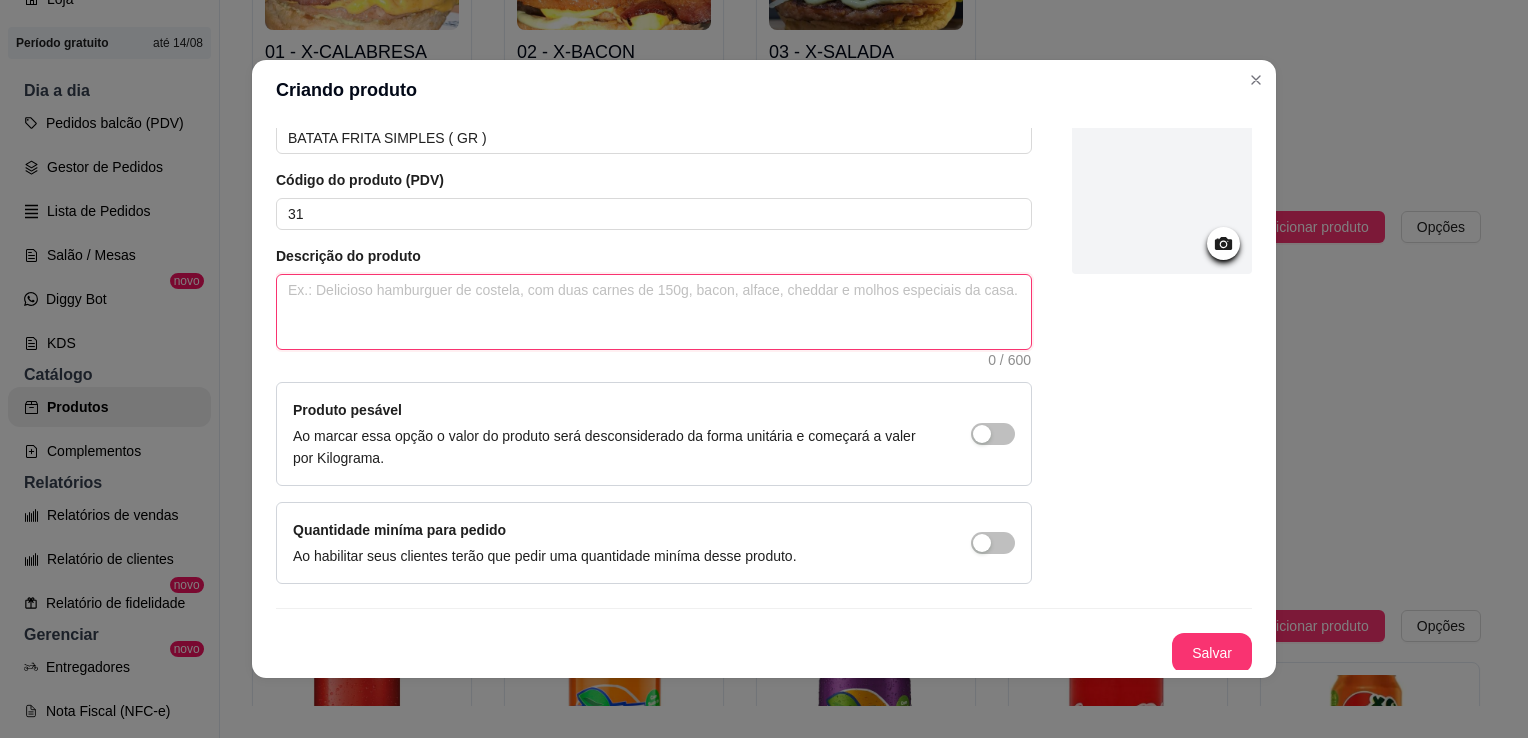 click at bounding box center [654, 312] 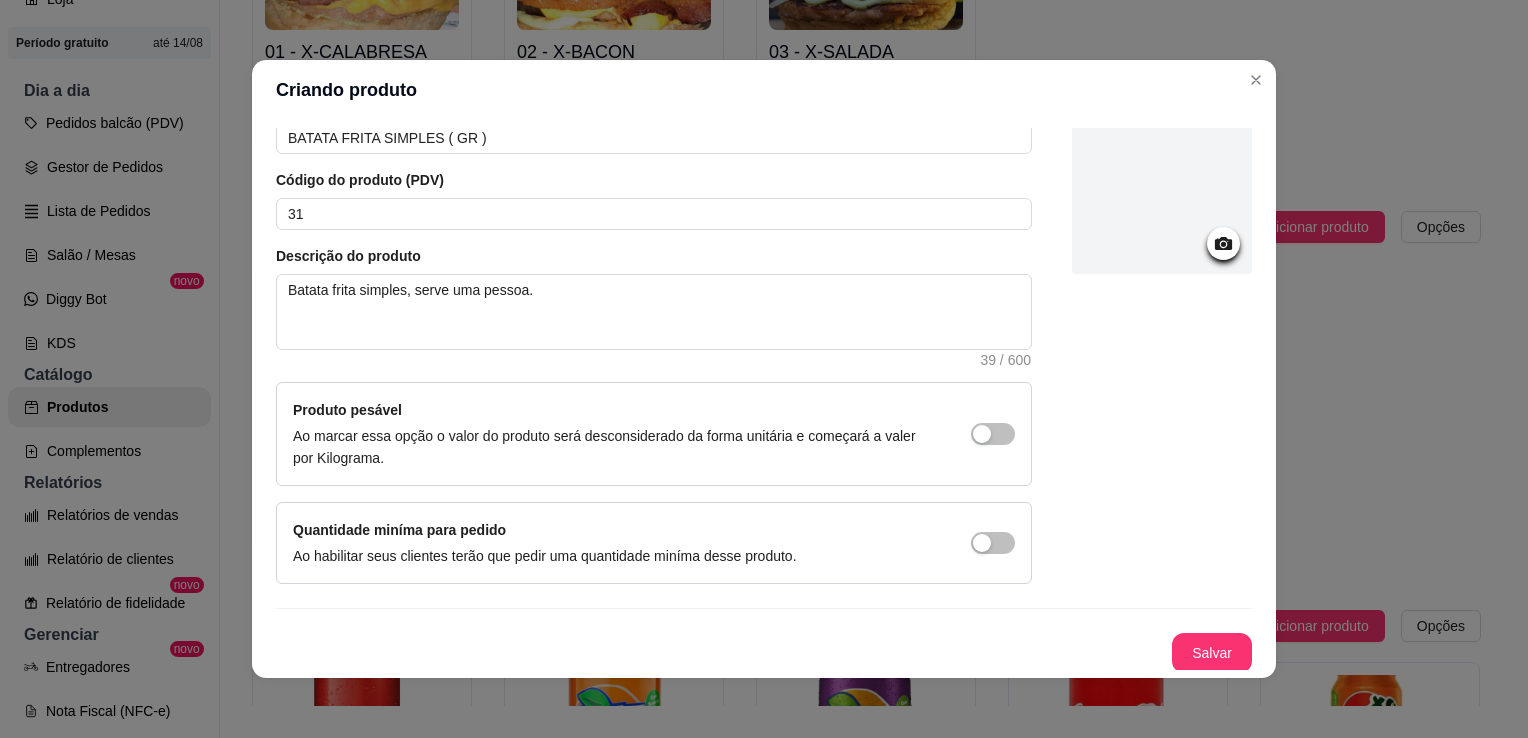 click at bounding box center (1223, 243) 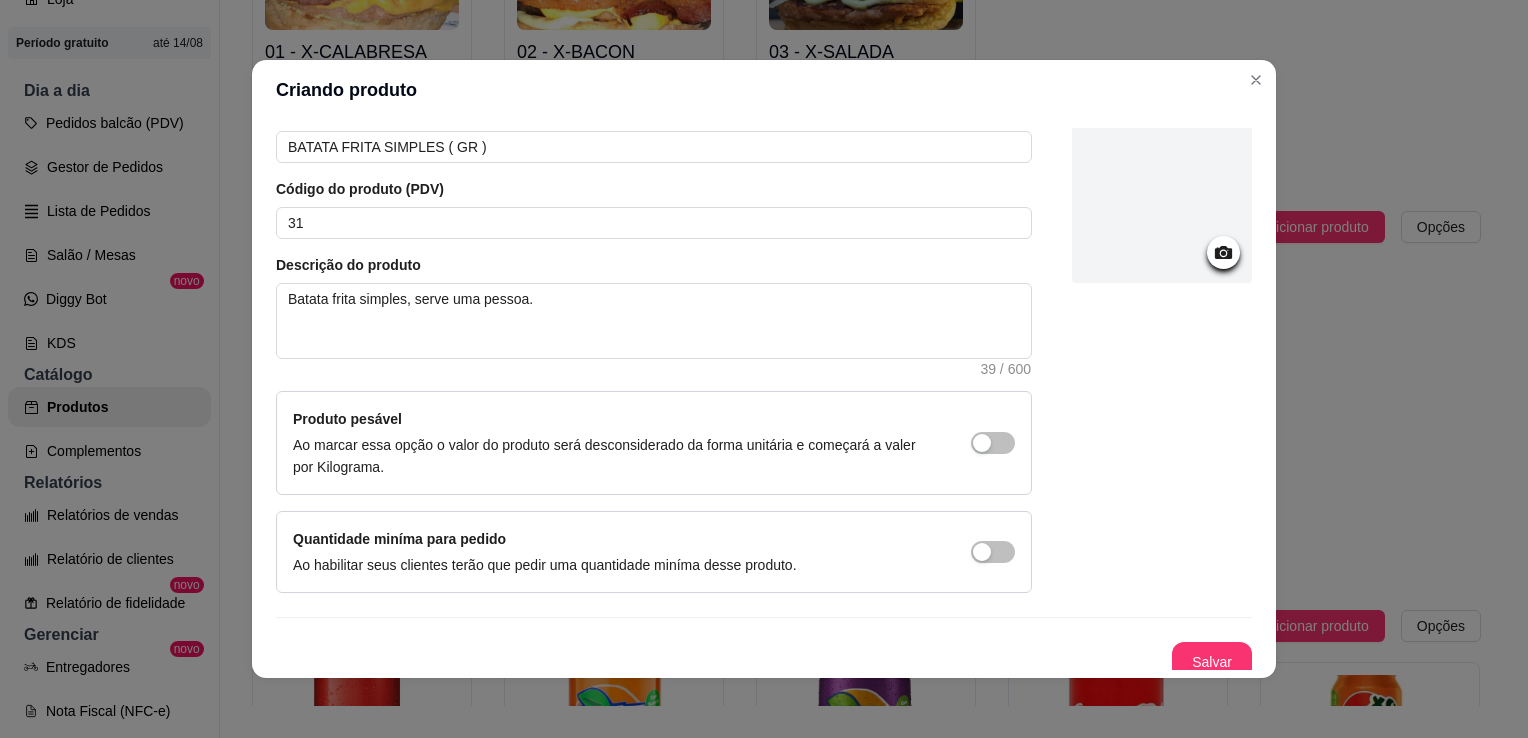 scroll, scrollTop: 107, scrollLeft: 0, axis: vertical 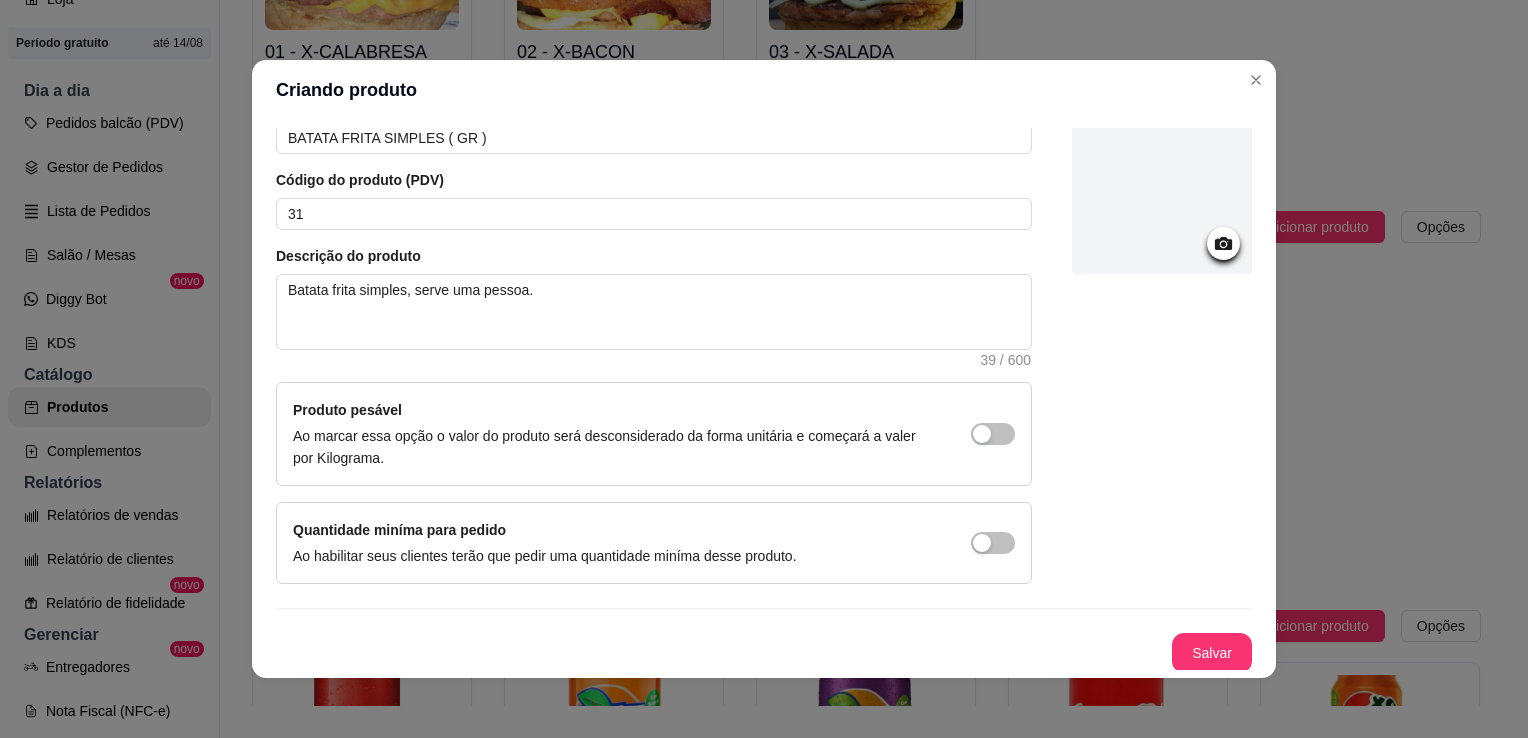 click 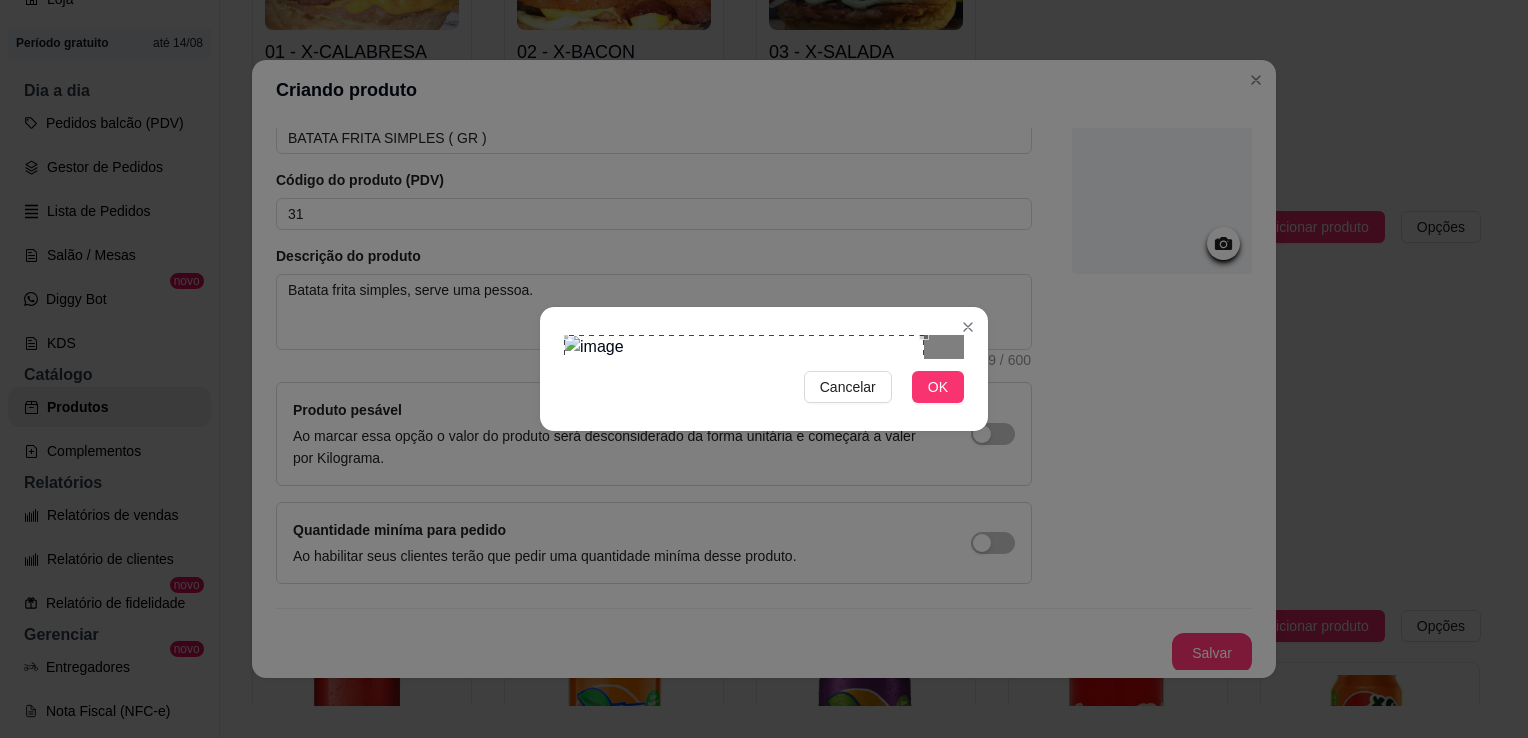 click at bounding box center (744, 515) 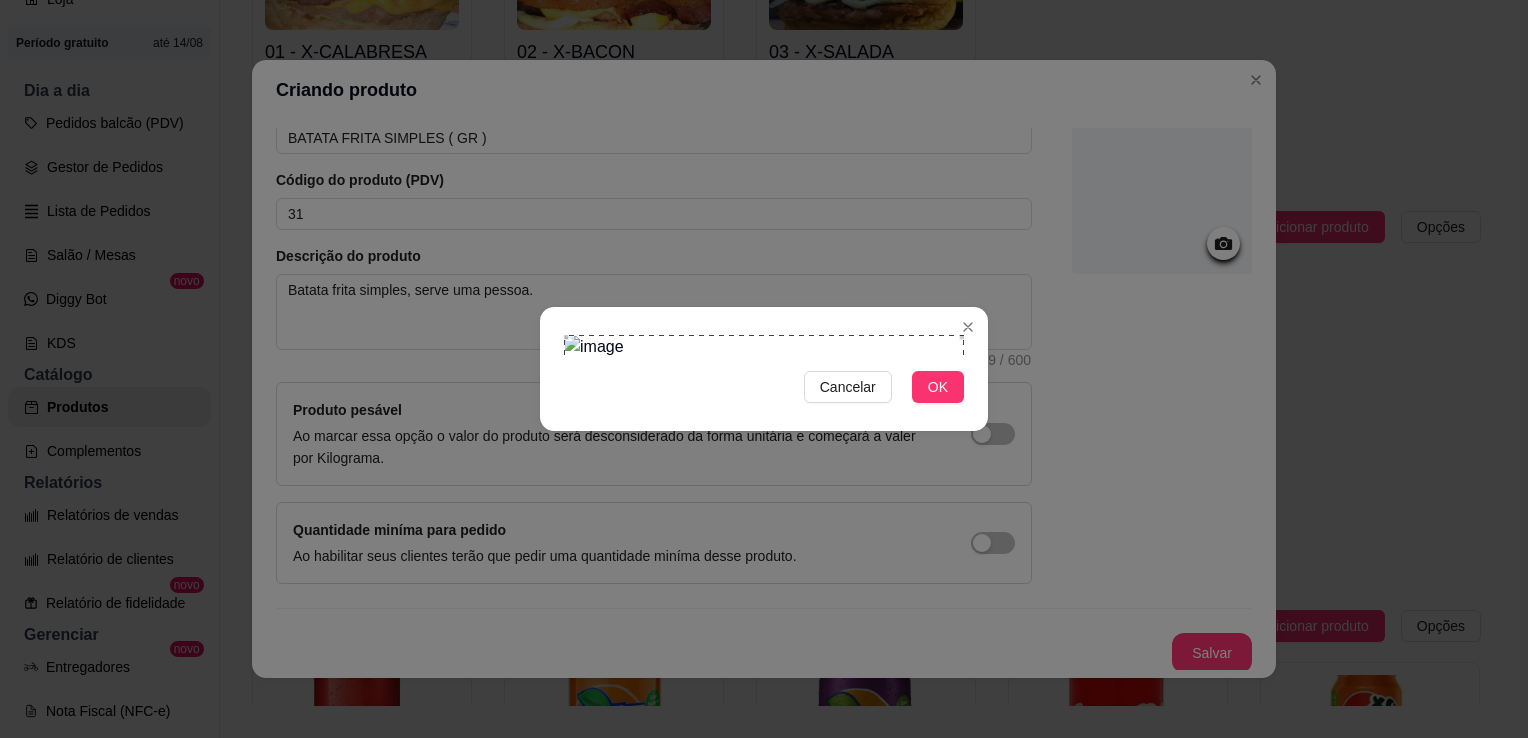 click on "Cancelar OK" at bounding box center [764, 369] 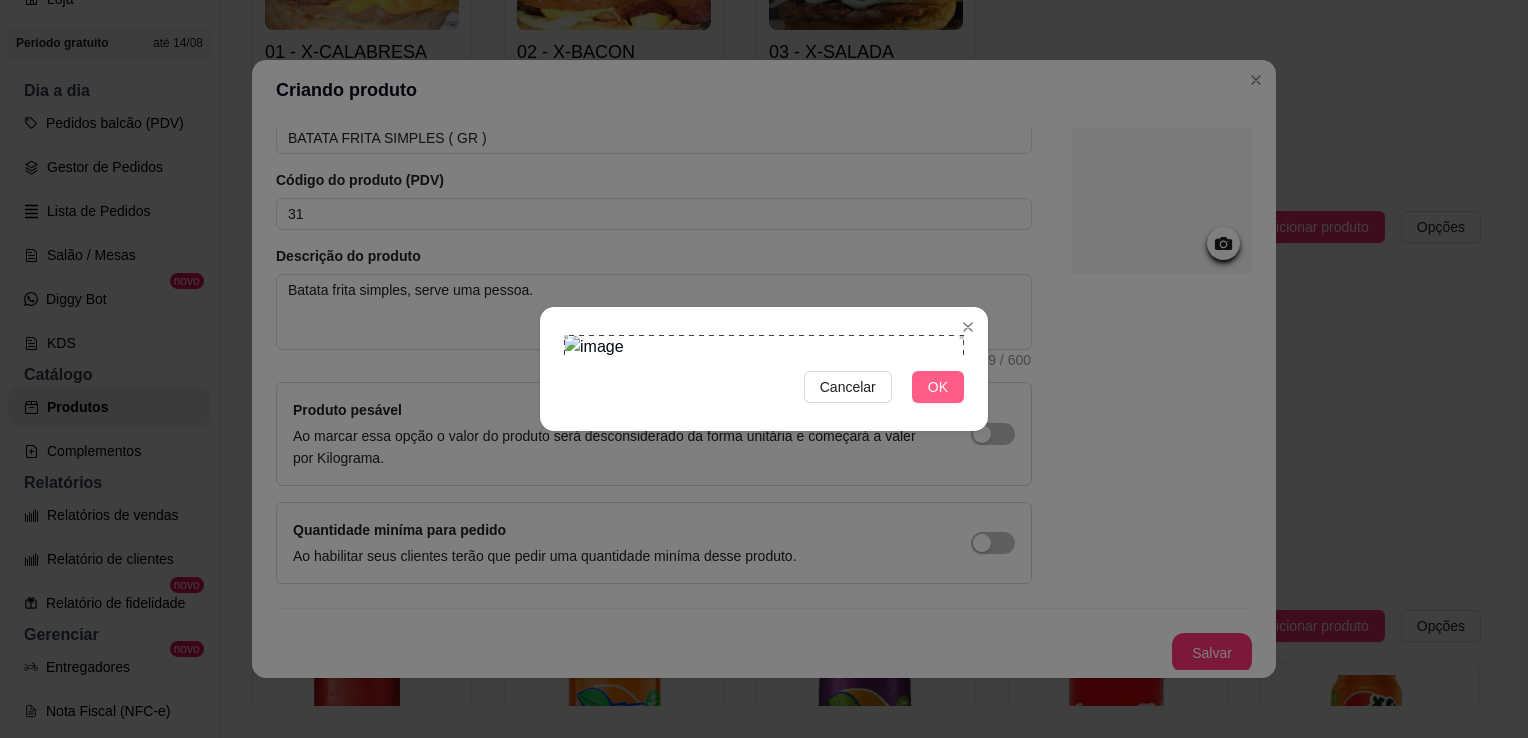 click on "OK" at bounding box center [938, 387] 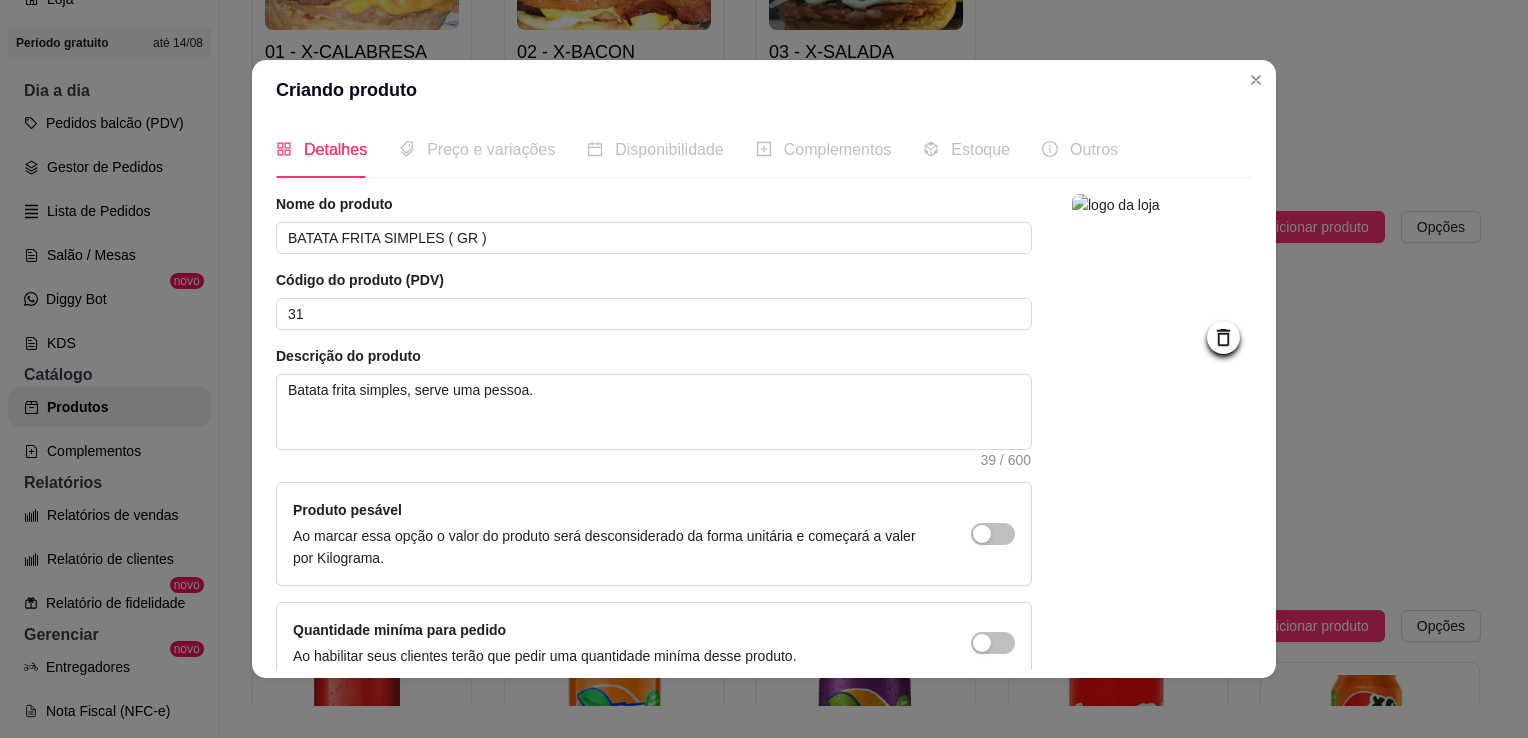 scroll, scrollTop: 0, scrollLeft: 0, axis: both 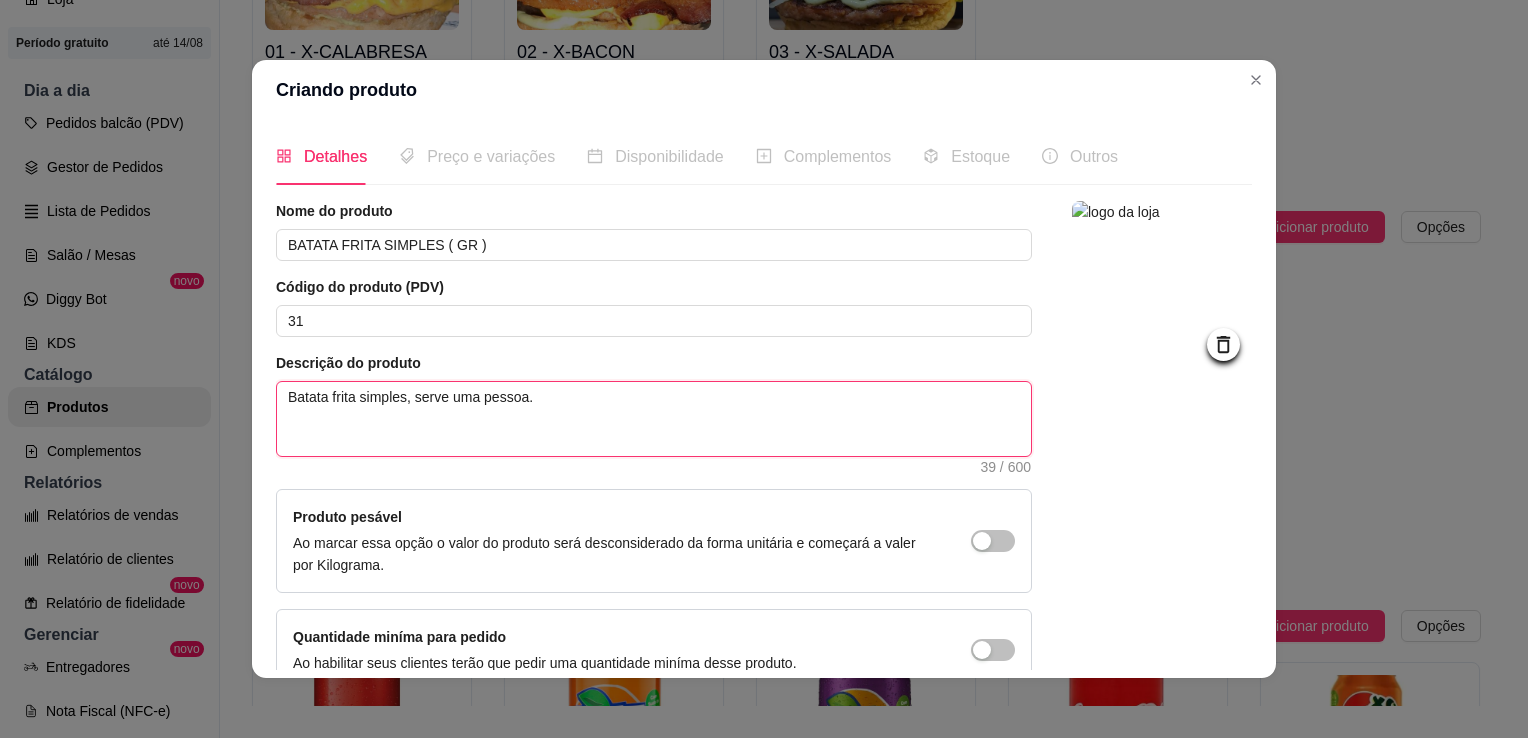 click on "Batata frita simples, serve uma pessoa." at bounding box center [654, 419] 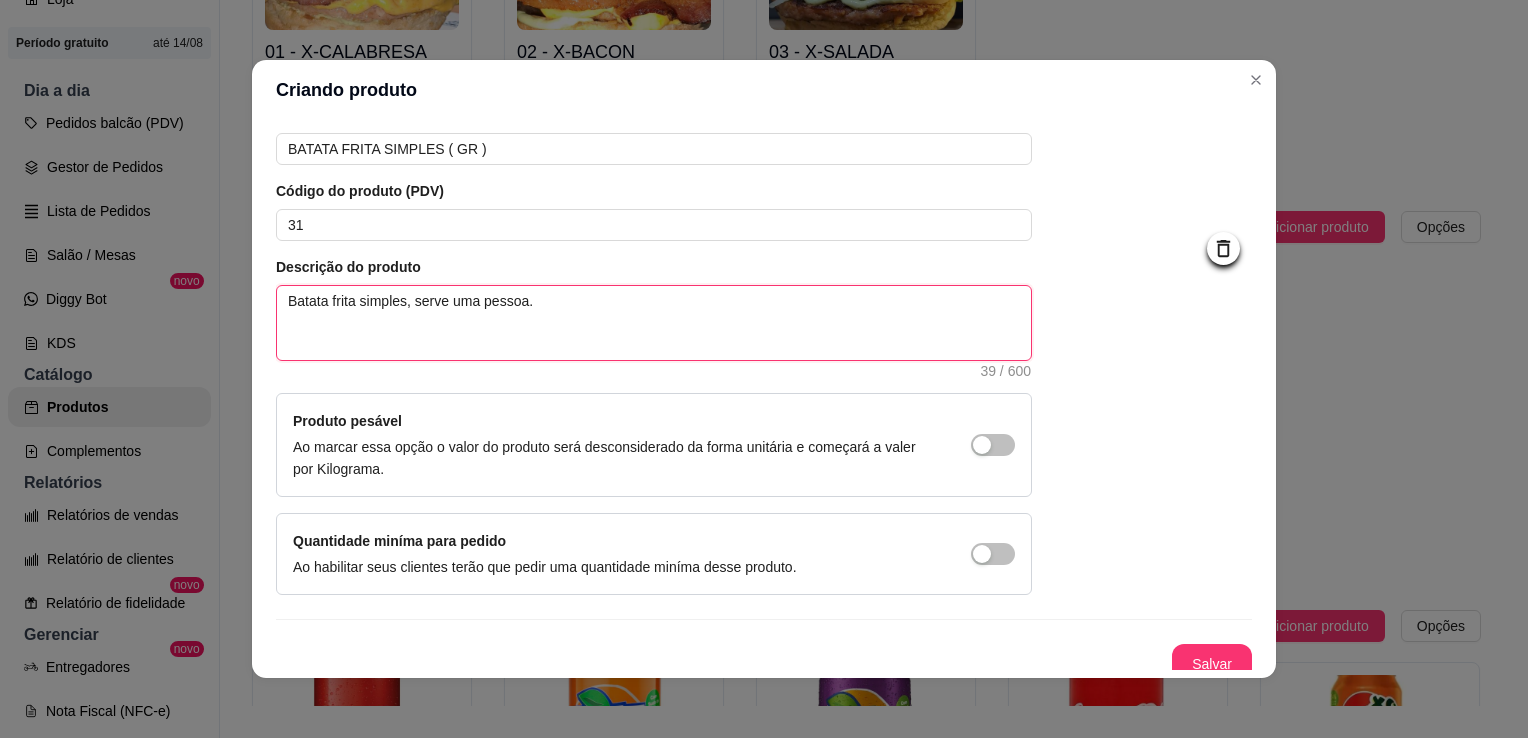 scroll, scrollTop: 107, scrollLeft: 0, axis: vertical 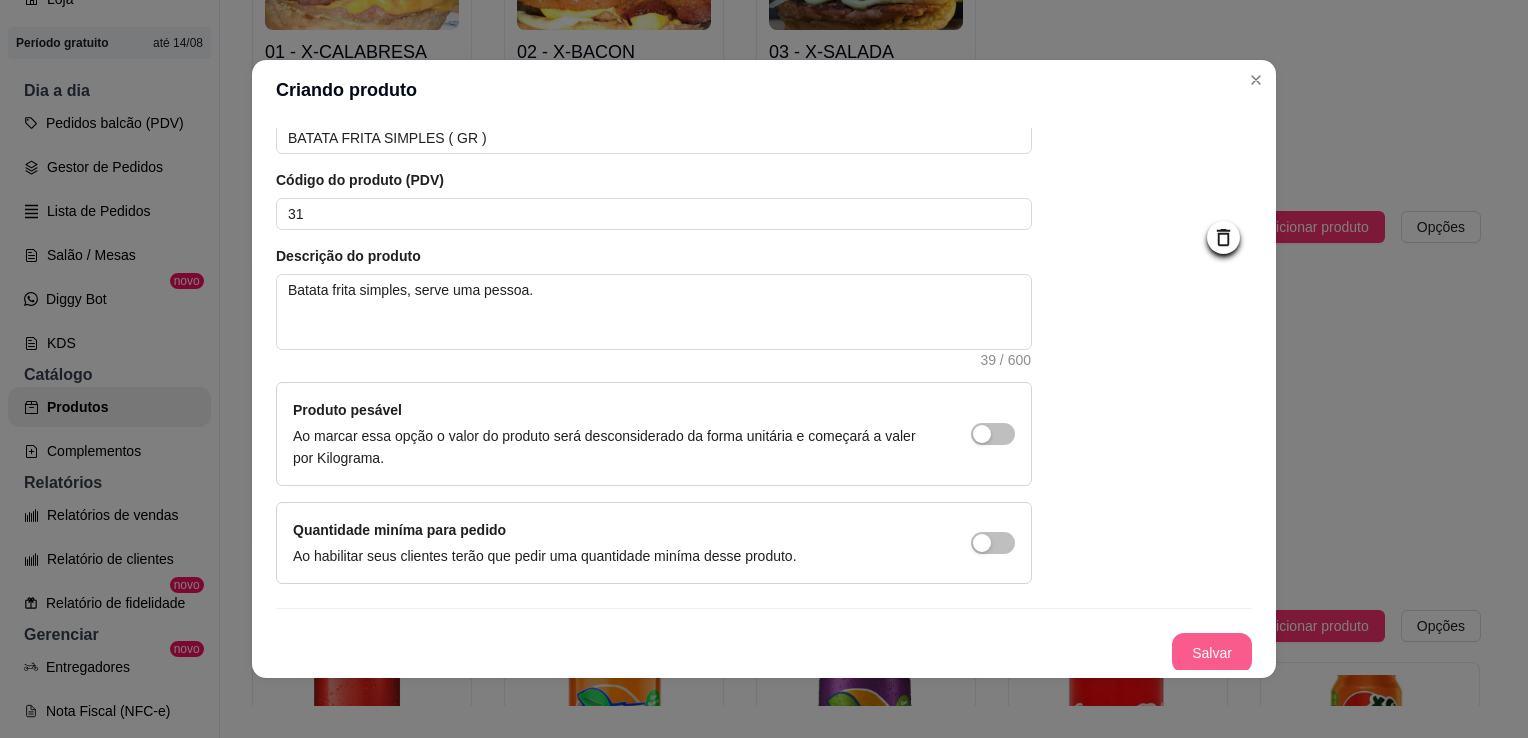 click on "Salvar" at bounding box center [1212, 653] 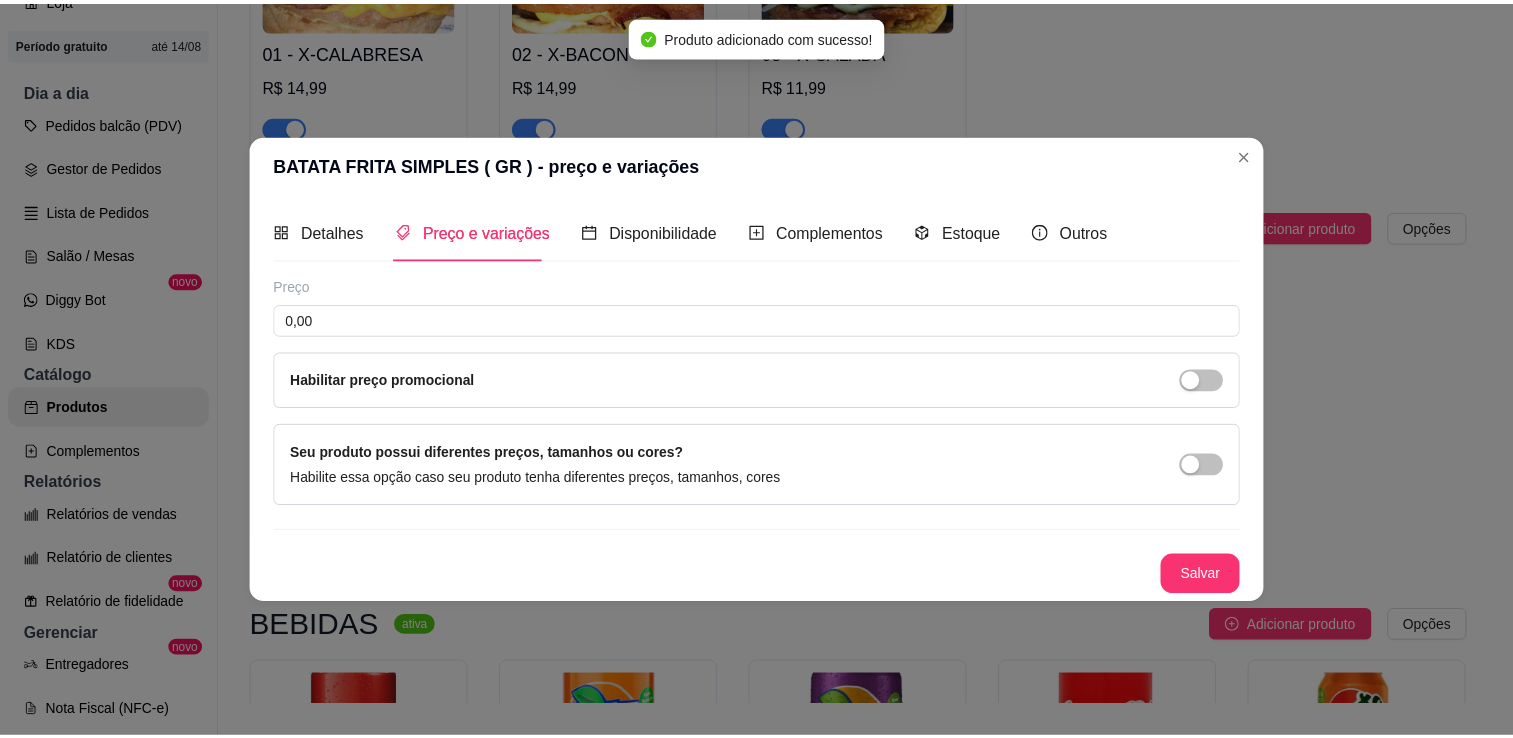 scroll, scrollTop: 0, scrollLeft: 0, axis: both 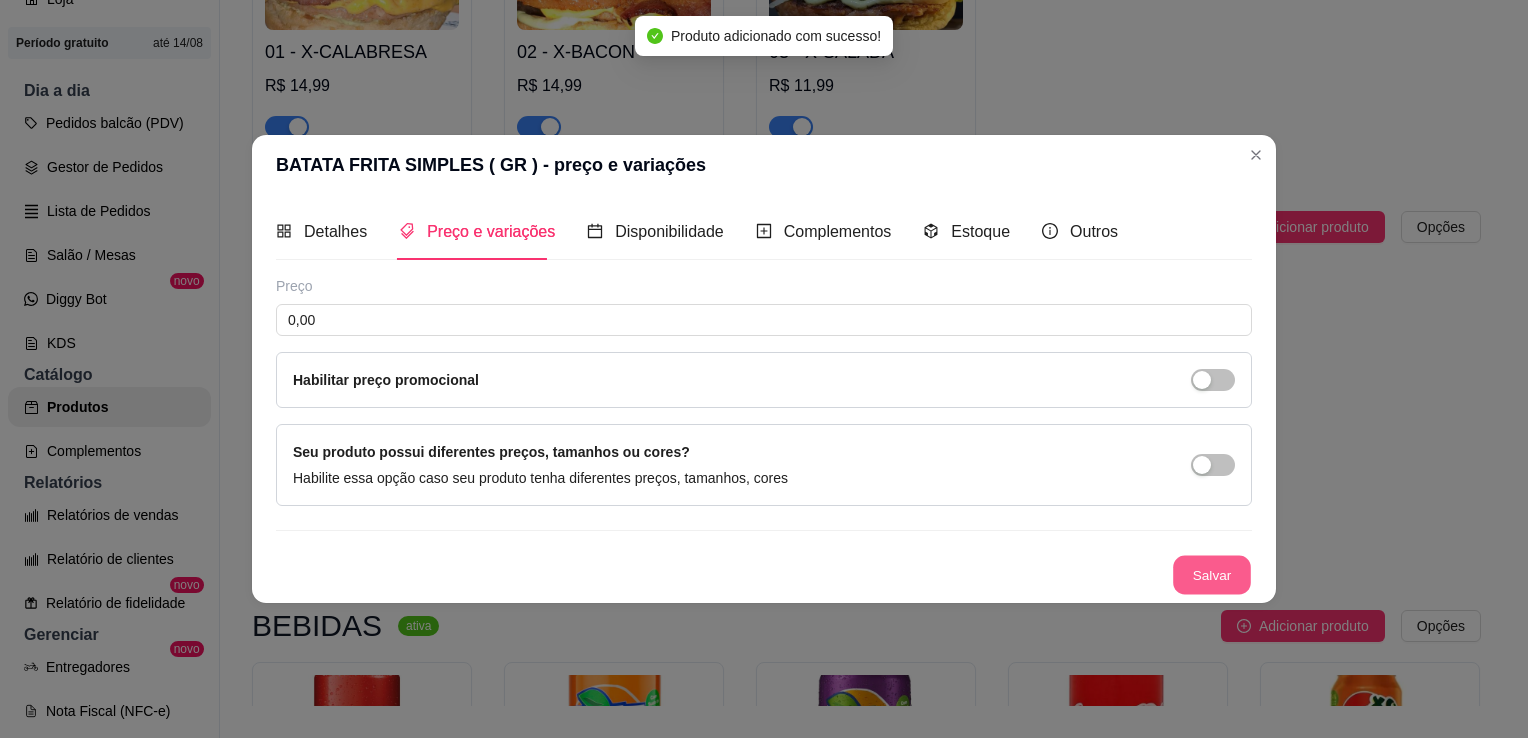 click on "Salvar" at bounding box center (1212, 575) 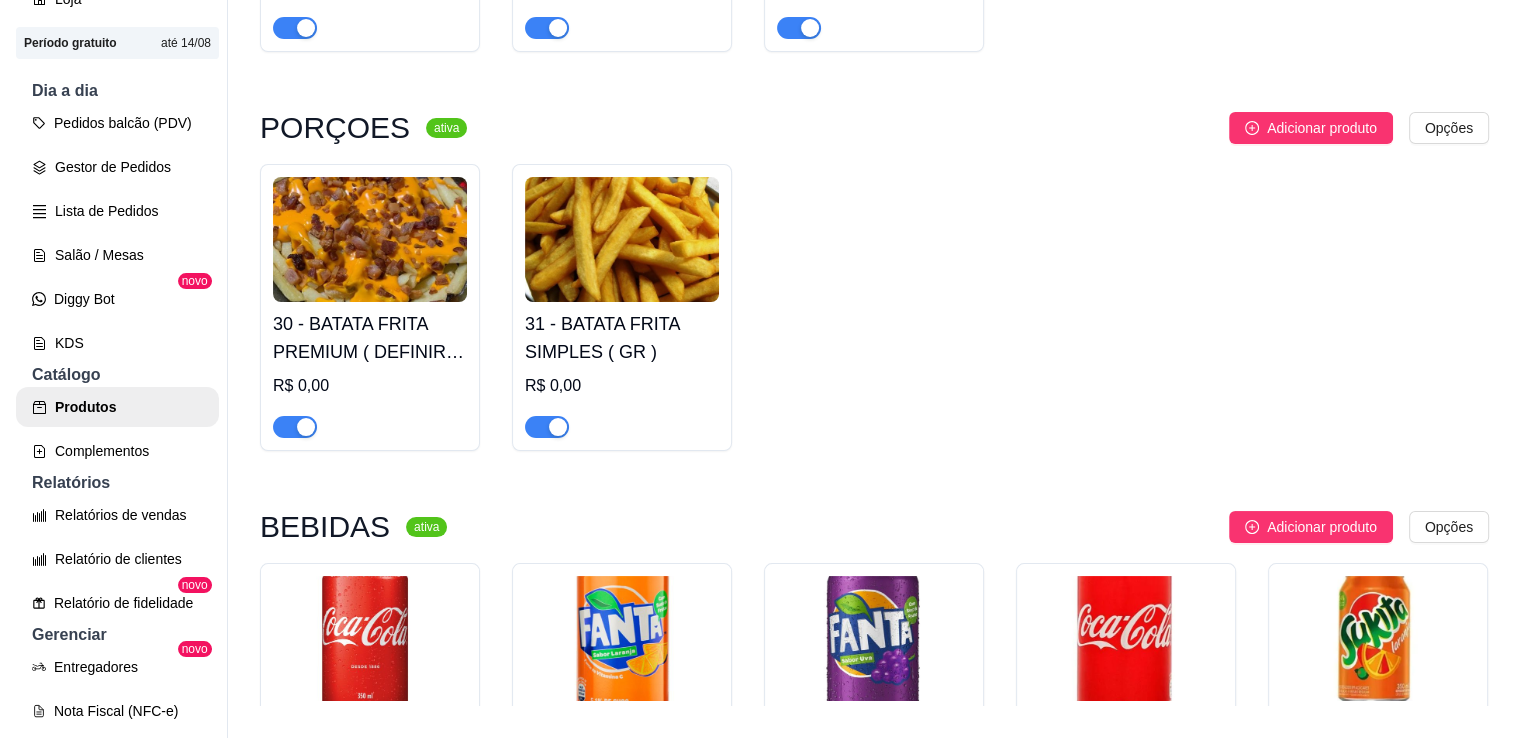 scroll, scrollTop: 428, scrollLeft: 0, axis: vertical 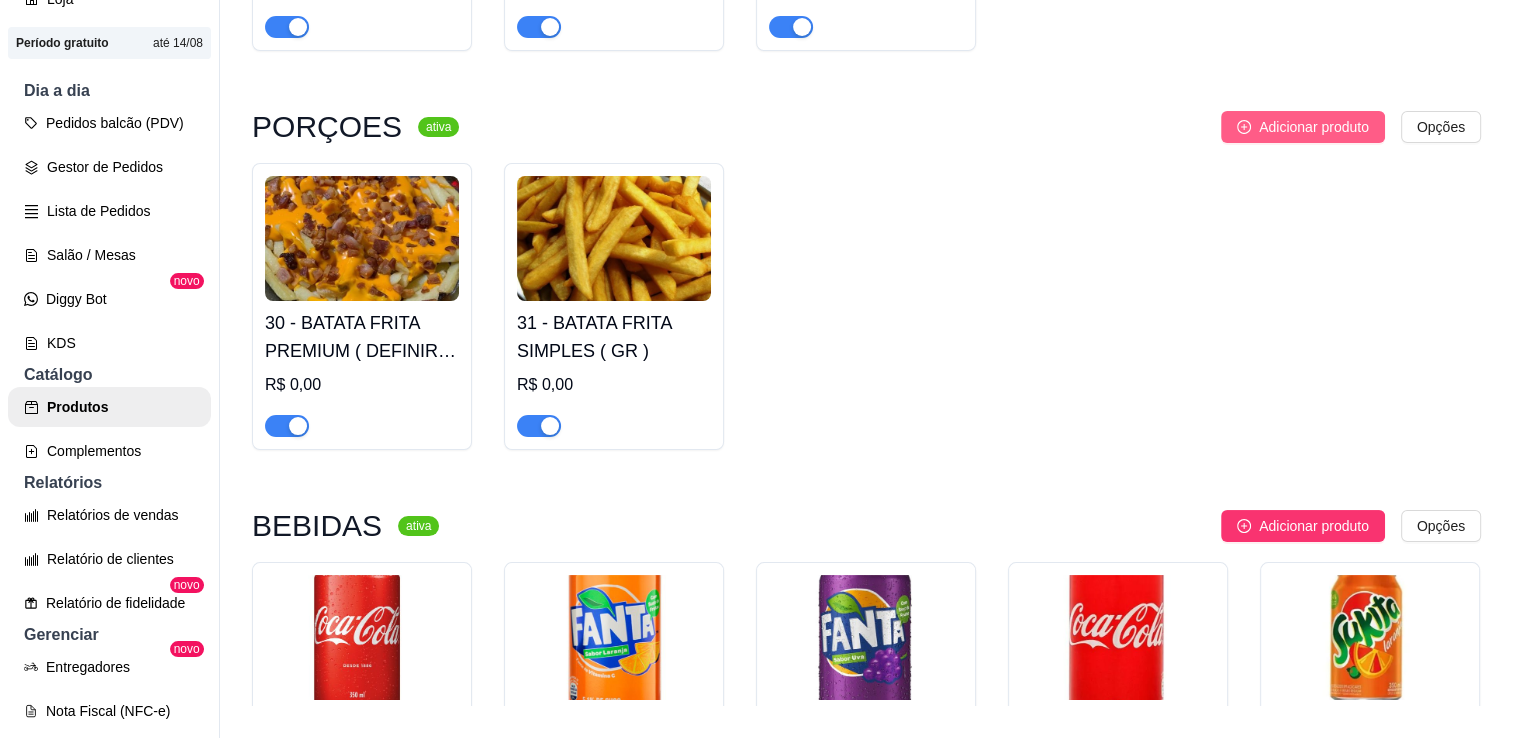 click on "Adicionar produto" at bounding box center [1303, 127] 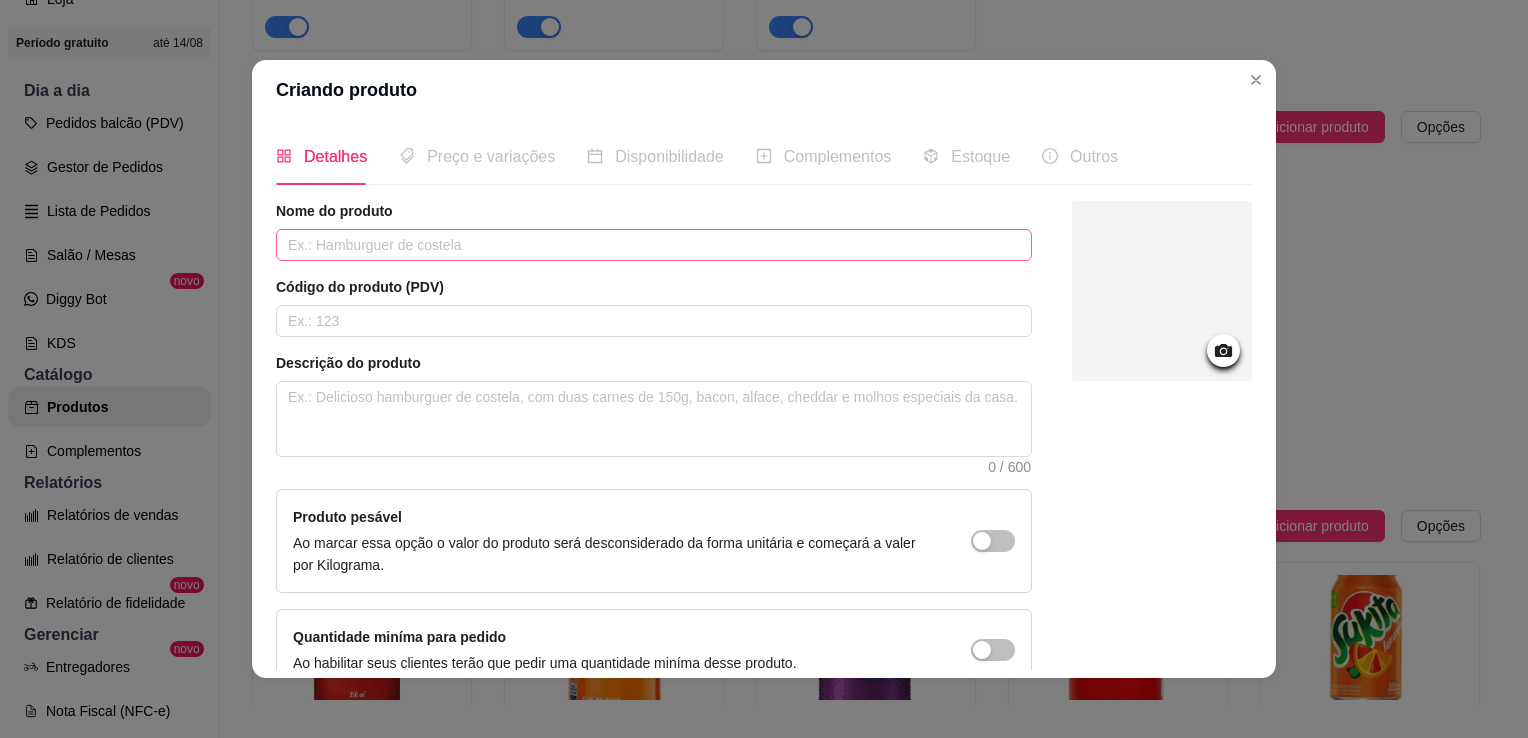drag, startPoint x: 557, startPoint y: 262, endPoint x: 560, endPoint y: 248, distance: 14.3178215 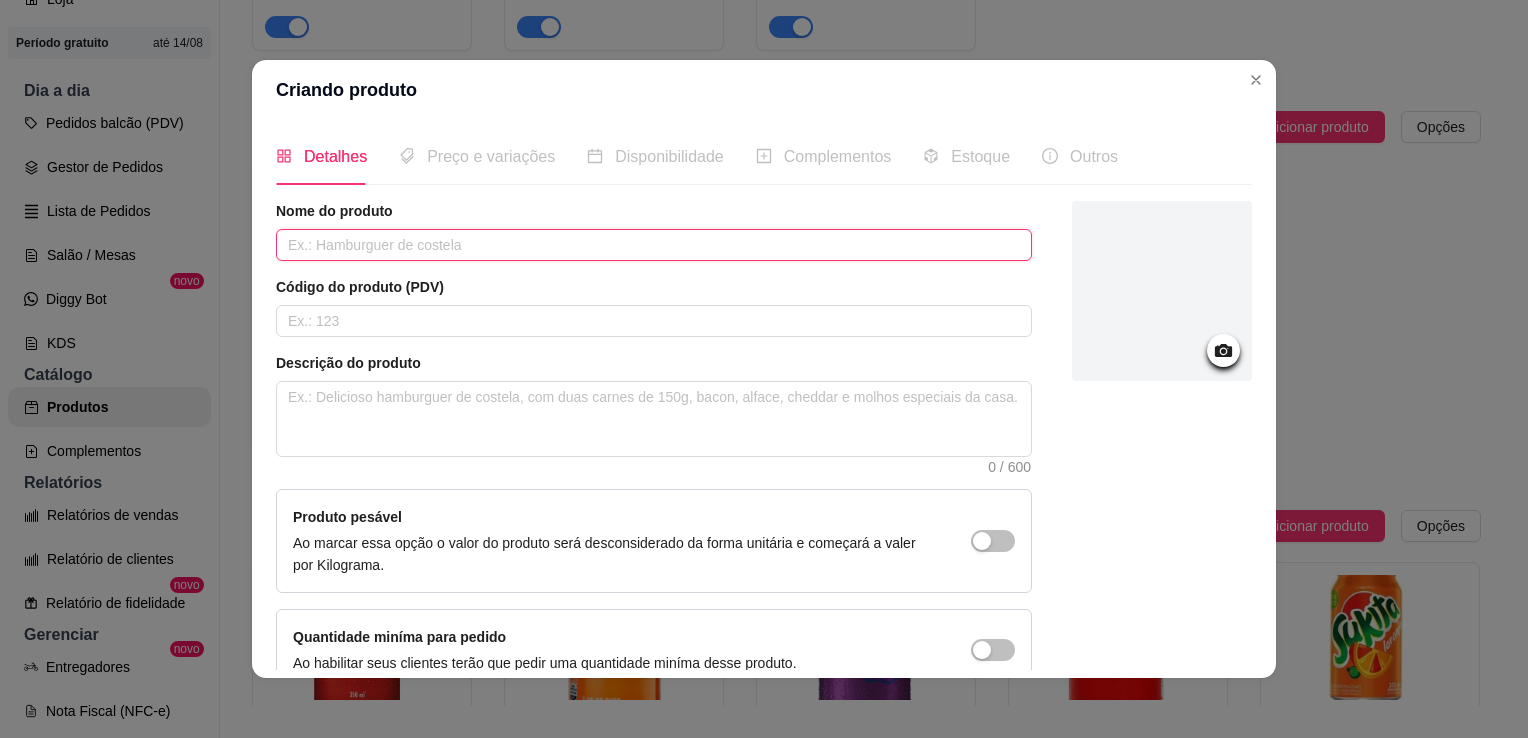 click at bounding box center [654, 245] 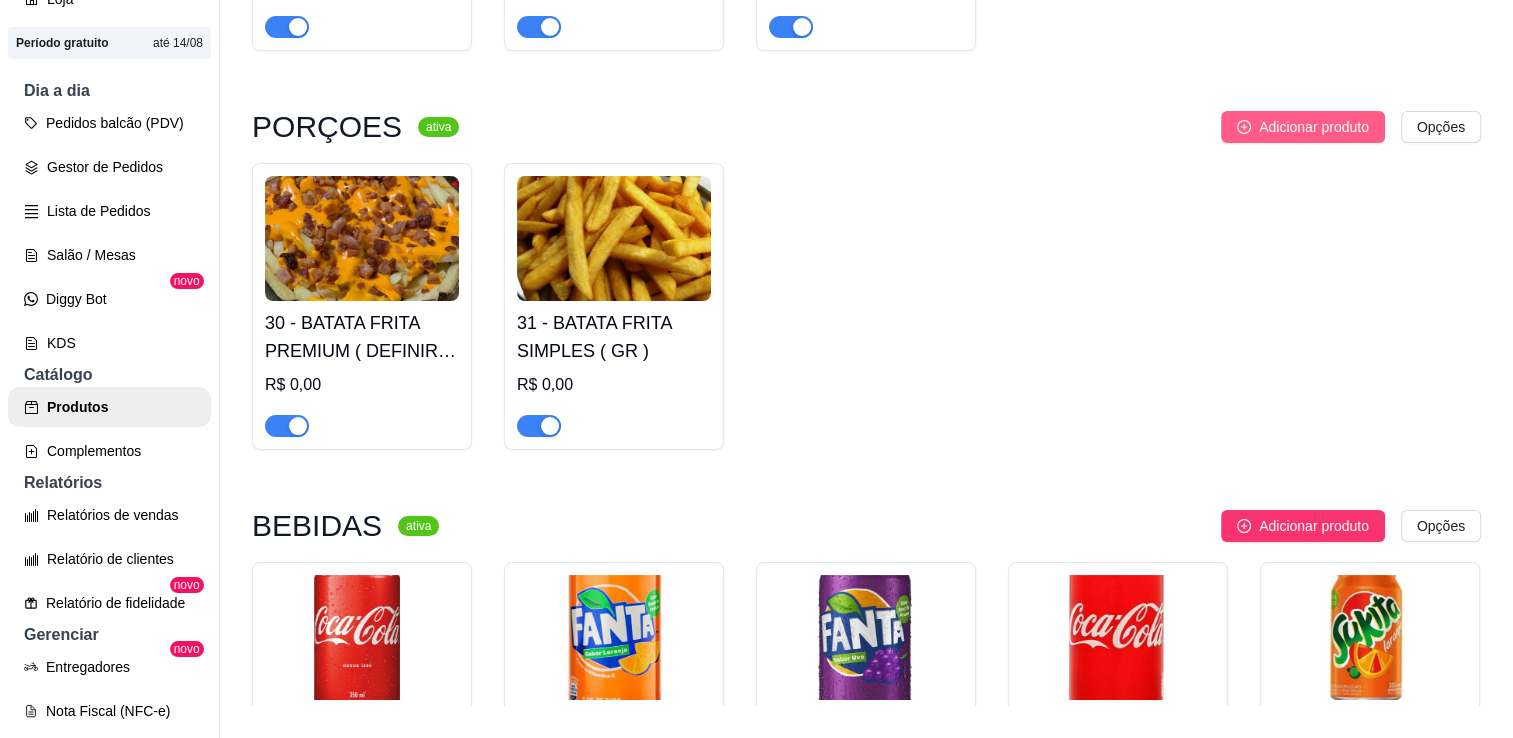 click on "Adicionar produto" at bounding box center [1314, 127] 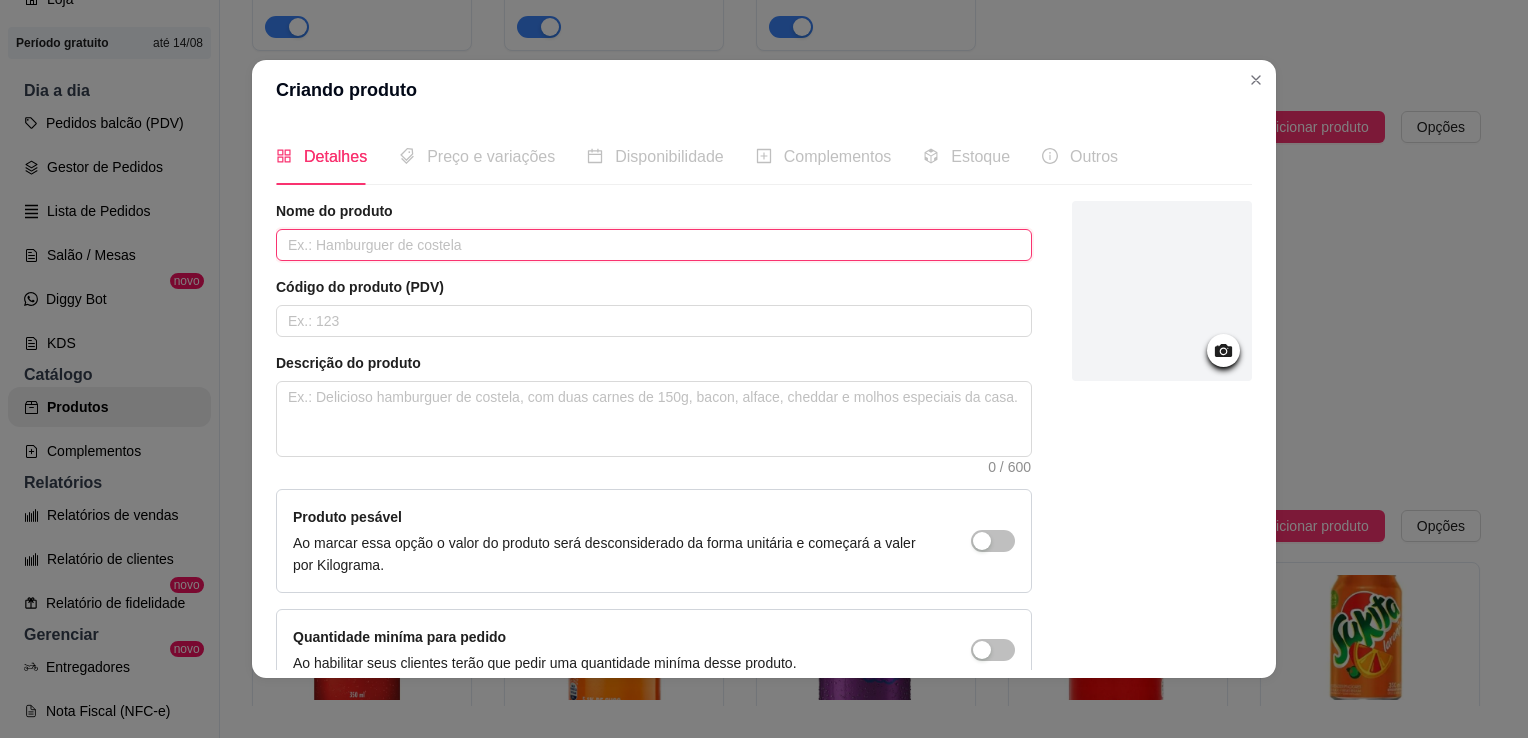click at bounding box center (654, 245) 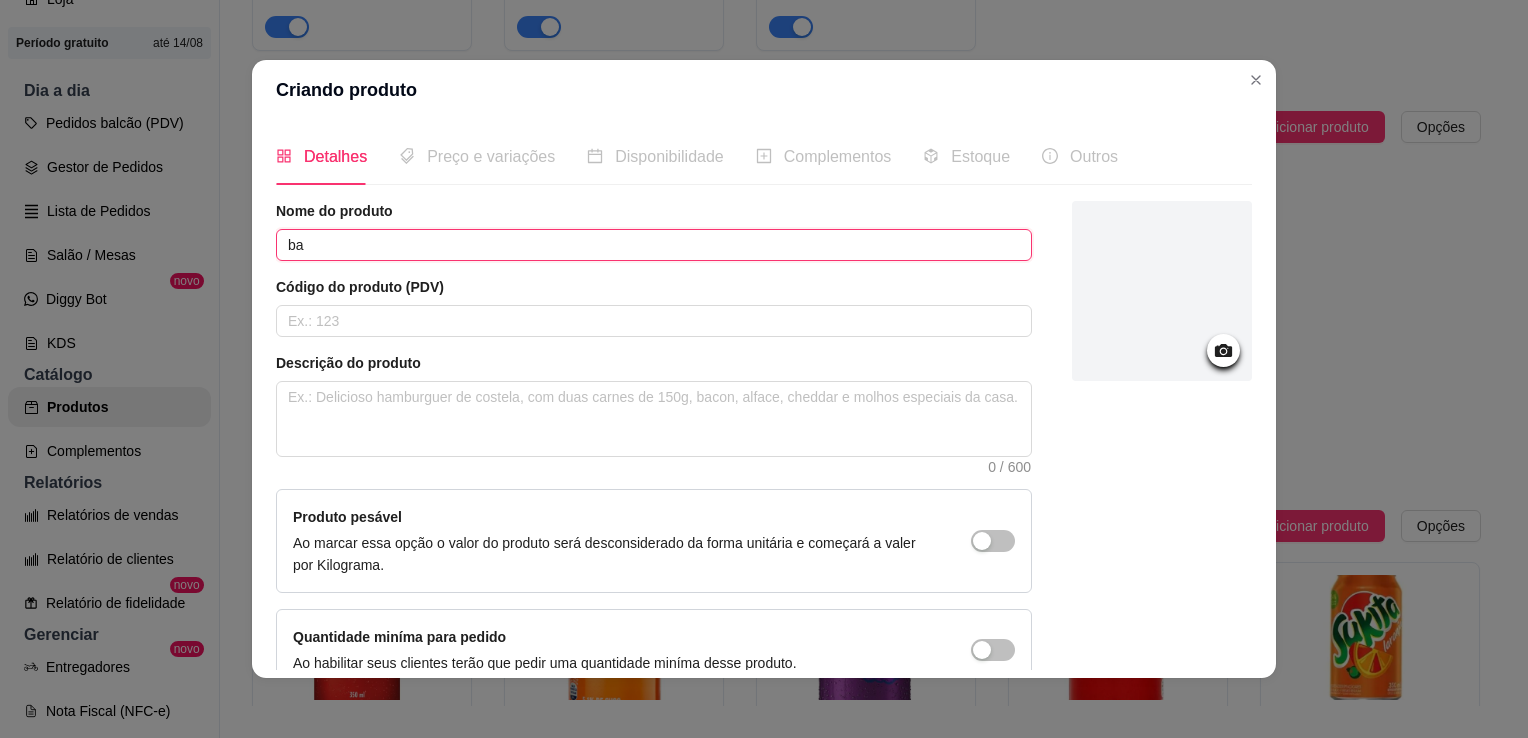 click on "ba" at bounding box center (654, 245) 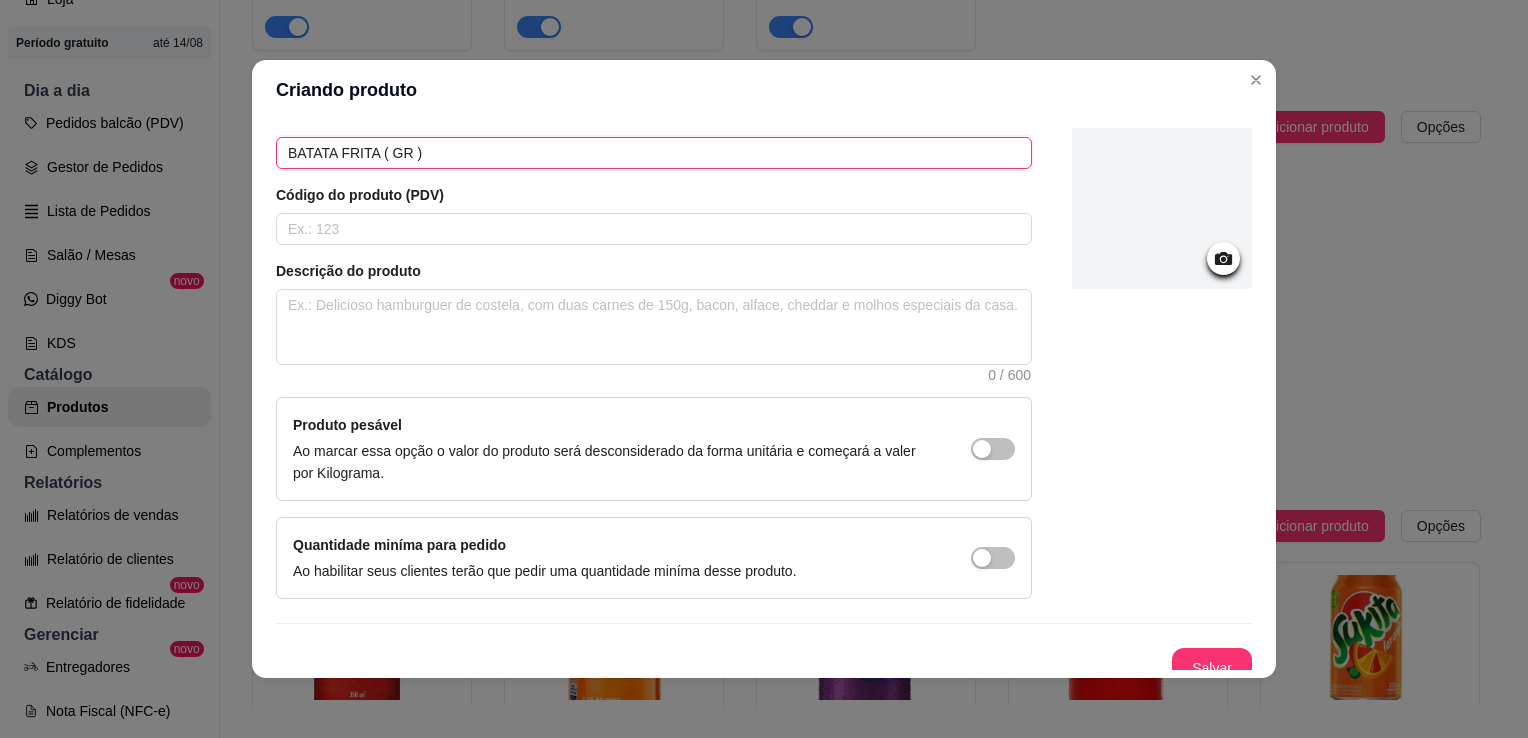 scroll, scrollTop: 107, scrollLeft: 0, axis: vertical 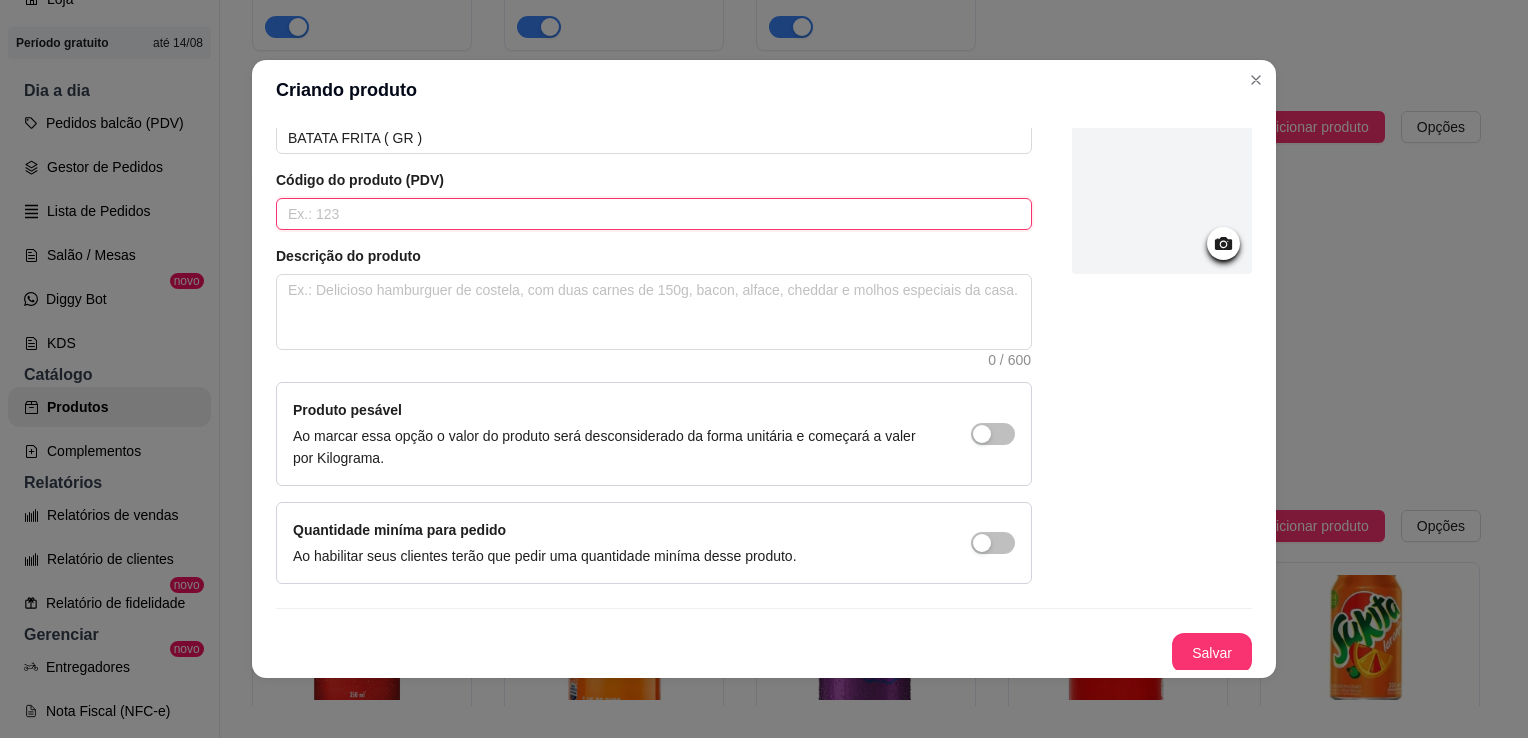 click at bounding box center [654, 214] 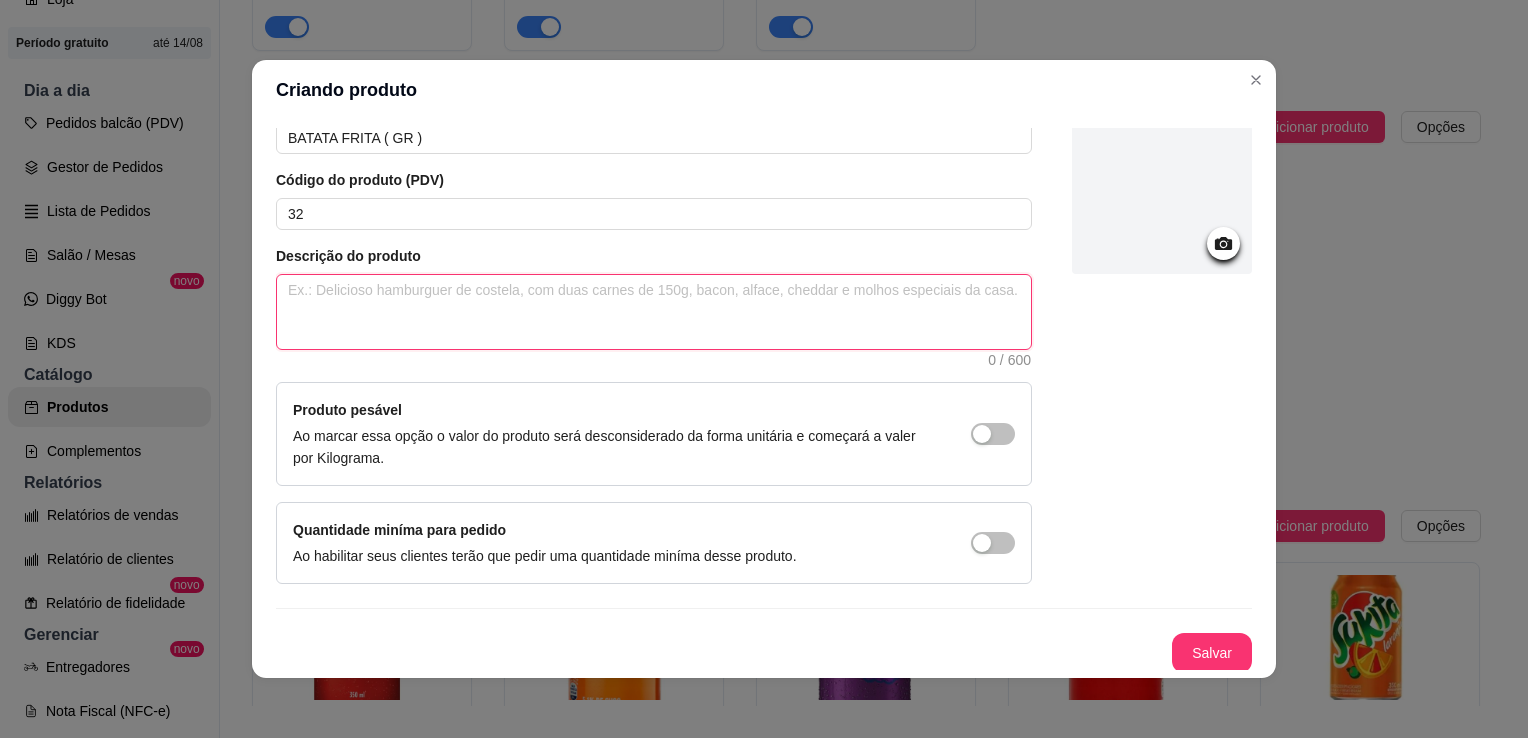 click at bounding box center [654, 312] 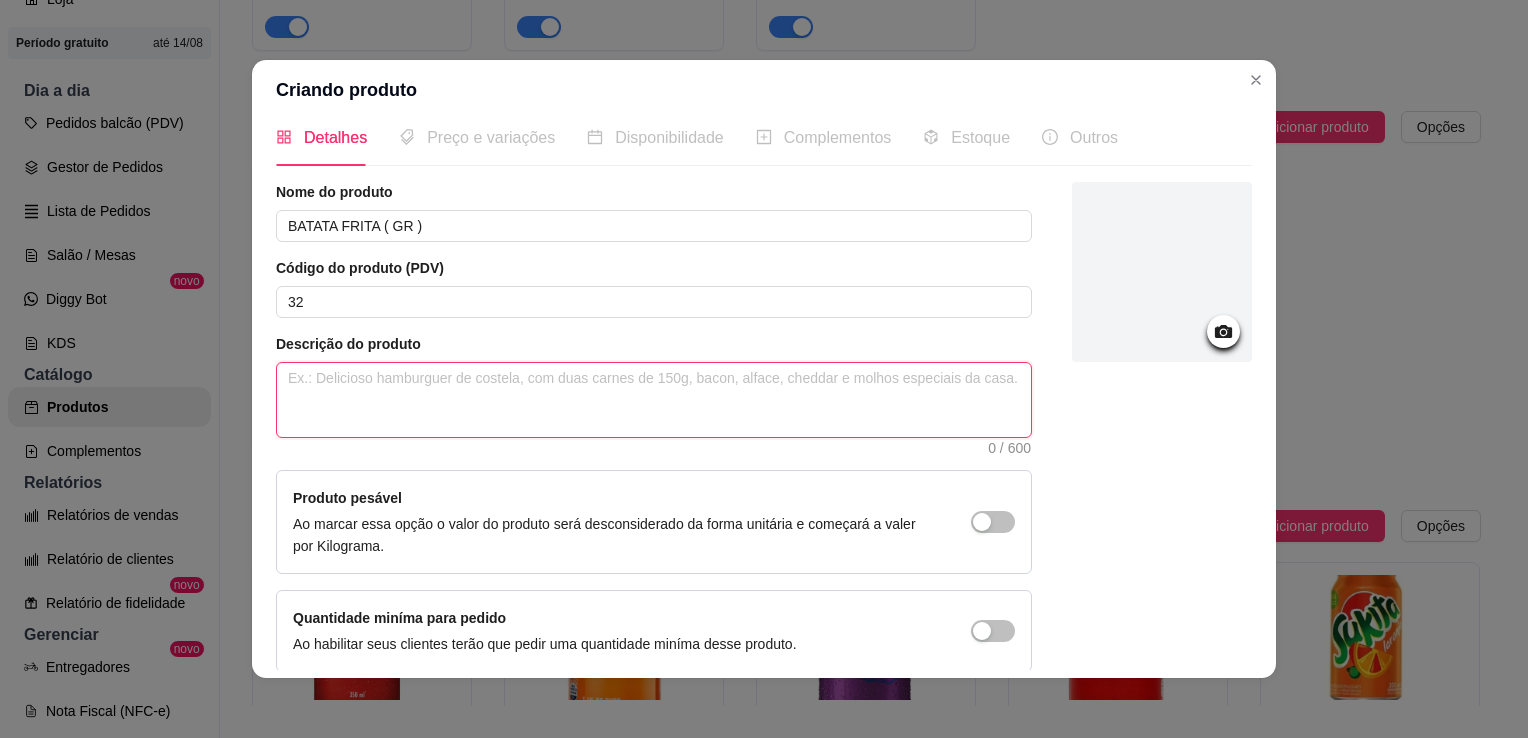 scroll, scrollTop: 0, scrollLeft: 0, axis: both 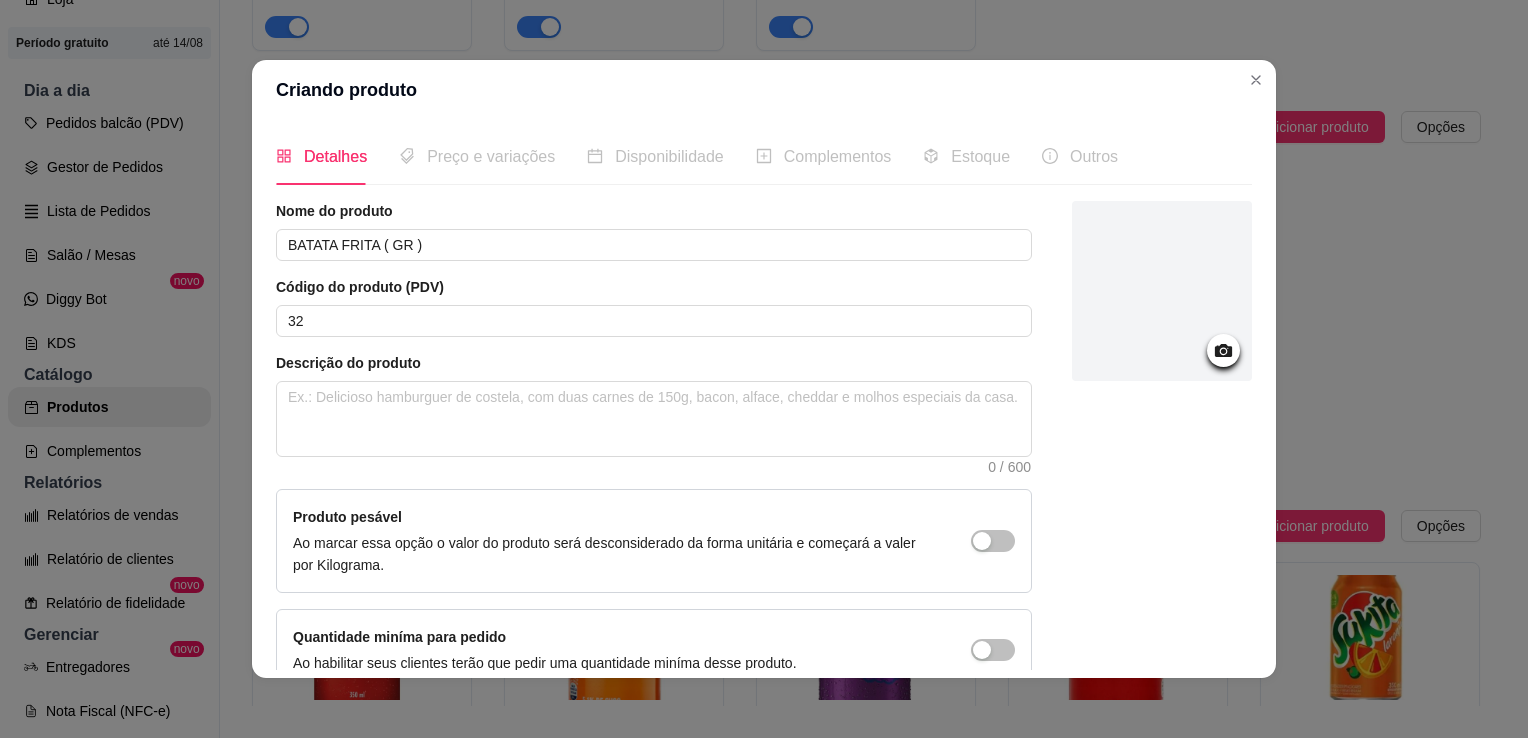 click at bounding box center (1223, 350) 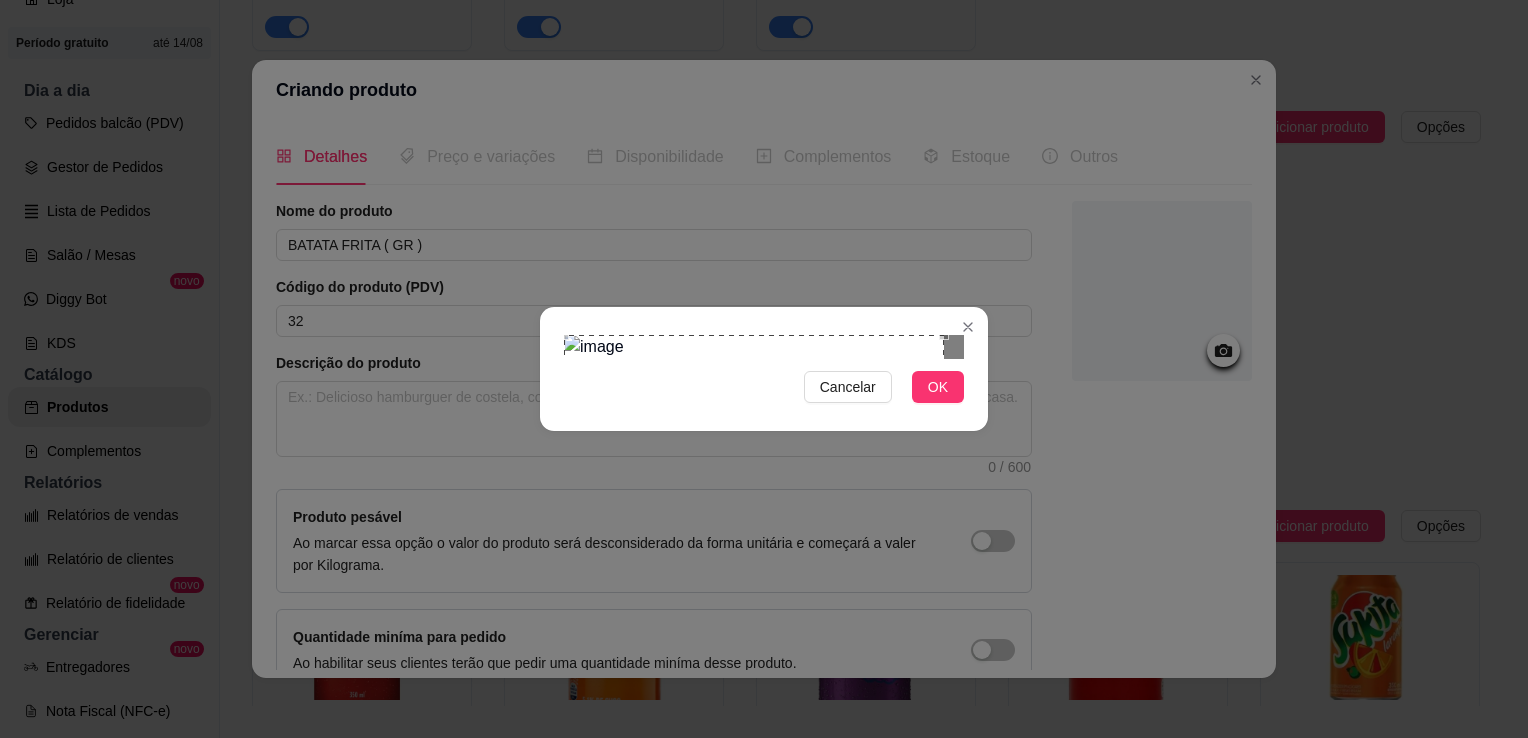click on "Cancelar OK" at bounding box center [764, 369] 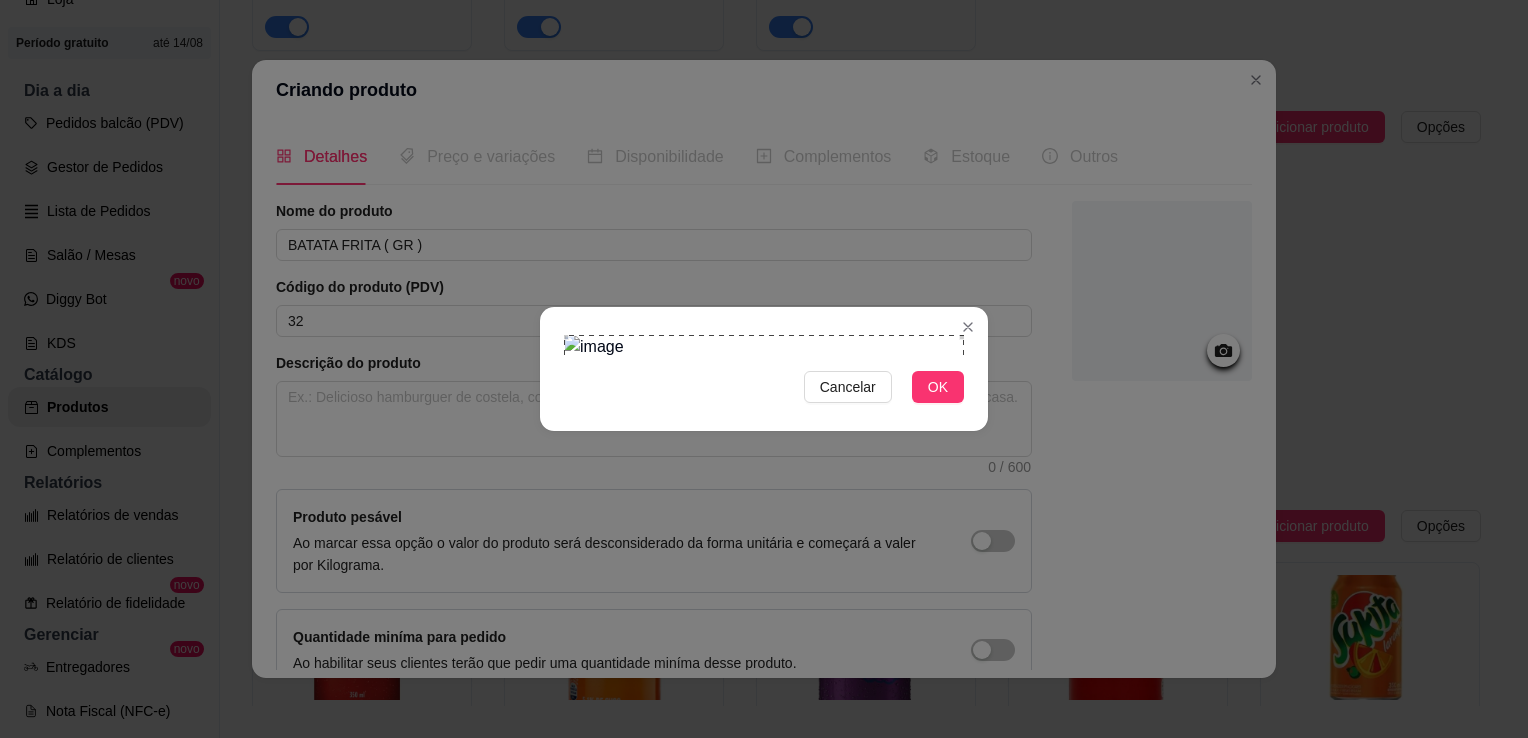 click on "Cancelar OK" at bounding box center [764, 369] 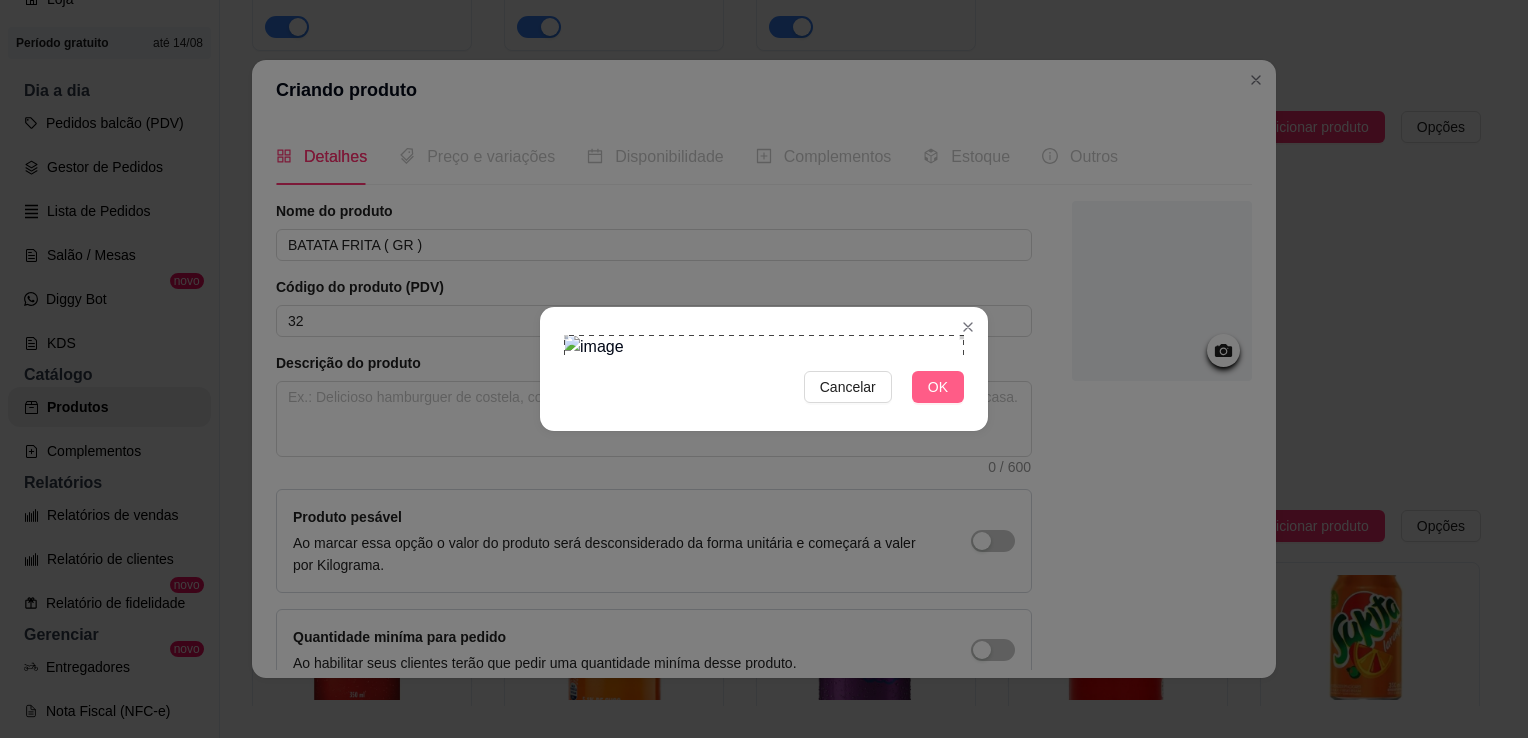 click on "OK" at bounding box center (938, 387) 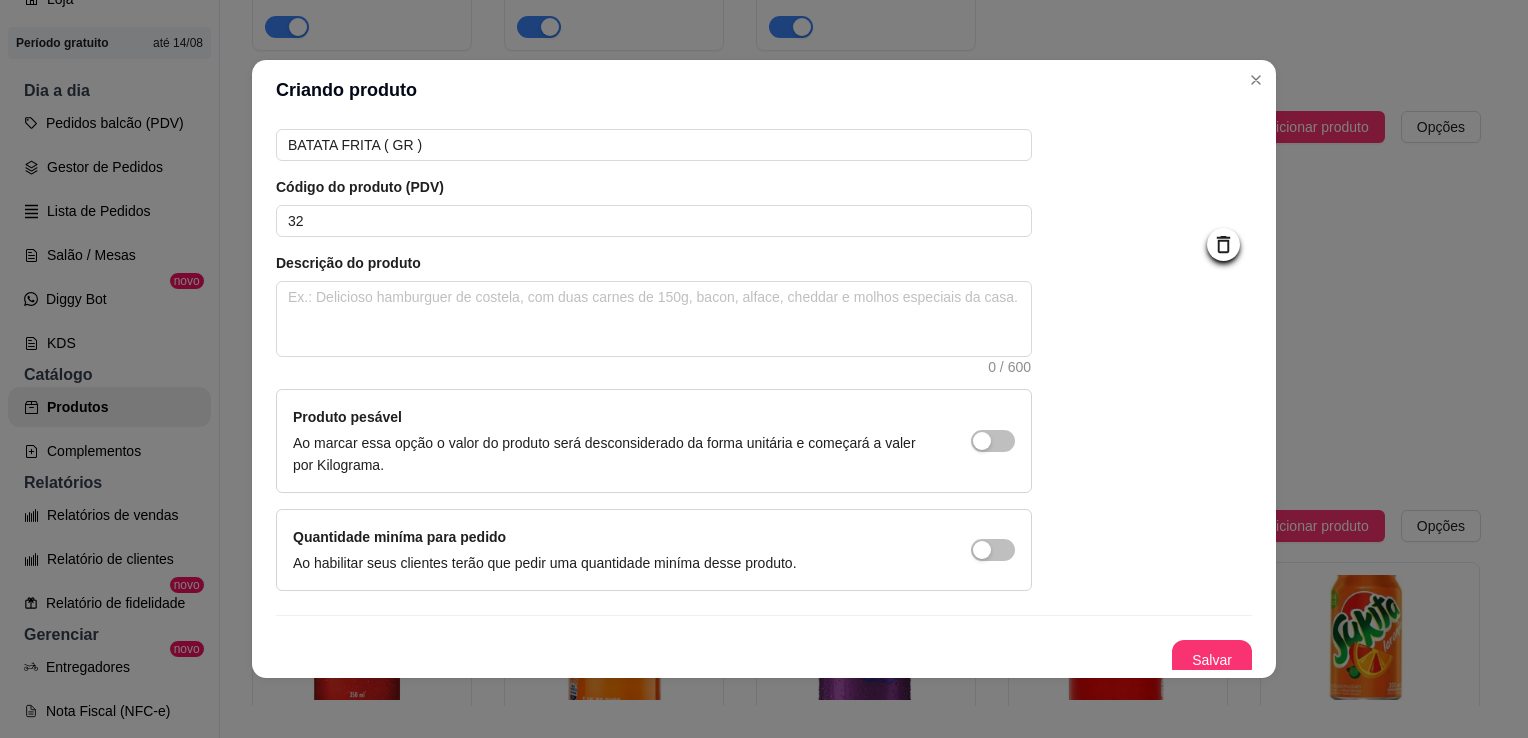 scroll, scrollTop: 107, scrollLeft: 0, axis: vertical 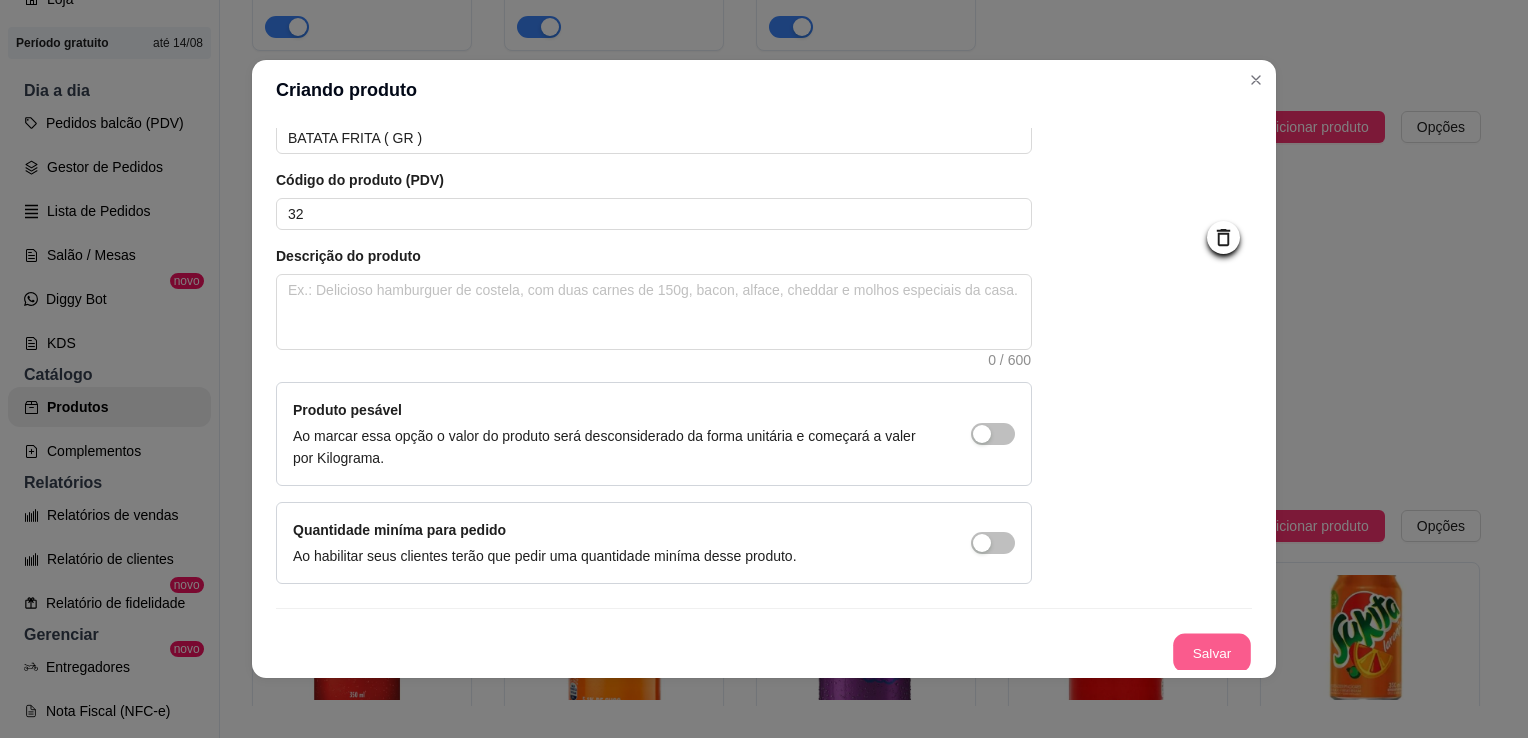click on "Salvar" at bounding box center [1212, 653] 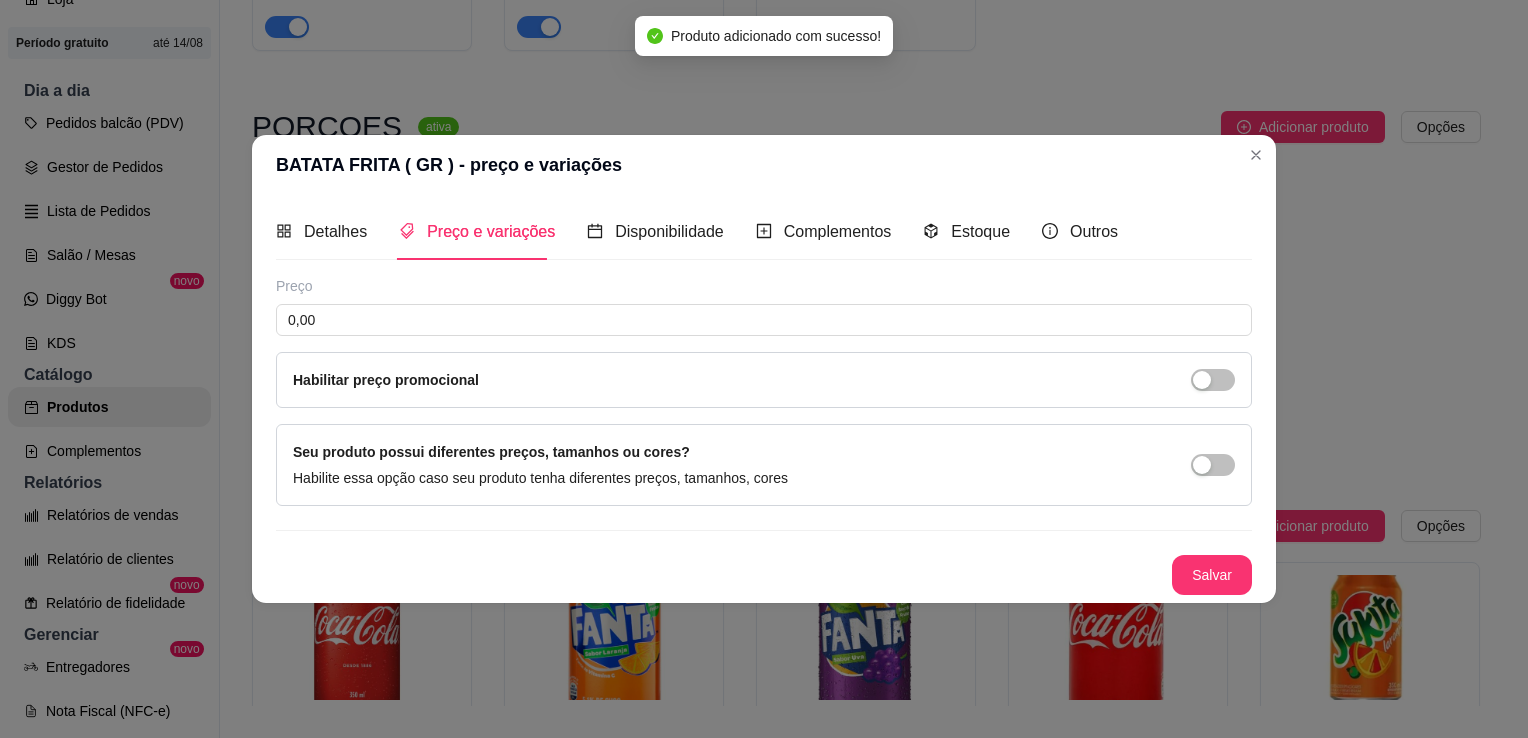 scroll, scrollTop: 0, scrollLeft: 0, axis: both 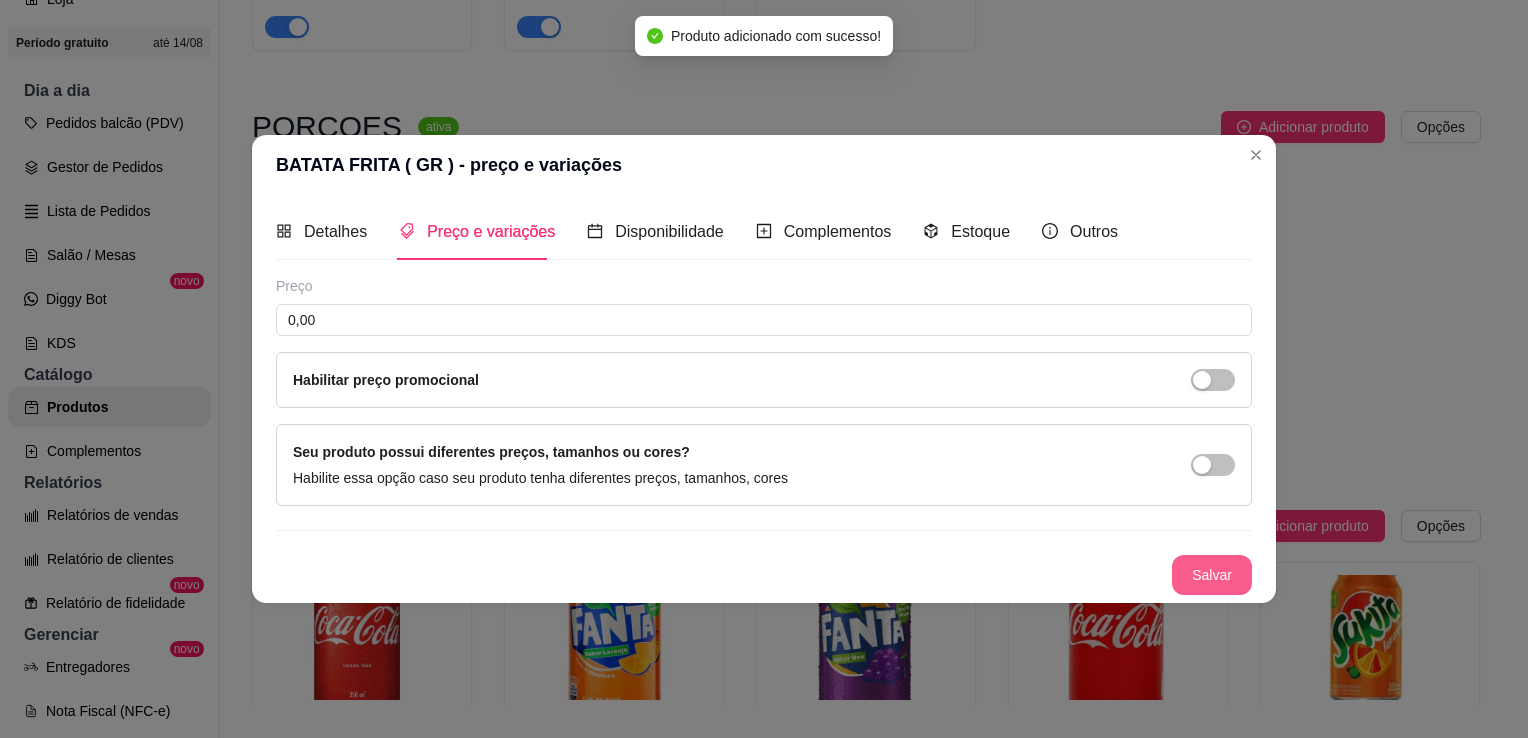 click on "Salvar" at bounding box center [1212, 575] 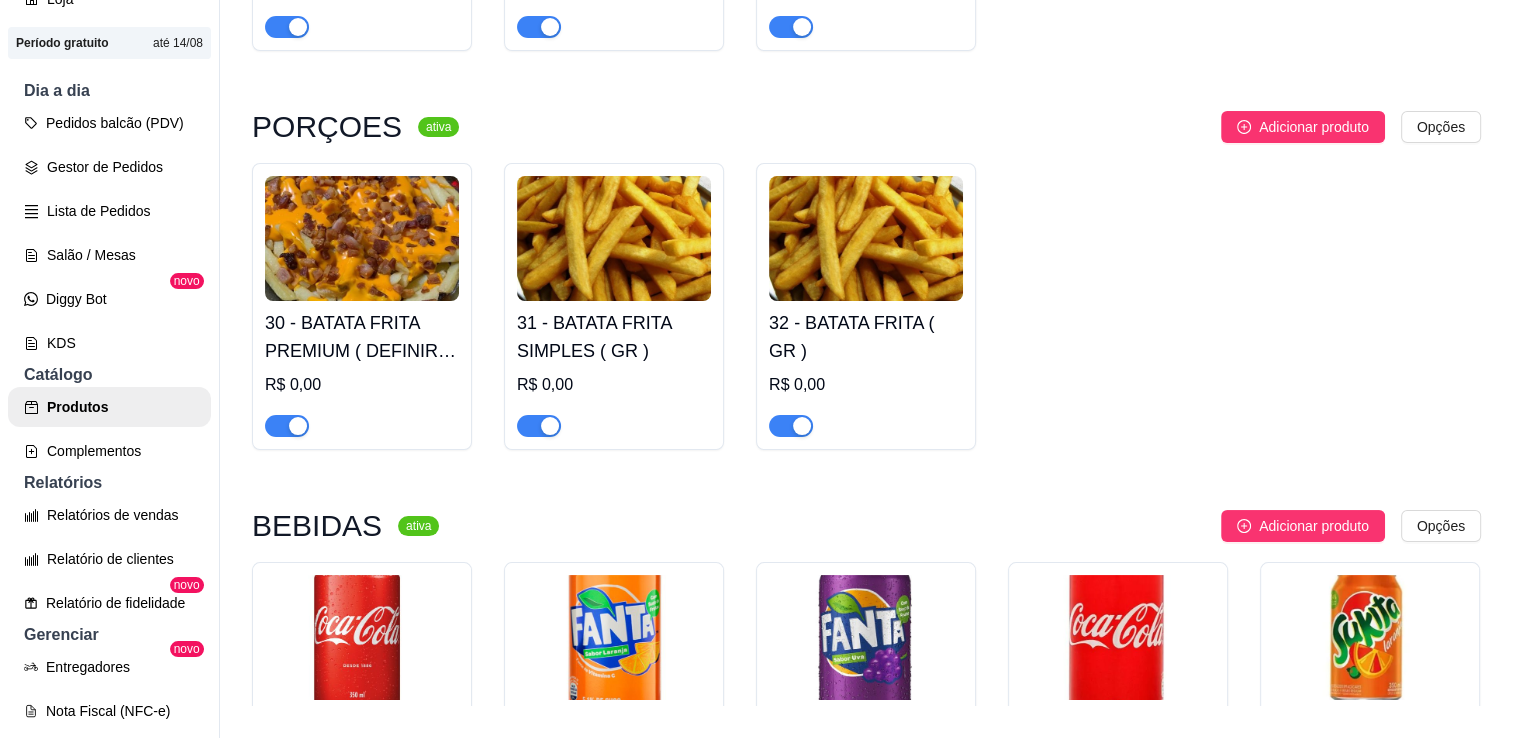 click at bounding box center [866, 238] 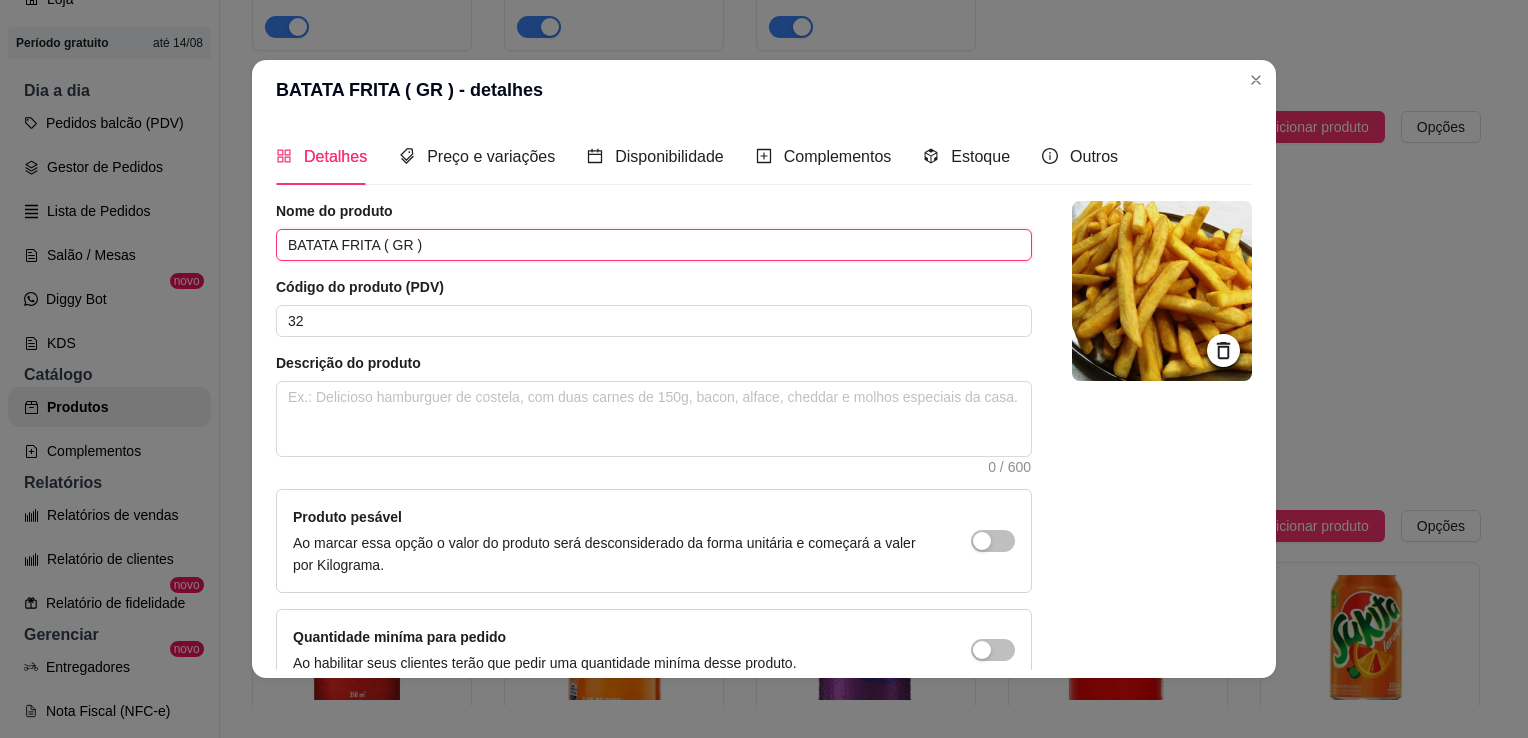 click on "BATATA FRITA ( GR )" at bounding box center [654, 245] 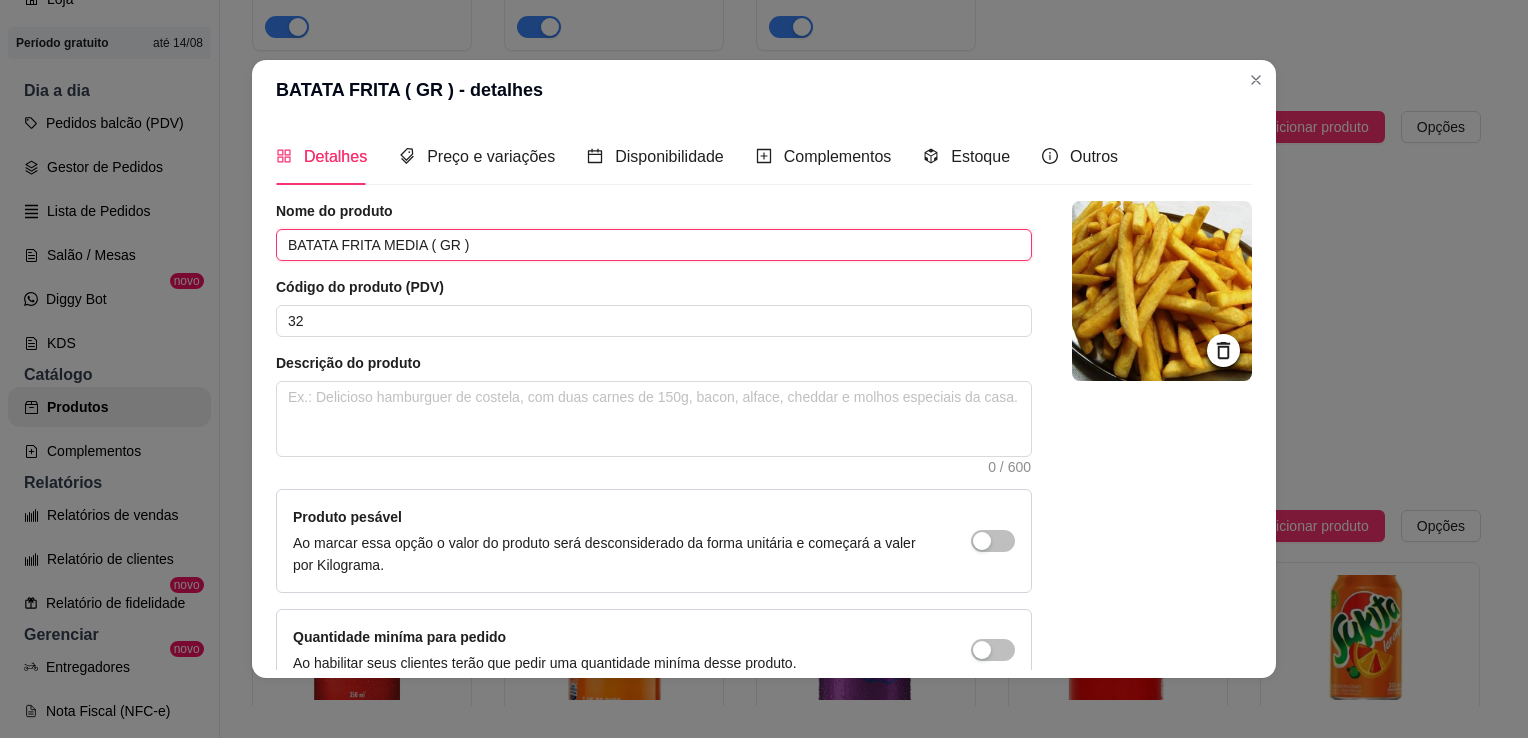 click on "BATATA FRITA MEDIA ( GR )" at bounding box center [654, 245] 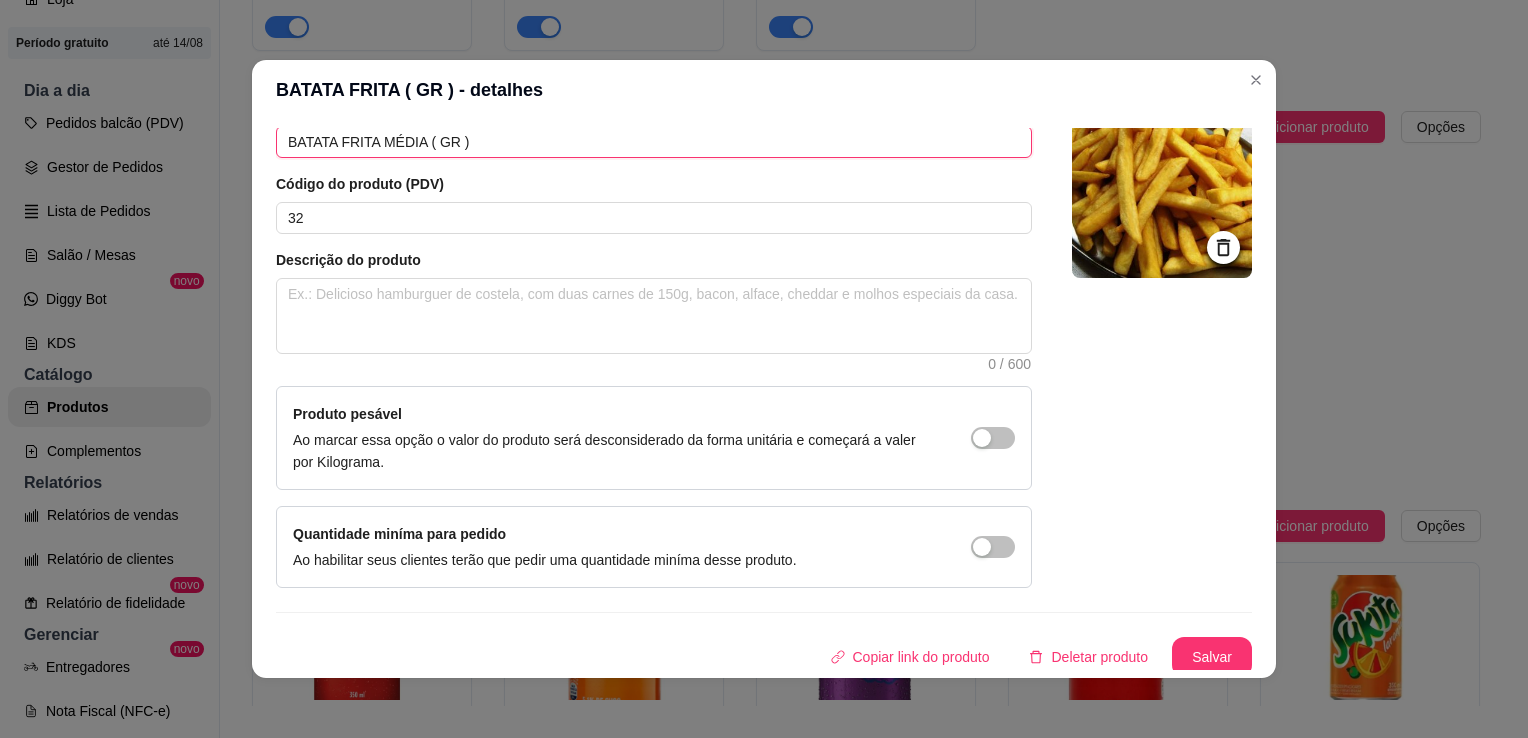 scroll, scrollTop: 107, scrollLeft: 0, axis: vertical 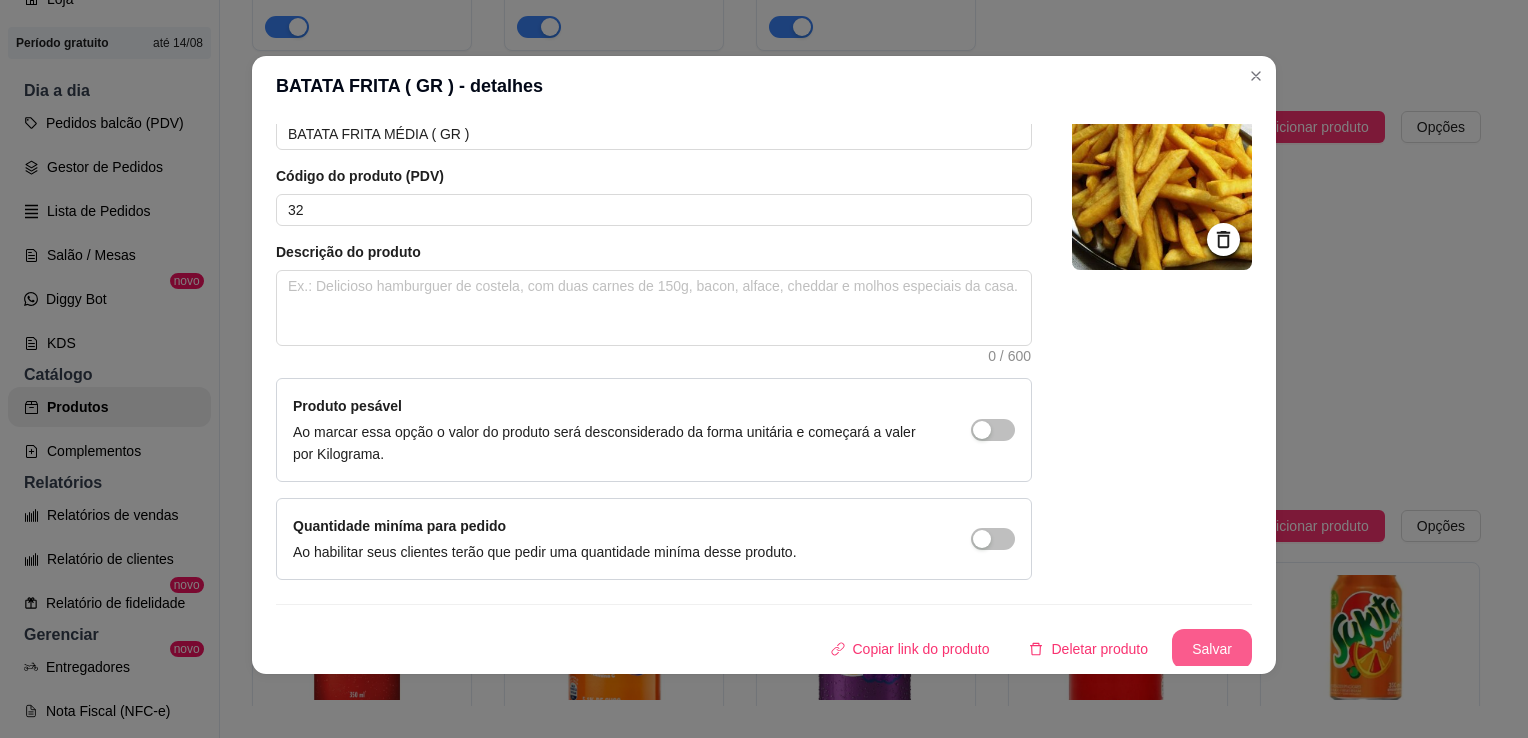 click on "Salvar" at bounding box center (1212, 649) 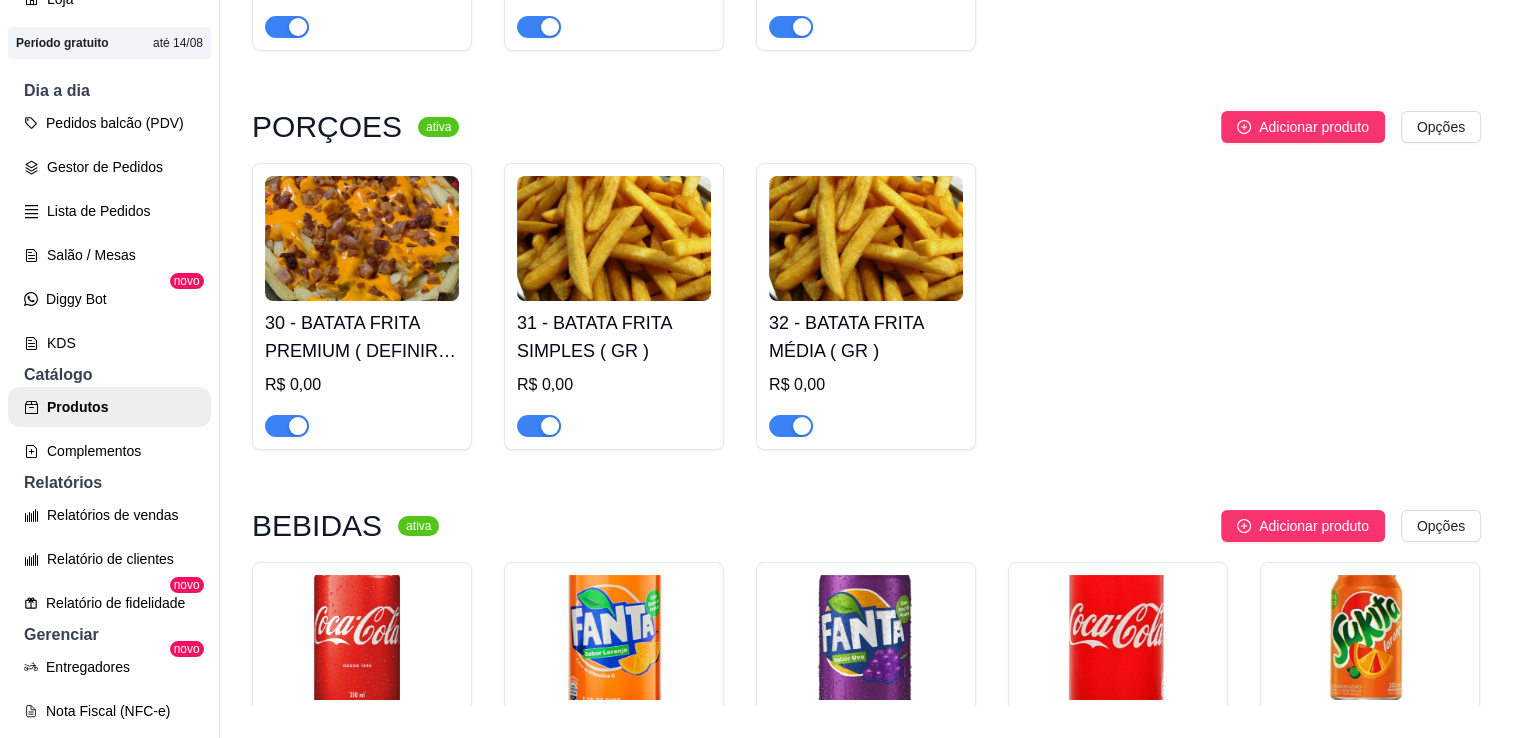 click on "PORÇOES ativa Adicionar produto Opções 30 - BATATA FRITA PREMIUM ( DEFINIR GRAMAGEM )   R$ 0,00 31 - BATATA FRITA SIMPLES ( GR )   R$ 0,00 32 - BATATA FRITA MÉDIA ( GR )   R$ 0,00" at bounding box center [866, 280] 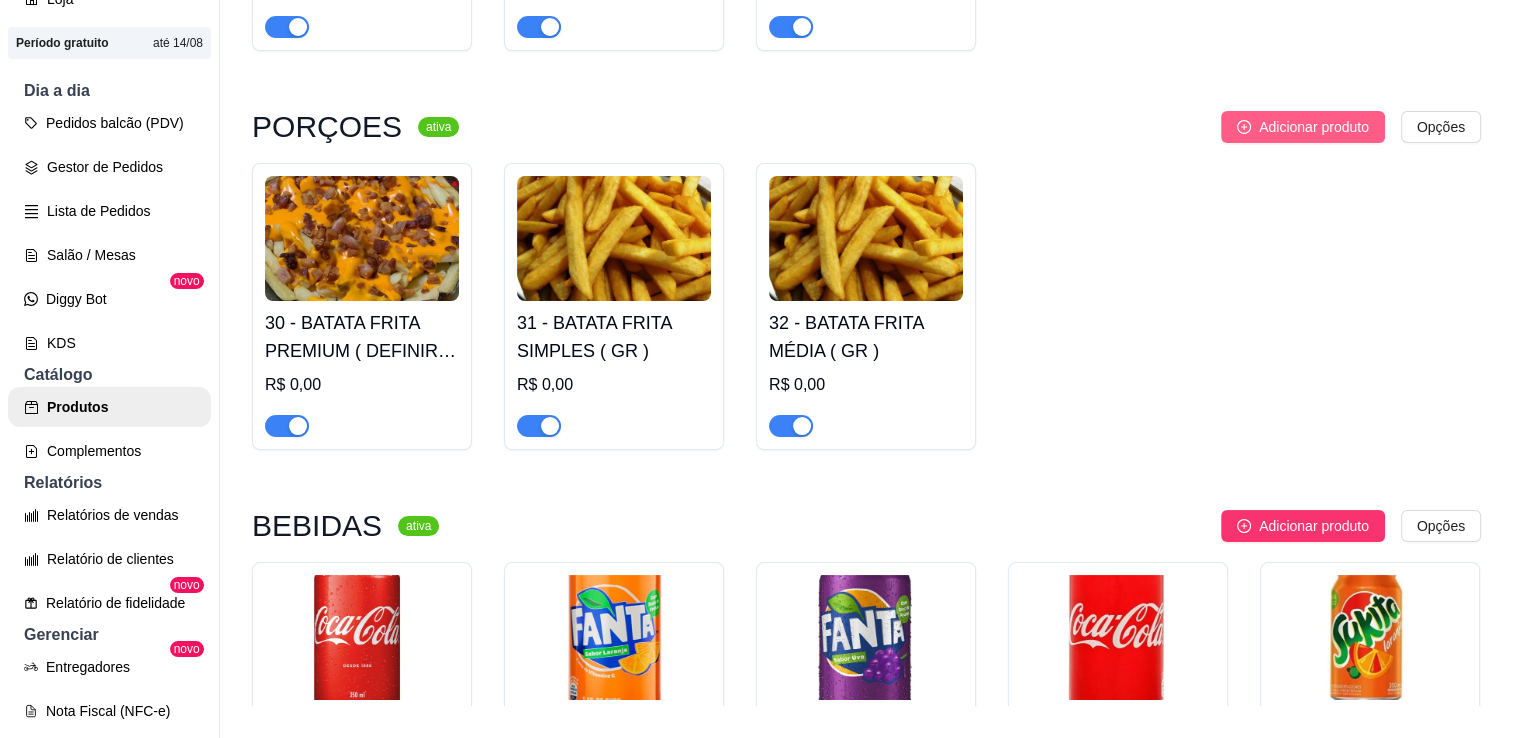 click on "Adicionar produto" at bounding box center (1314, 127) 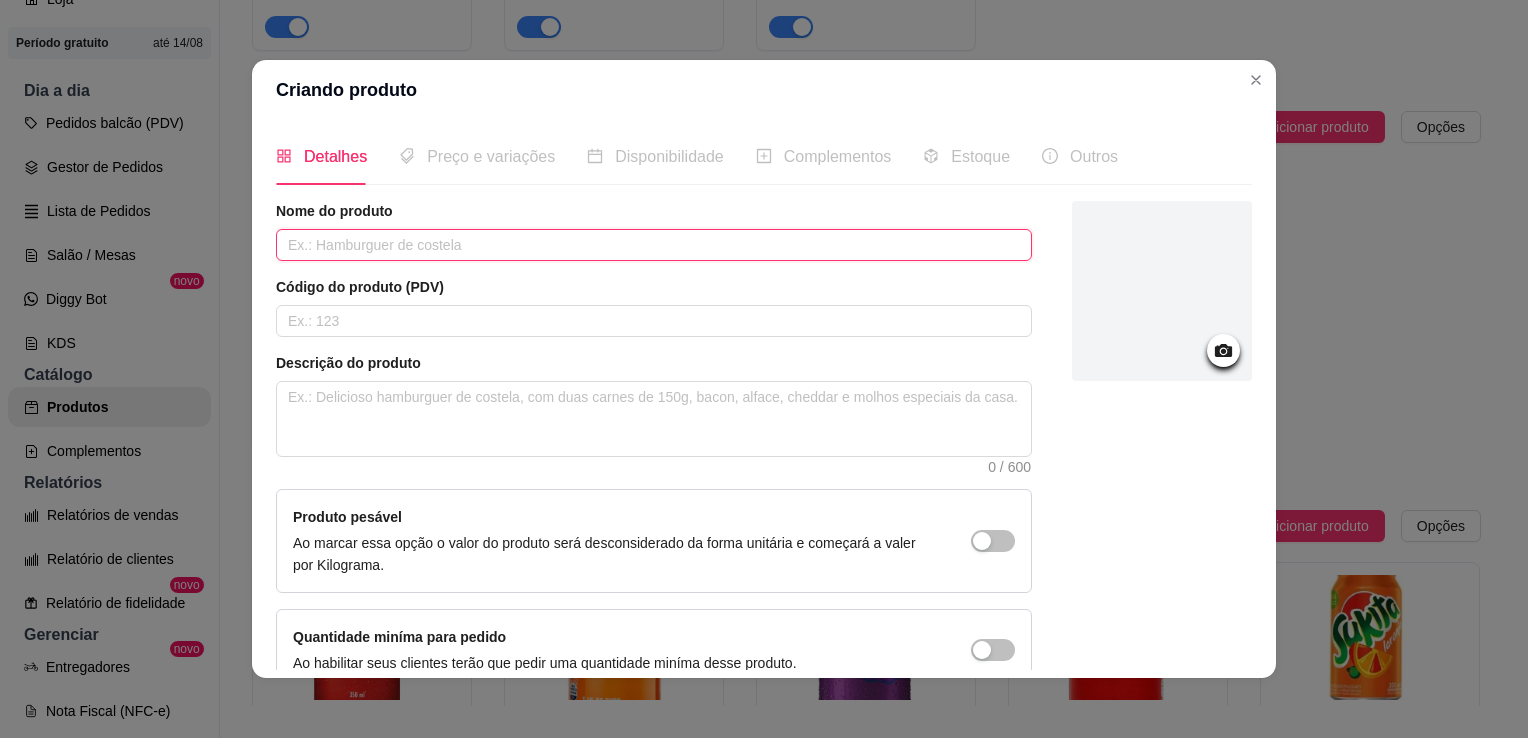 click at bounding box center (654, 245) 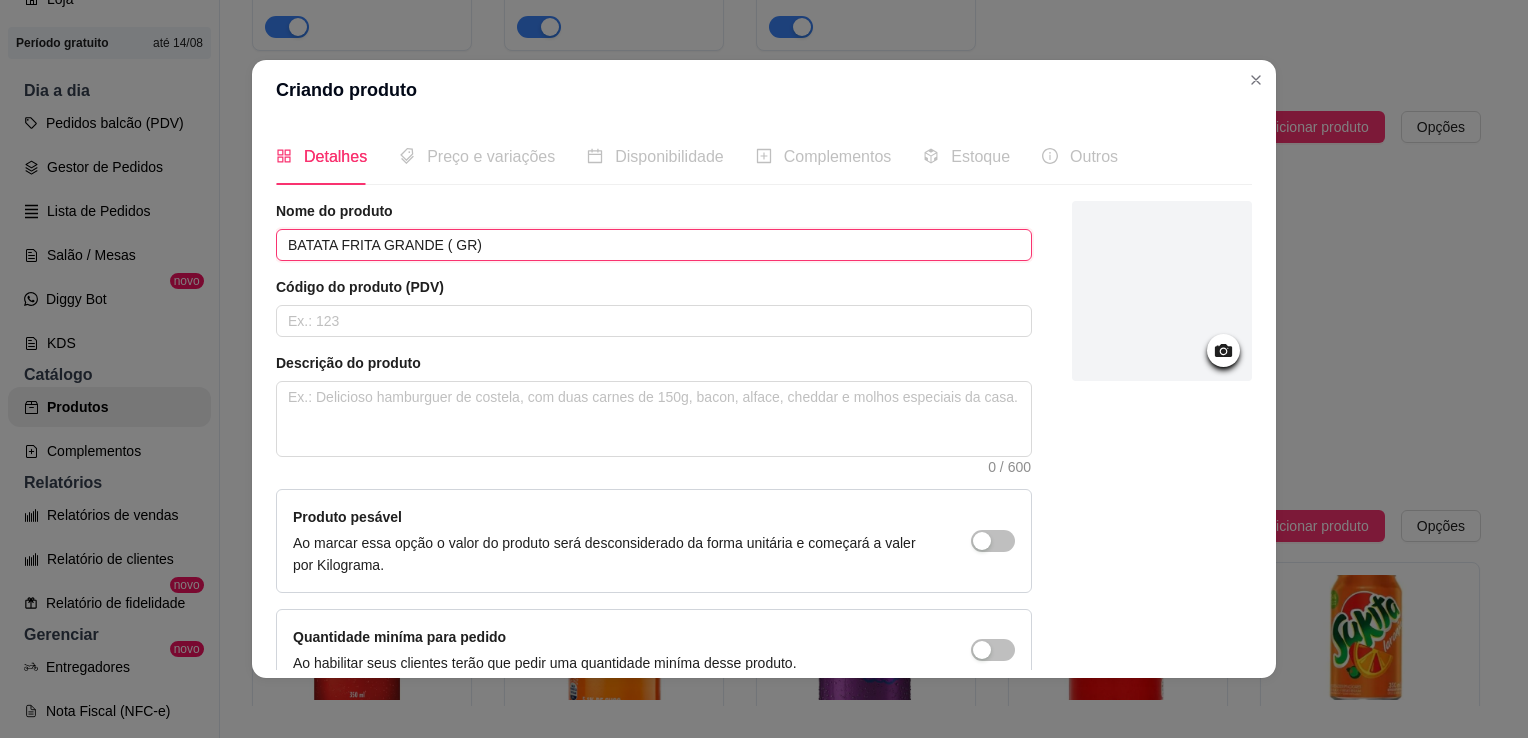 click on "BATATA FRITA GRANDE ( GR)" at bounding box center (654, 245) 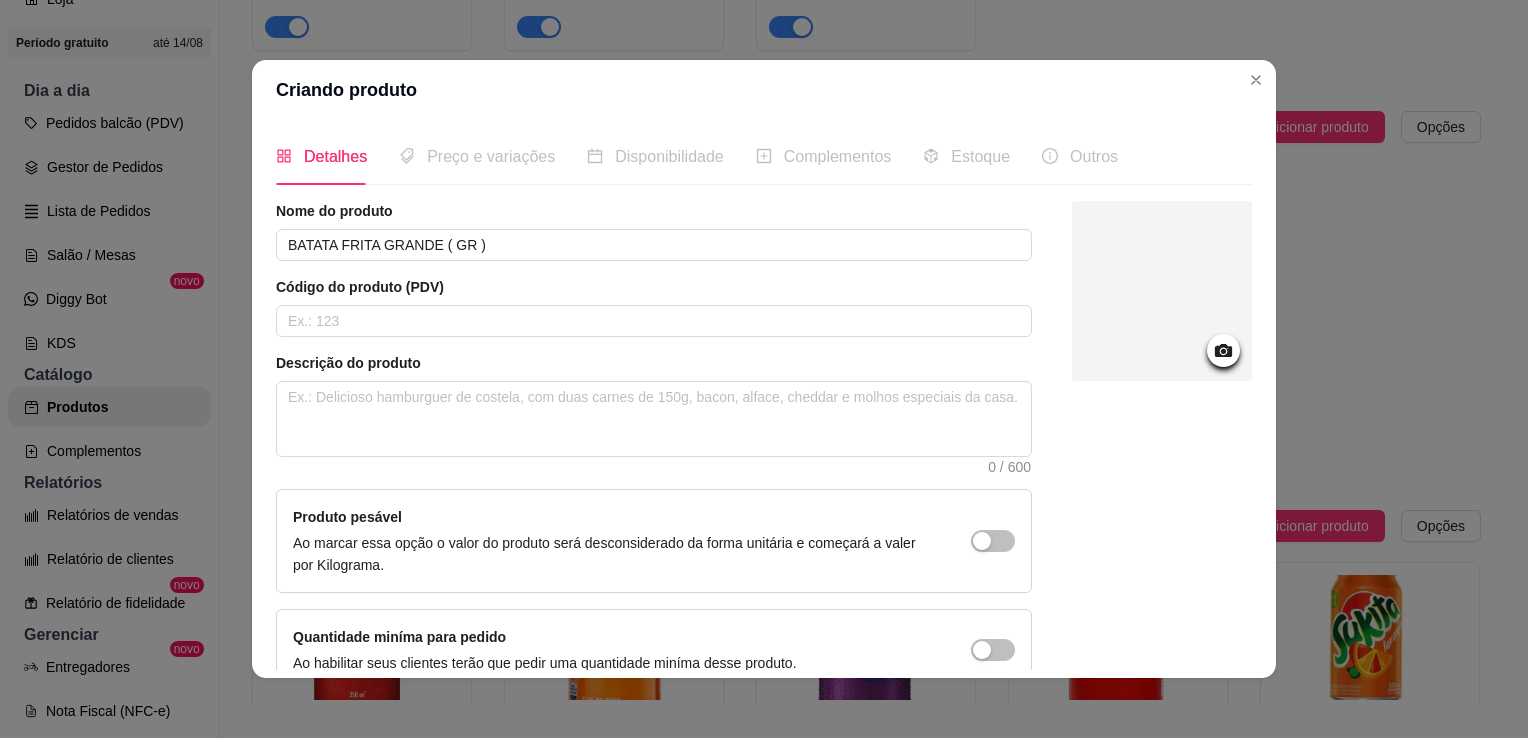 click 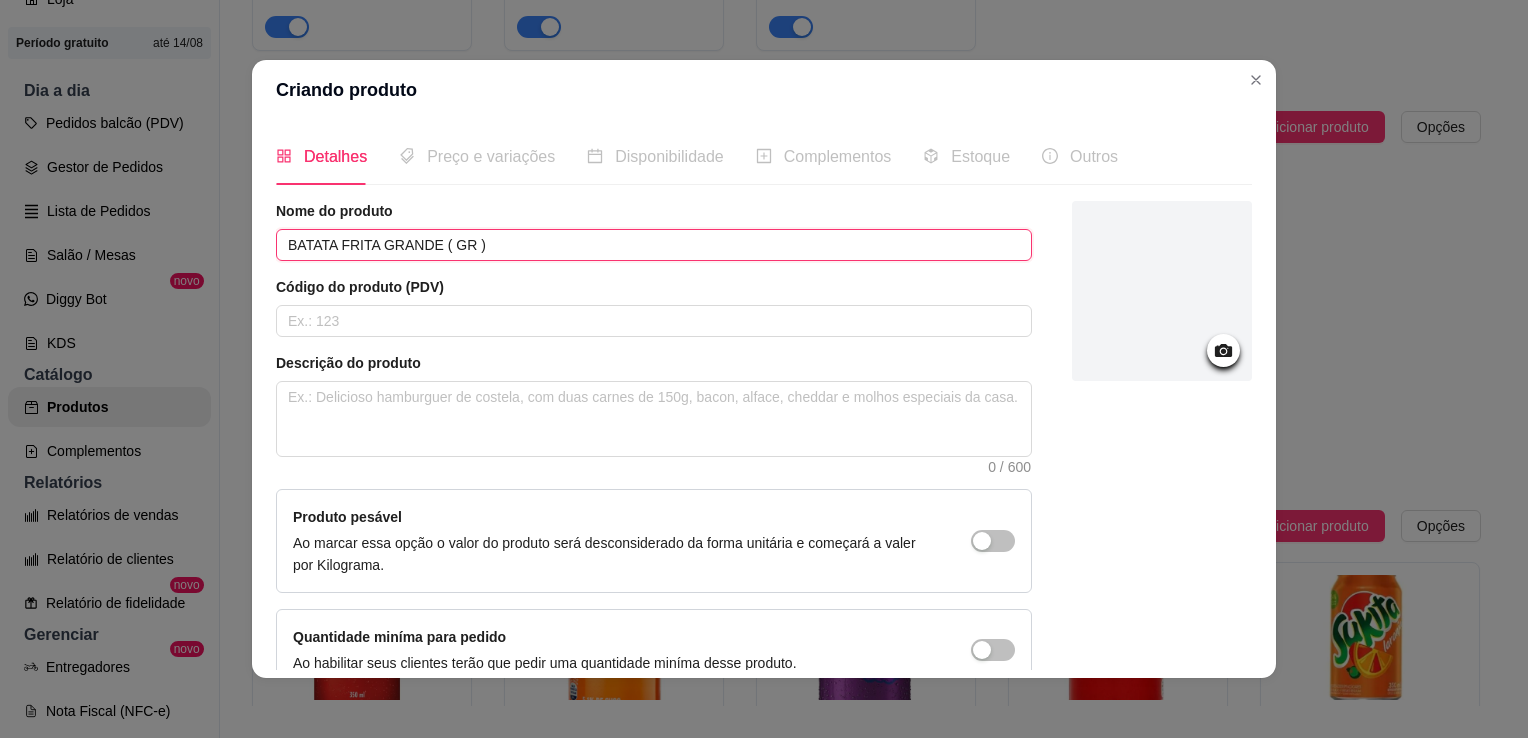 click on "BATATA FRITA GRANDE ( GR )" at bounding box center (654, 245) 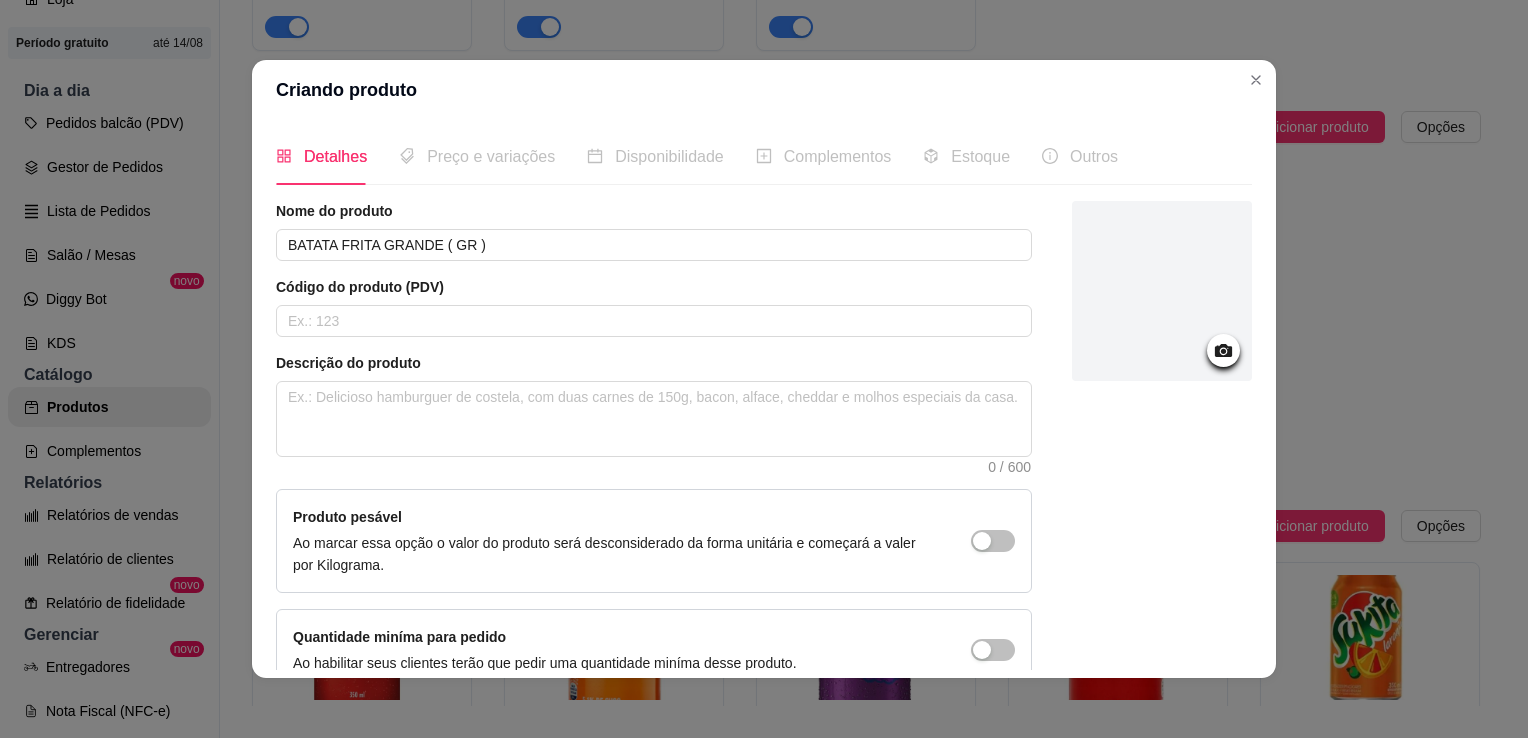 click 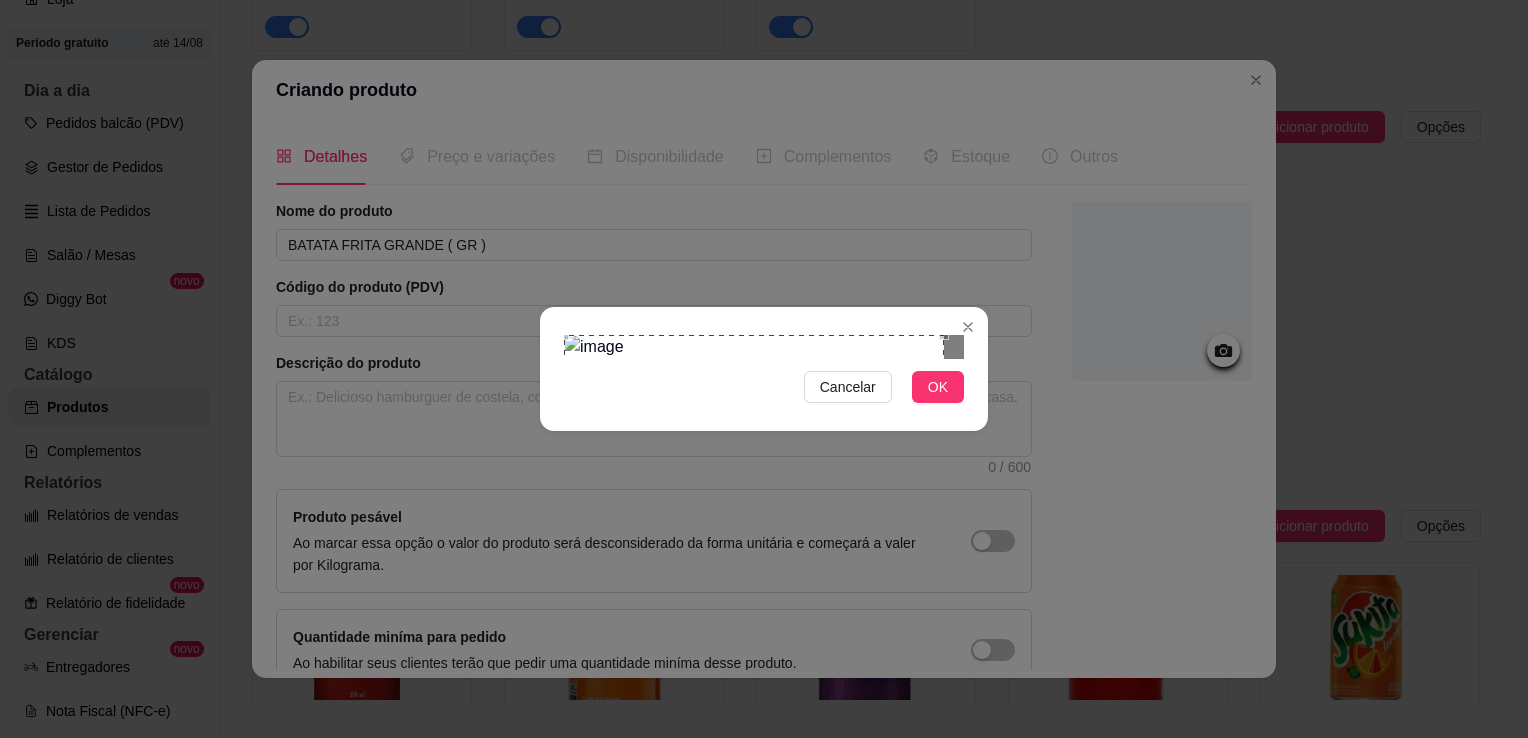 click on "Cancelar OK" at bounding box center [764, 369] 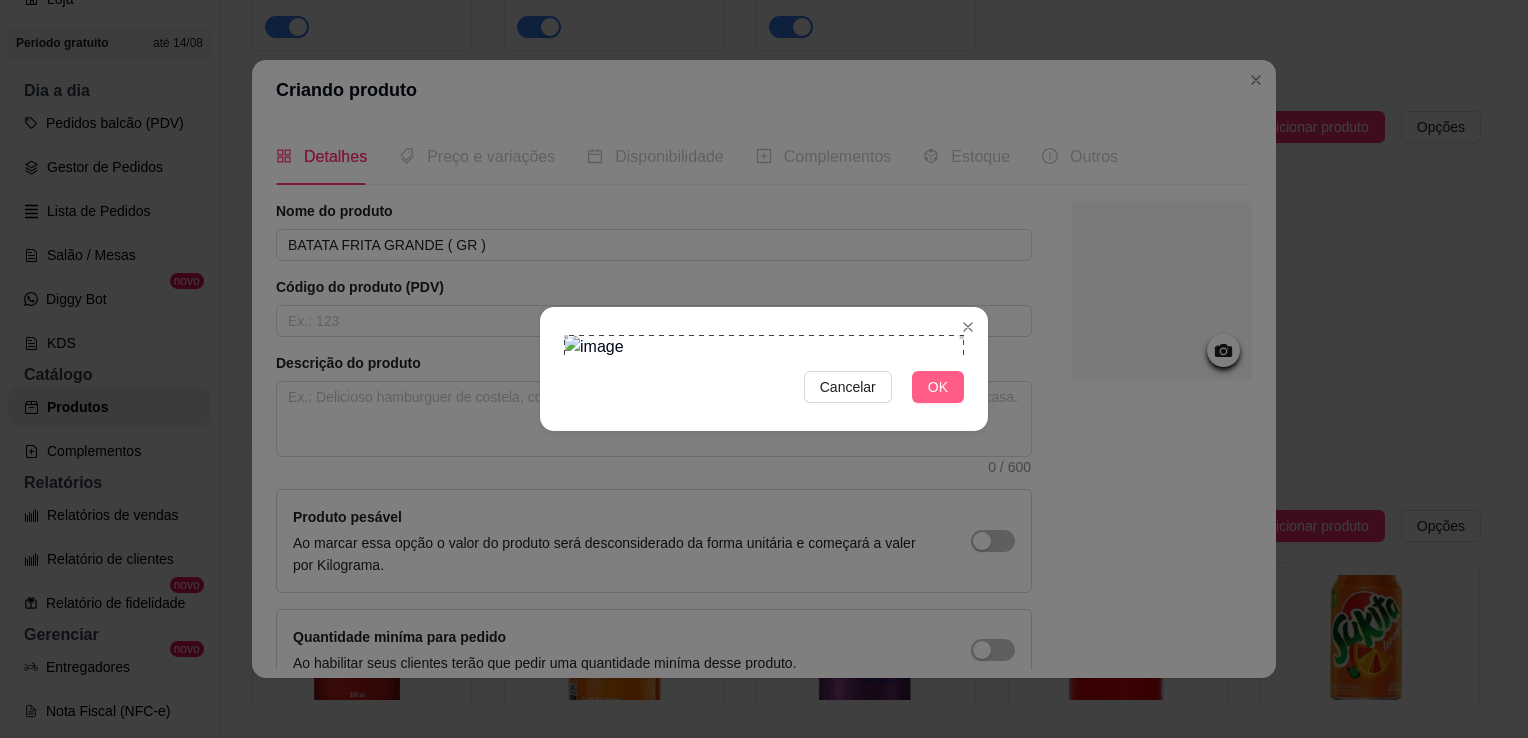 click on "OK" at bounding box center (938, 387) 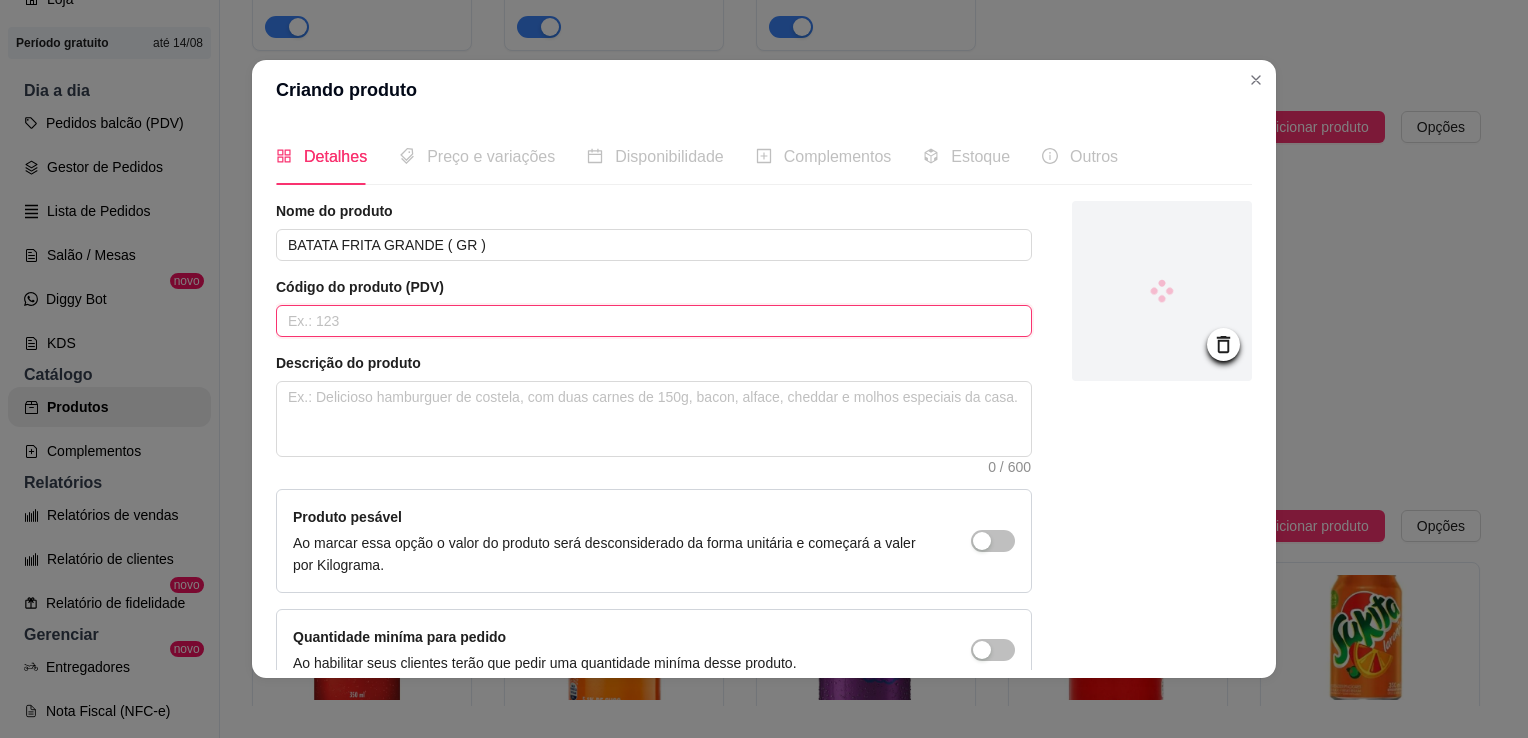 click at bounding box center [654, 321] 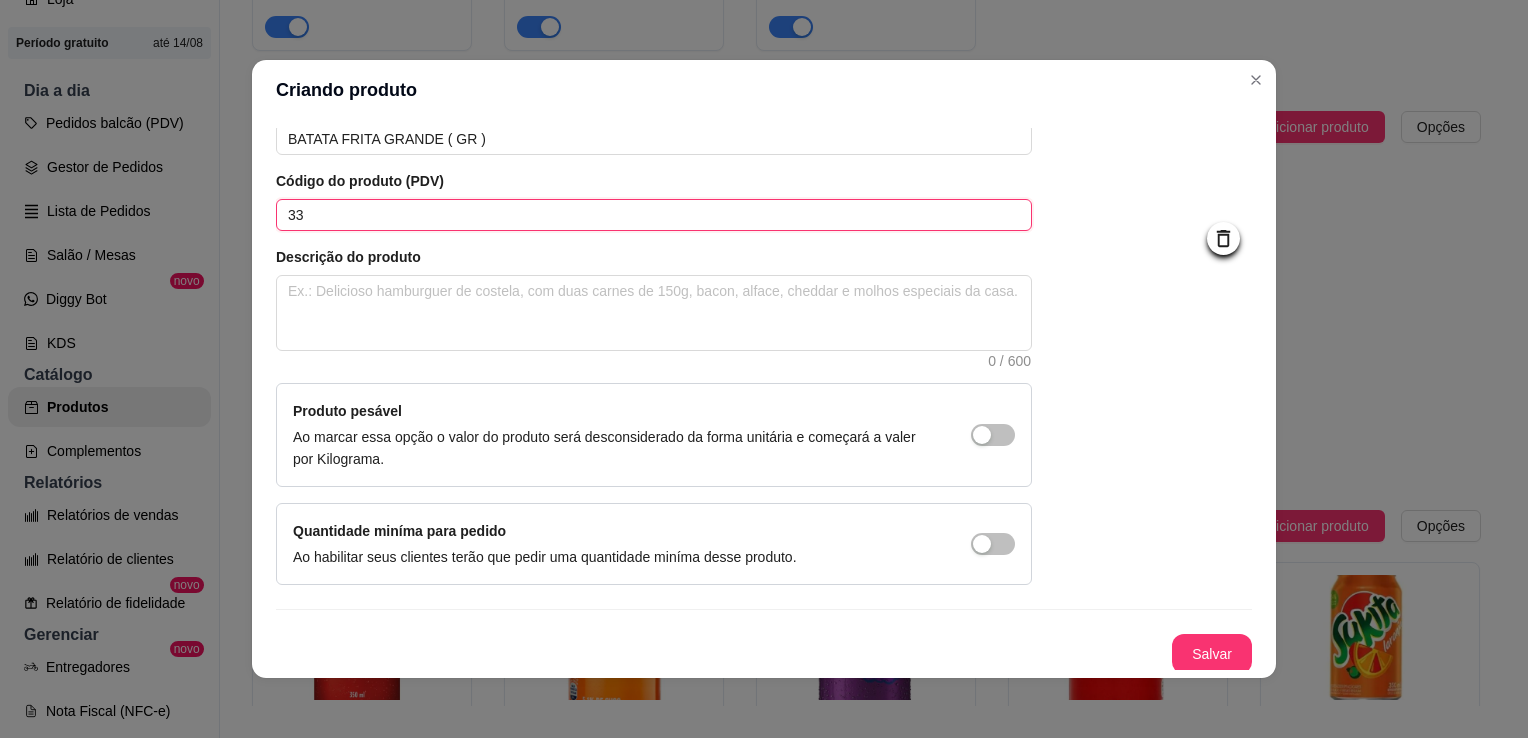 scroll, scrollTop: 107, scrollLeft: 0, axis: vertical 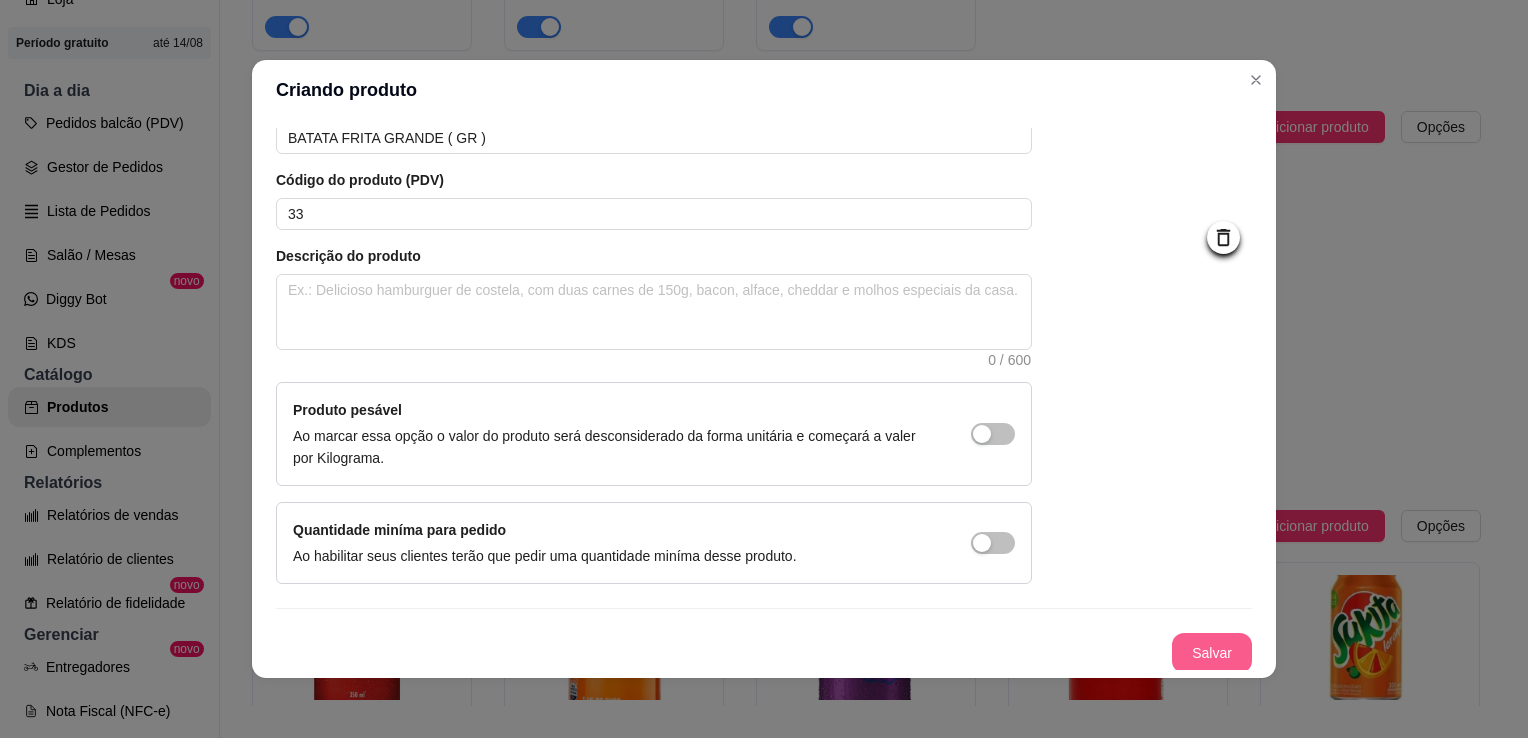 click on "Salvar" at bounding box center (1212, 653) 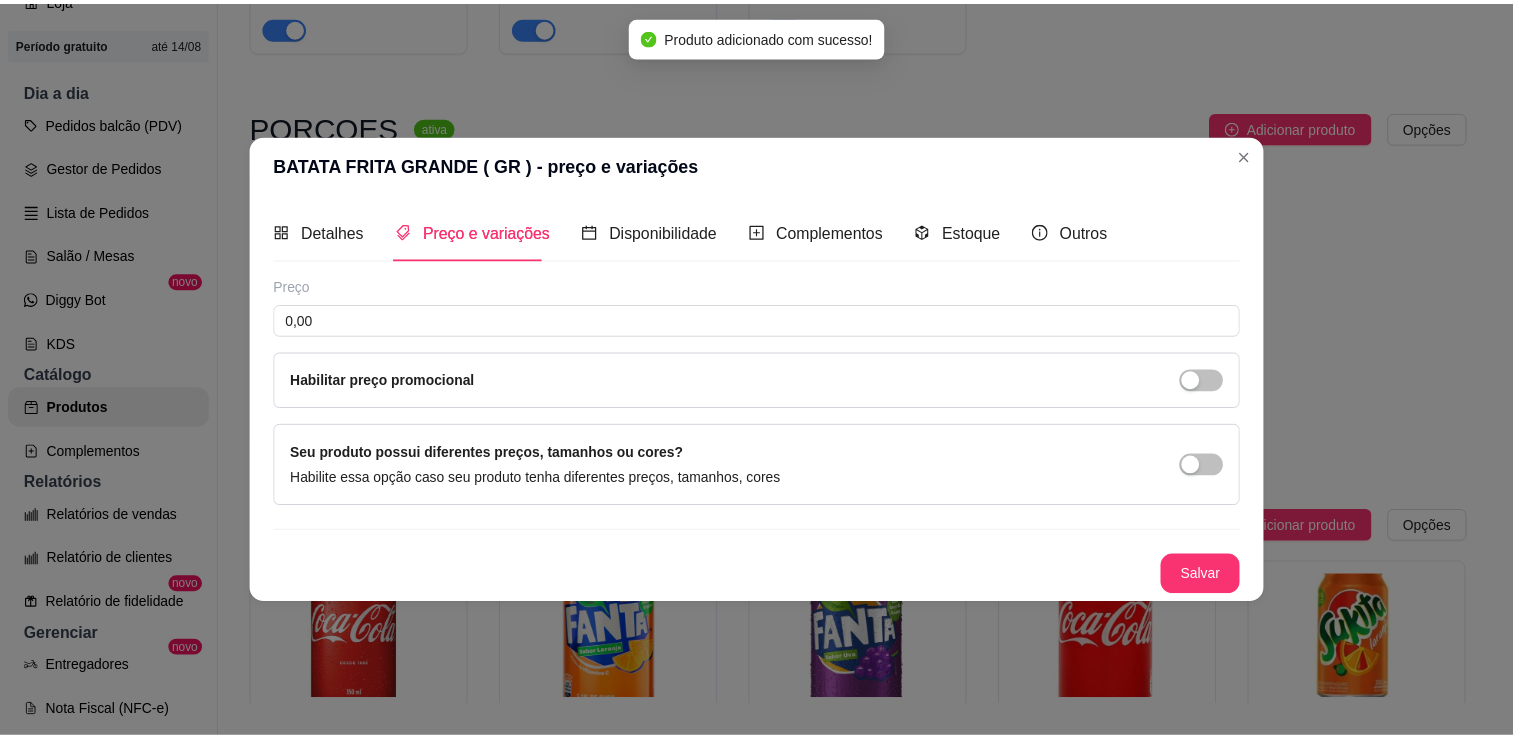 scroll, scrollTop: 0, scrollLeft: 0, axis: both 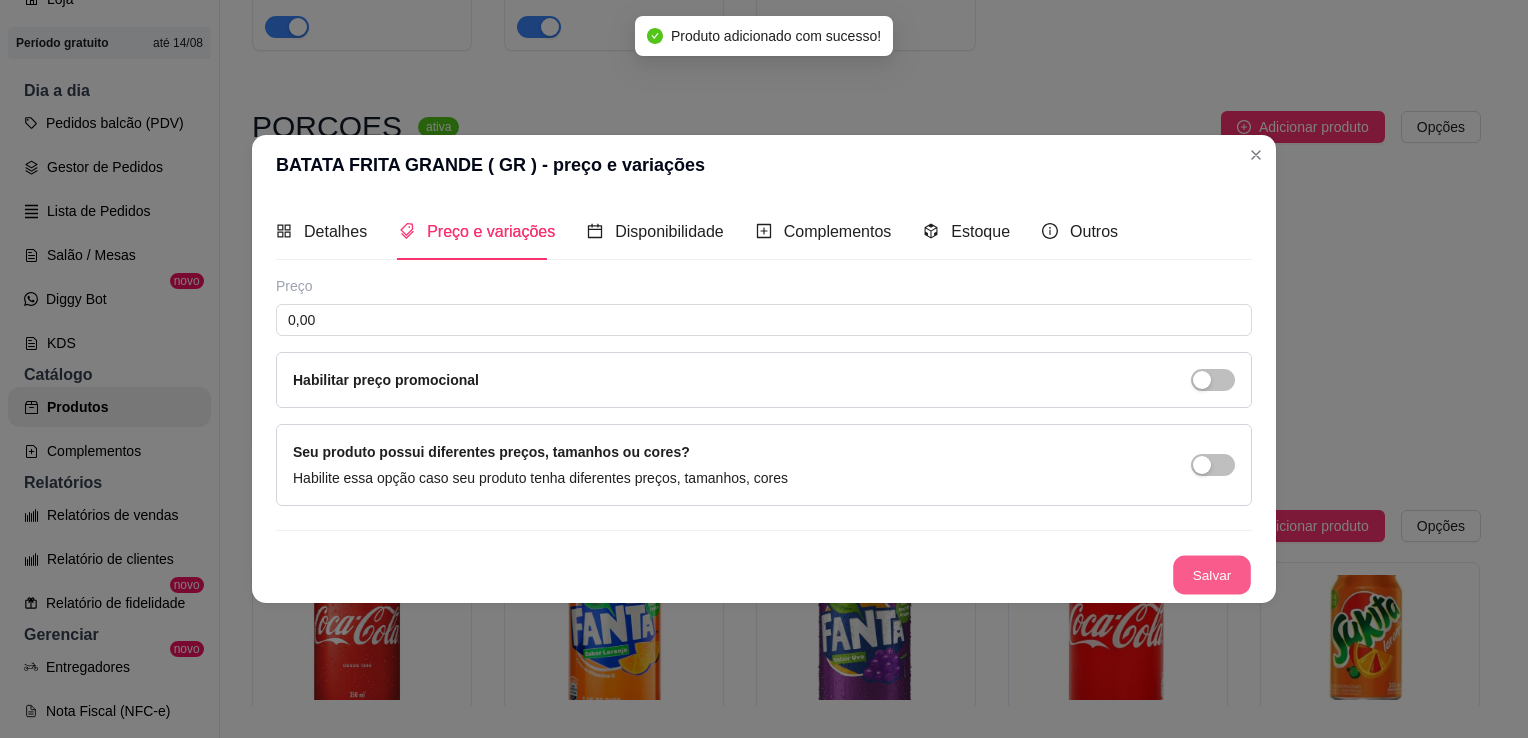 click on "Salvar" at bounding box center (1212, 575) 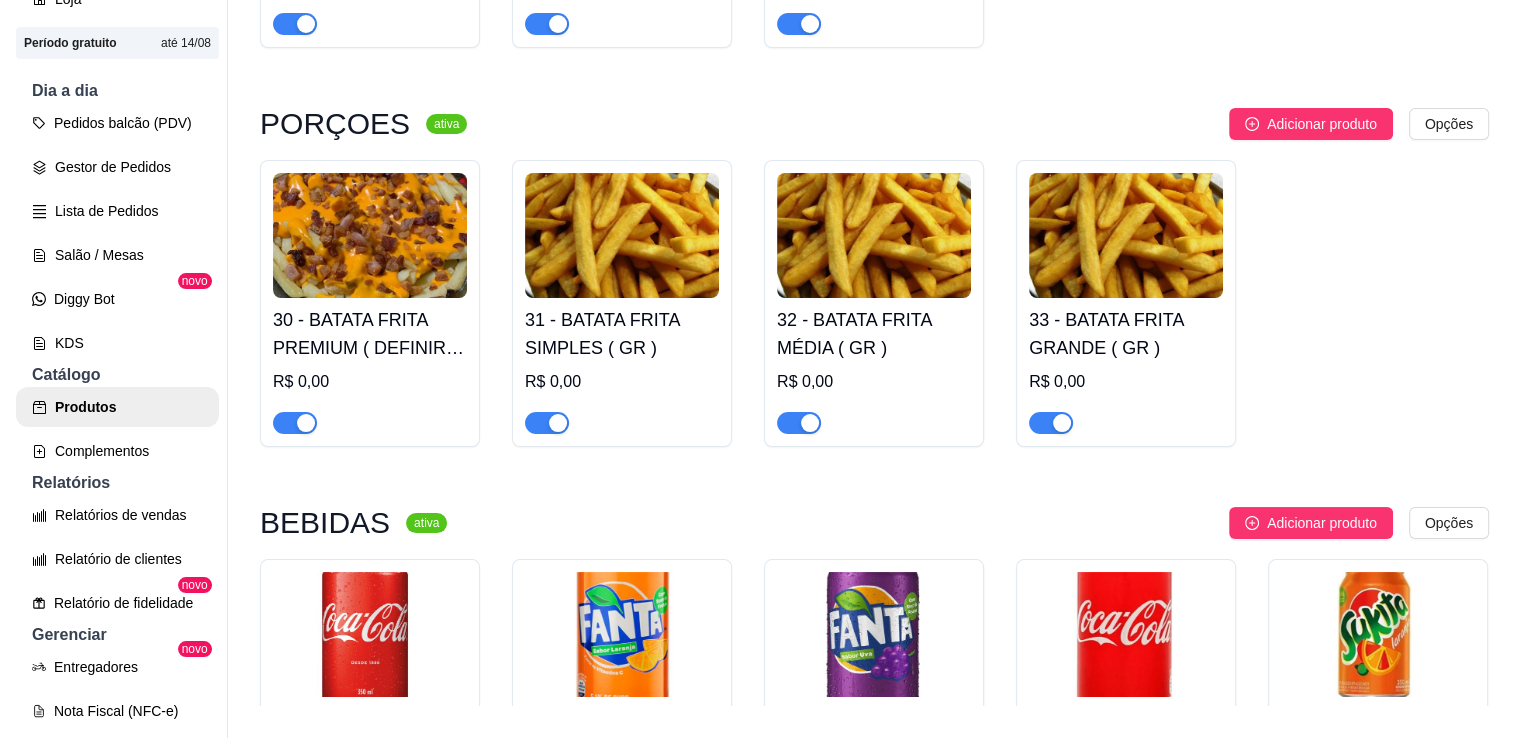 scroll, scrollTop: 428, scrollLeft: 0, axis: vertical 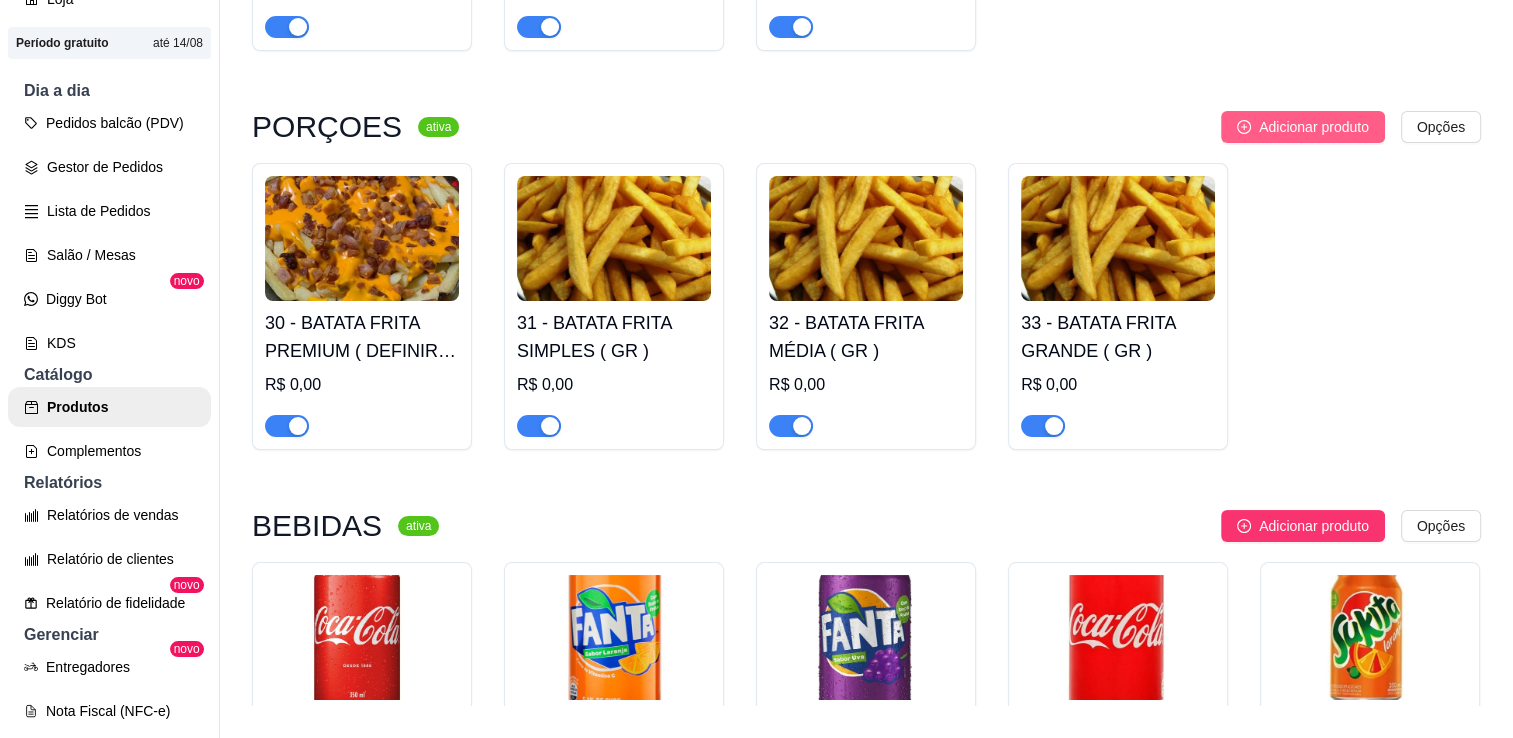 click on "Adicionar produto" at bounding box center [1314, 127] 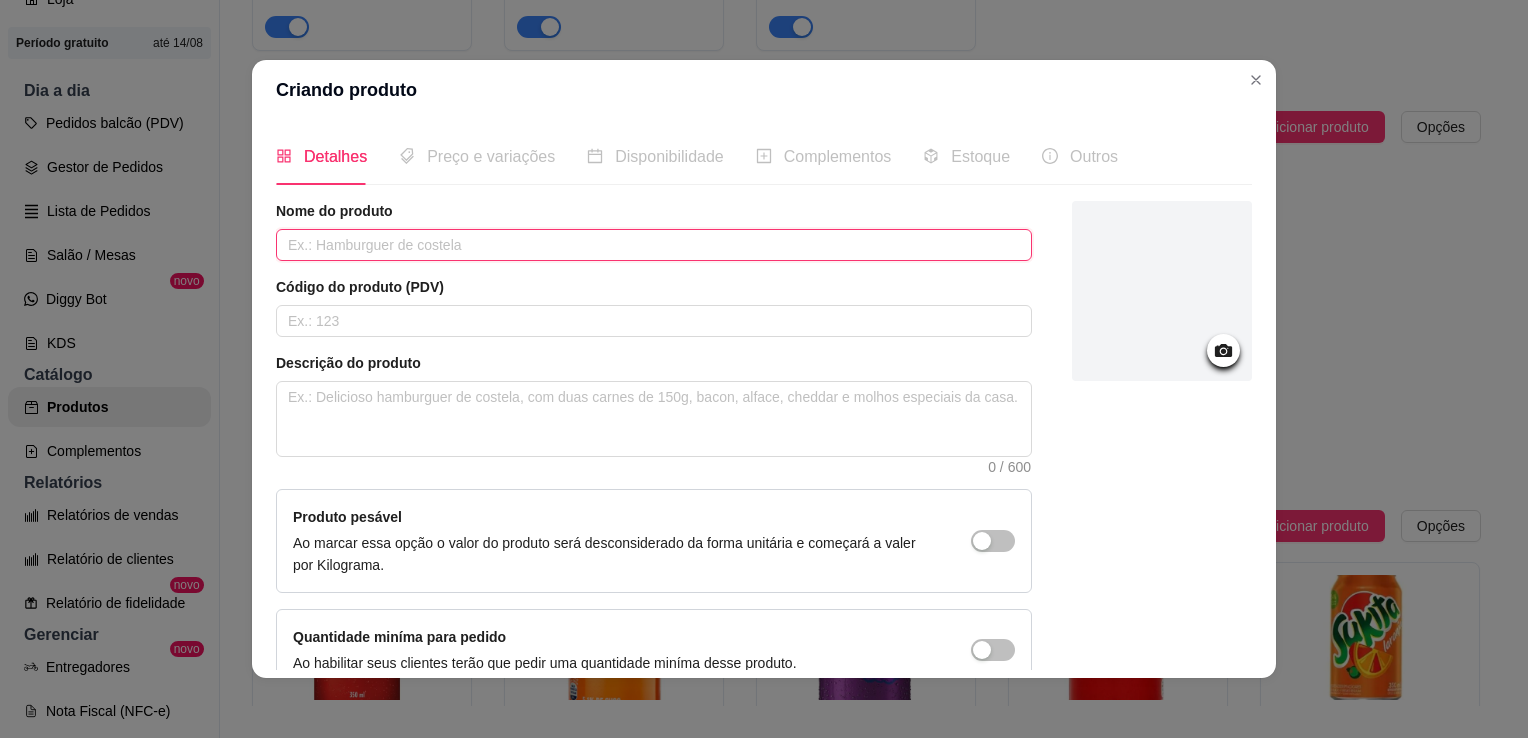 click at bounding box center [654, 245] 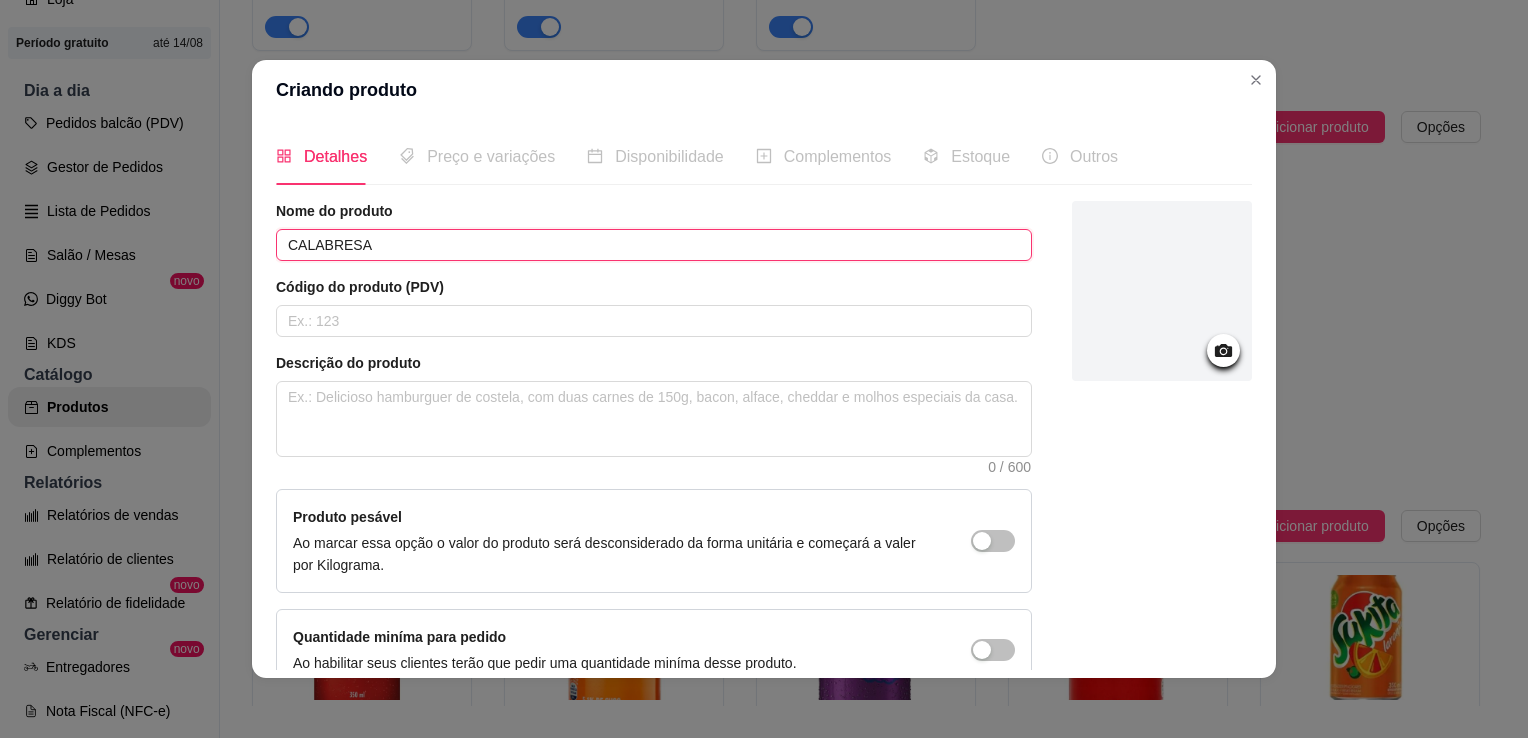 click on "CALABRESA" at bounding box center [654, 245] 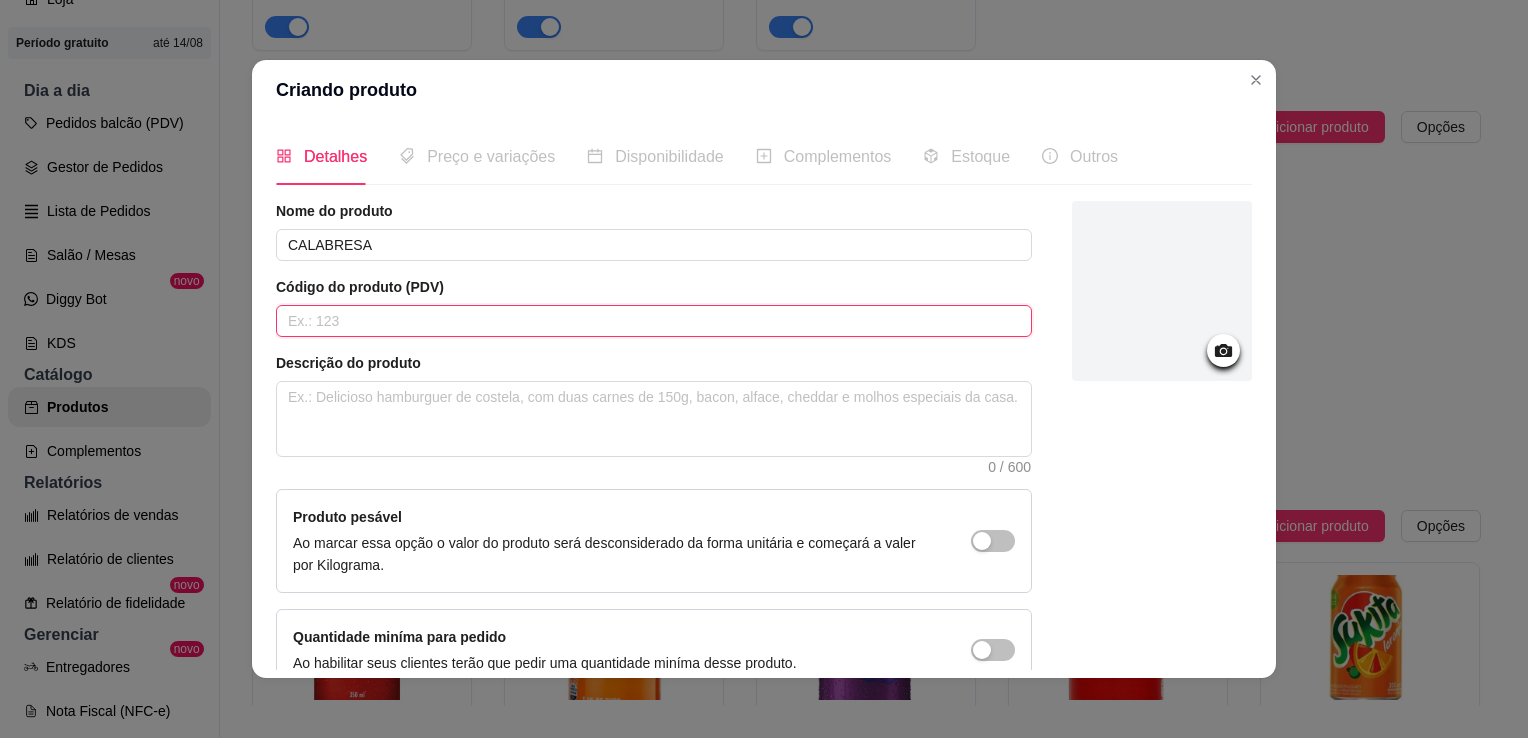click at bounding box center (654, 321) 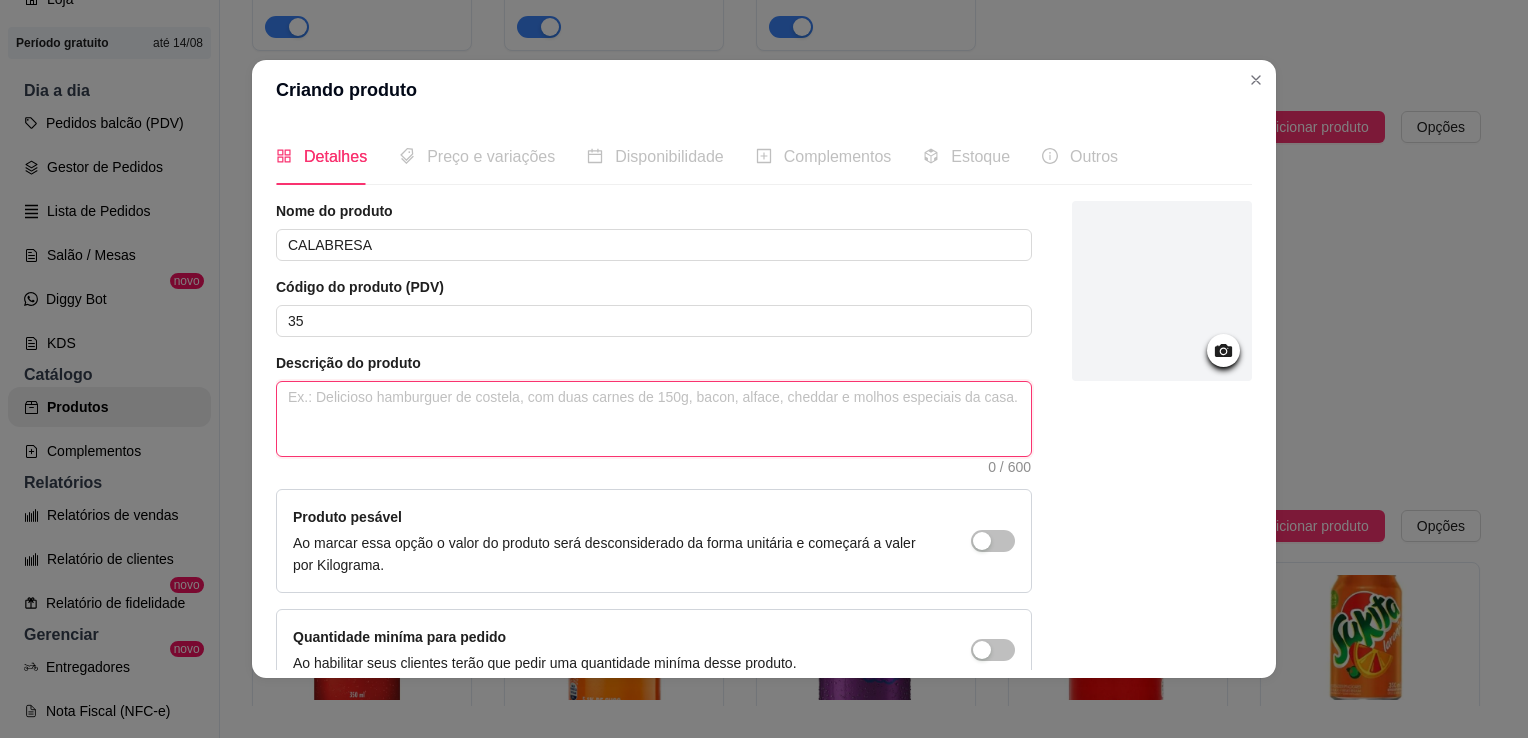 click at bounding box center (654, 419) 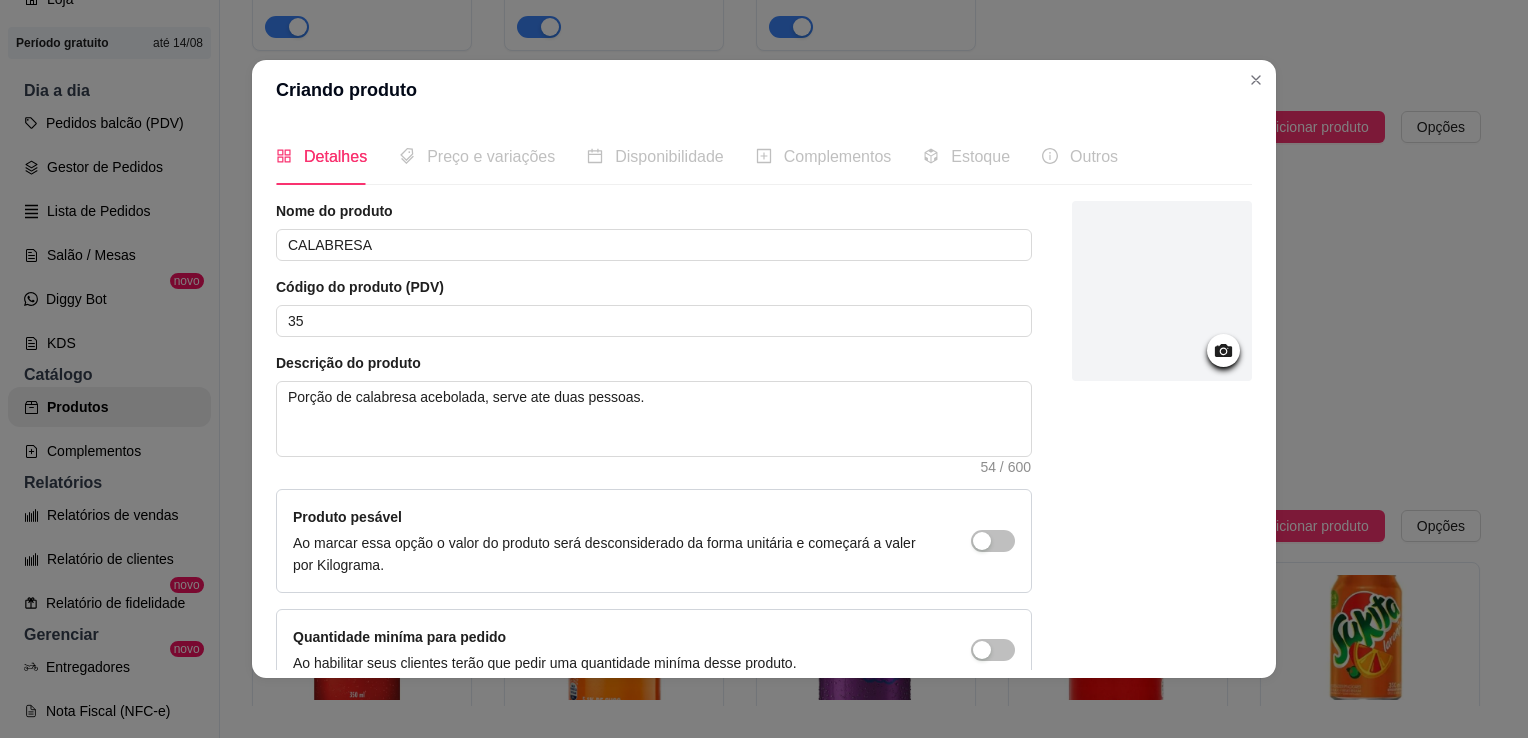 click on "Descrição do produto" at bounding box center [654, 363] 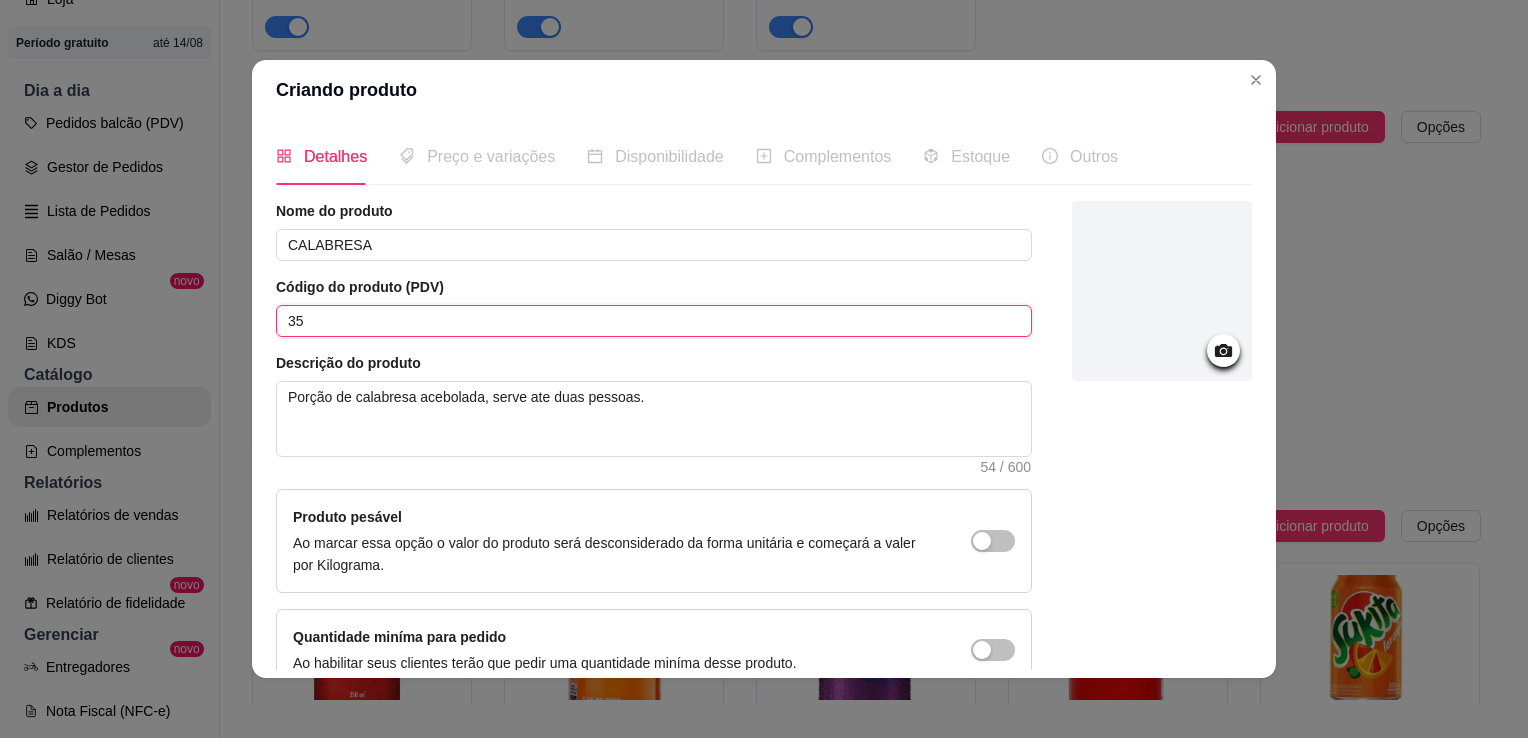 click on "35" at bounding box center [654, 321] 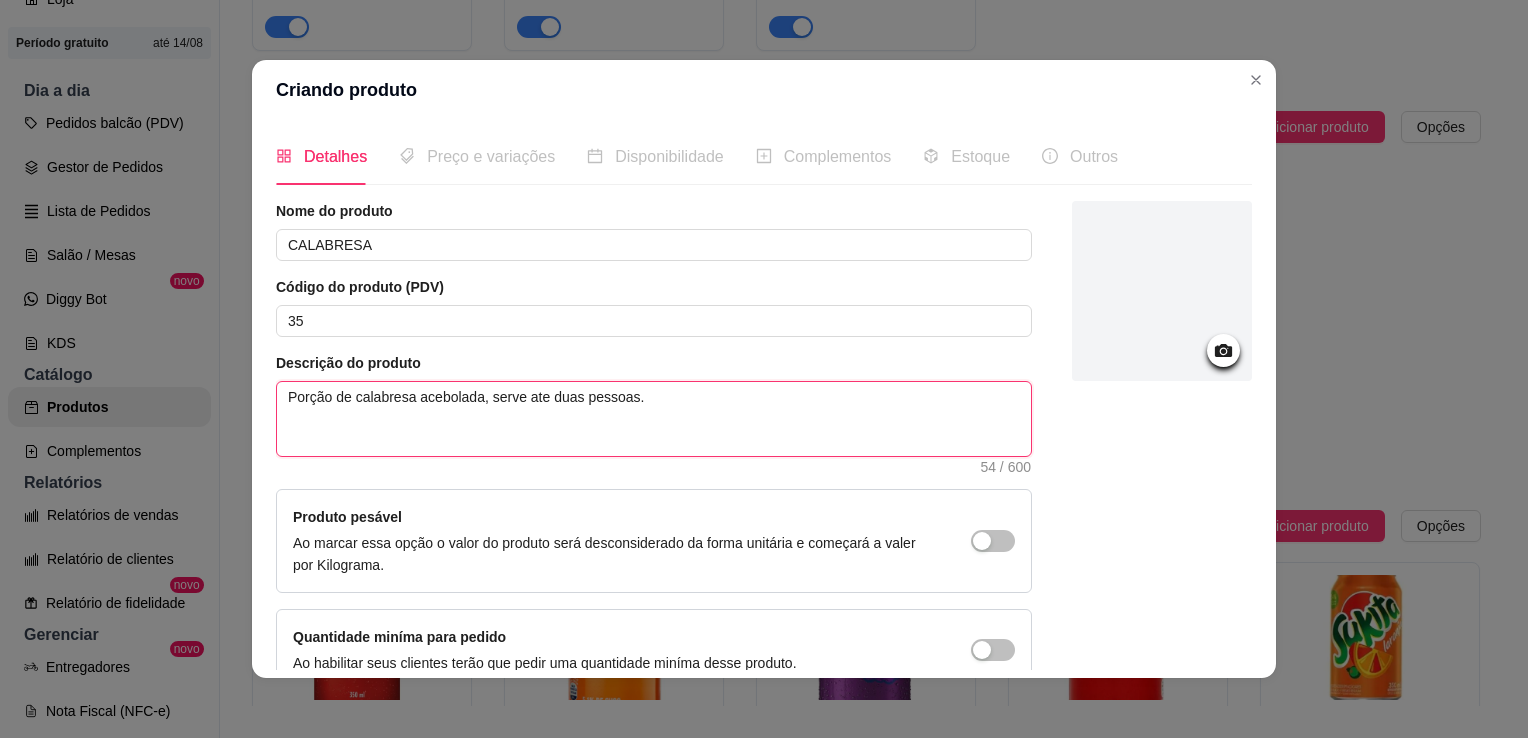 click on "Porção de calabresa acebolada, serve ate duas pessoas." at bounding box center (654, 419) 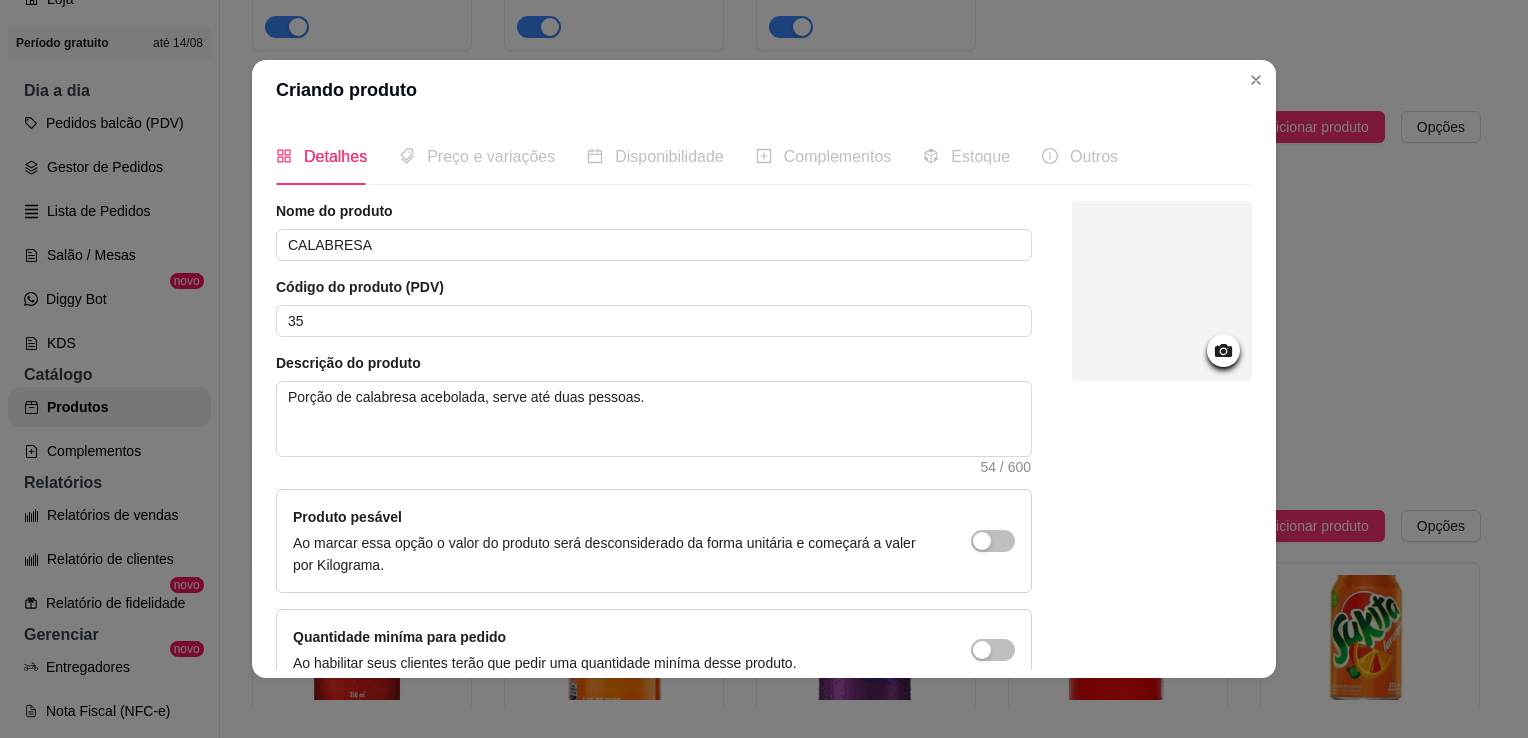 click at bounding box center (1223, 350) 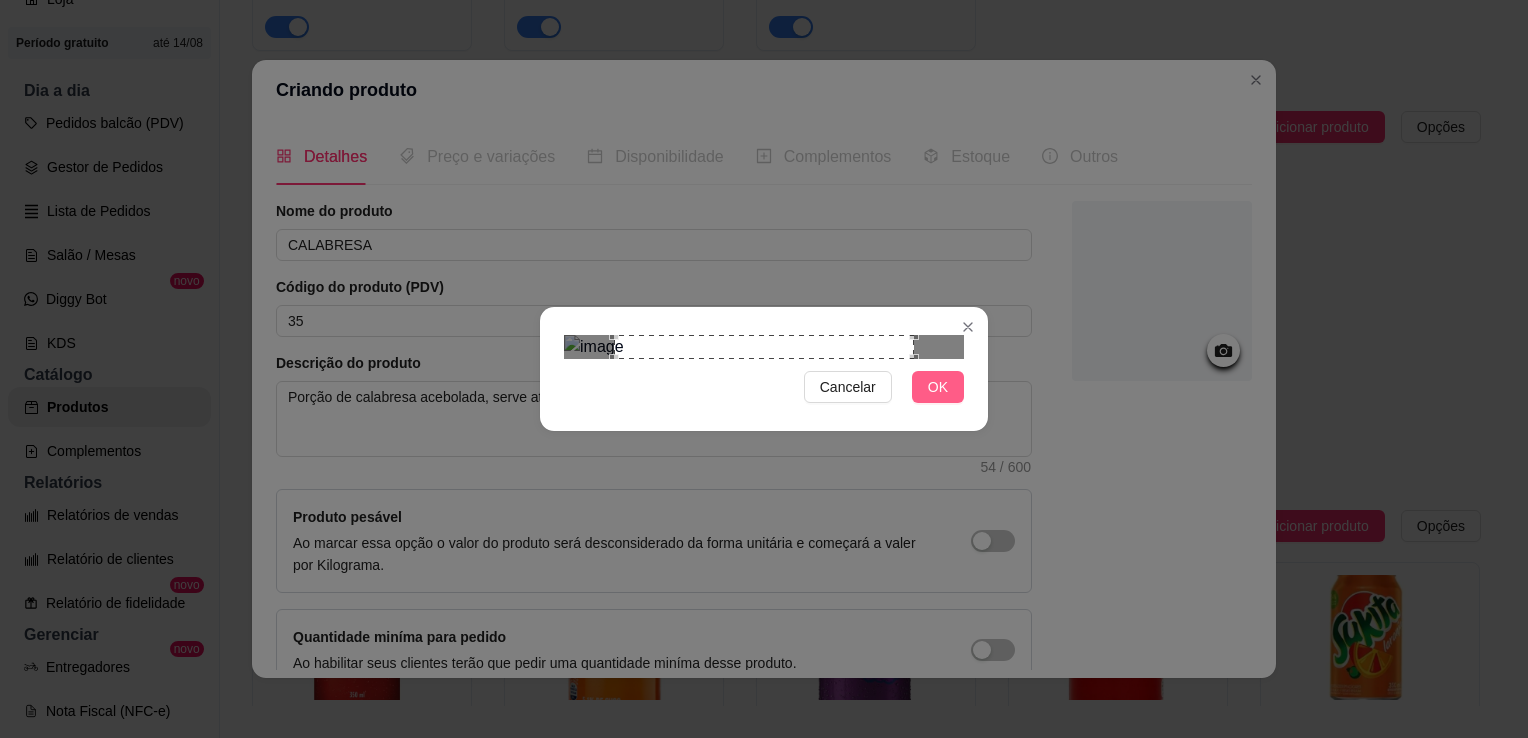 click on "Cancelar OK" at bounding box center [764, 369] 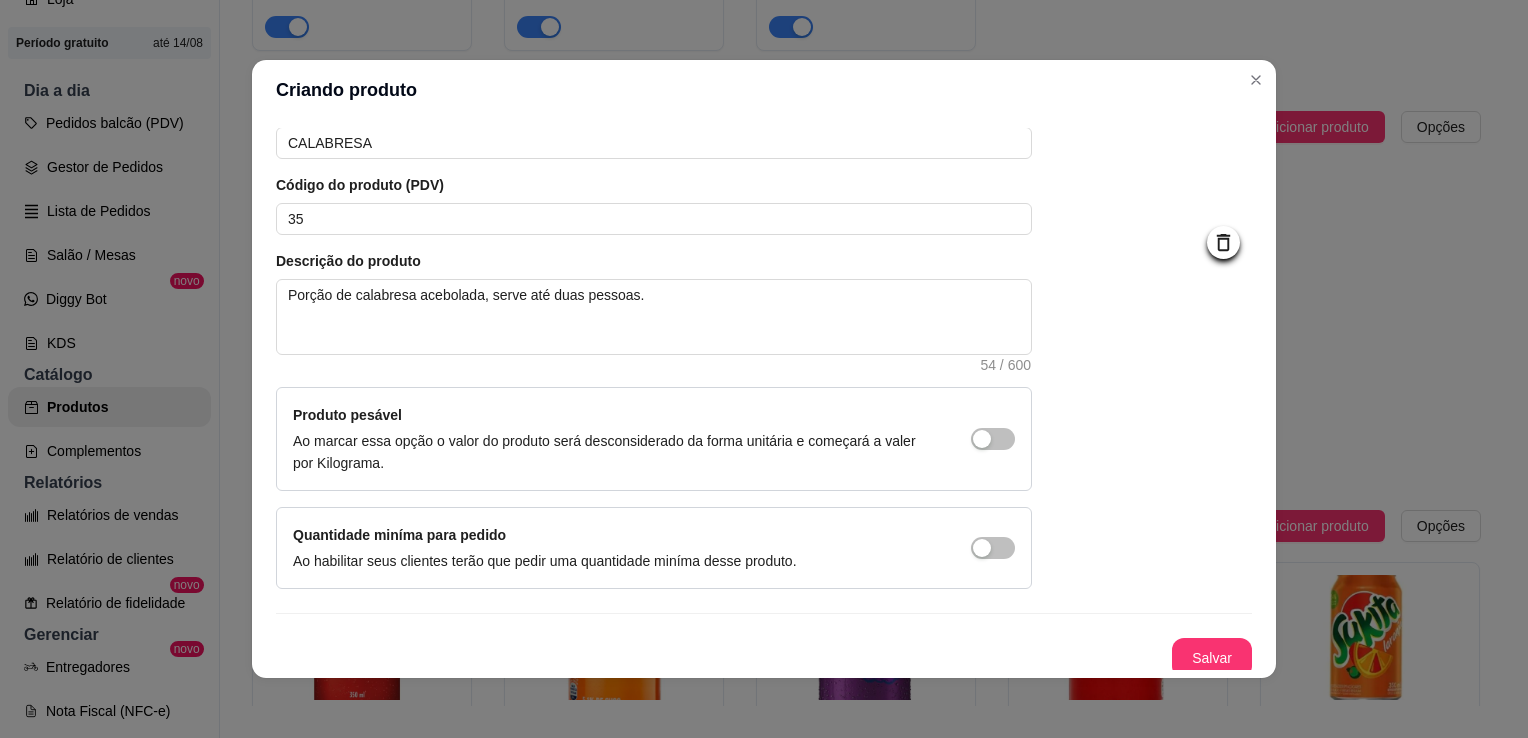 scroll, scrollTop: 107, scrollLeft: 0, axis: vertical 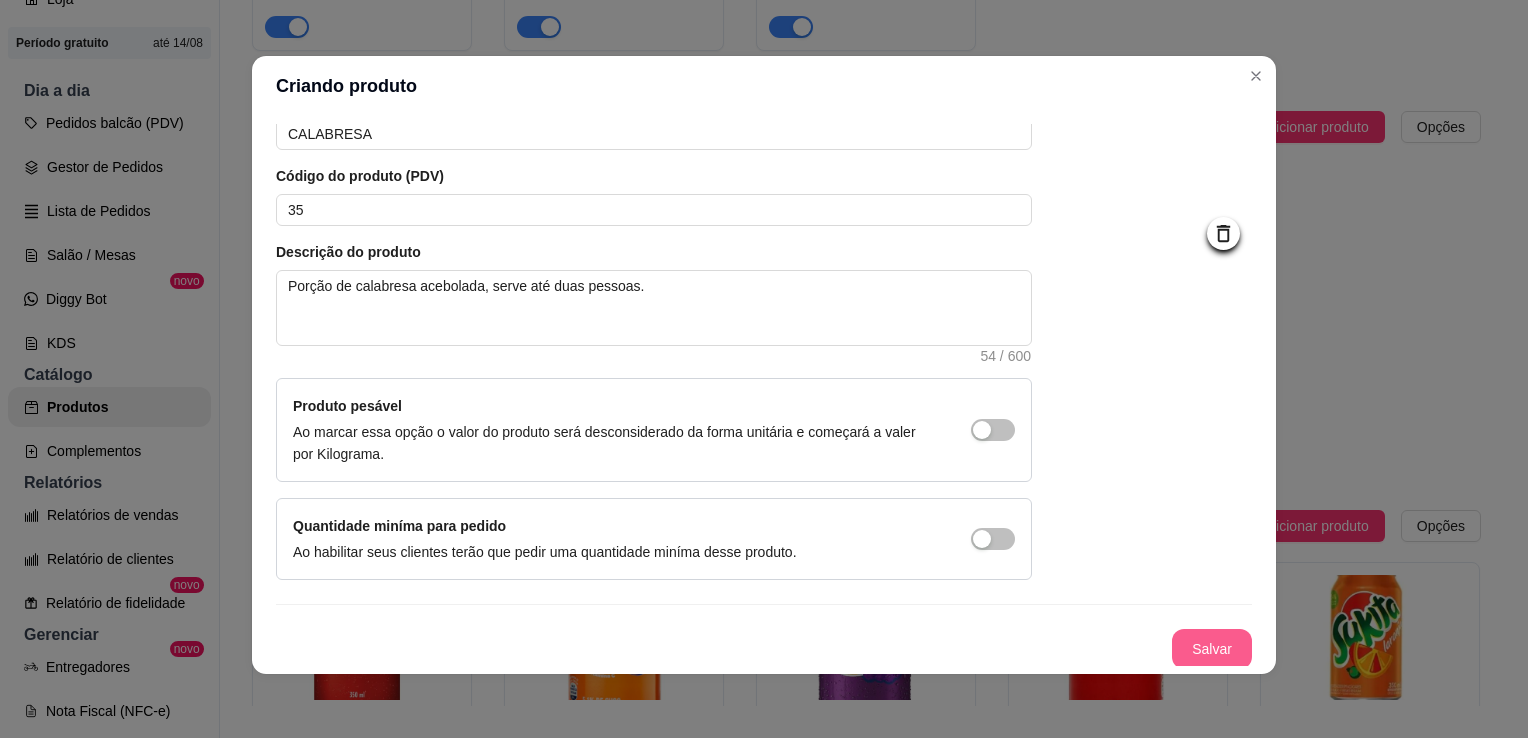 click on "Salvar" at bounding box center (1212, 649) 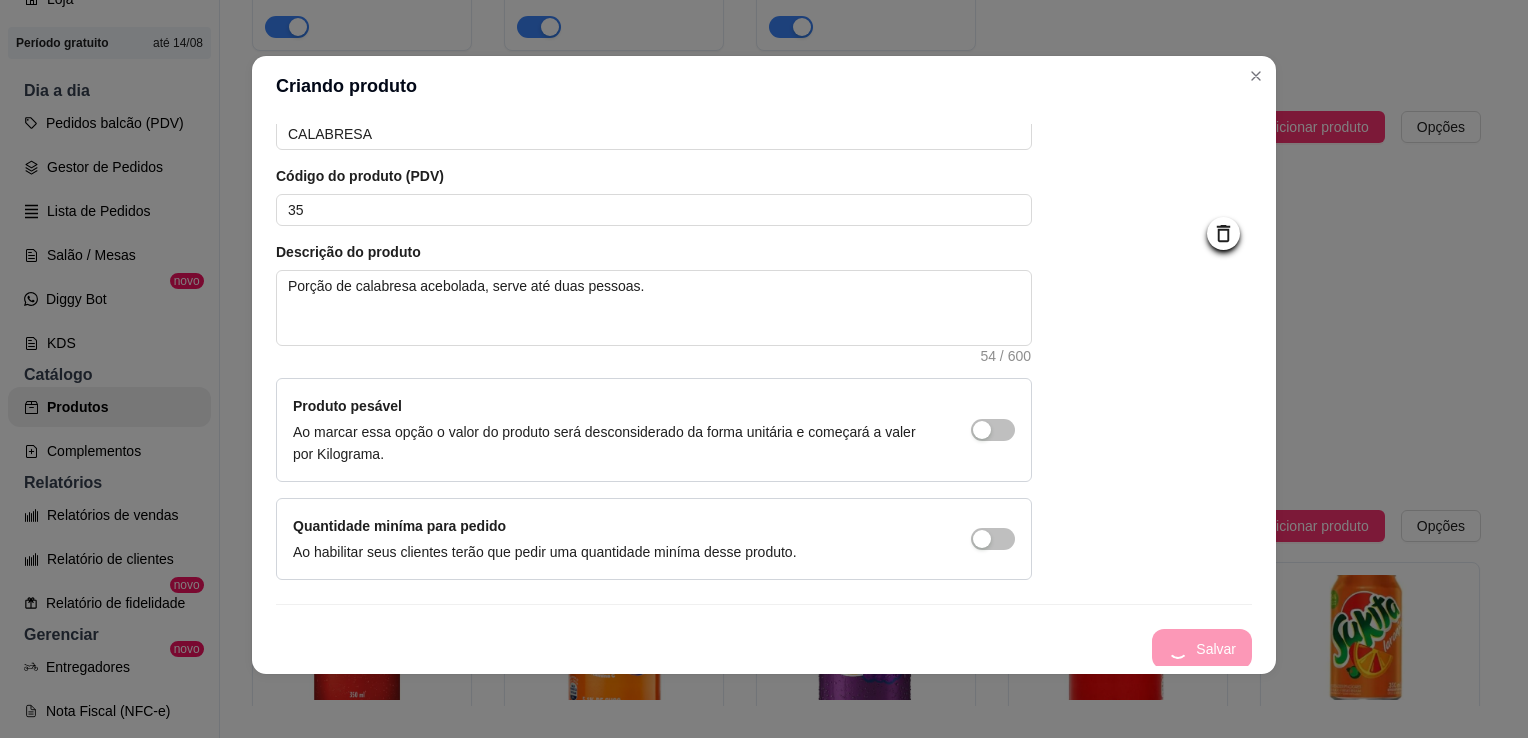 scroll, scrollTop: 0, scrollLeft: 0, axis: both 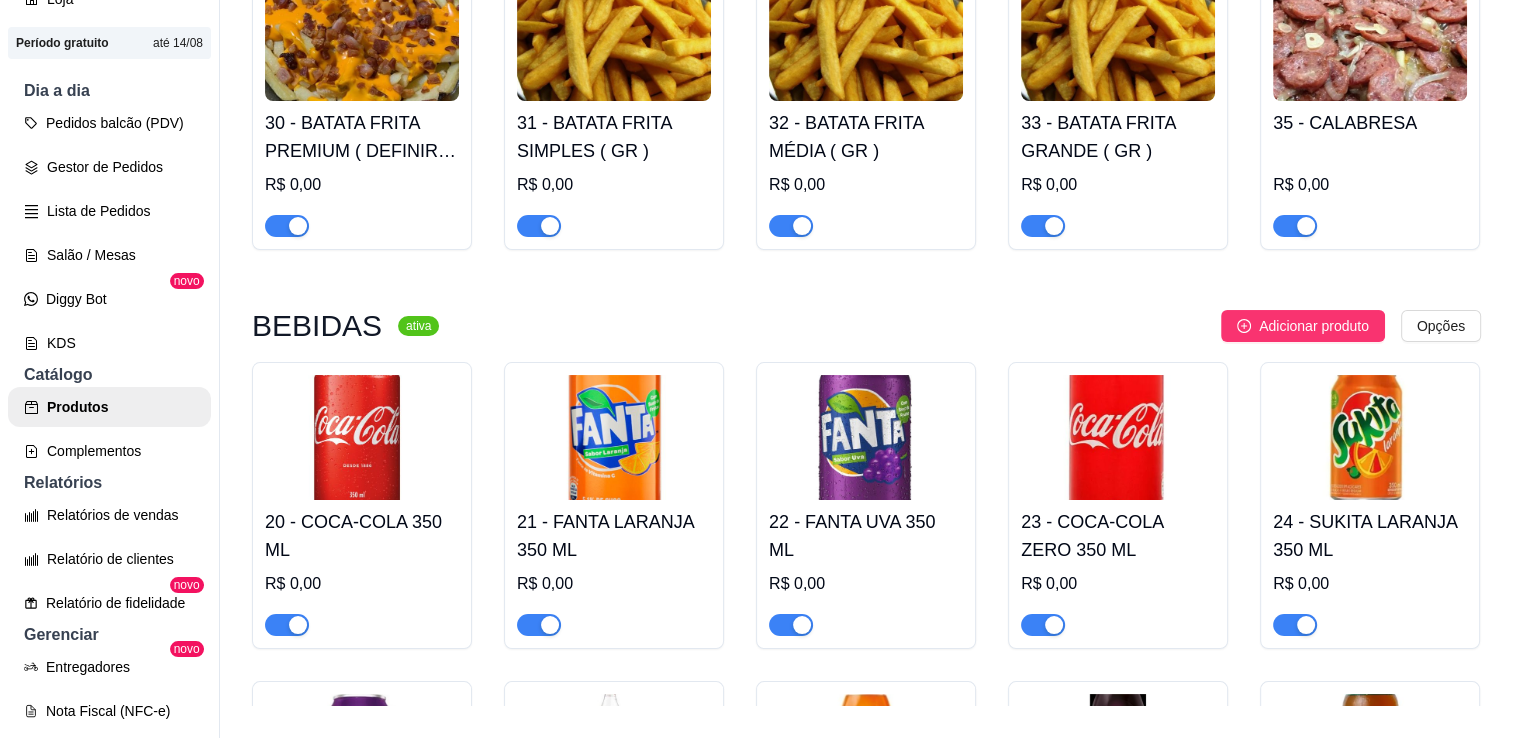 click on "35 - CALABRESA" at bounding box center [1370, 123] 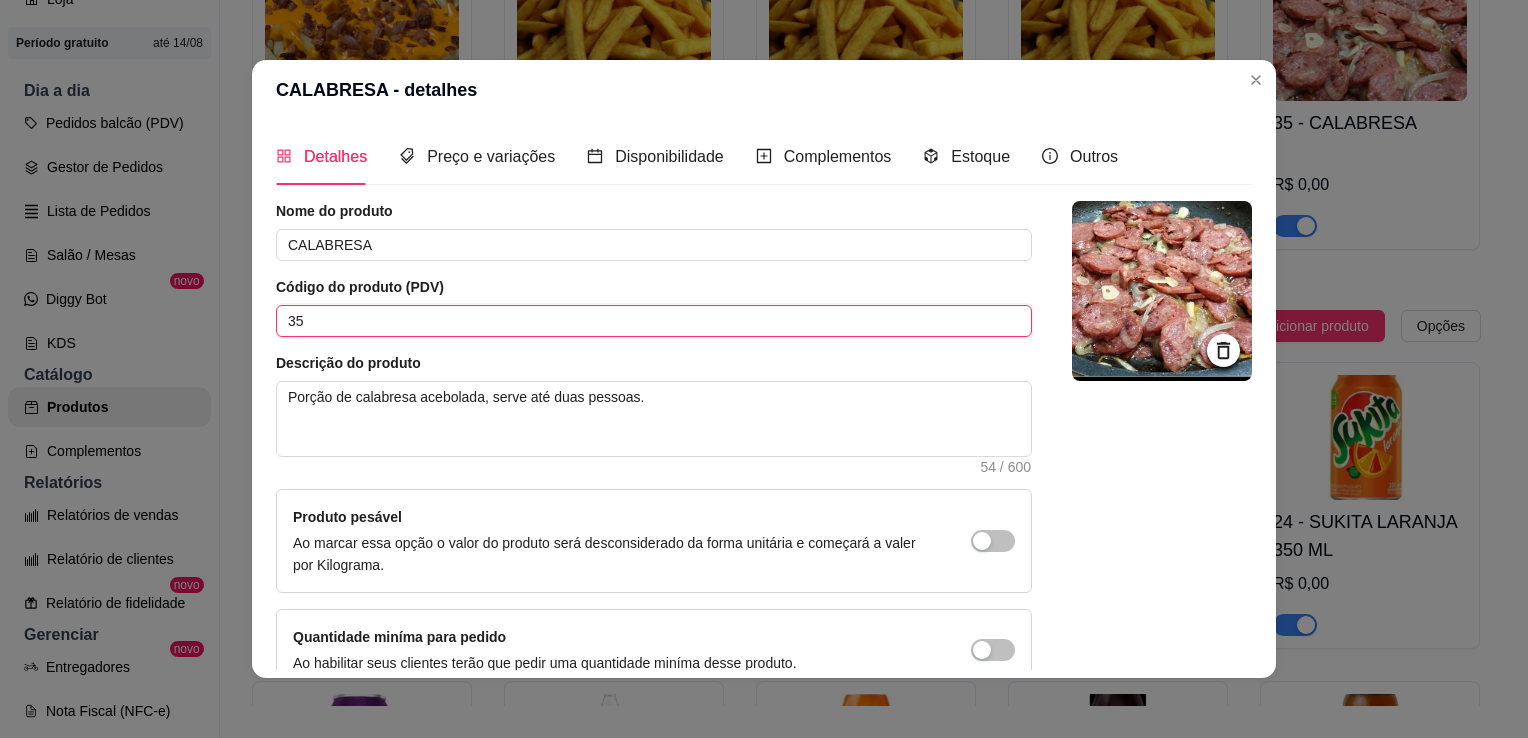click on "35" at bounding box center (654, 321) 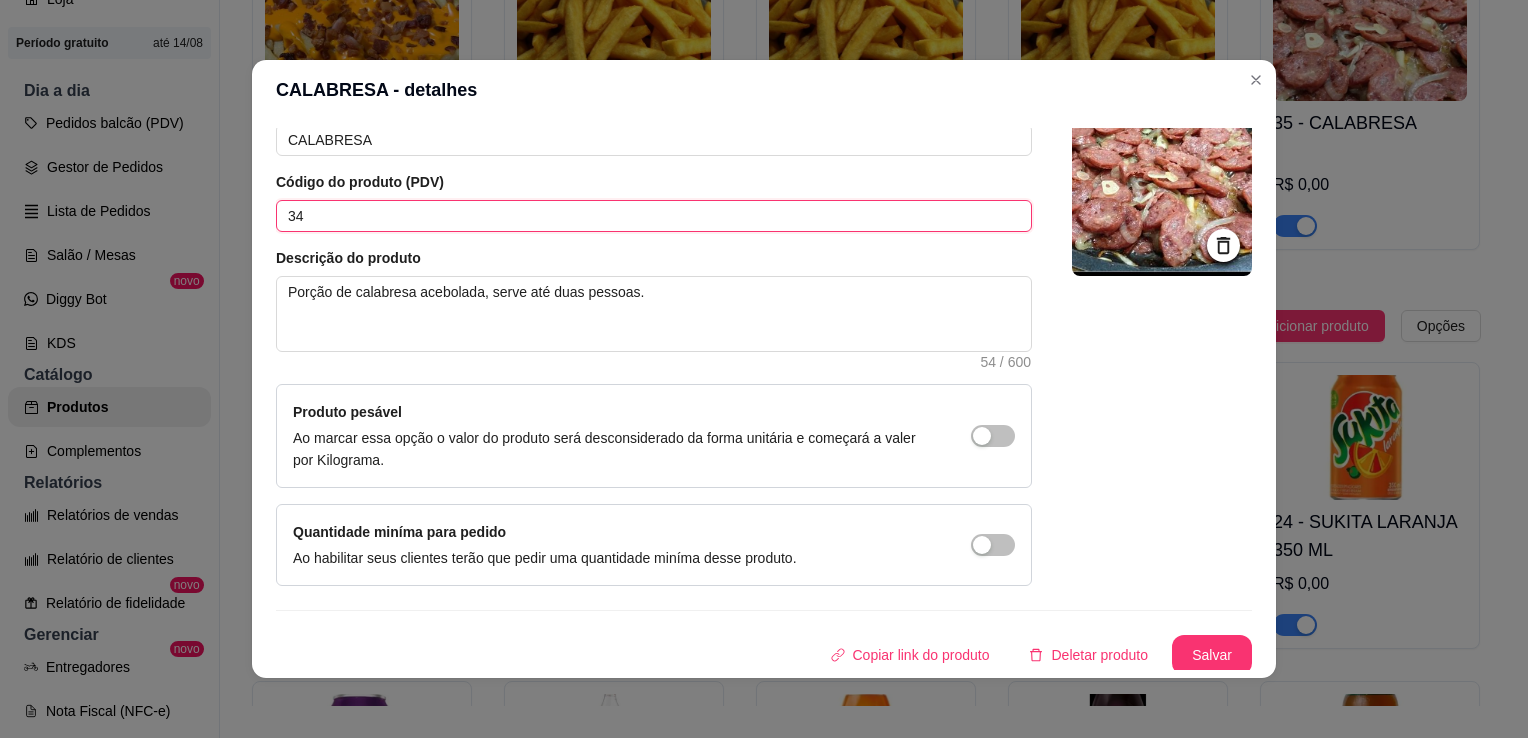scroll, scrollTop: 107, scrollLeft: 0, axis: vertical 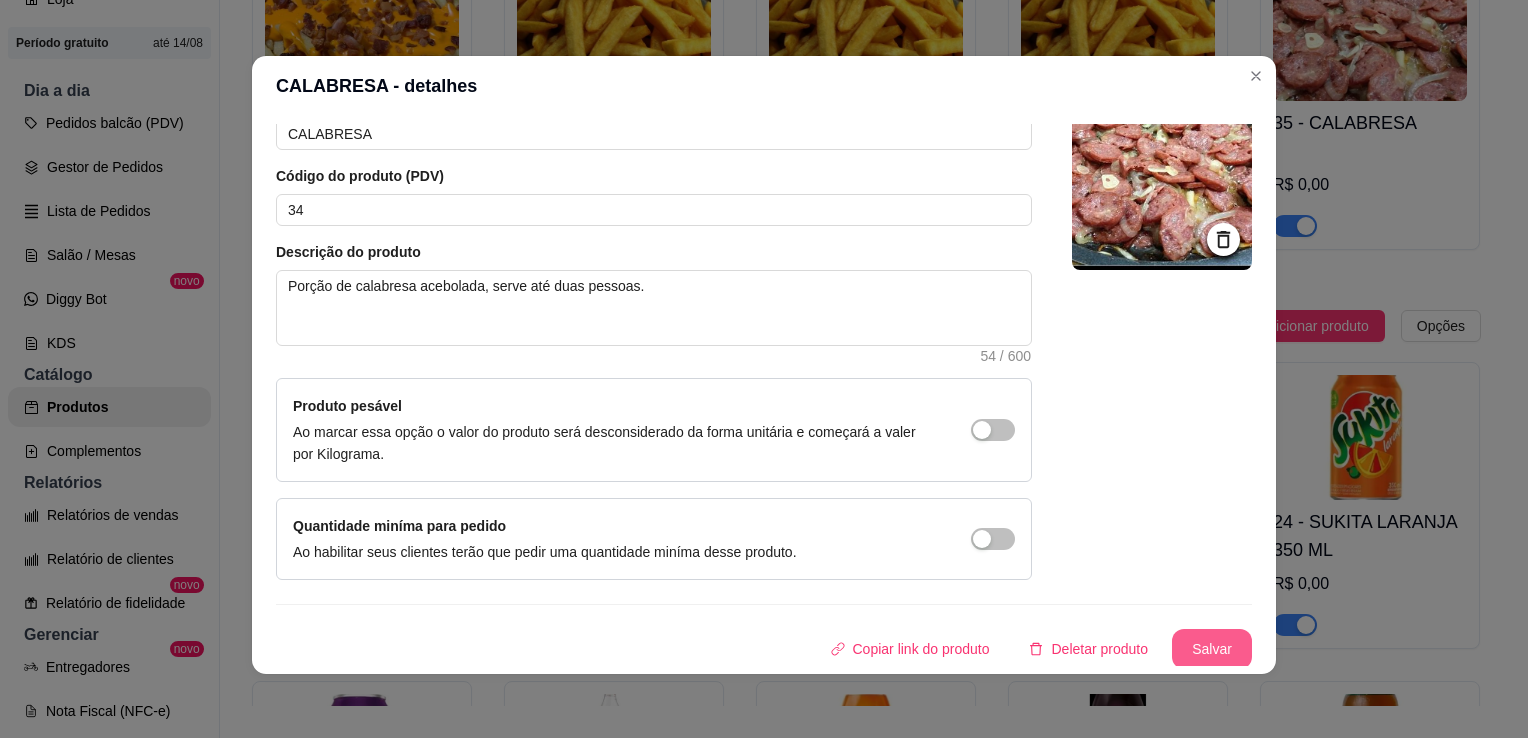 click on "Salvar" at bounding box center [1212, 649] 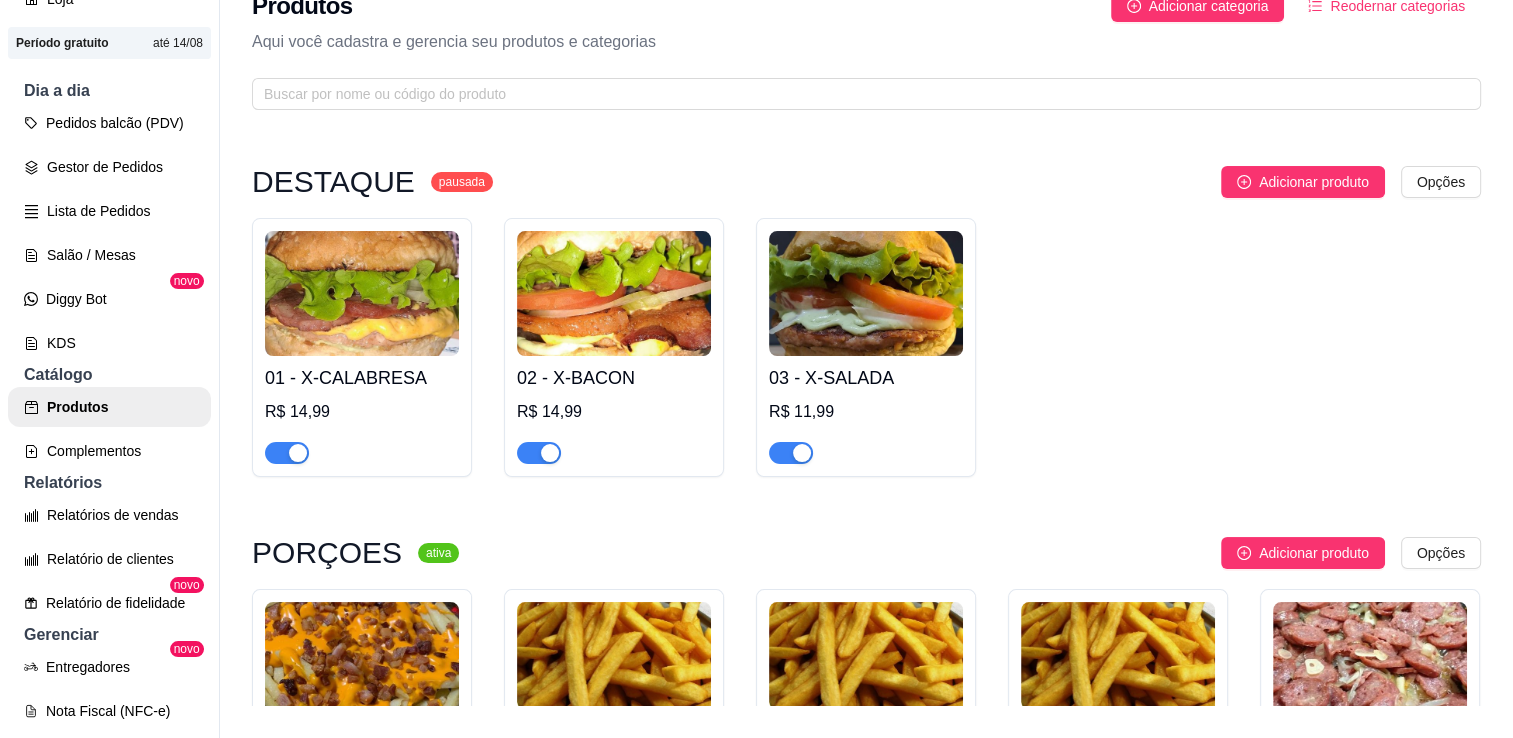 scroll, scrollTop: 0, scrollLeft: 0, axis: both 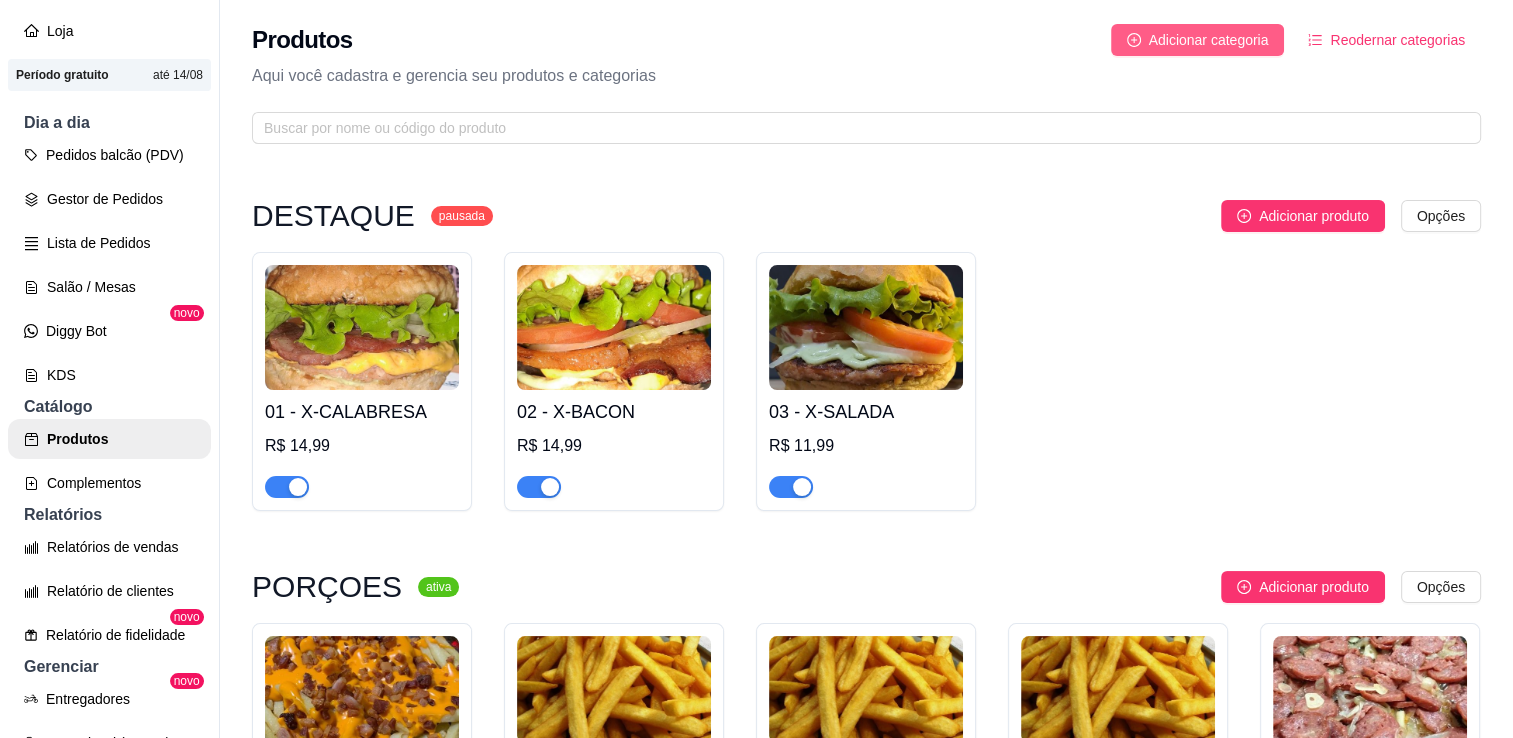 click on "Adicionar categoria" at bounding box center [1209, 40] 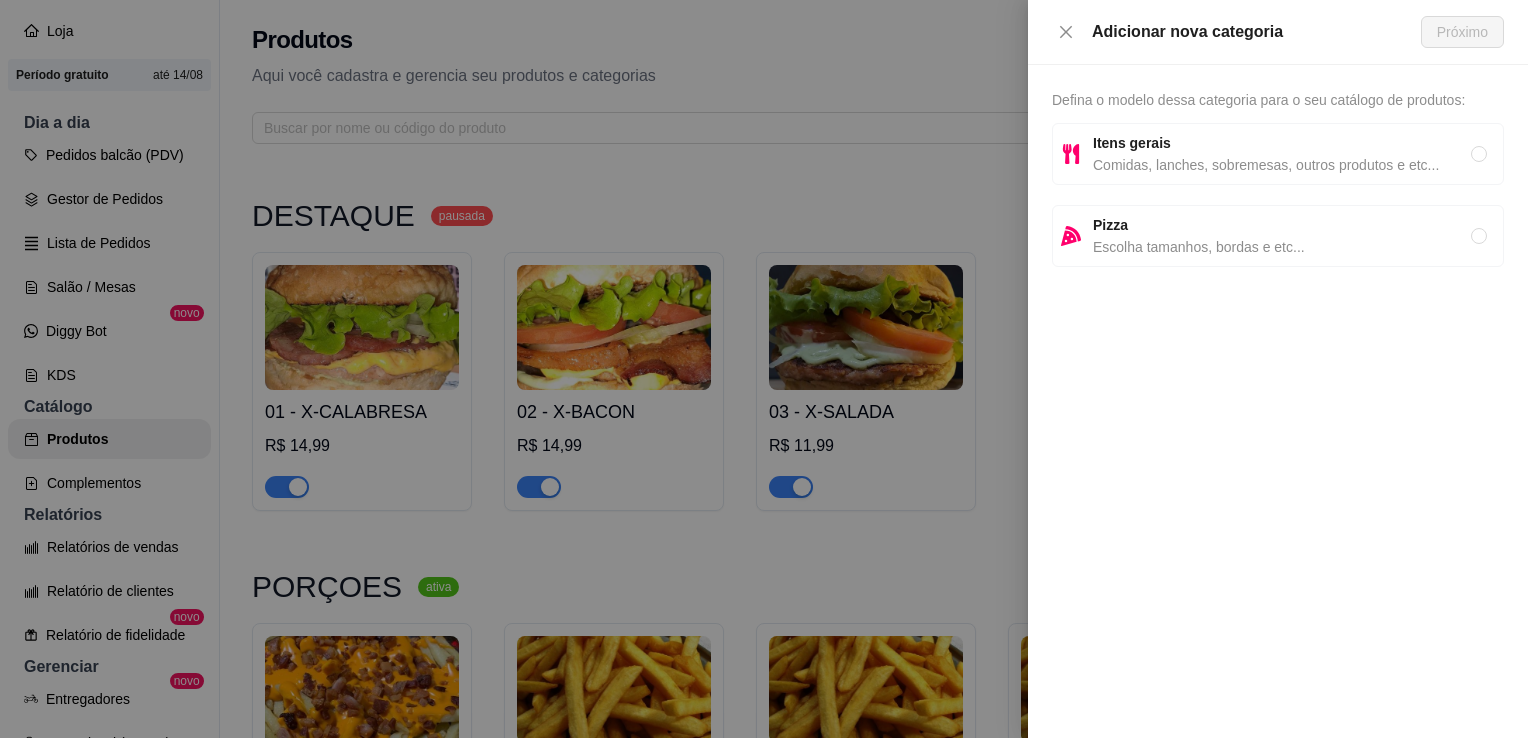 click on "Itens gerais" at bounding box center (1282, 143) 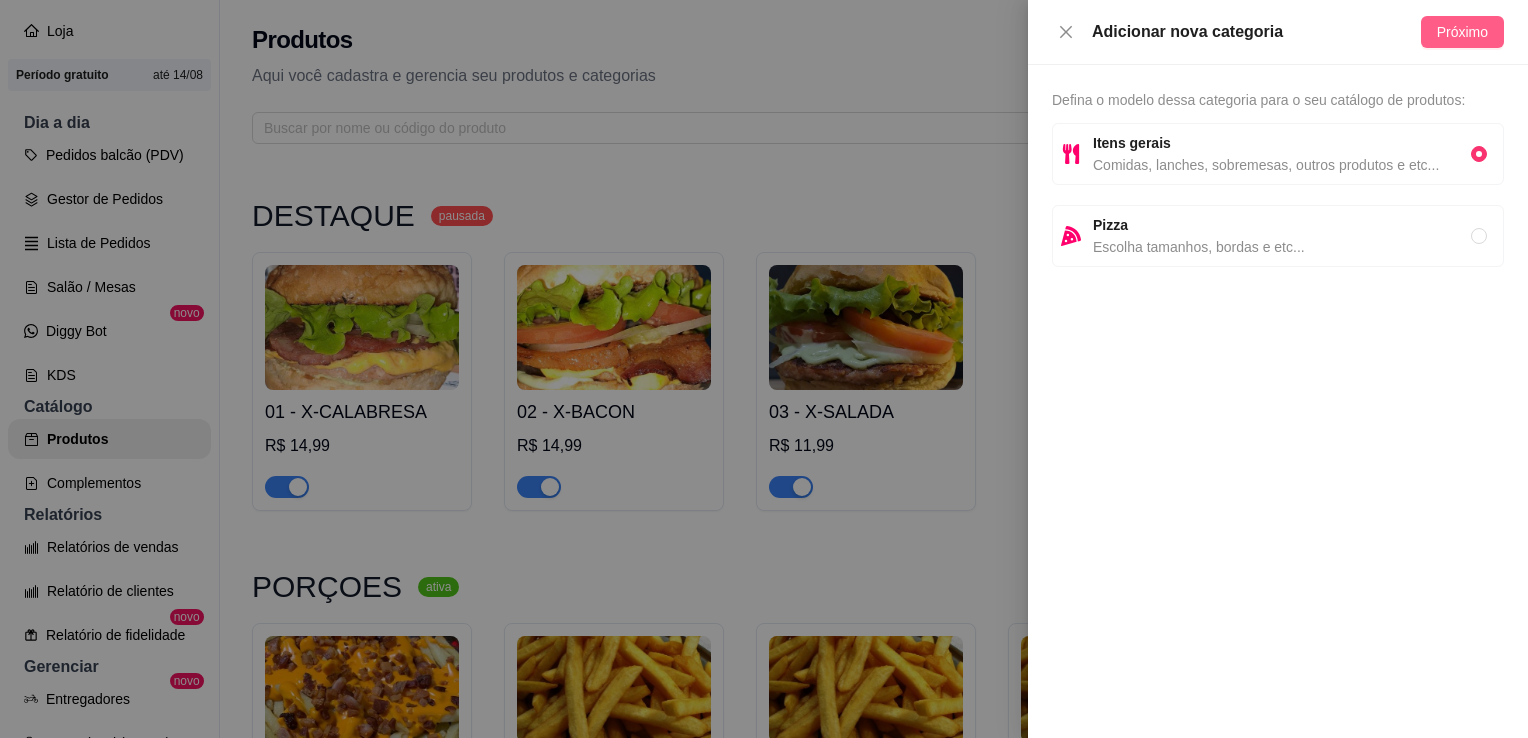 click on "Próximo" at bounding box center (1462, 32) 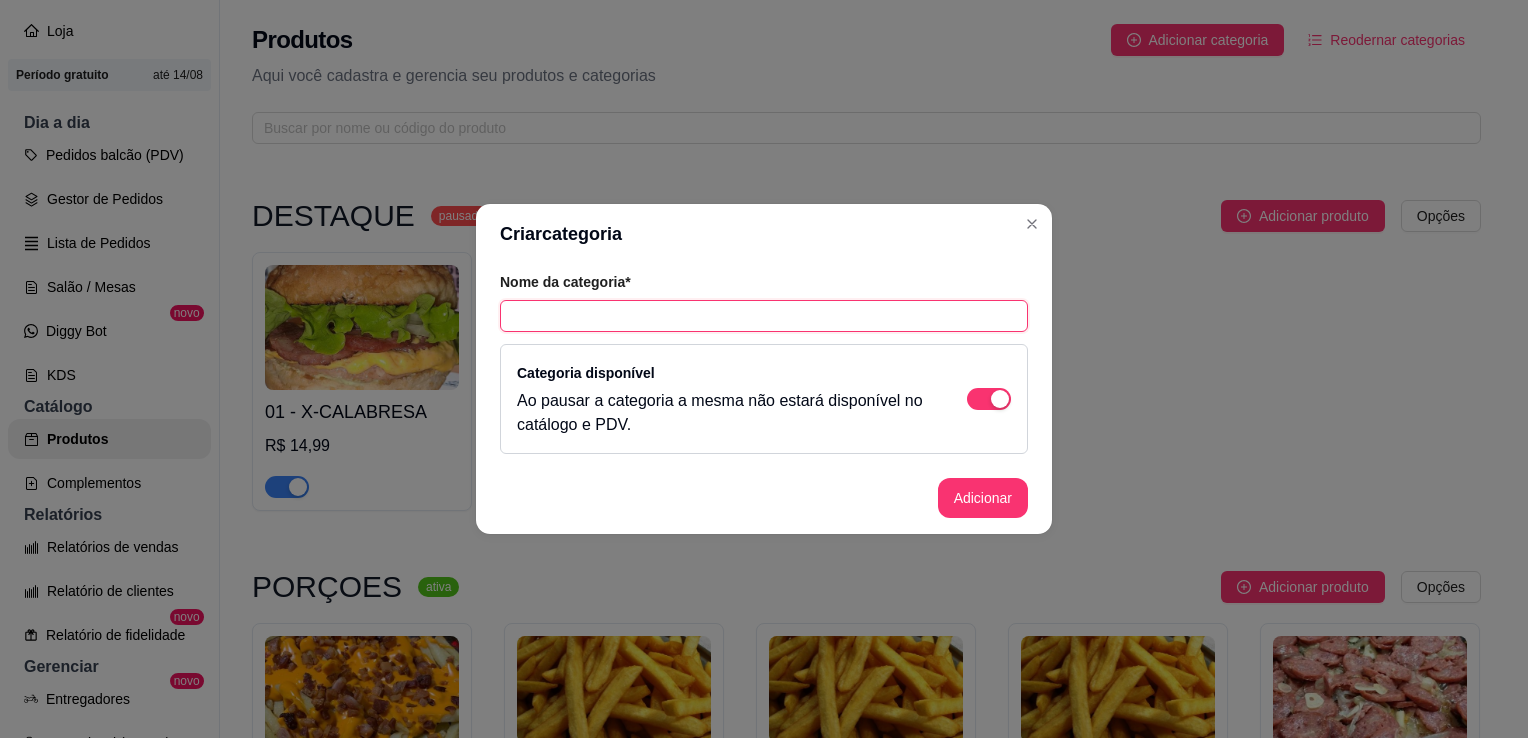 click at bounding box center [764, 316] 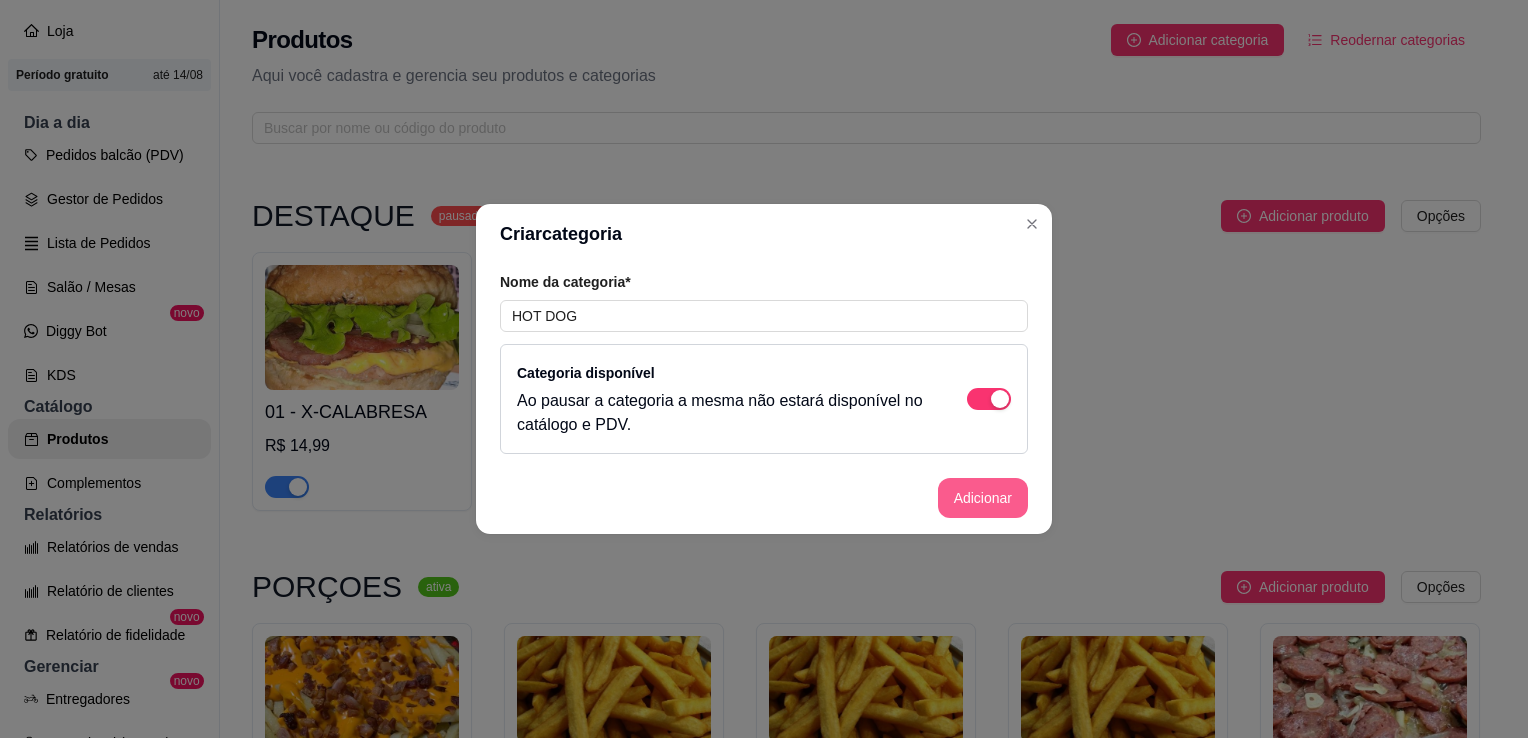 click on "Adicionar" at bounding box center [983, 498] 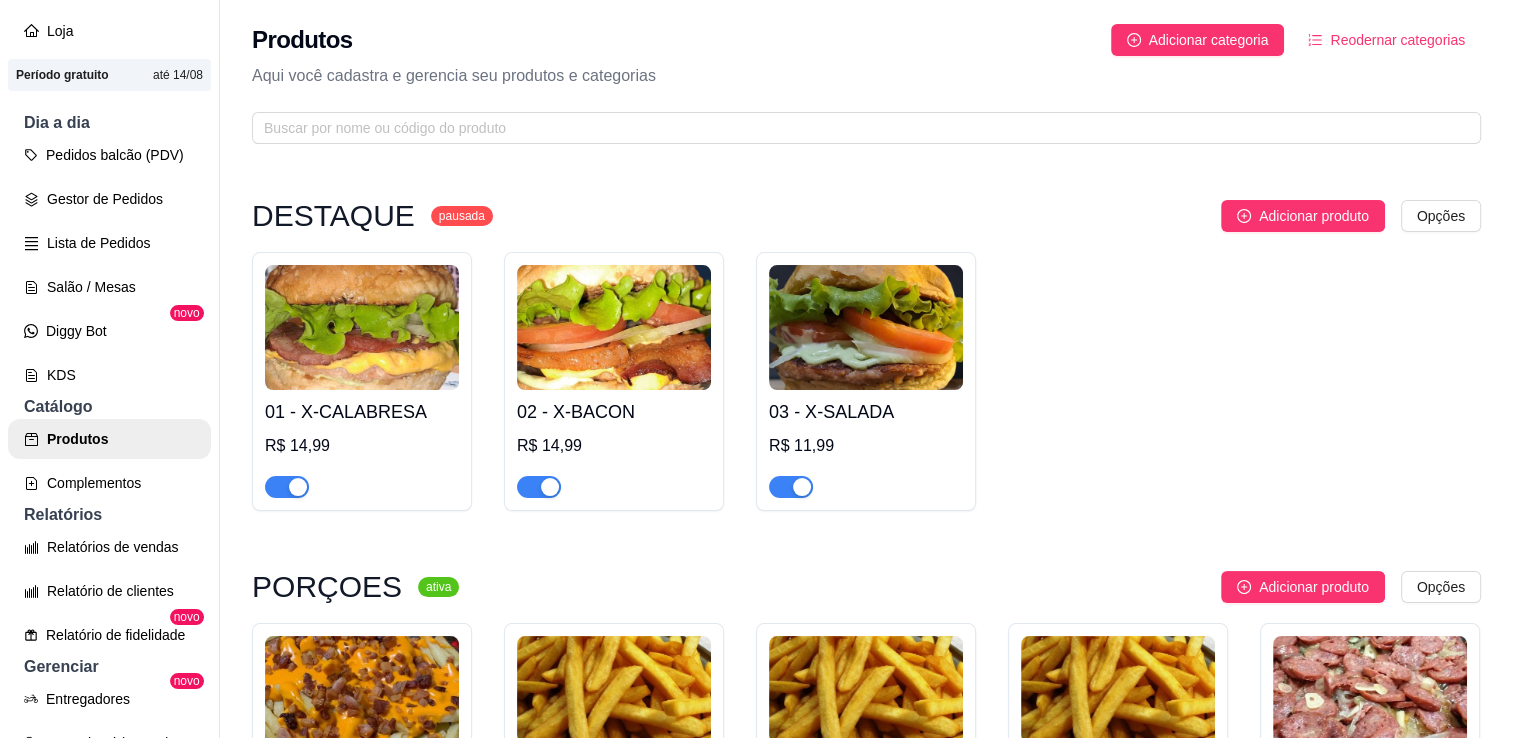 click on "Reodernar categorias" at bounding box center (1397, 40) 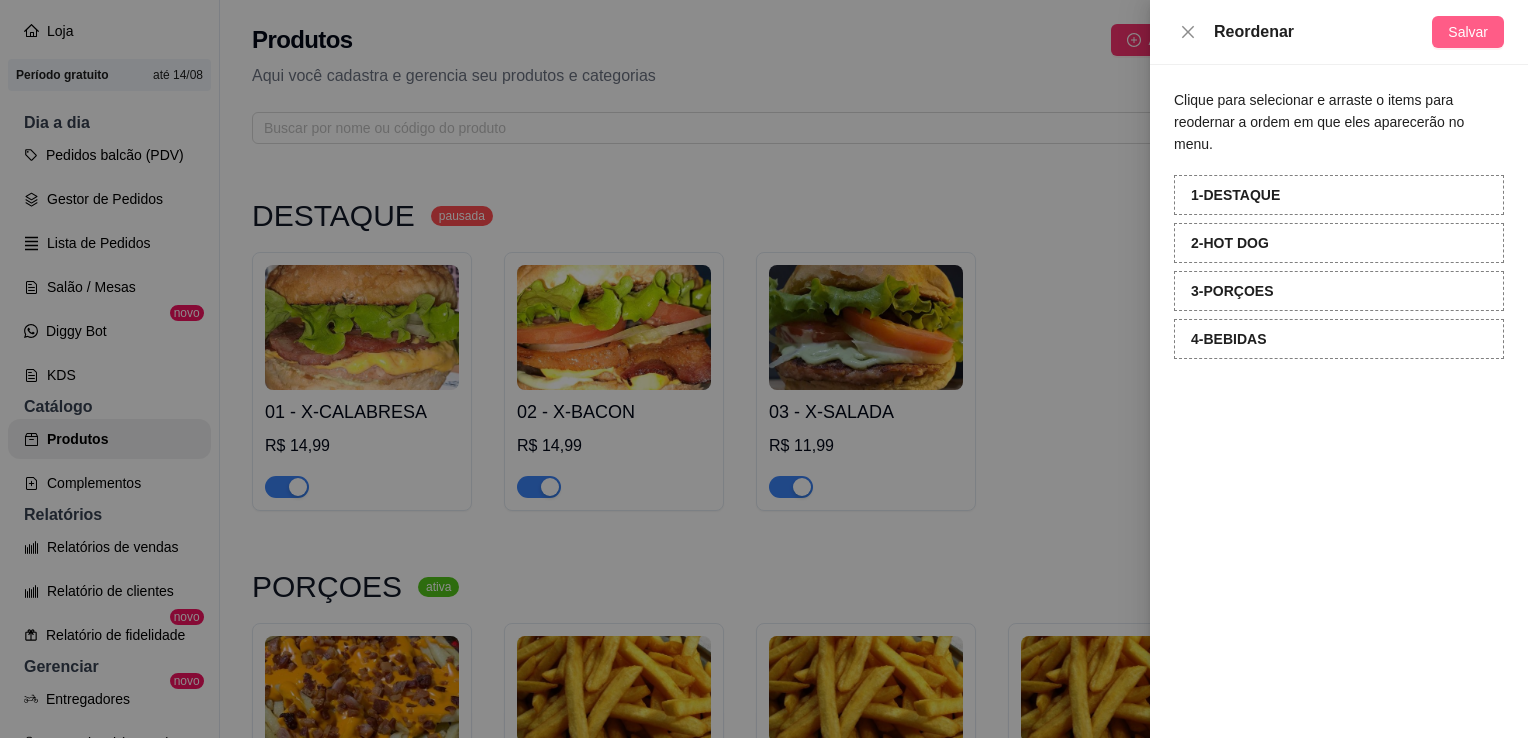 click on "Salvar" at bounding box center (1468, 32) 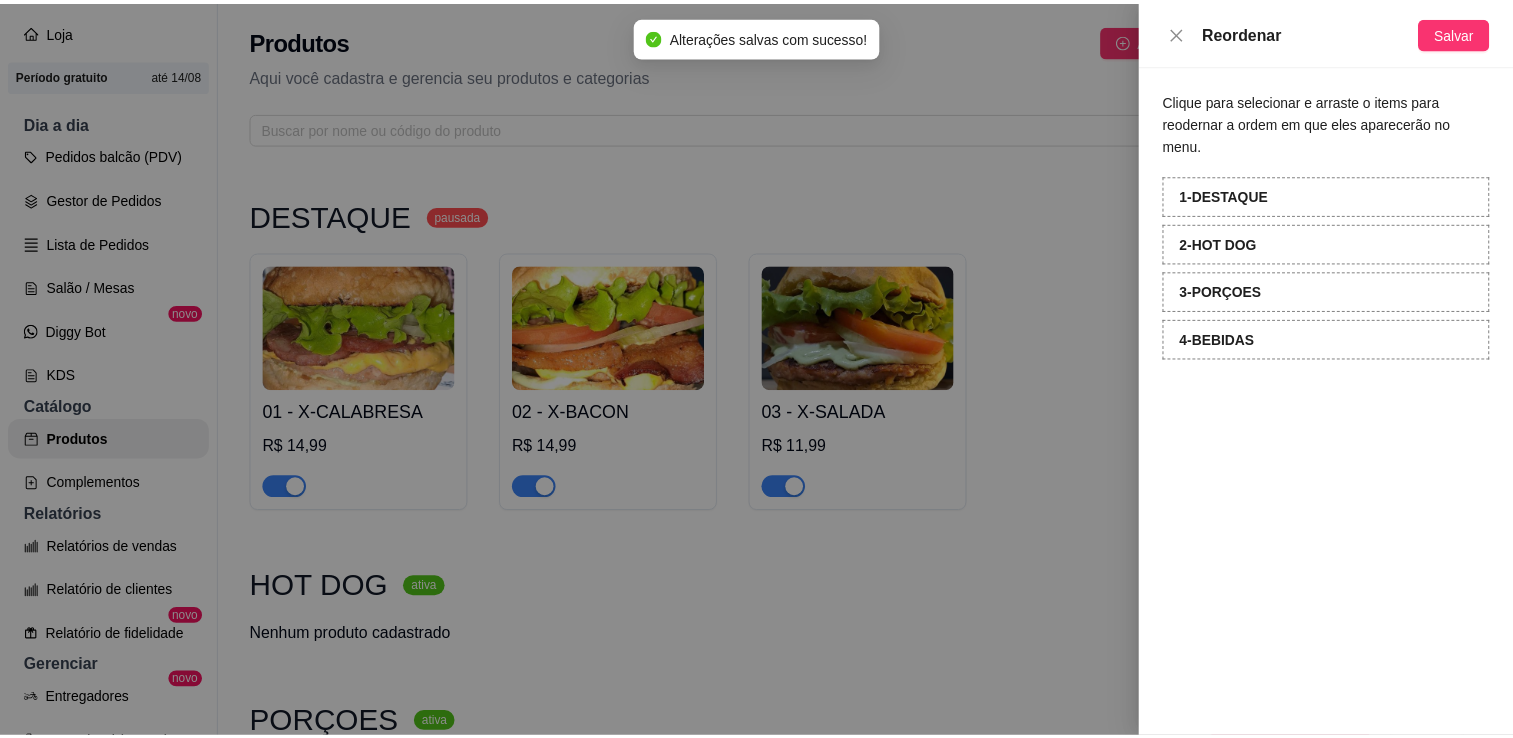 scroll, scrollTop: 400, scrollLeft: 0, axis: vertical 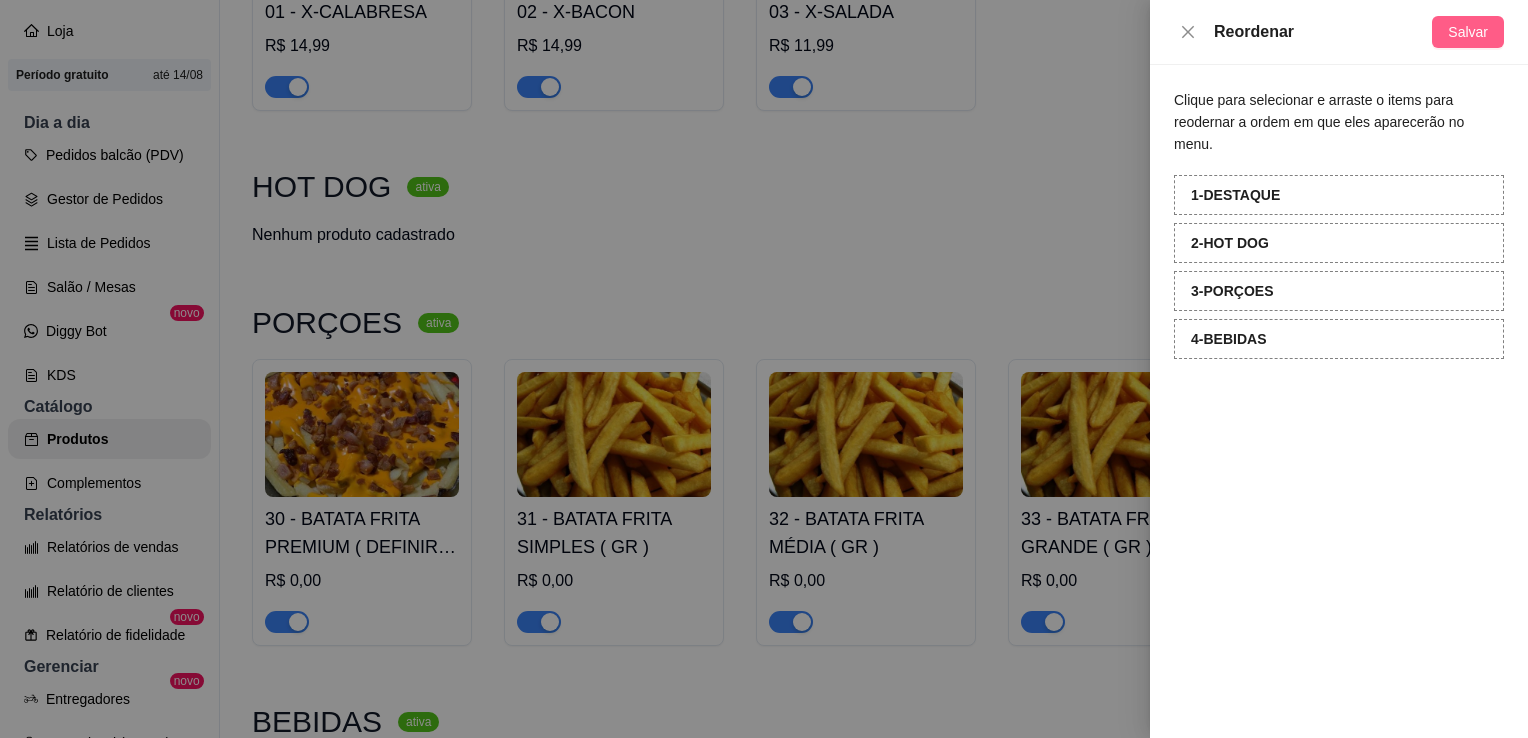 click on "Salvar" at bounding box center (1468, 32) 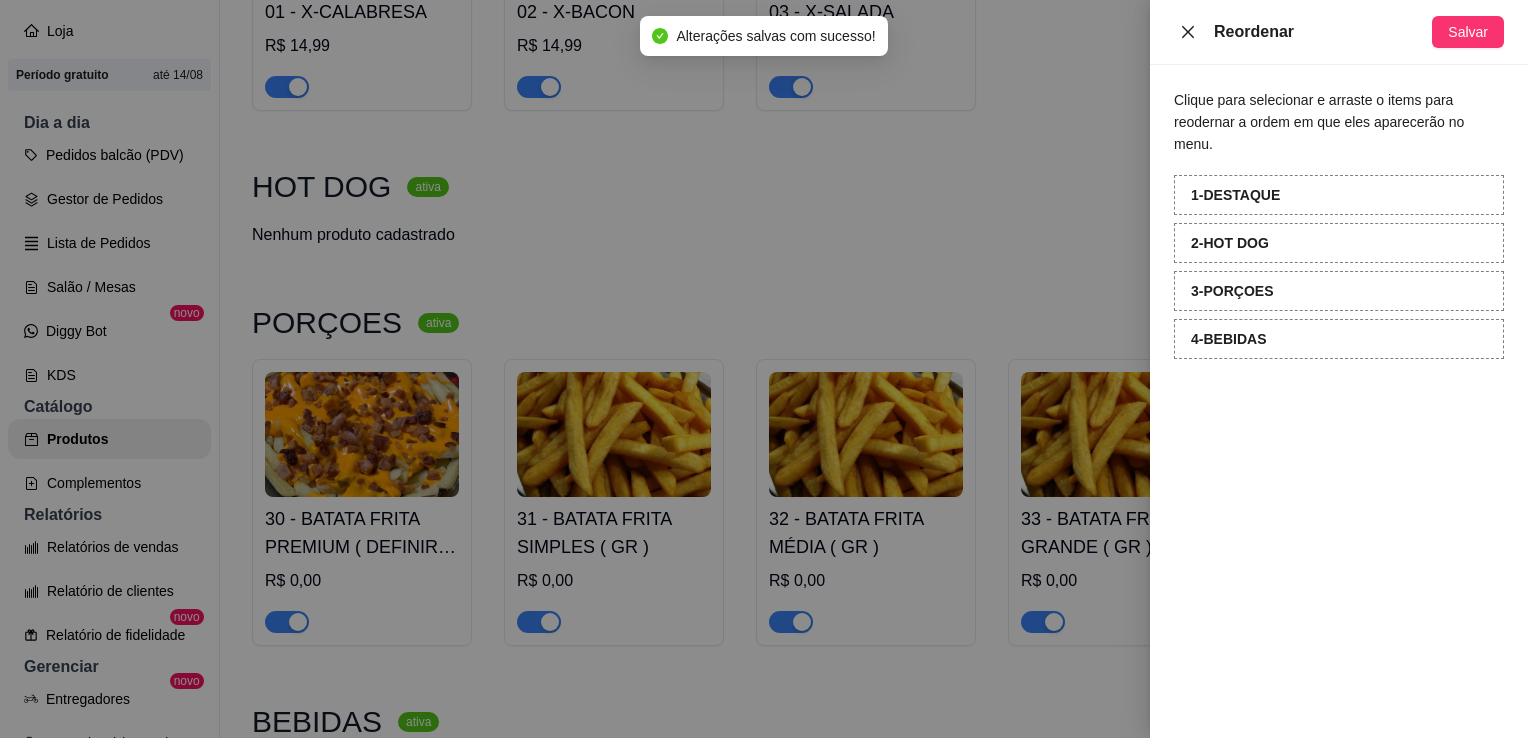 click 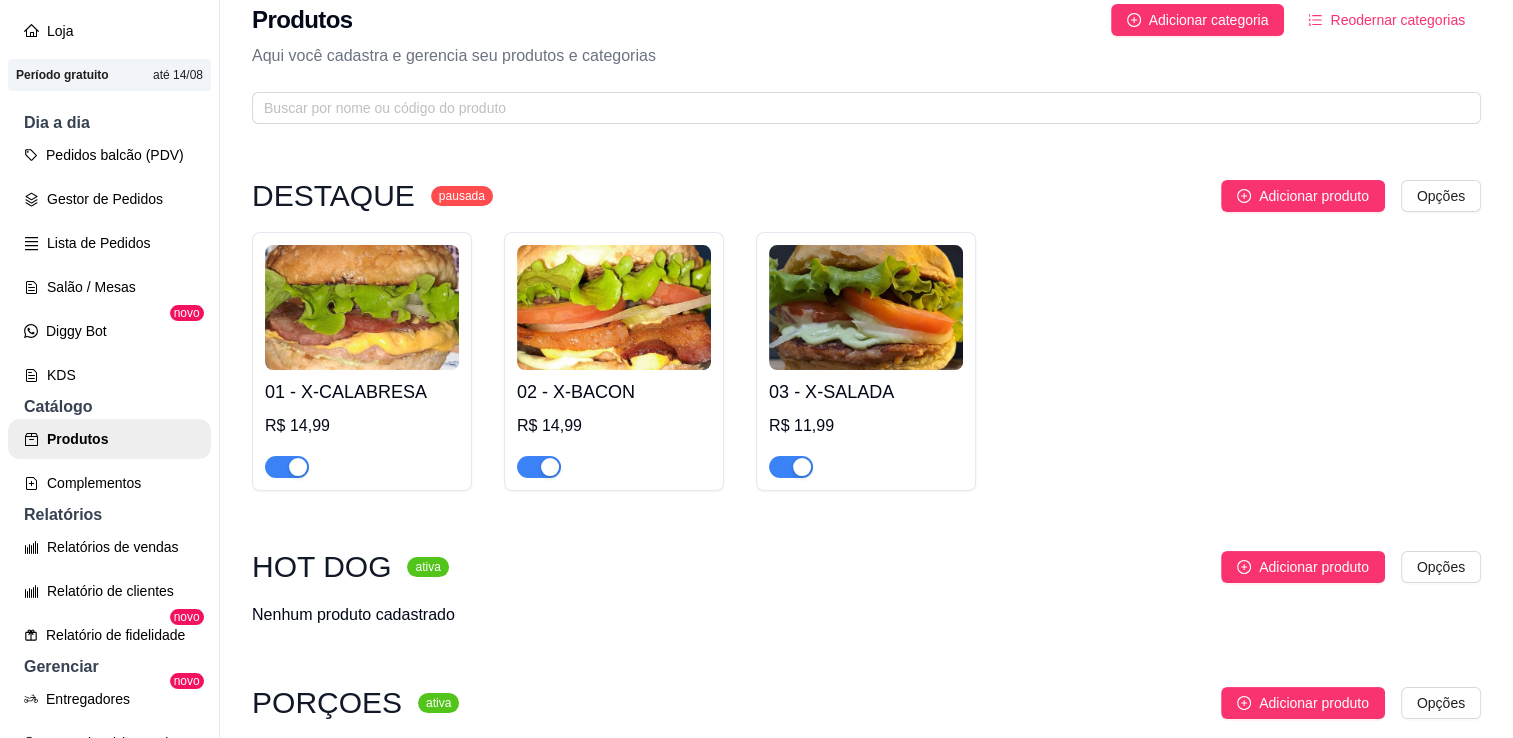 scroll, scrollTop: 0, scrollLeft: 0, axis: both 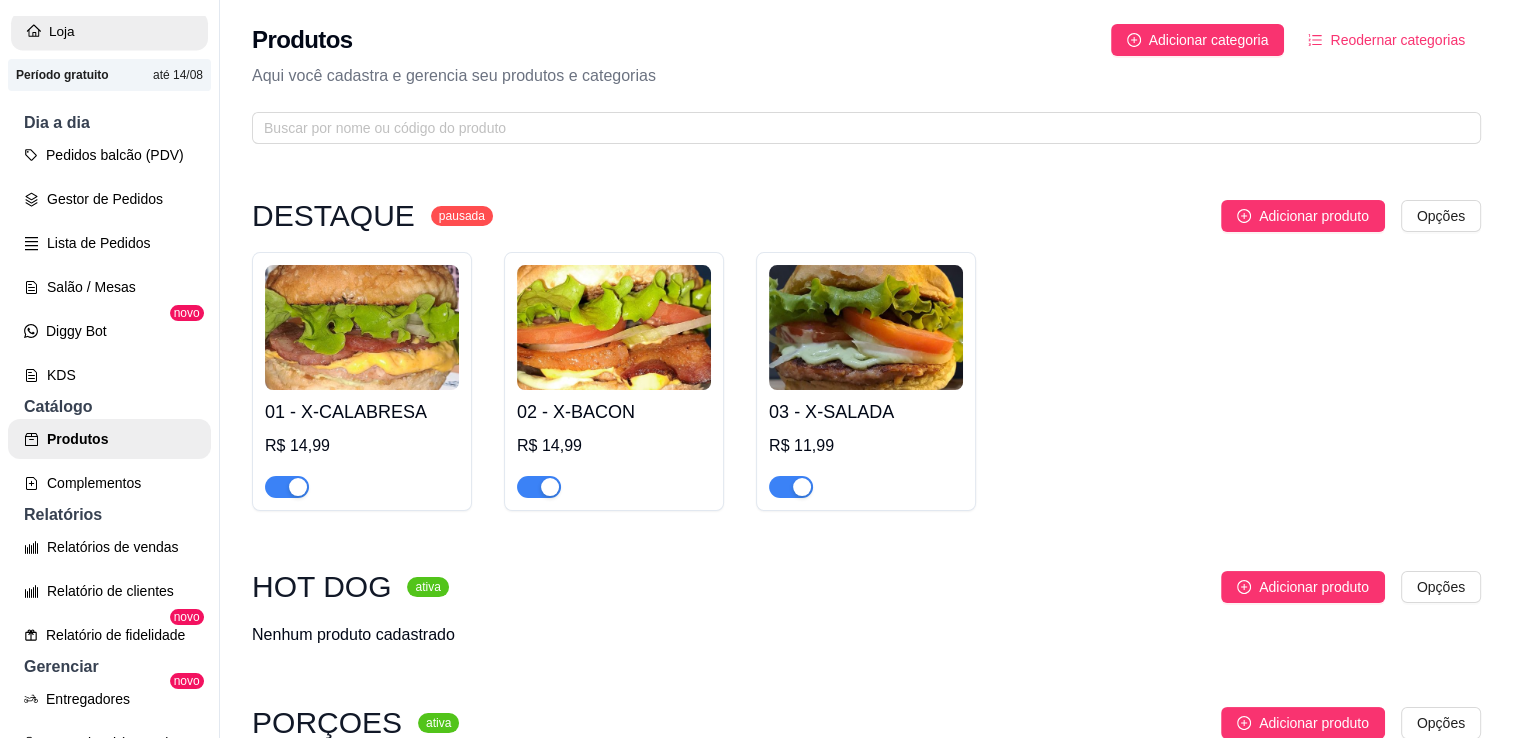 click on "Loja" at bounding box center (109, 31) 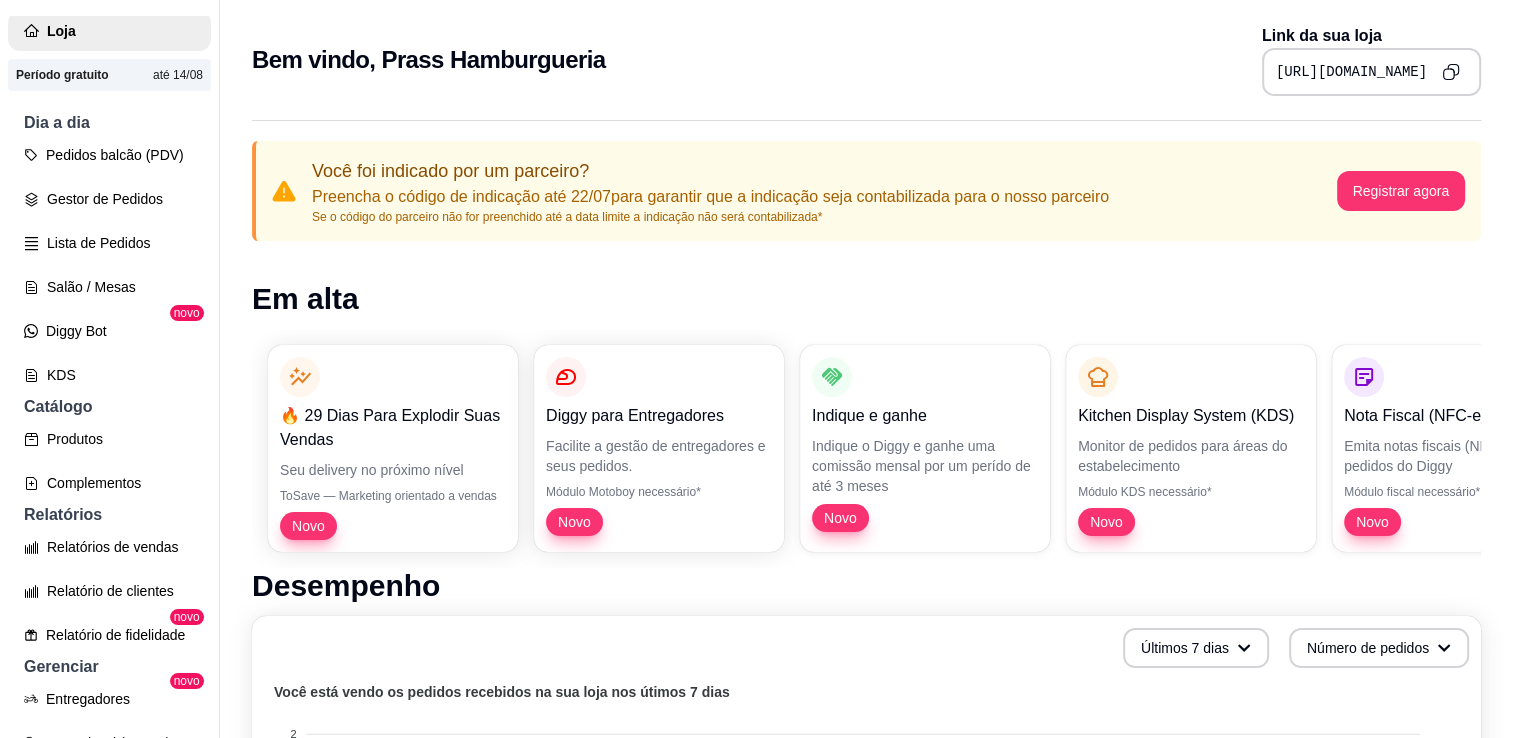click at bounding box center [1451, 72] 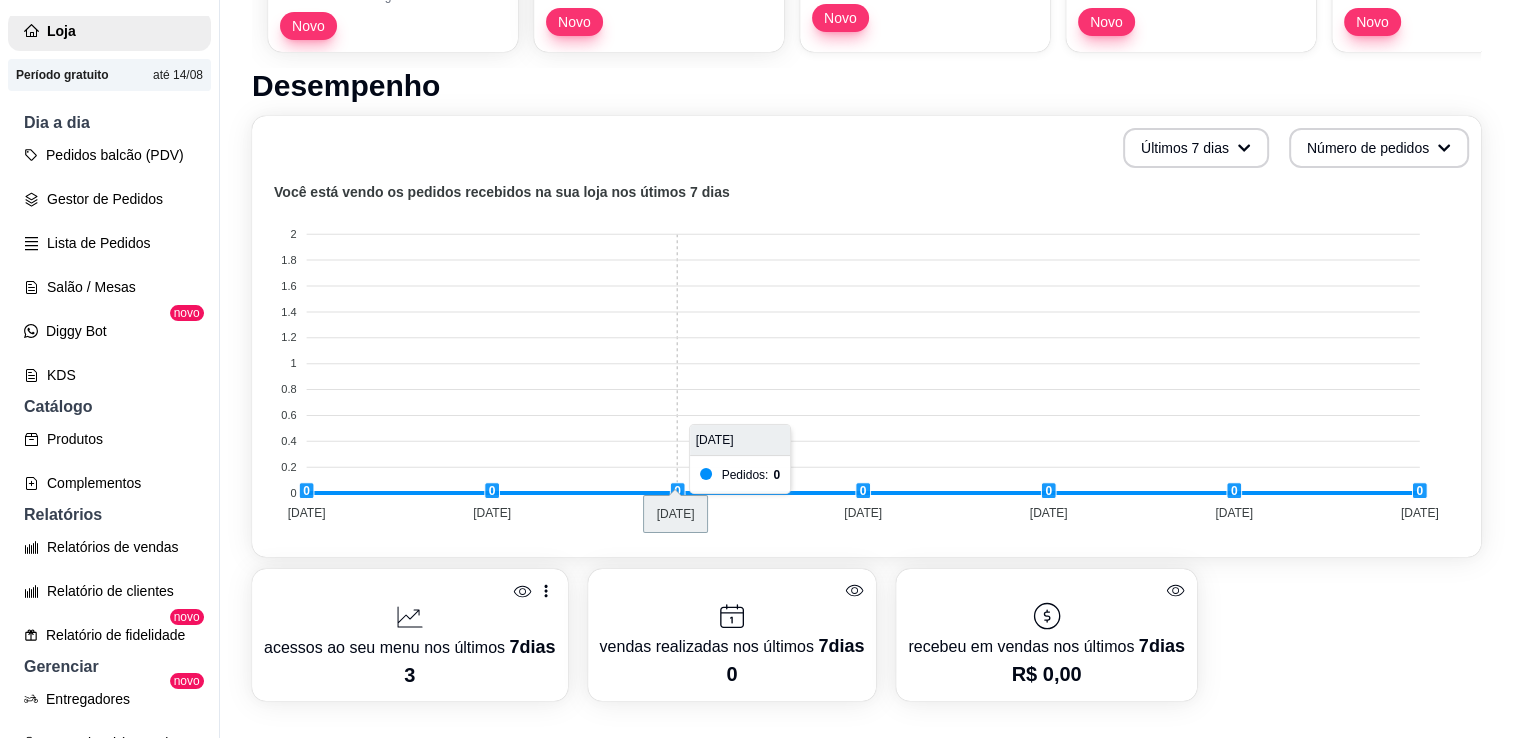 scroll, scrollTop: 0, scrollLeft: 0, axis: both 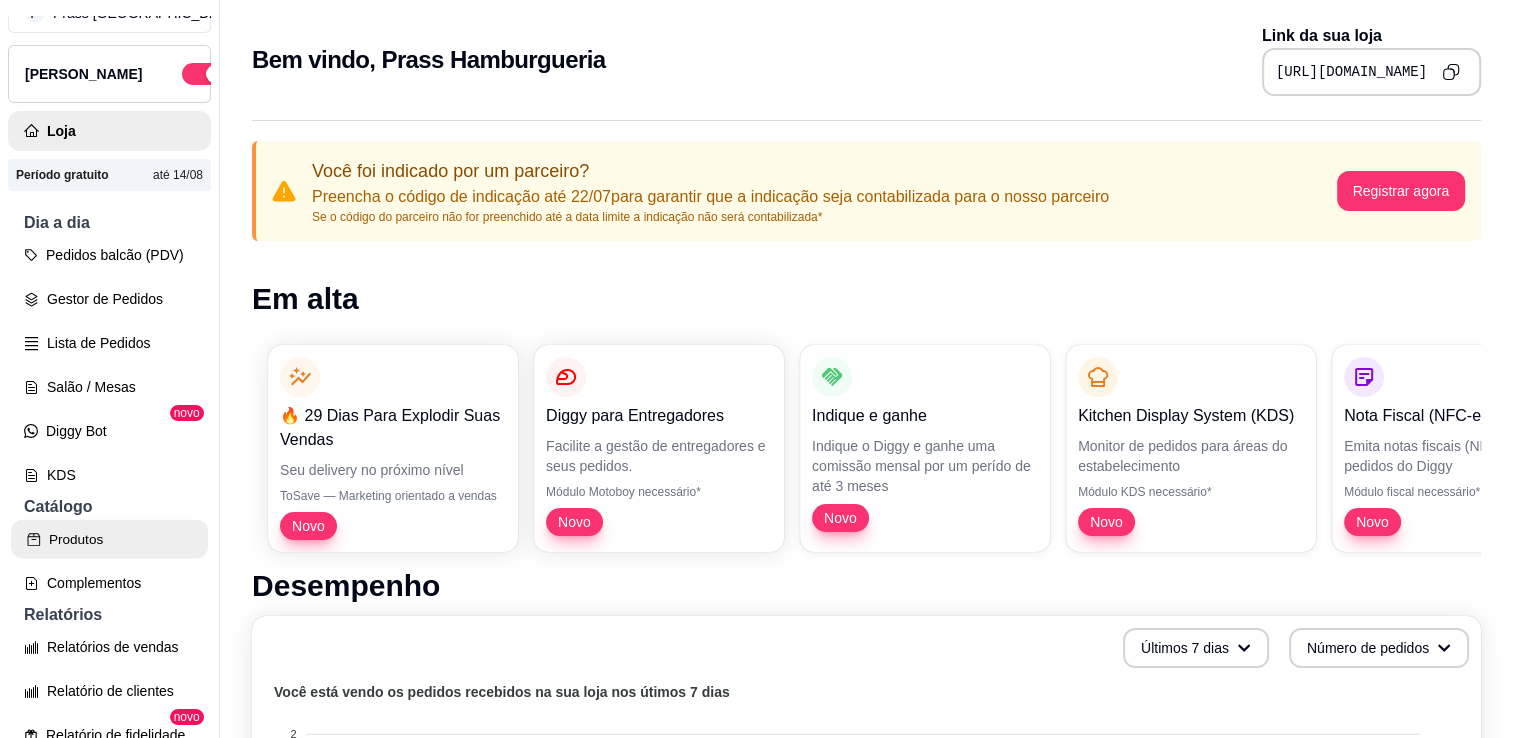 click on "Produtos" at bounding box center (109, 539) 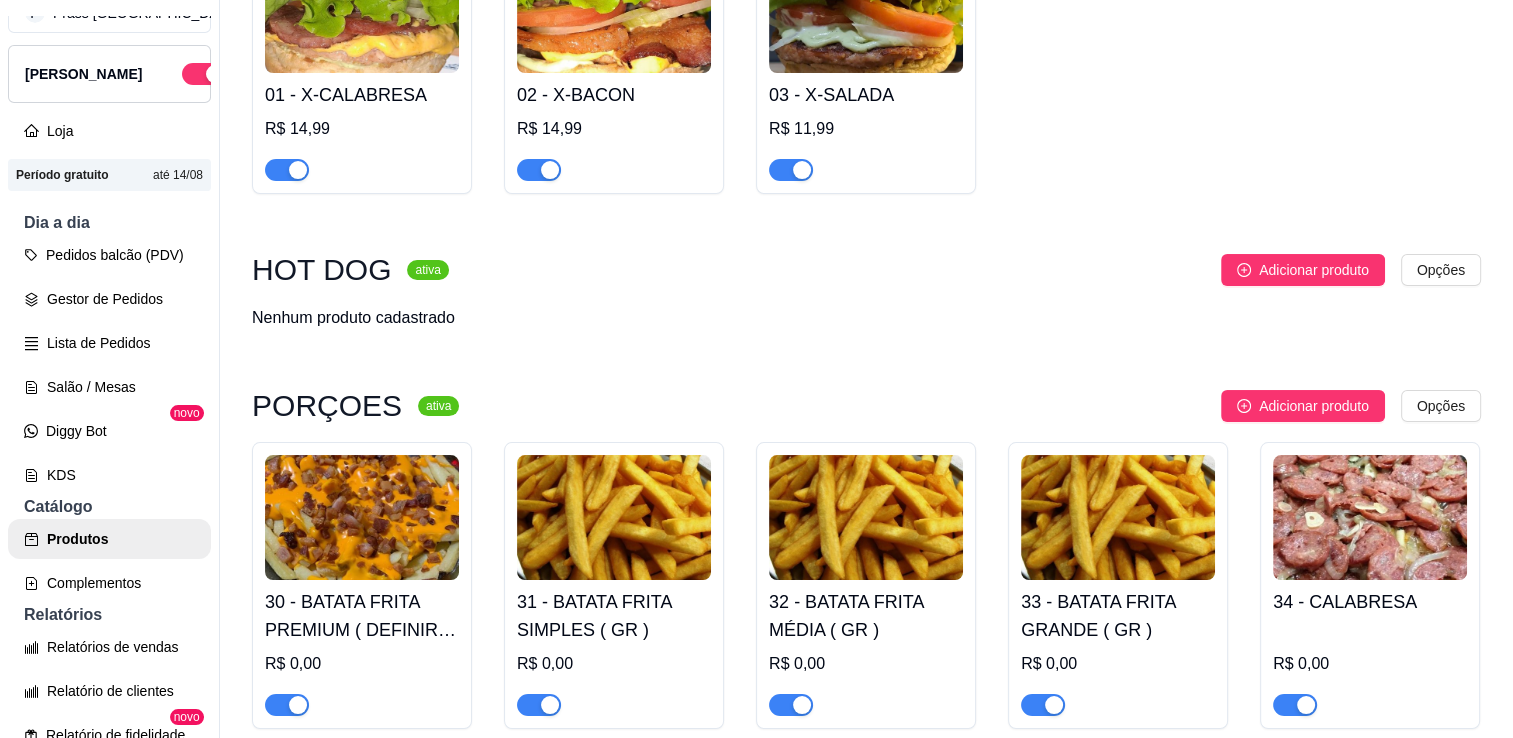 scroll, scrollTop: 0, scrollLeft: 0, axis: both 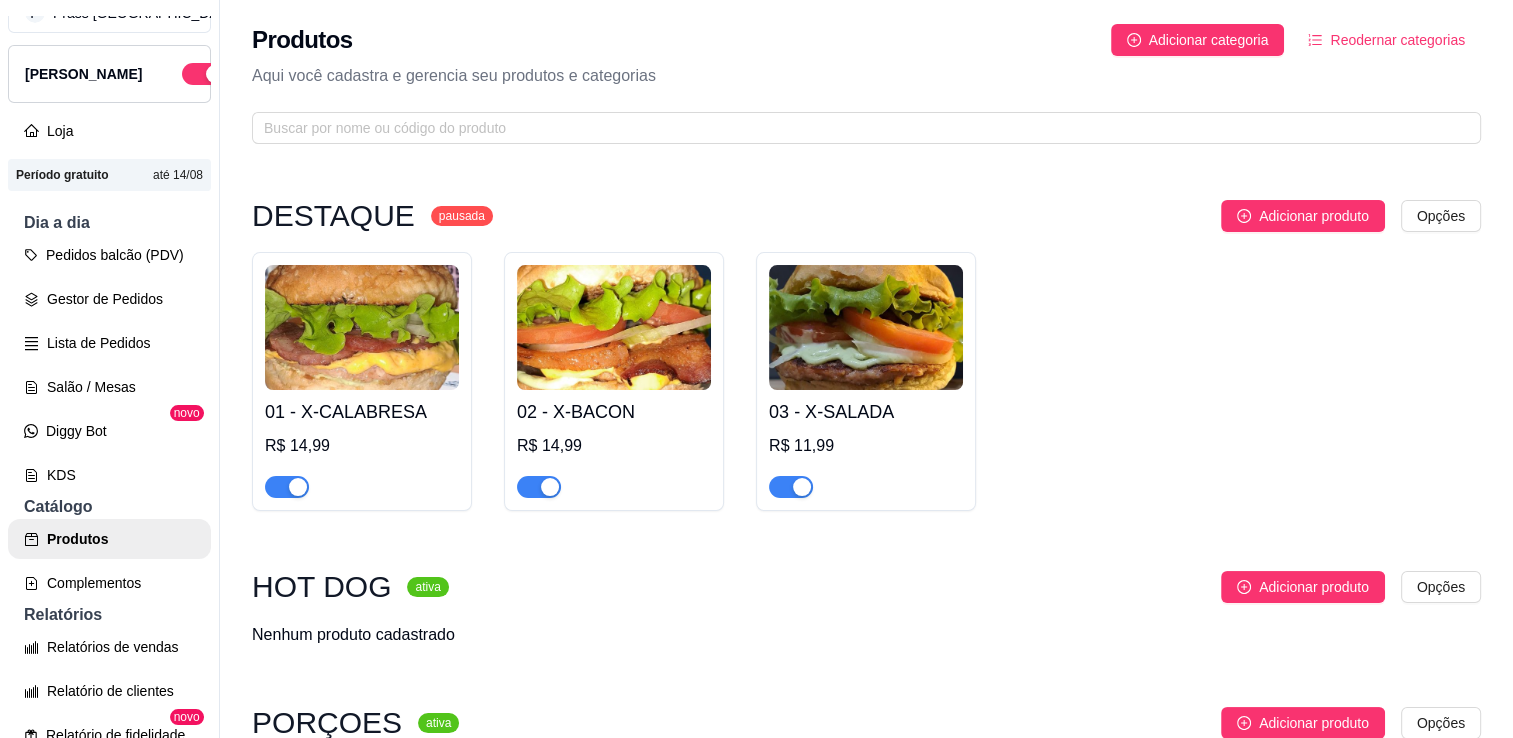 click on "pausada" at bounding box center [462, 216] 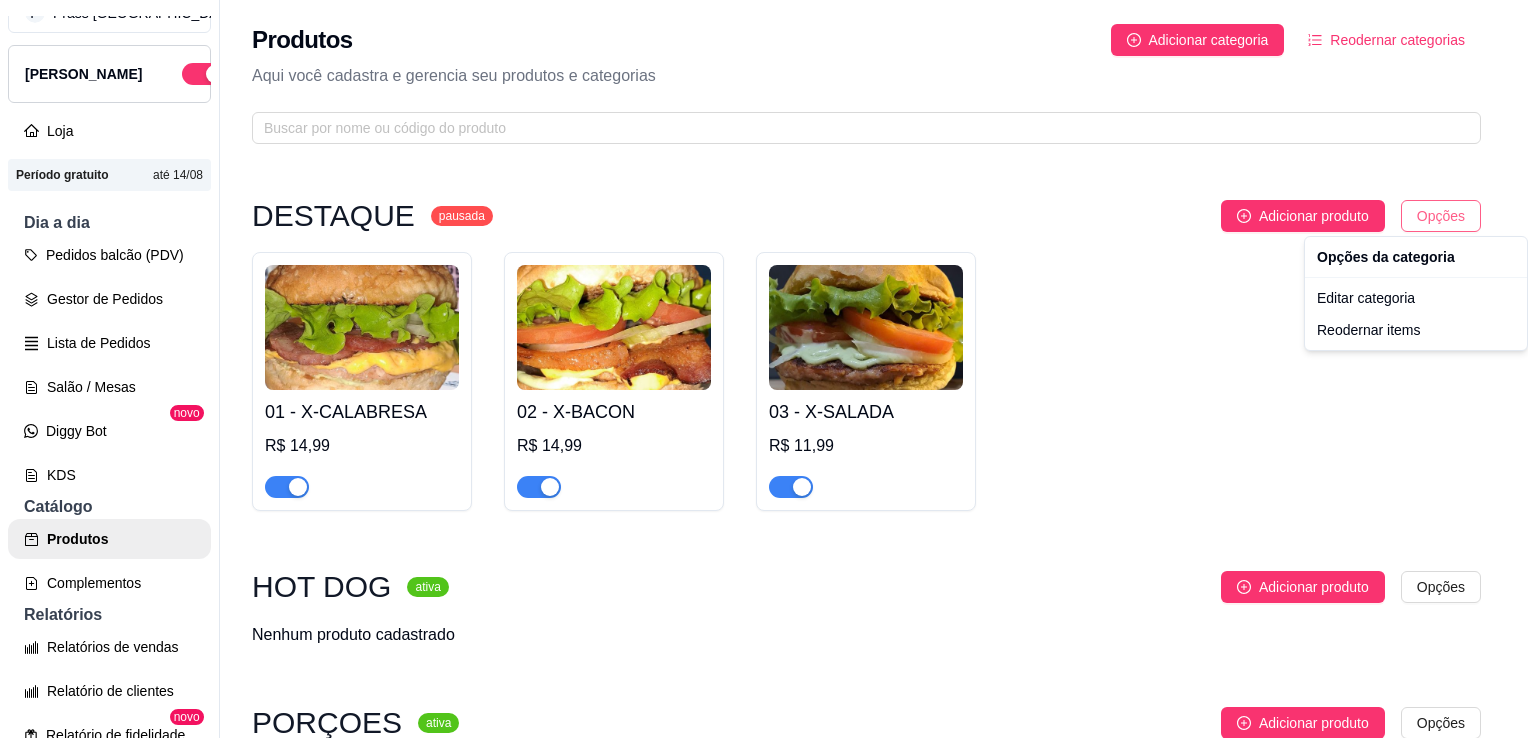 click on "P Prass Hamburg ... Loja Aberta Loja Período gratuito até 14/08   Dia a dia Pedidos balcão (PDV) Gestor de Pedidos Lista de Pedidos Salão / Mesas Diggy Bot novo KDS Catálogo Produtos Complementos Relatórios Relatórios de vendas Relatório de clientes Relatório de fidelidade novo Gerenciar Entregadores novo Nota Fiscal (NFC-e) Controle de caixa Controle de fiado Cupons Clientes Estoque Configurações Diggy Planos Precisa de ajuda? Sair Produtos Adicionar categoria Reodernar categorias Aqui você cadastra e gerencia seu produtos e categorias DESTAQUE pausada Adicionar produto Opções 01 - X-CALABRESA   R$ 14,99 02 - X-BACON   R$ 14,99 03 - X-SALADA   R$ 11,99 HOT DOG ativa Adicionar produto Opções Nenhum produto cadastrado PORÇOES ativa Adicionar produto Opções 30 - BATATA FRITA PREMIUM ( DEFINIR GRAMAGEM )   R$ 0,00 31 - BATATA FRITA SIMPLES ( GR )   R$ 0,00 32 - BATATA FRITA MÉDIA ( GR )   R$ 0,00 33 - BATATA FRITA GRANDE ( GR )   R$ 0,00 34 - CALABRESA   R$ 0,00 BEBIDAS ativa Opções" at bounding box center (764, 369) 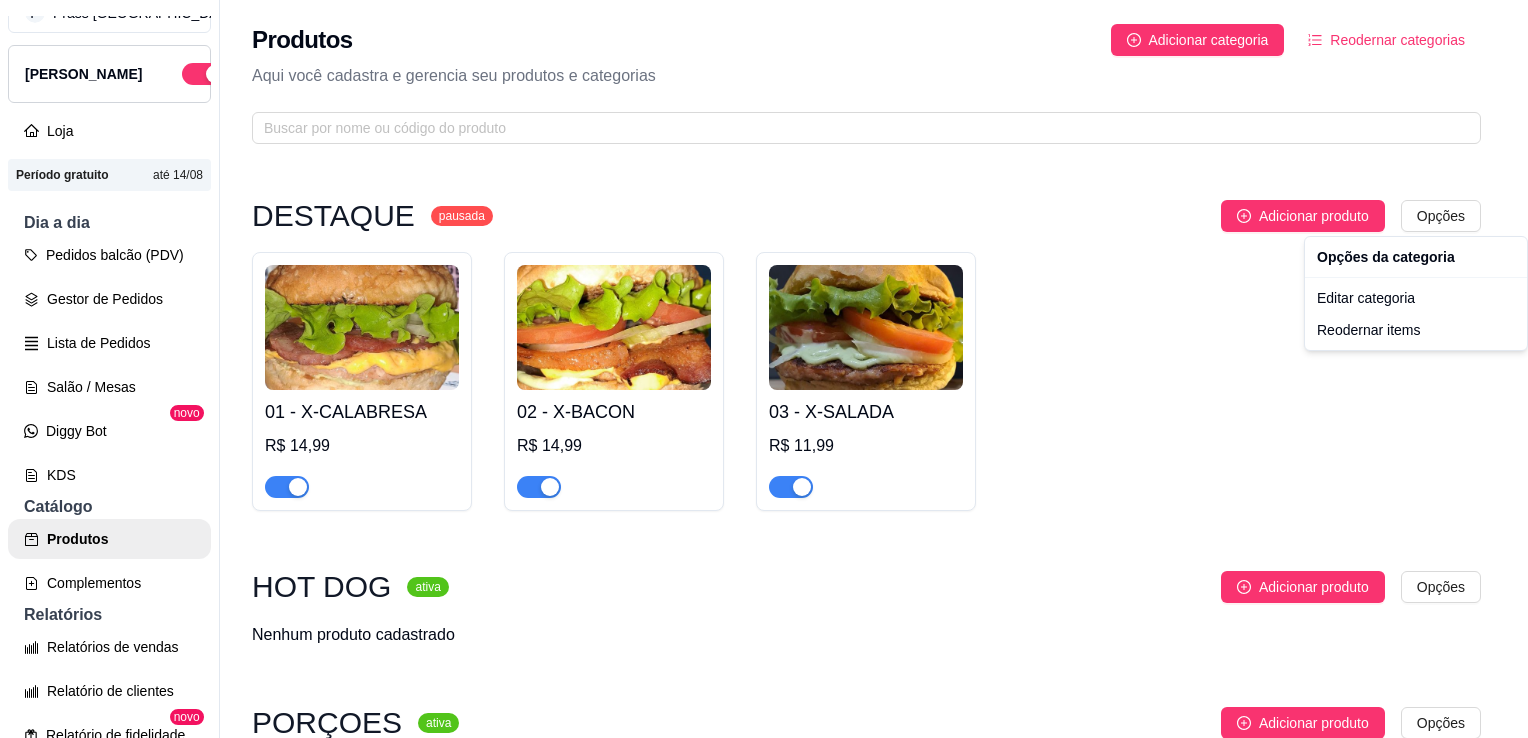 click on "P Prass Hamburg ... Loja Aberta Loja Período gratuito até 14/08   Dia a dia Pedidos balcão (PDV) Gestor de Pedidos Lista de Pedidos Salão / Mesas Diggy Bot novo KDS Catálogo Produtos Complementos Relatórios Relatórios de vendas Relatório de clientes Relatório de fidelidade novo Gerenciar Entregadores novo Nota Fiscal (NFC-e) Controle de caixa Controle de fiado Cupons Clientes Estoque Configurações Diggy Planos Precisa de ajuda? Sair Produtos Adicionar categoria Reodernar categorias Aqui você cadastra e gerencia seu produtos e categorias DESTAQUE pausada Adicionar produto Opções 01 - X-CALABRESA   R$ 14,99 02 - X-BACON   R$ 14,99 03 - X-SALADA   R$ 11,99 HOT DOG ativa Adicionar produto Opções Nenhum produto cadastrado PORÇOES ativa Adicionar produto Opções 30 - BATATA FRITA PREMIUM ( DEFINIR GRAMAGEM )   R$ 0,00 31 - BATATA FRITA SIMPLES ( GR )   R$ 0,00 32 - BATATA FRITA MÉDIA ( GR )   R$ 0,00 33 - BATATA FRITA GRANDE ( GR )   R$ 0,00 34 - CALABRESA   R$ 0,00 BEBIDAS ativa Opções" at bounding box center (764, 369) 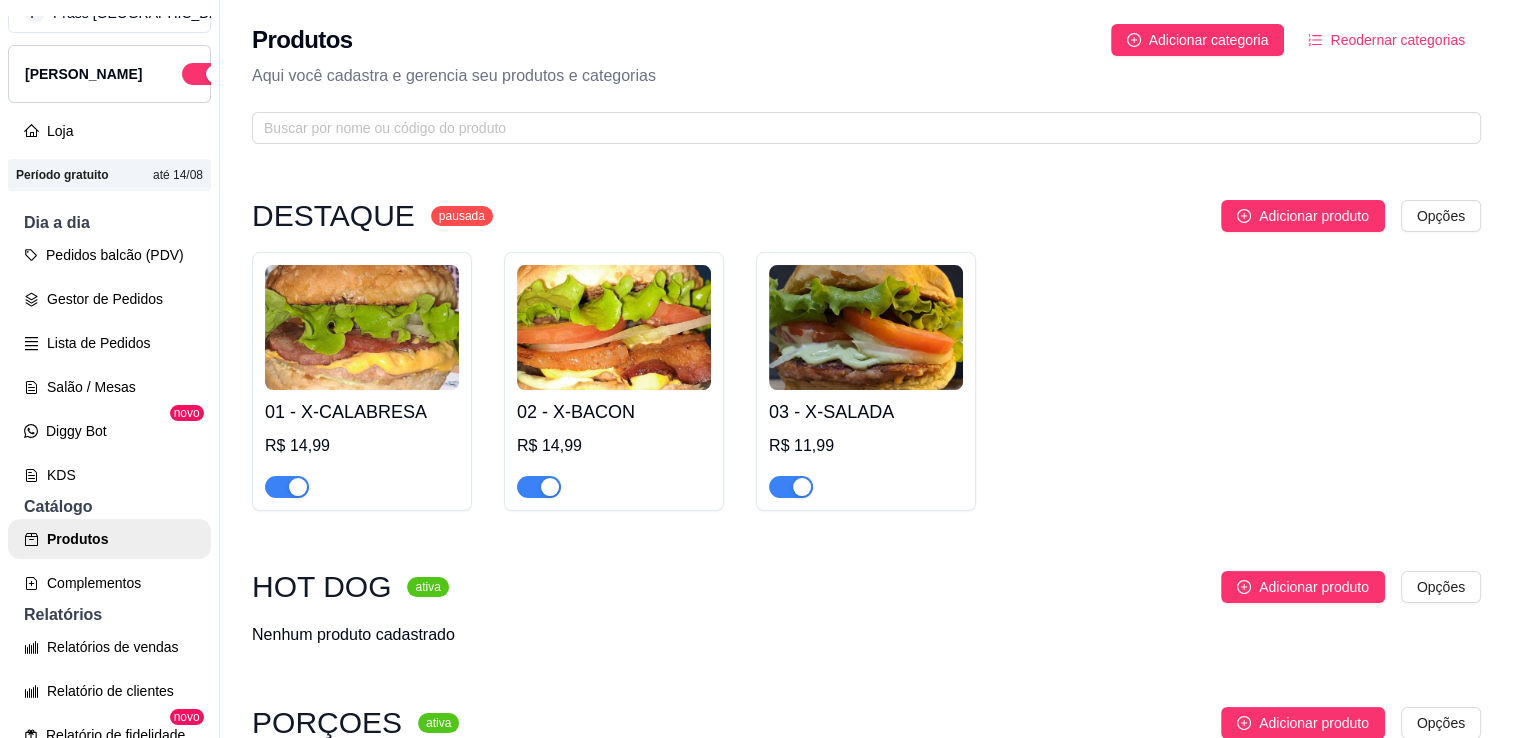 click on "DESTAQUE pausada Adicionar produto Opções" at bounding box center (866, 216) 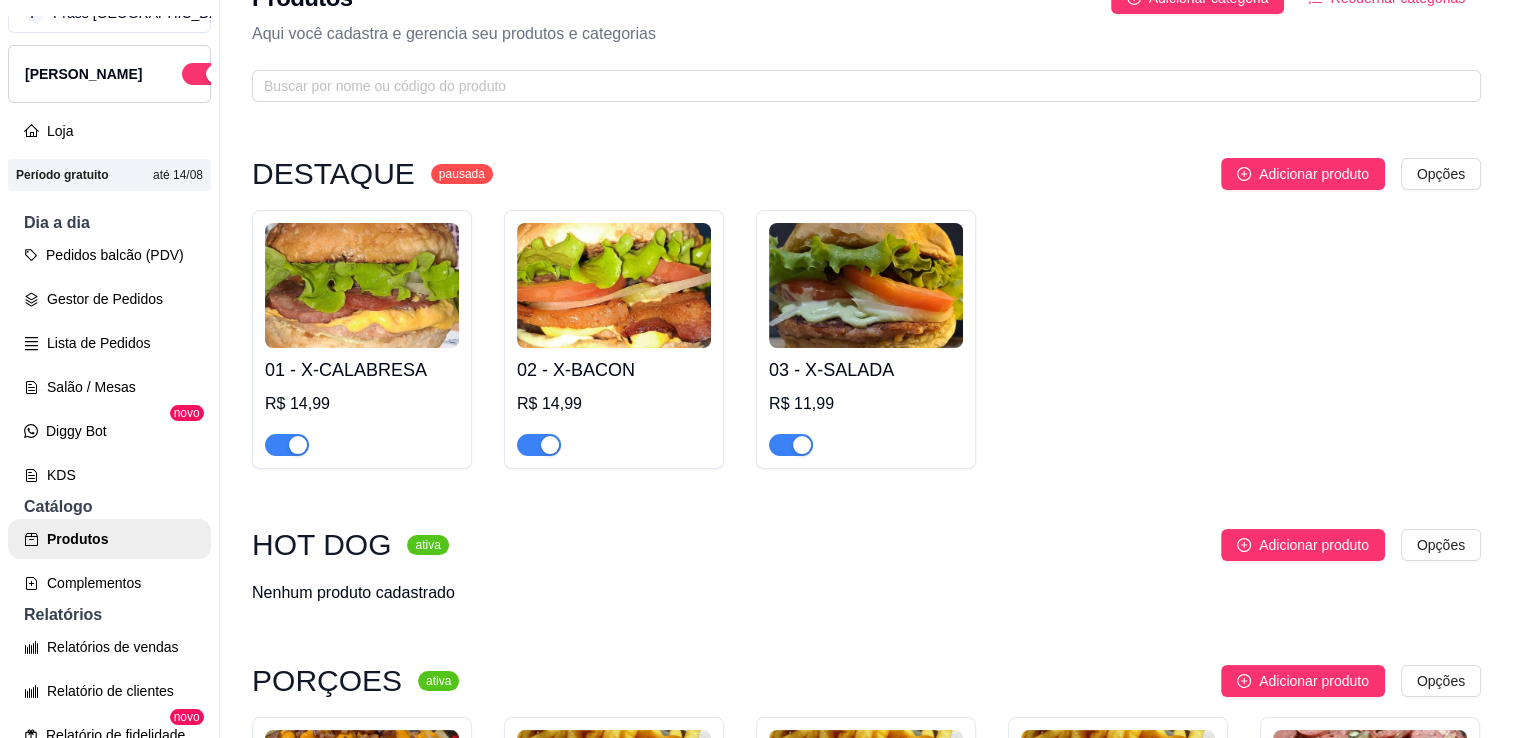 click on "01 - X-CALABRESA   R$ 14,99 02 - X-BACON   R$ 14,99 03 - X-SALADA   R$ 11,99" at bounding box center [866, 339] 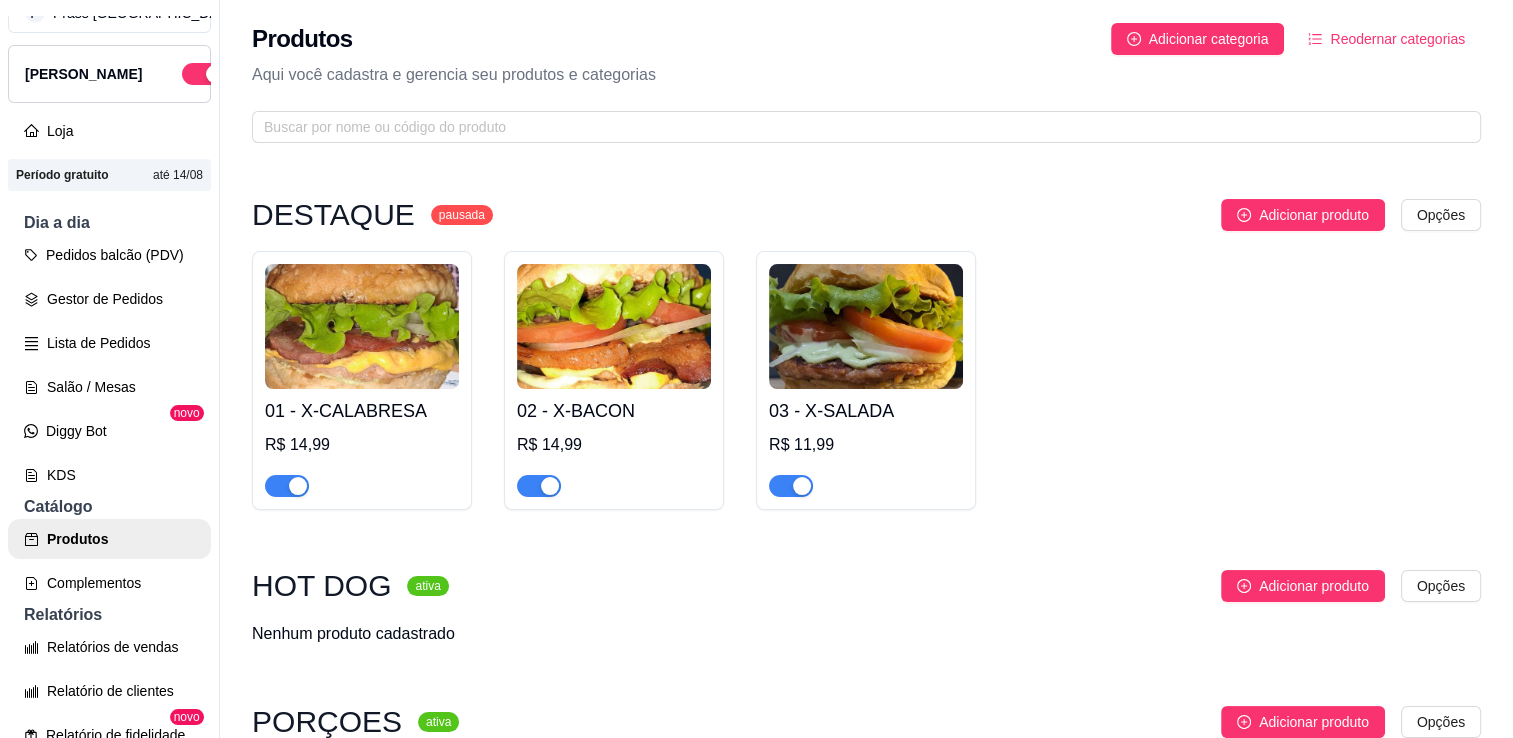 scroll, scrollTop: 0, scrollLeft: 0, axis: both 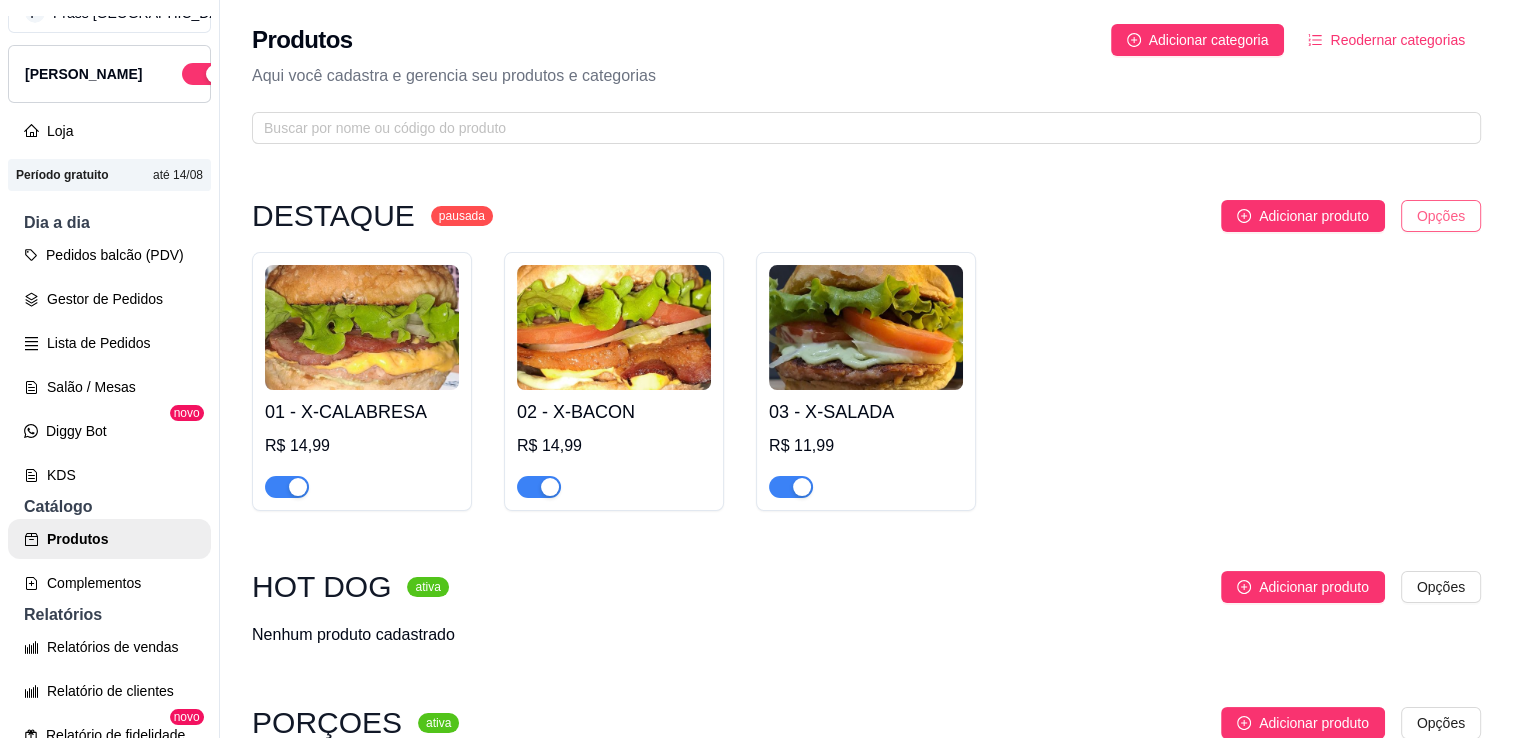 click on "P Prass Hamburg ... Loja Aberta Loja Período gratuito até 14/08   Dia a dia Pedidos balcão (PDV) Gestor de Pedidos Lista de Pedidos Salão / Mesas Diggy Bot novo KDS Catálogo Produtos Complementos Relatórios Relatórios de vendas Relatório de clientes Relatório de fidelidade novo Gerenciar Entregadores novo Nota Fiscal (NFC-e) Controle de caixa Controle de fiado Cupons Clientes Estoque Configurações Diggy Planos Precisa de ajuda? Sair Produtos Adicionar categoria Reodernar categorias Aqui você cadastra e gerencia seu produtos e categorias DESTAQUE pausada Adicionar produto Opções 01 - X-CALABRESA   R$ 14,99 02 - X-BACON   R$ 14,99 03 - X-SALADA   R$ 11,99 HOT DOG ativa Adicionar produto Opções Nenhum produto cadastrado PORÇOES ativa Adicionar produto Opções 30 - BATATA FRITA PREMIUM ( DEFINIR GRAMAGEM )   R$ 0,00 31 - BATATA FRITA SIMPLES ( GR )   R$ 0,00 32 - BATATA FRITA MÉDIA ( GR )   R$ 0,00 33 - BATATA FRITA GRANDE ( GR )   R$ 0,00 34 - CALABRESA   R$ 0,00 BEBIDAS ativa Opções" at bounding box center (756, 369) 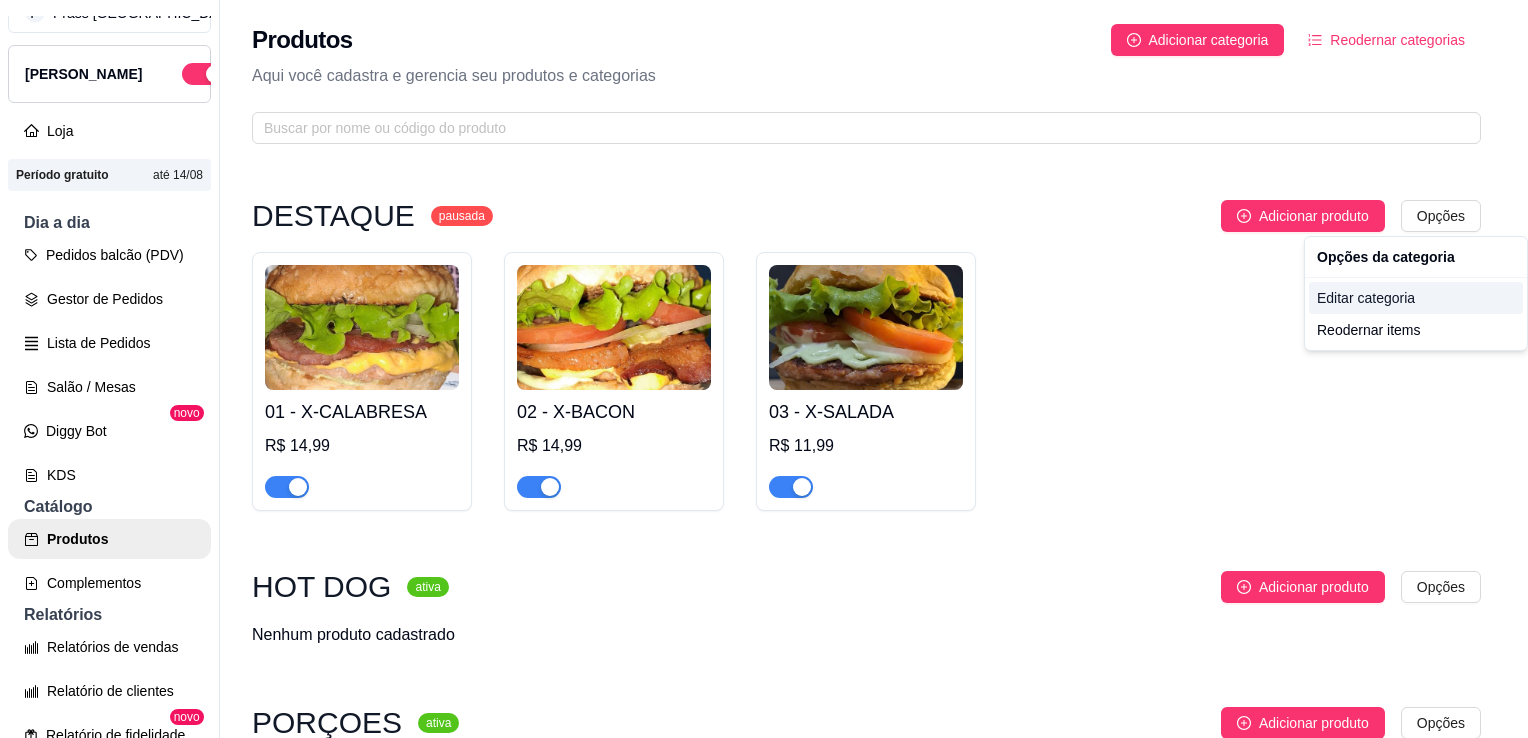 click on "Editar categoria" at bounding box center (1416, 298) 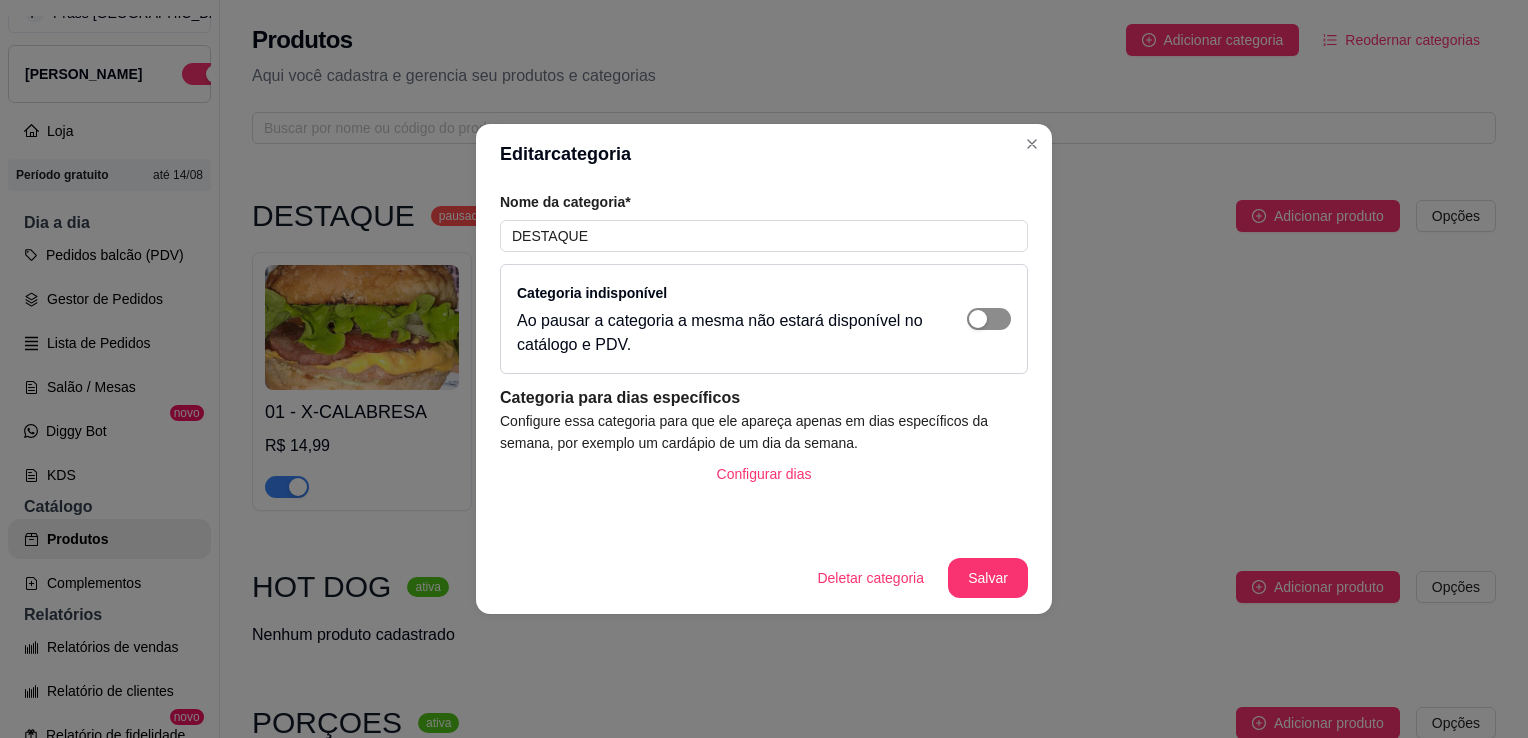 click at bounding box center [989, 319] 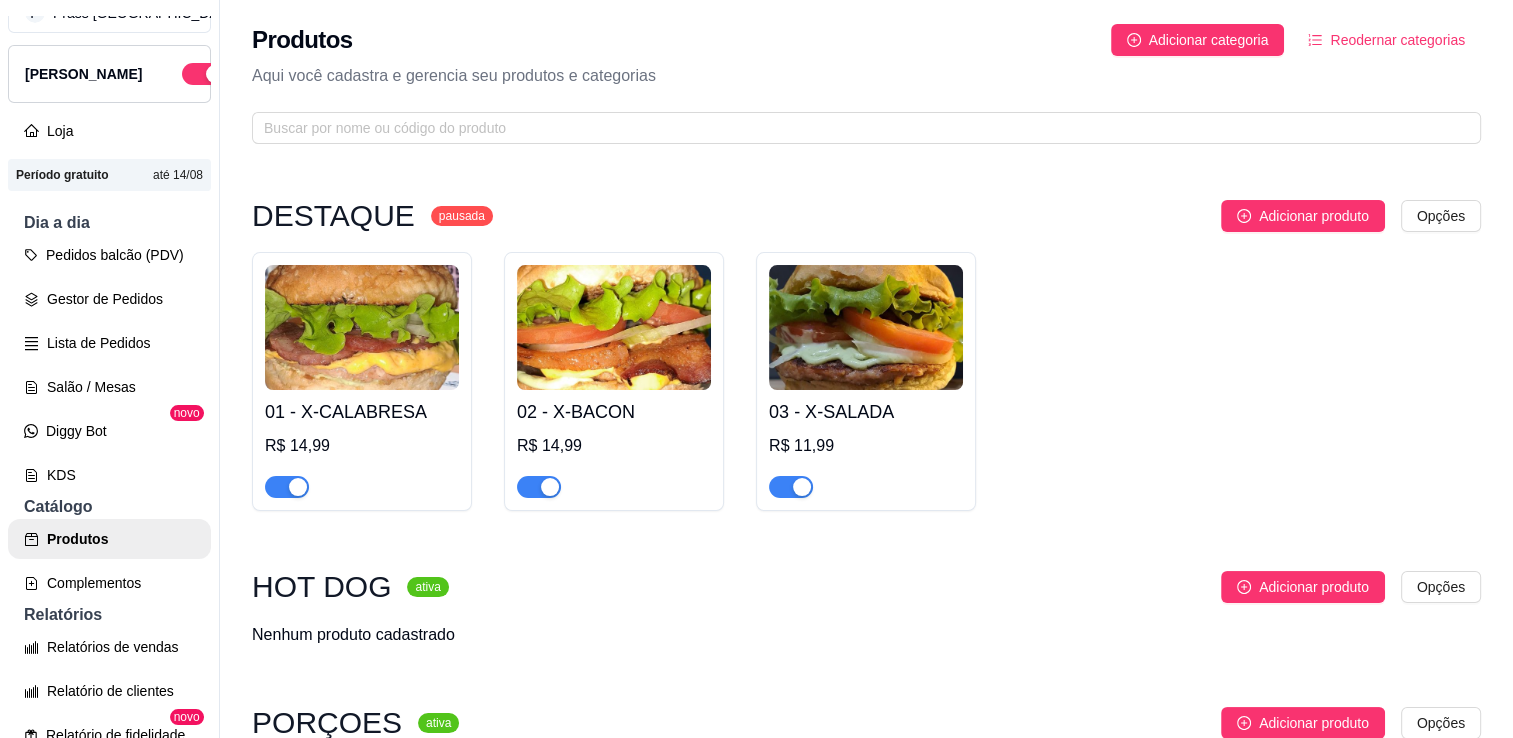 click on "01 - X-CALABRESA   R$ 14,99 02 - X-BACON   R$ 14,99 03 - X-SALADA   R$ 11,99" at bounding box center (866, 381) 